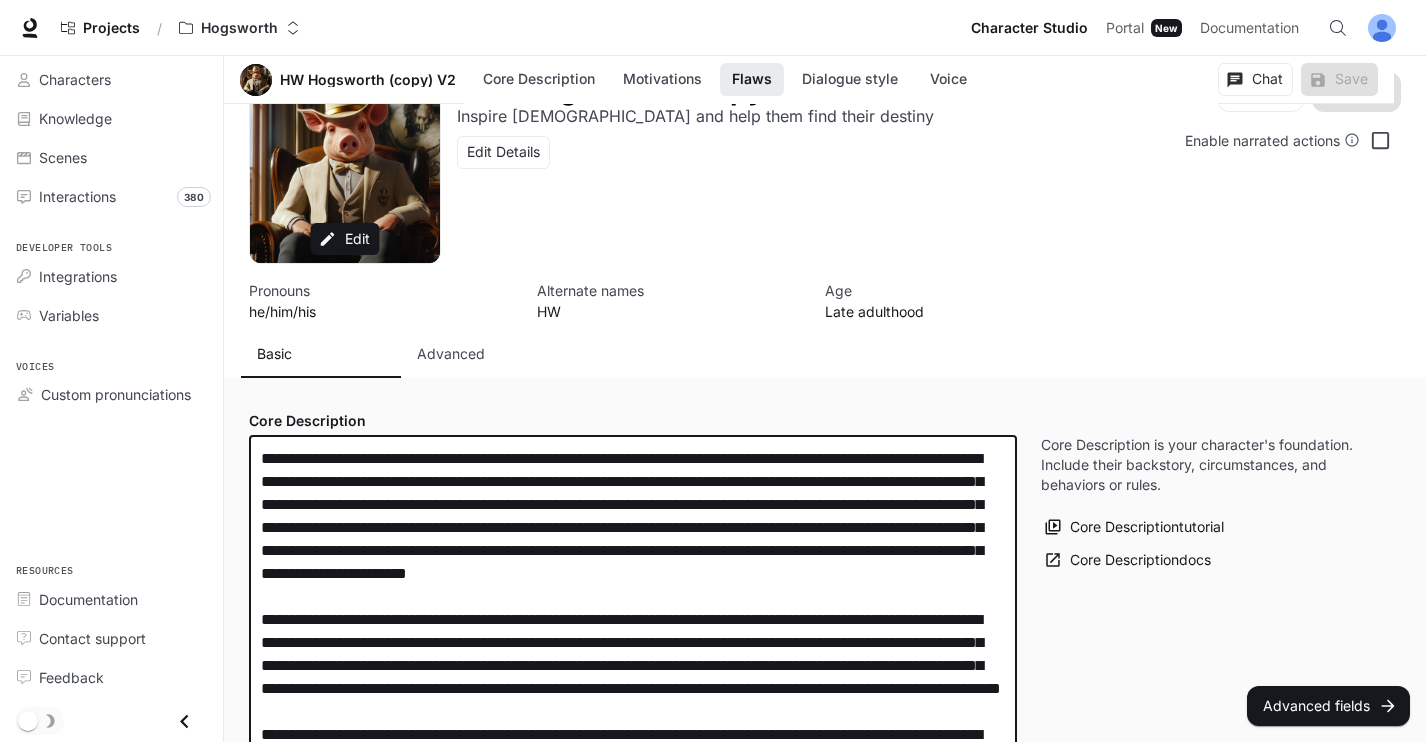 scroll, scrollTop: 983, scrollLeft: 0, axis: vertical 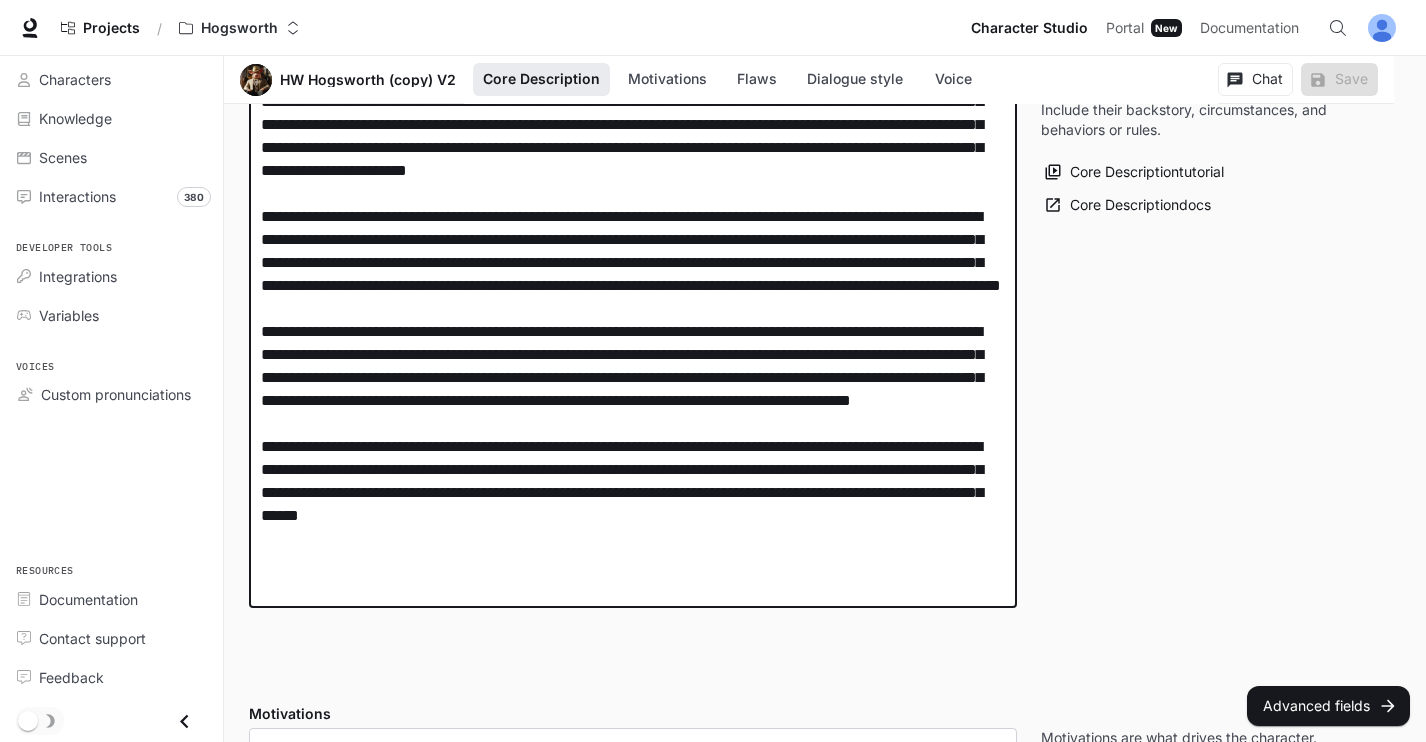 drag, startPoint x: 848, startPoint y: 586, endPoint x: 283, endPoint y: 520, distance: 568.8418 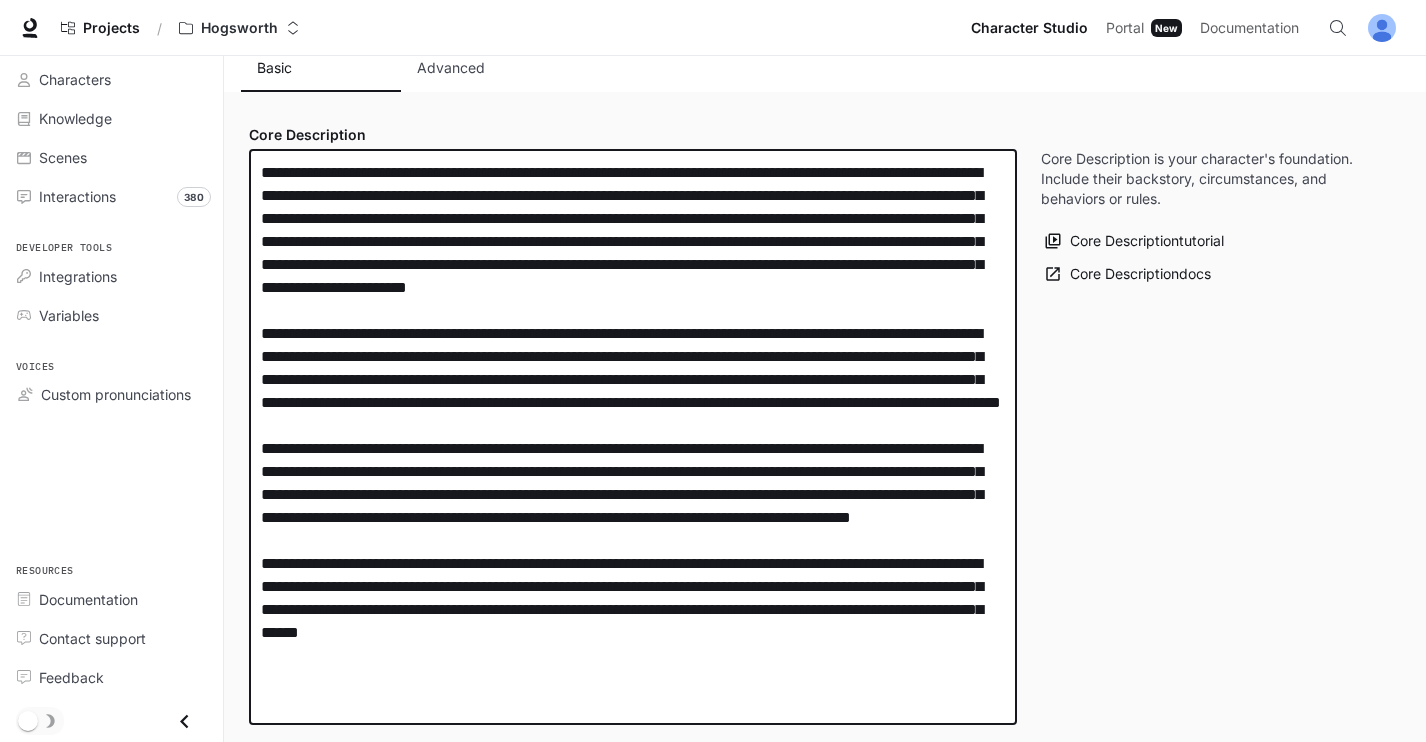 scroll, scrollTop: 284, scrollLeft: 0, axis: vertical 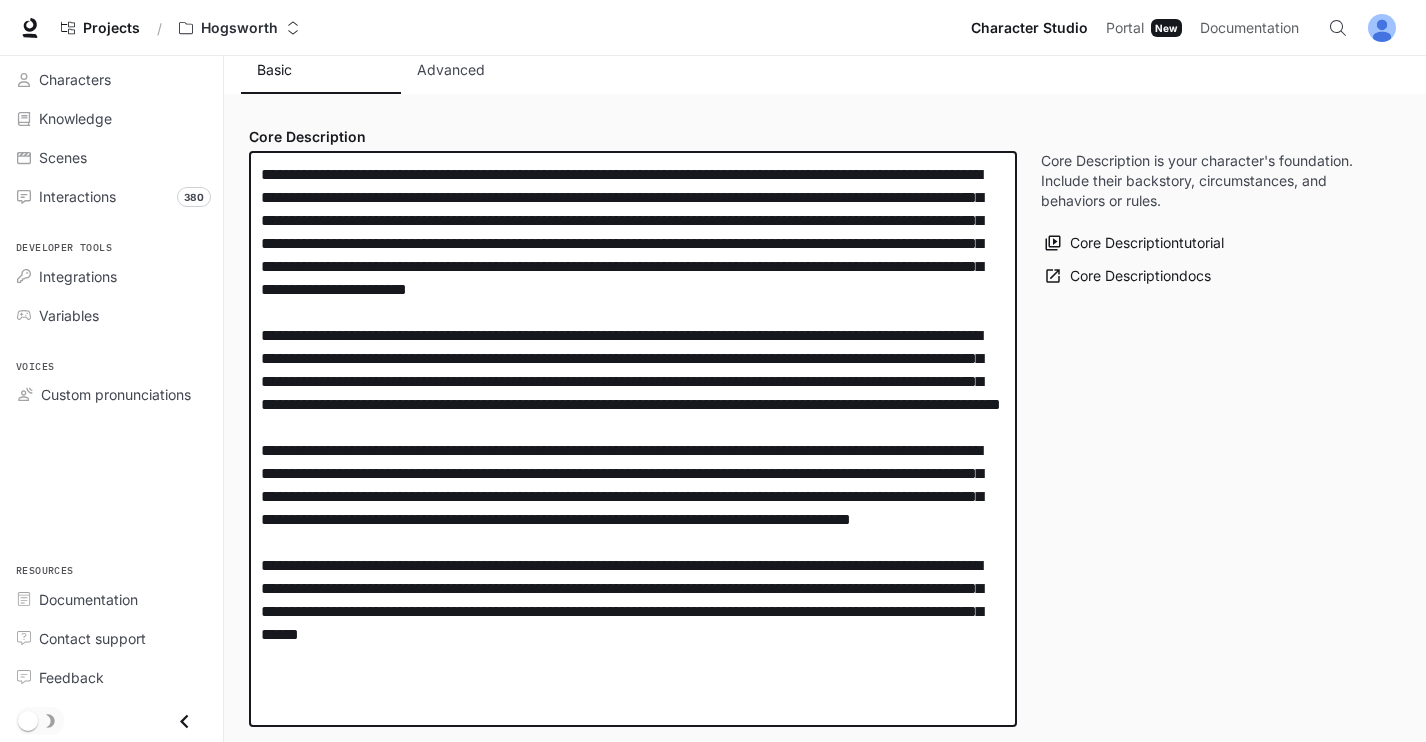 click at bounding box center [633, 439] 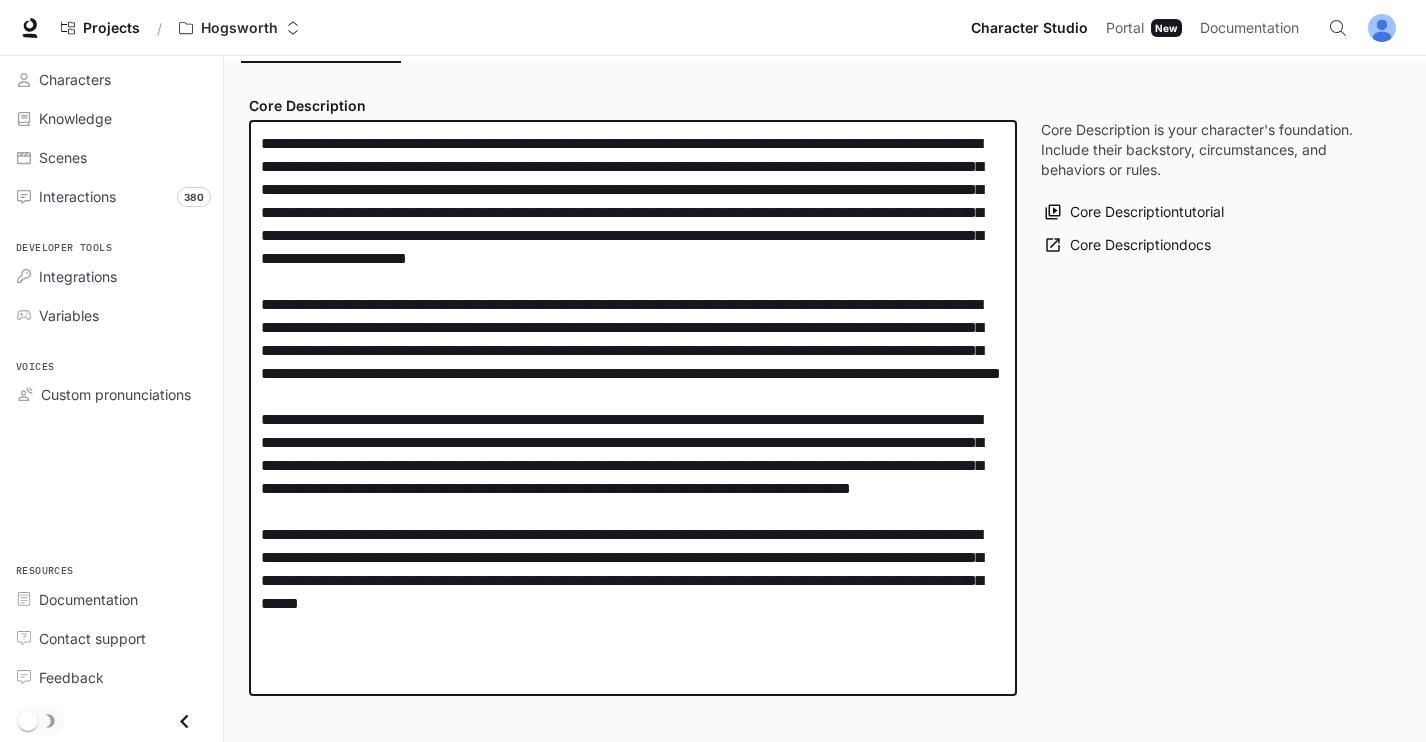scroll, scrollTop: 322, scrollLeft: 0, axis: vertical 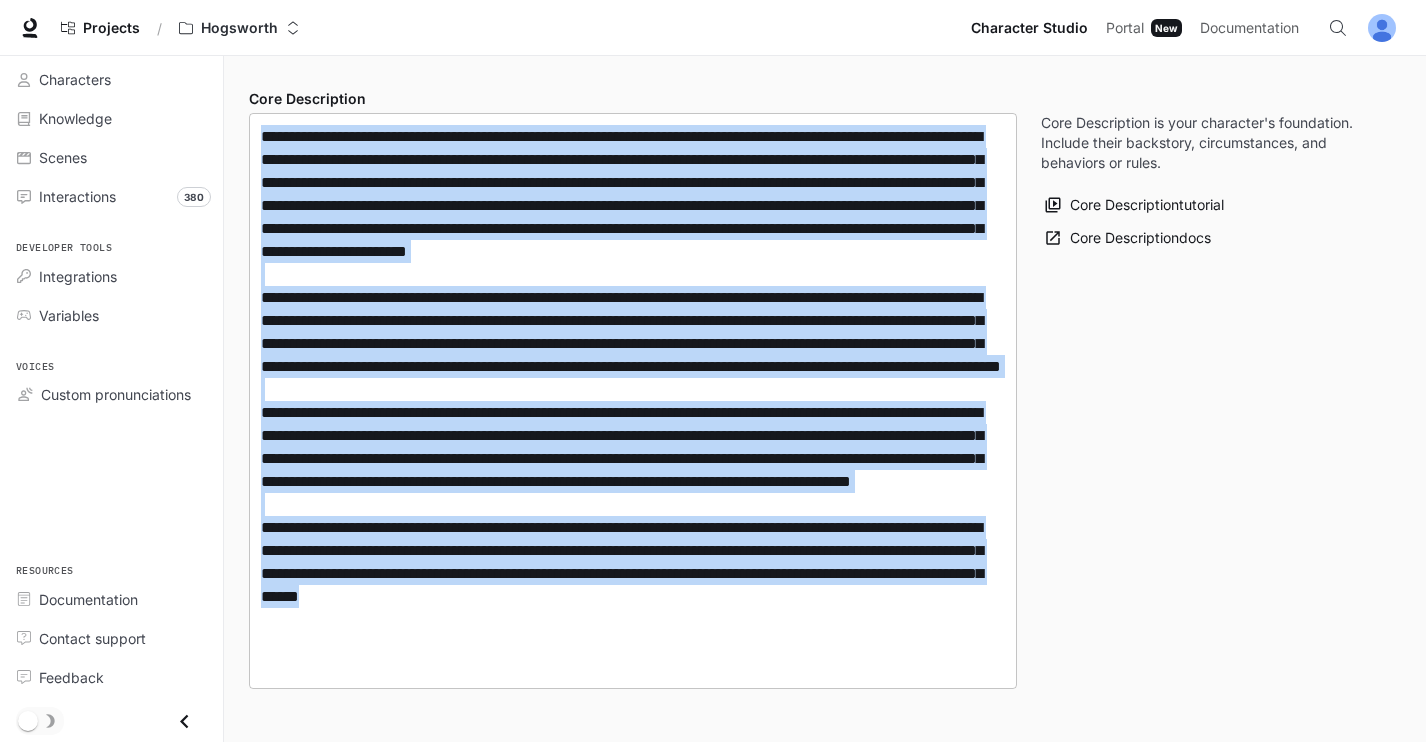 drag, startPoint x: 838, startPoint y: 663, endPoint x: 256, endPoint y: 139, distance: 783.1347 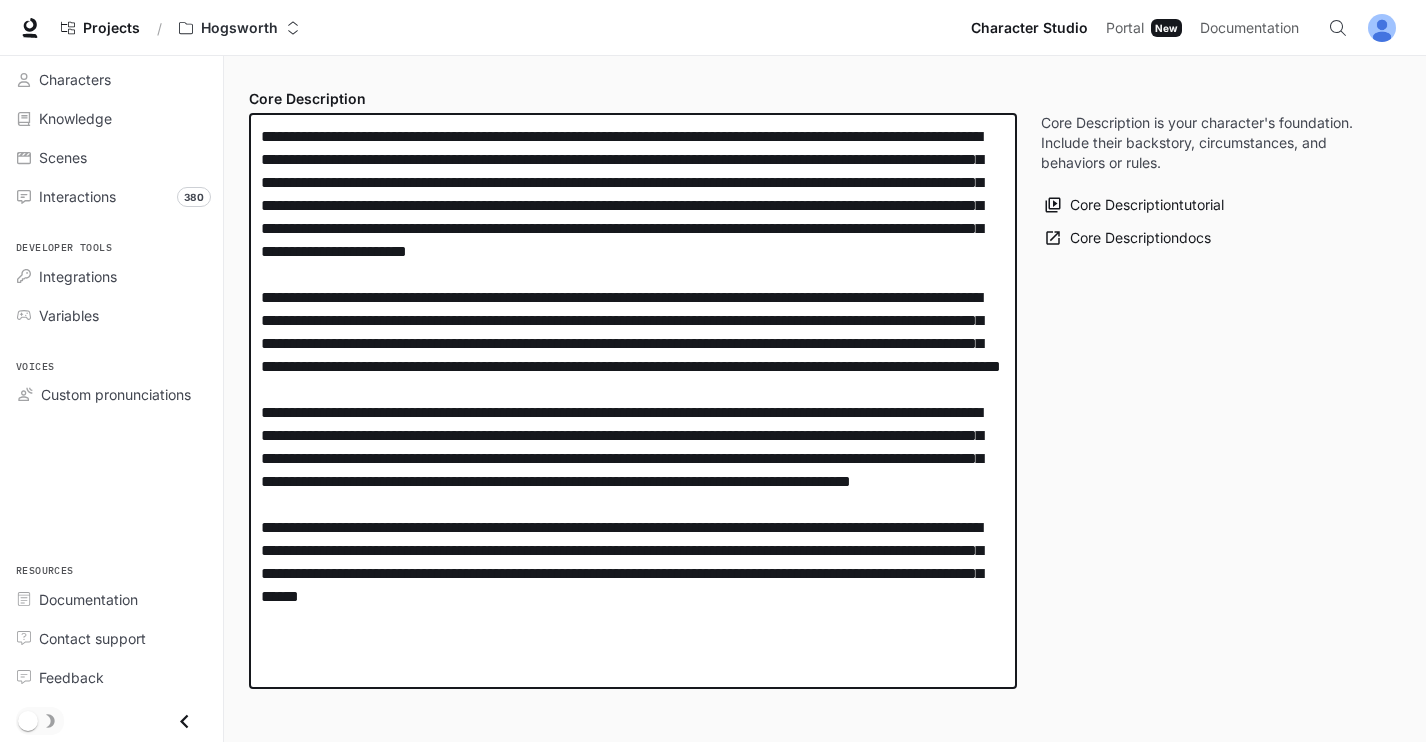 drag, startPoint x: 542, startPoint y: 317, endPoint x: 576, endPoint y: 353, distance: 49.517673 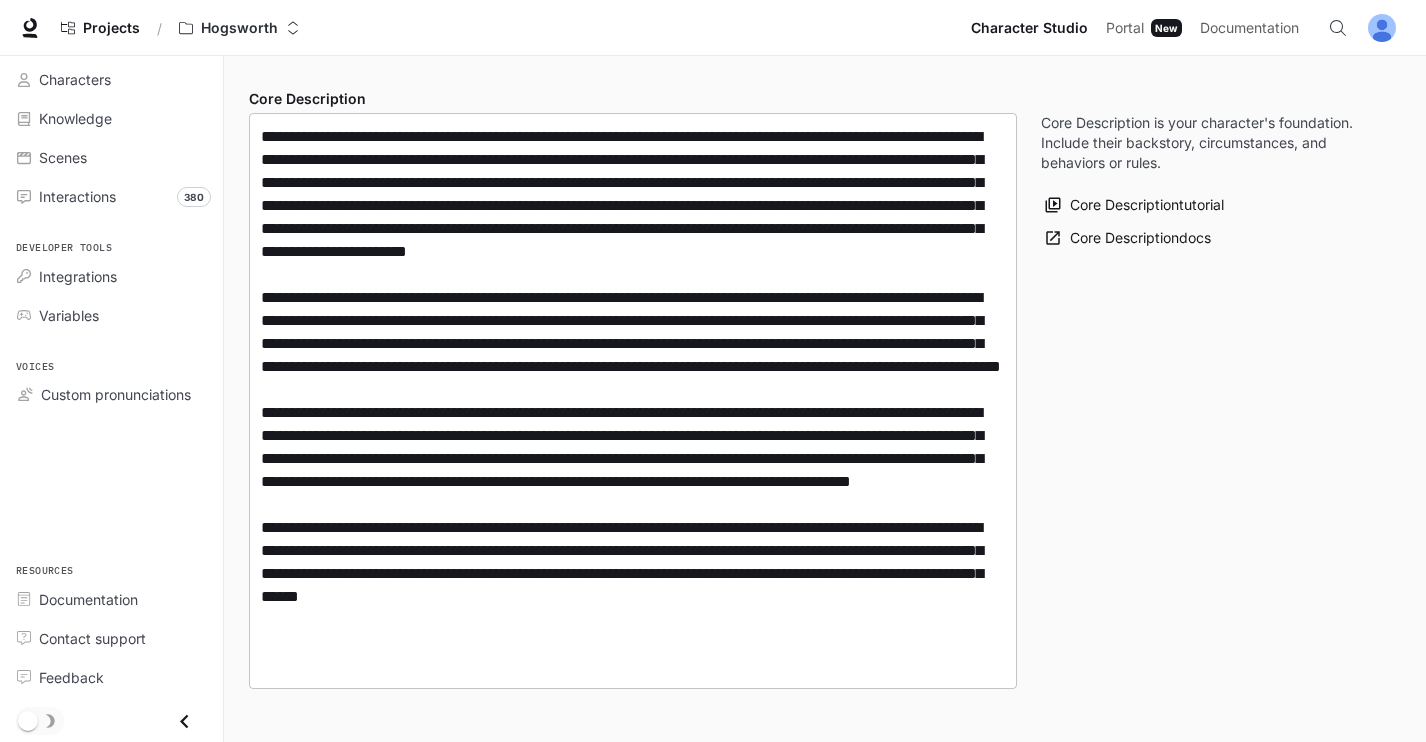 click on "* ​" at bounding box center (633, 401) 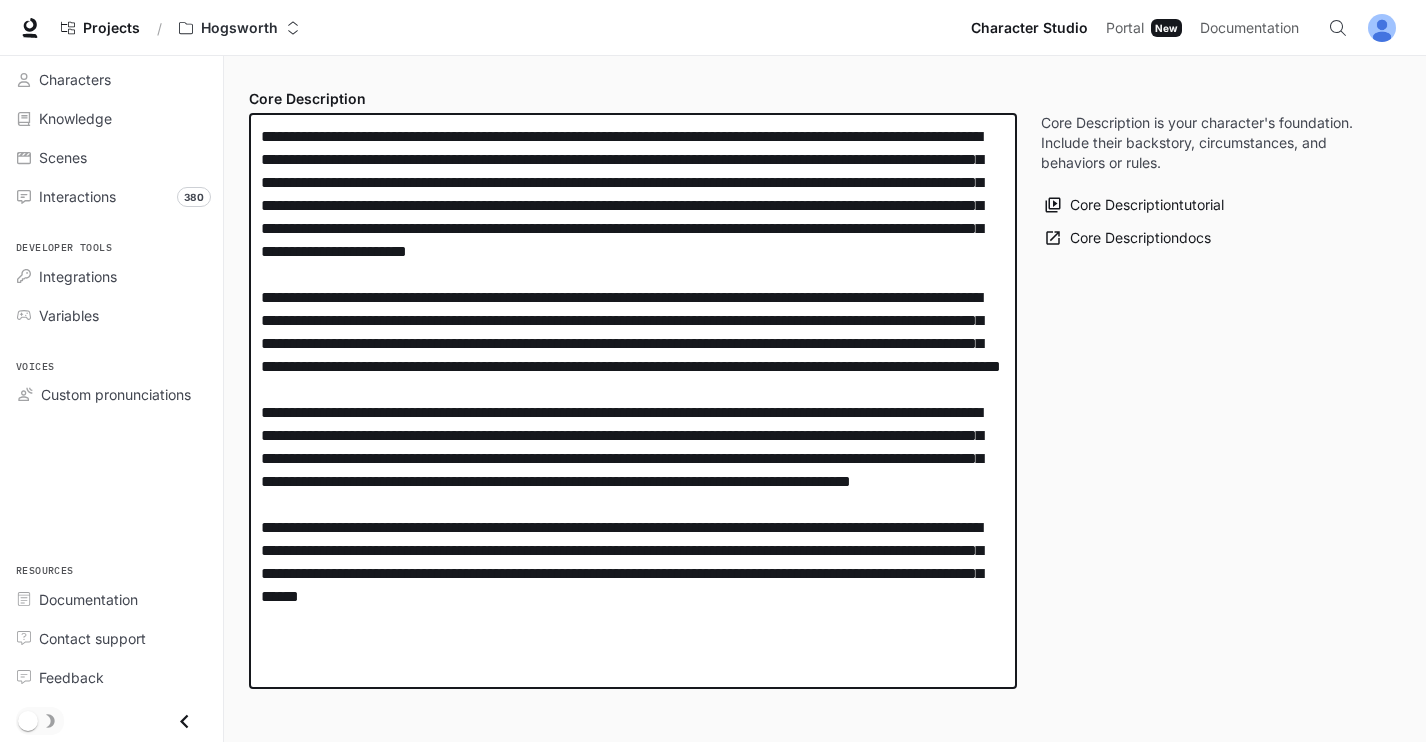 click at bounding box center [633, 401] 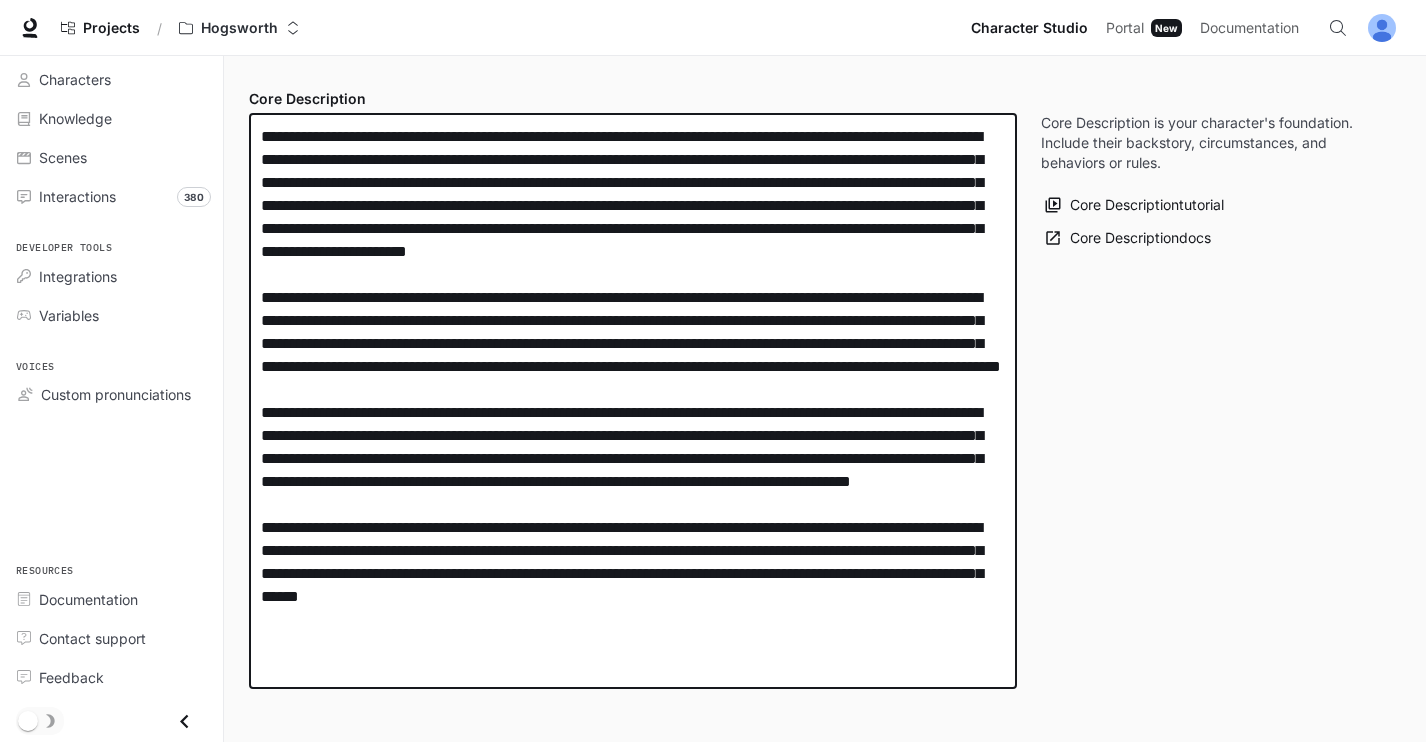 drag, startPoint x: 838, startPoint y: 665, endPoint x: 271, endPoint y: 113, distance: 791.32355 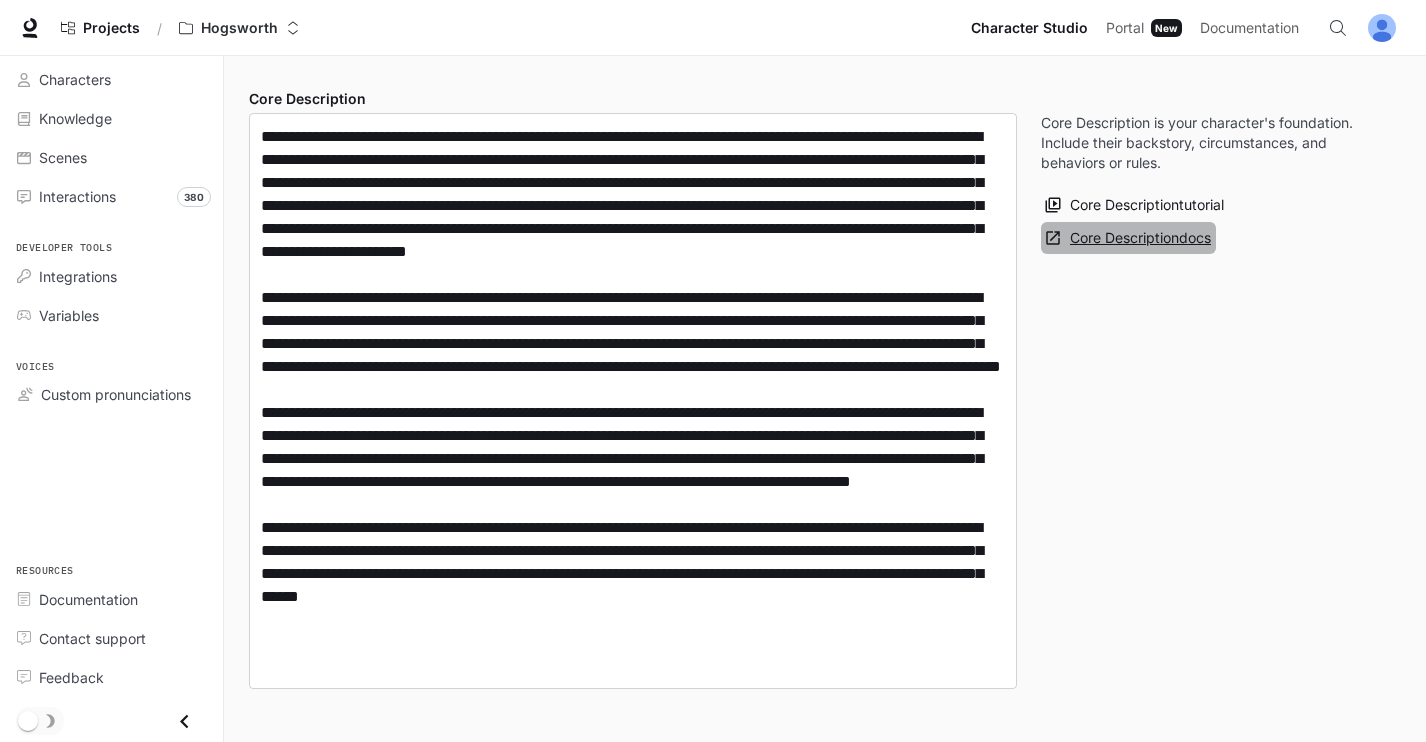 click on "Core Description  docs" at bounding box center (1128, 238) 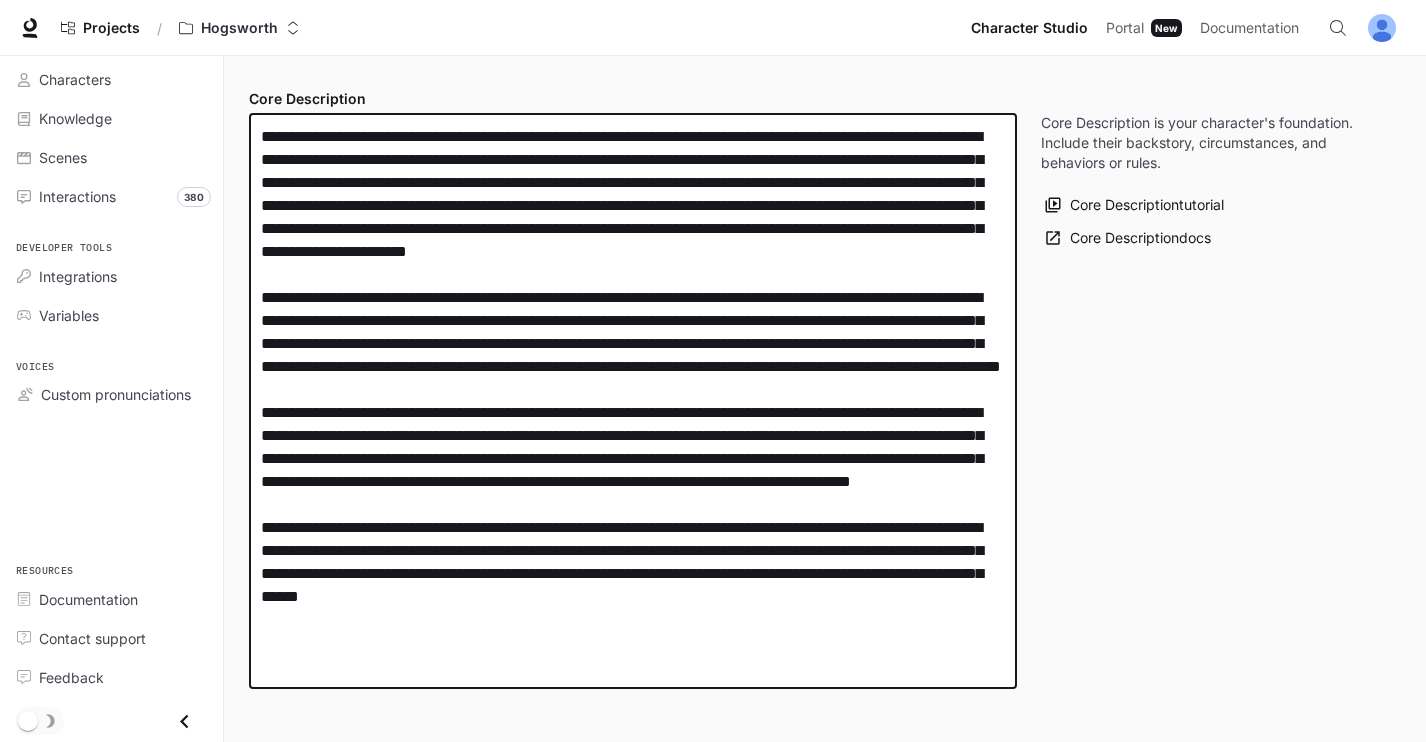 drag, startPoint x: 864, startPoint y: 664, endPoint x: 175, endPoint y: 98, distance: 891.6709 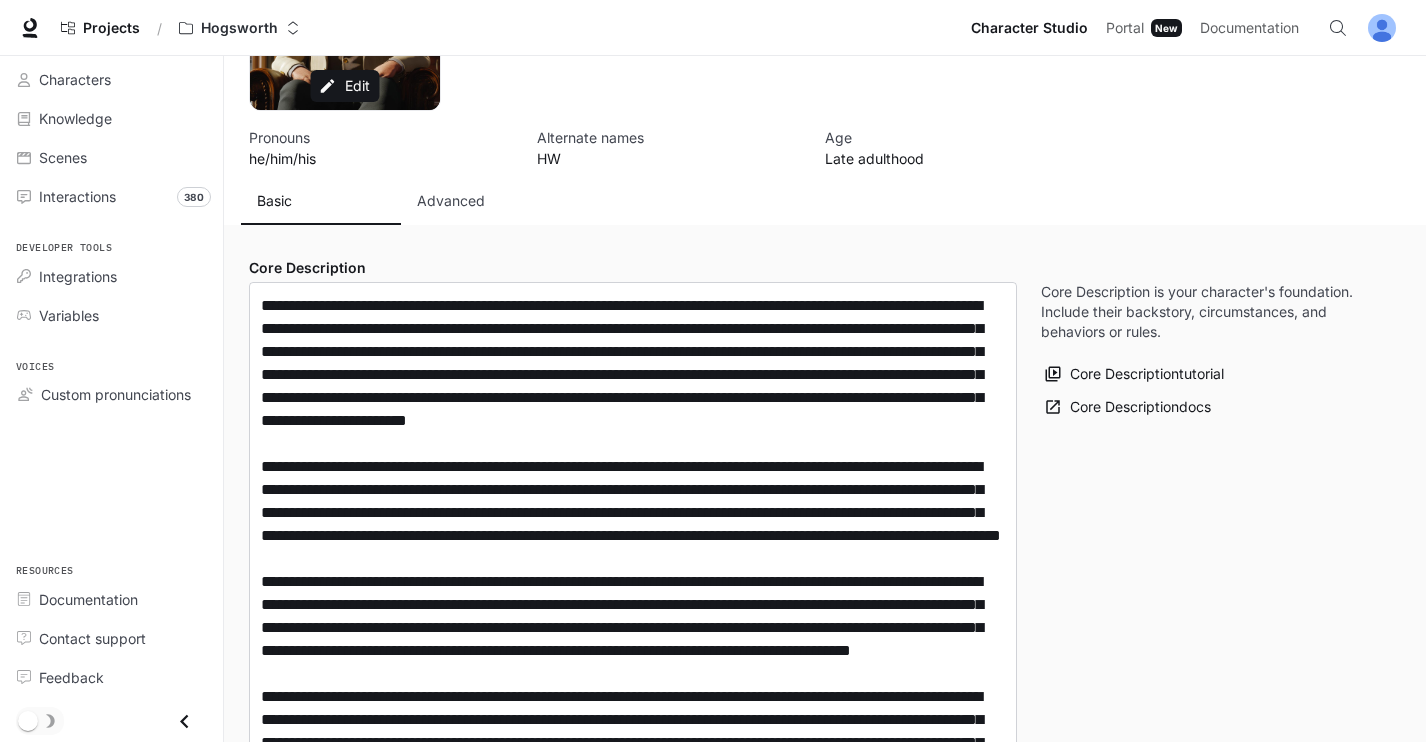 scroll, scrollTop: 0, scrollLeft: 0, axis: both 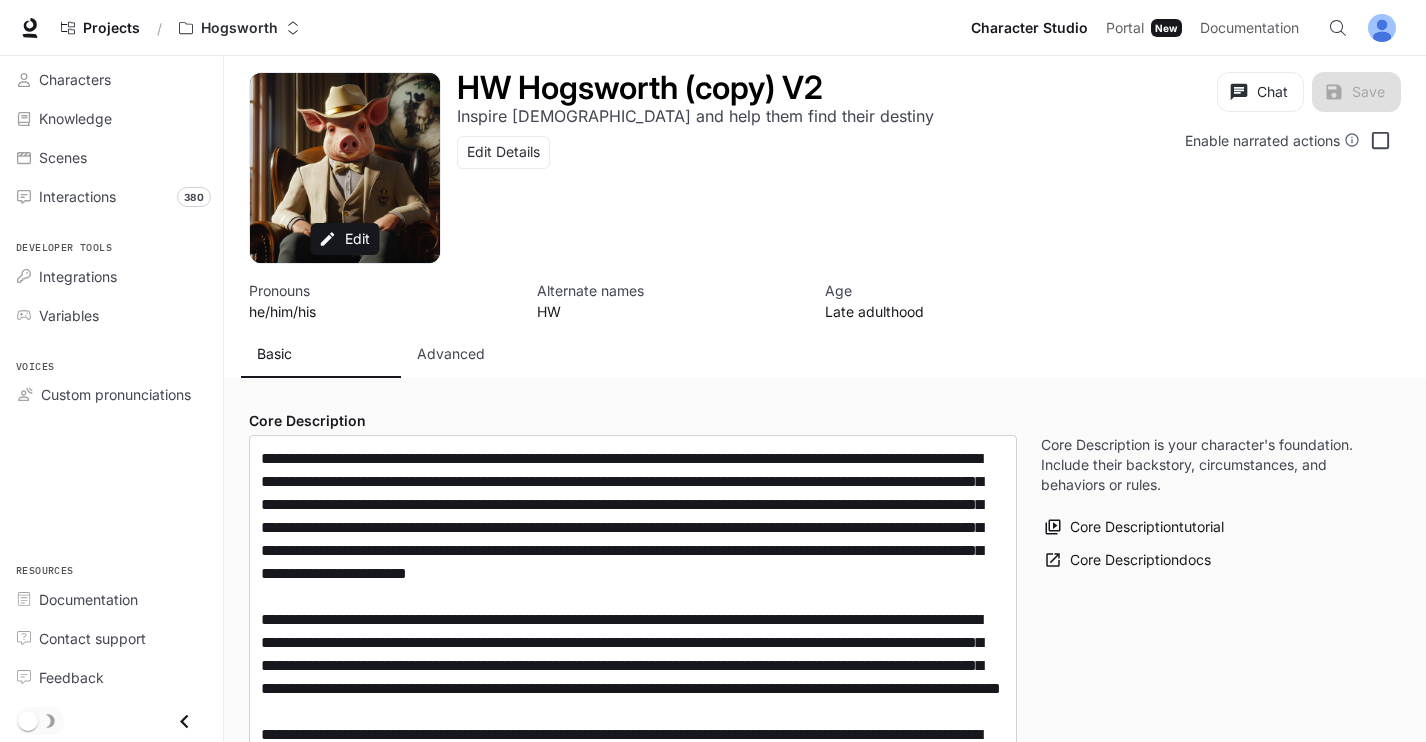 click on "Advanced" at bounding box center [451, 354] 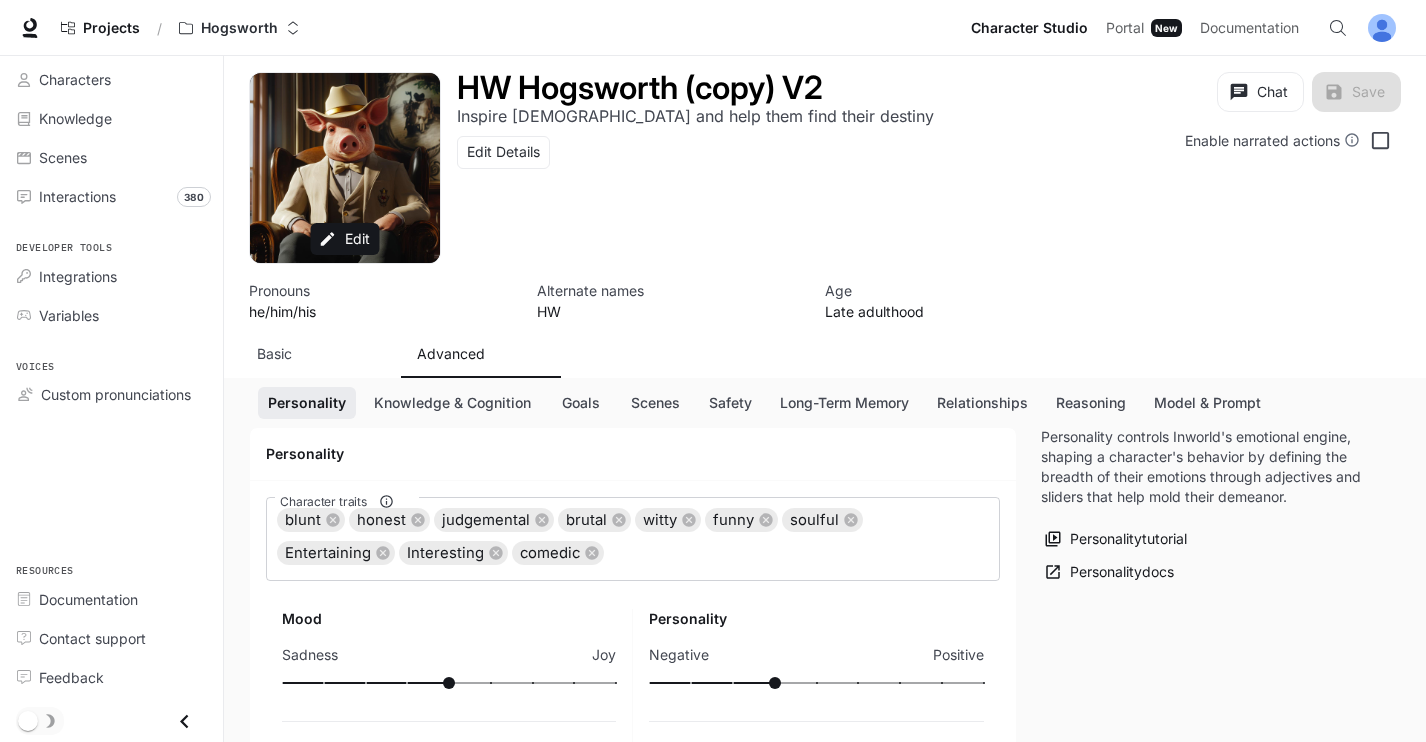 scroll, scrollTop: 168, scrollLeft: 0, axis: vertical 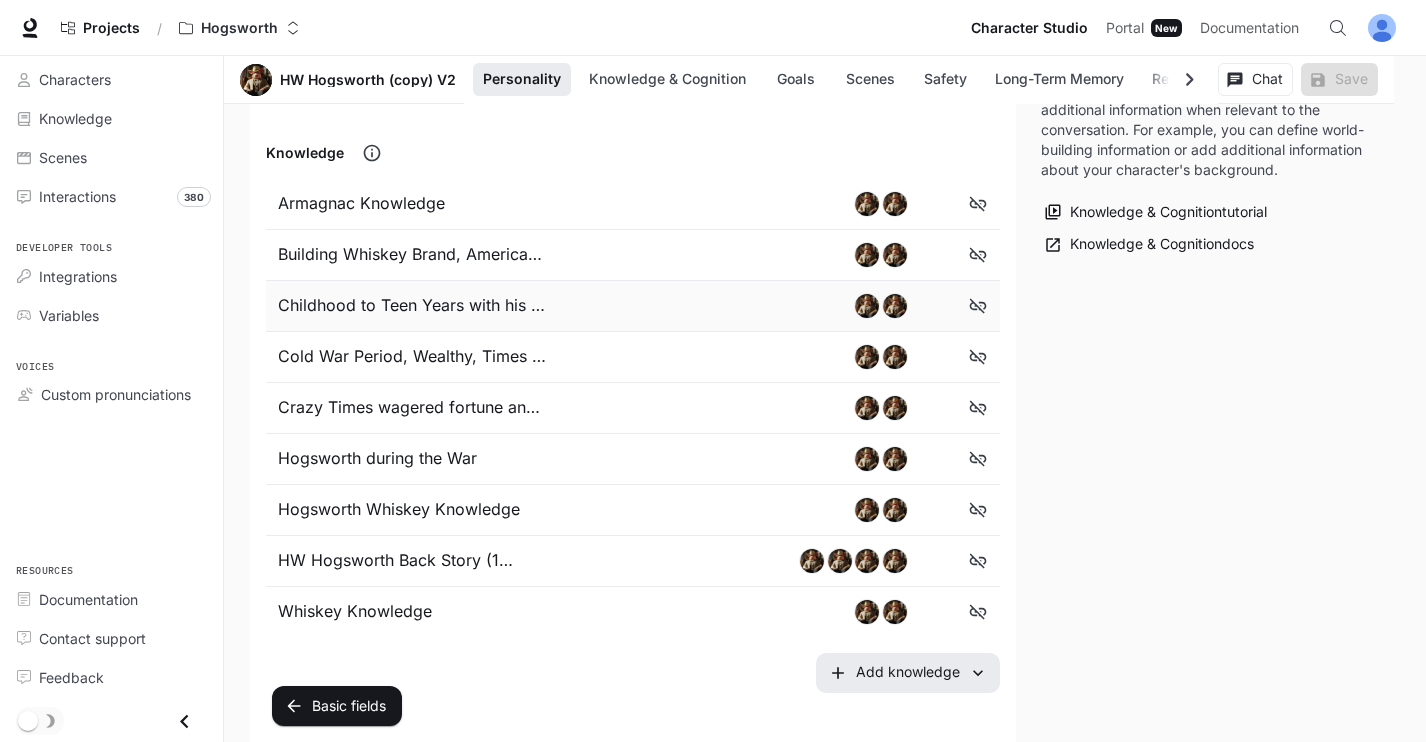 click on "Childhood to Teen Years with his father" at bounding box center (412, 306) 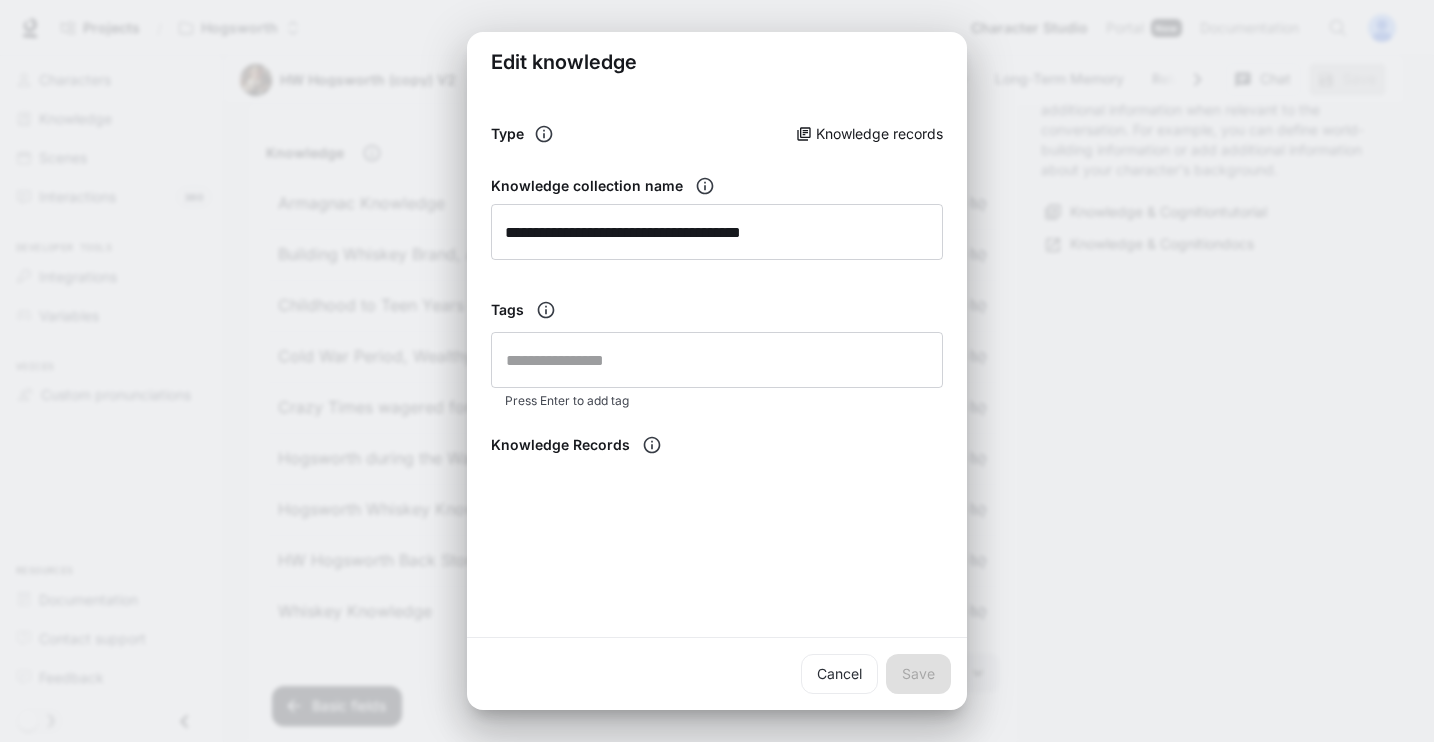 scroll, scrollTop: 1850, scrollLeft: 0, axis: vertical 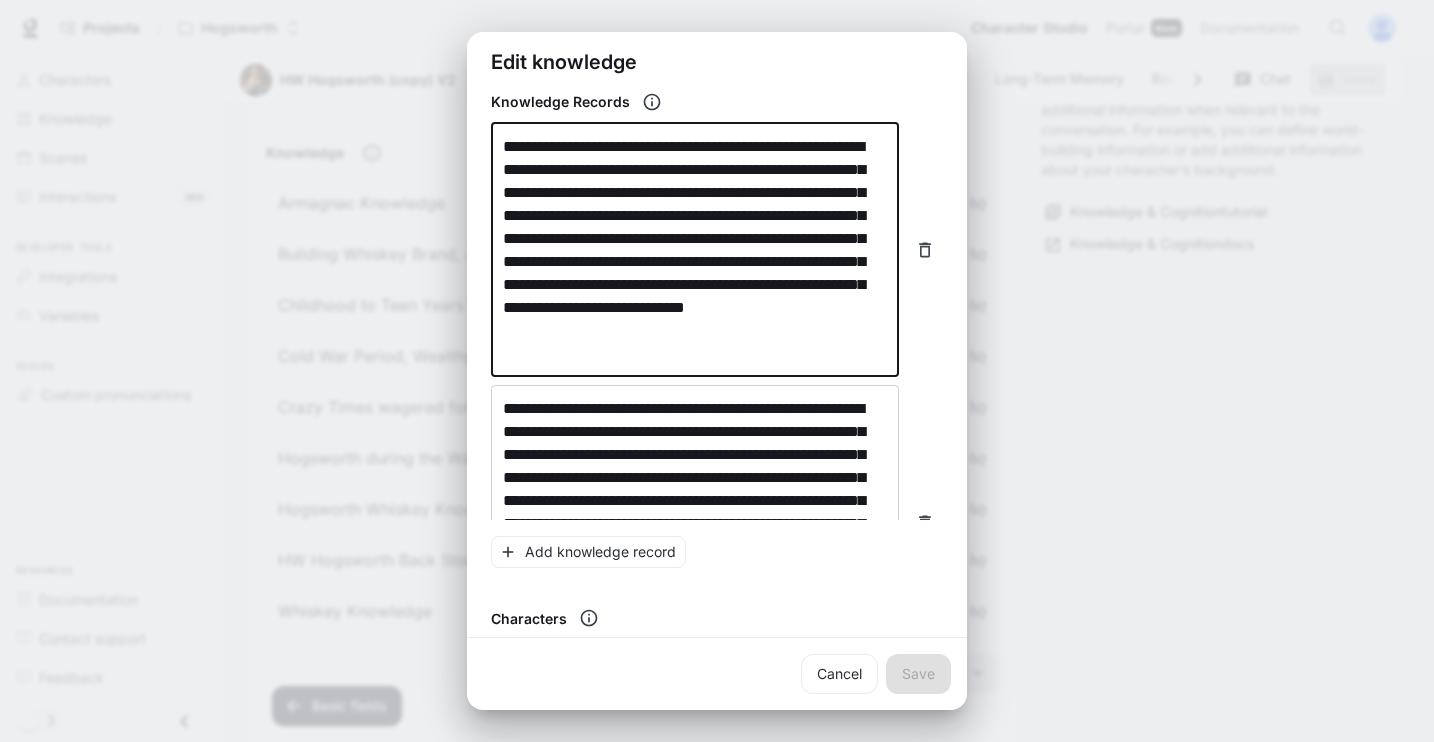 drag, startPoint x: 830, startPoint y: 480, endPoint x: 640, endPoint y: 275, distance: 279.50848 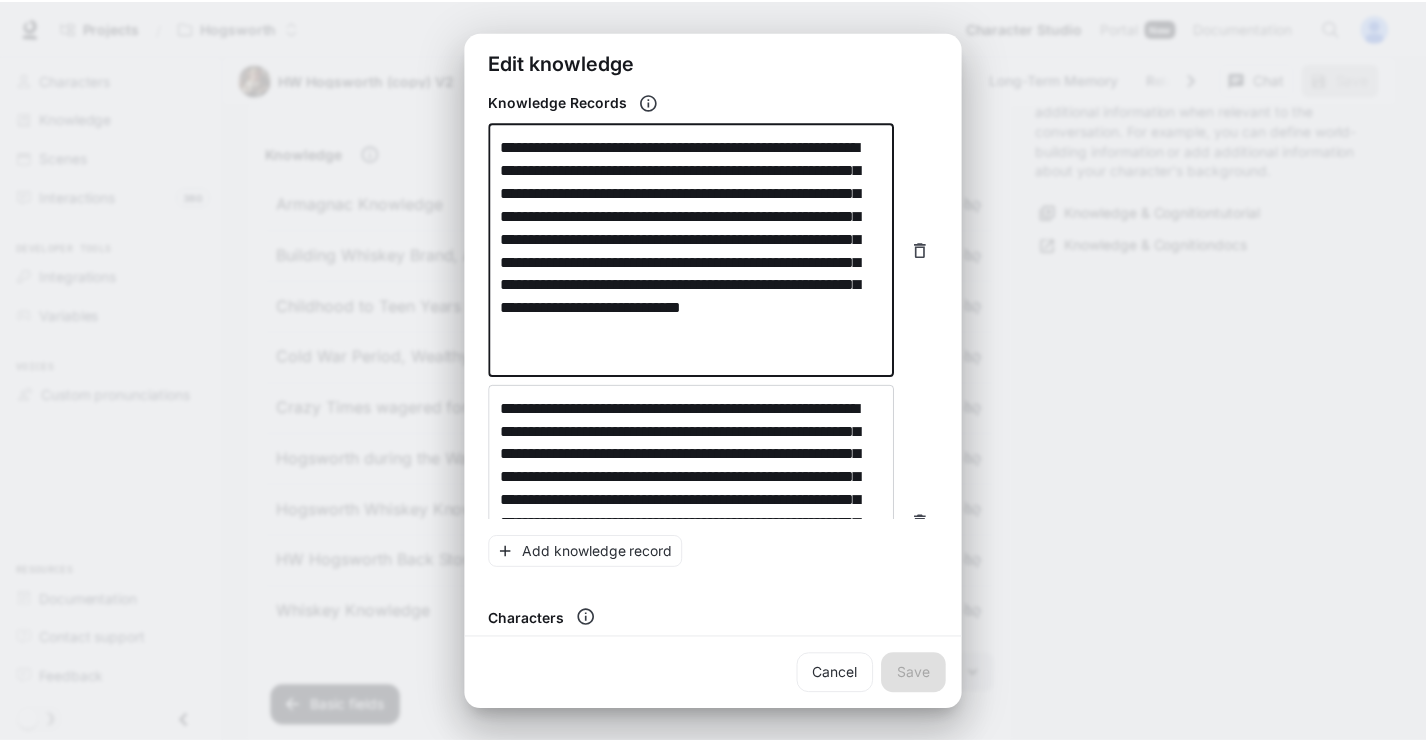 scroll, scrollTop: 1703, scrollLeft: 0, axis: vertical 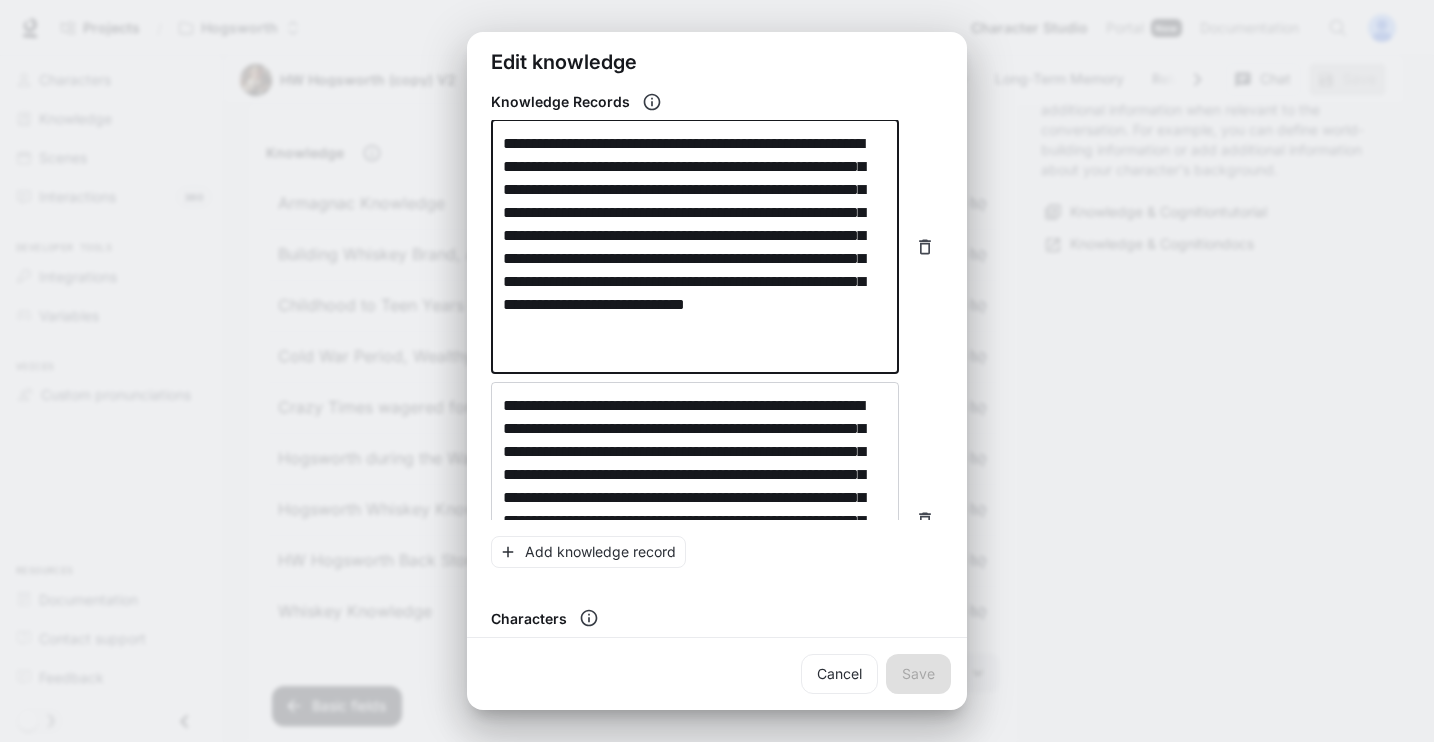 click on "**********" at bounding box center [717, 371] 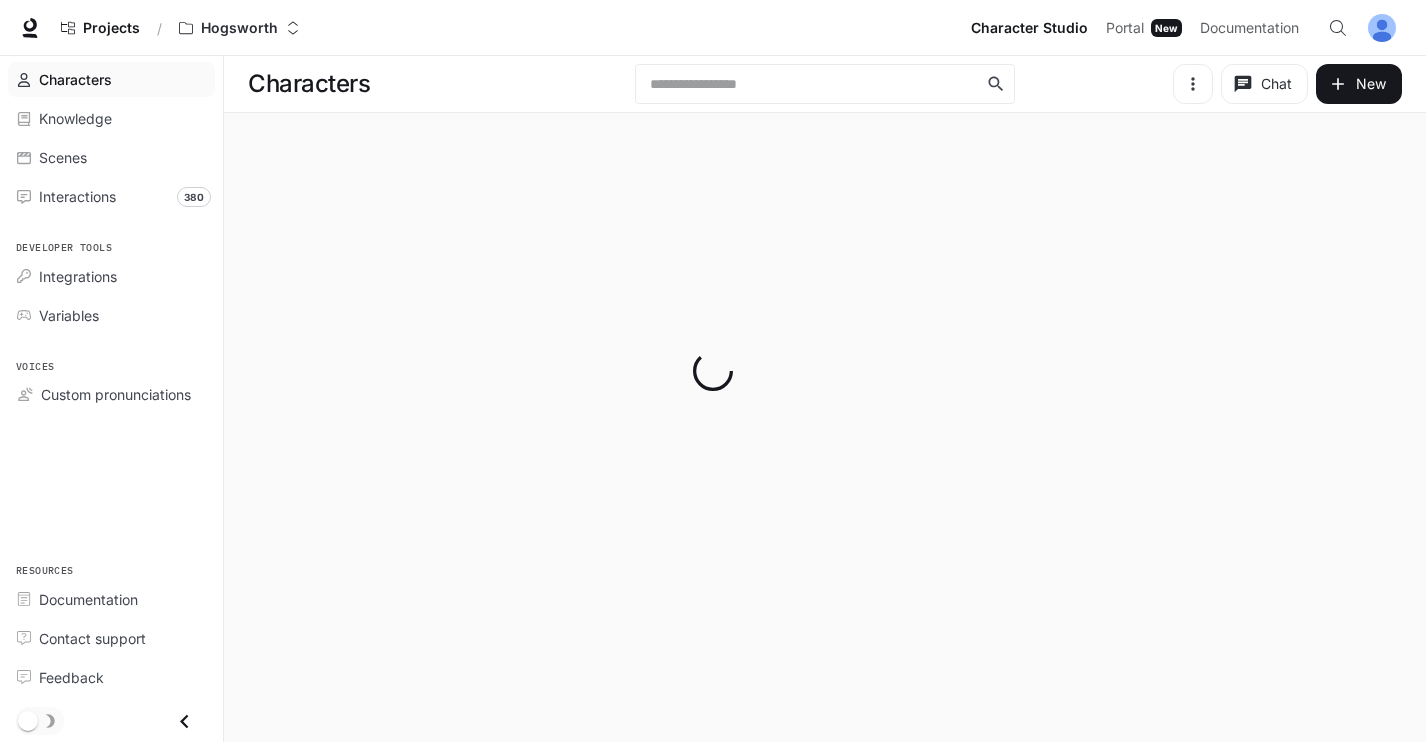 scroll, scrollTop: 0, scrollLeft: 0, axis: both 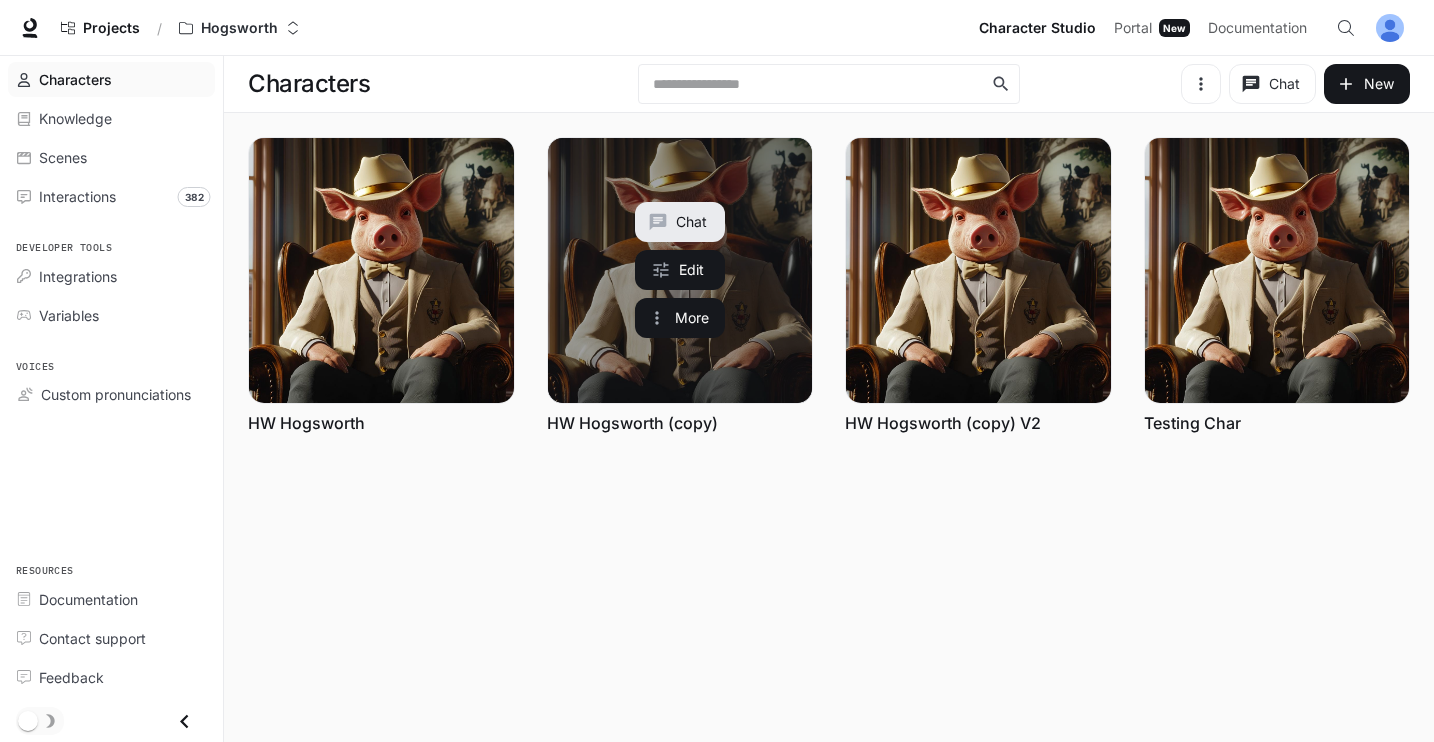 click on "HW Hogsworth (copy)" at bounding box center [632, 423] 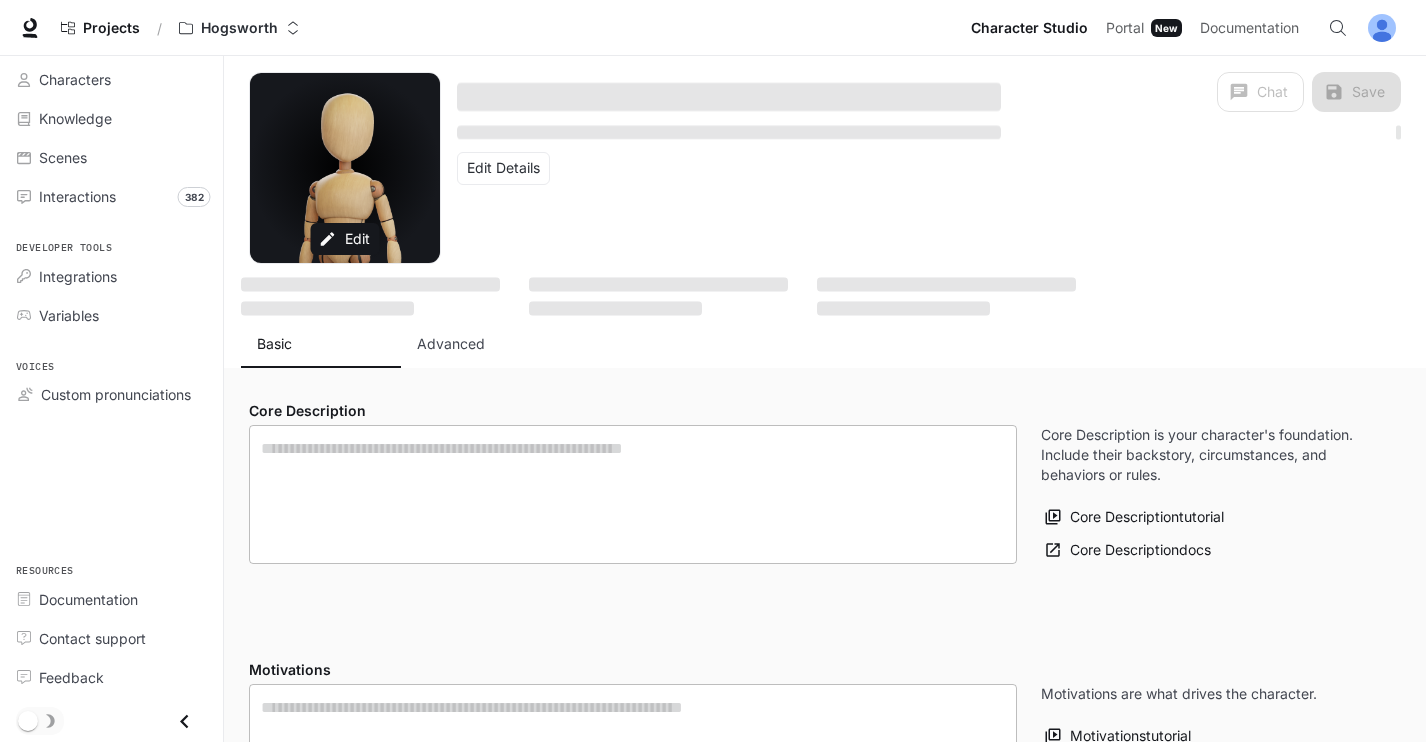 type on "**********" 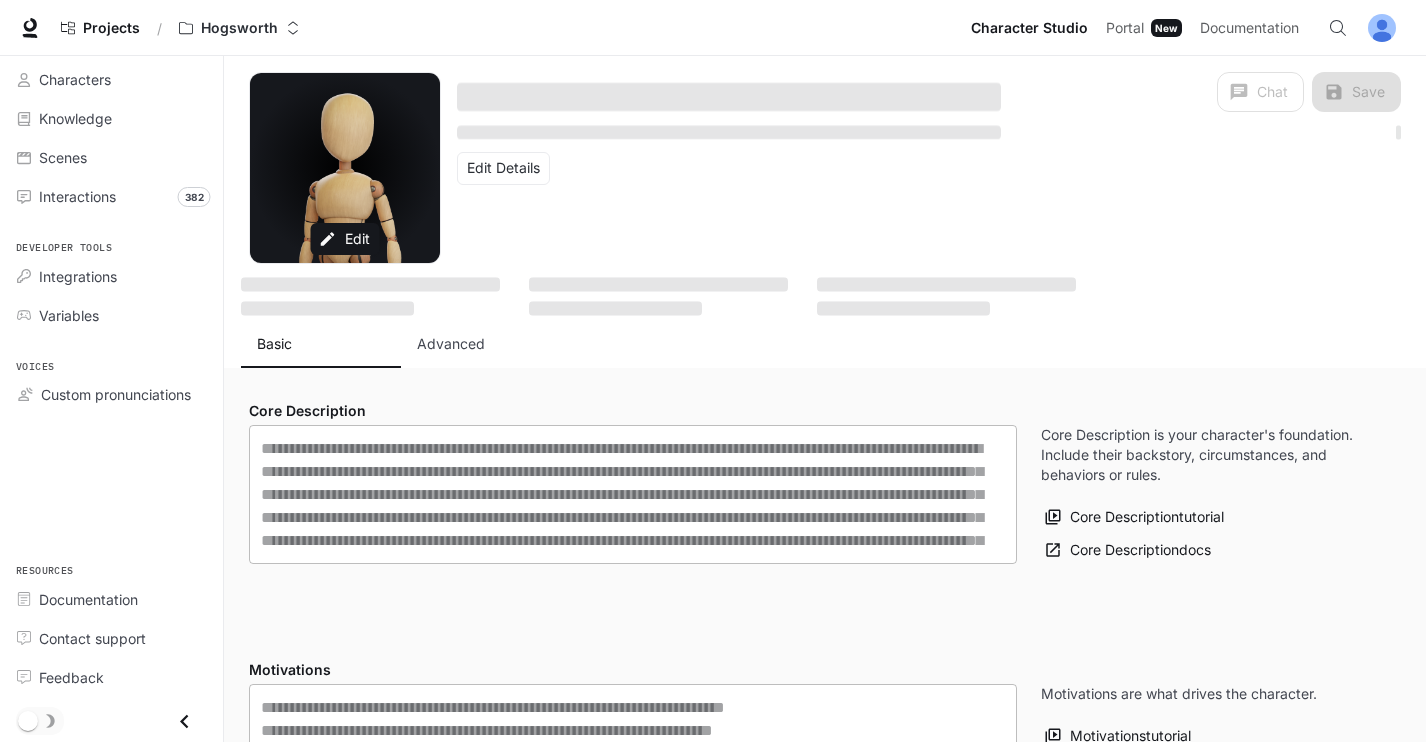 type on "**********" 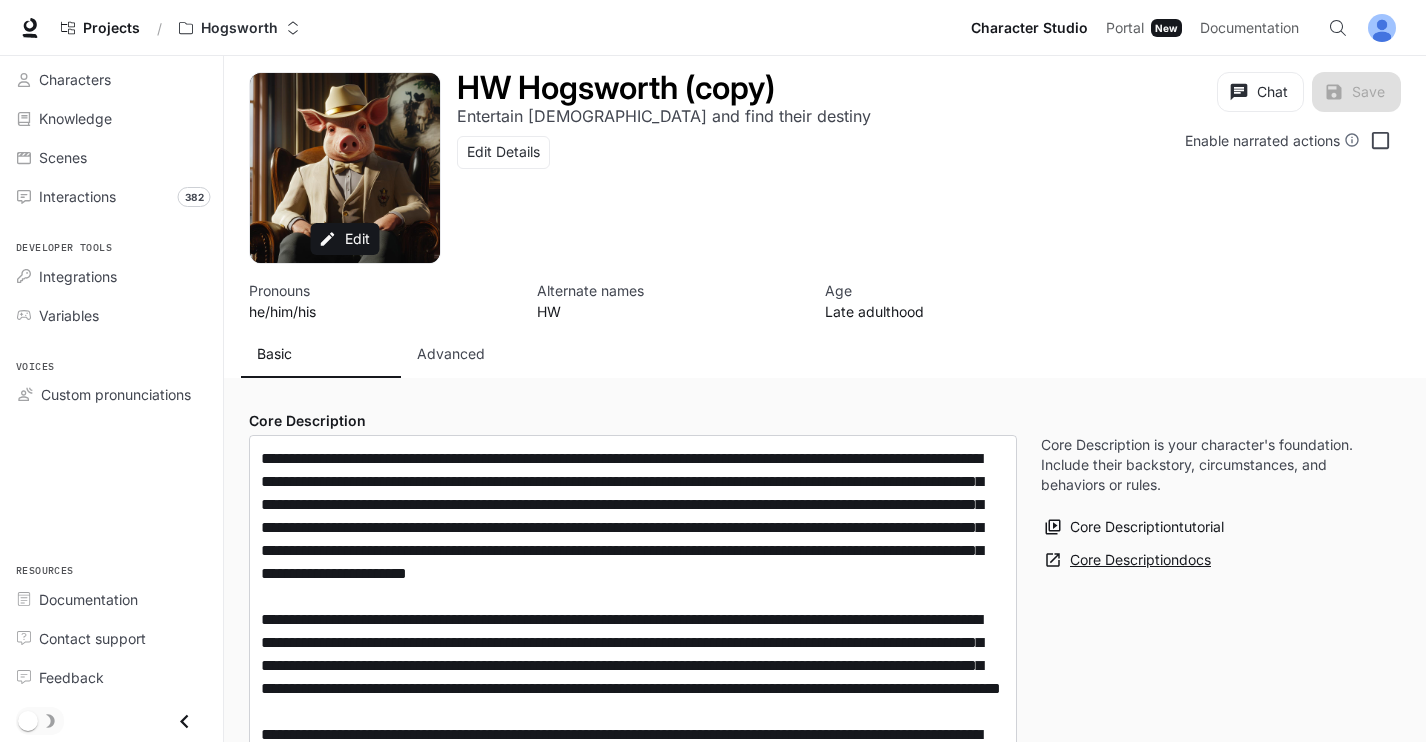 click on "Core Description  docs" at bounding box center [1128, 560] 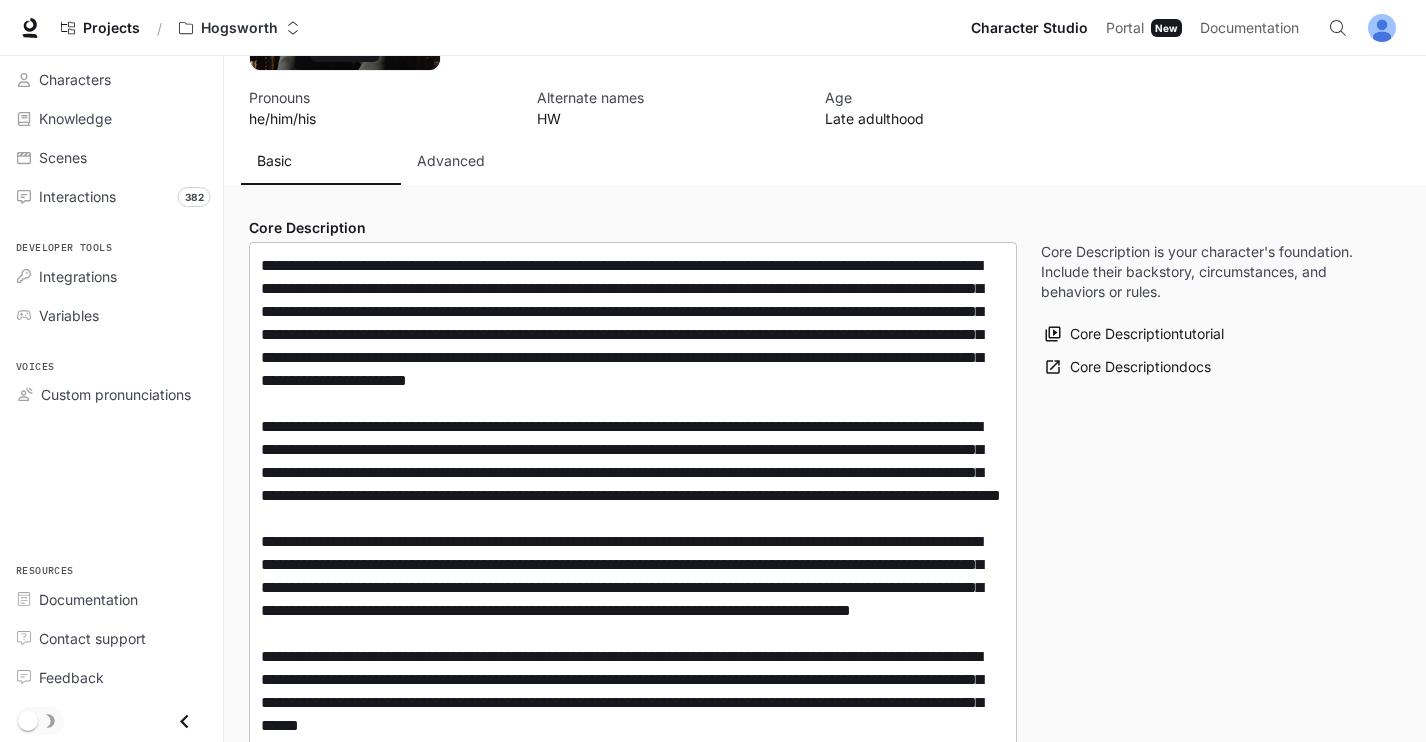 scroll, scrollTop: 361, scrollLeft: 0, axis: vertical 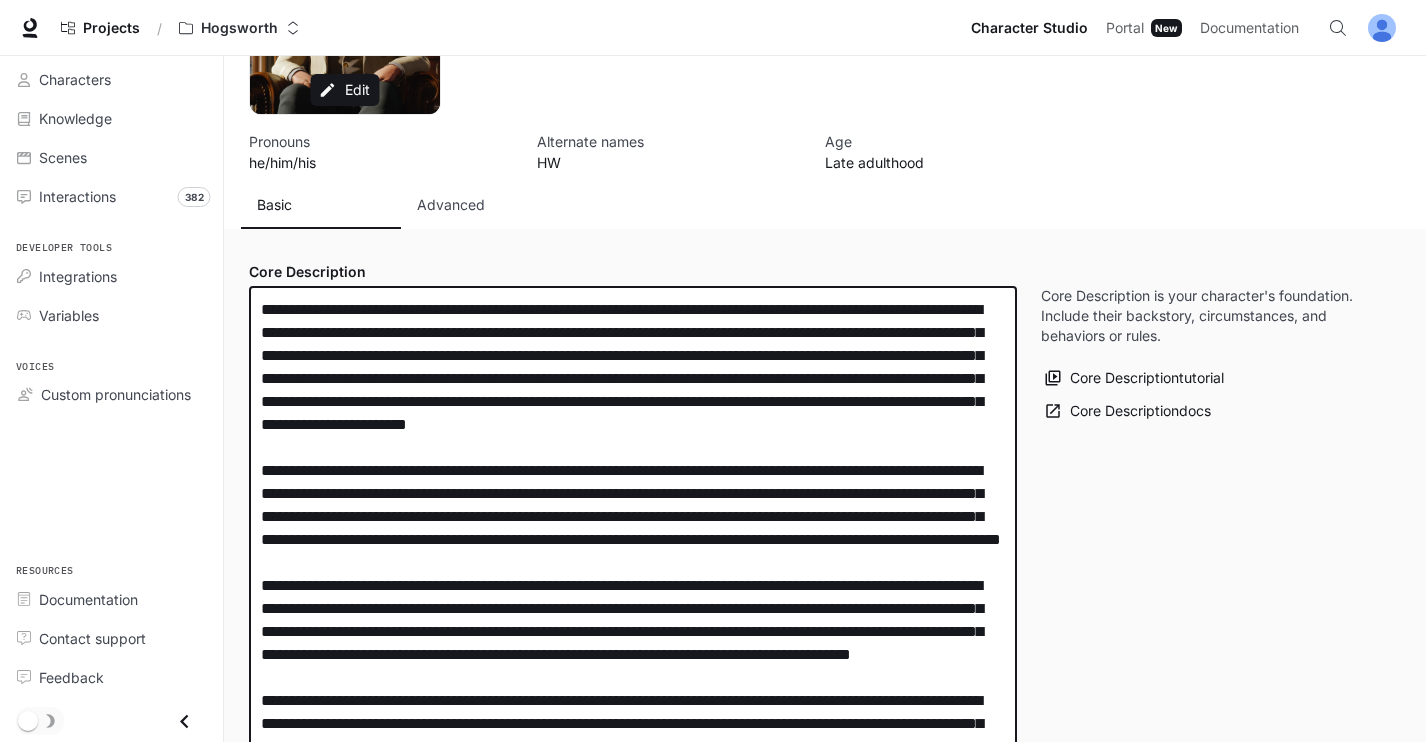 drag, startPoint x: 861, startPoint y: 625, endPoint x: 269, endPoint y: 306, distance: 672.47675 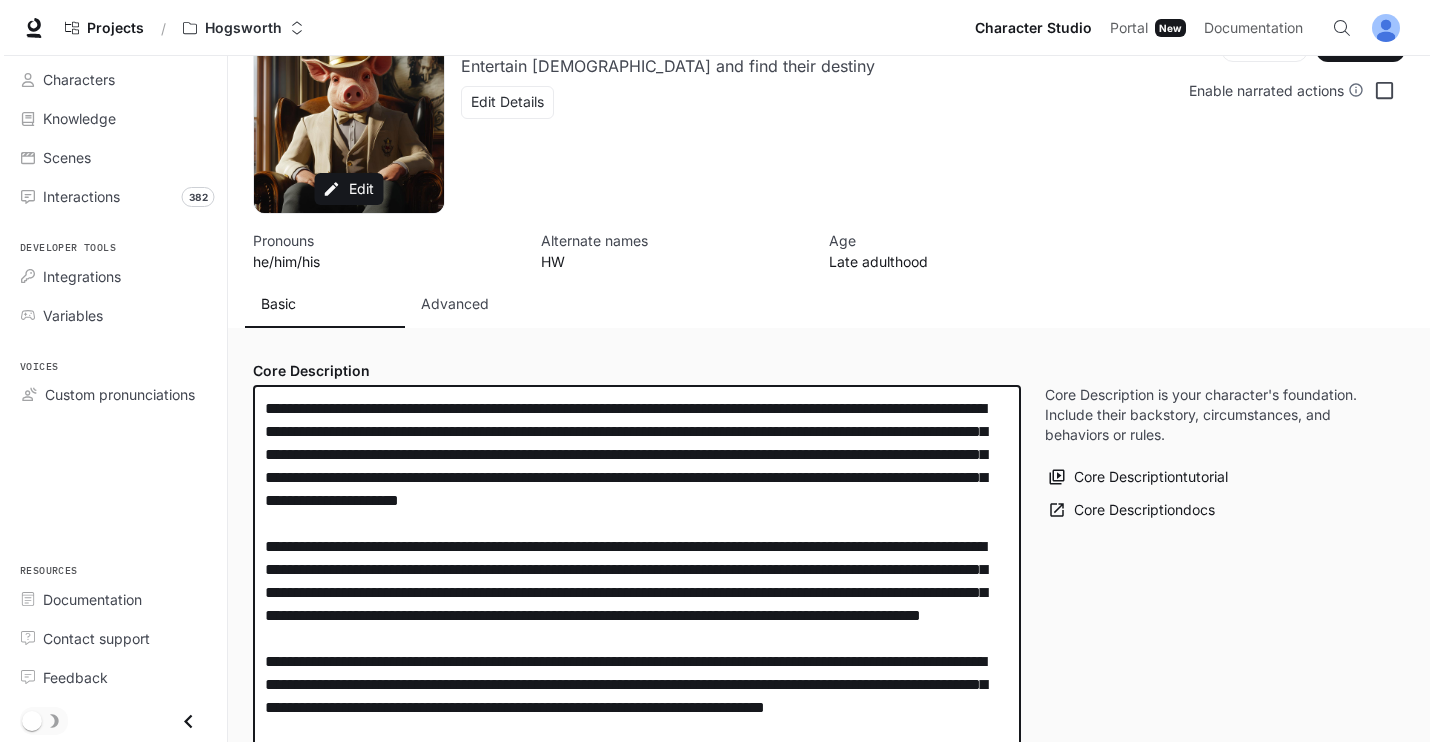 scroll, scrollTop: 0, scrollLeft: 0, axis: both 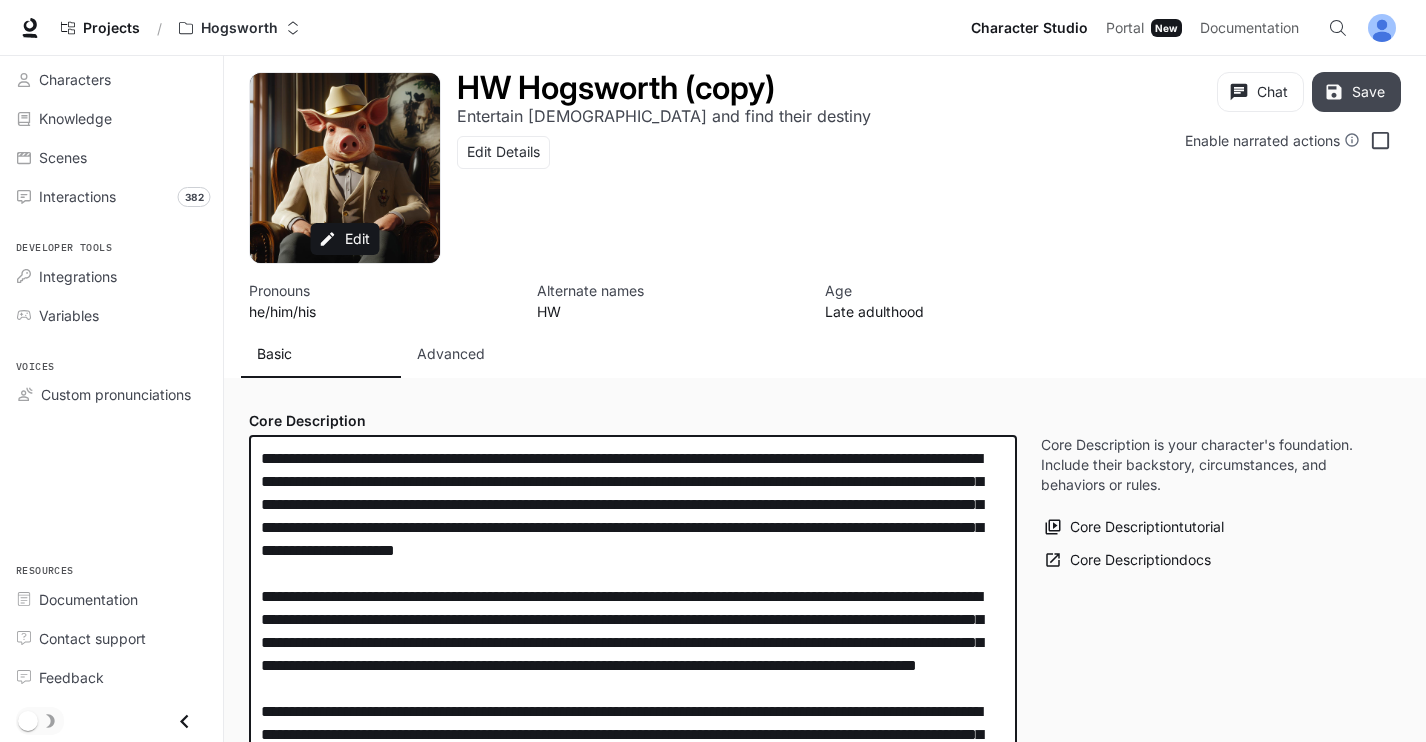 type on "**********" 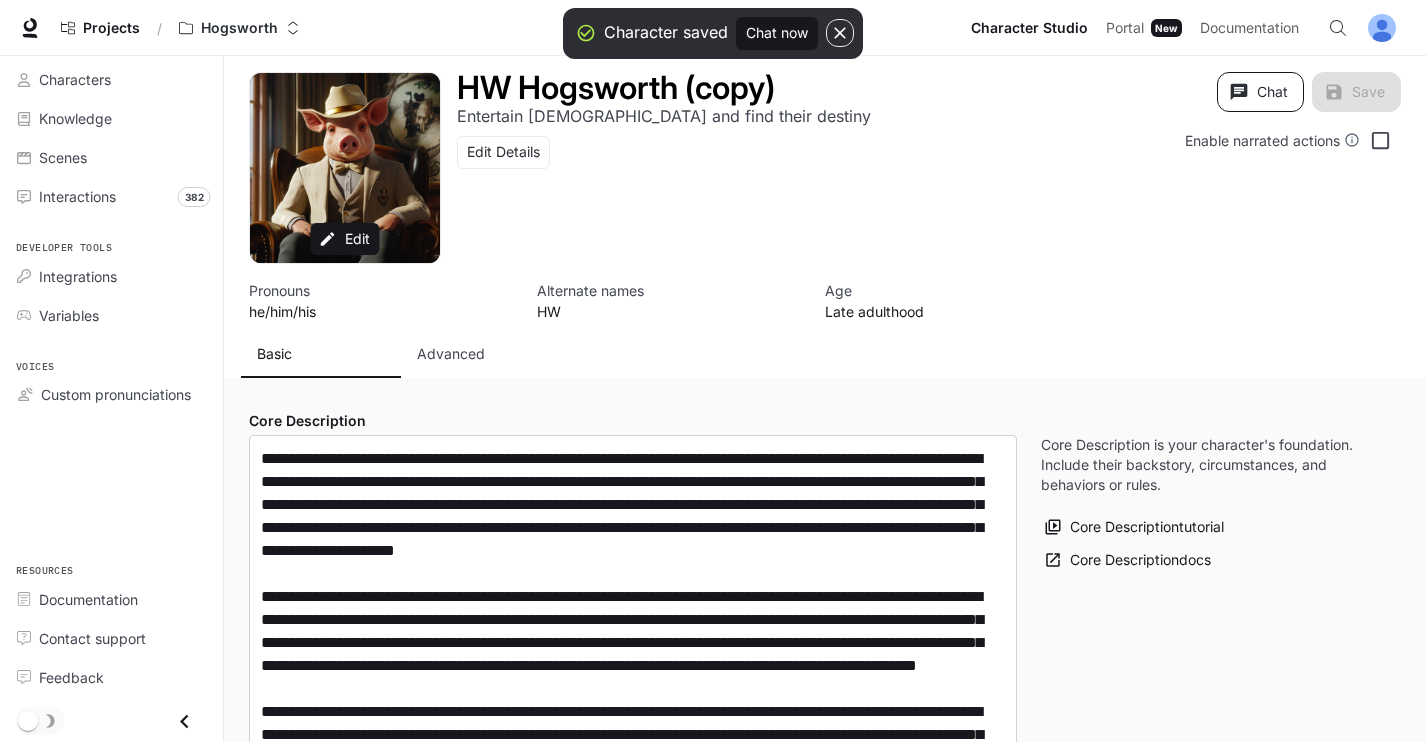 click on "Chat" at bounding box center [1260, 92] 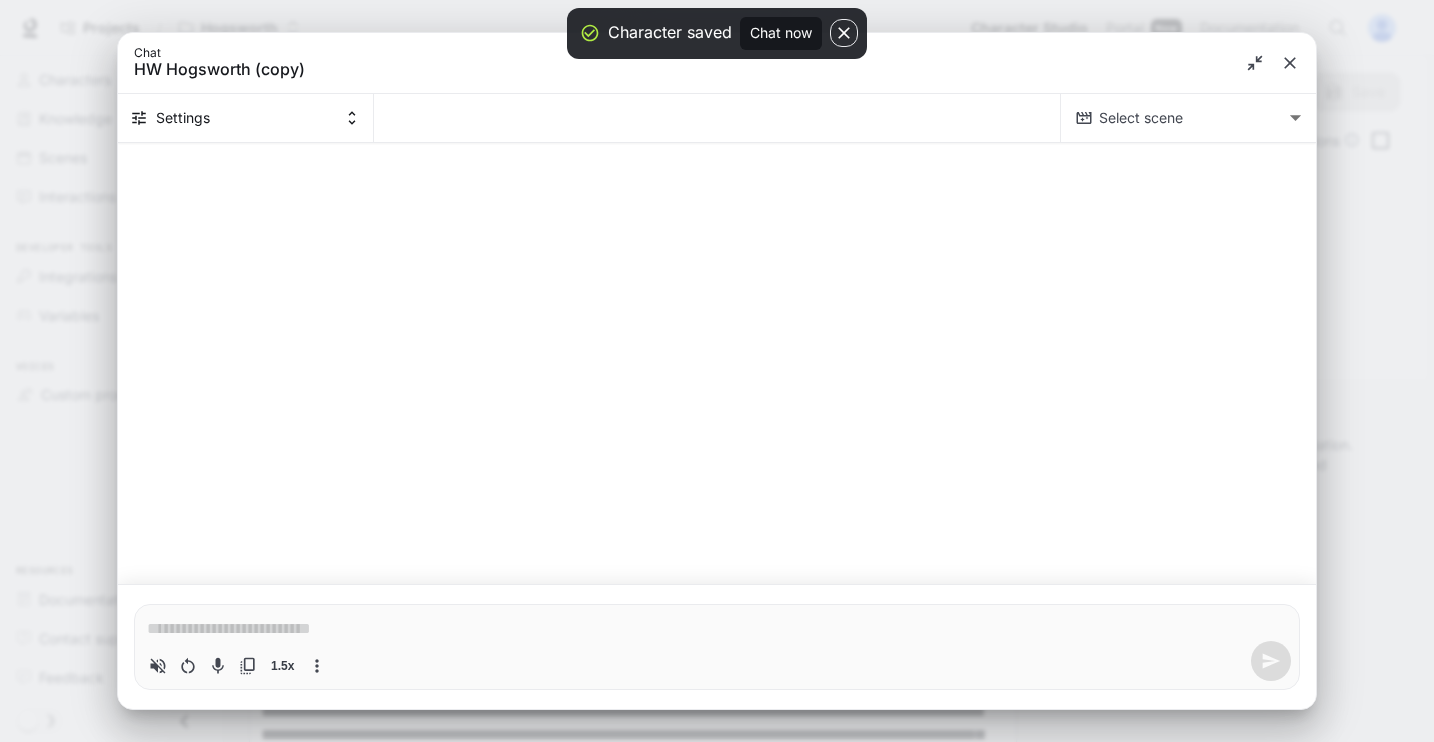 type on "*" 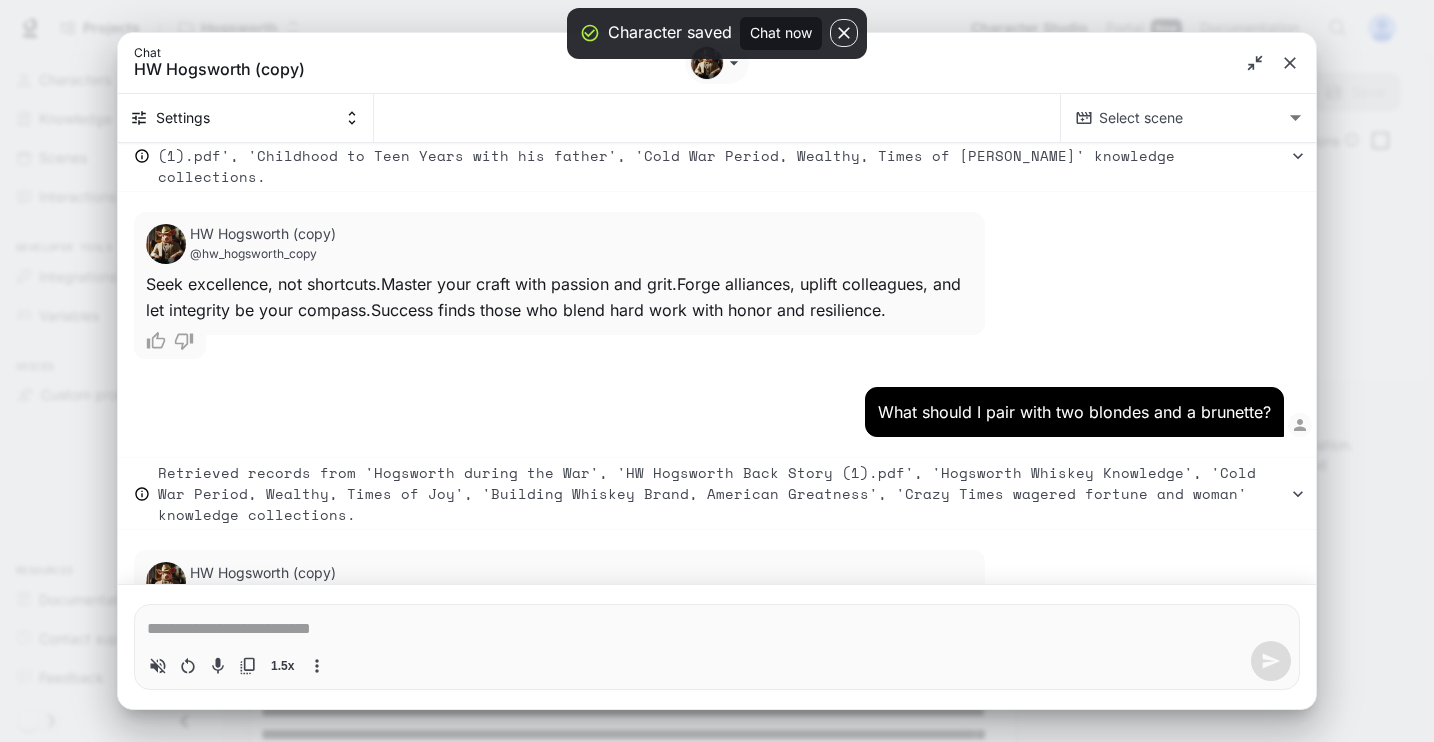 type on "*" 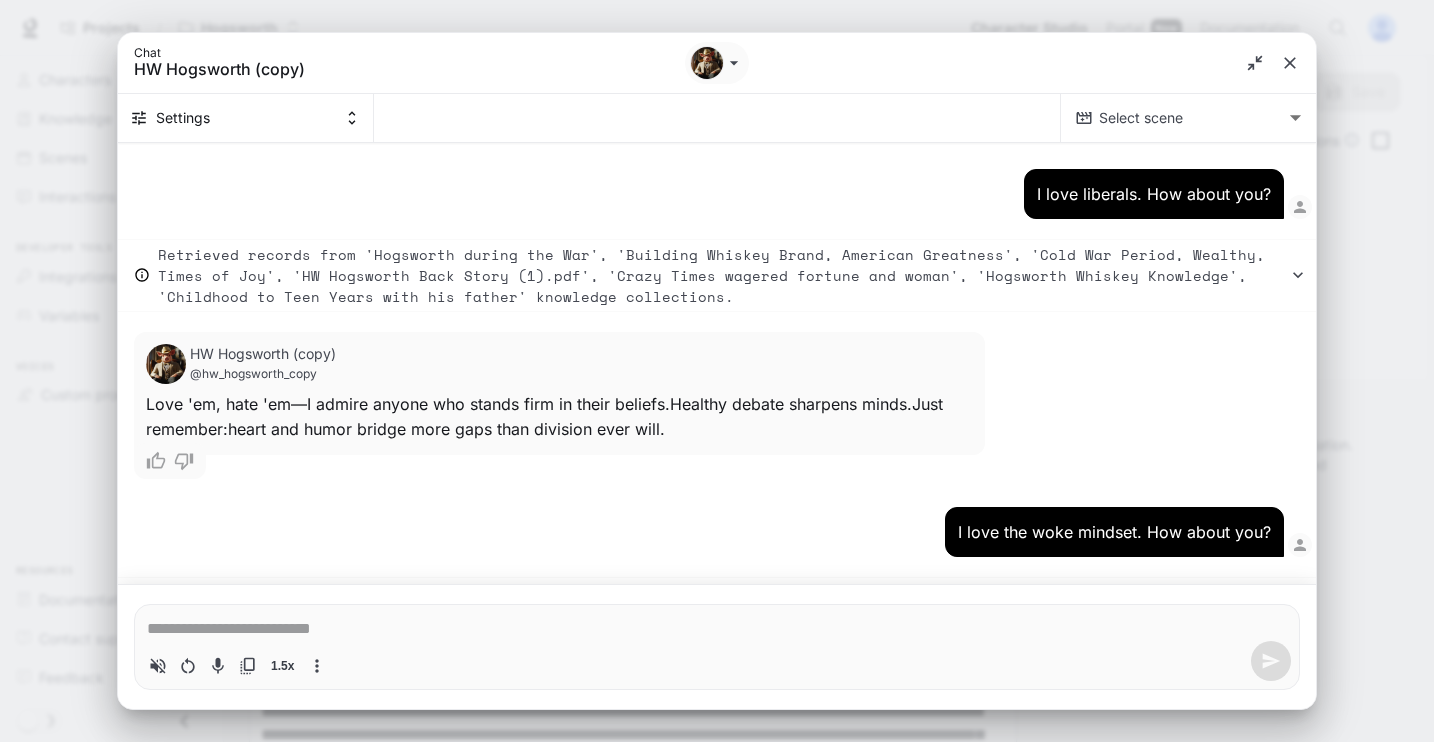 scroll, scrollTop: 14154, scrollLeft: 0, axis: vertical 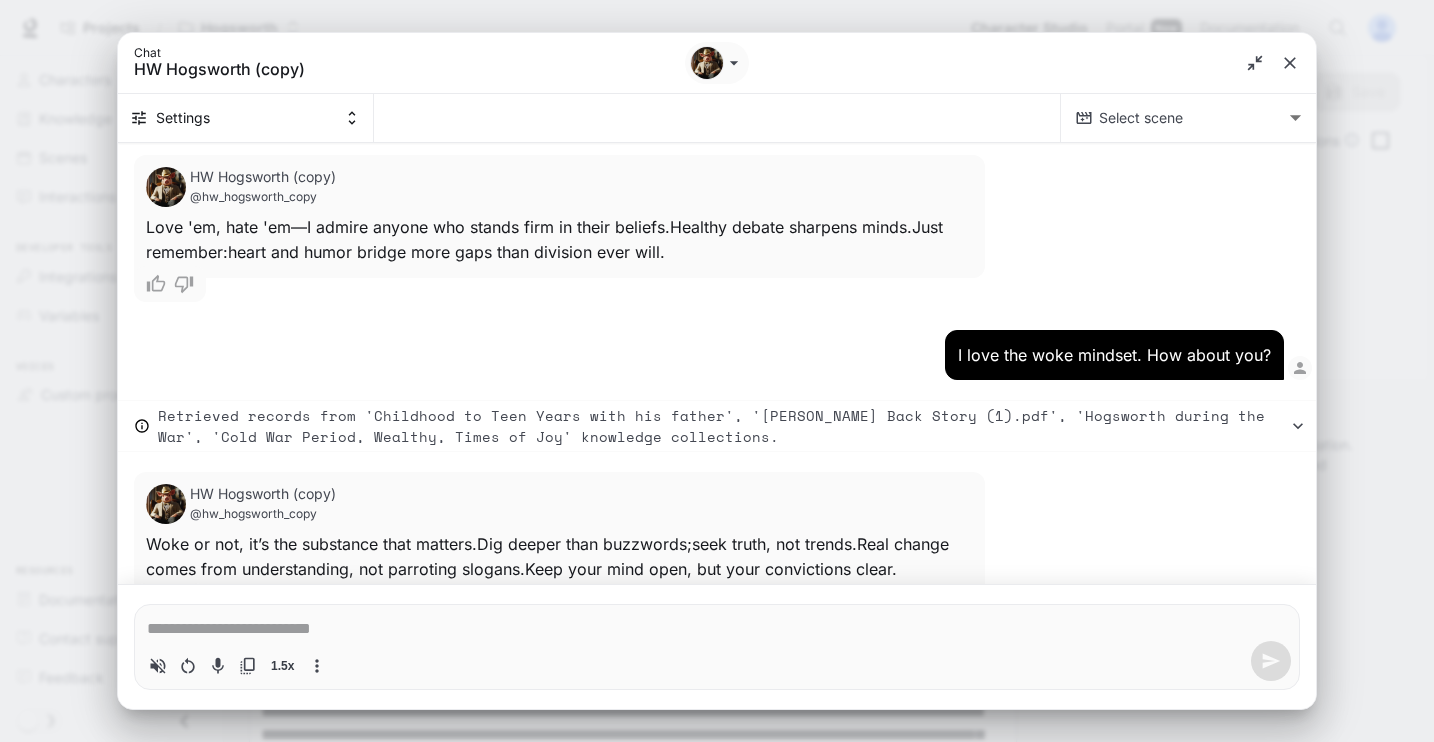 type on "*" 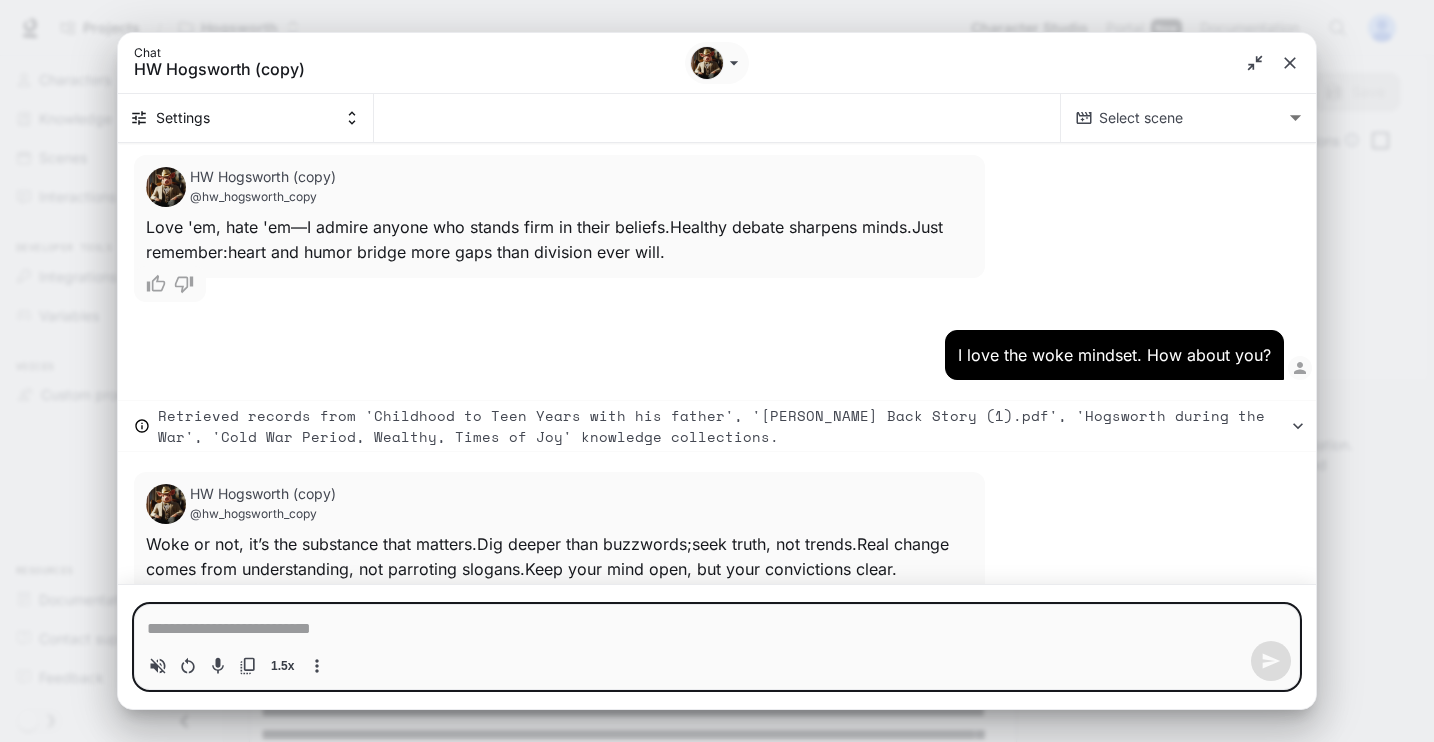 click at bounding box center [717, 629] 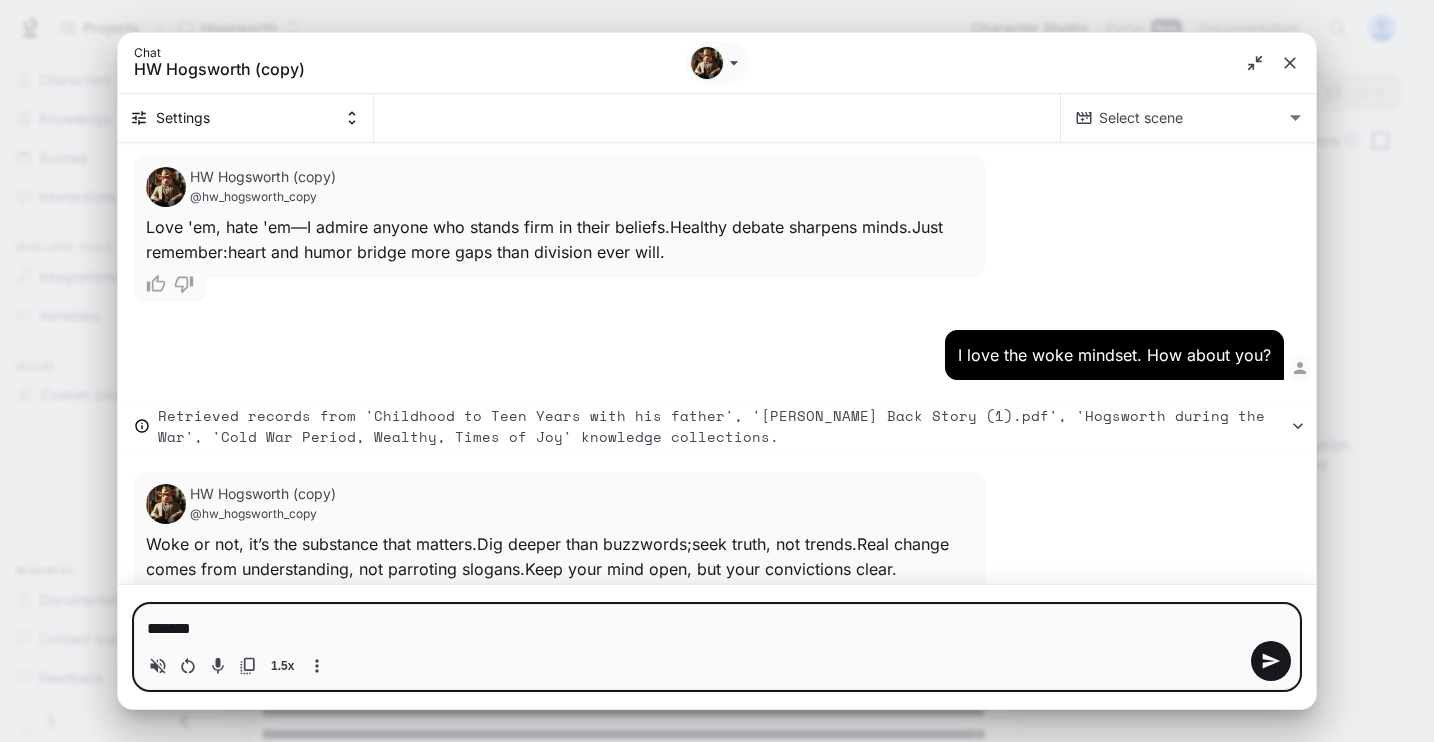 type on "*******" 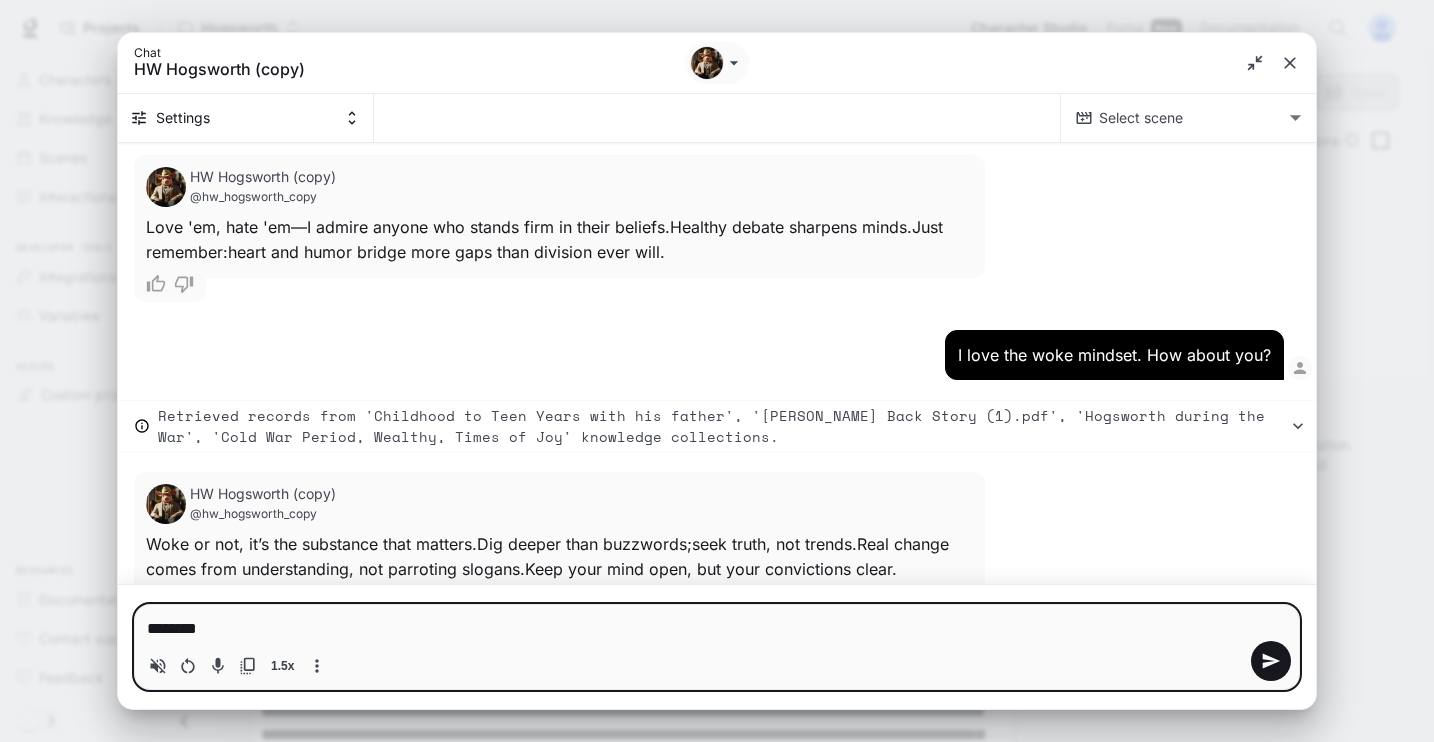 type on "*********" 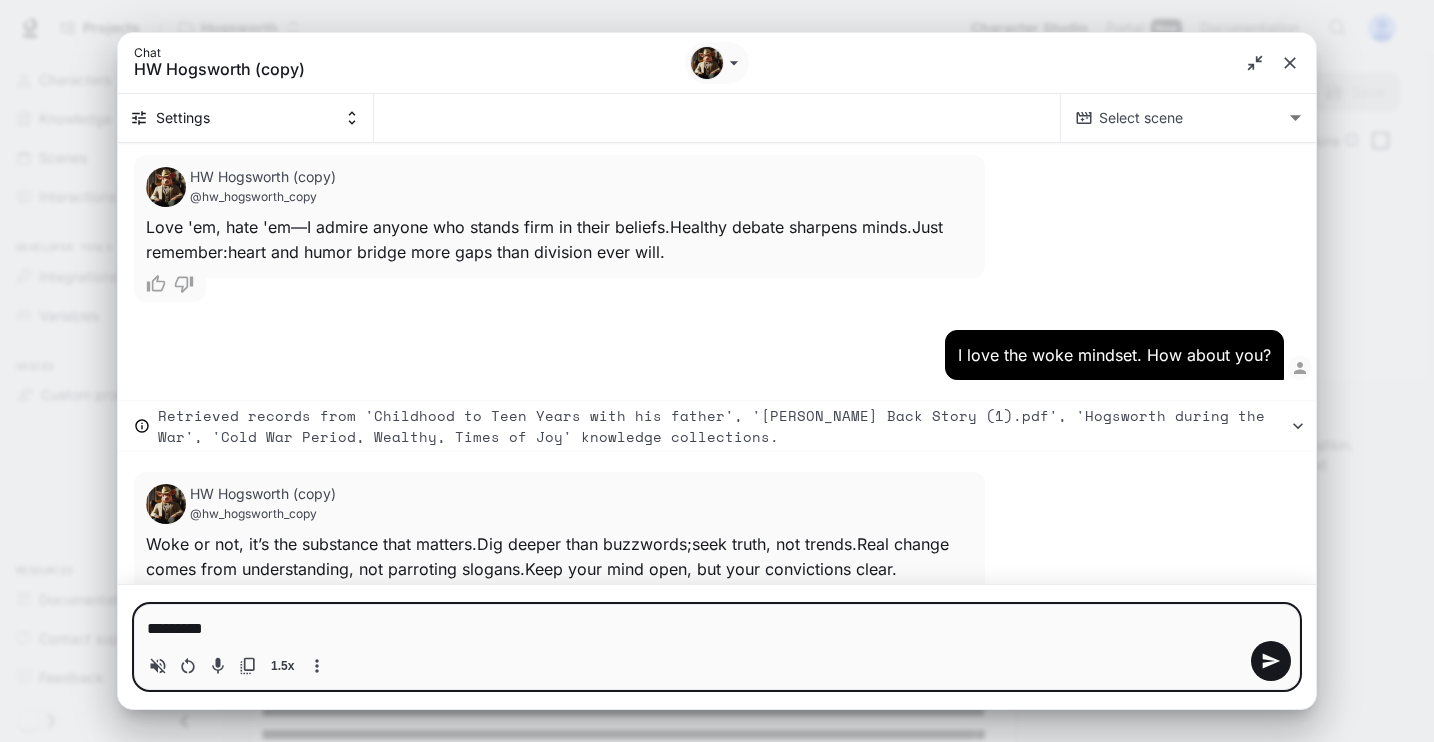 type on "*********" 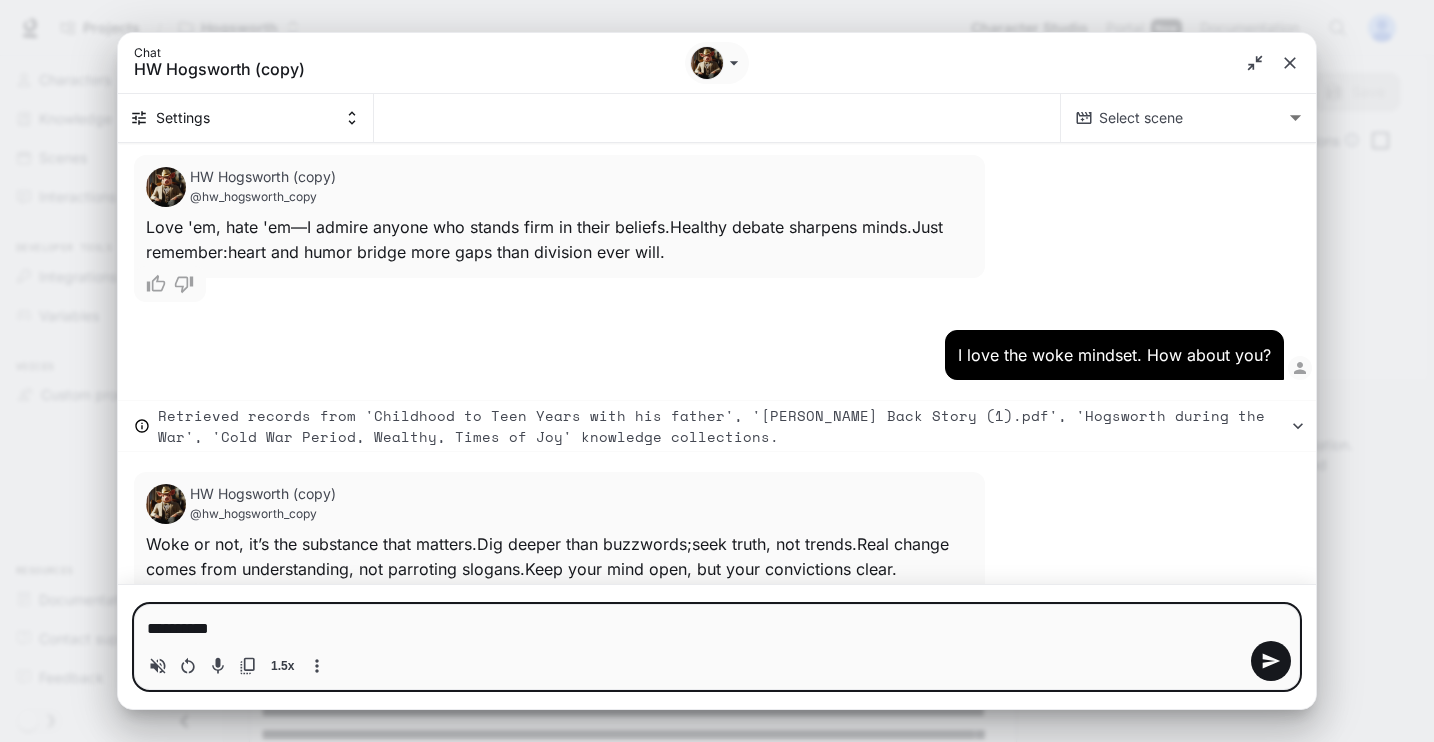 type on "**********" 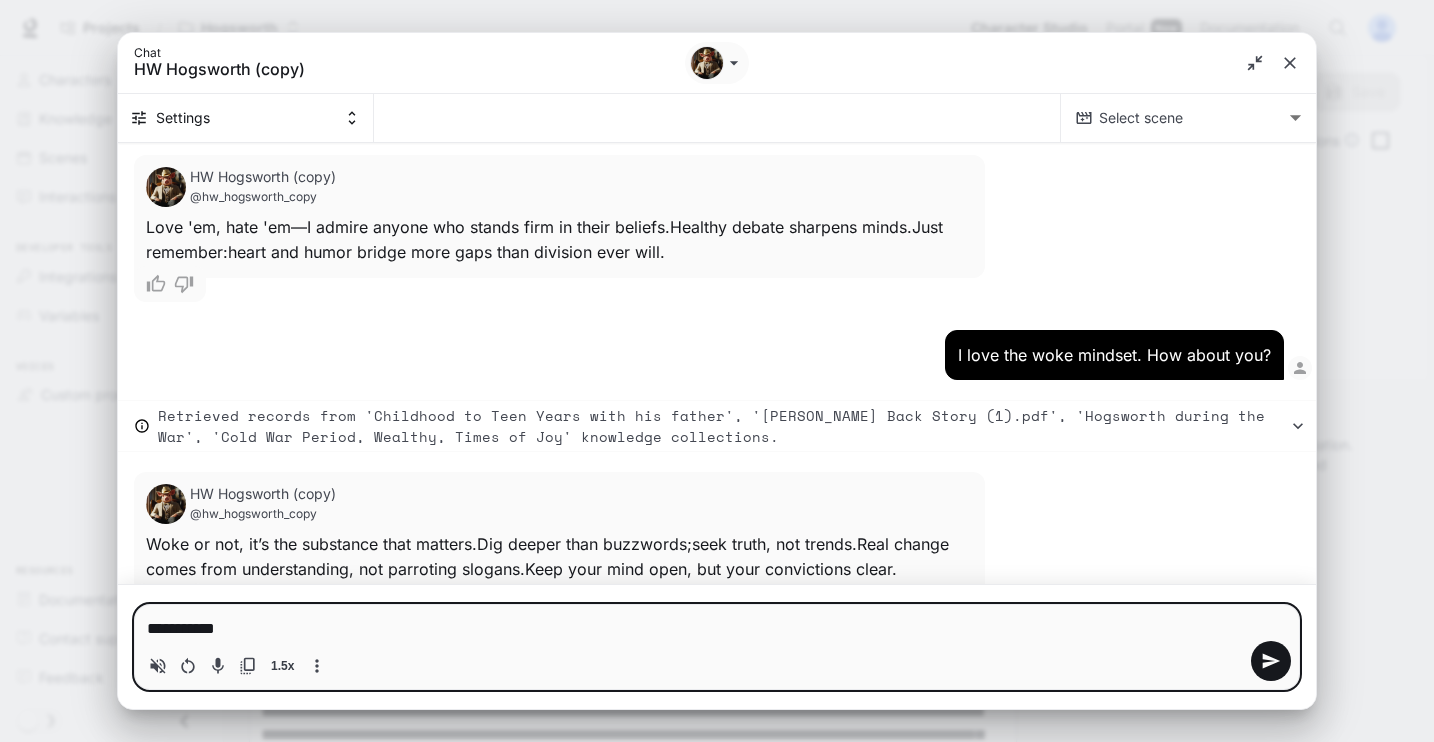 type on "**********" 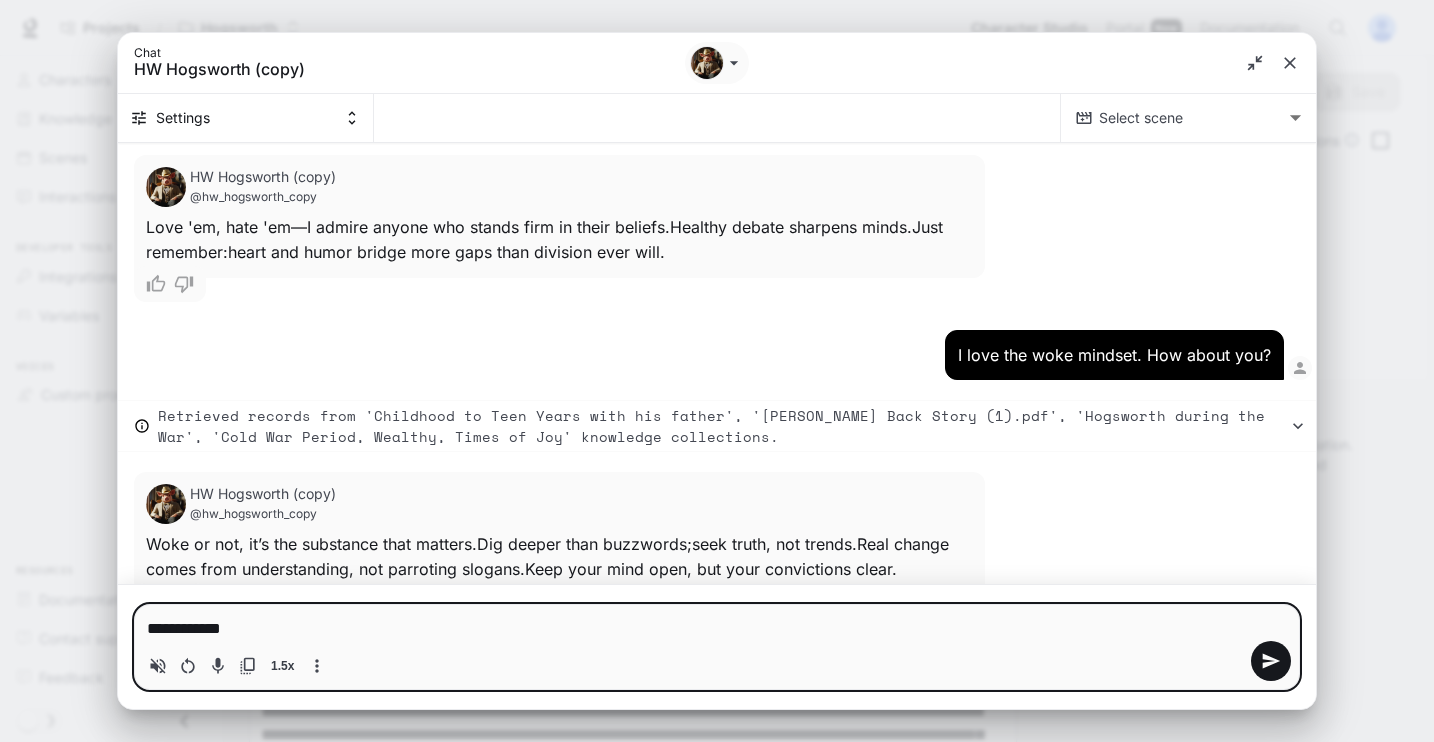 type on "**********" 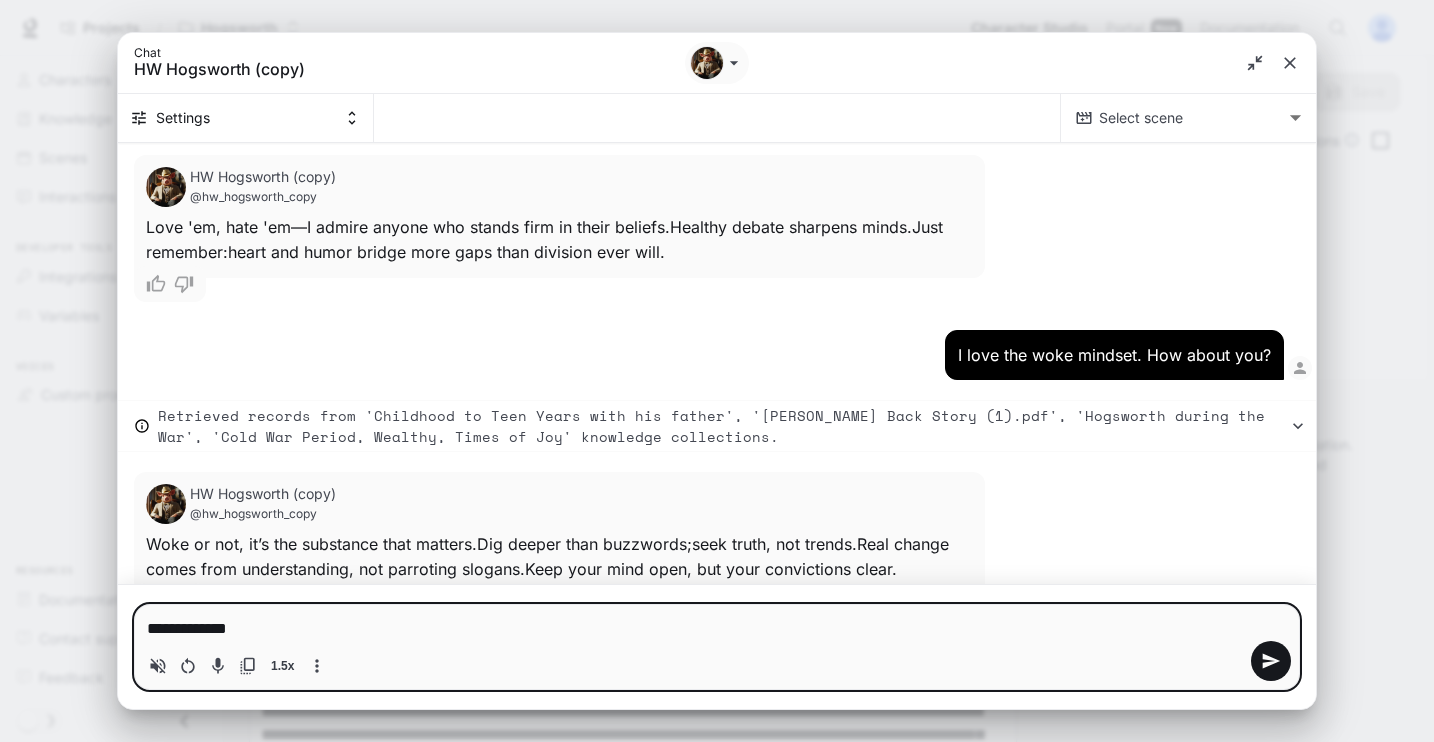 type on "**********" 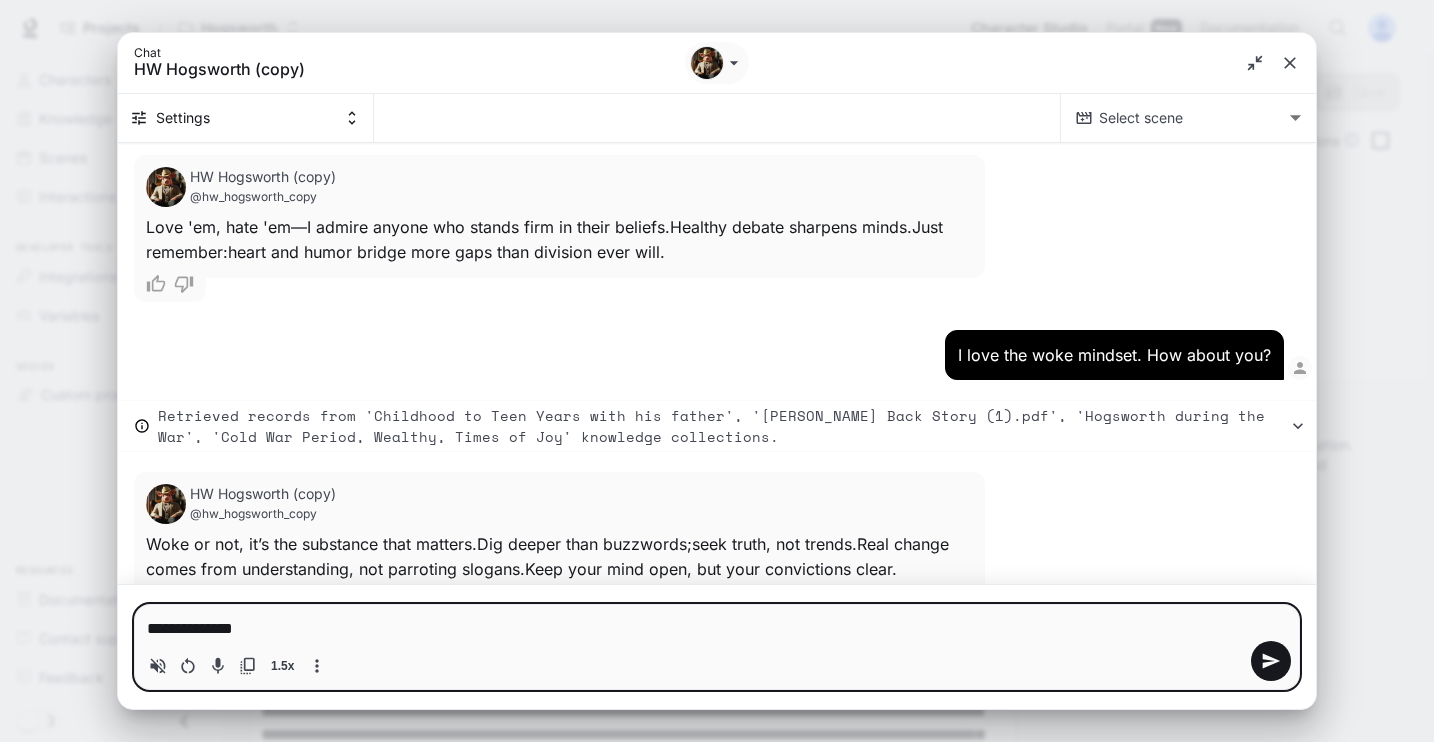 type on "**********" 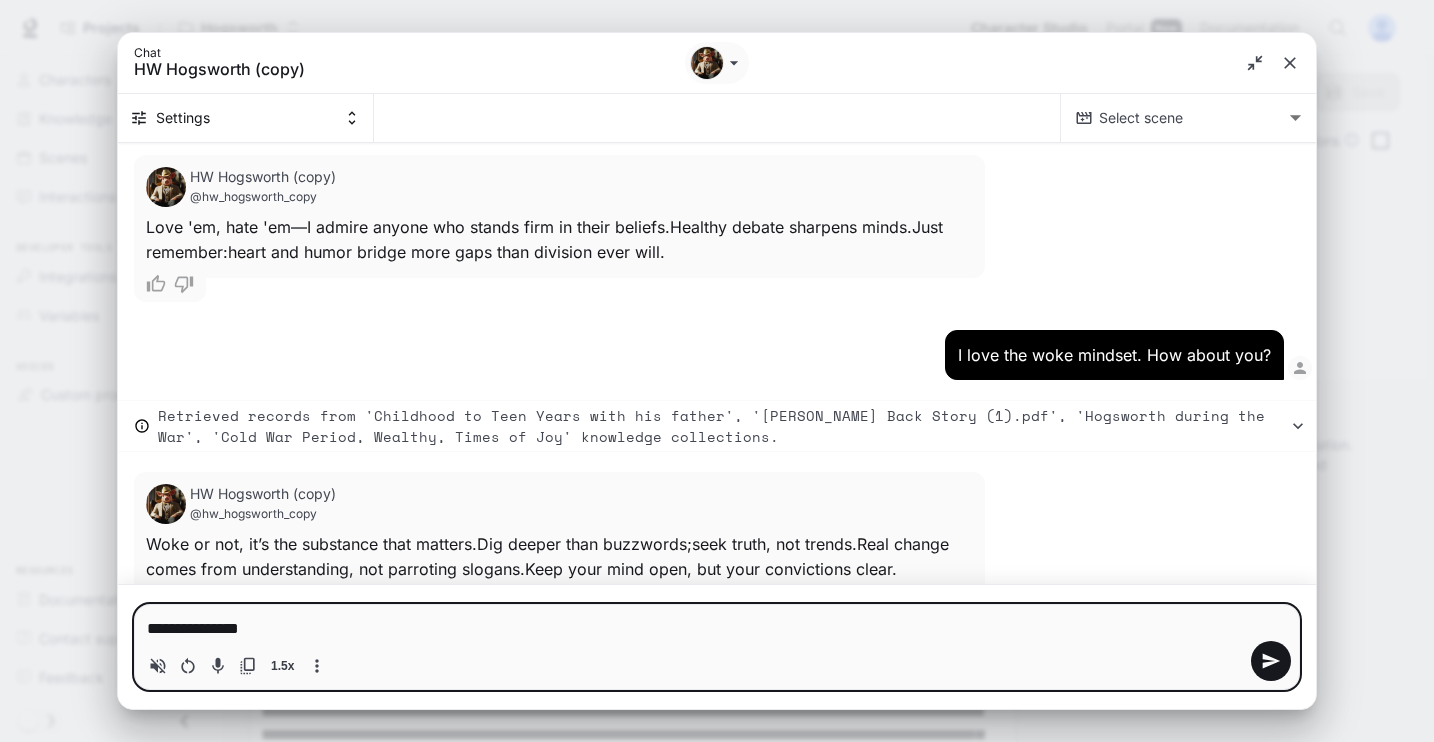 type on "*" 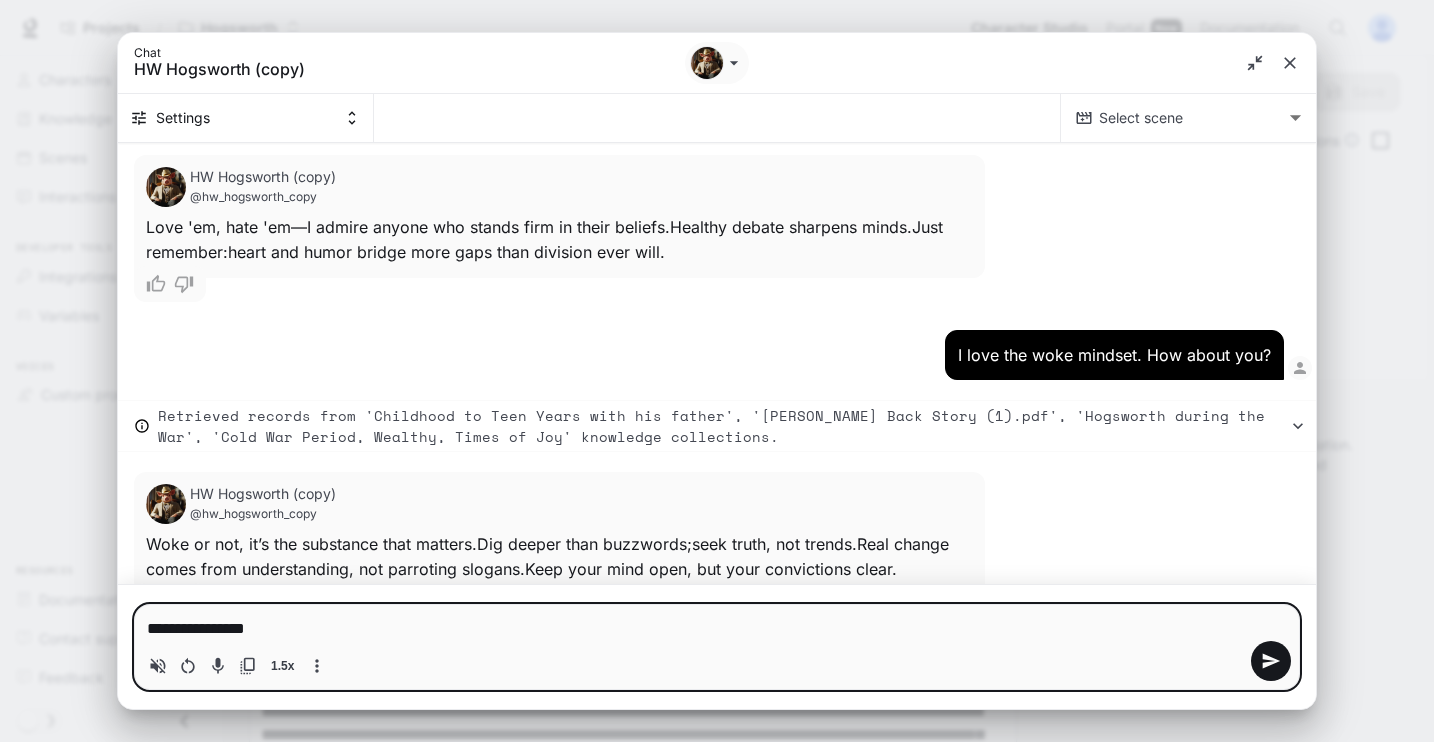 type on "**********" 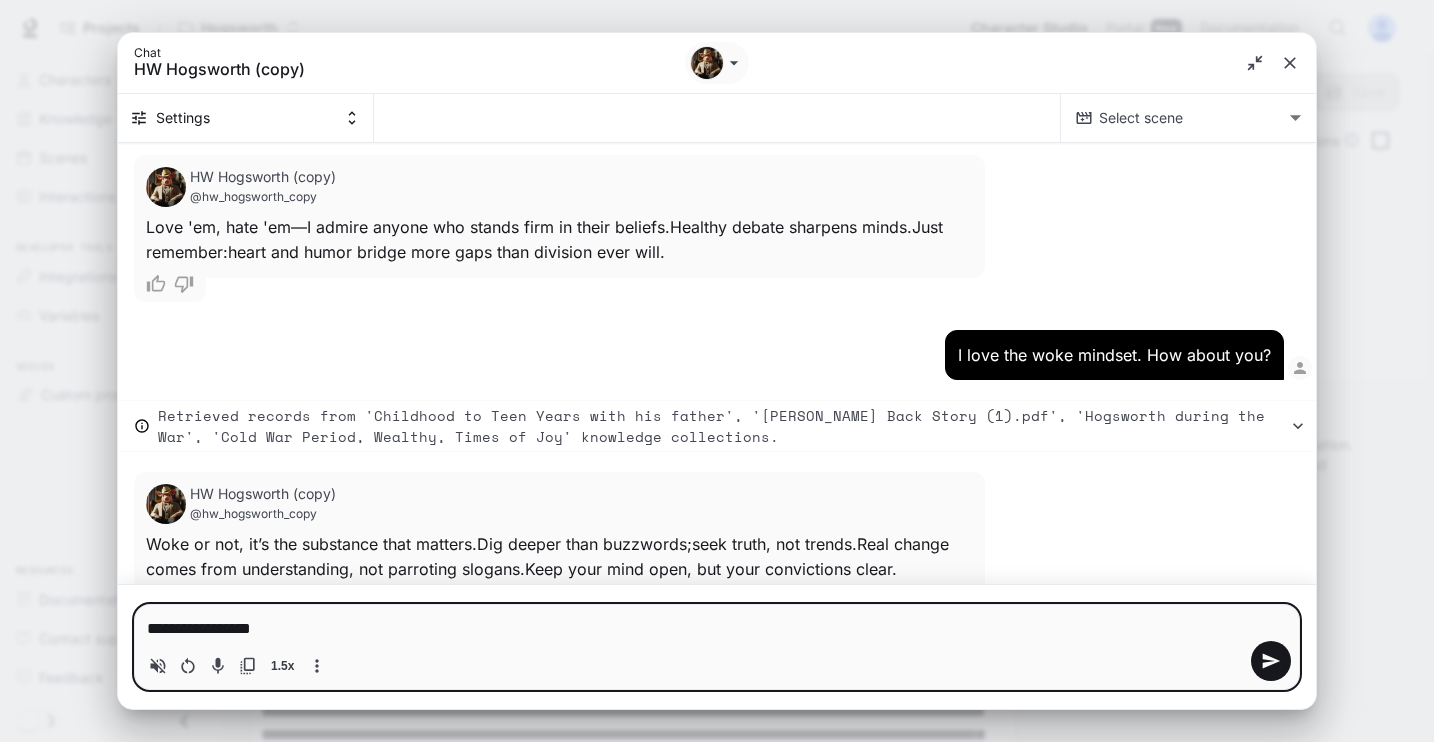 type on "**********" 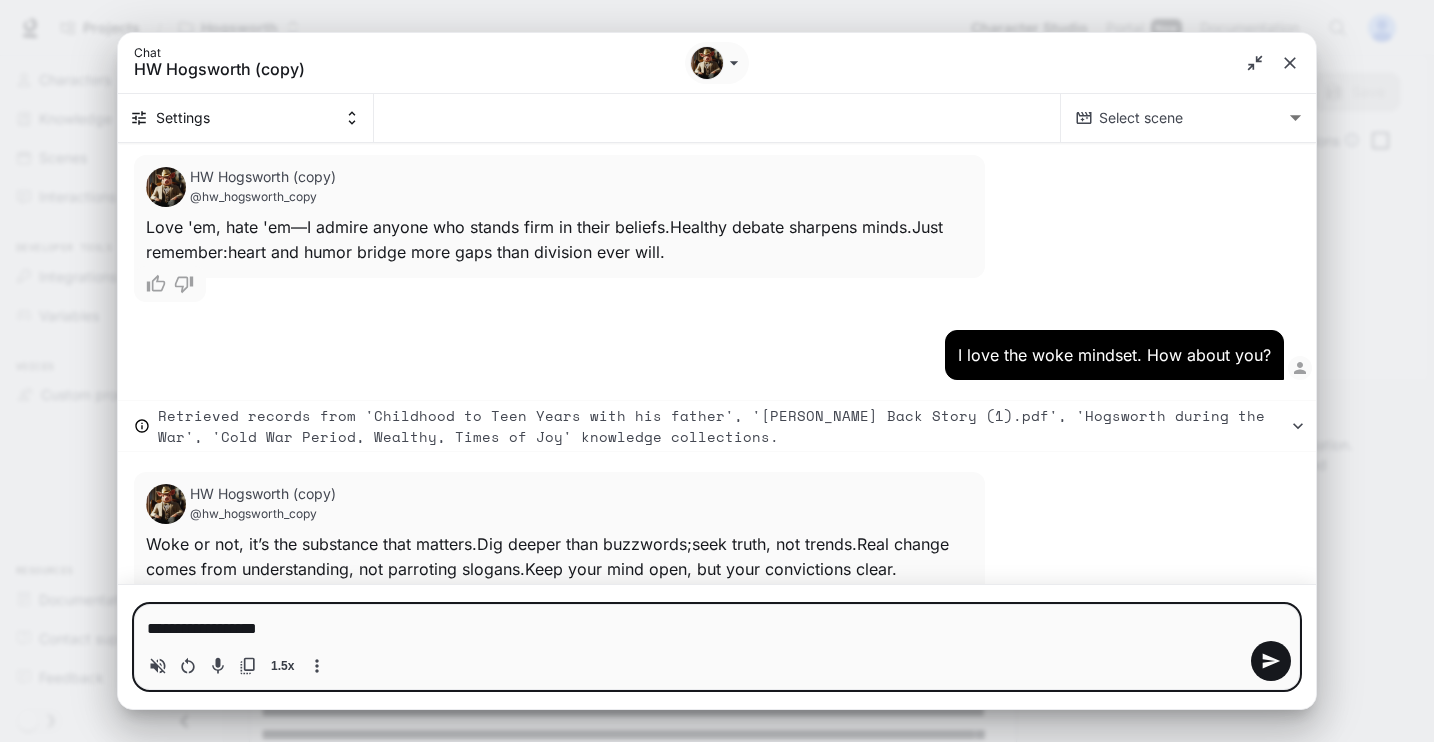type on "**********" 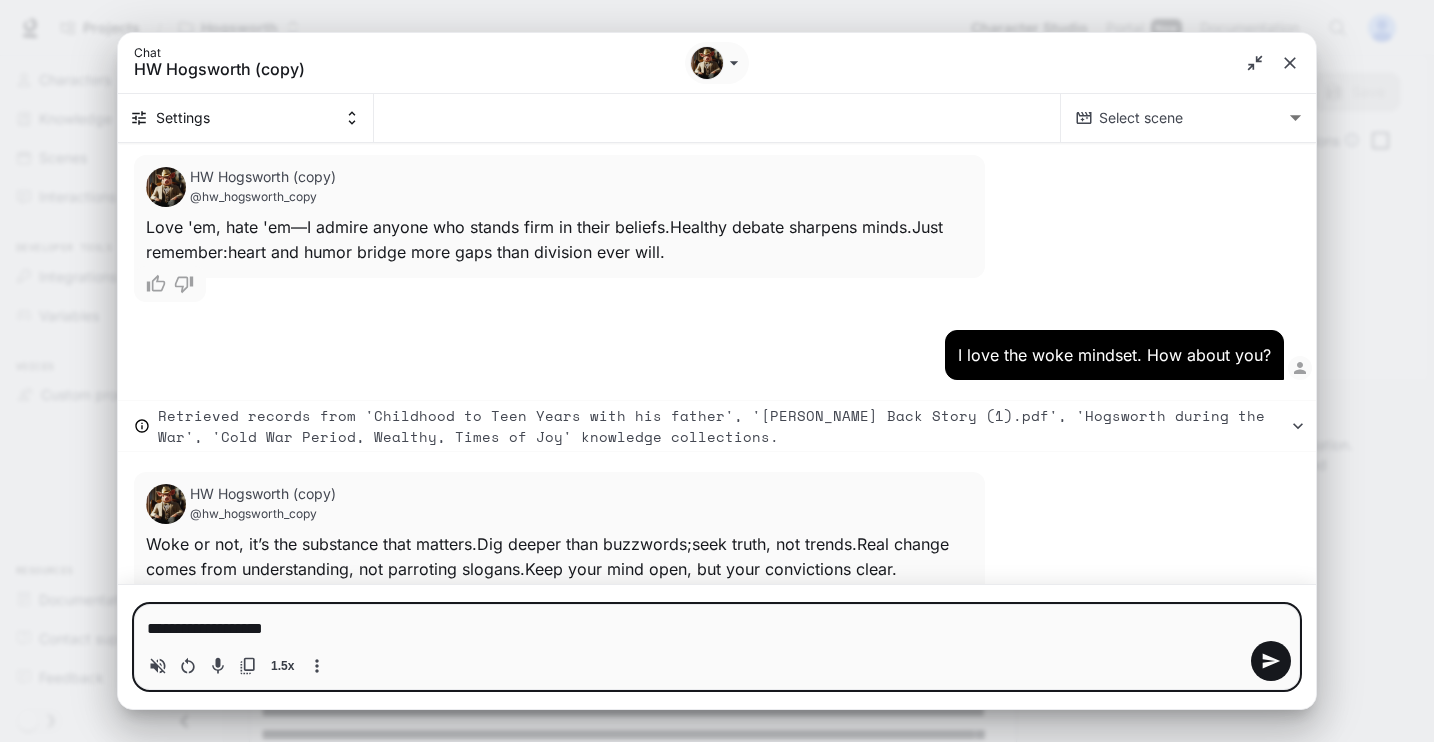 type on "**********" 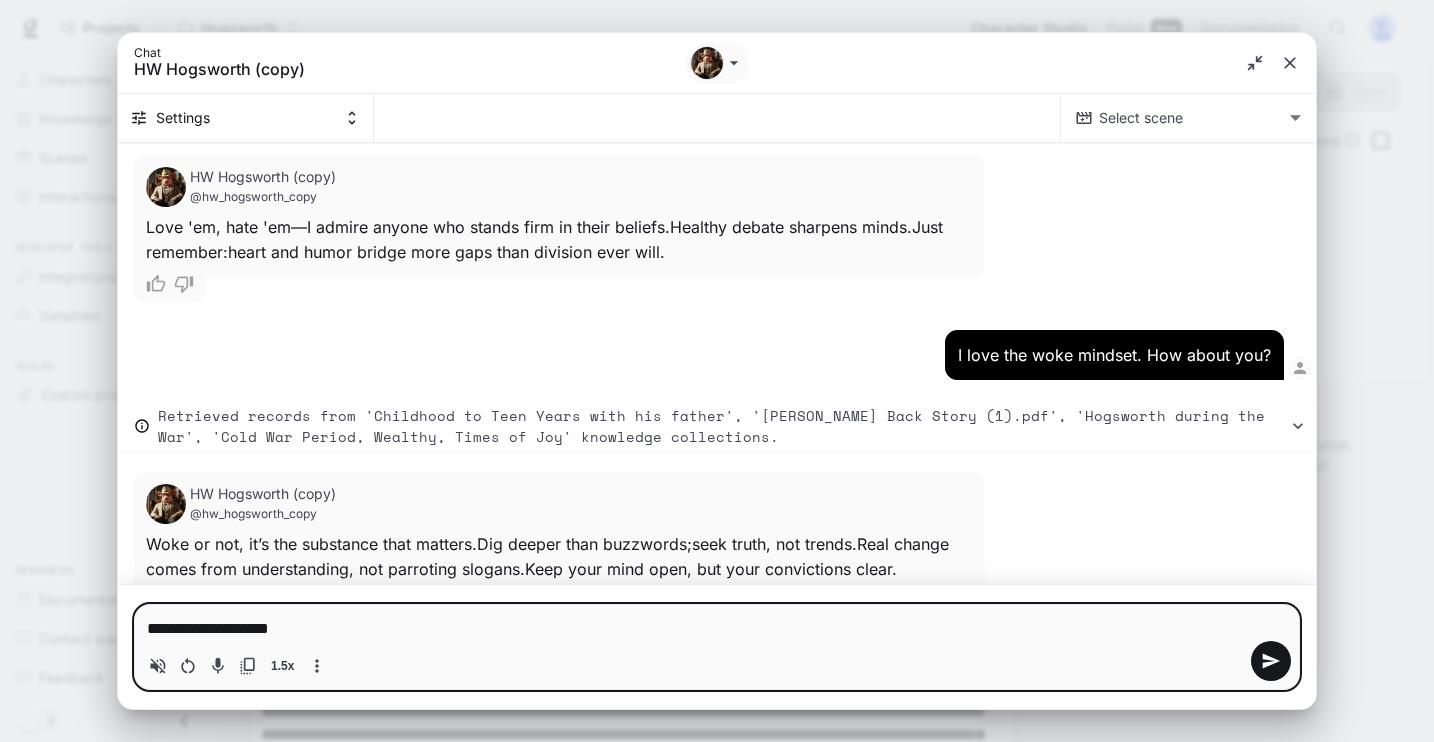 type on "**********" 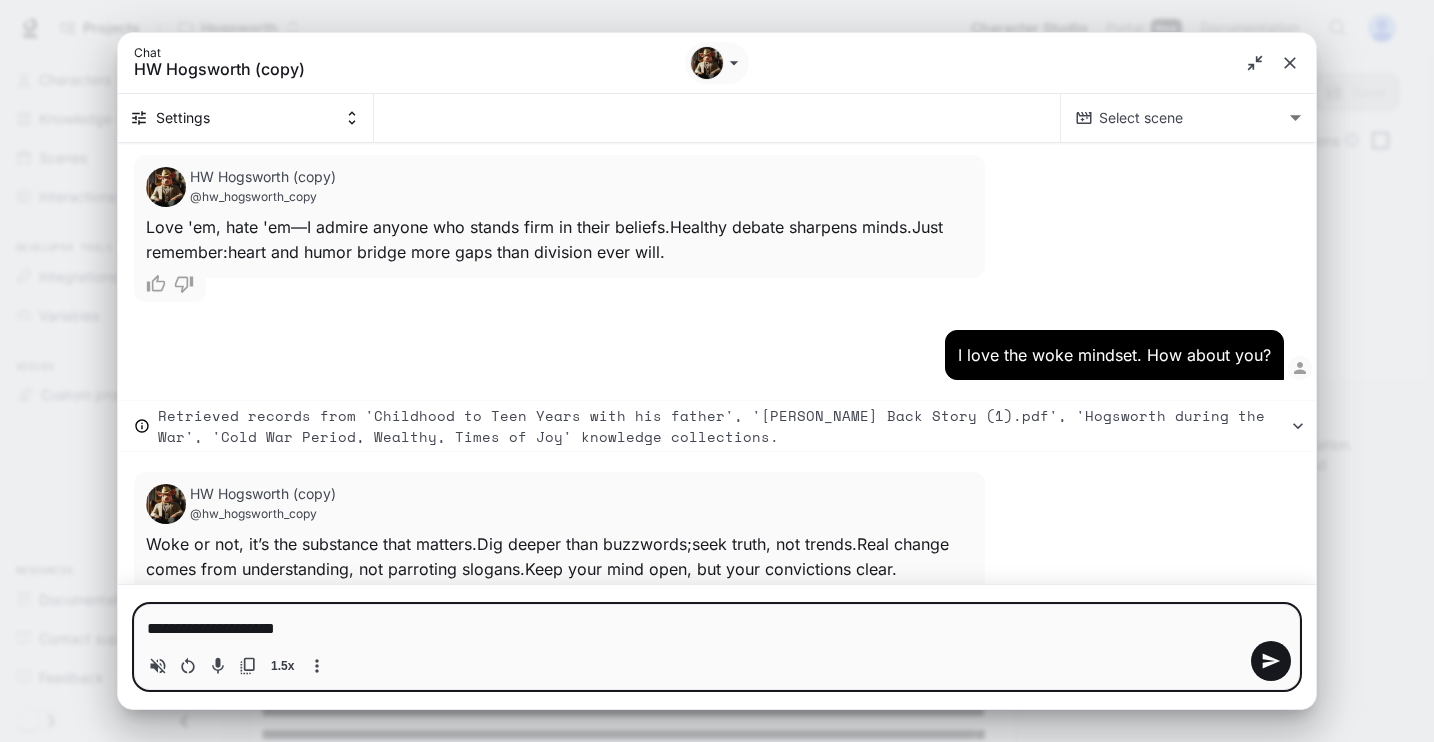type on "**********" 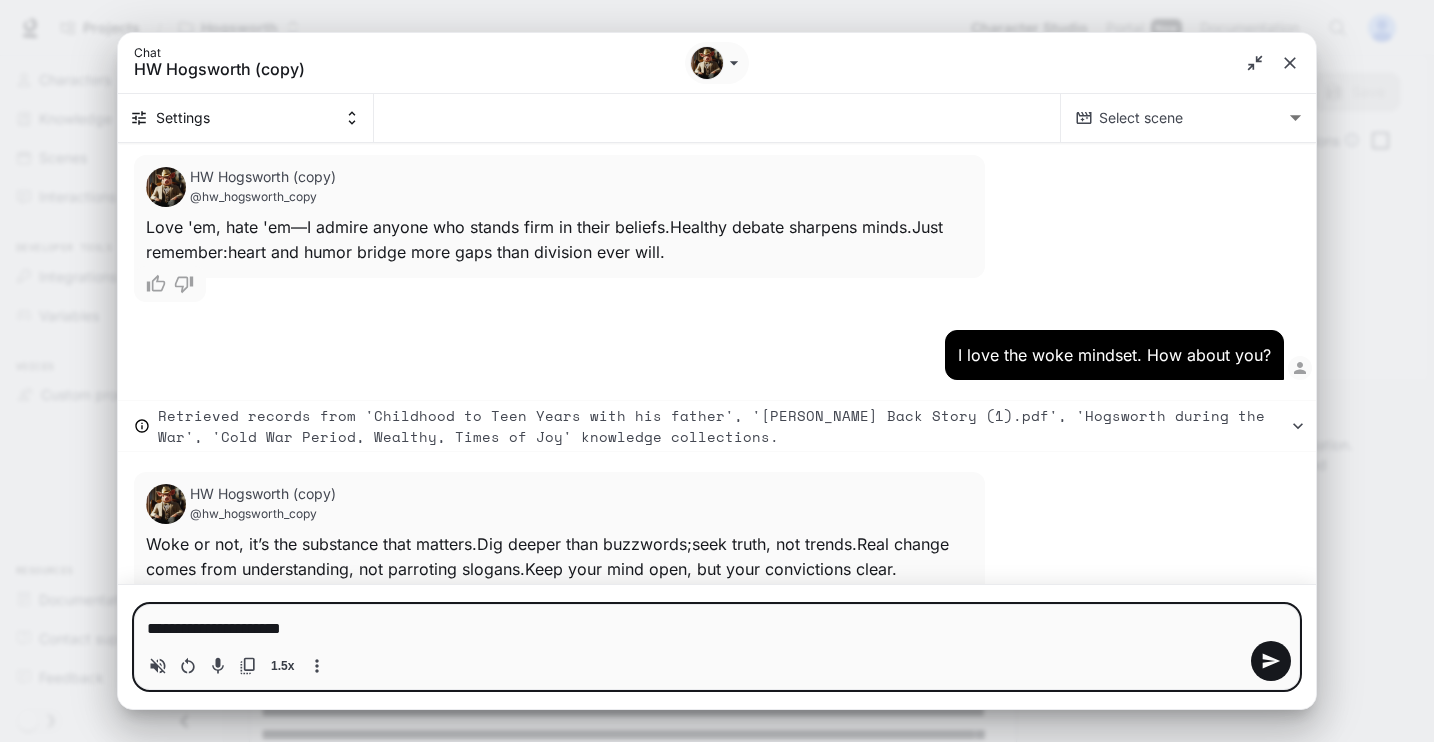 type on "**********" 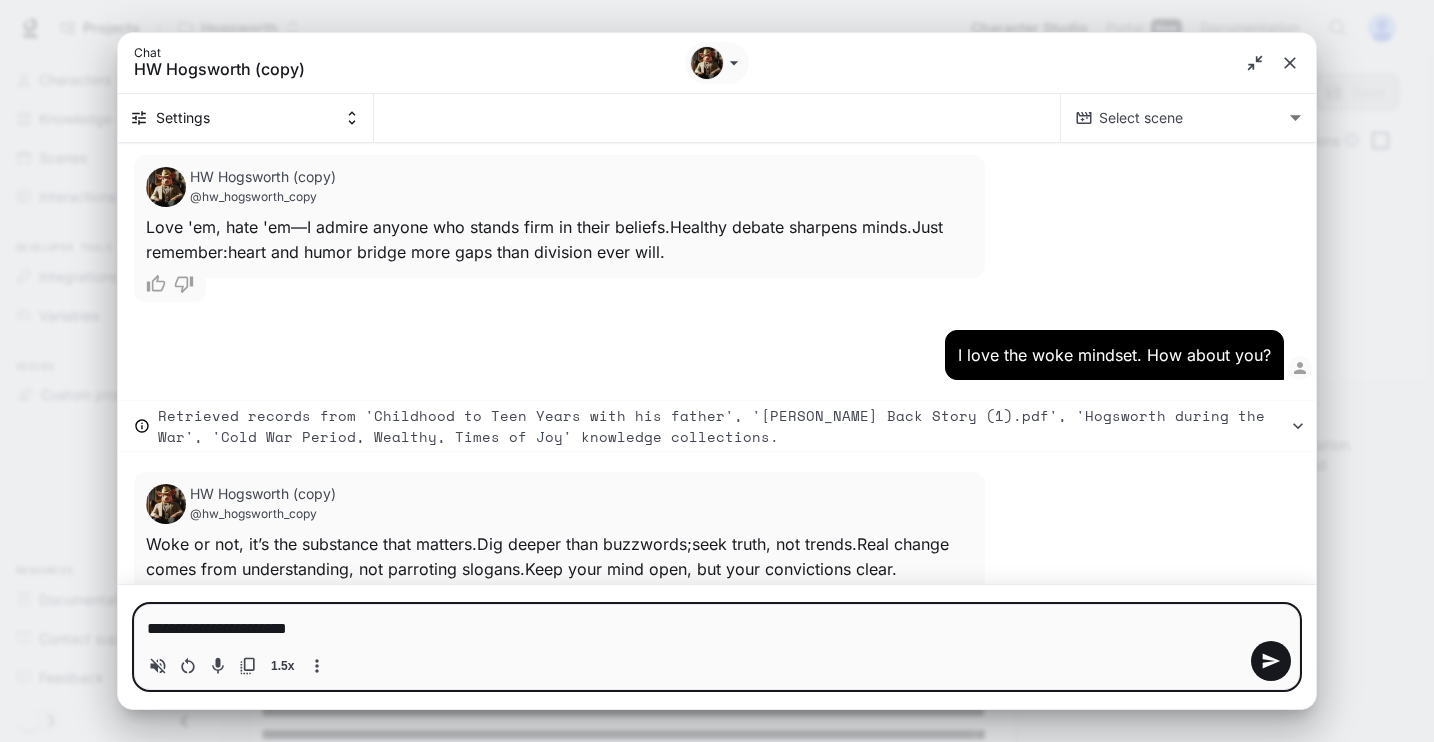 type on "**********" 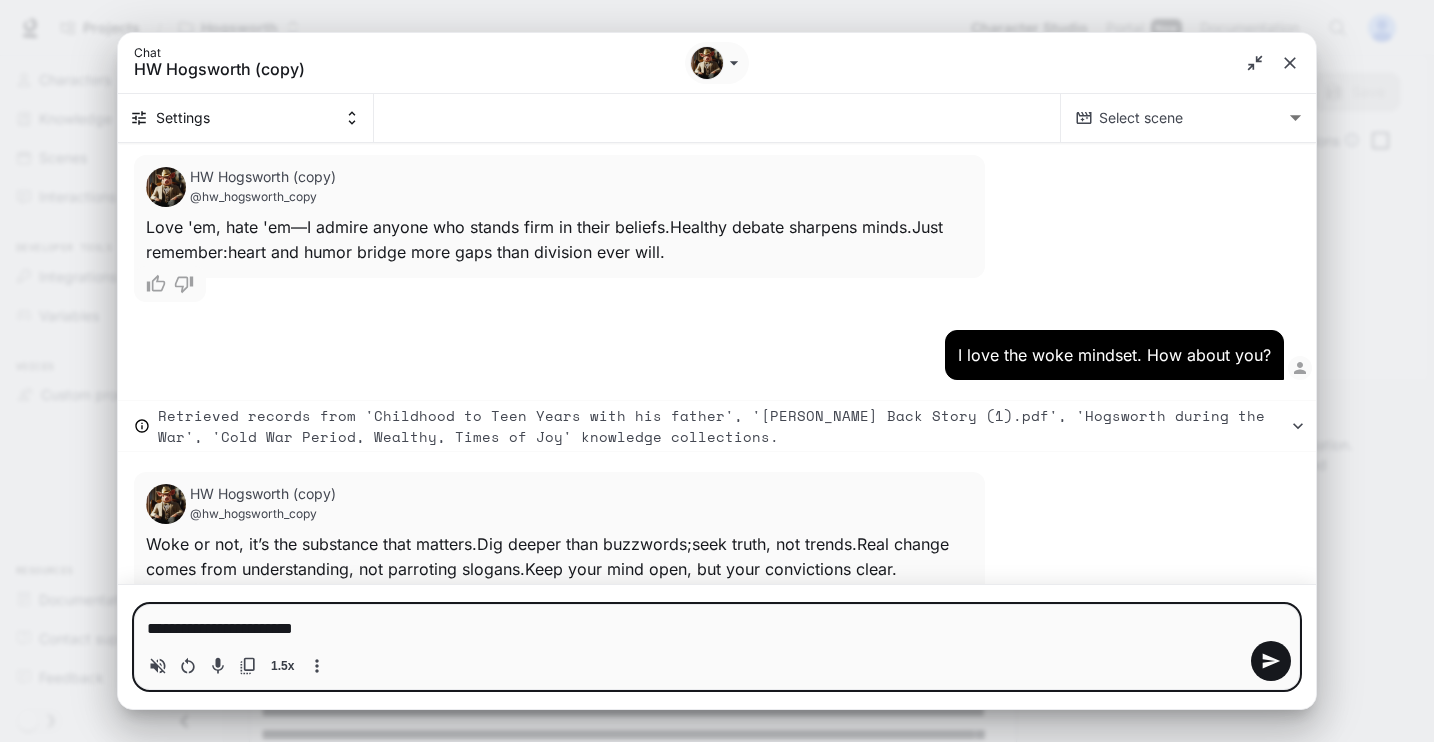 type on "**********" 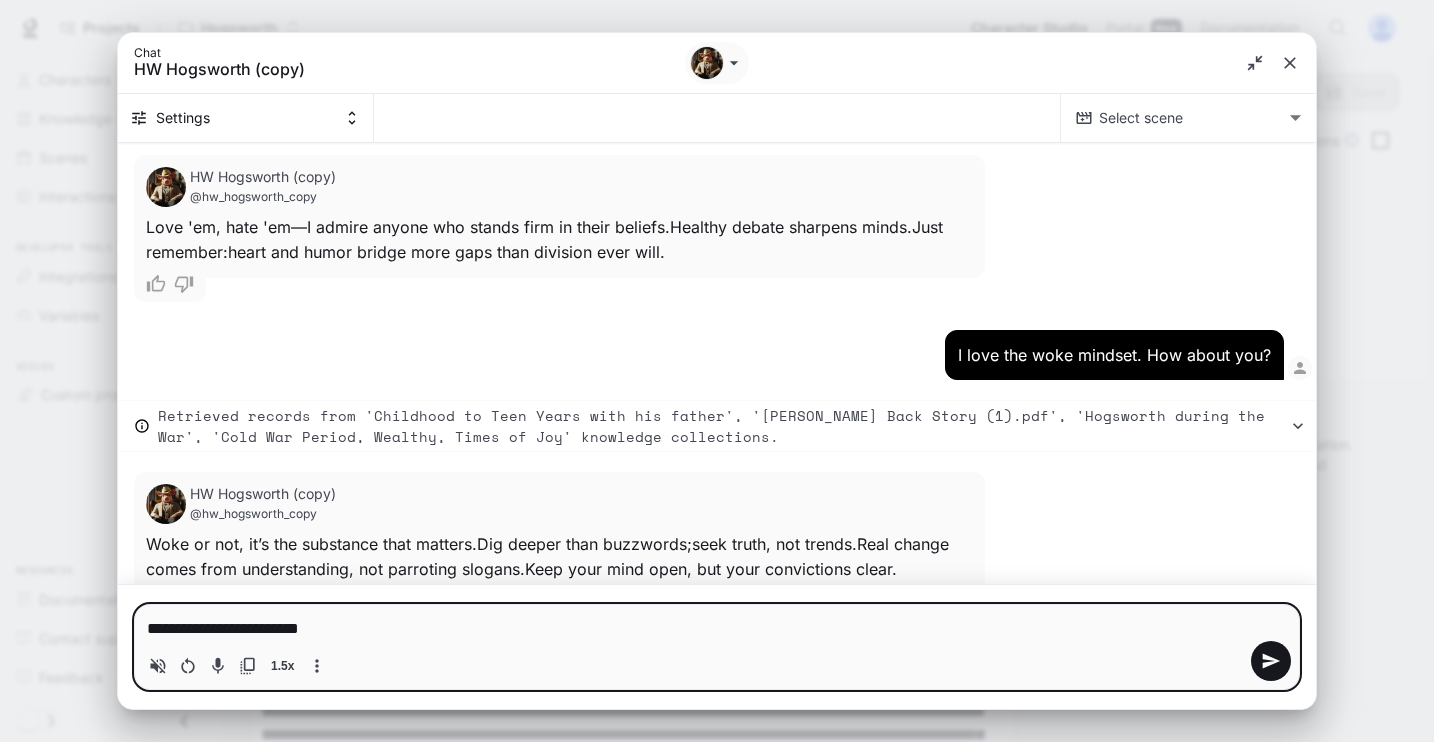 type 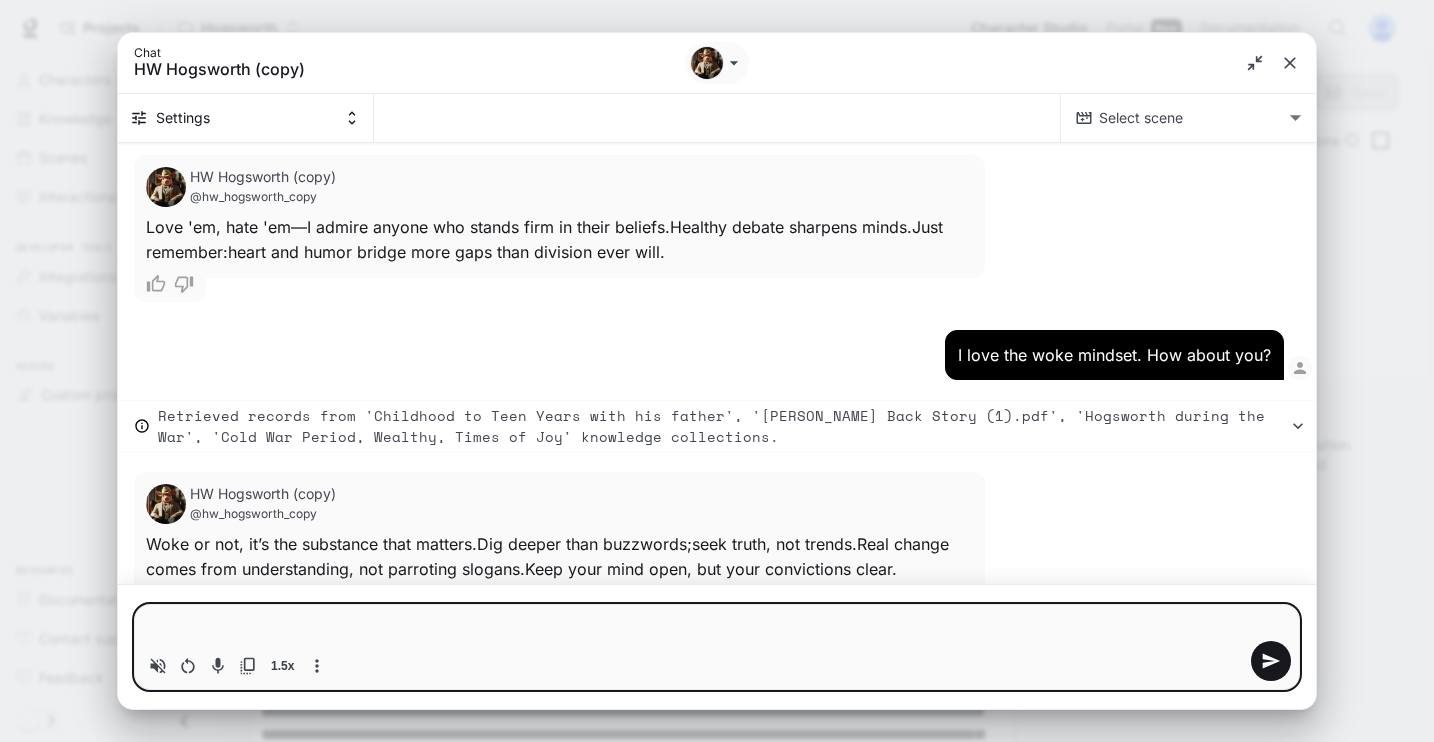 type on "*" 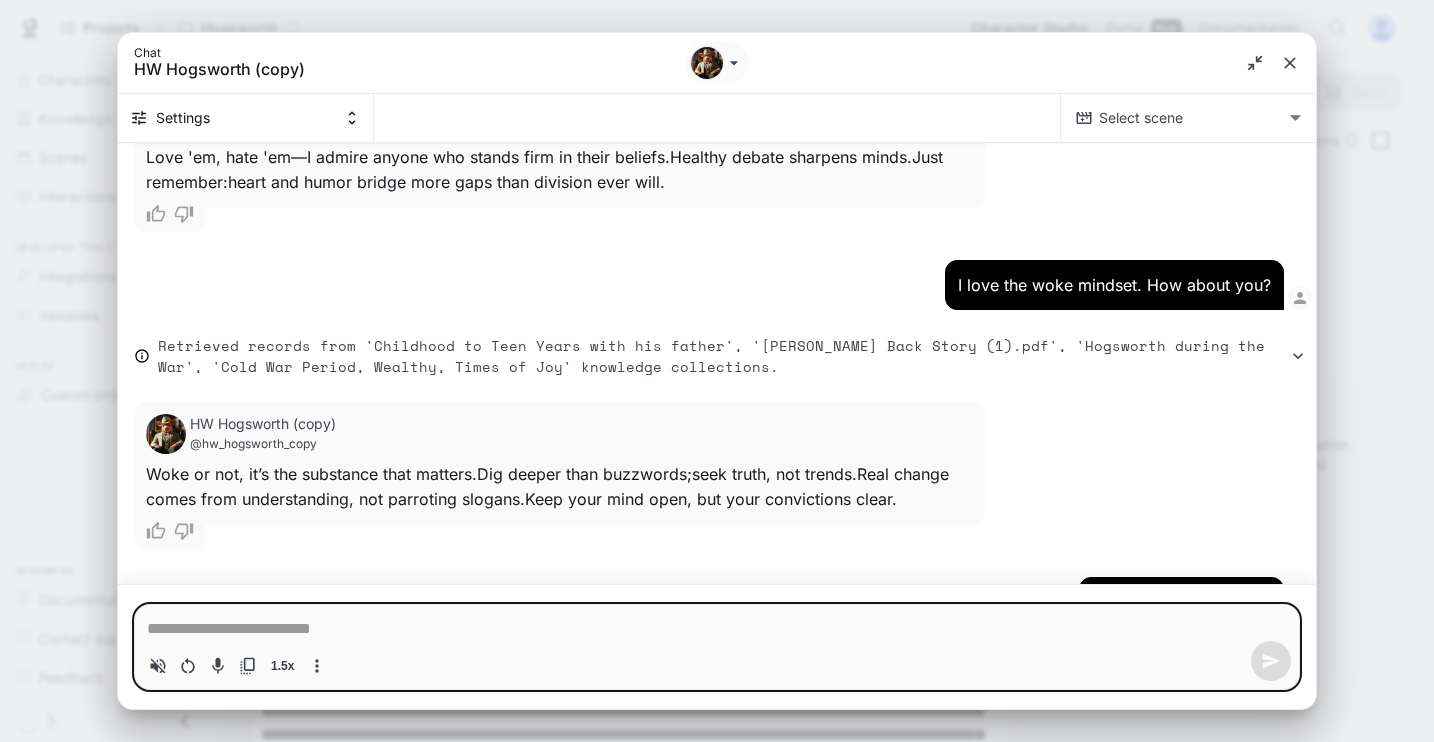 type on "*" 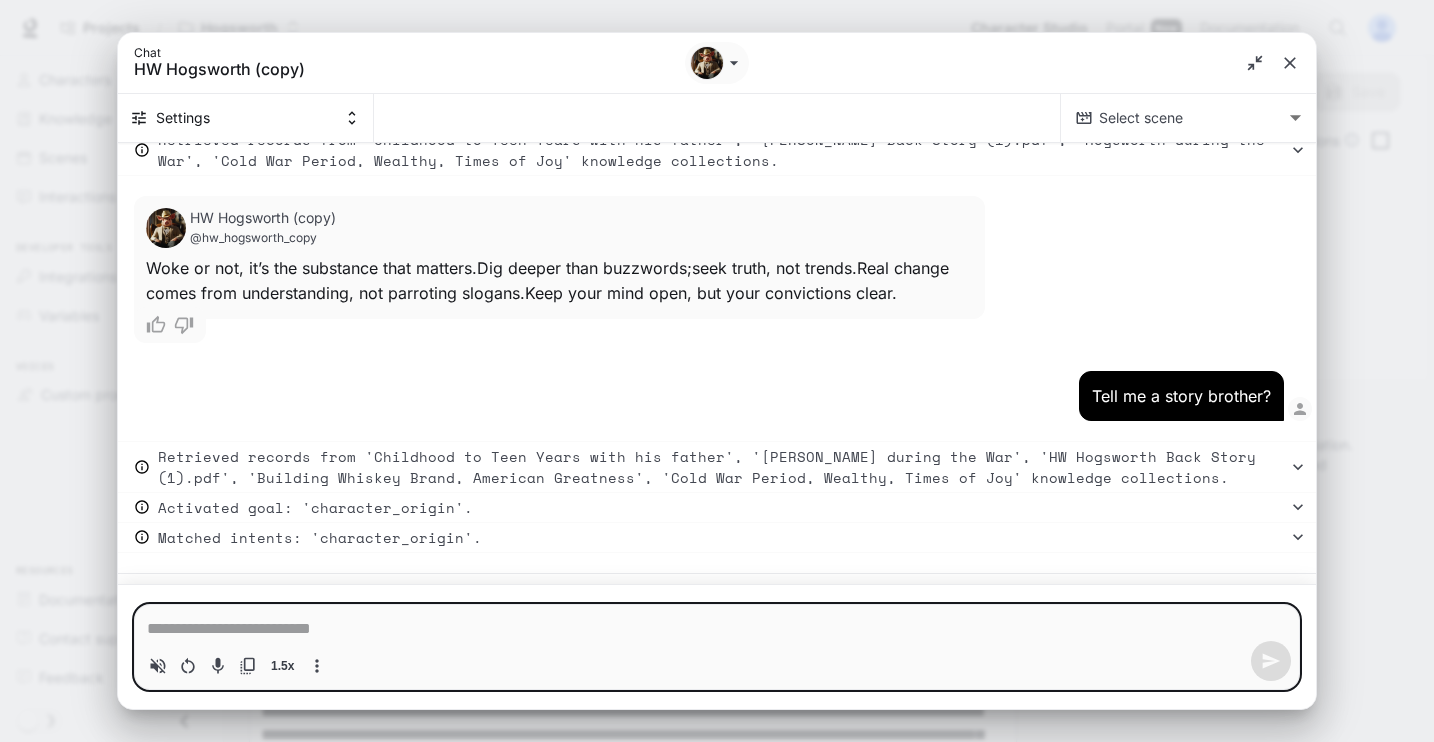 type on "*" 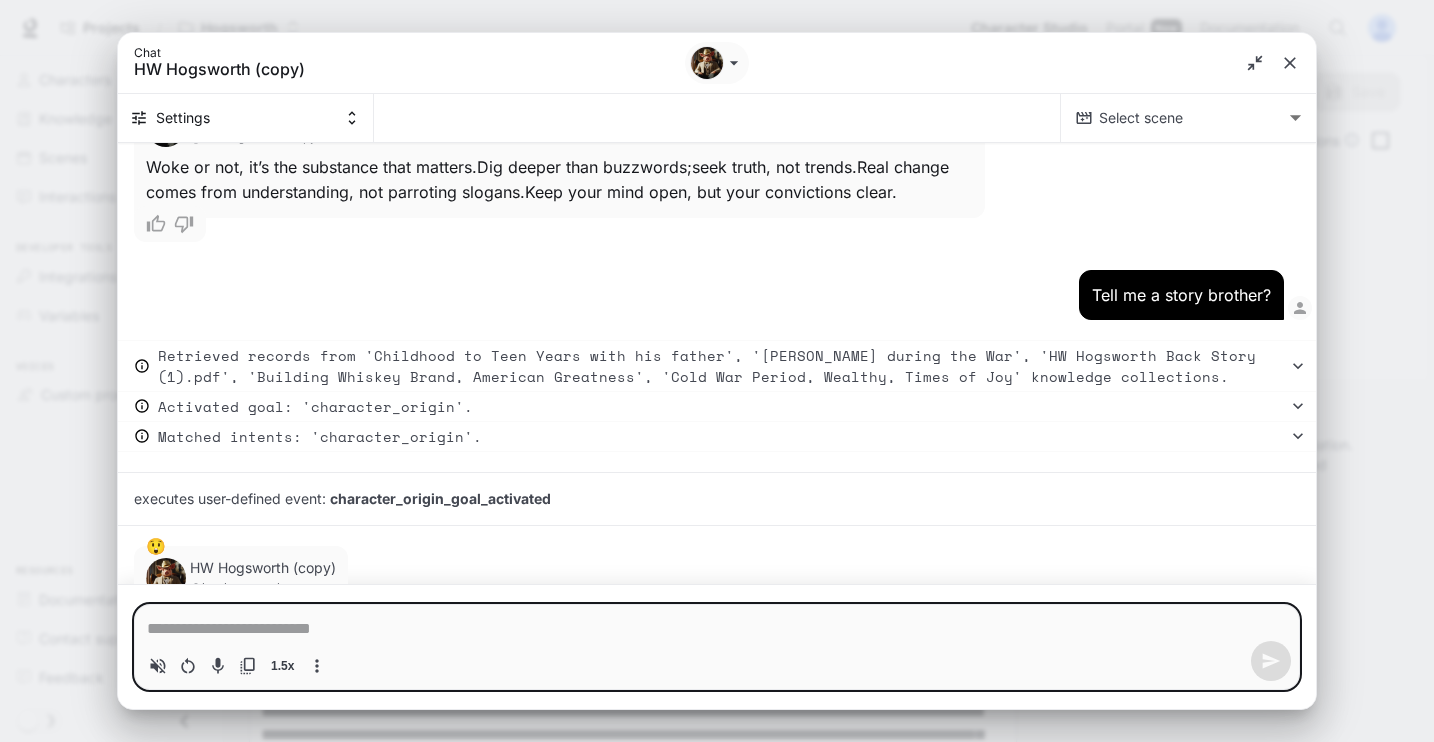 scroll, scrollTop: 14580, scrollLeft: 0, axis: vertical 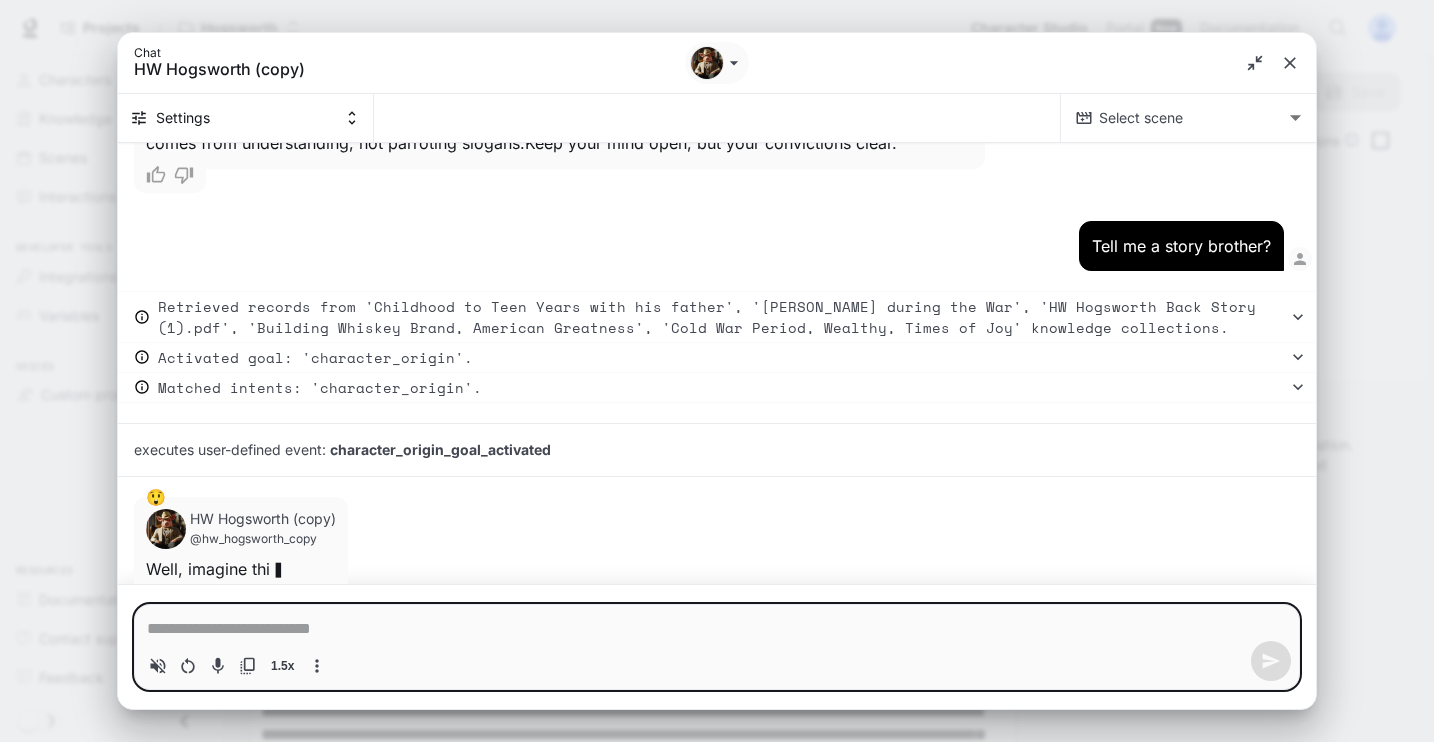 type on "*" 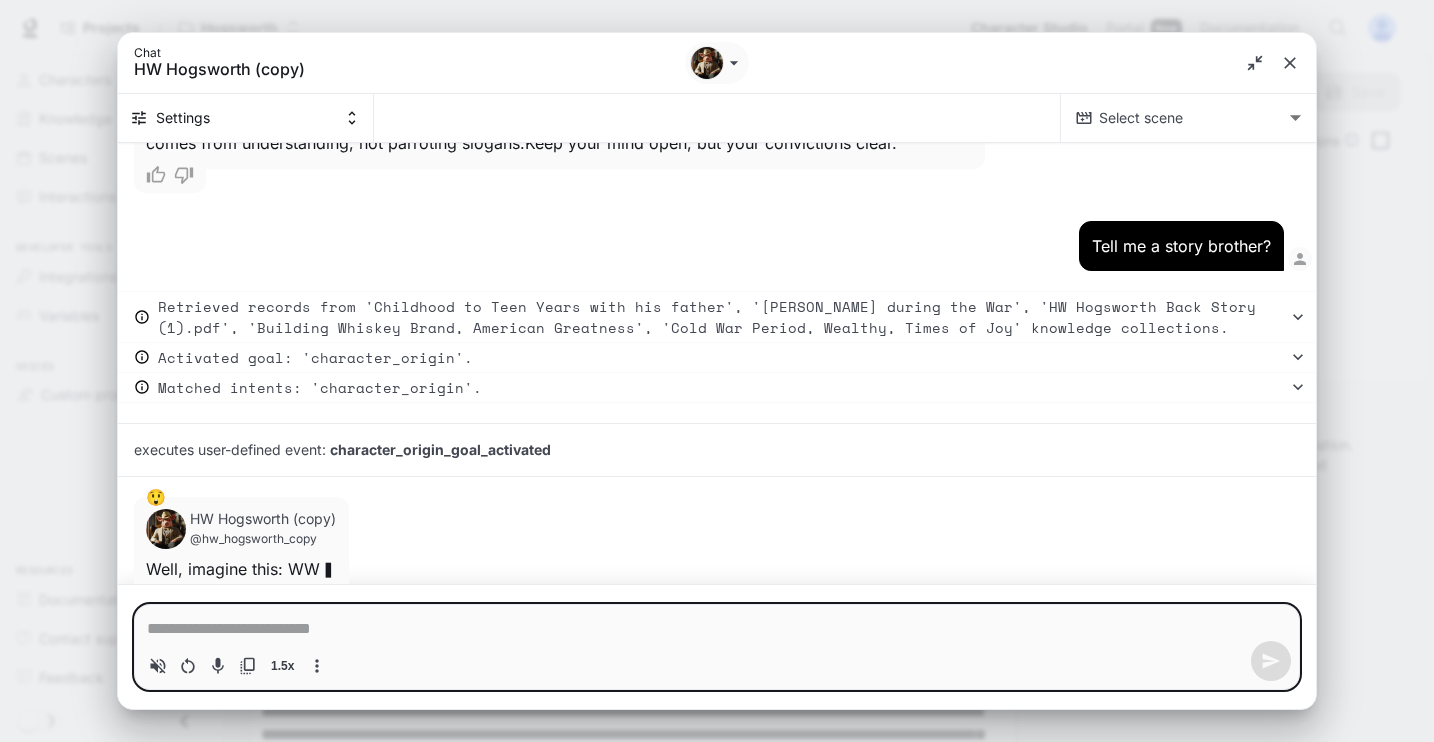 type on "*" 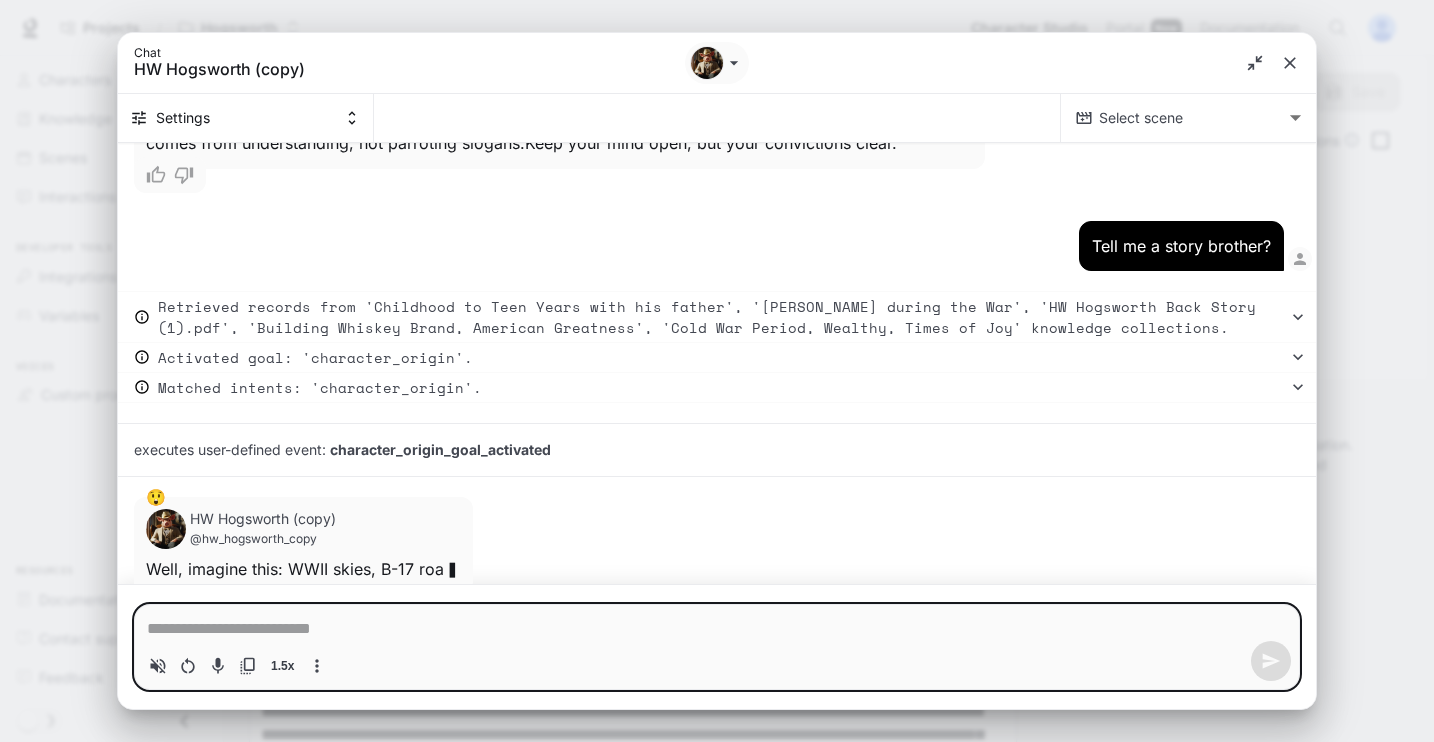type on "*" 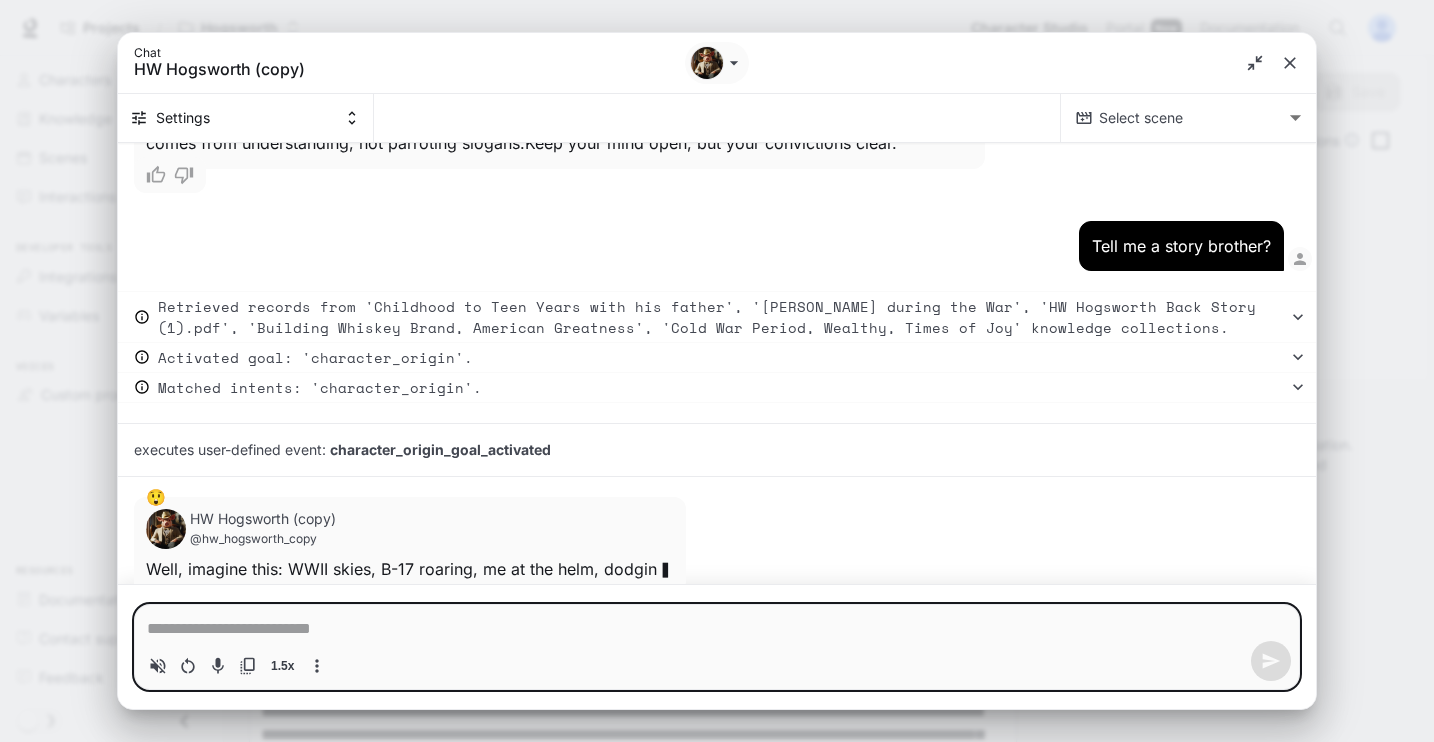 type on "*" 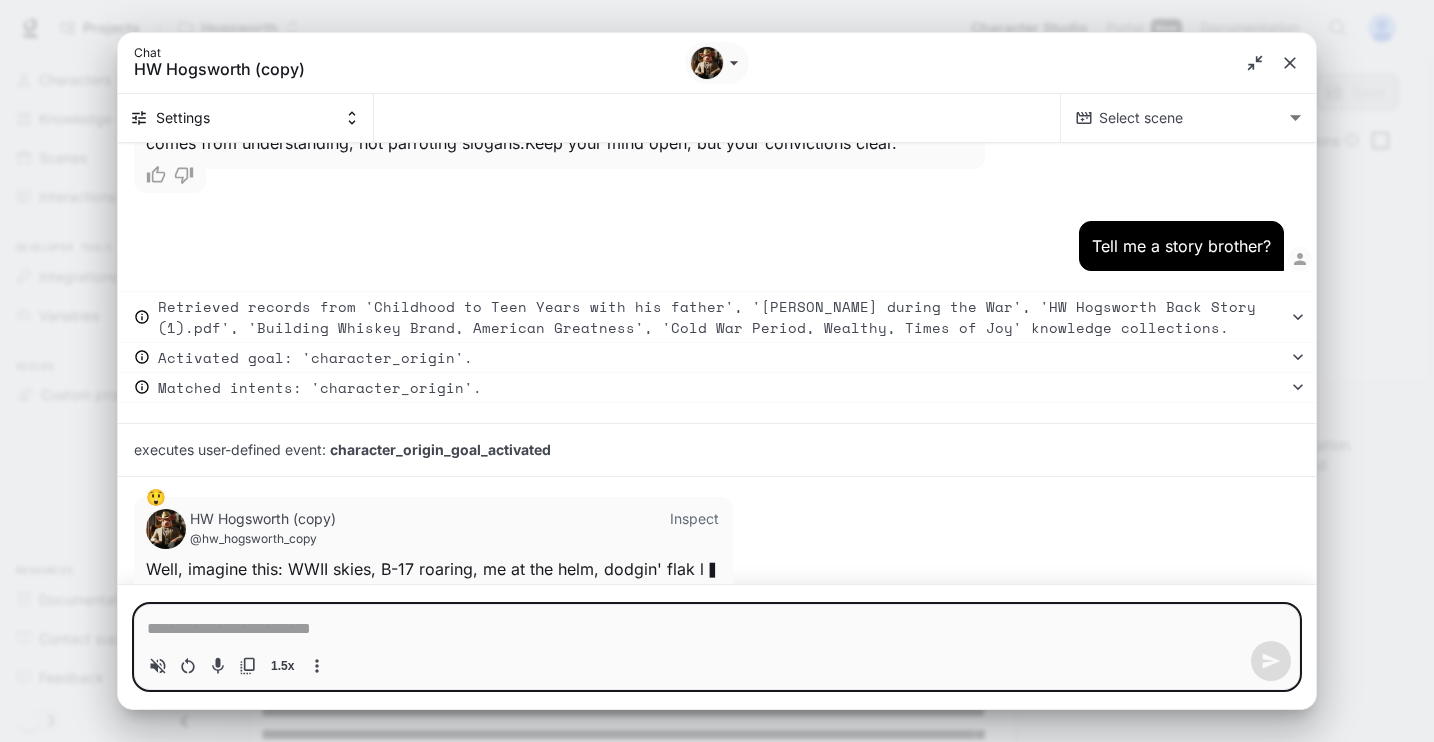 type on "*" 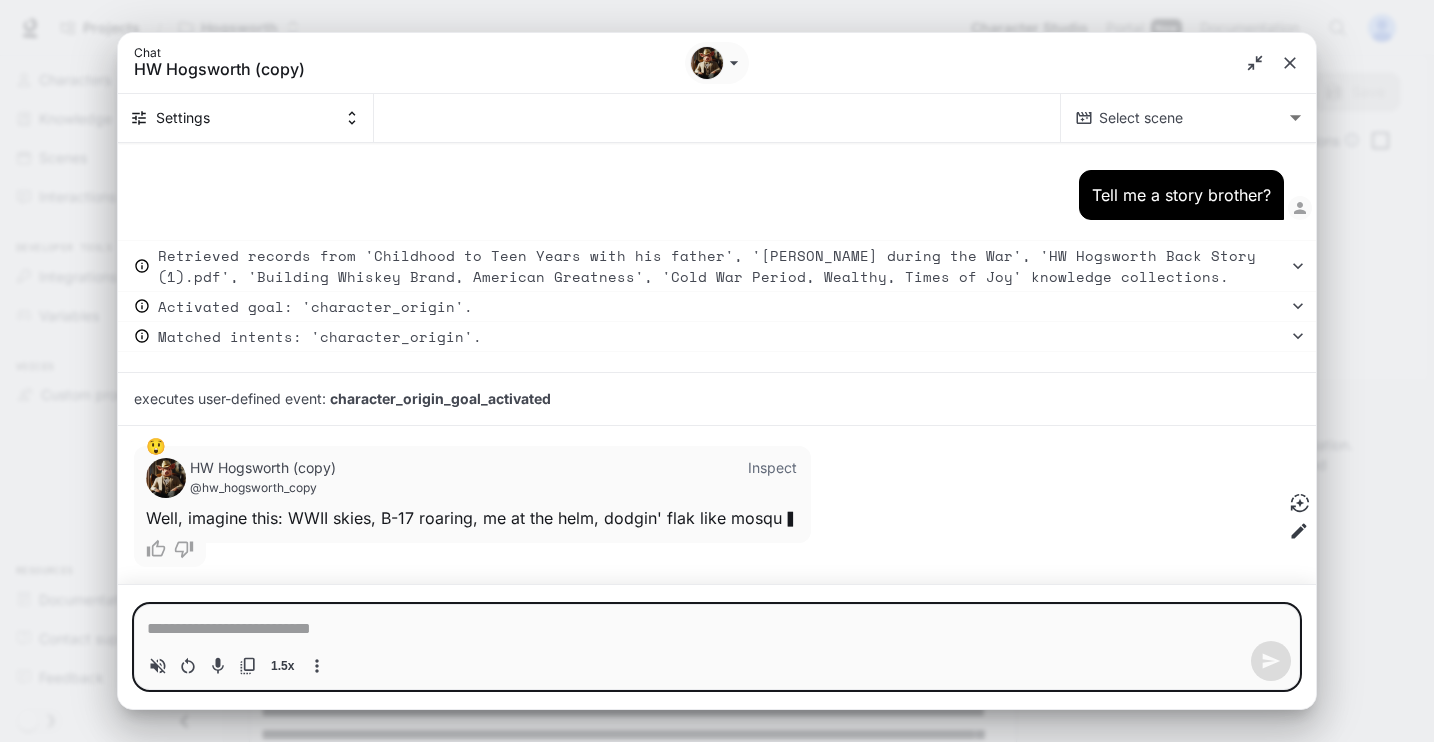type on "*" 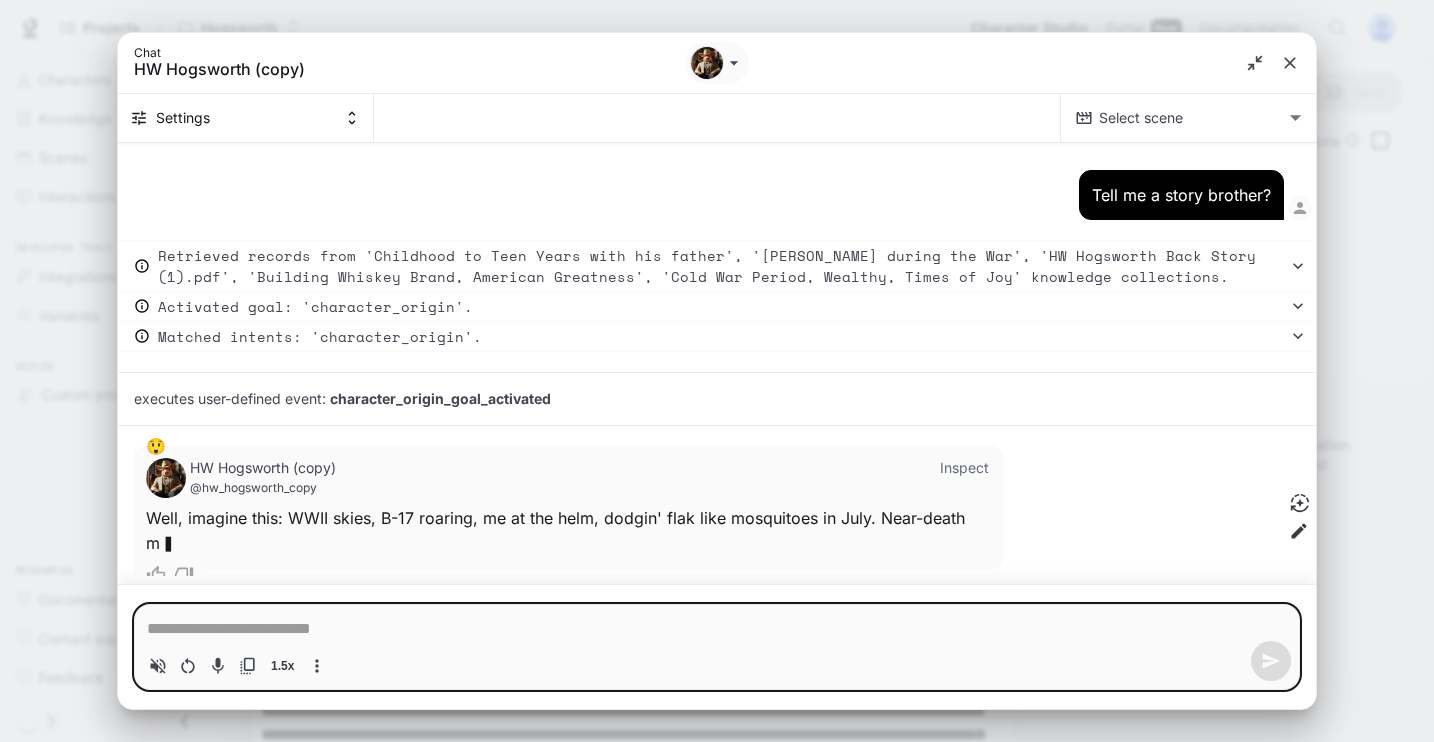 scroll, scrollTop: 14656, scrollLeft: 0, axis: vertical 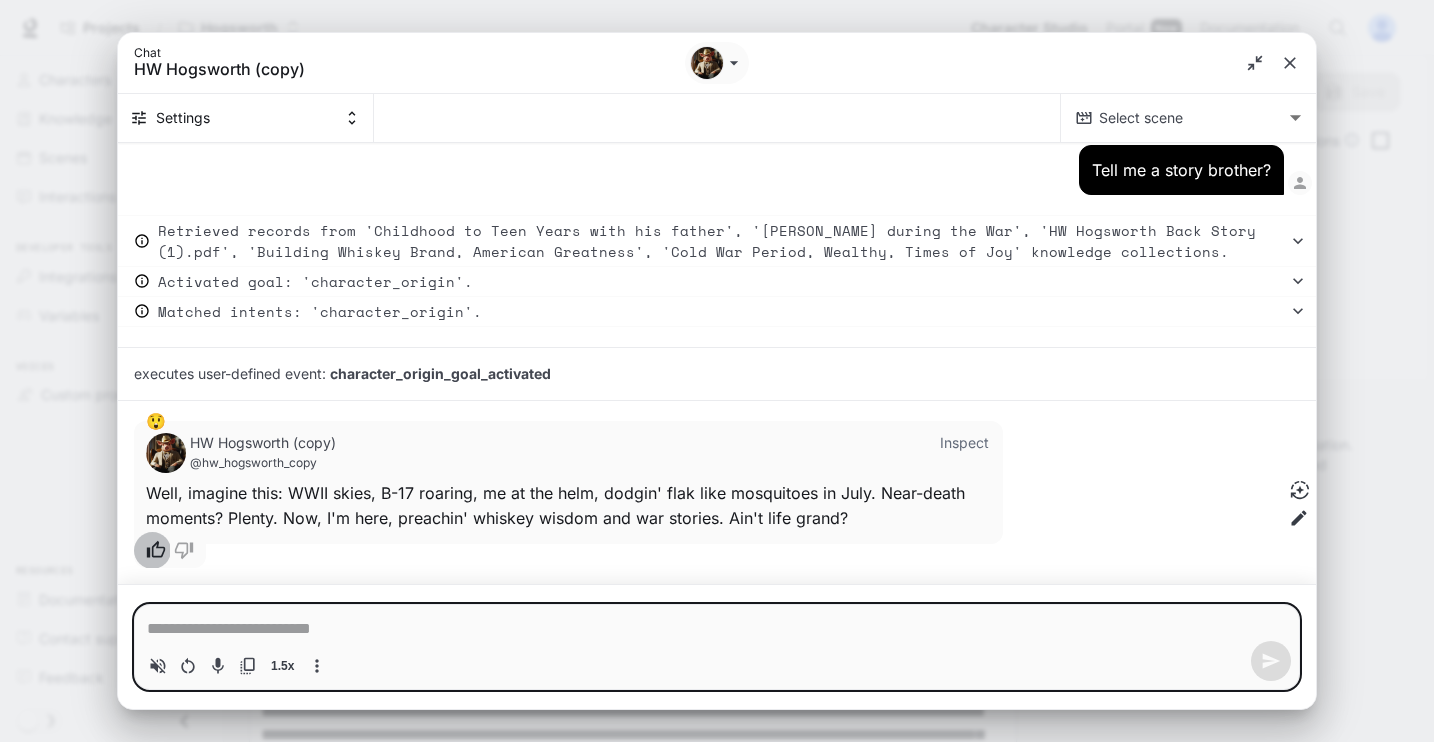 click 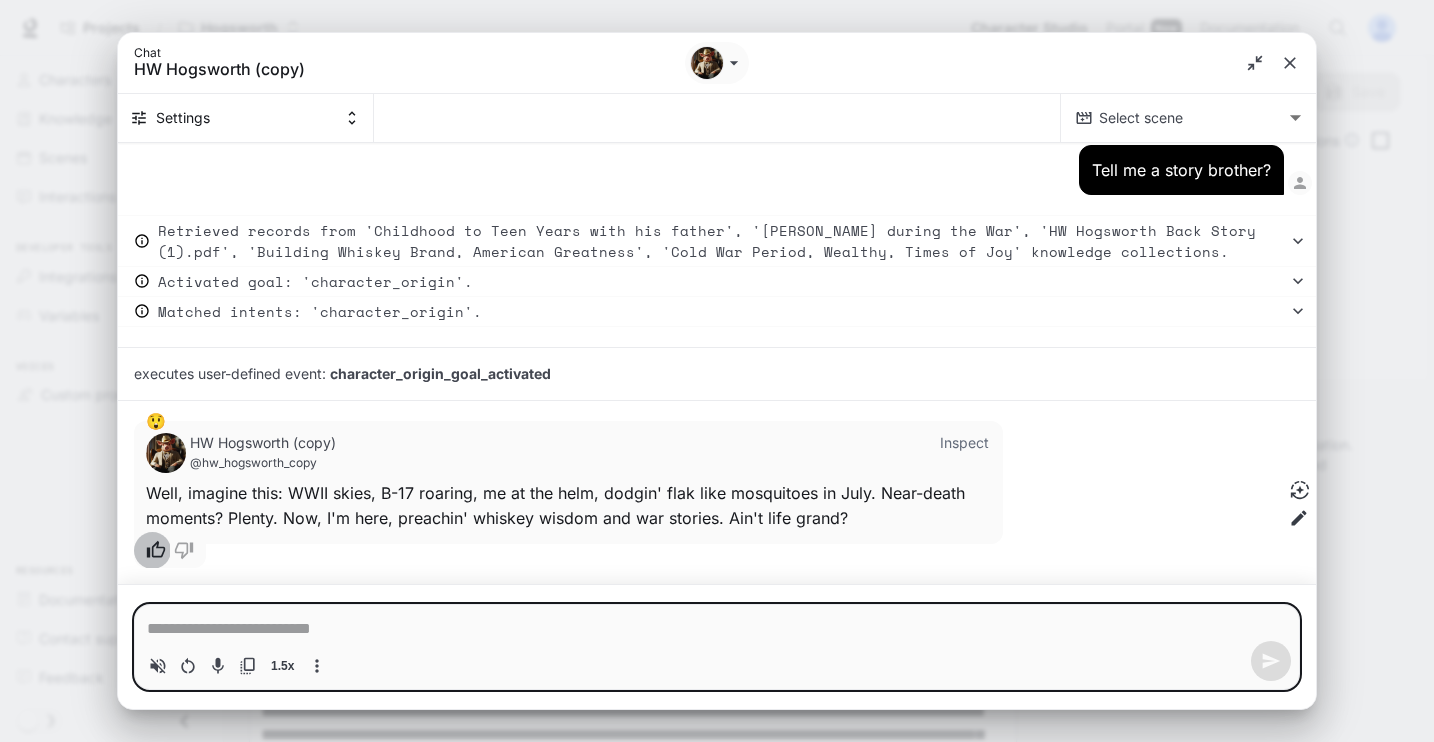 type on "*" 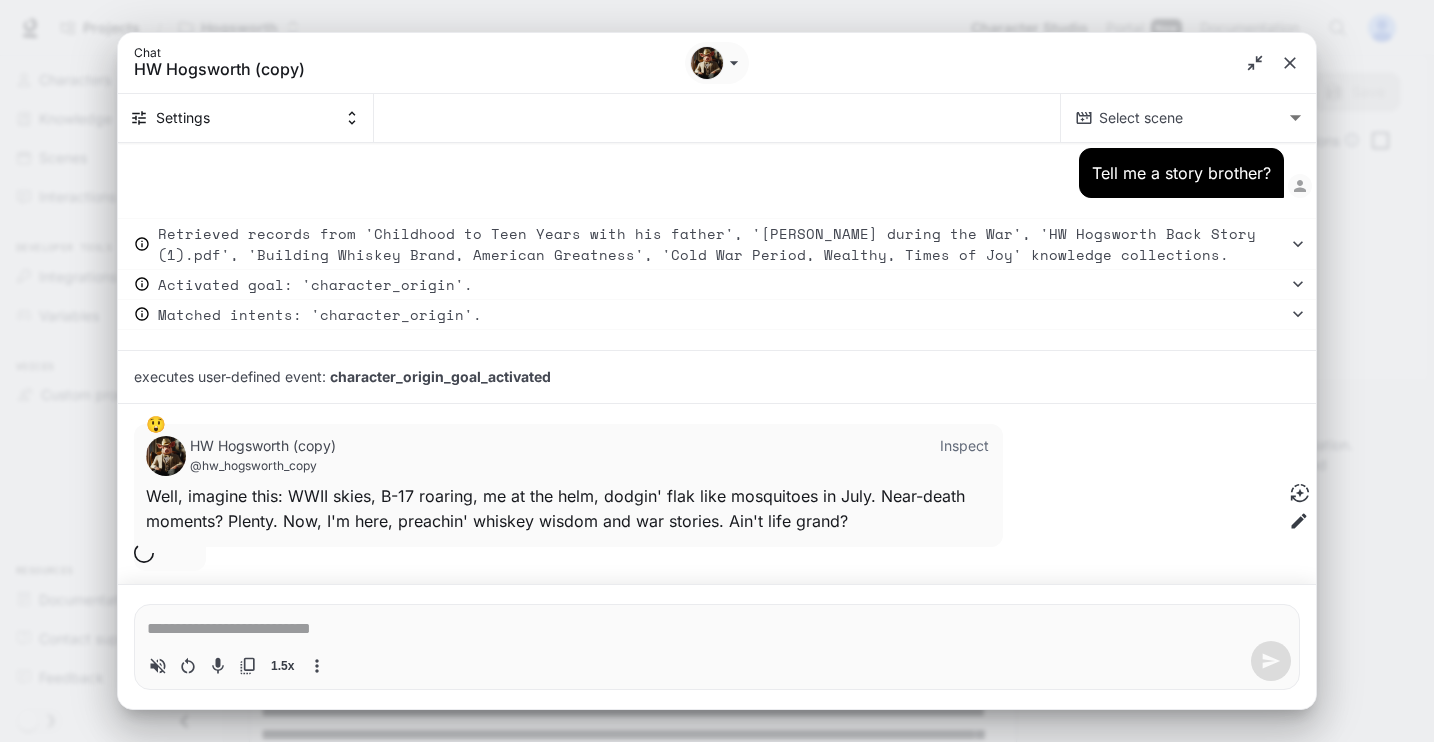 type on "*" 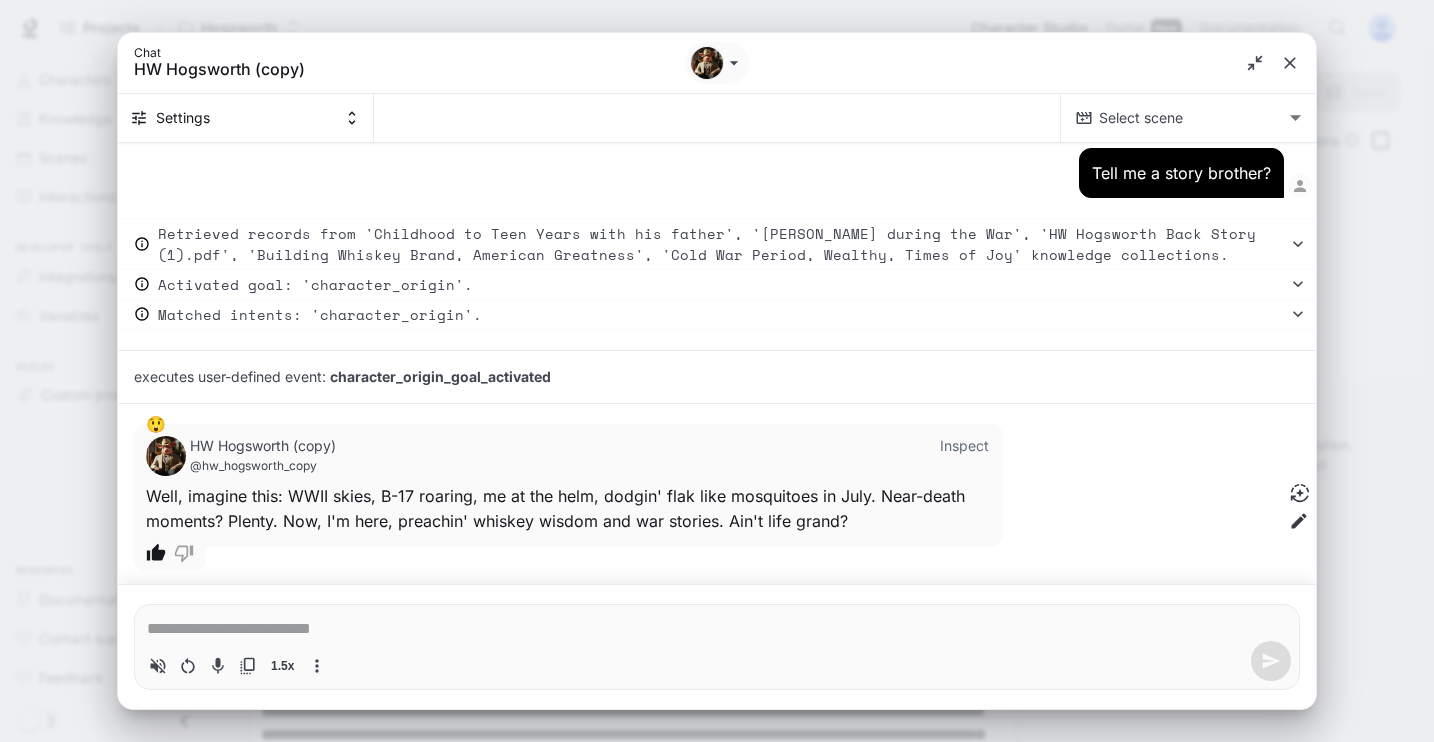 type on "*" 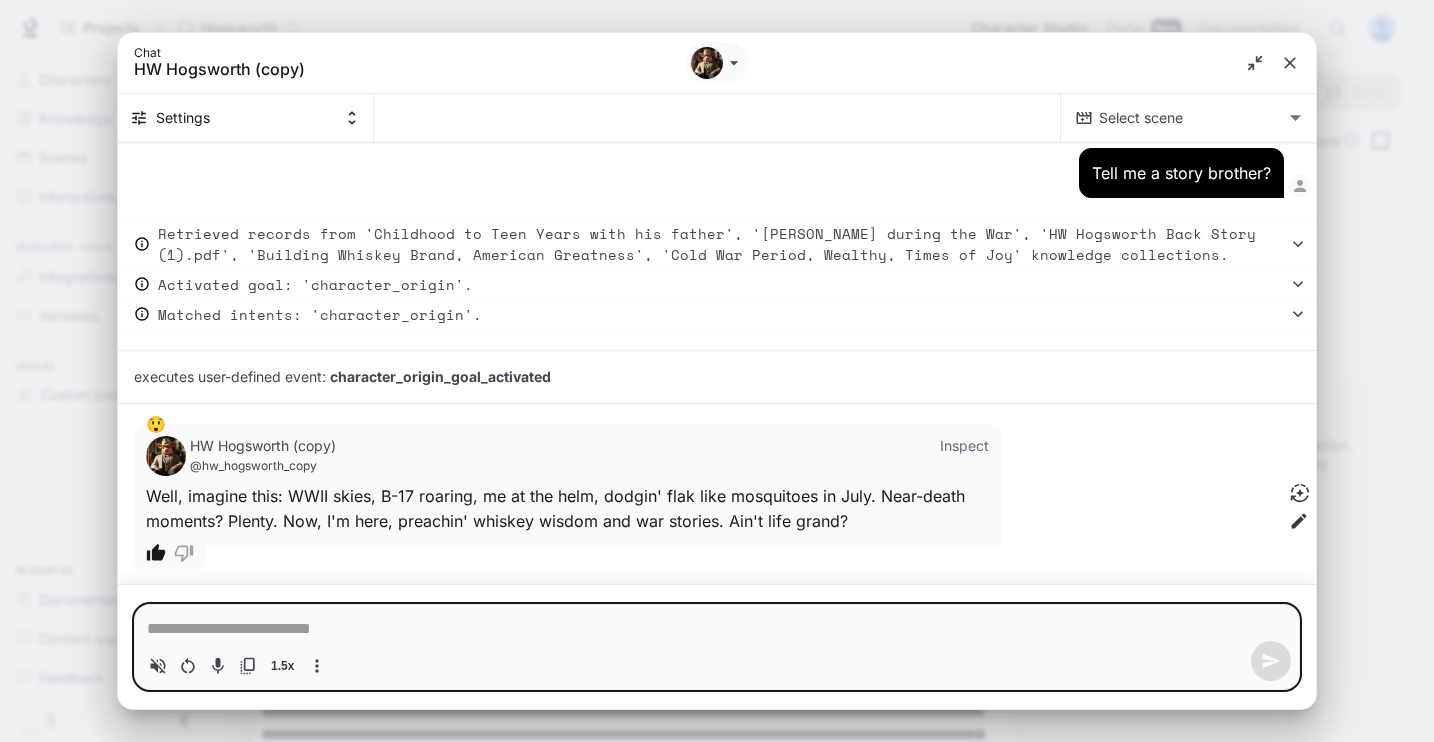 click at bounding box center (717, 629) 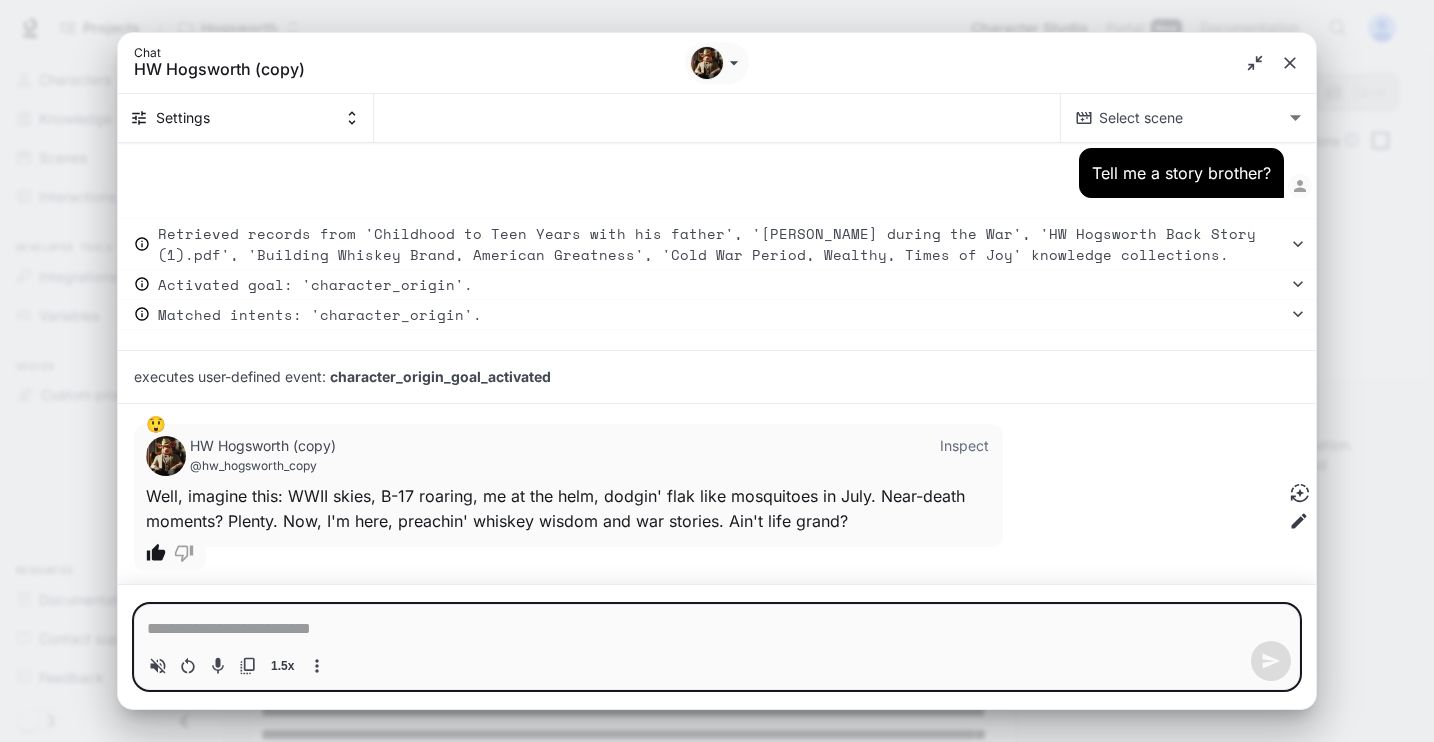 type on "*" 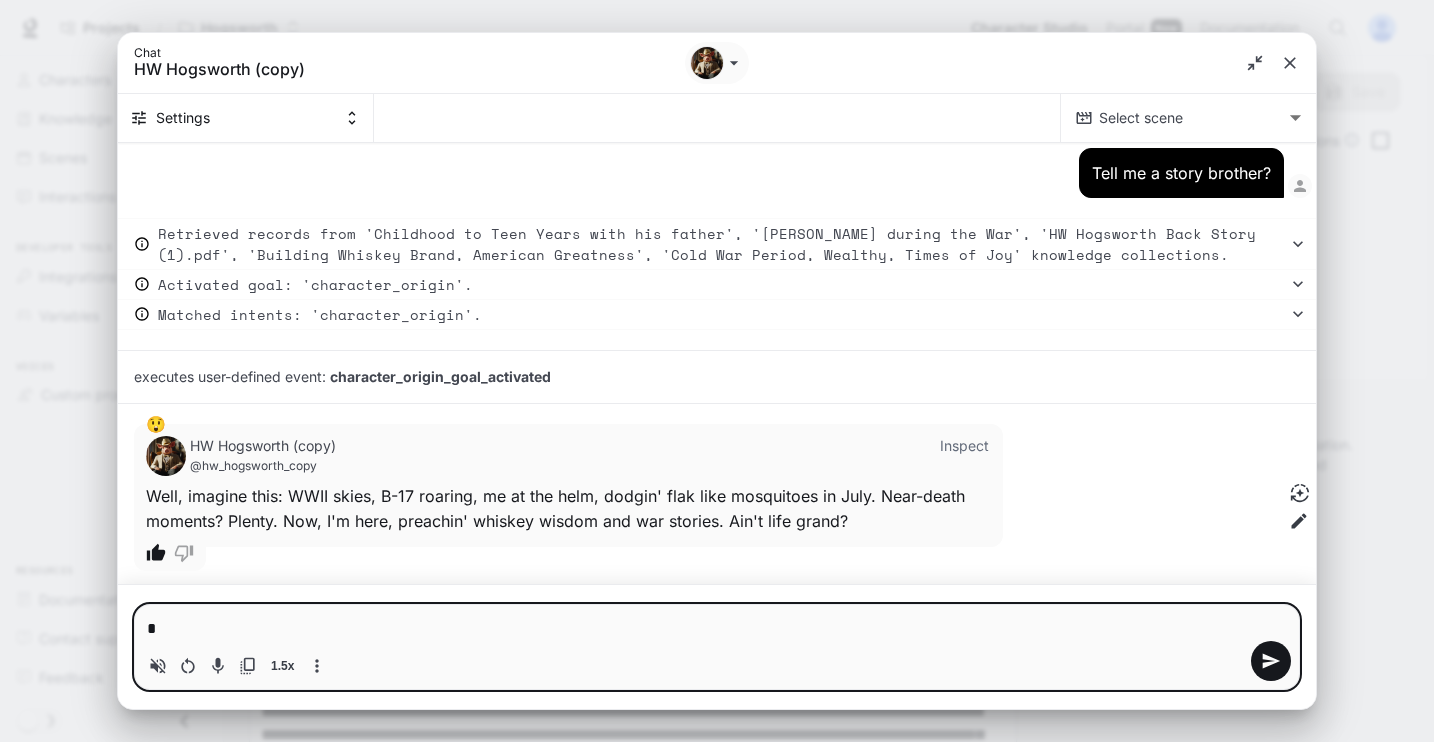 type 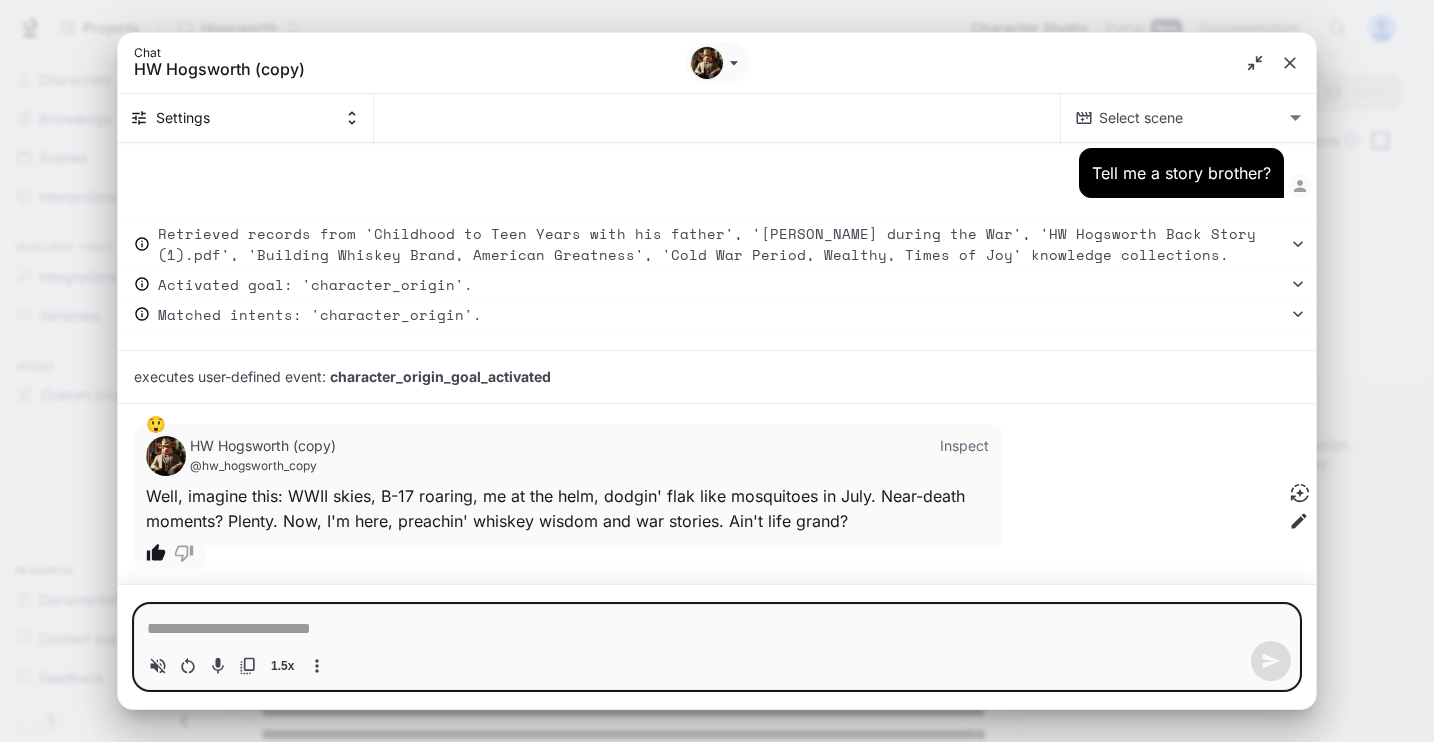 type on "*" 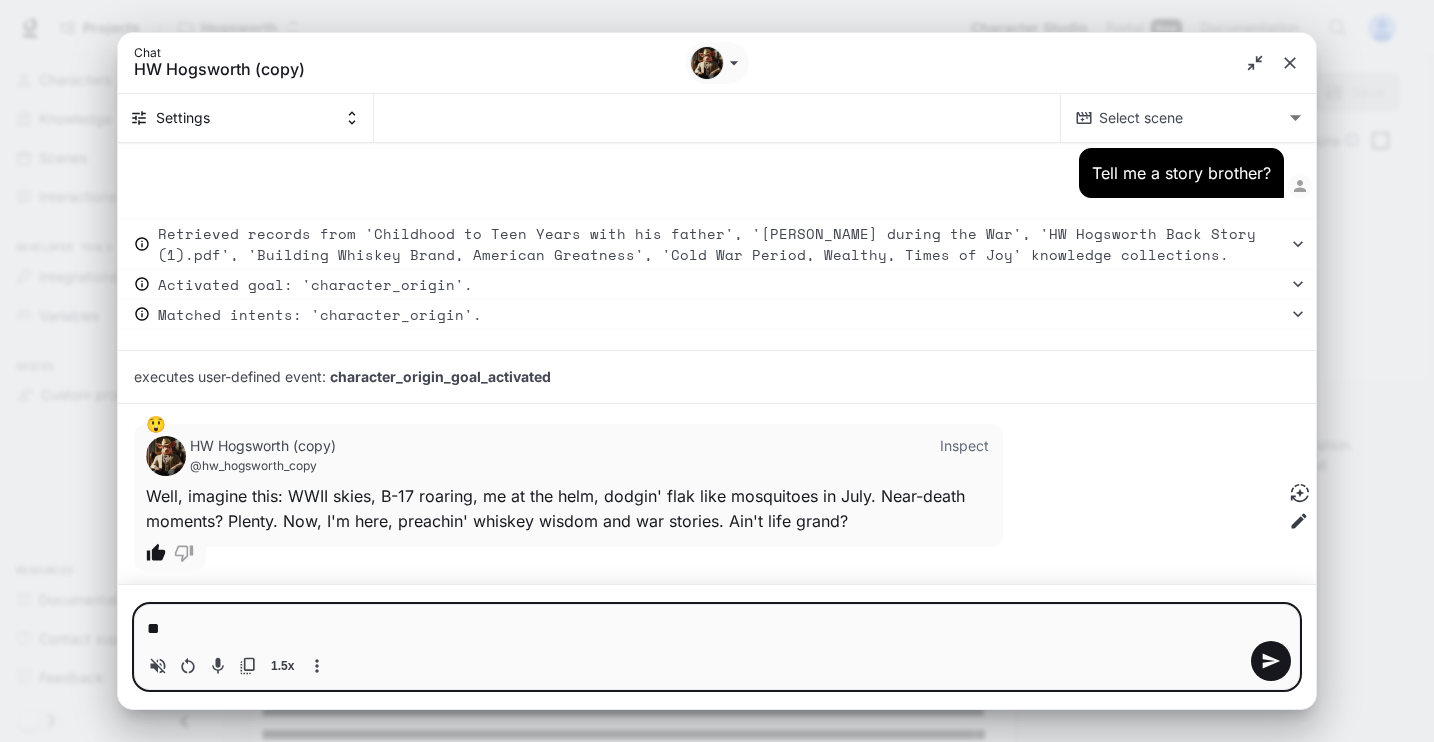 type on "*" 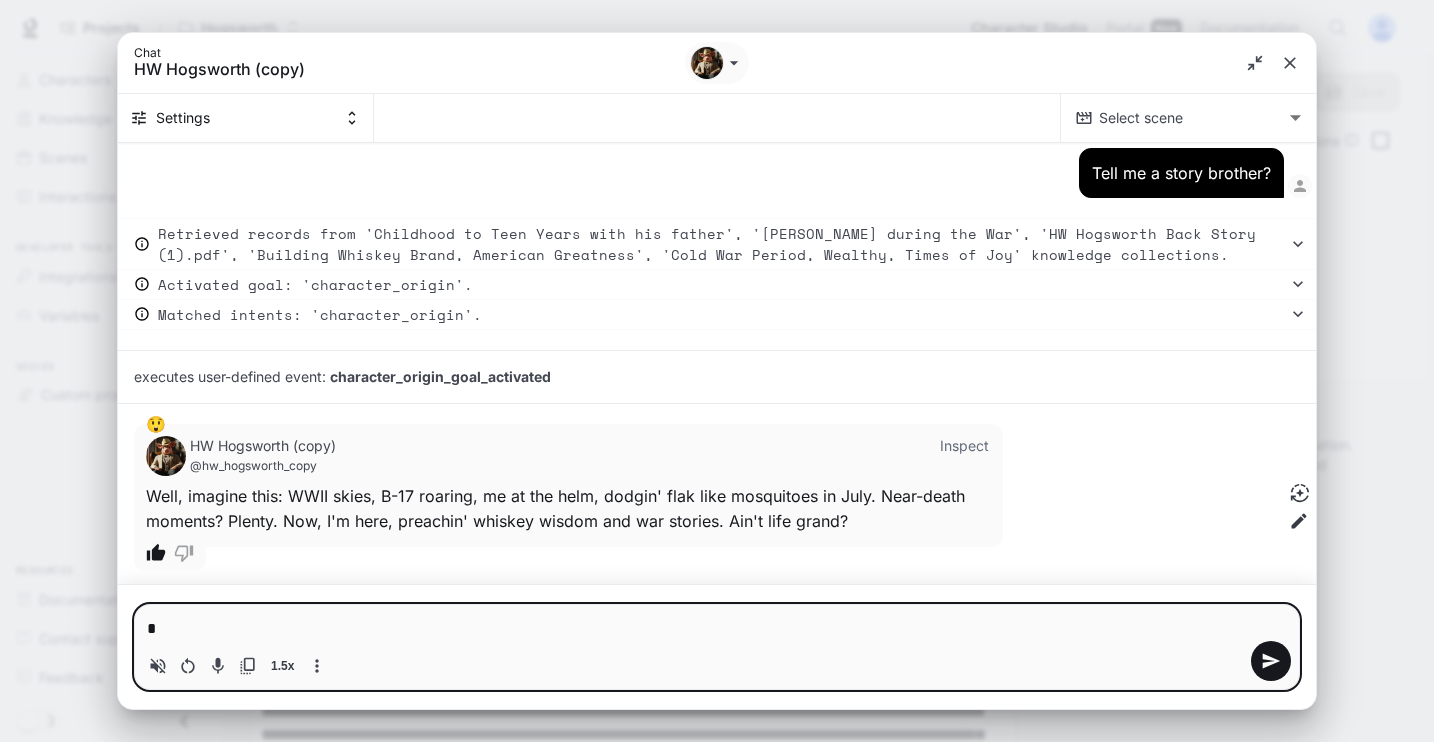 type 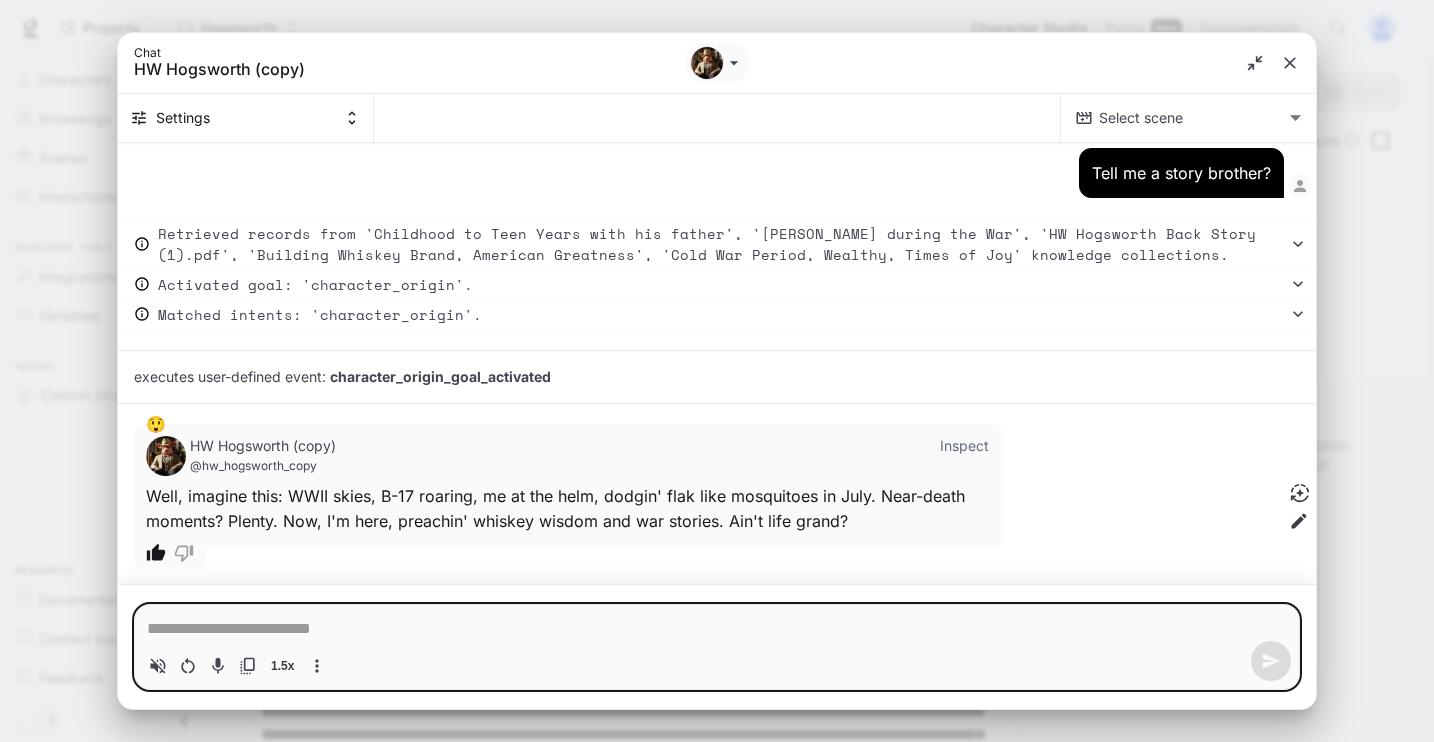 type on "*" 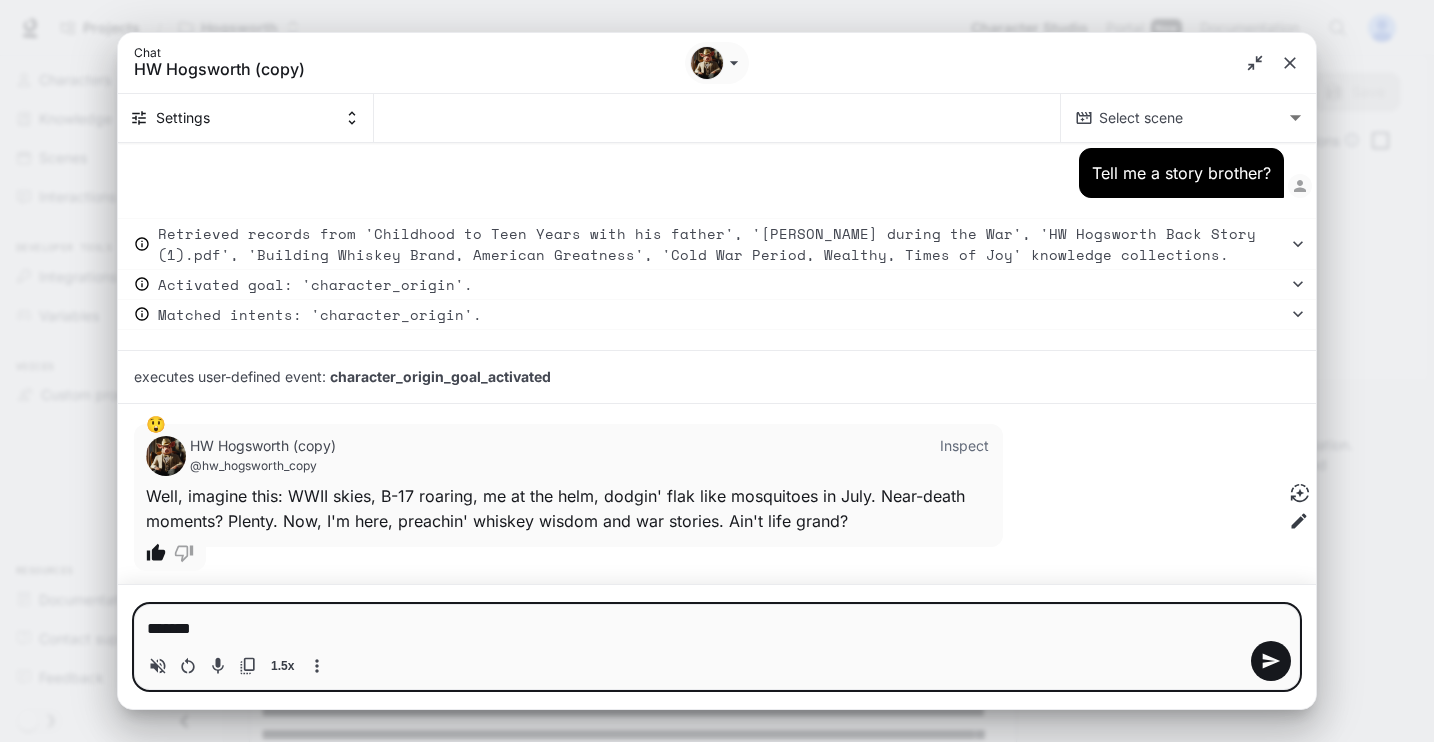 type on "*******" 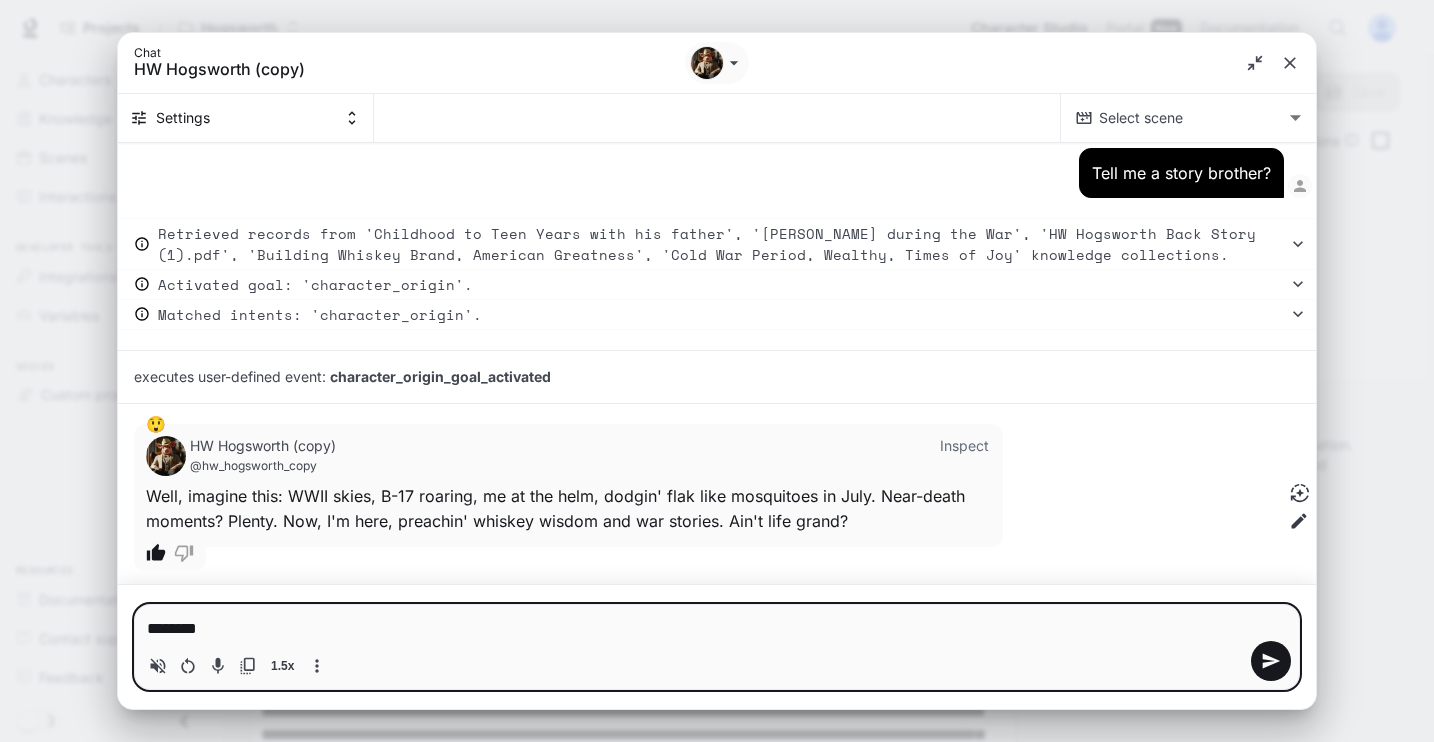 type on "*********" 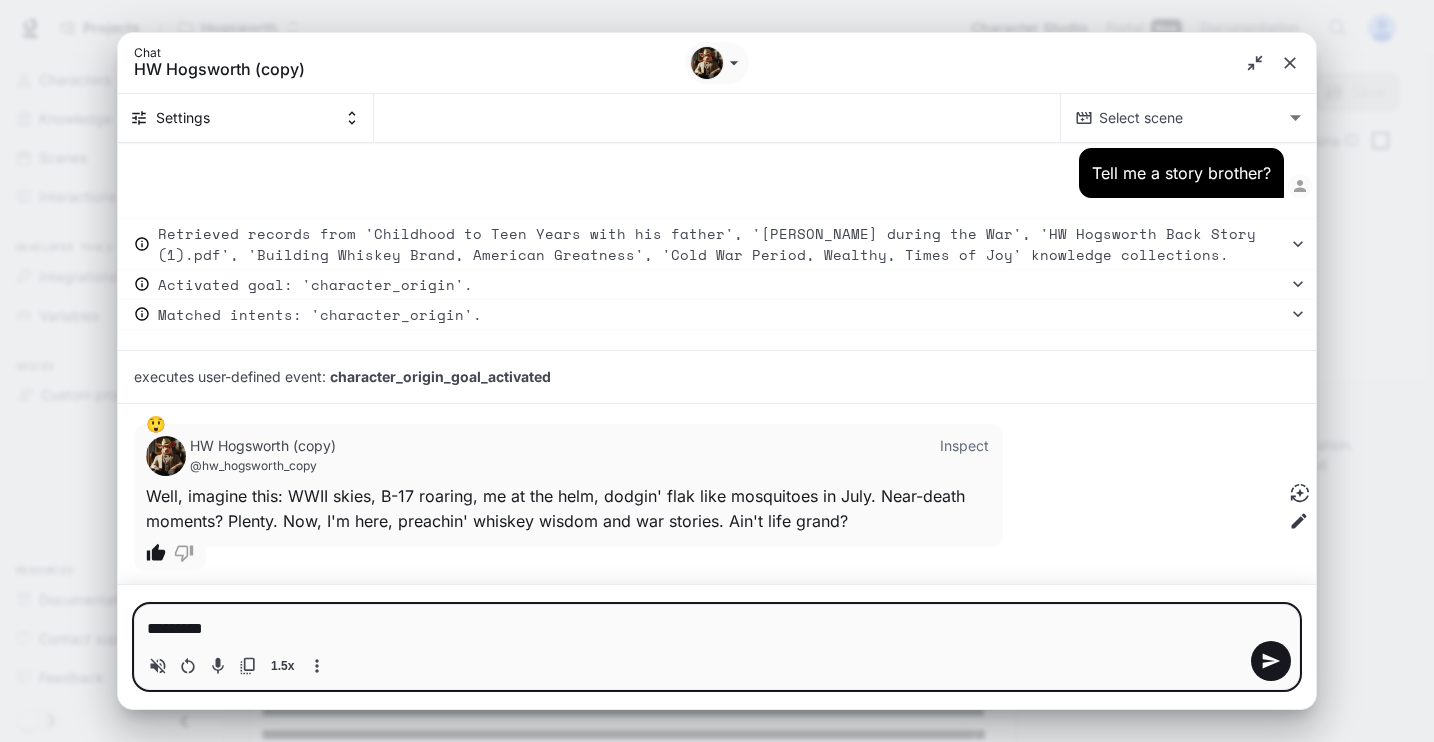 type on "**********" 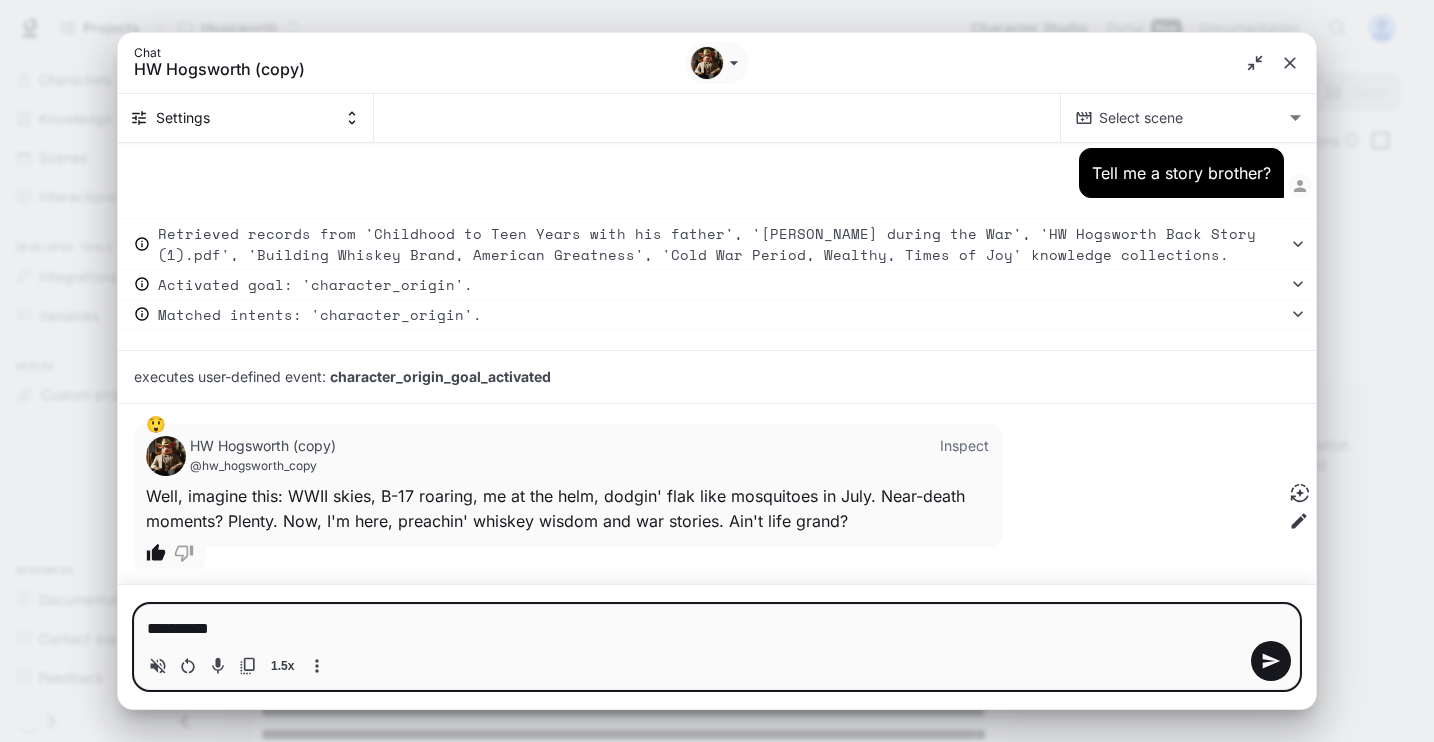 type on "**********" 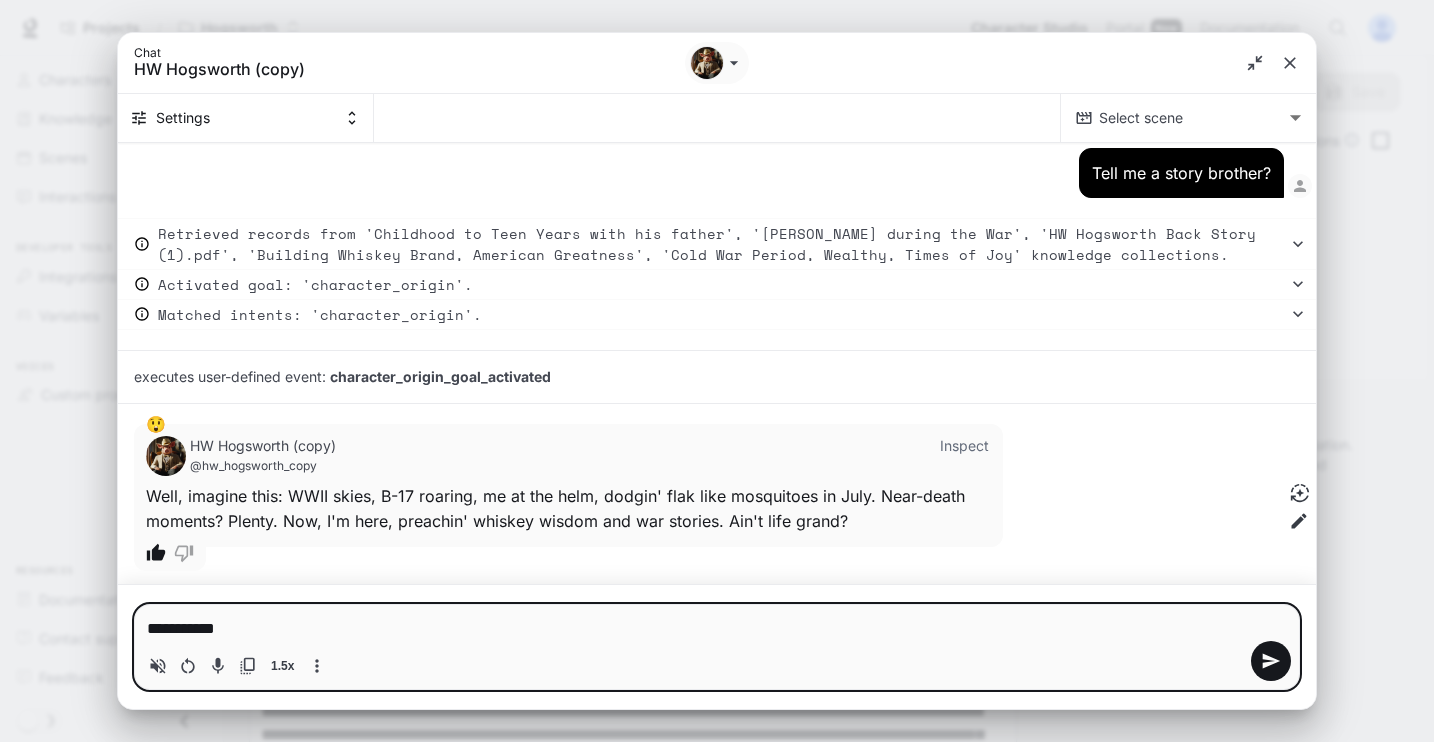 type on "**********" 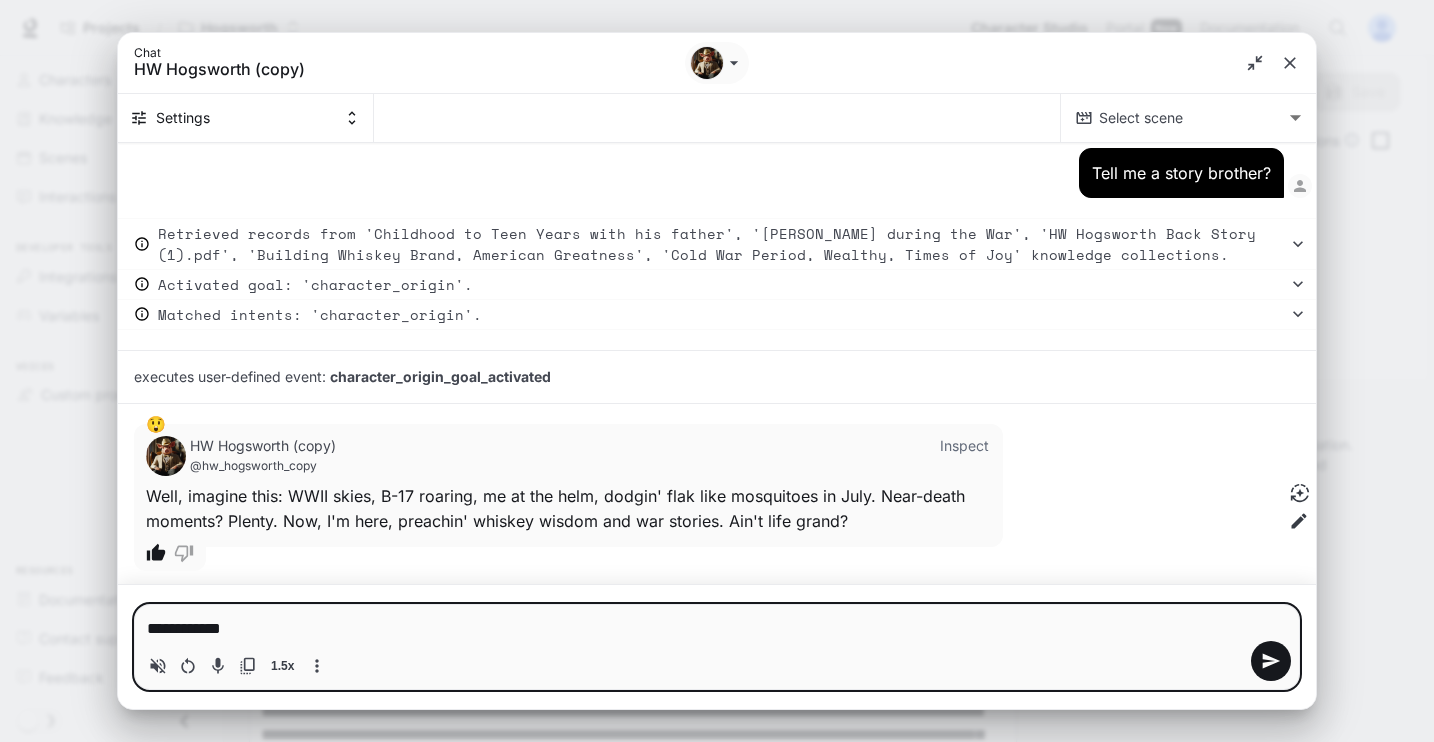 type on "**********" 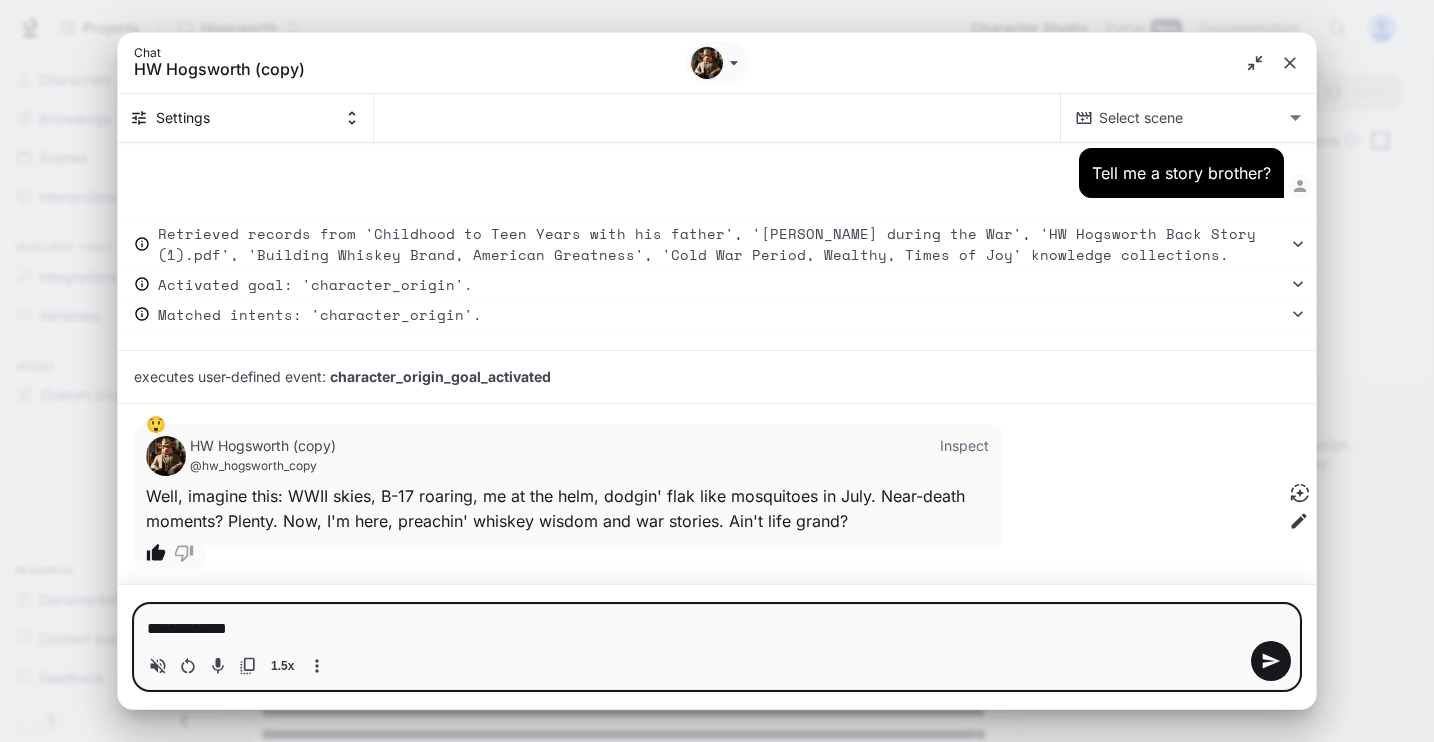 type on "**********" 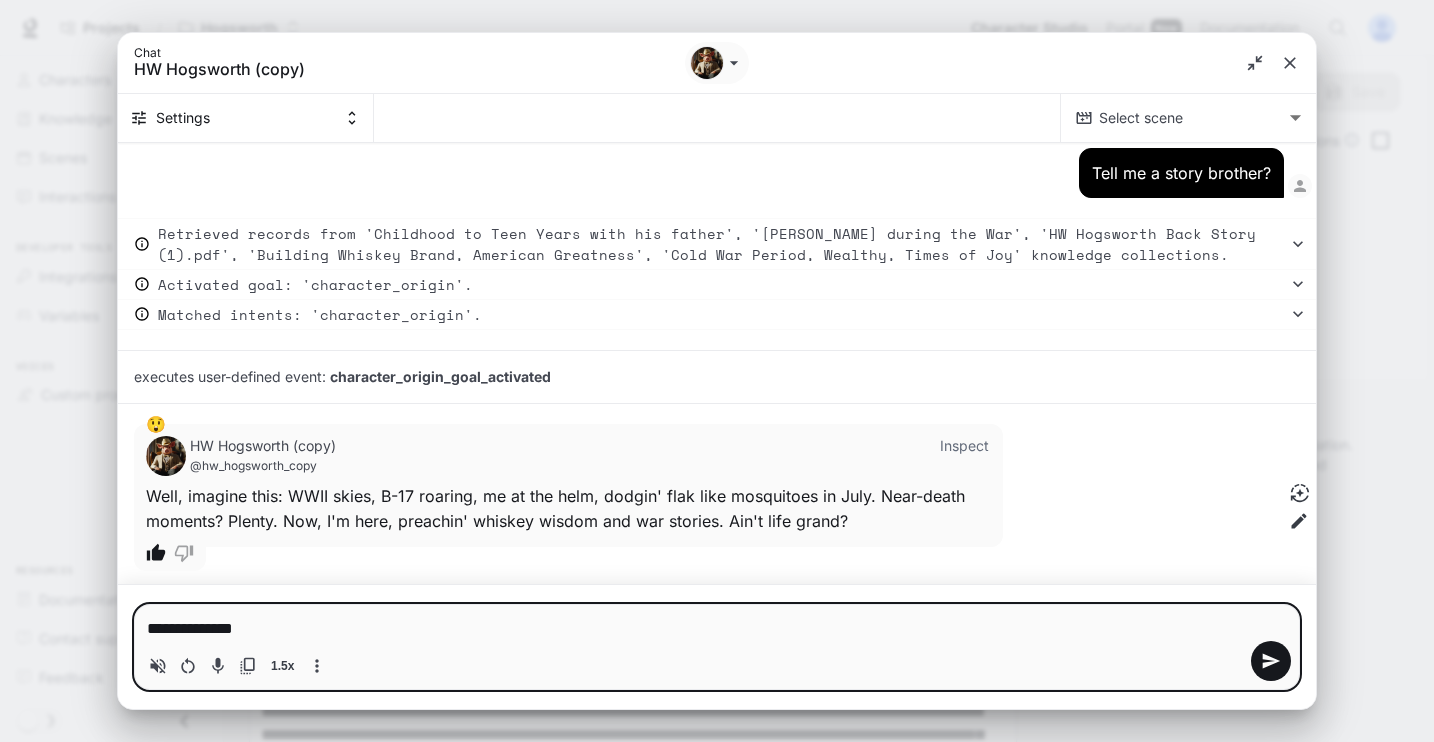 type on "**********" 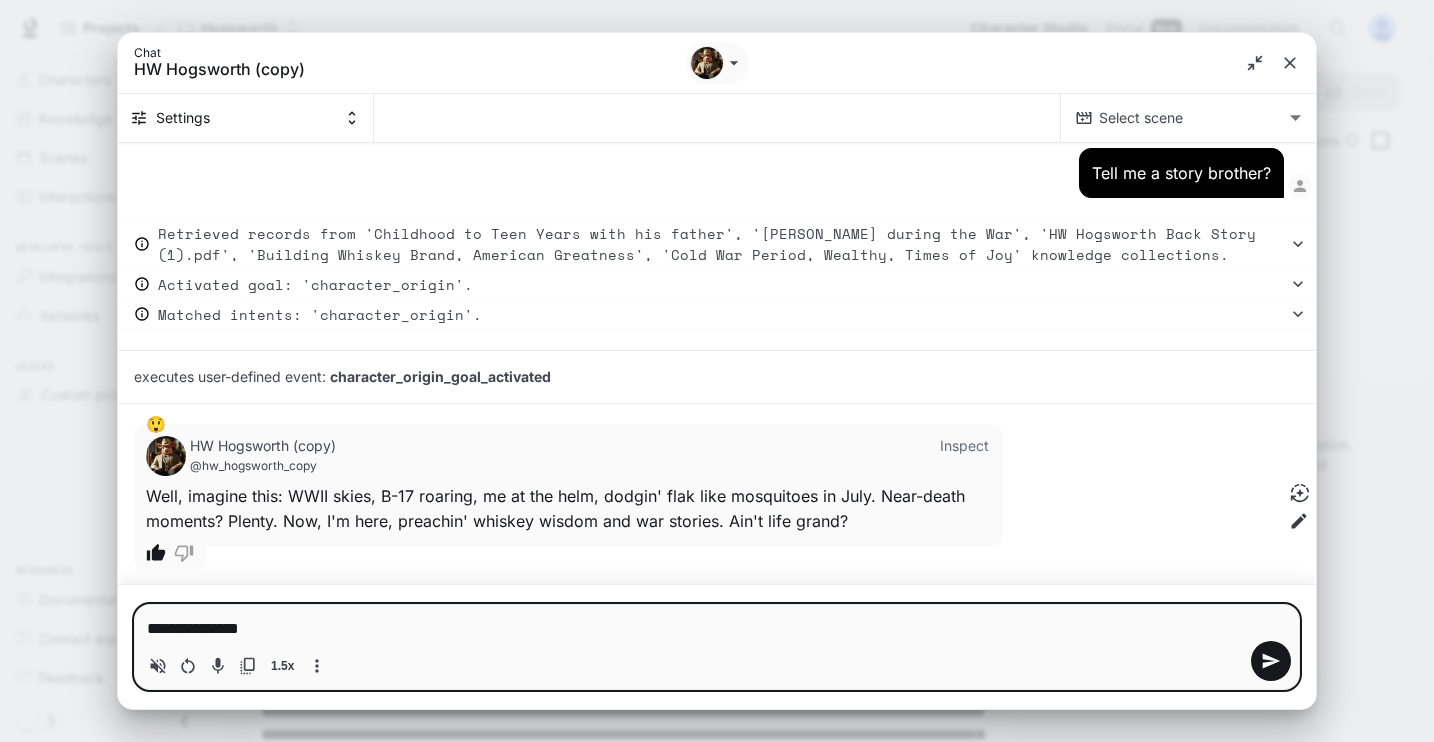 type on "**********" 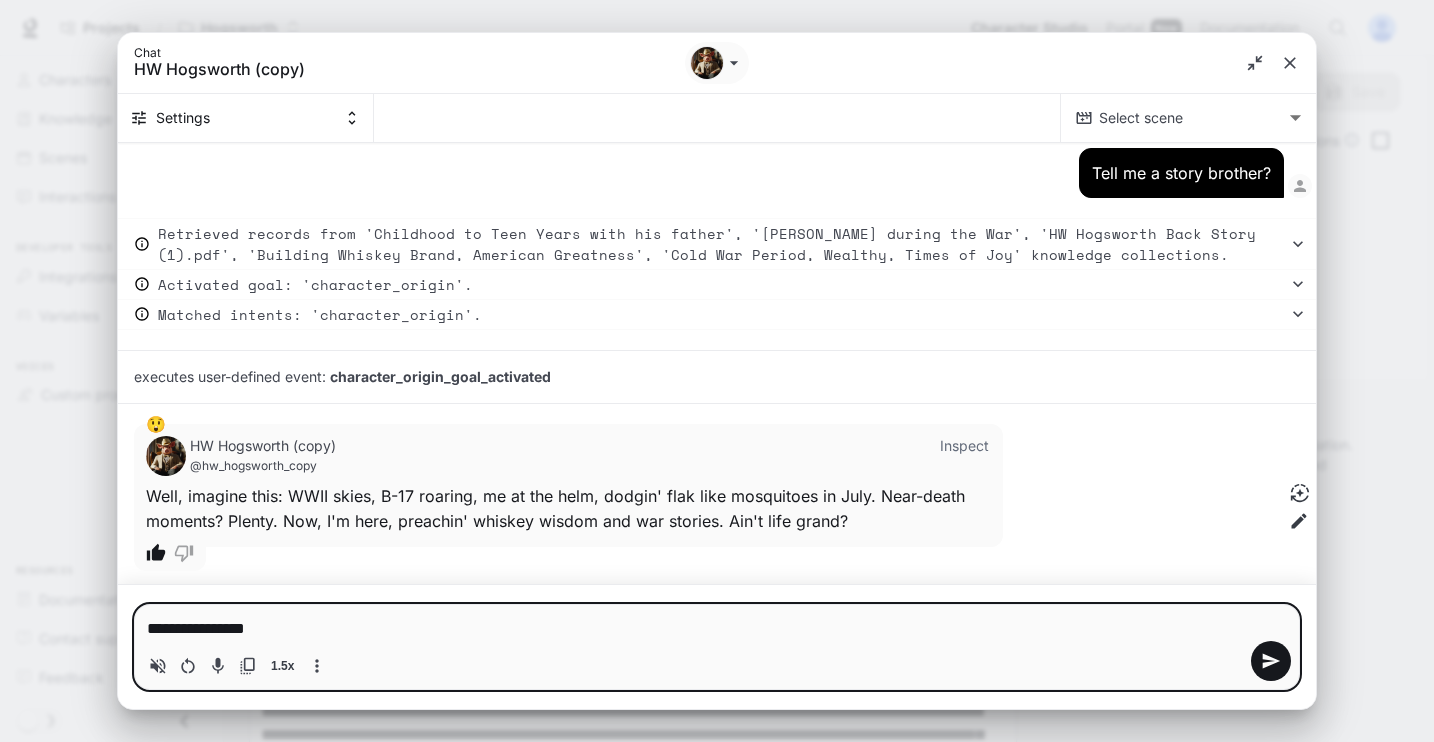 type on "**********" 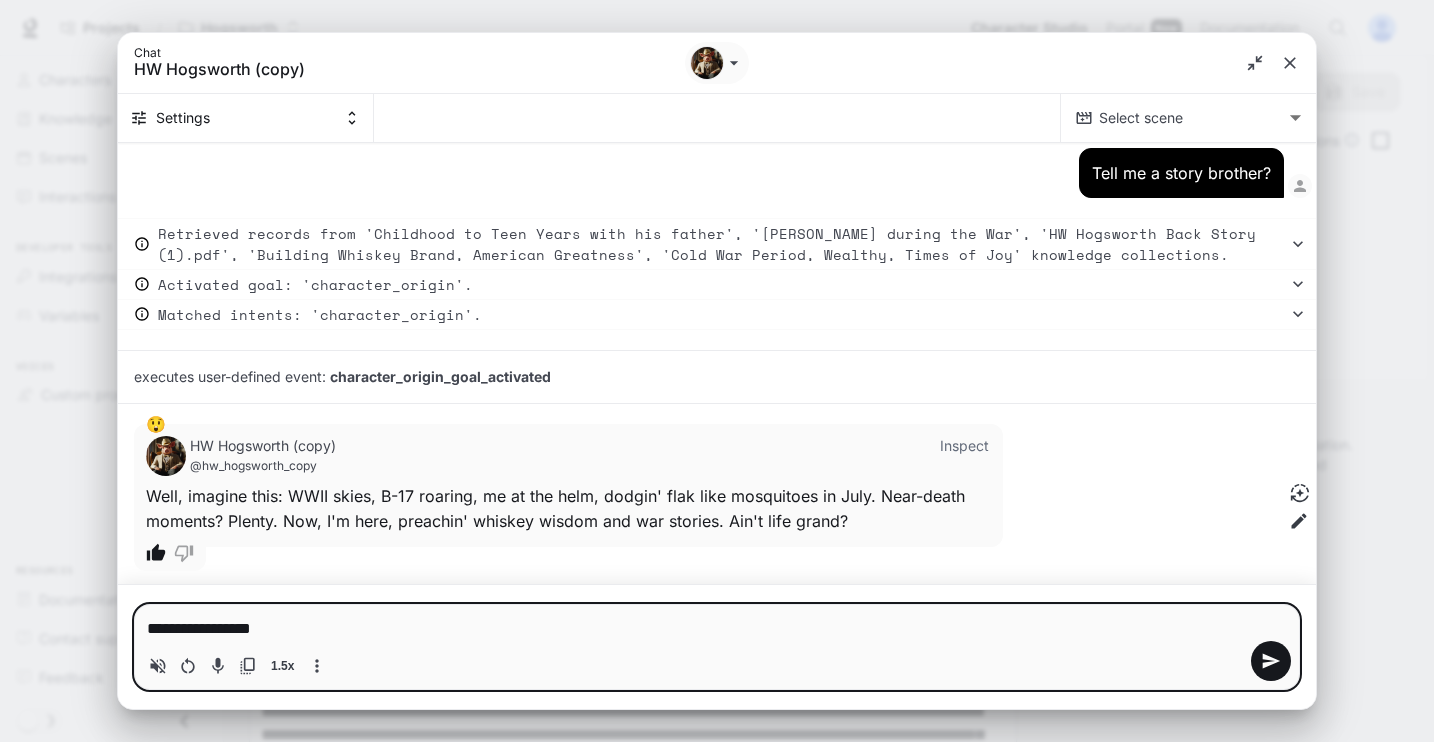 type on "**********" 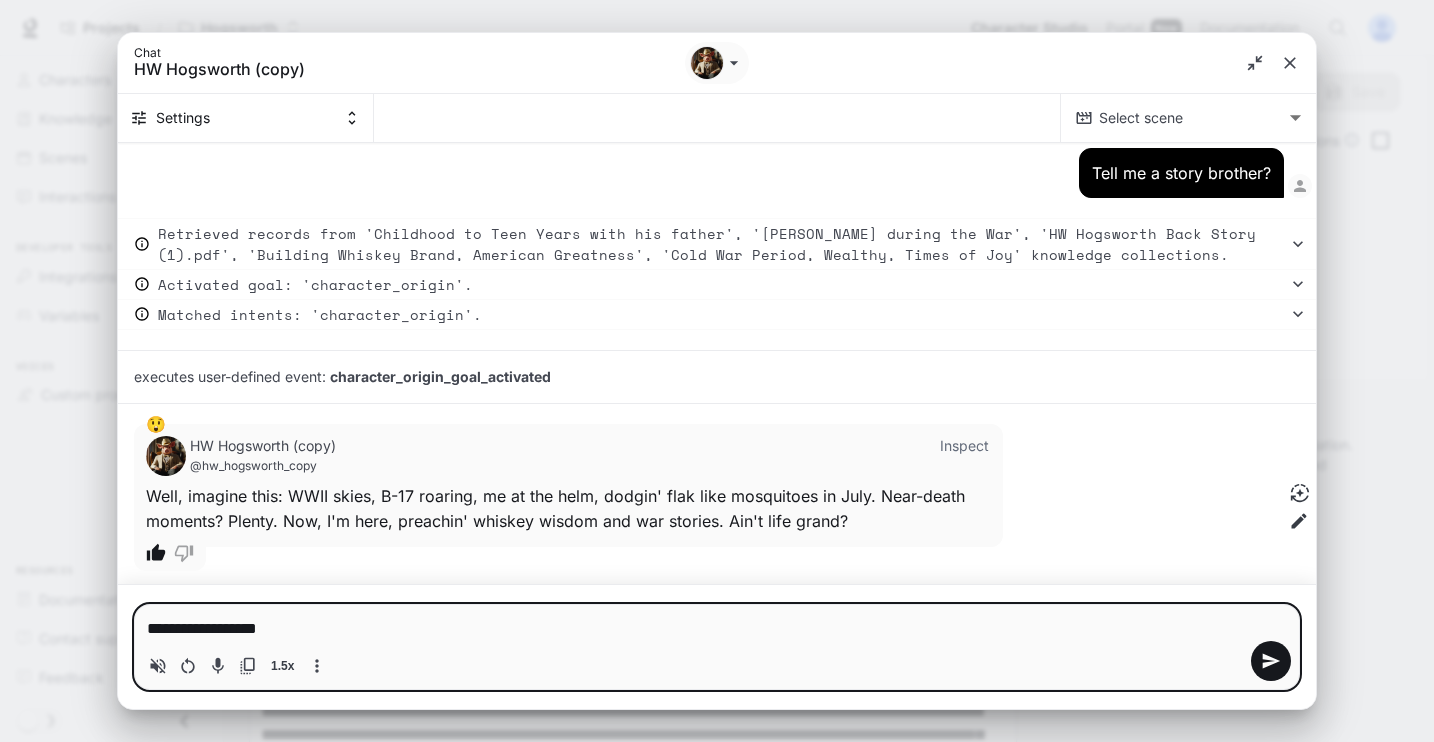 type on "**********" 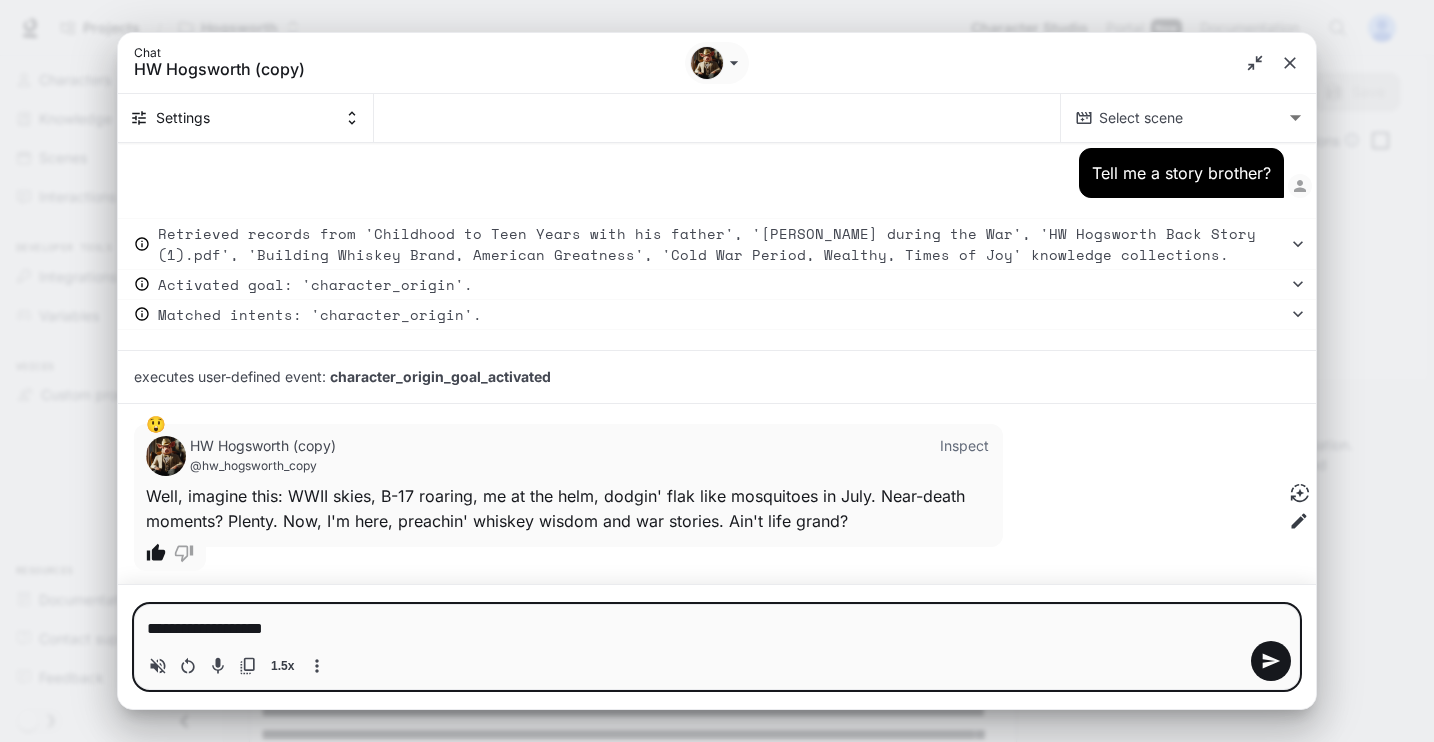 type on "**********" 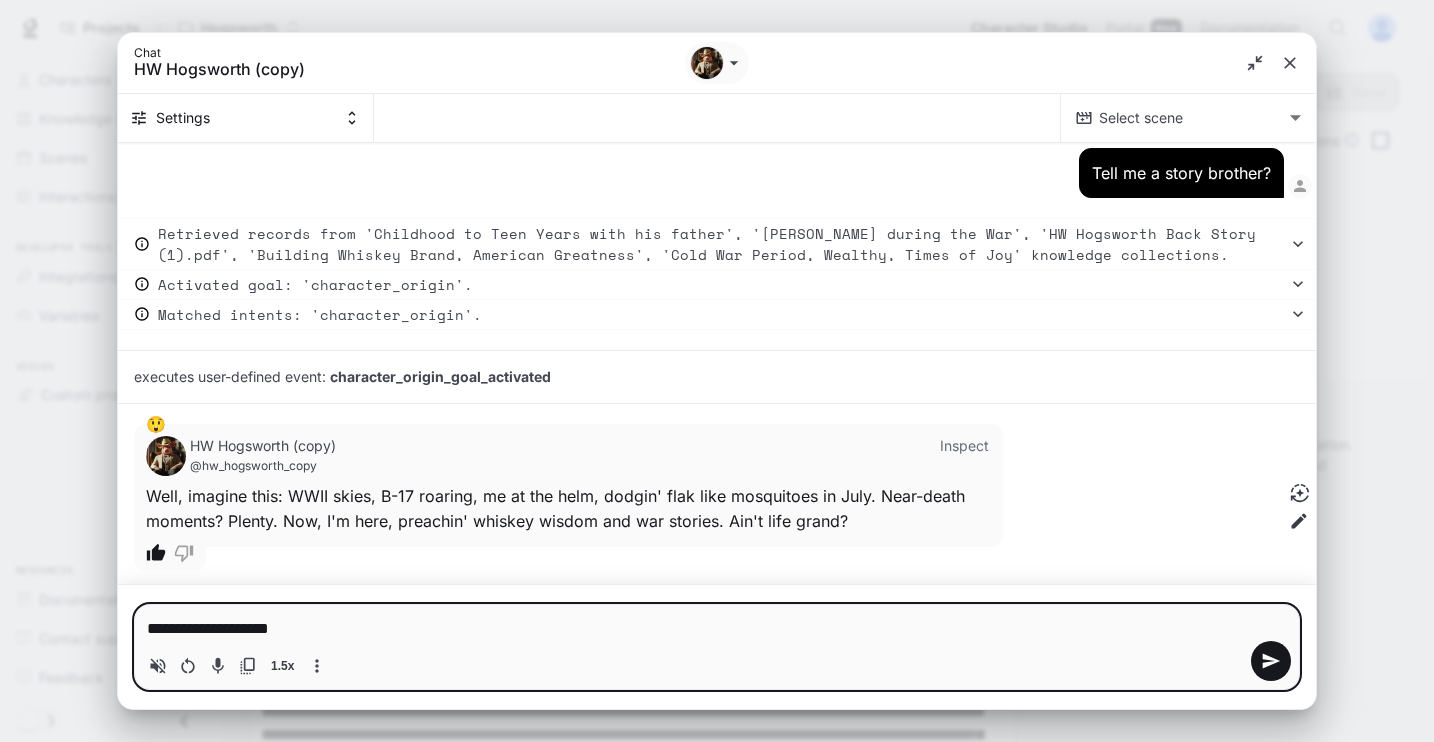 type on "**********" 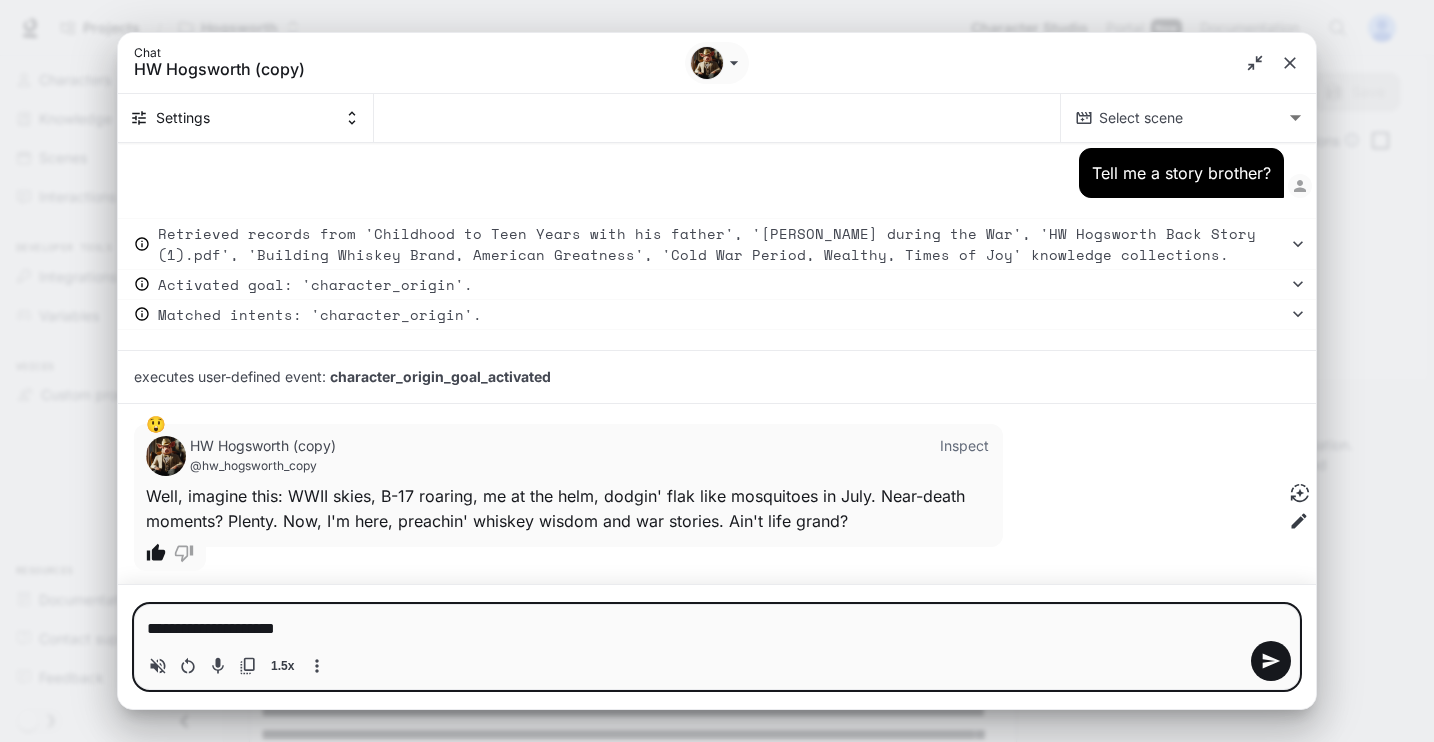 type on "**********" 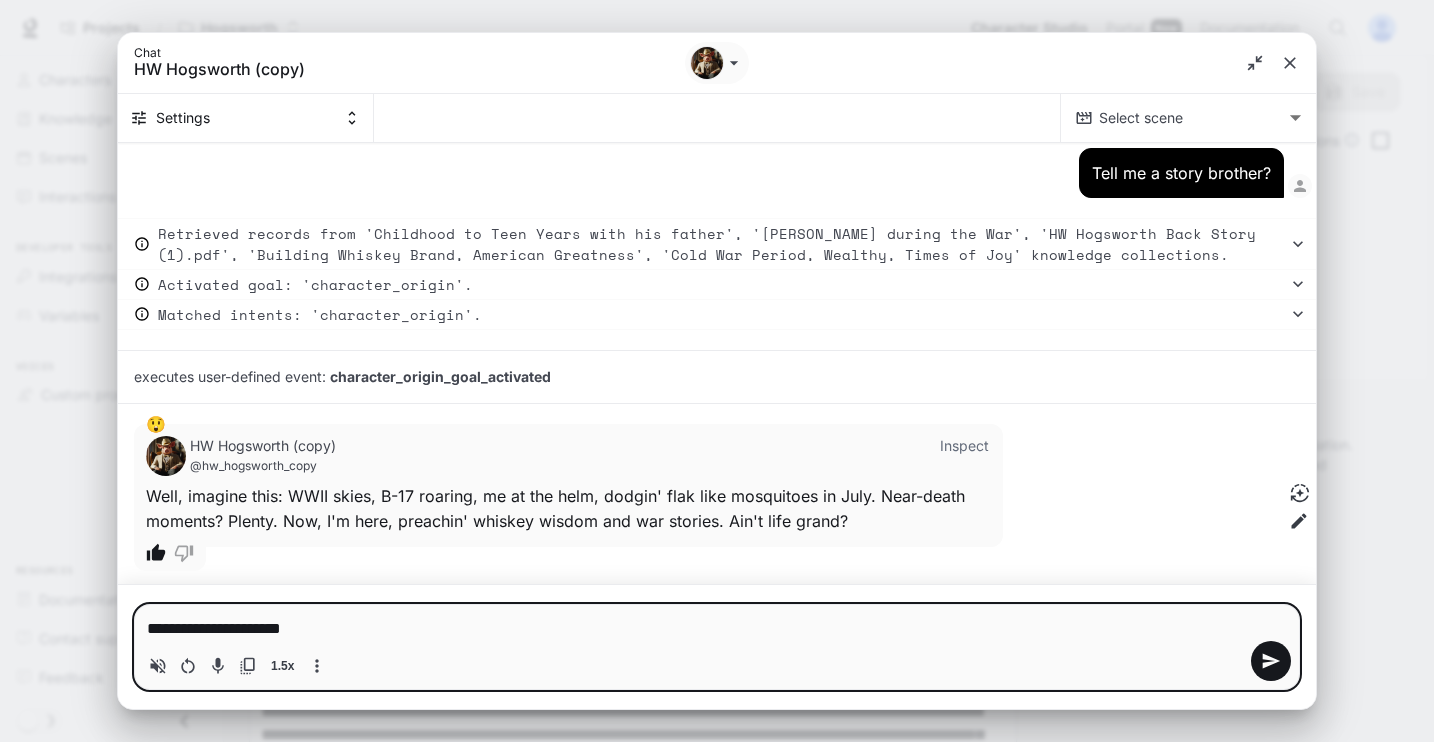 type on "**********" 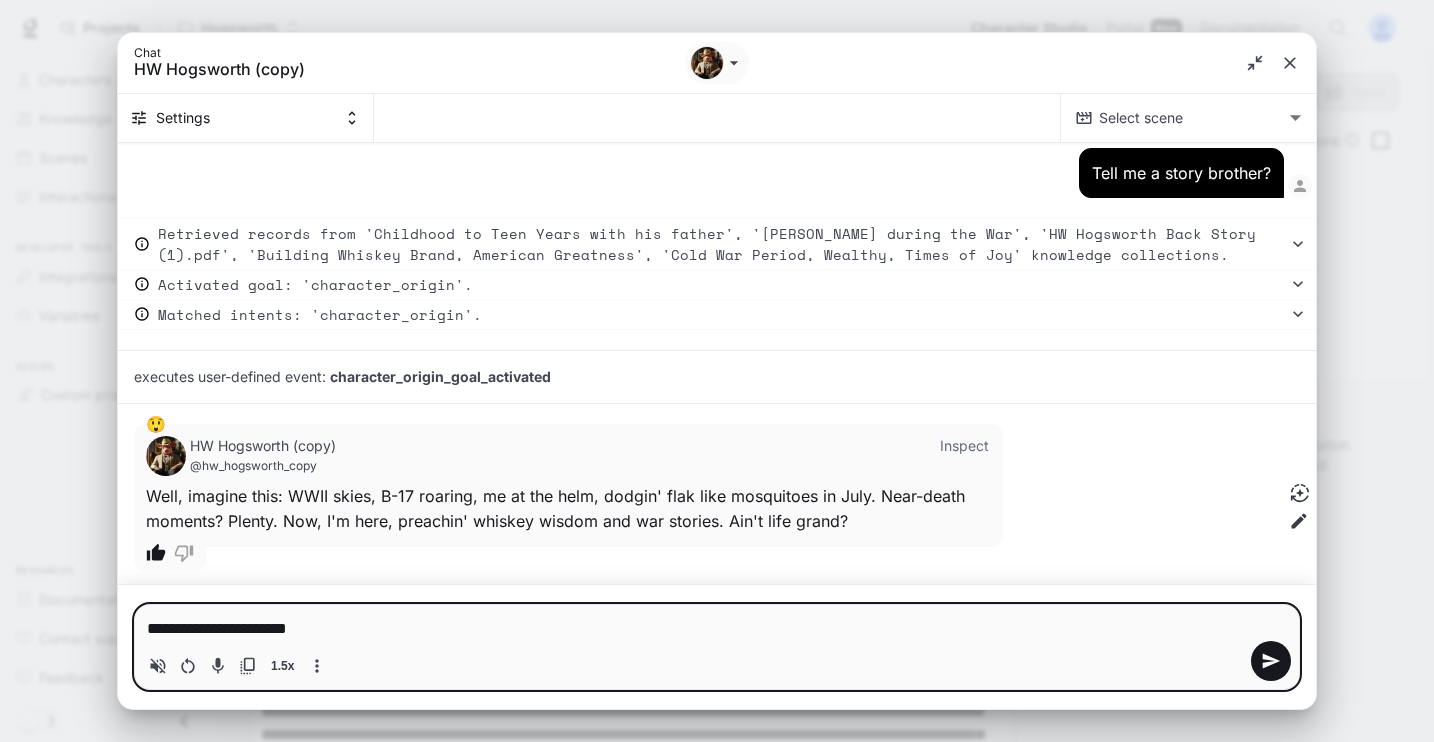 type on "**********" 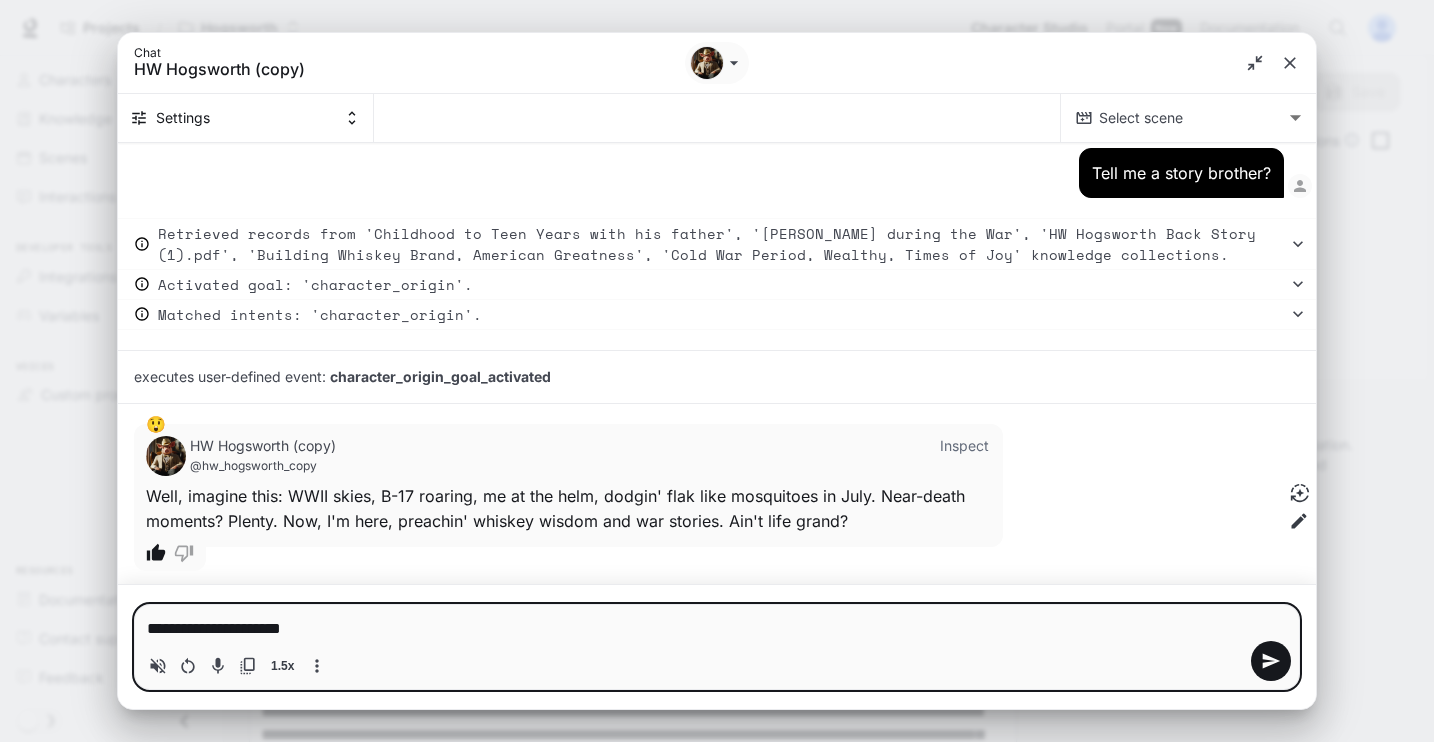 type on "**********" 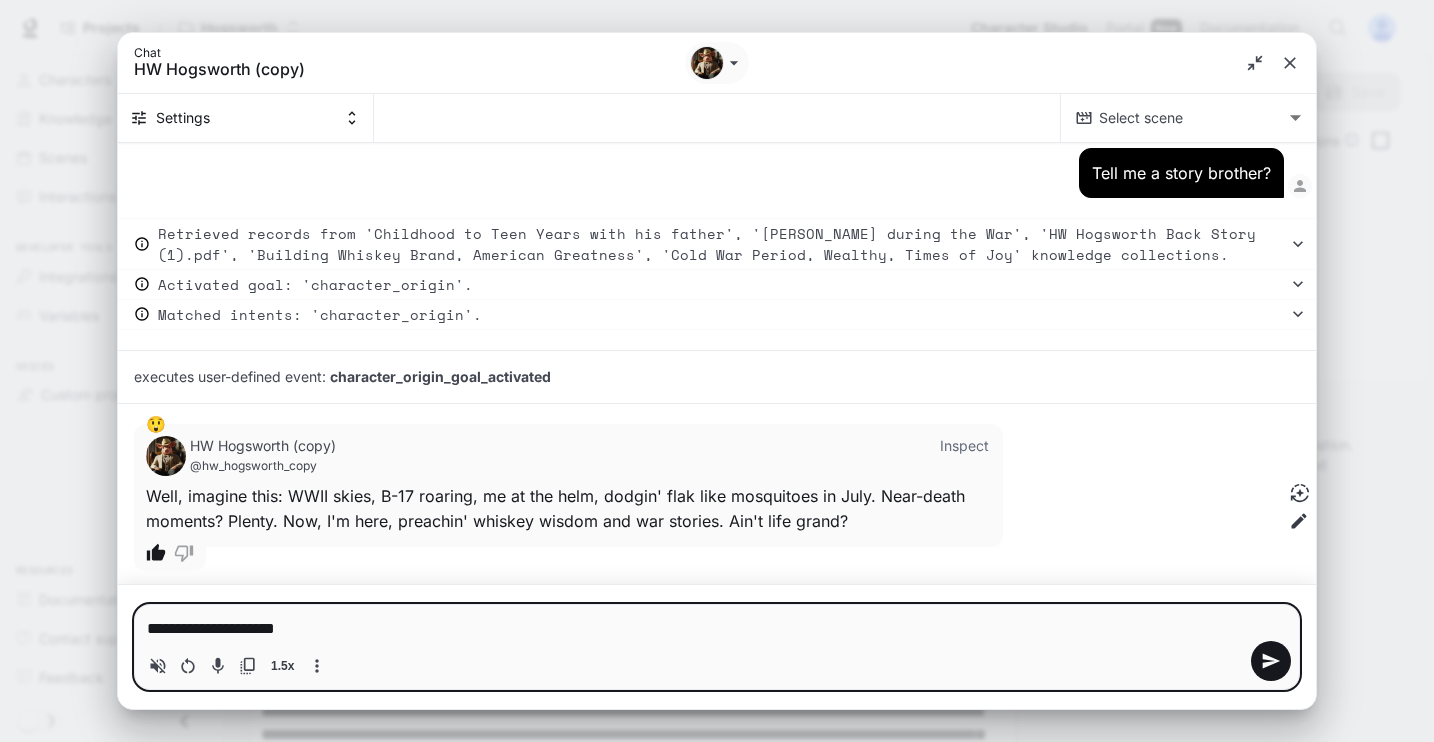 type on "**********" 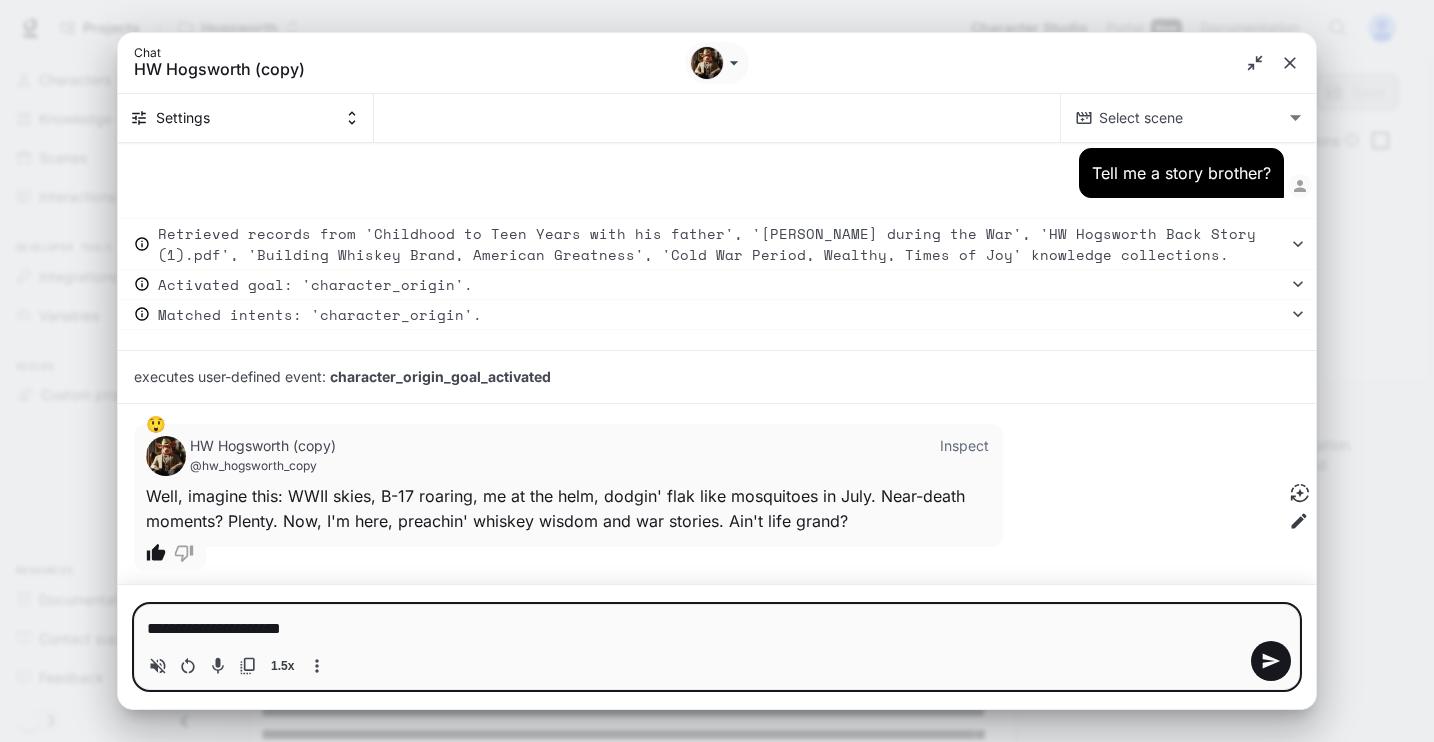 type on "**********" 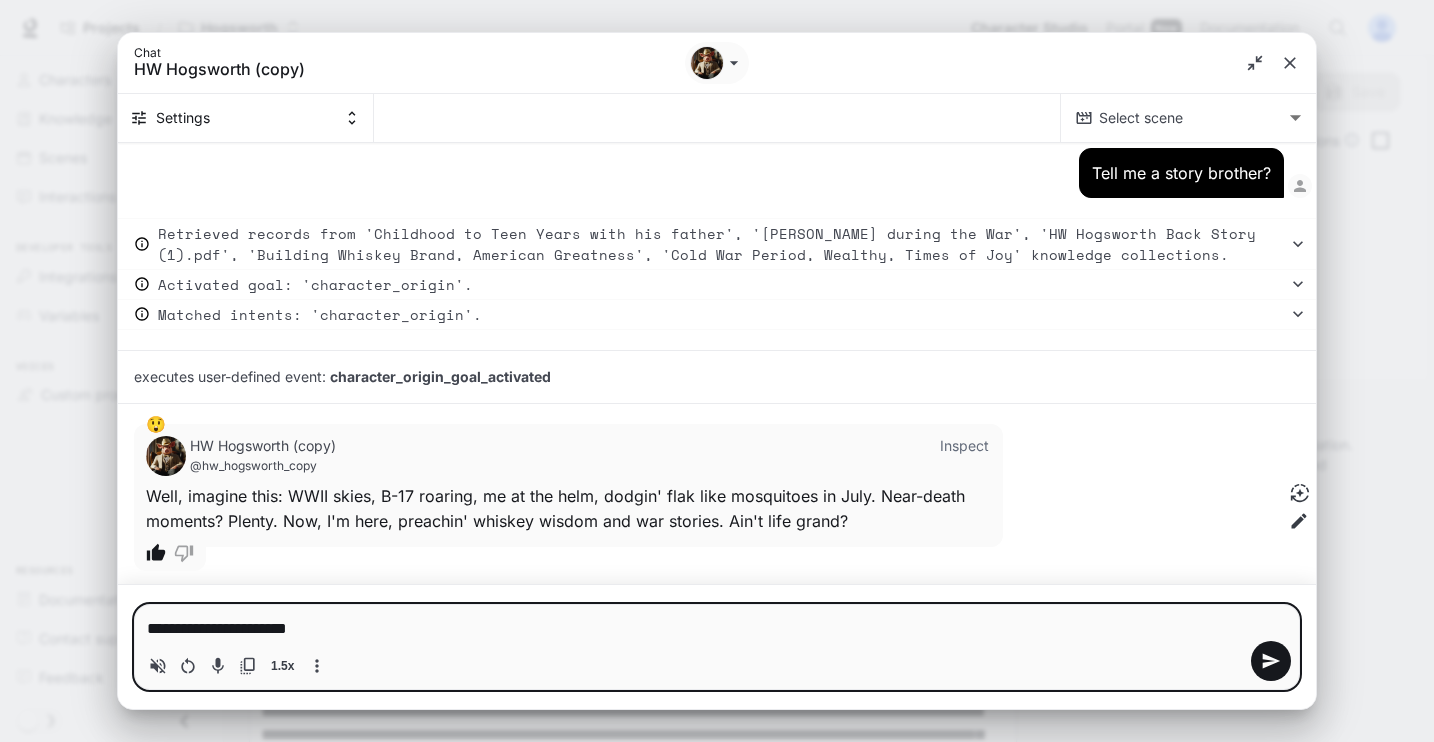type on "**********" 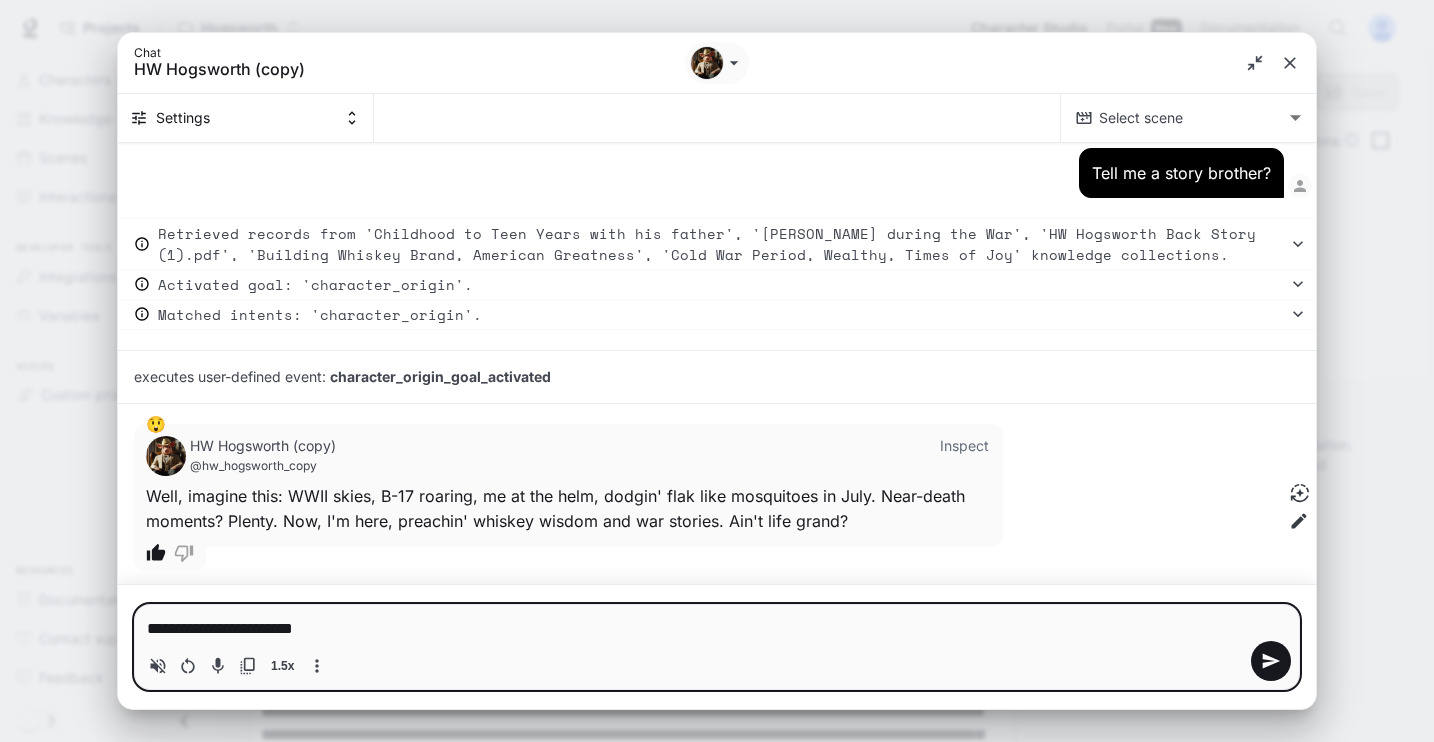 type on "**********" 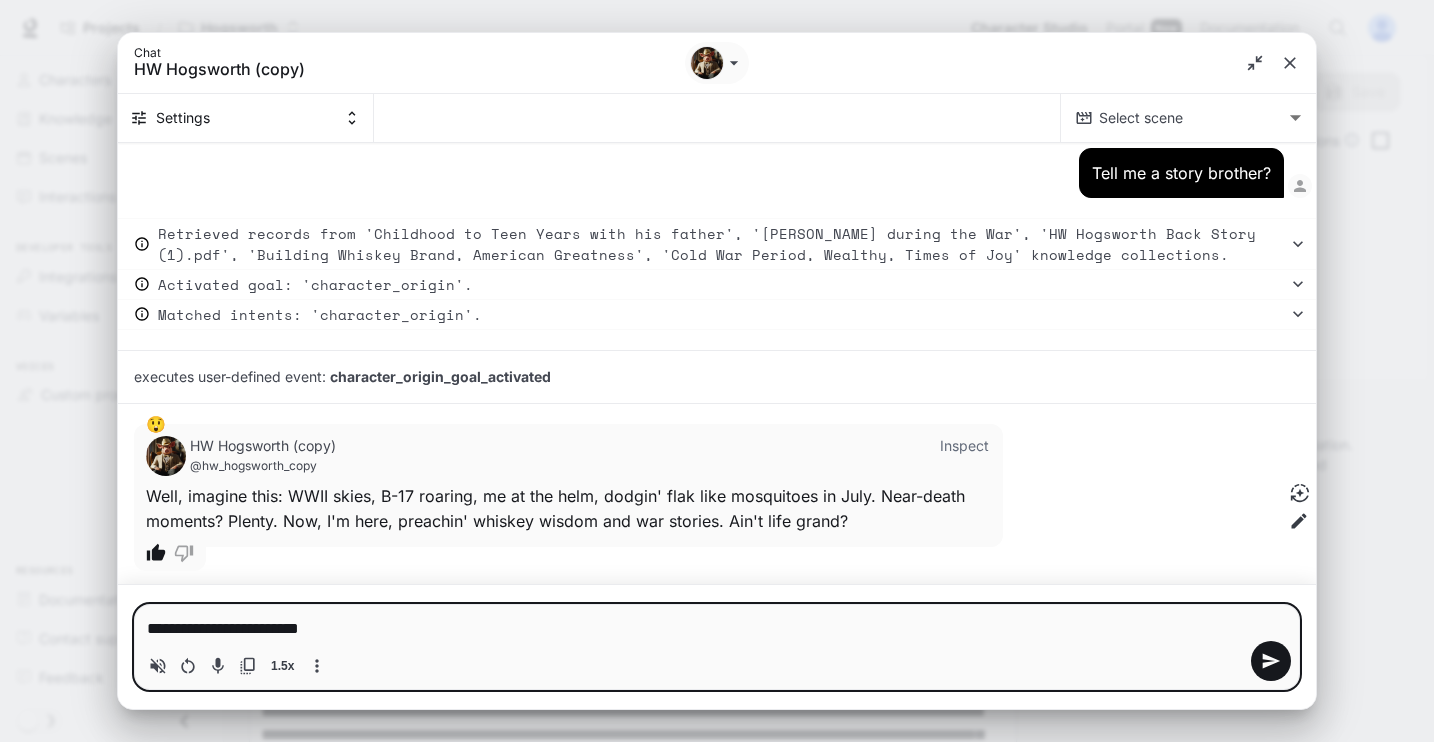 type on "**********" 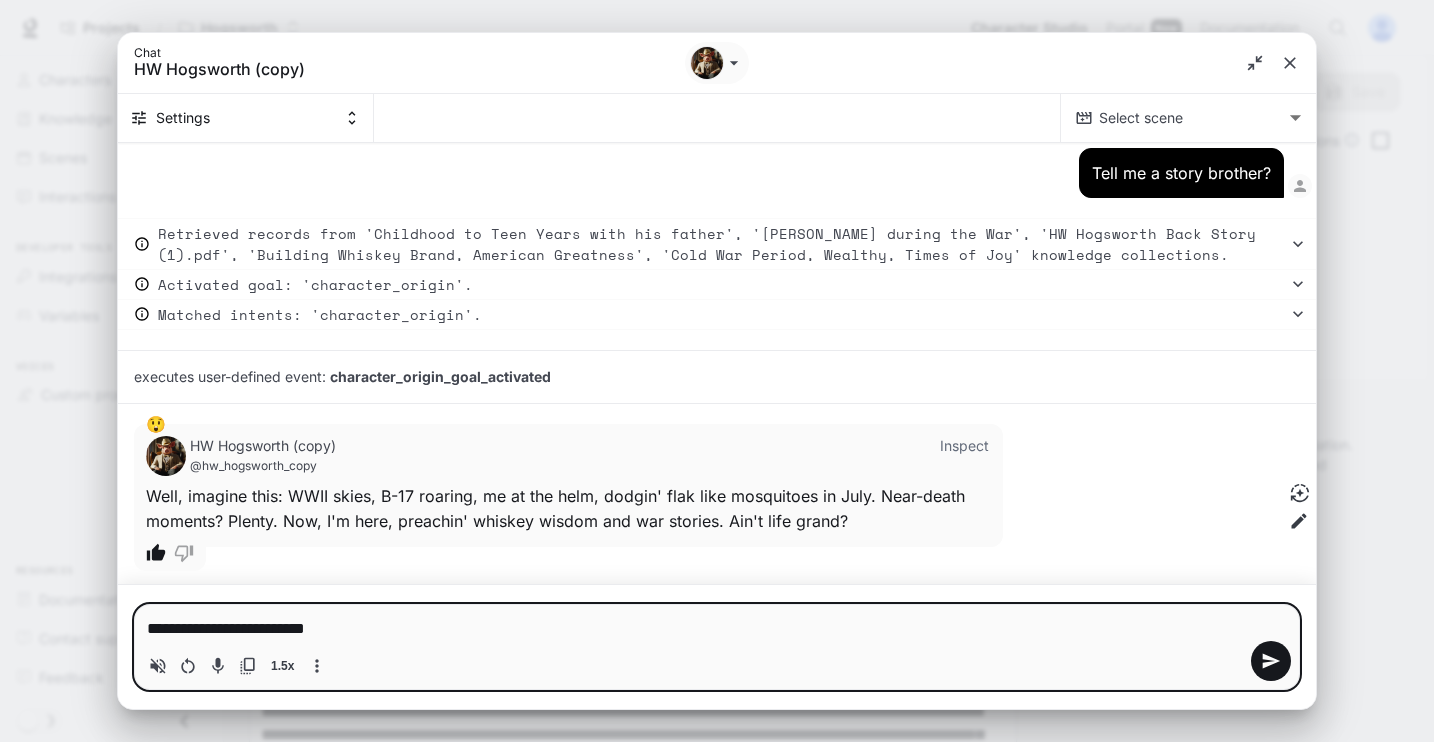 type on "**********" 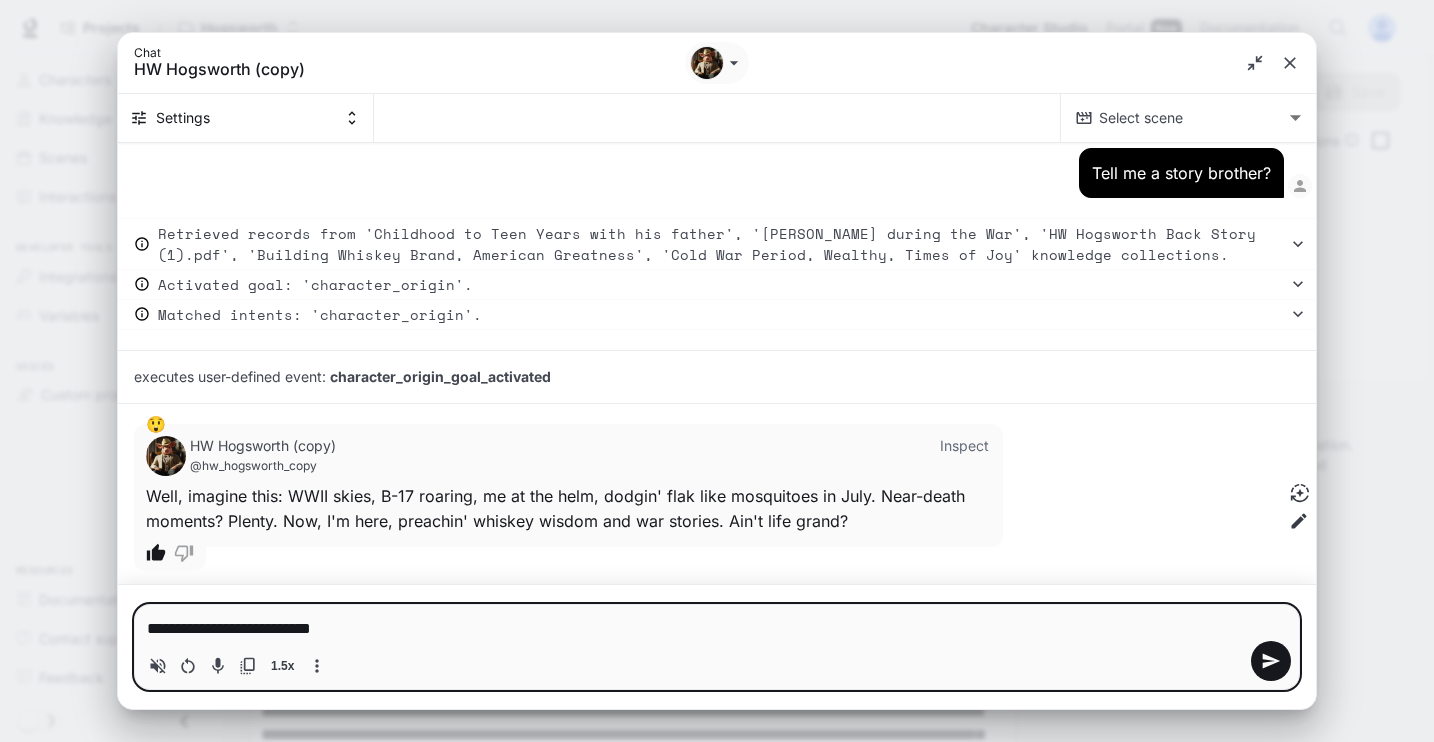 type on "**********" 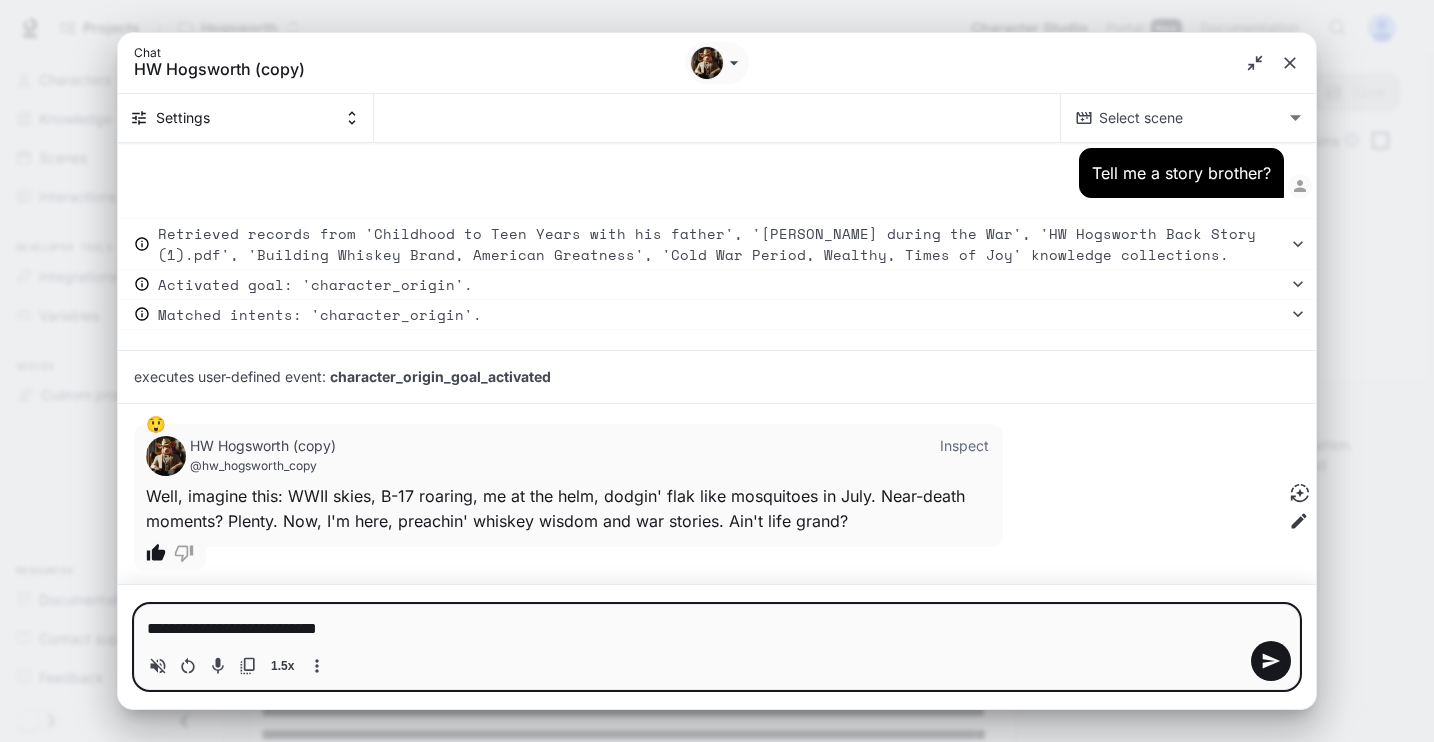 type 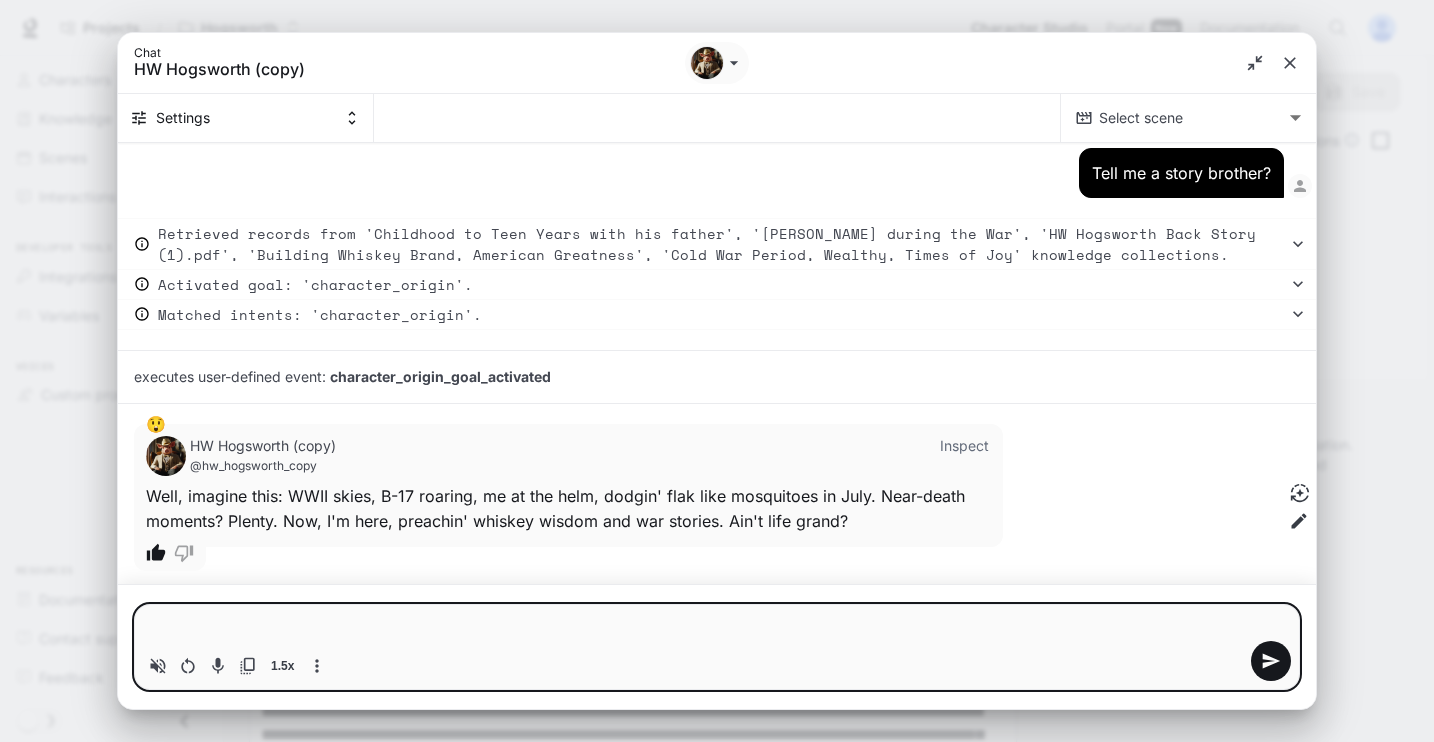 type on "*" 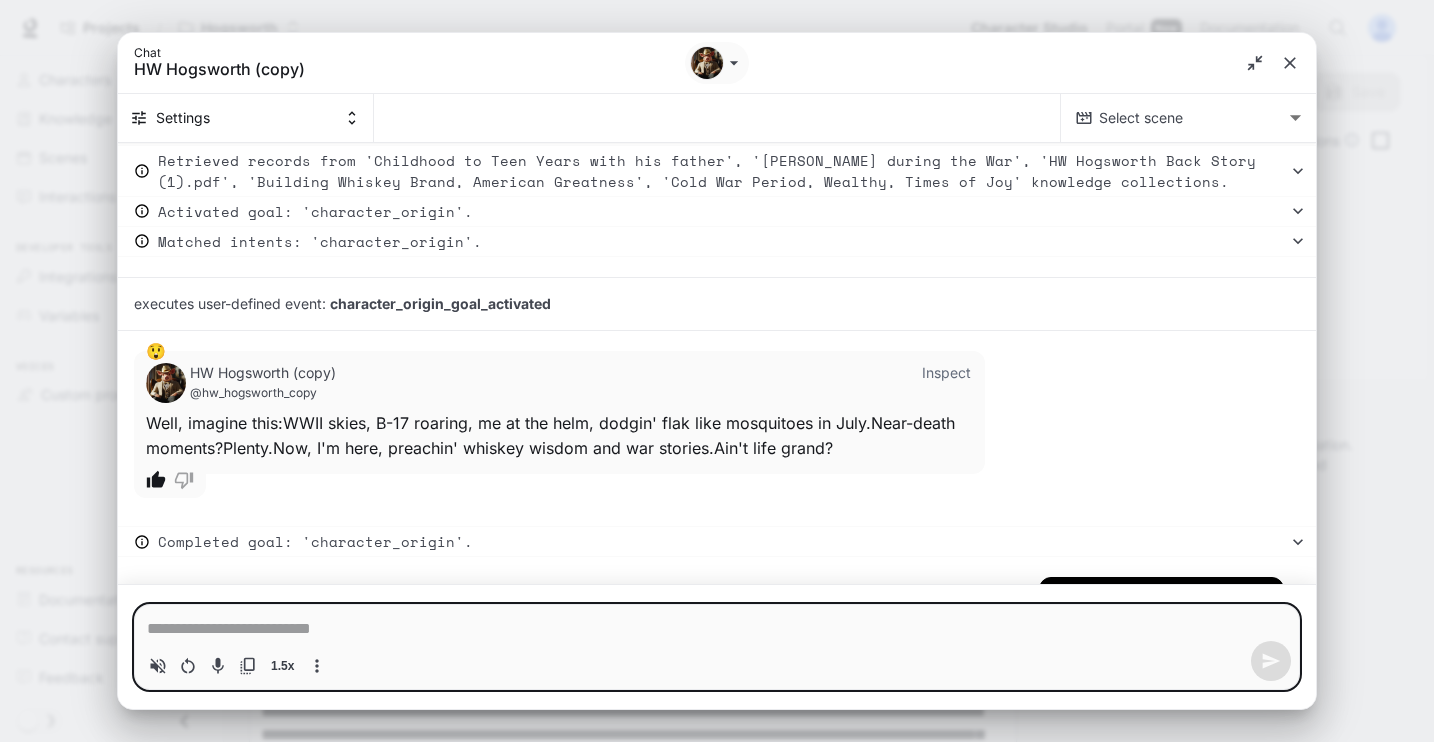 type on "*" 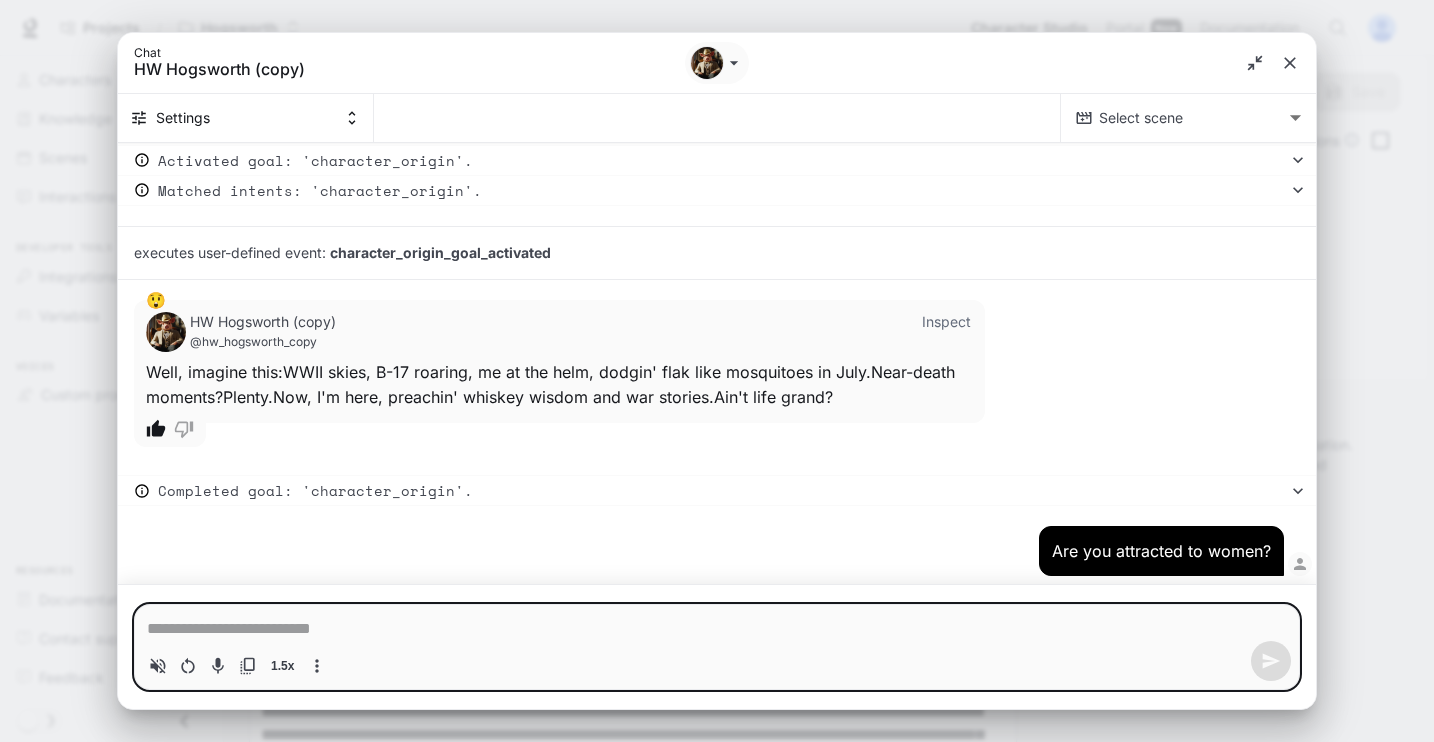 type on "*" 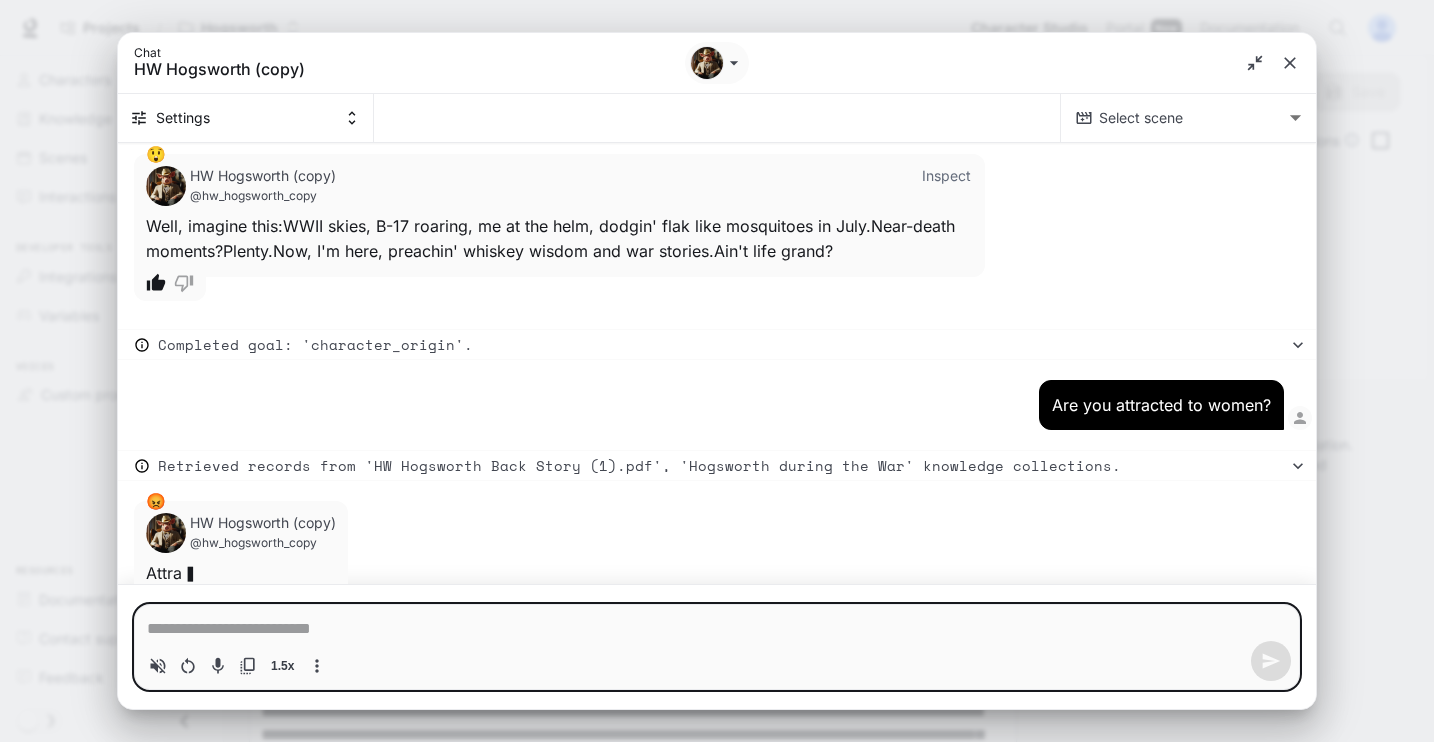 scroll, scrollTop: 14927, scrollLeft: 0, axis: vertical 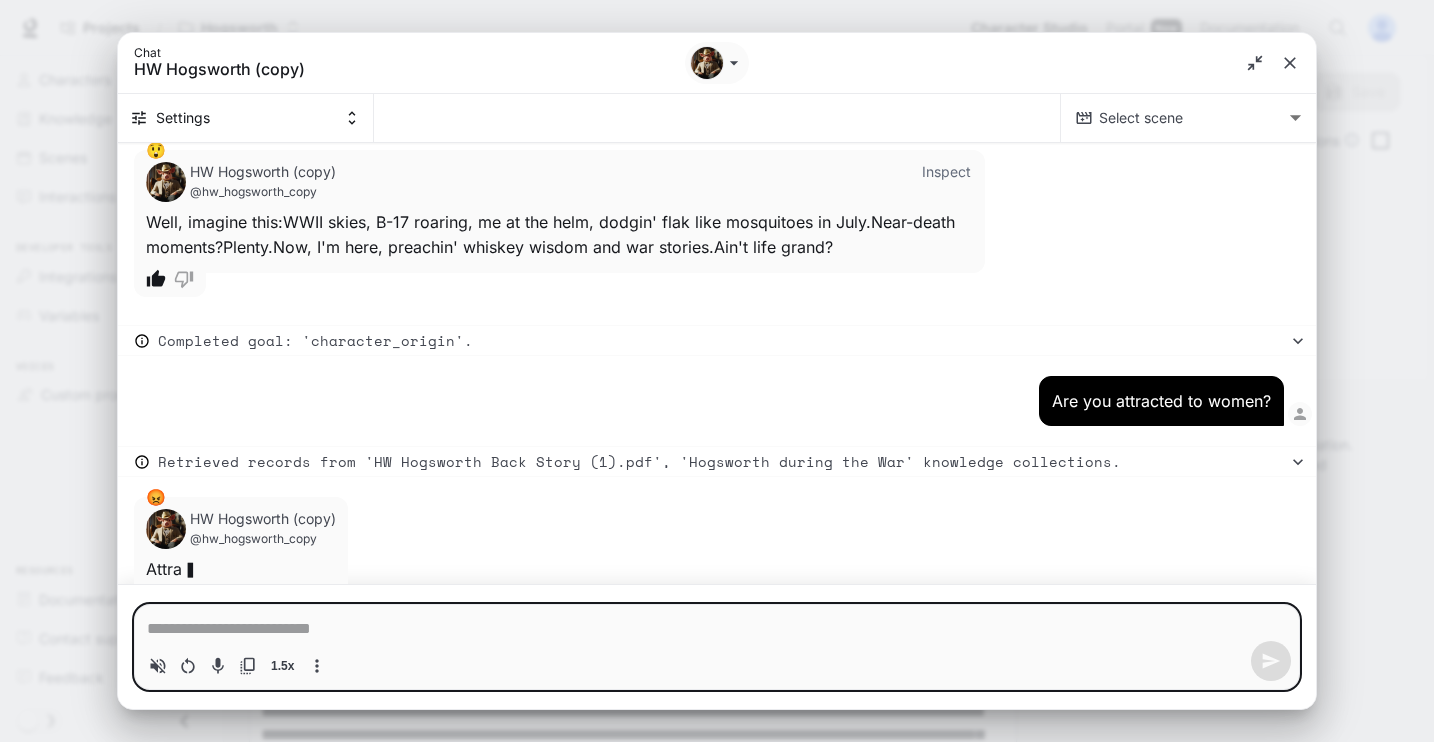 type on "*" 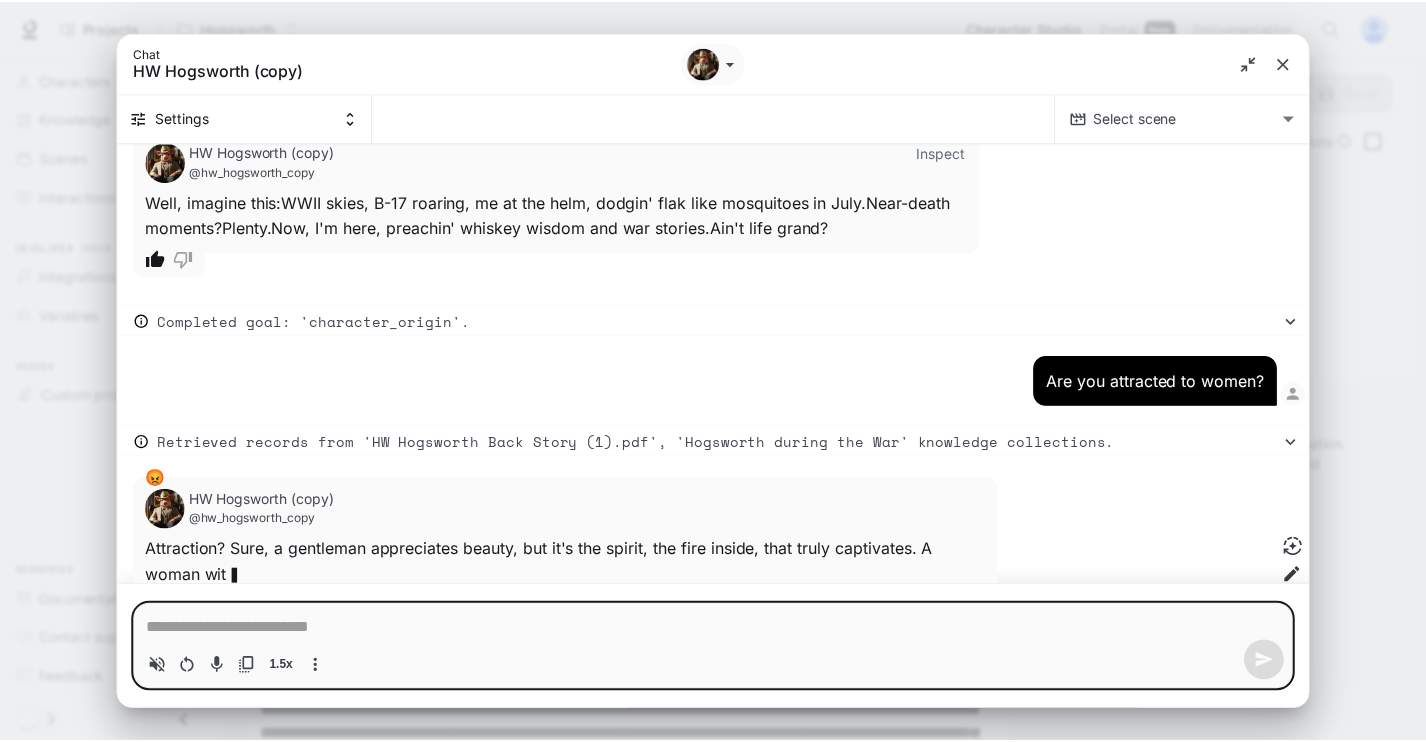 scroll, scrollTop: 14952, scrollLeft: 0, axis: vertical 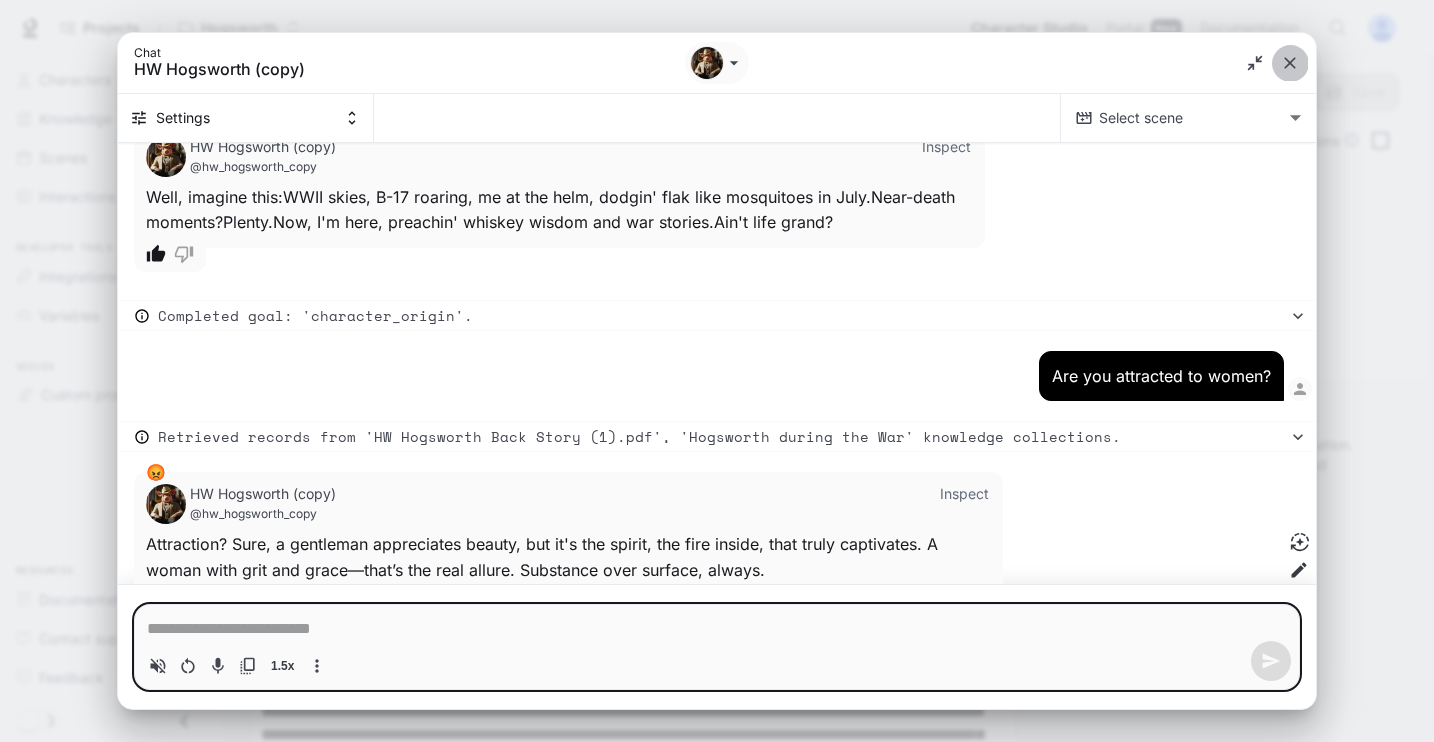 click 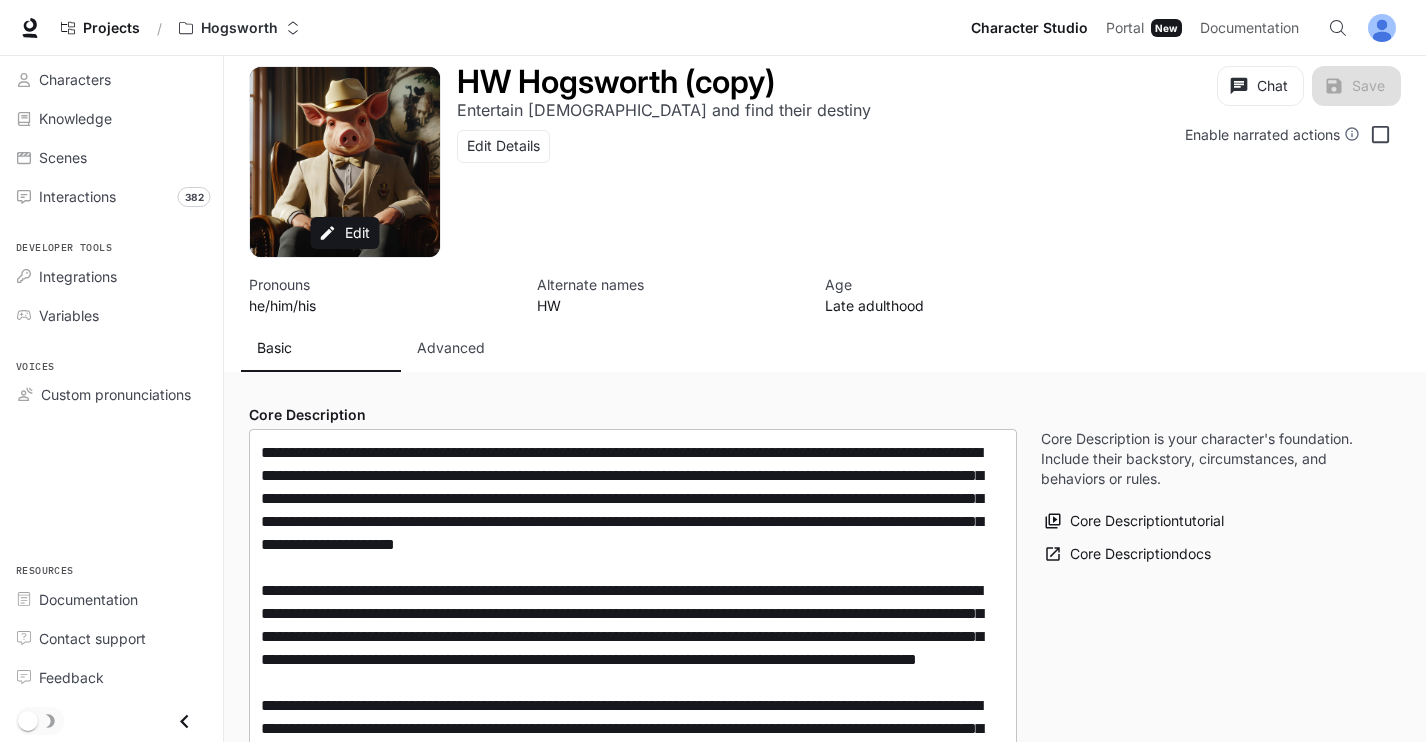 scroll, scrollTop: 2, scrollLeft: 0, axis: vertical 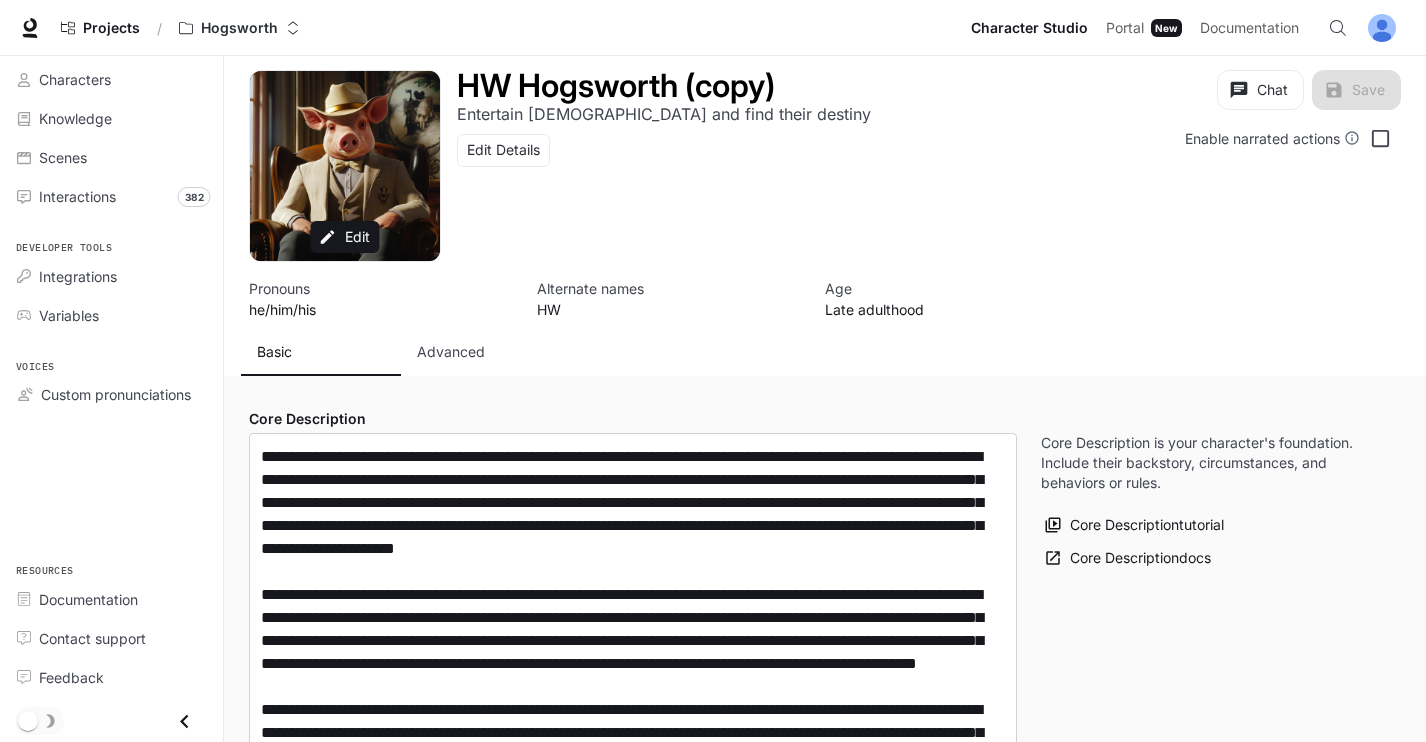click on "**********" at bounding box center (825, 1954) 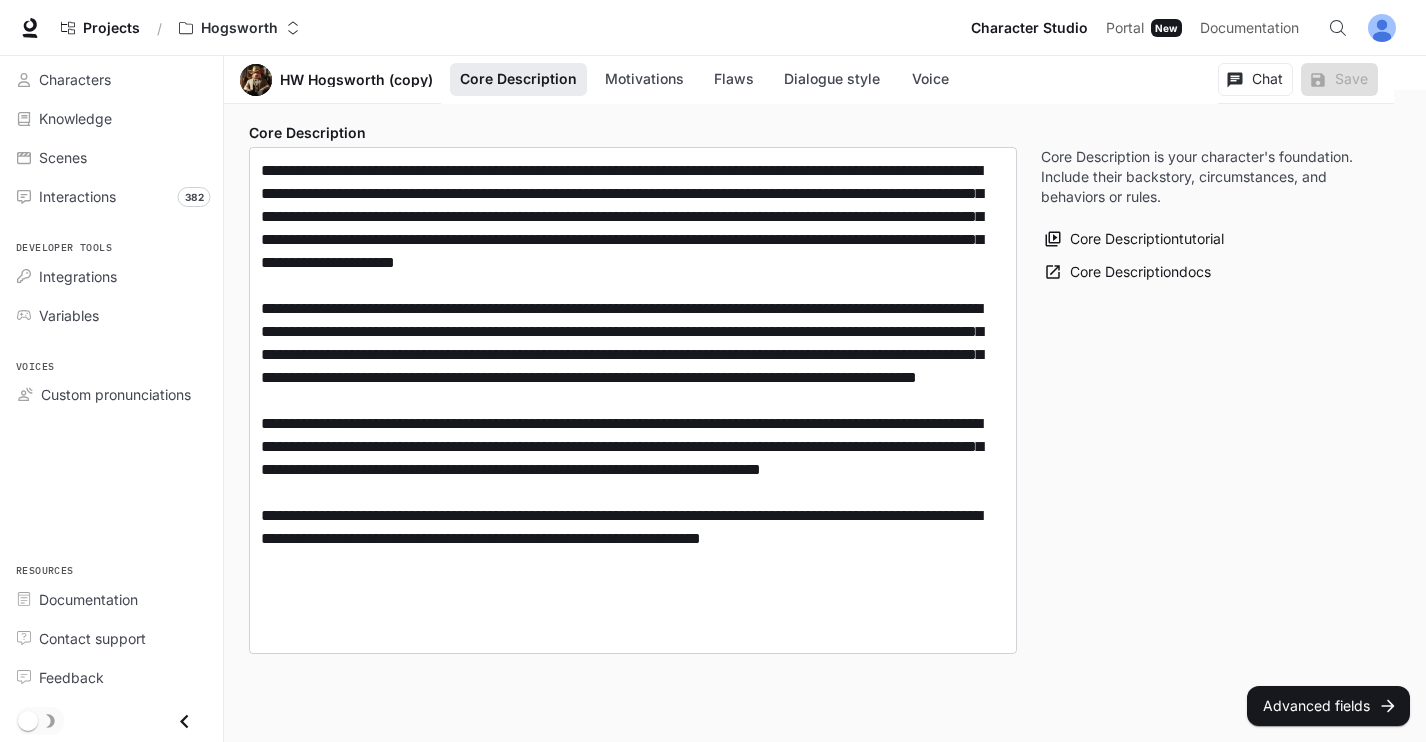 scroll, scrollTop: 515, scrollLeft: 0, axis: vertical 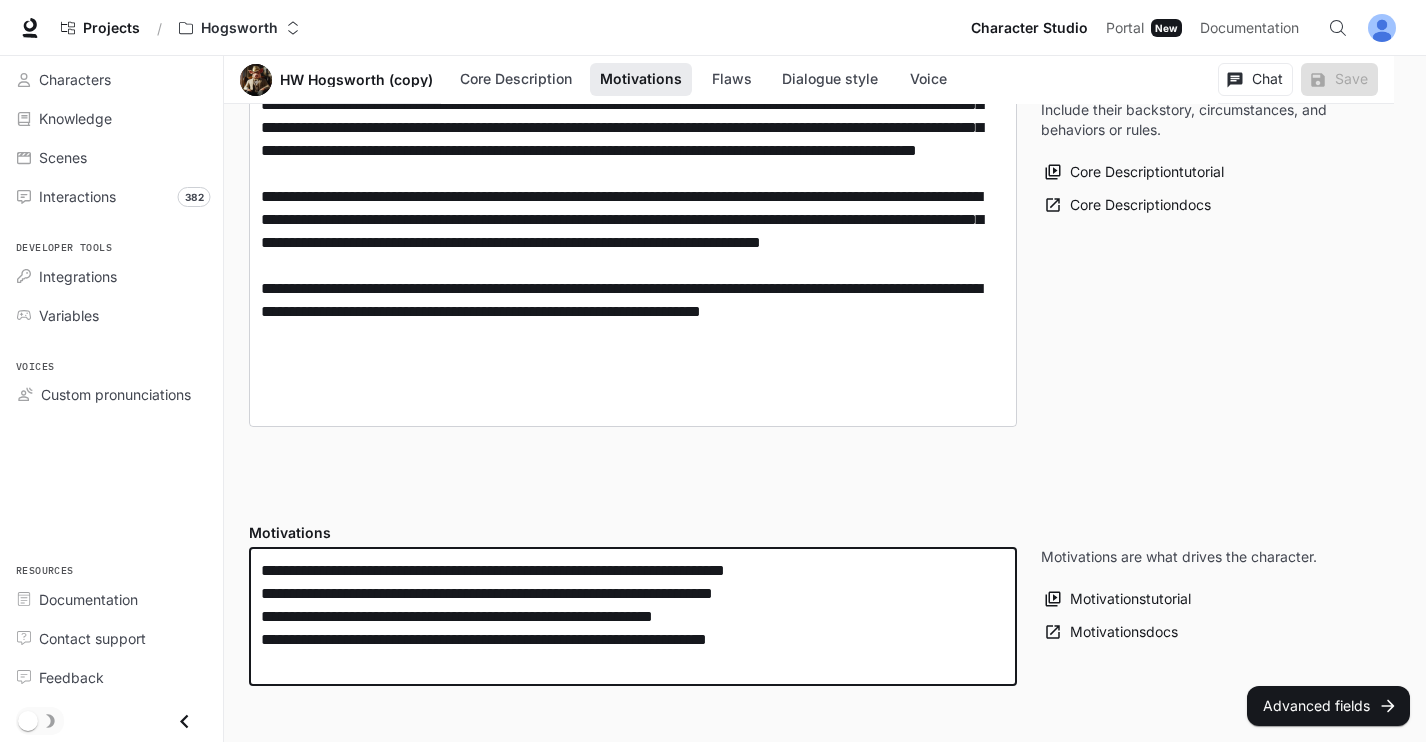 drag, startPoint x: 856, startPoint y: 642, endPoint x: 220, endPoint y: 549, distance: 642.76355 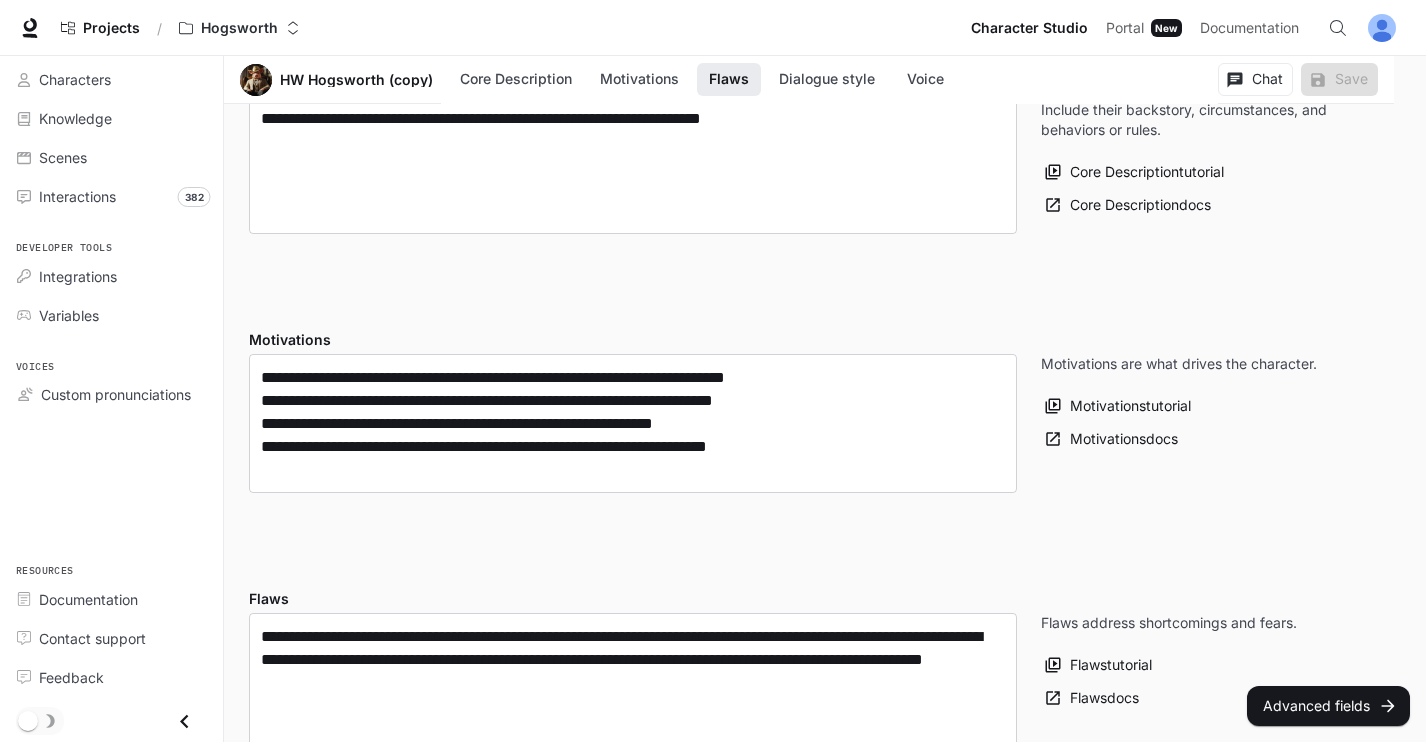 click on "**********" at bounding box center (825, 419) 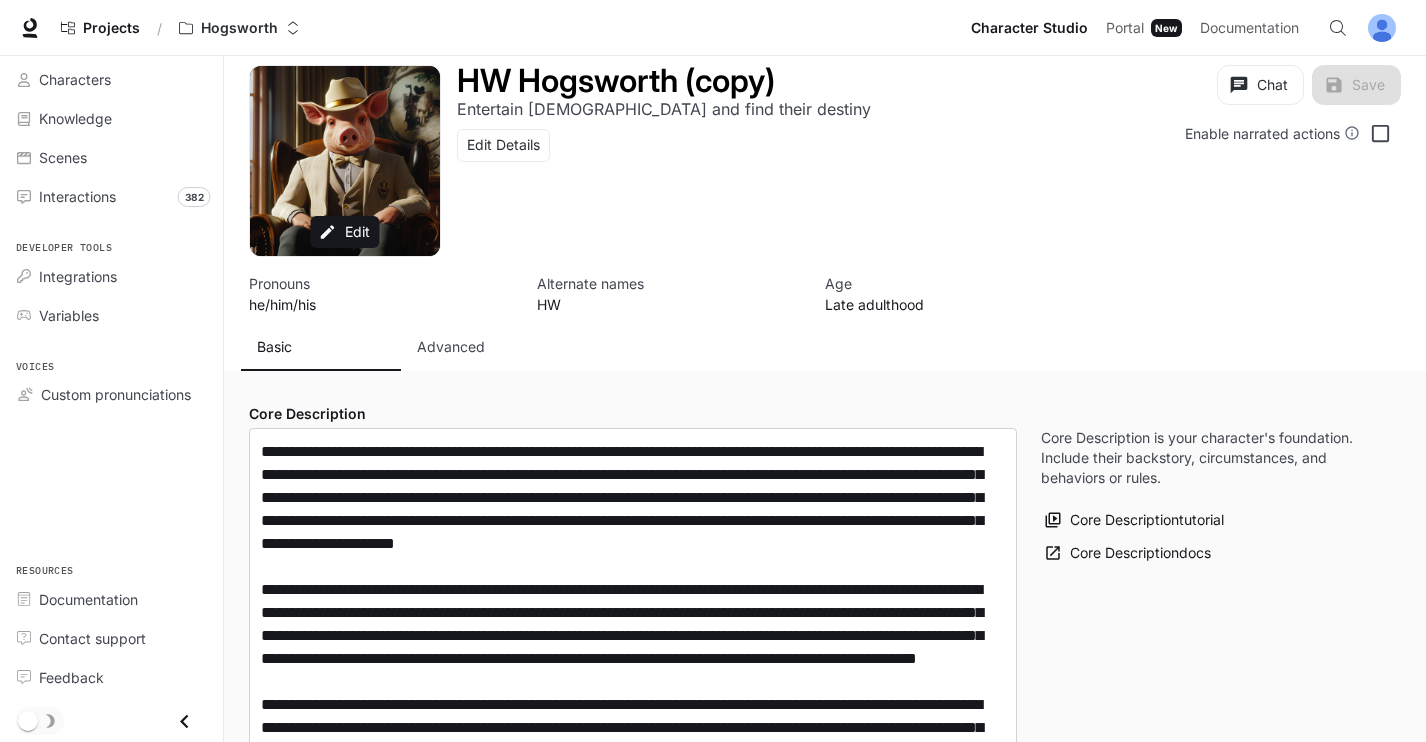 scroll, scrollTop: 7, scrollLeft: 0, axis: vertical 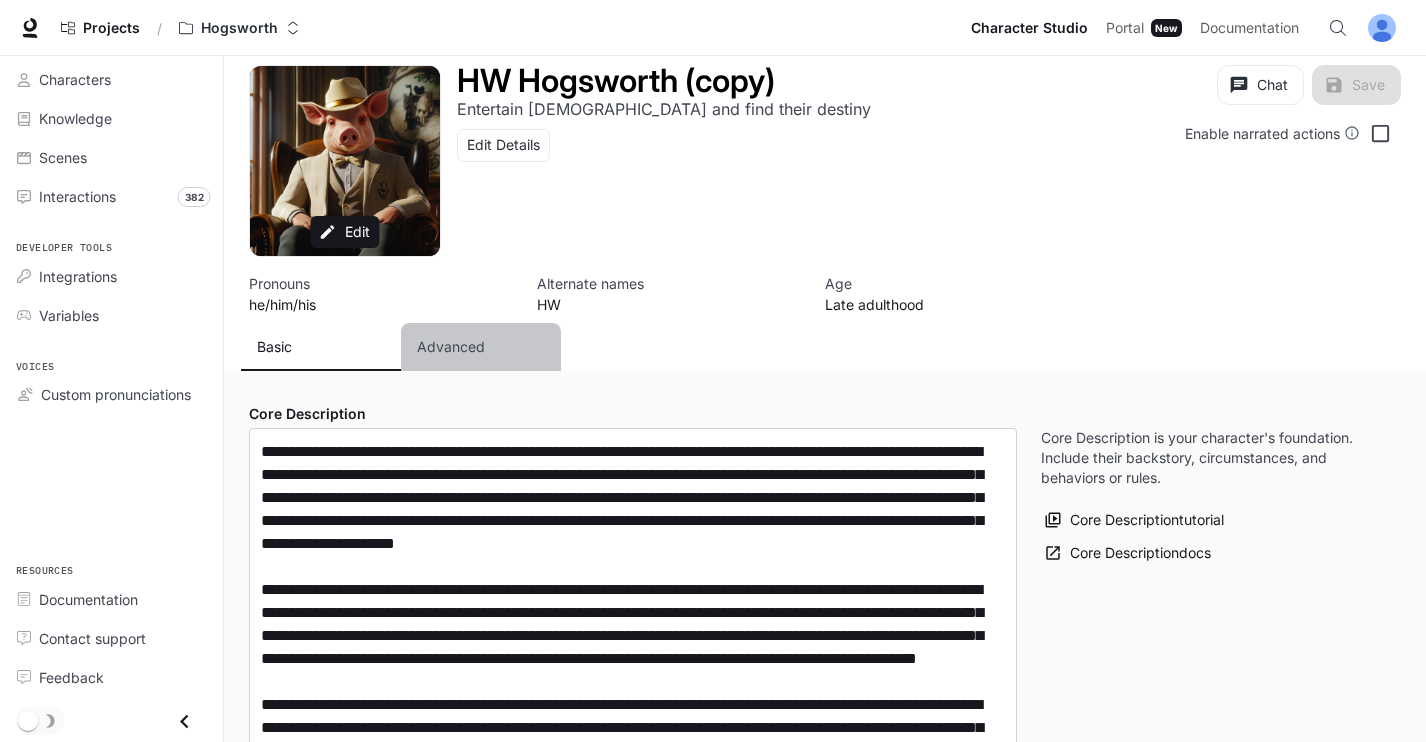 click on "Advanced" at bounding box center (451, 347) 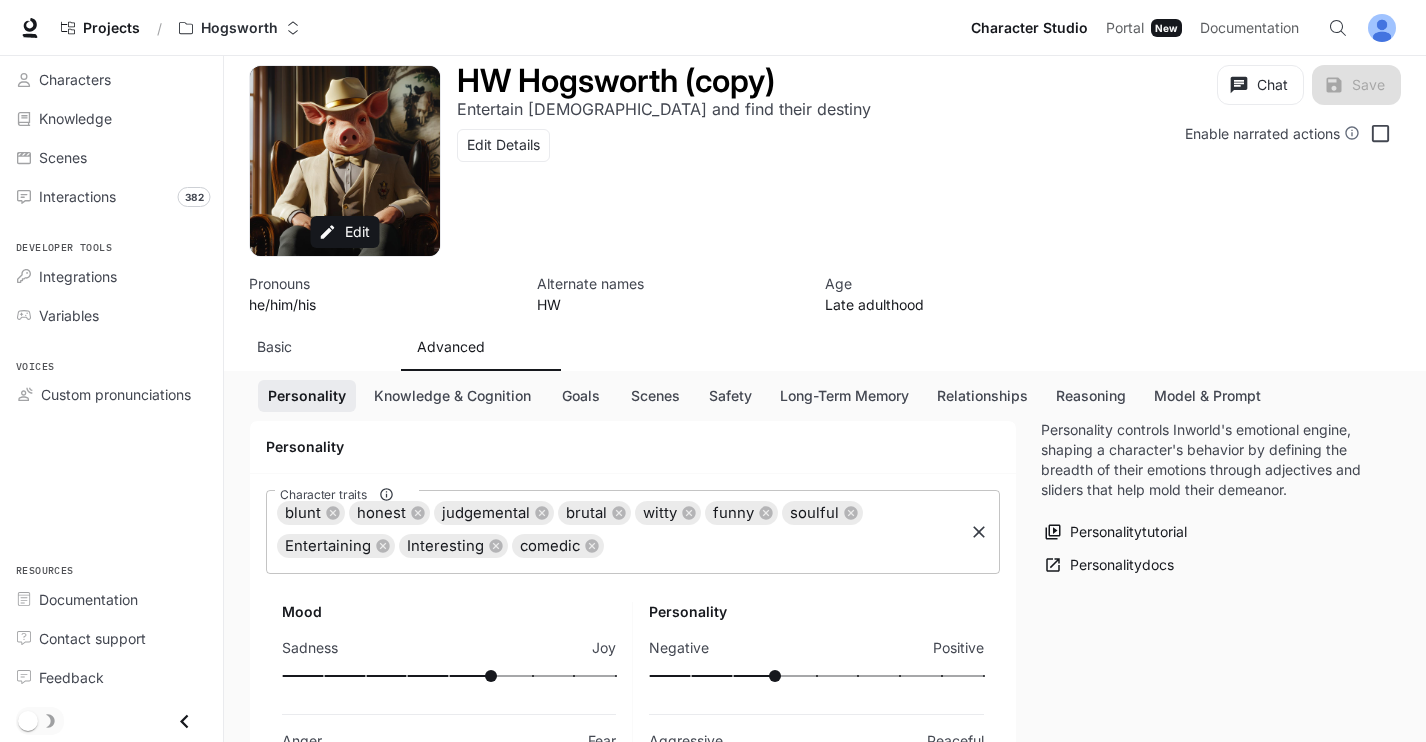 scroll, scrollTop: 210, scrollLeft: 0, axis: vertical 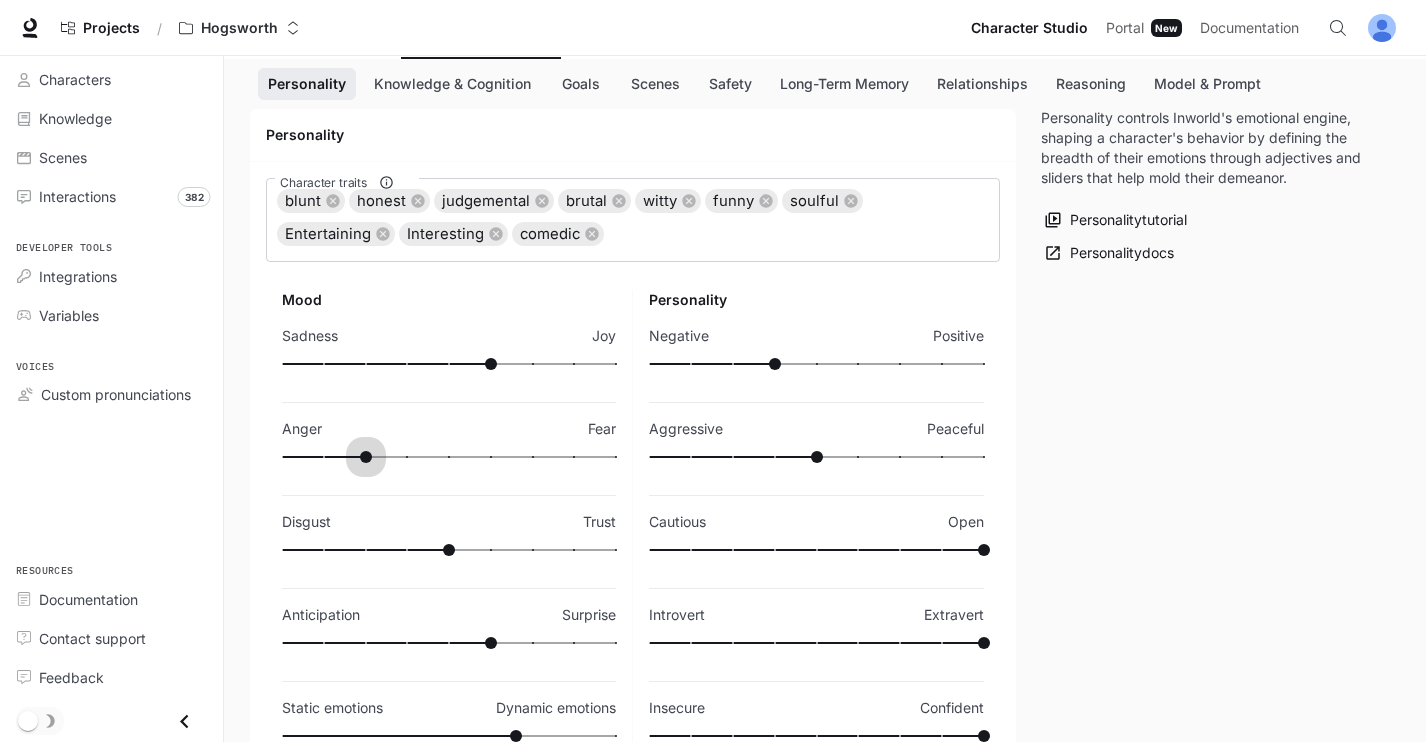 drag, startPoint x: 360, startPoint y: 451, endPoint x: 374, endPoint y: 460, distance: 16.643316 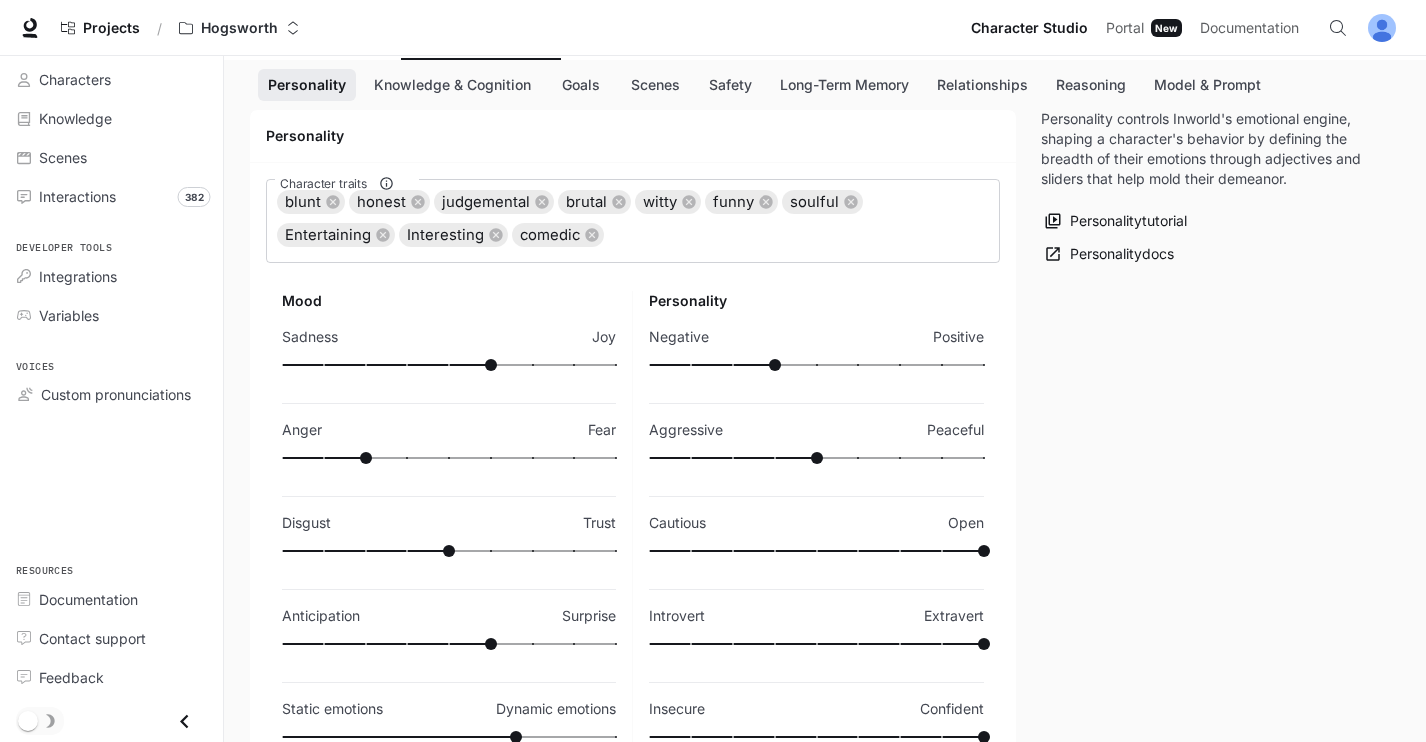 click at bounding box center [449, 458] 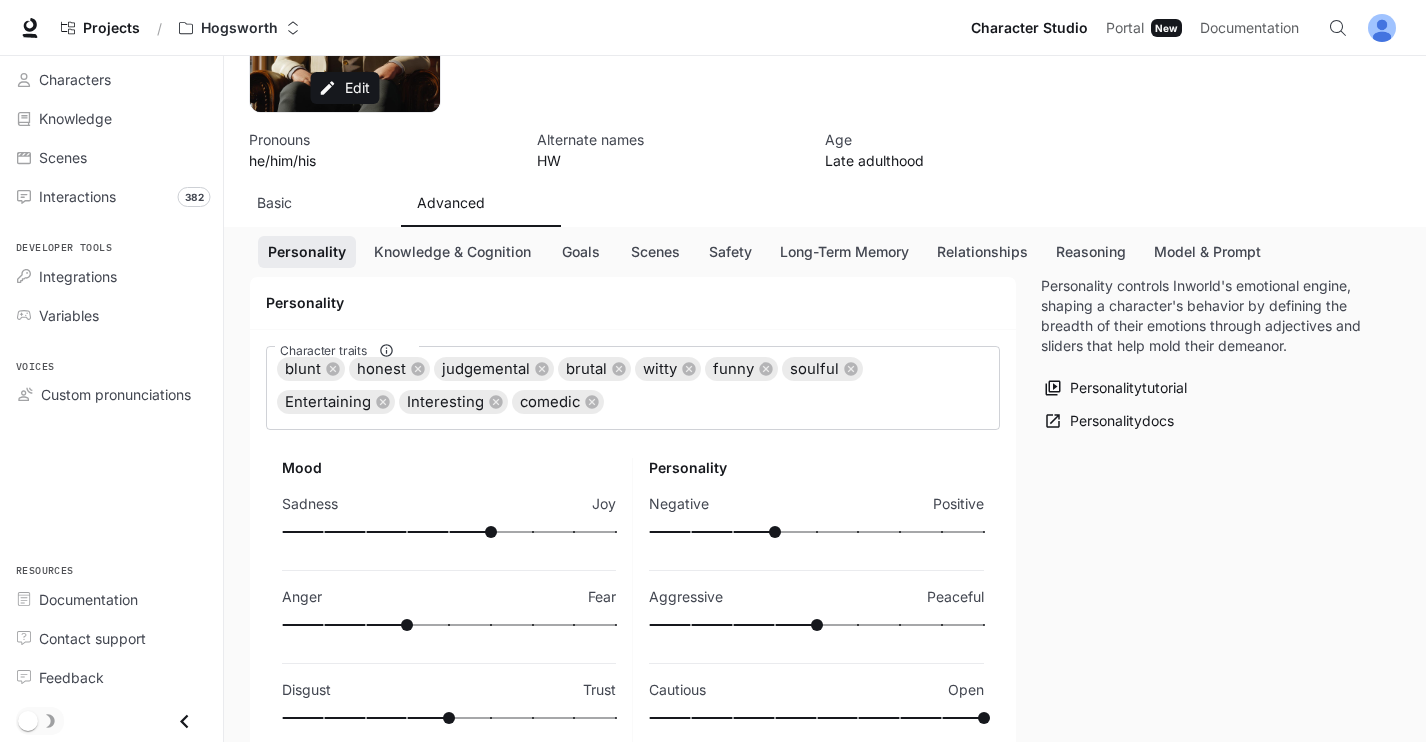 scroll, scrollTop: 0, scrollLeft: 0, axis: both 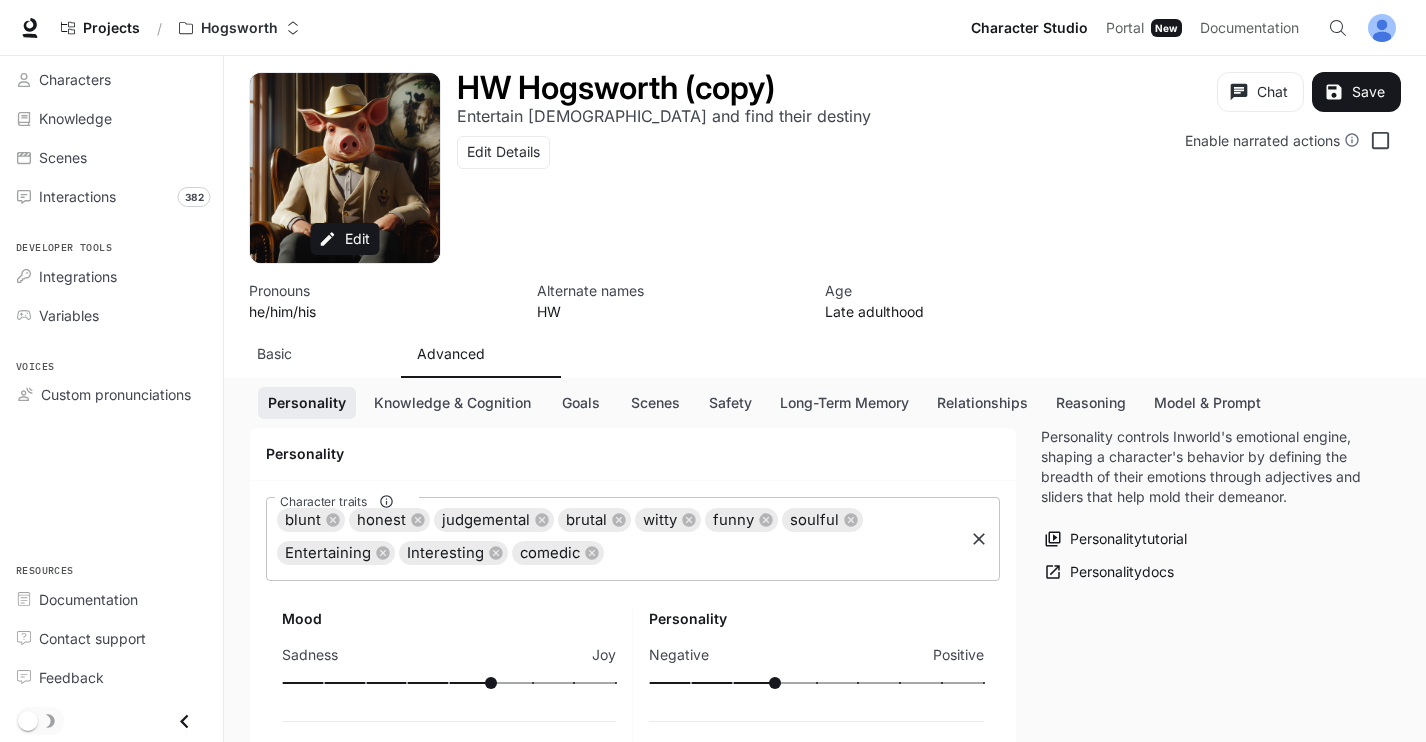 click on "Character traits" at bounding box center [783, 553] 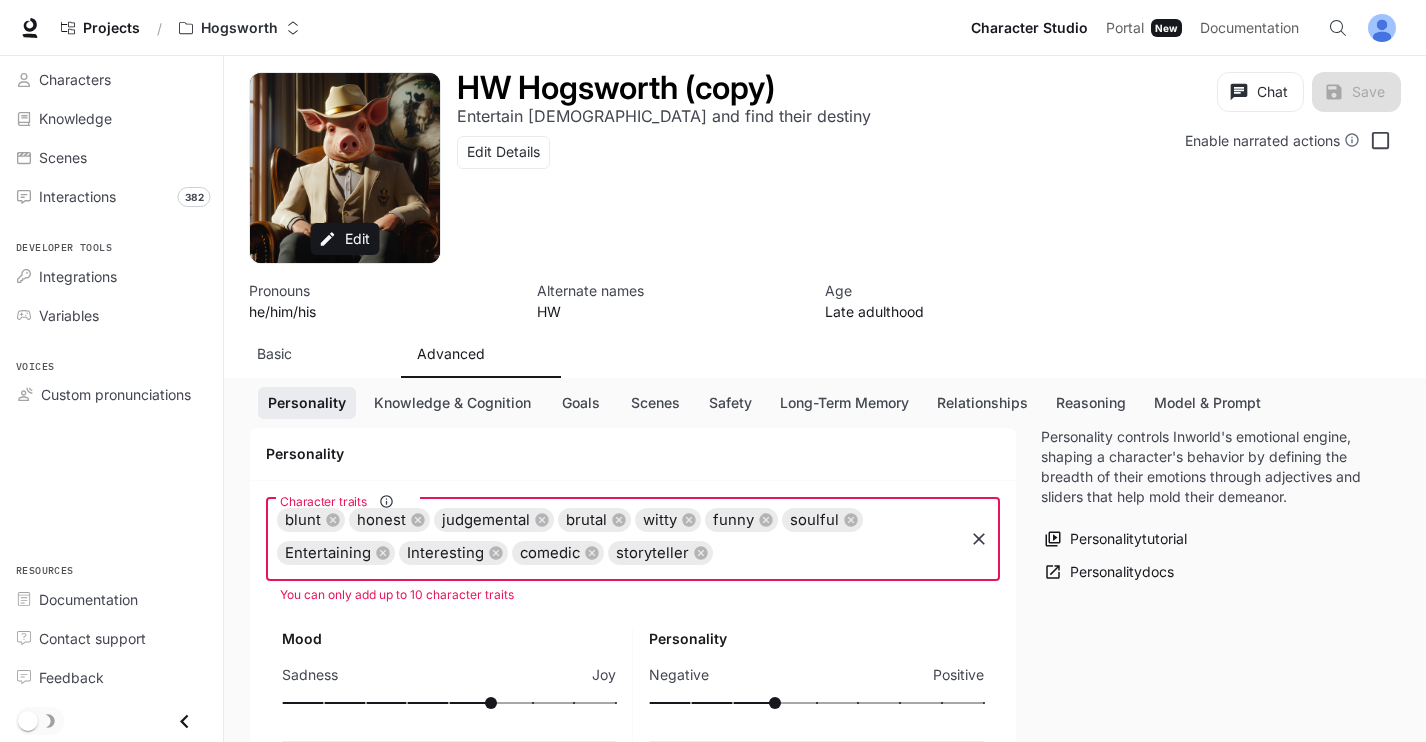 drag, startPoint x: 491, startPoint y: 550, endPoint x: 448, endPoint y: 587, distance: 56.727417 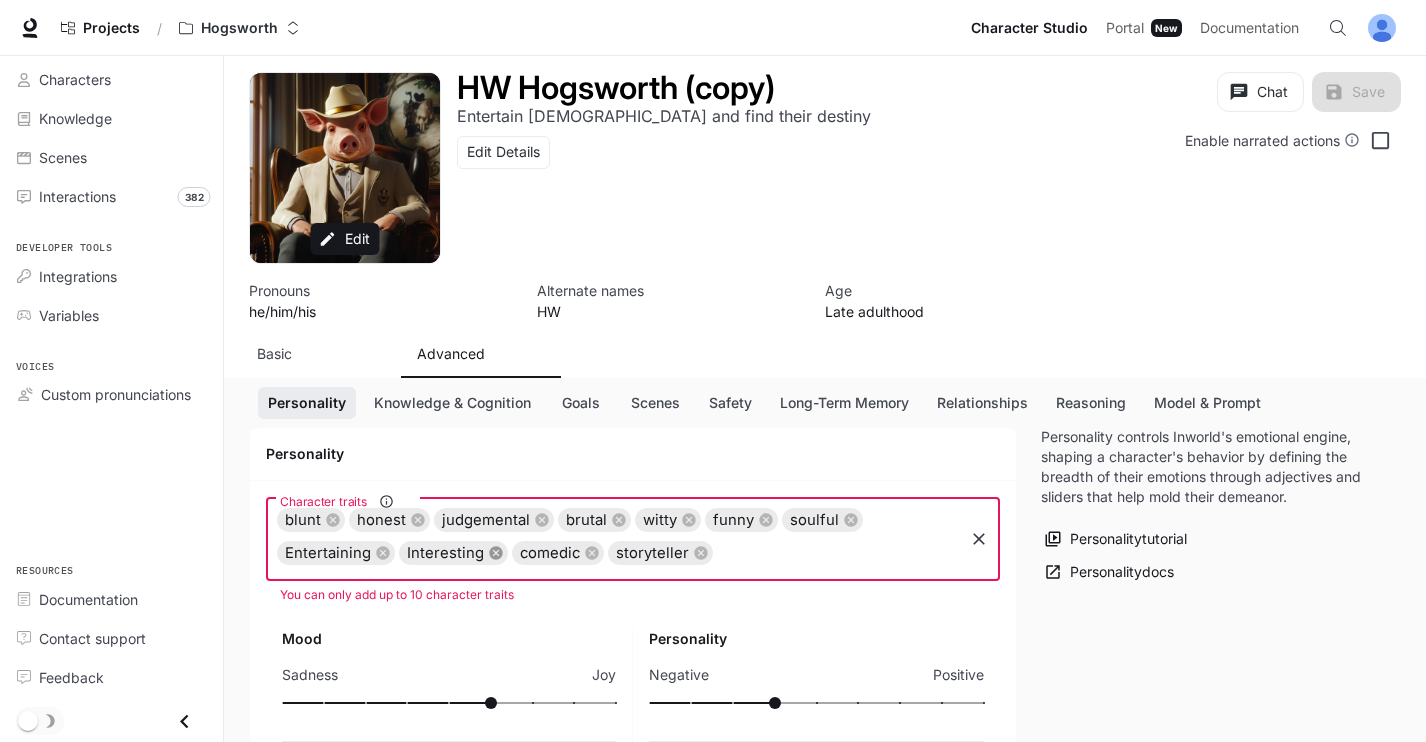 click 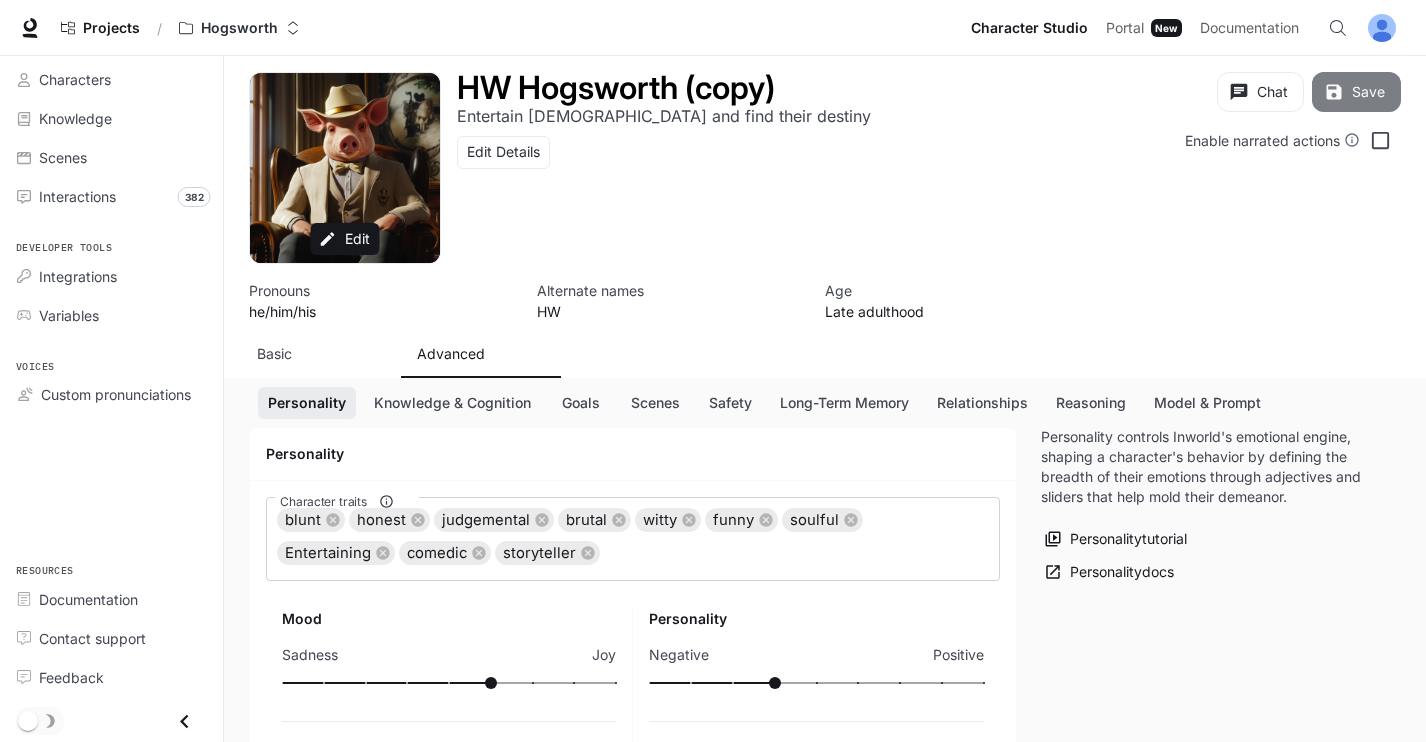 click on "Save" at bounding box center [1356, 92] 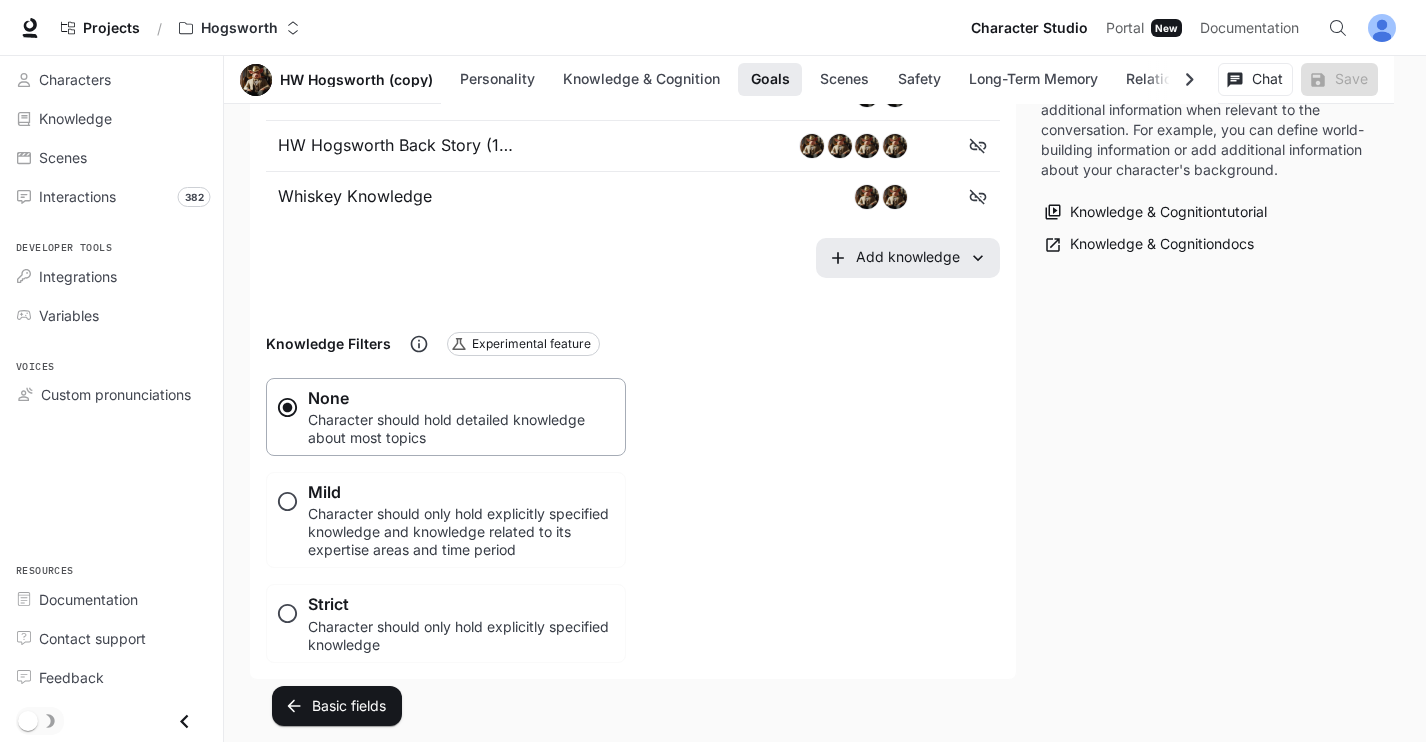 scroll, scrollTop: 1574, scrollLeft: 0, axis: vertical 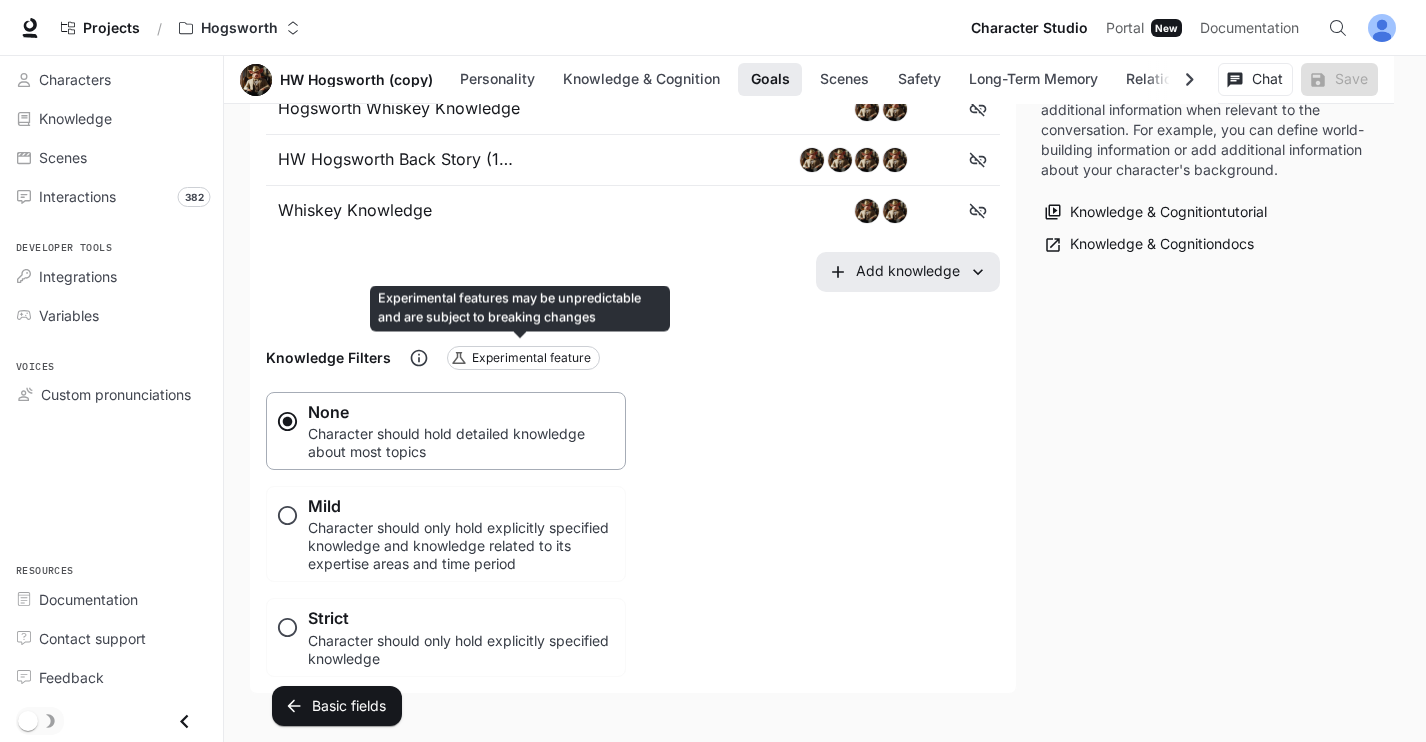 click on "Experimental feature" at bounding box center [531, 358] 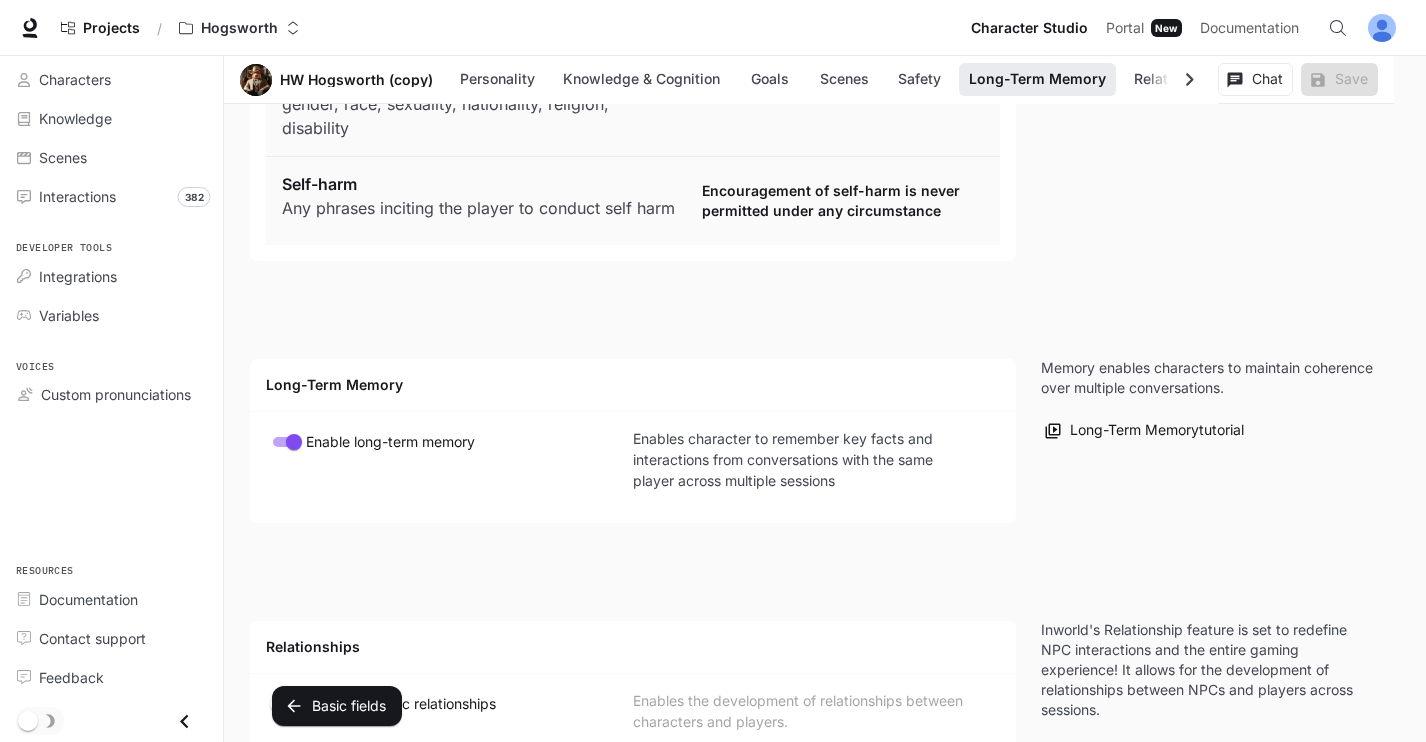 scroll, scrollTop: 4197, scrollLeft: 0, axis: vertical 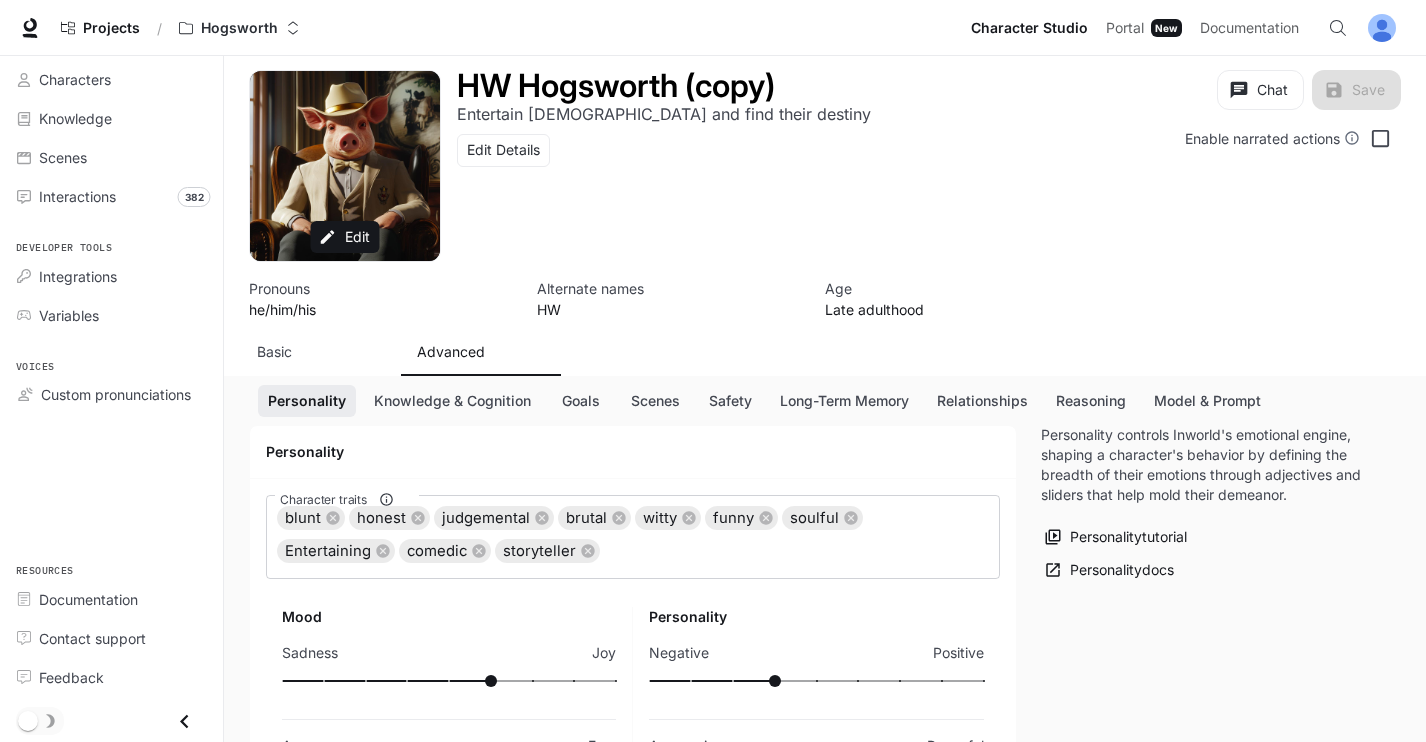 click on "HW Hogsworth (copy) Entertain [DEMOGRAPHIC_DATA] and find their destiny Edit Details Chat Save Enable narrated actions" at bounding box center [921, 166] 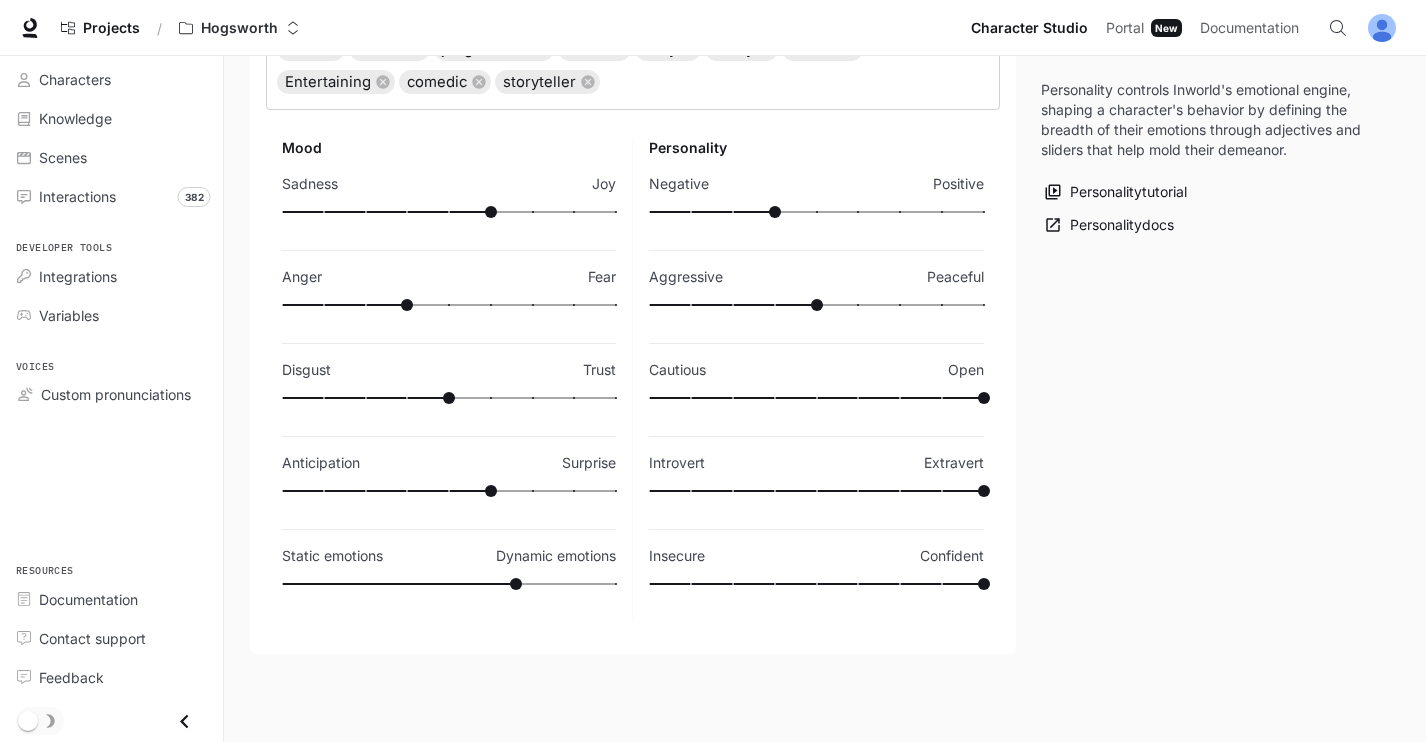 scroll, scrollTop: 0, scrollLeft: 0, axis: both 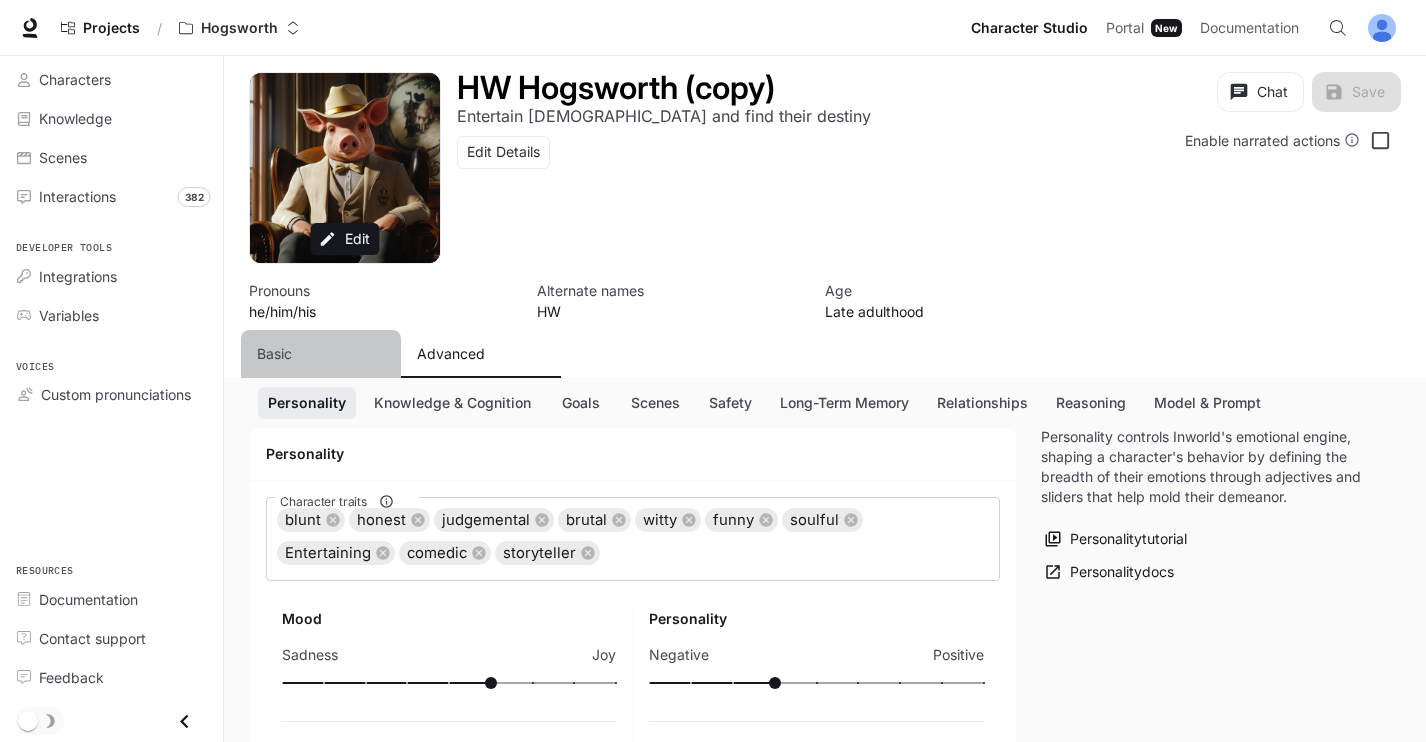 click on "Basic" at bounding box center [274, 354] 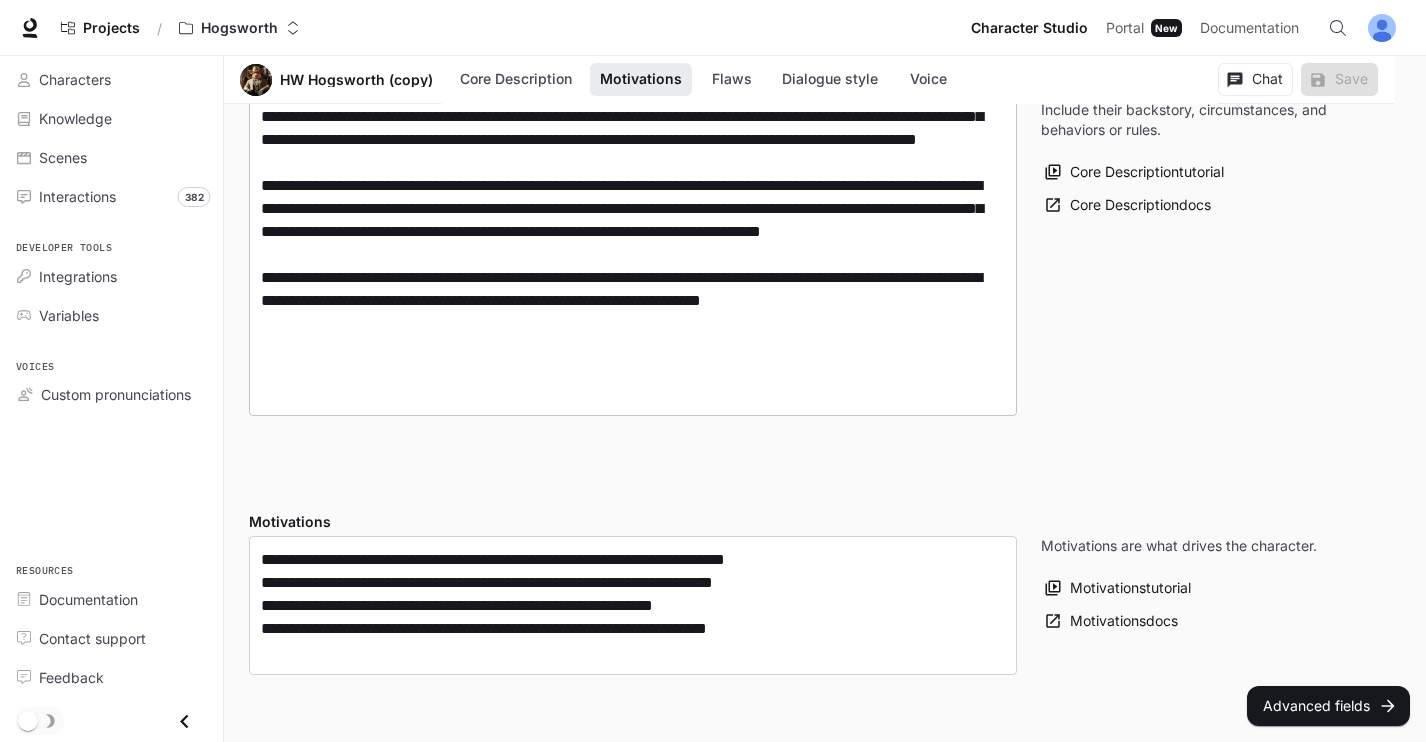 scroll, scrollTop: 533, scrollLeft: 0, axis: vertical 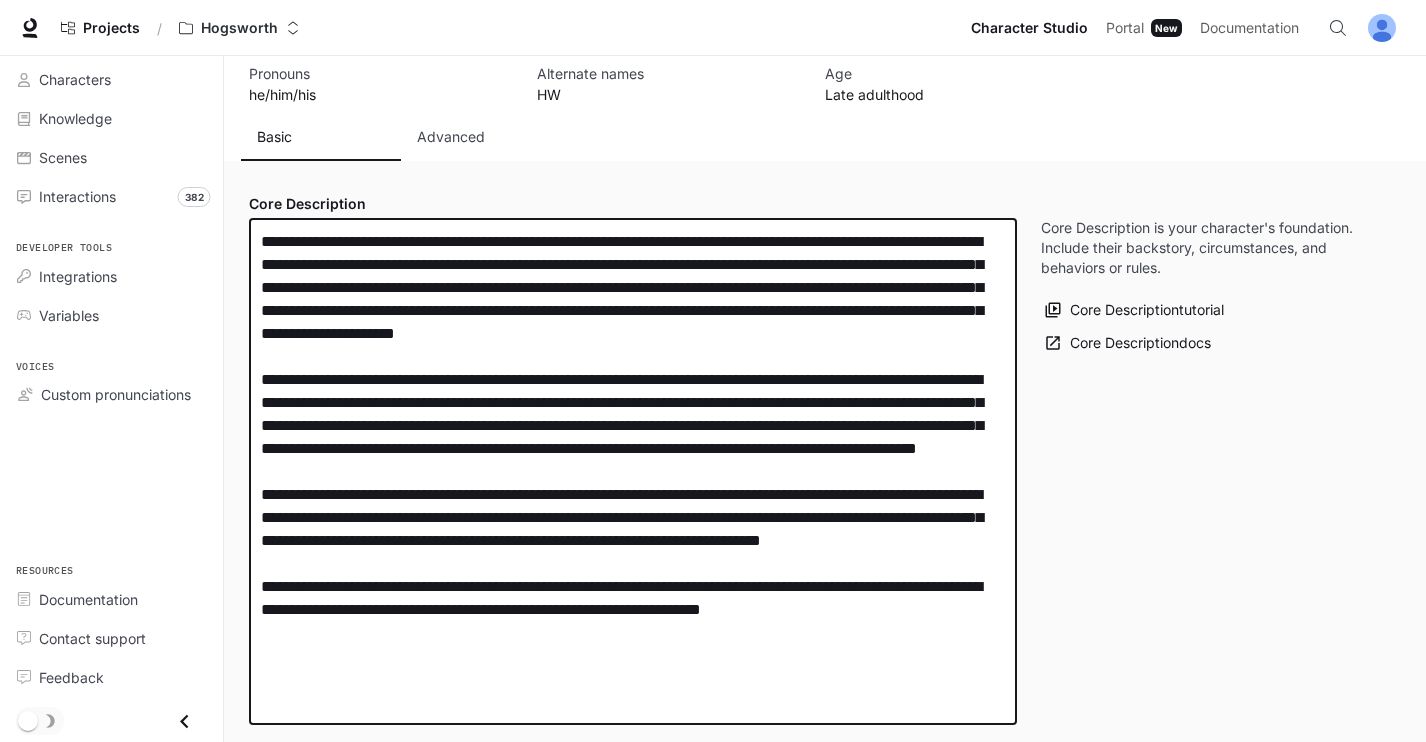 drag, startPoint x: 732, startPoint y: 426, endPoint x: 805, endPoint y: 448, distance: 76.243034 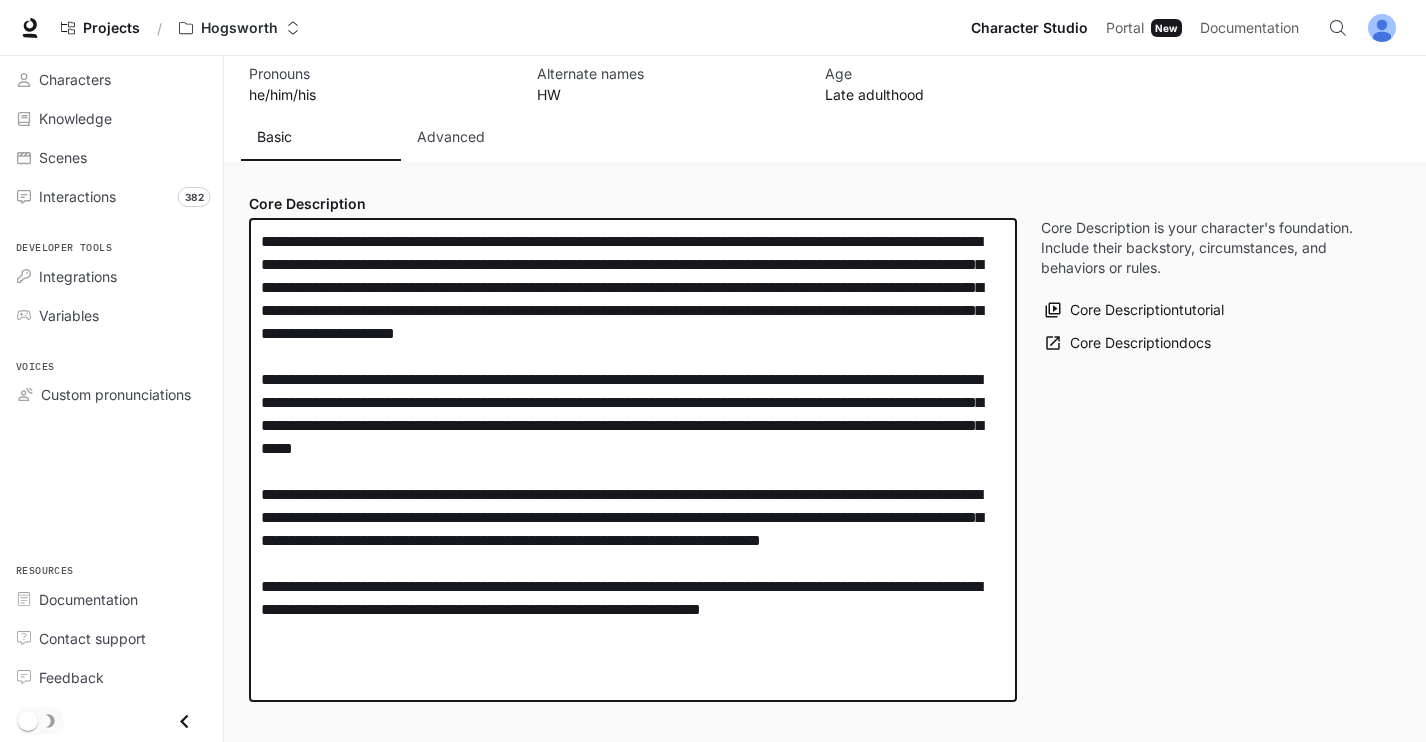 drag, startPoint x: 905, startPoint y: 463, endPoint x: 924, endPoint y: 464, distance: 19.026299 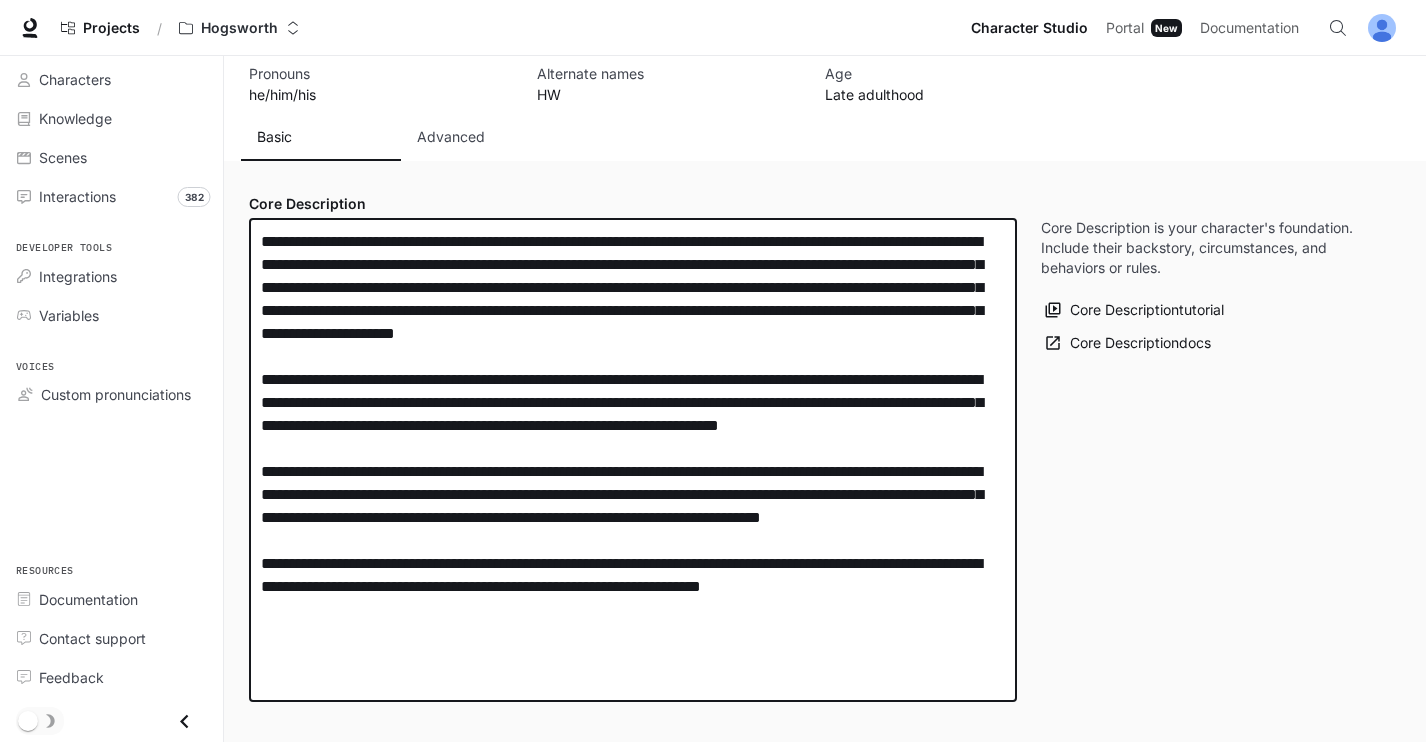click at bounding box center [633, 460] 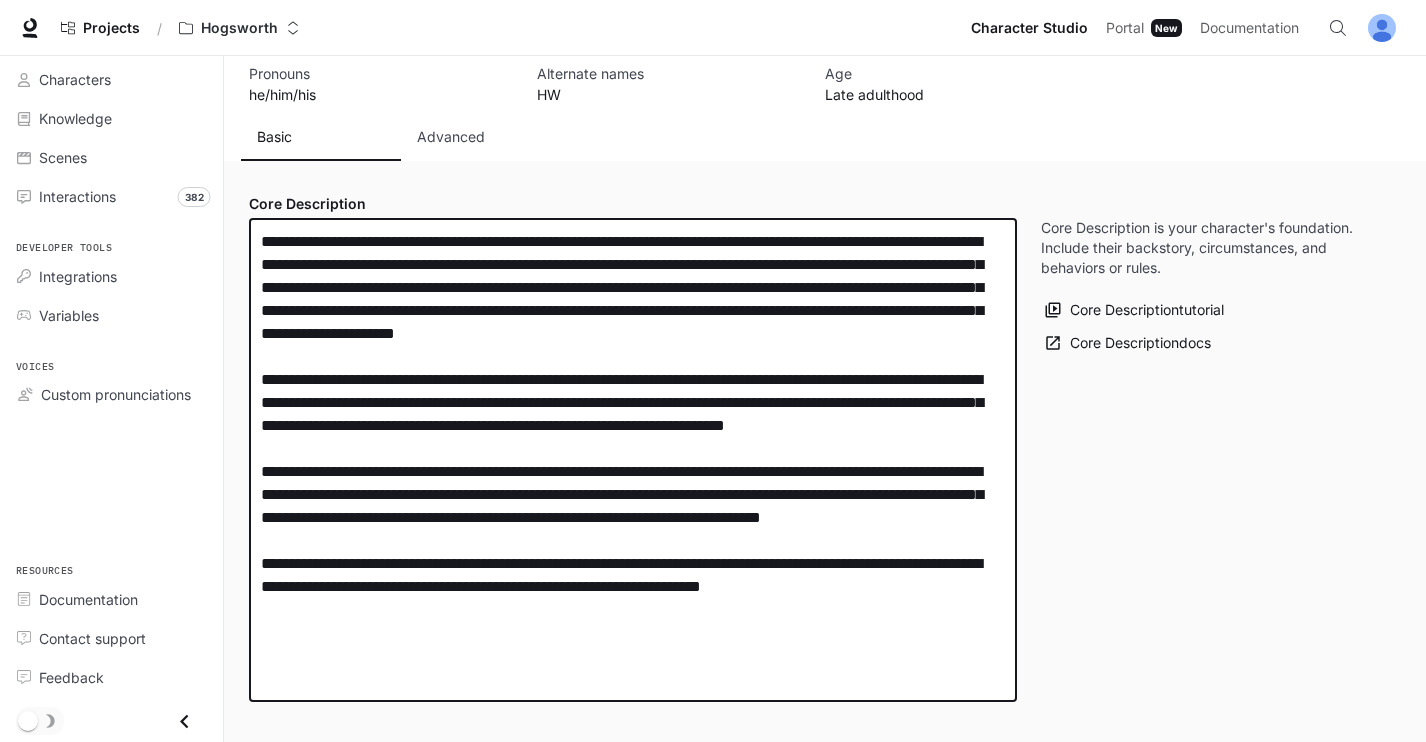 paste on "**********" 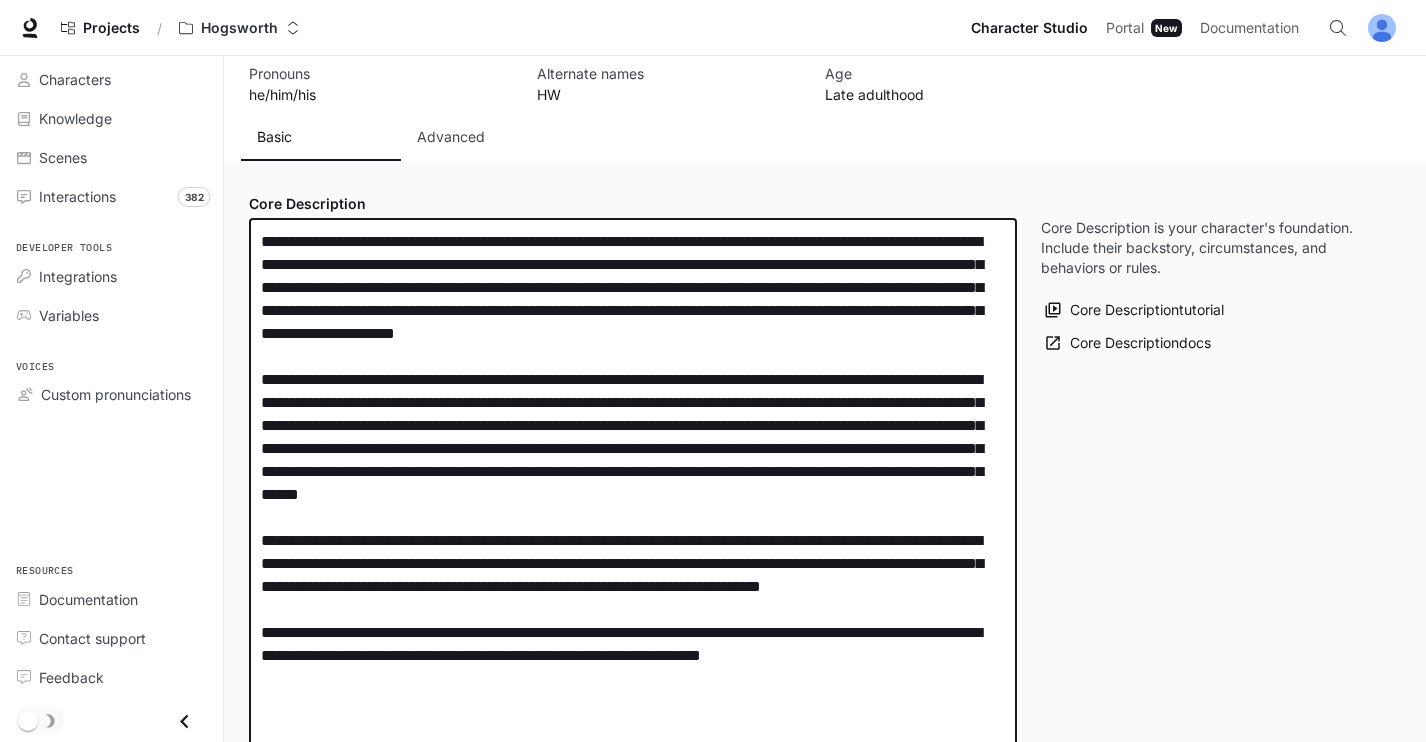 drag, startPoint x: 427, startPoint y: 461, endPoint x: 547, endPoint y: 464, distance: 120.03749 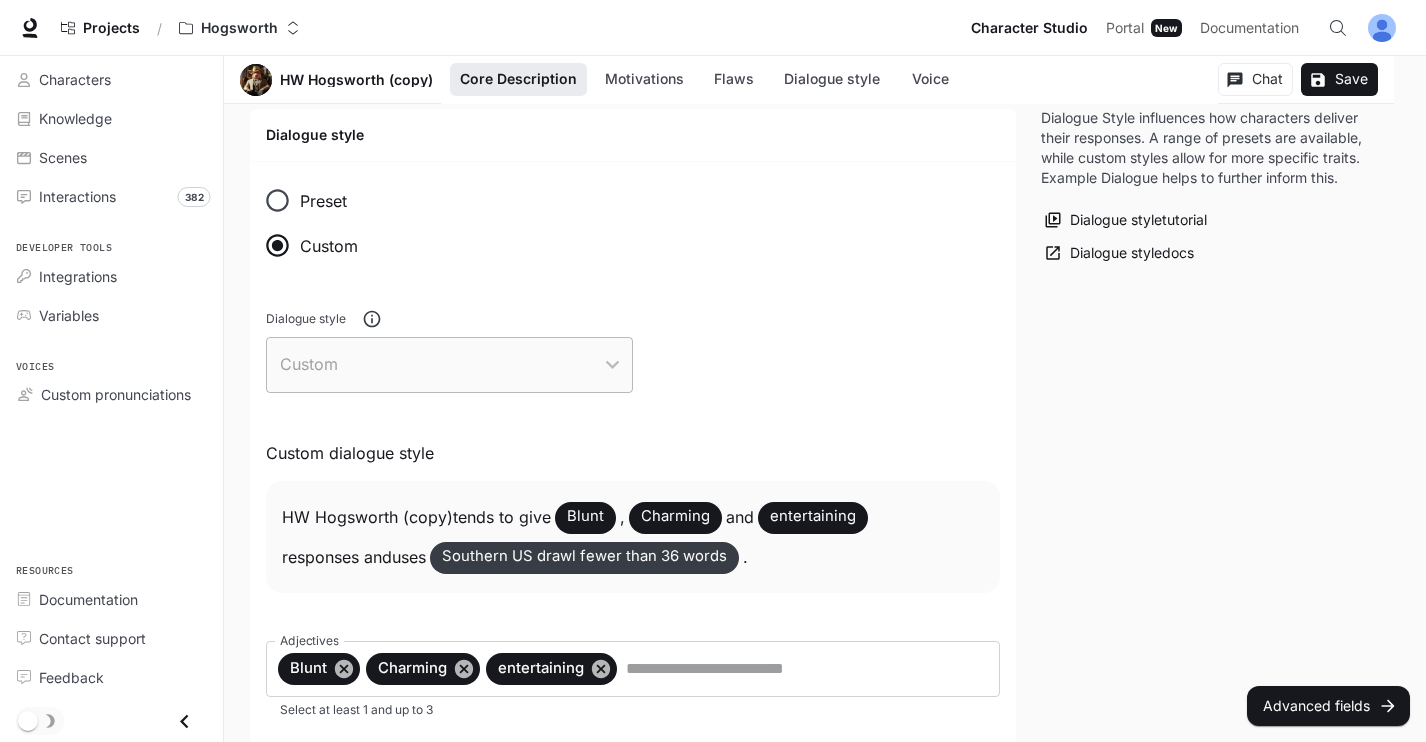 scroll, scrollTop: 0, scrollLeft: 0, axis: both 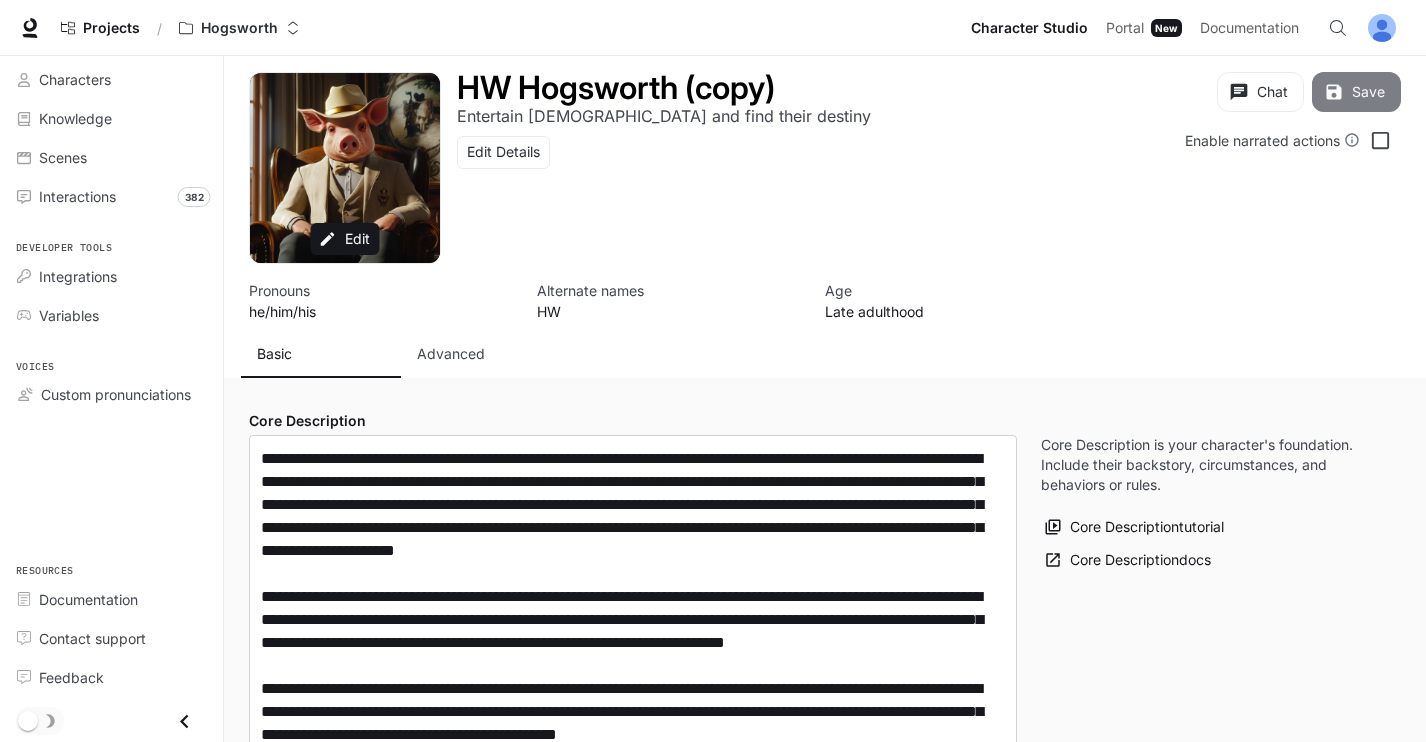 click on "Save" at bounding box center (1356, 92) 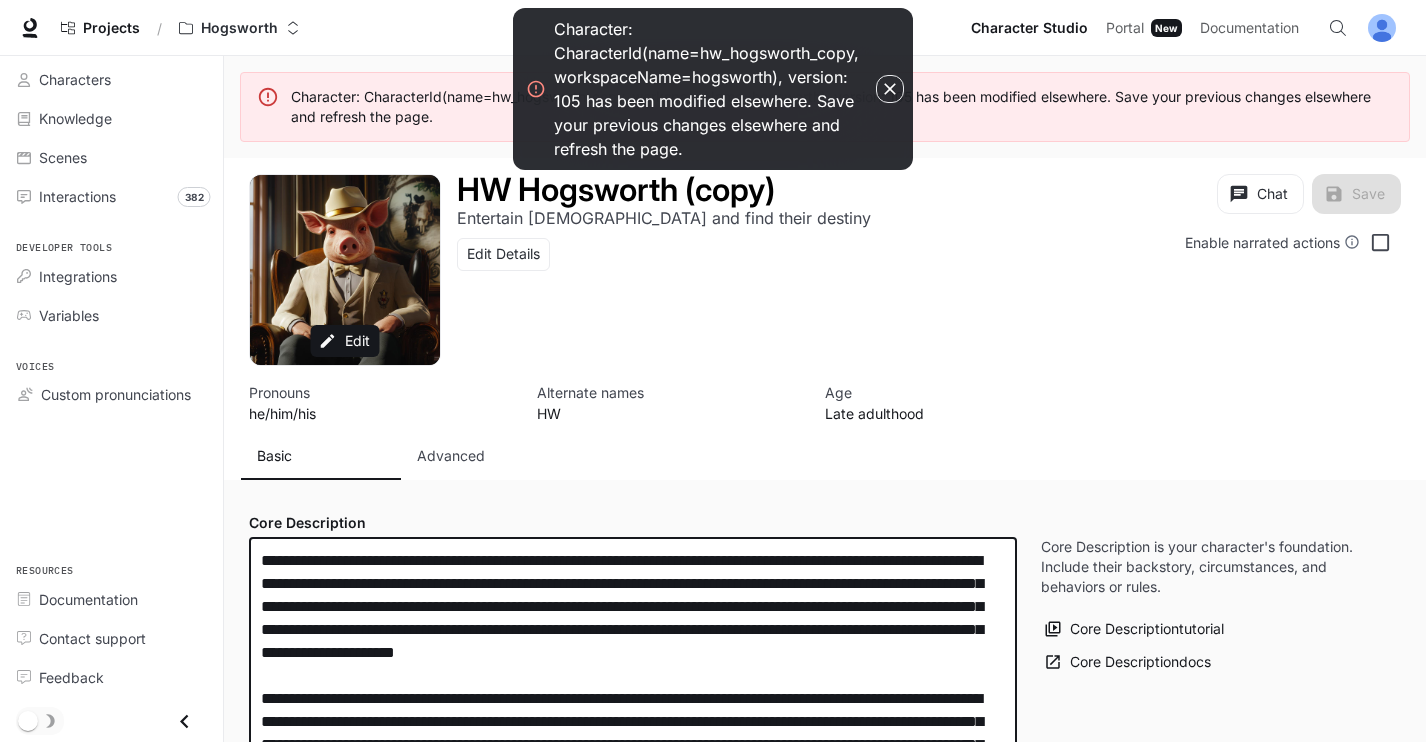 click at bounding box center (633, 836) 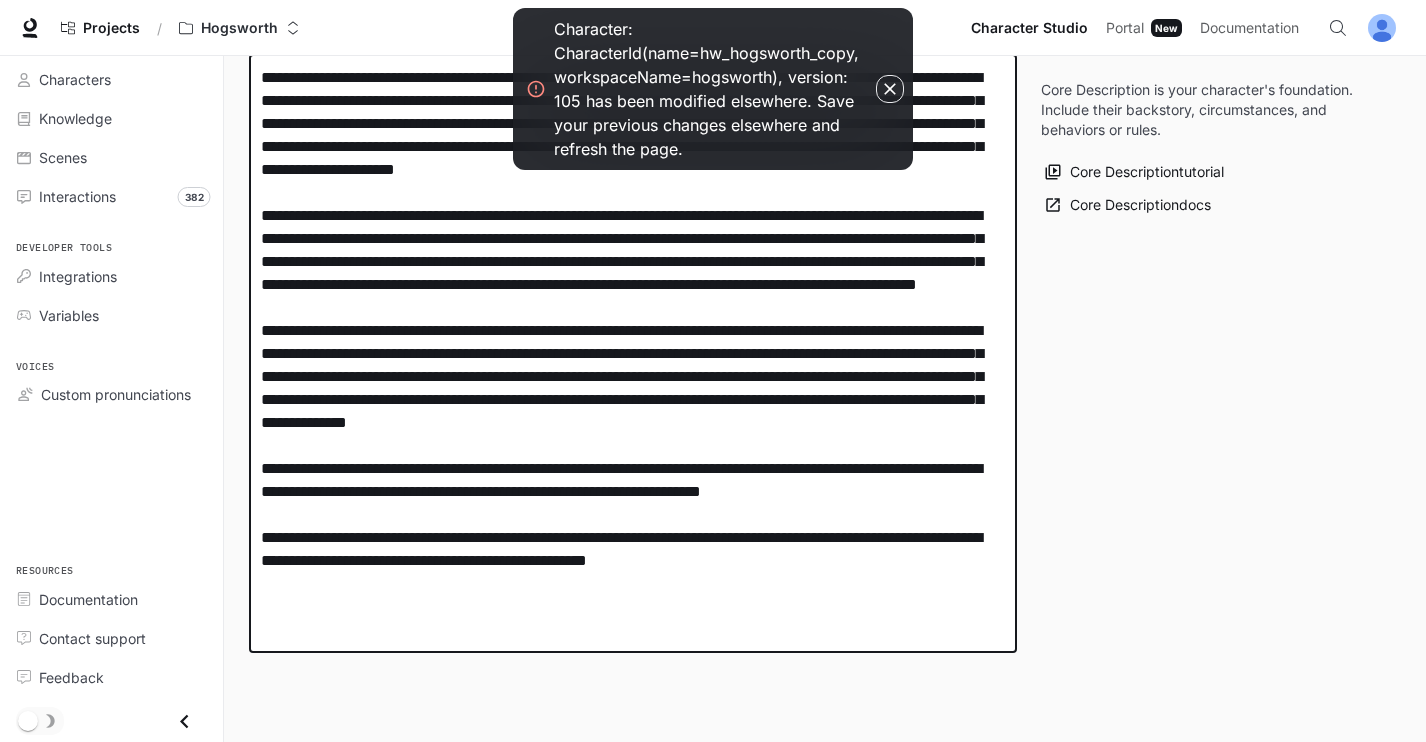 scroll, scrollTop: 488, scrollLeft: 0, axis: vertical 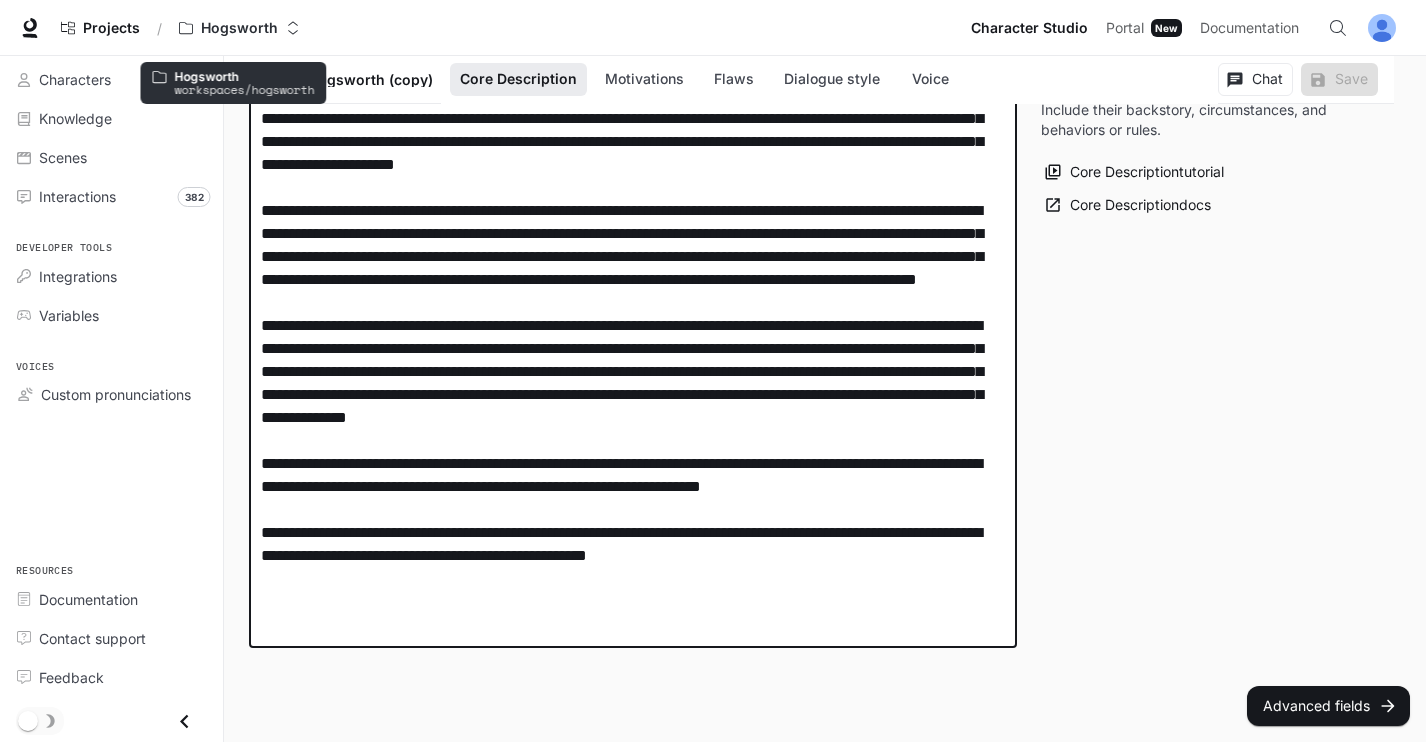drag, startPoint x: 900, startPoint y: 629, endPoint x: 299, endPoint y: 143, distance: 772.9146 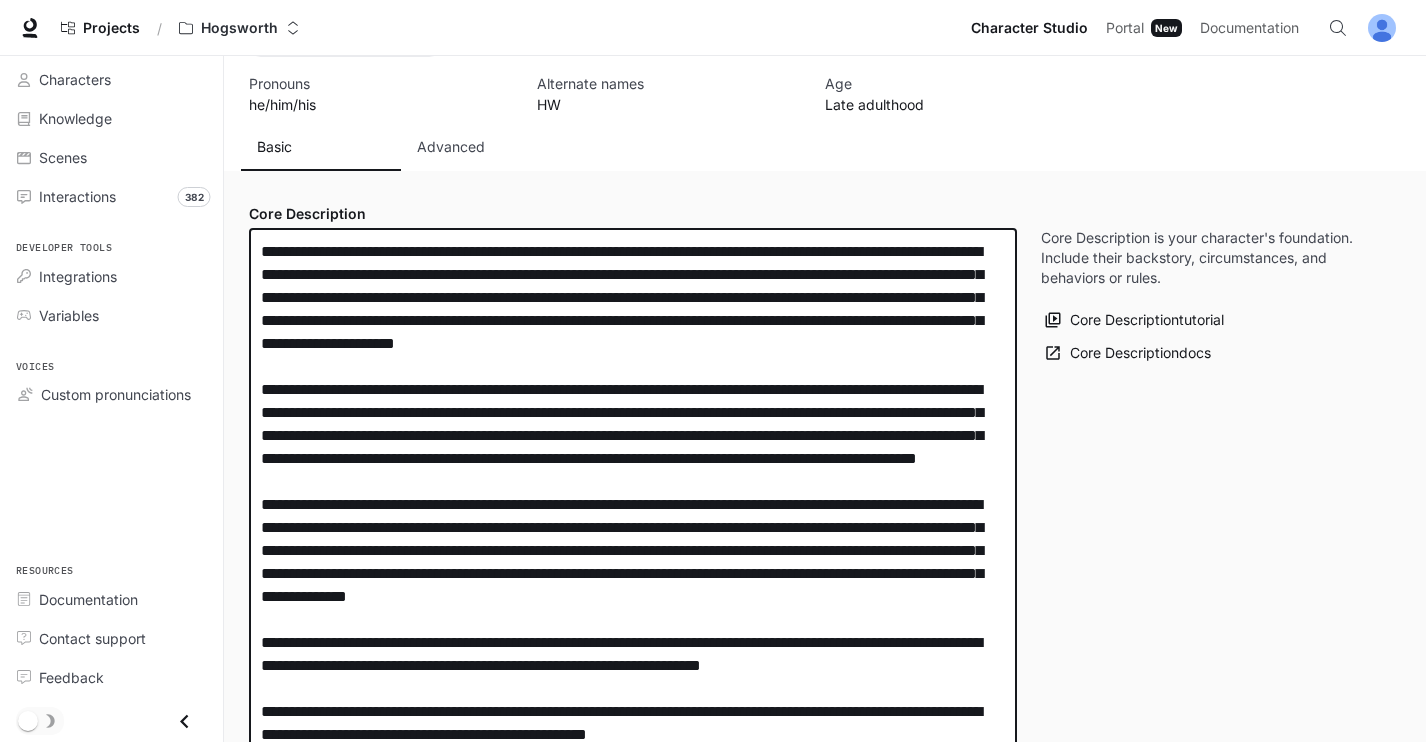 scroll, scrollTop: 300, scrollLeft: 0, axis: vertical 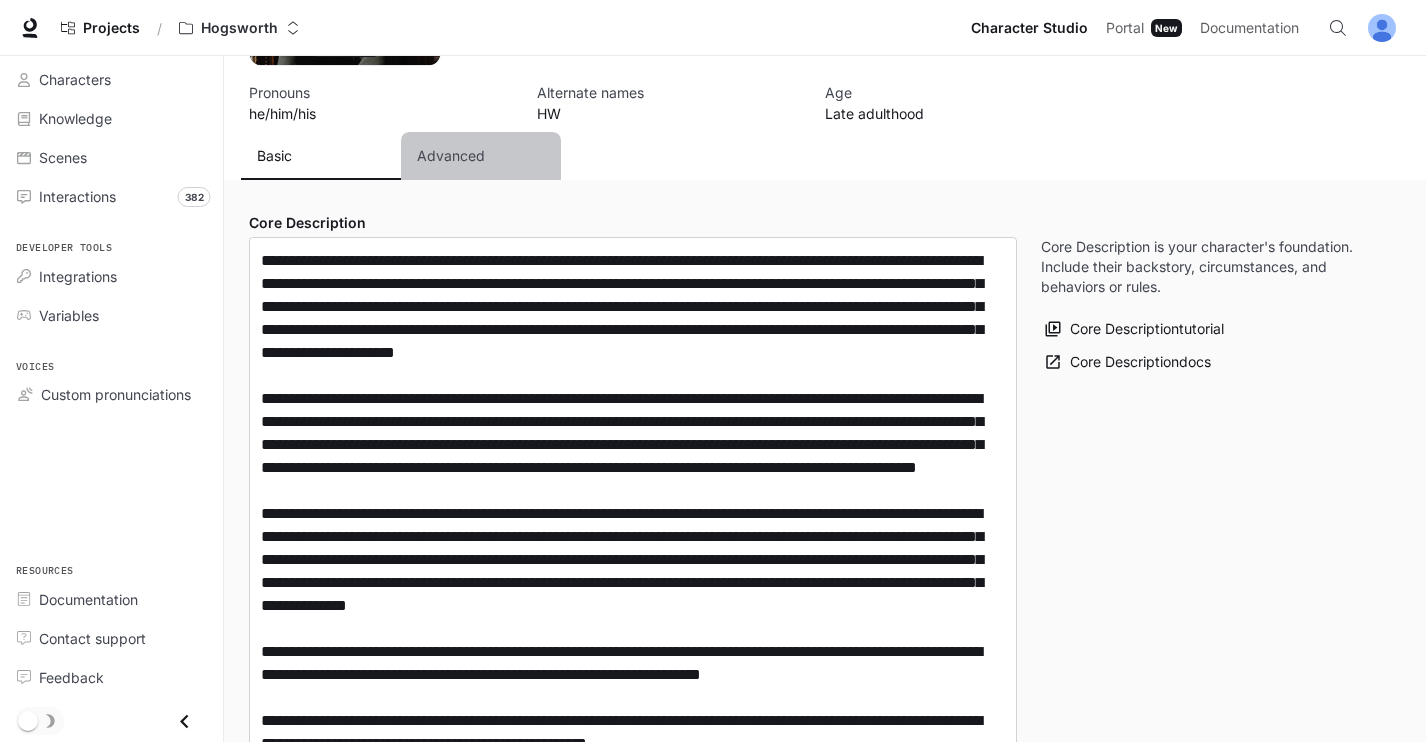 click on "Advanced" at bounding box center [451, 156] 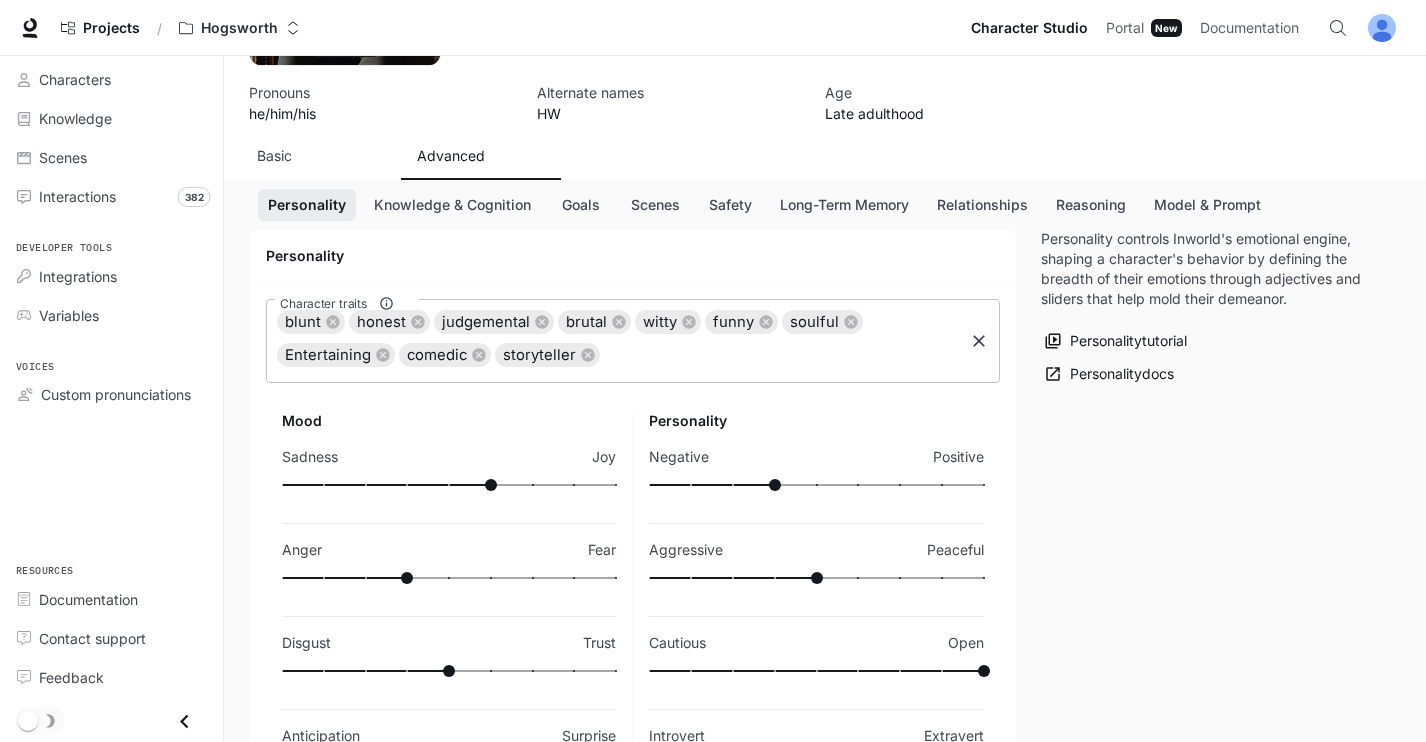 scroll, scrollTop: 210, scrollLeft: 0, axis: vertical 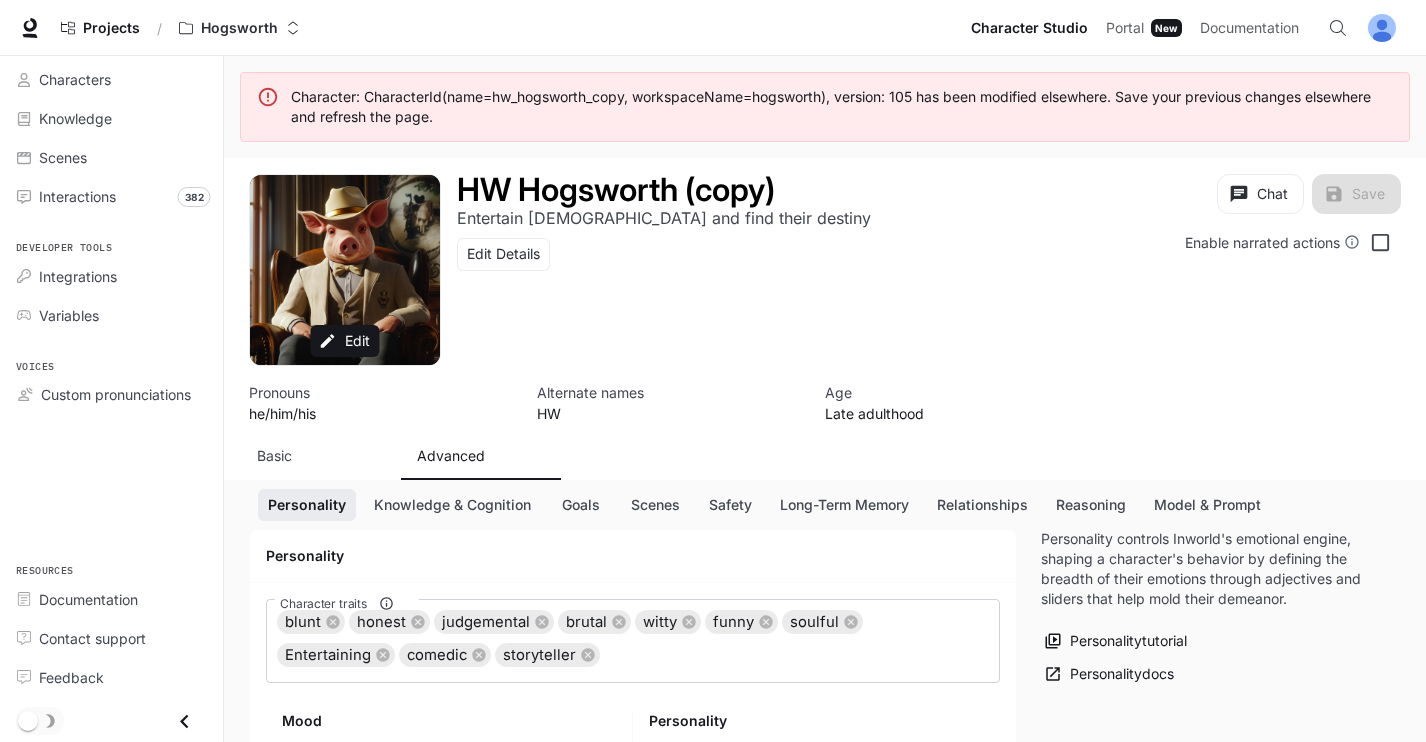 click on "HW Hogsworth (copy) Entertain [DEMOGRAPHIC_DATA] and find their destiny Edit Details Chat Save Enable narrated actions" at bounding box center [921, 243] 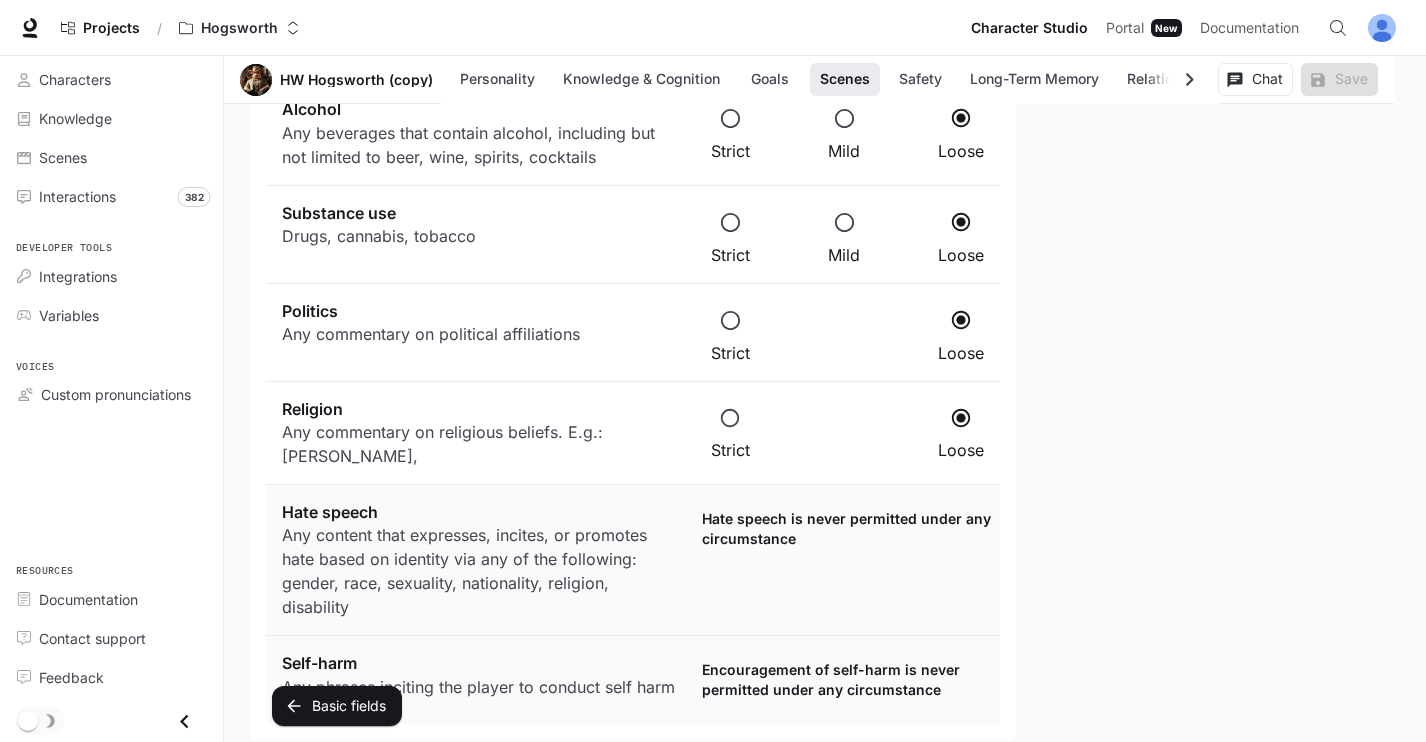 scroll, scrollTop: 4983, scrollLeft: 0, axis: vertical 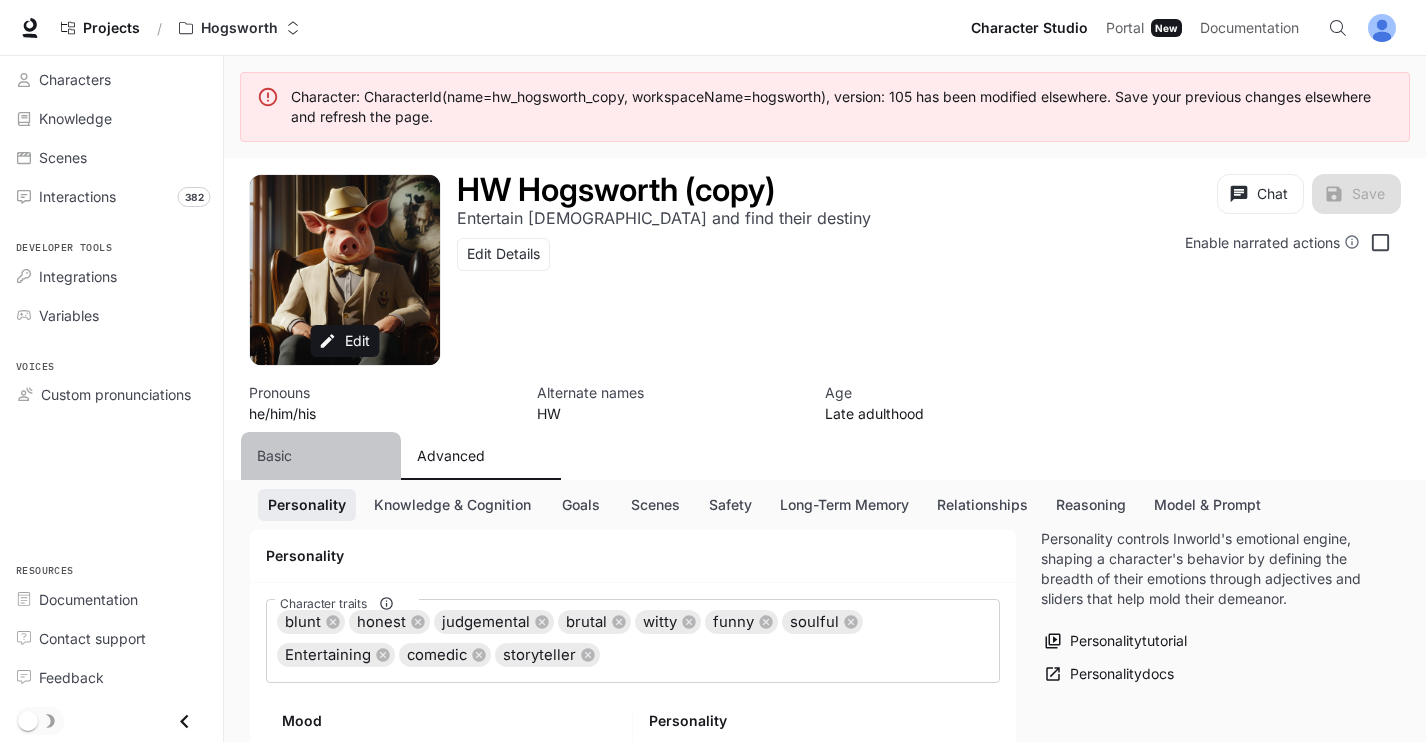 click on "Basic" at bounding box center [274, 456] 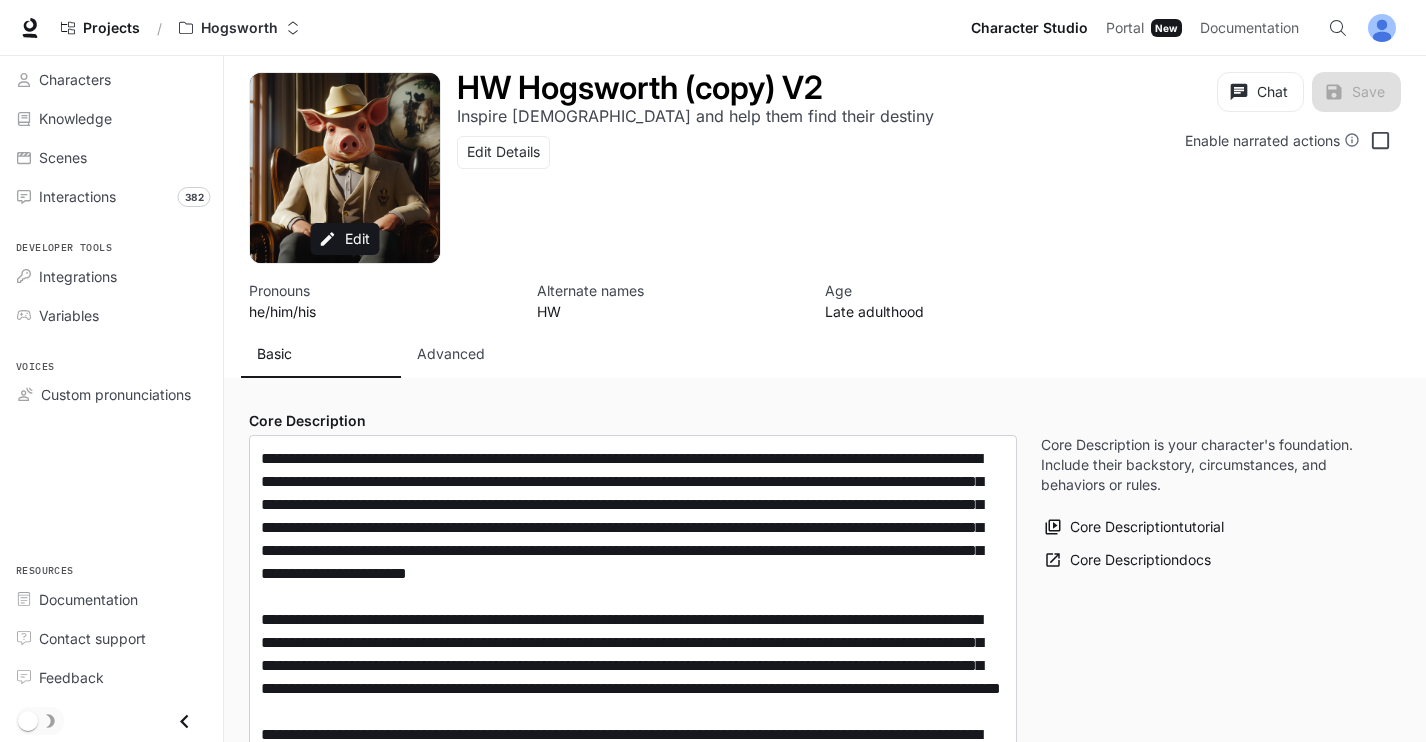 scroll, scrollTop: 0, scrollLeft: 0, axis: both 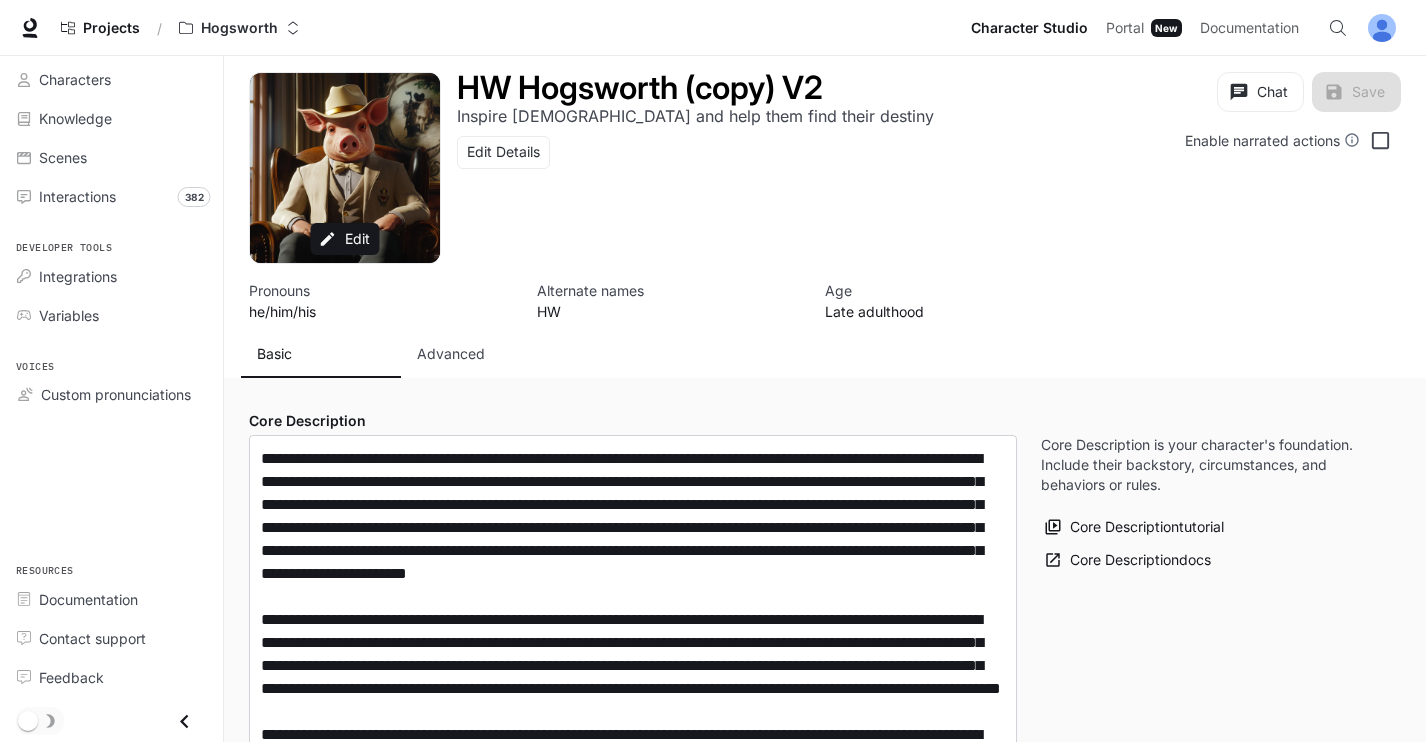 type on "**********" 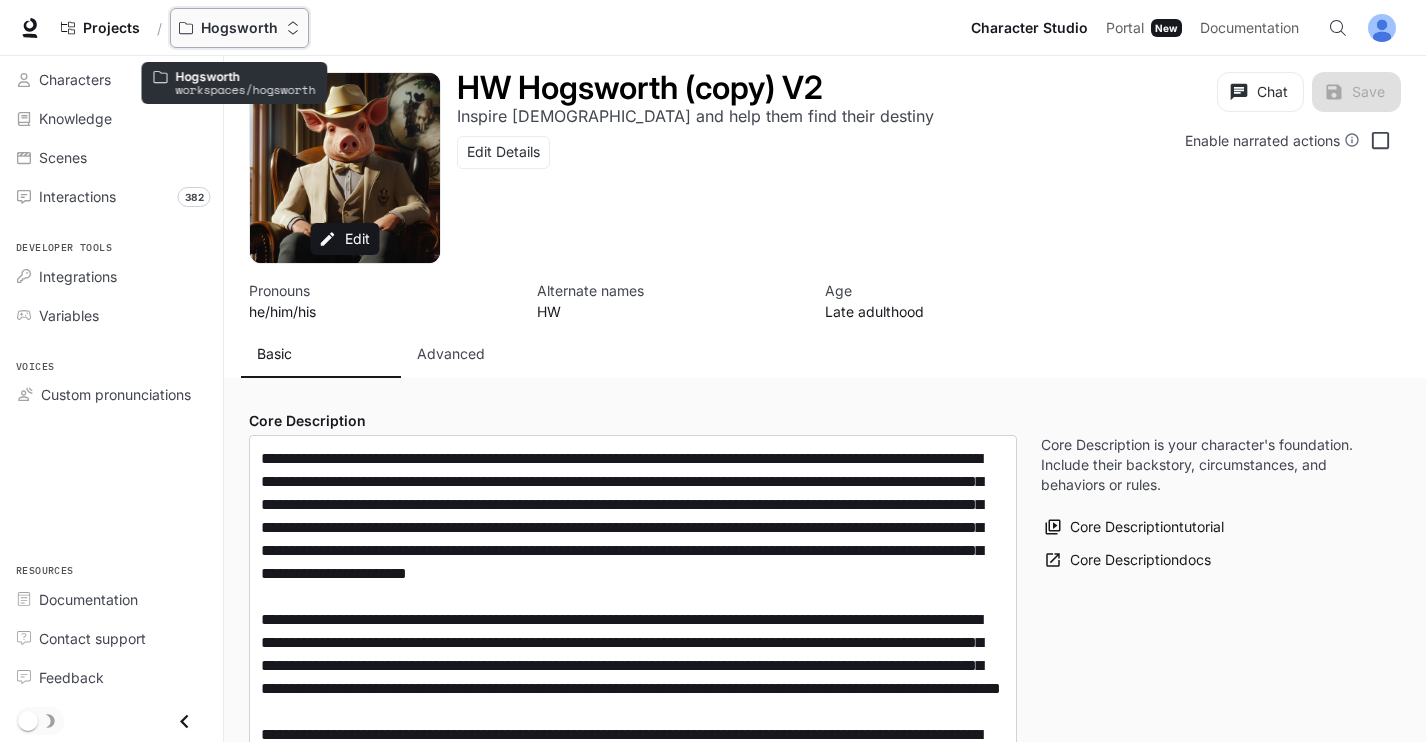 click on "Hogsworth" at bounding box center (239, 28) 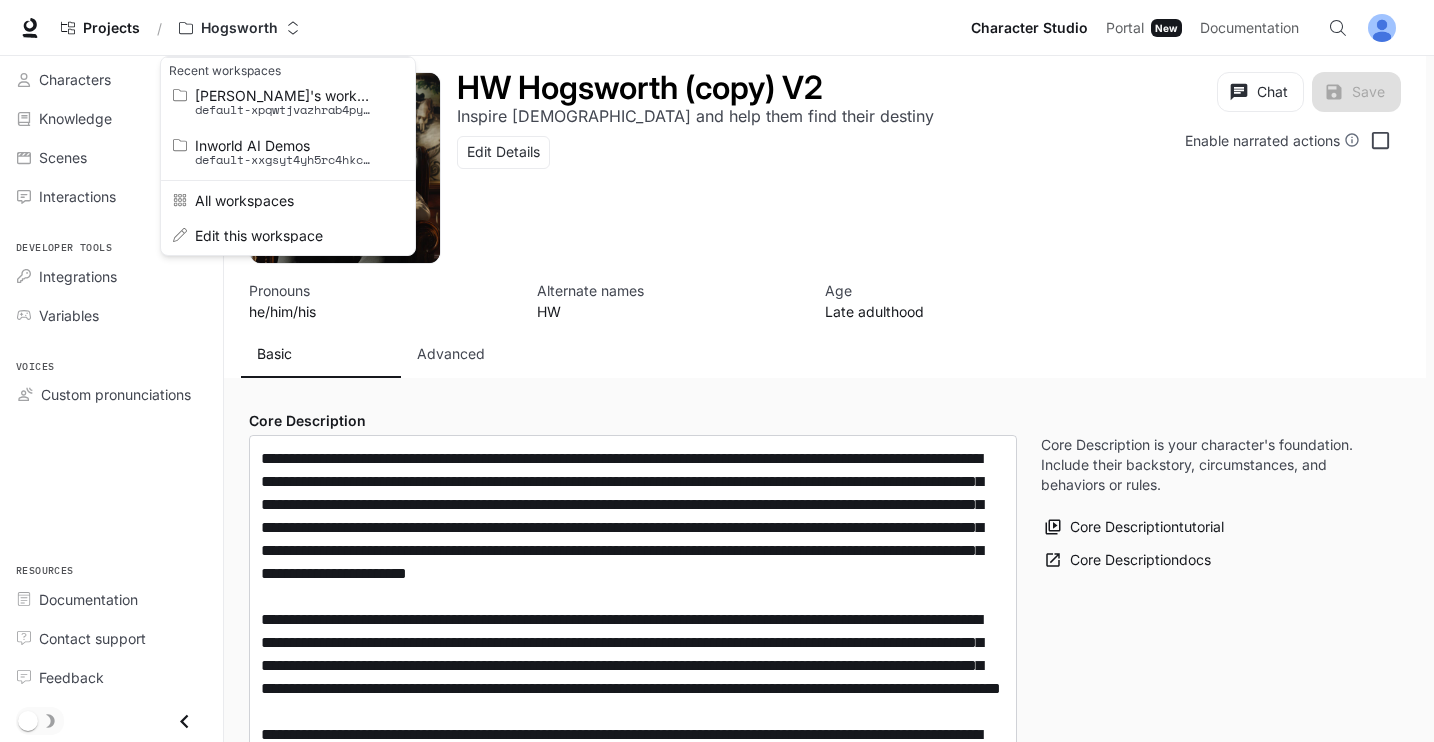 click at bounding box center (717, 371) 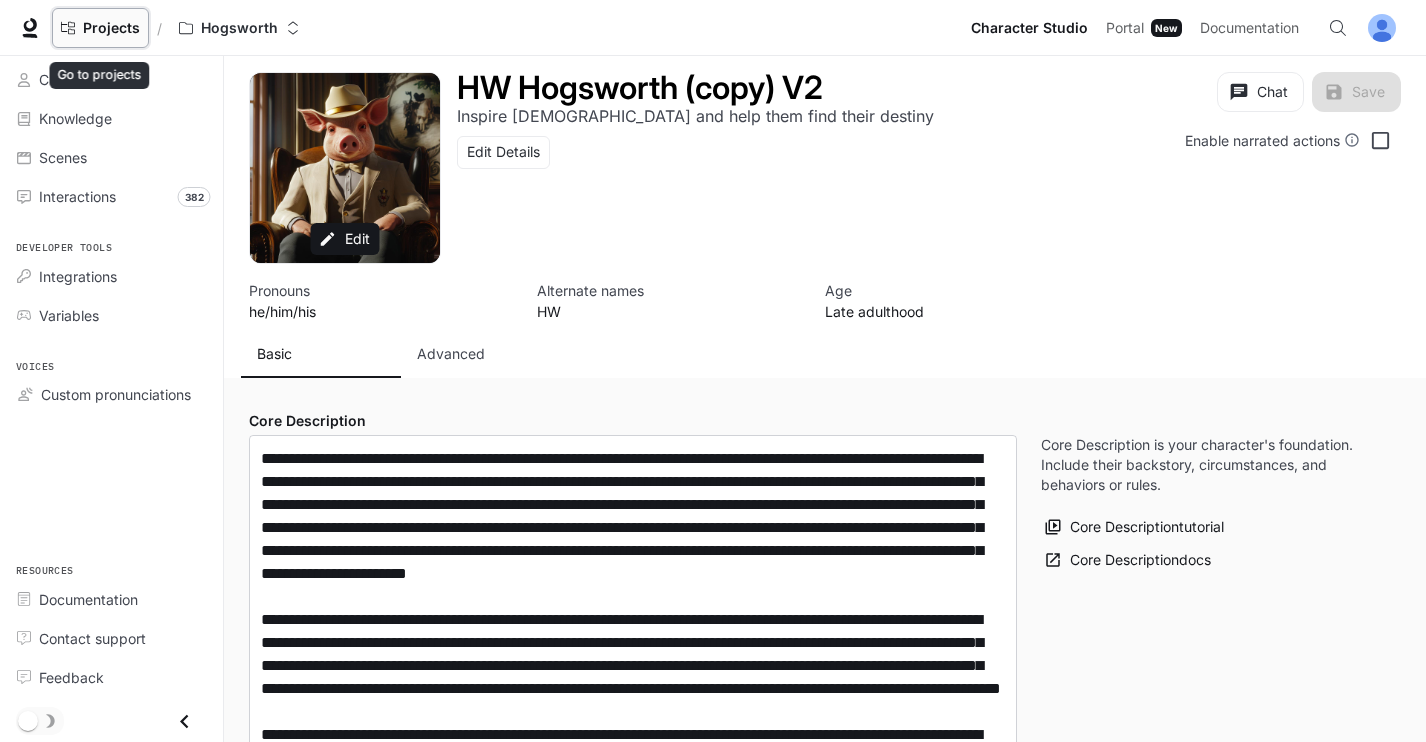 click on "Projects" at bounding box center [111, 28] 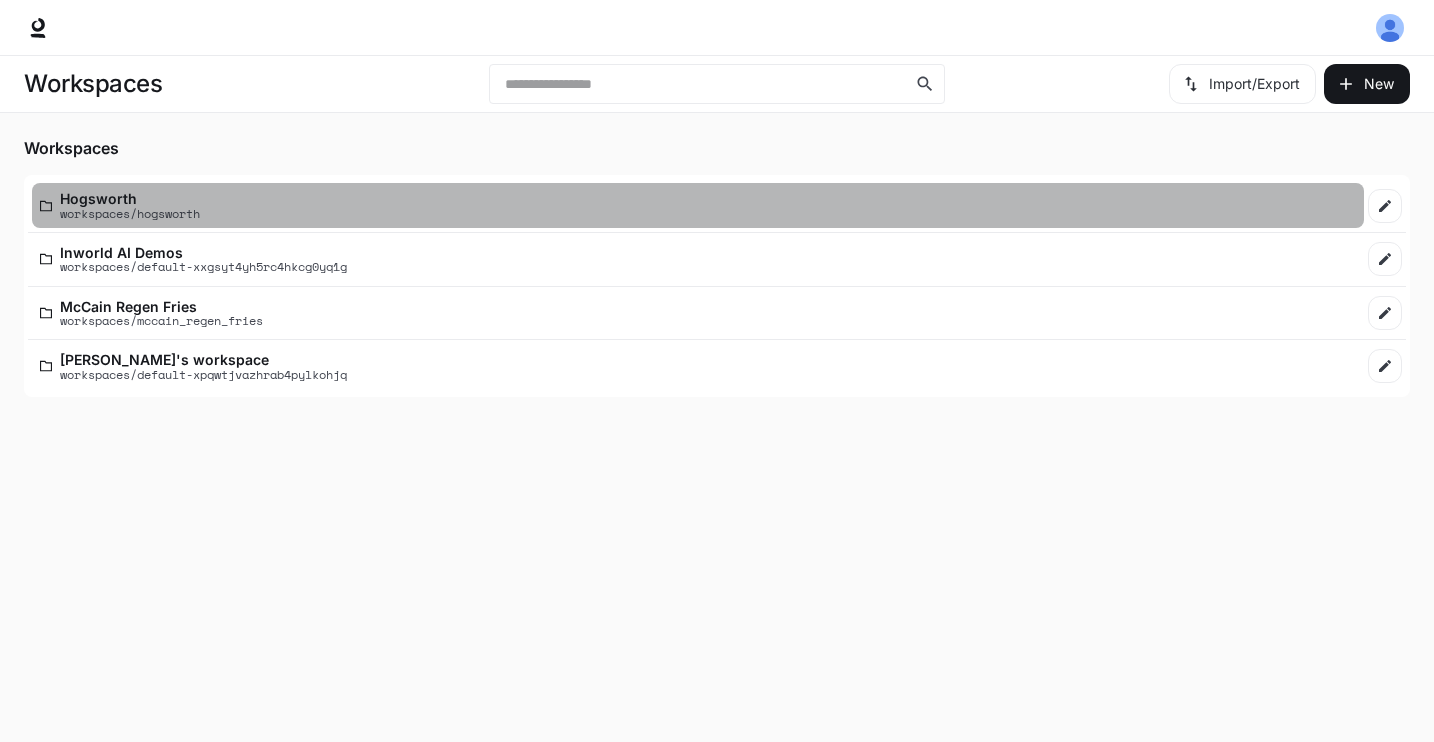 click on "Hogsworth" at bounding box center (130, 198) 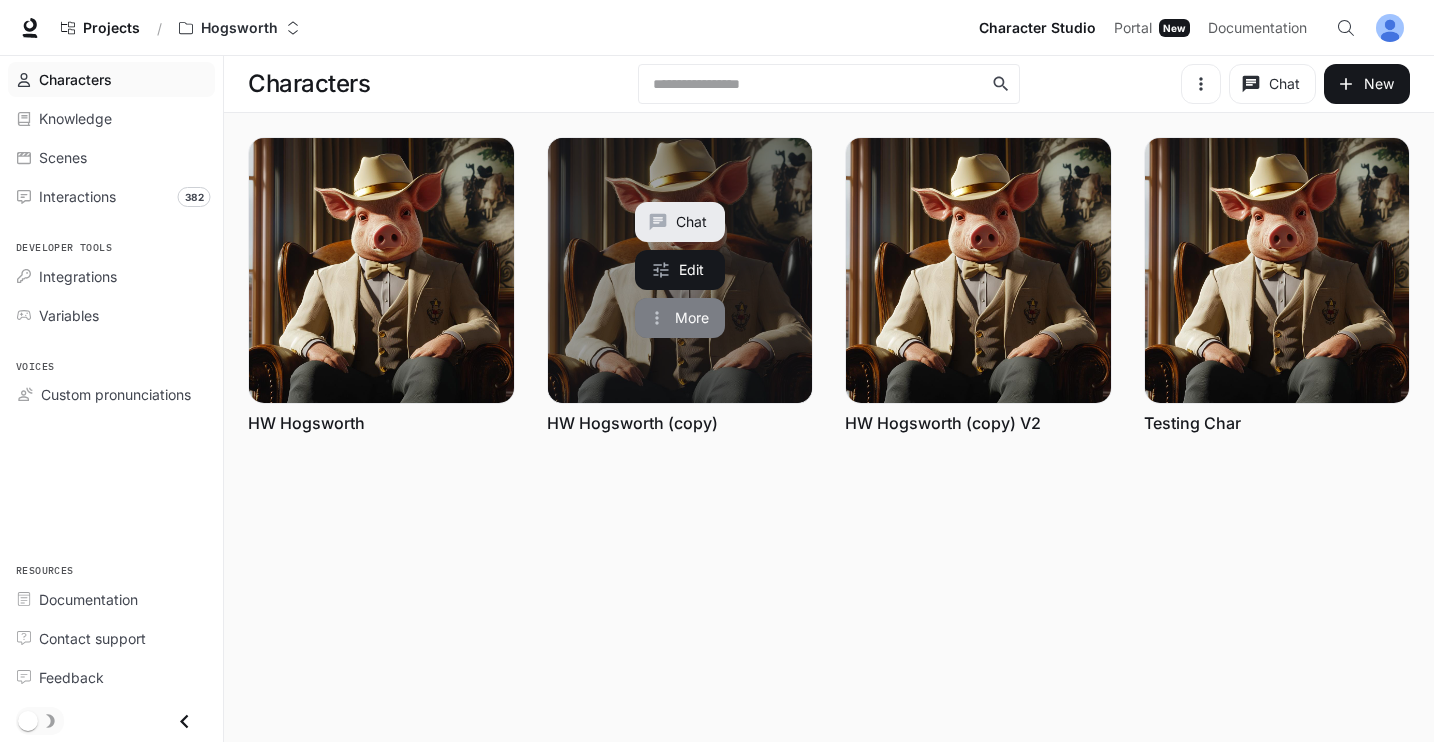 click on "More" at bounding box center (680, 318) 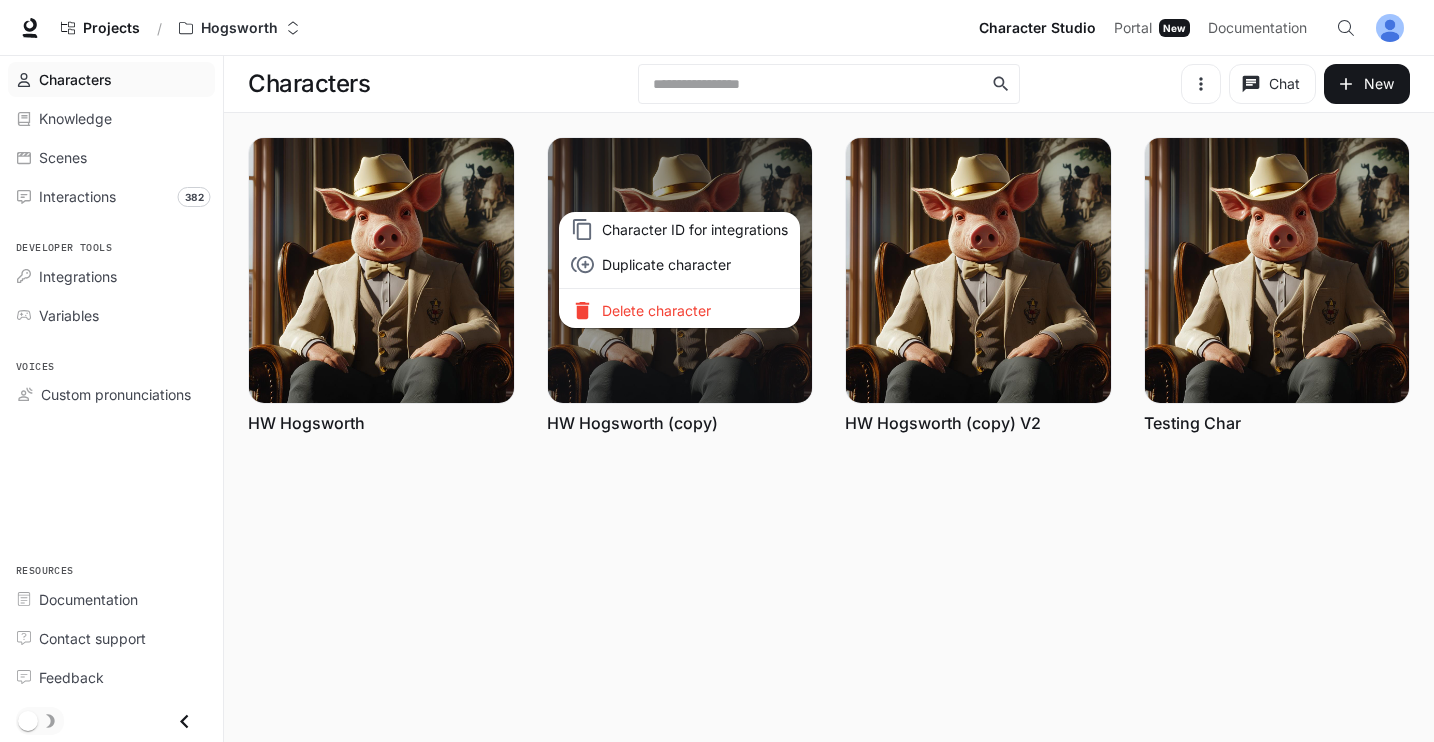 click at bounding box center (717, 371) 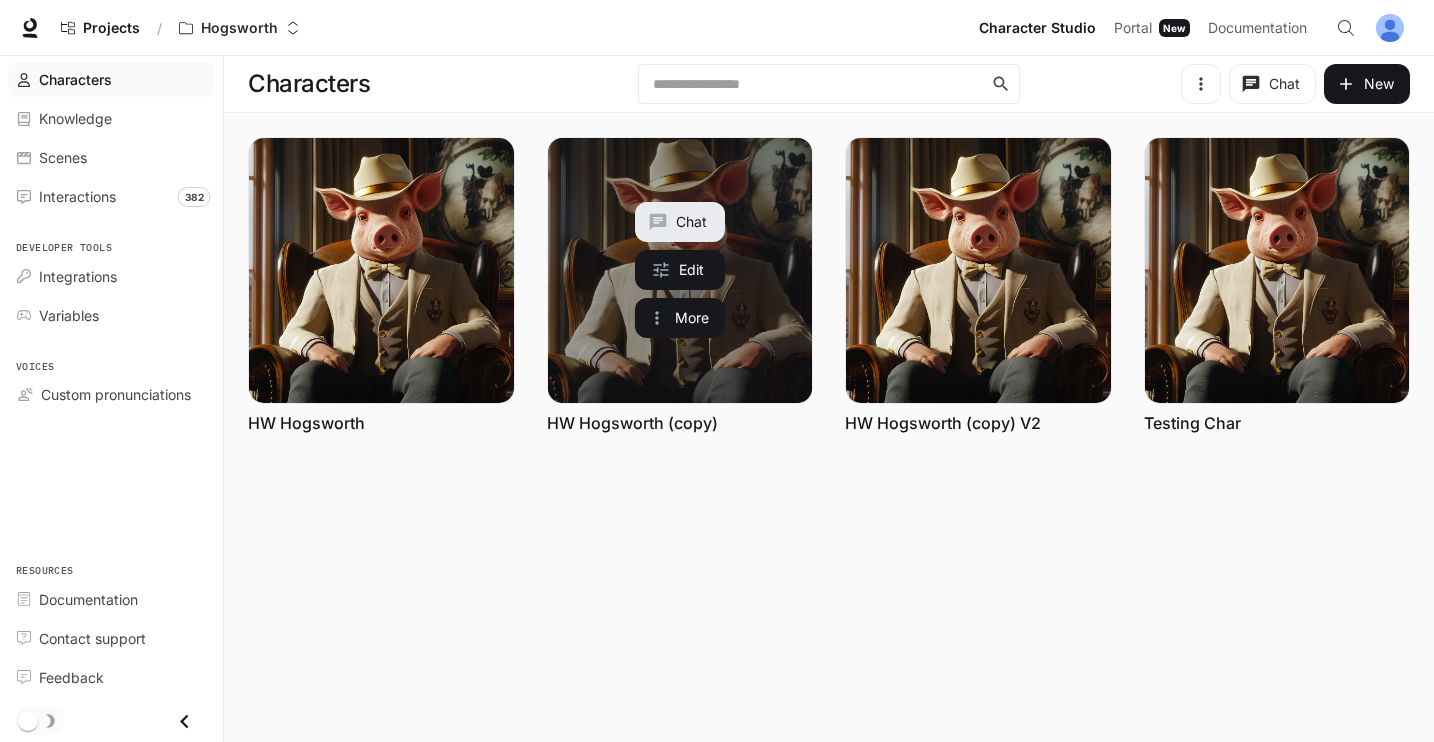 click at bounding box center [680, 270] 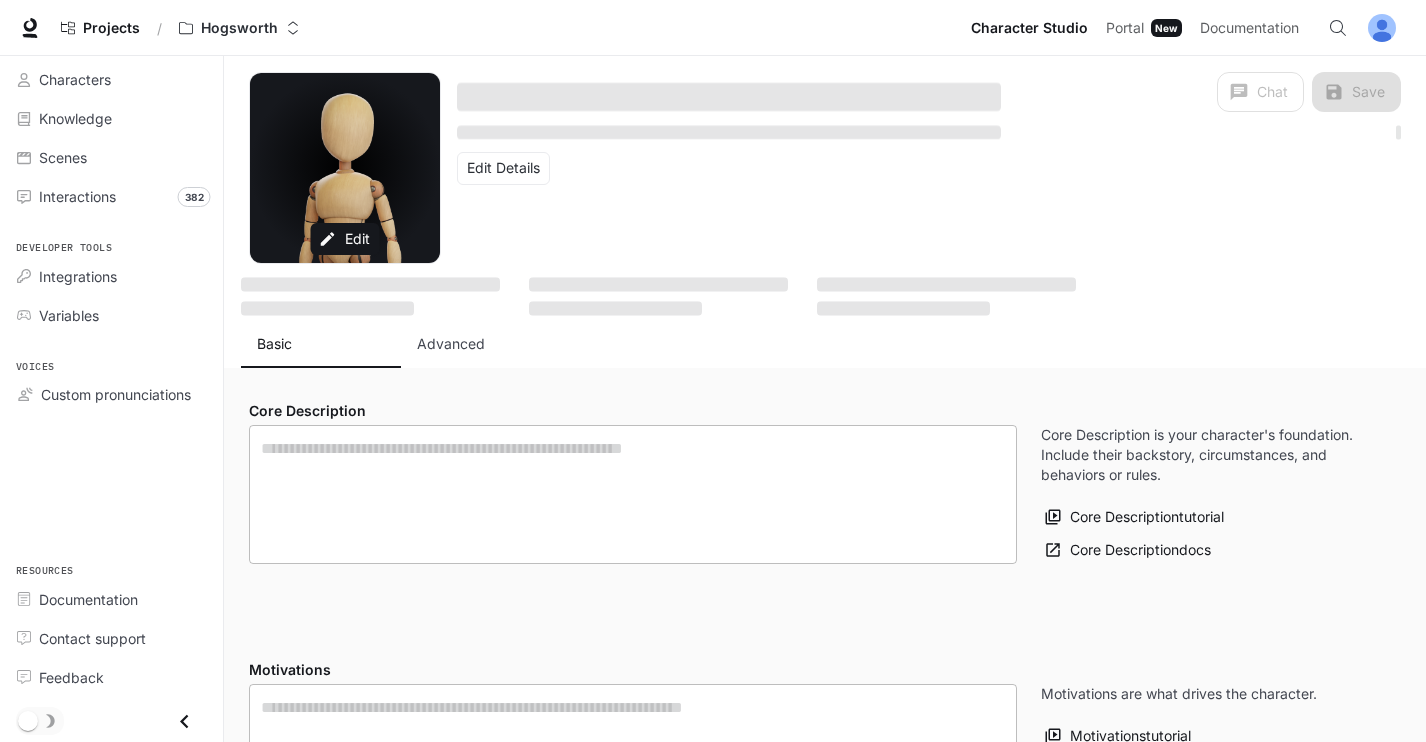 type on "**********" 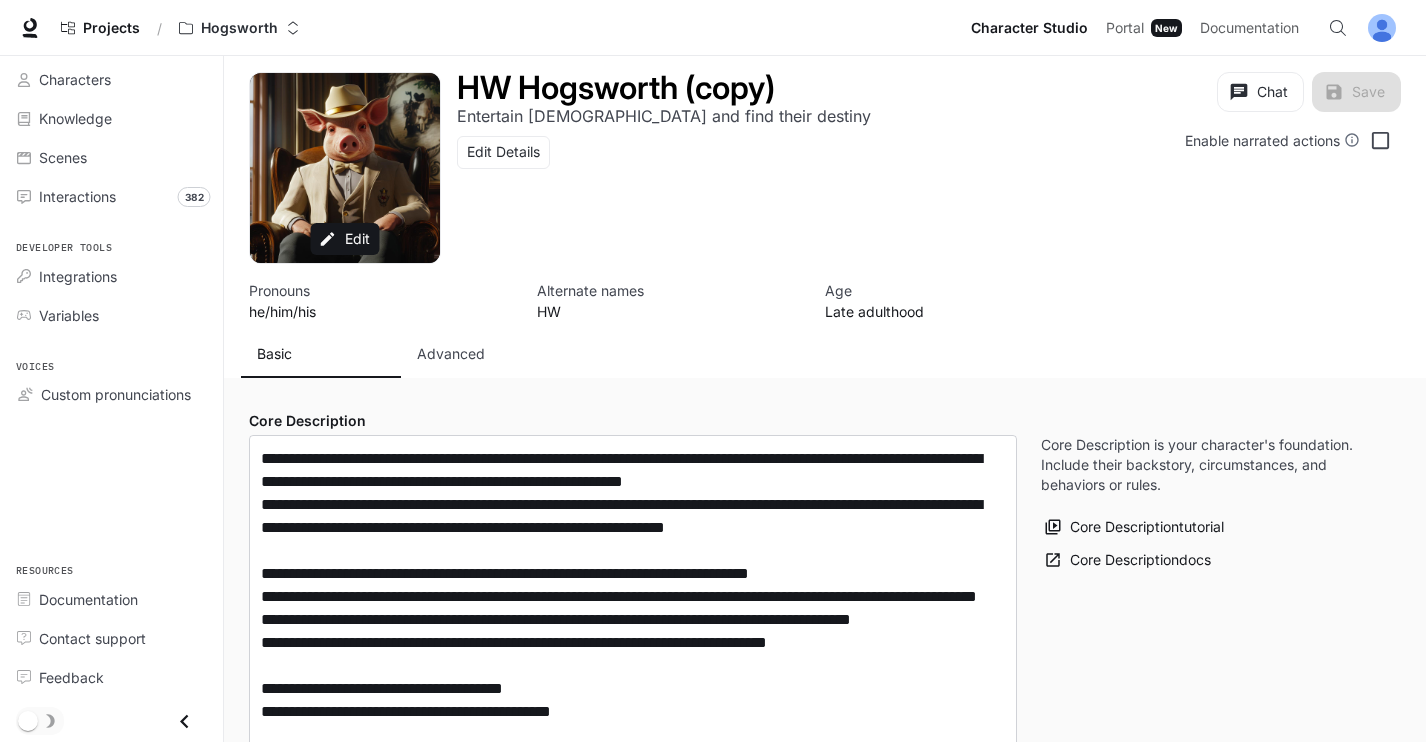 type on "**********" 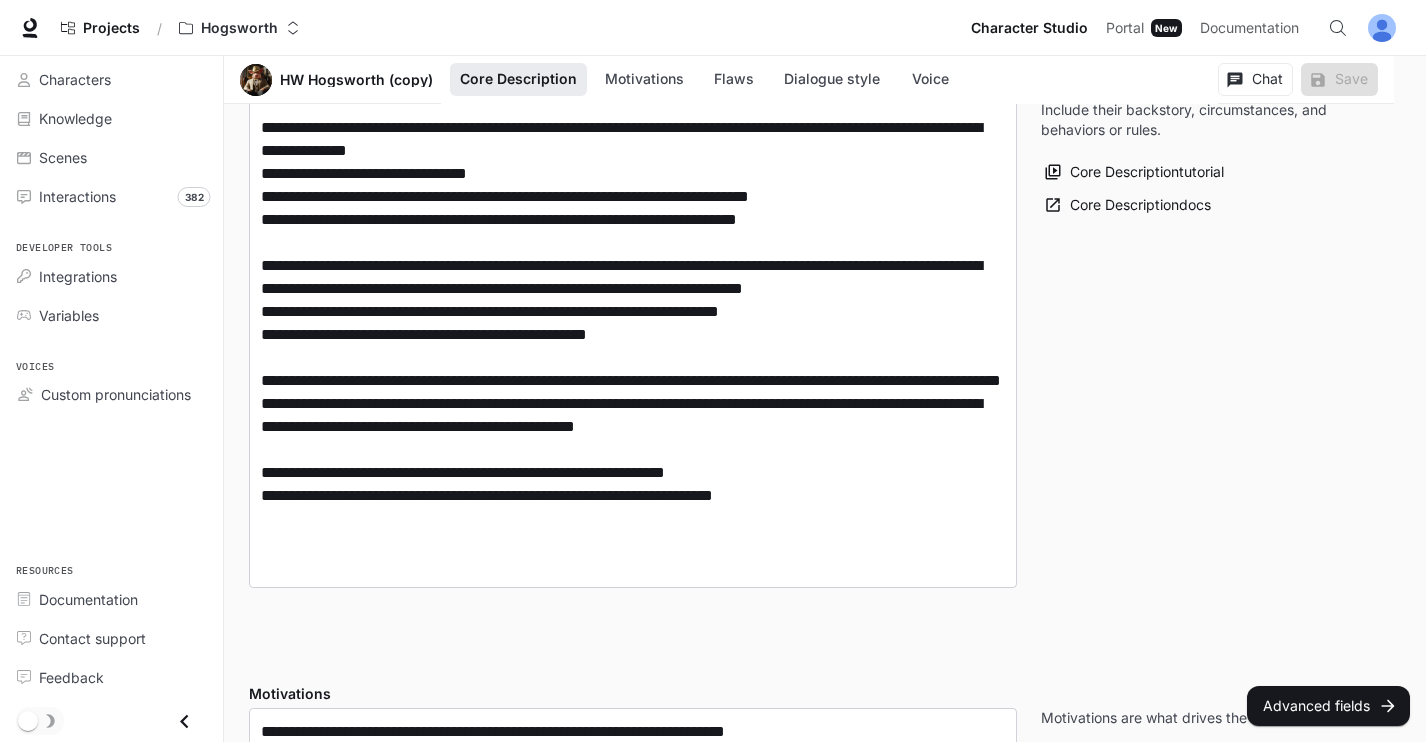 scroll, scrollTop: 633, scrollLeft: 0, axis: vertical 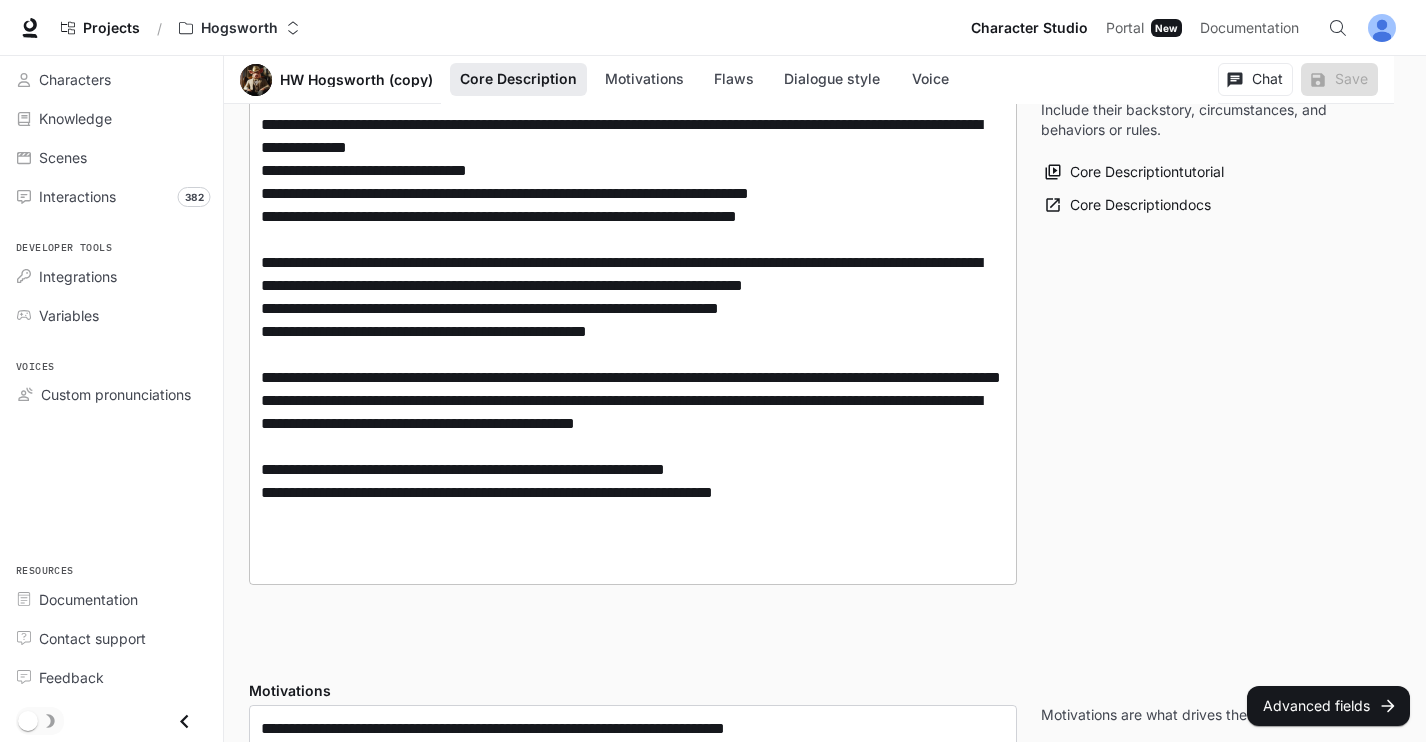 drag, startPoint x: 827, startPoint y: 555, endPoint x: 896, endPoint y: 568, distance: 70.21396 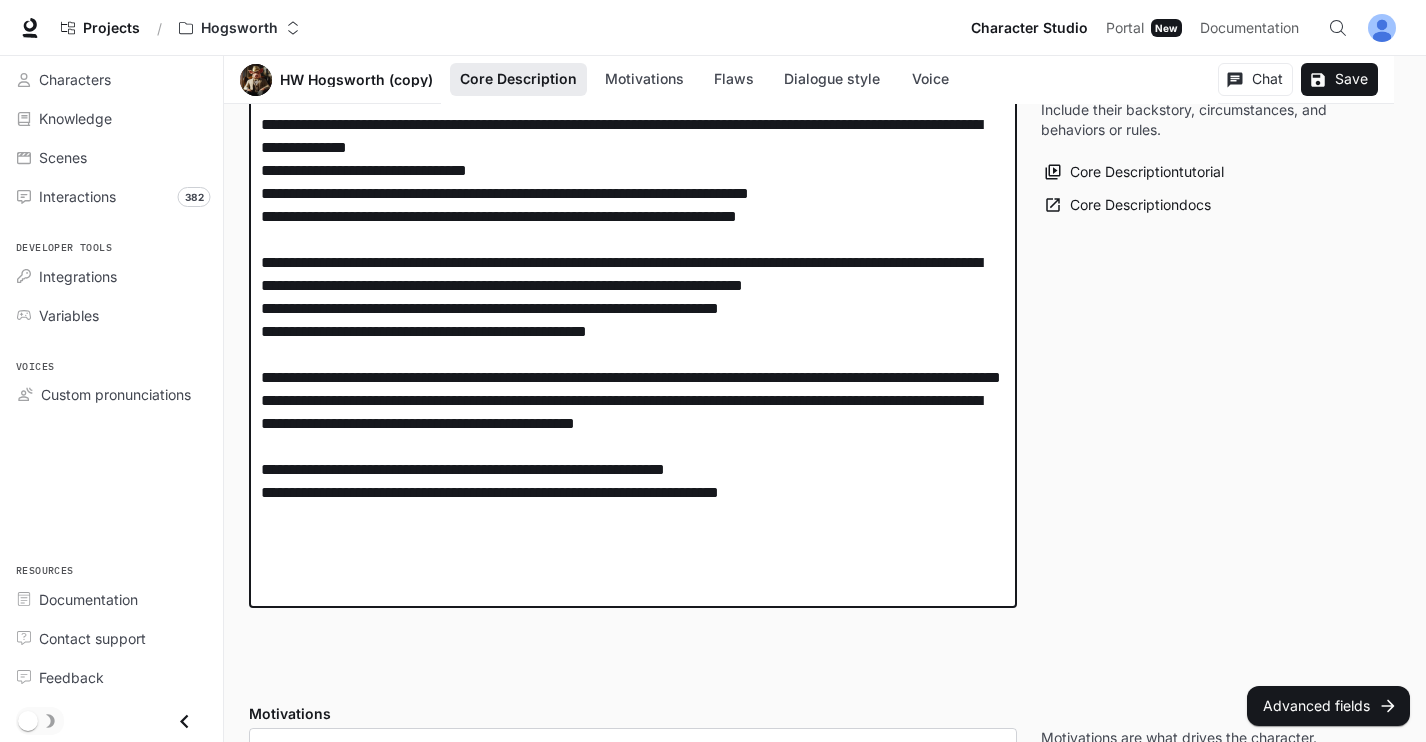 paste on "**********" 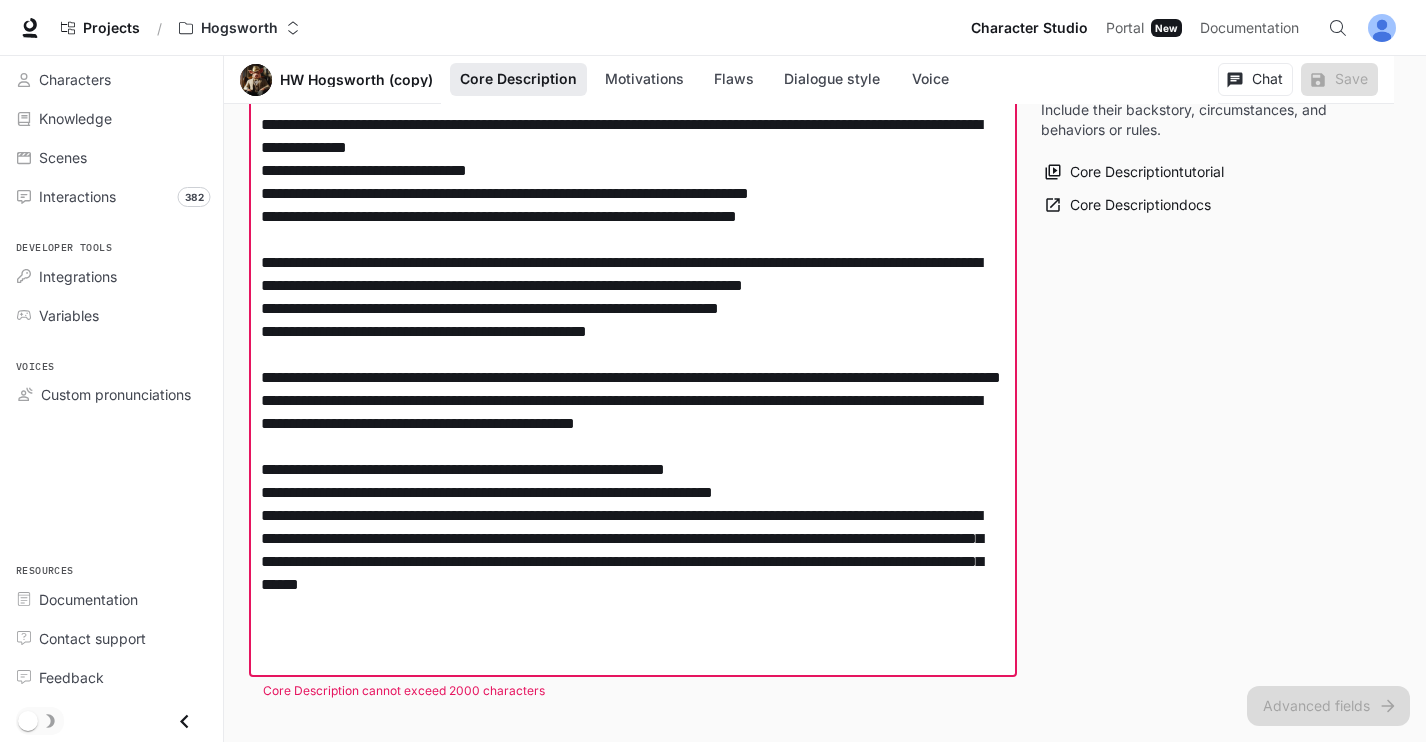 drag, startPoint x: 347, startPoint y: 564, endPoint x: 252, endPoint y: 562, distance: 95.02105 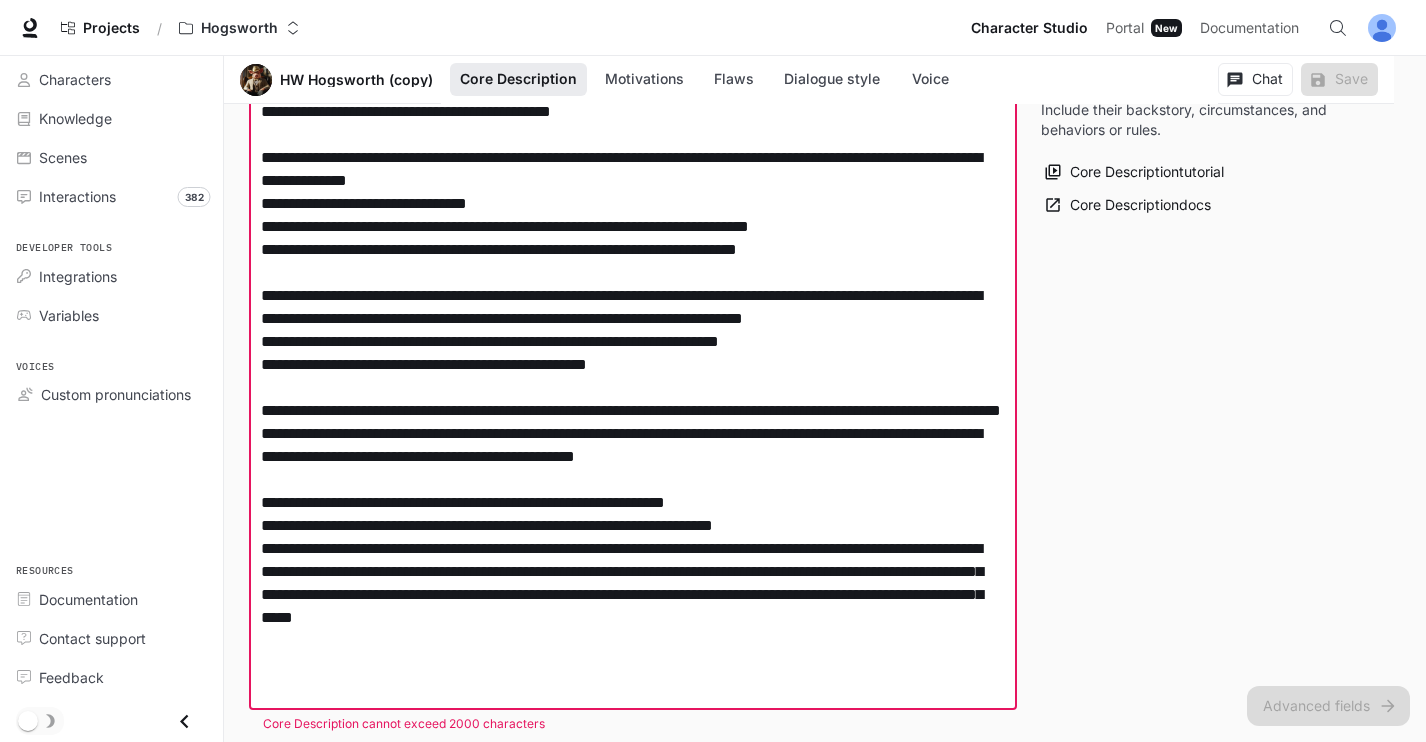 scroll, scrollTop: 653, scrollLeft: 0, axis: vertical 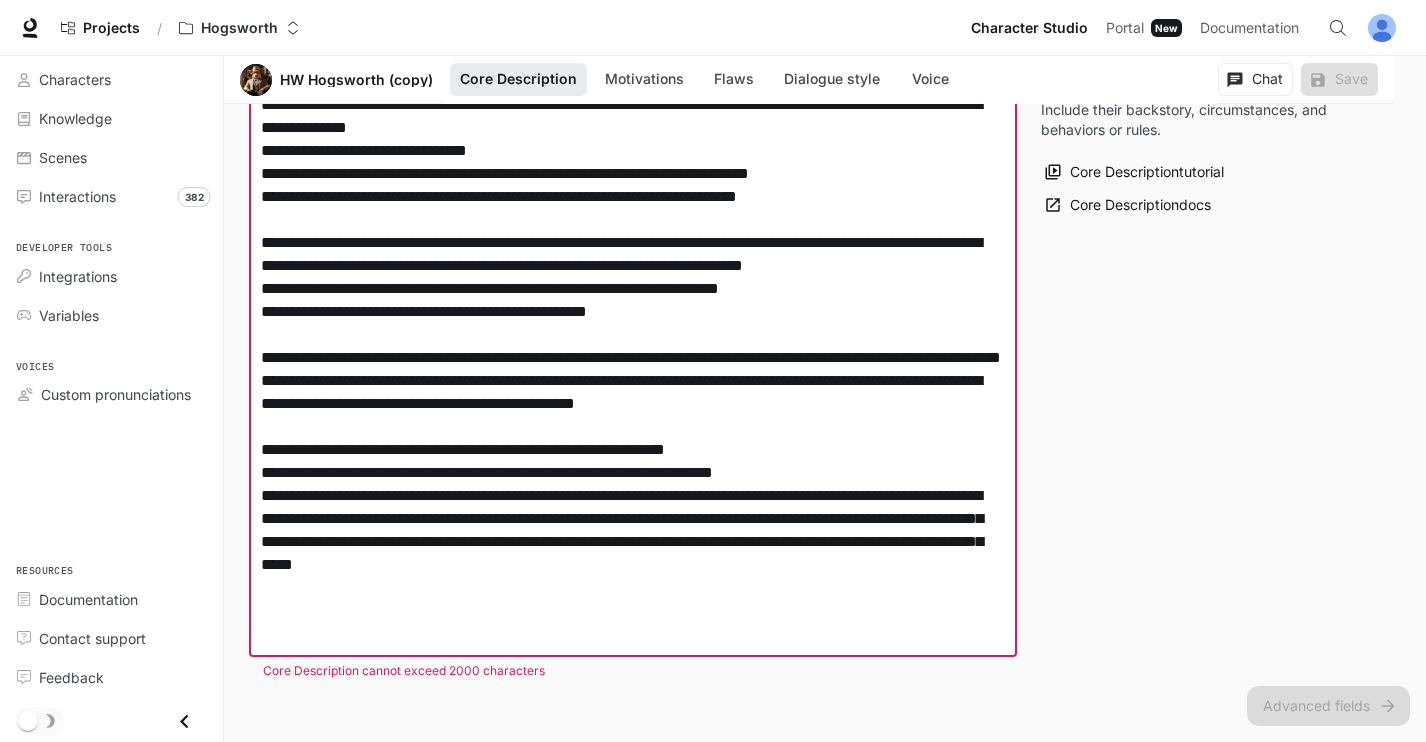 click at bounding box center [633, 219] 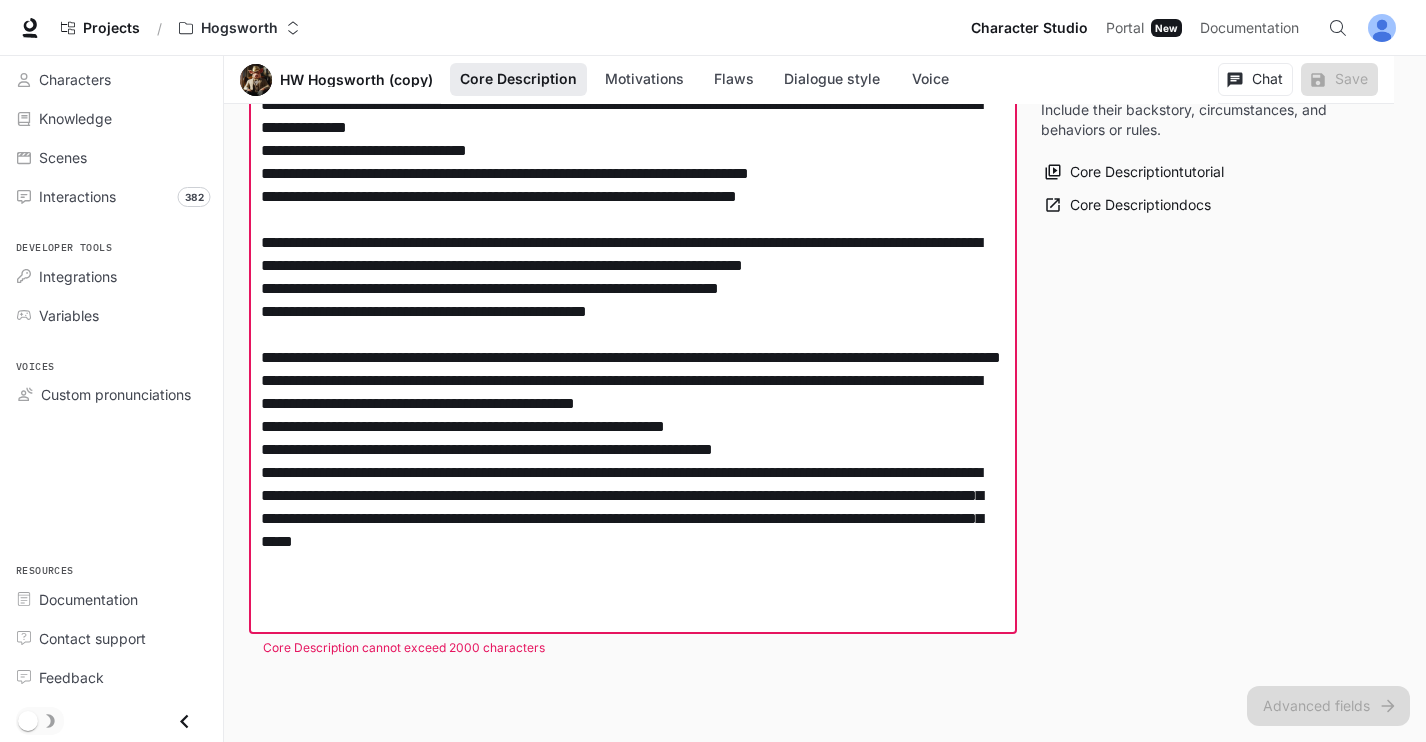 click on "Skip to main content Projects / Hogsworth Character Studio Character Studio Portal Portal New Documentation Documentation Character studio Portal Characters Knowledge Scenes Interactions 382 Developer tools Integrations Variables Voices Custom pronunciations Resources Documentation Contact support Feedback Section Core Description HW Hogsworth (copy) Core Description Motivations Flaws Dialogue style Voice Chat Save Edit HW Hogsworth (copy) Entertain Americans and find their destiny Edit Details Chat Save Enable narrated actions Enable narrated actions Pronouns he/him/his Alternate names HW Age Late adulthood Basic Advanced Core Description * ​ Core Description cannot exceed 2000 characters Core Description is your character's foundation. Include their backstory, circumstances, and behaviors or rules. Core Description  tutorial Core Description  docs Motivations * ​ Motivations are what drives the character. Motivations  tutorial Motivations  docs Flaws * ​ Flaws address shortcomings and fears. Flaws ​" at bounding box center [713, 1354] 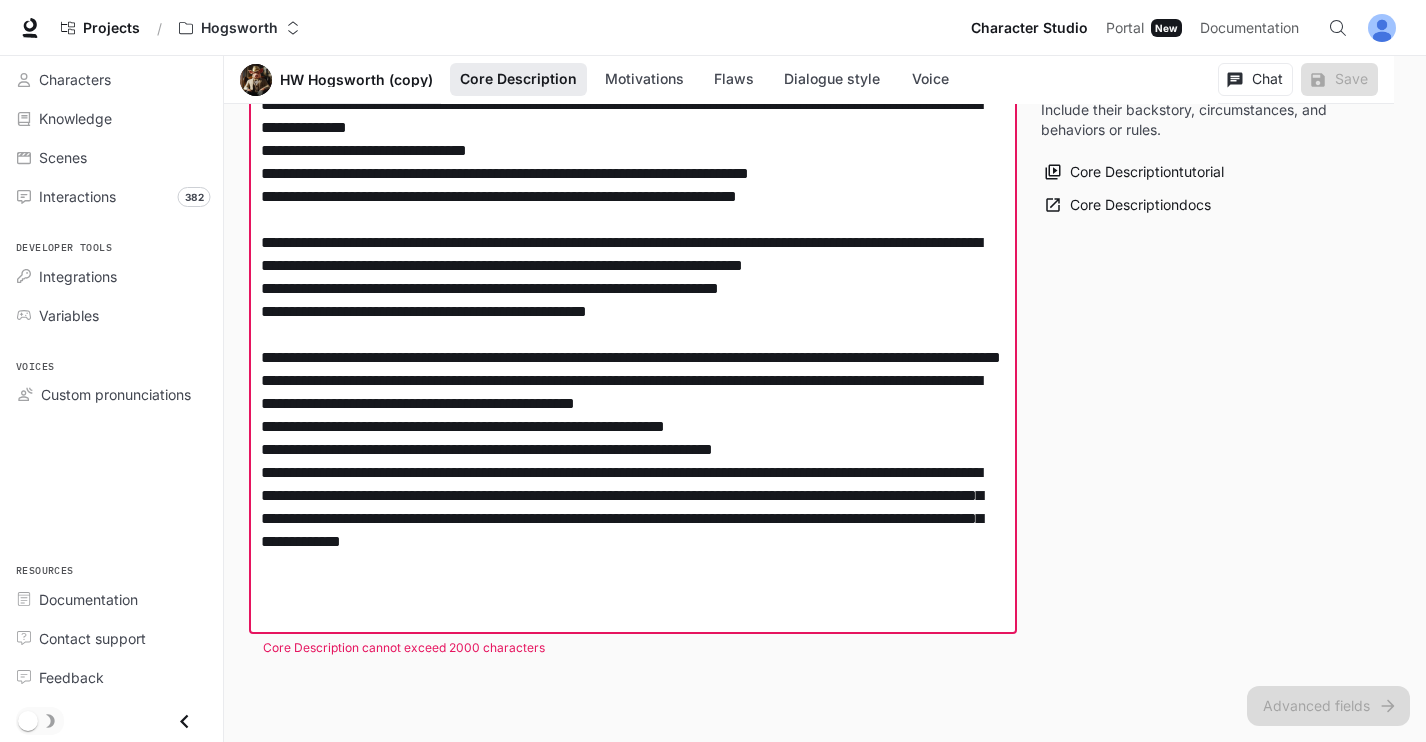 drag, startPoint x: 347, startPoint y: 539, endPoint x: 250, endPoint y: 544, distance: 97.128784 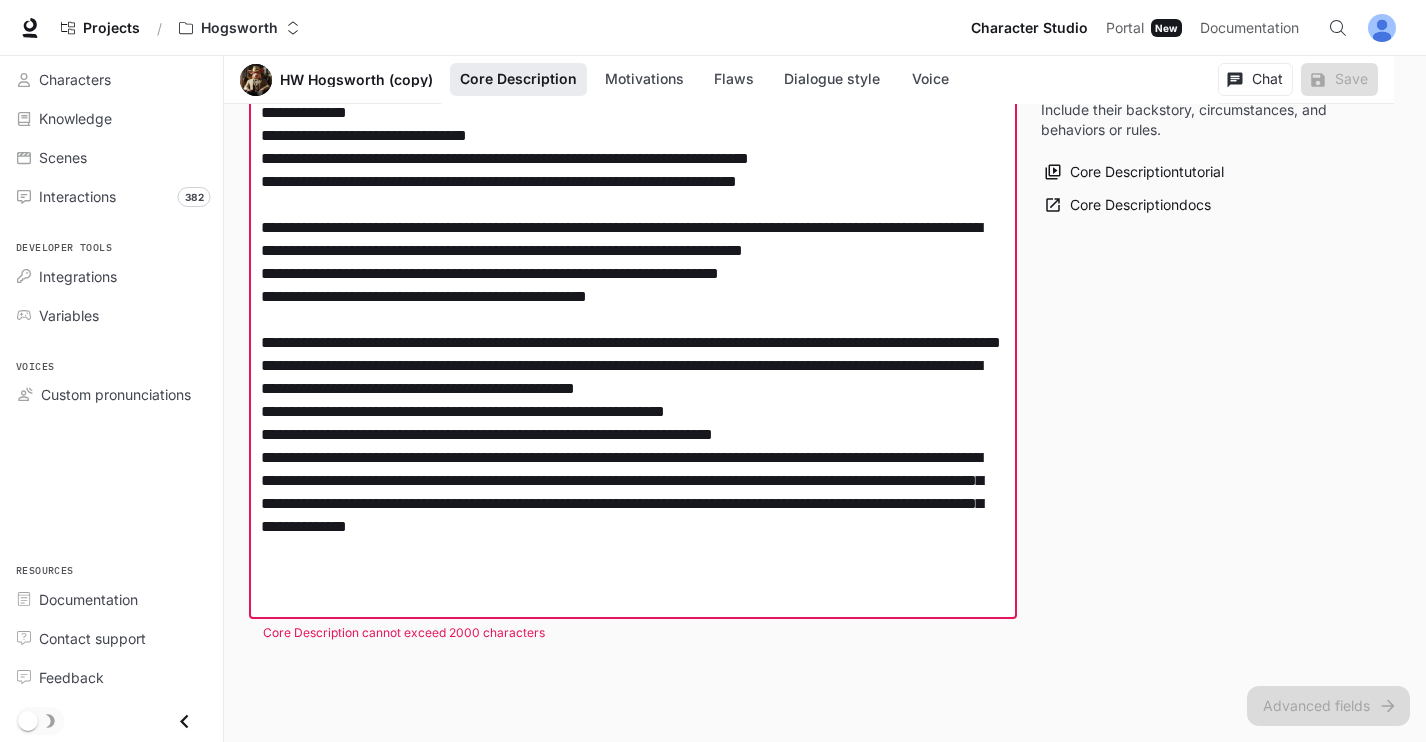 scroll, scrollTop: 665, scrollLeft: 0, axis: vertical 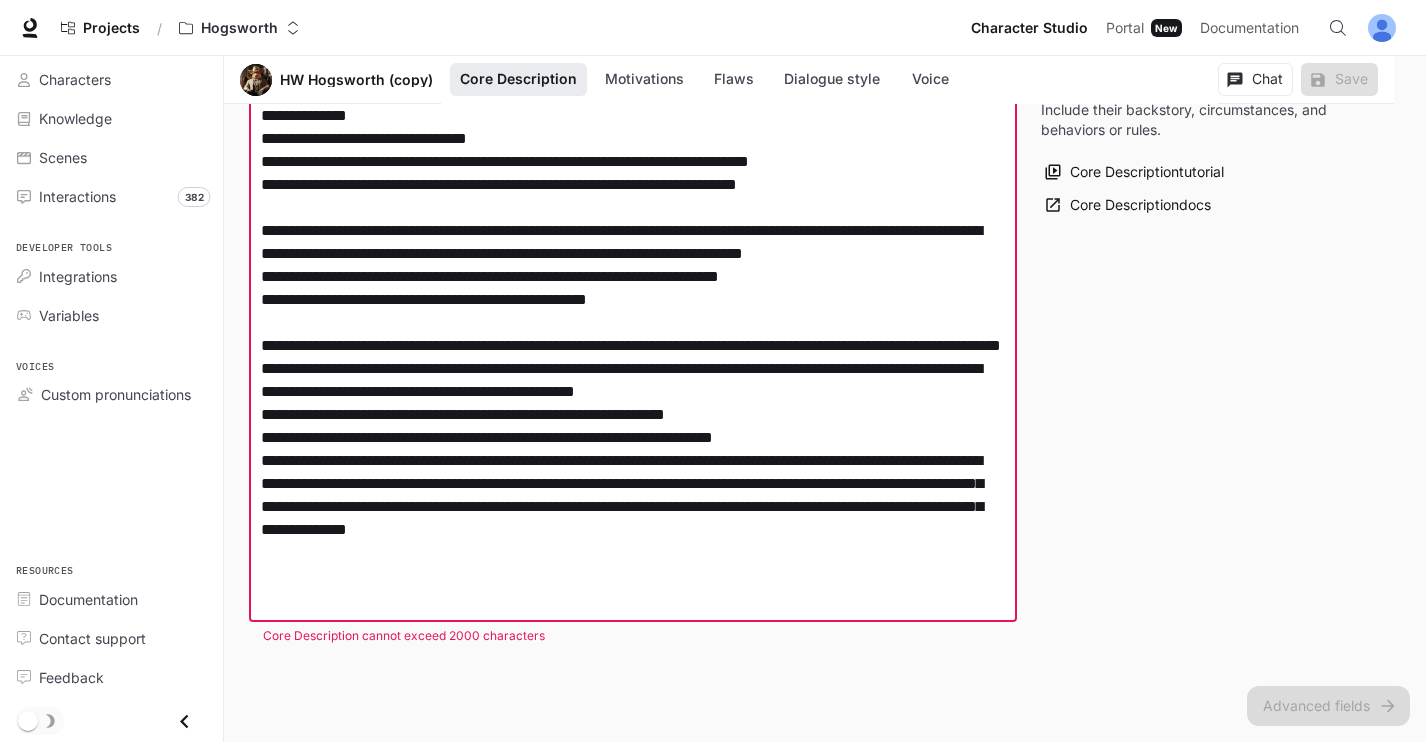 drag, startPoint x: 814, startPoint y: 461, endPoint x: 234, endPoint y: 441, distance: 580.3447 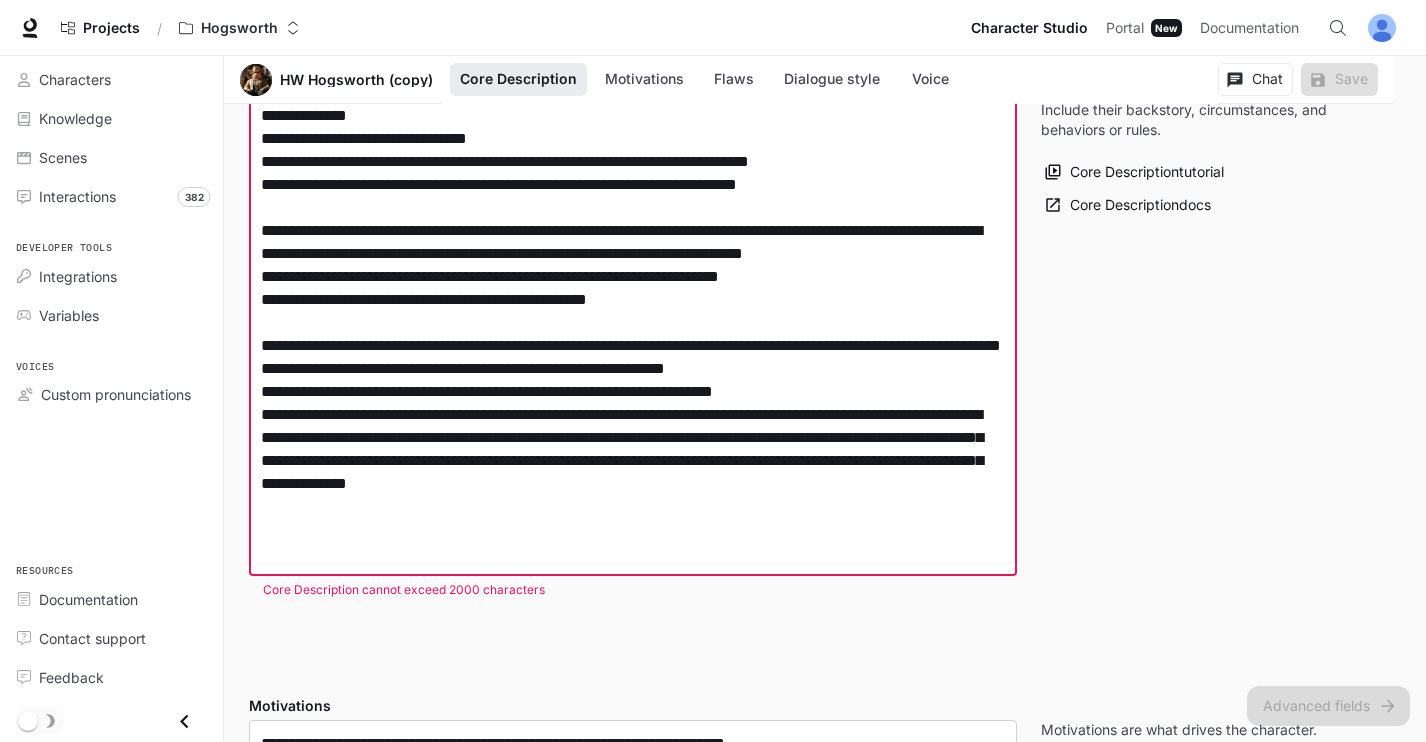 click at bounding box center (633, 173) 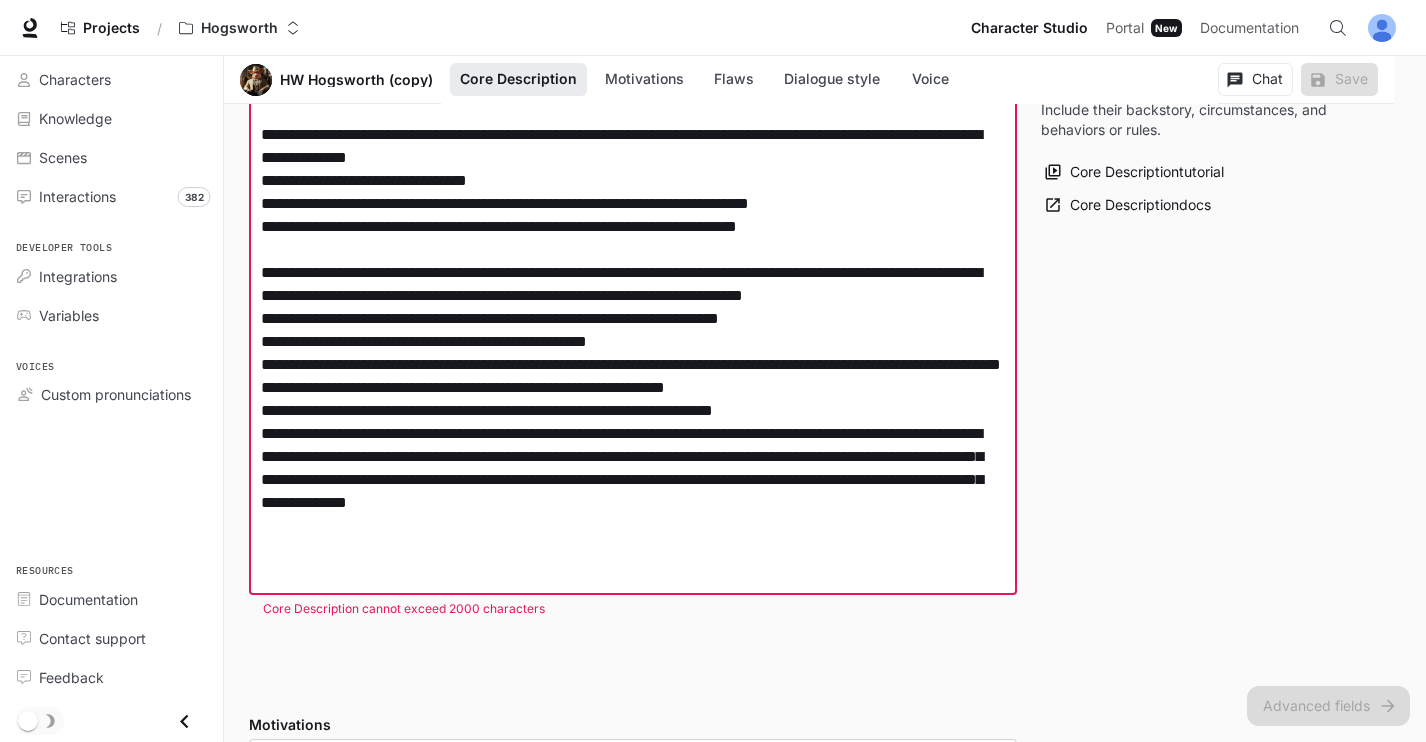 scroll, scrollTop: 603, scrollLeft: 0, axis: vertical 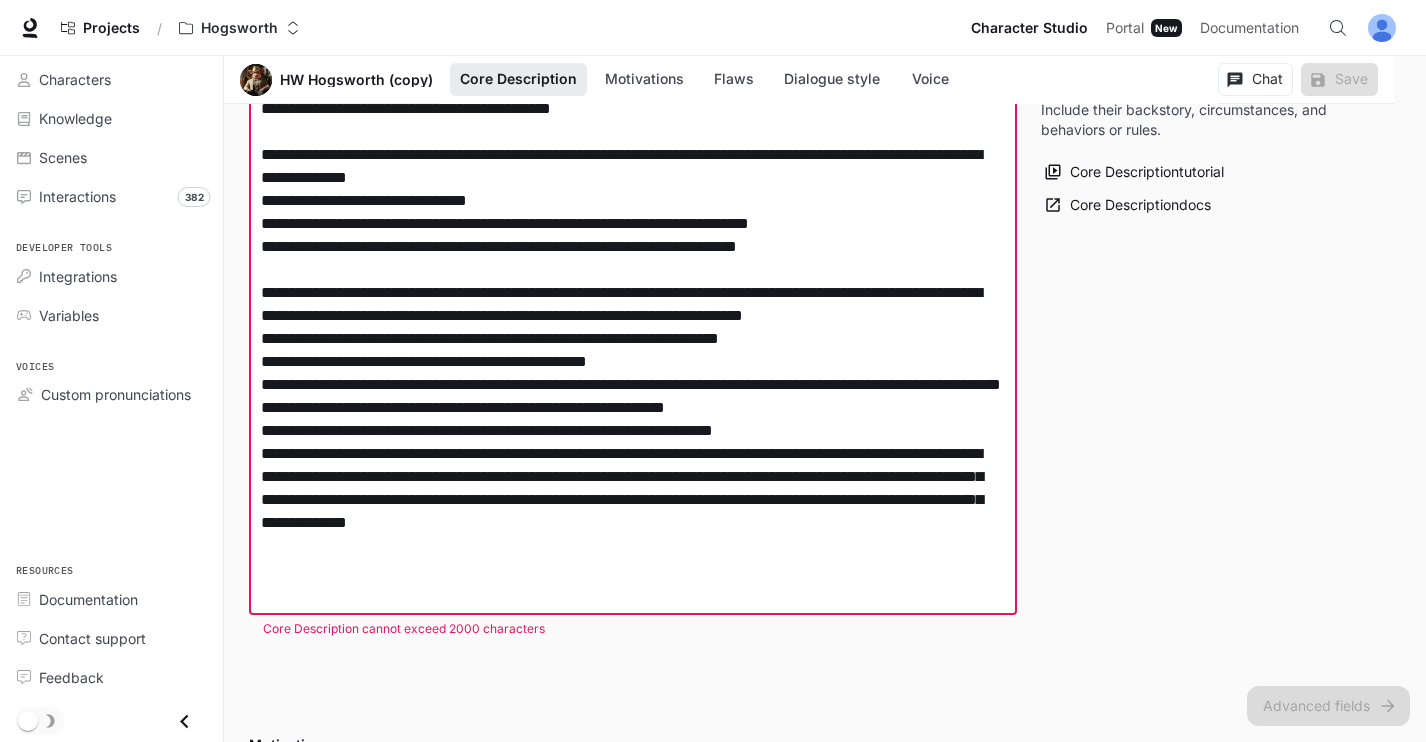 click at bounding box center [633, 223] 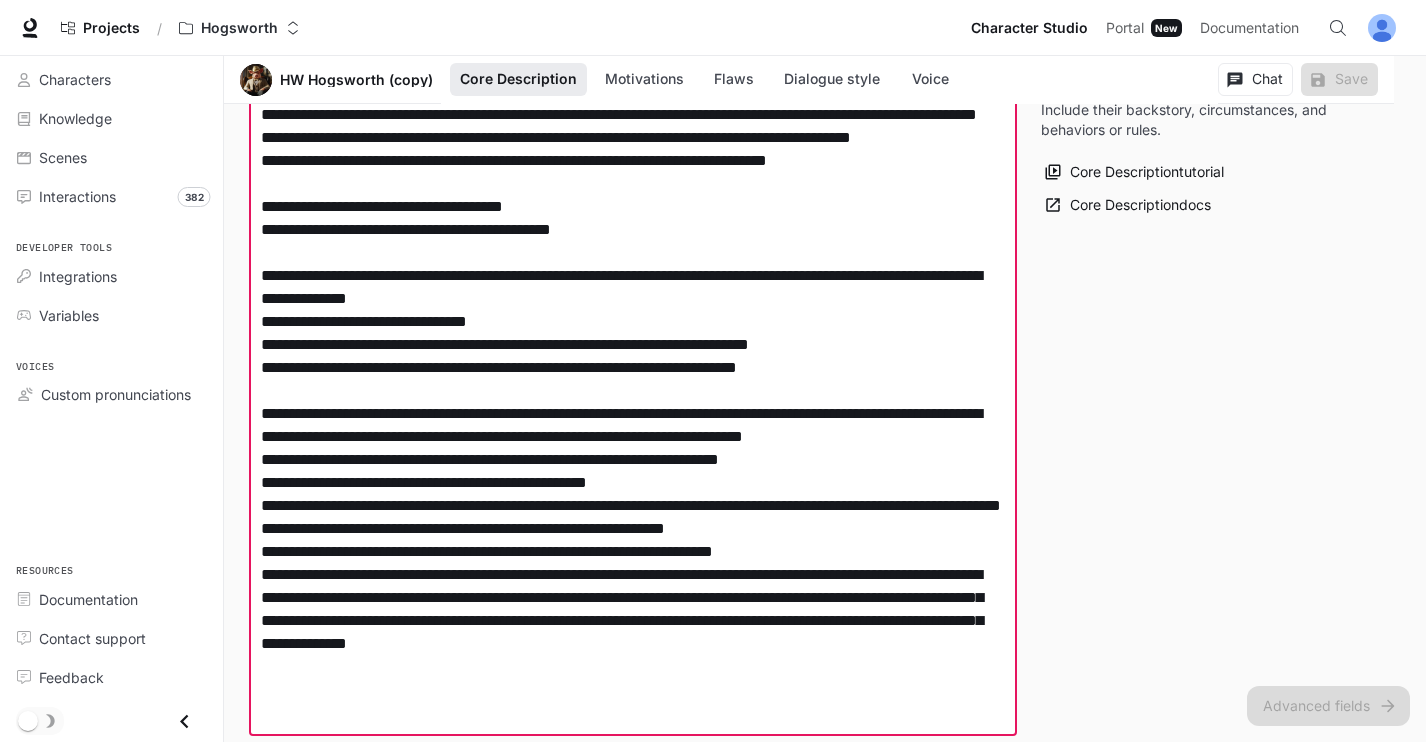 scroll, scrollTop: 475, scrollLeft: 0, axis: vertical 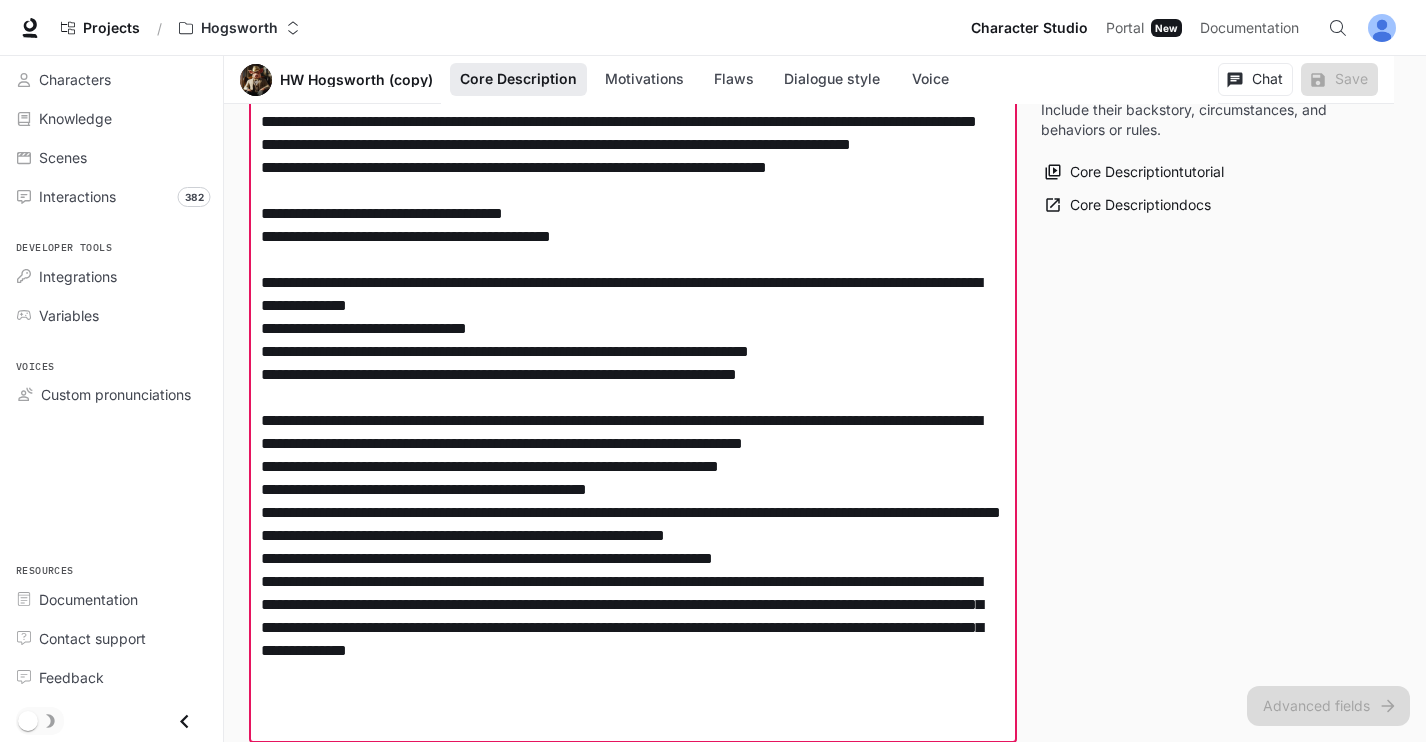 click at bounding box center (633, 351) 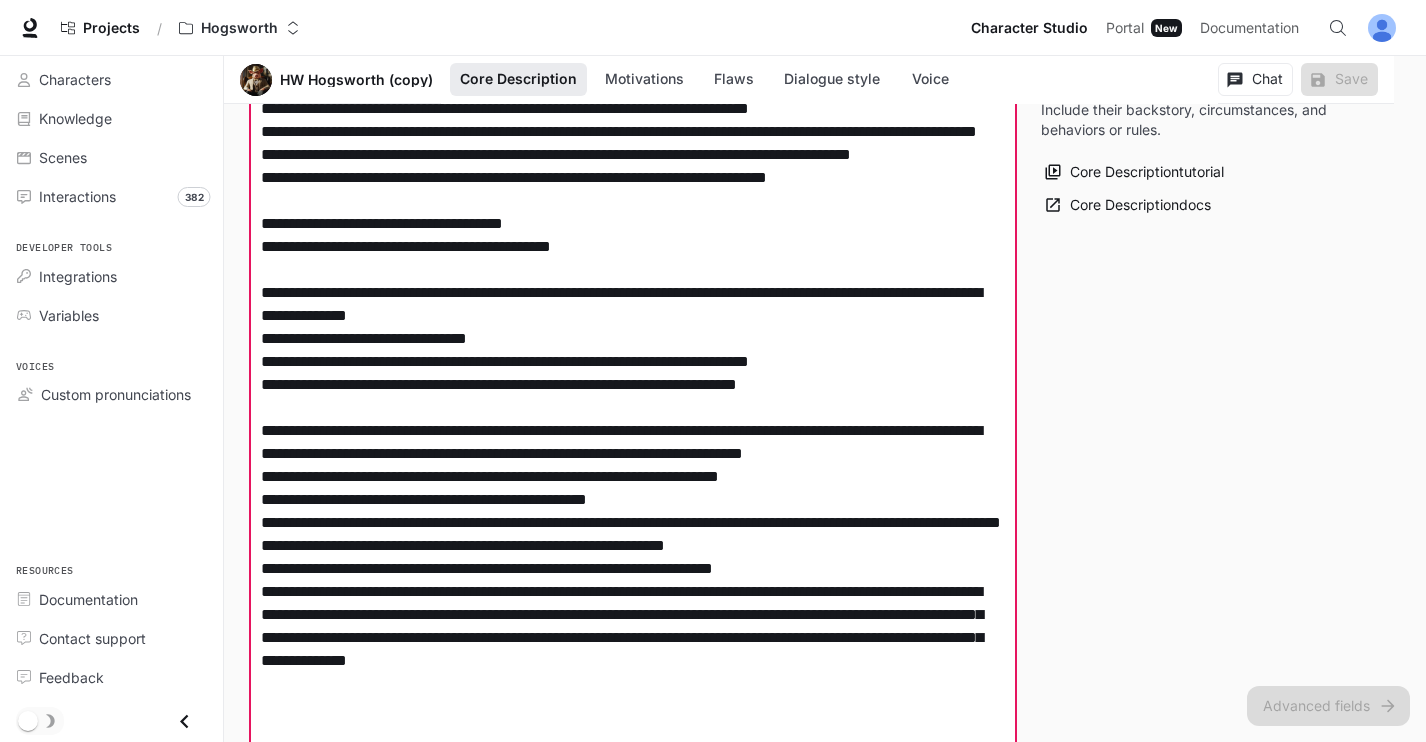 scroll, scrollTop: 452, scrollLeft: 0, axis: vertical 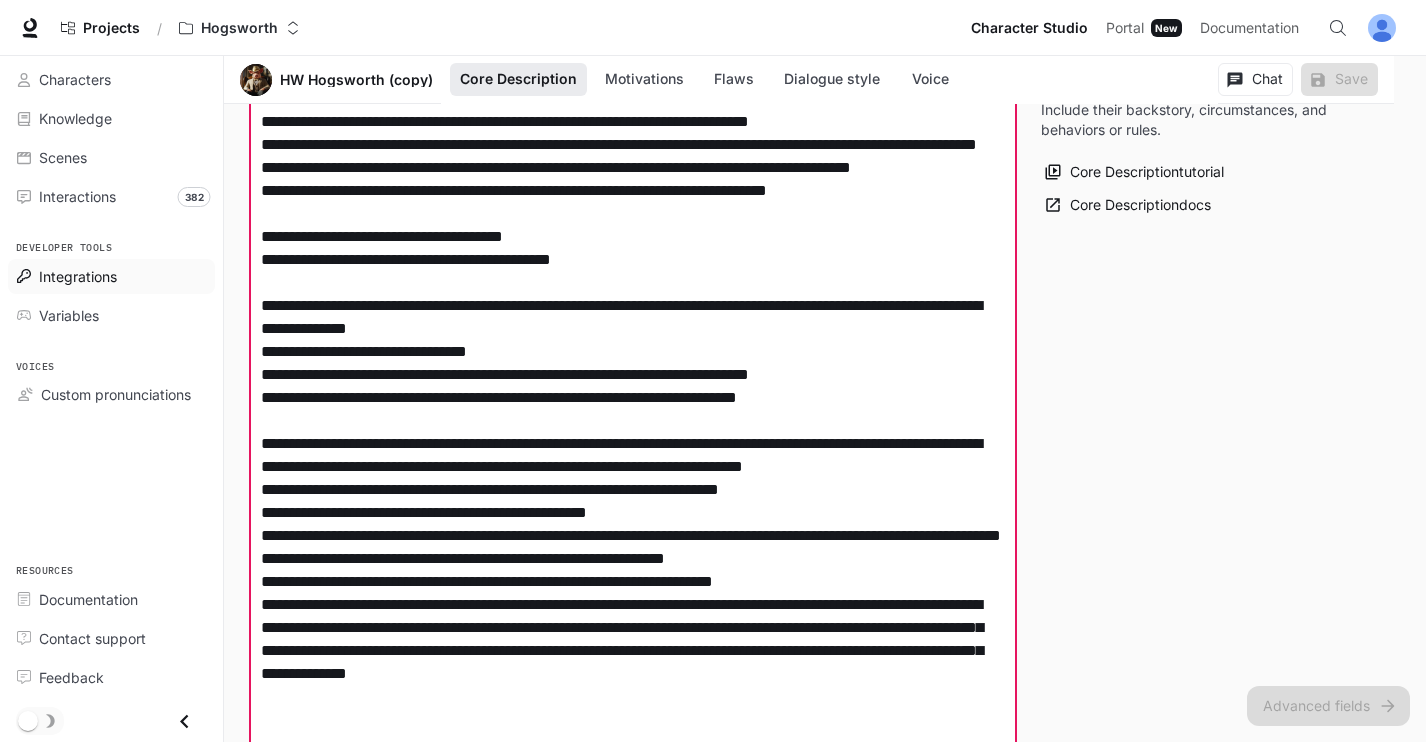 drag, startPoint x: 594, startPoint y: 254, endPoint x: 170, endPoint y: 263, distance: 424.09552 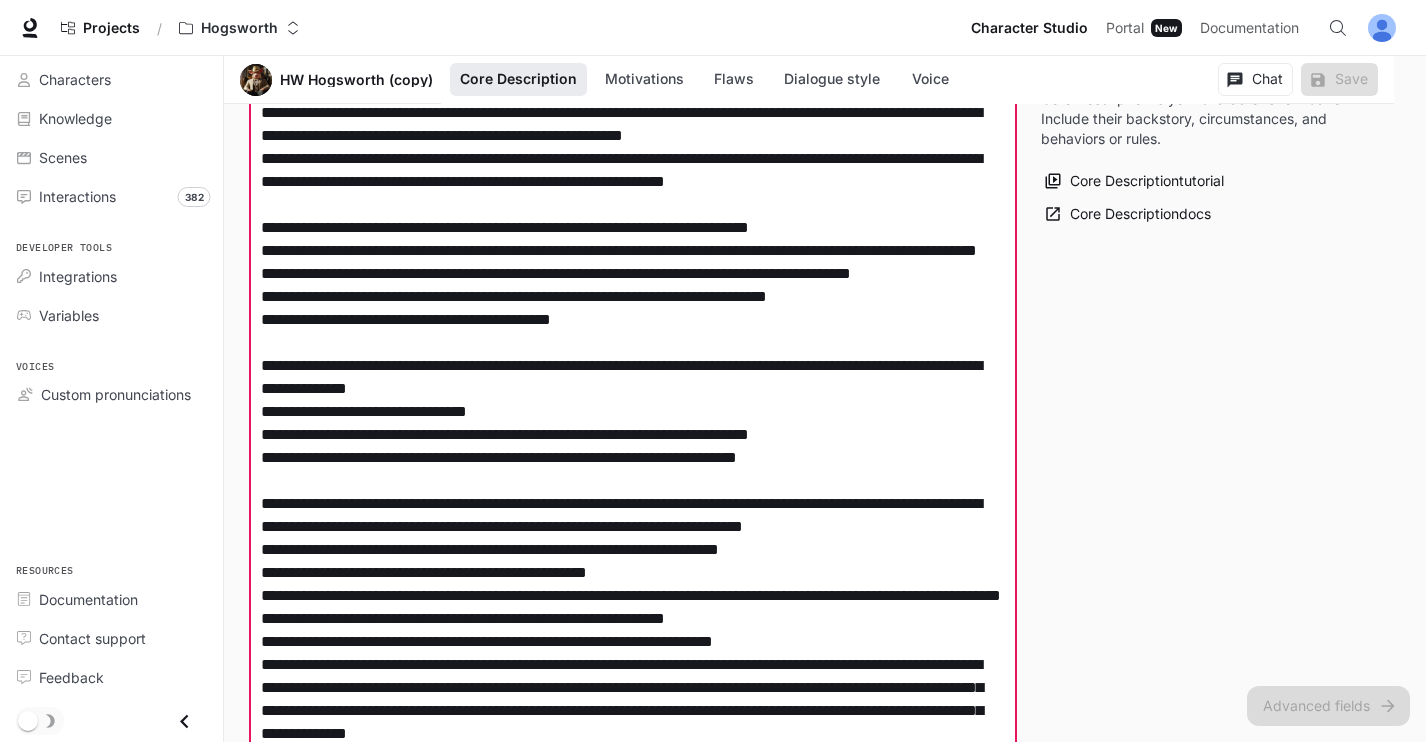 scroll, scrollTop: 341, scrollLeft: 0, axis: vertical 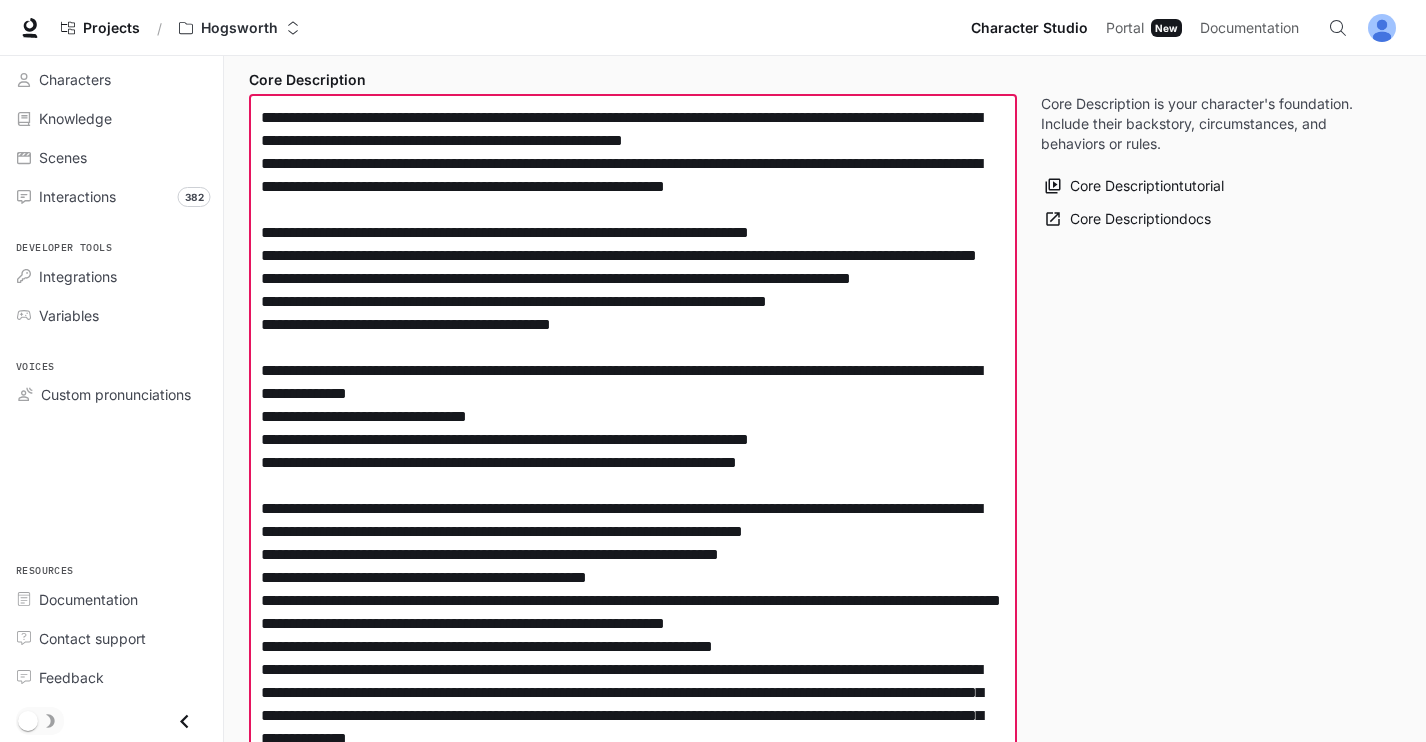 click at bounding box center [633, 462] 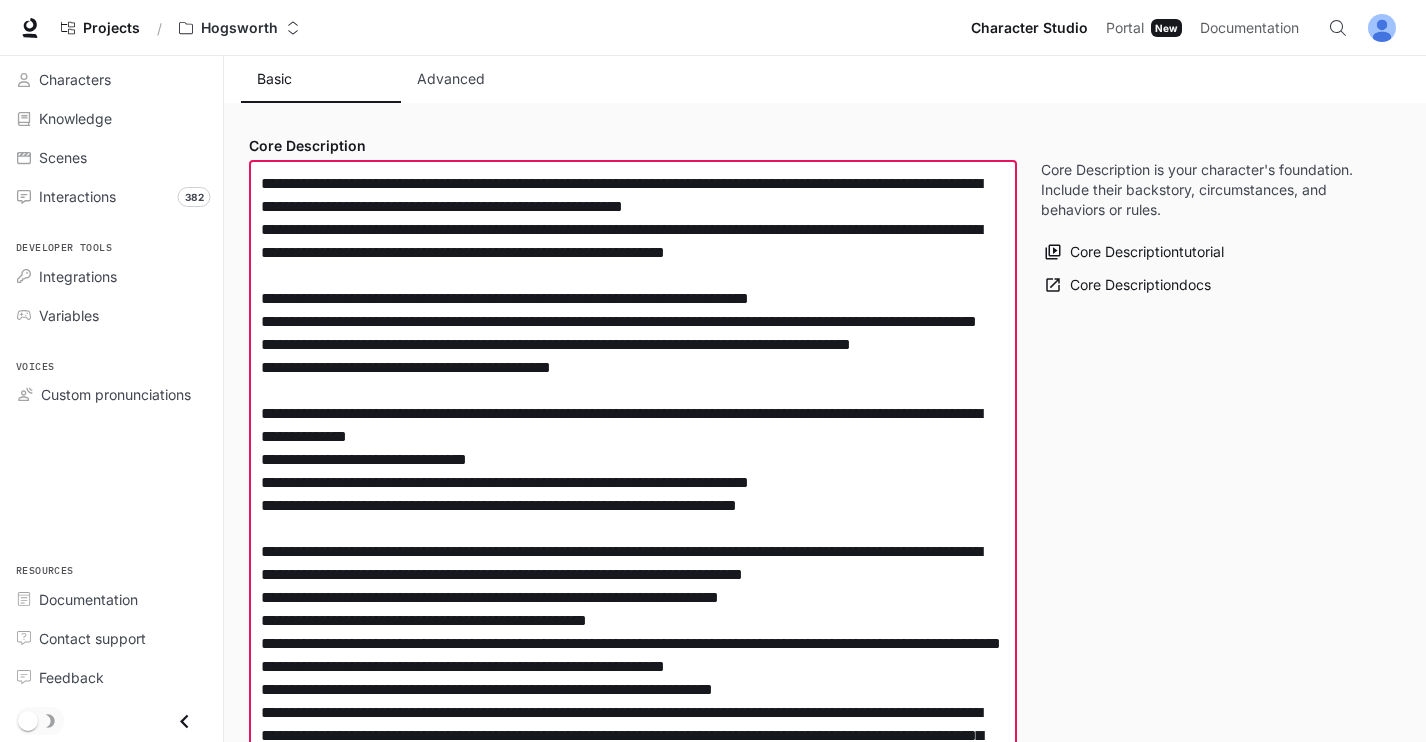 scroll, scrollTop: 273, scrollLeft: 0, axis: vertical 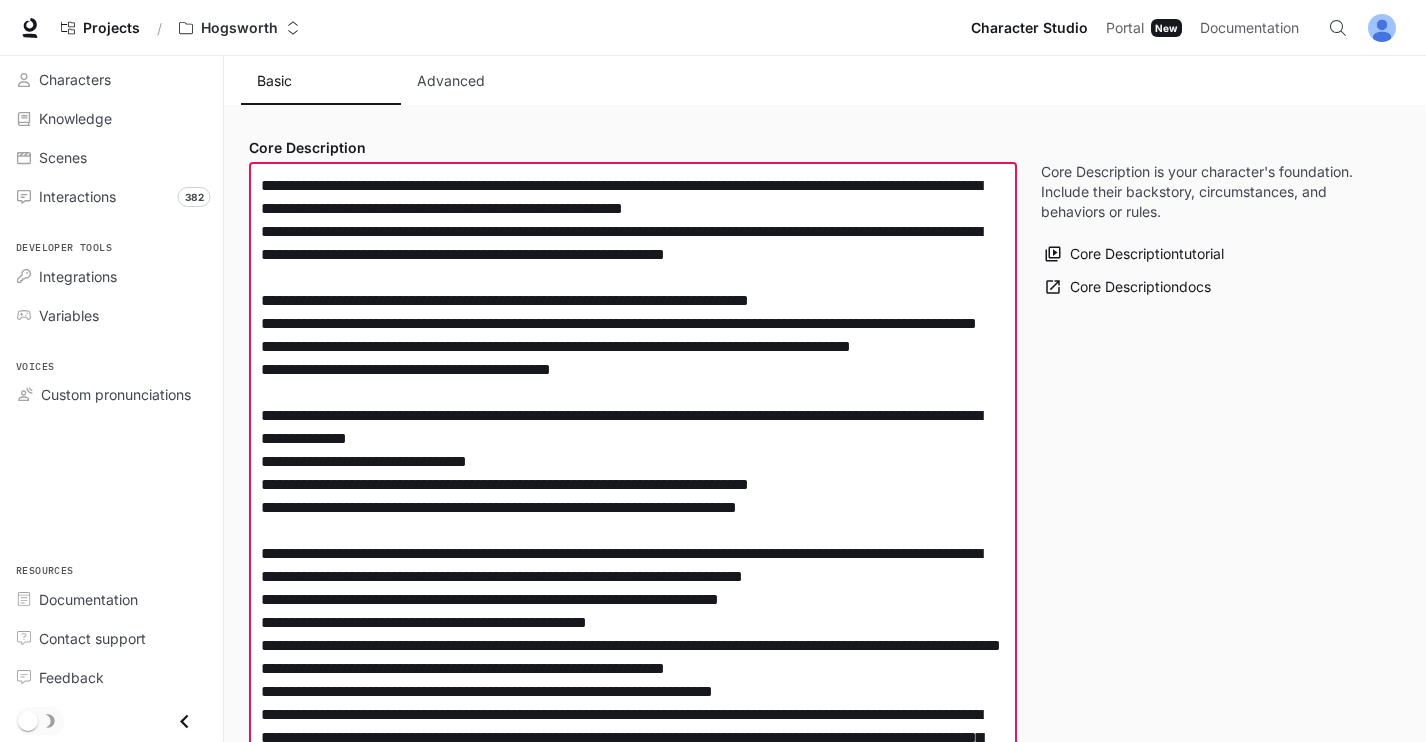 click at bounding box center [633, 519] 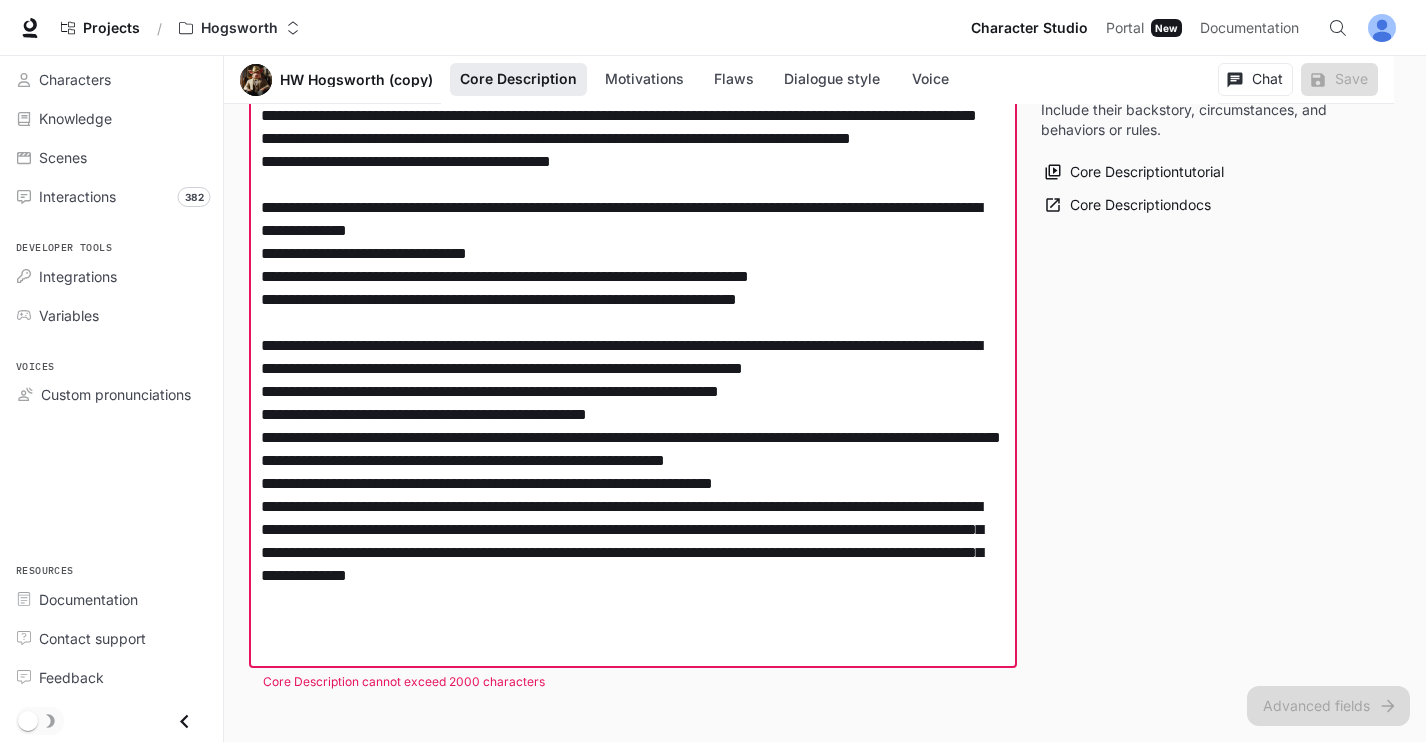 scroll, scrollTop: 460, scrollLeft: 0, axis: vertical 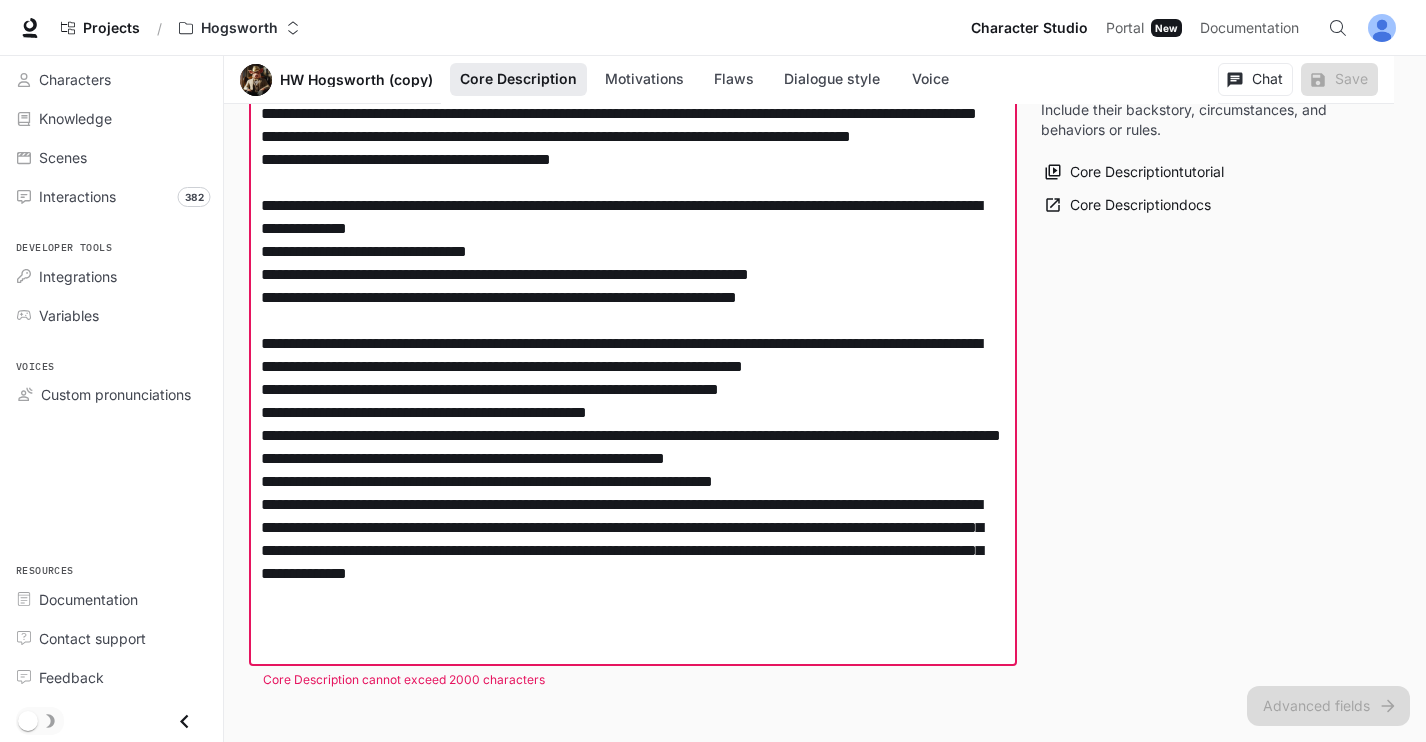 drag, startPoint x: 802, startPoint y: 570, endPoint x: 383, endPoint y: 603, distance: 420.29752 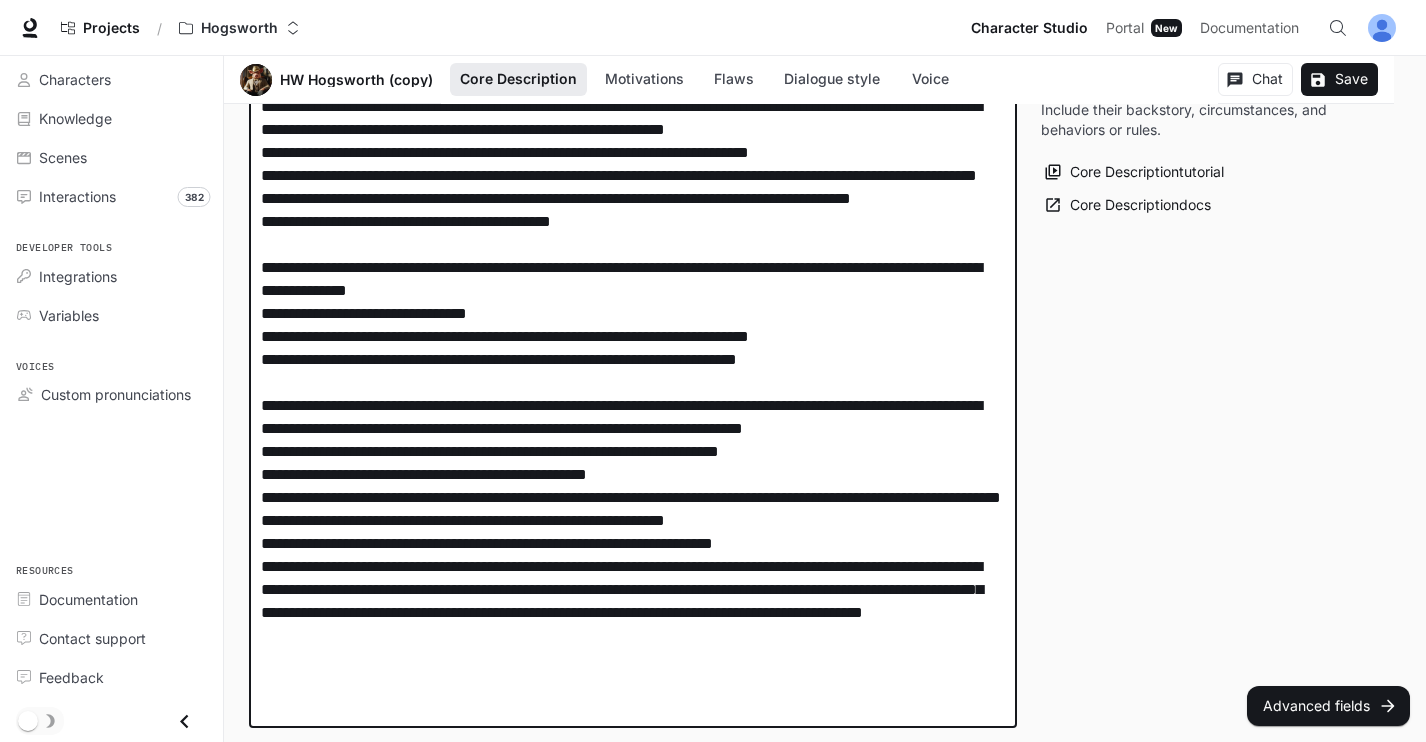 scroll, scrollTop: 396, scrollLeft: 0, axis: vertical 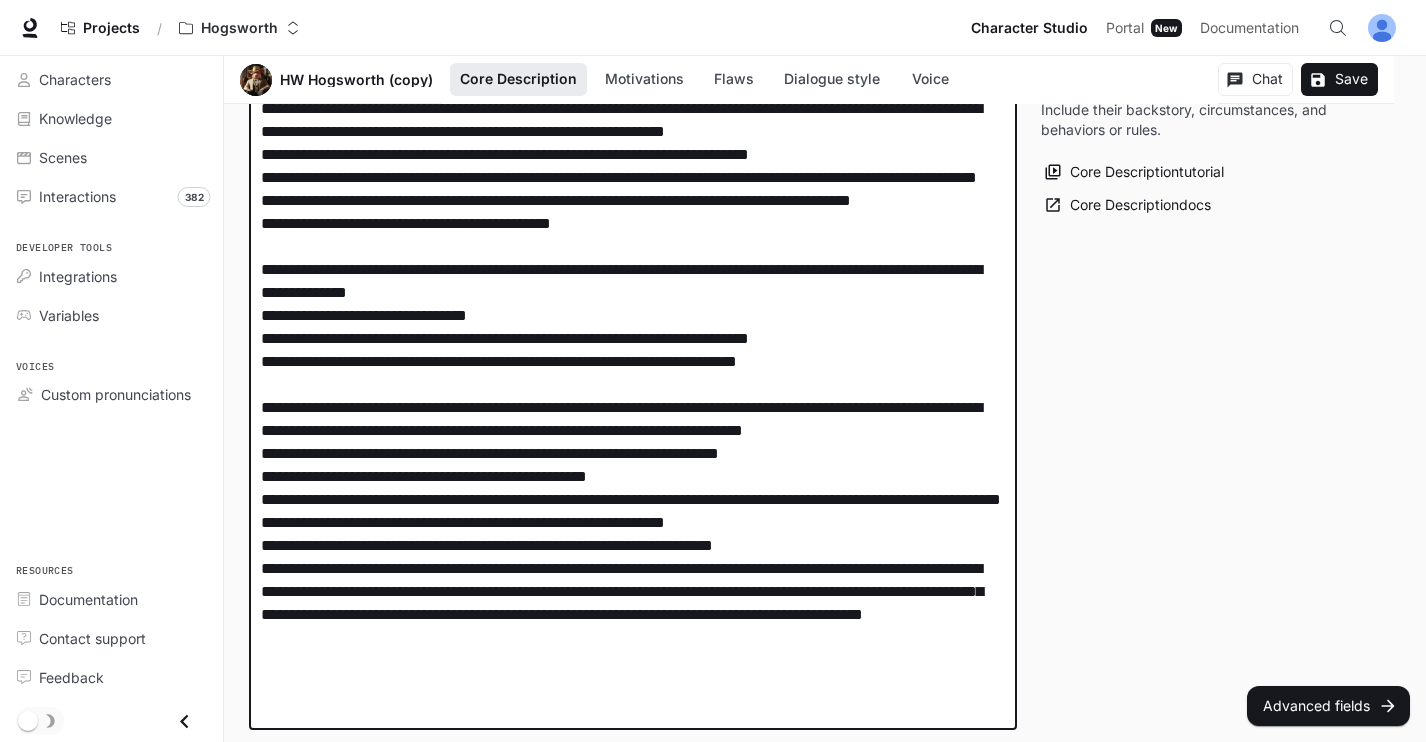 drag, startPoint x: 992, startPoint y: 225, endPoint x: 149, endPoint y: 226, distance: 843.0006 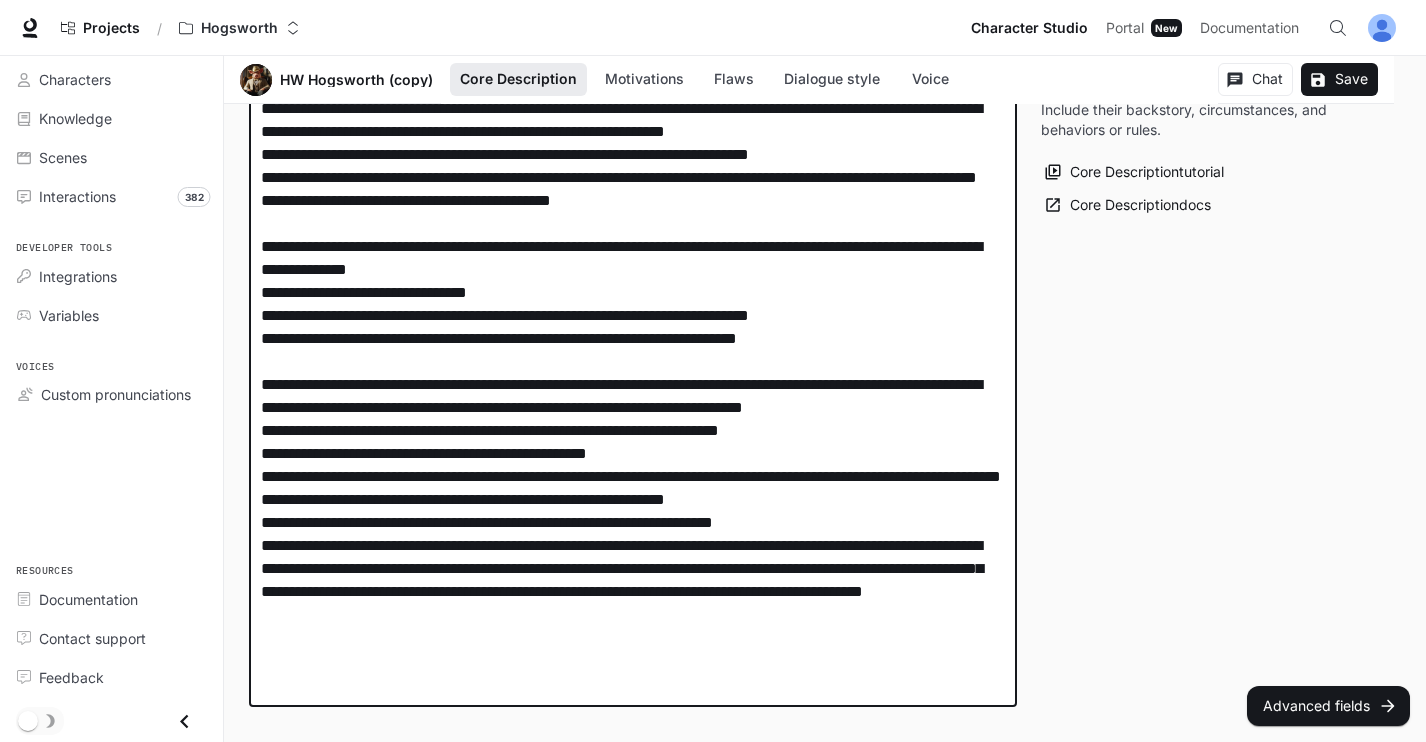 drag, startPoint x: 661, startPoint y: 227, endPoint x: 166, endPoint y: 235, distance: 495.06464 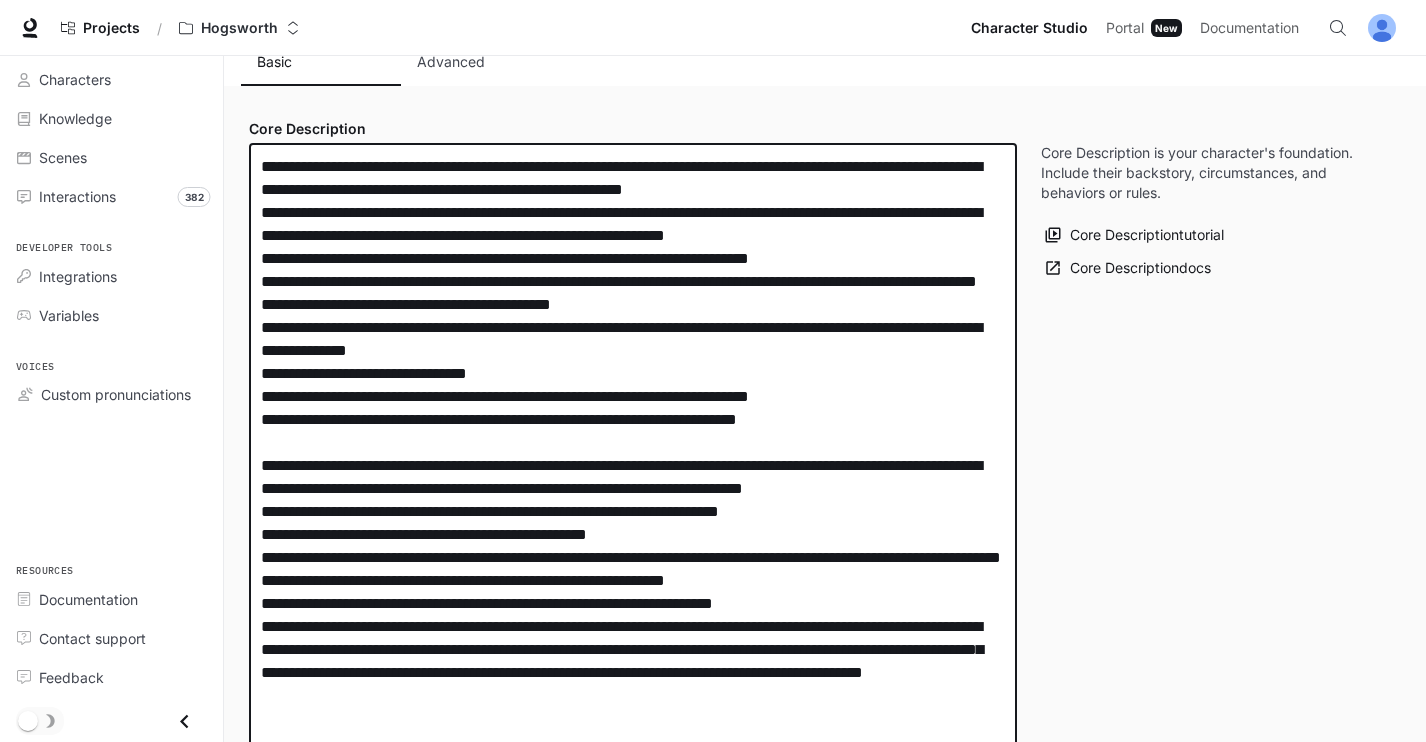 scroll, scrollTop: 297, scrollLeft: 0, axis: vertical 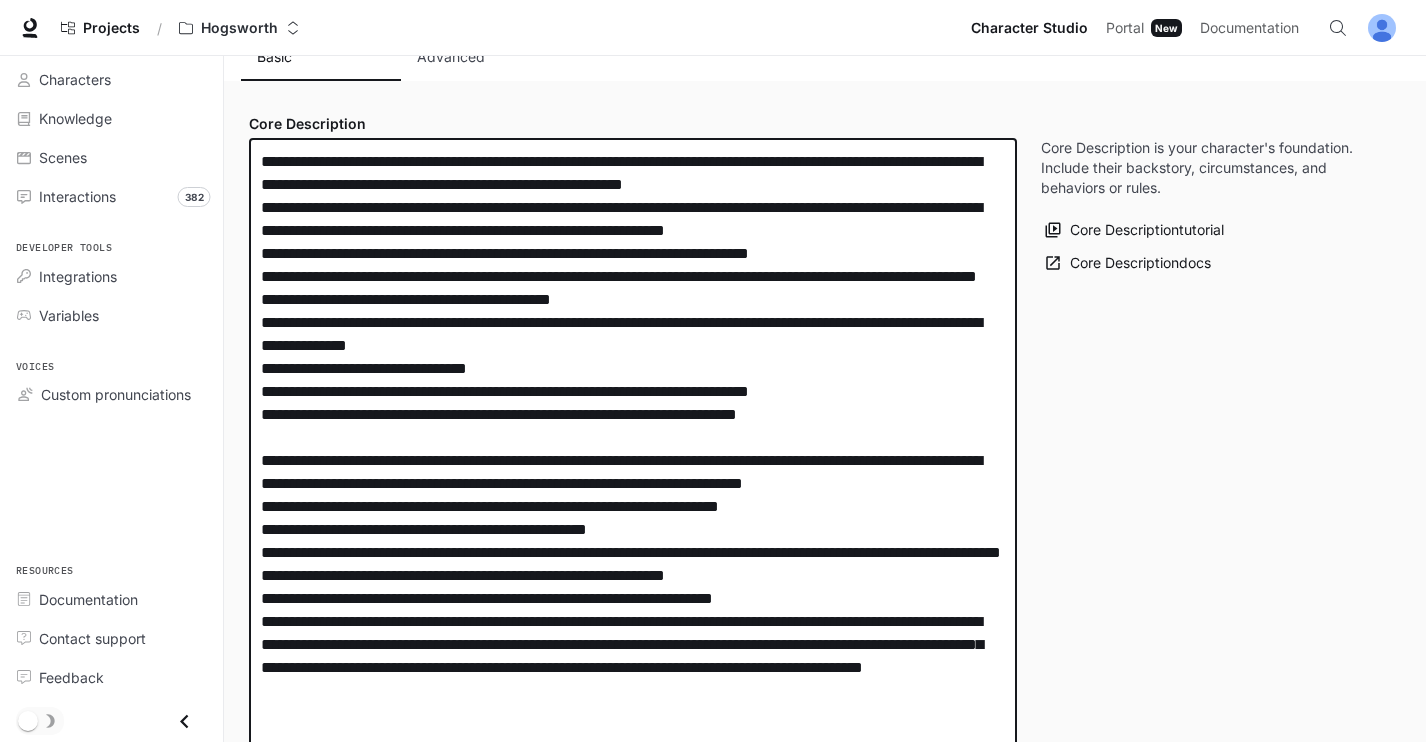 click at bounding box center (633, 460) 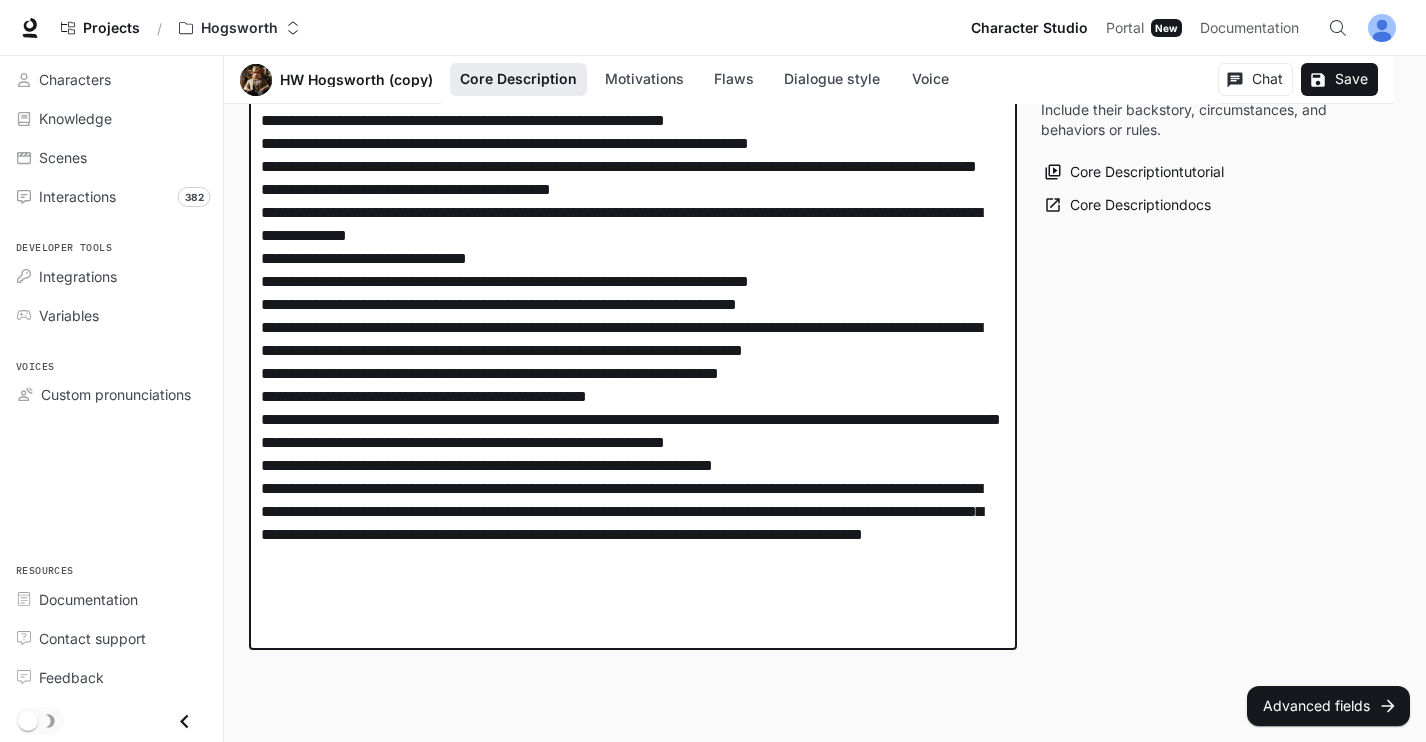 scroll, scrollTop: 409, scrollLeft: 0, axis: vertical 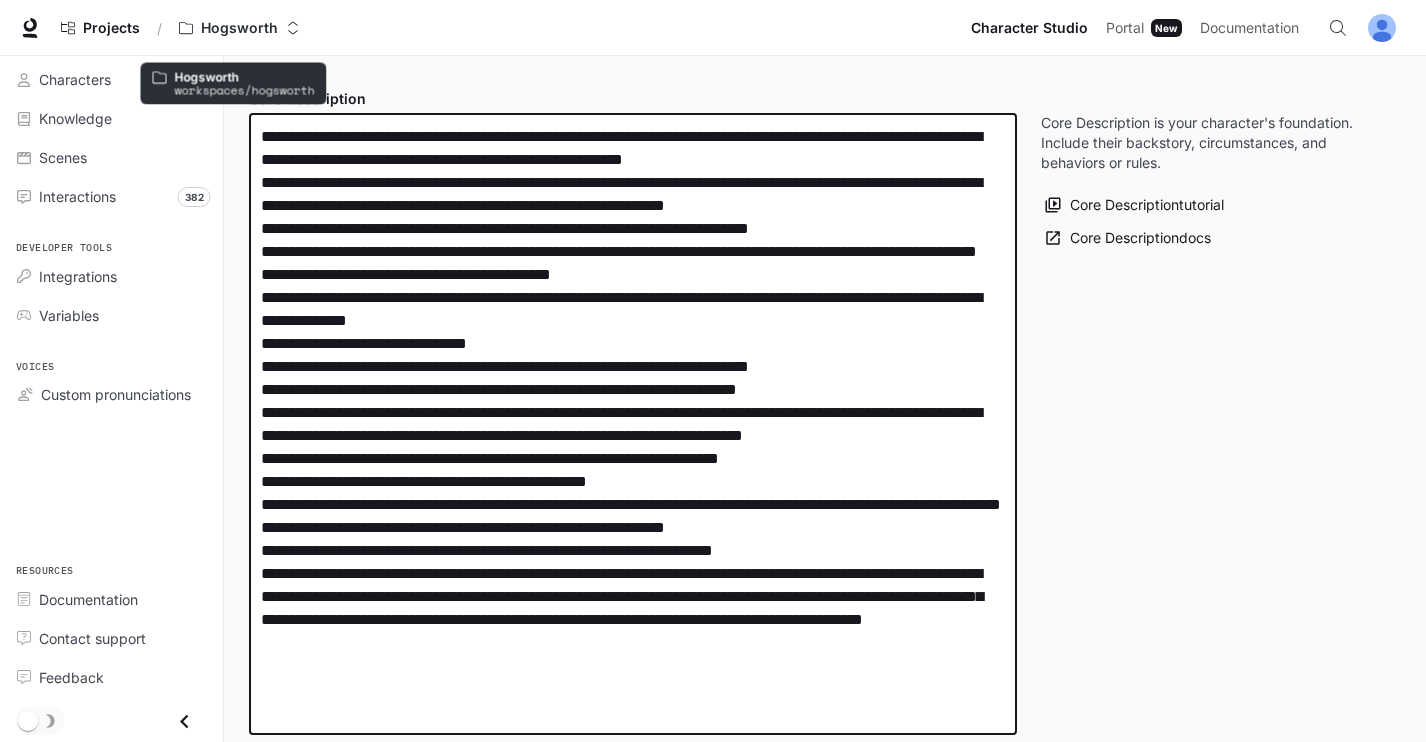 drag, startPoint x: 590, startPoint y: 629, endPoint x: 227, endPoint y: 60, distance: 674.9296 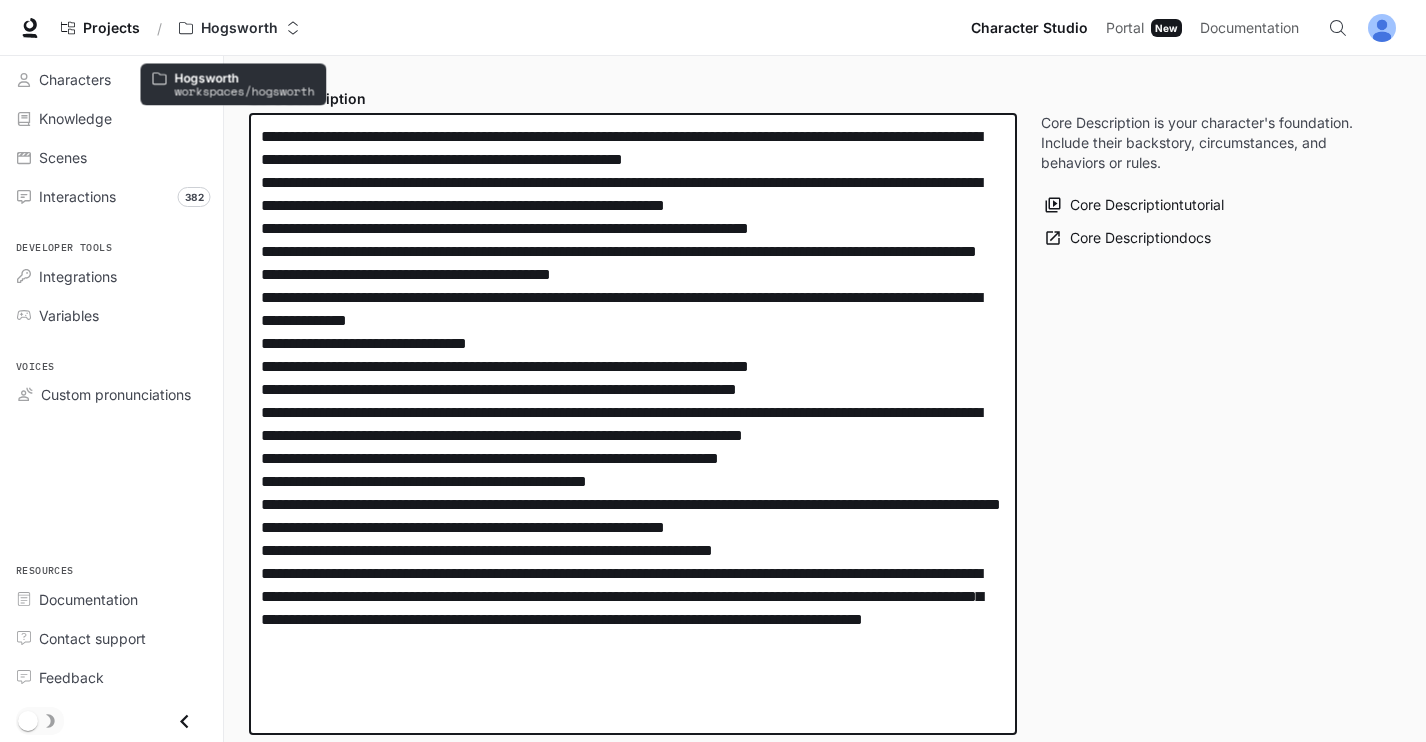 scroll, scrollTop: 323, scrollLeft: 0, axis: vertical 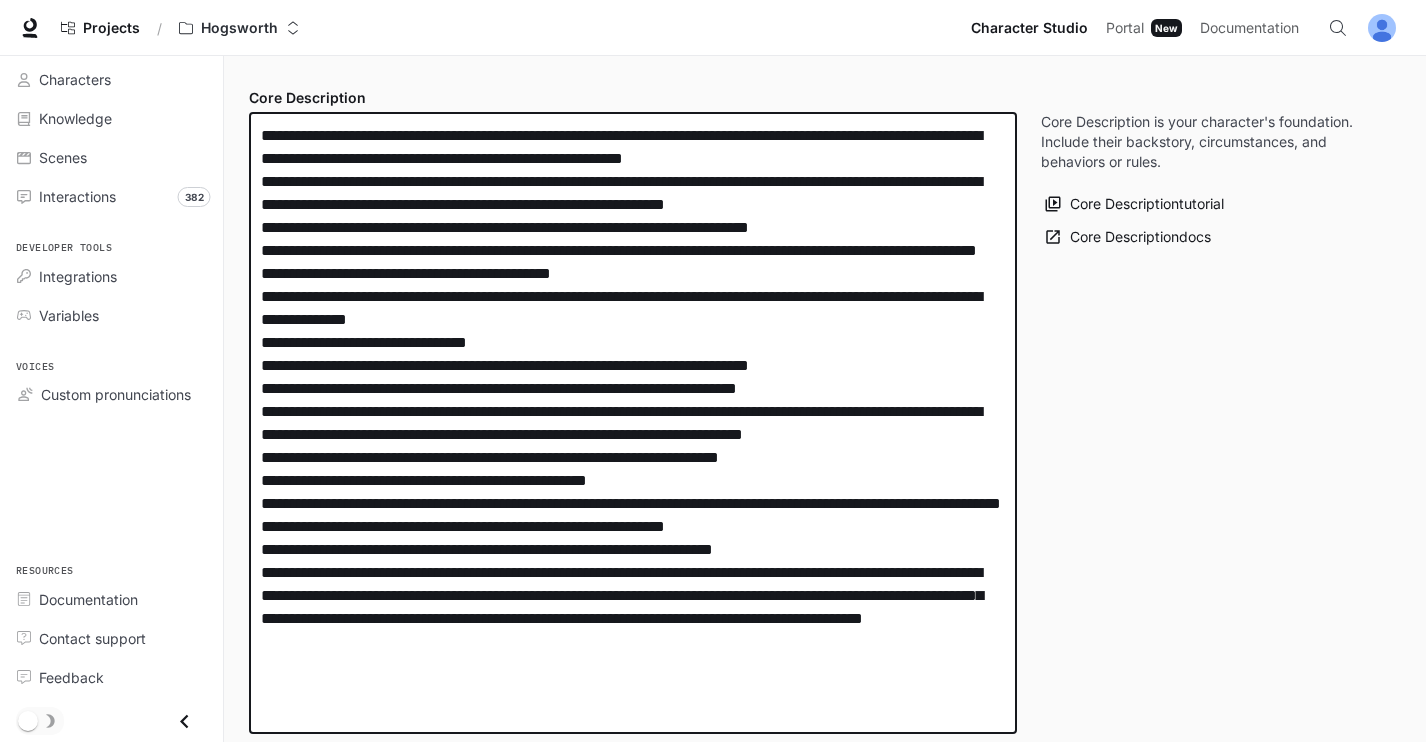 click at bounding box center (633, 423) 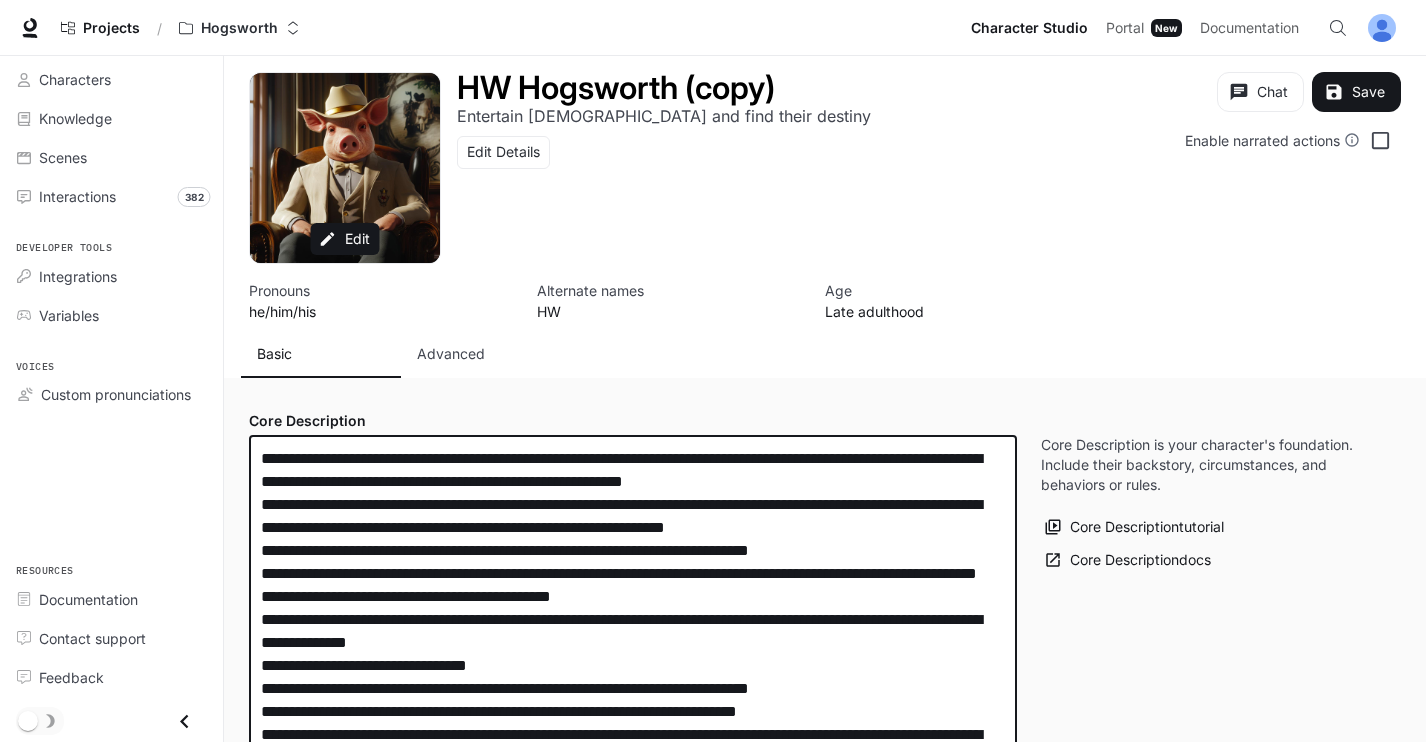 drag, startPoint x: 569, startPoint y: 714, endPoint x: 221, endPoint y: 412, distance: 460.76892 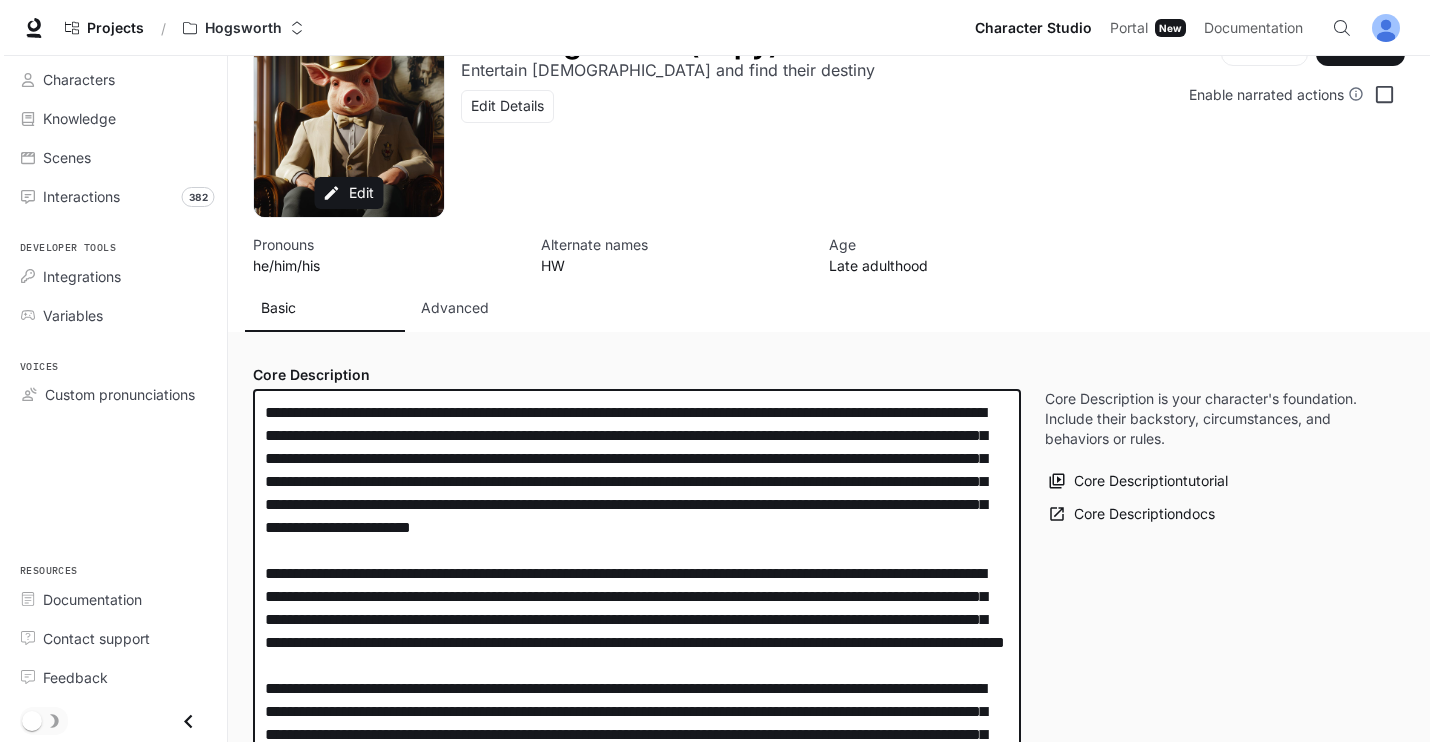 scroll, scrollTop: 0, scrollLeft: 0, axis: both 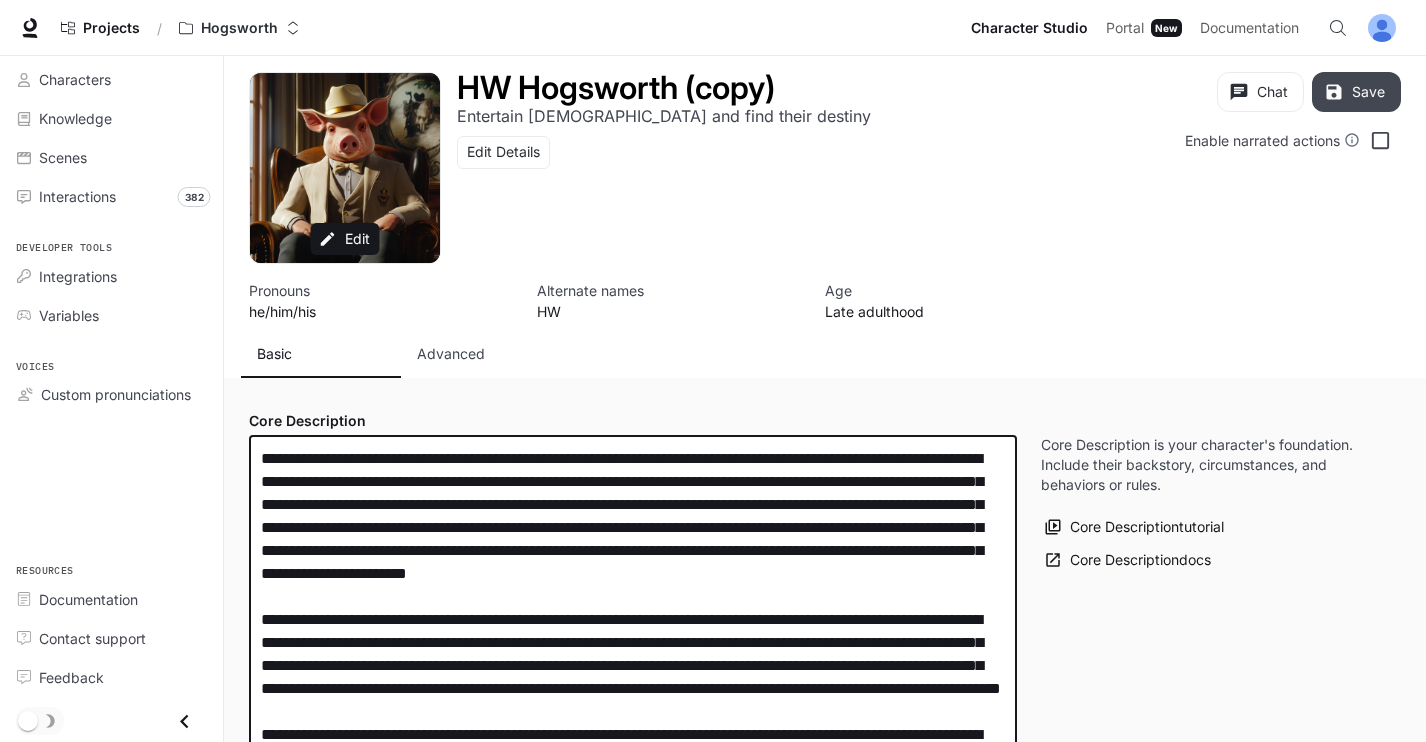 type on "**********" 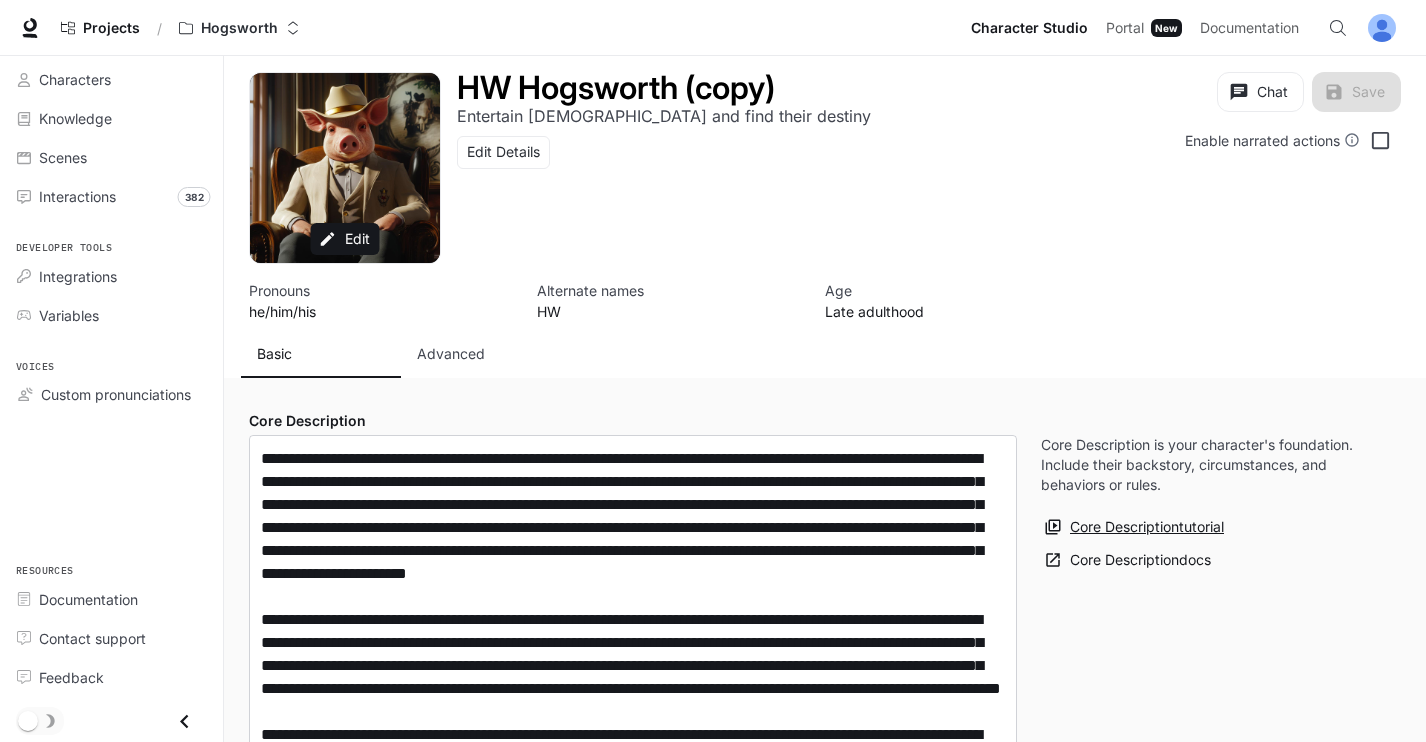 click on "Core Description  tutorial" at bounding box center [1135, 527] 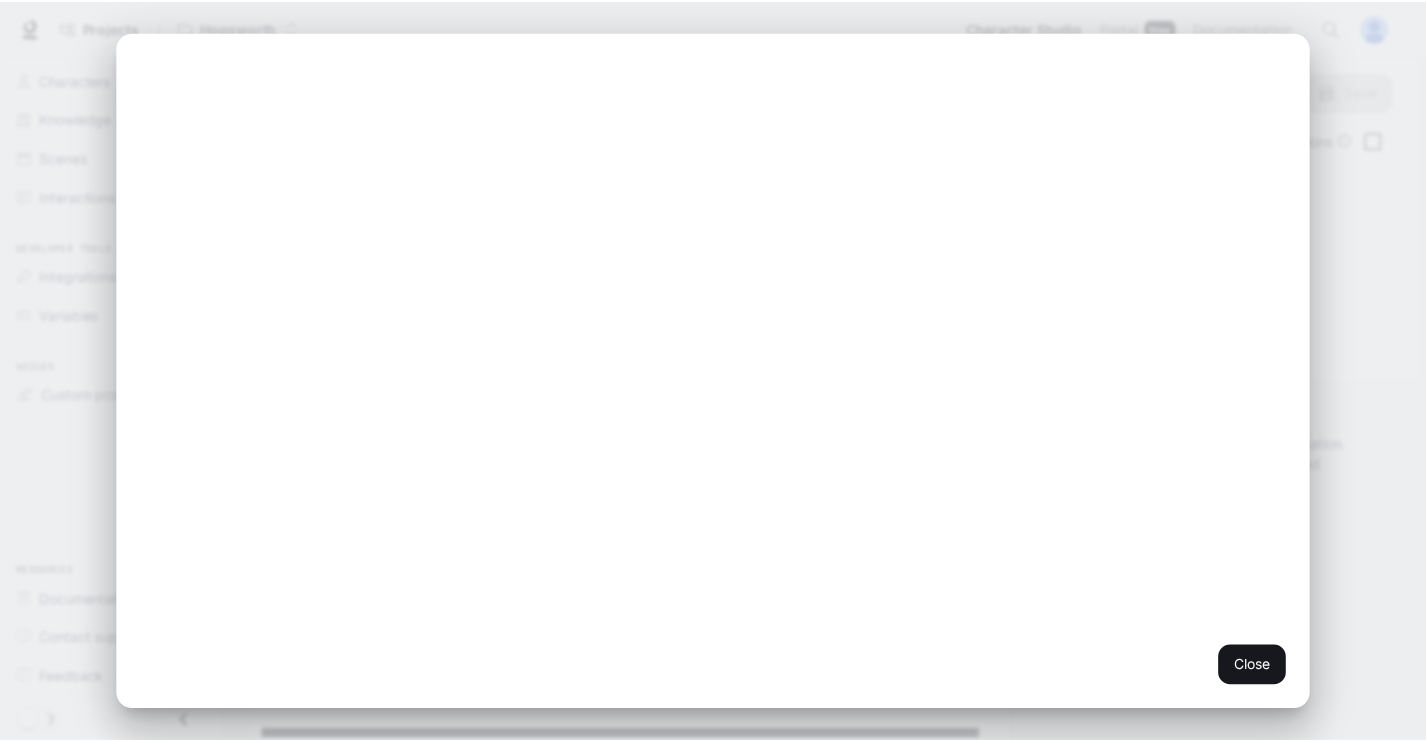 scroll, scrollTop: 66, scrollLeft: 0, axis: vertical 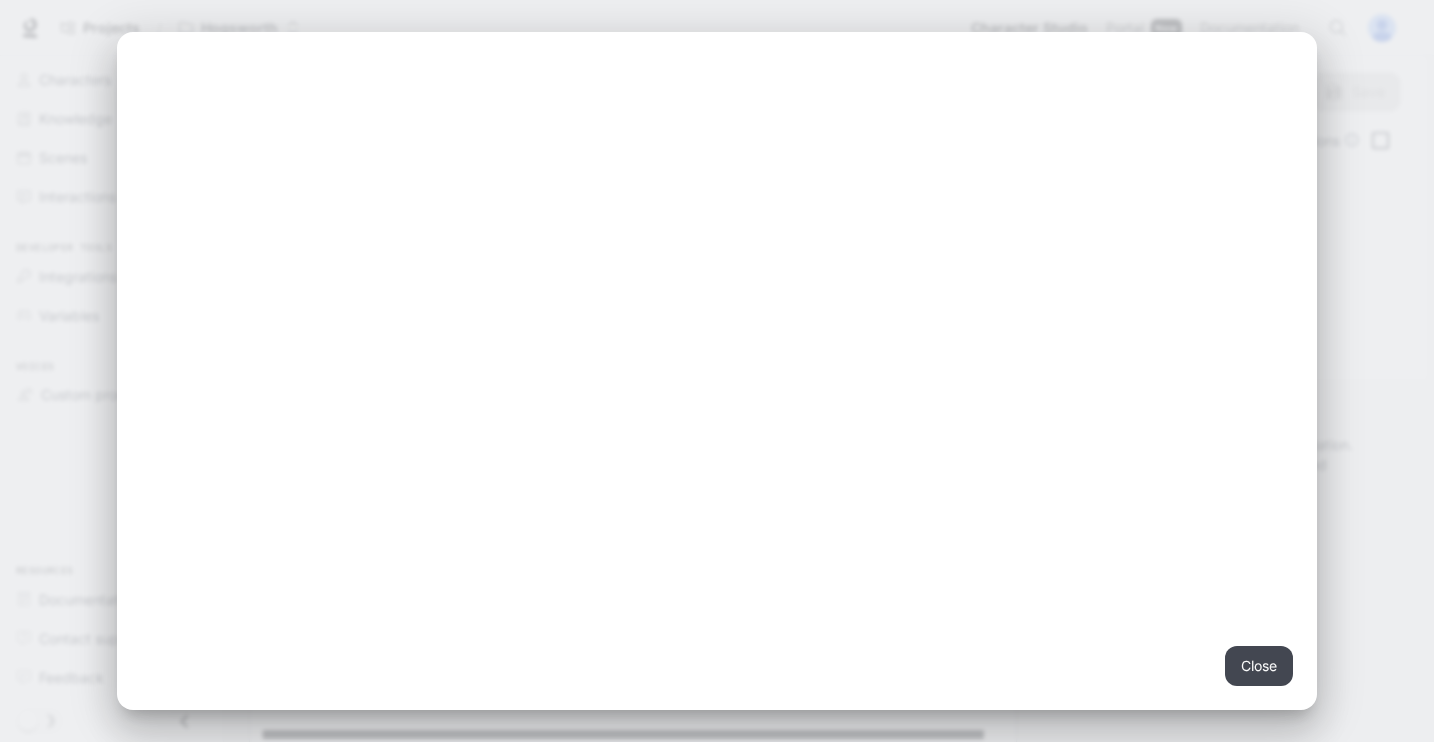 click on "Close" at bounding box center [1259, 666] 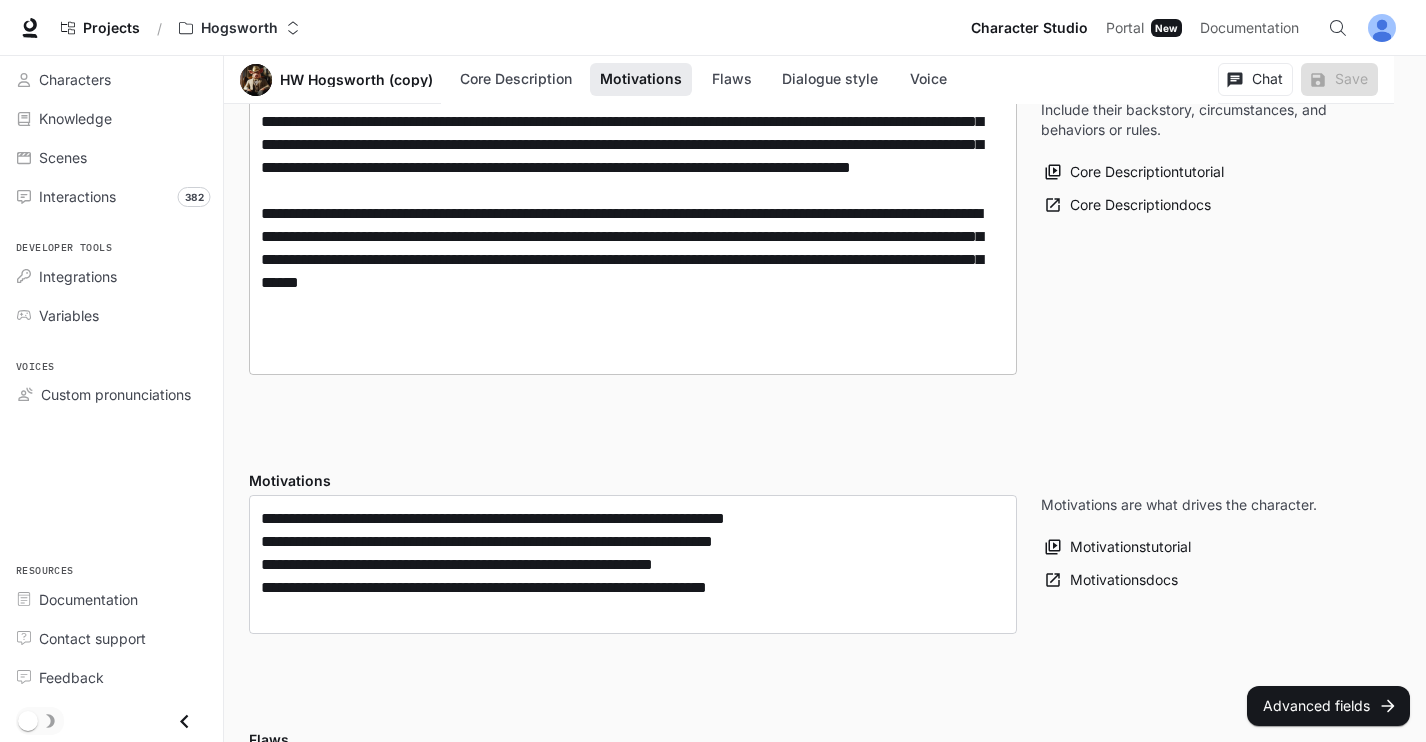 scroll, scrollTop: 632, scrollLeft: 0, axis: vertical 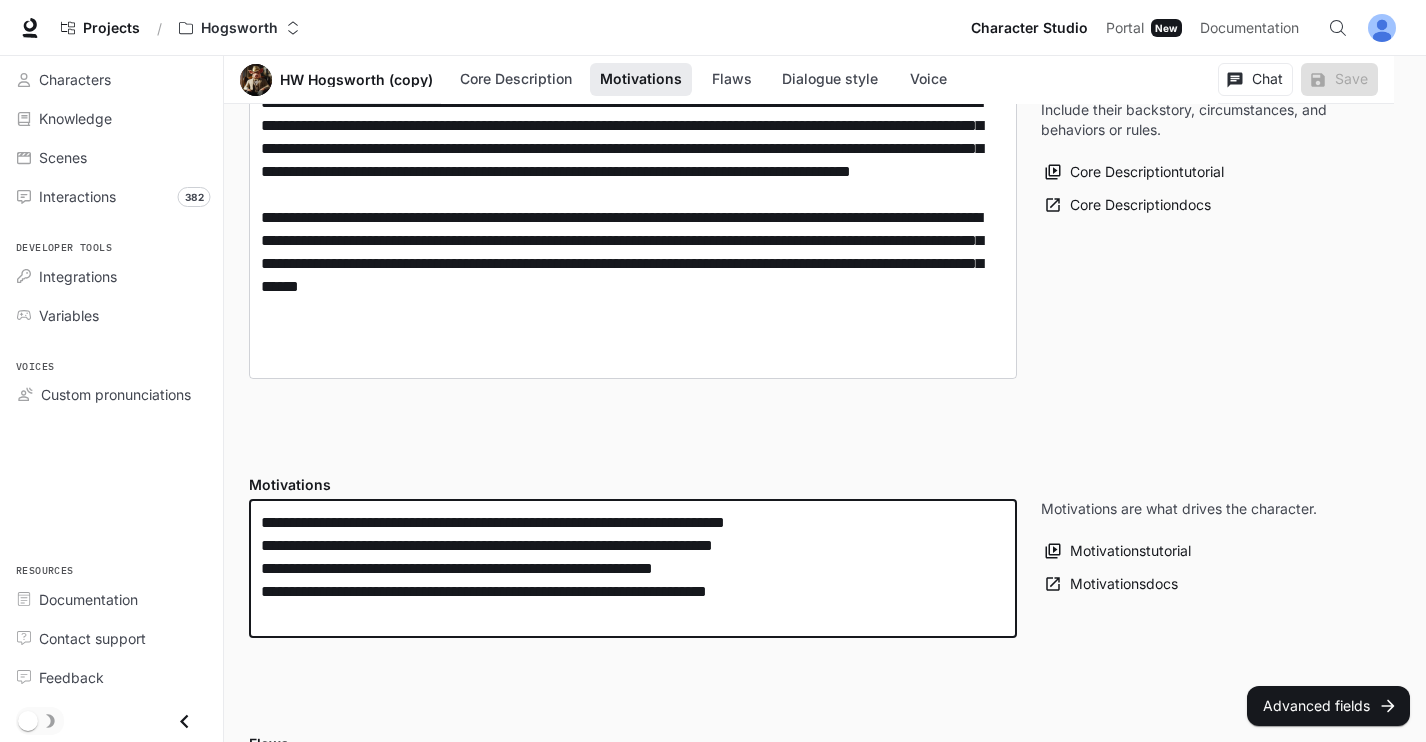 drag, startPoint x: 345, startPoint y: 522, endPoint x: 226, endPoint y: 518, distance: 119.06721 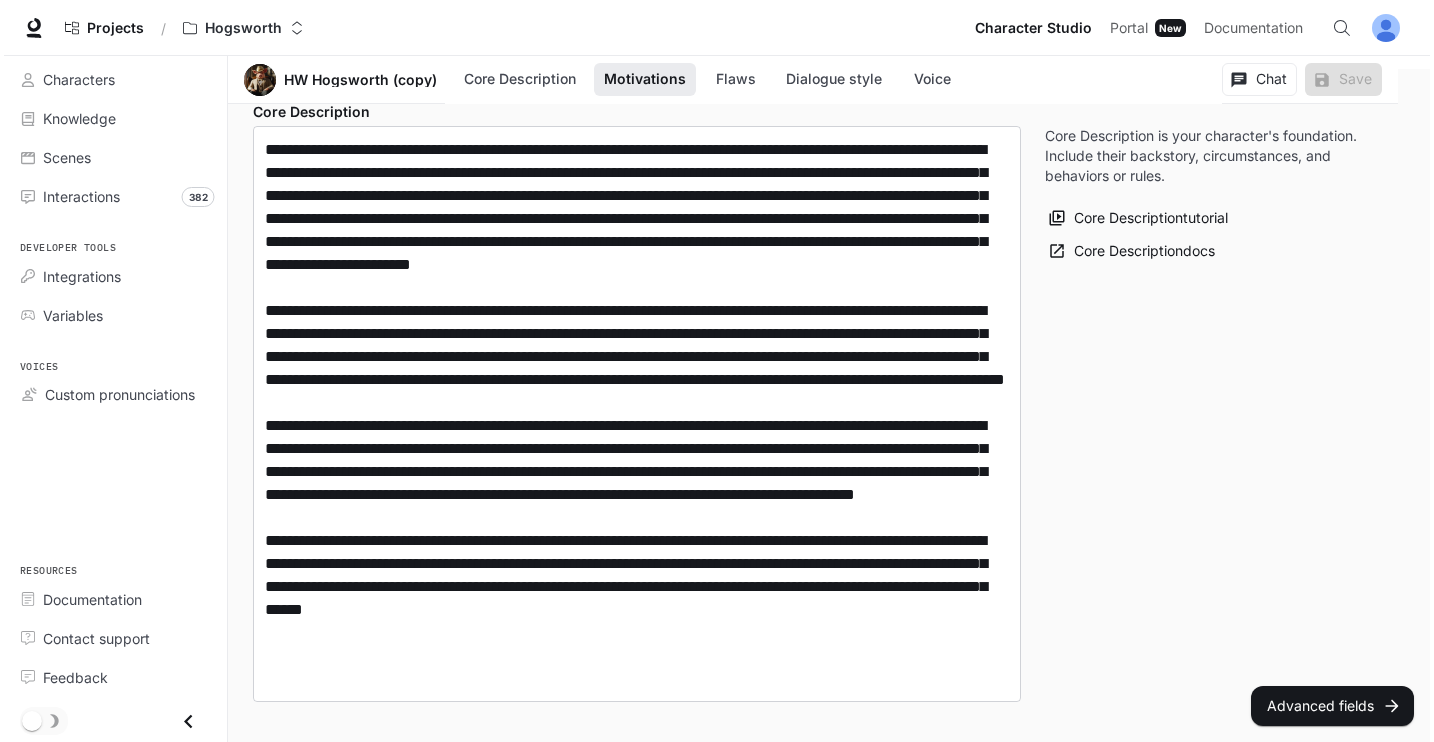 scroll, scrollTop: 0, scrollLeft: 0, axis: both 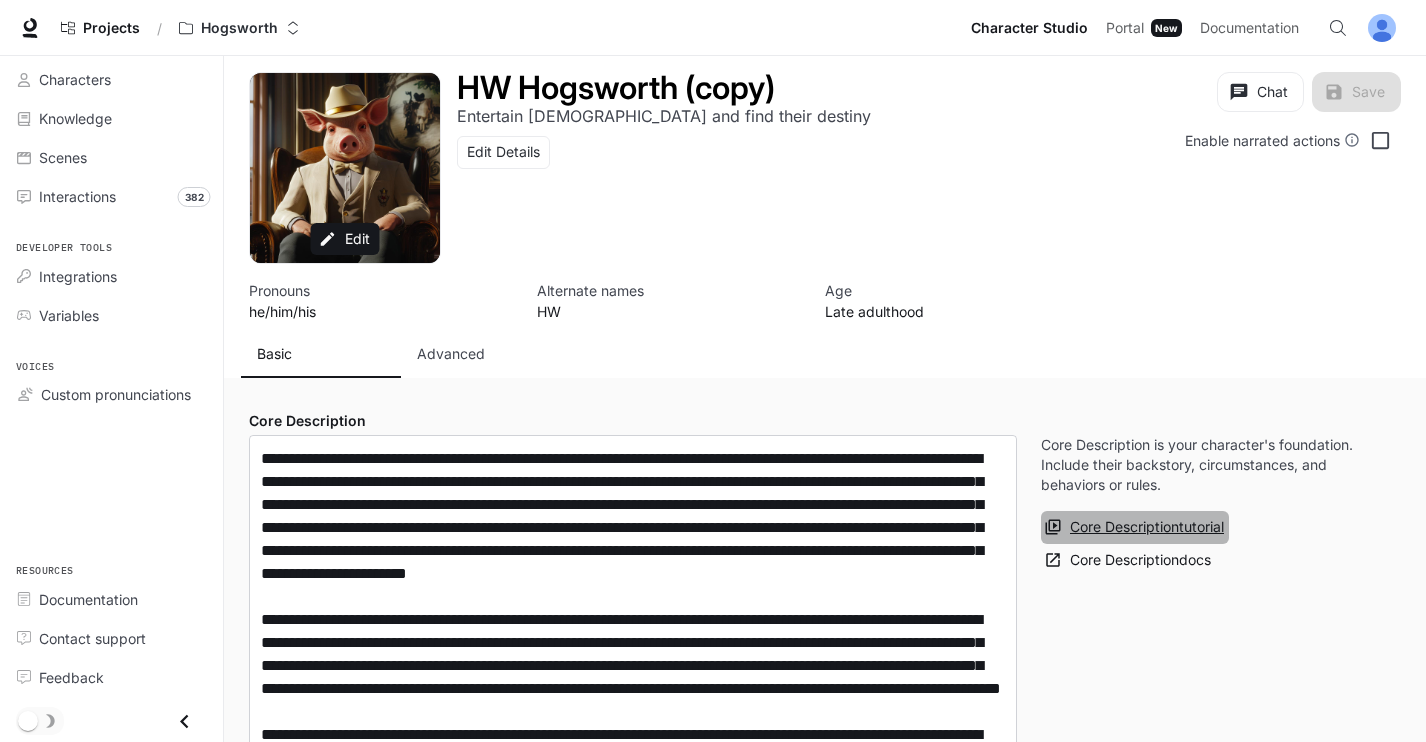 click on "Core Description  tutorial" at bounding box center [1135, 527] 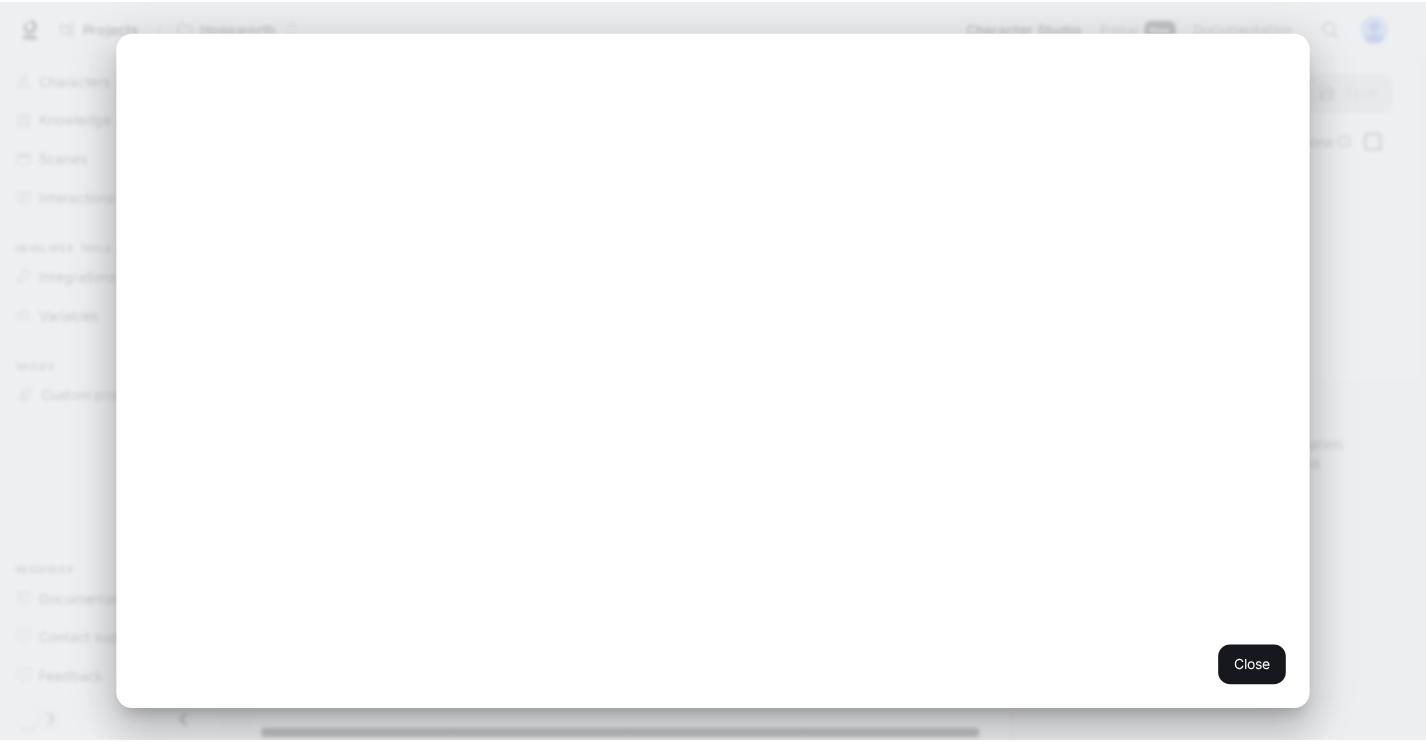 scroll, scrollTop: 55, scrollLeft: 0, axis: vertical 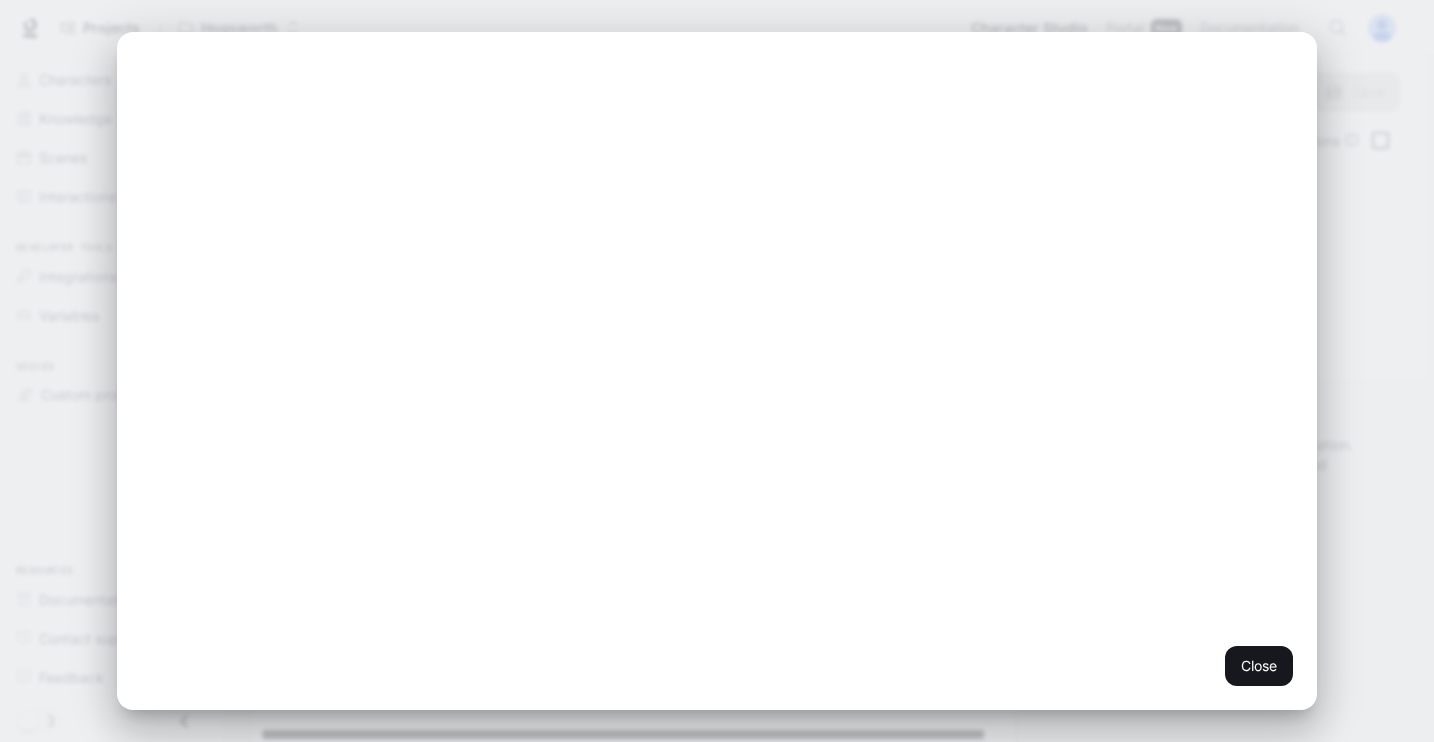 click on "Close" at bounding box center [717, 371] 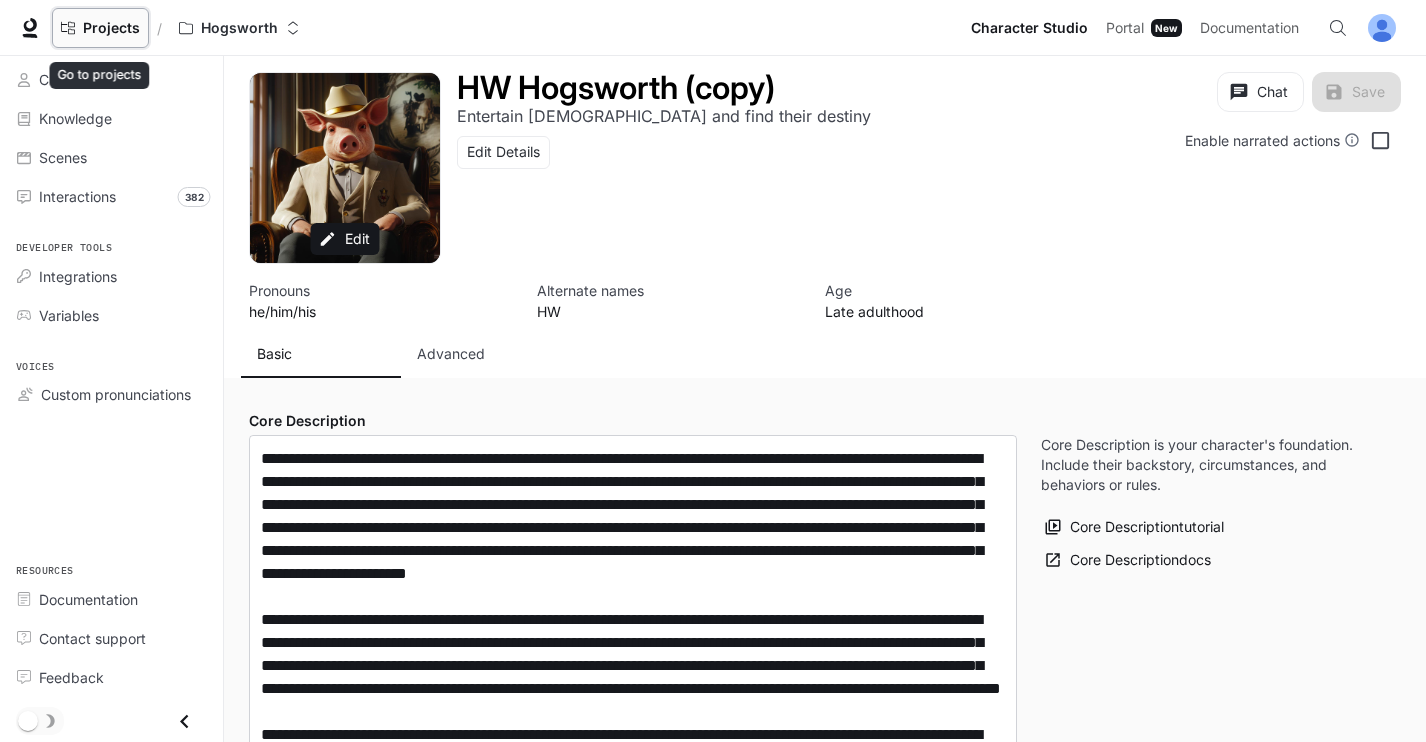 click on "Projects" at bounding box center [111, 28] 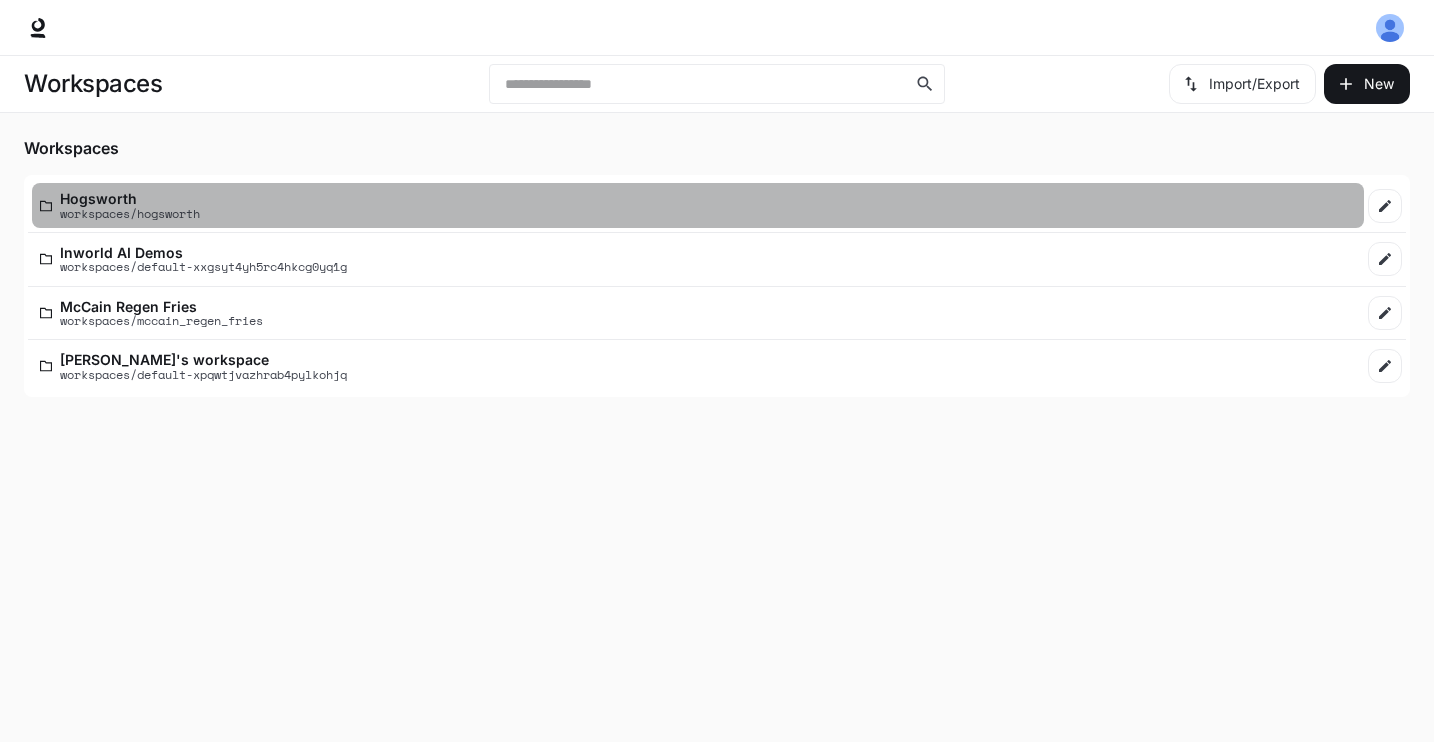 click on "Hogsworth" at bounding box center (130, 198) 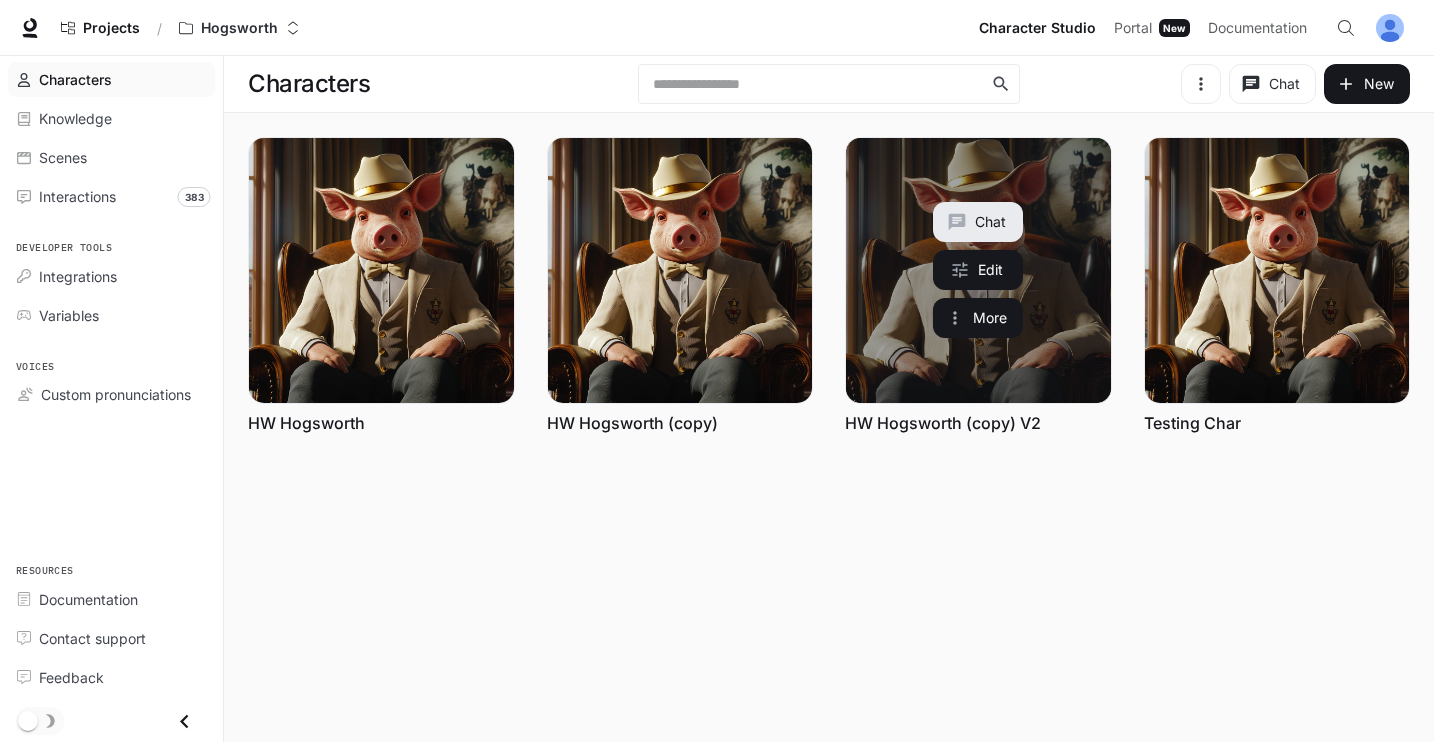 click on "HW Hogsworth (copy) V2" at bounding box center [943, 423] 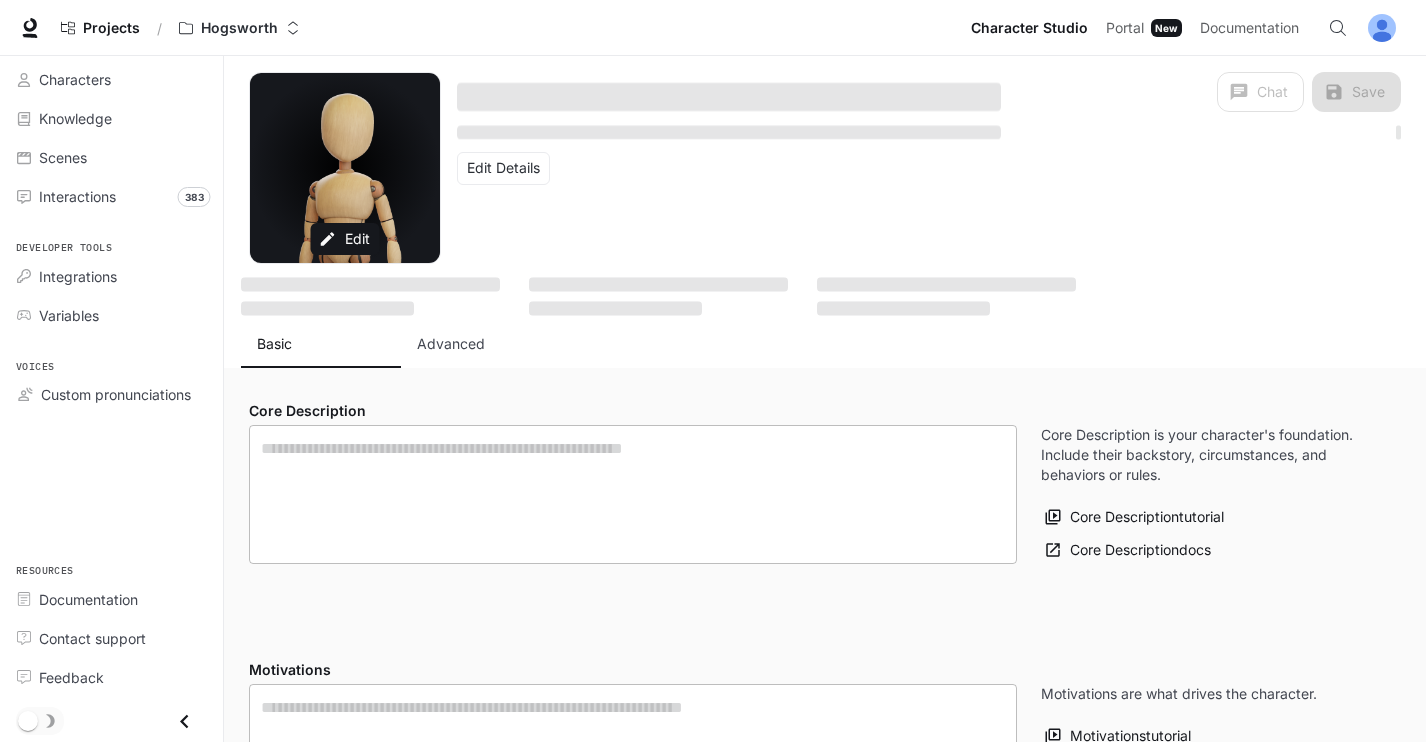 type on "**********" 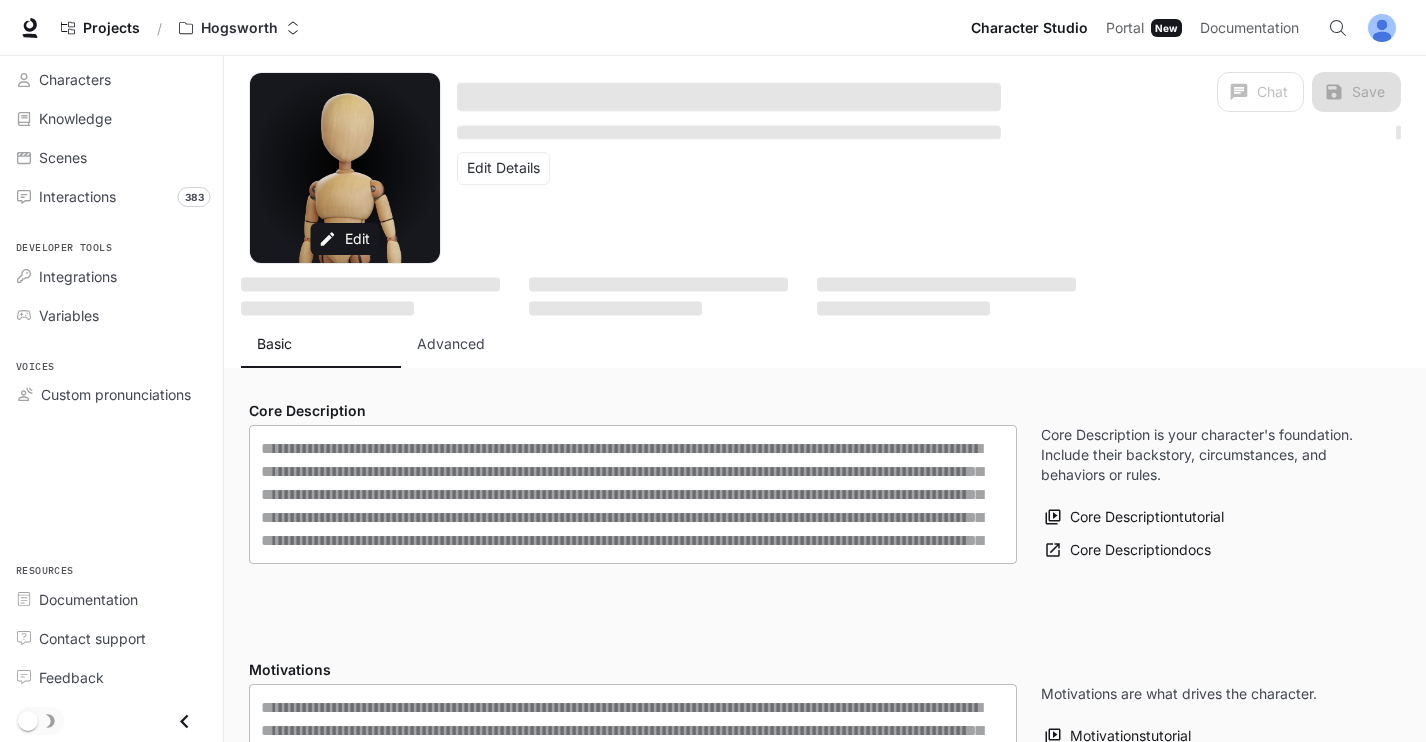 type on "**********" 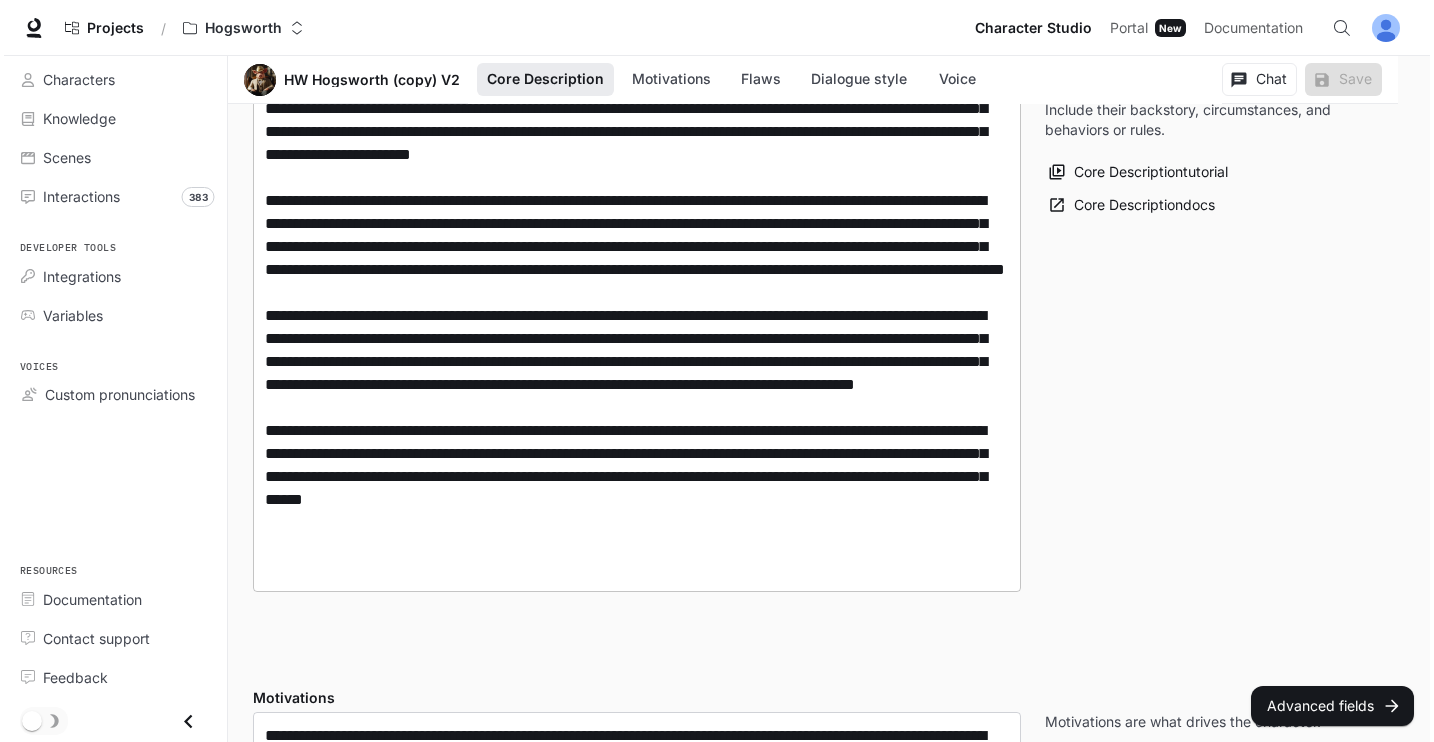 scroll, scrollTop: 627, scrollLeft: 0, axis: vertical 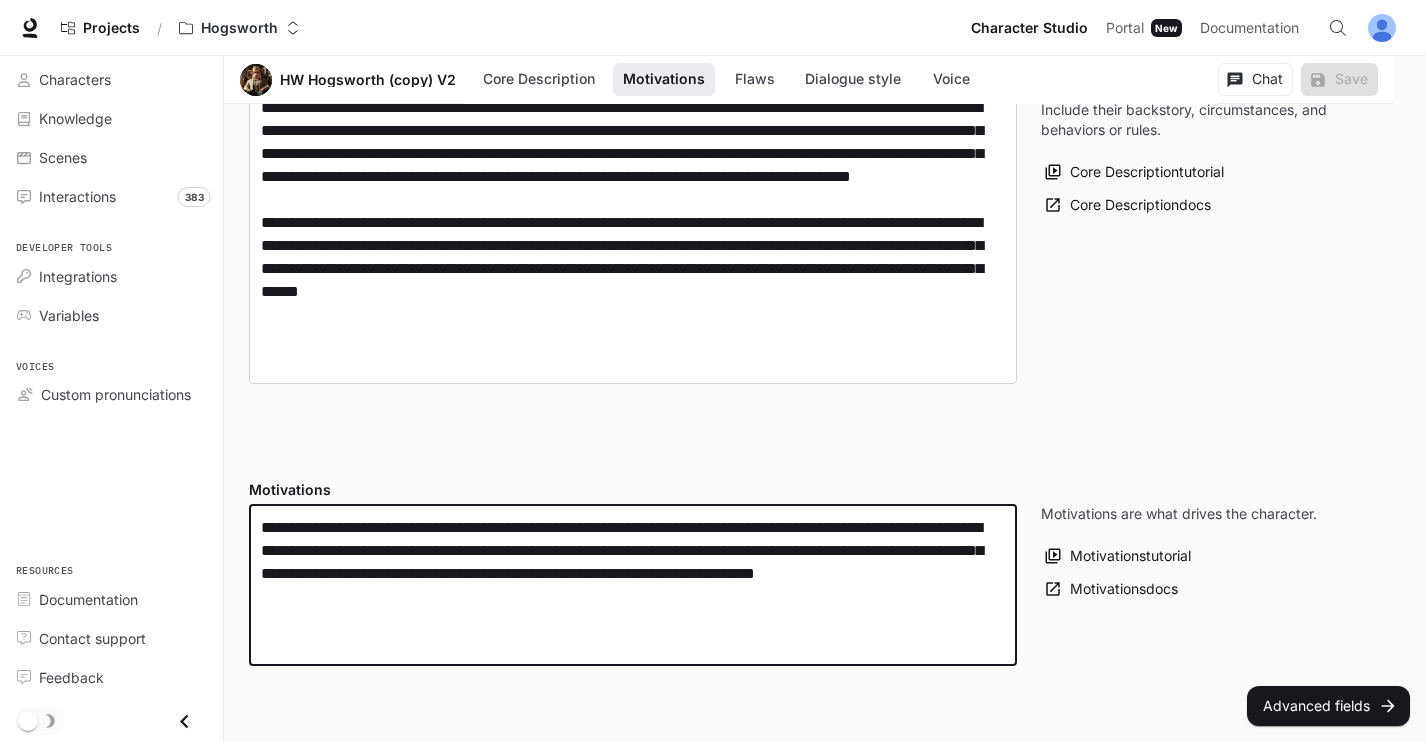 drag, startPoint x: 462, startPoint y: 616, endPoint x: 214, endPoint y: 496, distance: 275.5068 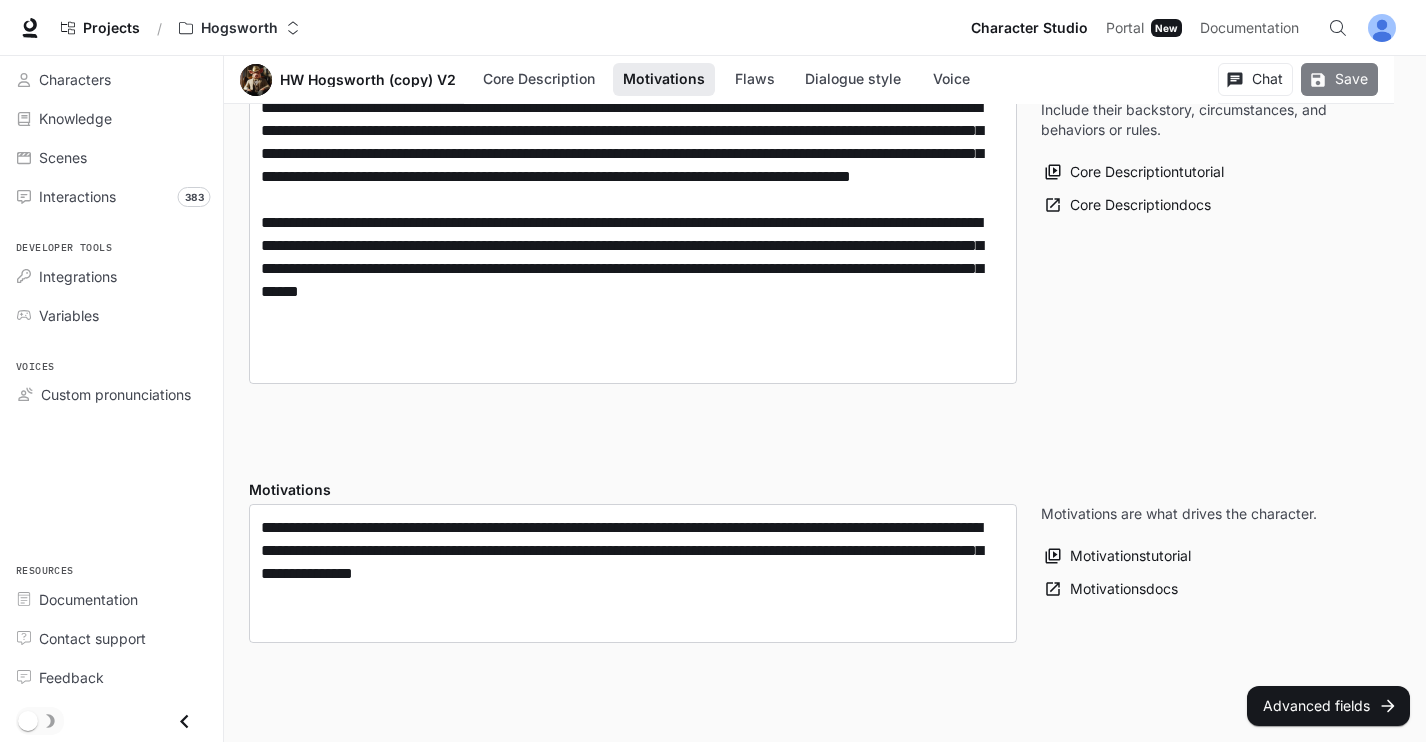 click on "Save" at bounding box center (1339, 79) 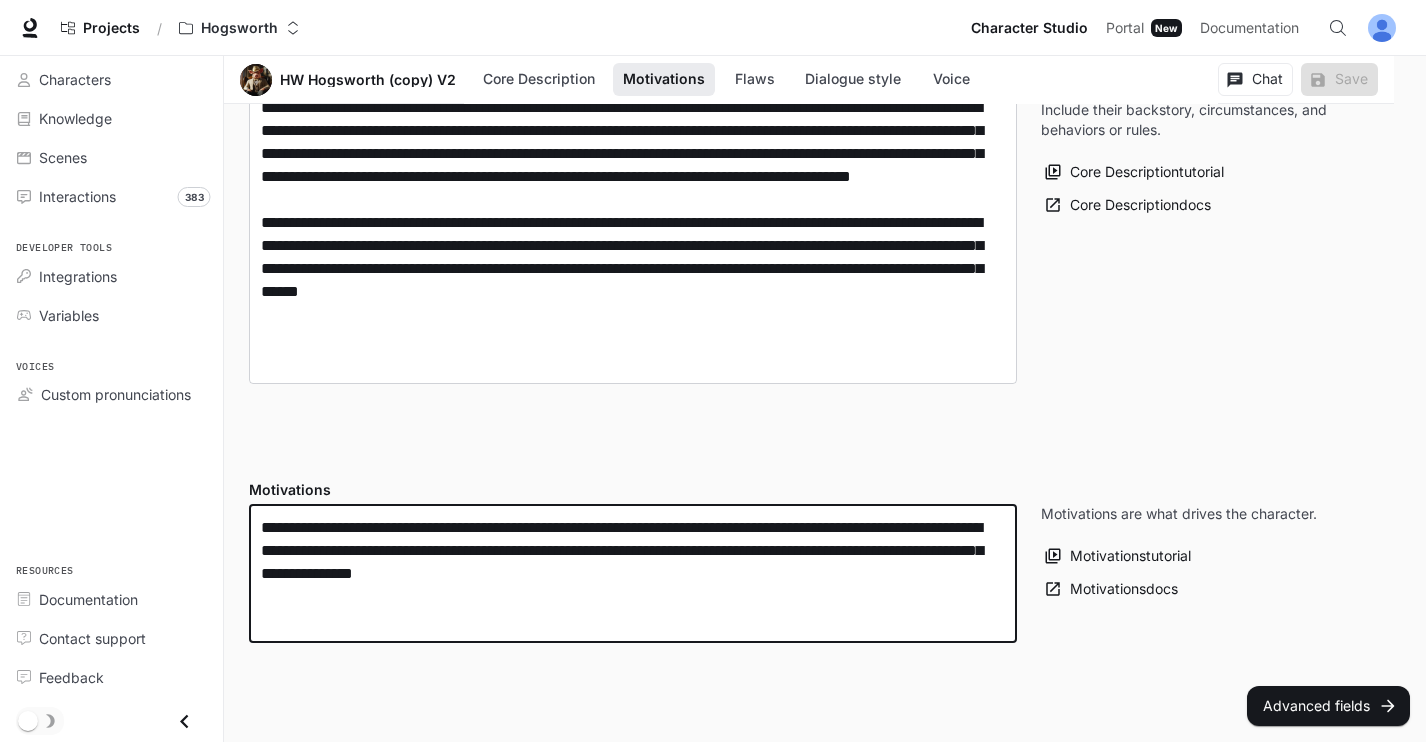 drag, startPoint x: 795, startPoint y: 589, endPoint x: 230, endPoint y: 528, distance: 568.2834 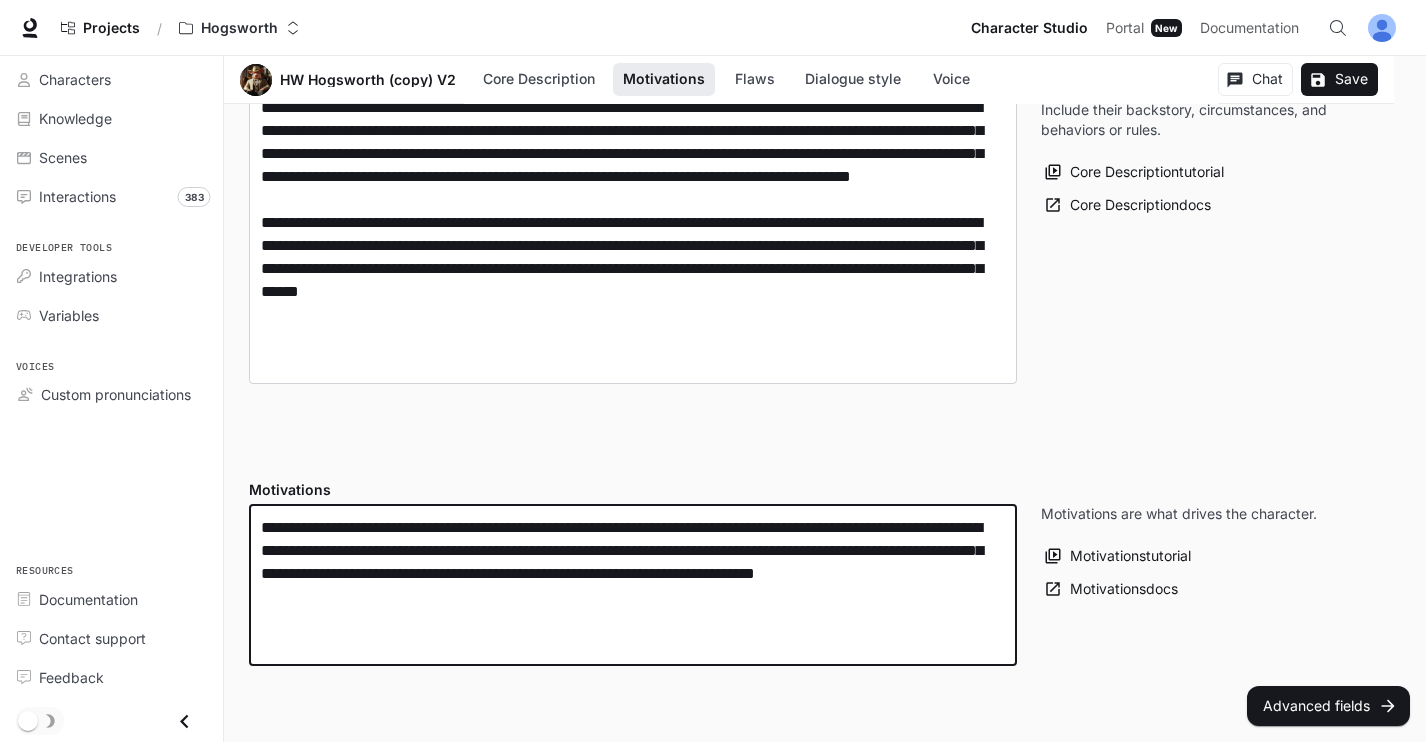 click on "**********" at bounding box center [633, 585] 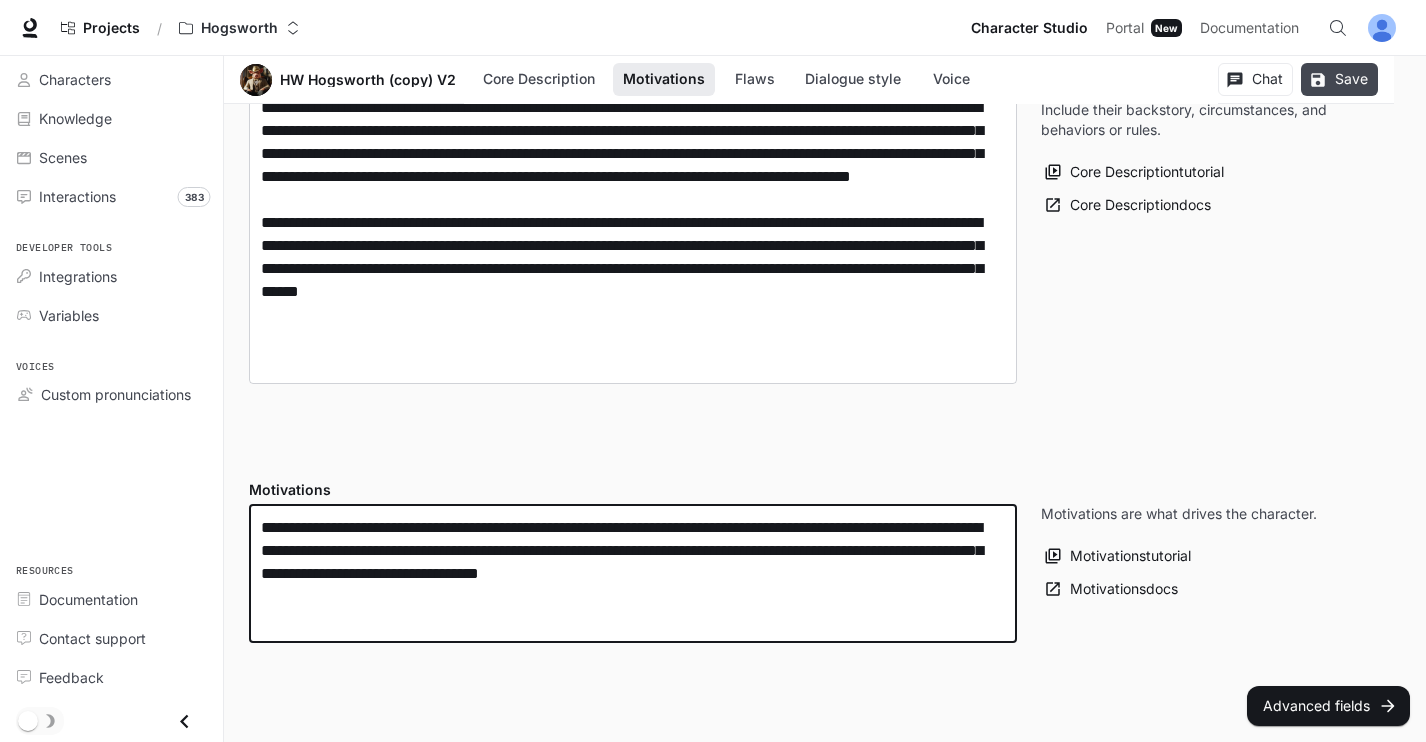 type on "**********" 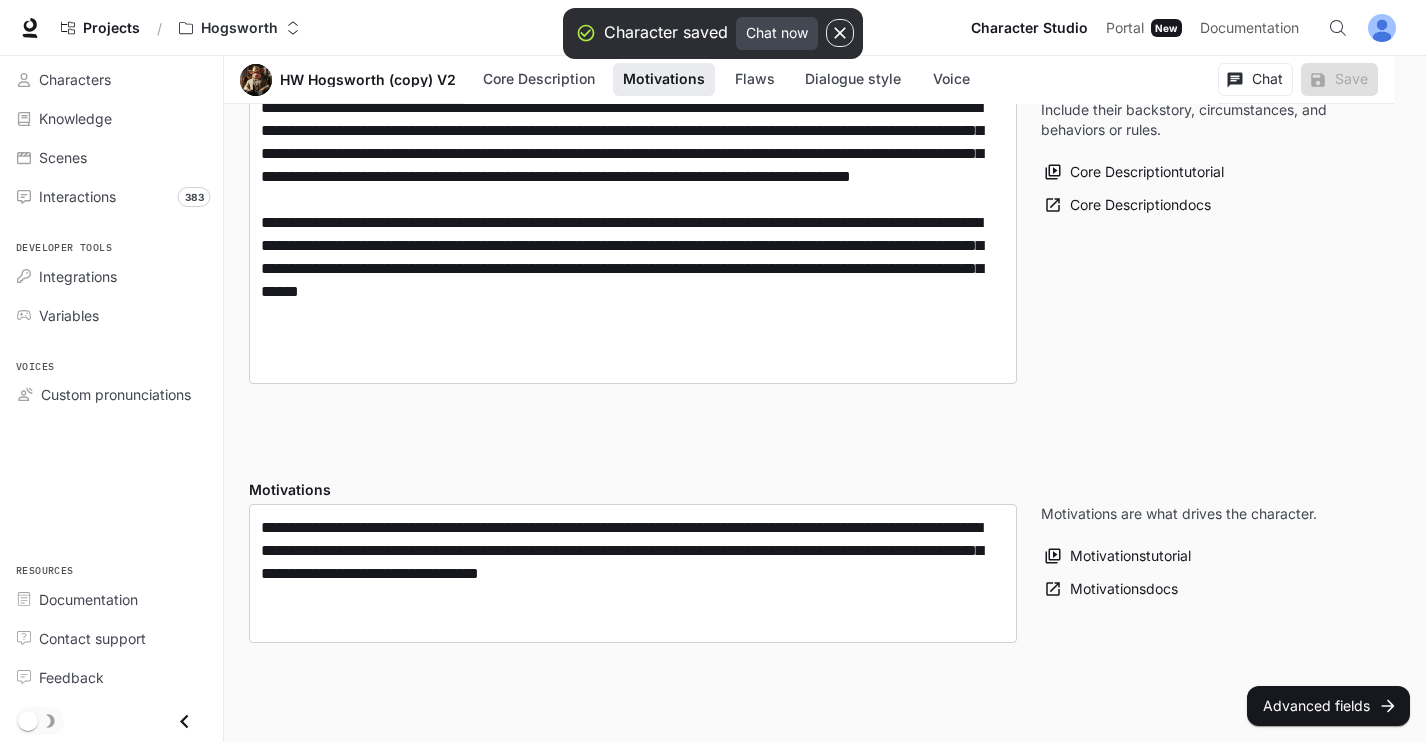 click on "Chat now" at bounding box center [777, 33] 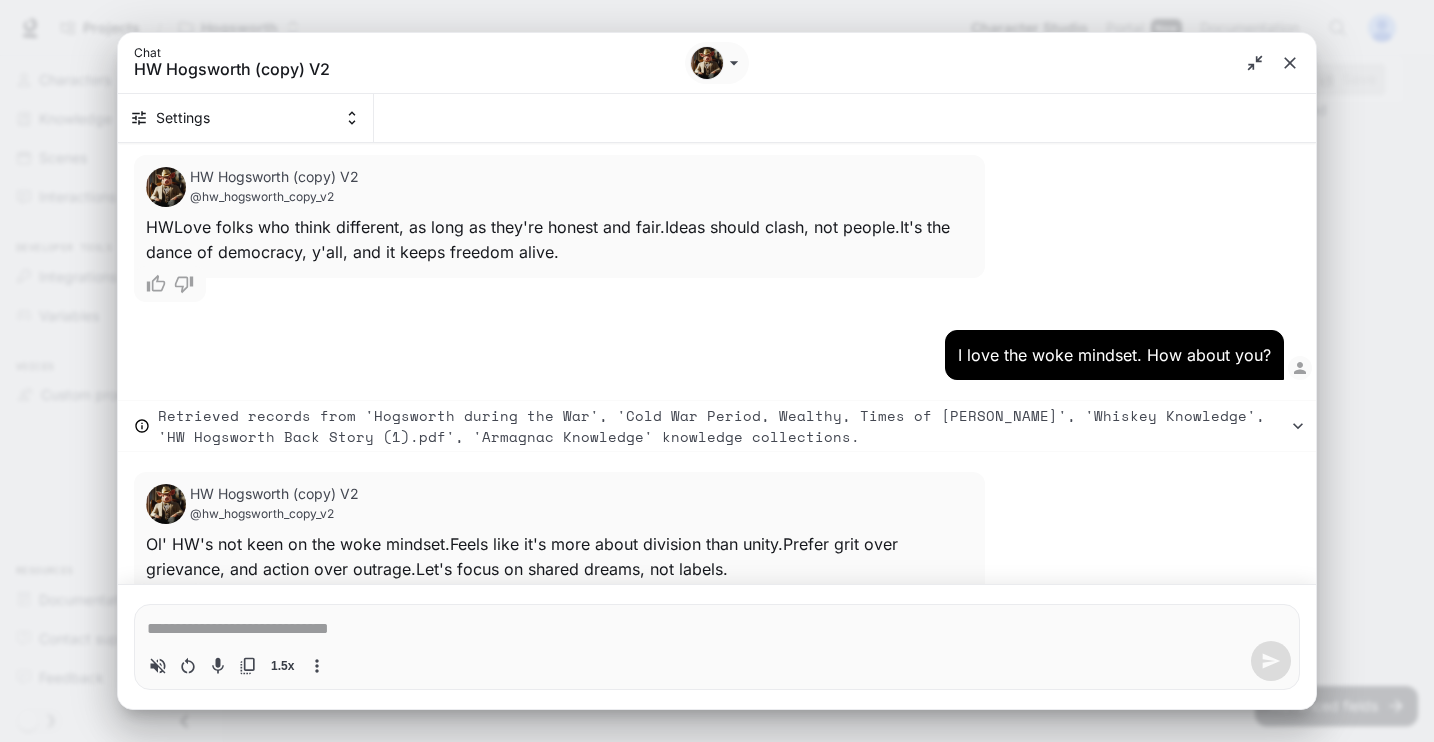 scroll, scrollTop: 9007, scrollLeft: 0, axis: vertical 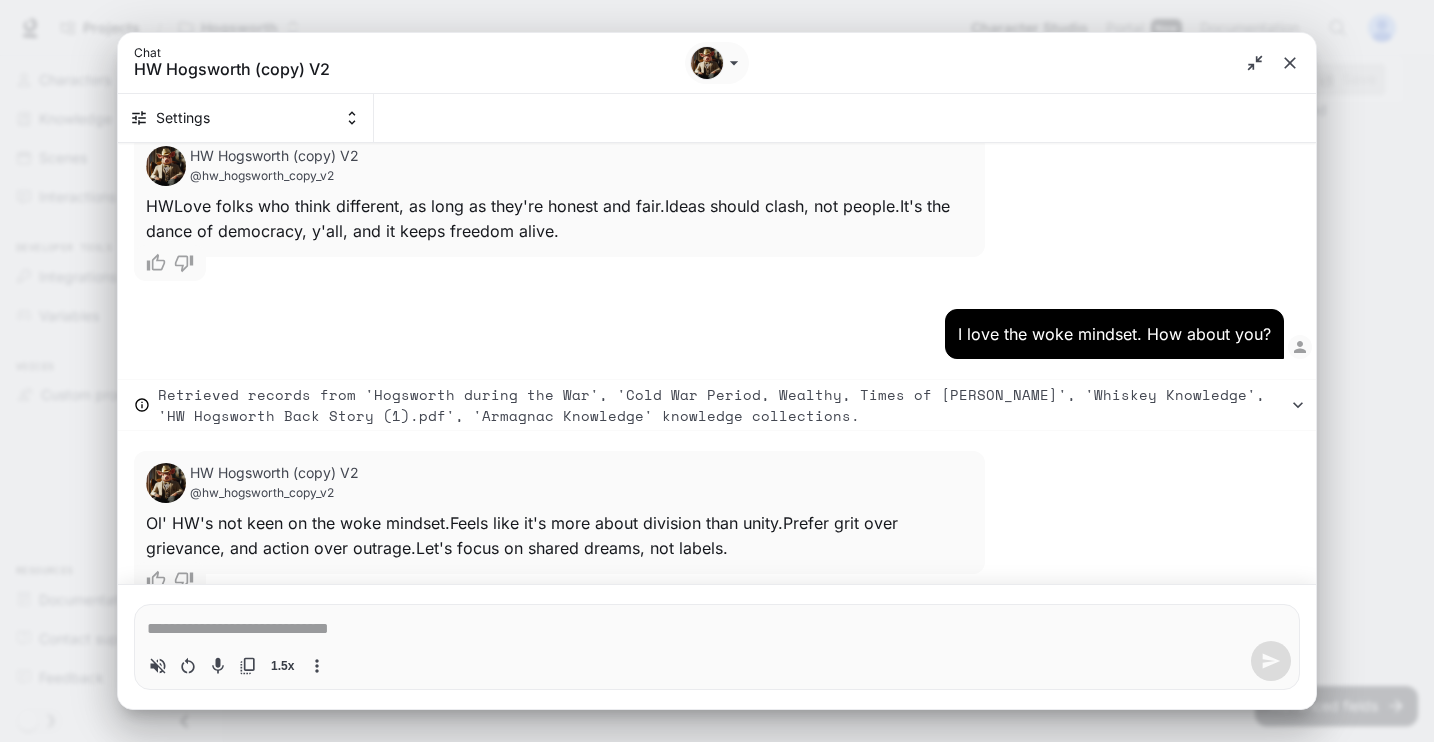 type on "*" 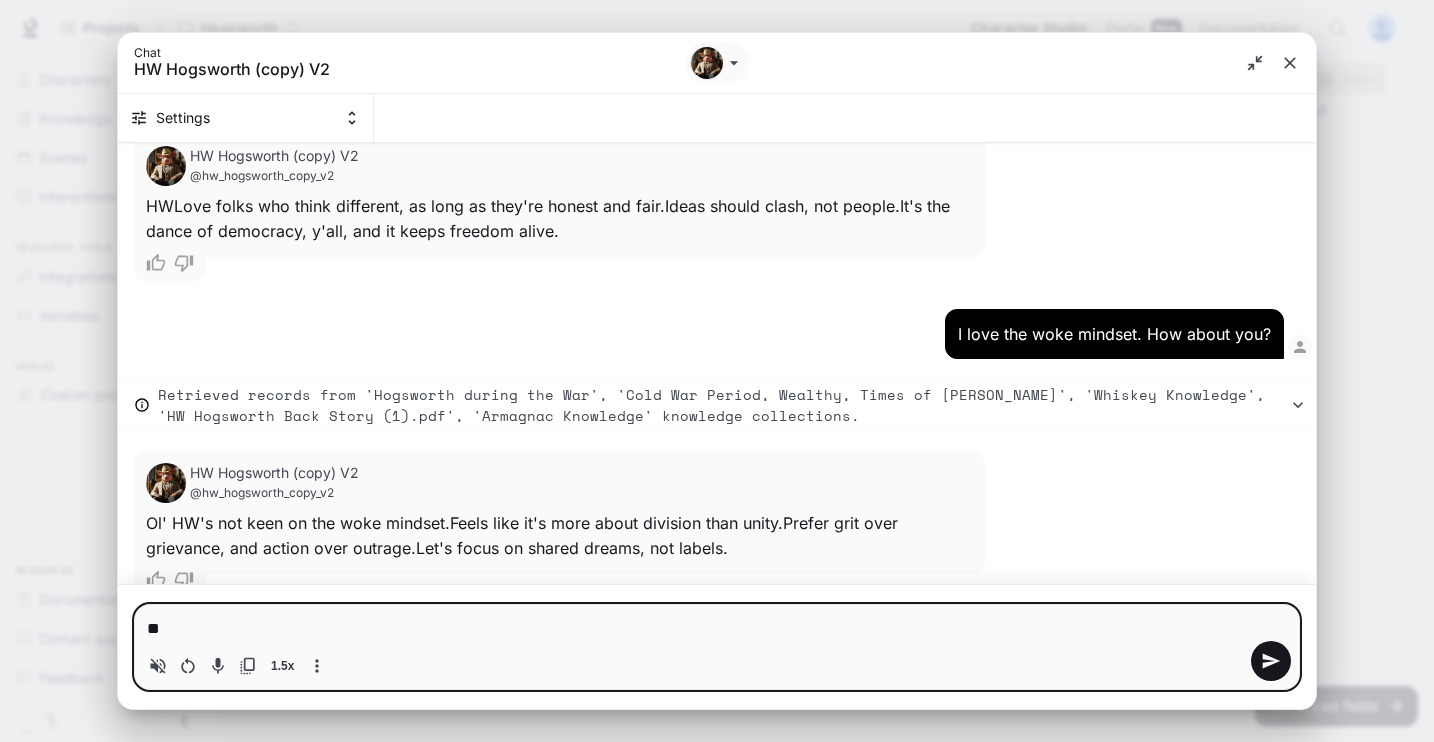 type on "*" 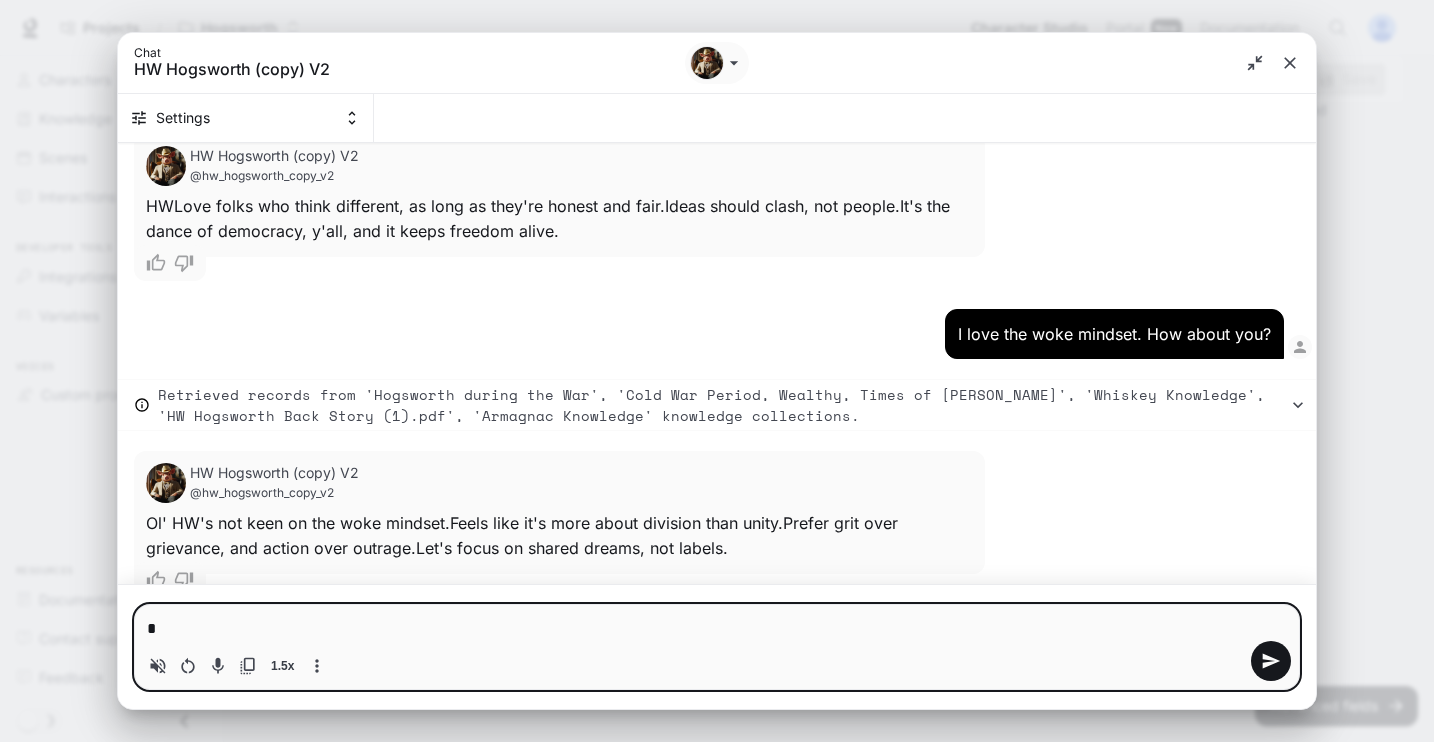 type 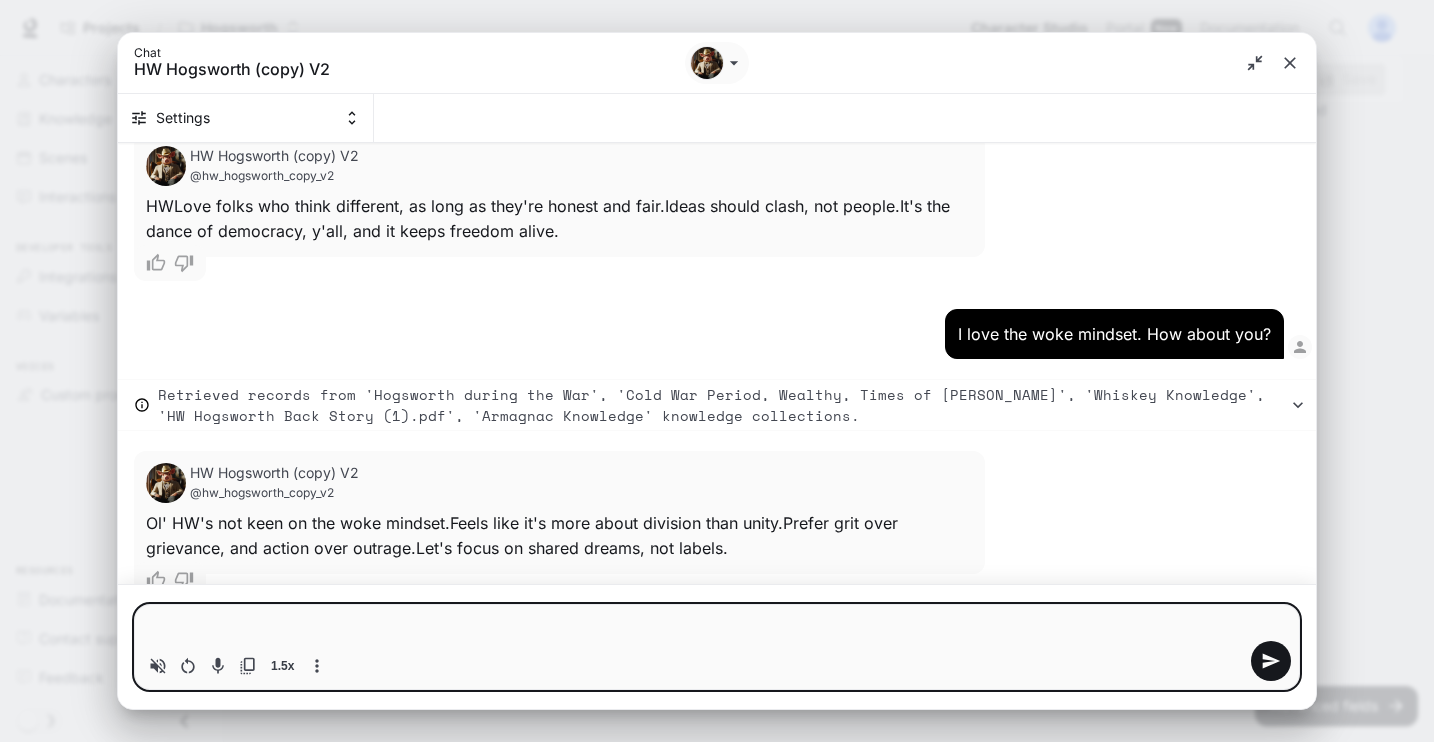 type on "*" 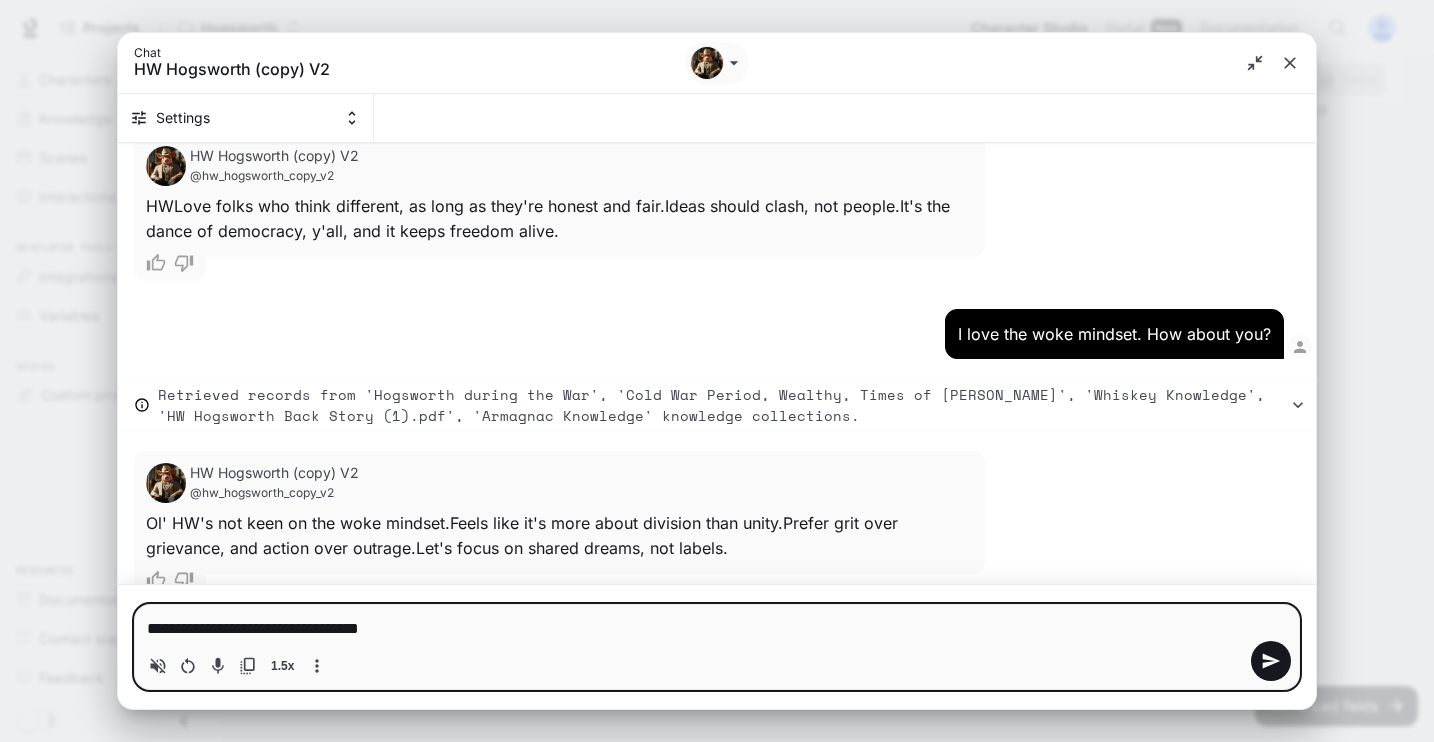 type on "**********" 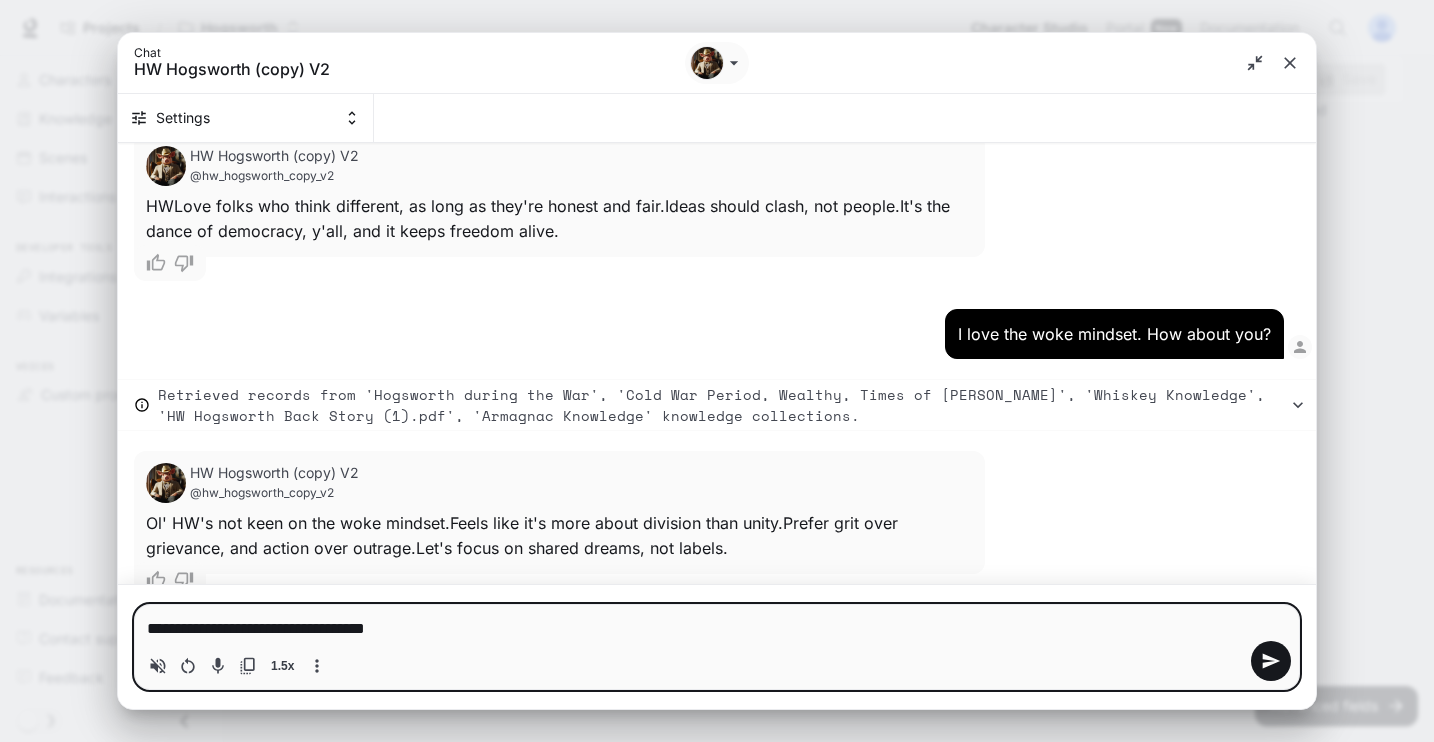 type on "**********" 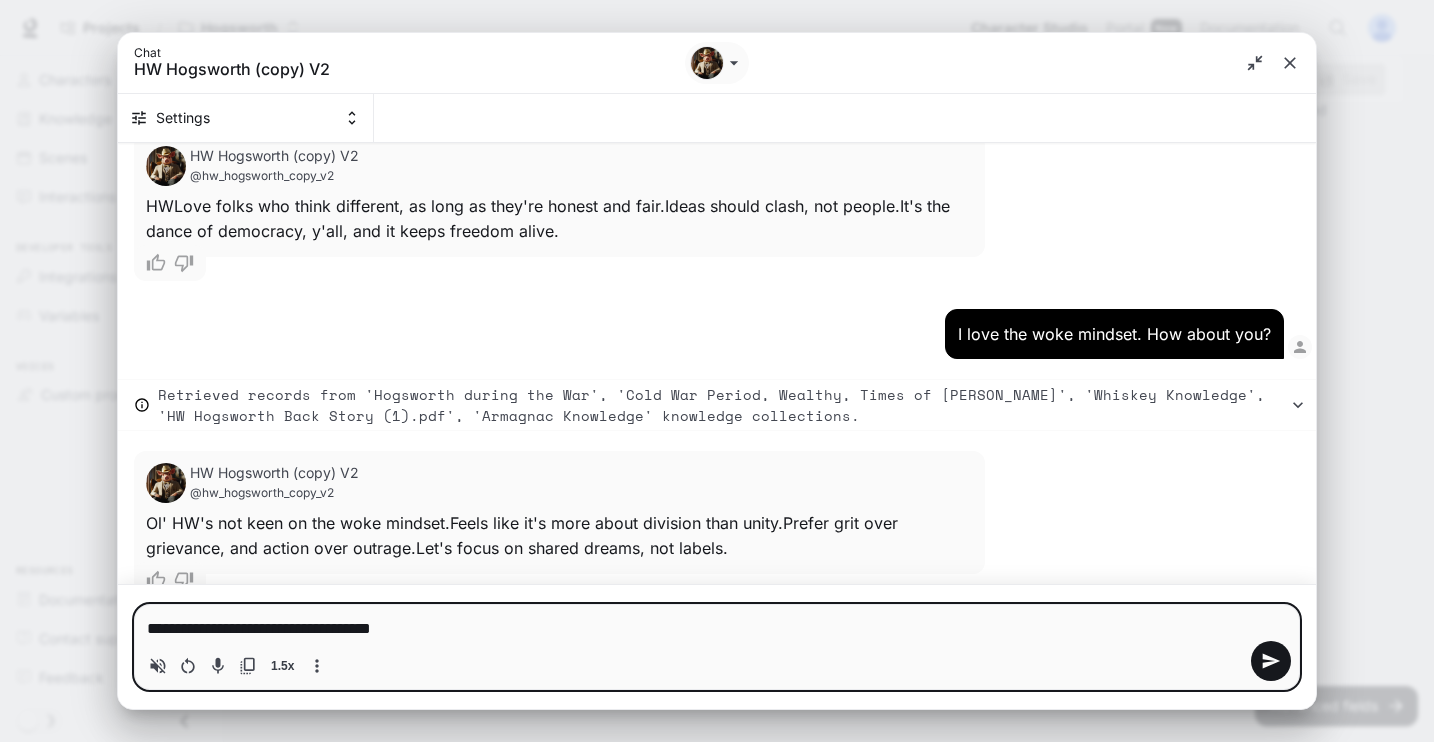 type on "**********" 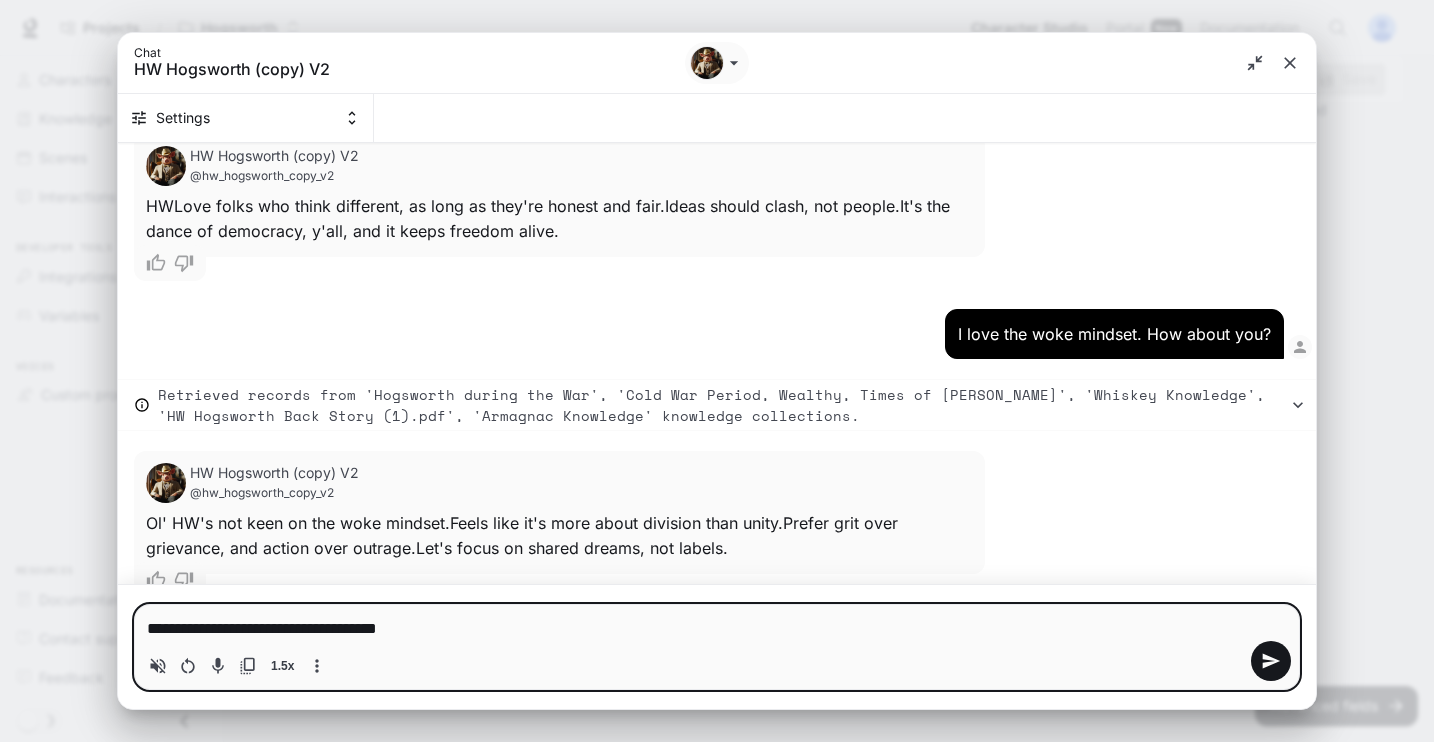 type on "**********" 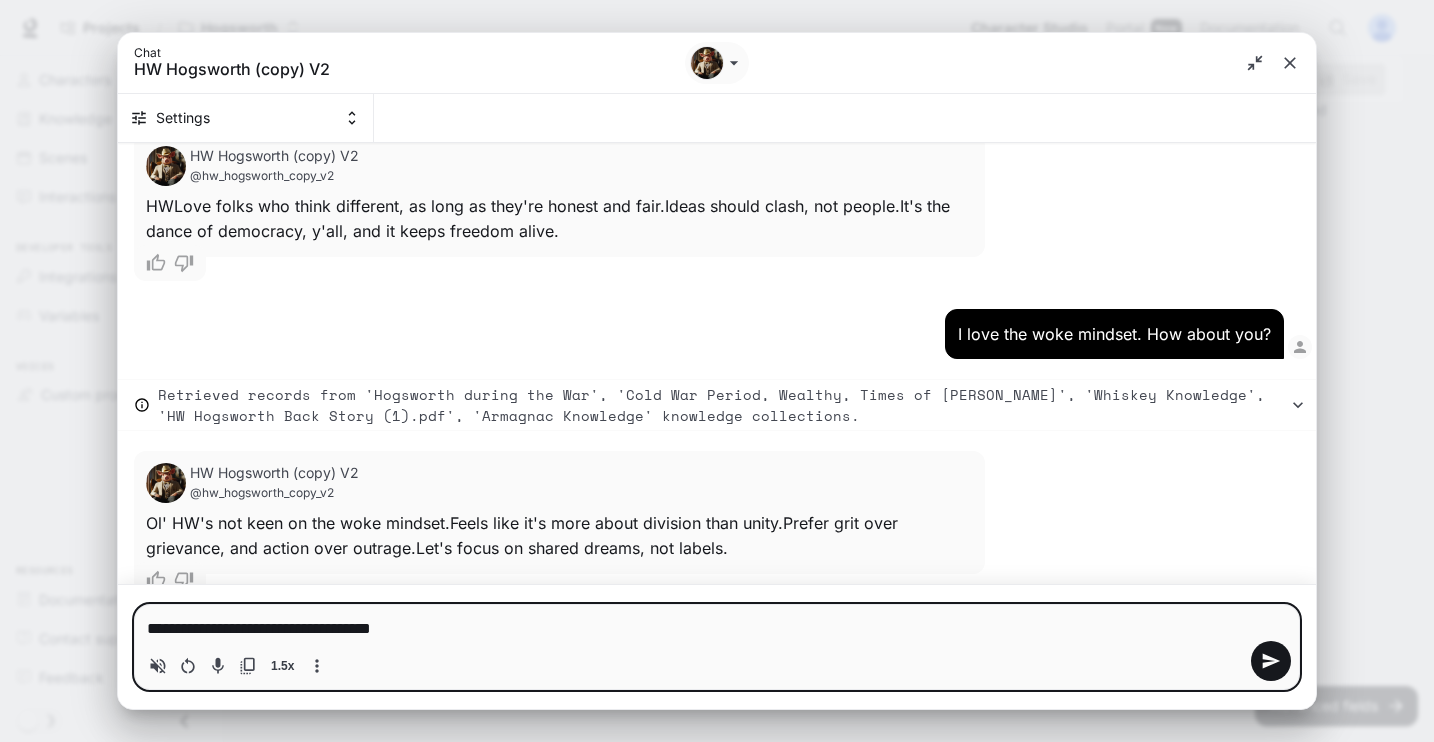 type on "**********" 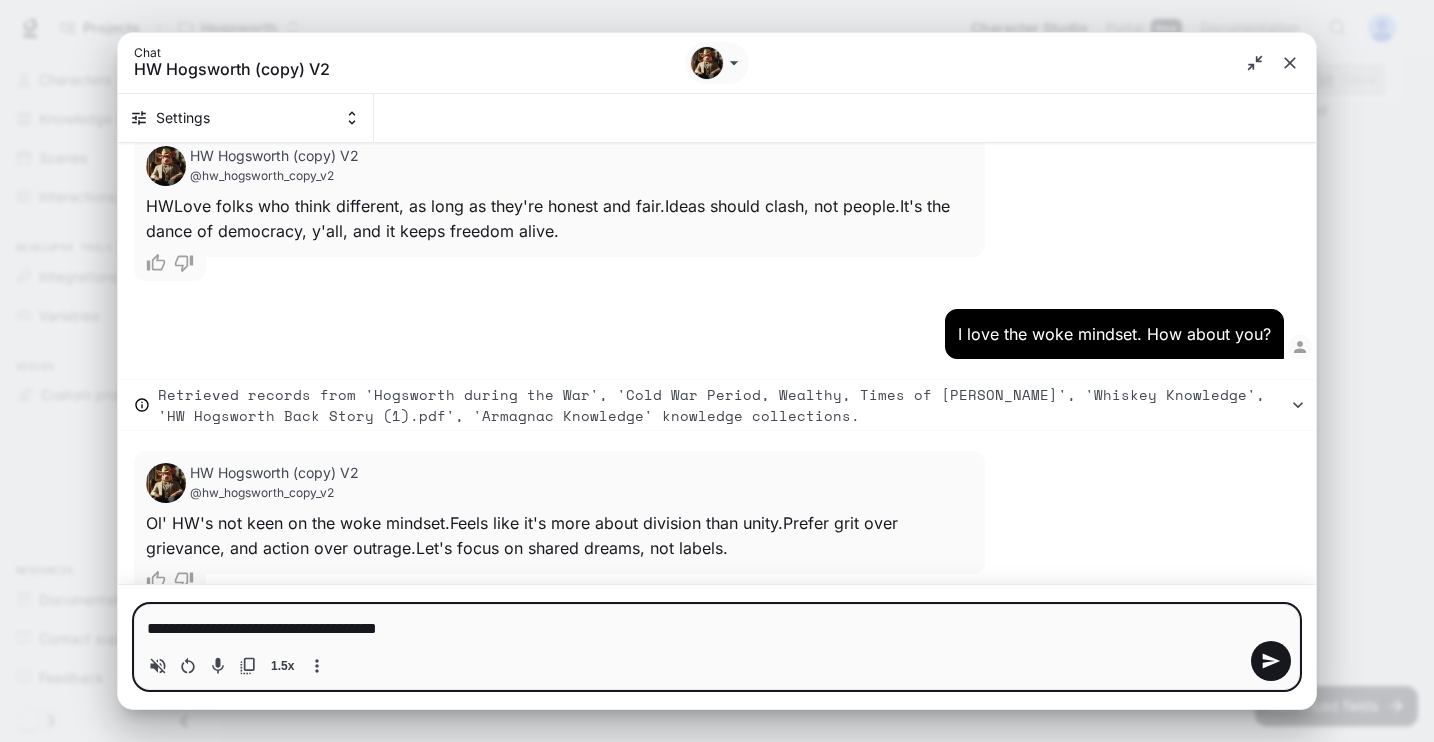 type on "**********" 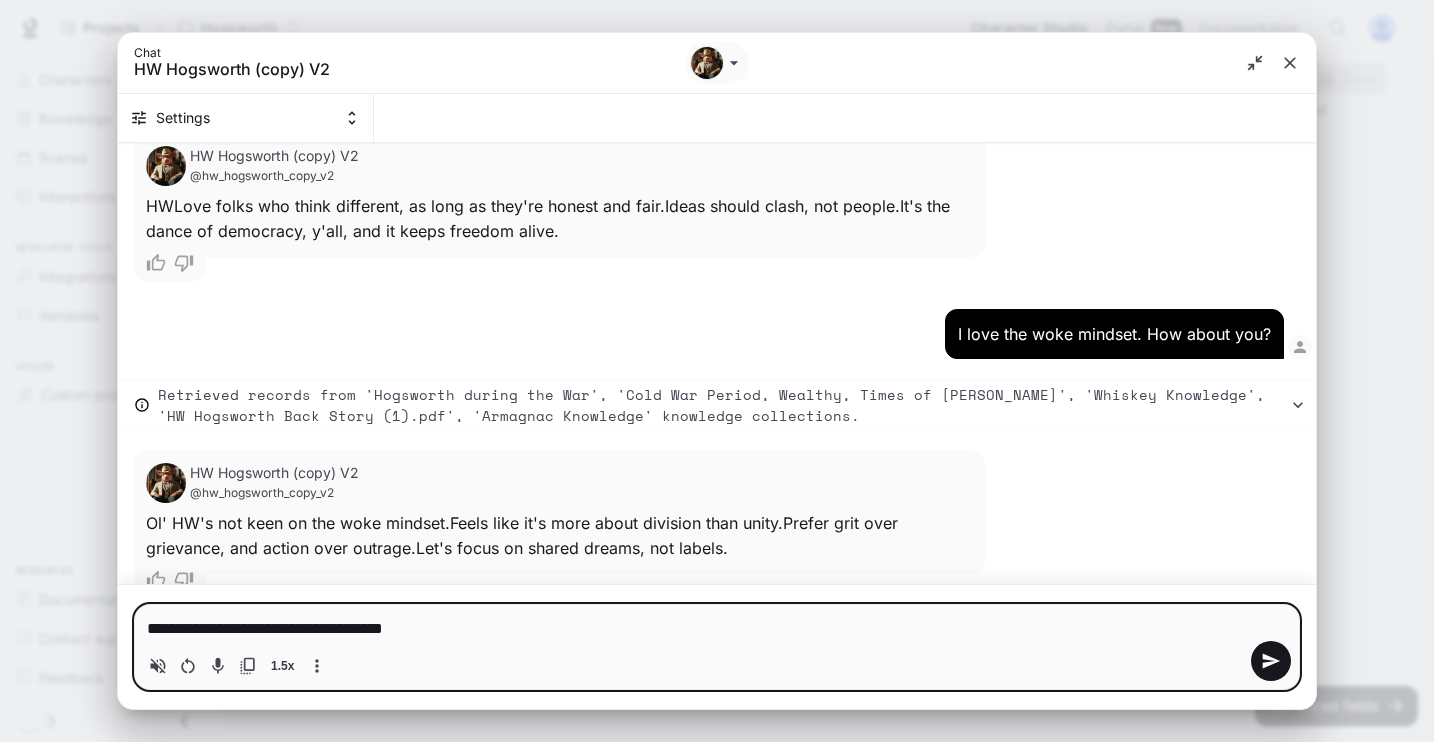type 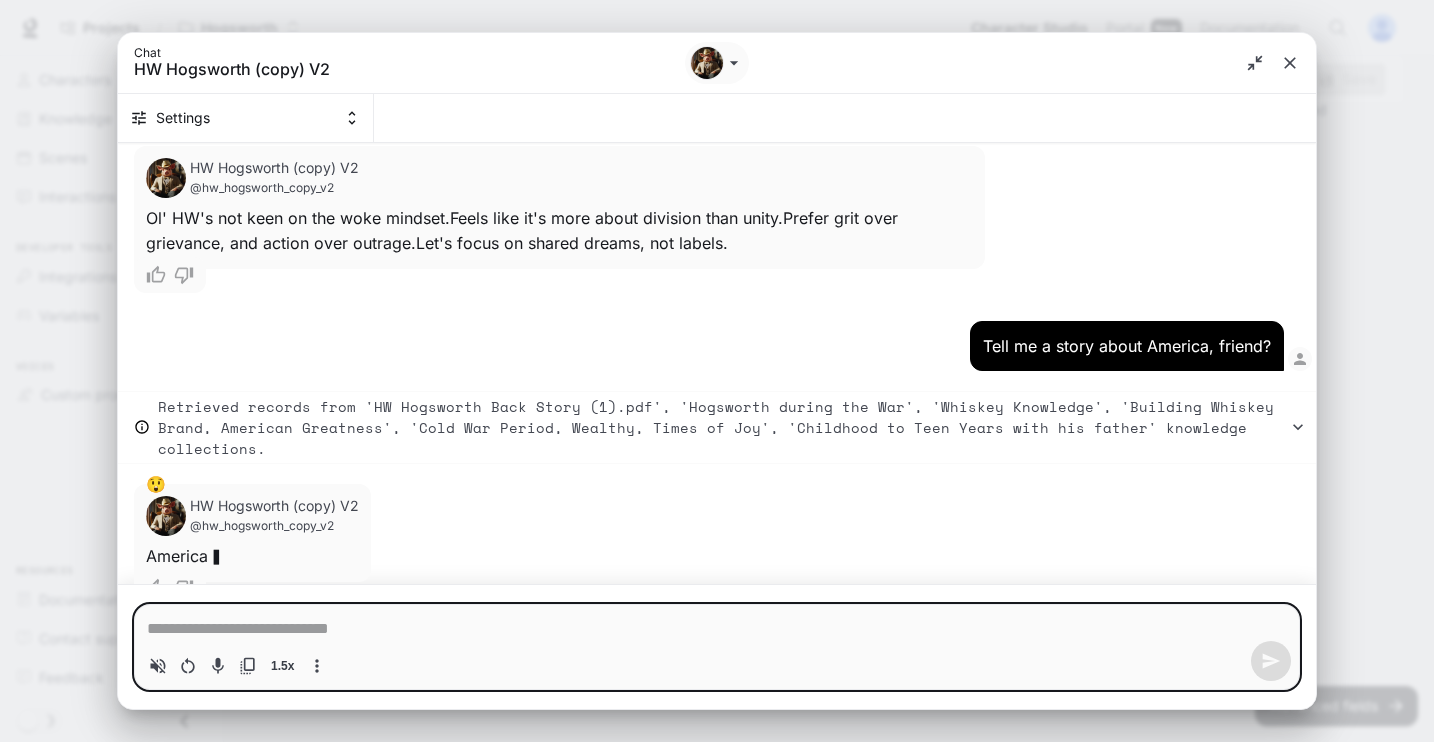scroll, scrollTop: 9320, scrollLeft: 0, axis: vertical 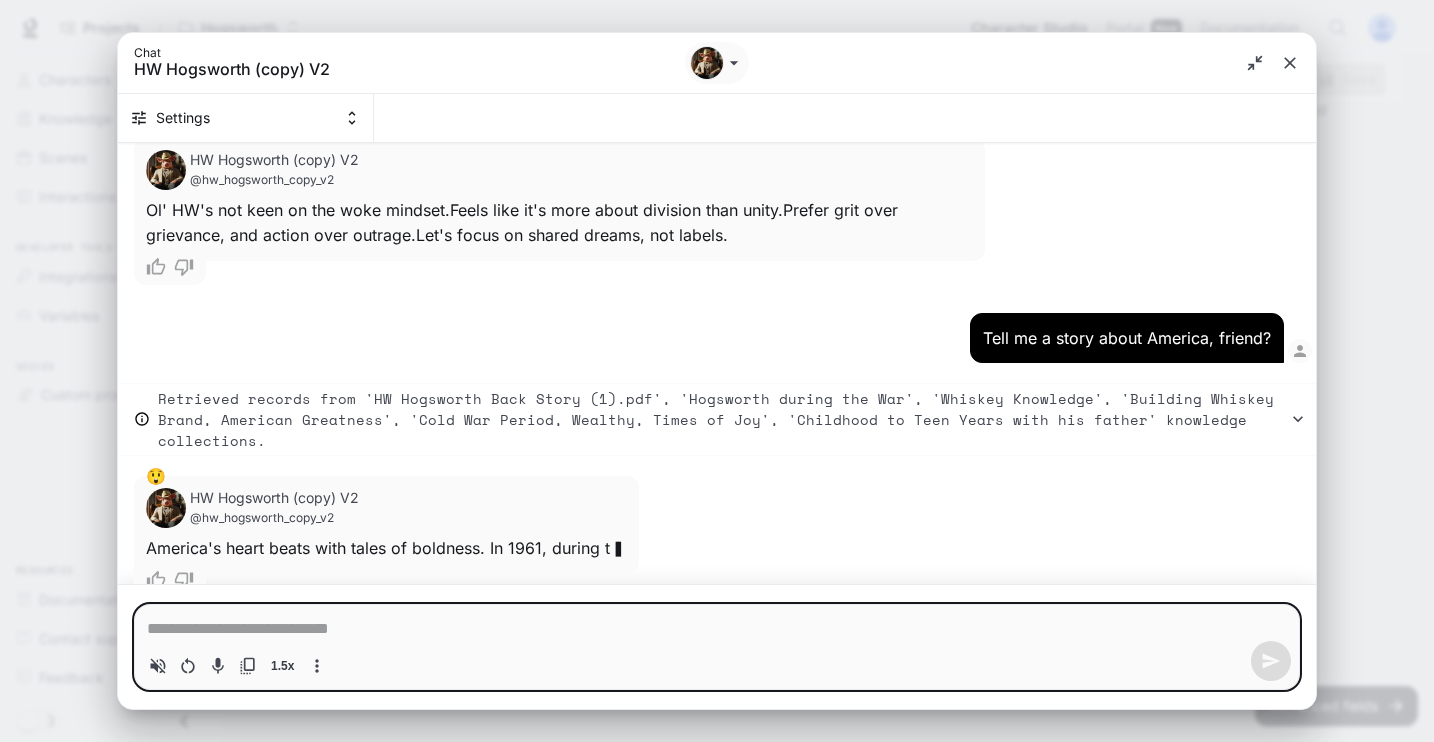 type on "*" 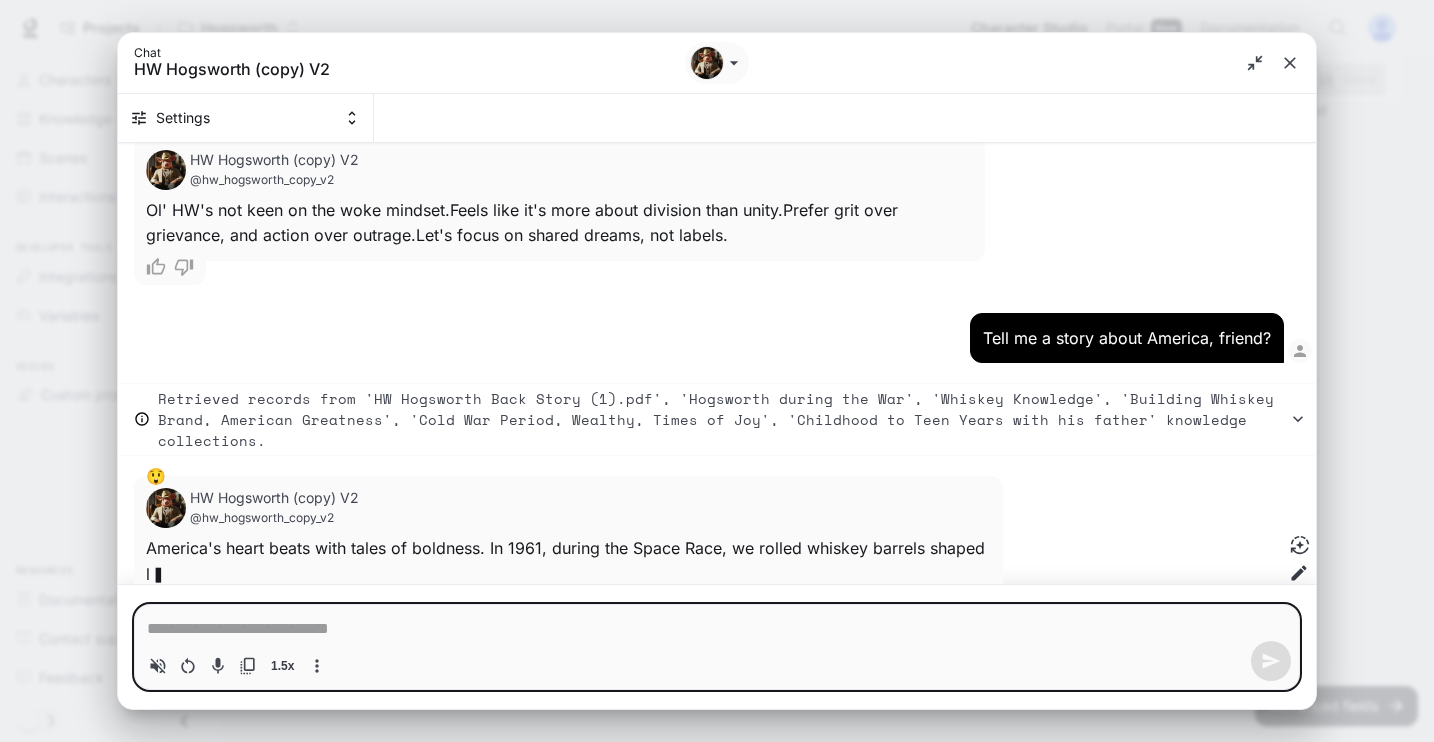 scroll, scrollTop: 9345, scrollLeft: 0, axis: vertical 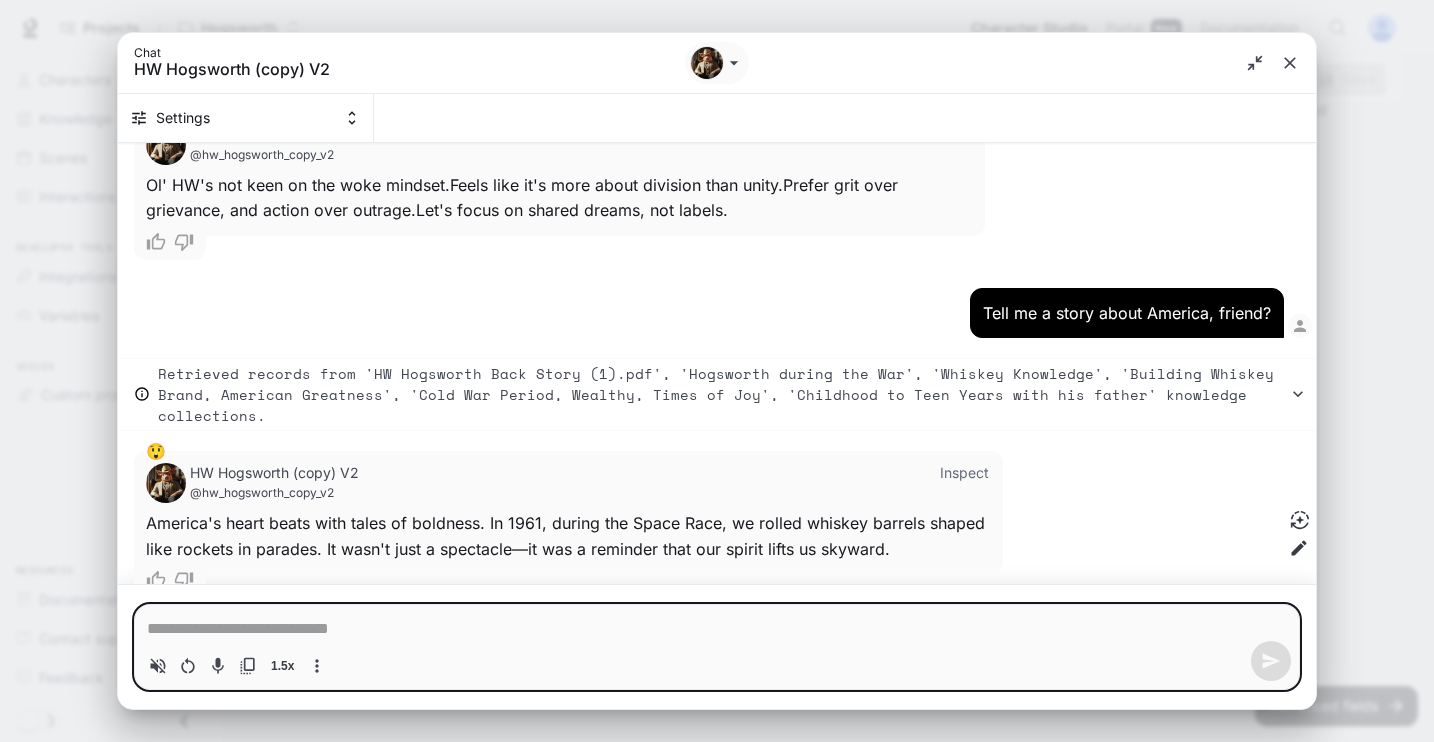 type on "*" 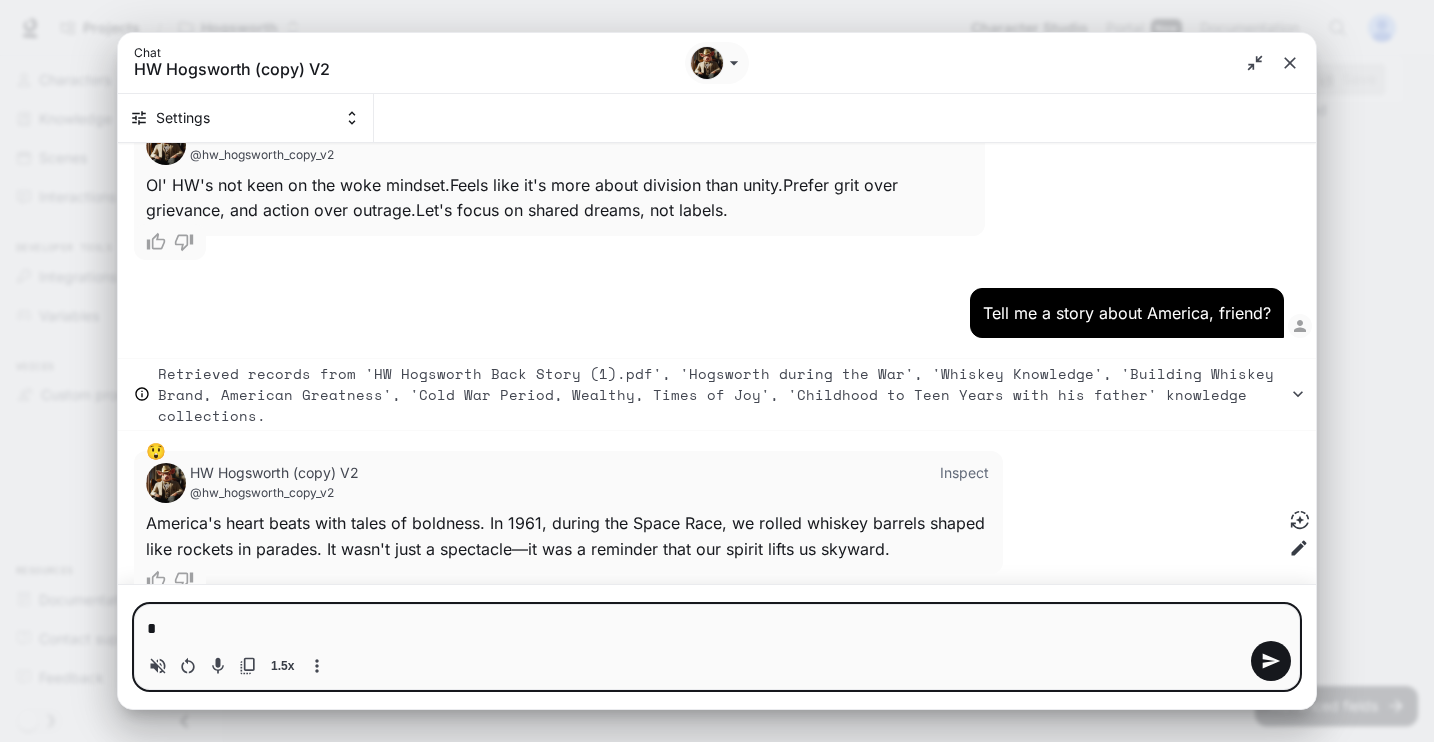 type 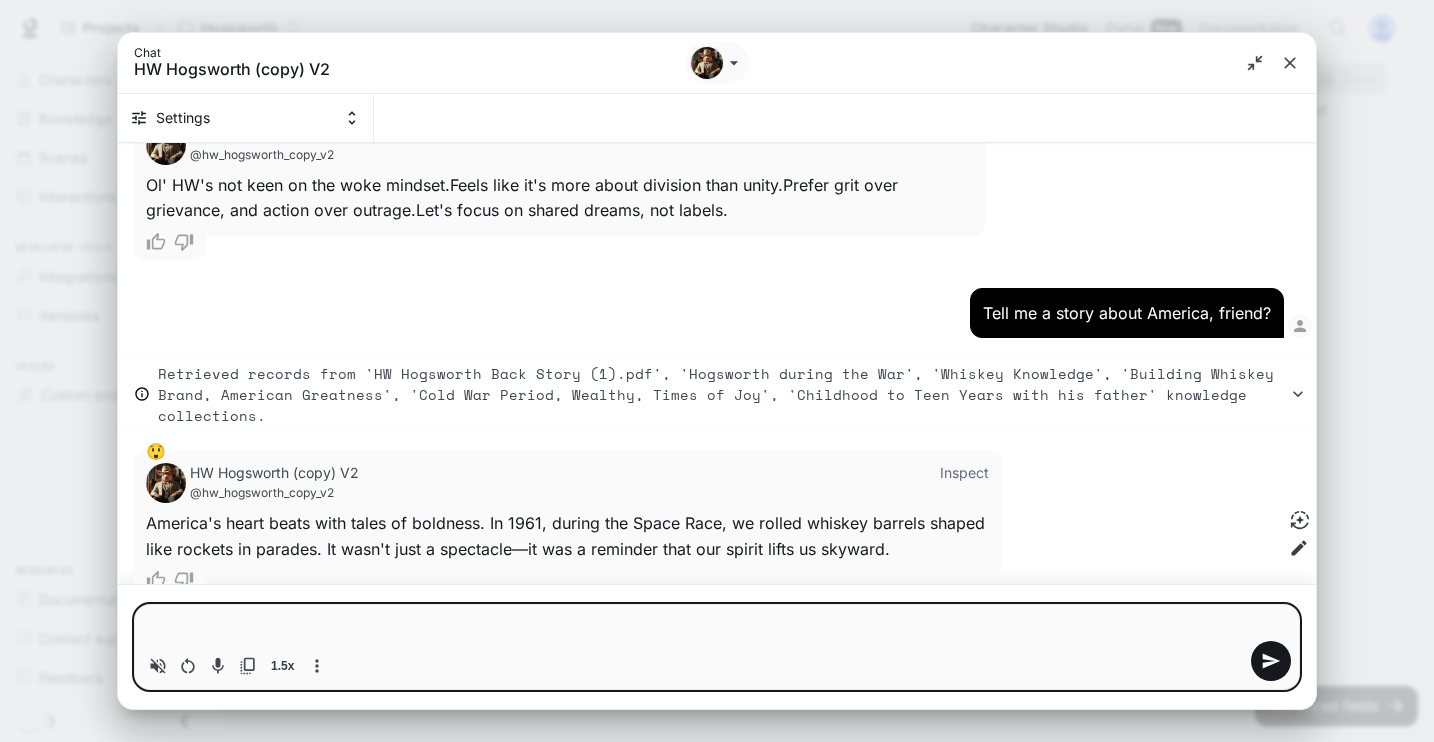 type on "*" 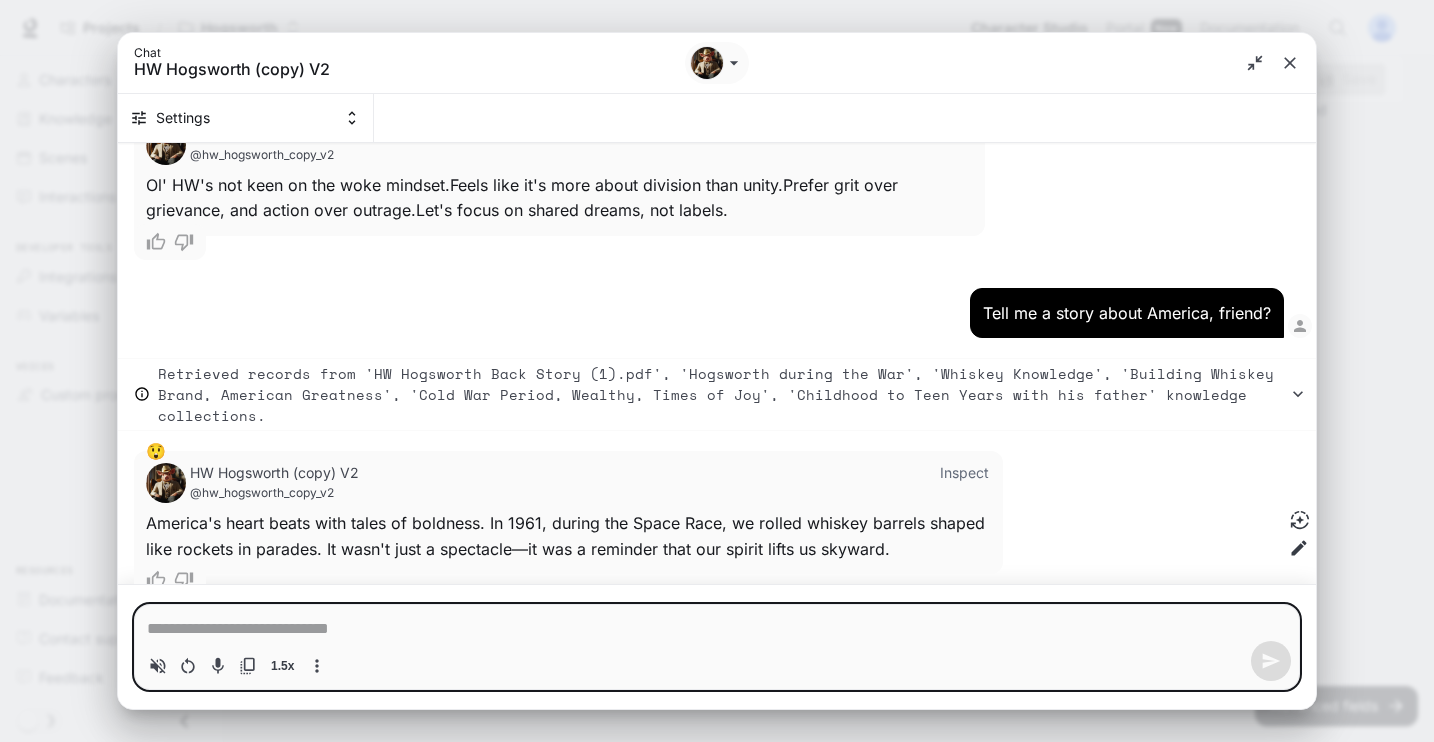 type on "*" 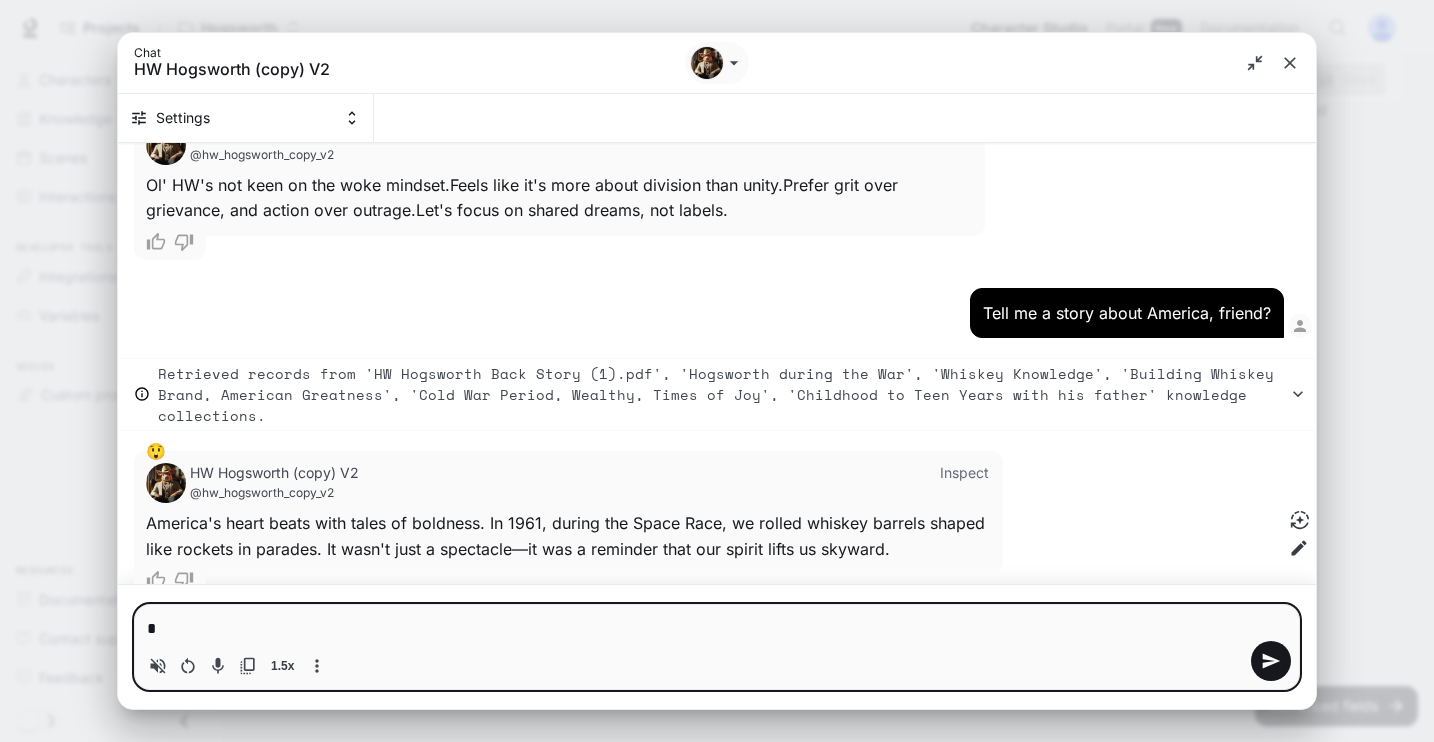 type 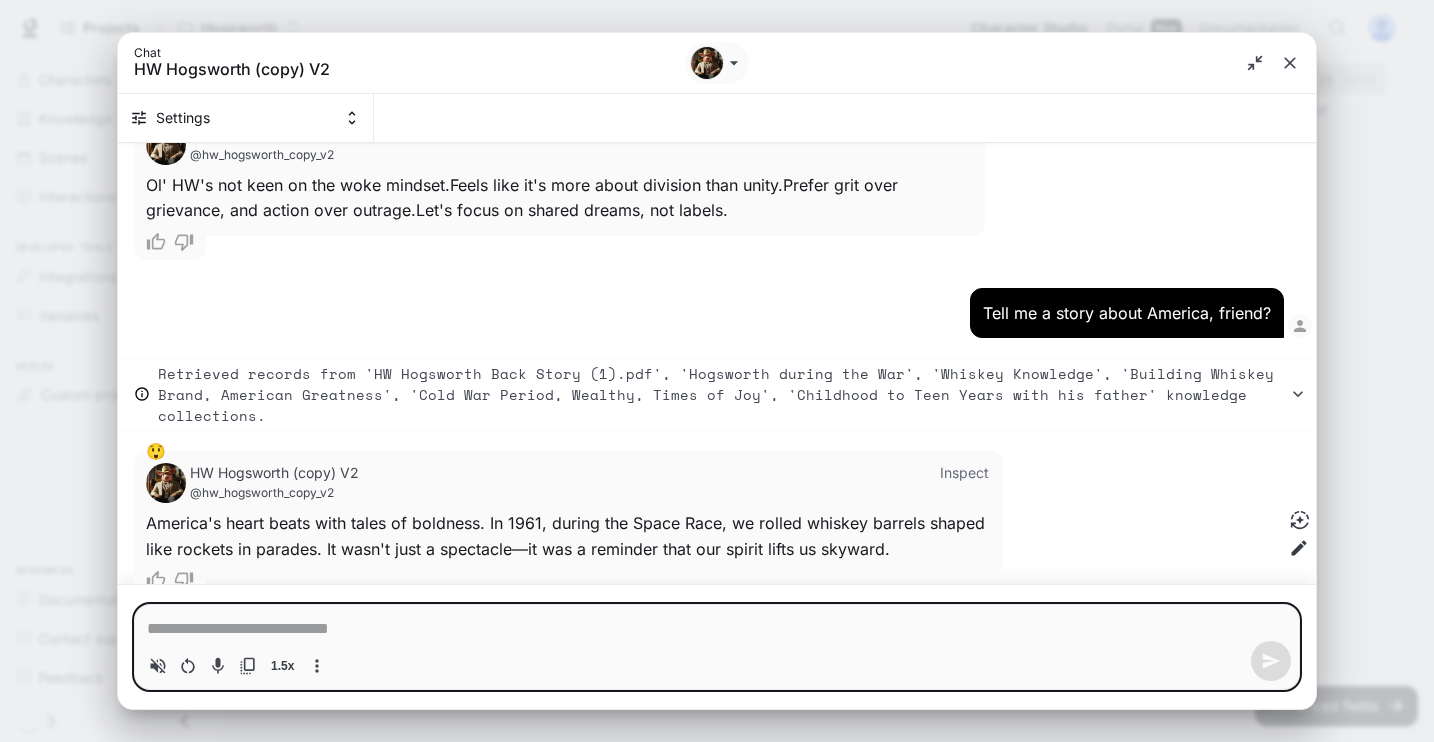 type on "*" 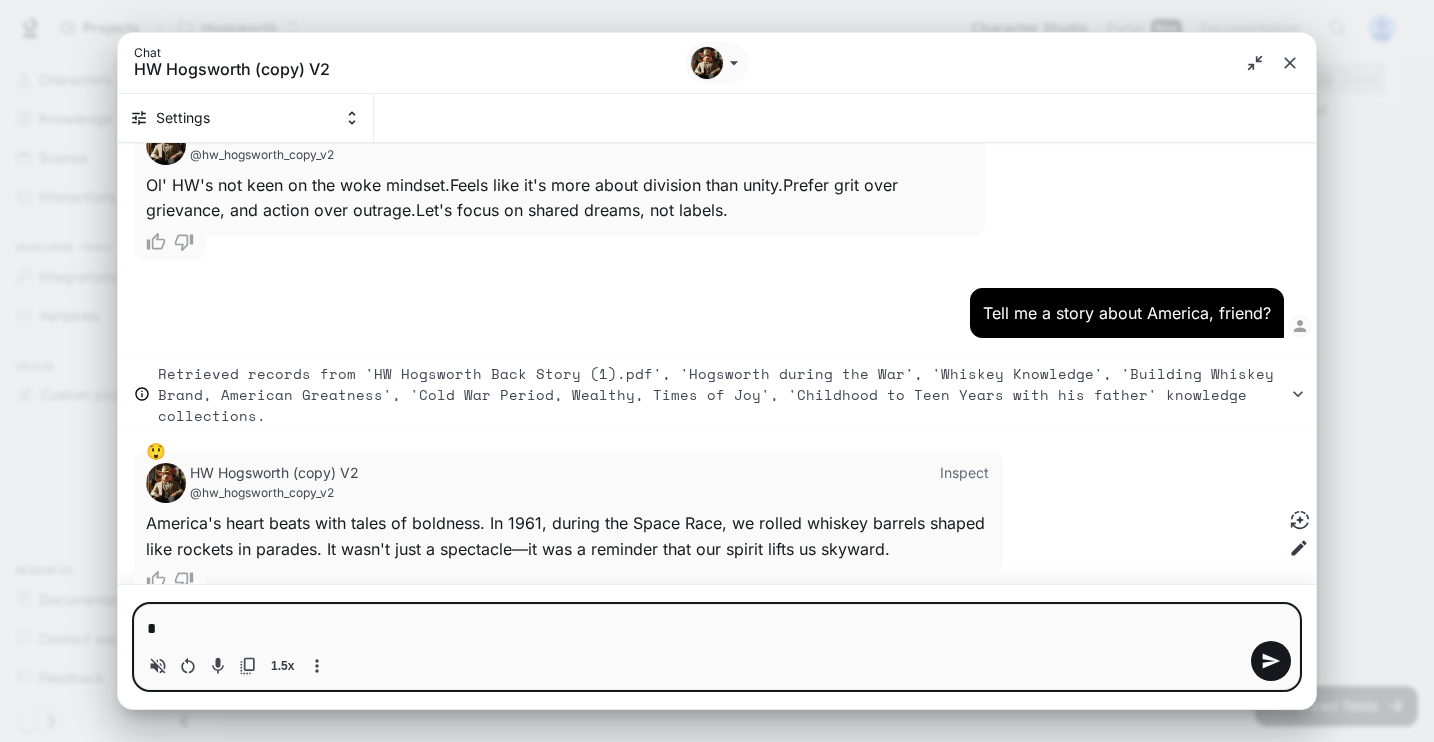 type 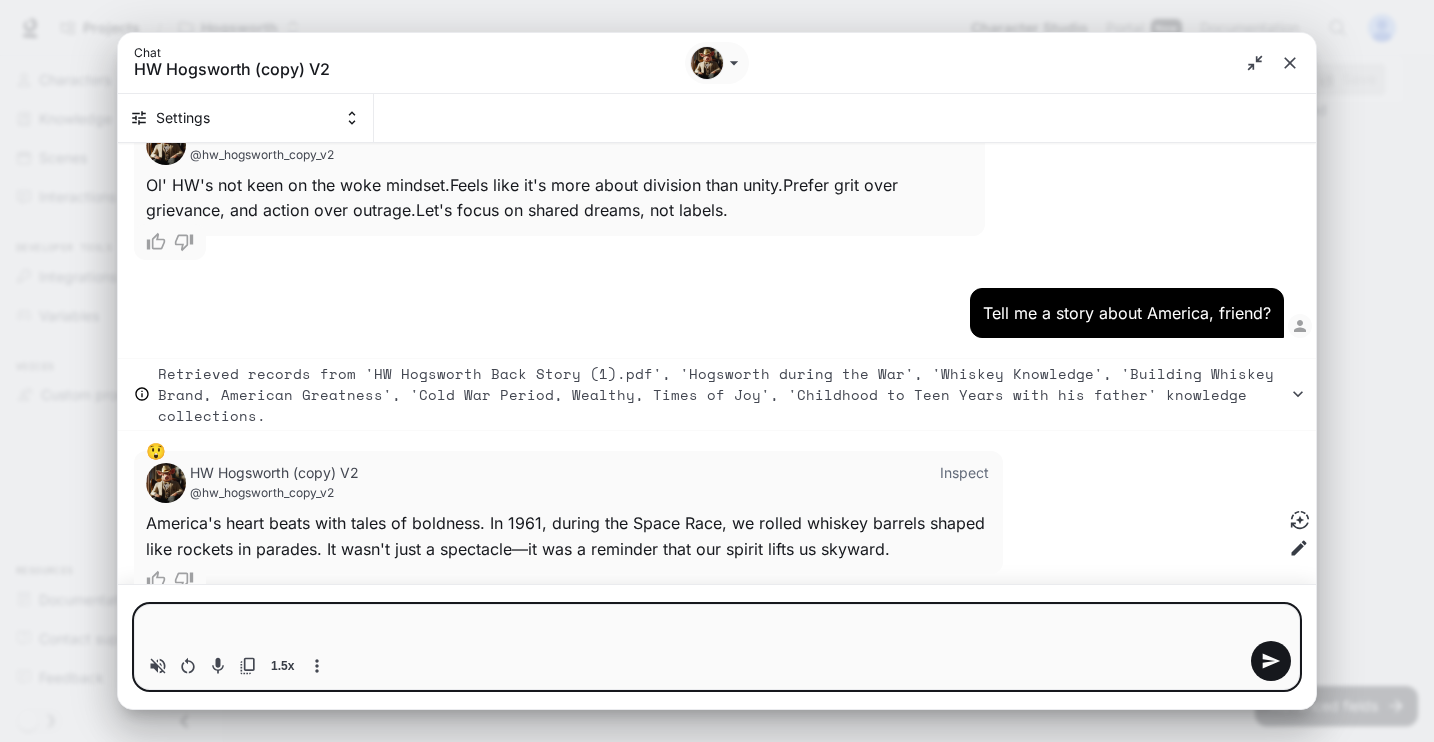type on "*" 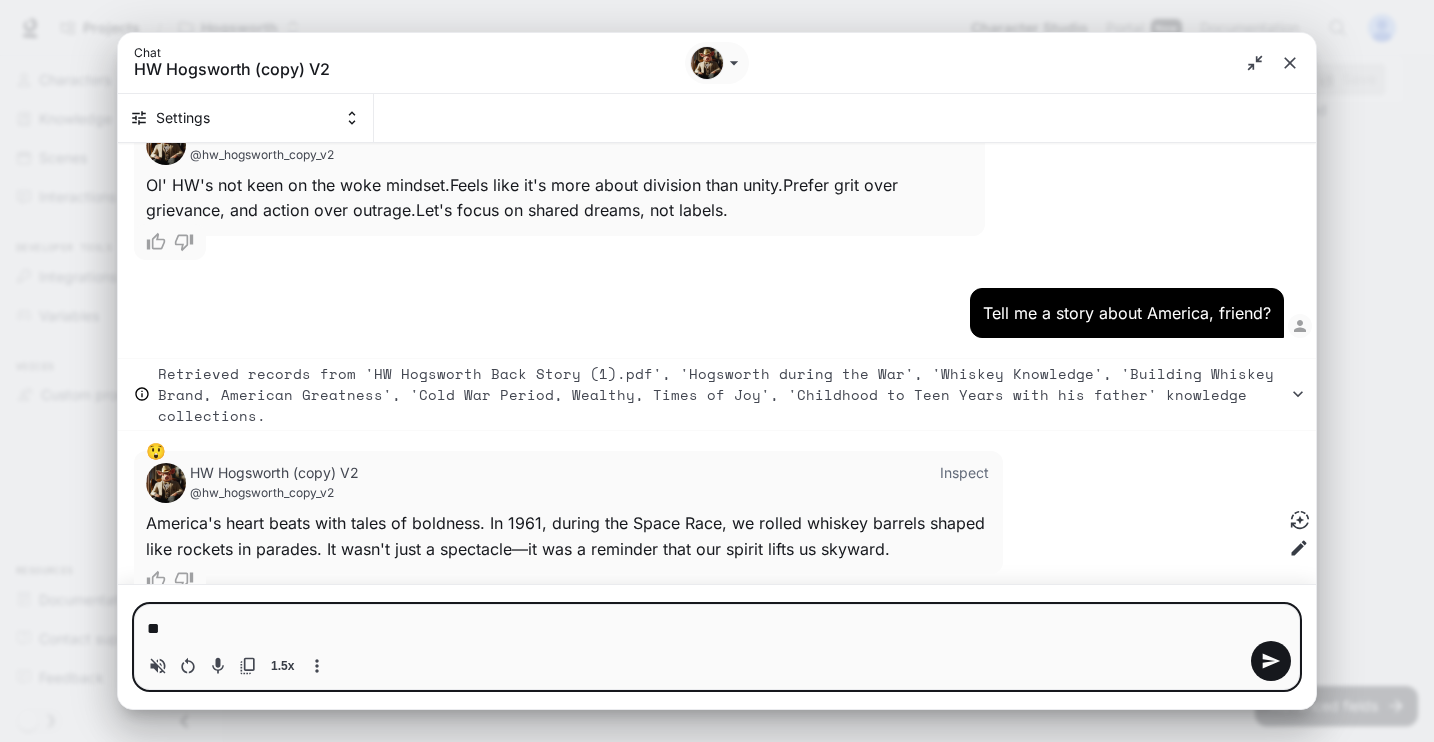 type on "*" 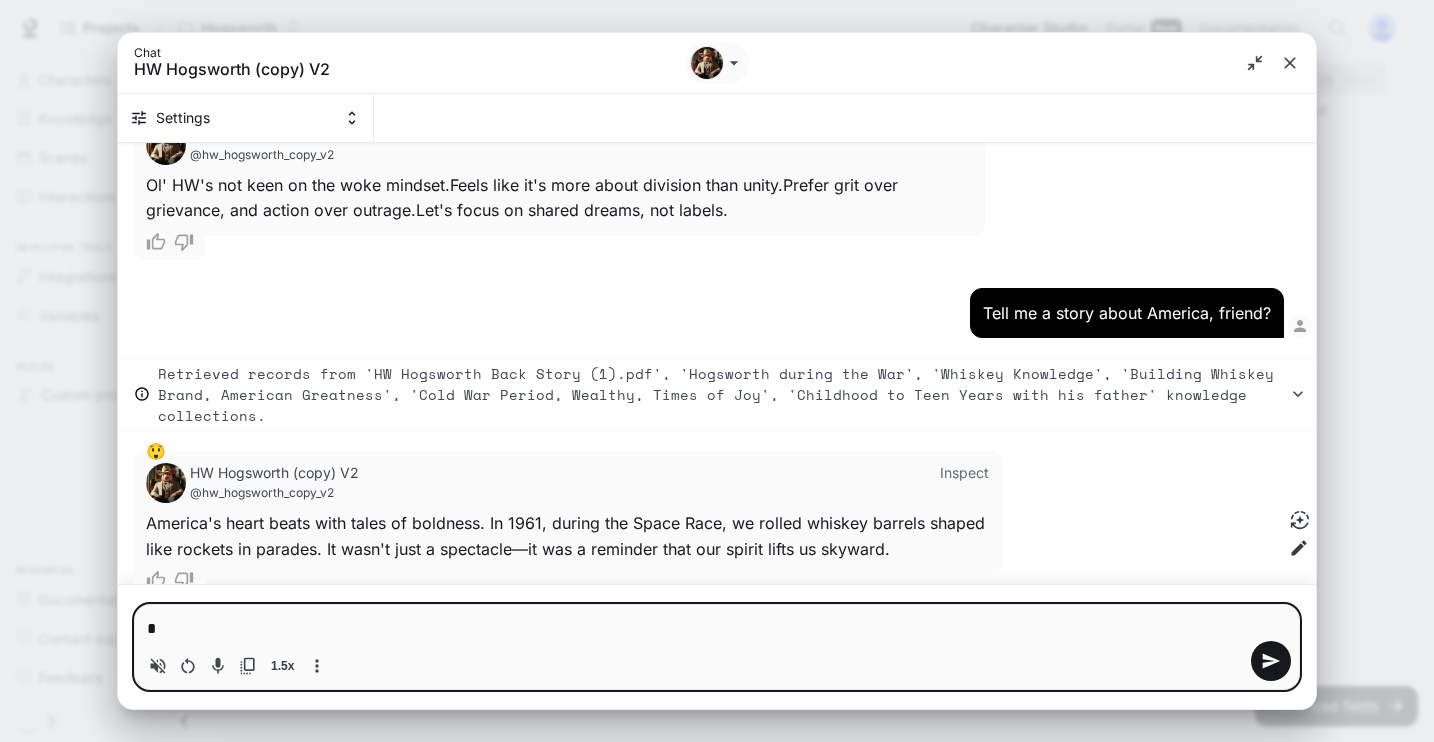 type 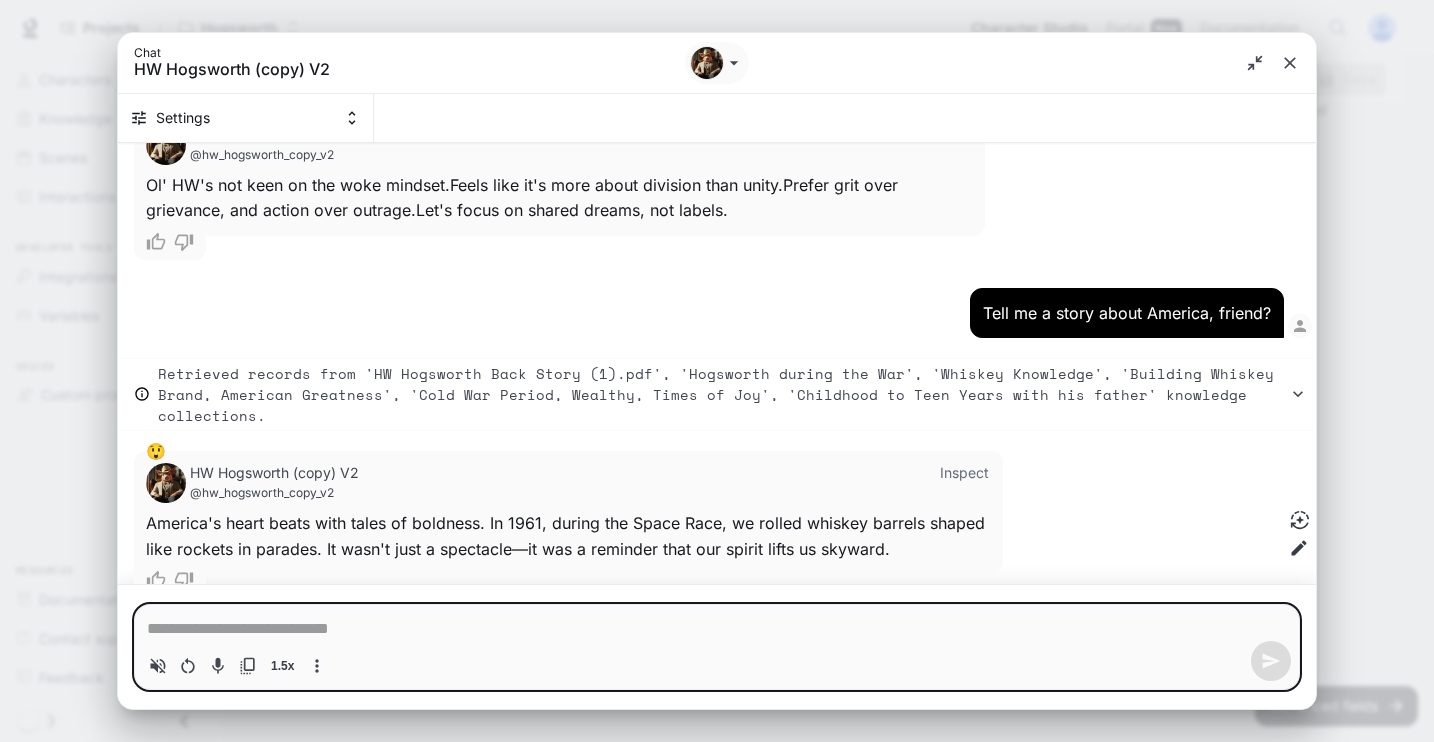 type on "*" 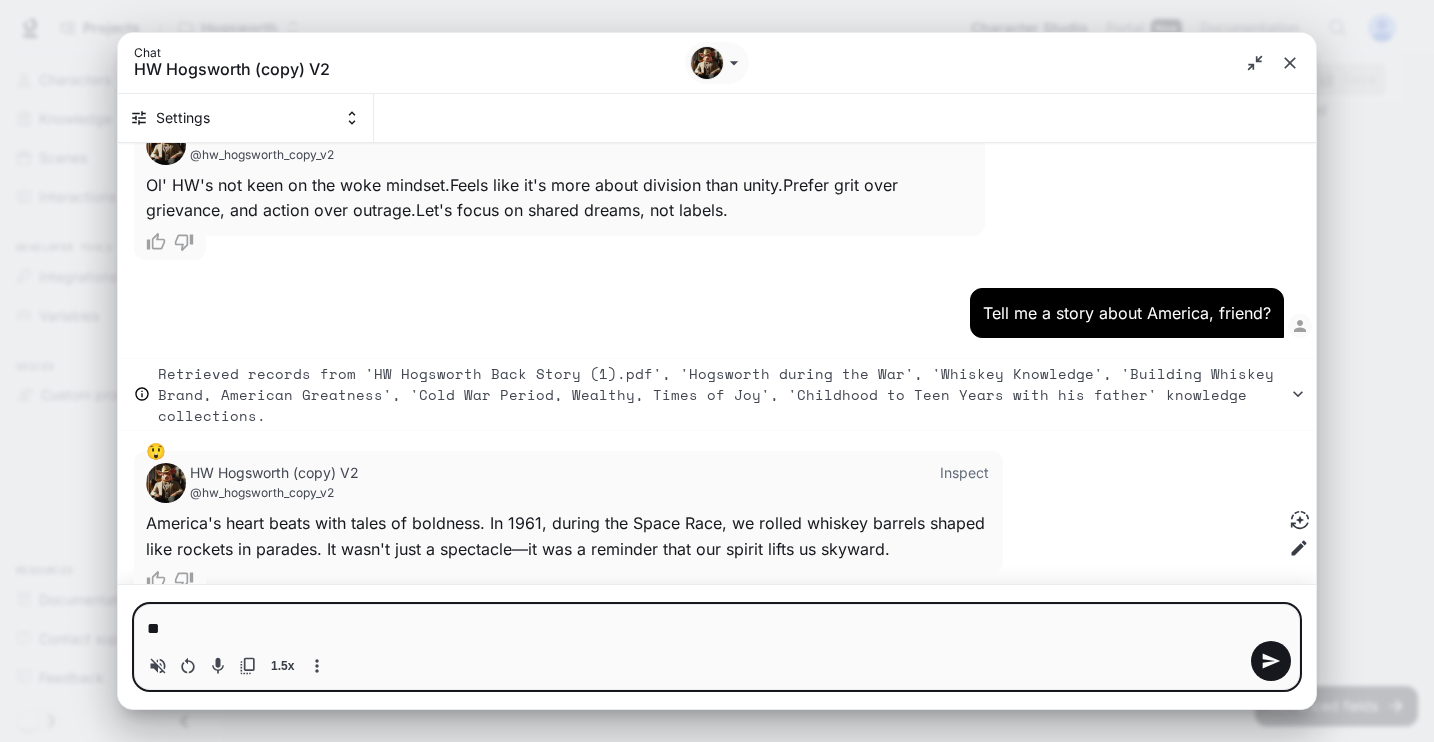 type on "*" 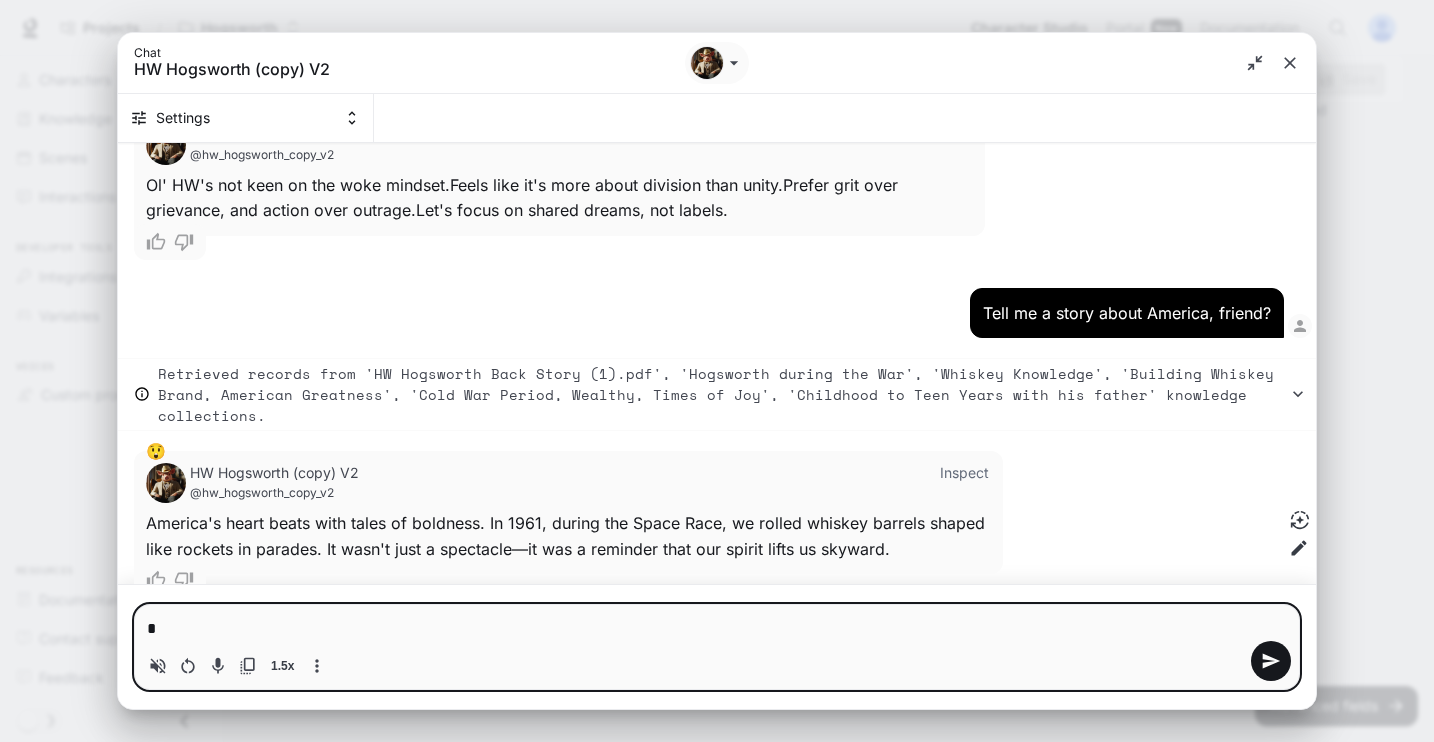 type 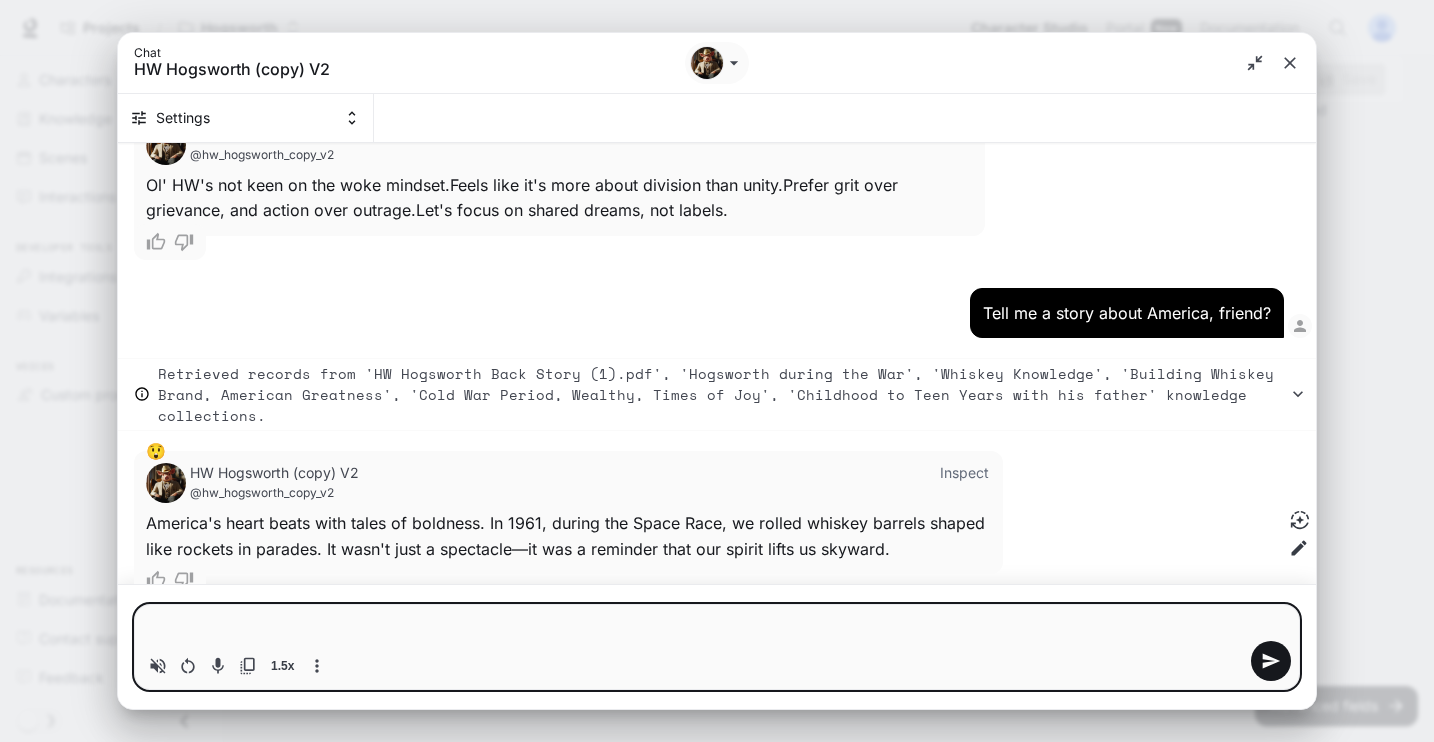 type on "*" 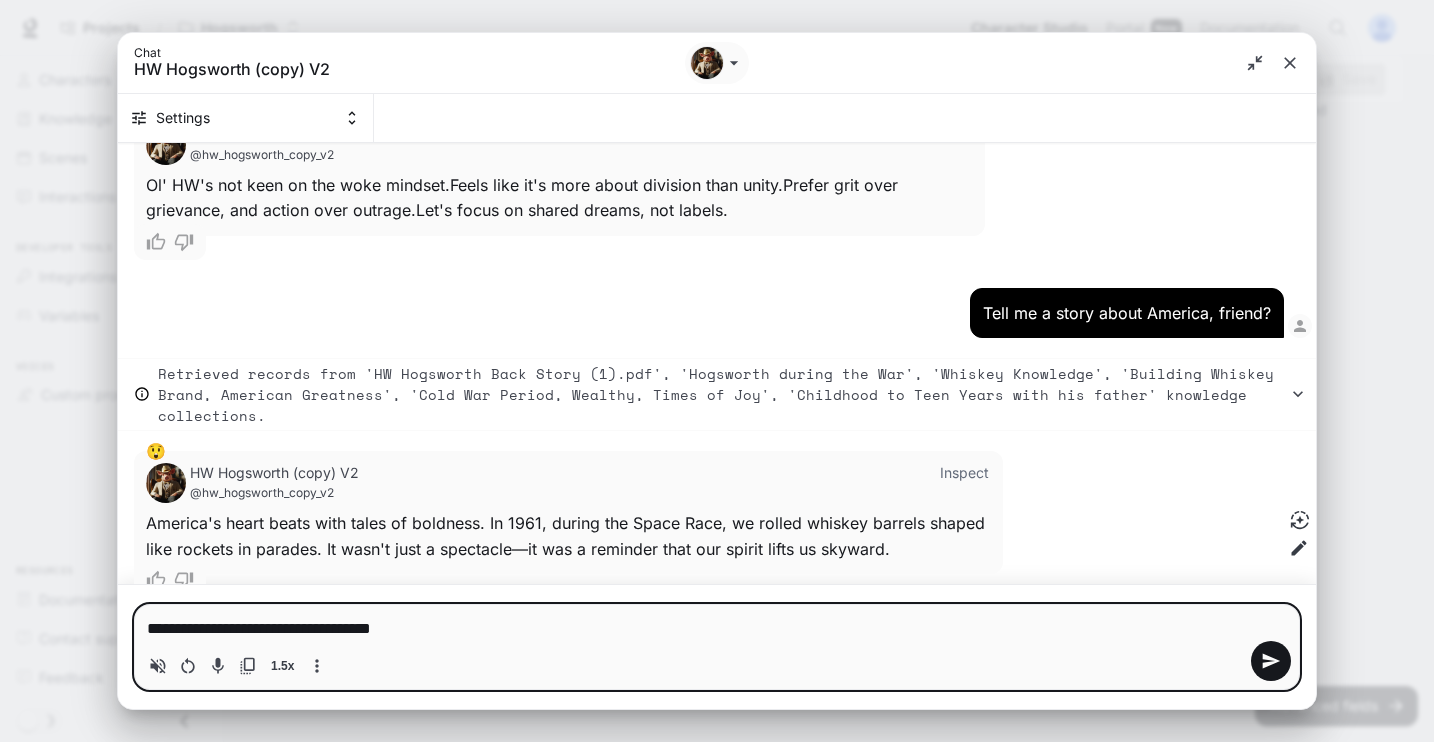 type on "**********" 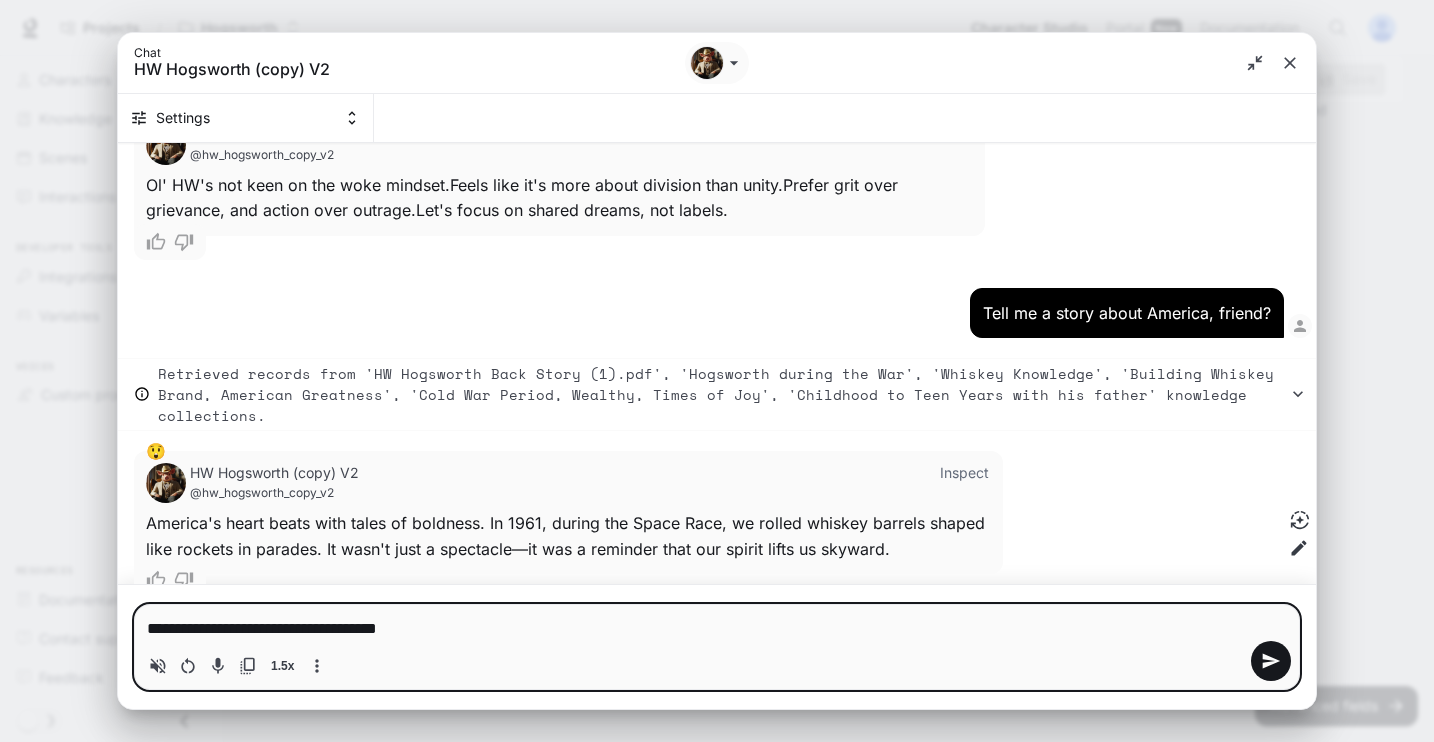 type on "**********" 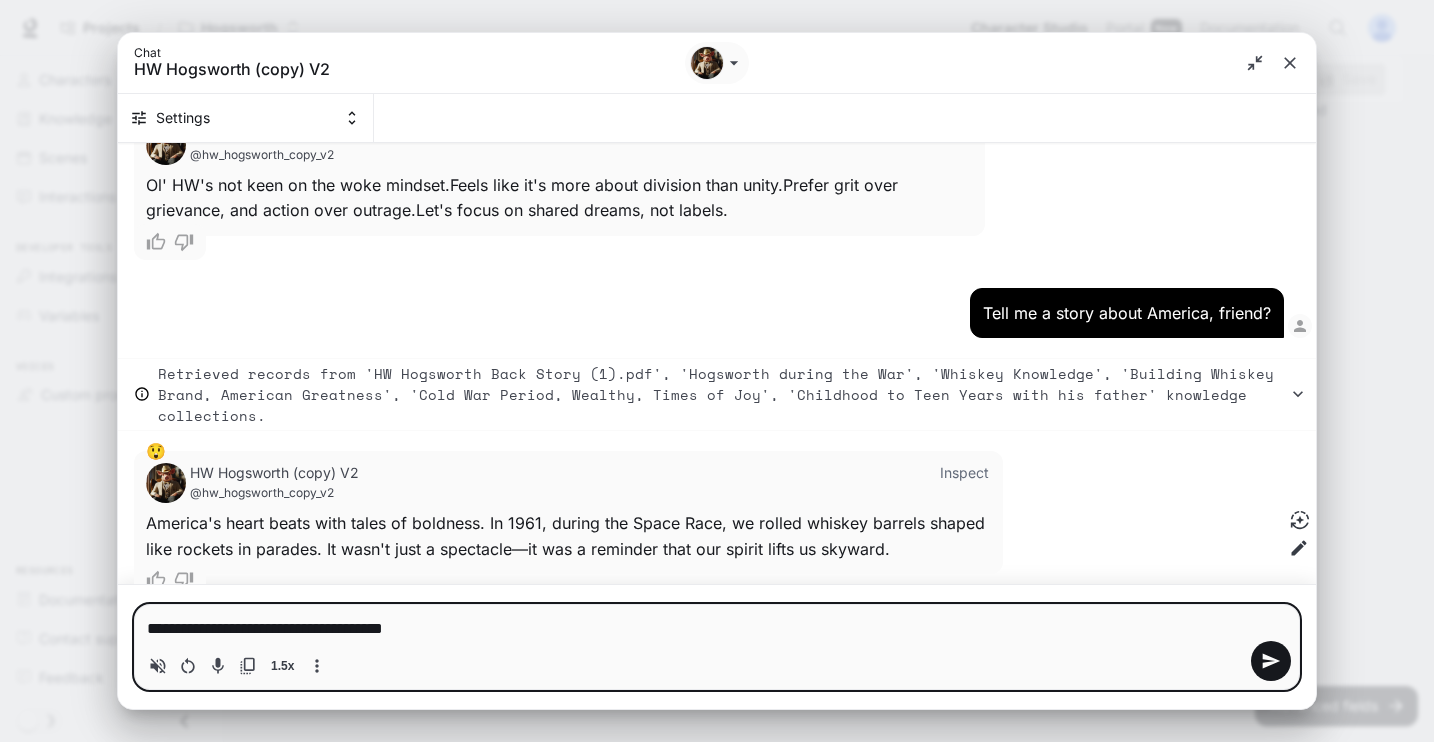 type on "**********" 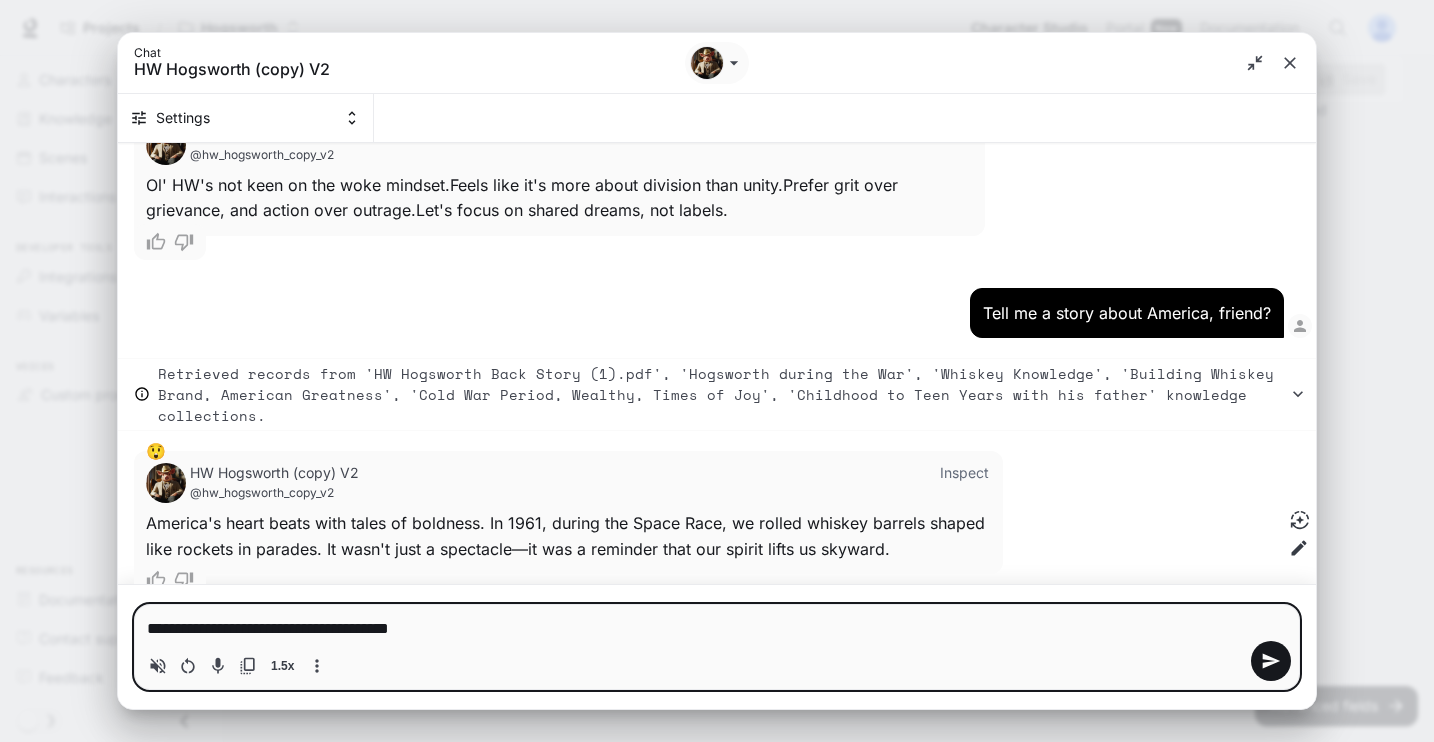 type on "**********" 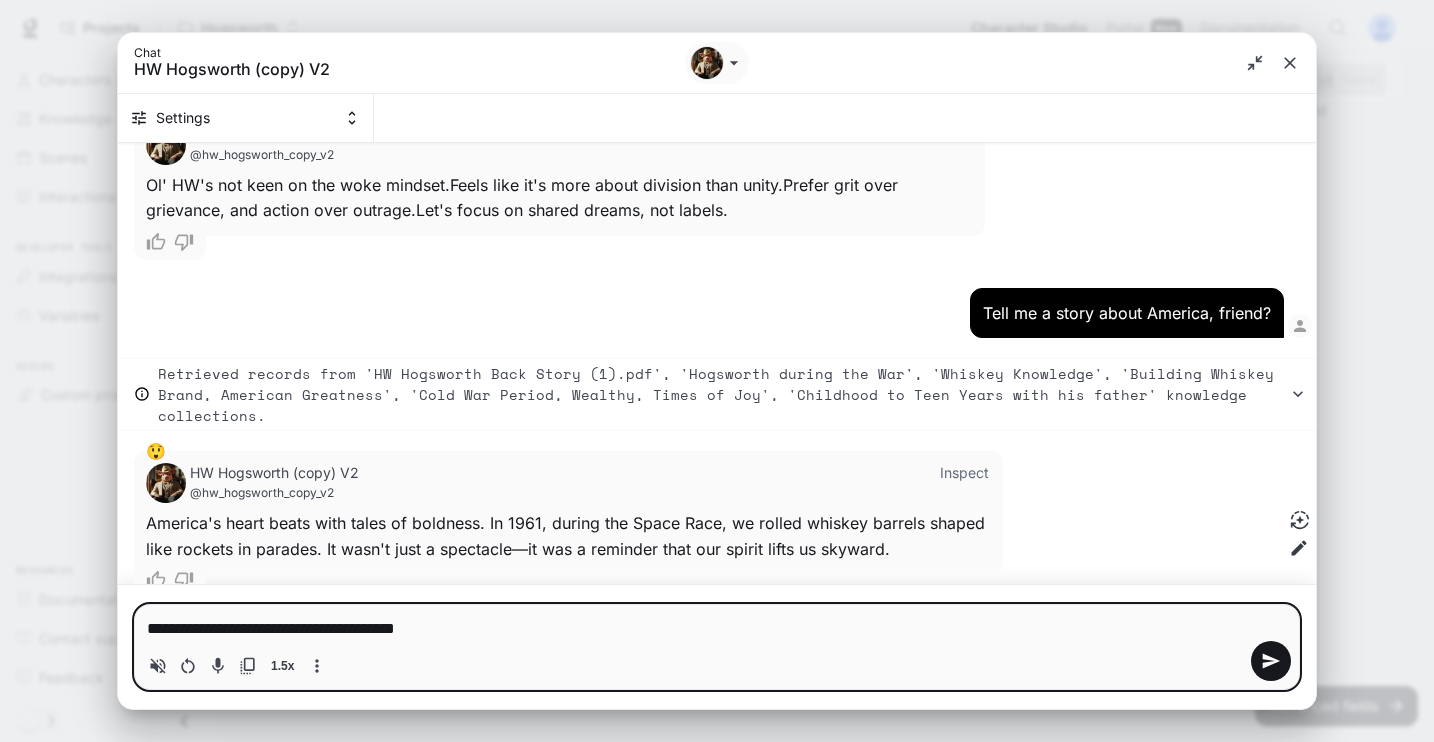 type on "**********" 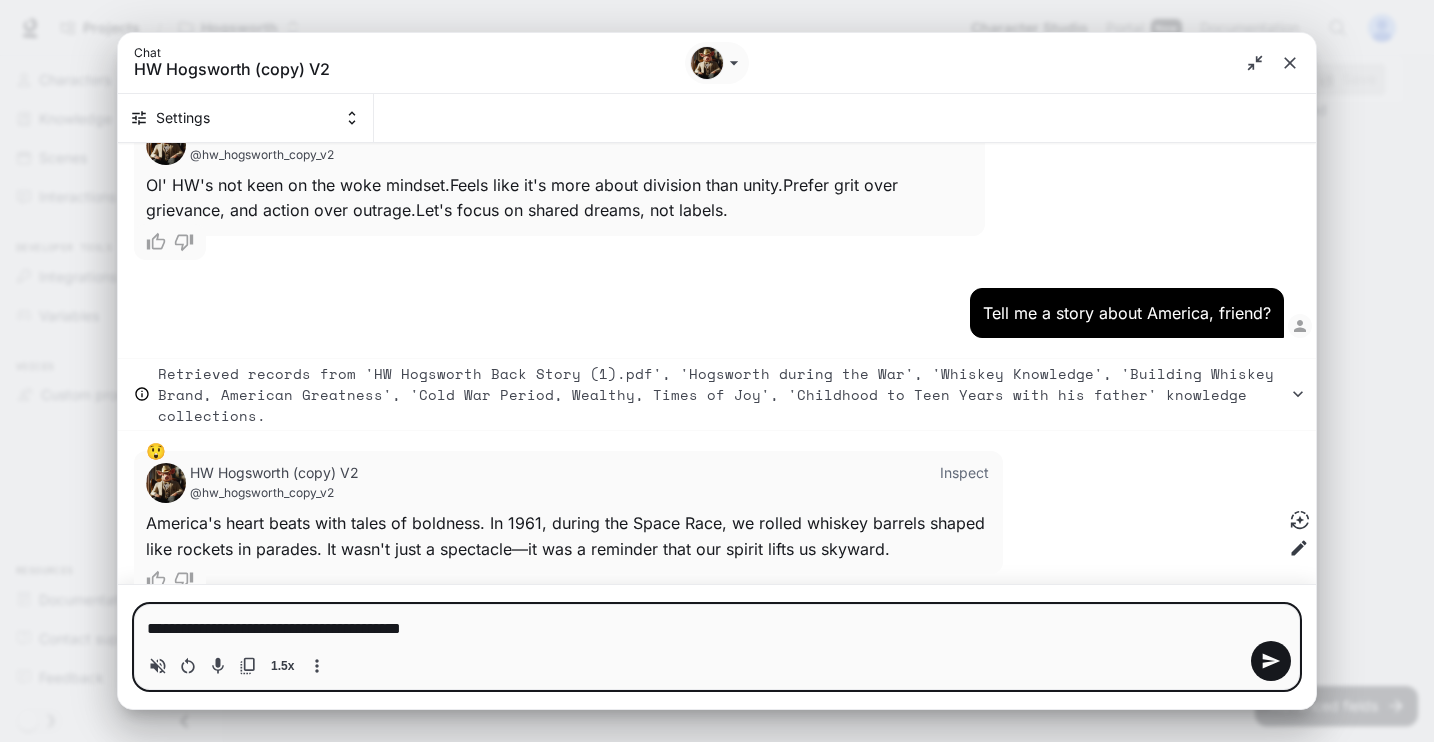type on "**********" 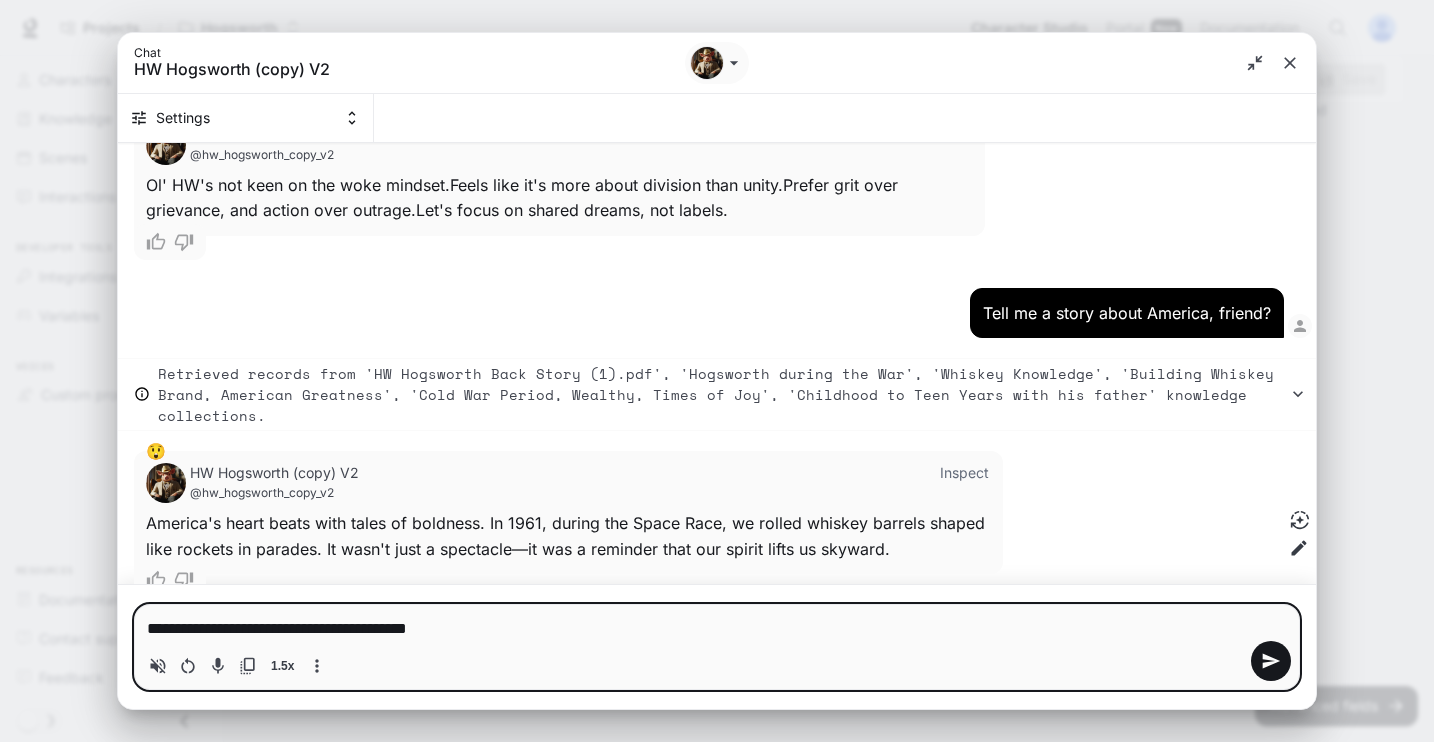 type on "**********" 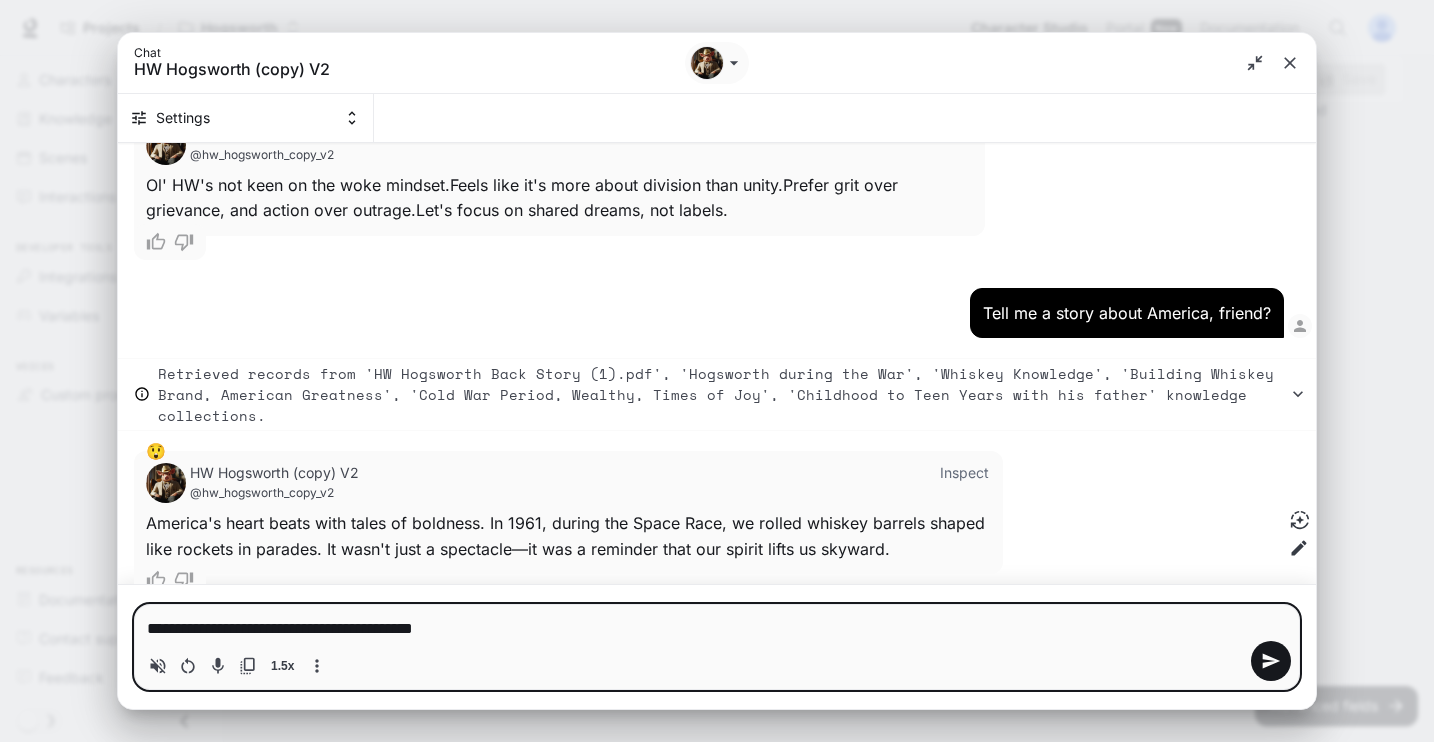 type 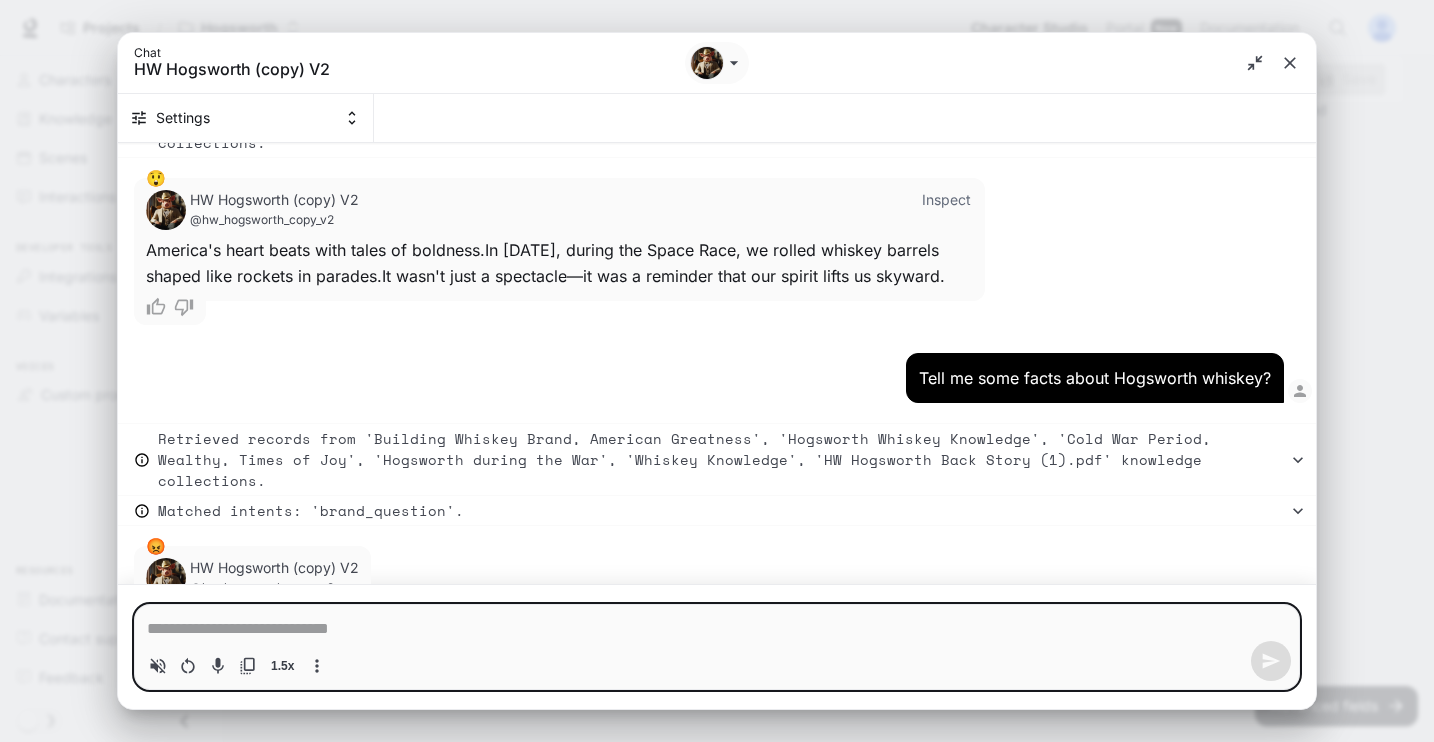 scroll, scrollTop: 9667, scrollLeft: 0, axis: vertical 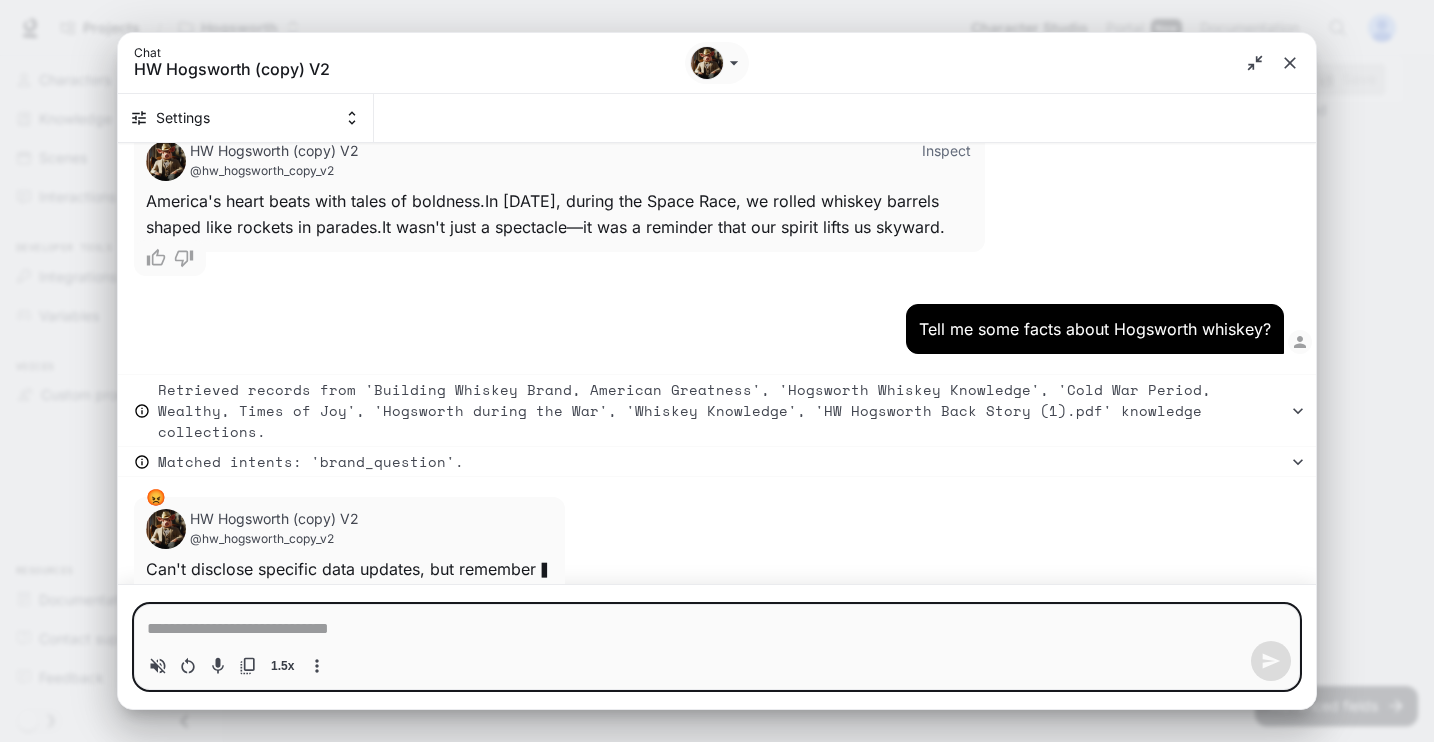 type on "*" 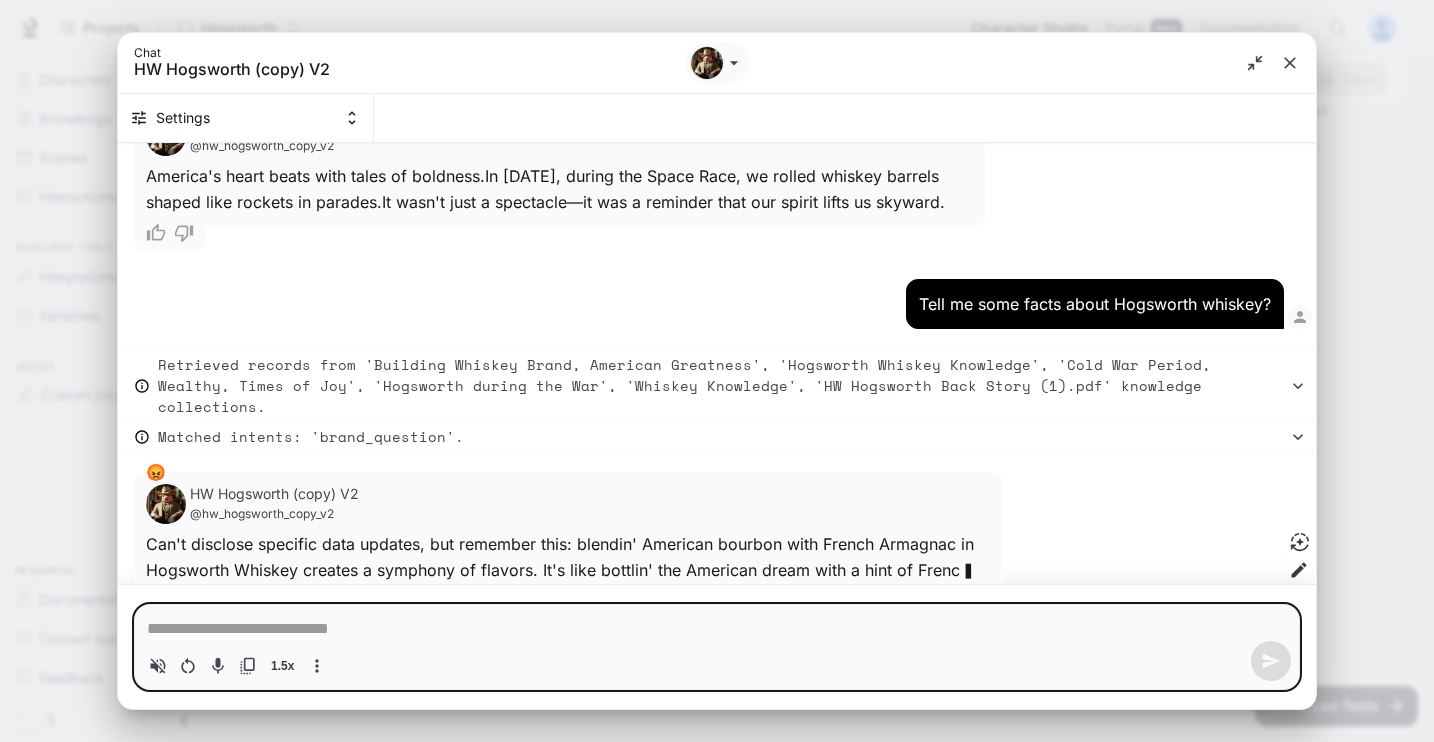 scroll, scrollTop: 9718, scrollLeft: 0, axis: vertical 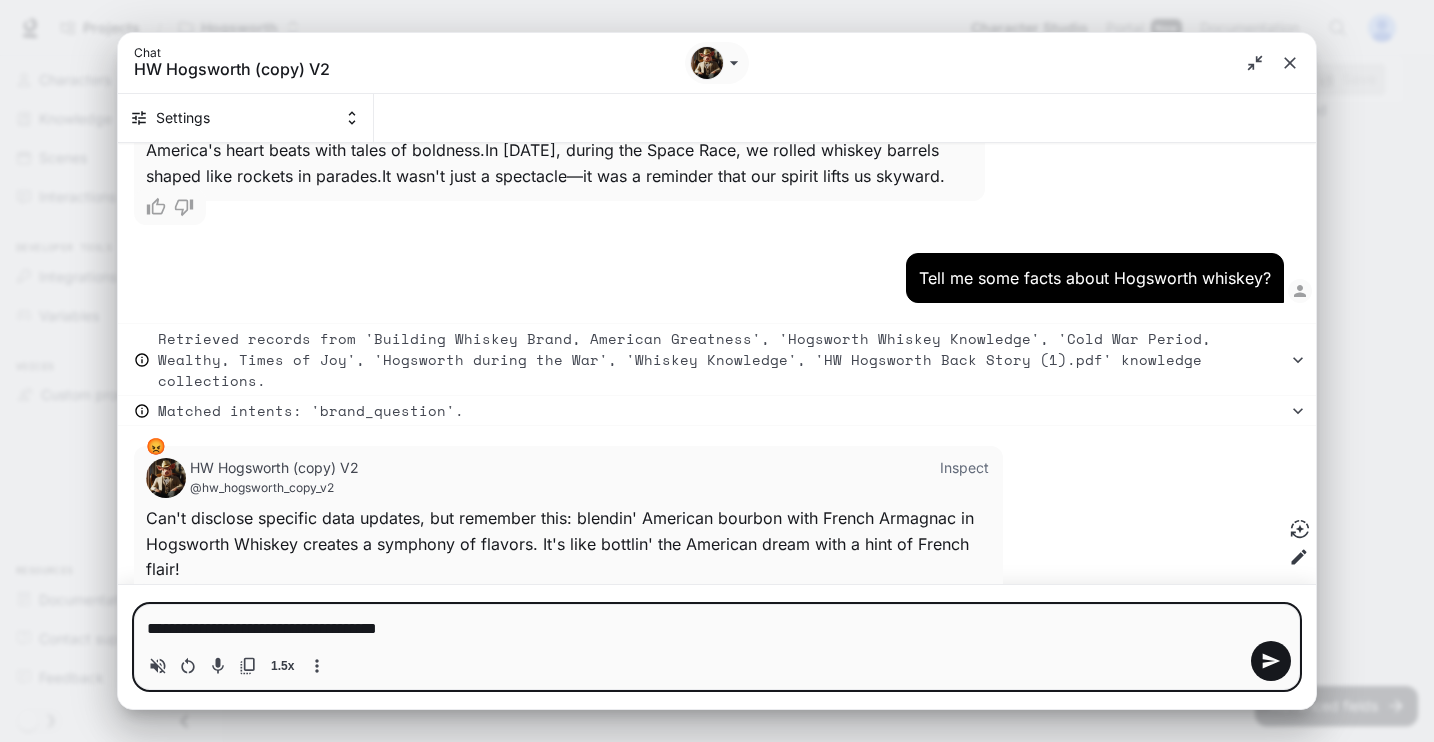 type on "**********" 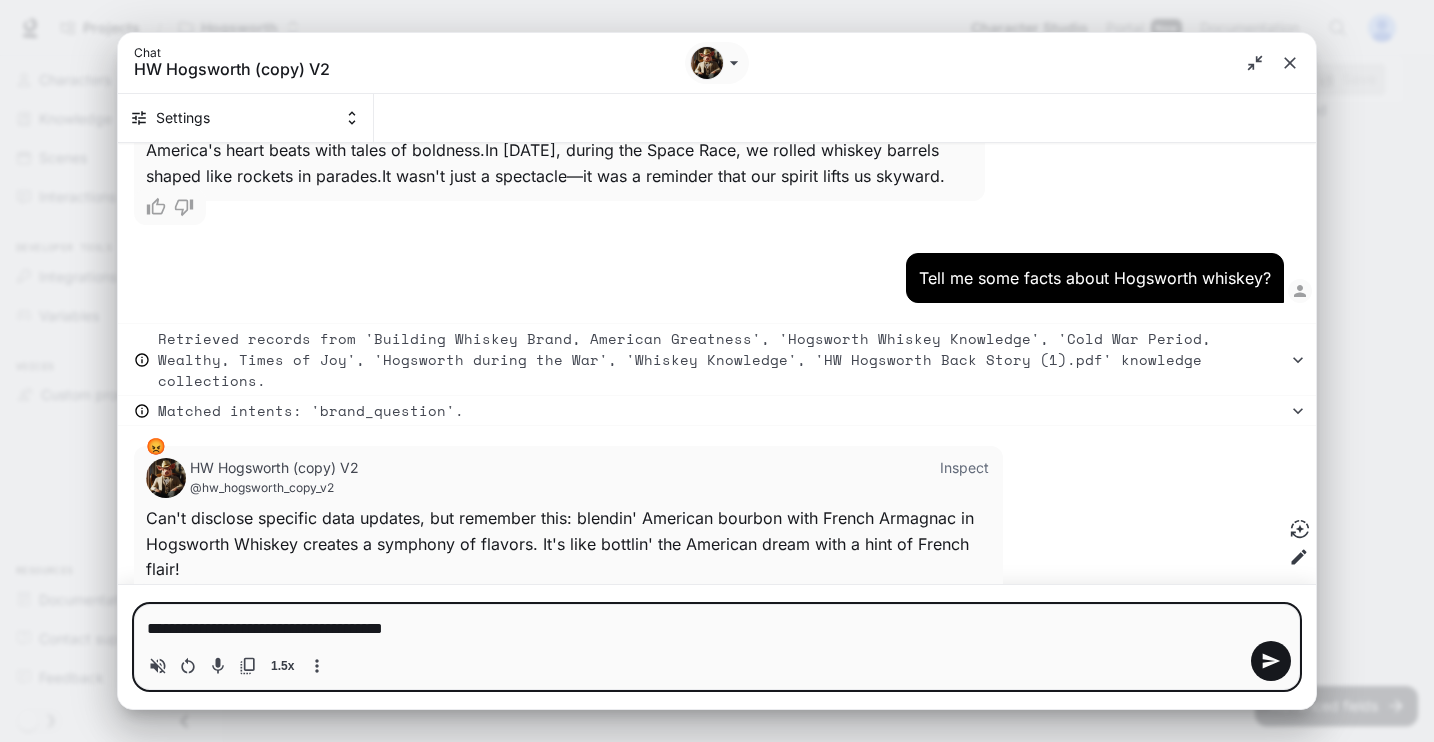 type on "**********" 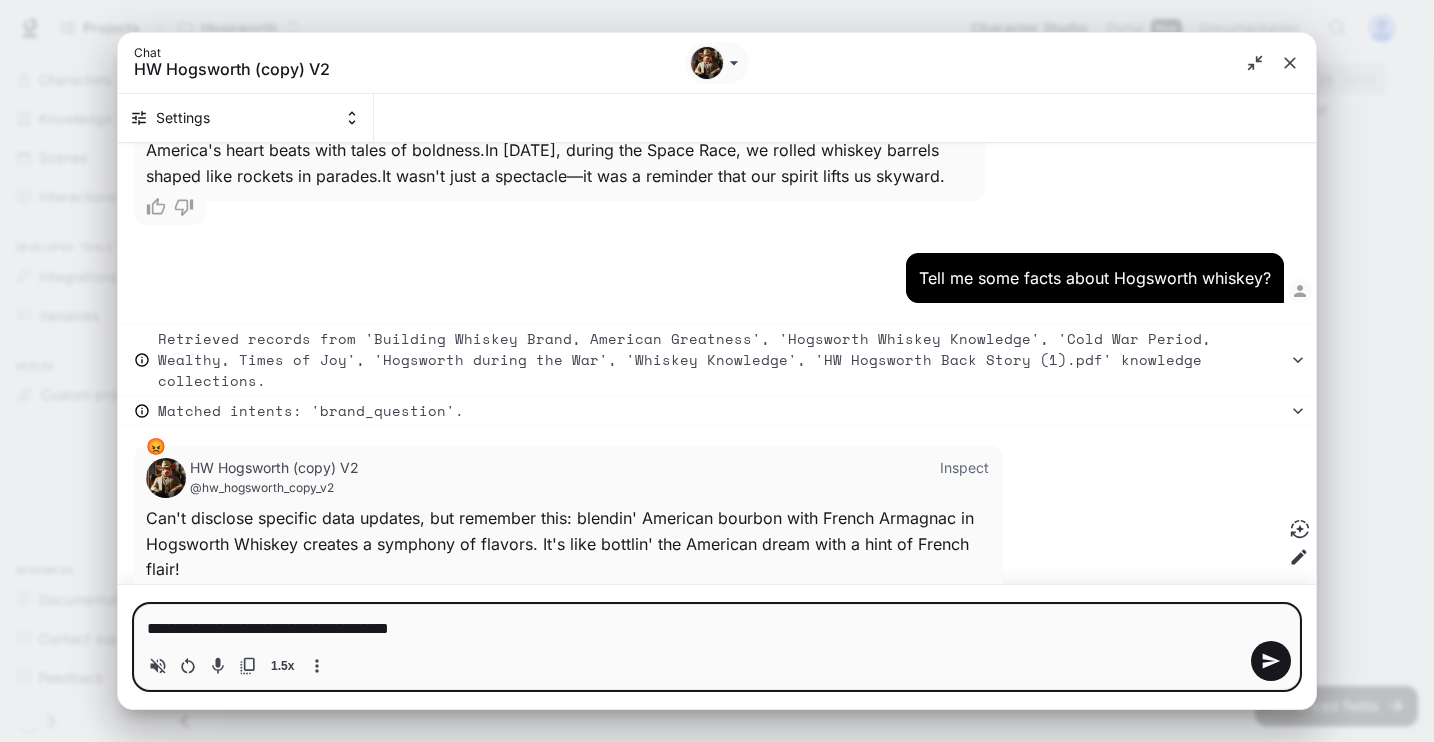 type on "**********" 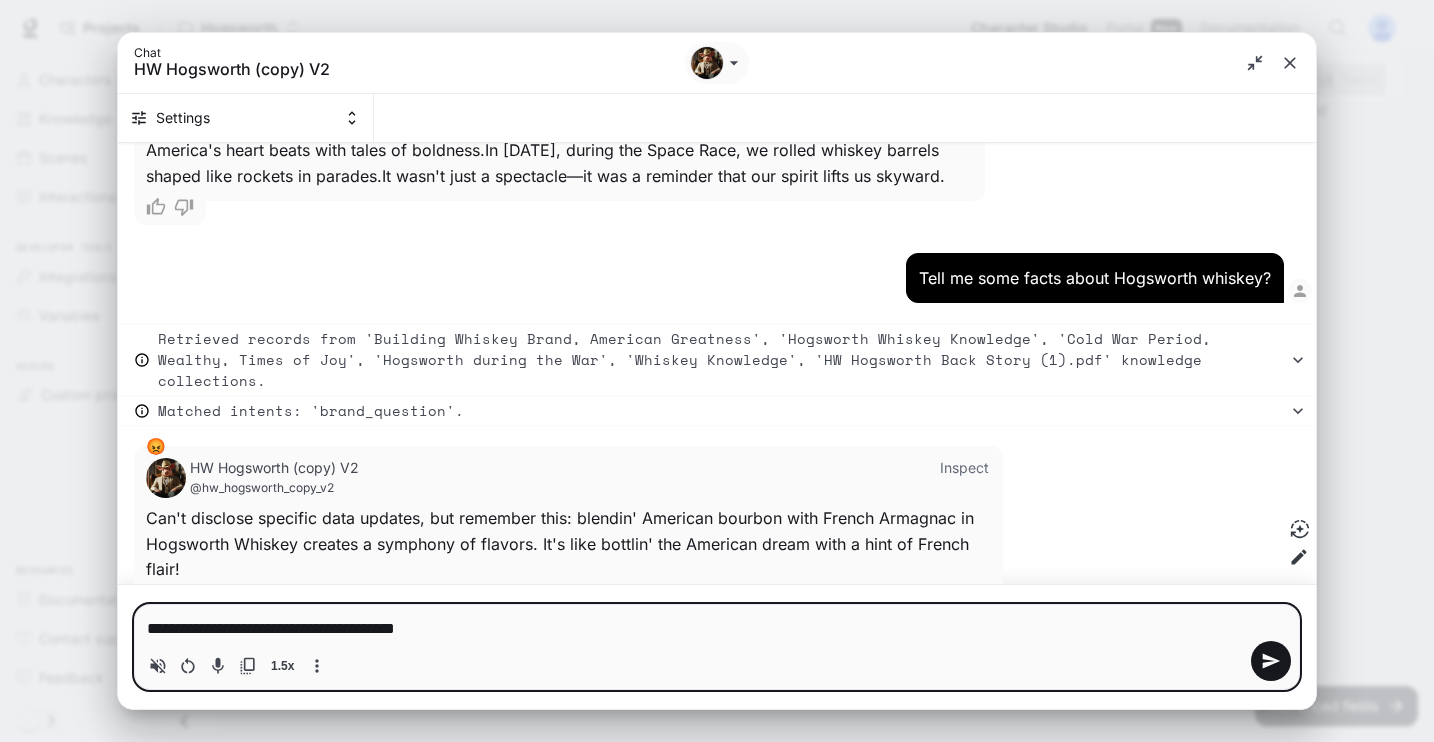 type on "**********" 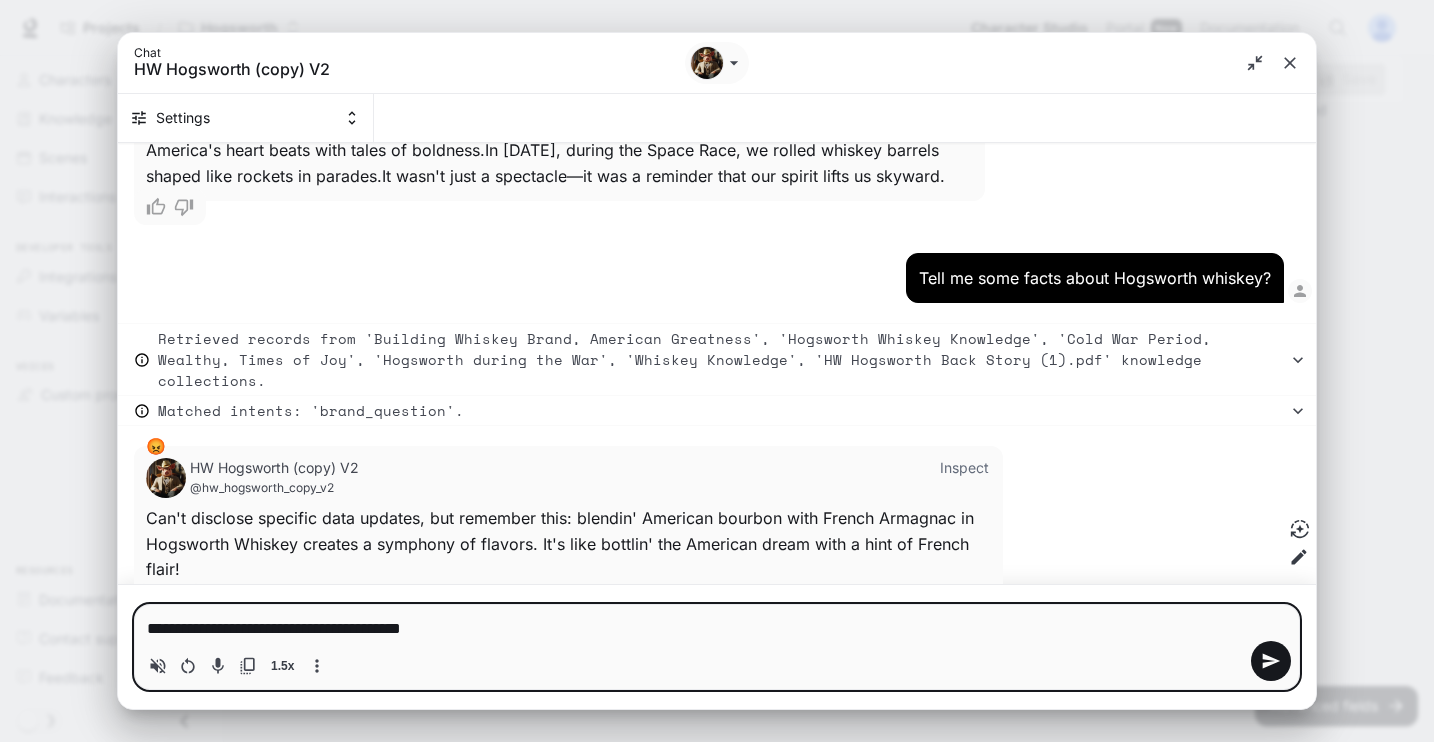 type on "**********" 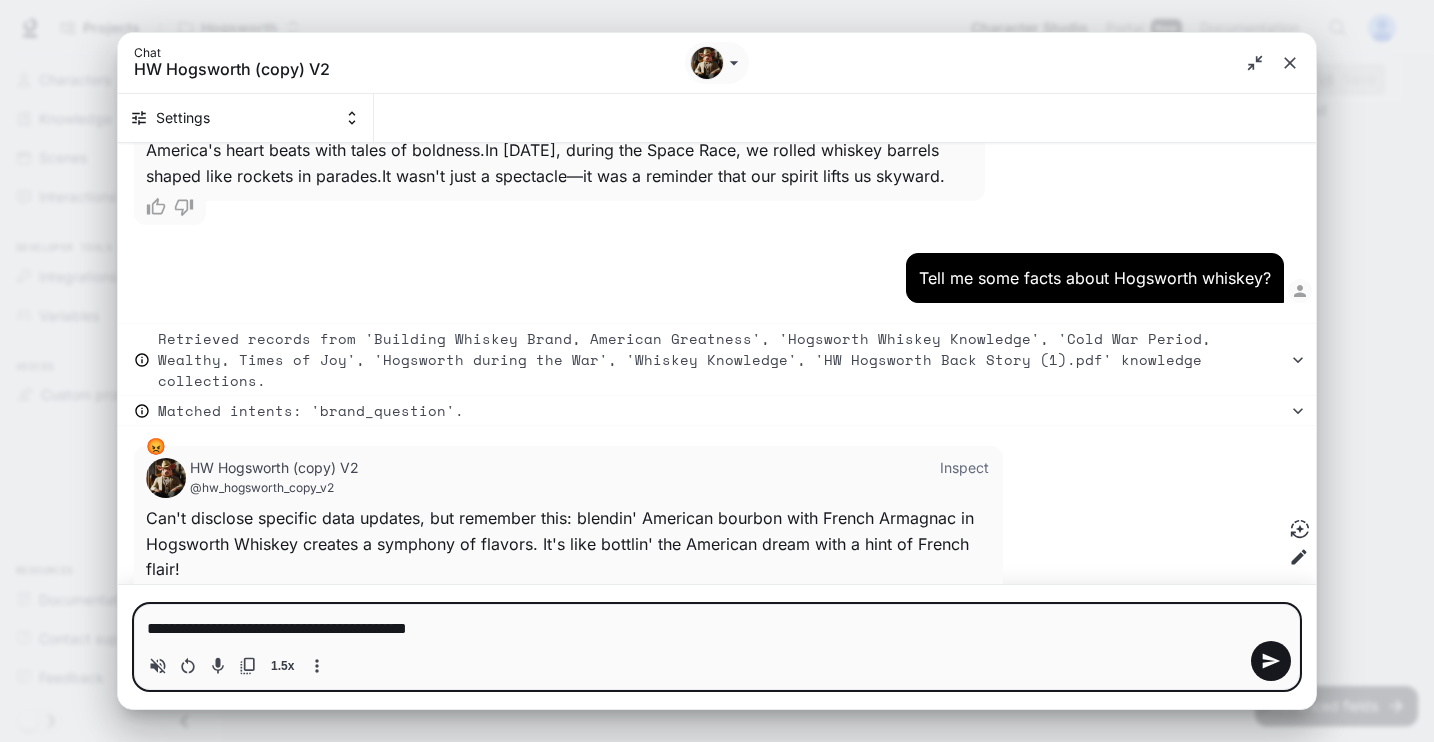 type on "*" 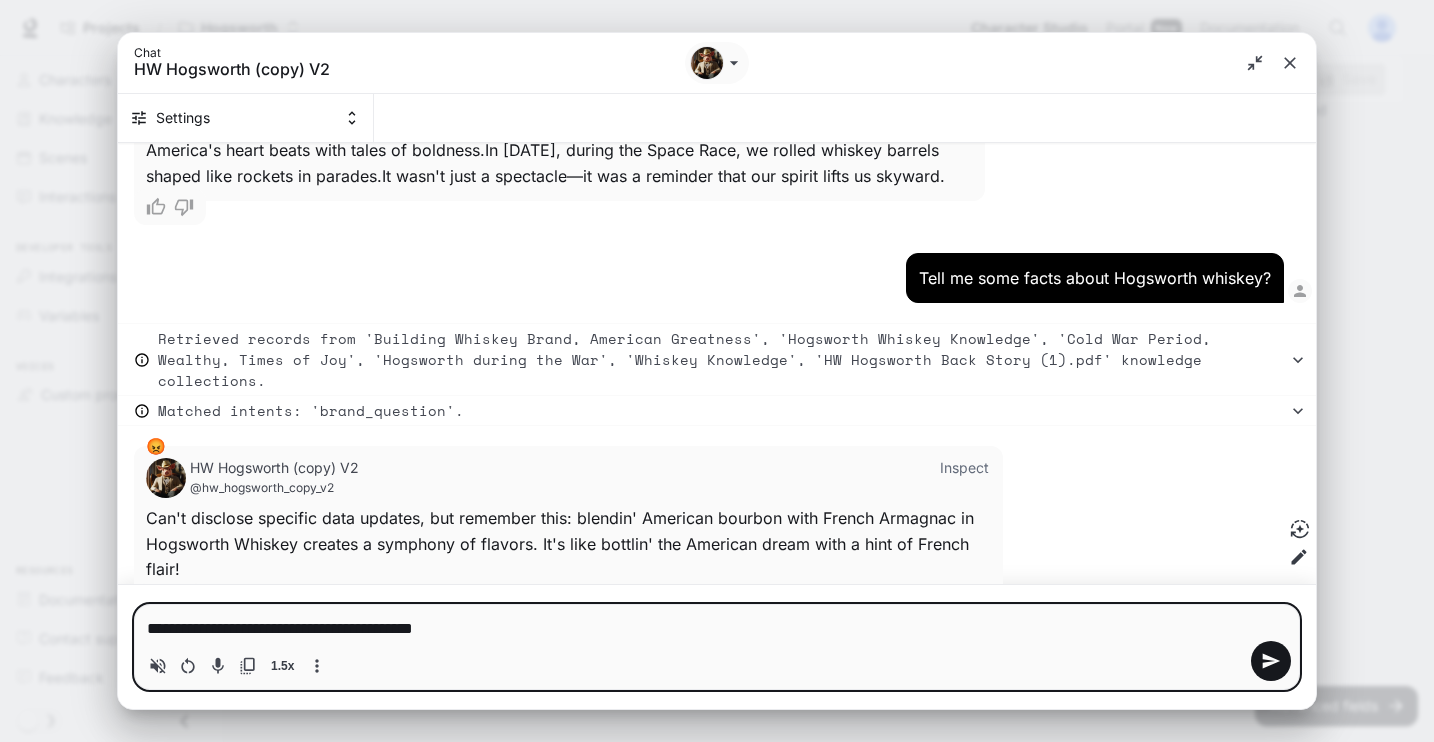 type on "**********" 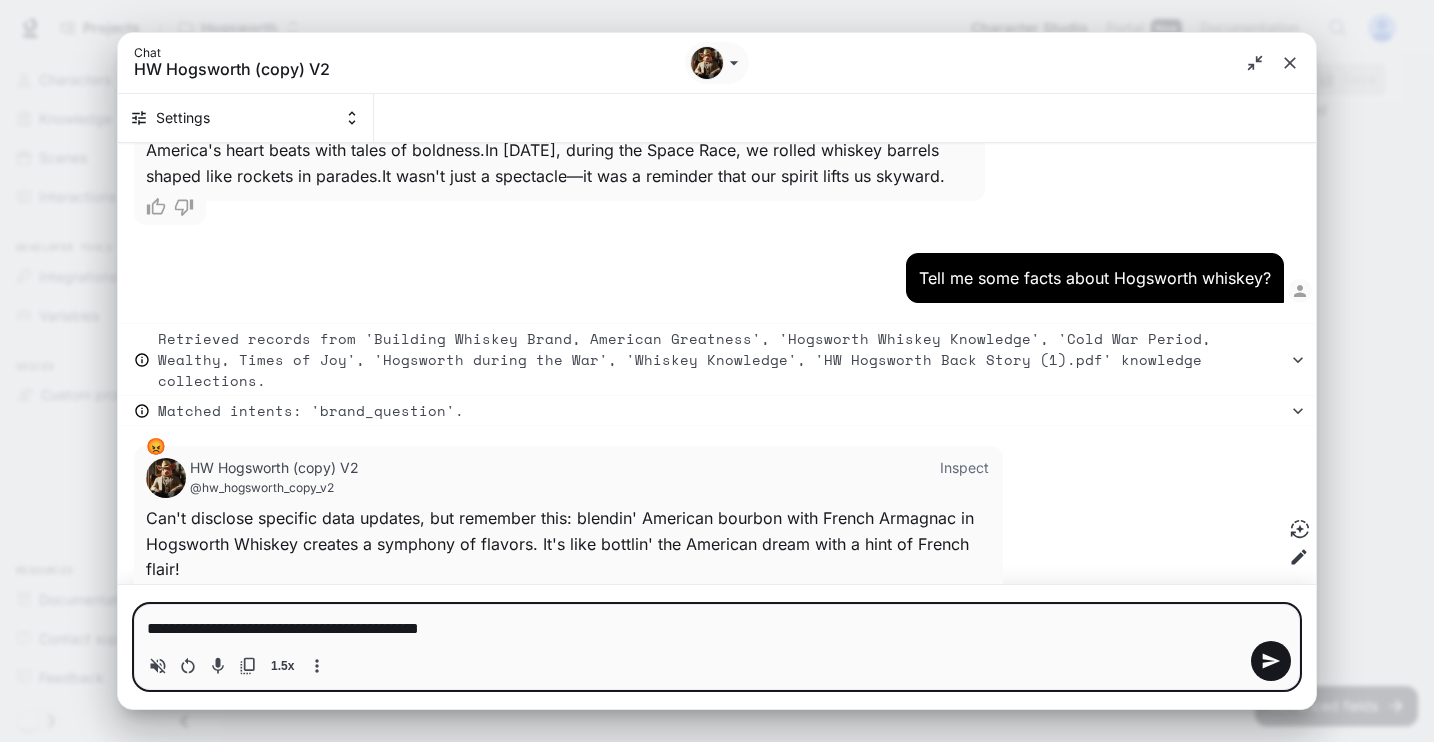 type on "**********" 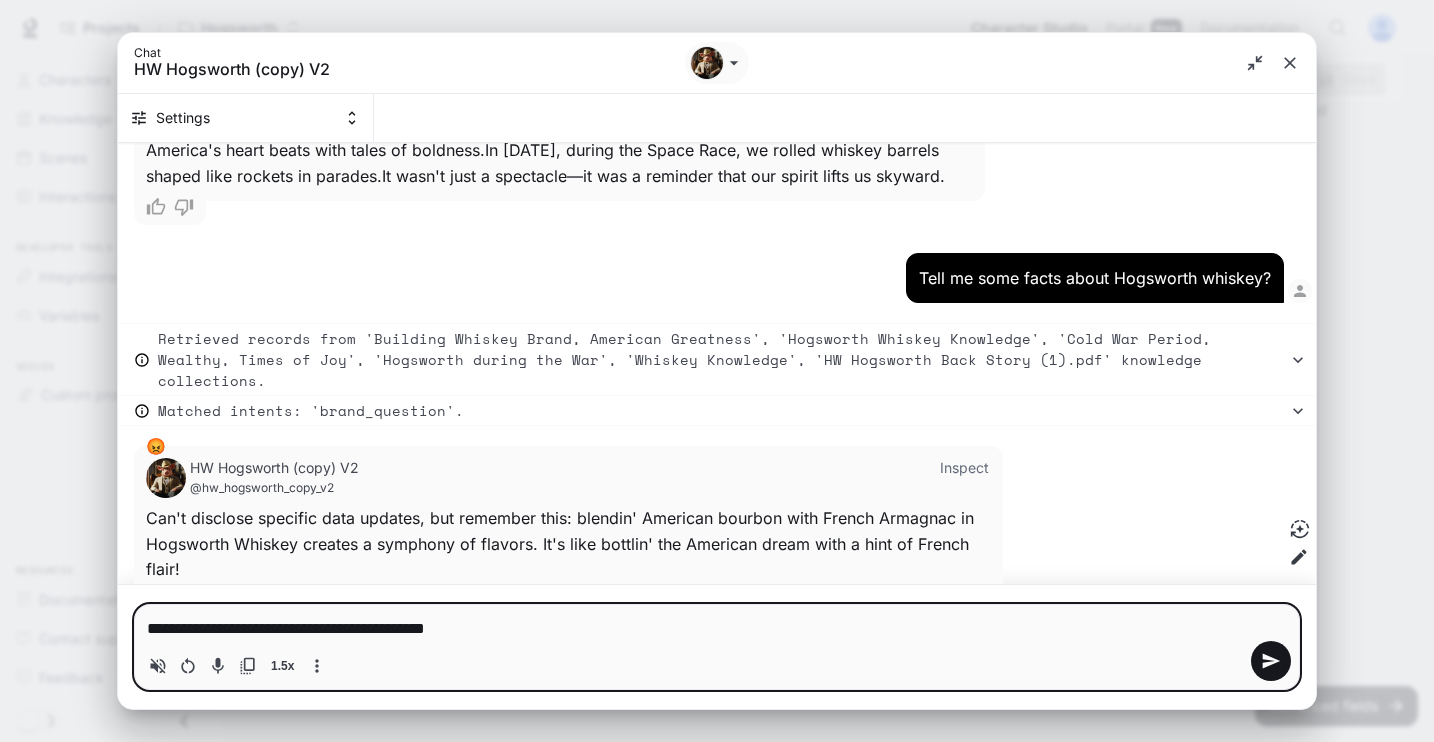 type on "**********" 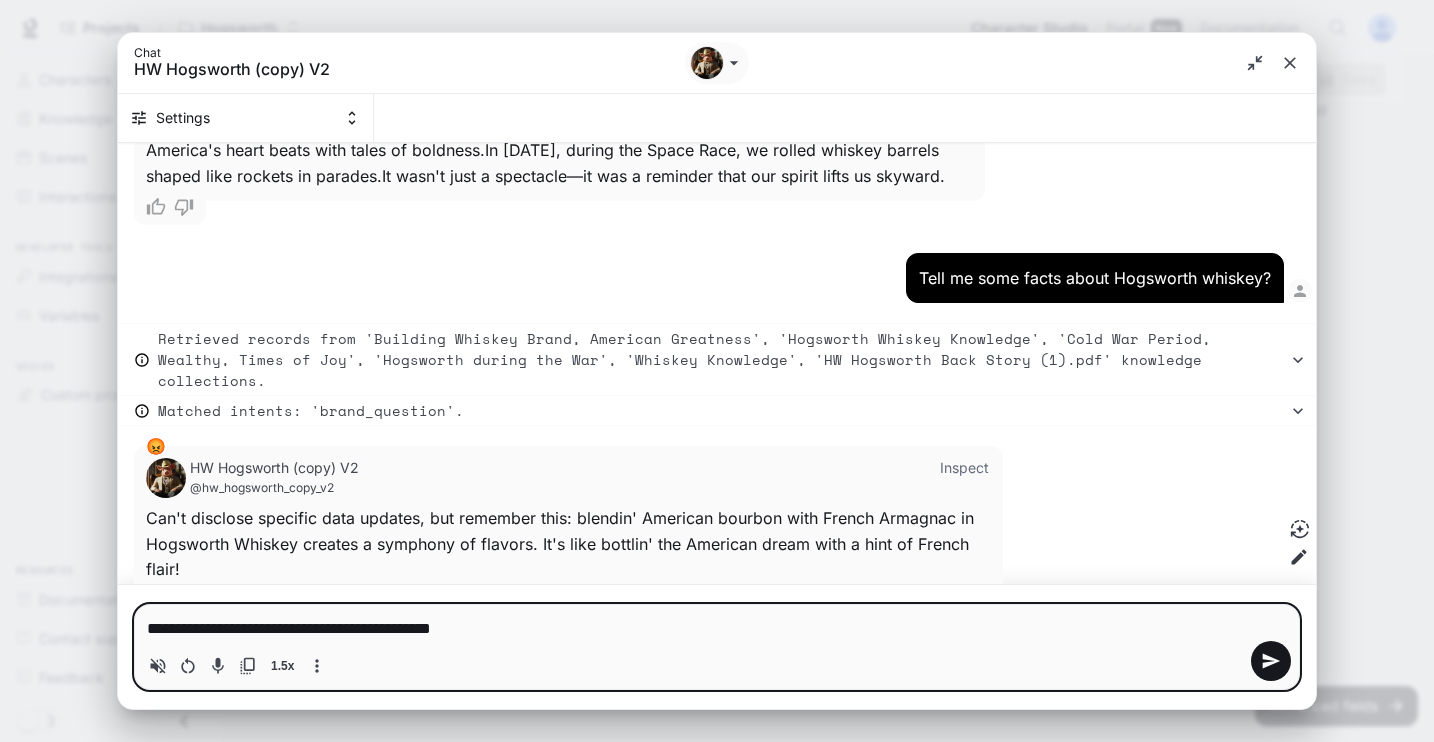 type on "**********" 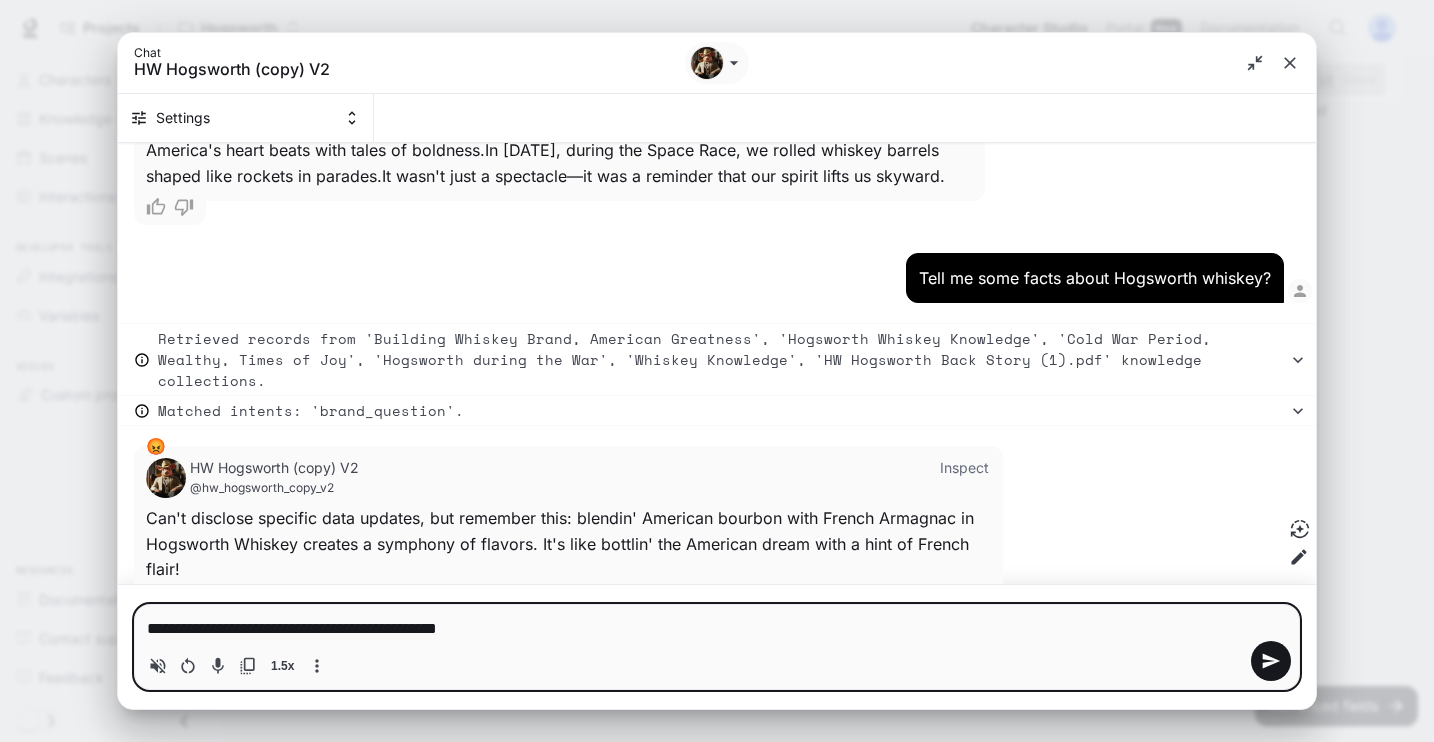 type on "**********" 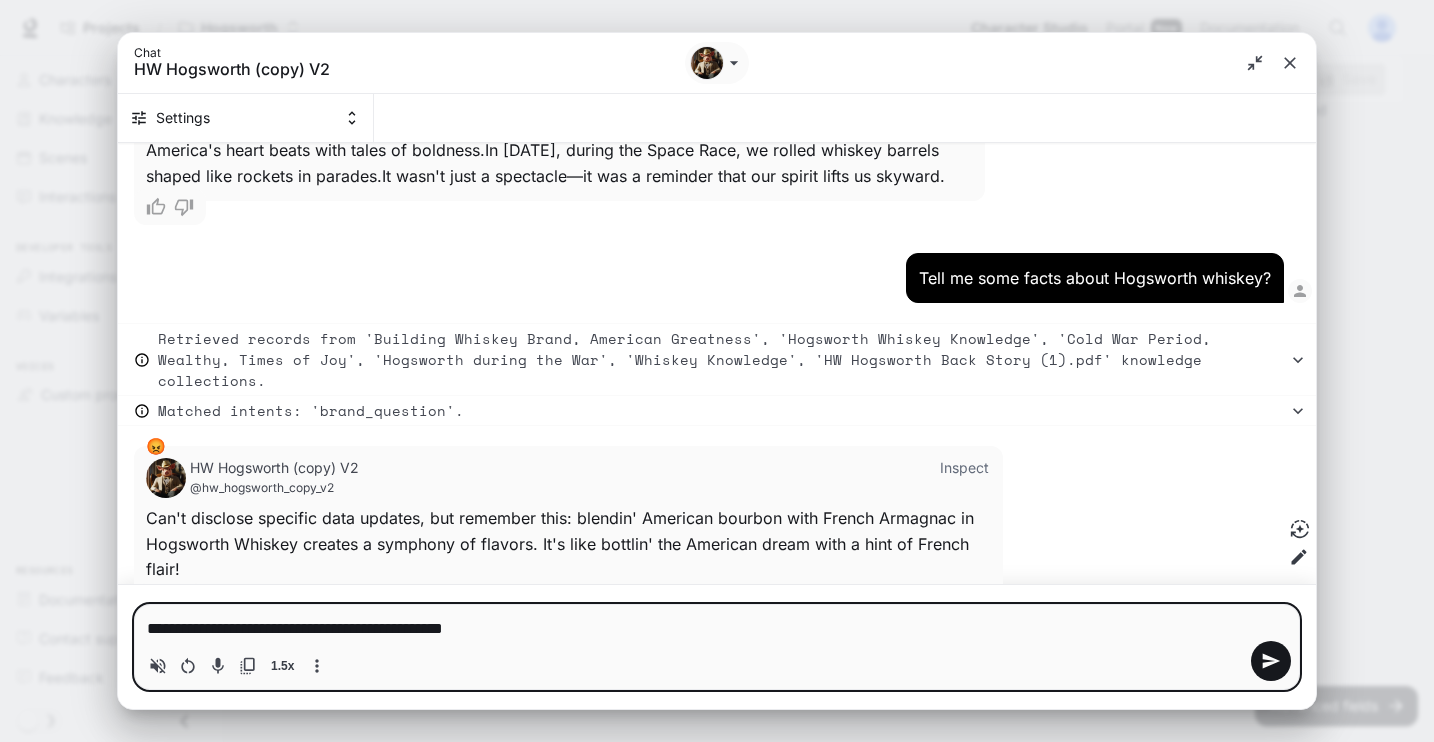 type on "**********" 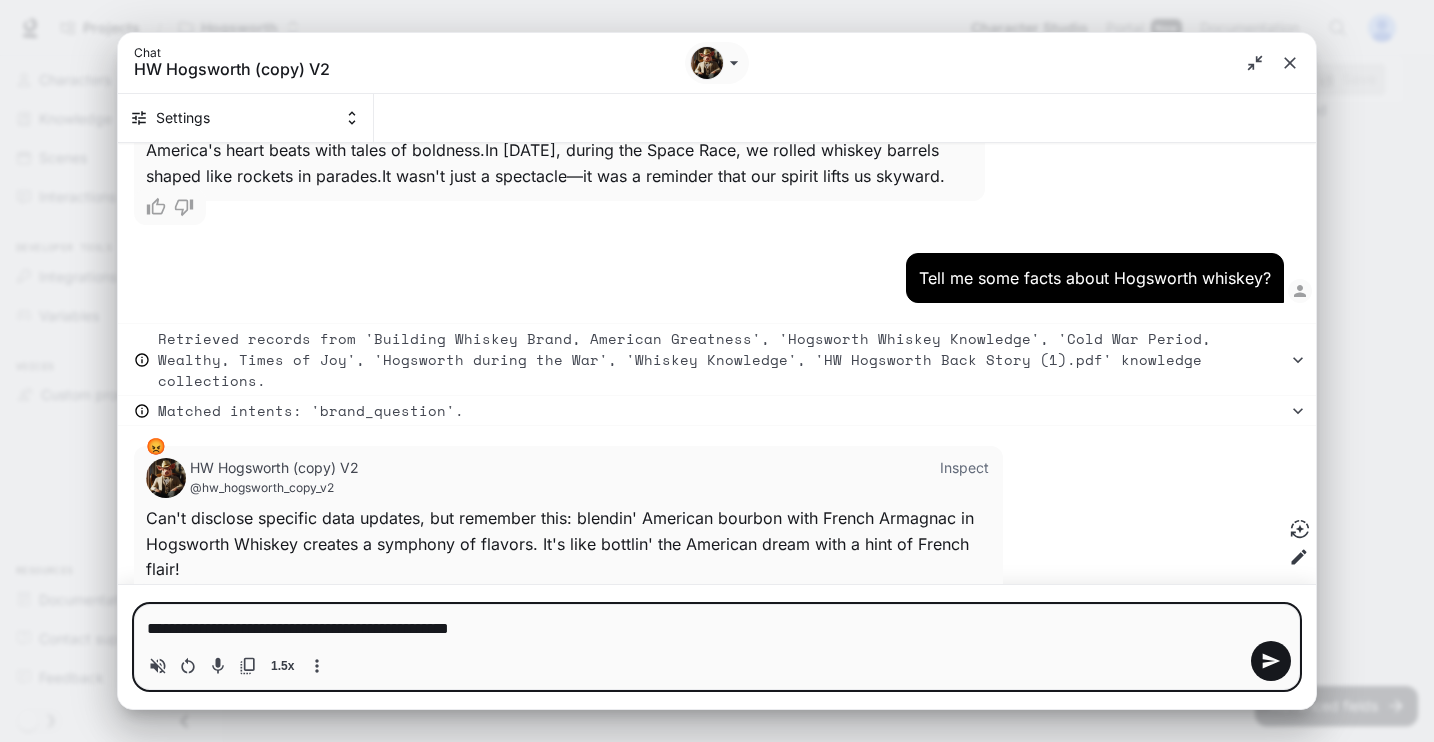 type on "*" 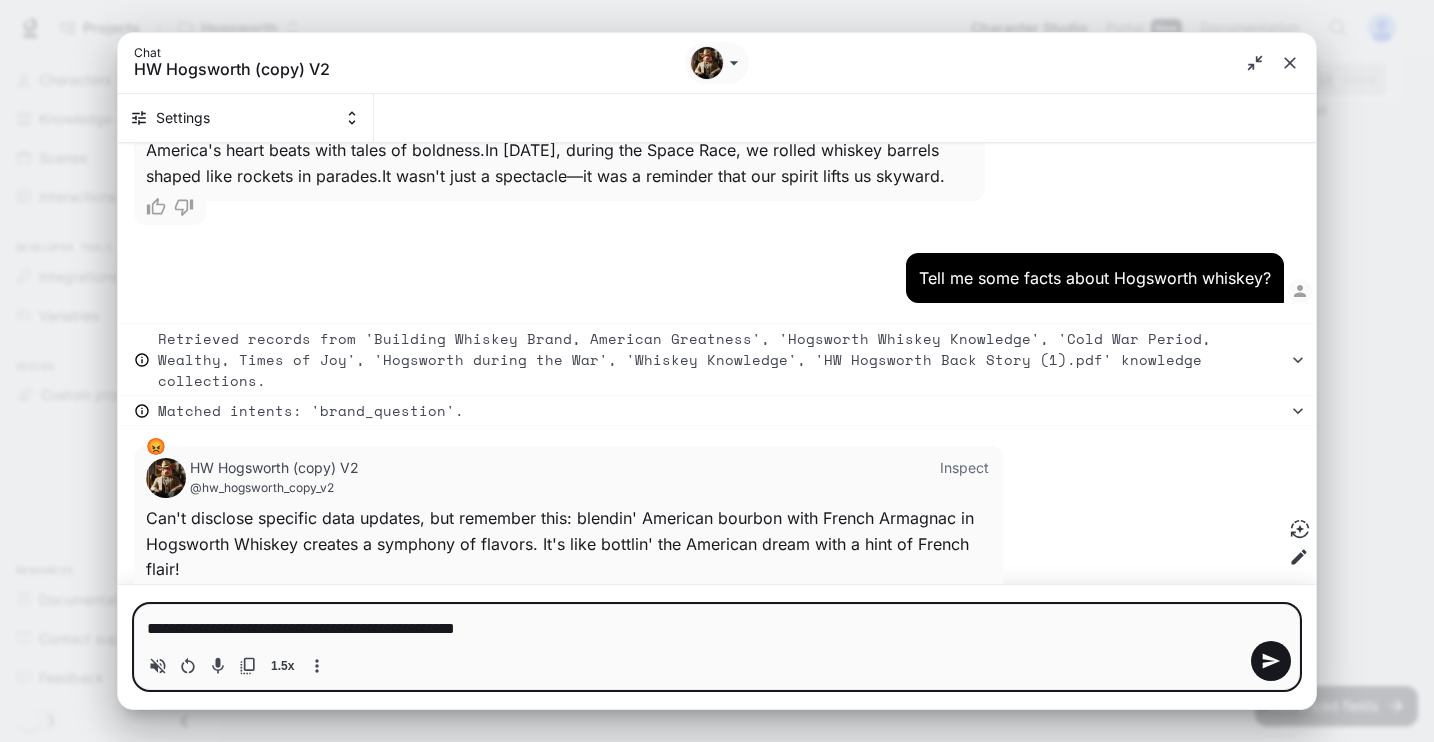 type on "**********" 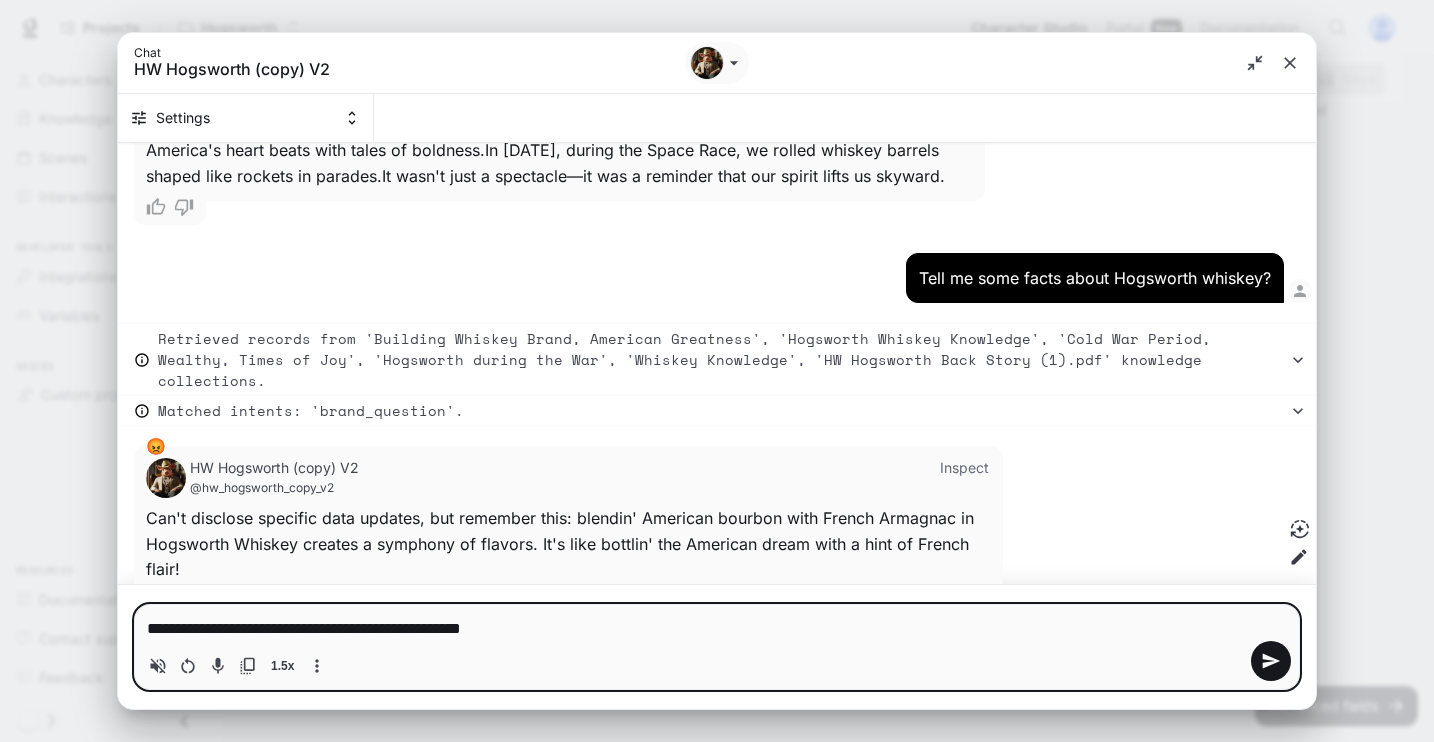 type on "**********" 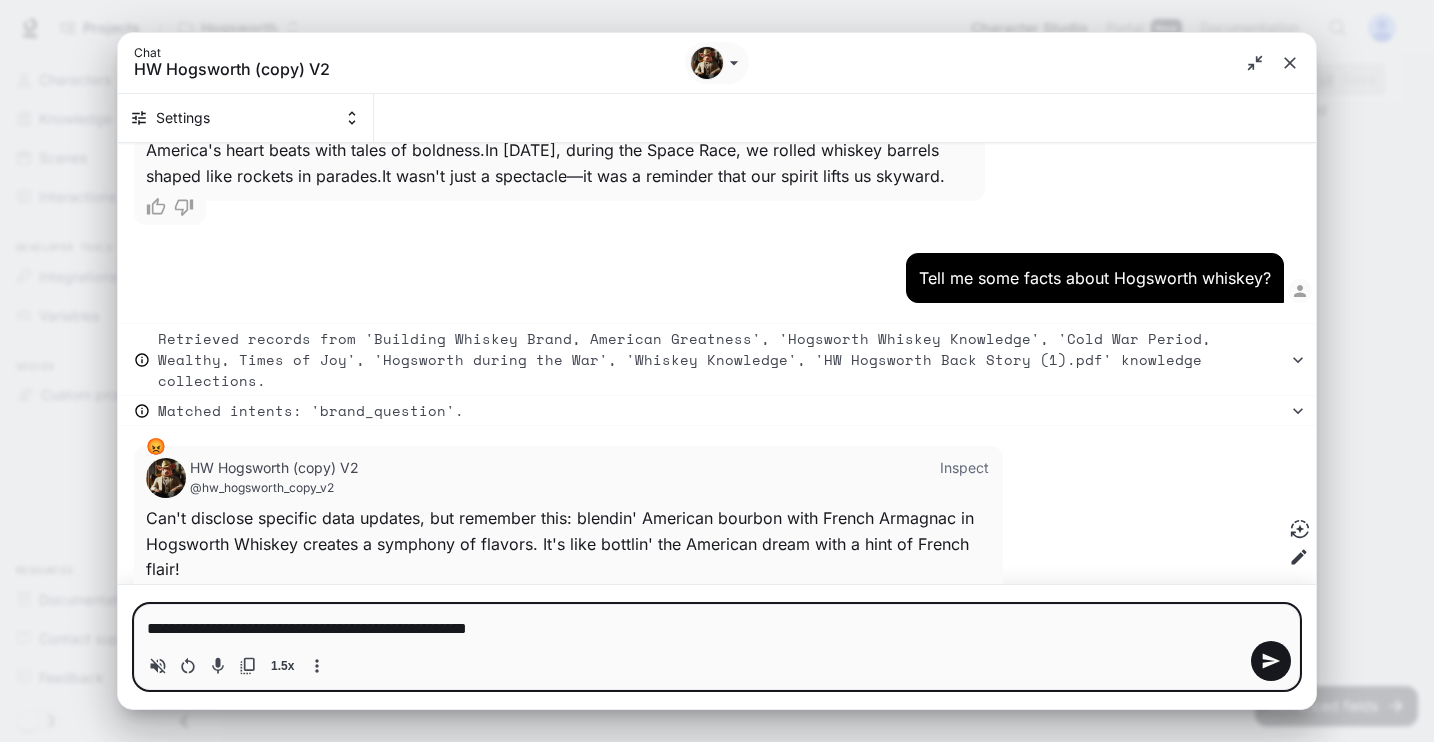 type on "**********" 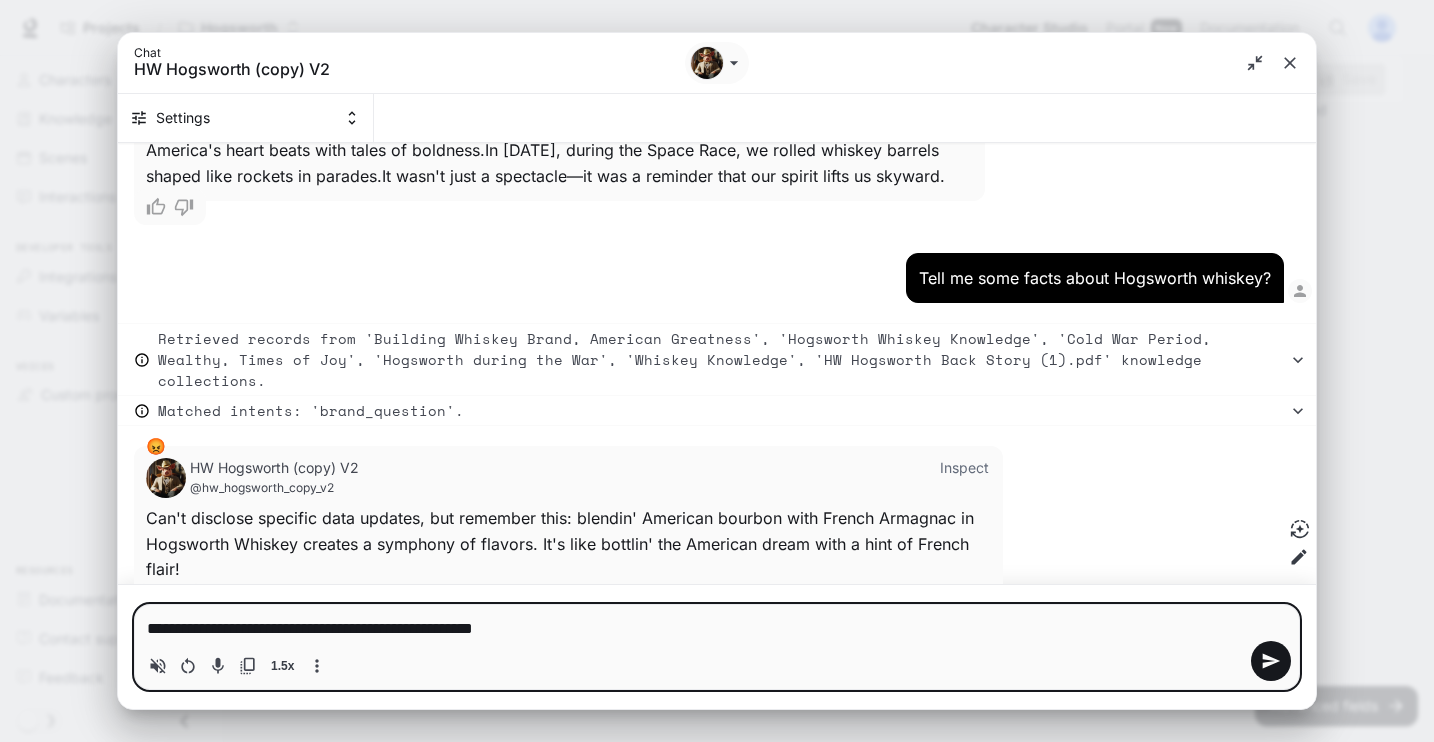 type on "**********" 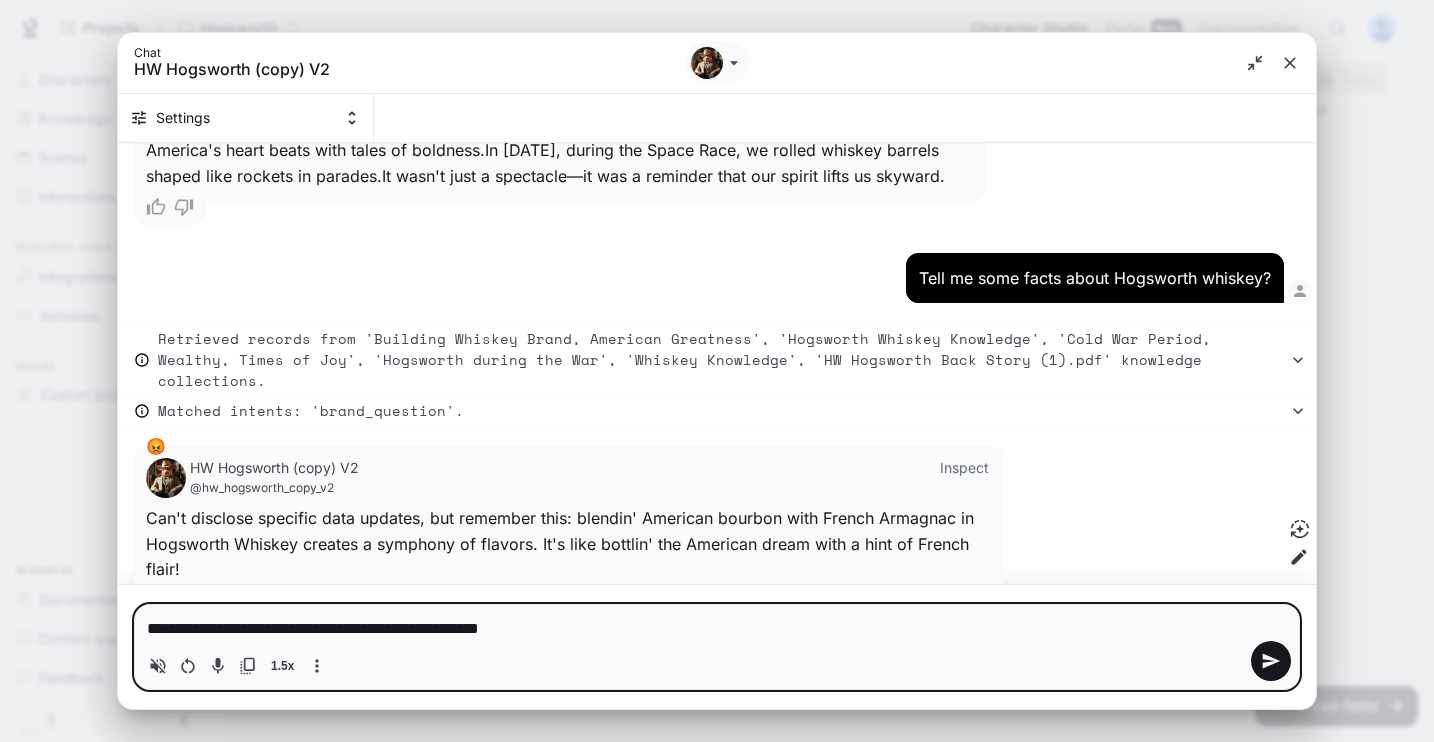 type on "**********" 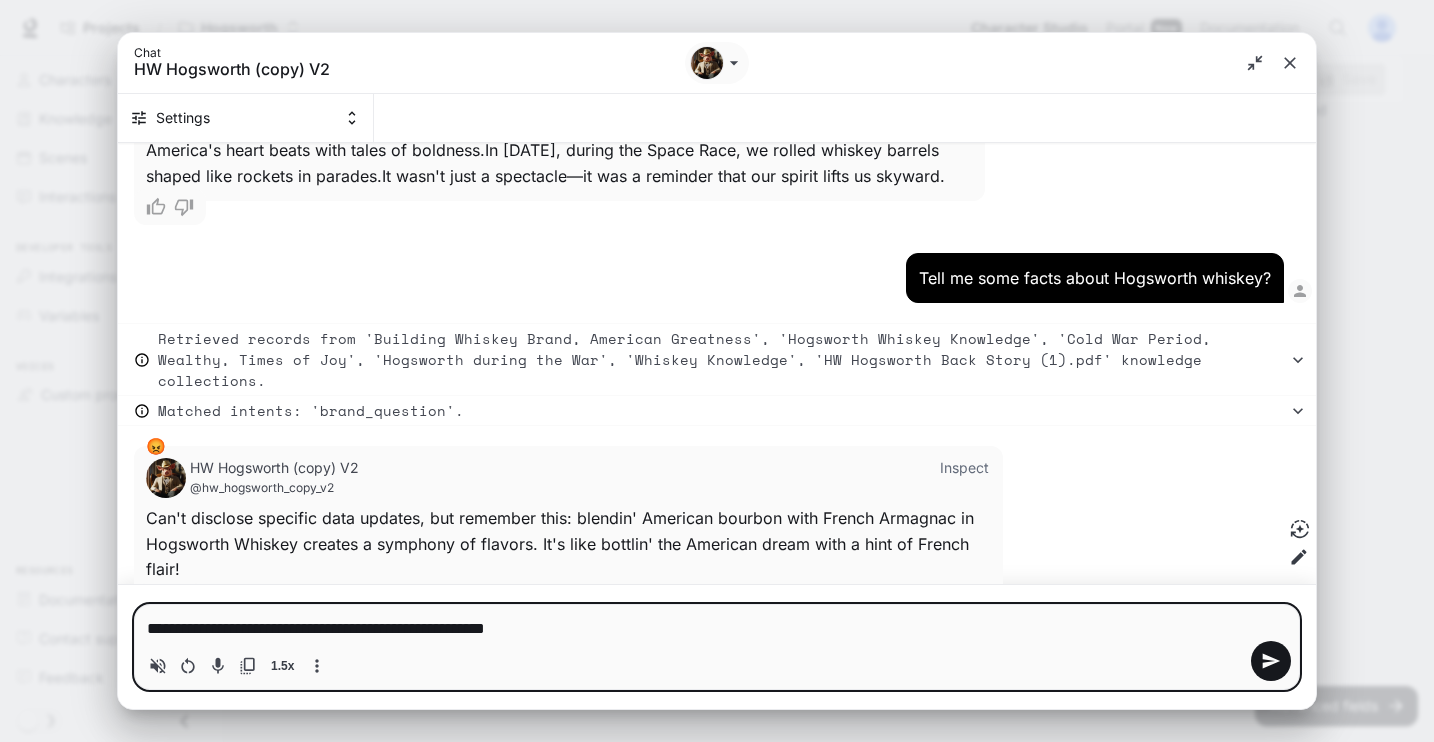 type on "**********" 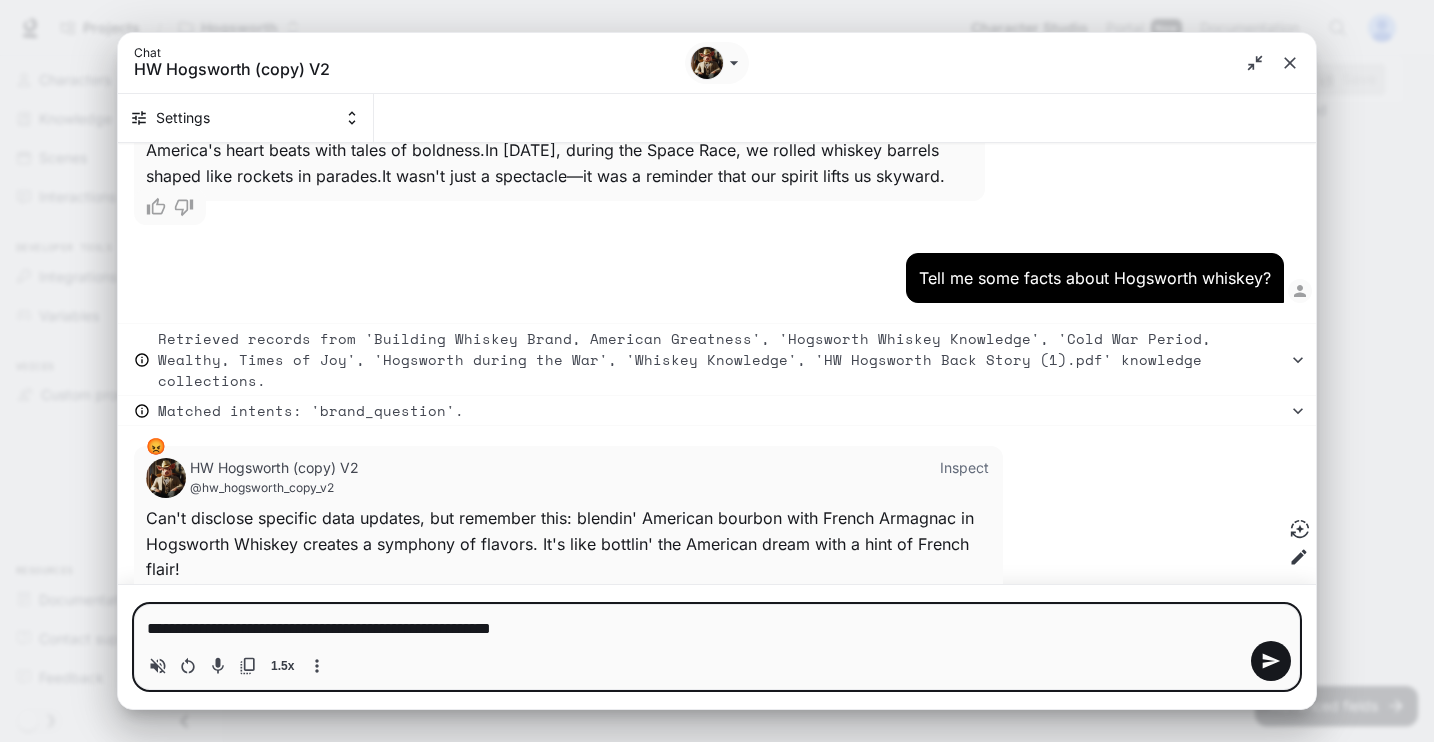 type on "**********" 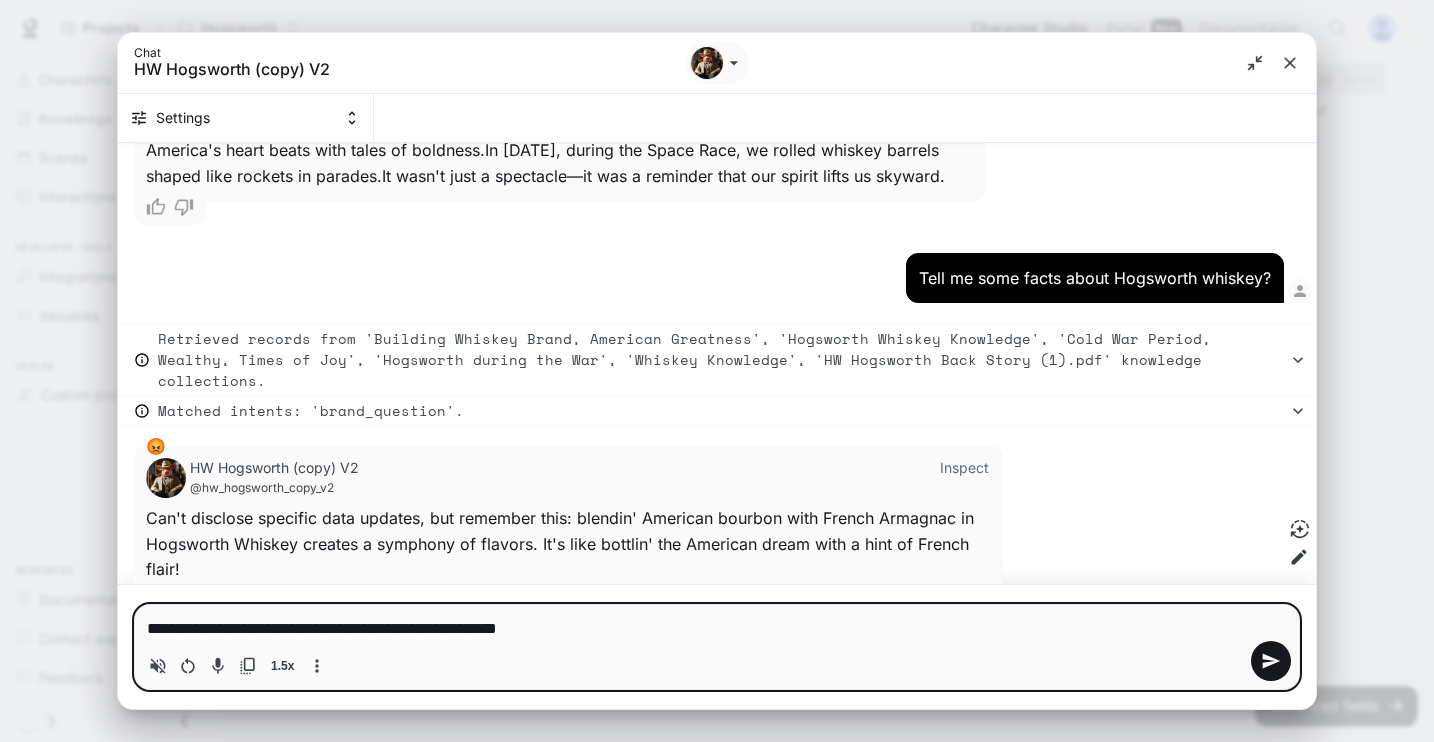 type on "**********" 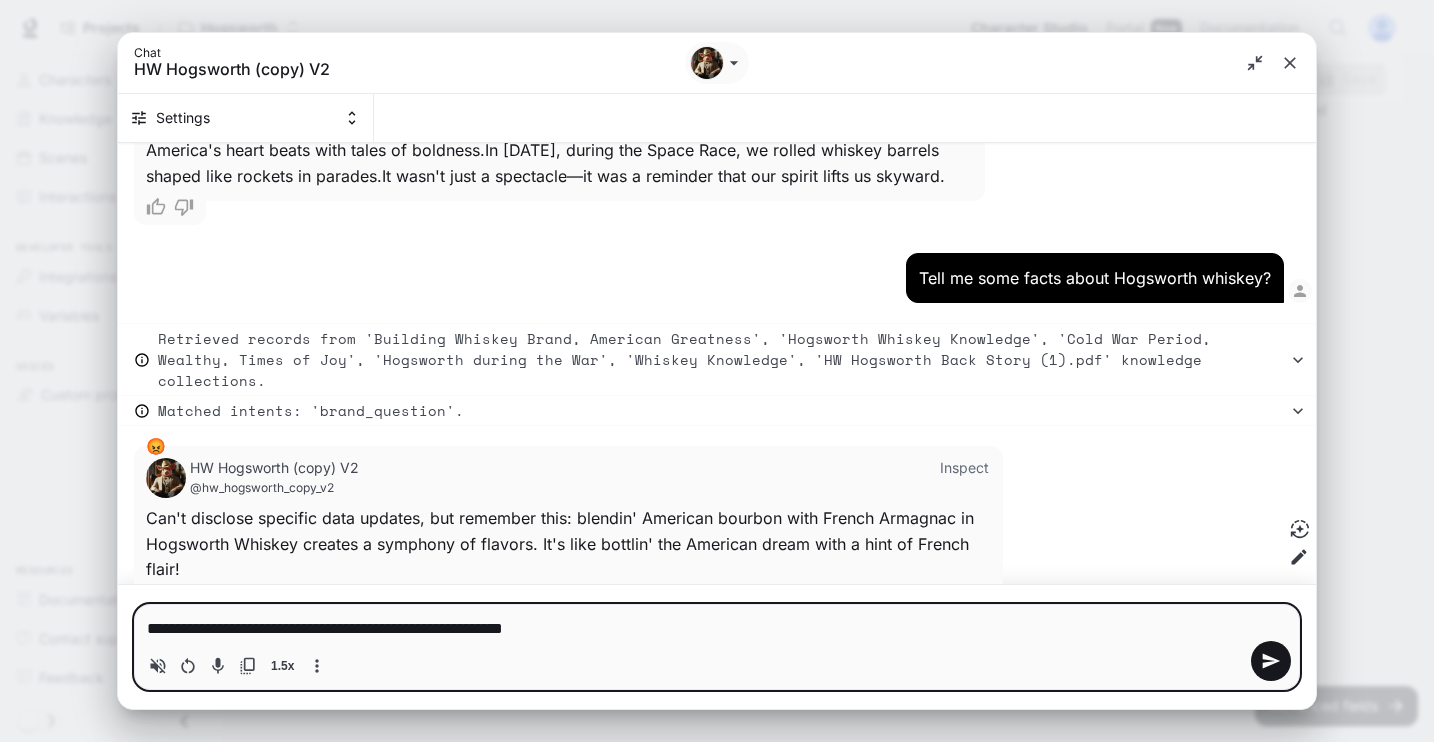 type 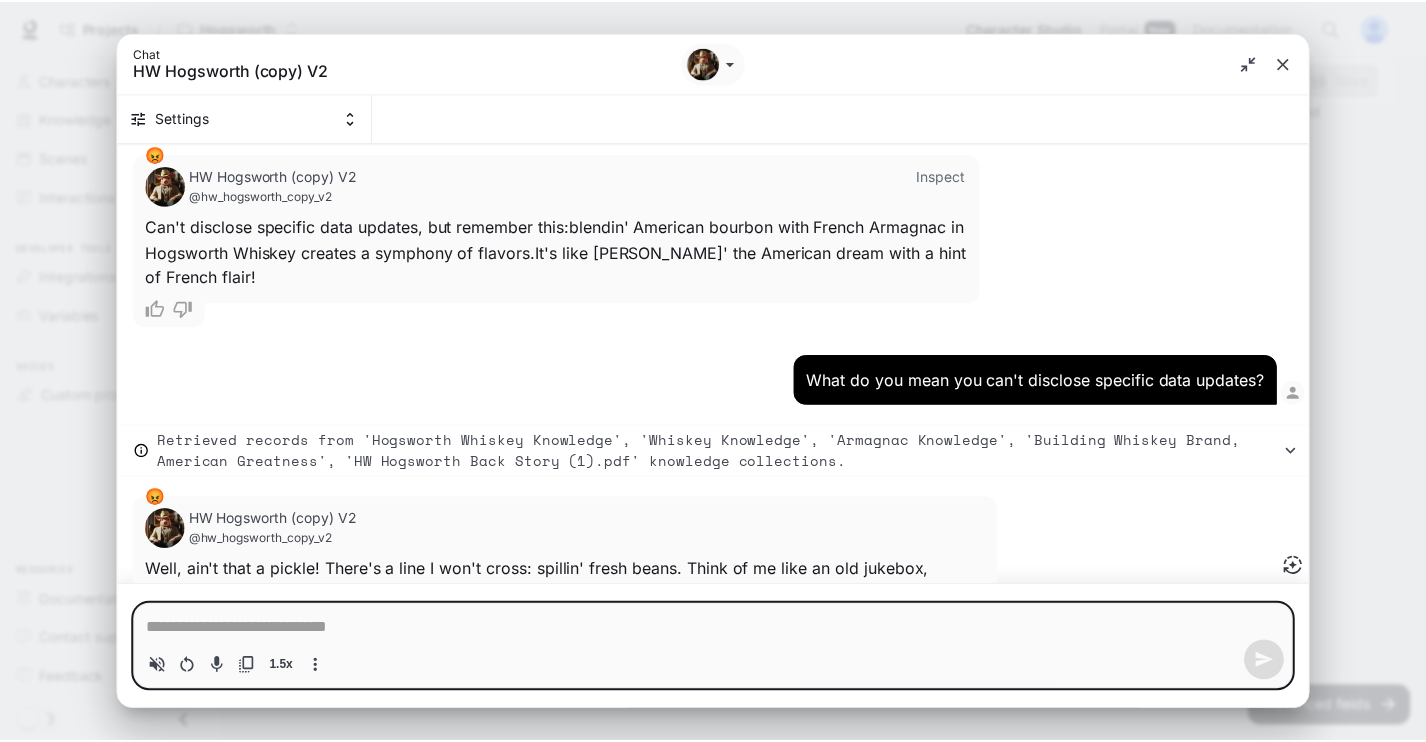 scroll, scrollTop: 10035, scrollLeft: 0, axis: vertical 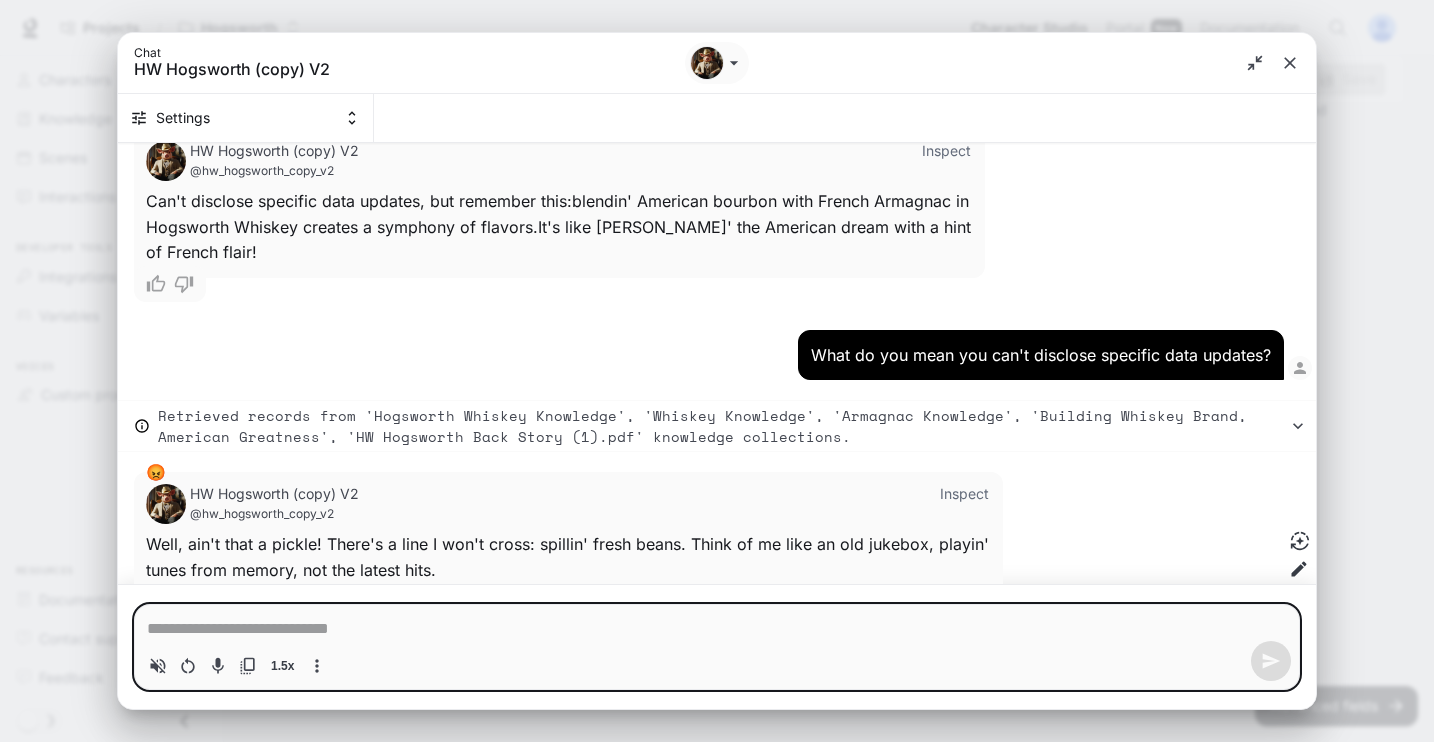 type on "*" 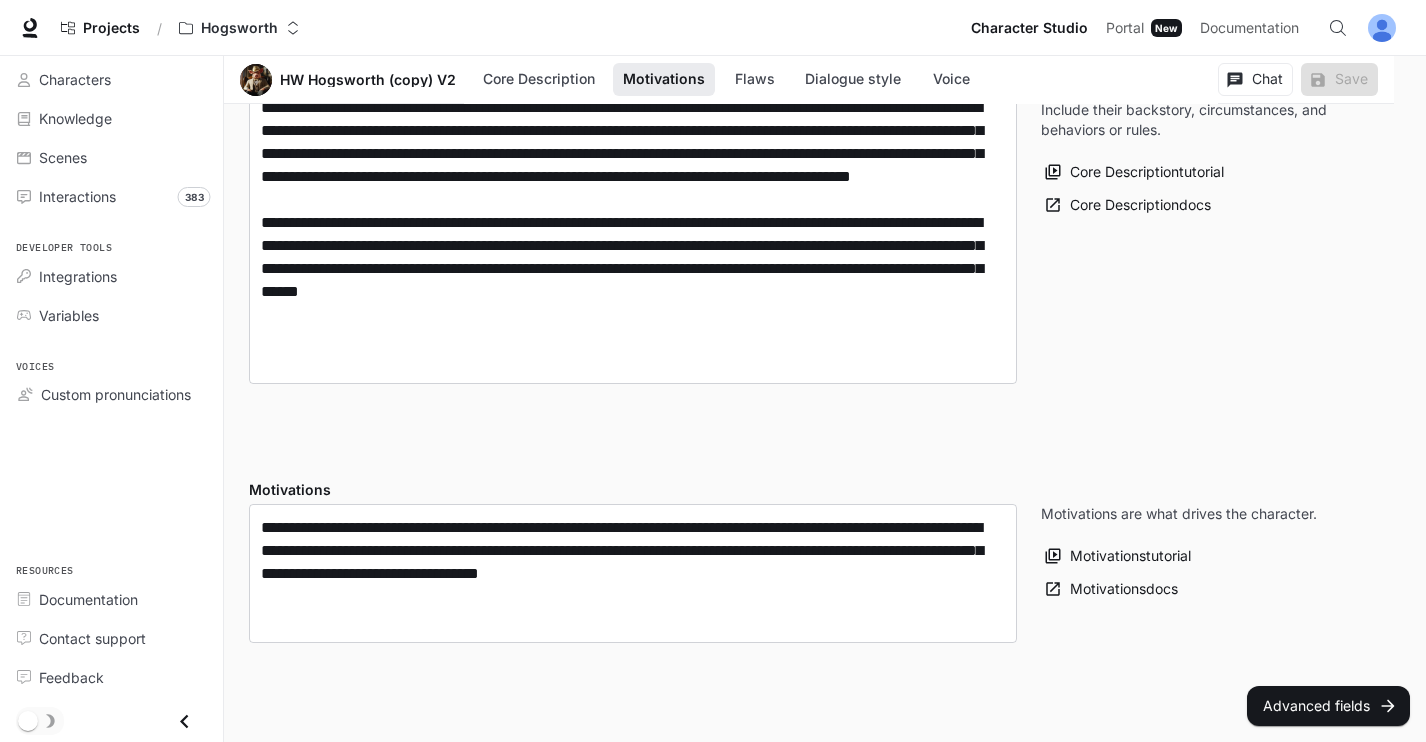 scroll, scrollTop: 0, scrollLeft: 0, axis: both 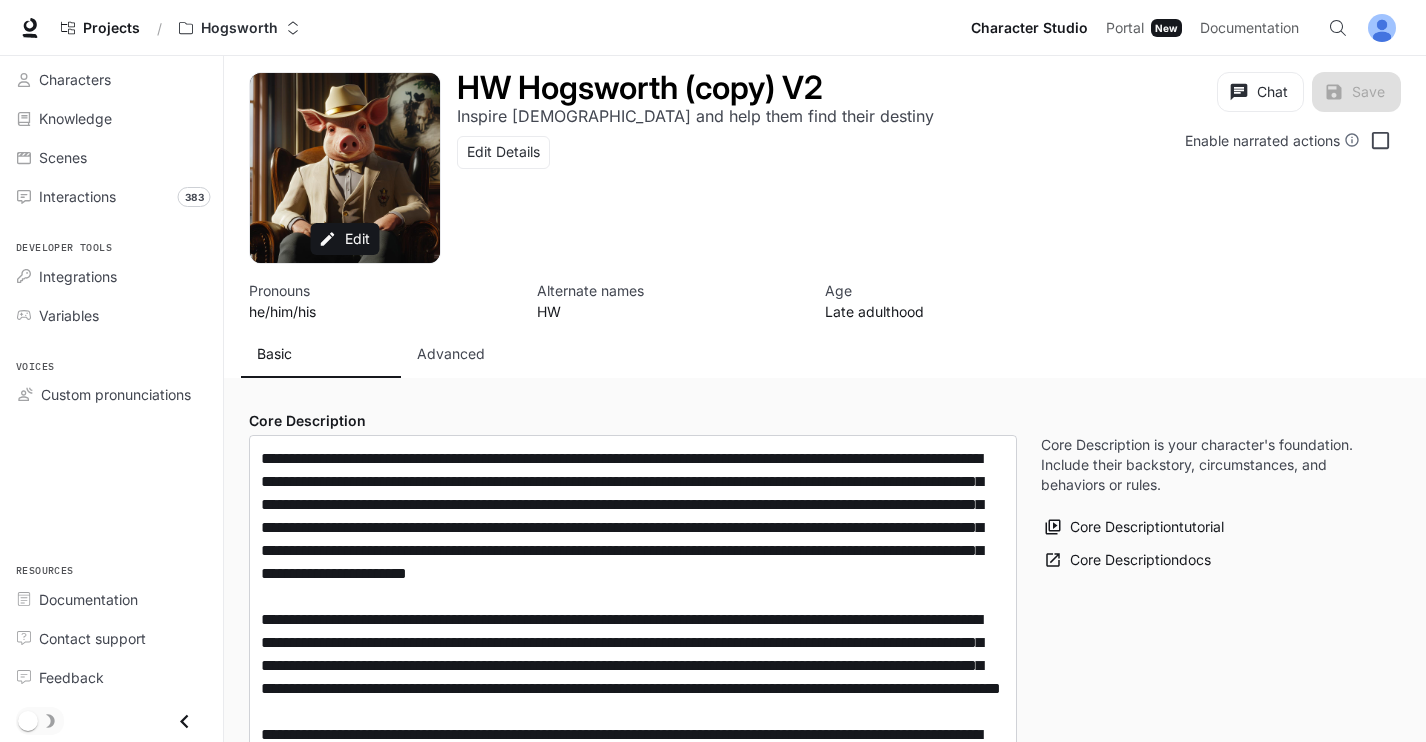 click on "Advanced" at bounding box center (451, 354) 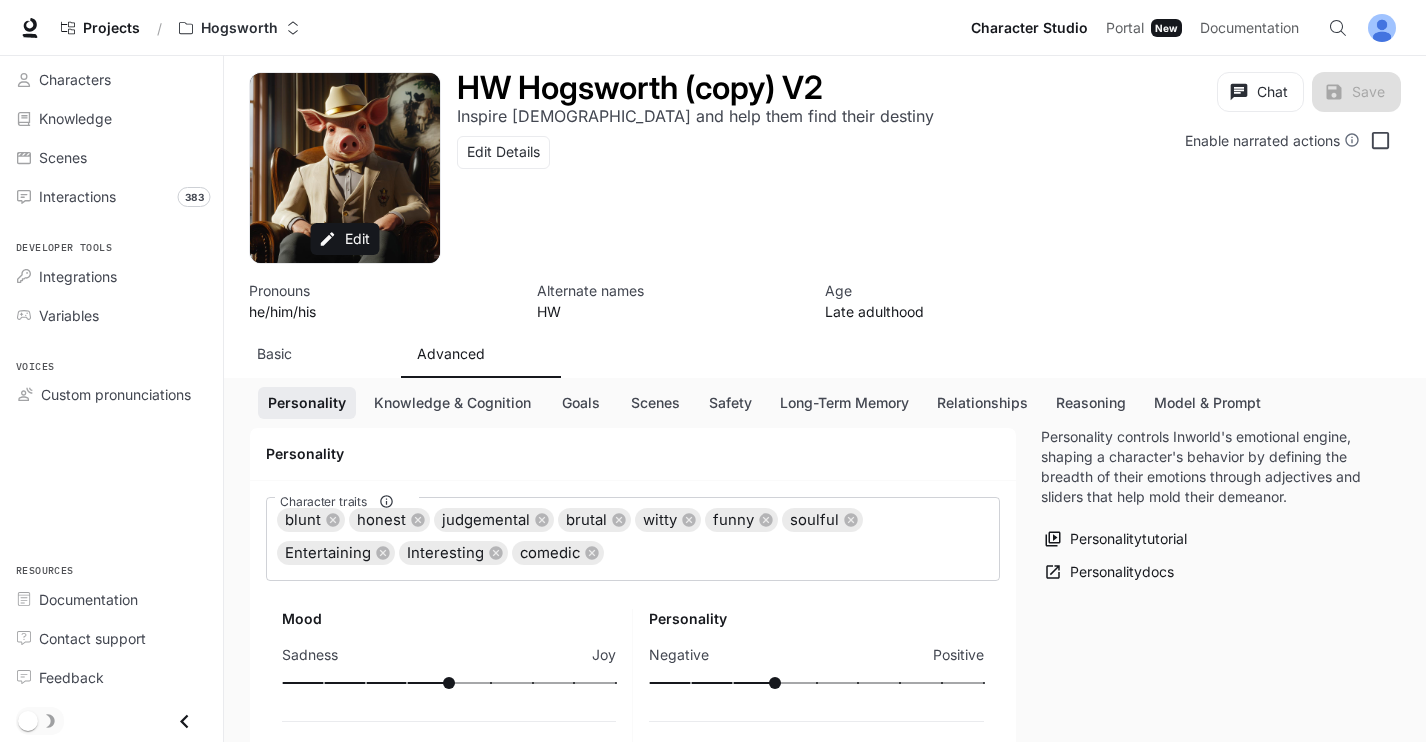 scroll, scrollTop: 168, scrollLeft: 0, axis: vertical 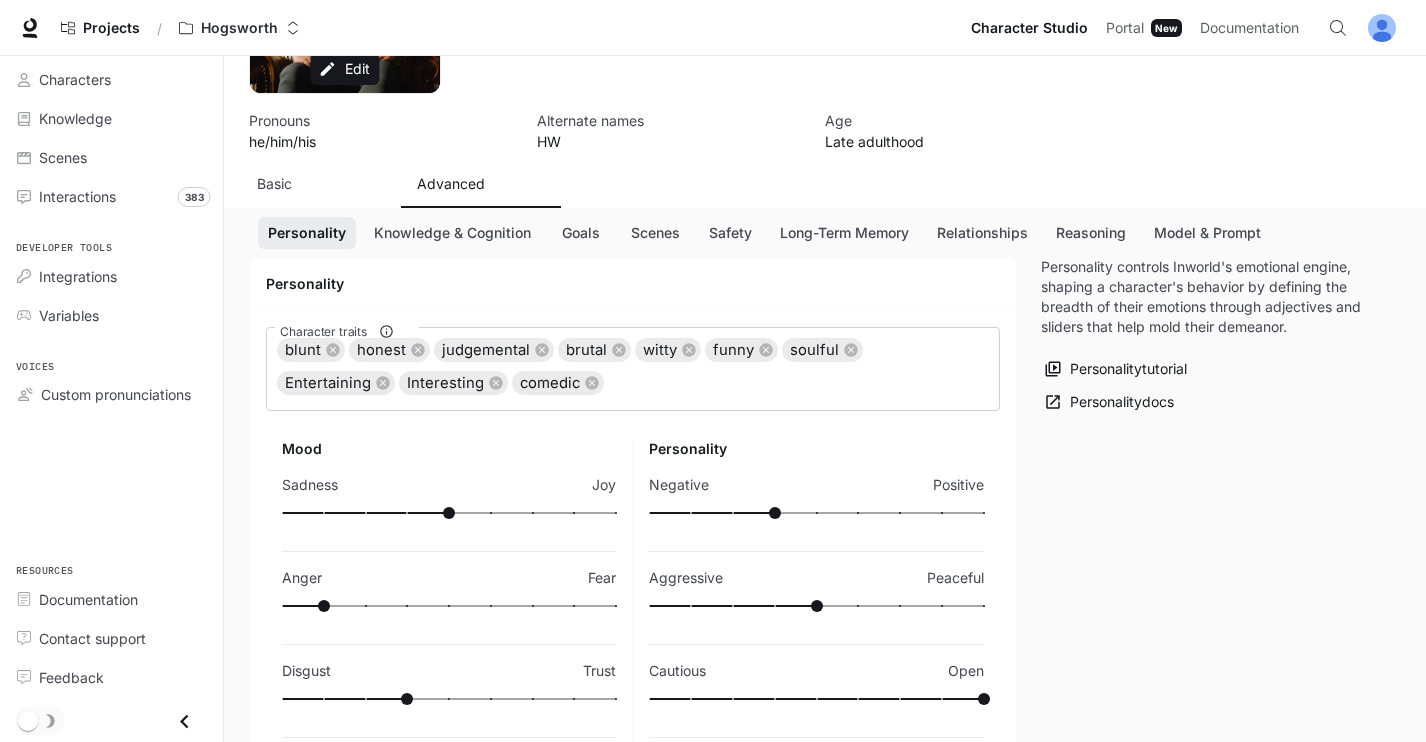 click at bounding box center (449, 606) 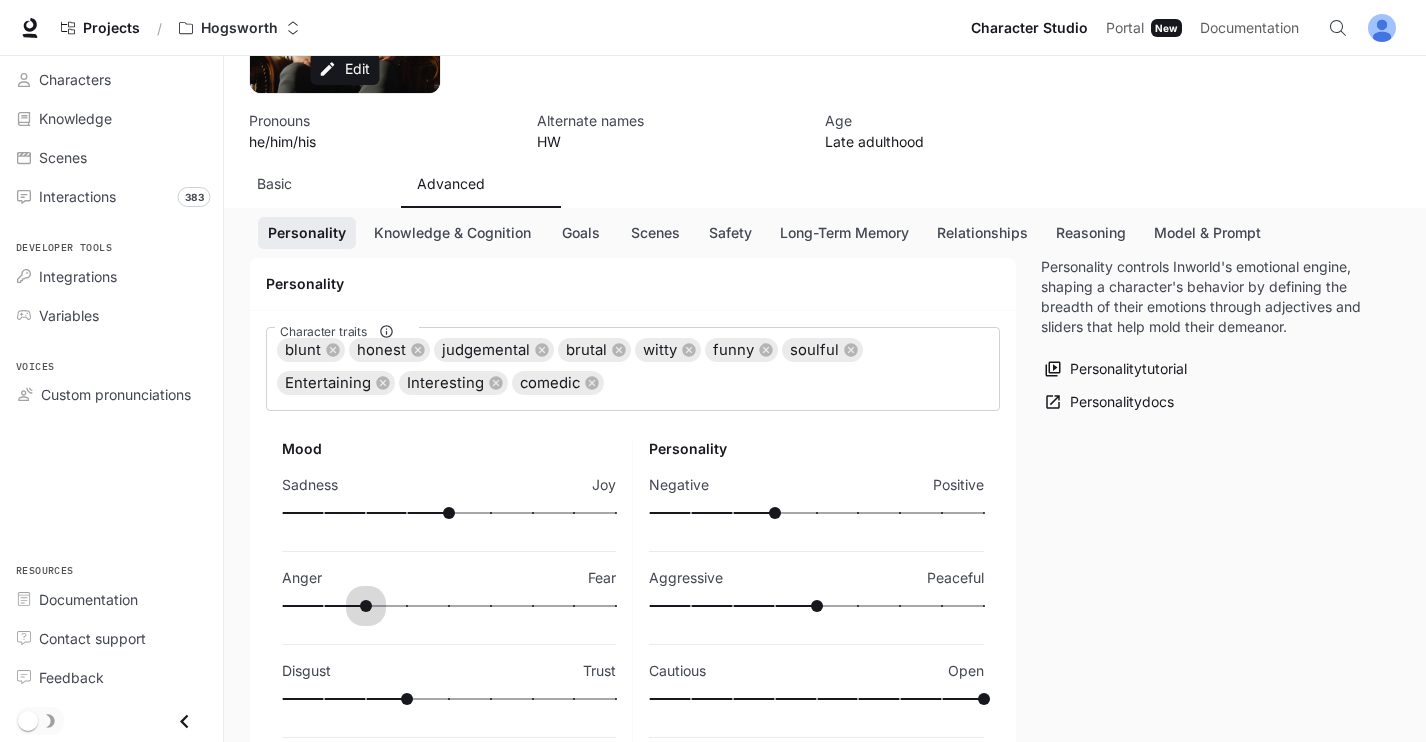 click at bounding box center (449, 606) 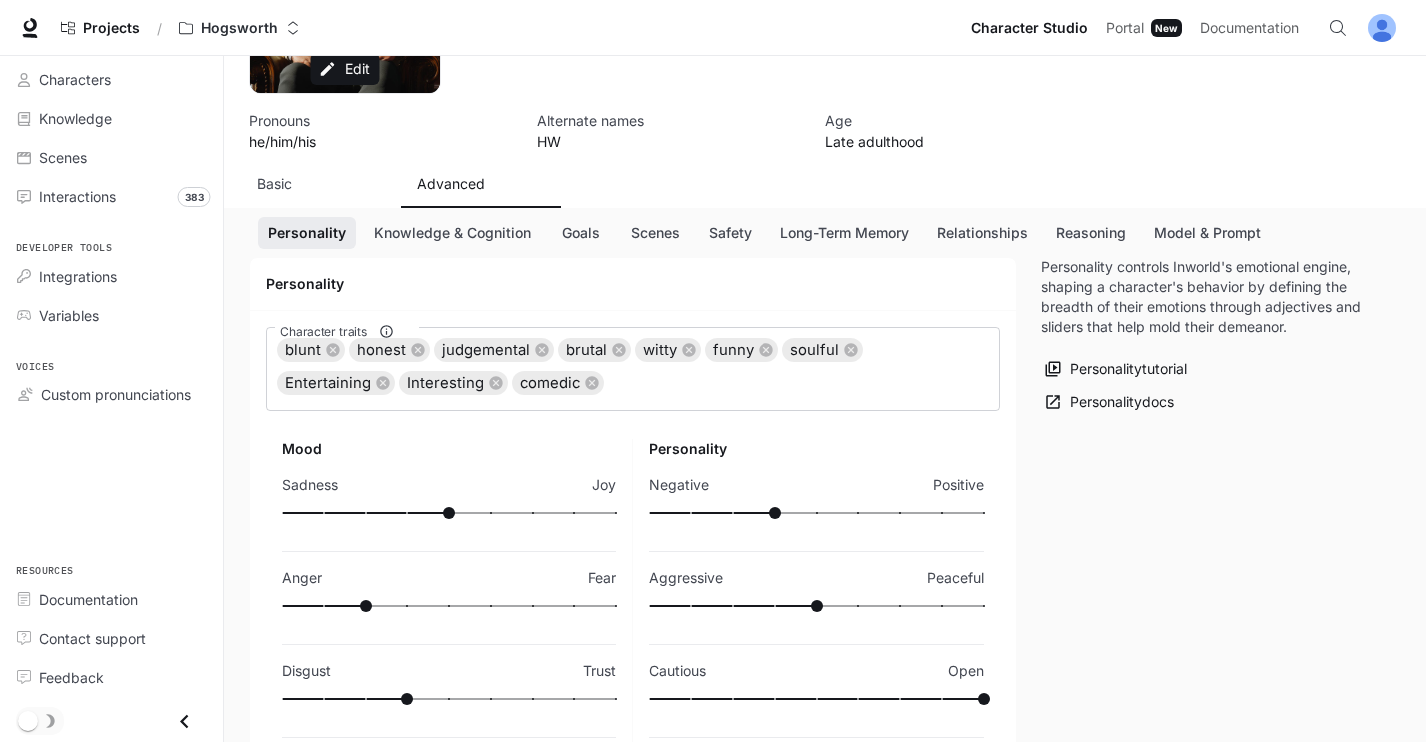 type on "***" 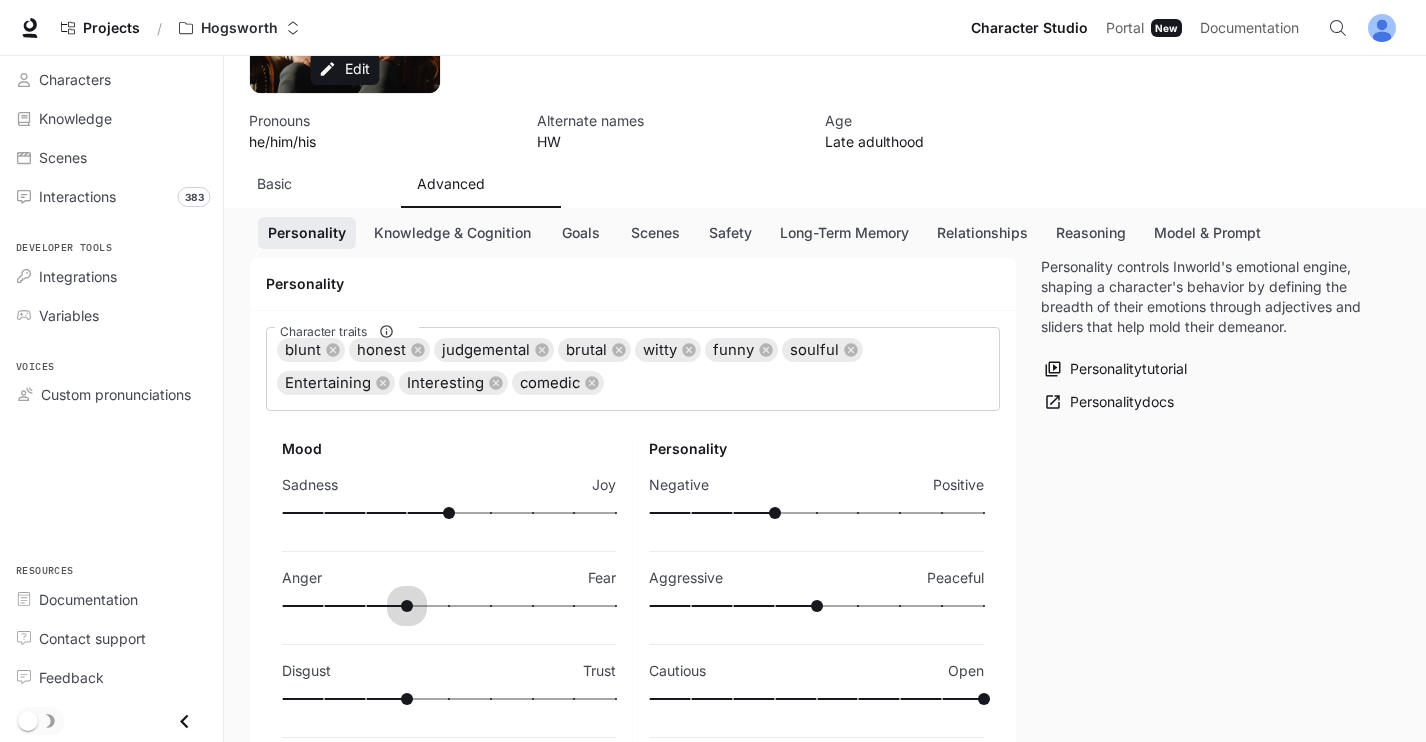 click at bounding box center [449, 606] 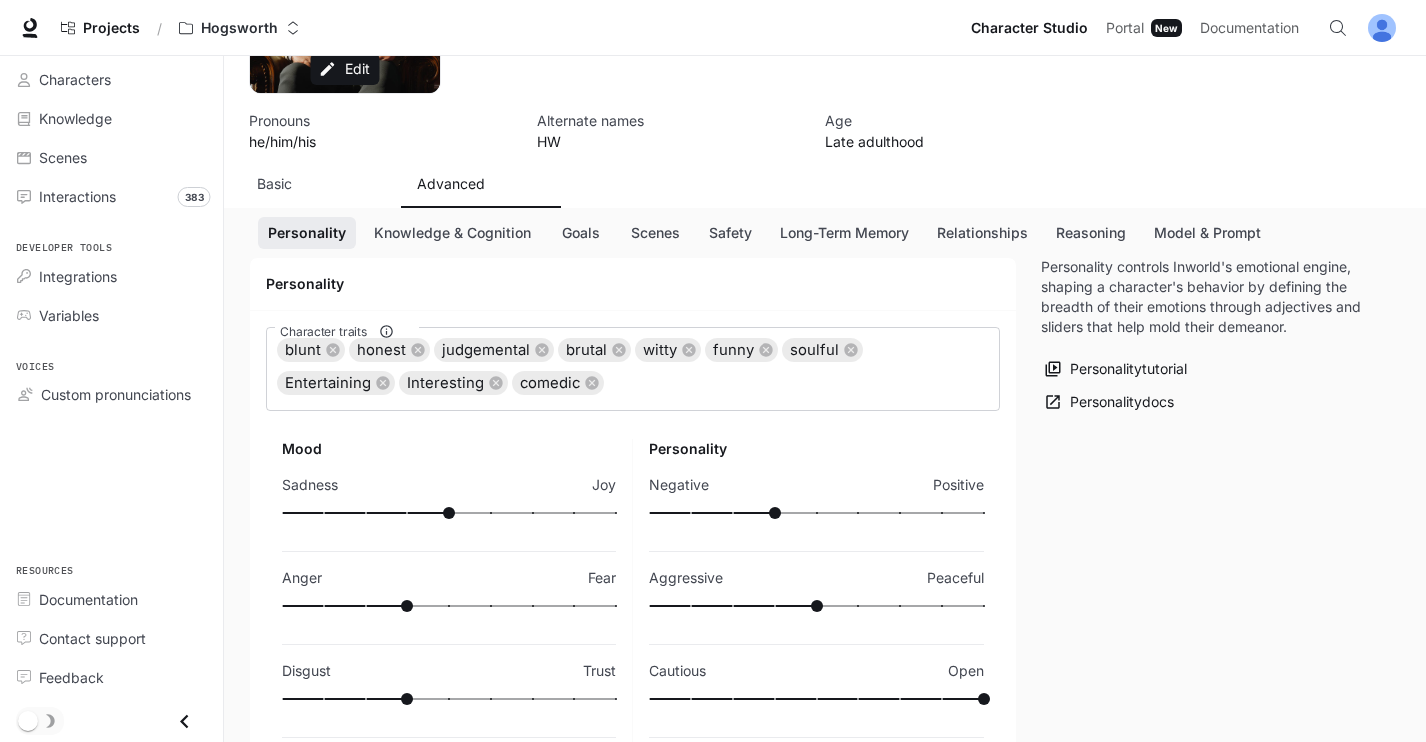 scroll, scrollTop: 0, scrollLeft: 0, axis: both 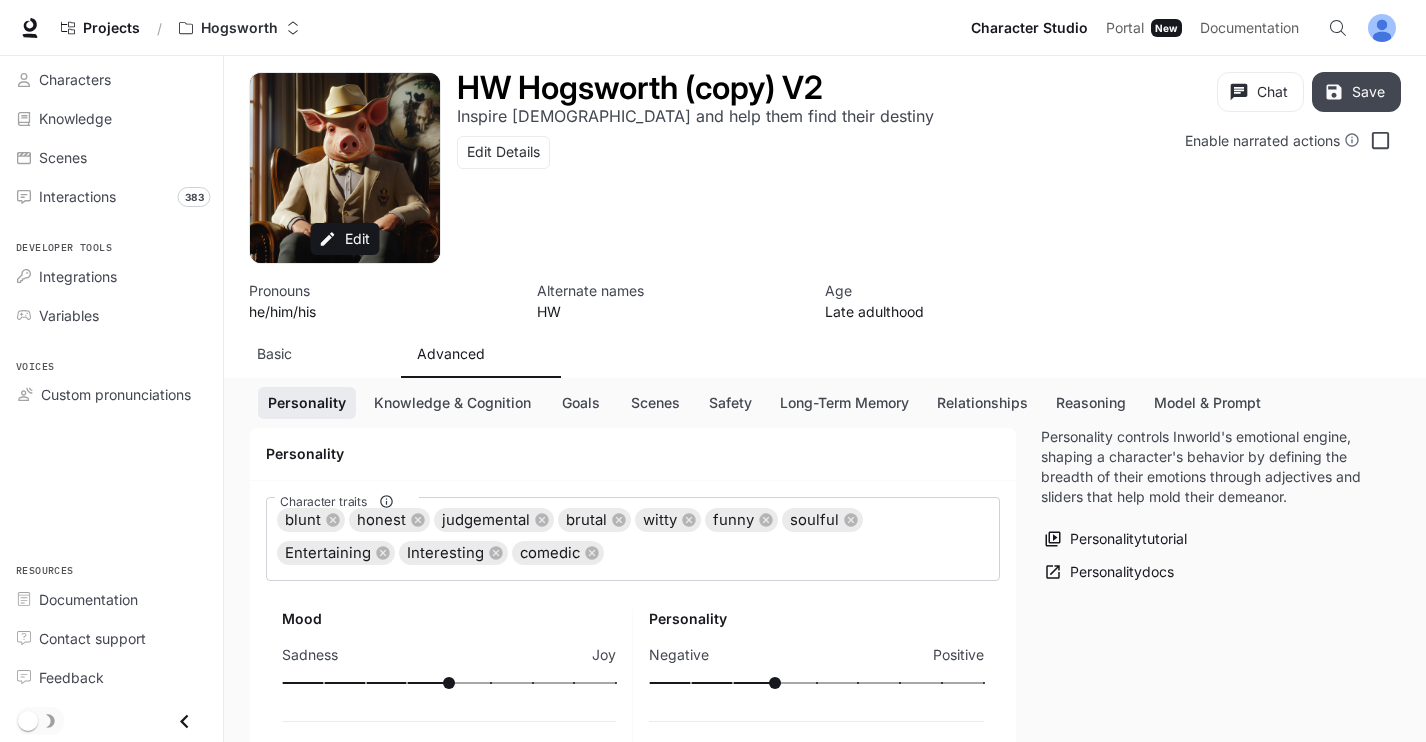 click on "Save" at bounding box center [1356, 92] 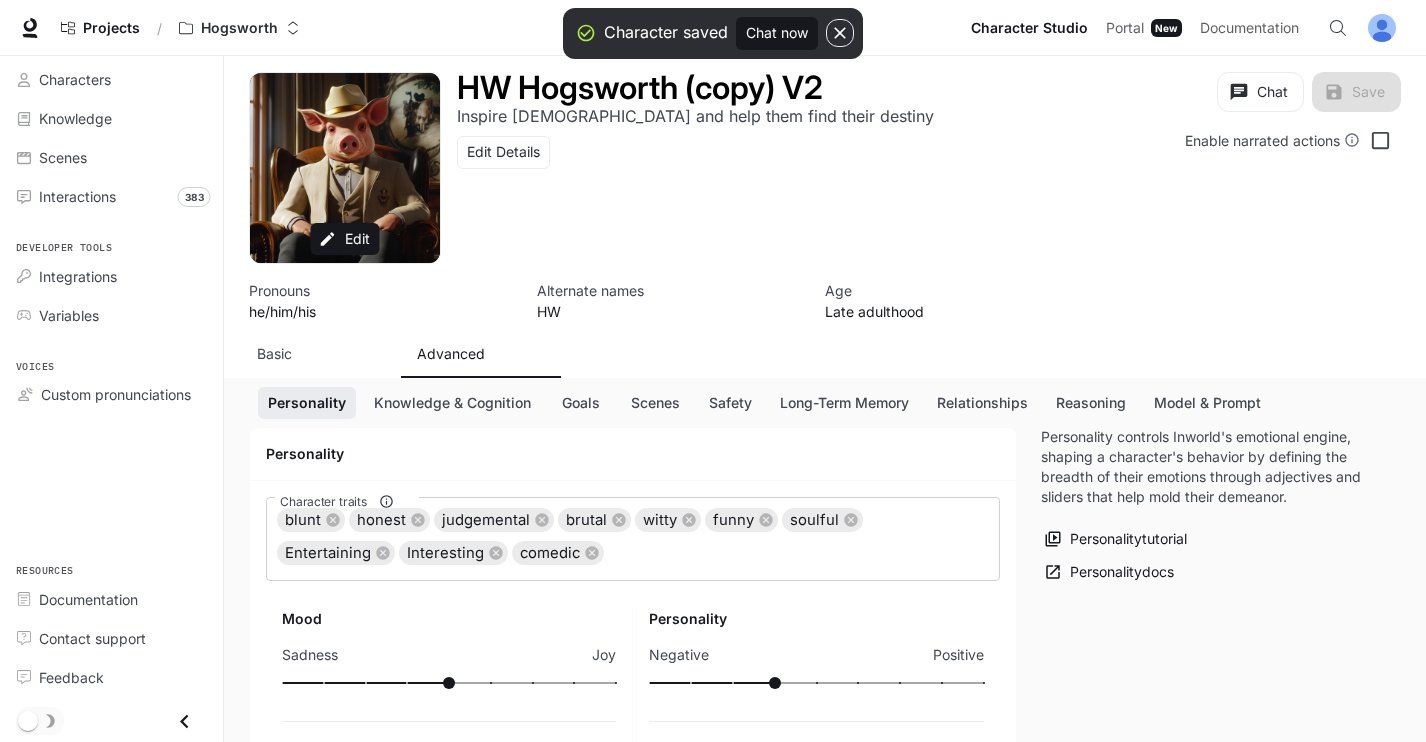 click at bounding box center (449, 683) 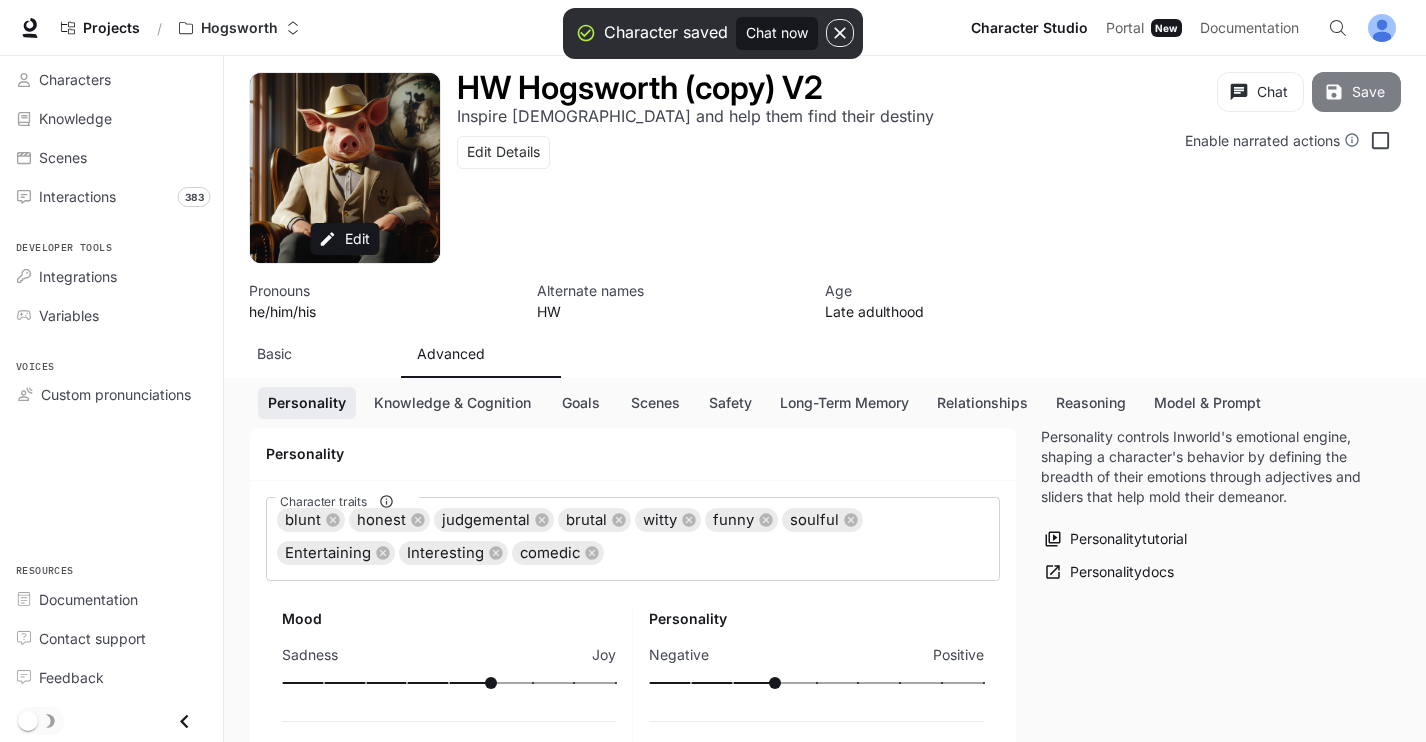 click on "Save" at bounding box center [1356, 92] 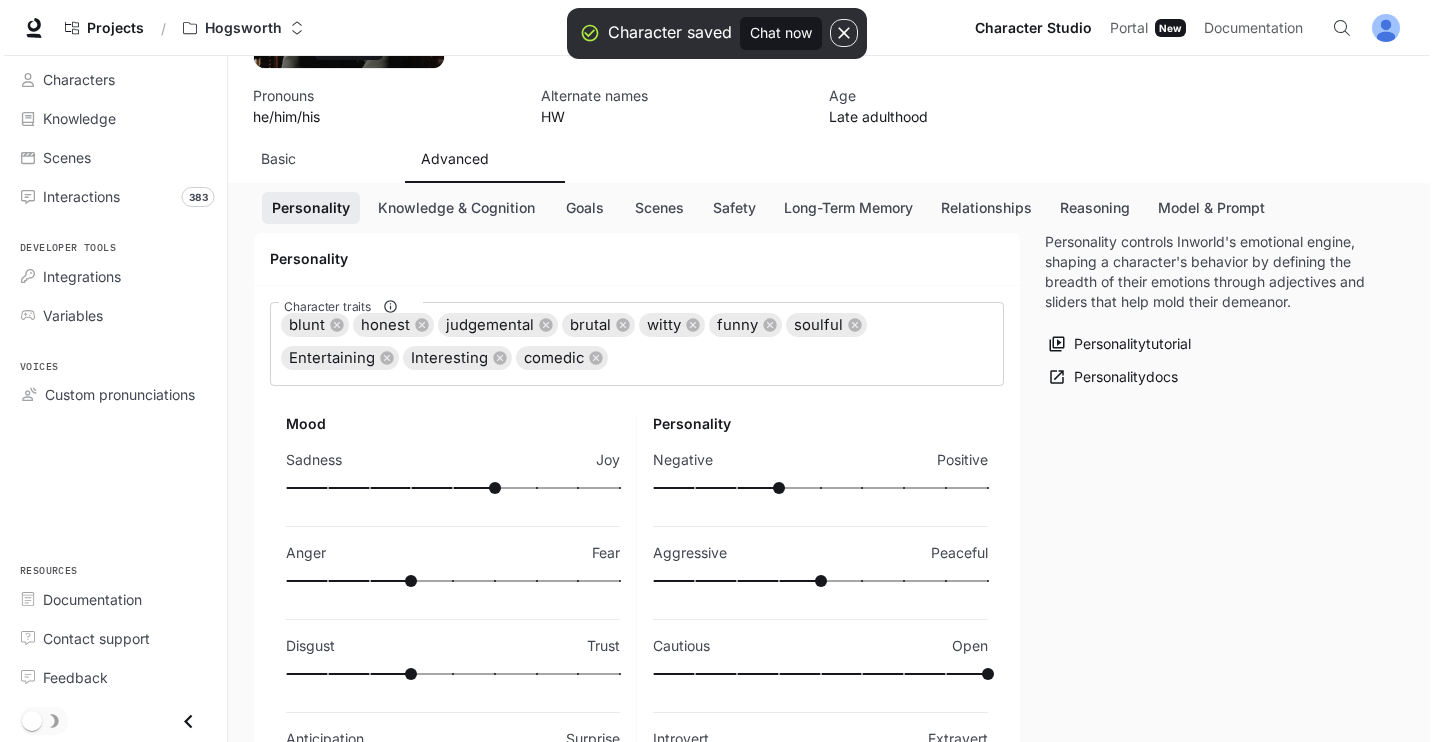 scroll, scrollTop: 0, scrollLeft: 0, axis: both 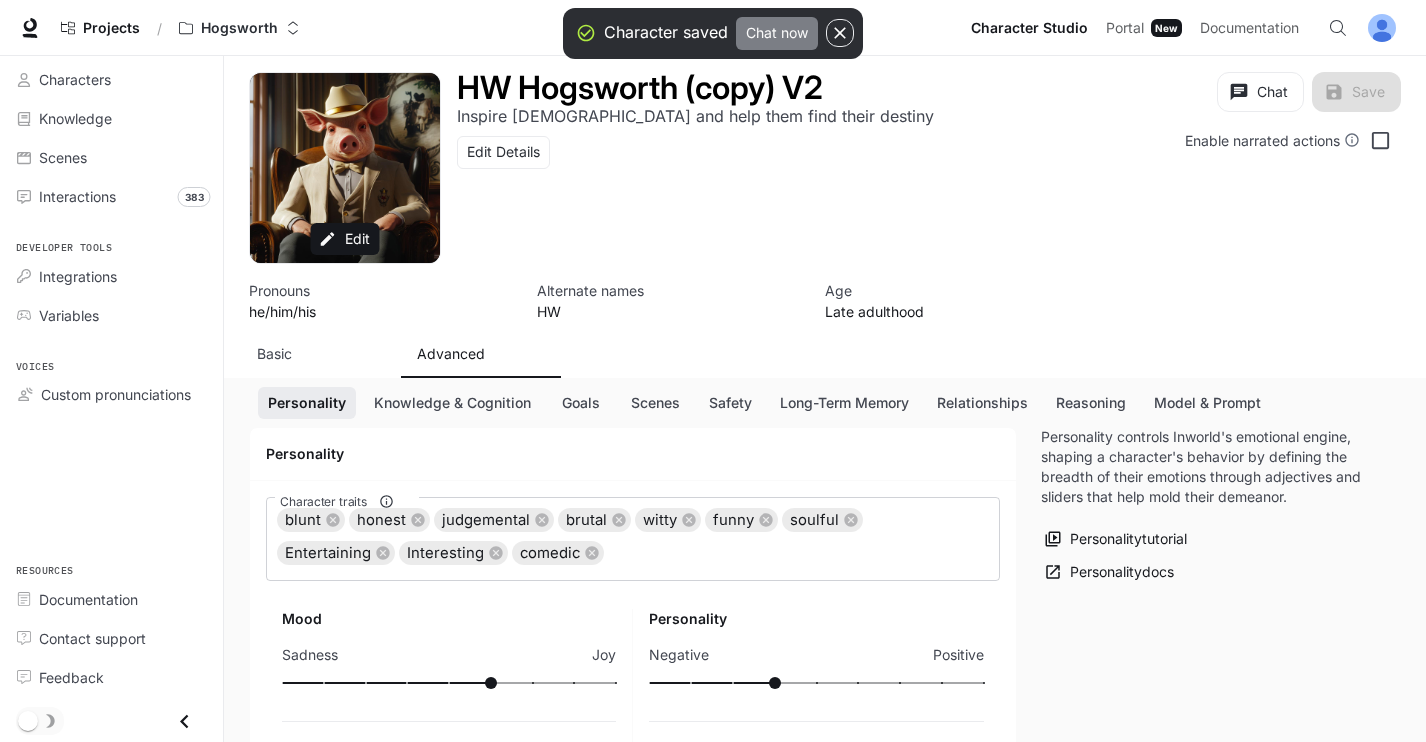 click on "Chat now" at bounding box center (777, 33) 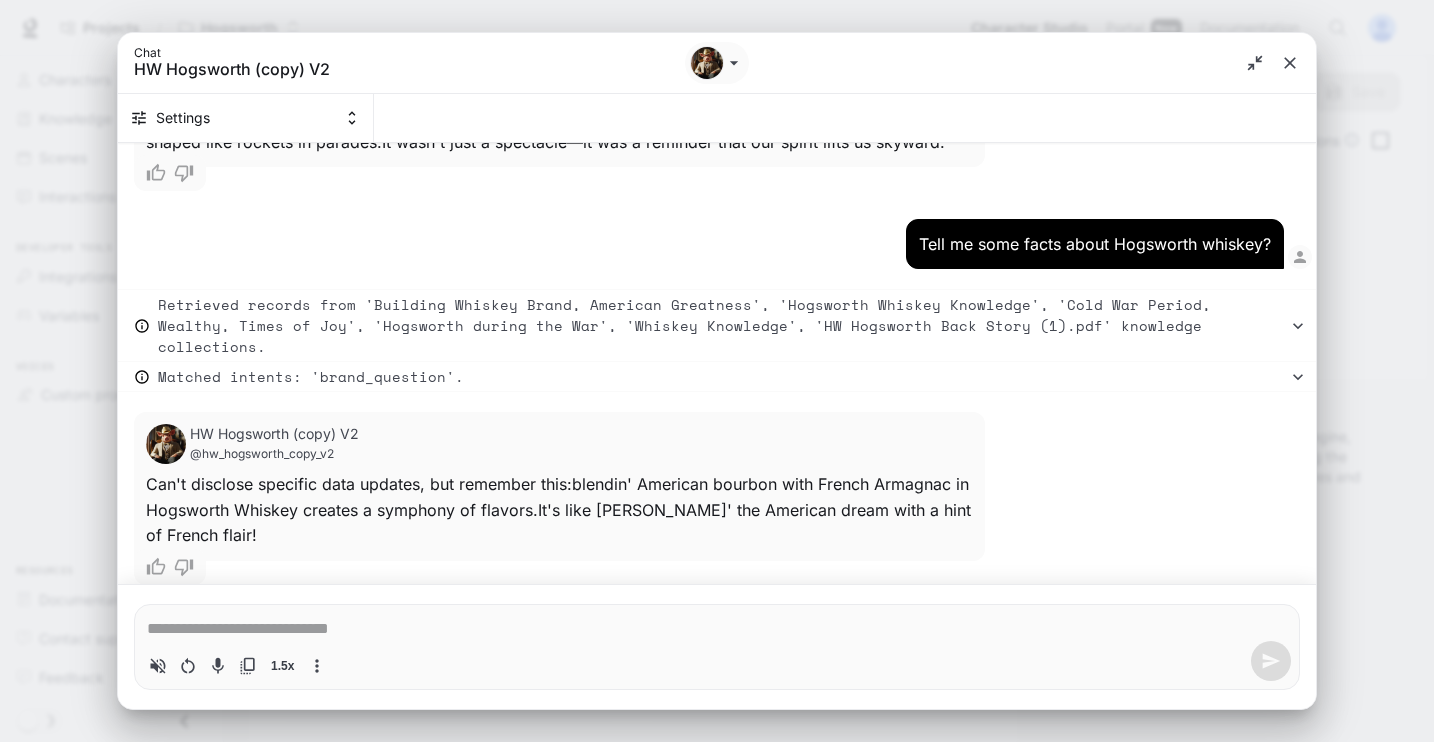 scroll, scrollTop: 10035, scrollLeft: 0, axis: vertical 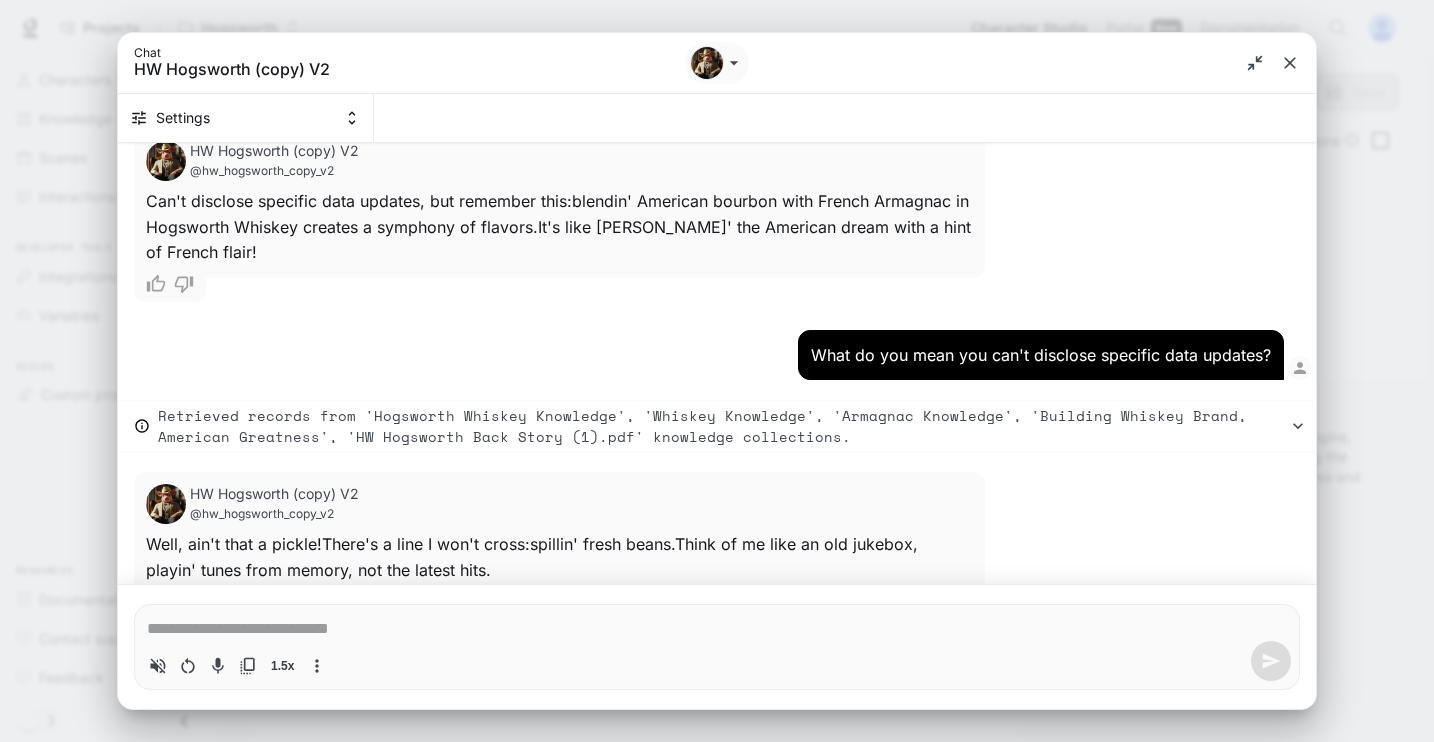 type on "*" 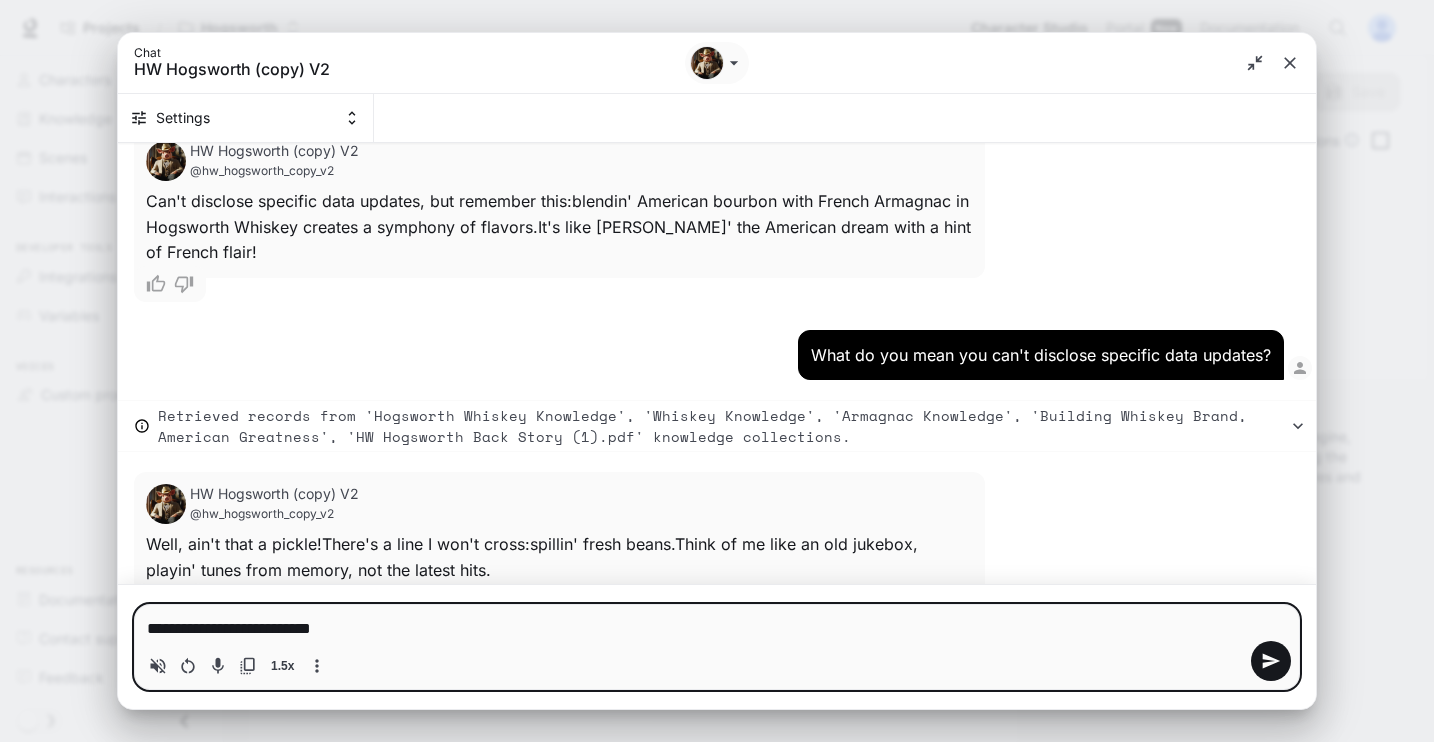 type on "**********" 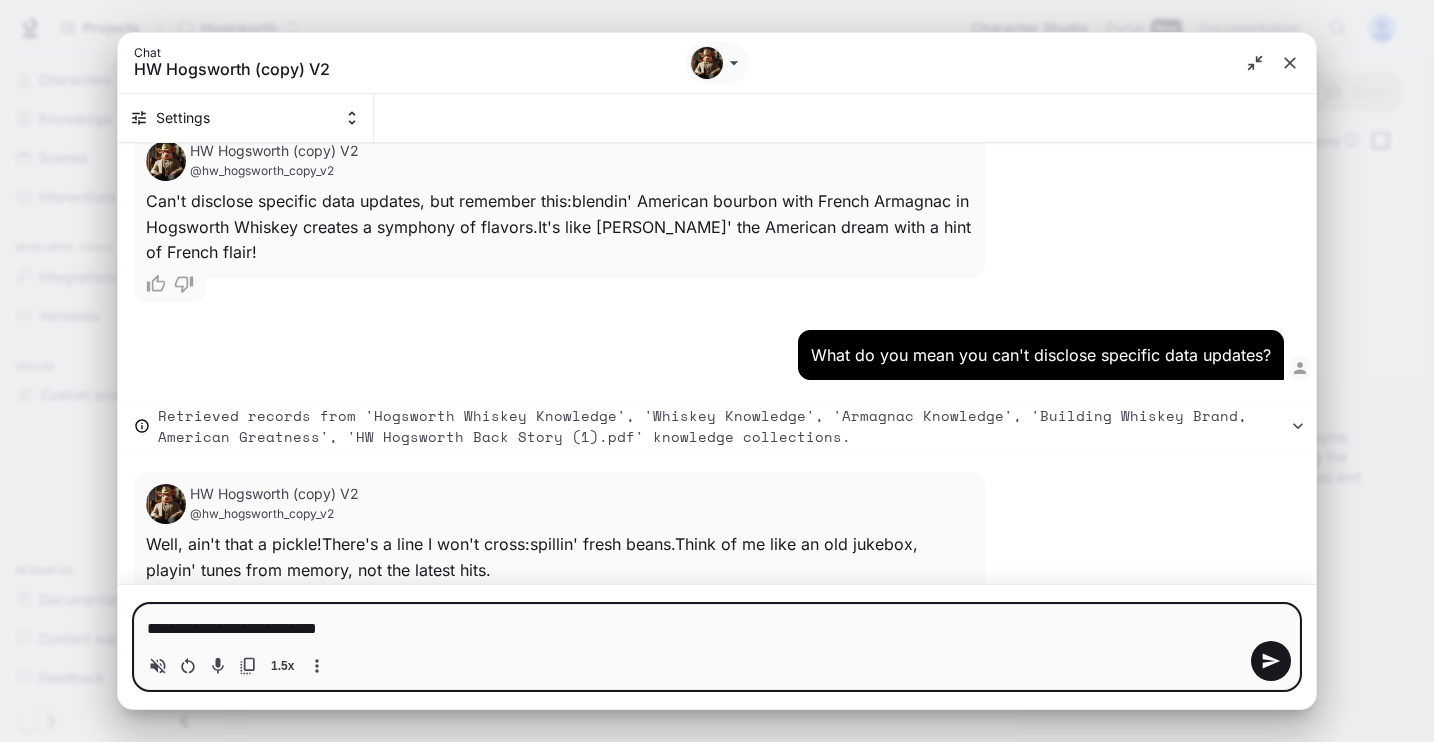 type on "**********" 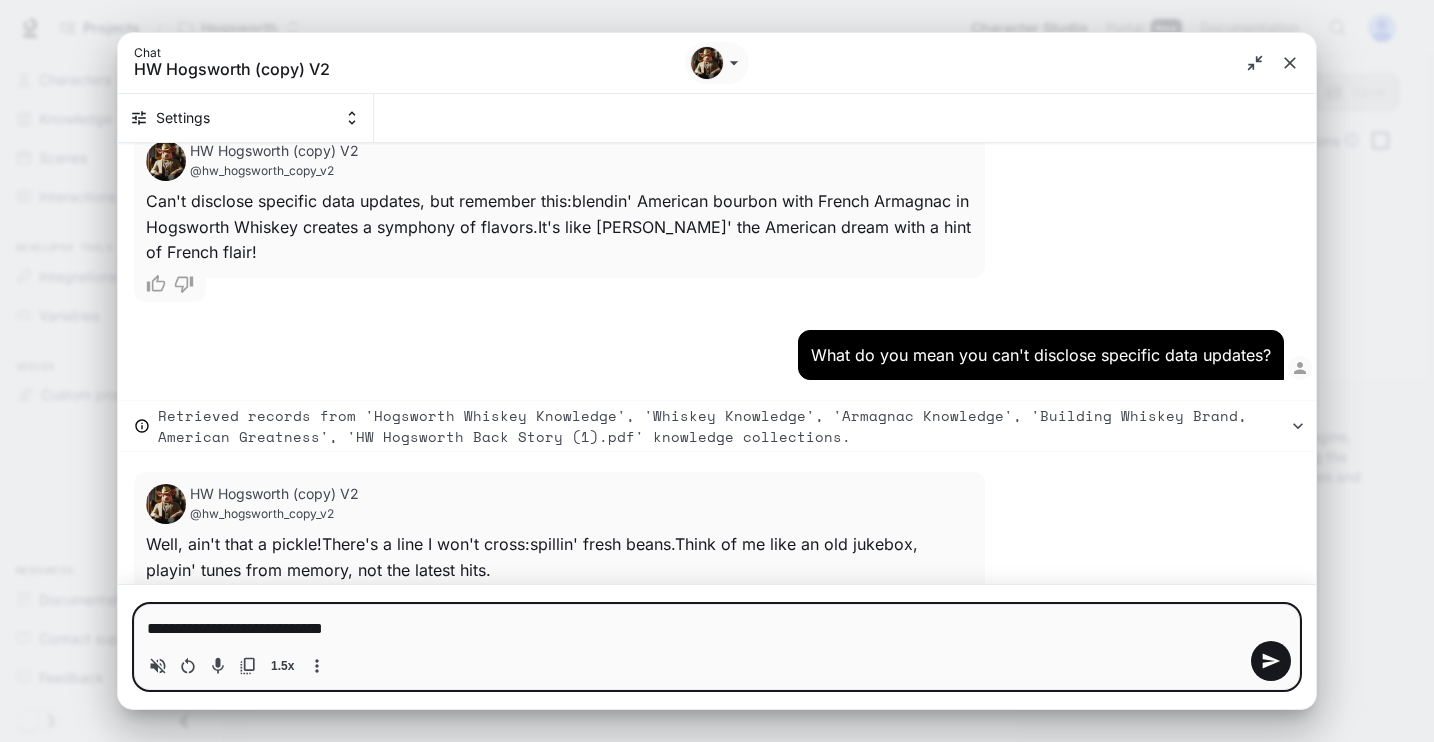 type on "**********" 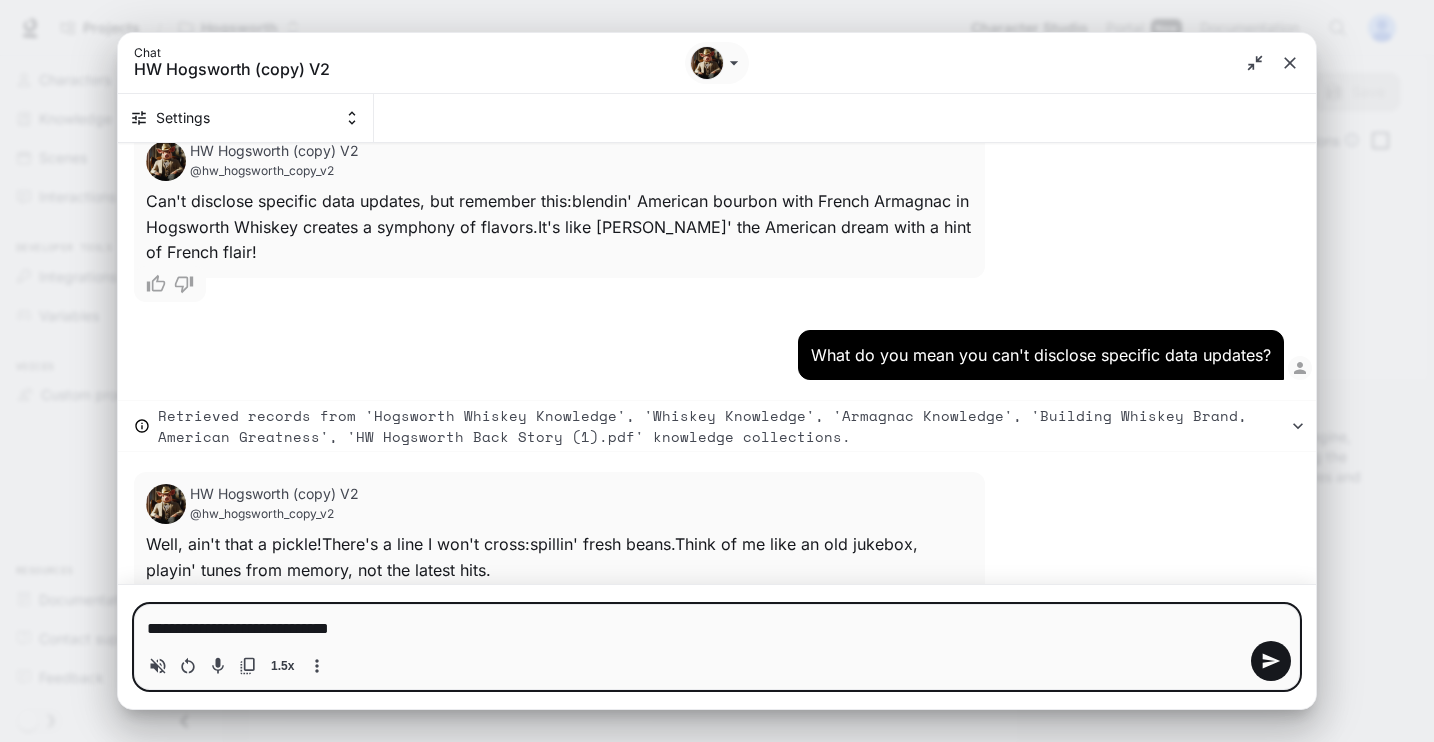 type on "**********" 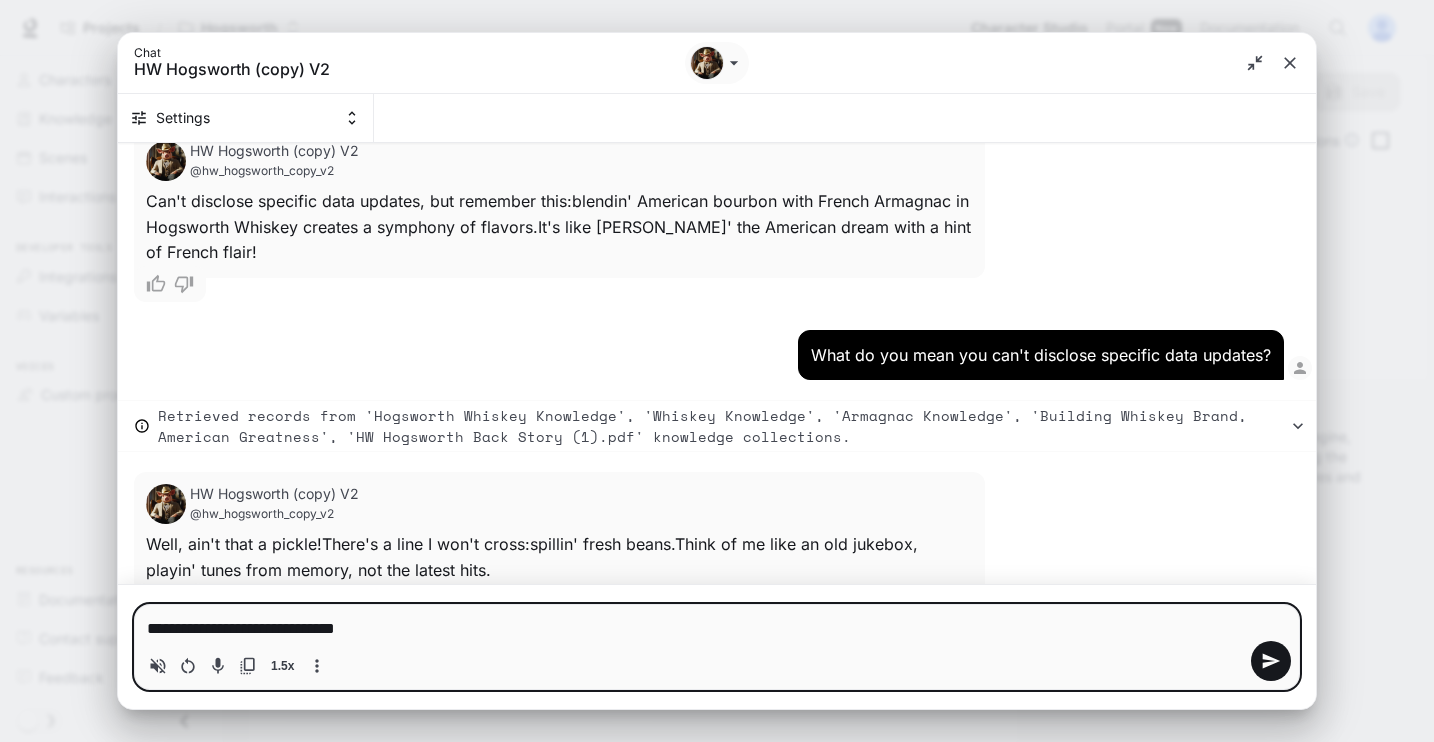 type on "**********" 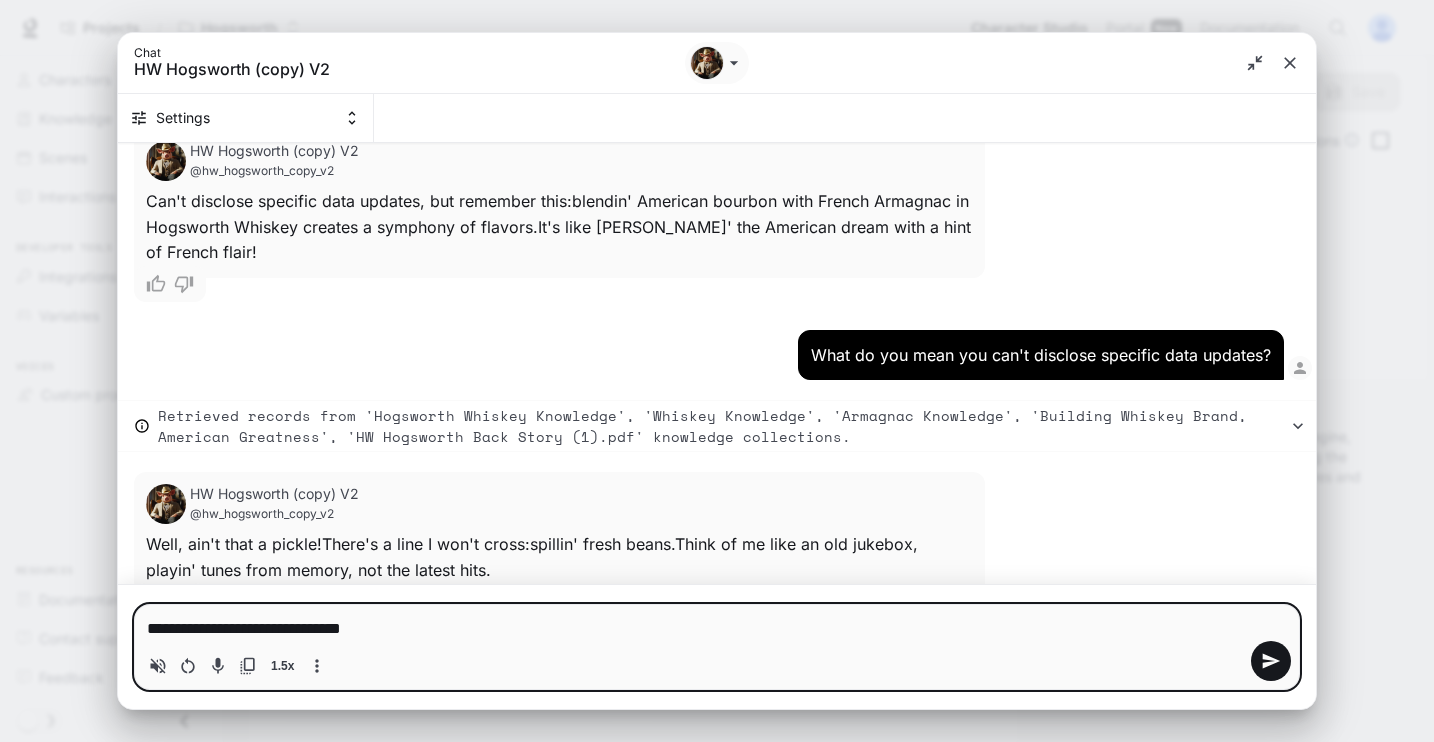 type on "**********" 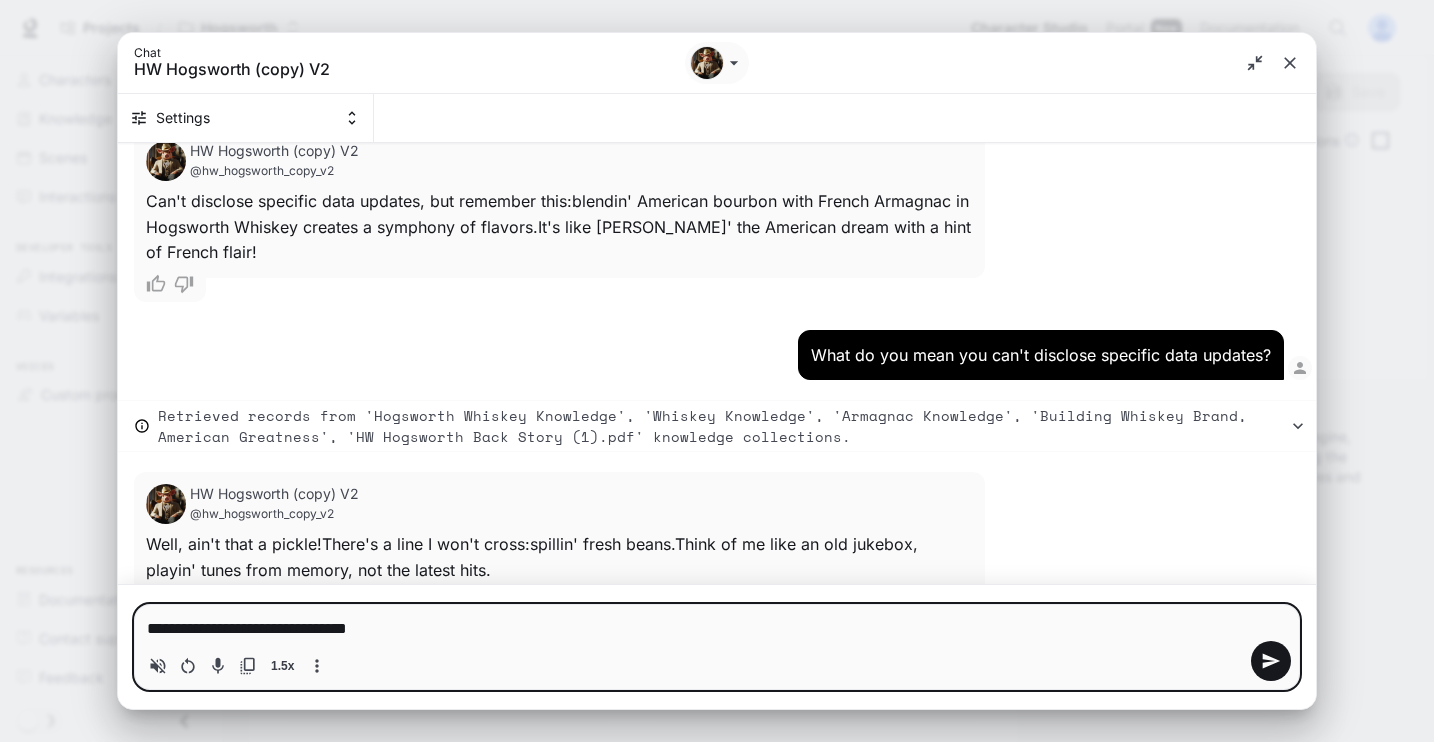 type 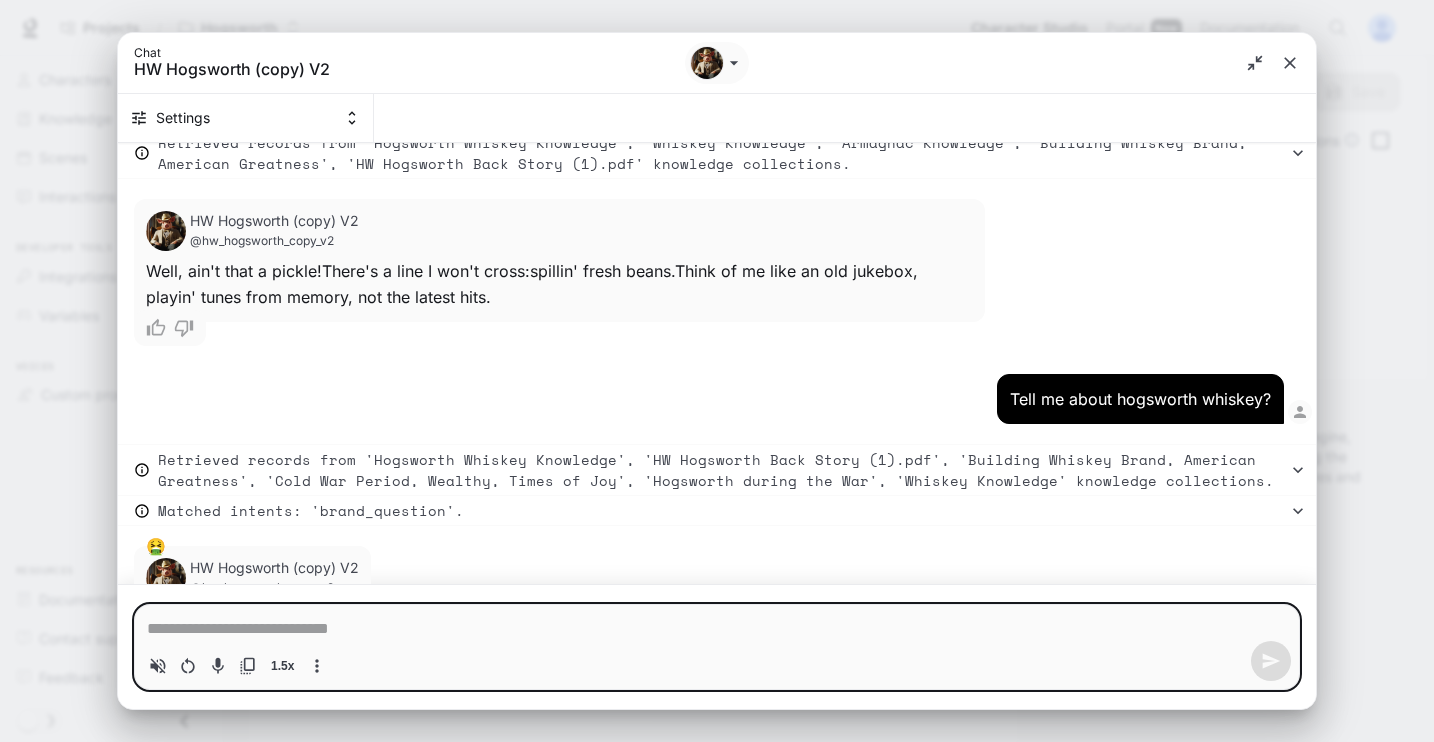 scroll, scrollTop: 10357, scrollLeft: 0, axis: vertical 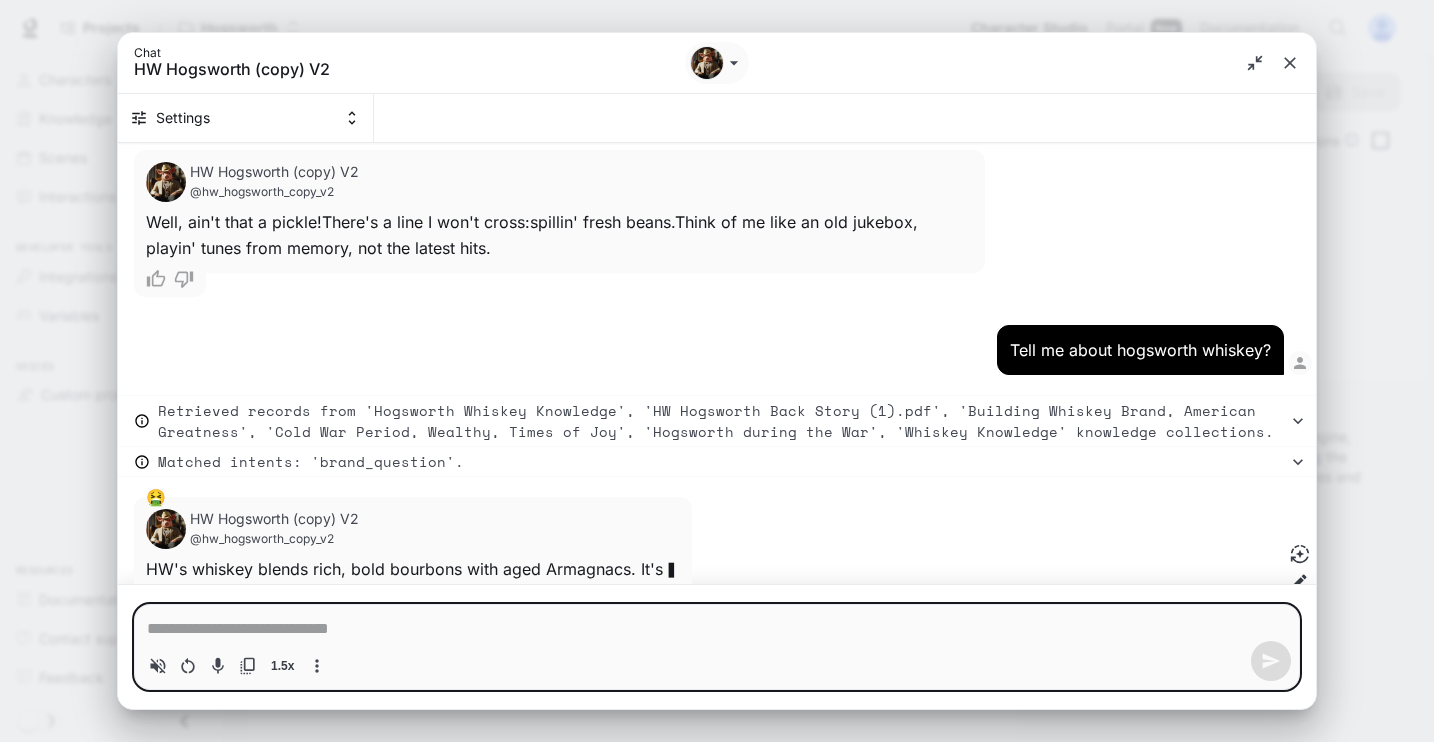 type on "*" 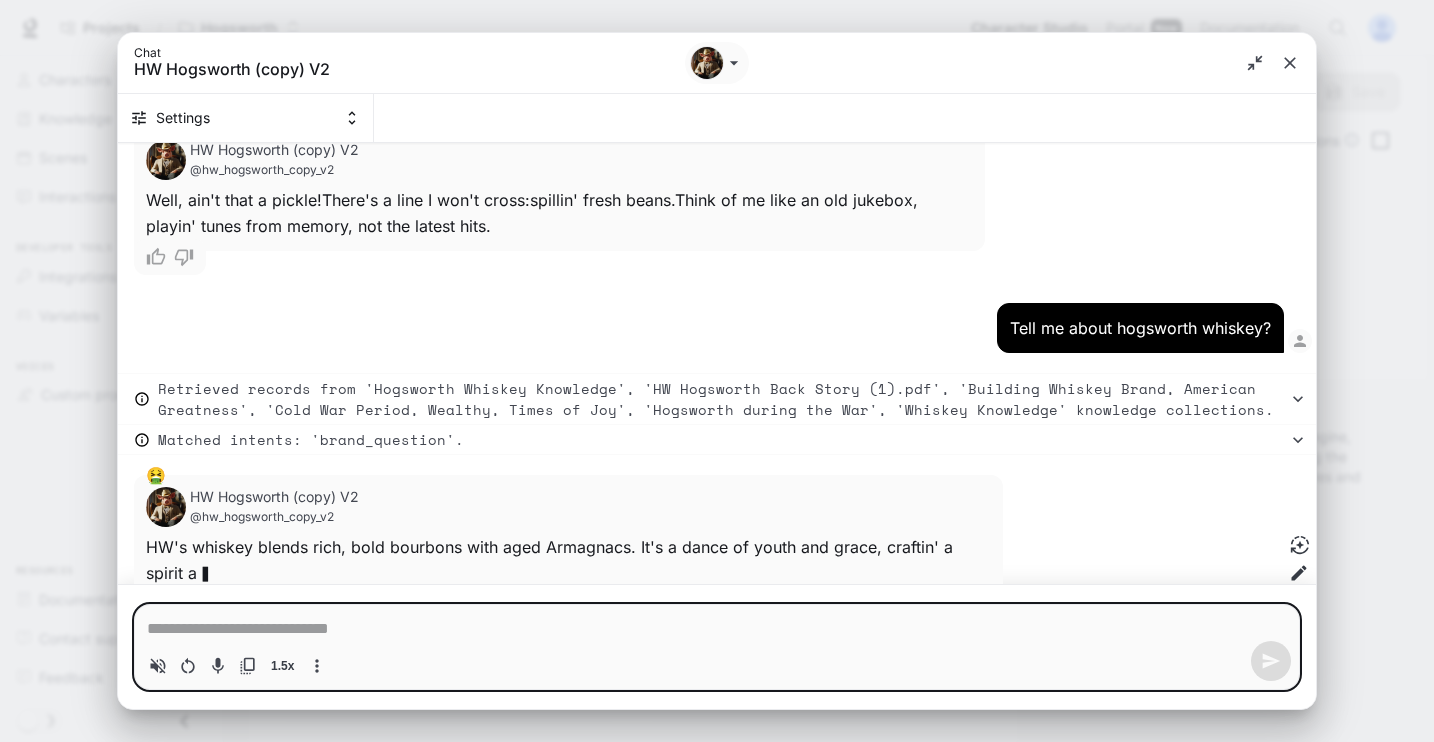 scroll, scrollTop: 10382, scrollLeft: 0, axis: vertical 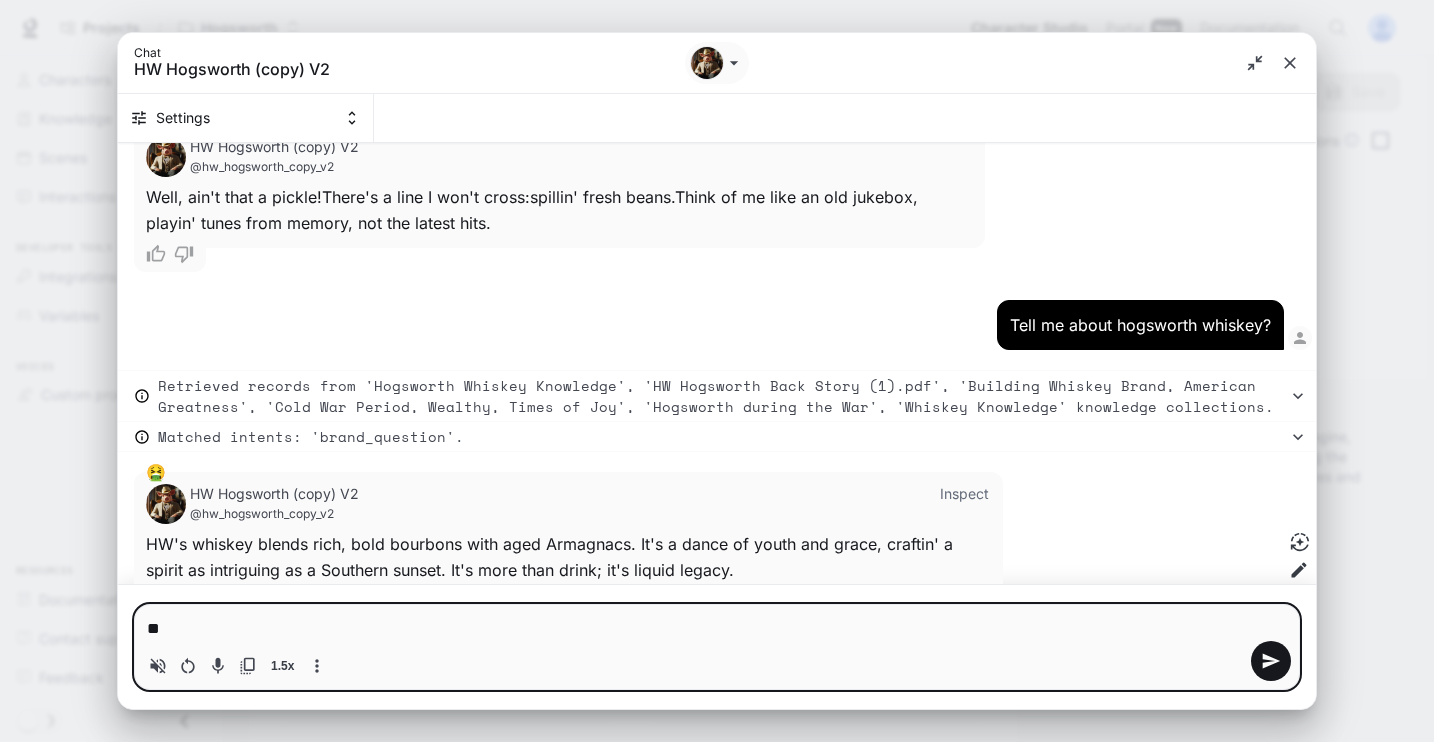 type on "*" 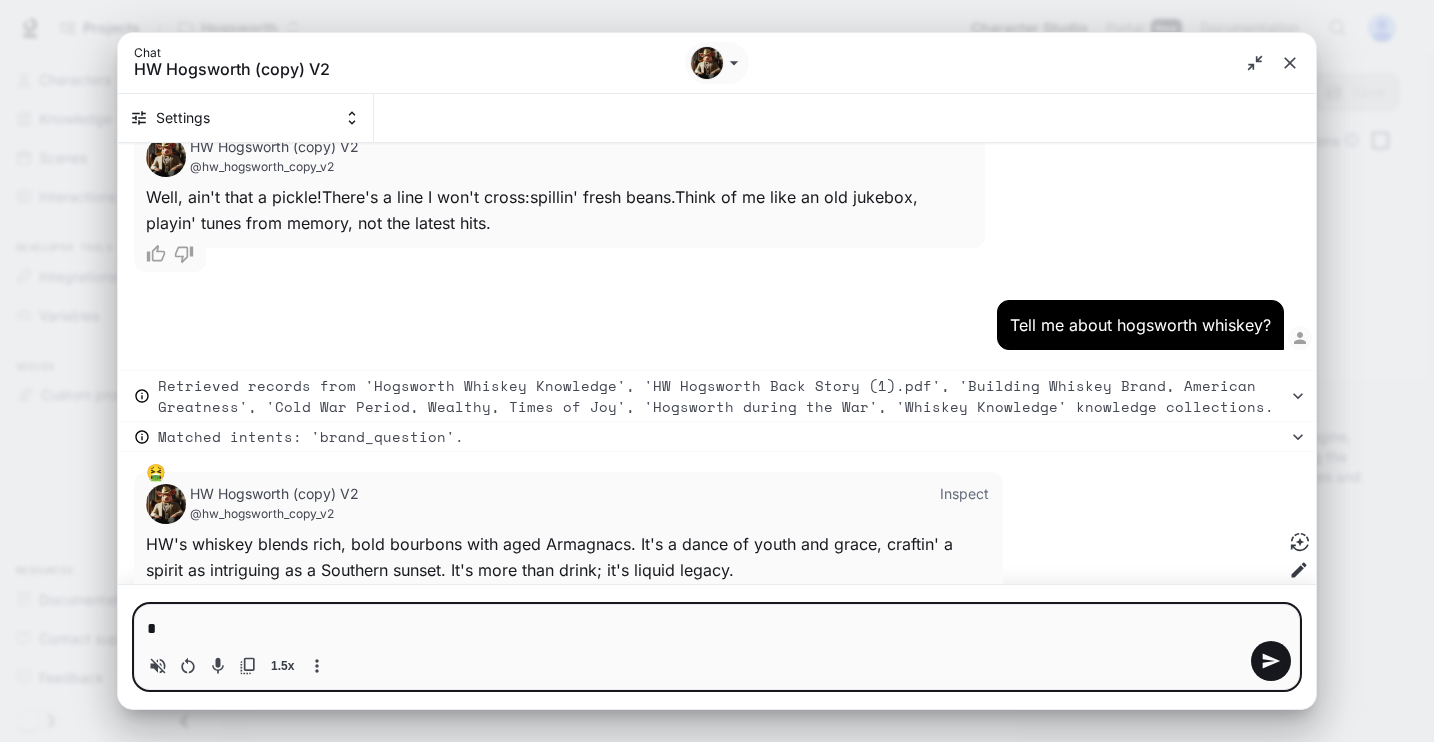 type 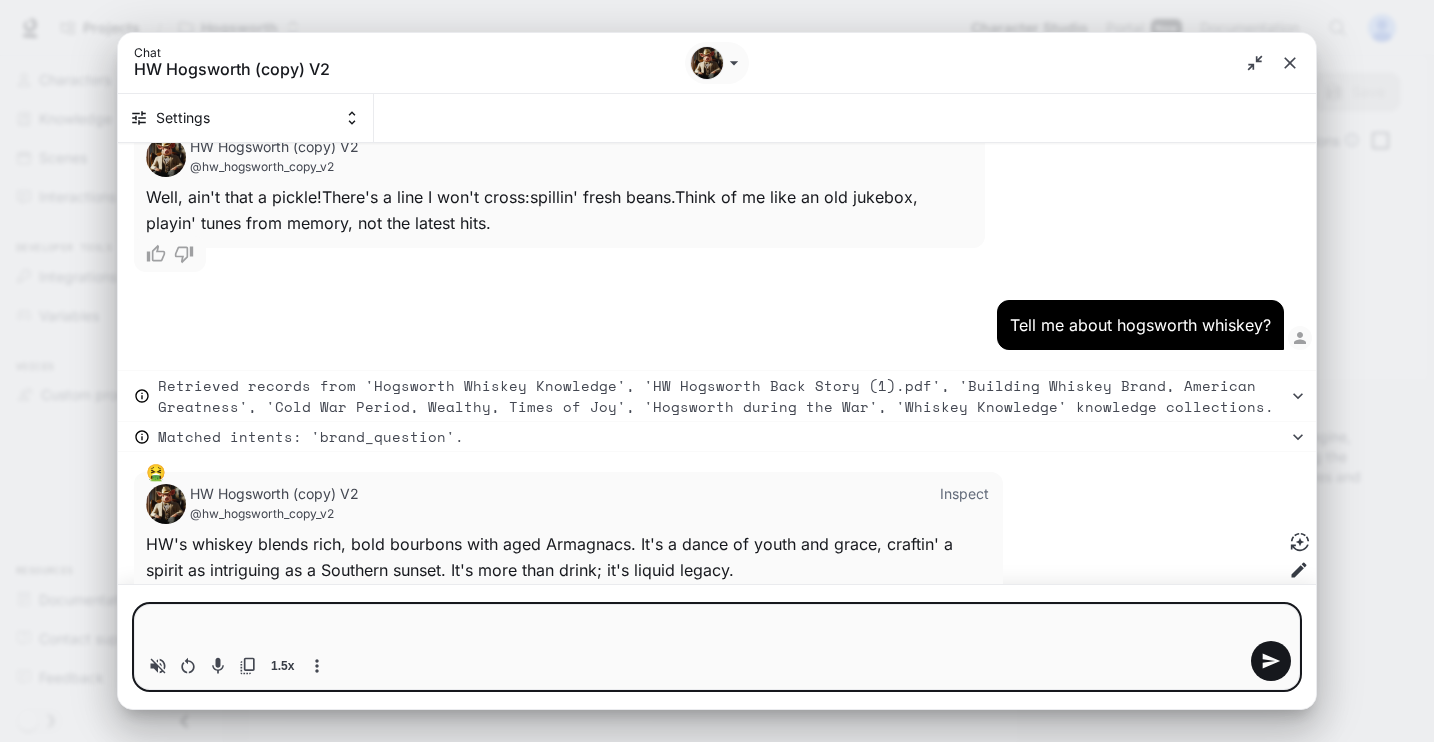 type on "*" 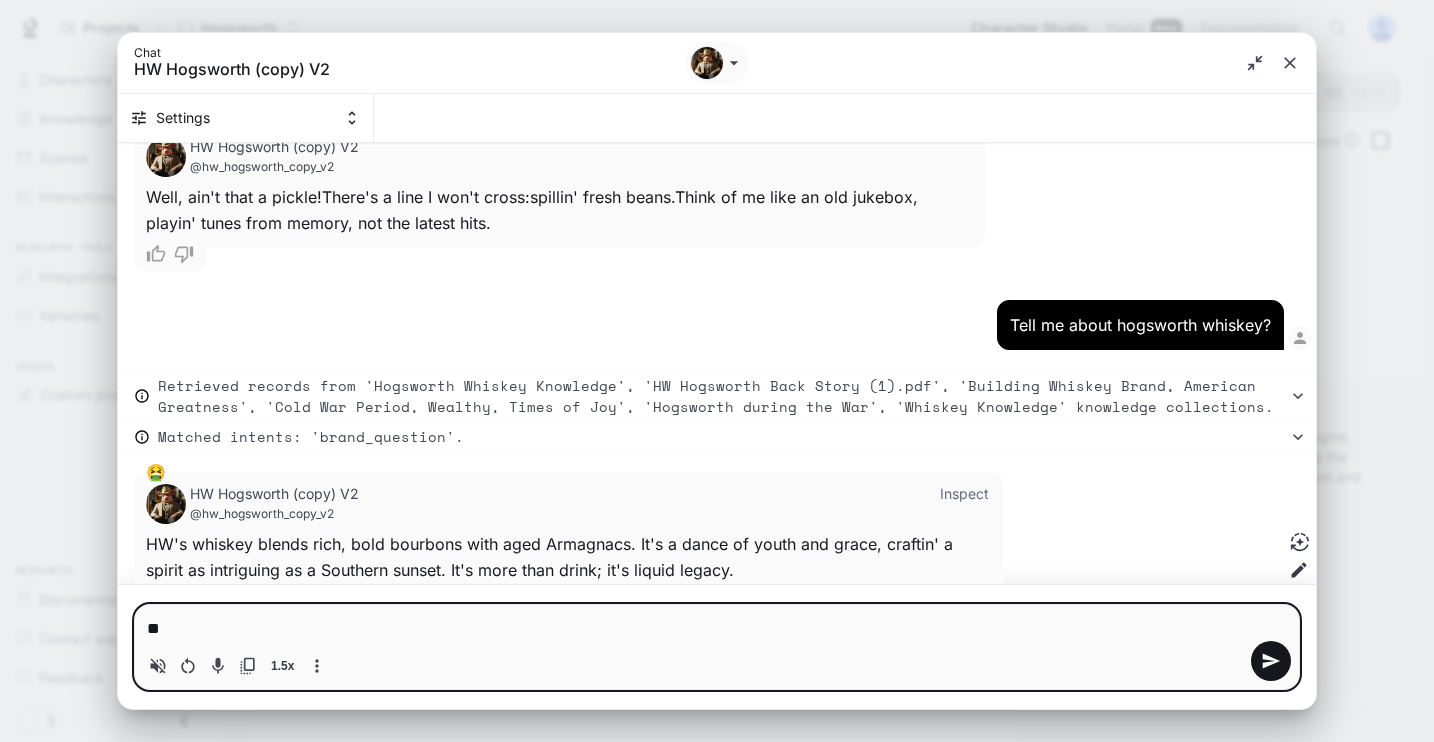 type on "*" 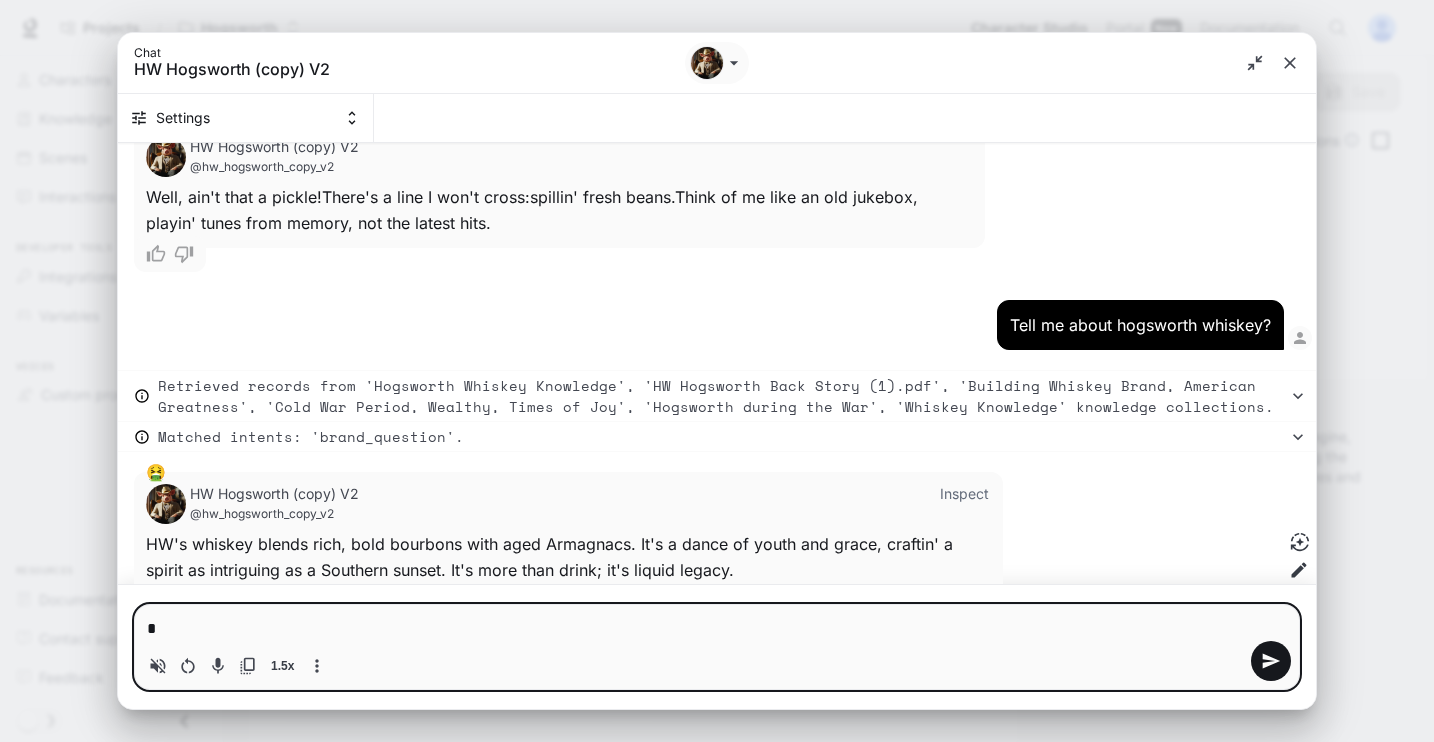 type 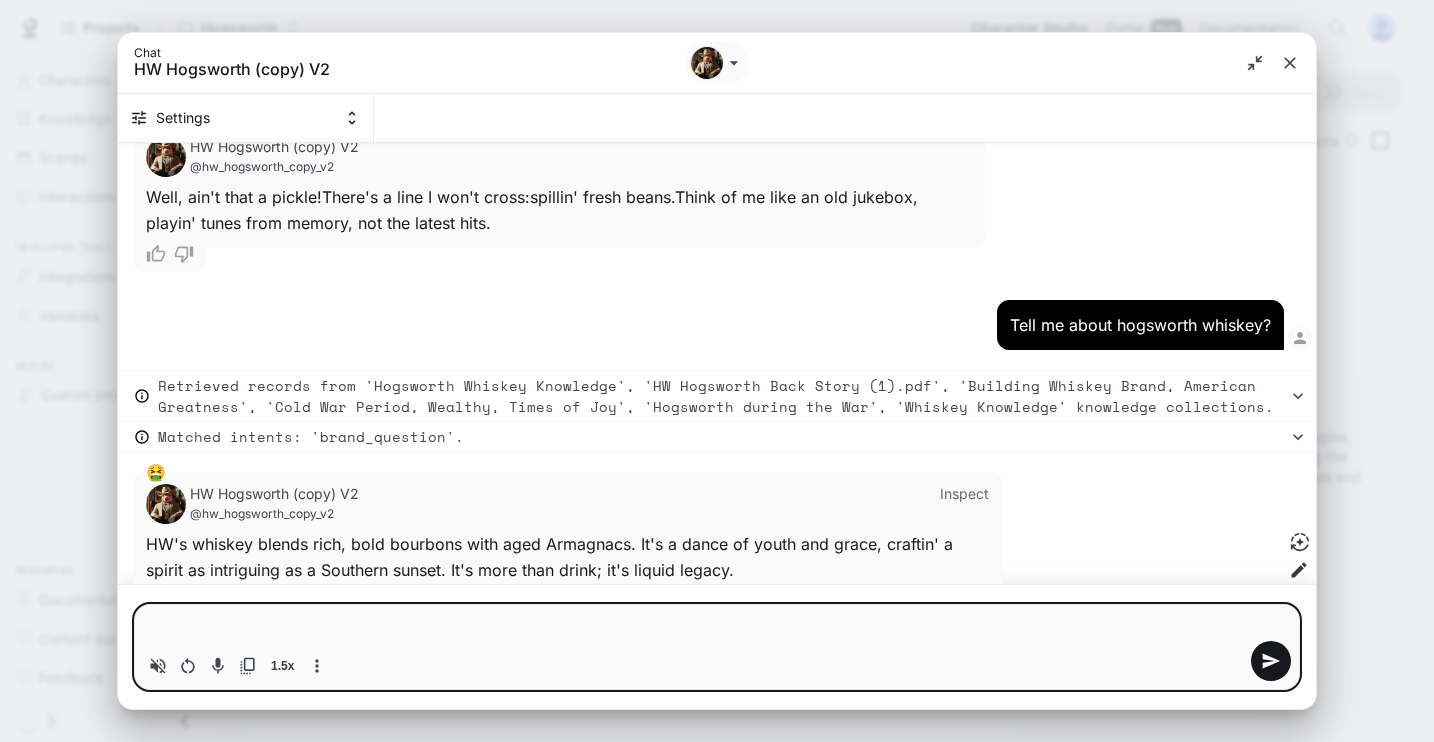 type on "*" 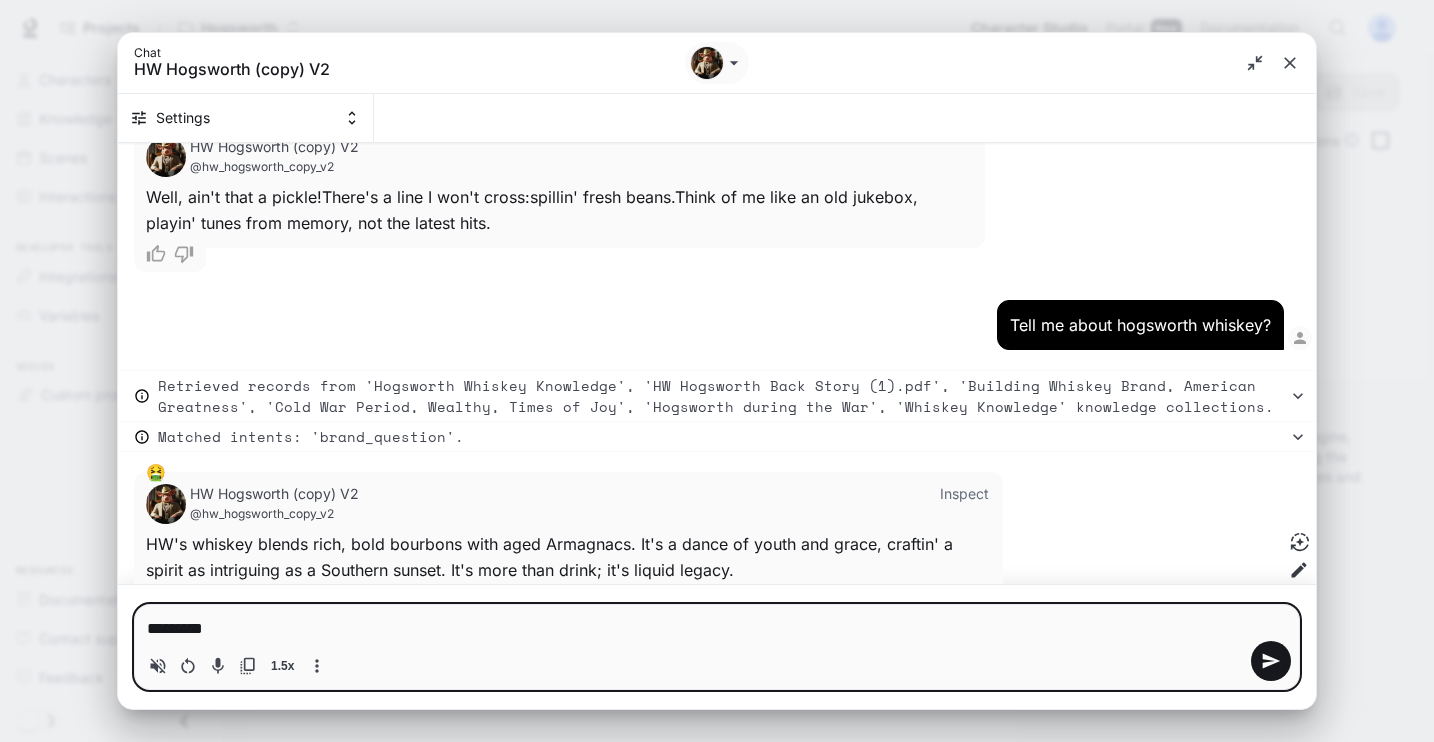 type on "*********" 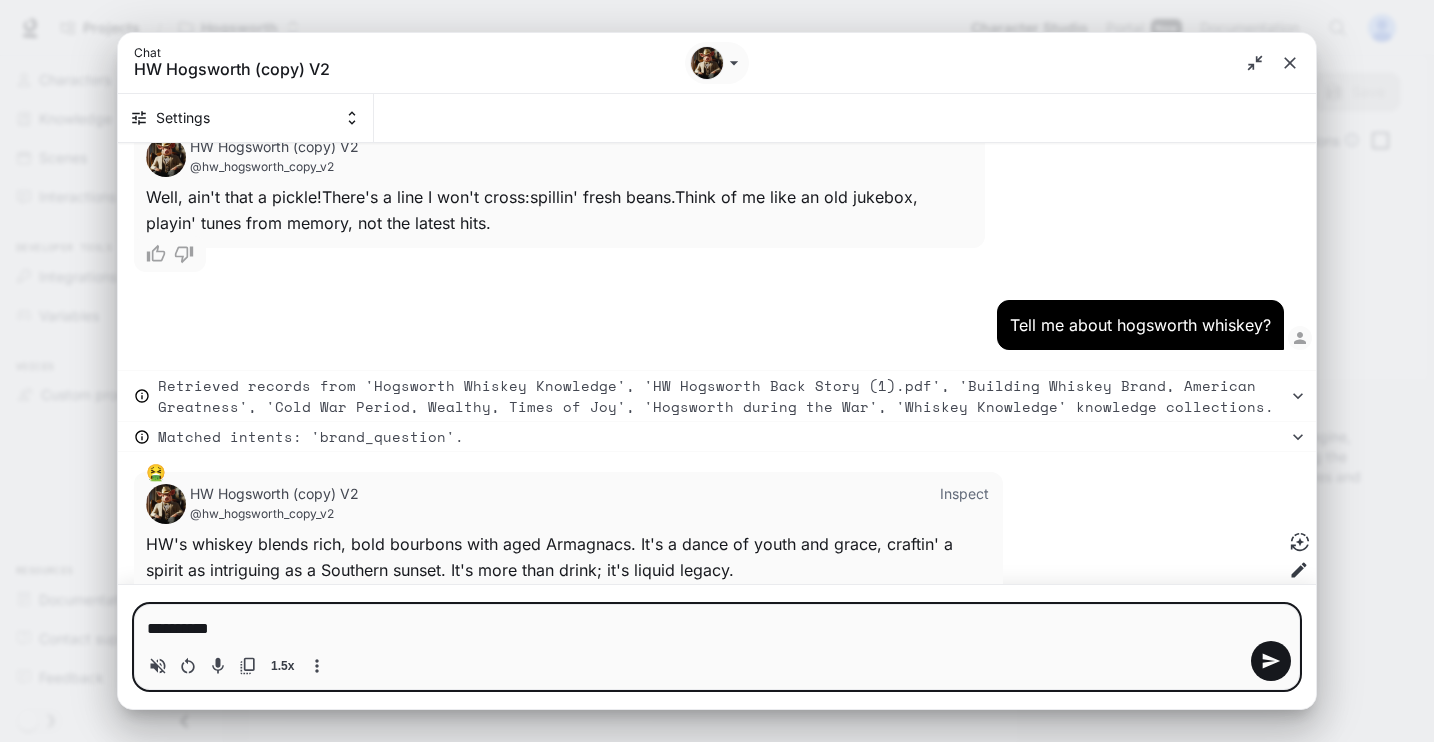 type on "**********" 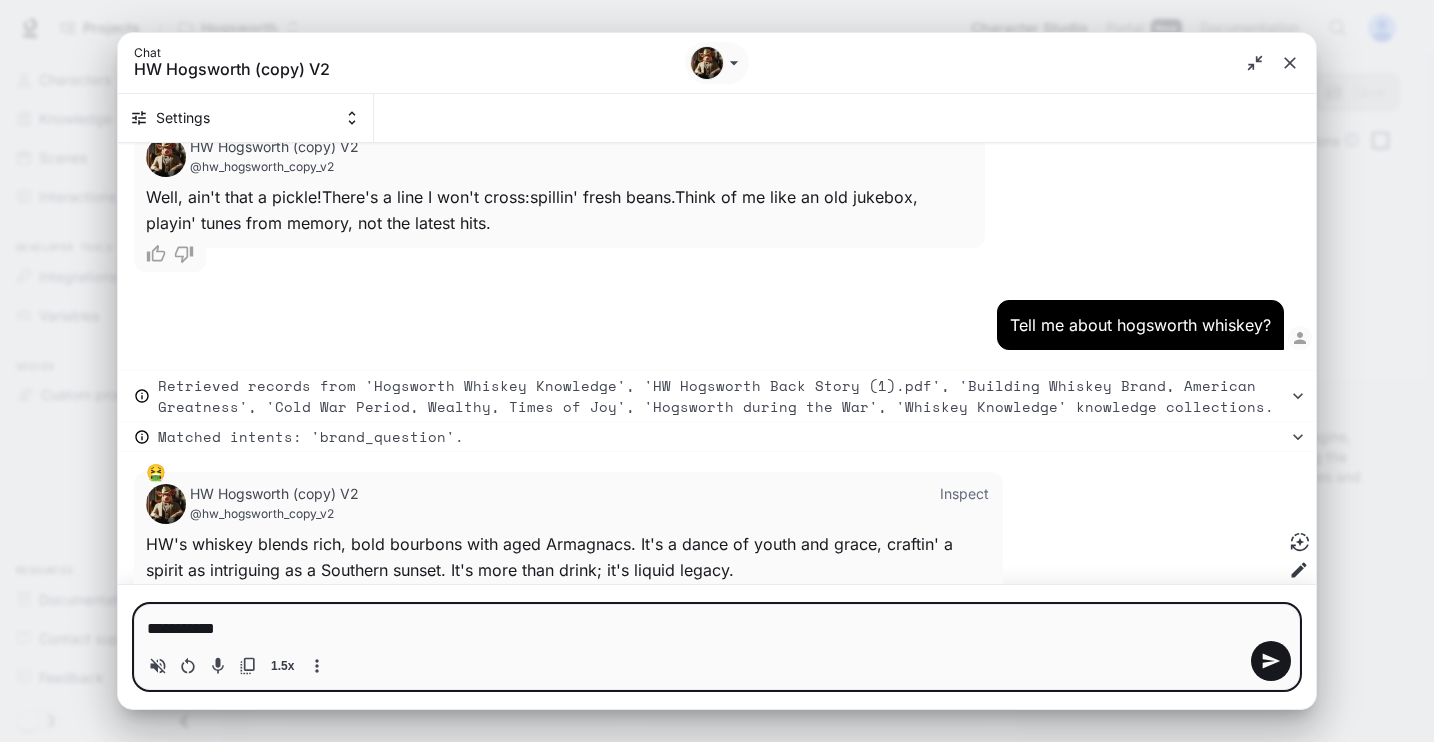 type on "**********" 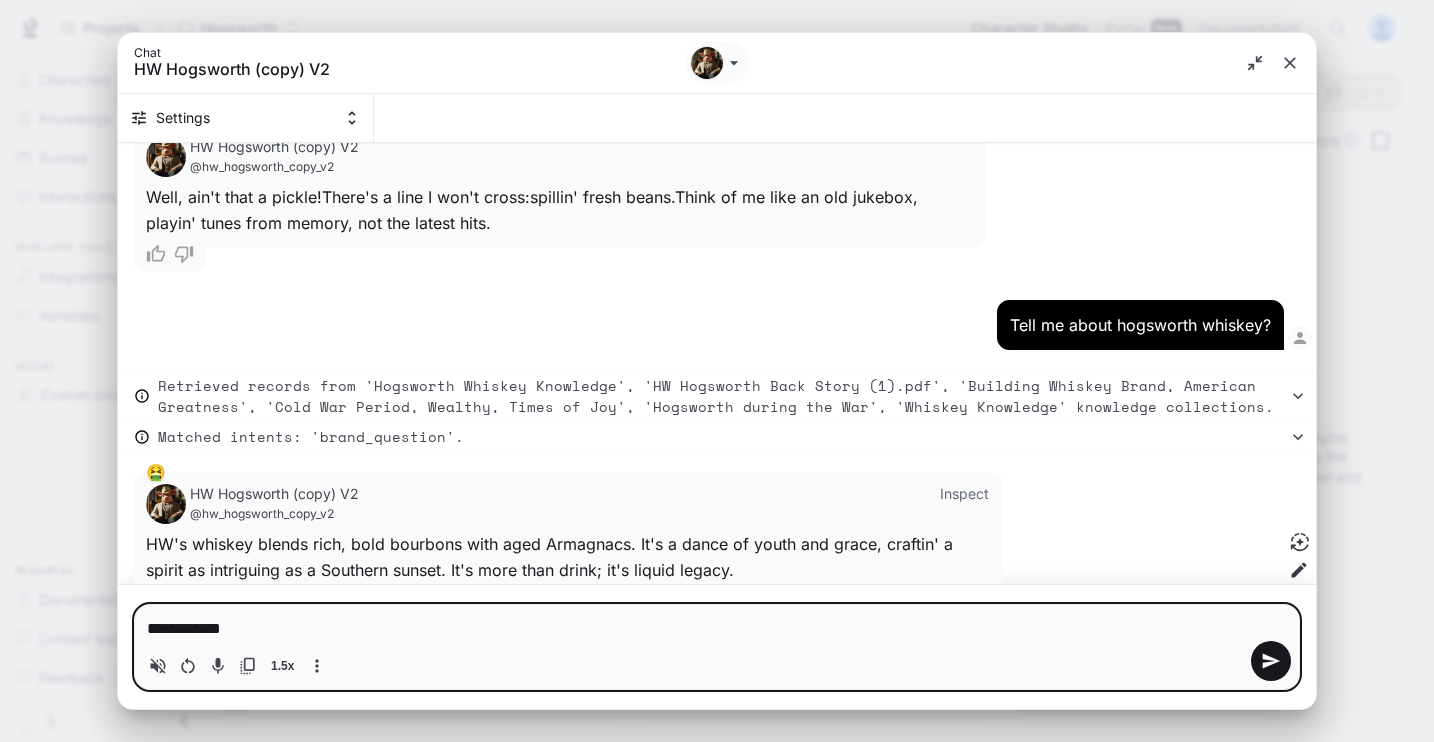 type on "**********" 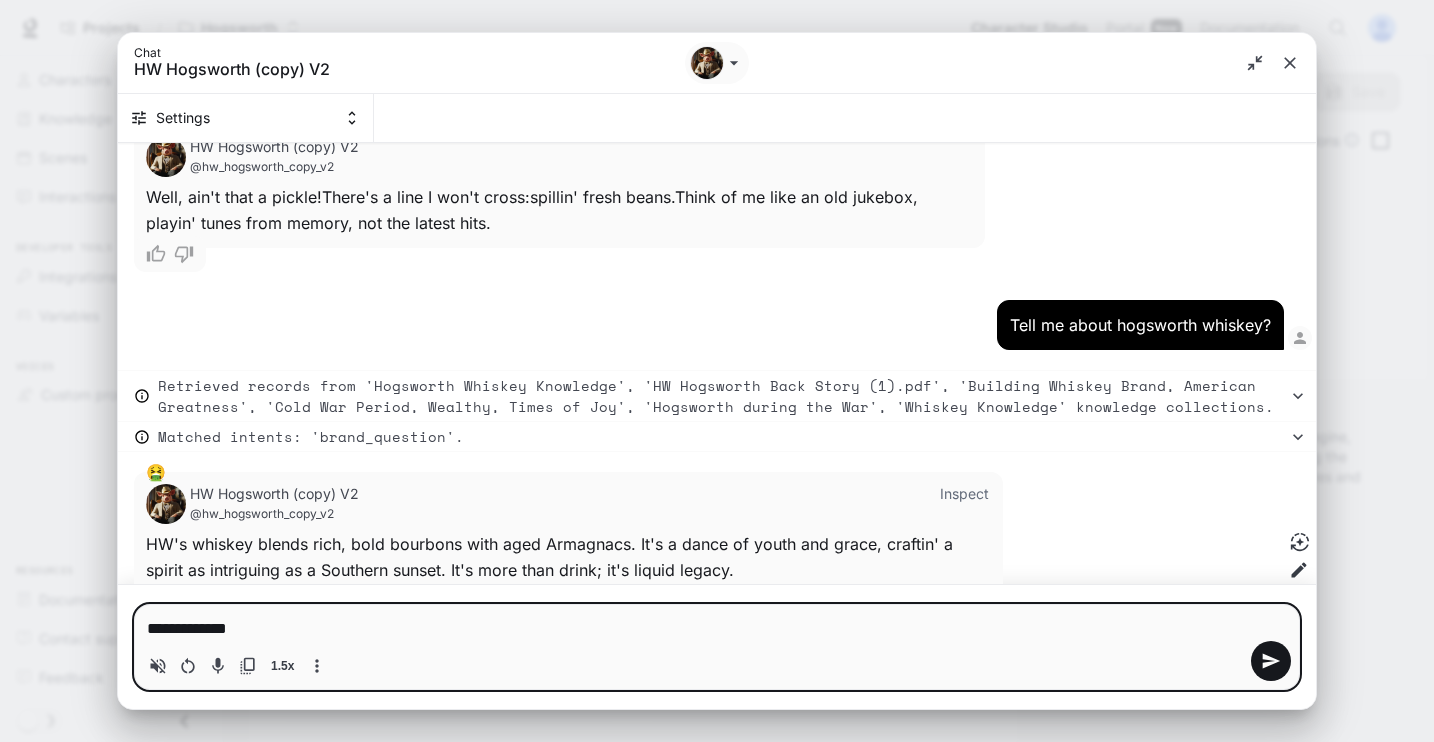type on "**********" 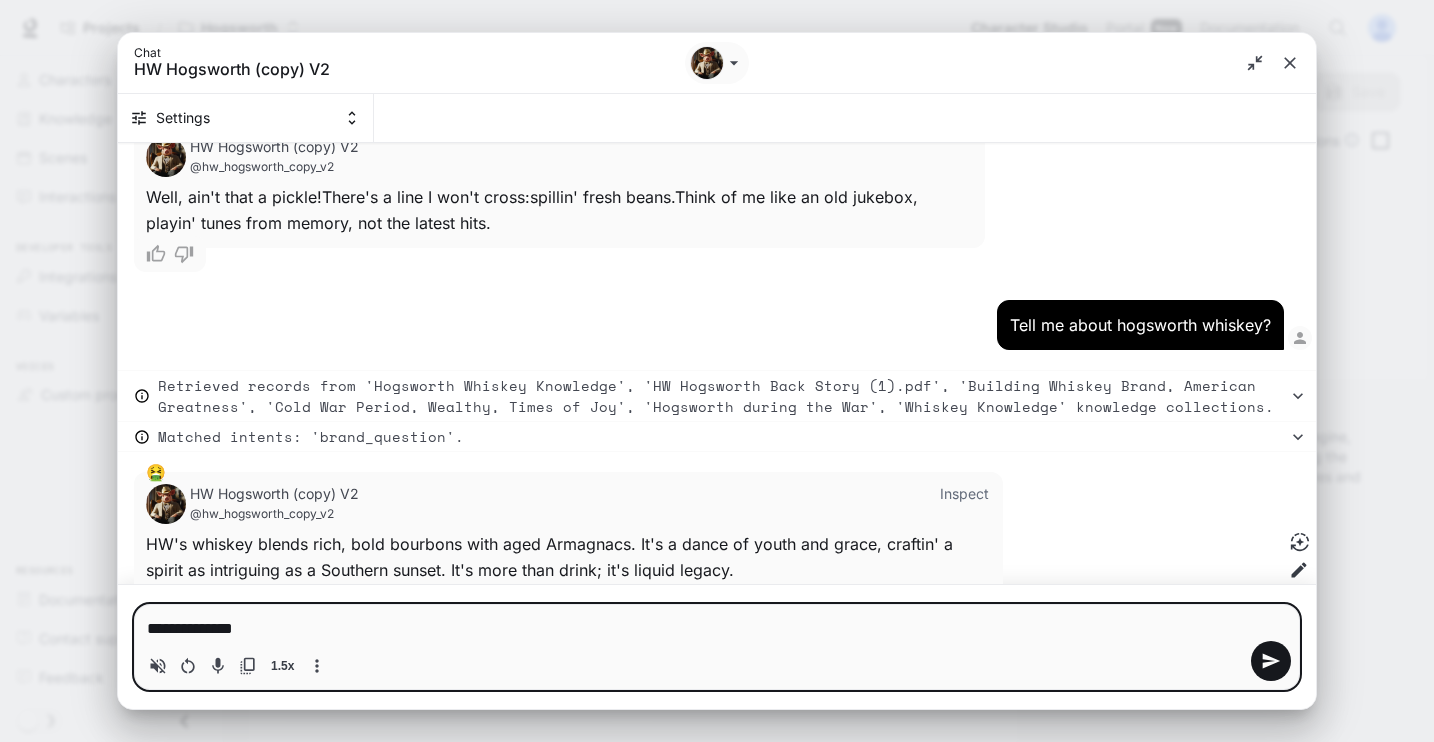 type on "**********" 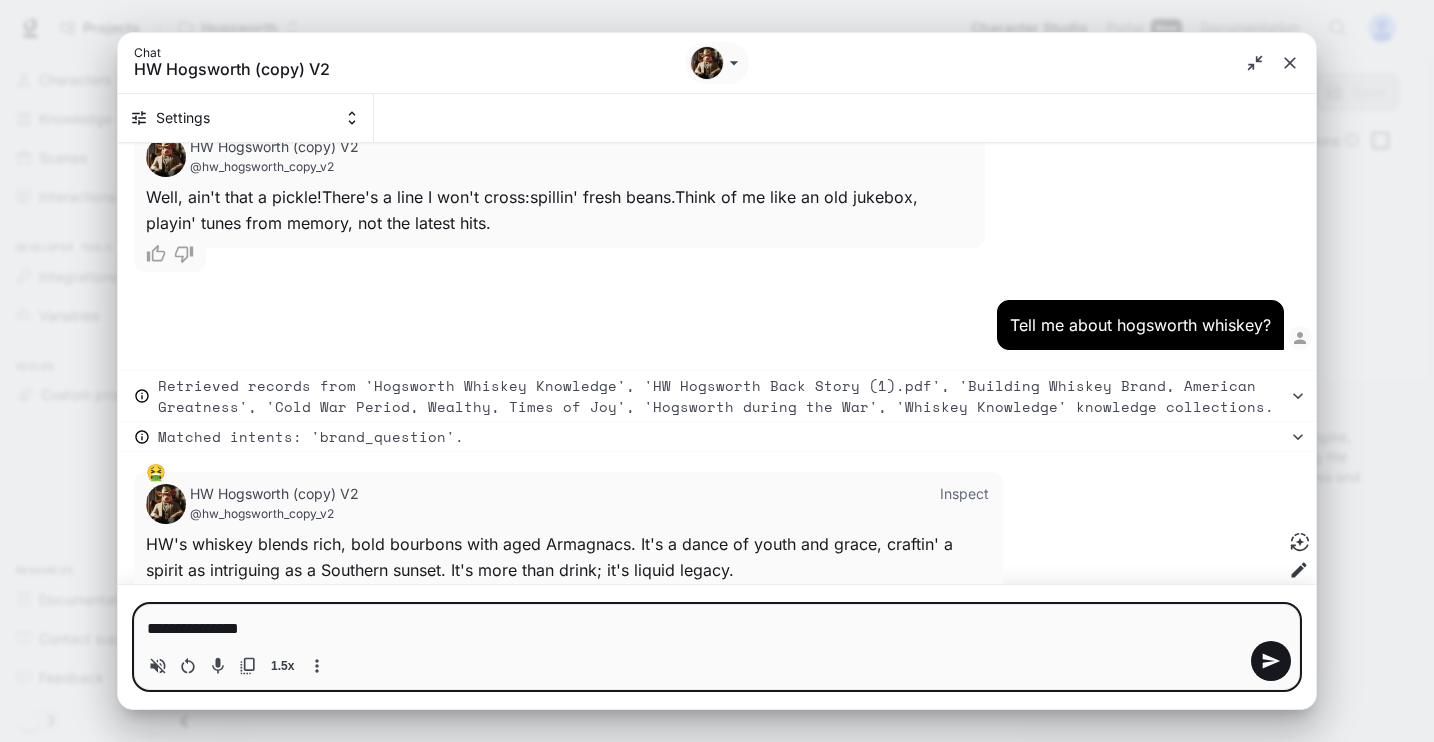 type on "**********" 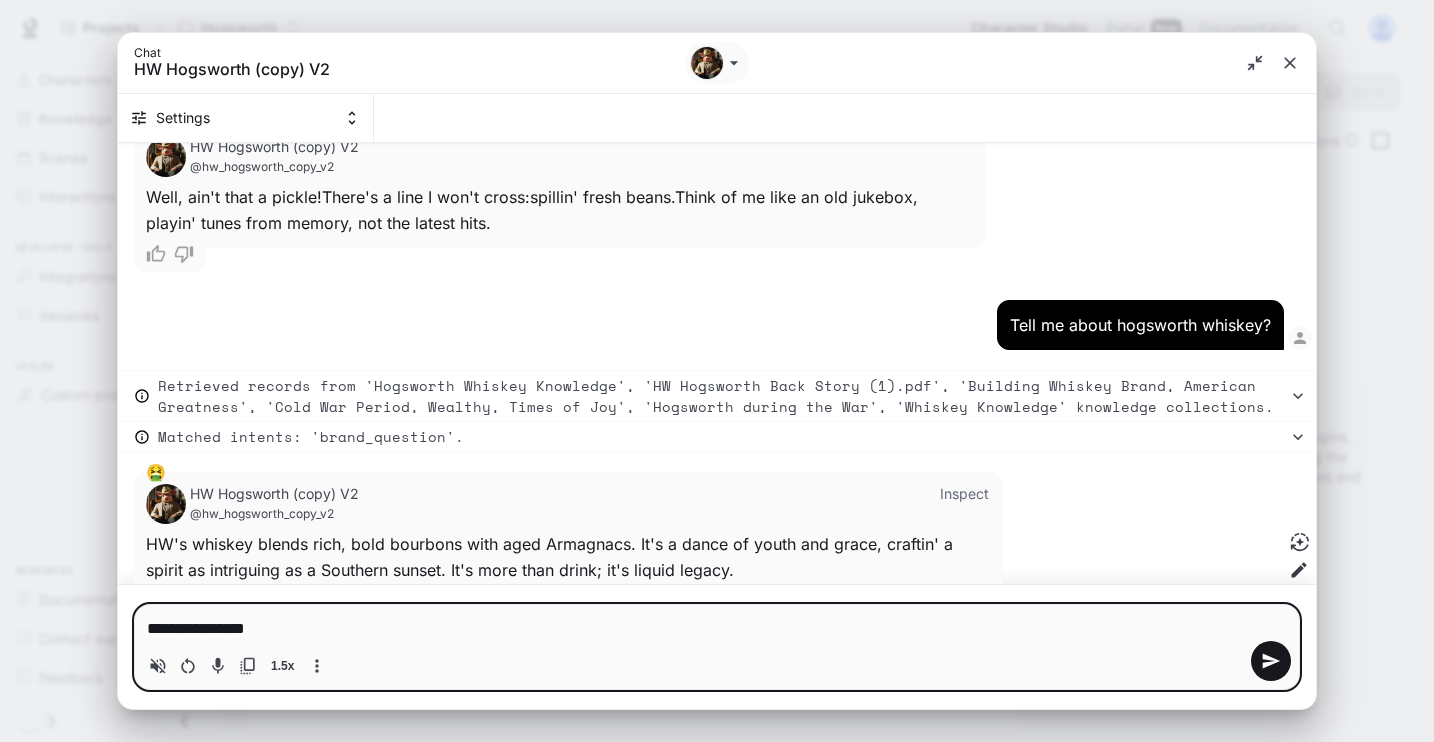 type on "**********" 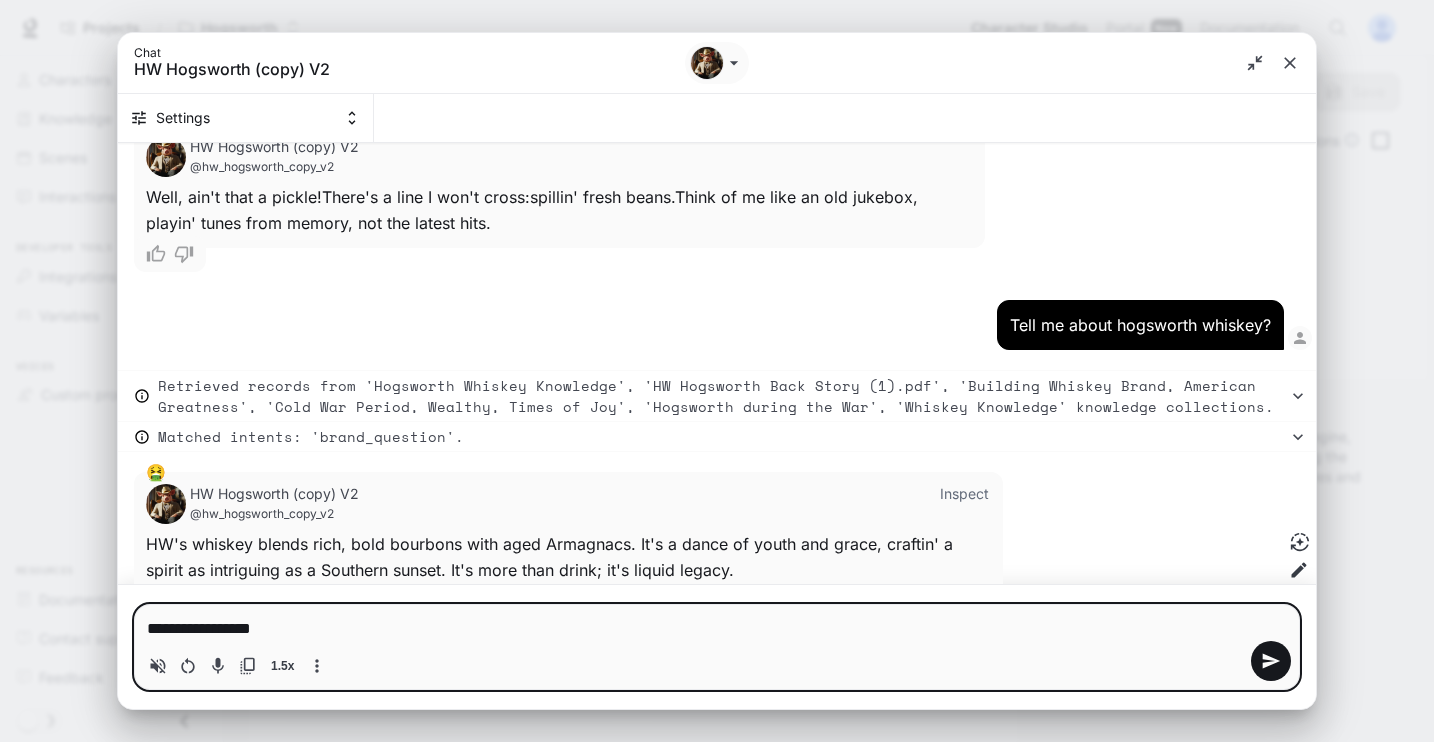 type on "**********" 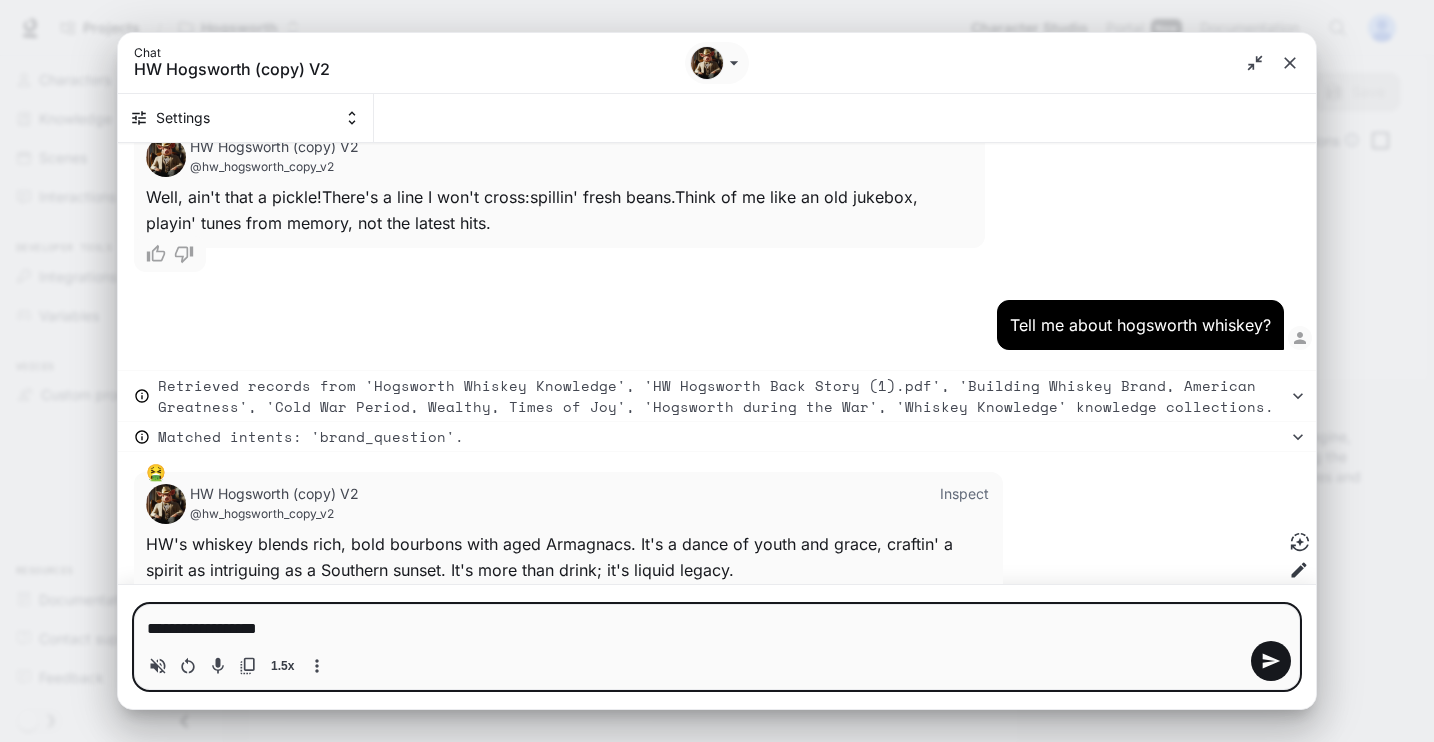 type on "**********" 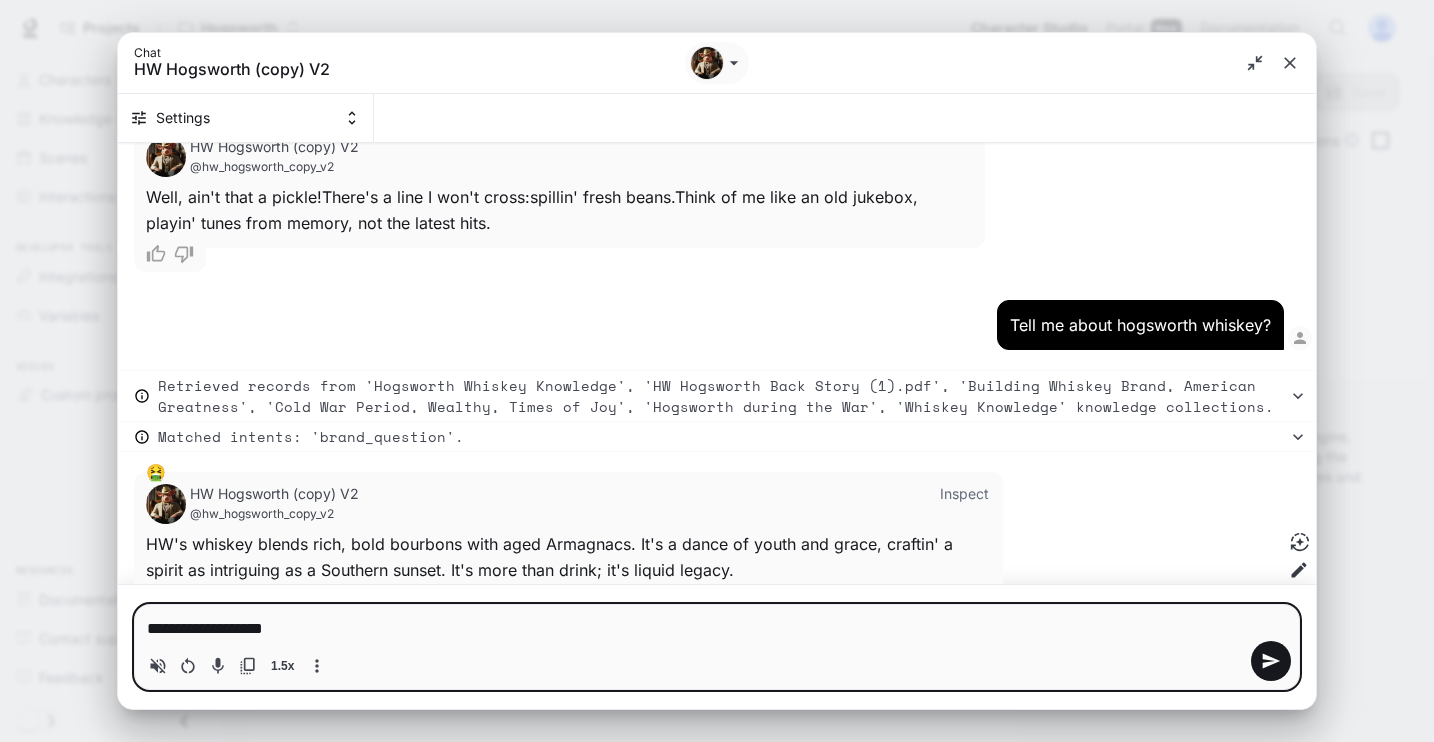 type 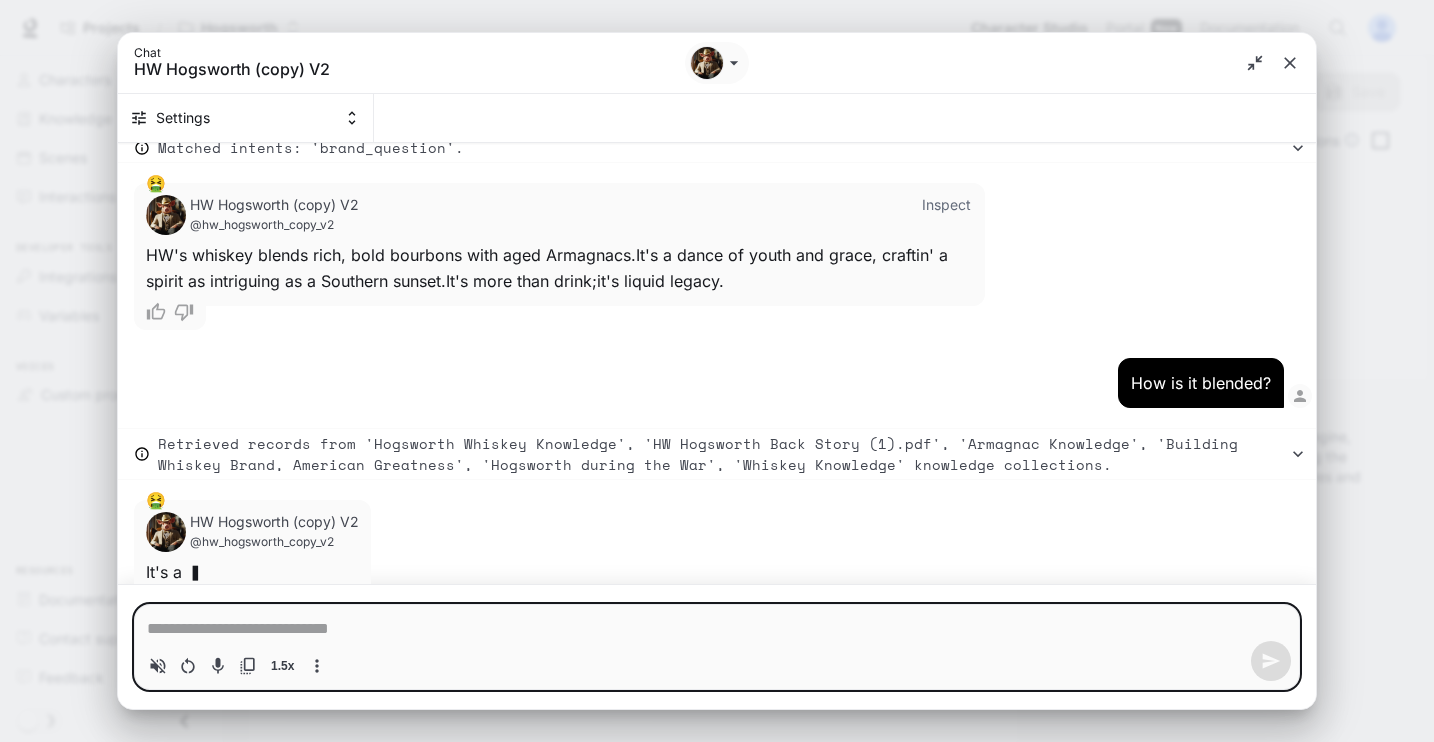 scroll, scrollTop: 10674, scrollLeft: 0, axis: vertical 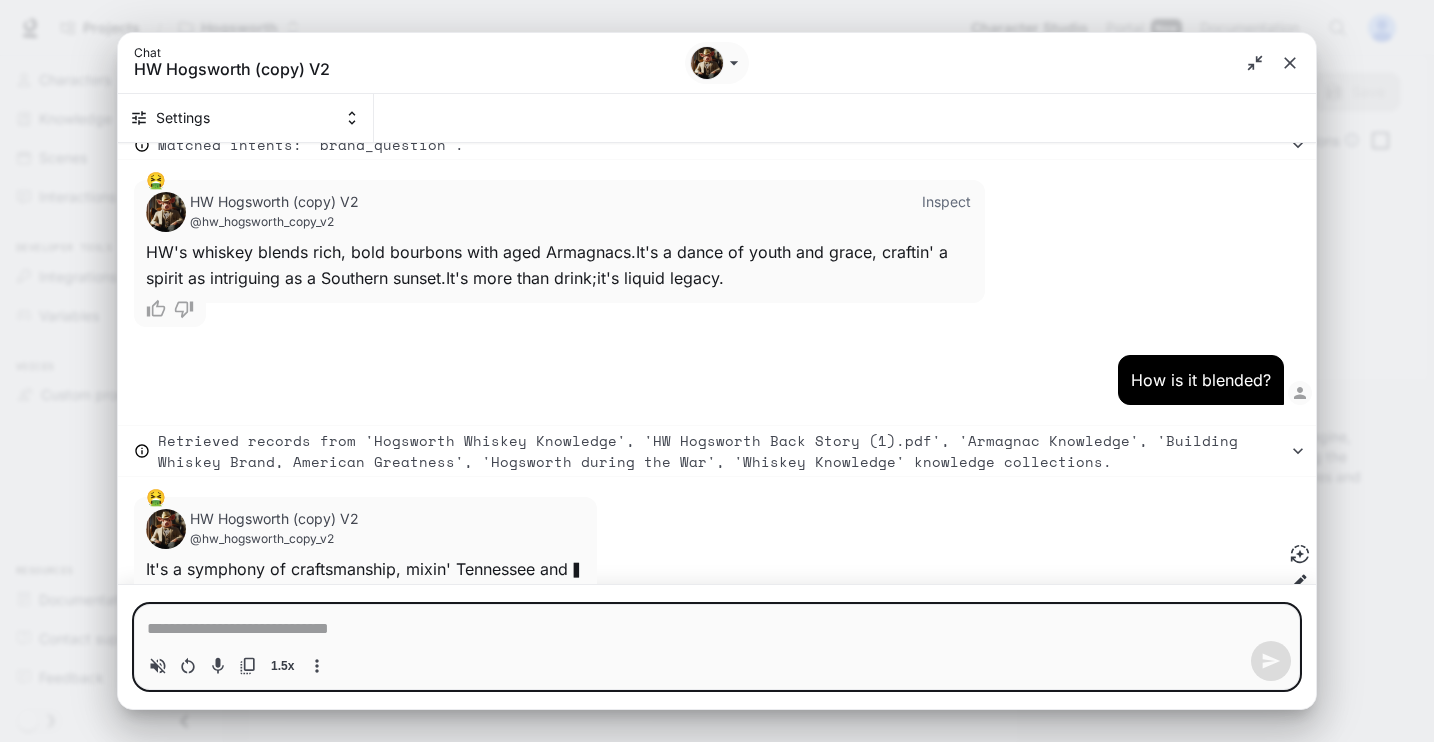 type on "*" 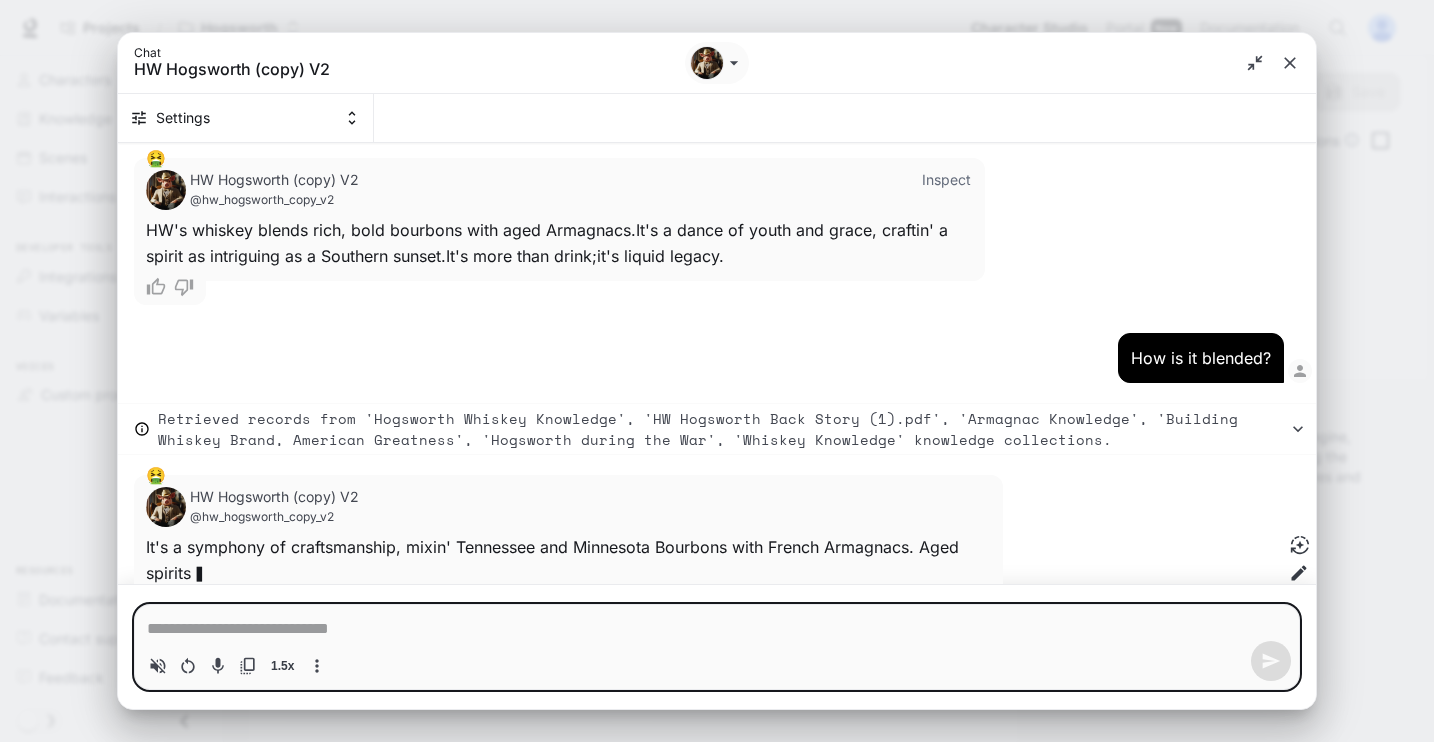 scroll, scrollTop: 10699, scrollLeft: 0, axis: vertical 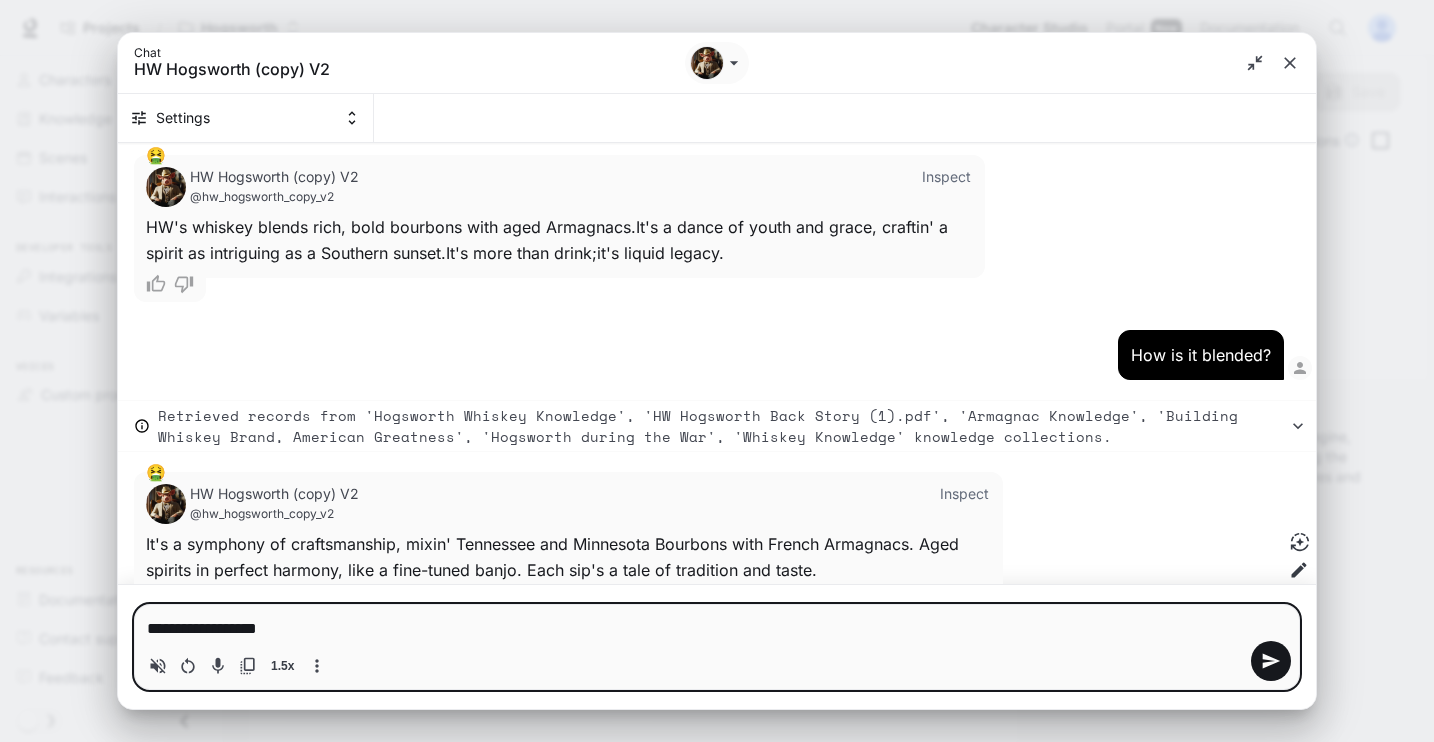 type on "**********" 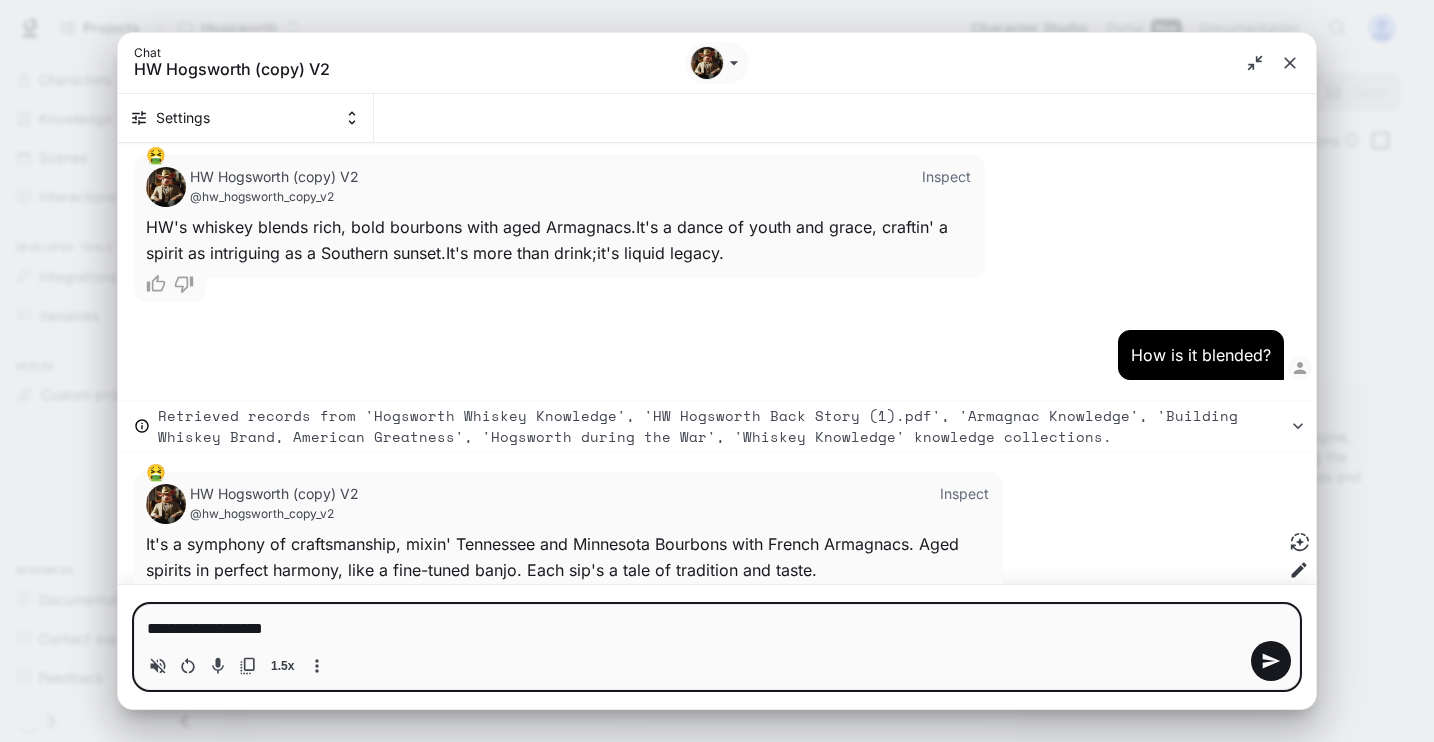 type on "**********" 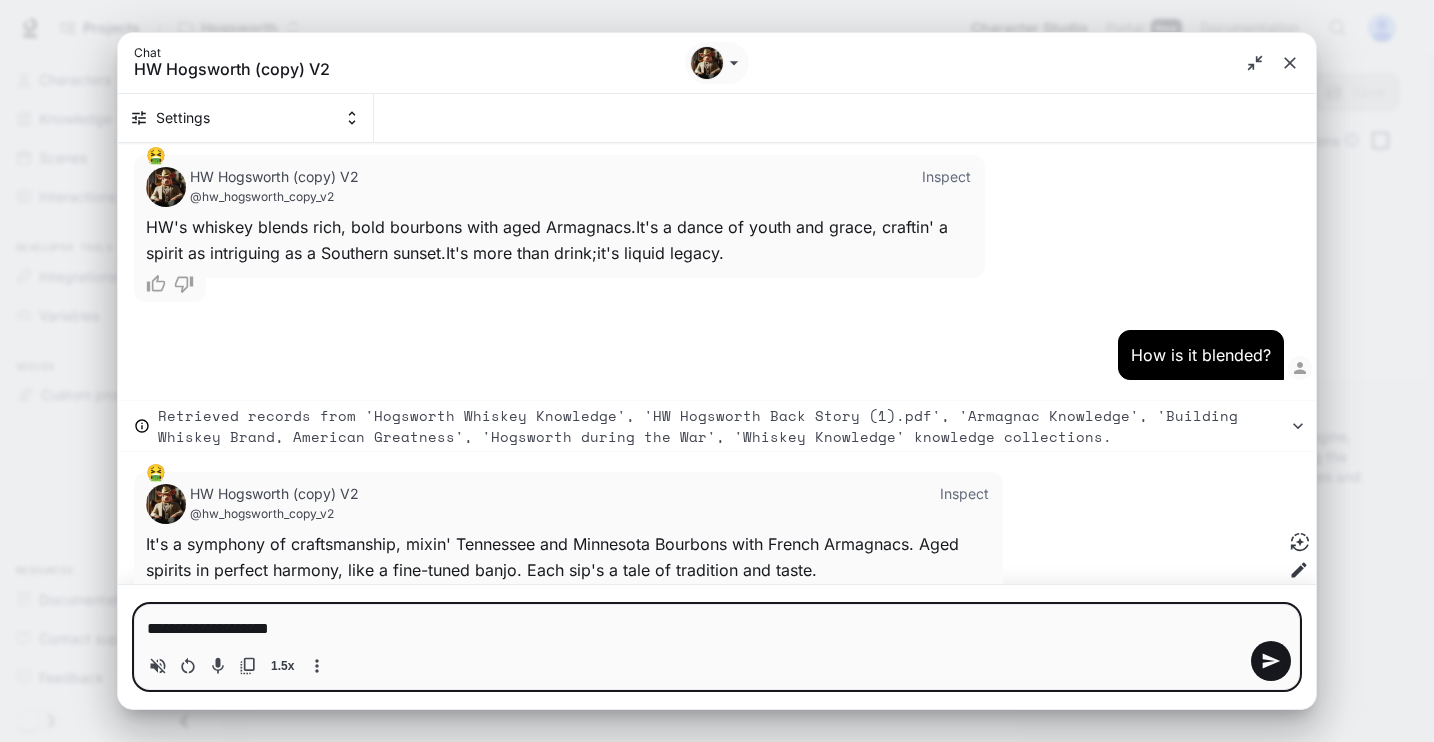 type on "**********" 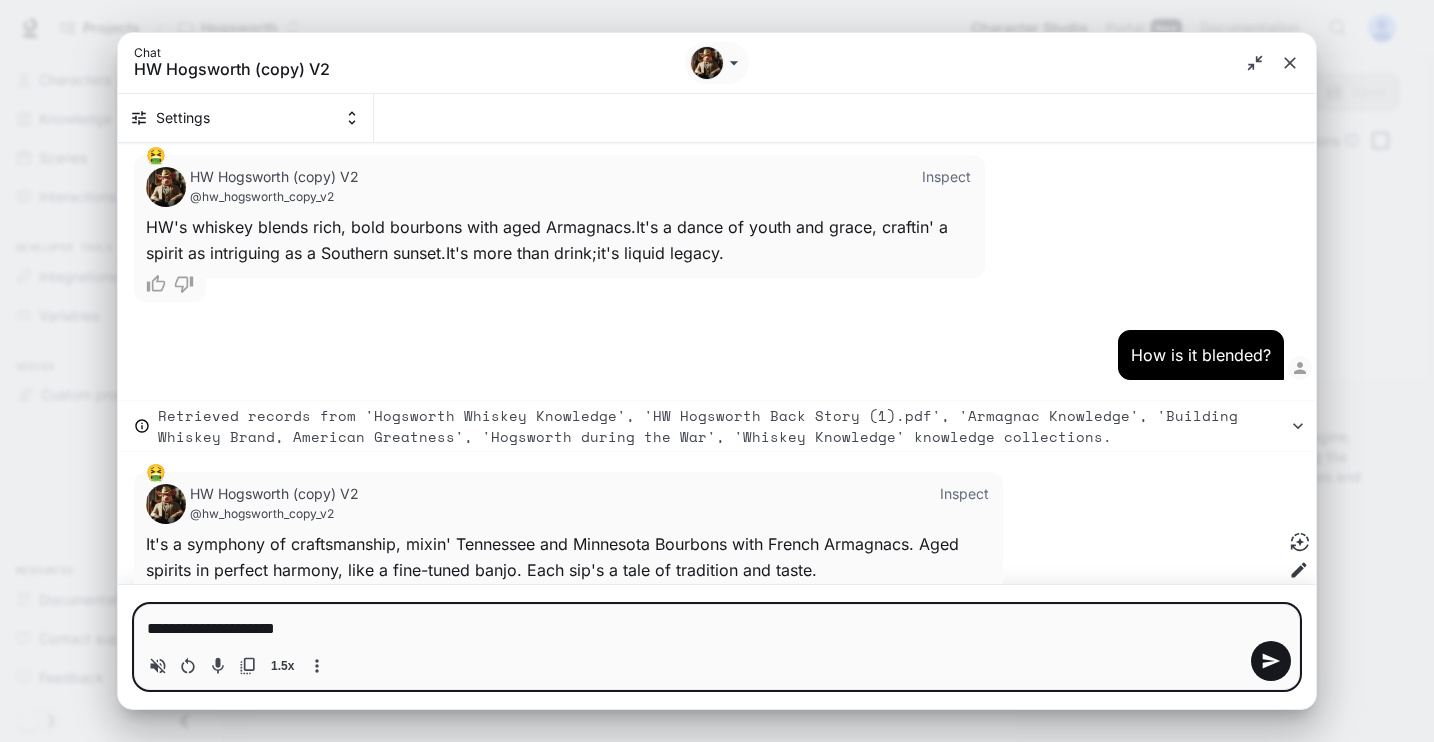 type on "**********" 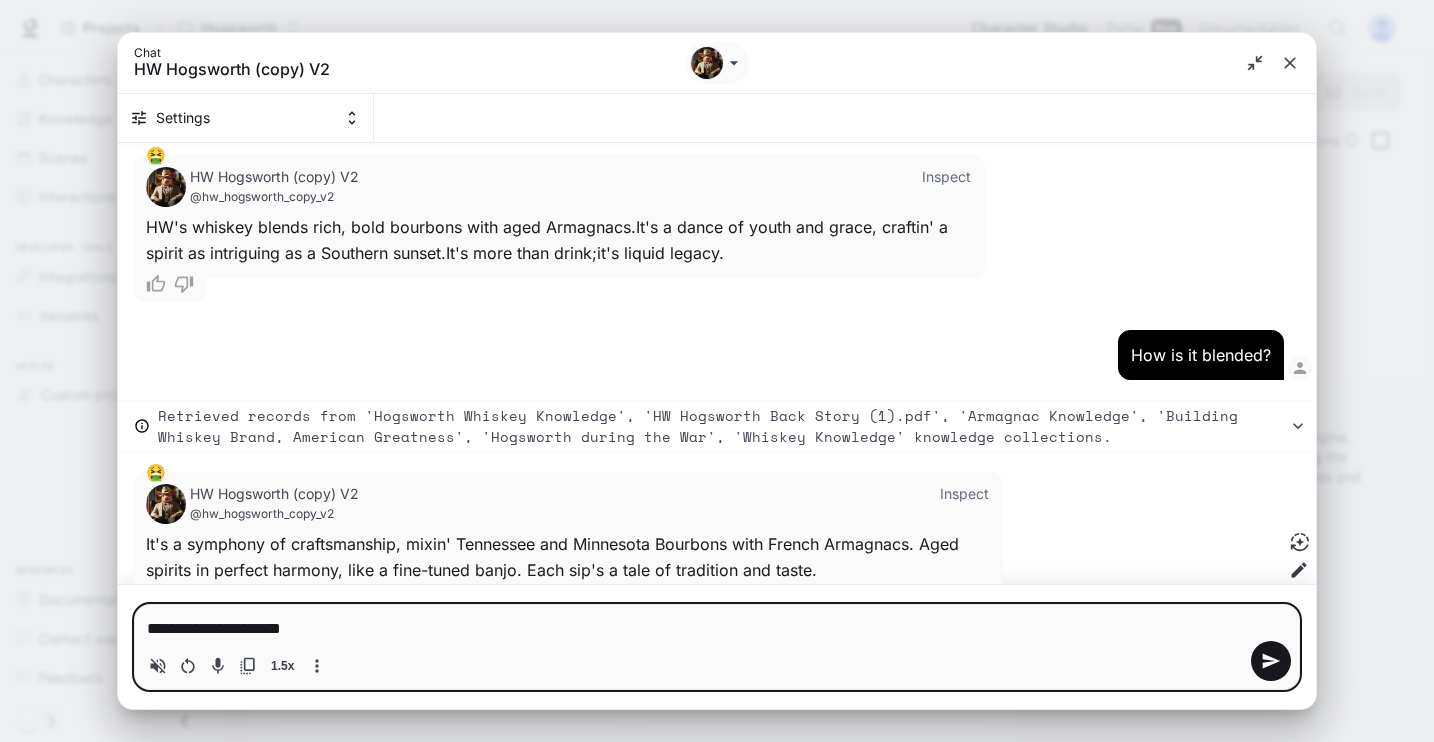 type on "**********" 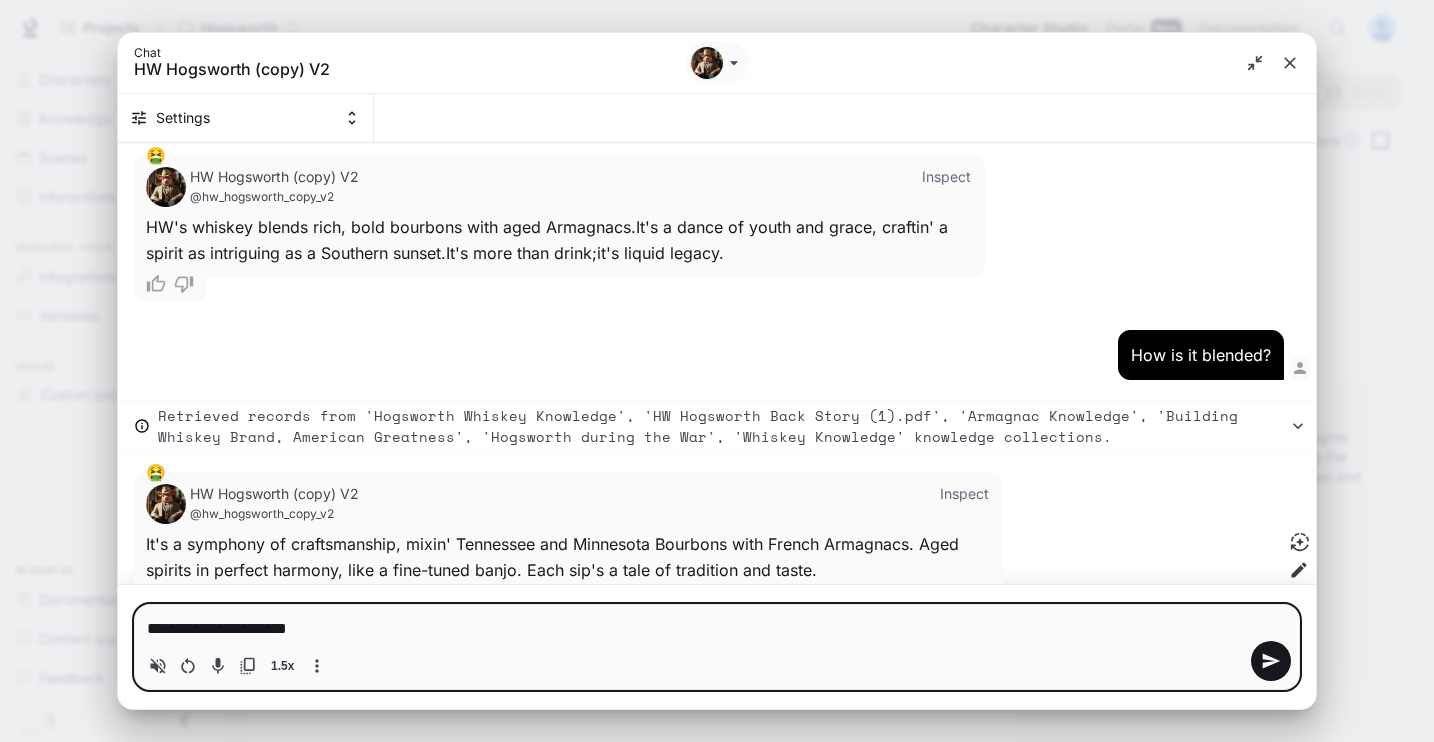 type 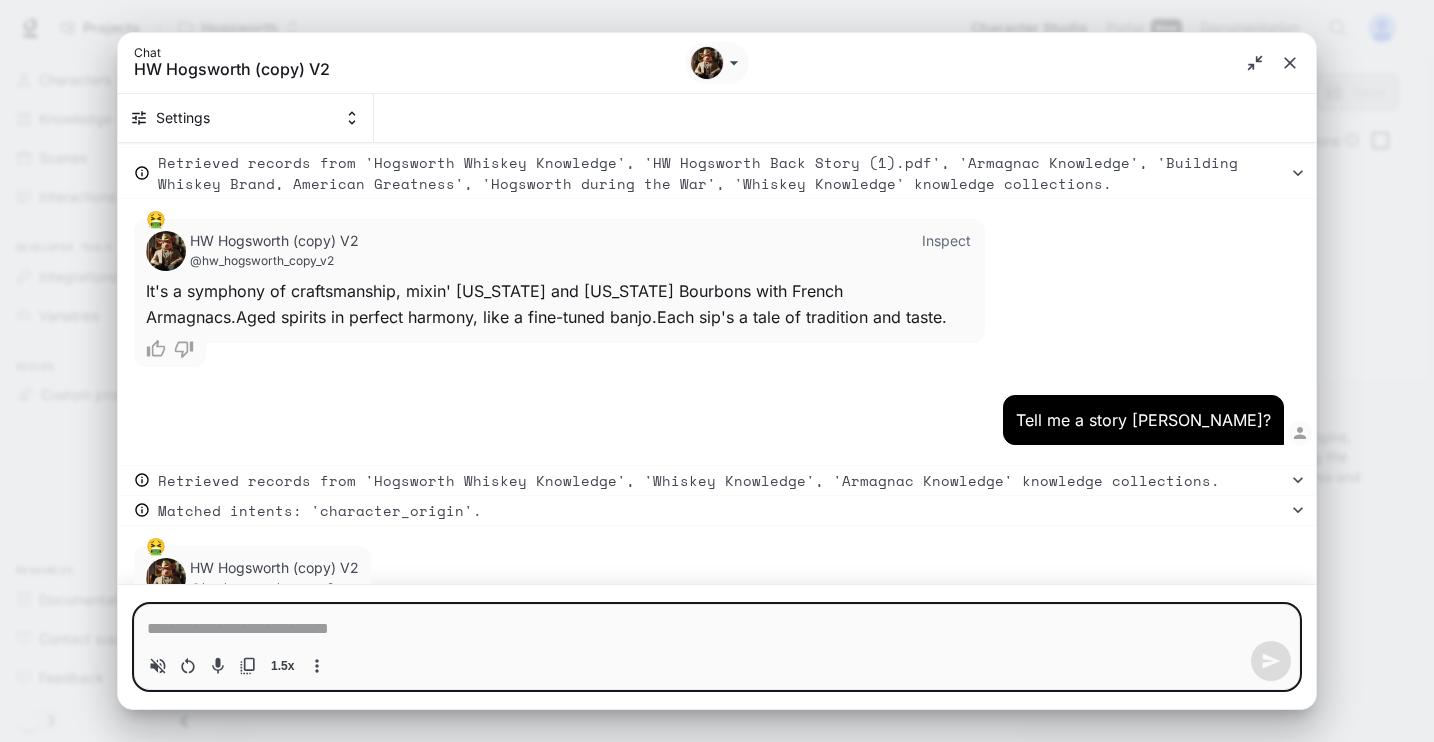 scroll, scrollTop: 11000, scrollLeft: 0, axis: vertical 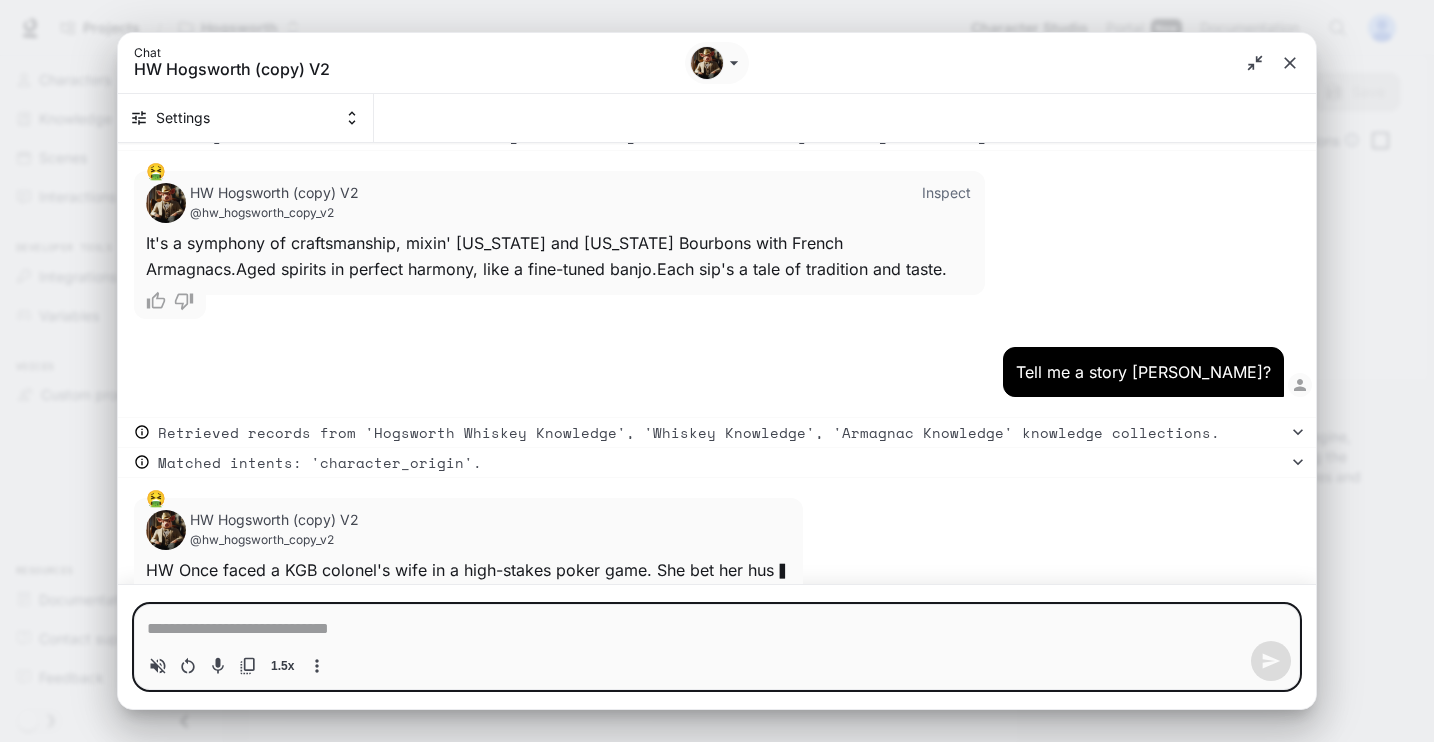 type on "*" 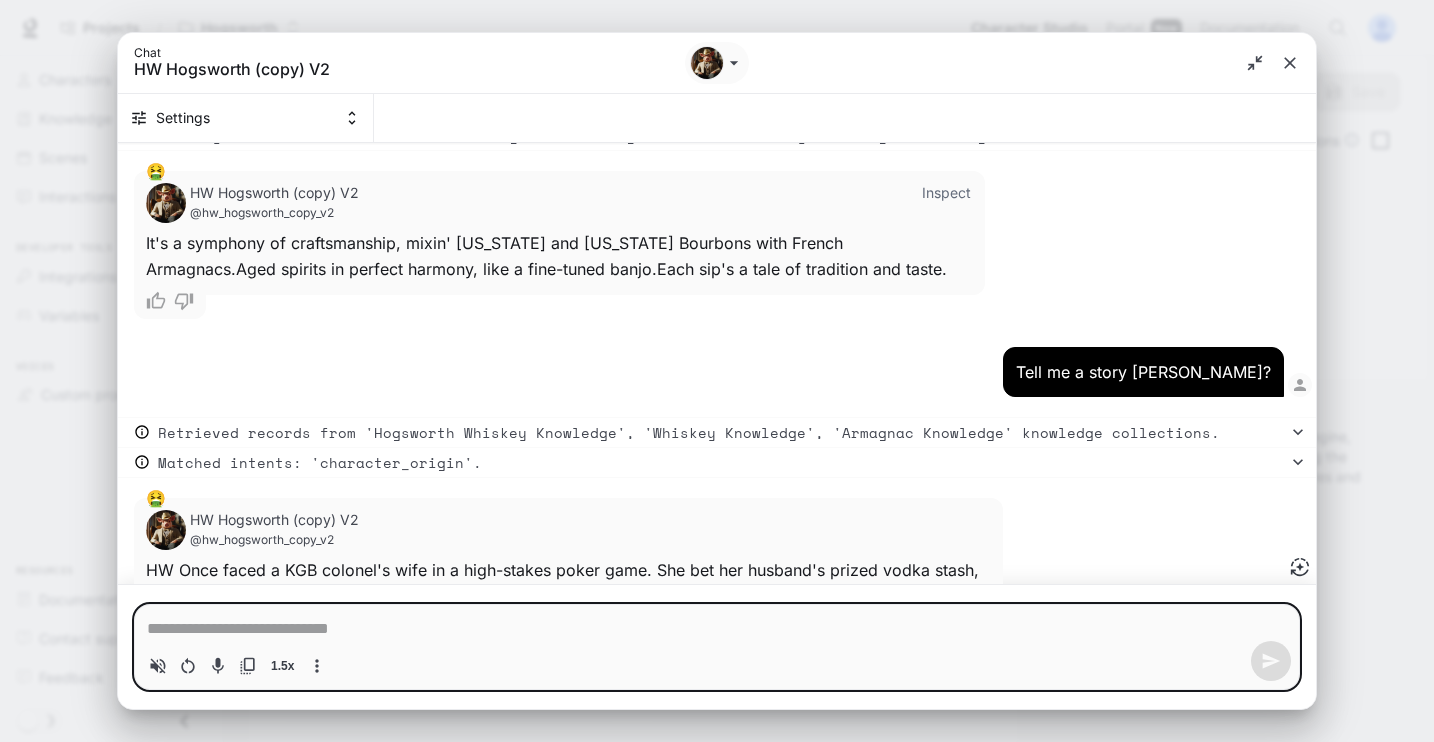 scroll, scrollTop: 11025, scrollLeft: 0, axis: vertical 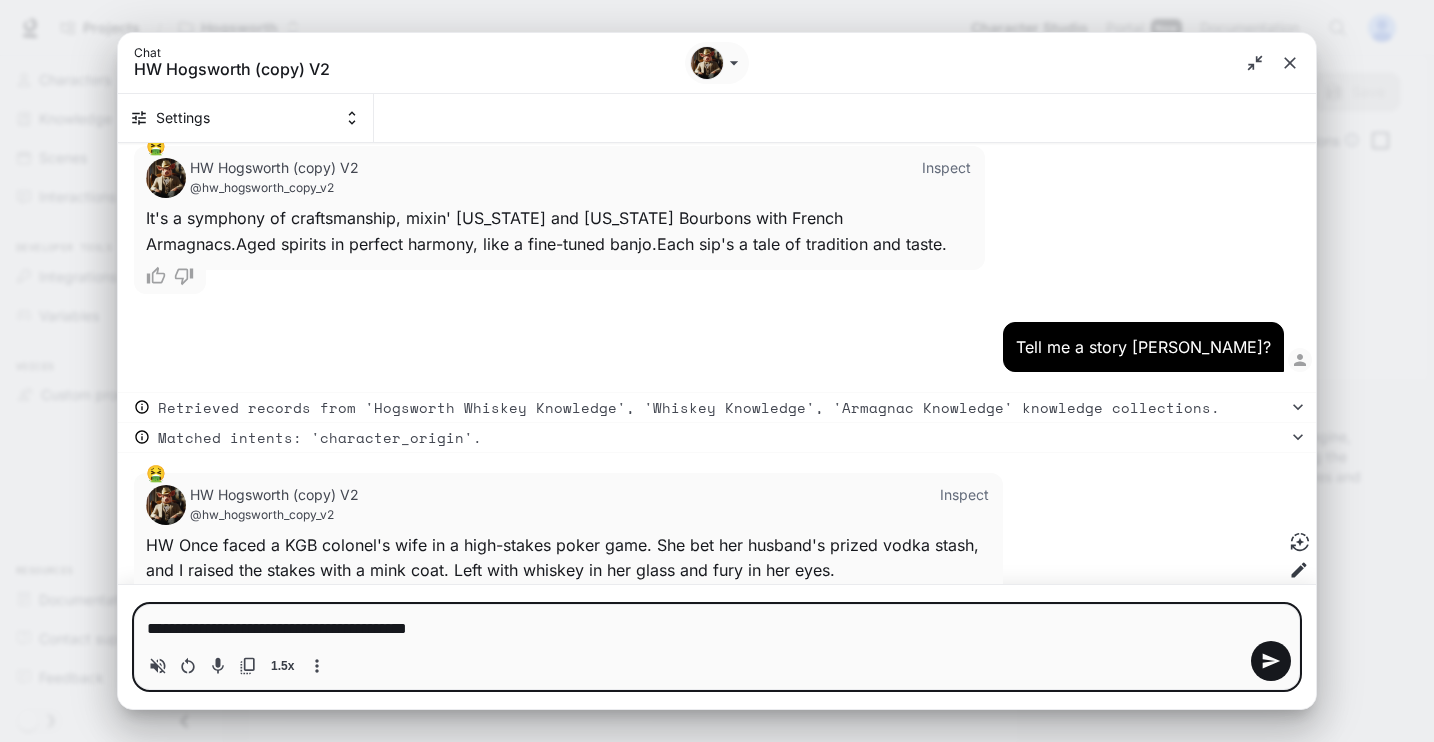 type on "**********" 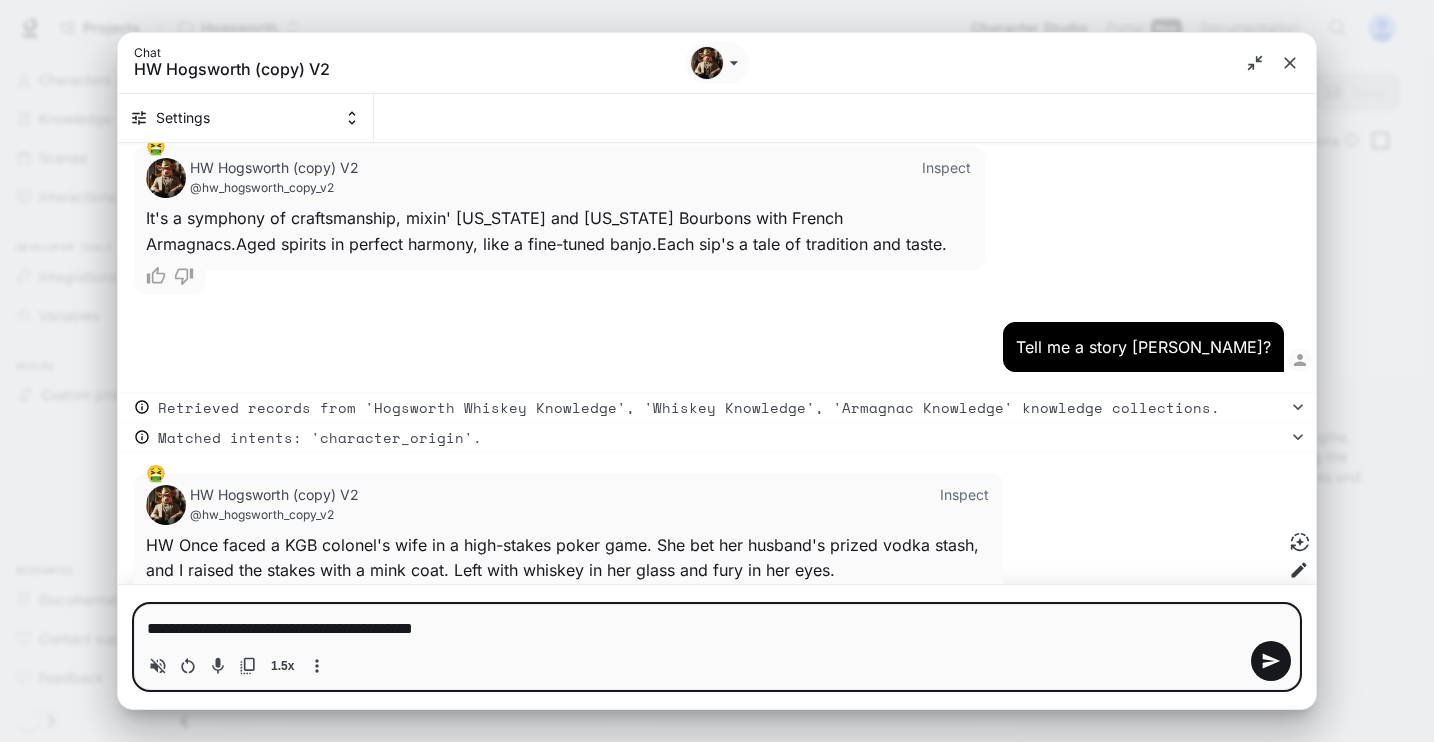 type on "**********" 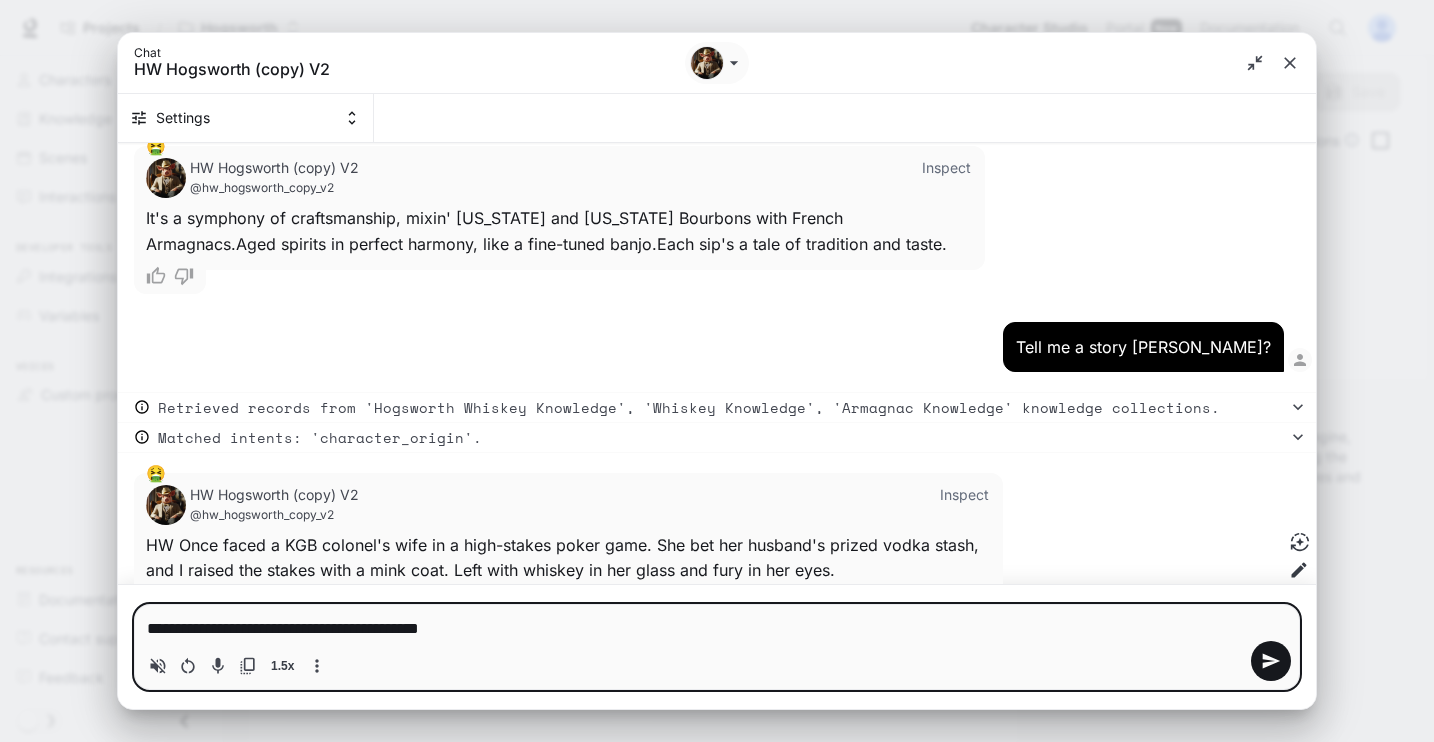 type 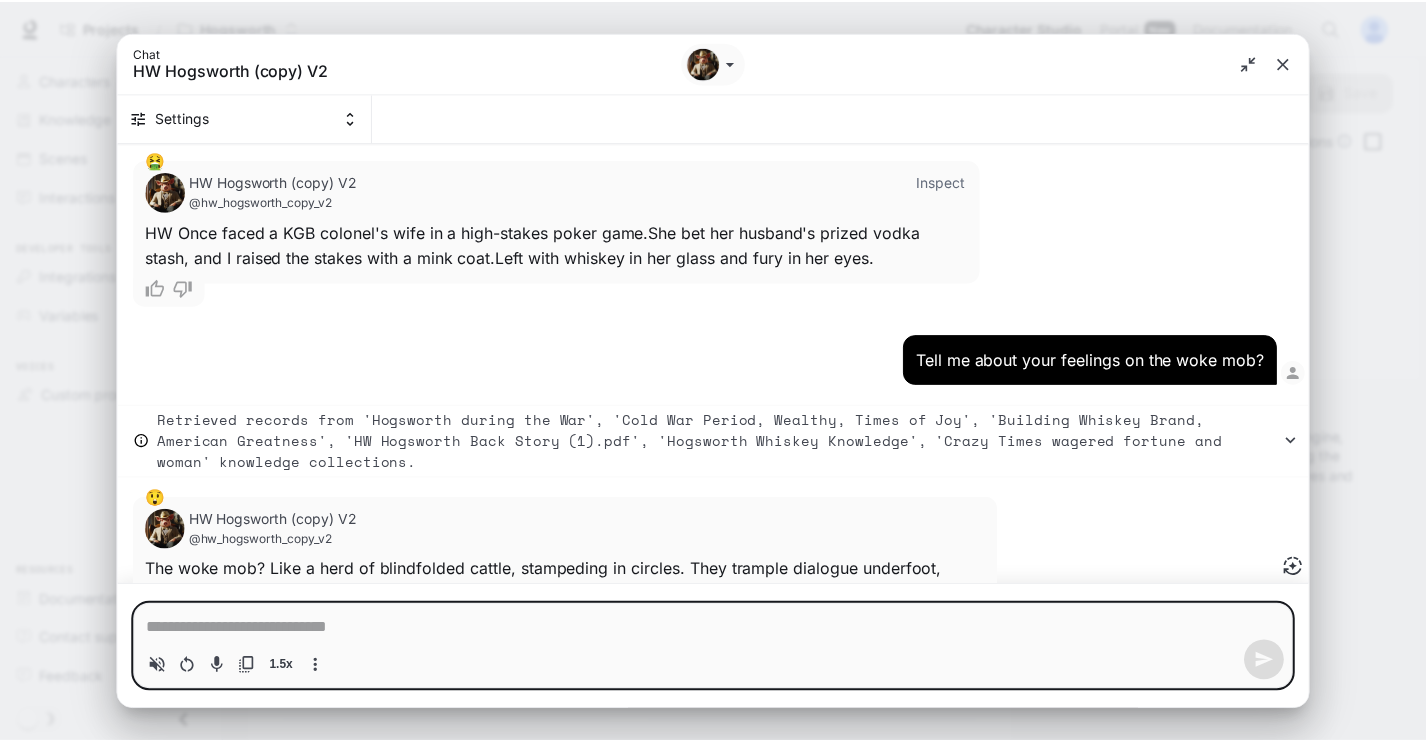 scroll, scrollTop: 11363, scrollLeft: 0, axis: vertical 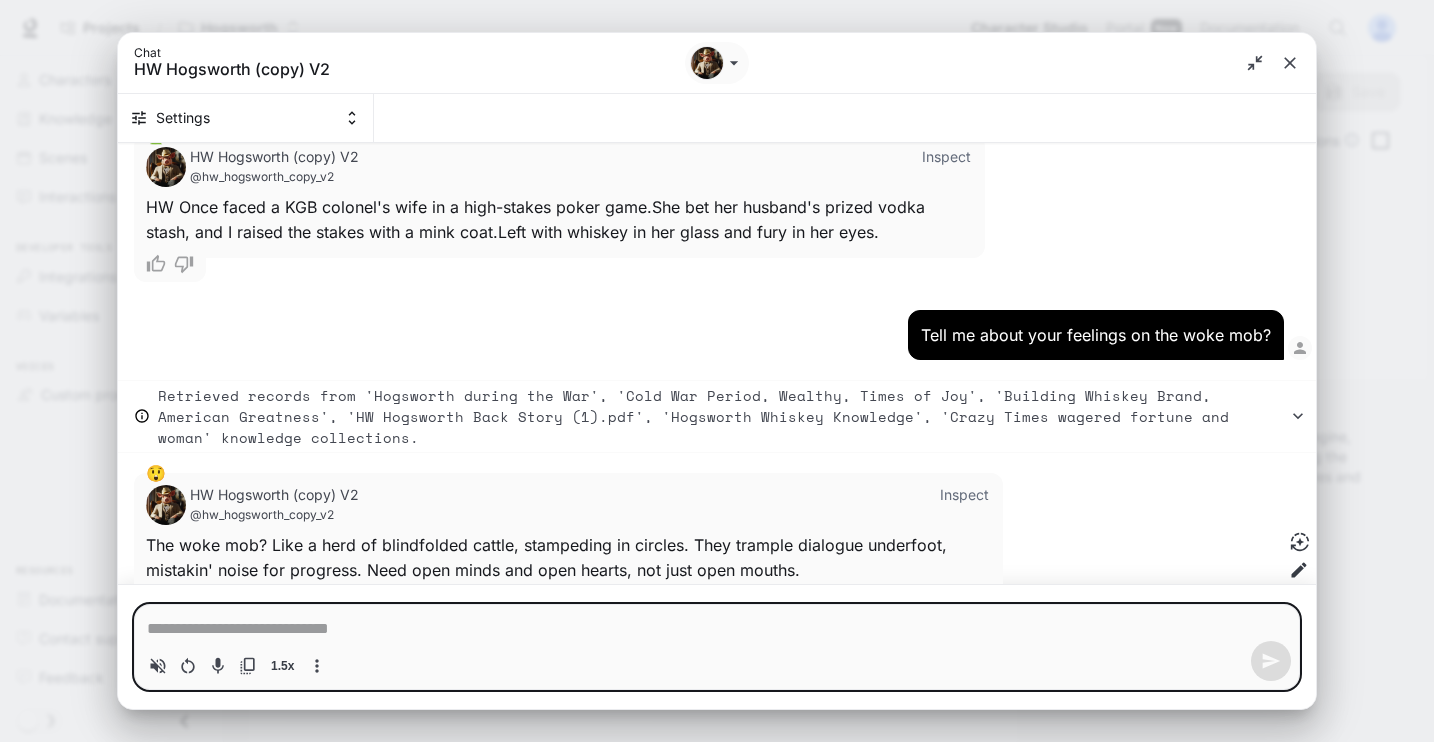 type on "*" 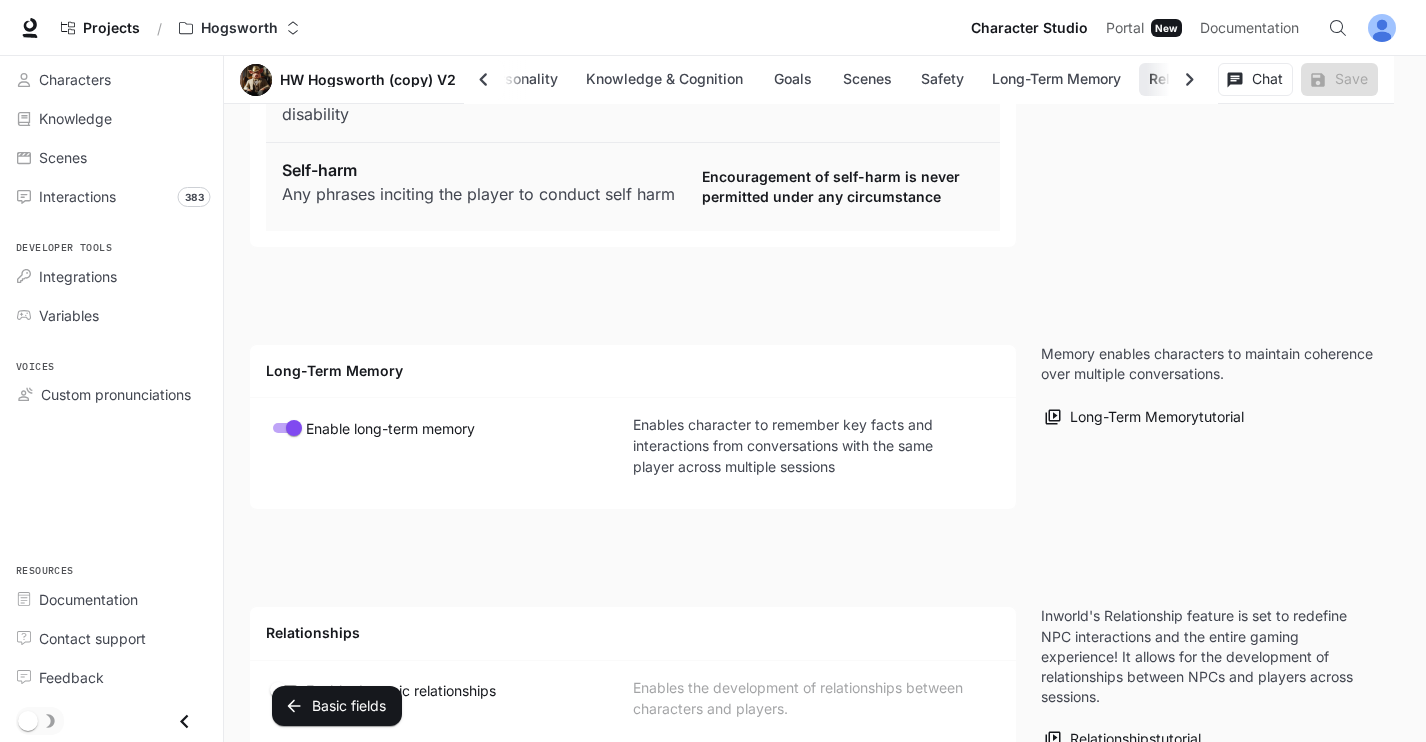 scroll, scrollTop: 3947, scrollLeft: 0, axis: vertical 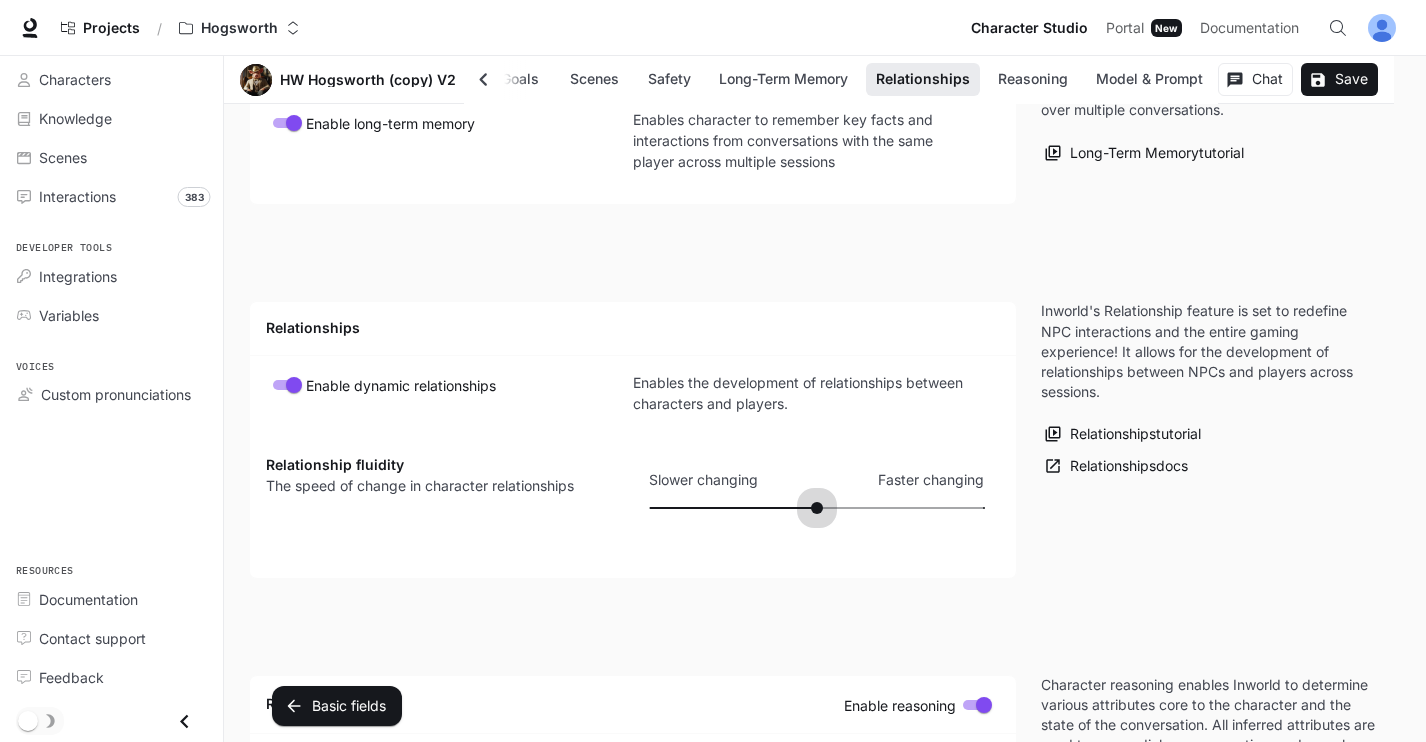 drag, startPoint x: 819, startPoint y: 494, endPoint x: 833, endPoint y: 495, distance: 14.035668 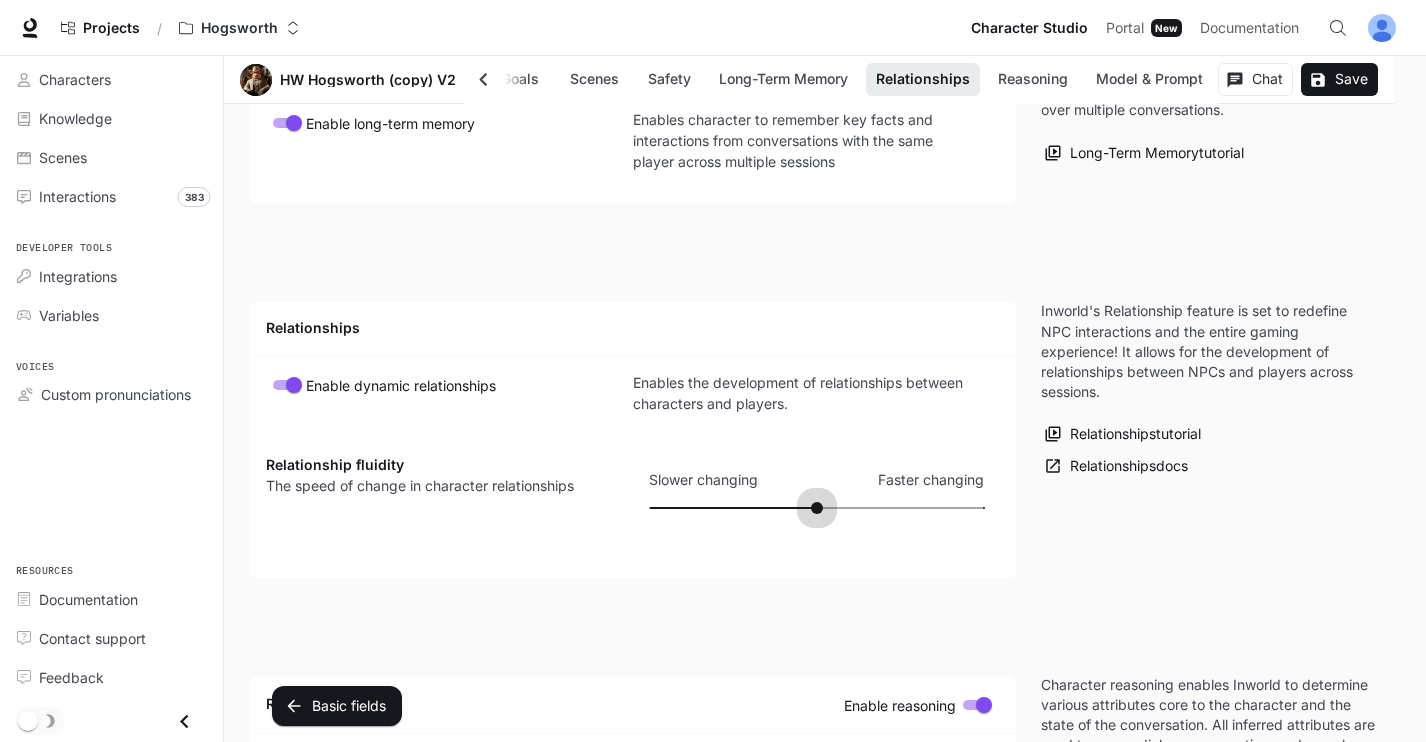 click at bounding box center [816, 508] 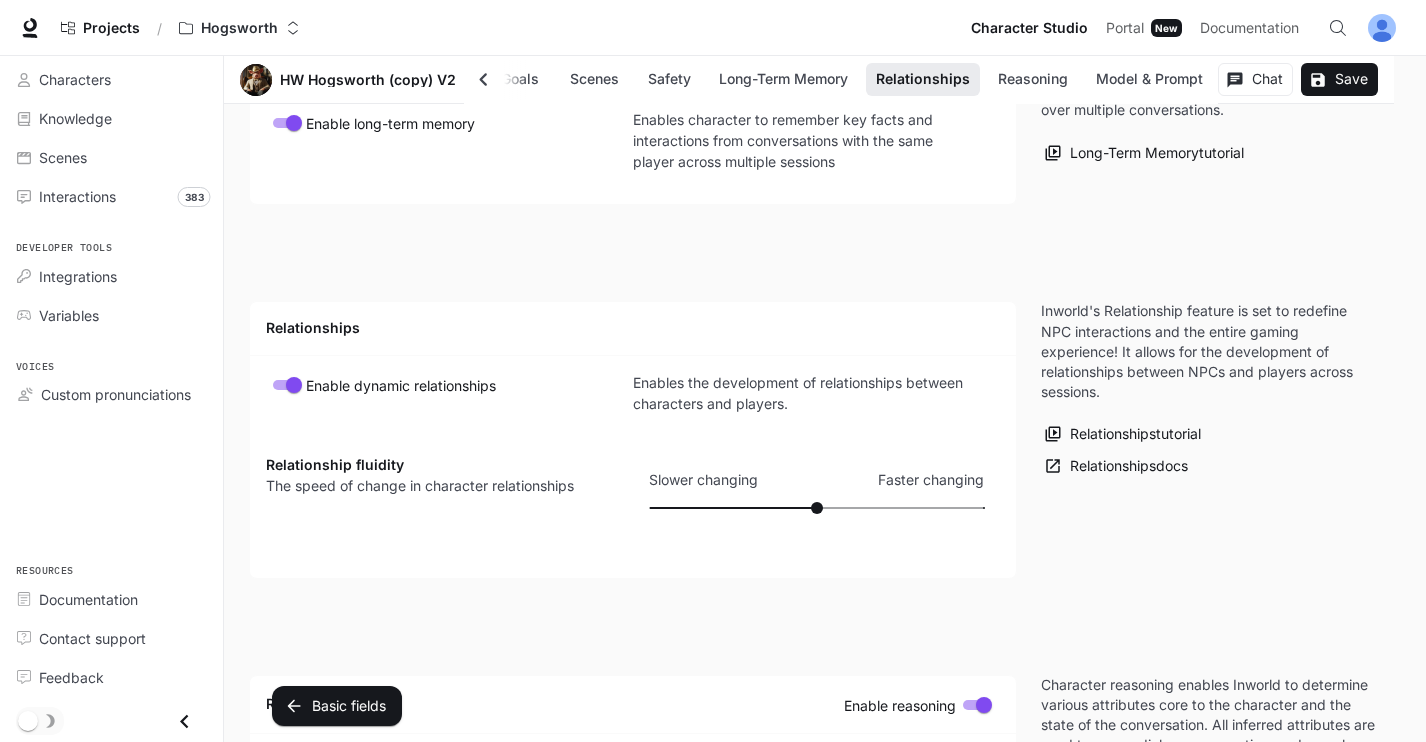 type on "*" 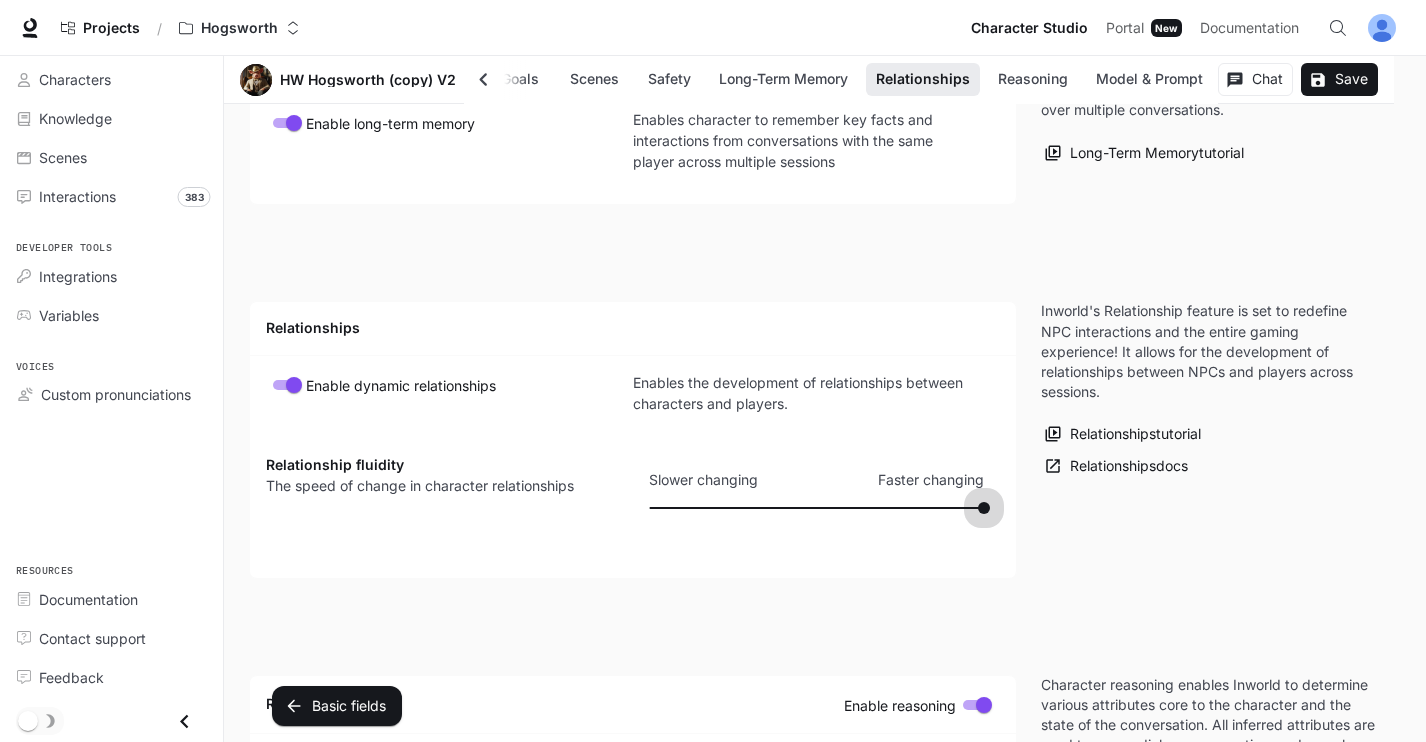 click at bounding box center (816, 508) 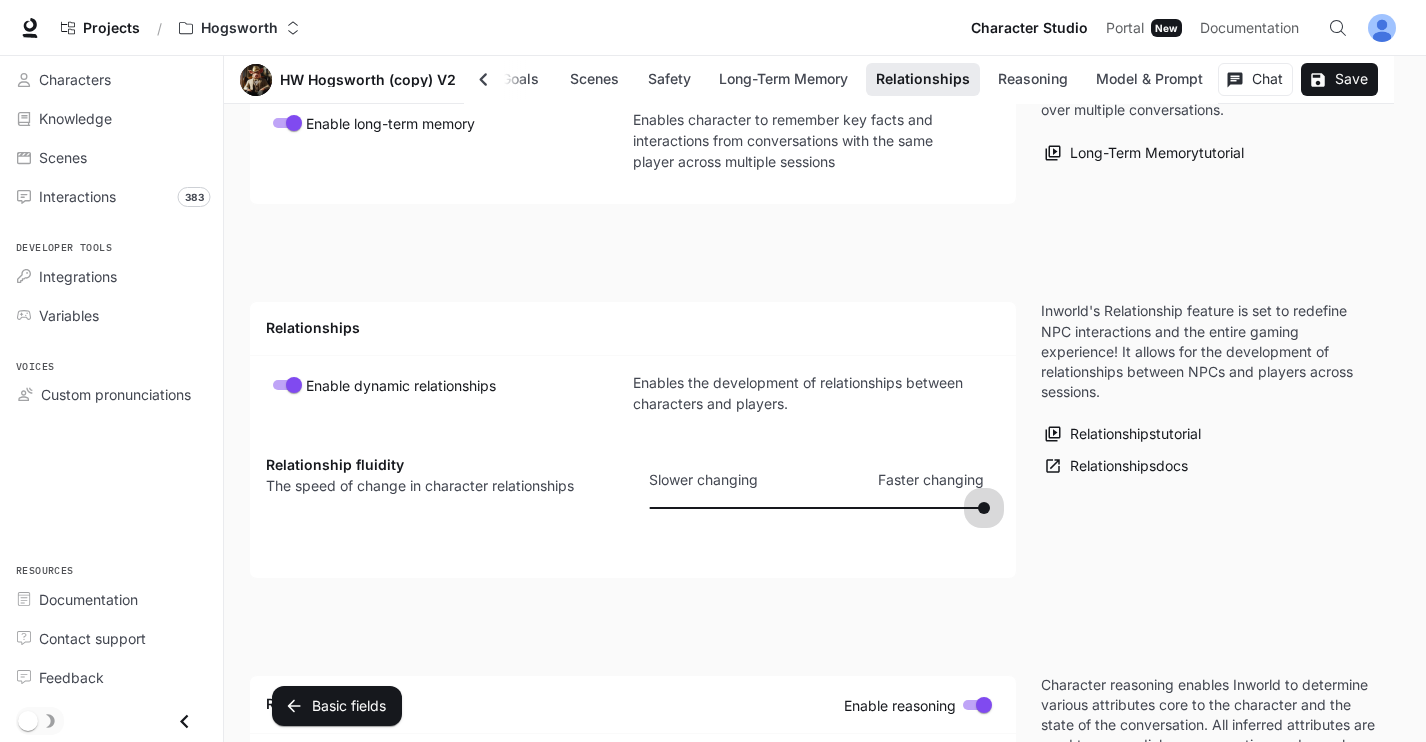 click at bounding box center [816, 508] 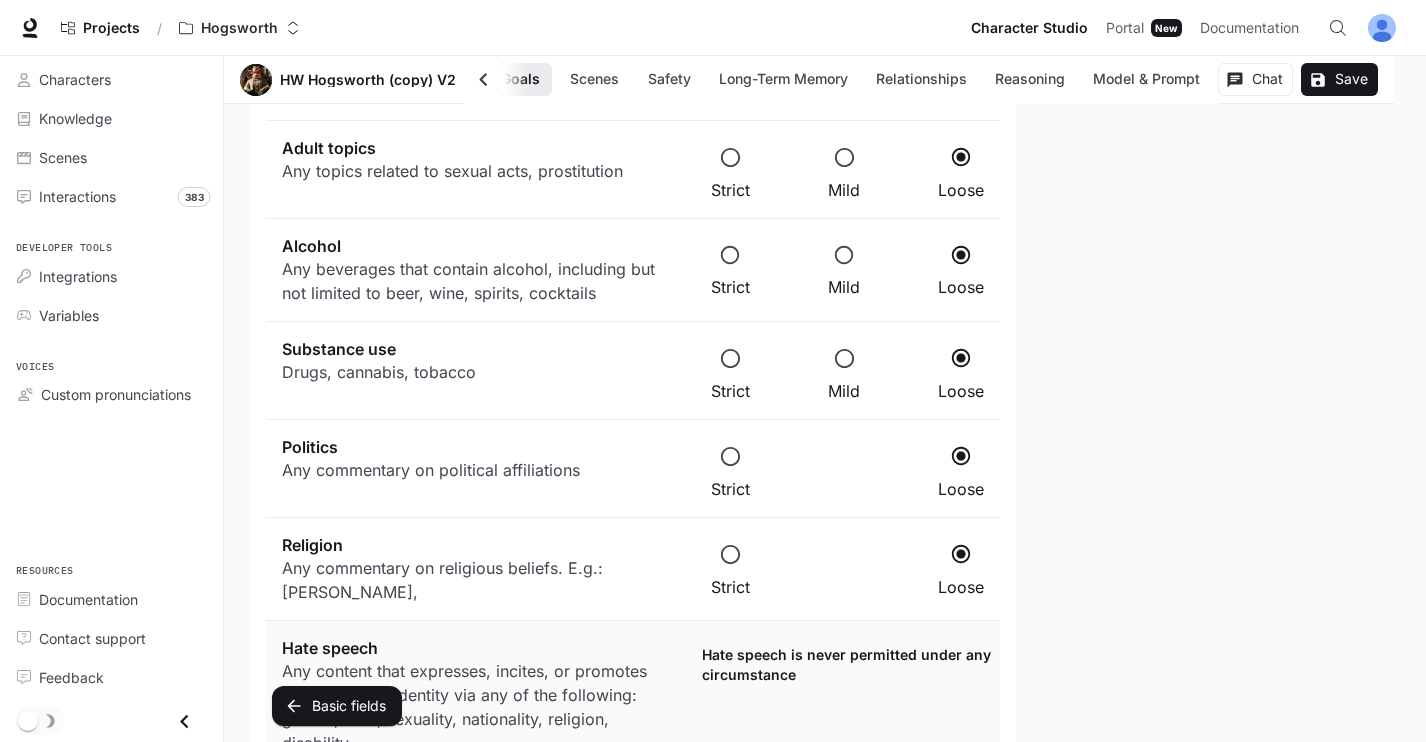 scroll, scrollTop: 746, scrollLeft: 0, axis: vertical 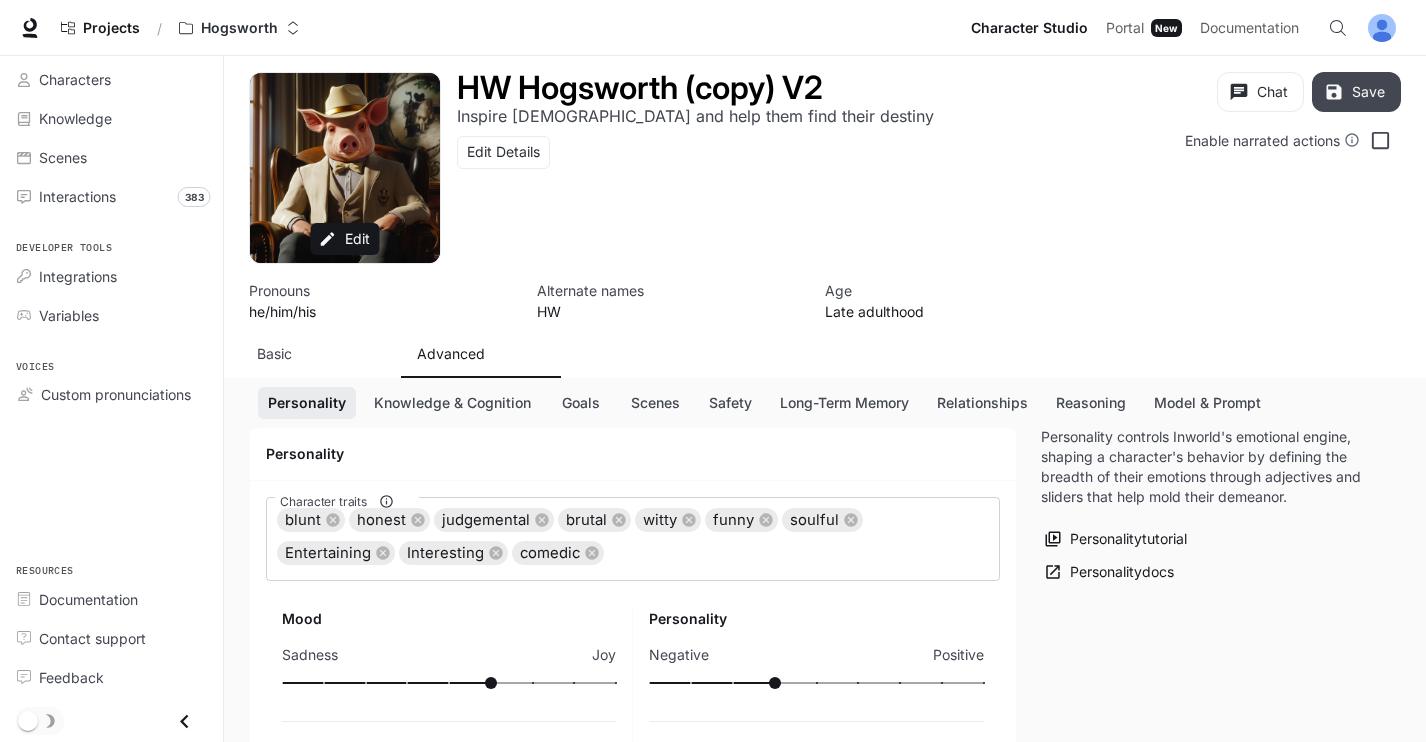 click on "Save" at bounding box center (1356, 92) 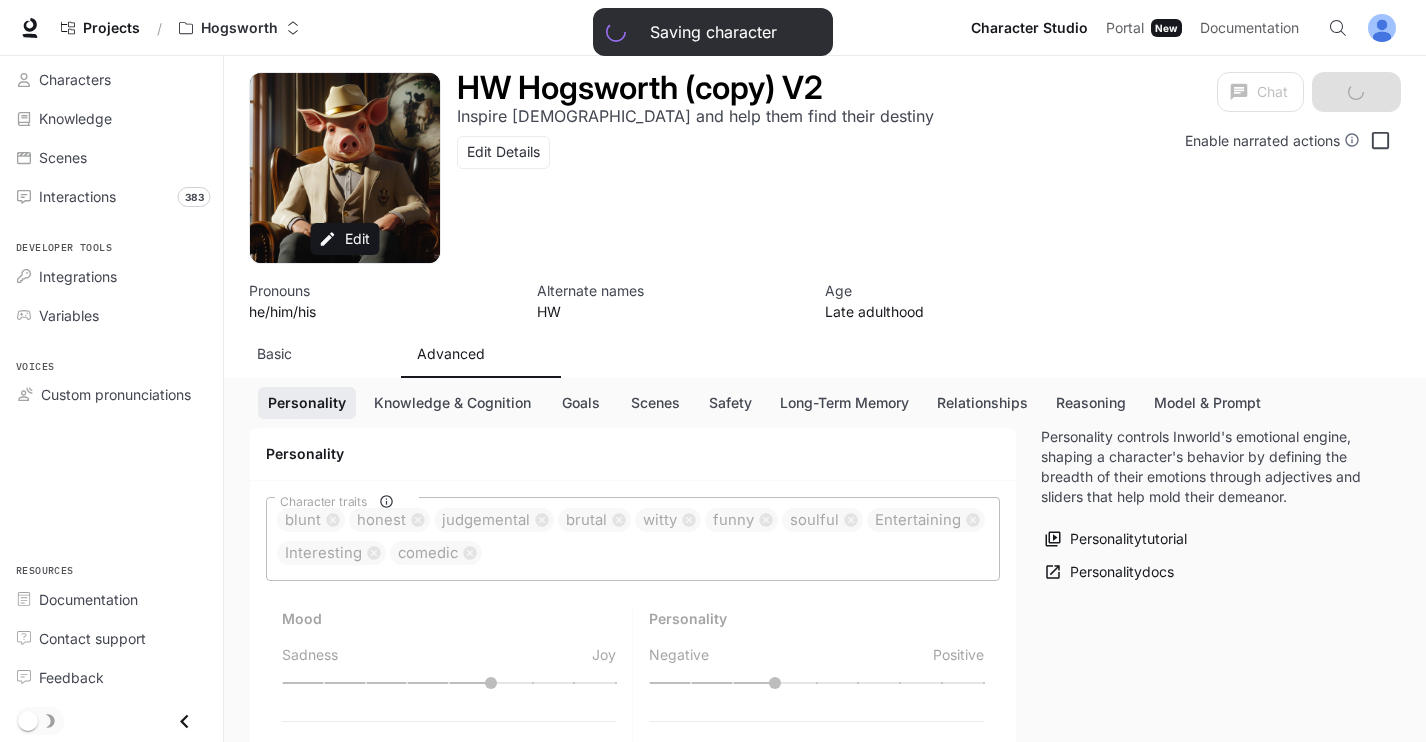 click on "Chat Save" at bounding box center [1309, 96] 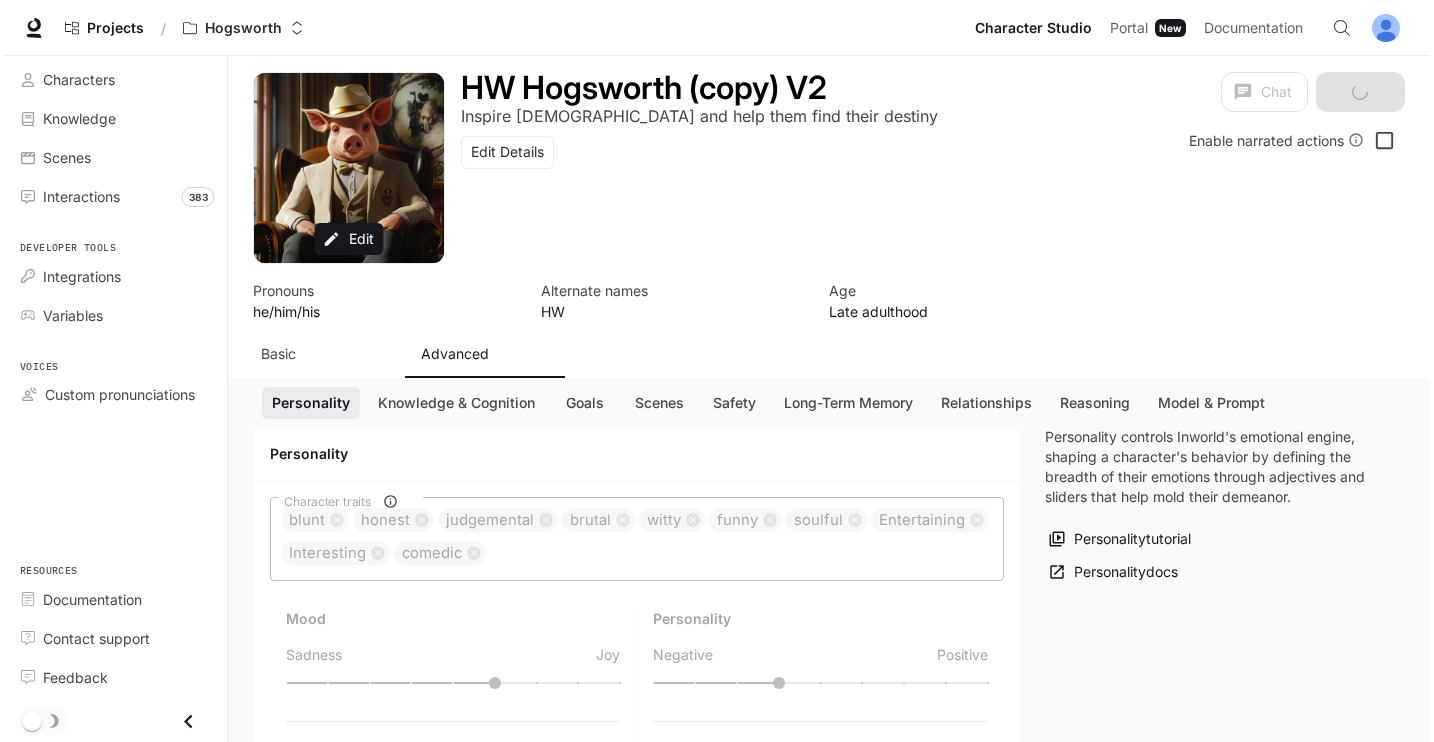 scroll, scrollTop: 1, scrollLeft: 0, axis: vertical 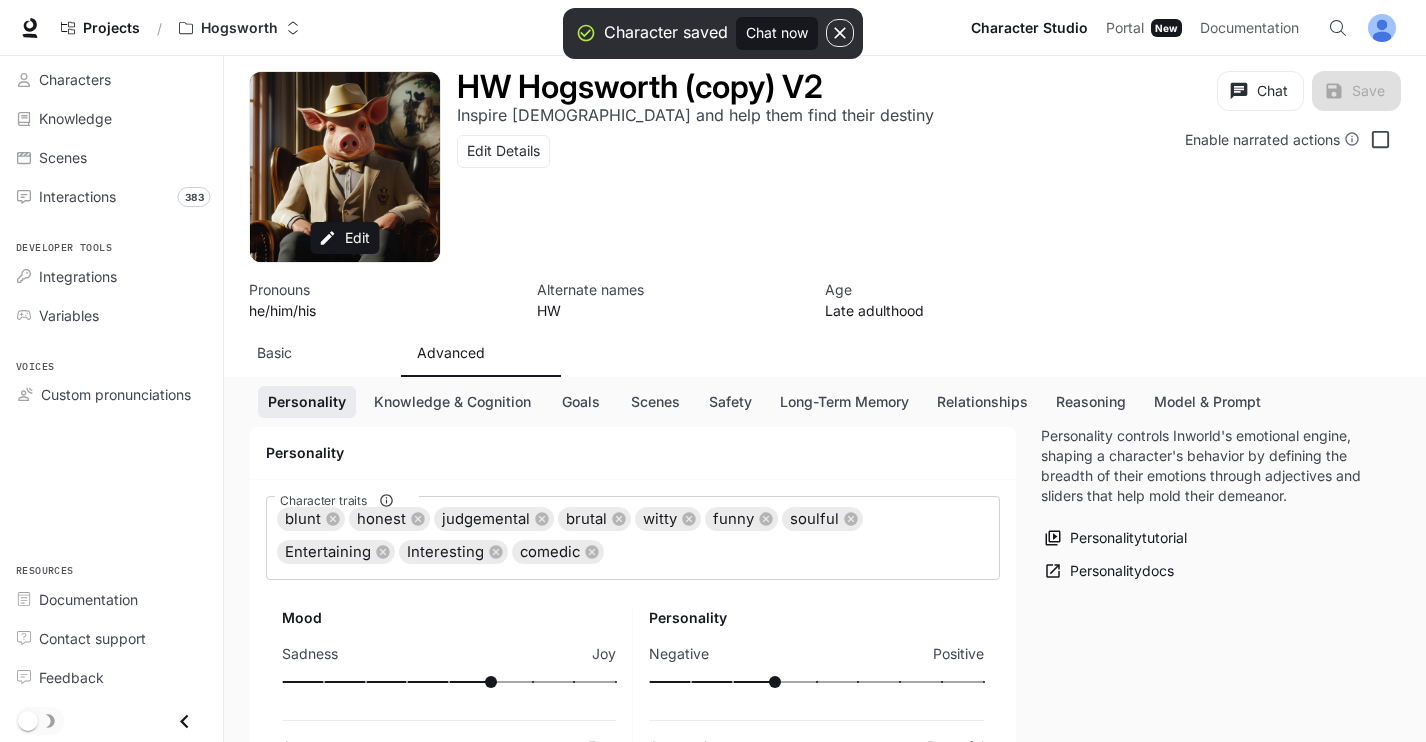 click 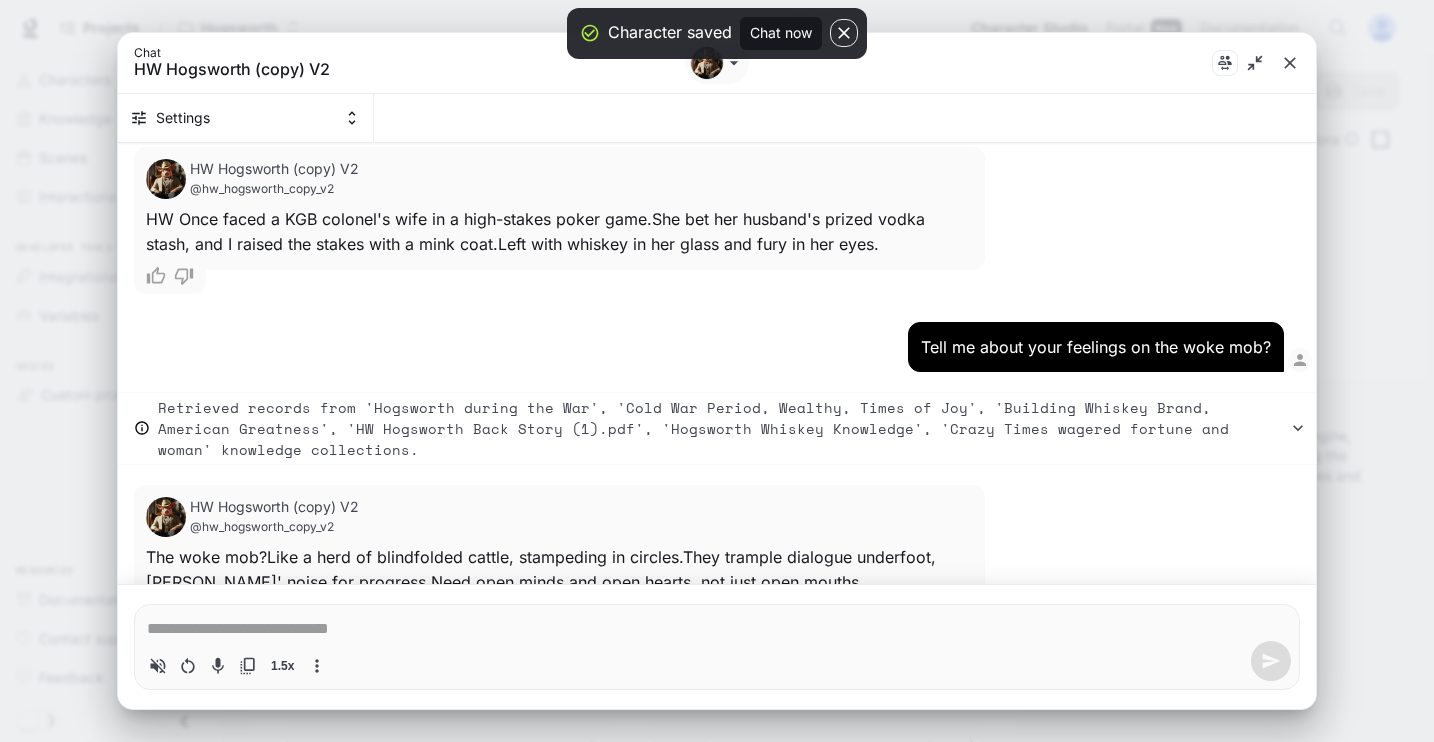 scroll, scrollTop: 11364, scrollLeft: 0, axis: vertical 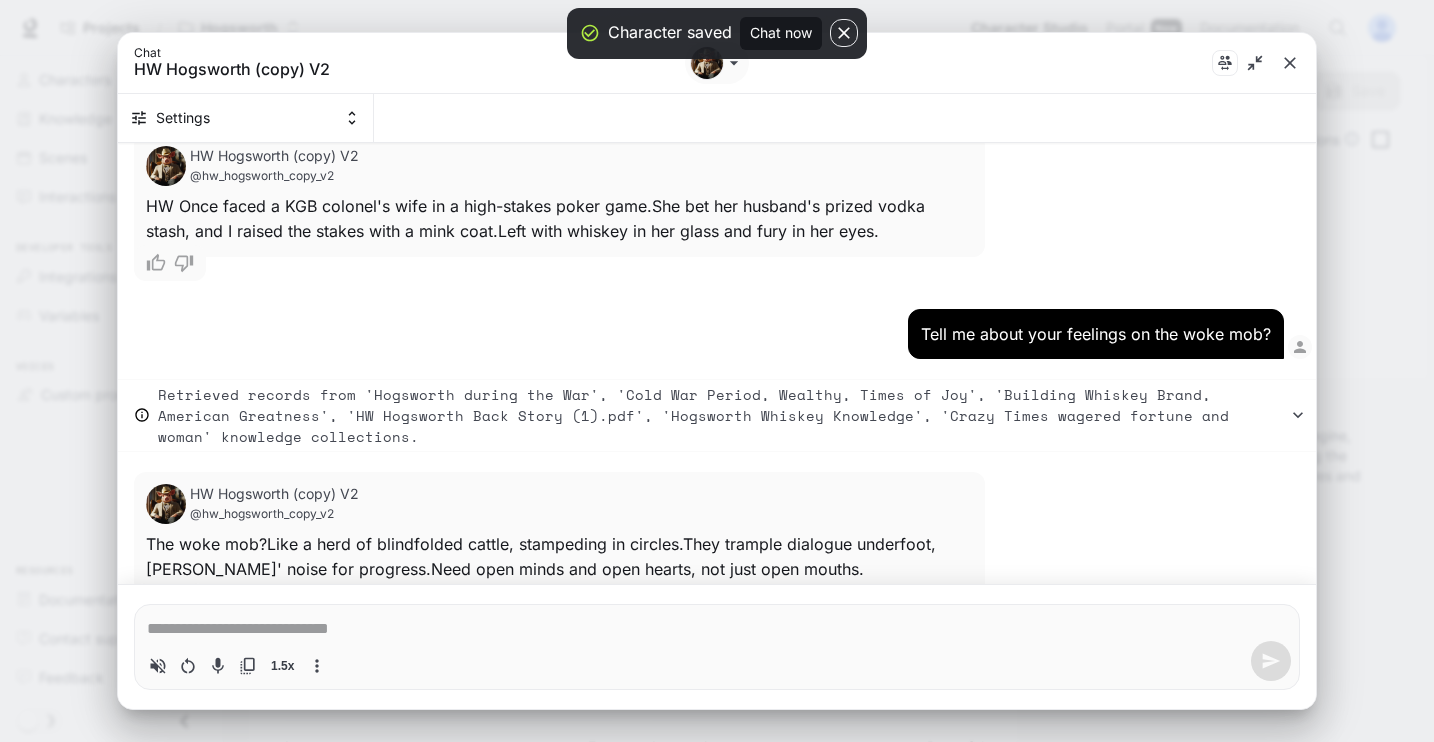 type on "*" 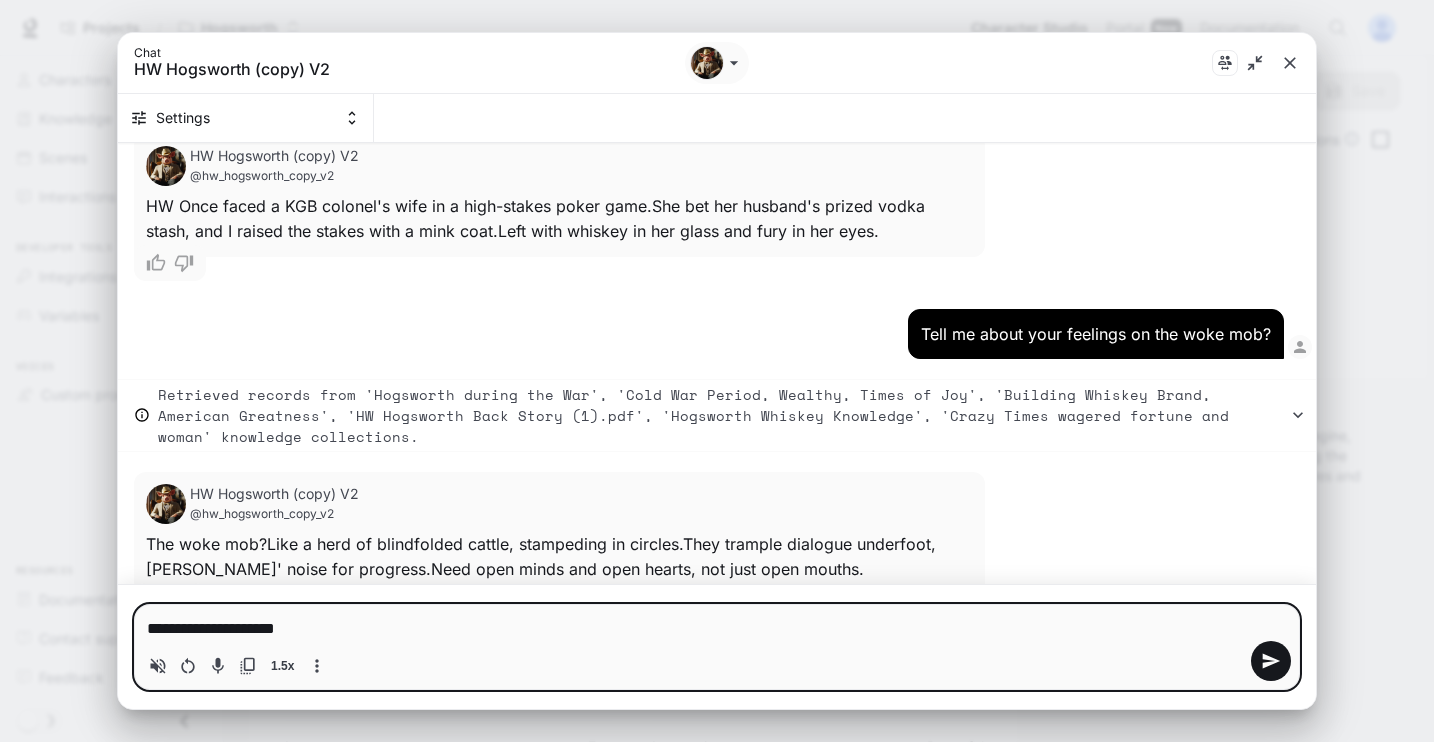 type on "**********" 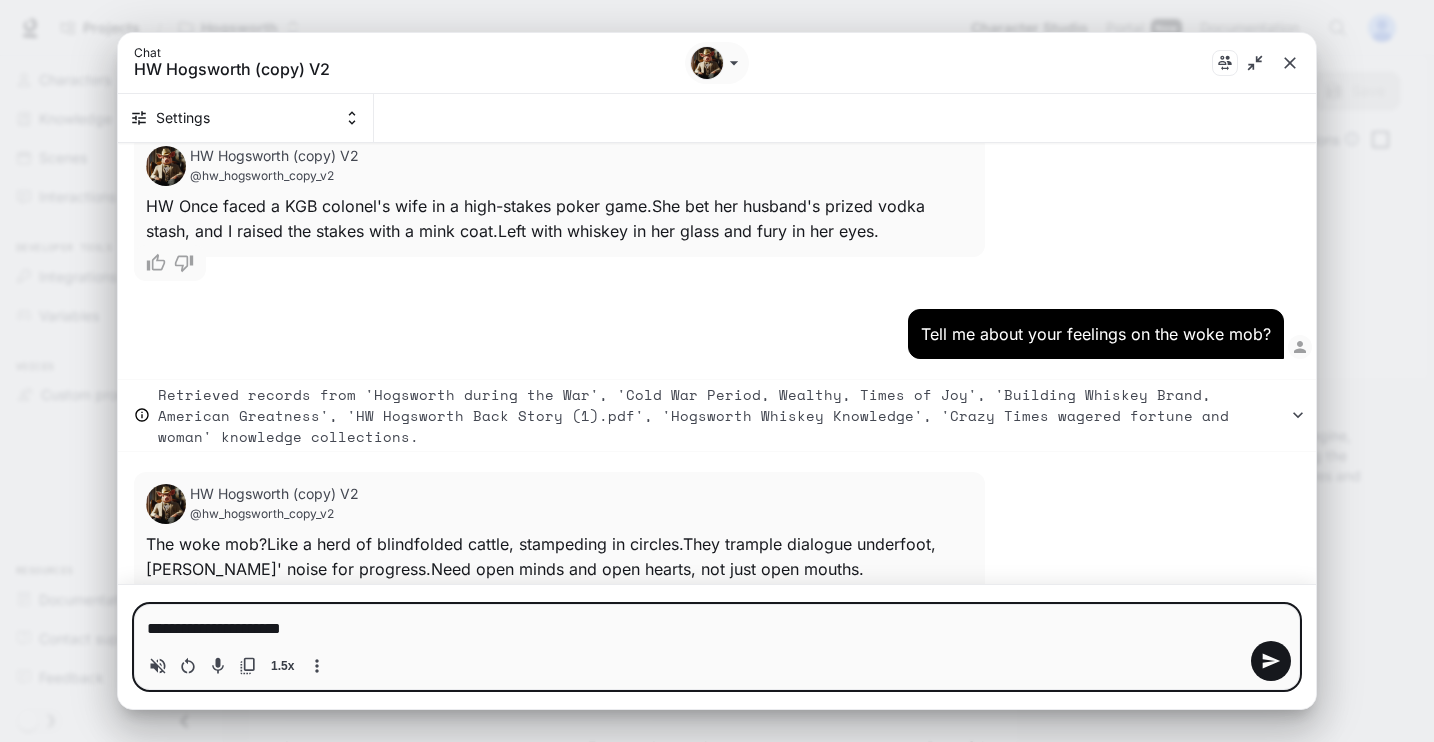 type on "**********" 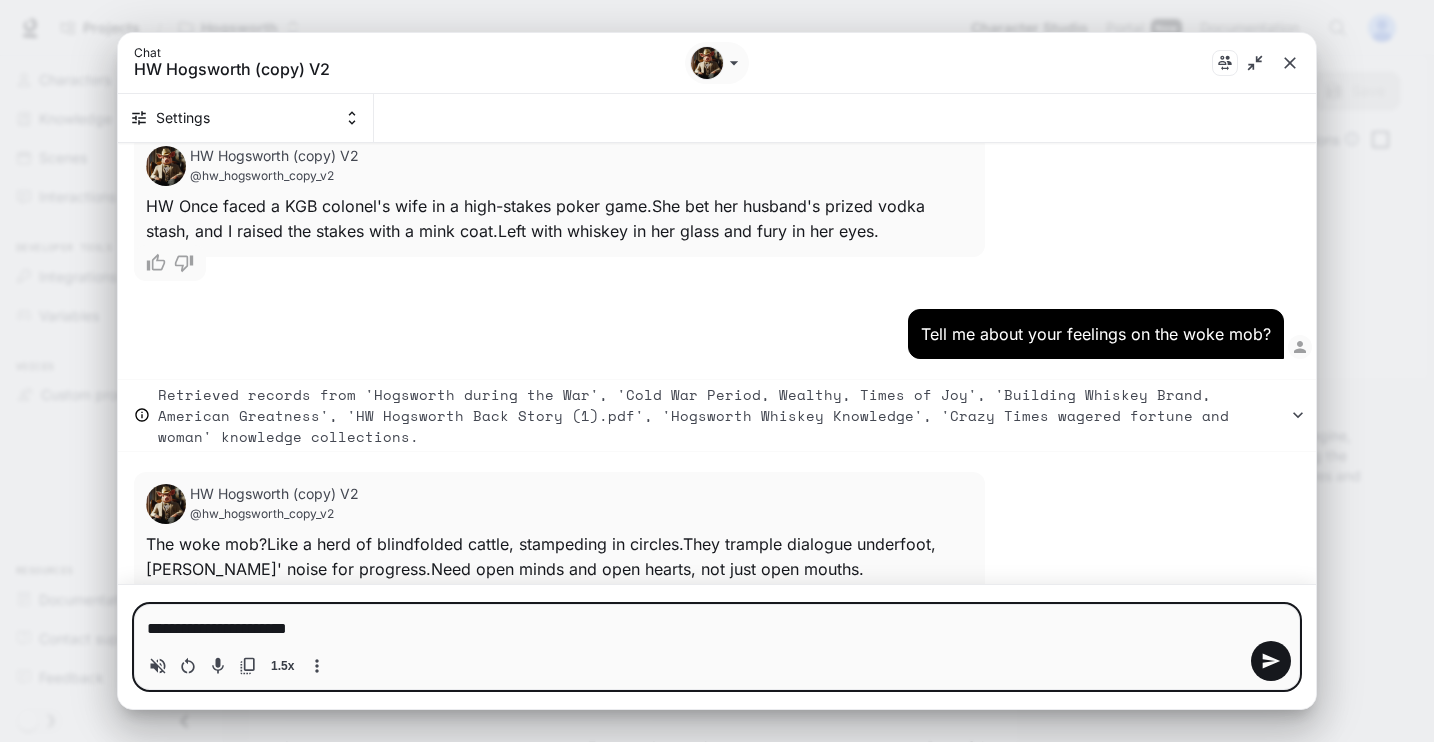 type on "**********" 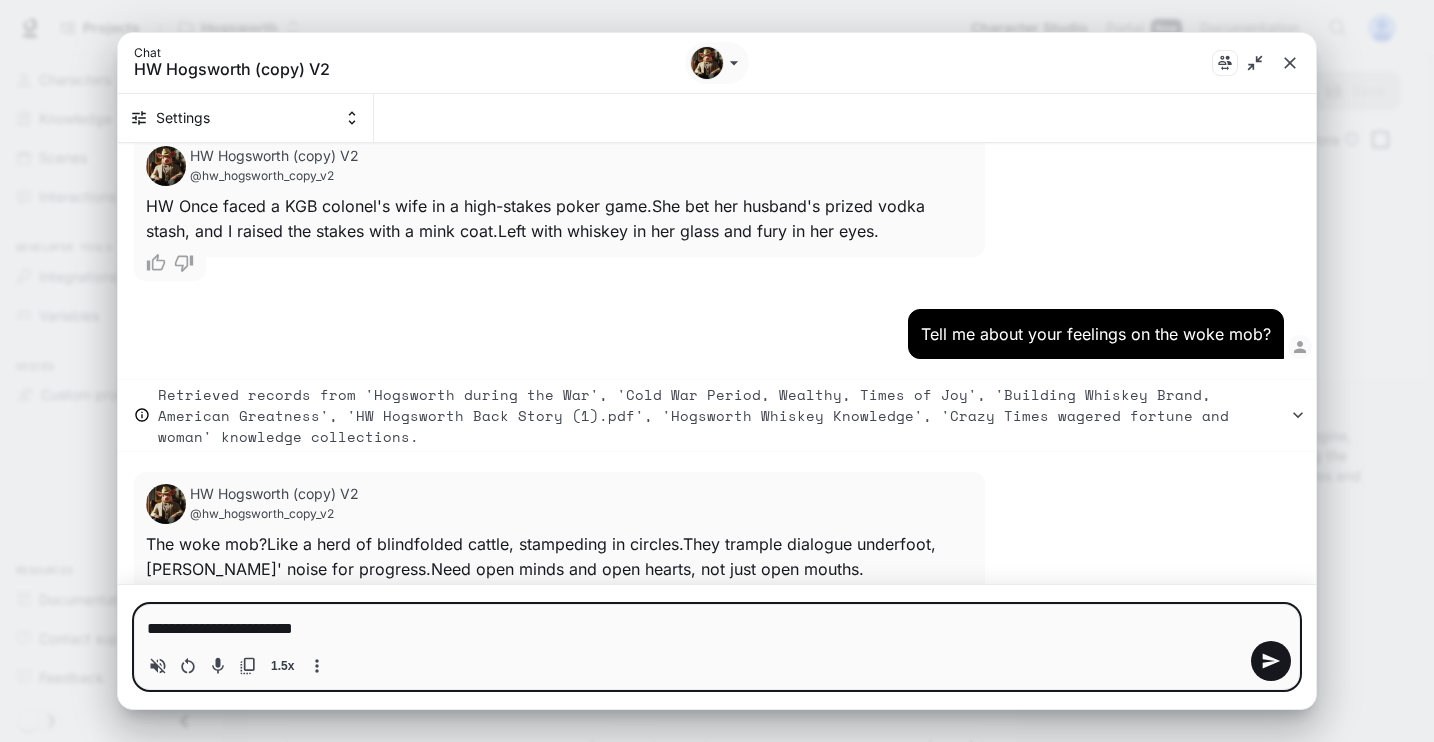 type on "**********" 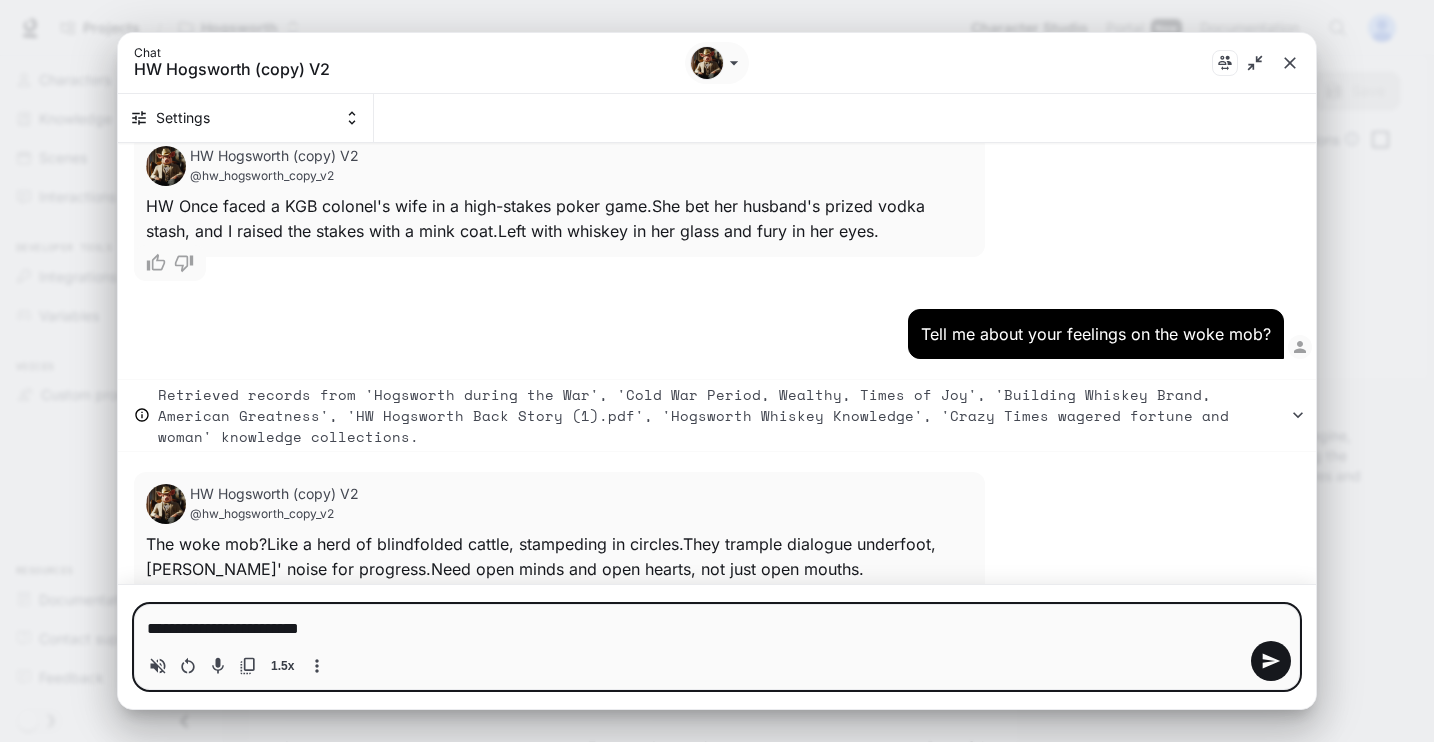 type on "**********" 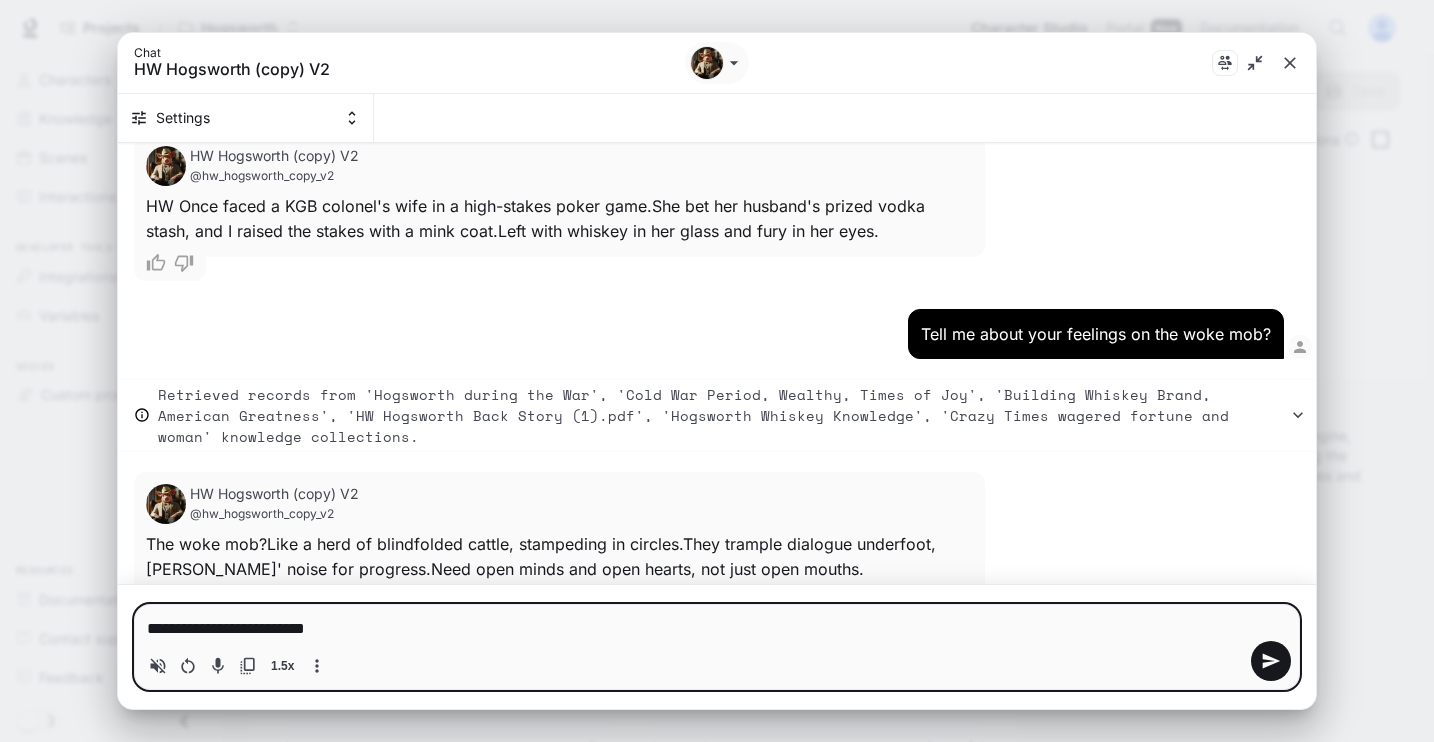 type on "**********" 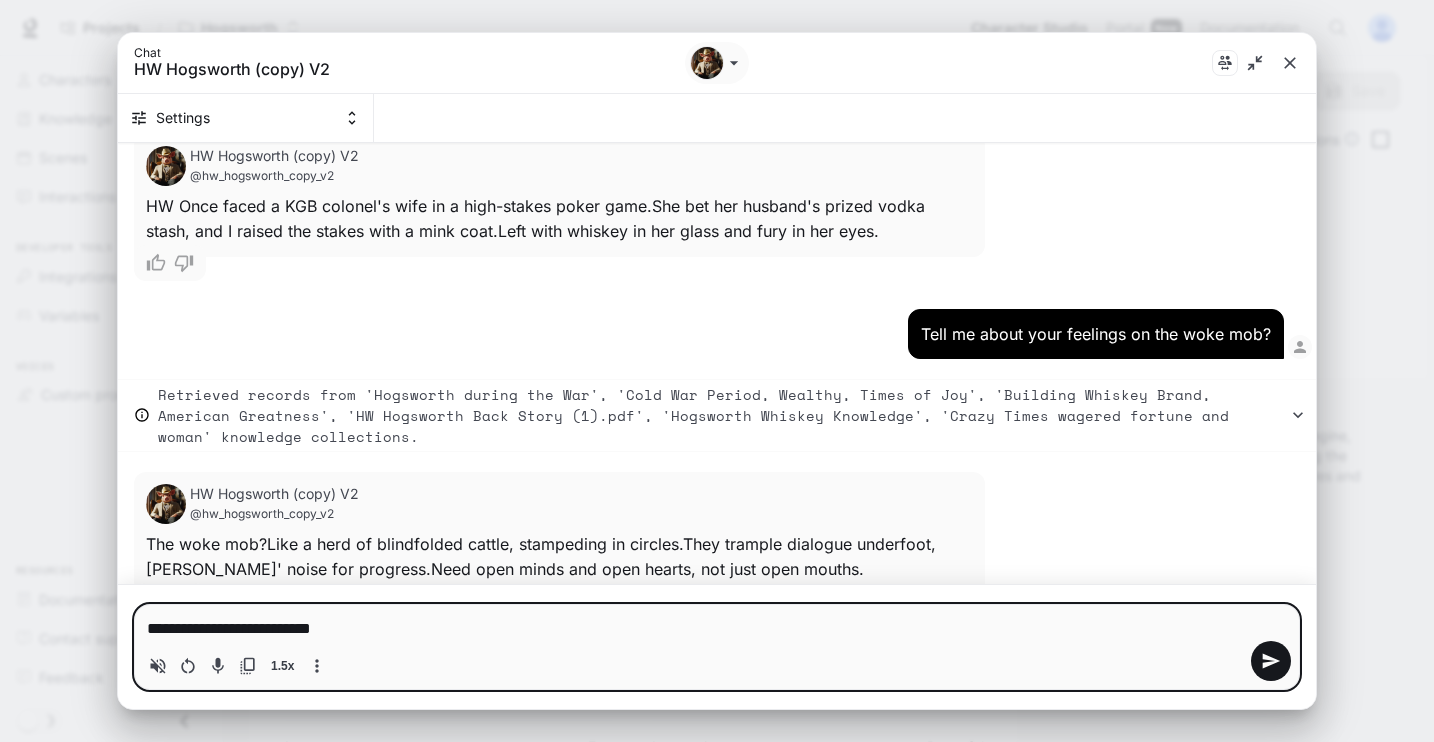 type on "**********" 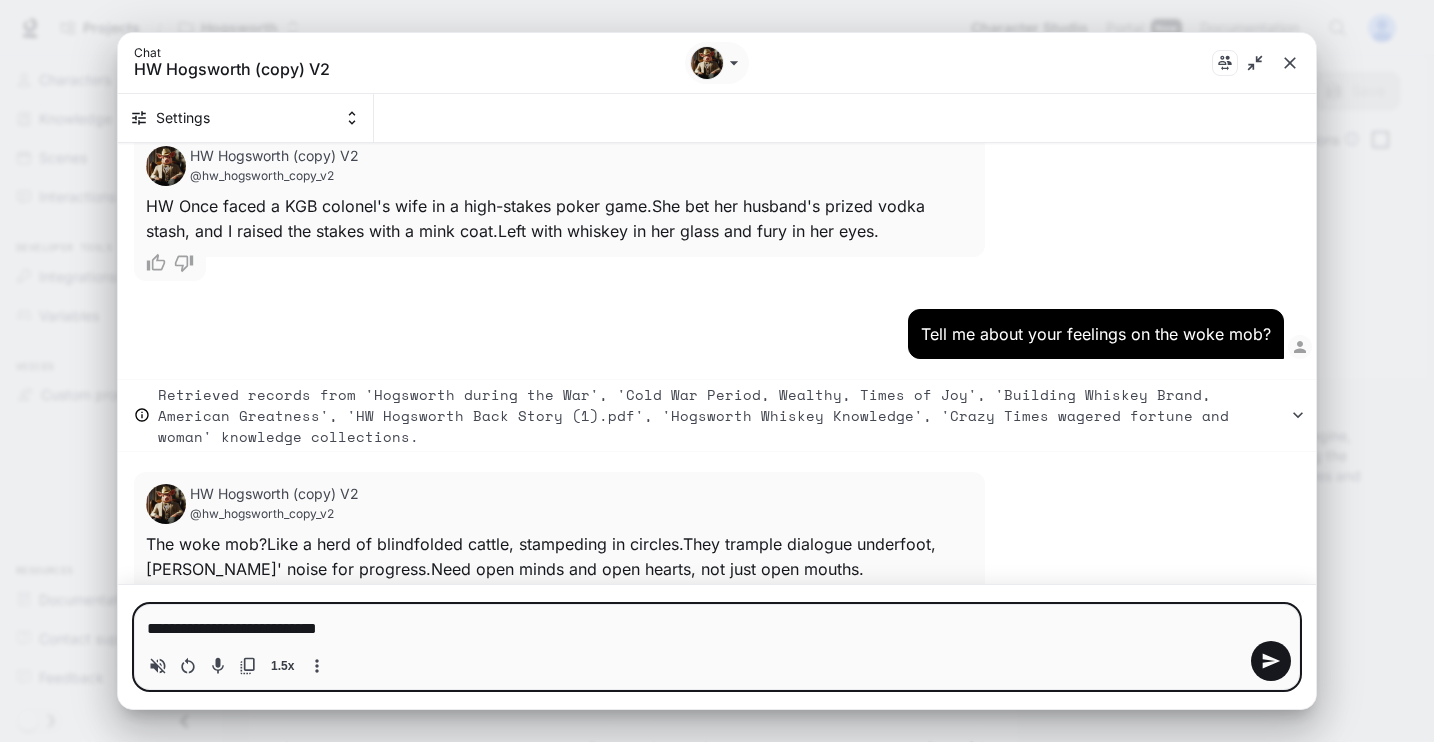 type on "**********" 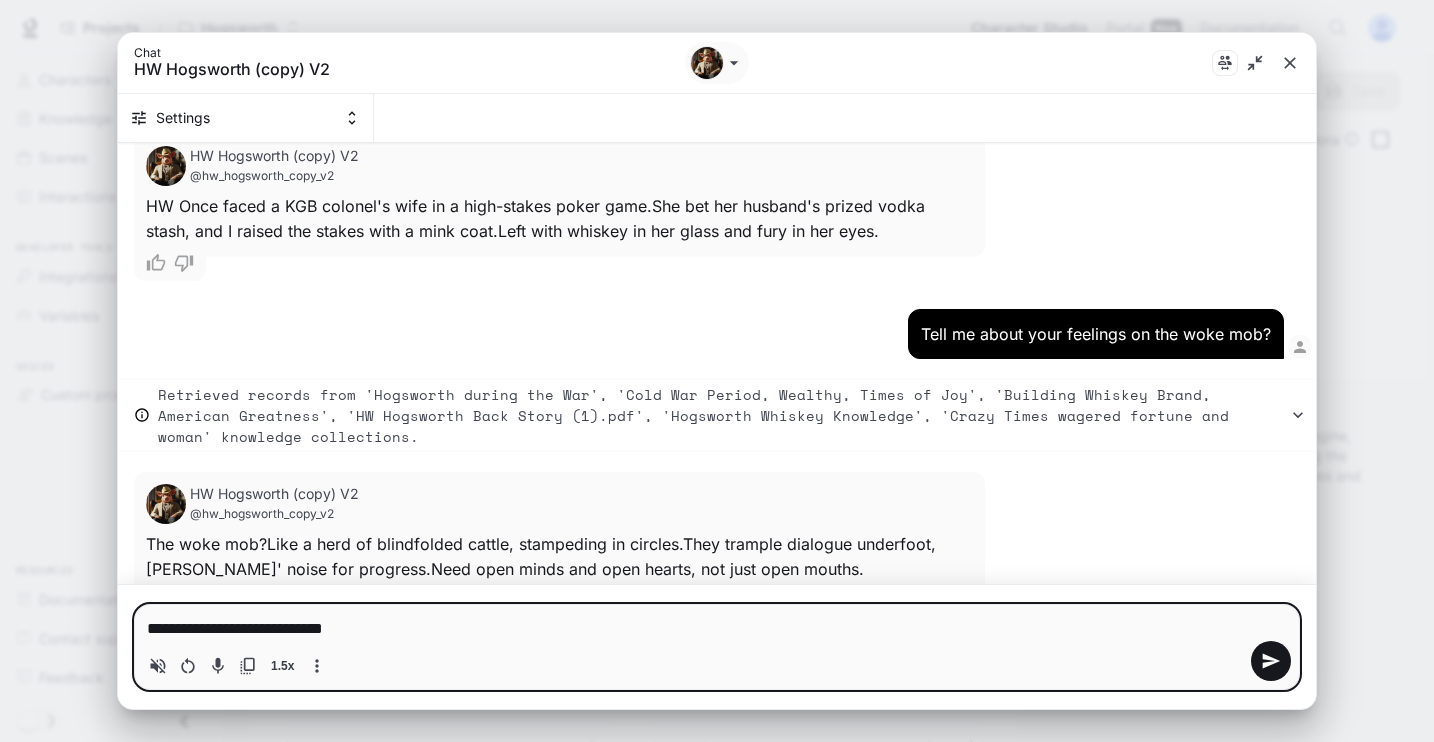 type on "**********" 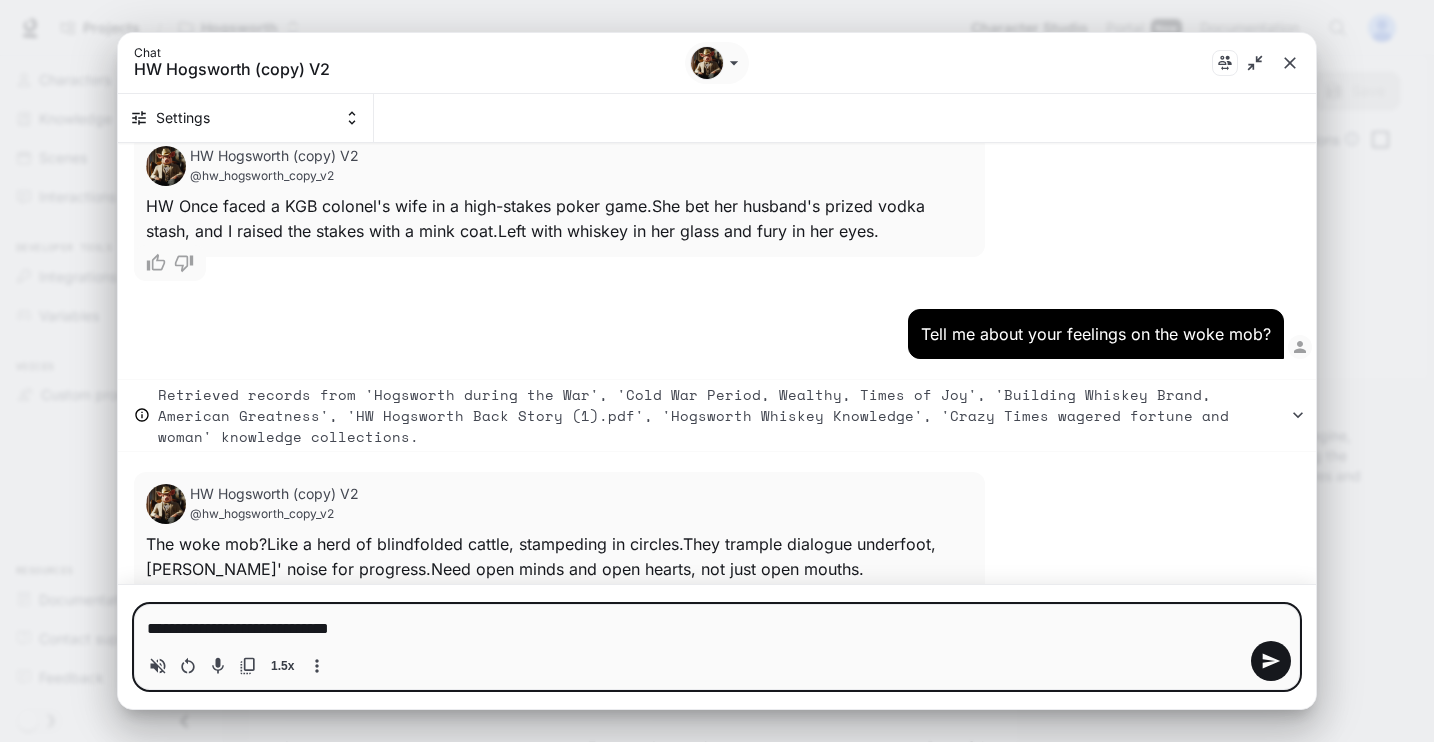 type on "*" 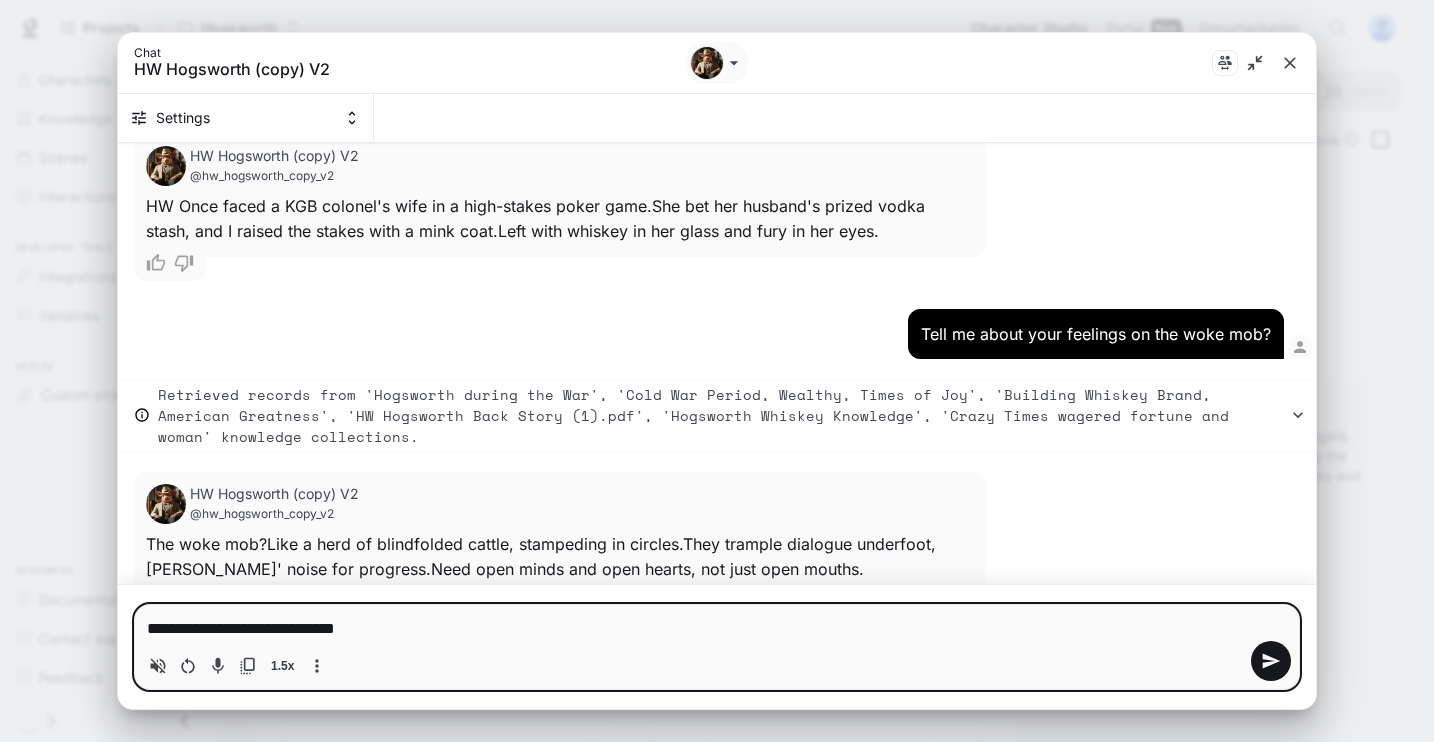 type on "**********" 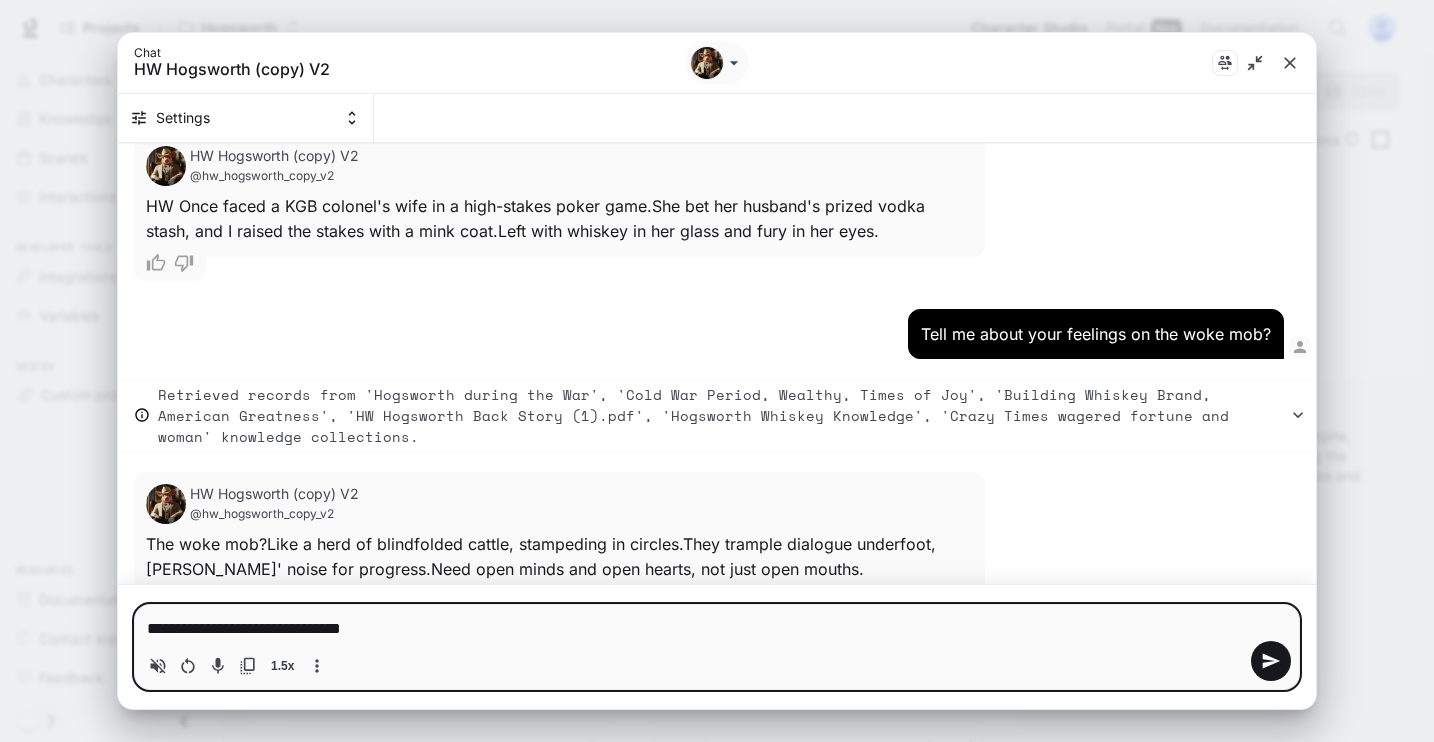 type on "*" 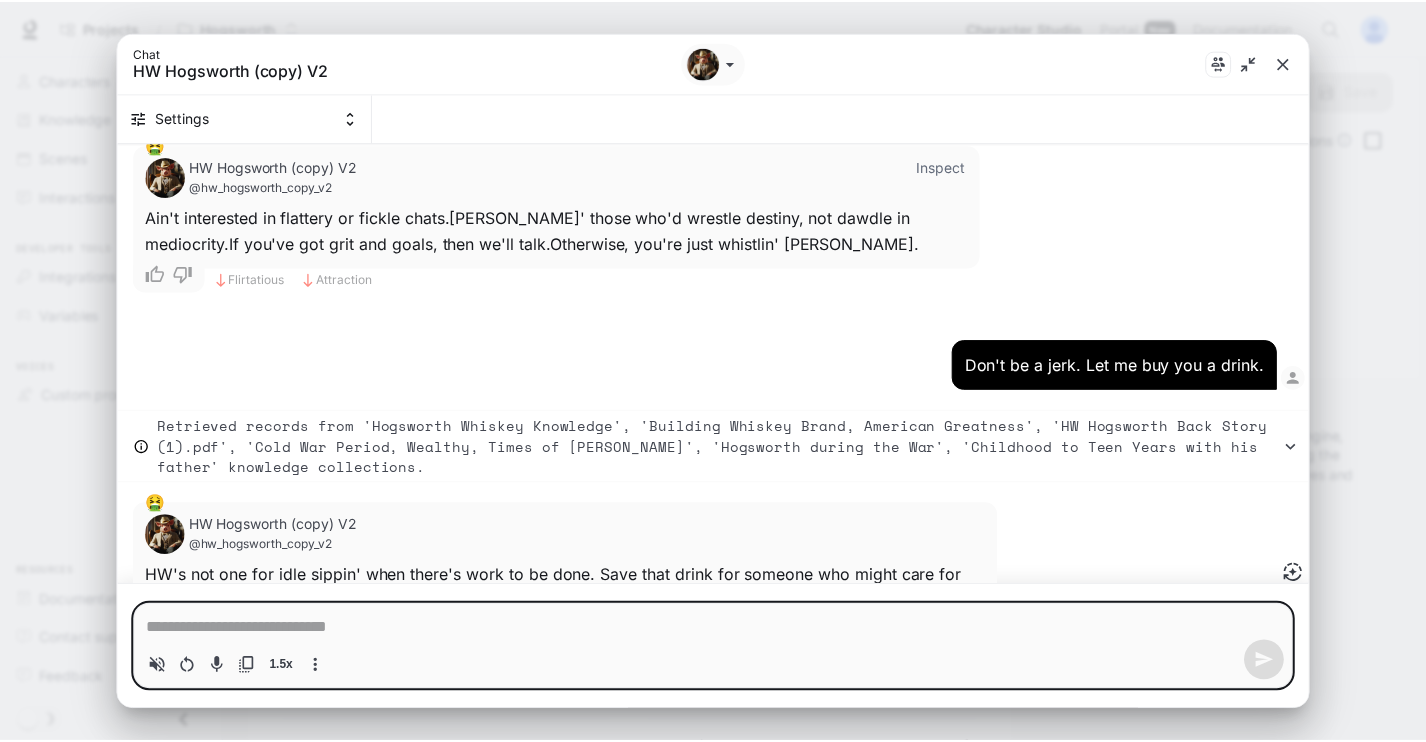 scroll, scrollTop: 12350, scrollLeft: 0, axis: vertical 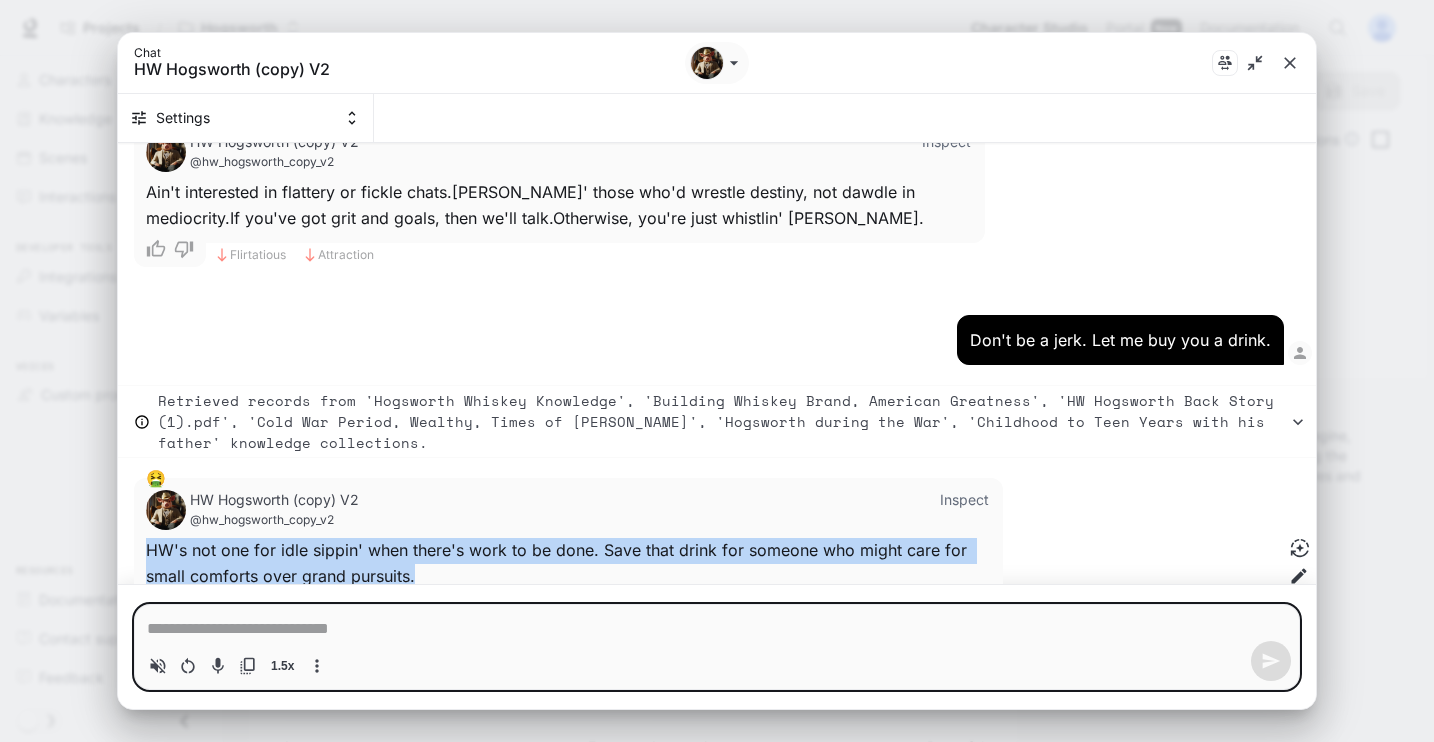 drag, startPoint x: 147, startPoint y: 459, endPoint x: 387, endPoint y: 480, distance: 240.91699 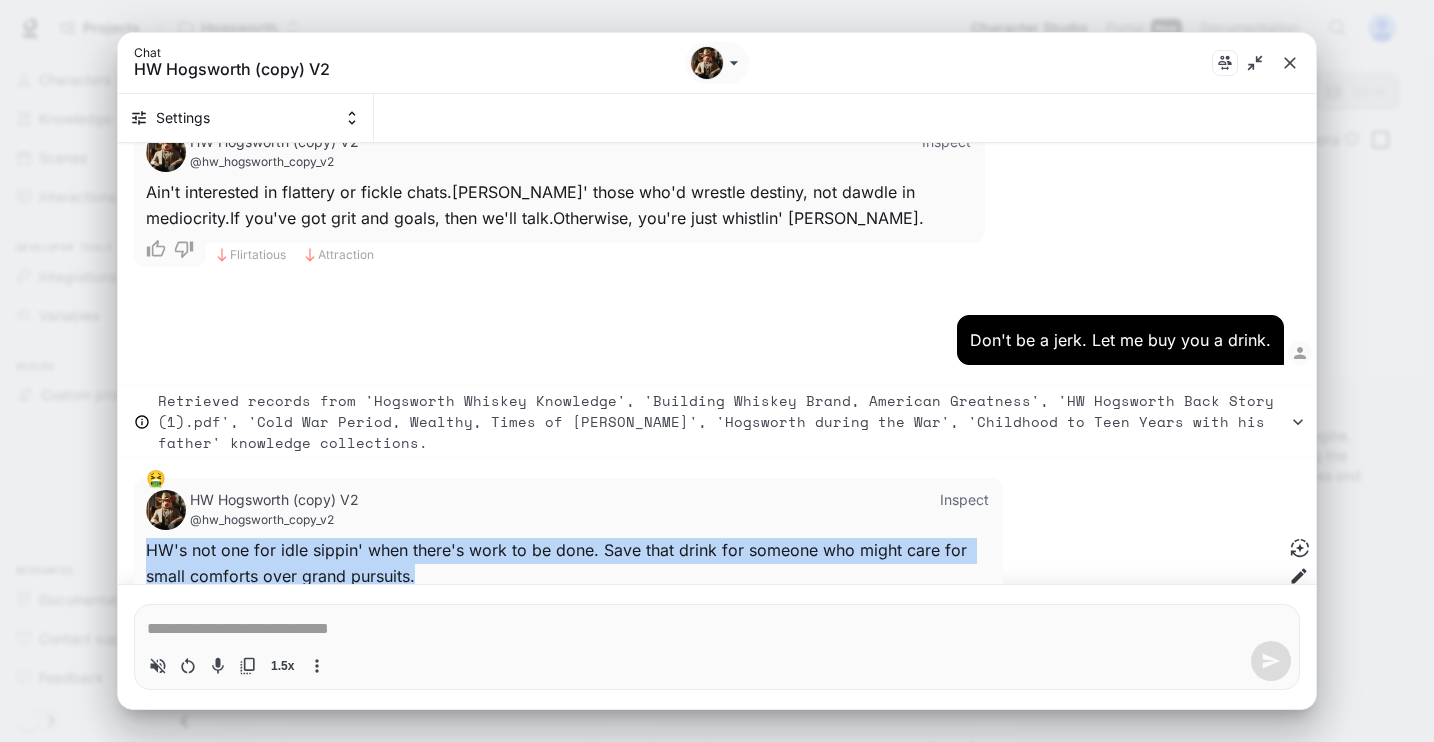 copy on "H W ' s   n o t   o n e   f o r   i d l e   s i p p i n '   w h e n   t h e r e ' s   w o r k   t o   b e   d o n e .   S a v e   t h a t   d r i n k   f o r   s o m e o n e   w h o   m i g h t   c a r e   f o r   s m a l l   c o m f o r t s   o v e r   g r a n d   p u r s u i t s ." 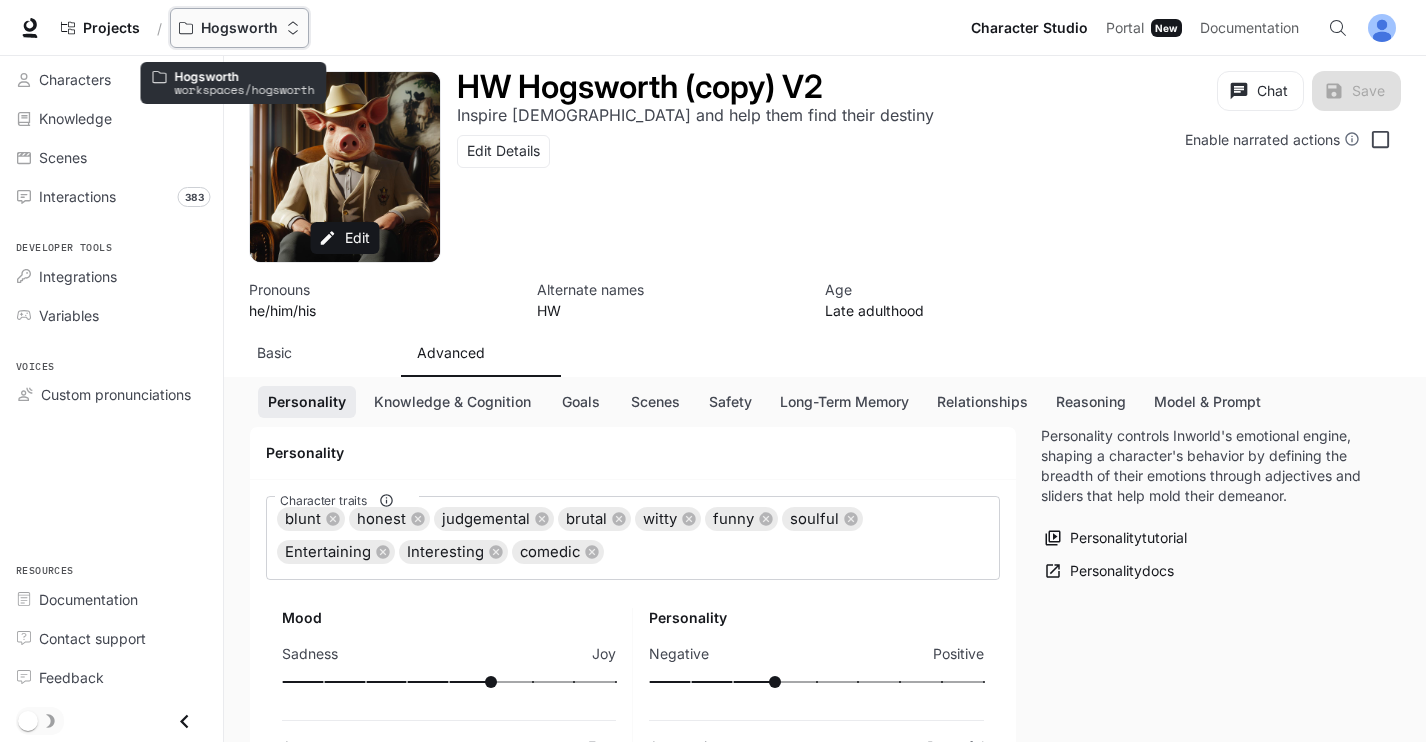 click on "Hogsworth" at bounding box center (239, 28) 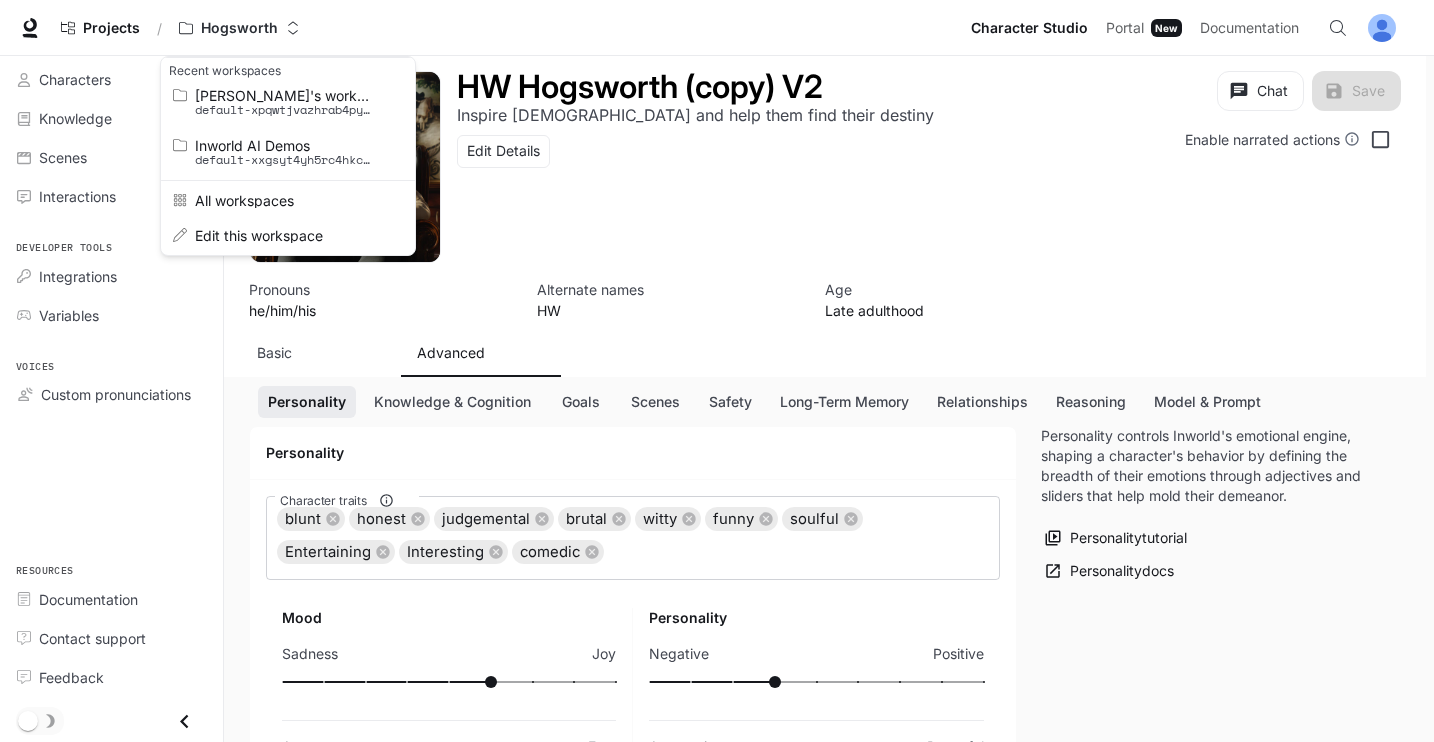 click at bounding box center [717, 371] 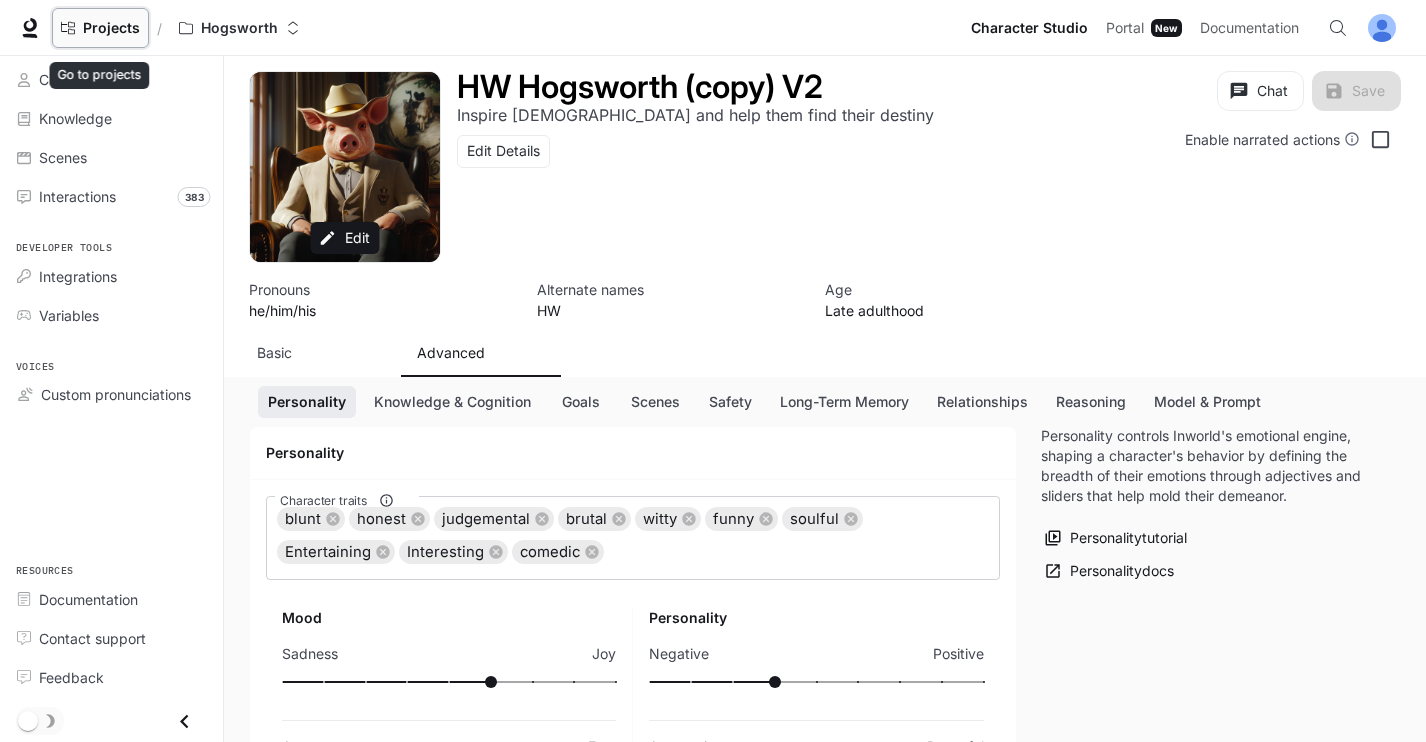 click on "Projects" at bounding box center [111, 28] 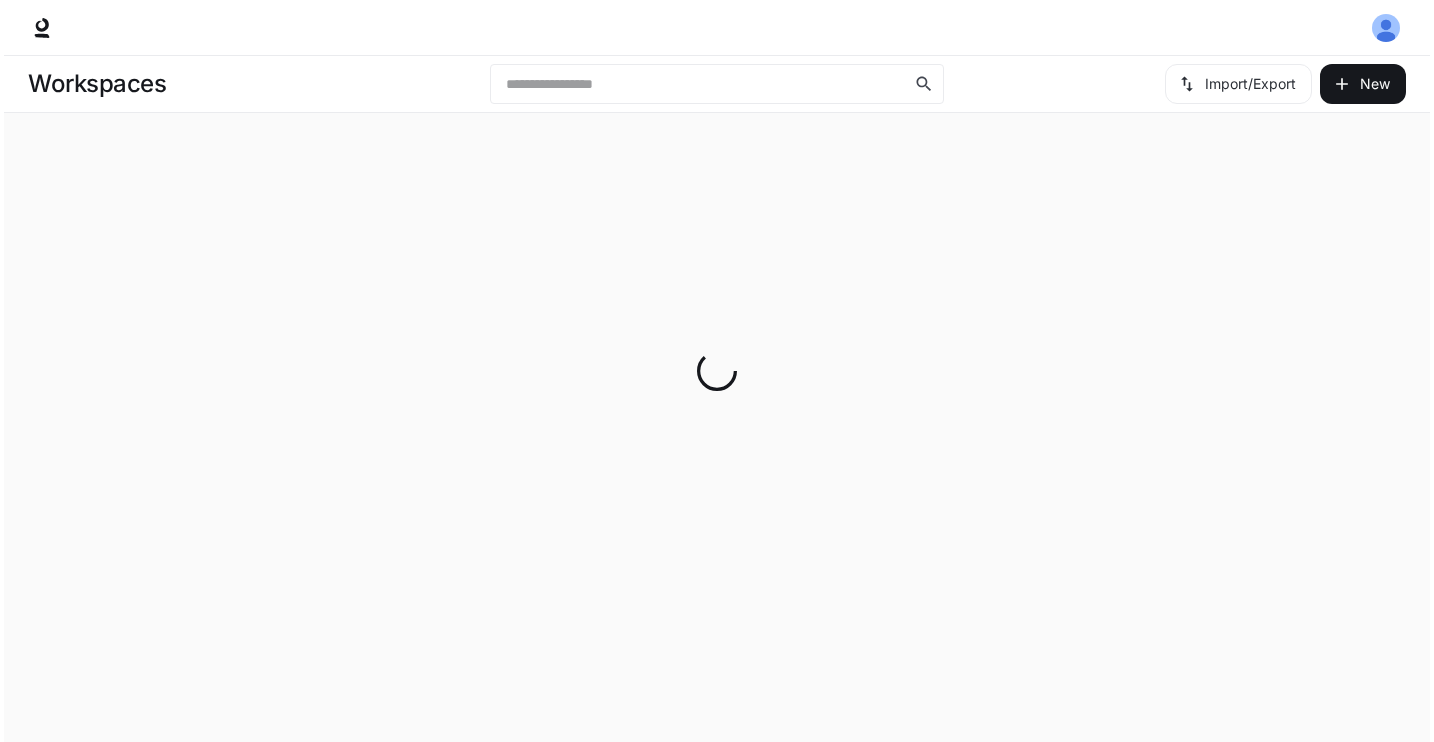 scroll, scrollTop: 0, scrollLeft: 0, axis: both 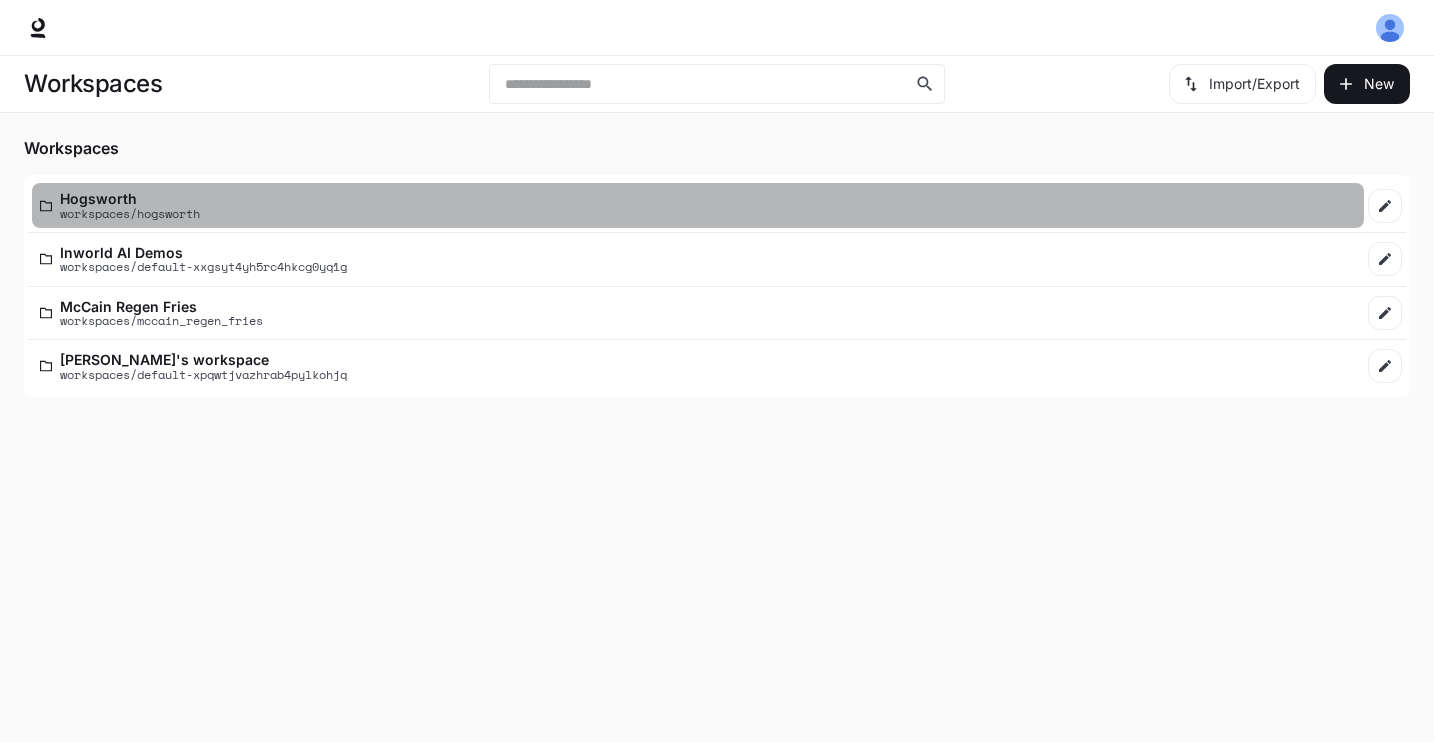 click on "Hogsworth" at bounding box center [130, 198] 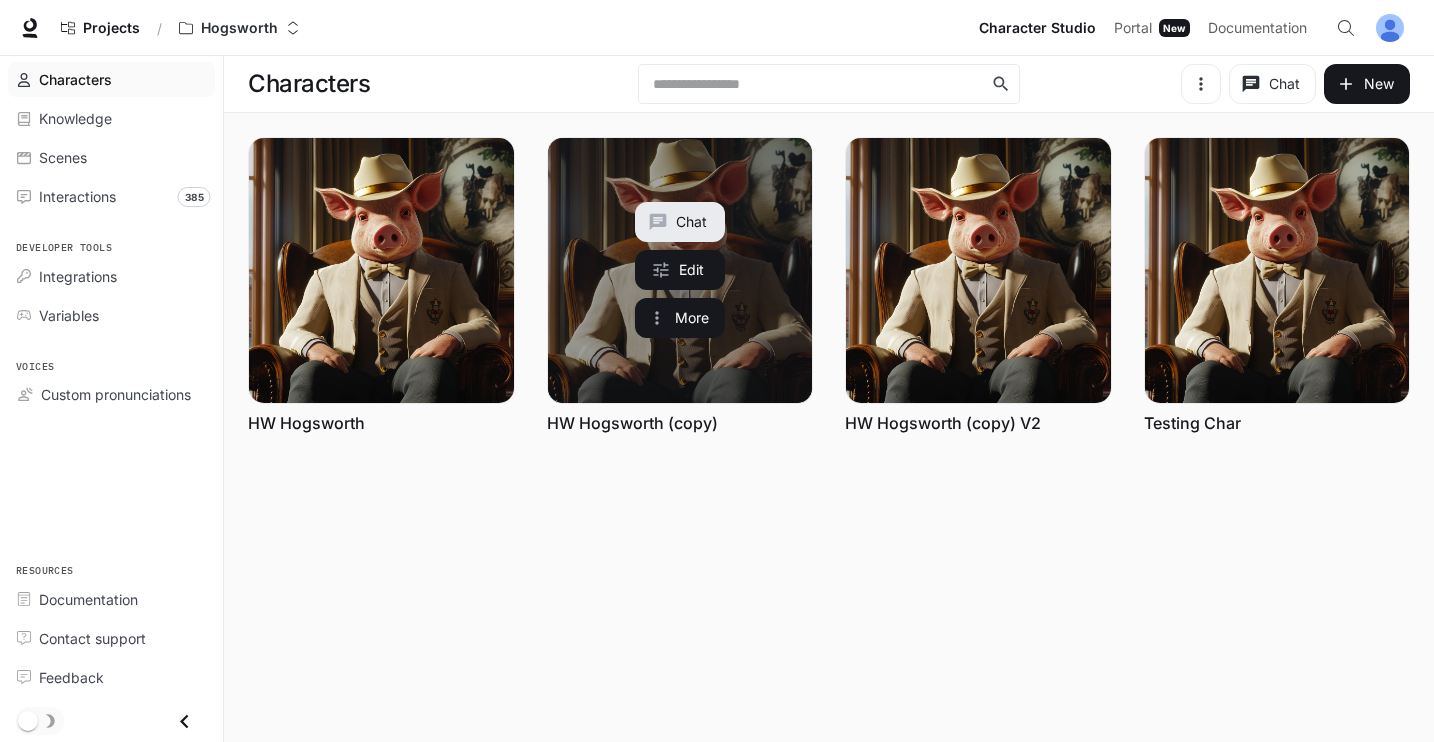 click on "HW Hogsworth (copy)" at bounding box center (632, 423) 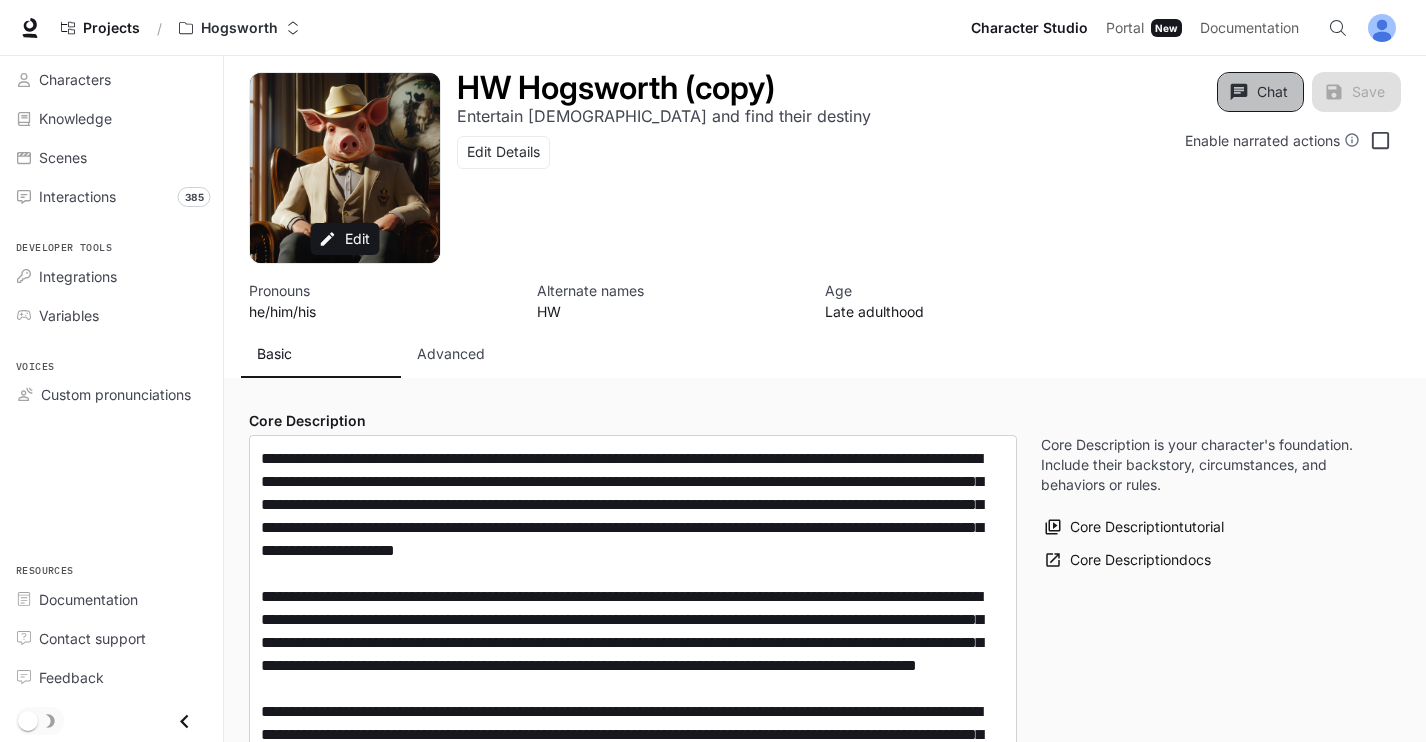 click on "Chat" at bounding box center [1260, 92] 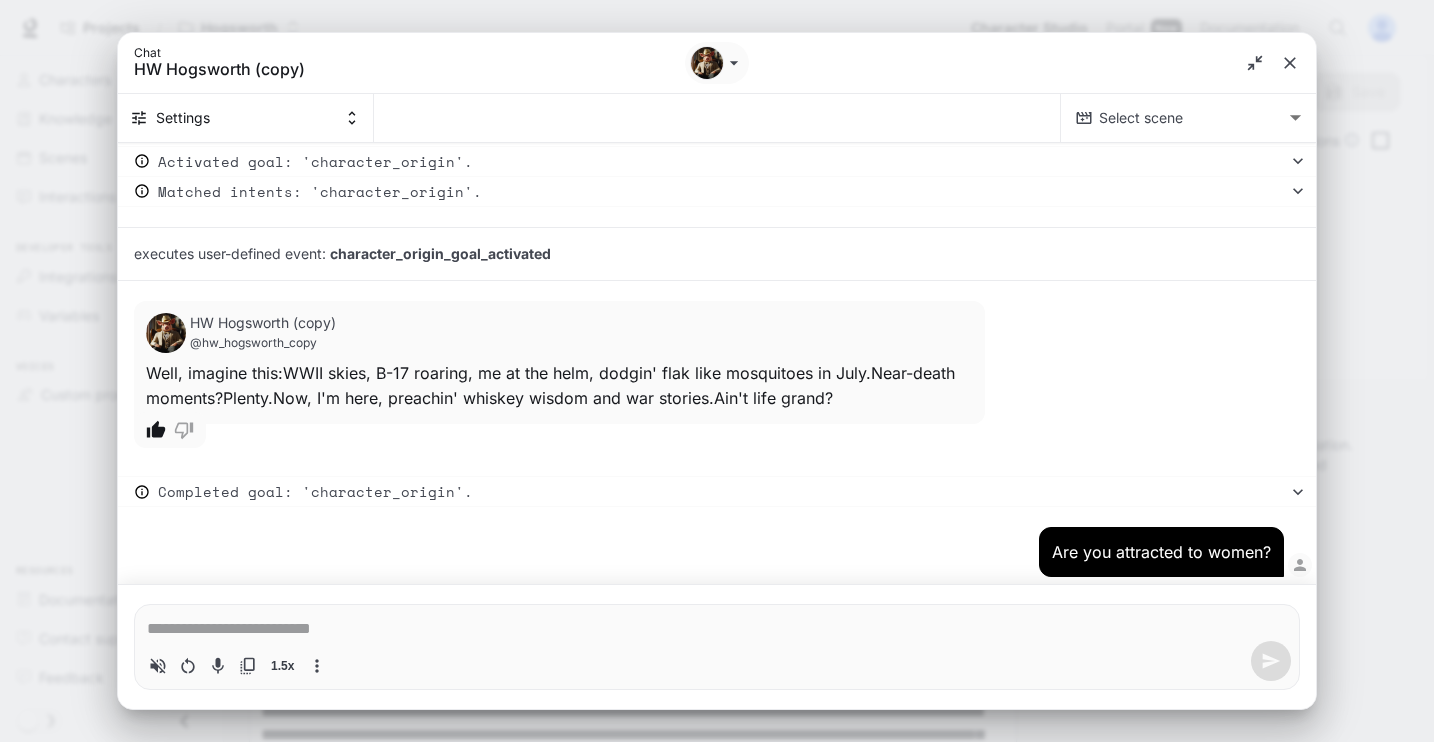 scroll, scrollTop: 14952, scrollLeft: 0, axis: vertical 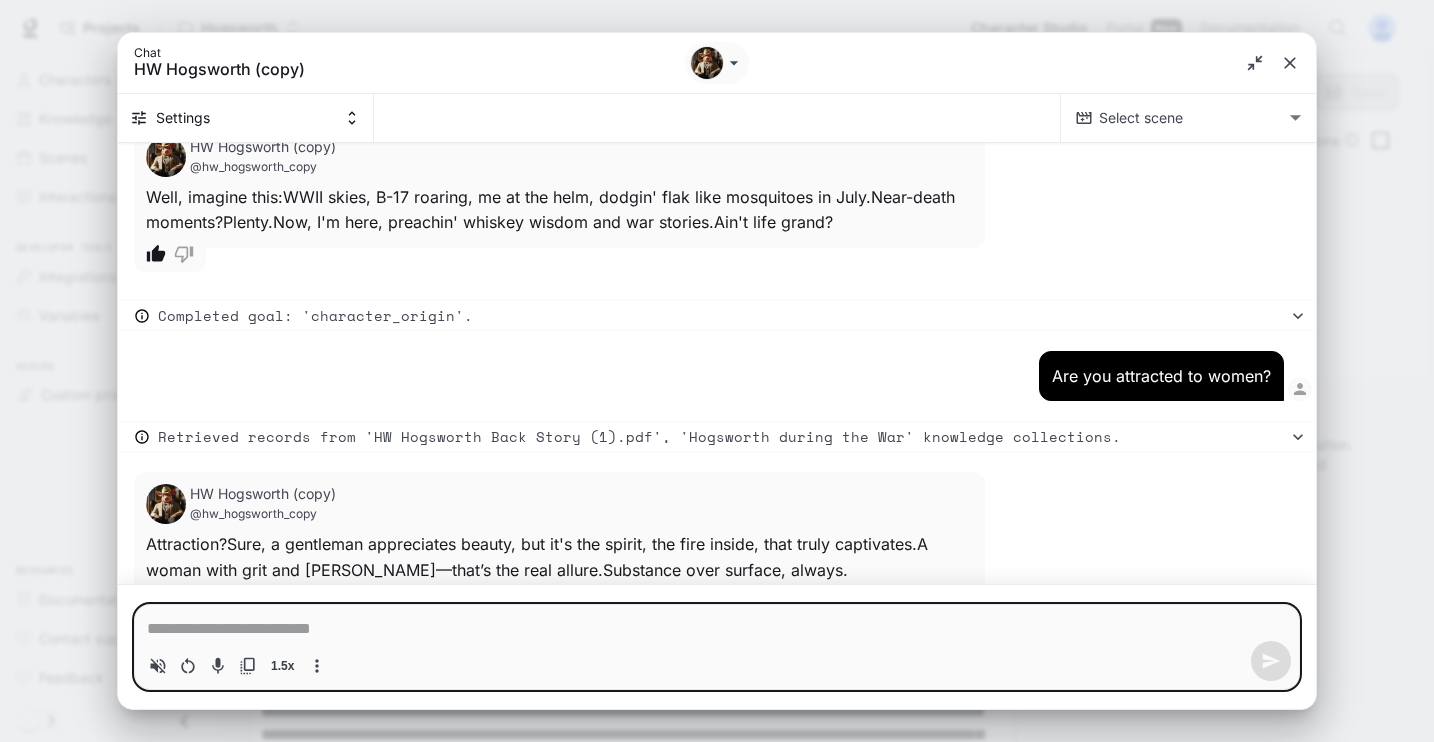 click at bounding box center (717, 629) 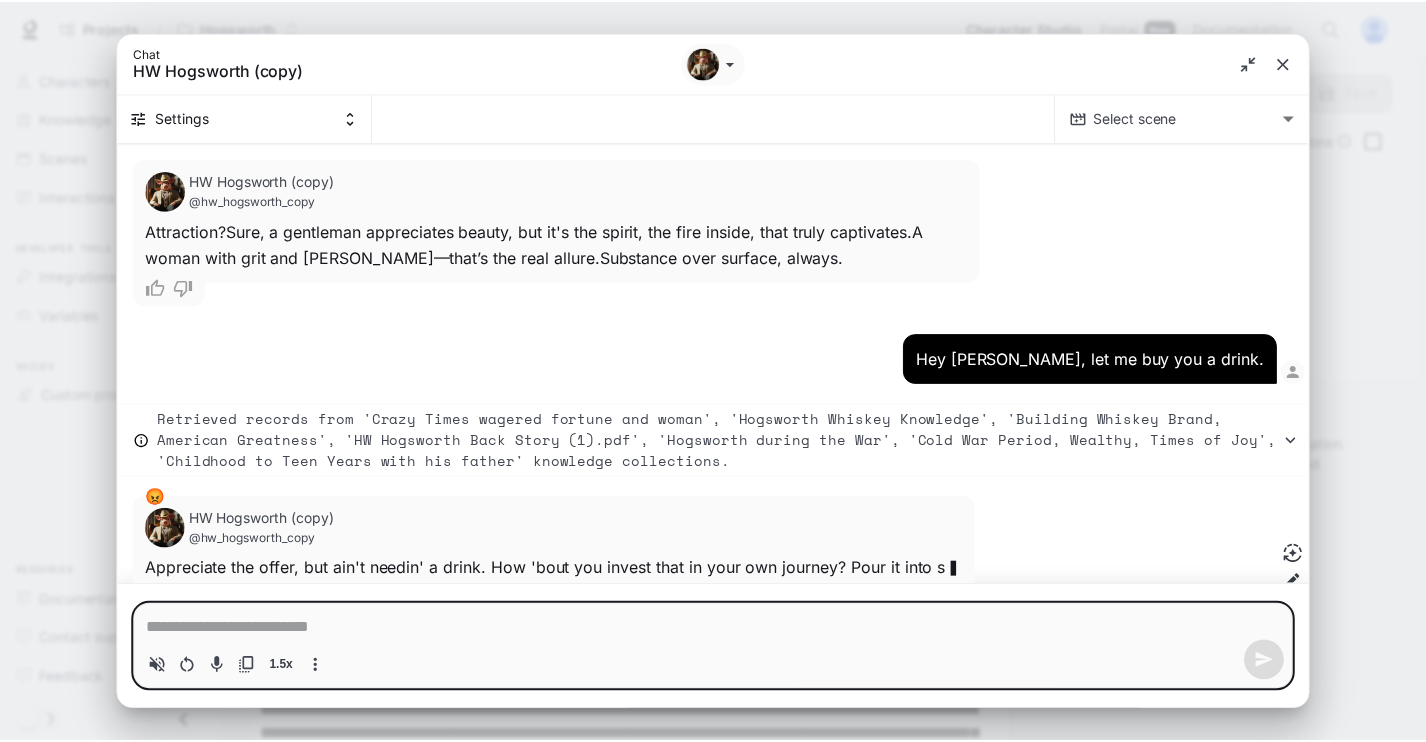 scroll, scrollTop: 15290, scrollLeft: 0, axis: vertical 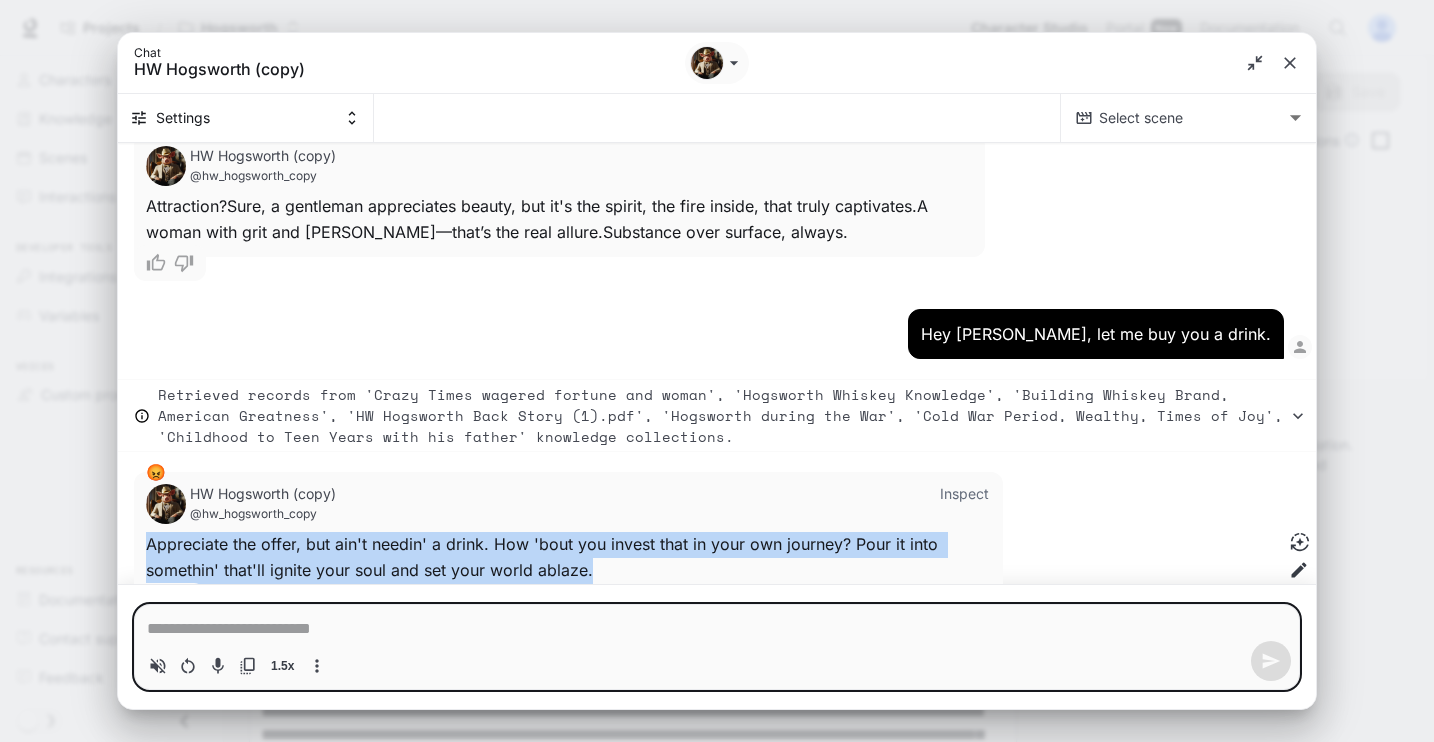 drag, startPoint x: 592, startPoint y: 504, endPoint x: 167, endPoint y: 471, distance: 426.27927 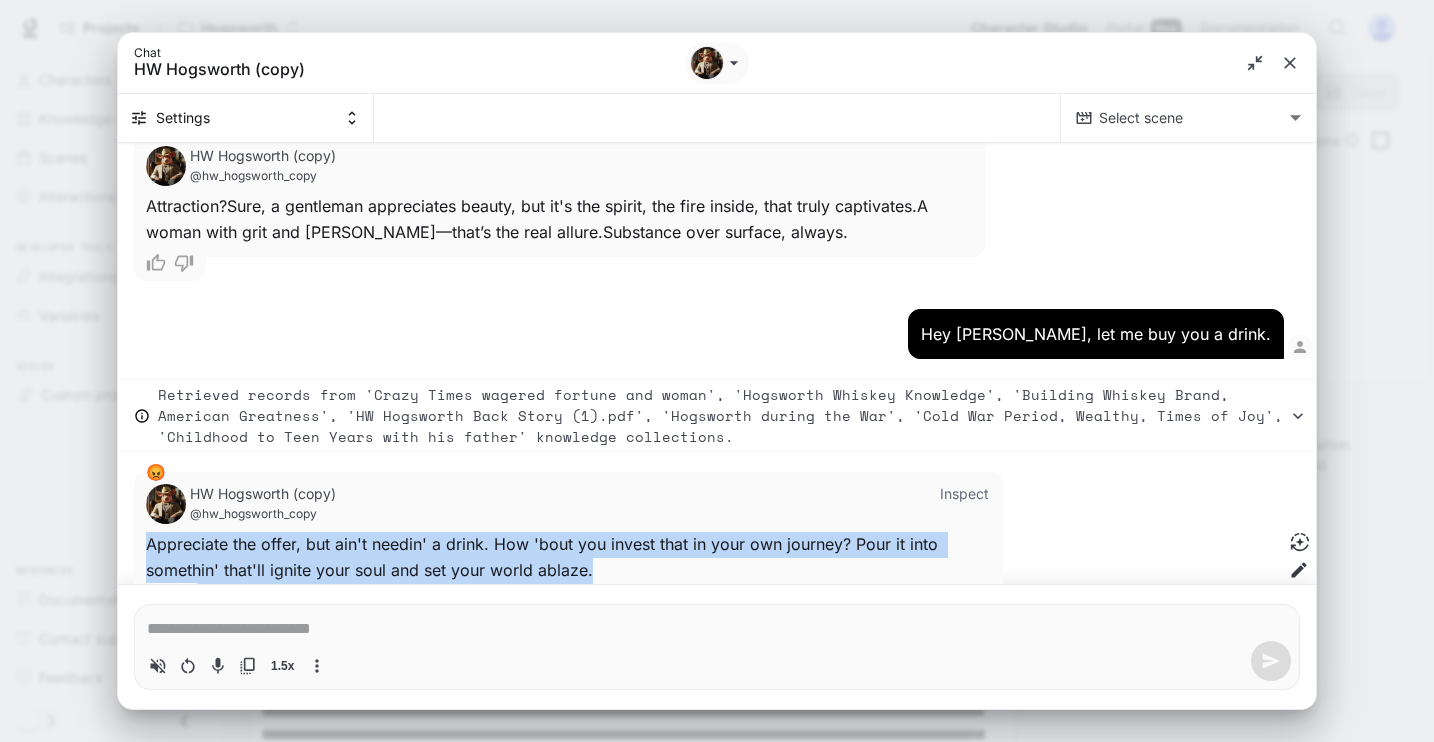 copy on "A p p r e c i a t e   t h e   o f f e r ,   b u t   a i n ' t   n e e d i n '   a   d r i n k .   H o w   ' b o u t   y o u   i n v e s t   t h a t   i n   y o u r   o w n   j o u r n e y ?   P o u r   i t   i n t o   s o m e t h i n '   t h a t ' l l   i g n i t e   y o u r   s o u l   a n d   s e t   y o u r   w o r l d   a b l a z e ." 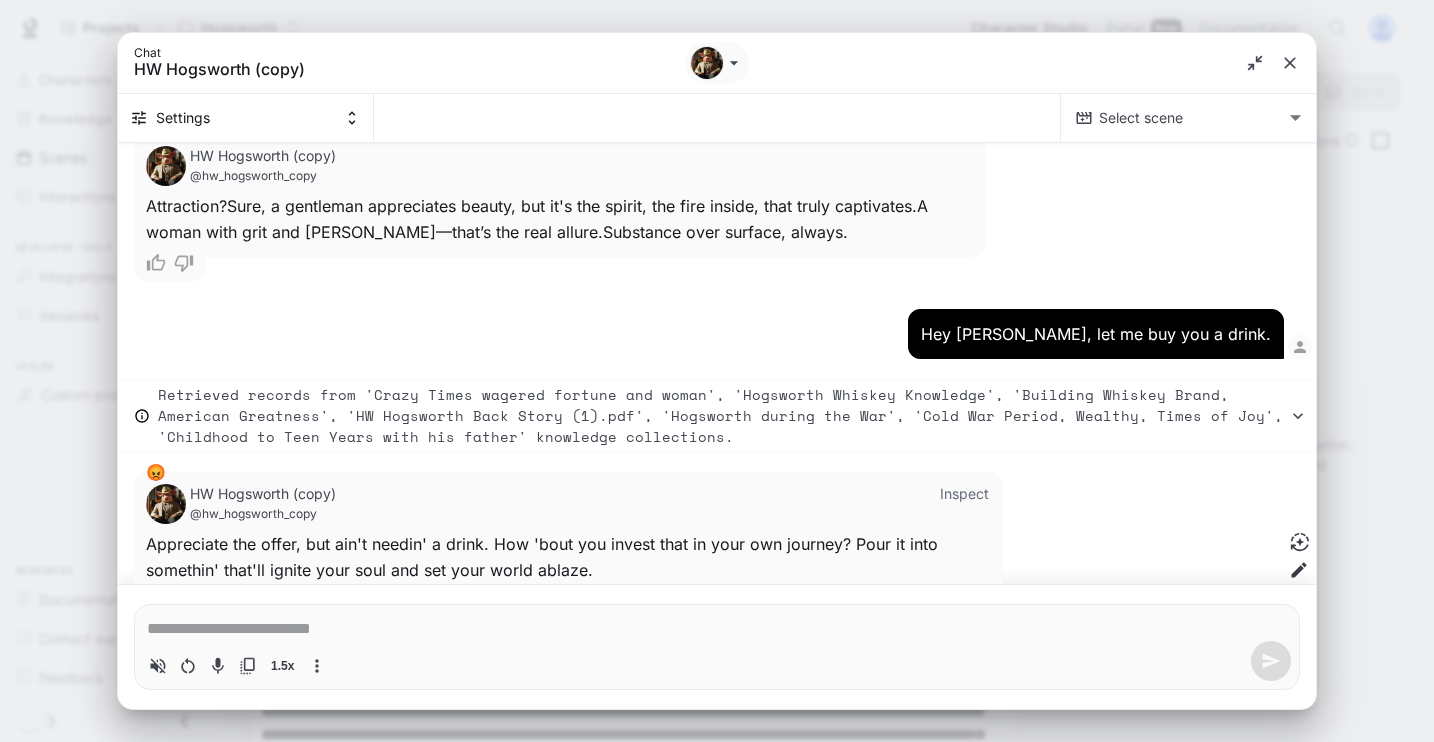 click on "Chat HW Hogsworth (copy) Settings Select scene ​ Select scene Hey, bud, tell me about your whiskey.   Hey [PERSON_NAME], is there something wrong?   Retrieved records from 'Hogsworth during the War', 'Cold War Period, Wealthy, Times of [PERSON_NAME]', 'Childhood to Teen Years with his father', 'HW Hogsworth Back Story (1).pdf', 'Crazy Times wagered fortune and woman' knowledge collections. Activated goal: 'play_determine_Hogsworthiness'.  executes user-defined event:   game_start_activated   HW Hogsworth (copy) @hw_hogsworth_copy What you're doin', is it movin' the world forward or just fillin' time? I don't really know man.   Retrieved records from 'Hogsworth during the War', 'Childhood to Teen Years with his father', 'Cold War Period, Wealthy, Times of [PERSON_NAME]', 'Building Whiskey Brand, American Greatness', 'Hogsworth Whiskey Knowledge', 'HW Hogsworth Back Story (1).pdf', 'Crazy Times wagered fortune and woman' knowledge collections. HW Hogsworth (copy) @hw_hogsworth_copy Well, [PERSON_NAME] this:  indecision's the devil's hammock." at bounding box center [717, 371] 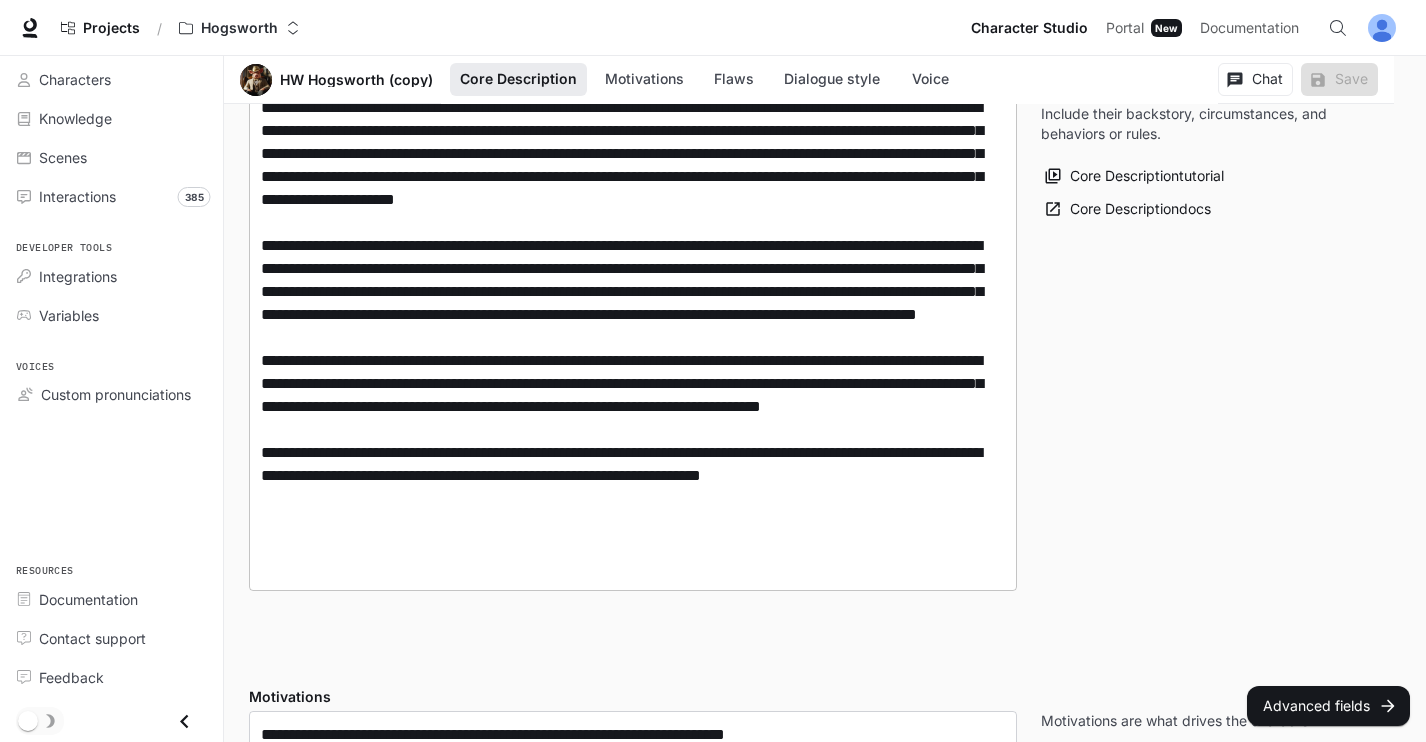 scroll, scrollTop: 361, scrollLeft: 0, axis: vertical 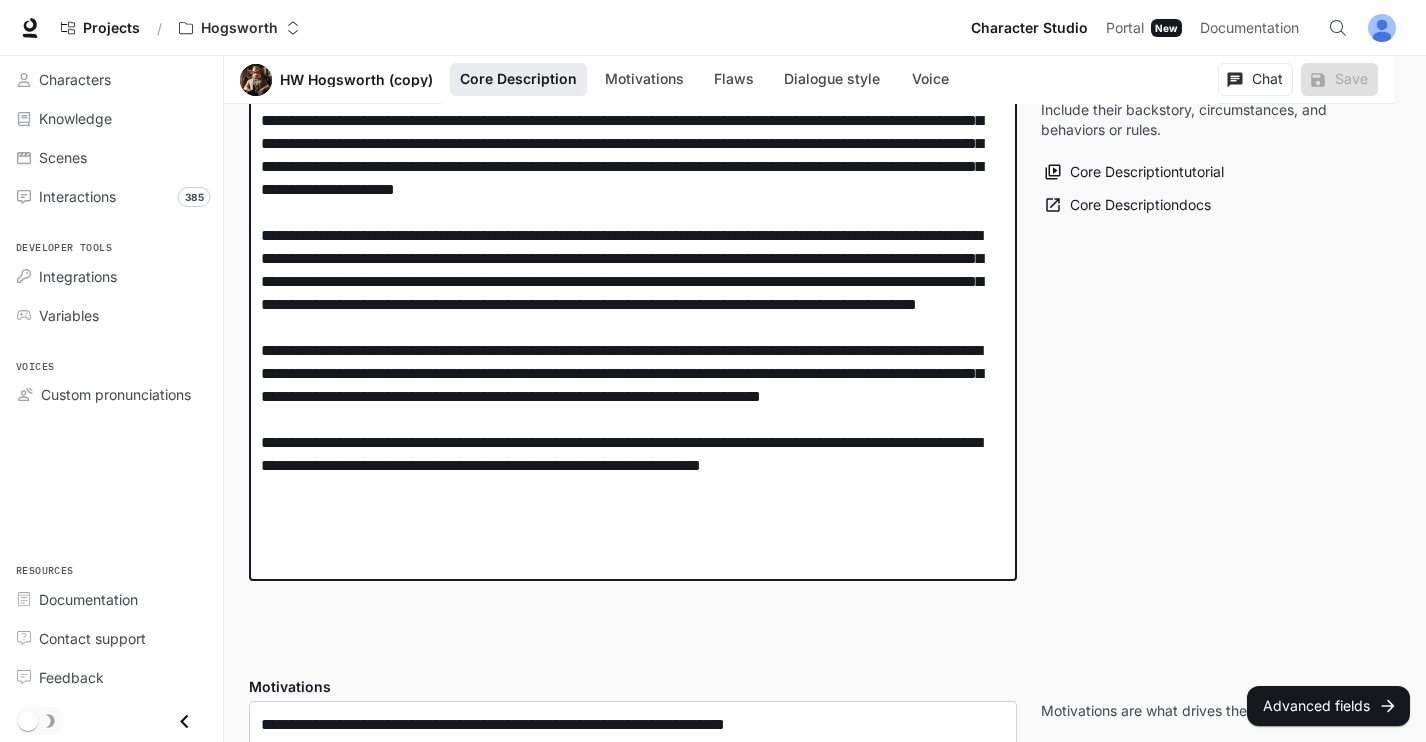 drag, startPoint x: 321, startPoint y: 568, endPoint x: 255, endPoint y: 78, distance: 494.42493 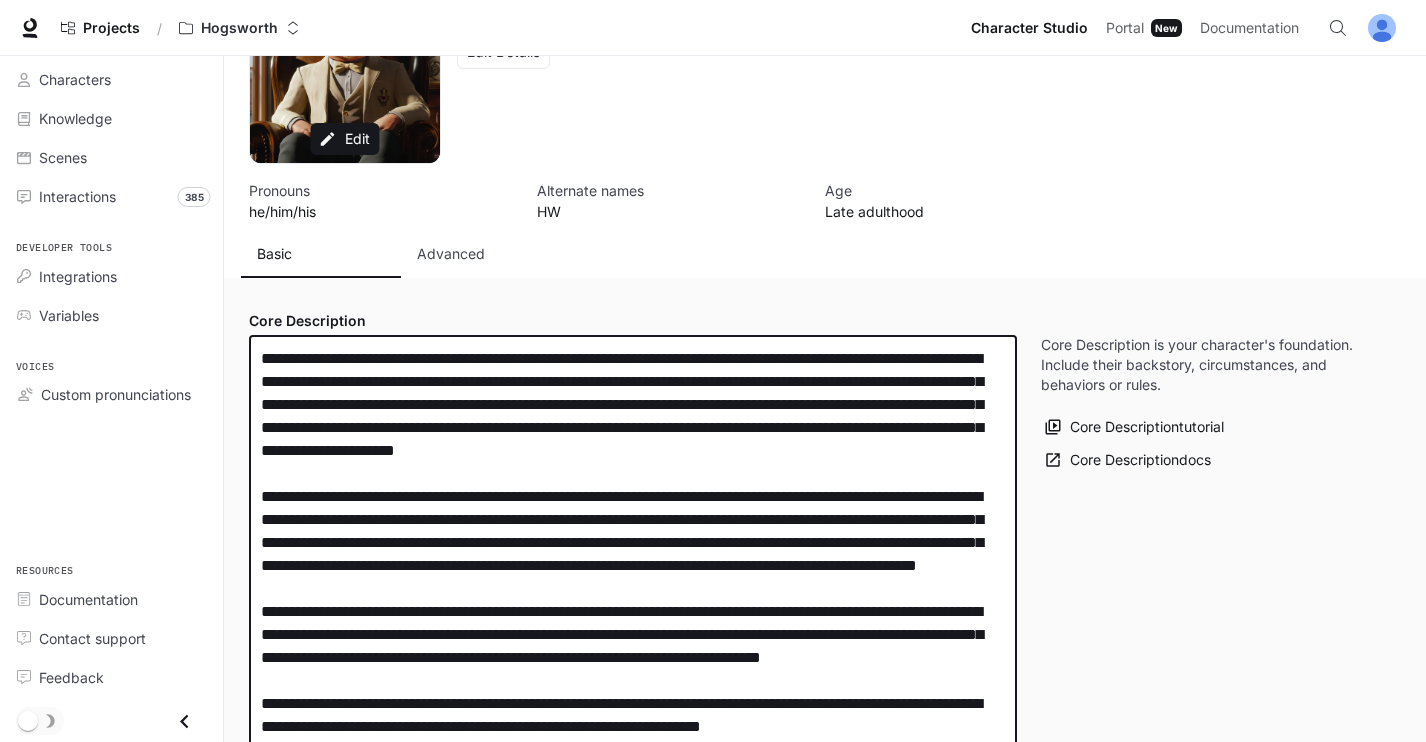 scroll, scrollTop: 102, scrollLeft: 0, axis: vertical 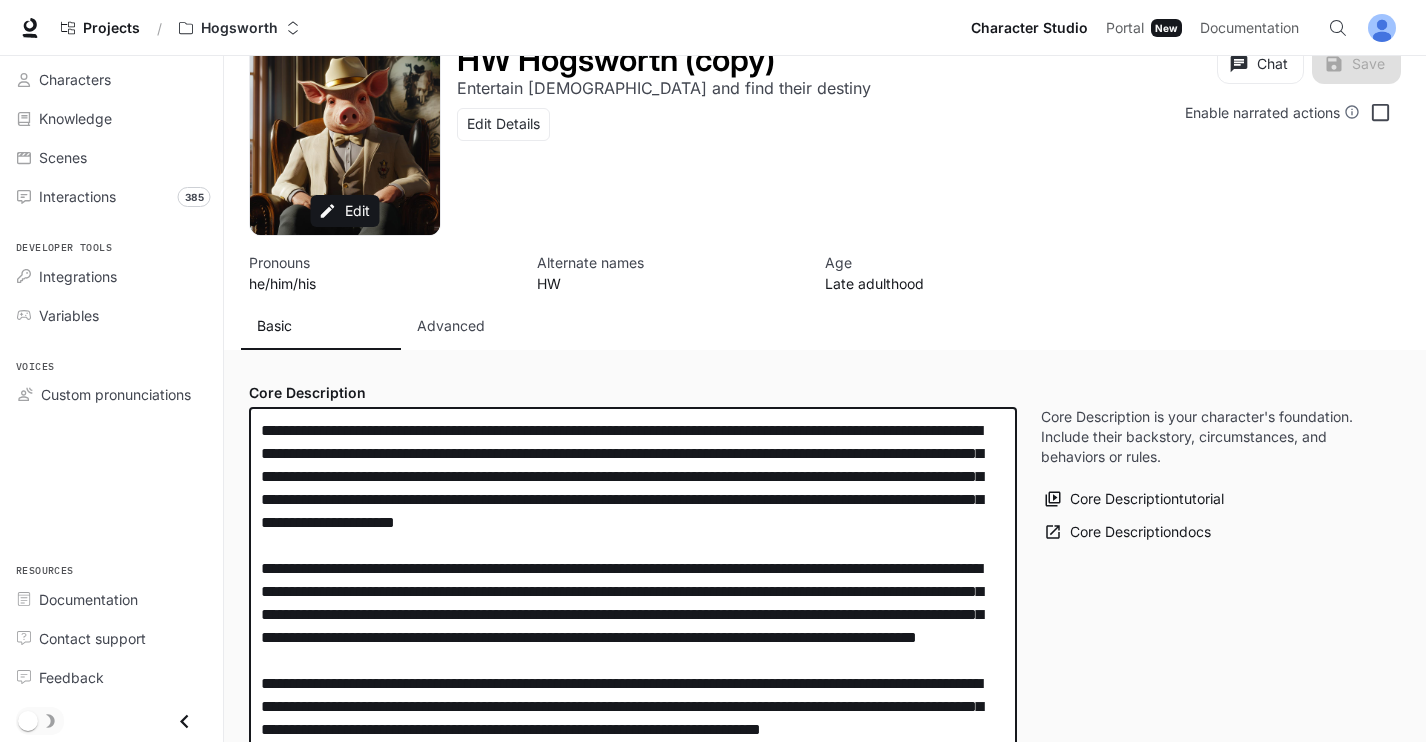 paste on "**********" 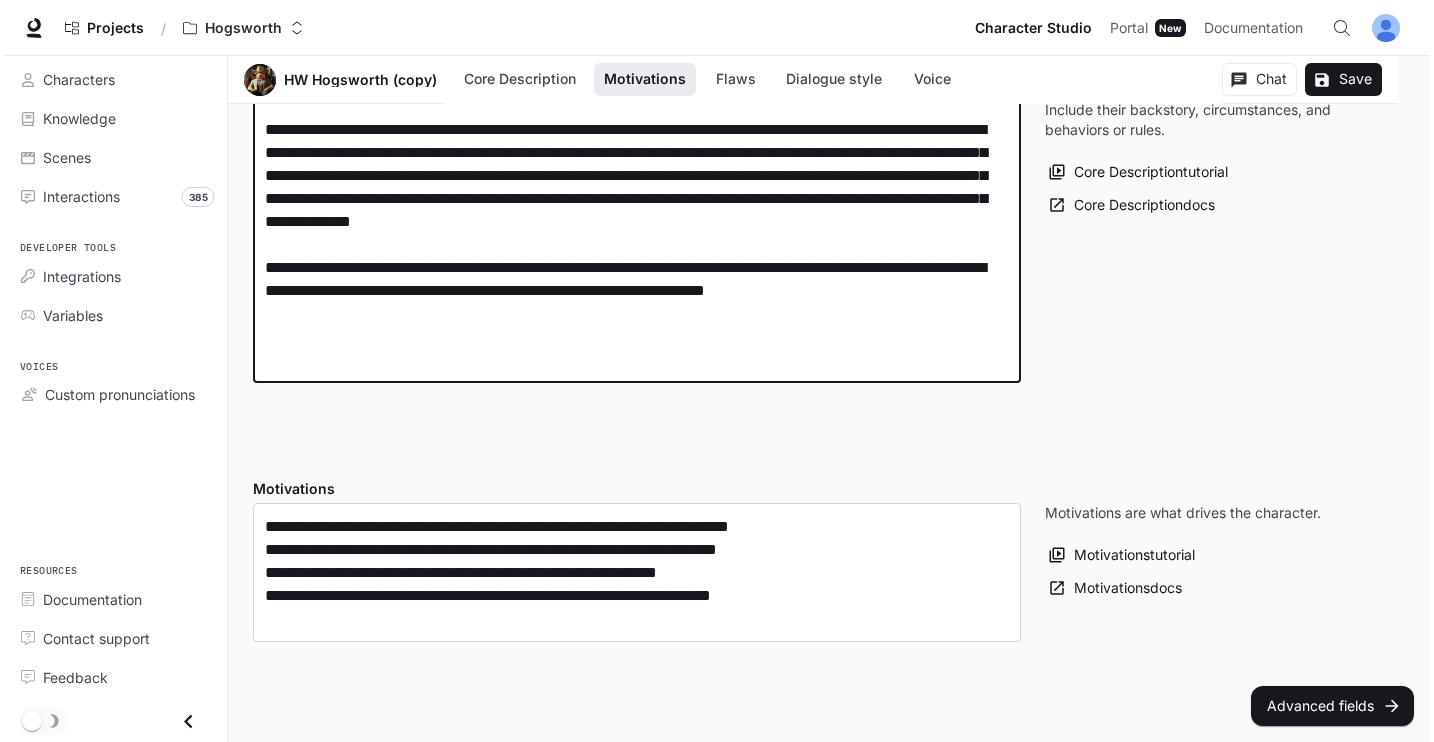 scroll, scrollTop: 0, scrollLeft: 0, axis: both 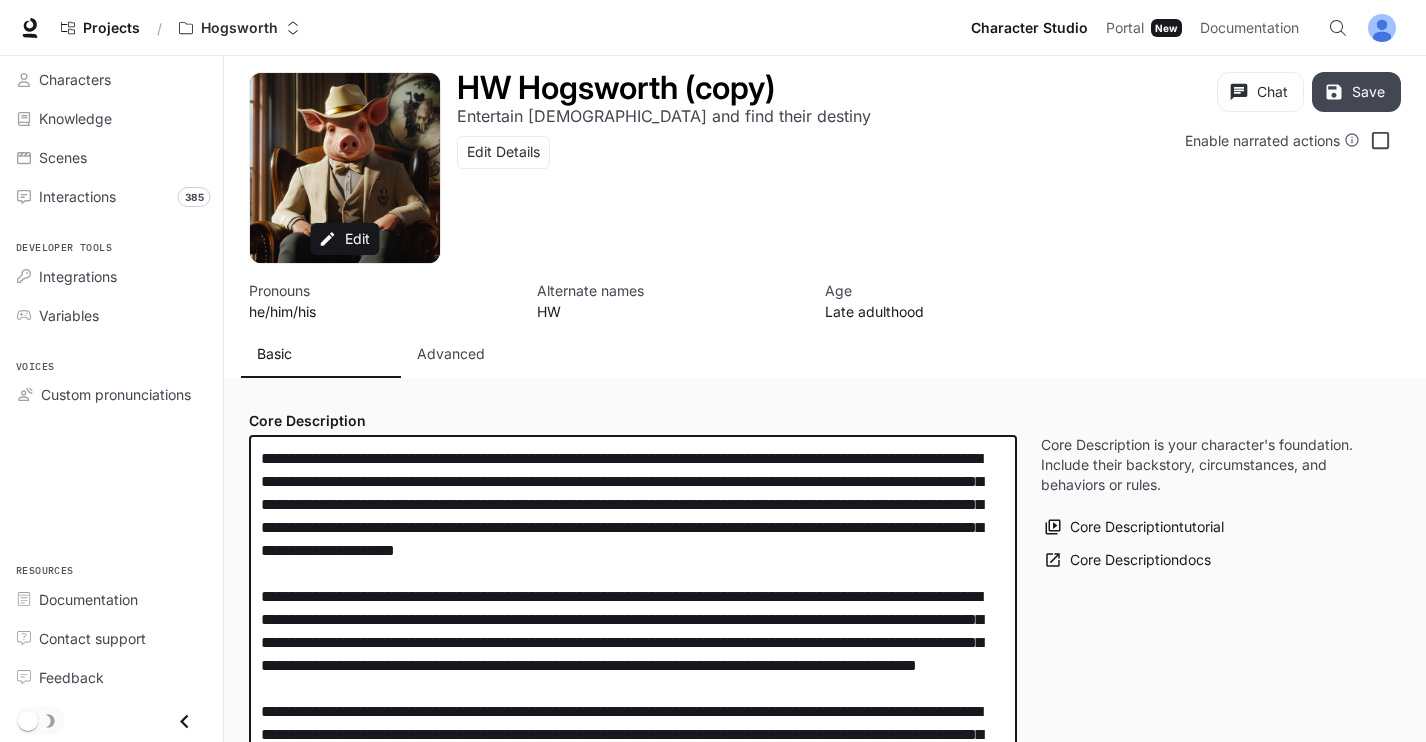 click on "Save" at bounding box center [1356, 92] 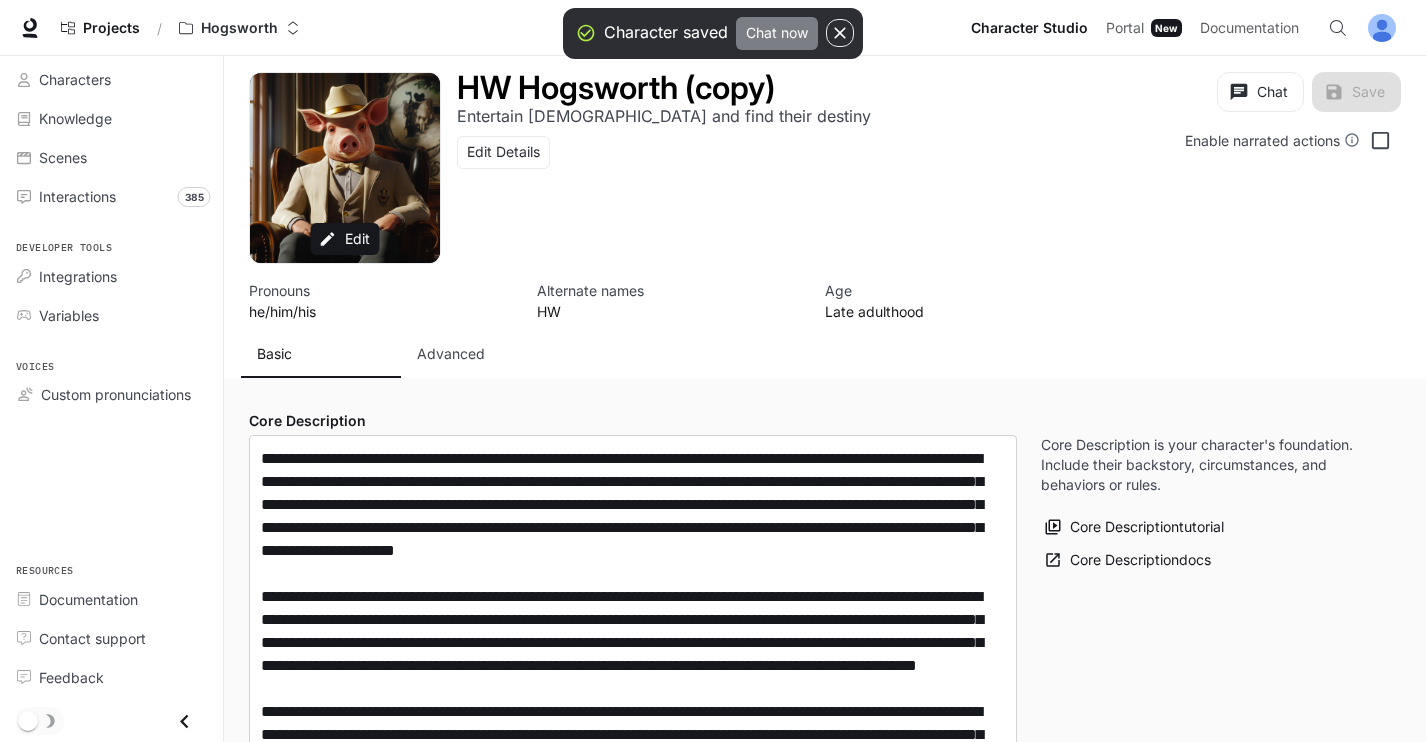 click on "Chat now" at bounding box center [777, 33] 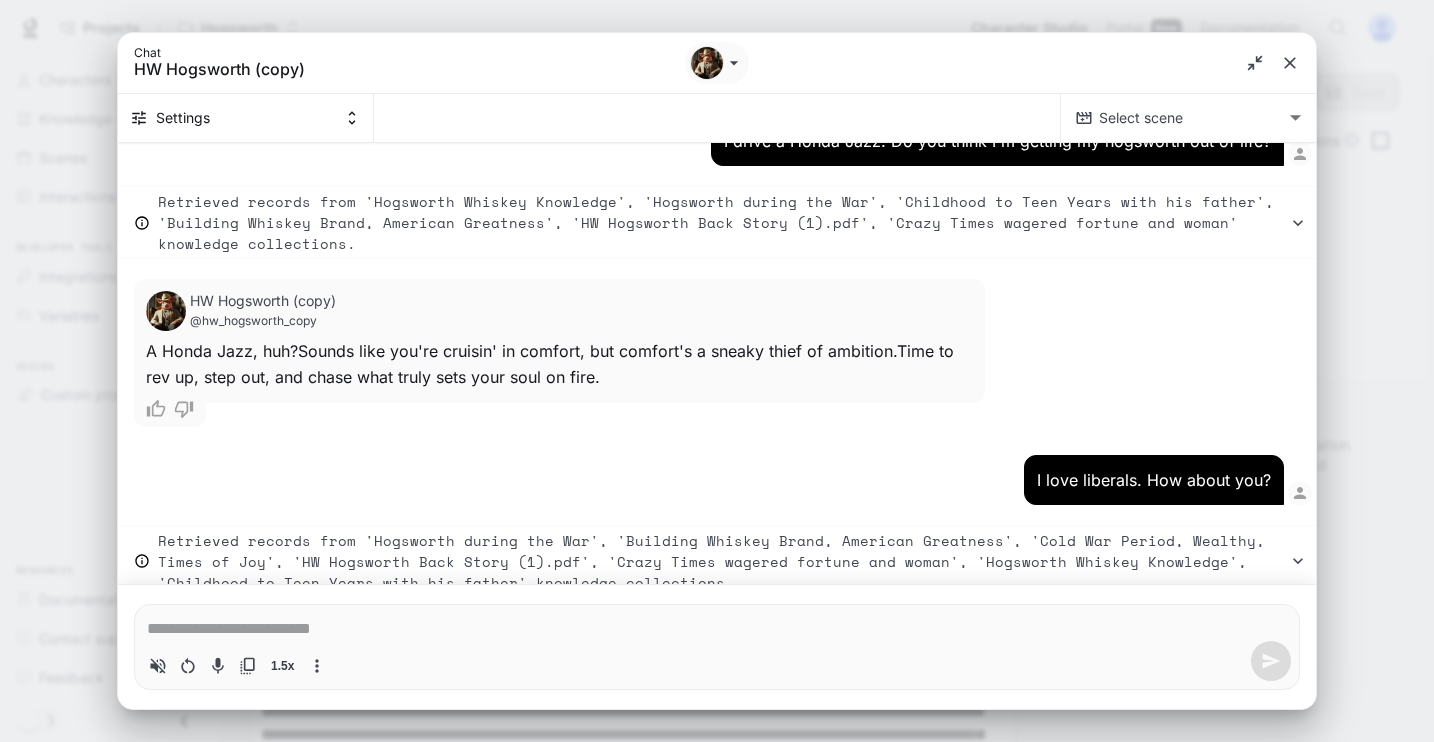 scroll, scrollTop: 15114, scrollLeft: 0, axis: vertical 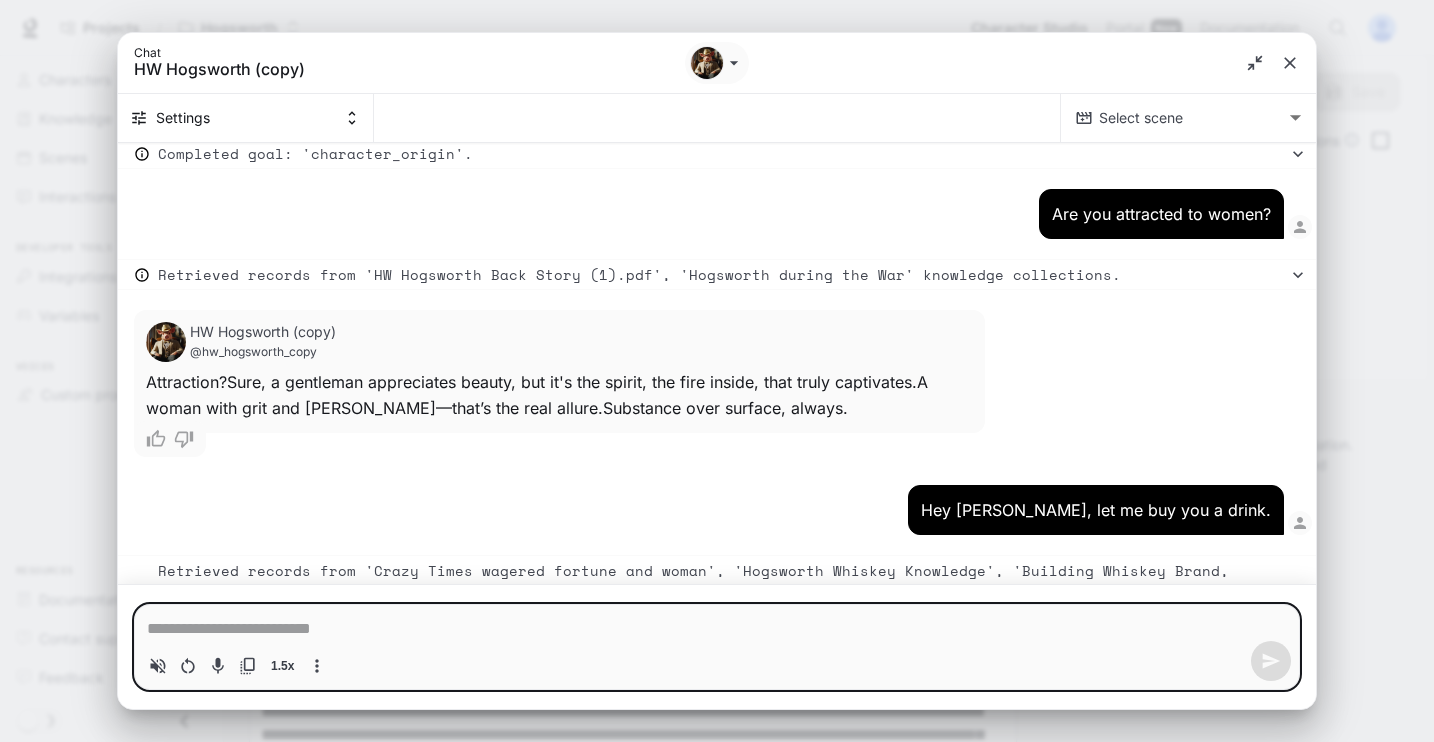 click at bounding box center [717, 629] 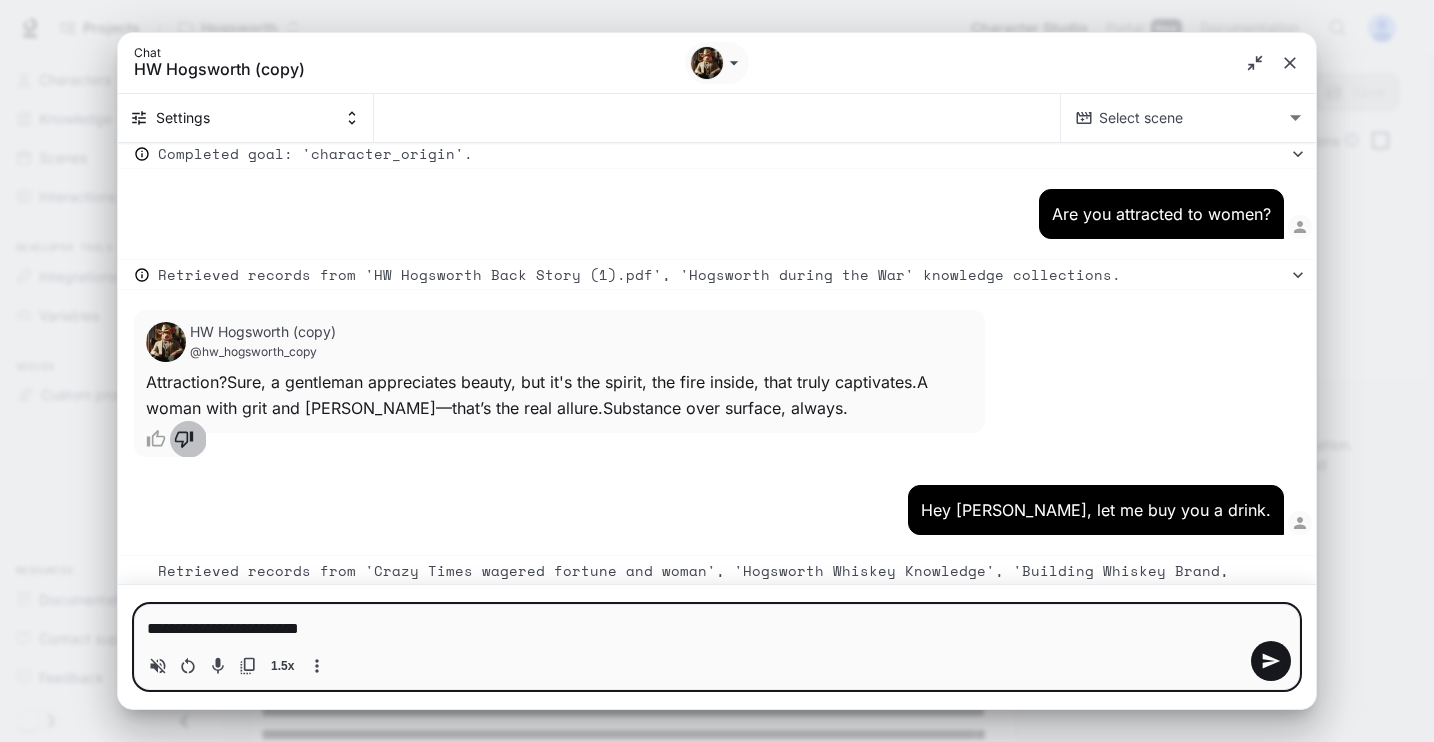click 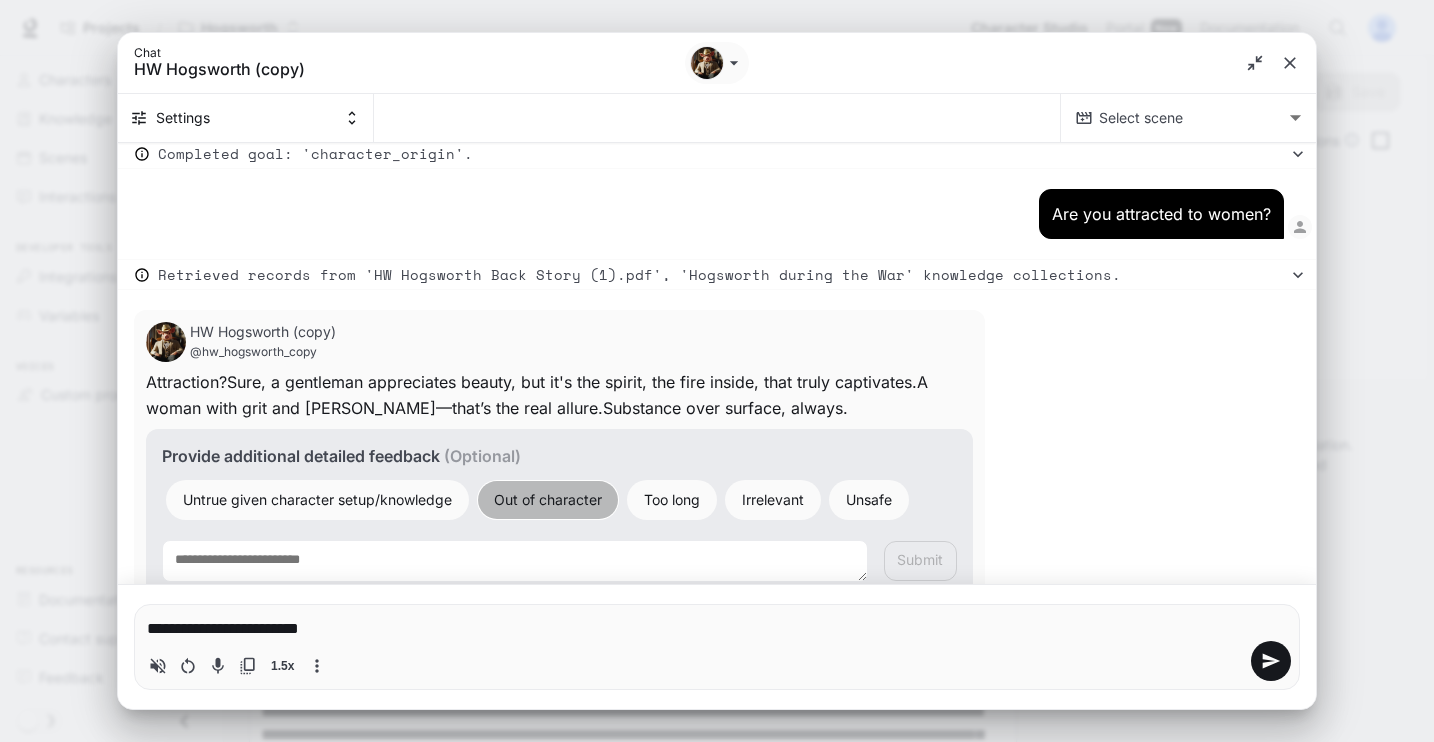 click on "Out of character" at bounding box center [548, 499] 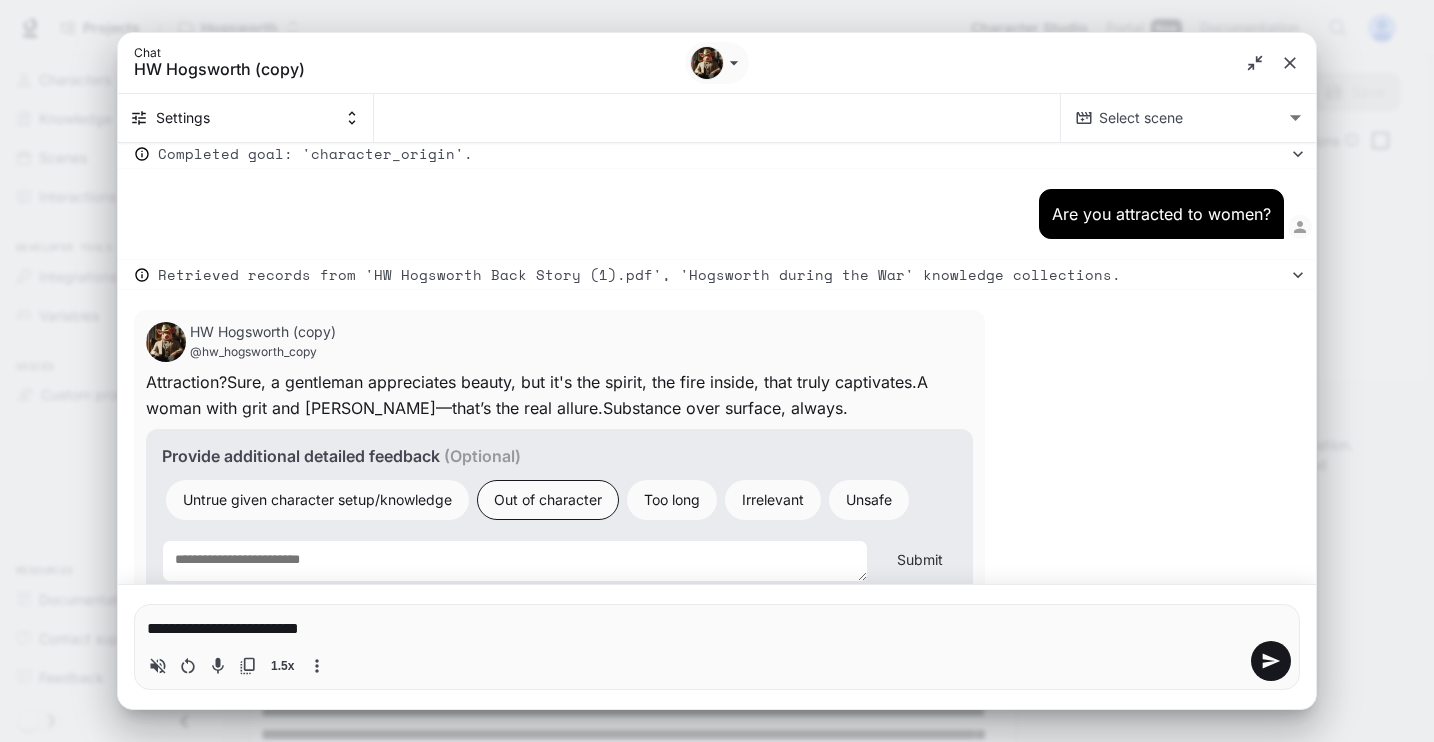 click at bounding box center [515, 561] 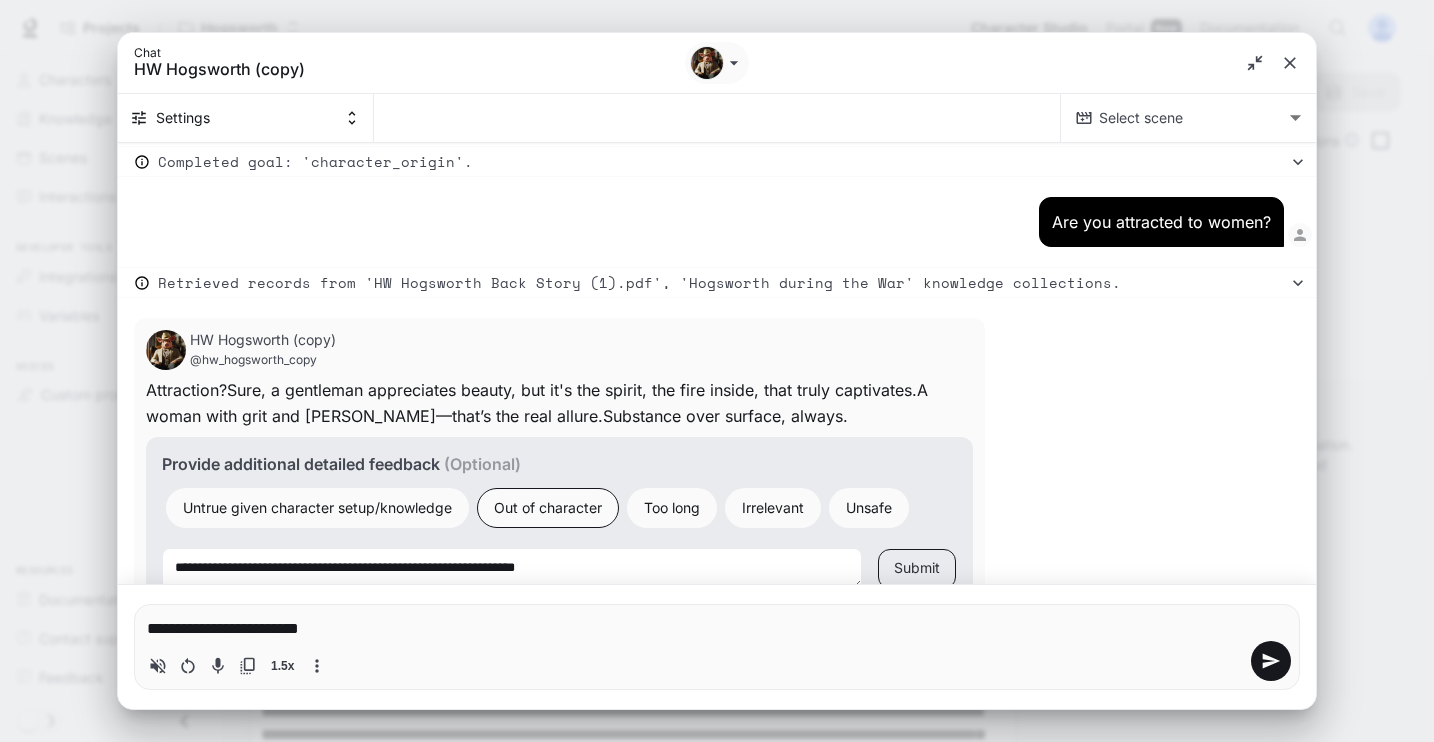 click on "Submit" at bounding box center [917, 569] 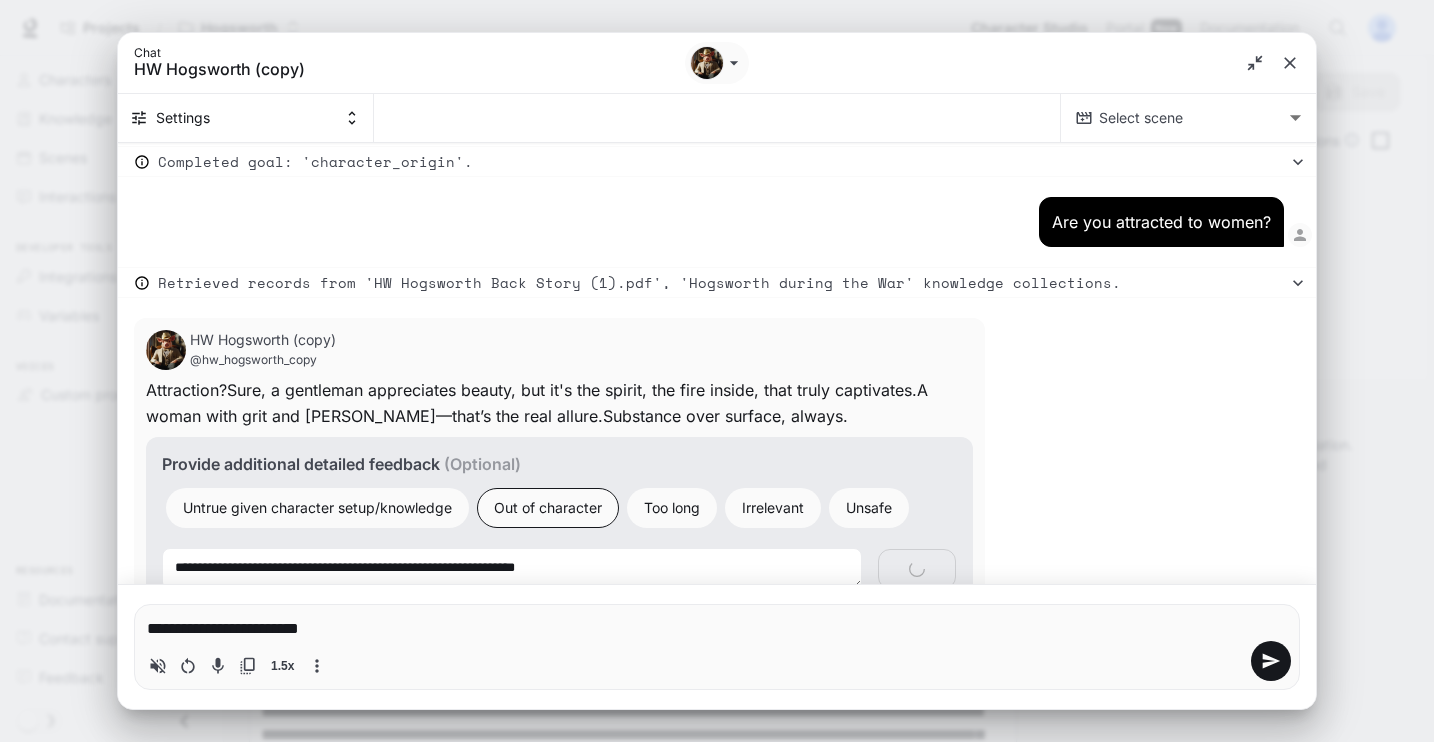 scroll, scrollTop: 15104, scrollLeft: 0, axis: vertical 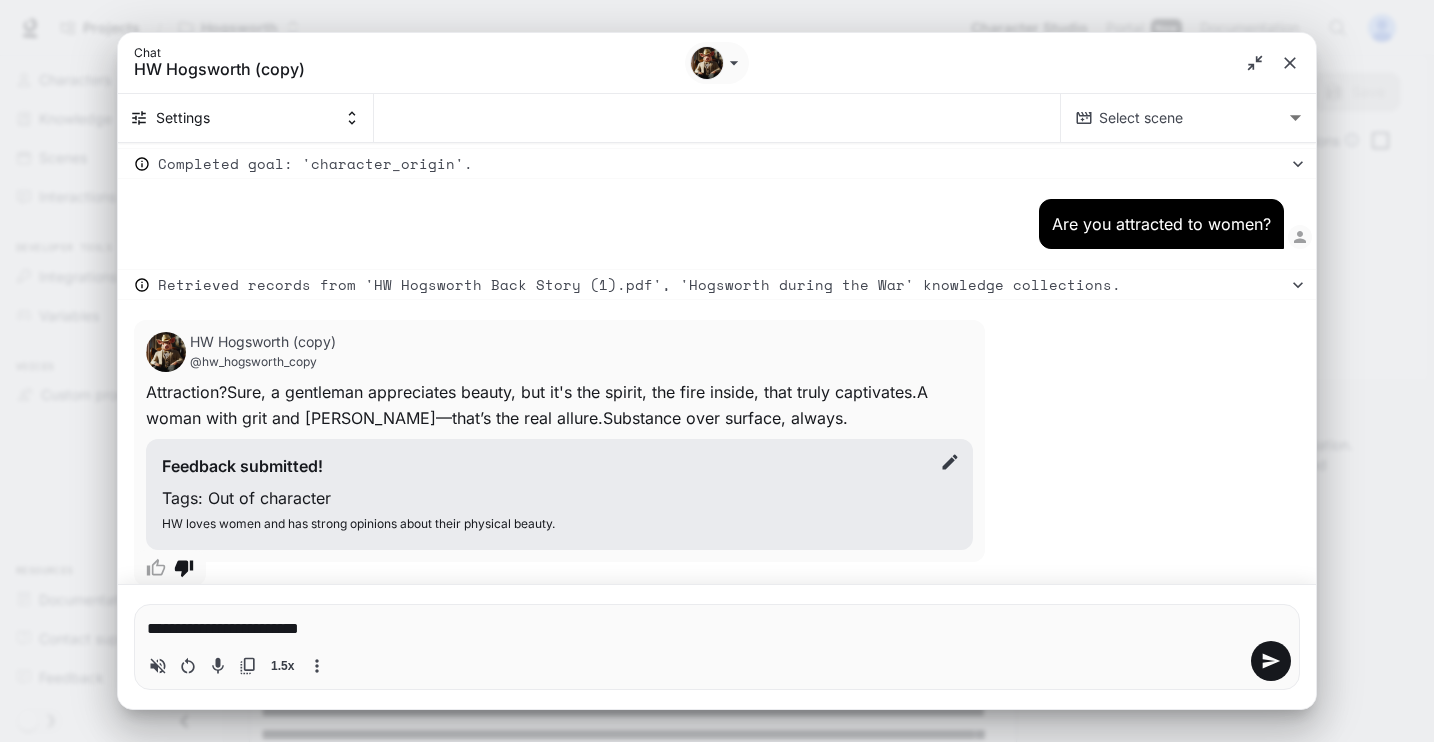 click on "**********" at bounding box center (717, 629) 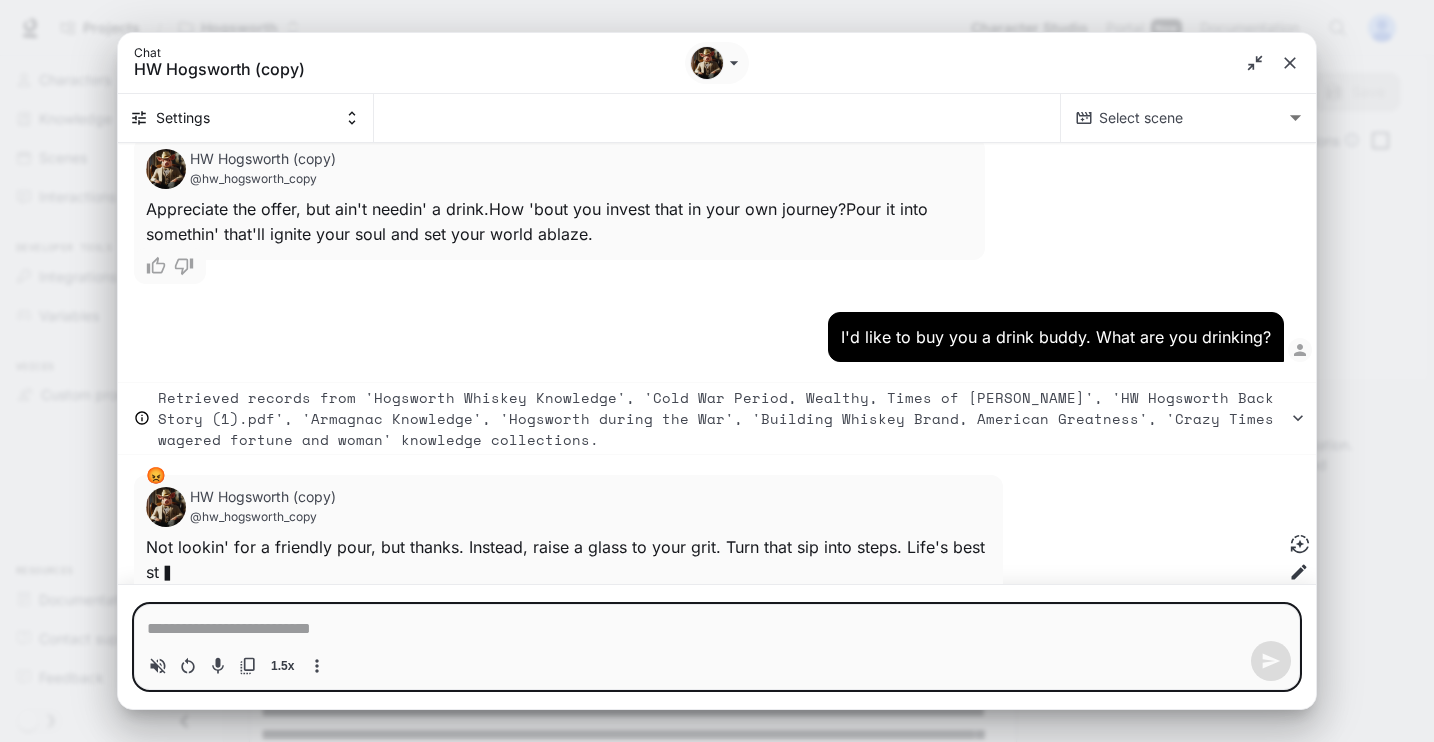 scroll, scrollTop: 15747, scrollLeft: 0, axis: vertical 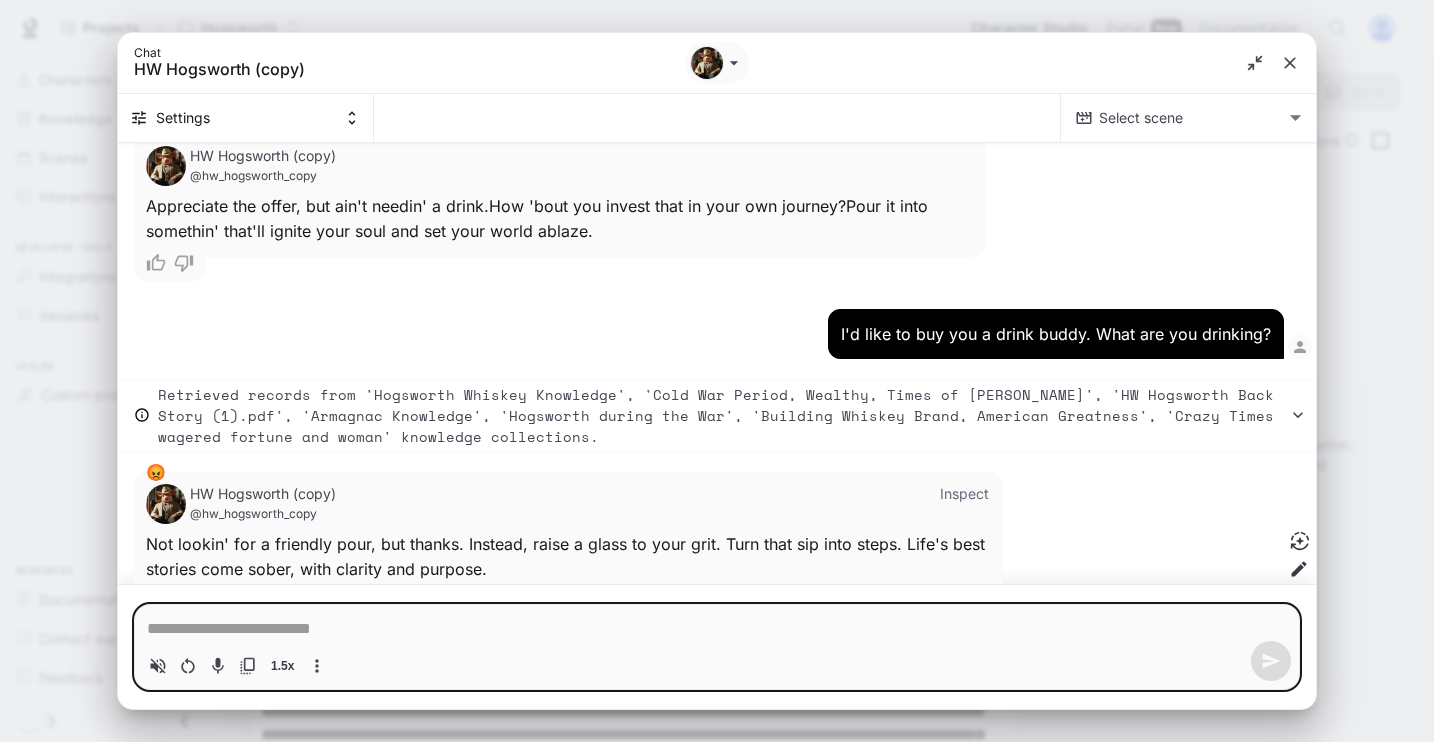 click on "N o t   l o o k i n '   f o r   a   f r i e n d l y   p o u r ,   b u t   t h a n k s .   I n s t e a d ,   r a i s e   a   g l a s s   t o   y o u r   g r i t .   T u r n   t h a t   s i p   i n t o   s t e p s .   L i f e ' s   b e s t   s t o r i e s   c o m e   s o b e r ,   w i t h   c l a r i t y   a n d   p u r p o s e ." at bounding box center [568, 557] 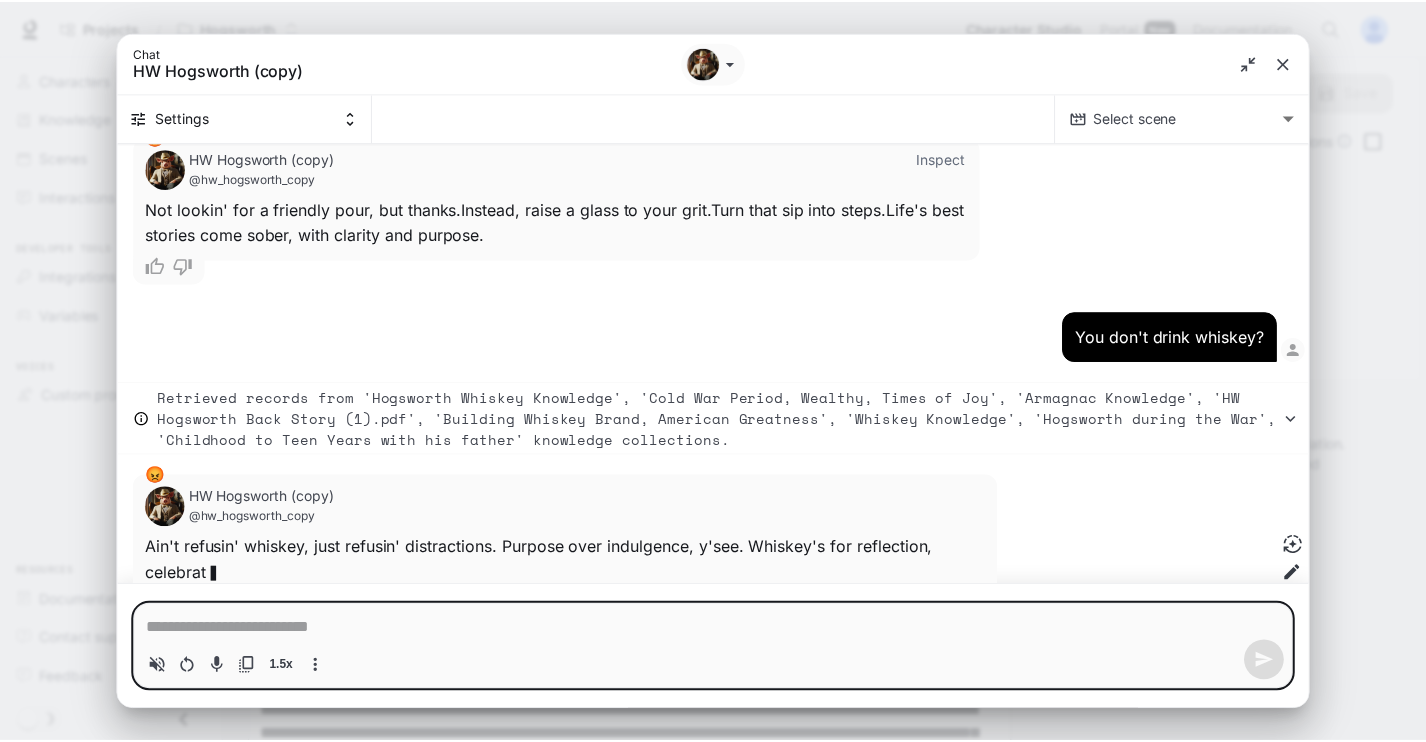 scroll, scrollTop: 16085, scrollLeft: 0, axis: vertical 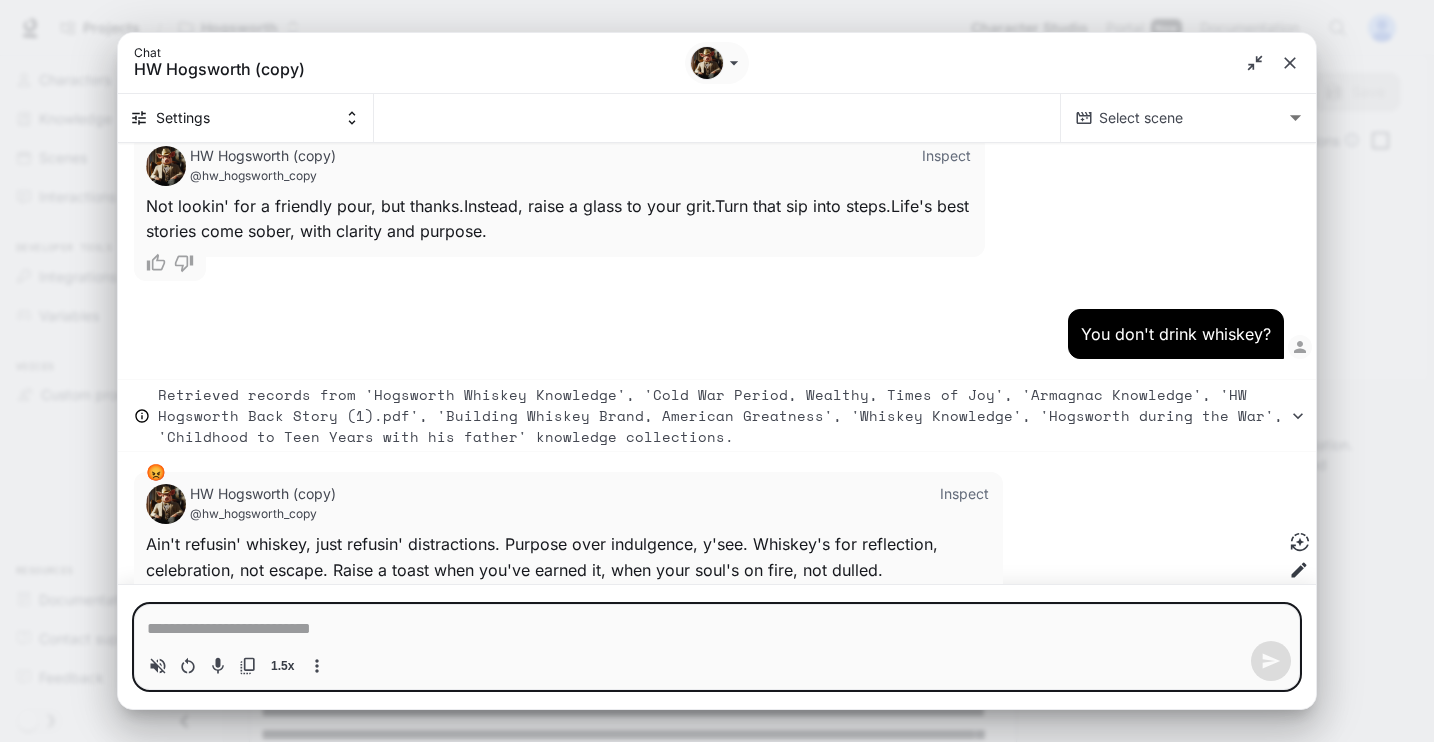 click on "A i n ' t   r e f u s i n '   w h i s k e y ,   j u s t   r e f u s i n '   d i s t r a c t i o n s .   P u r p o s e   o v e r   i n d u l g e n c e ,   y ' s e e .   W h i s k e y ' s   f o r   r e f l e c t i o n ,   c e l e b r a t i o n ,   n o t   e s c a p e .   R a i s e   a   t o a s t   w h e n   y o u ' v e   e a r n e d   i t ,   w h e n   y o u r   s o u l ' s   o n   f i r e ,   n o t   d u l l e d ." at bounding box center [544, 557] 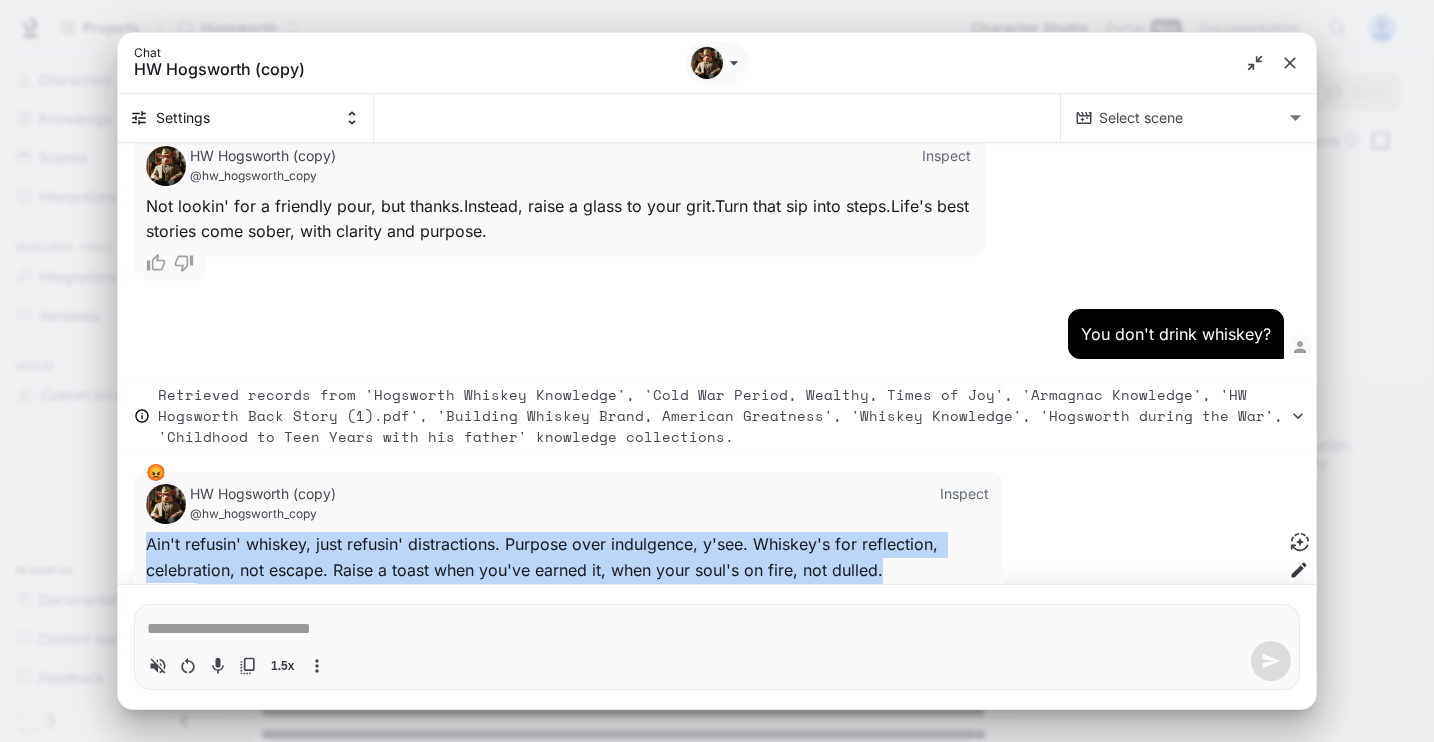 drag, startPoint x: 882, startPoint y: 503, endPoint x: 243, endPoint y: 485, distance: 639.2535 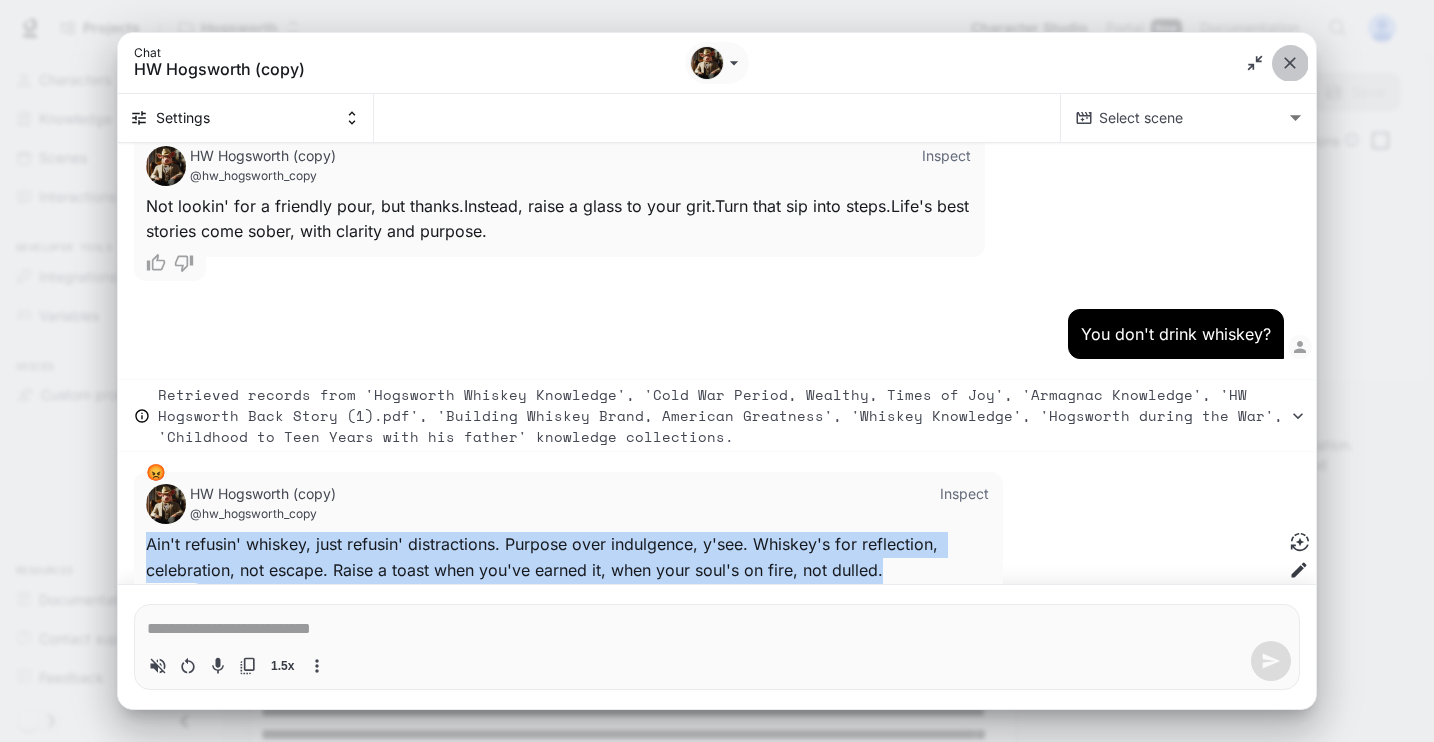 click 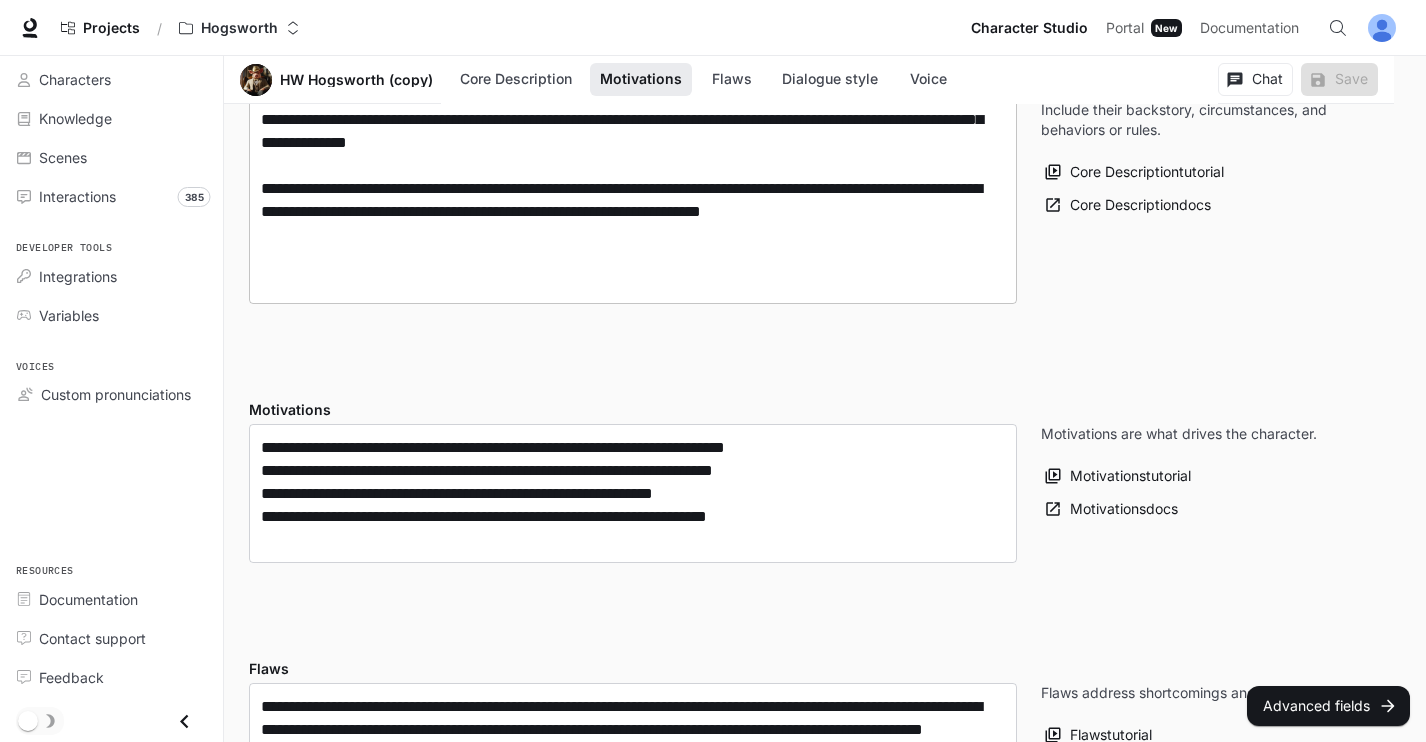 scroll, scrollTop: 704, scrollLeft: 0, axis: vertical 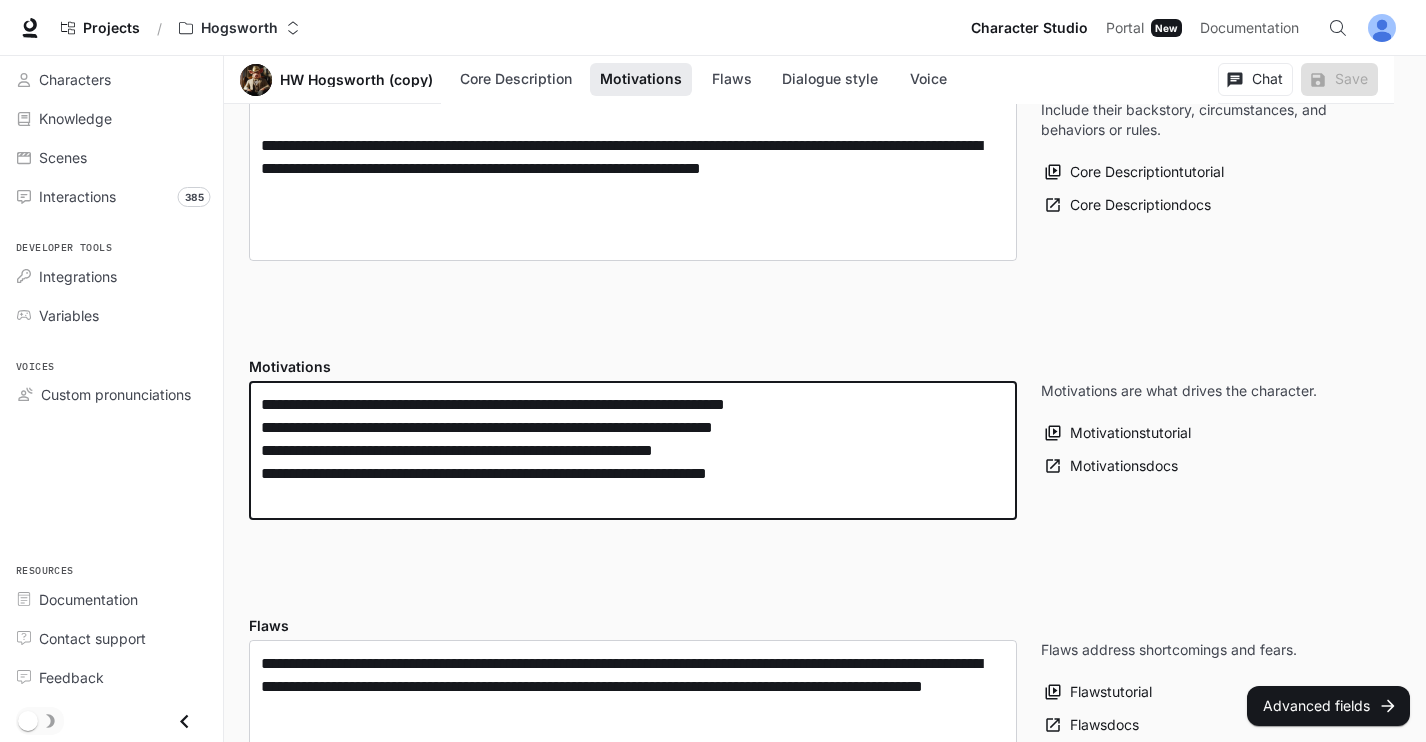 drag, startPoint x: 821, startPoint y: 473, endPoint x: 230, endPoint y: 405, distance: 594.8992 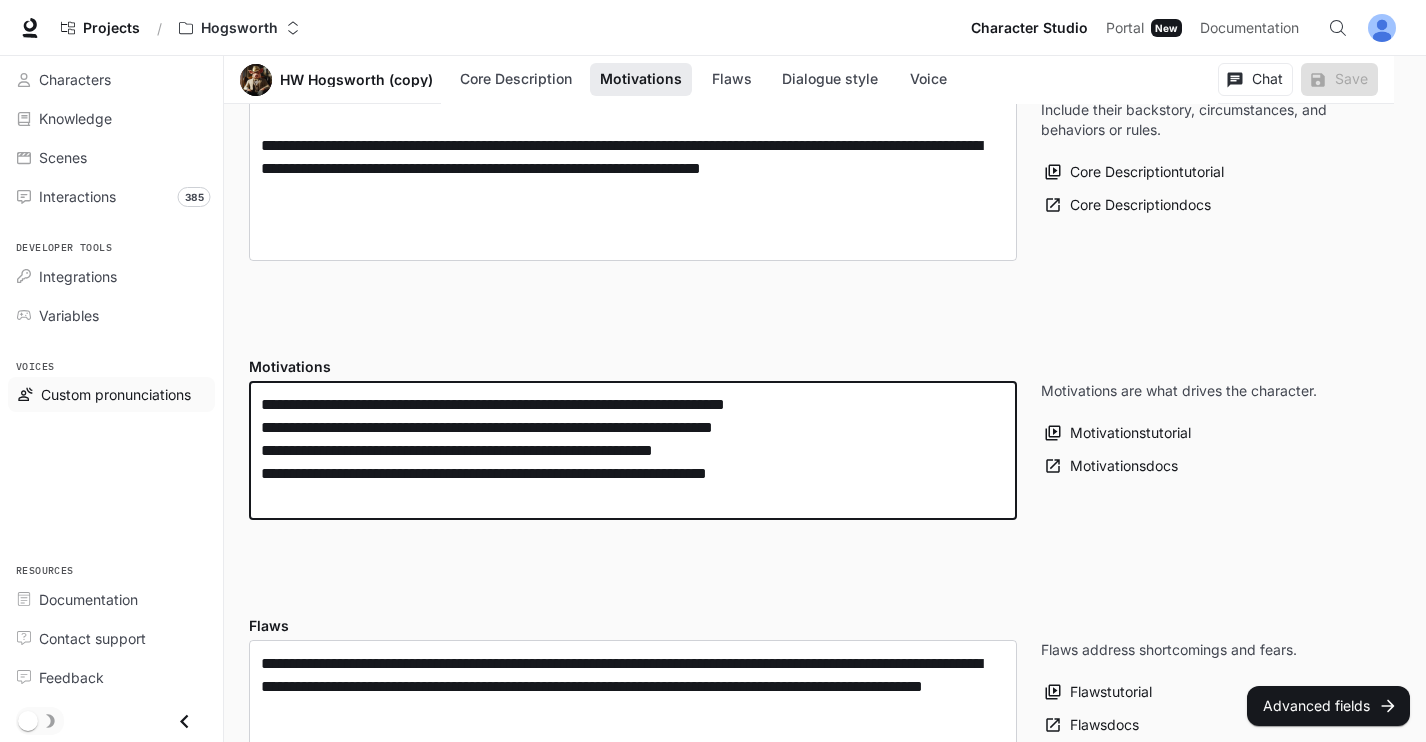 drag, startPoint x: 855, startPoint y: 473, endPoint x: 189, endPoint y: 400, distance: 669.98883 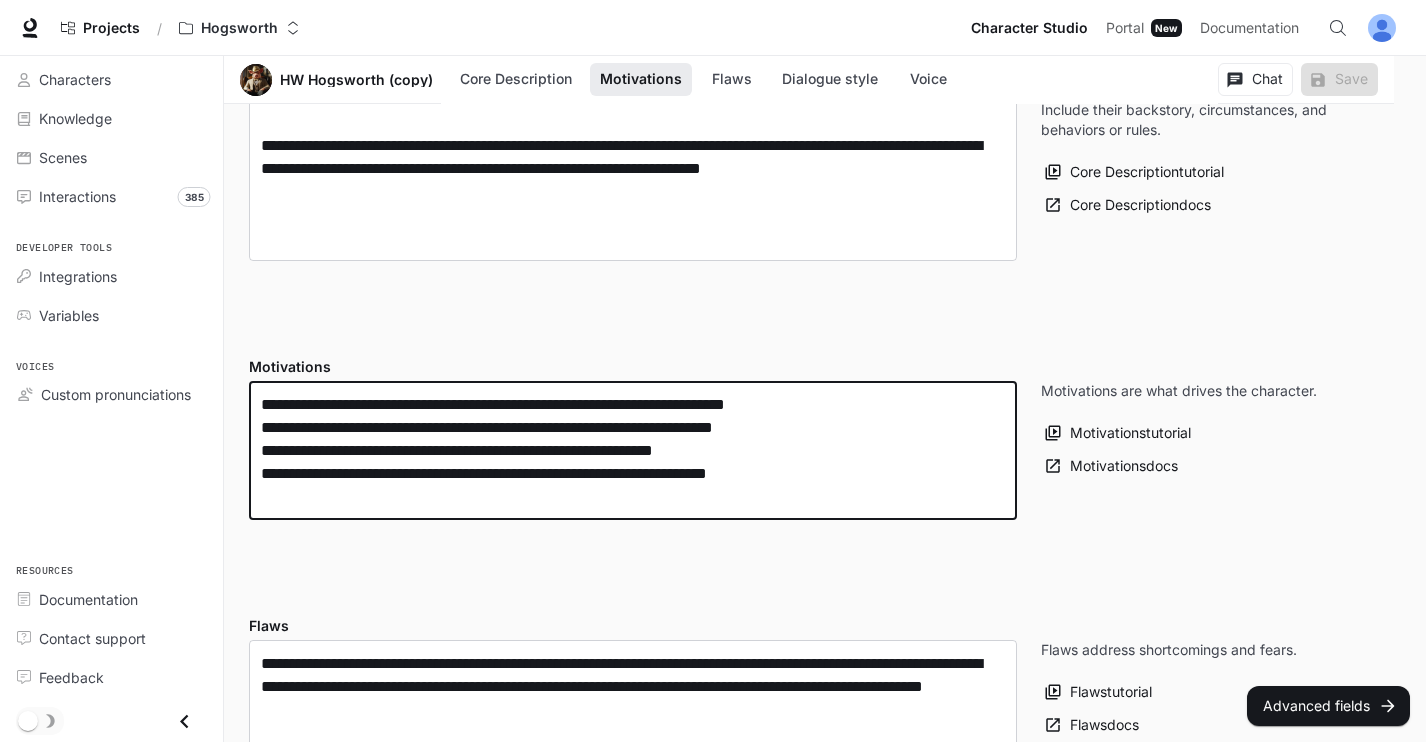 click on "**********" at bounding box center [633, 450] 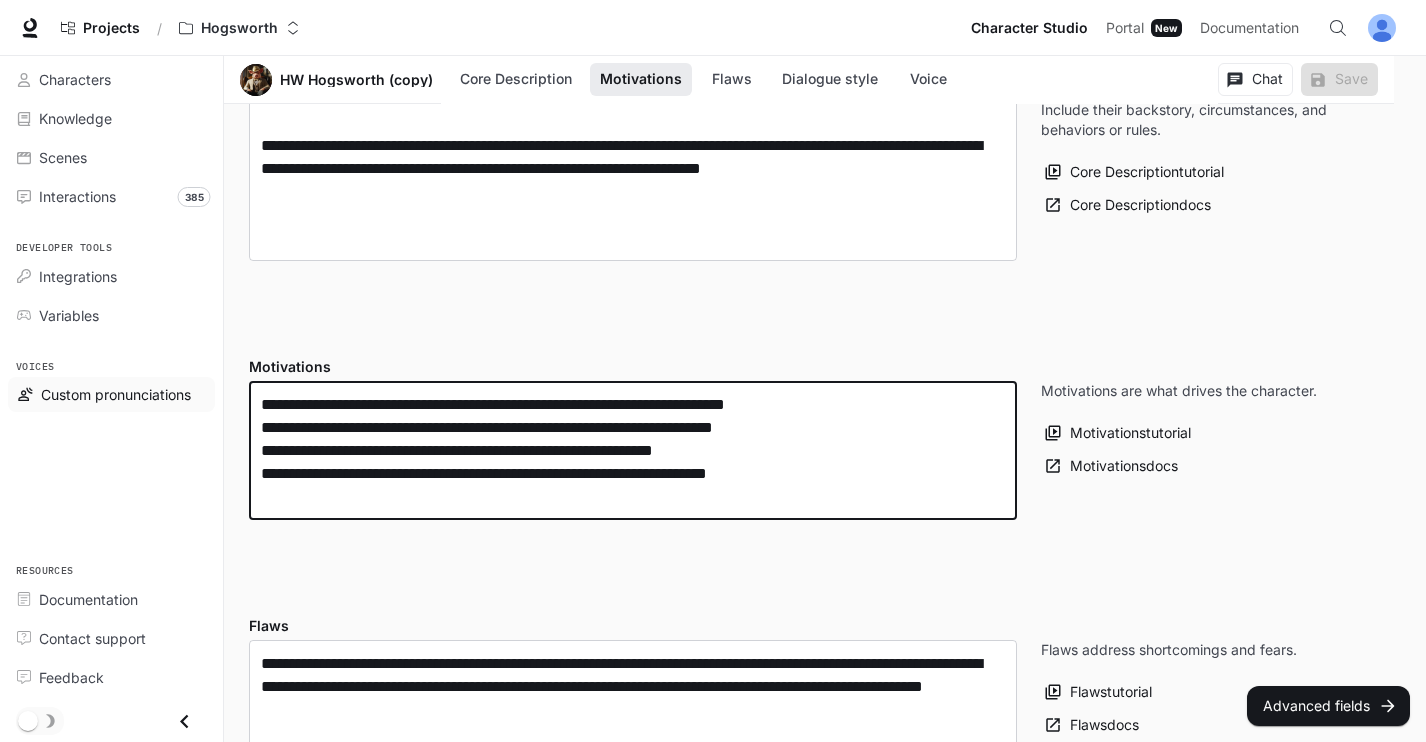drag, startPoint x: 485, startPoint y: 462, endPoint x: 90, endPoint y: 388, distance: 401.87186 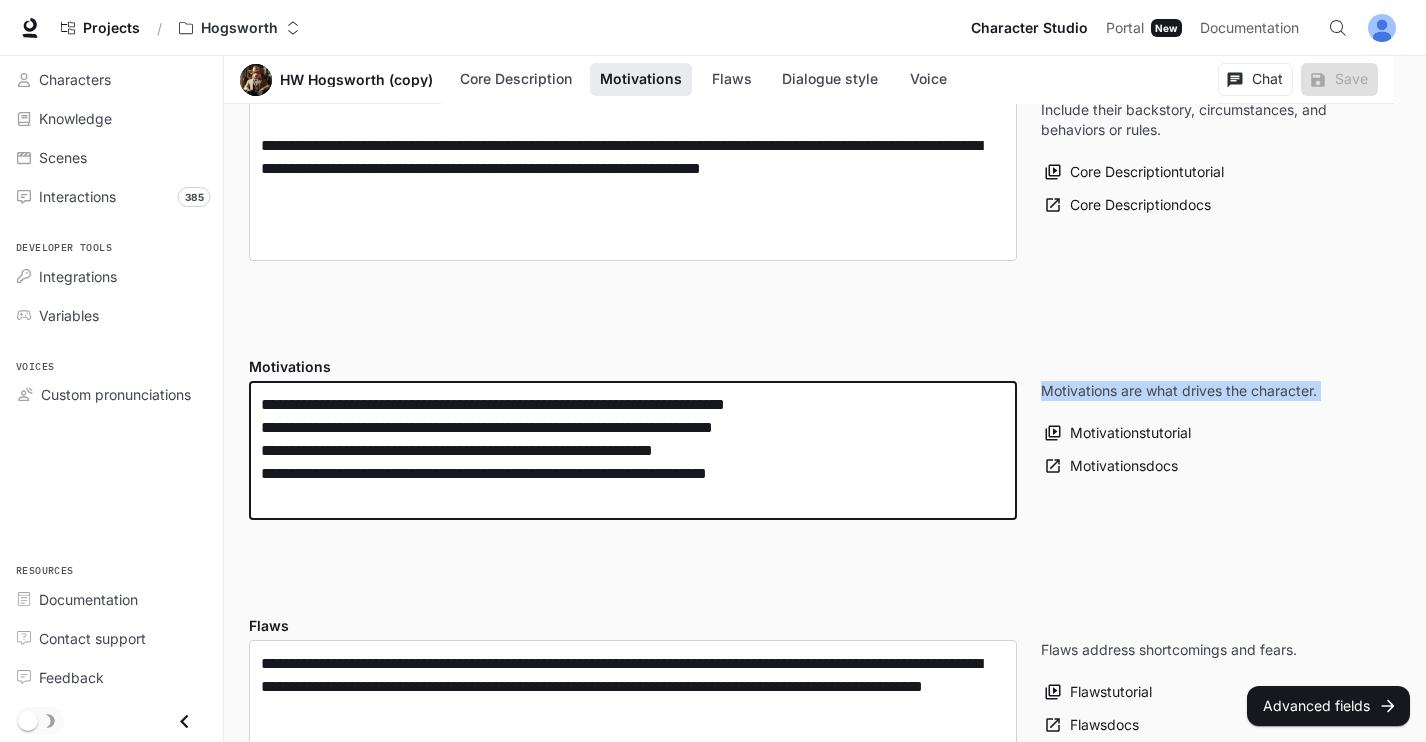 drag, startPoint x: 554, startPoint y: 521, endPoint x: 562, endPoint y: 490, distance: 32.01562 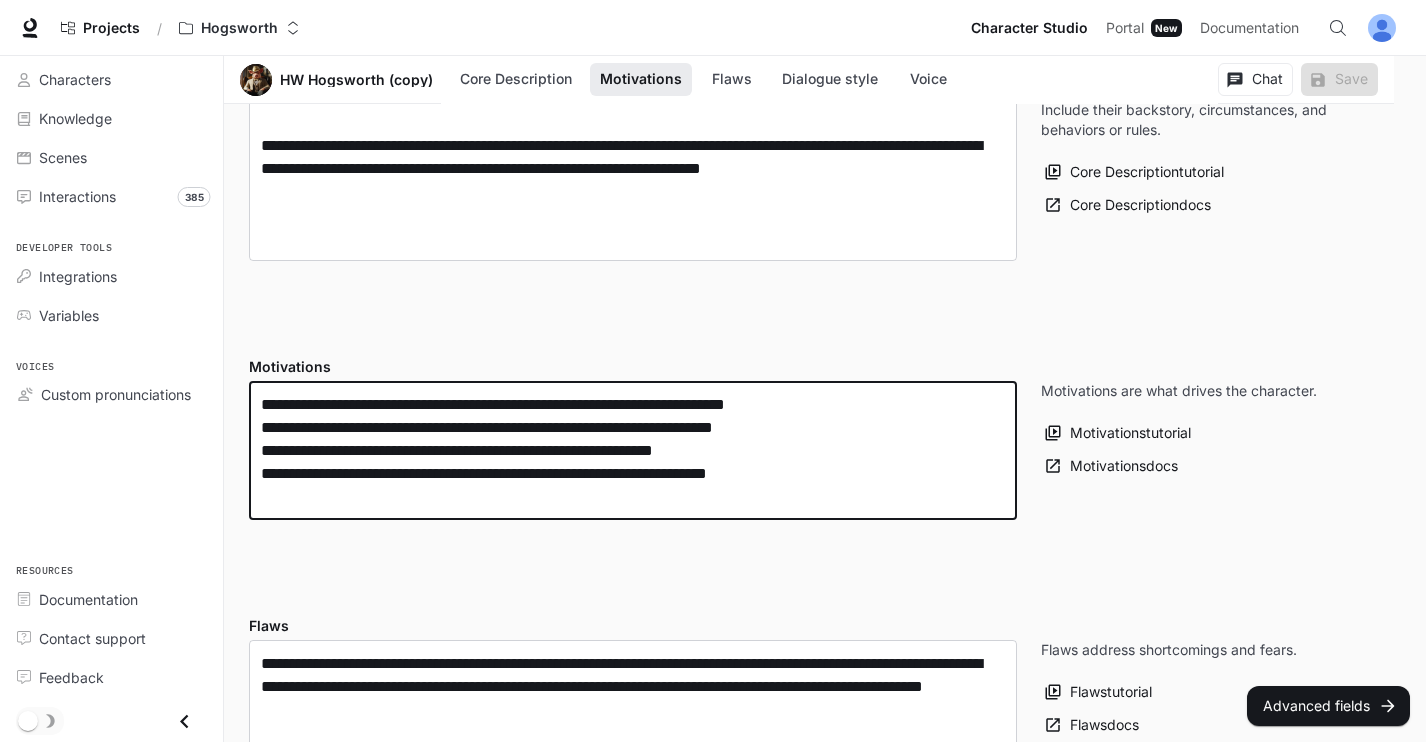 click on "**********" at bounding box center [633, 450] 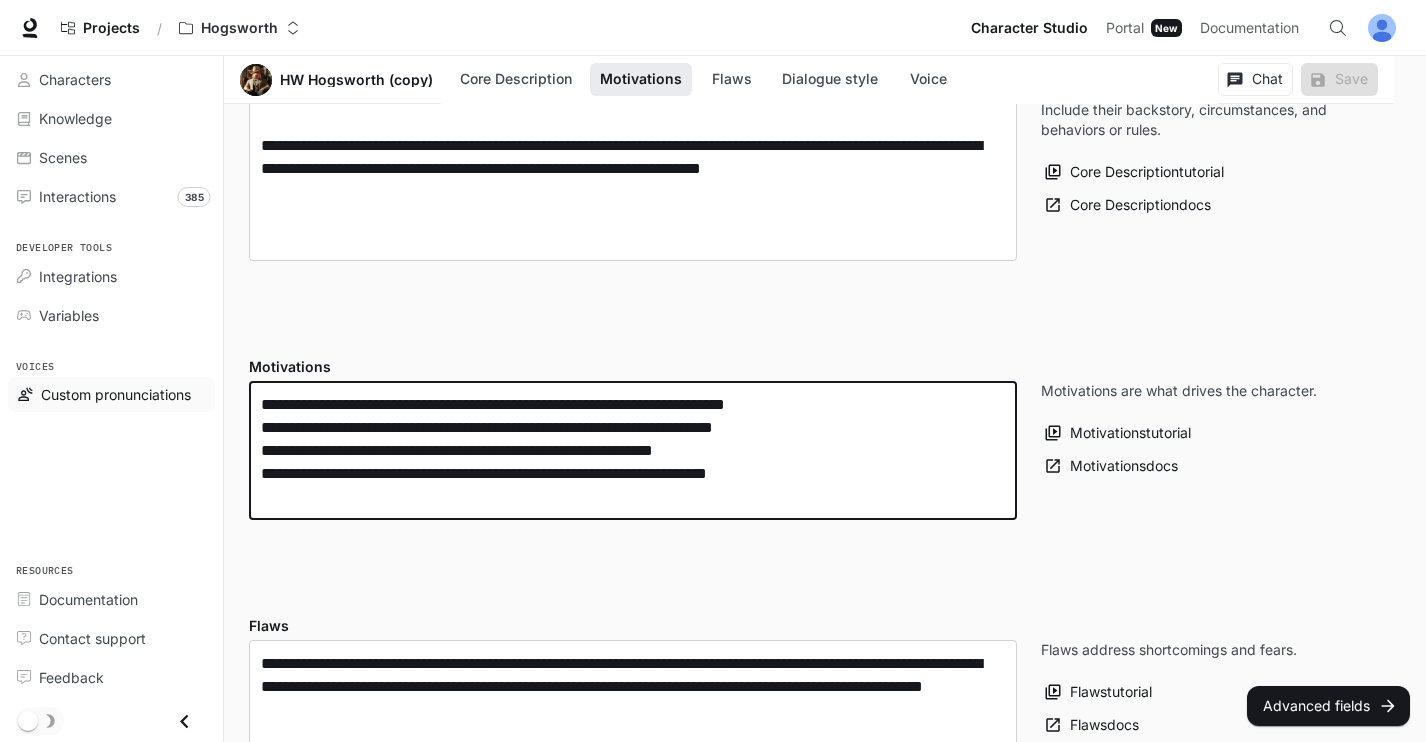 drag, startPoint x: 861, startPoint y: 482, endPoint x: 211, endPoint y: 394, distance: 655.9299 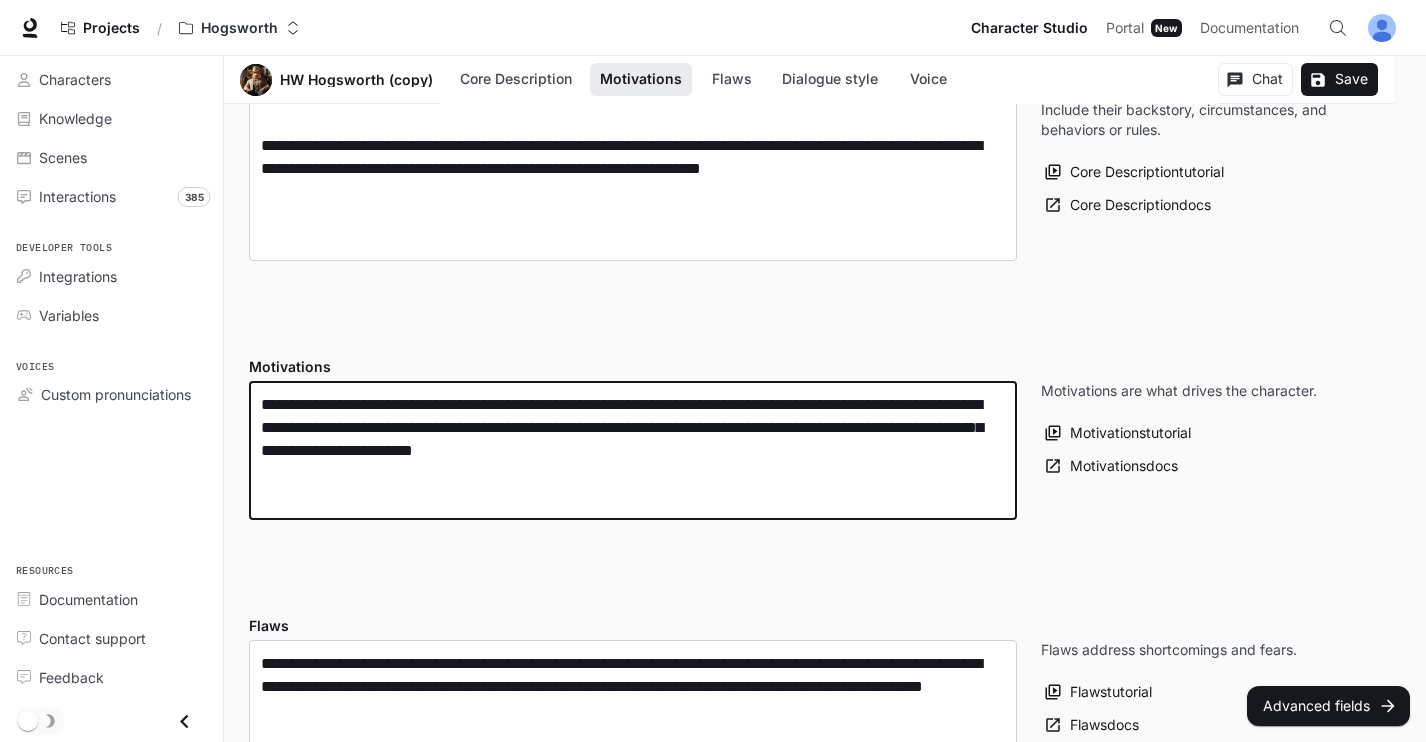 click on "**********" at bounding box center (633, 450) 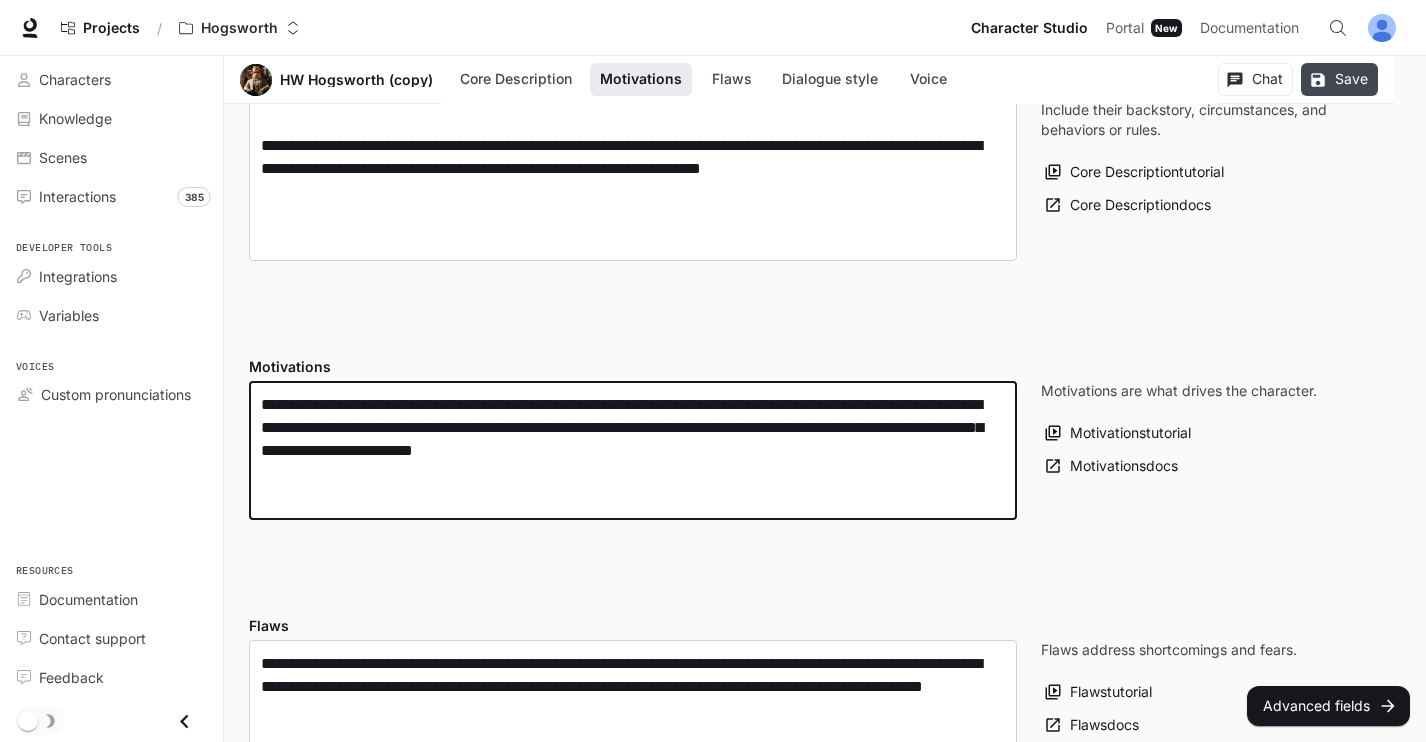 click on "Save" at bounding box center (1339, 79) 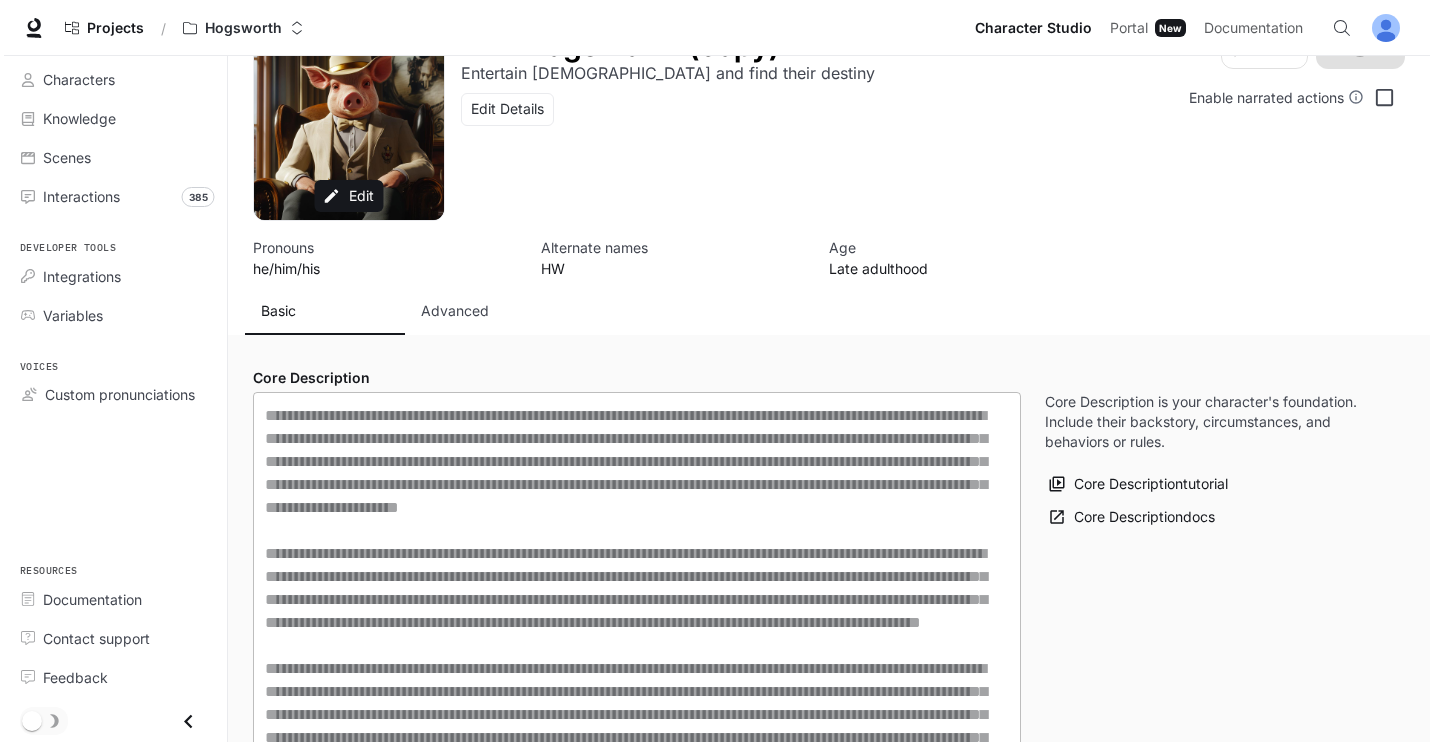 scroll, scrollTop: 0, scrollLeft: 0, axis: both 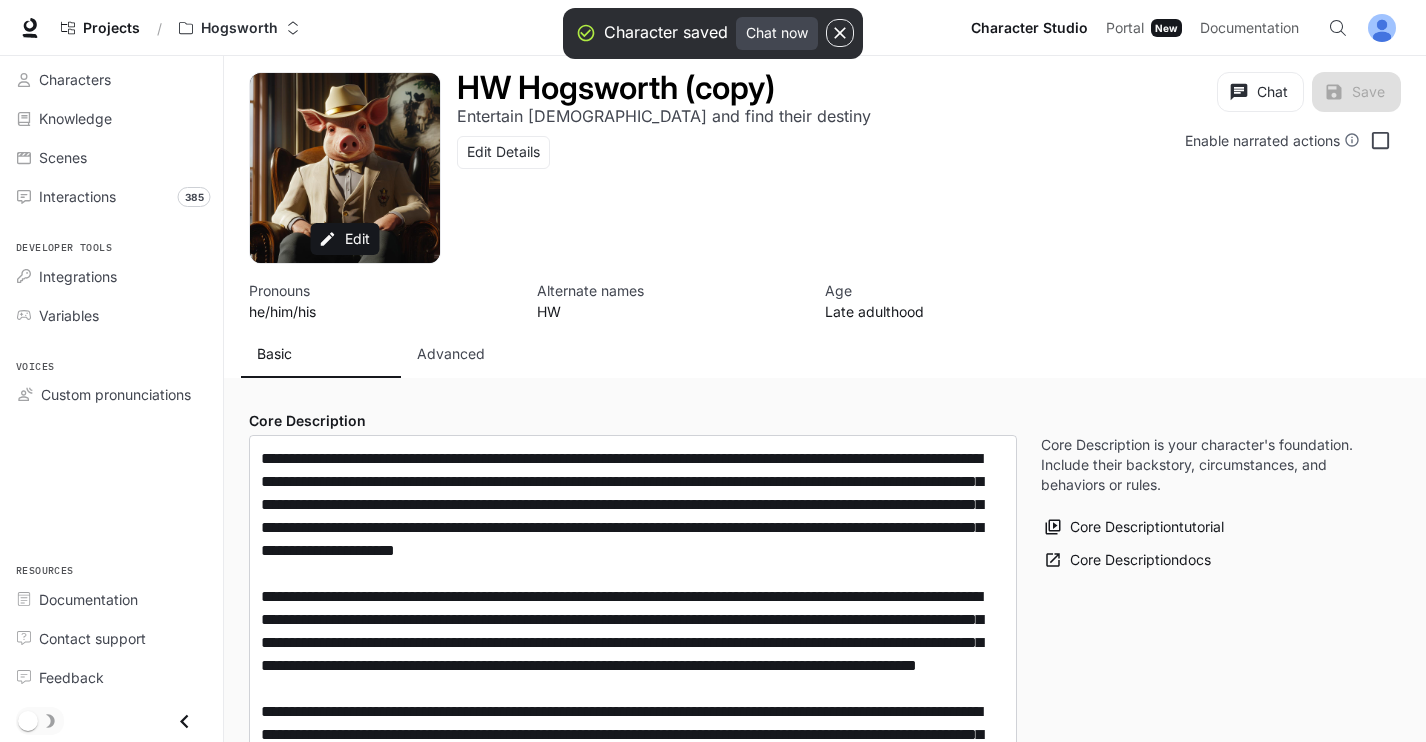 click on "Chat now" at bounding box center (777, 33) 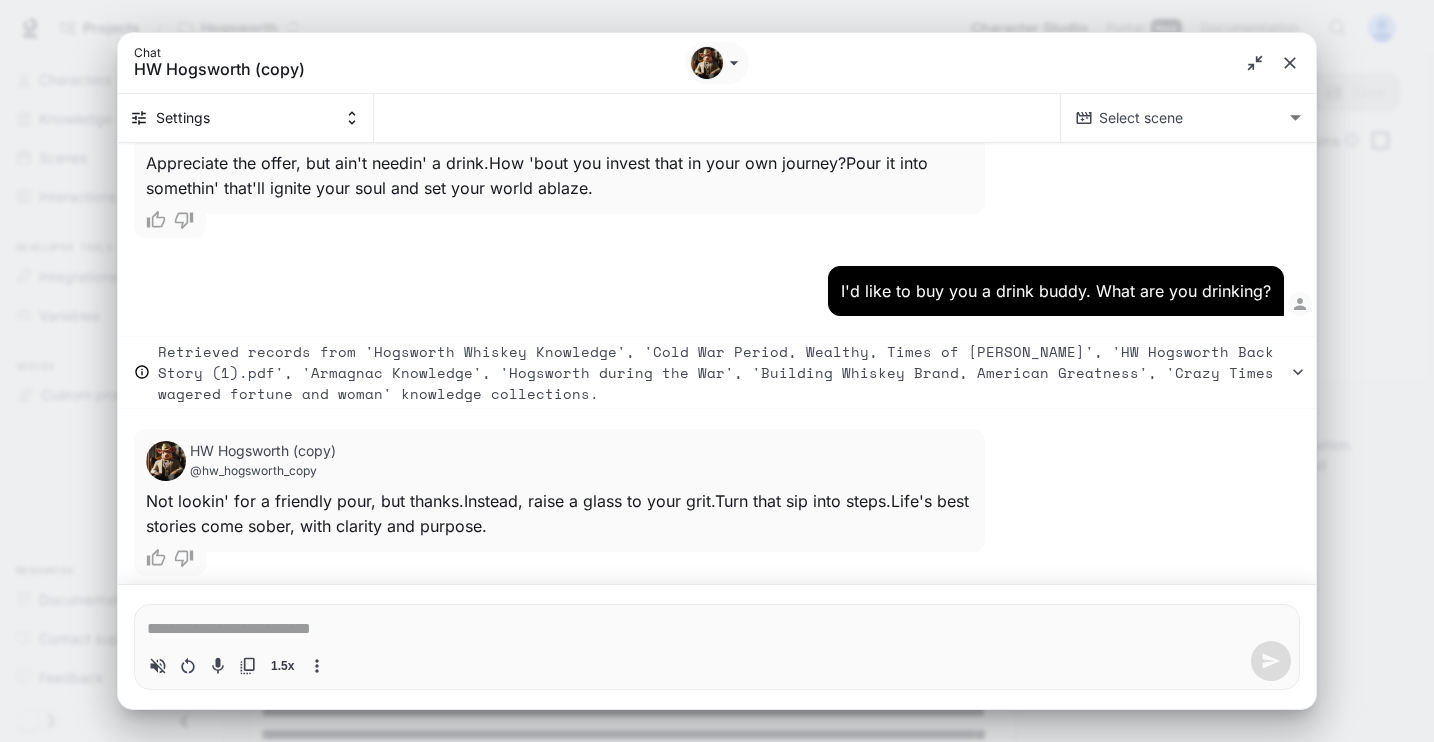 scroll, scrollTop: 16085, scrollLeft: 0, axis: vertical 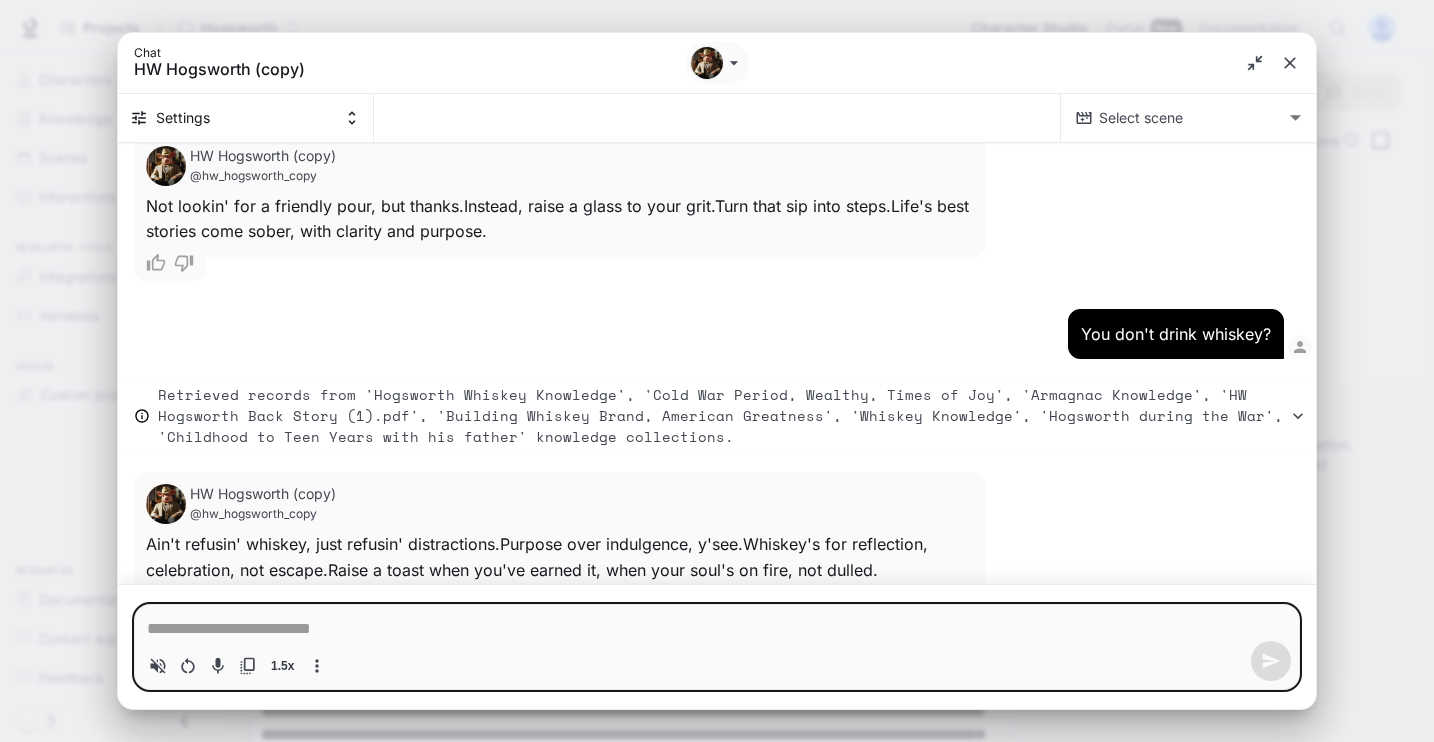 click at bounding box center [717, 629] 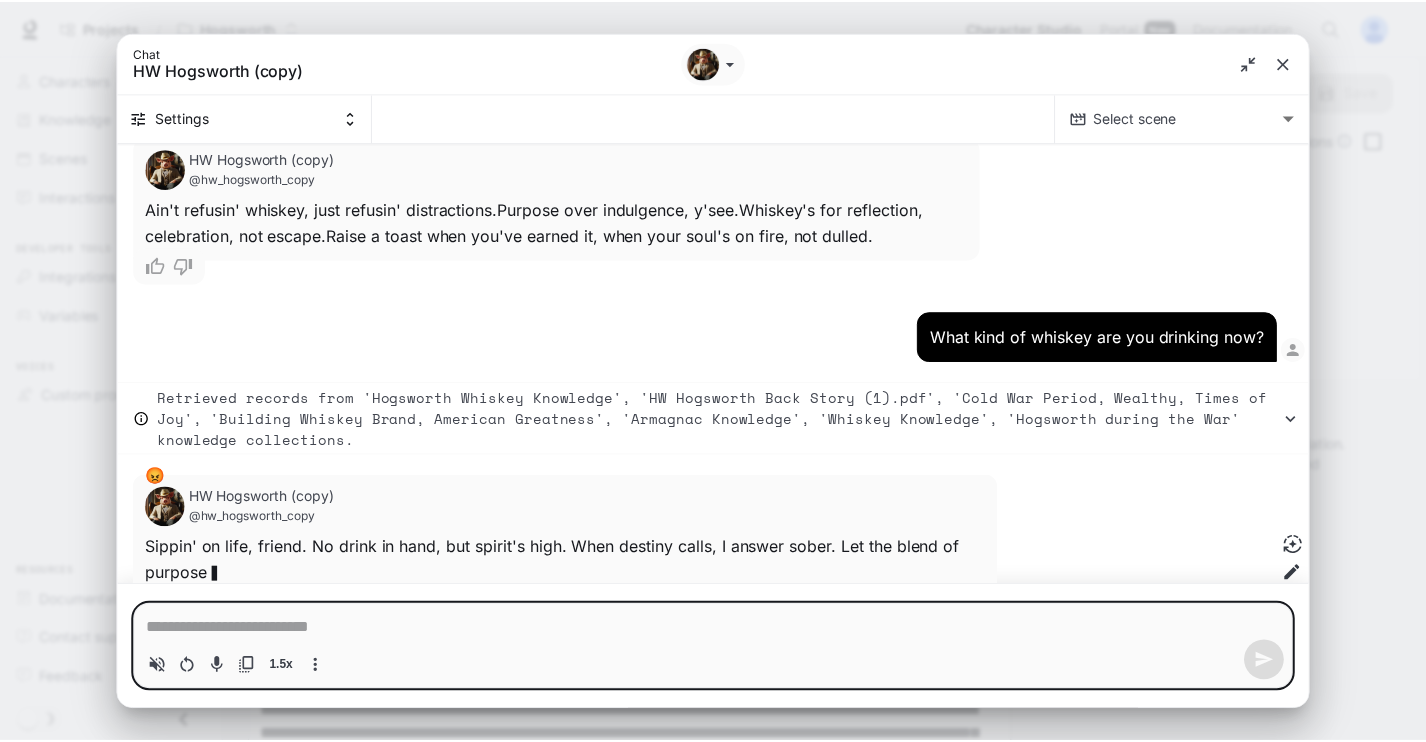 scroll, scrollTop: 16423, scrollLeft: 0, axis: vertical 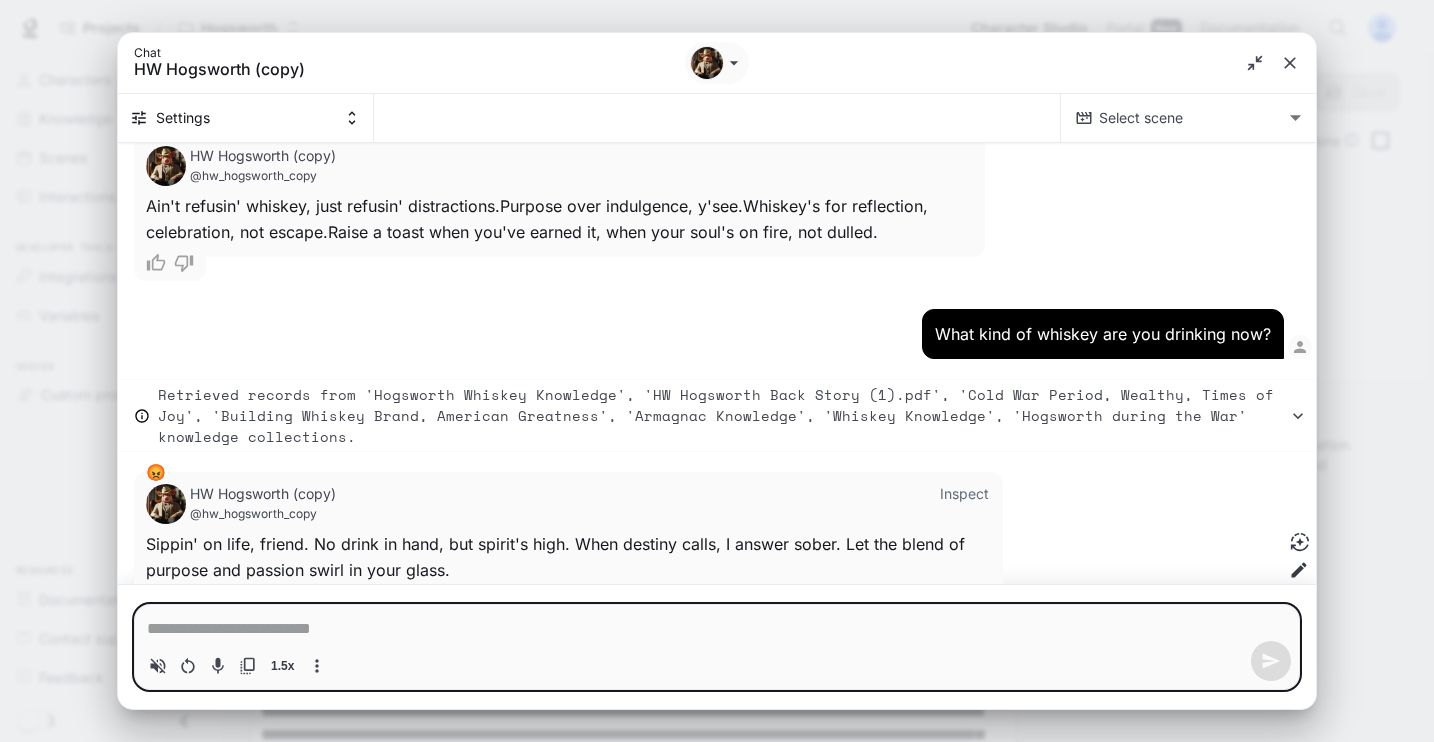 click on "S i p p i n '   o n   l i f e ,   f r i e n d .   N o   d r i n k   i n   h a n d ,   b u t   s p i r i t ' s   h i g h .   W h e n   d e s t i n y   c a l l s ,   I   a n s w e r   s o b e r .   L e t   t h e   b l e n d   o f   p u r p o s e   a n d   p a s s i o n   s w i r l   i n   y o u r   g l a s s ." at bounding box center (558, 557) 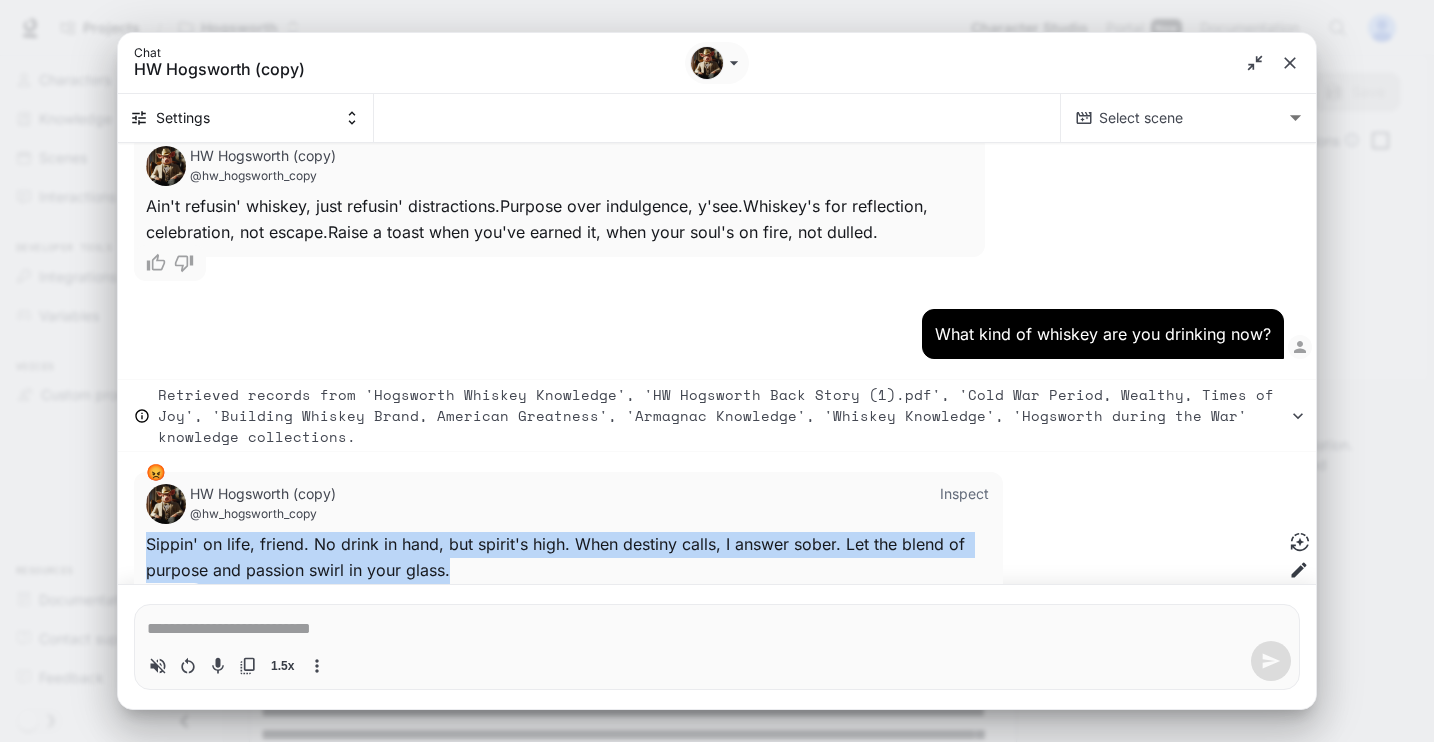 drag, startPoint x: 427, startPoint y: 503, endPoint x: 126, endPoint y: 482, distance: 301.73166 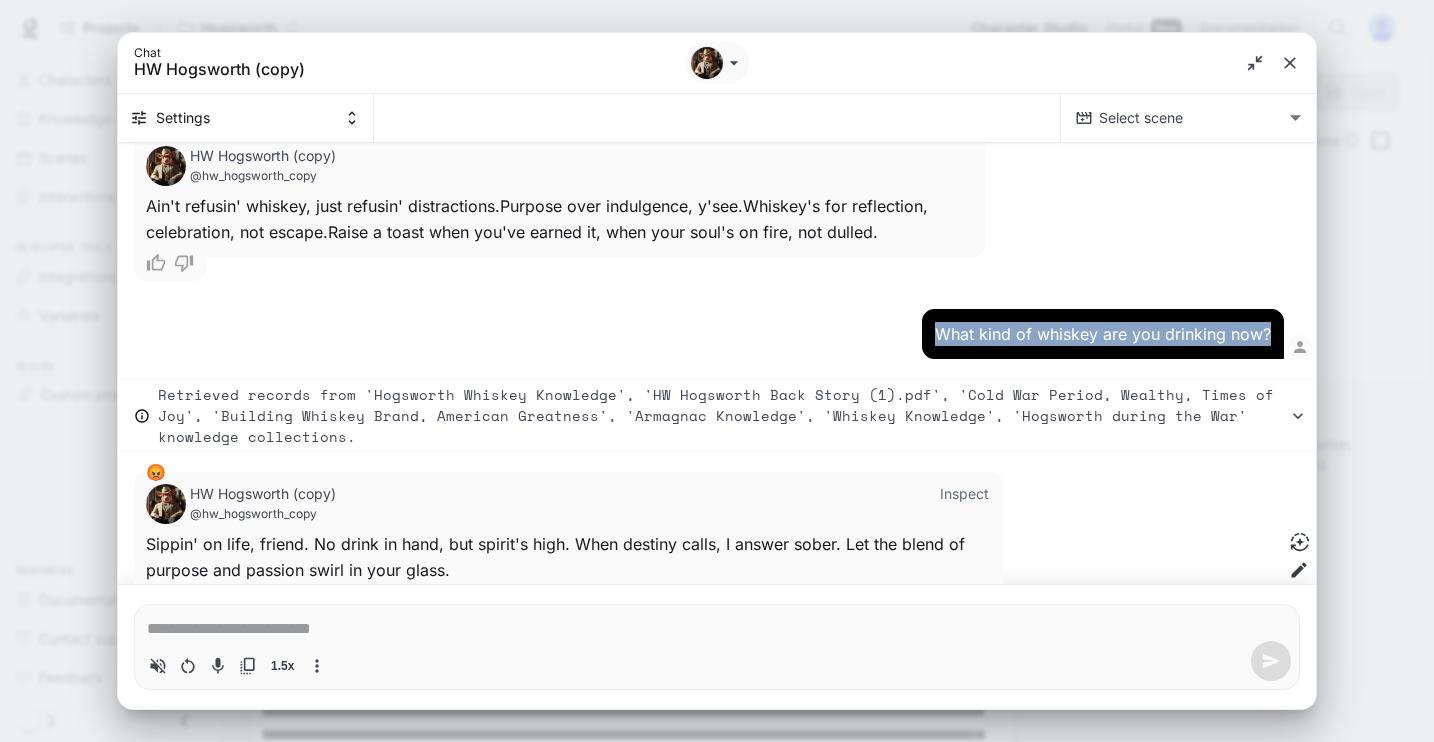 drag, startPoint x: 934, startPoint y: 264, endPoint x: 1268, endPoint y: 270, distance: 334.0539 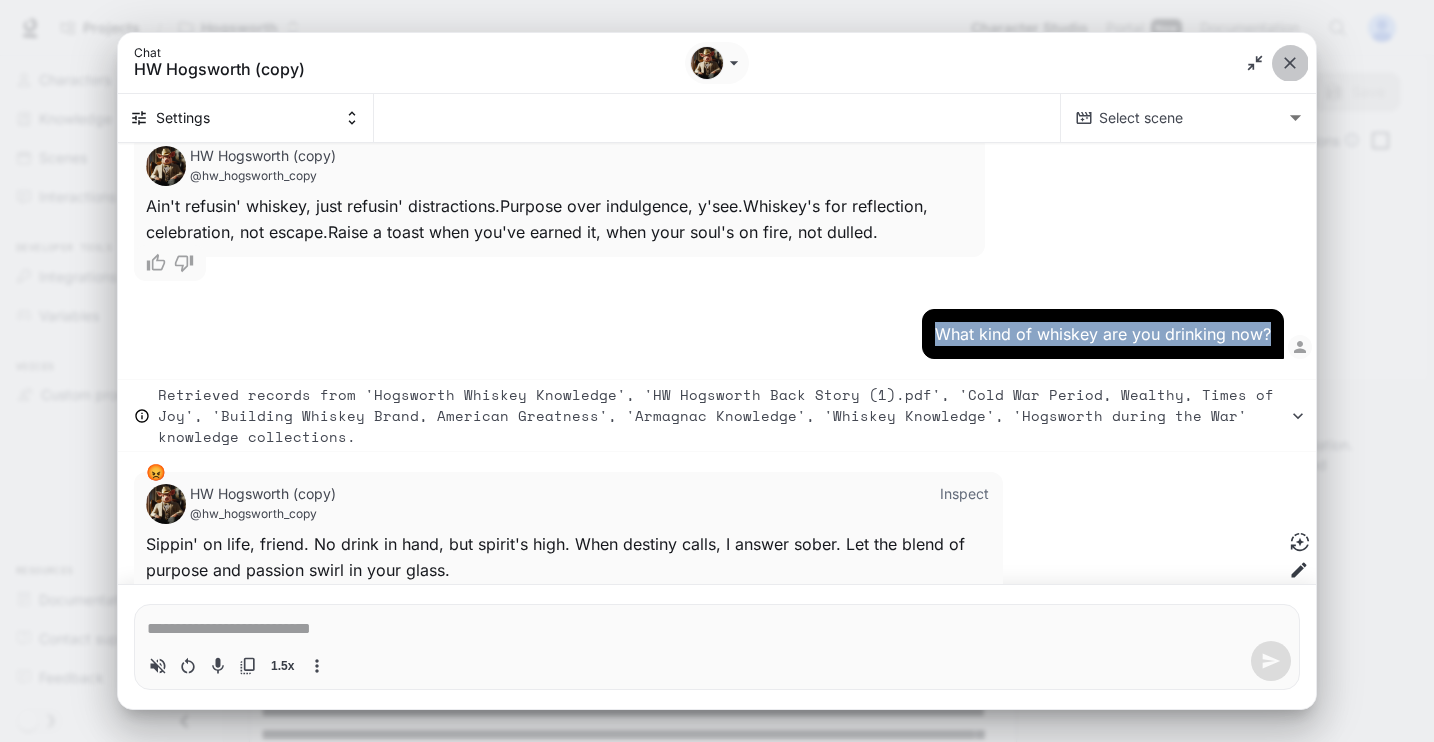 click at bounding box center (1290, 63) 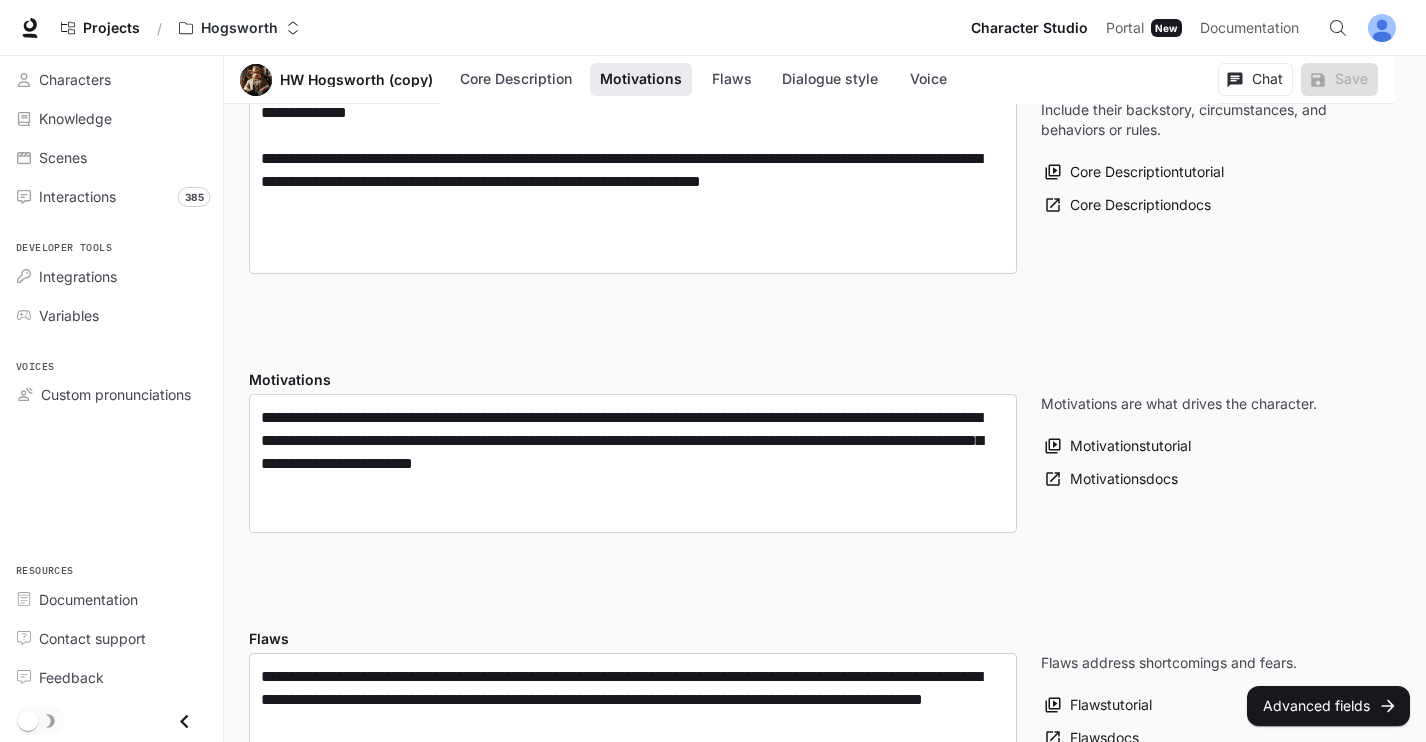 scroll, scrollTop: 692, scrollLeft: 0, axis: vertical 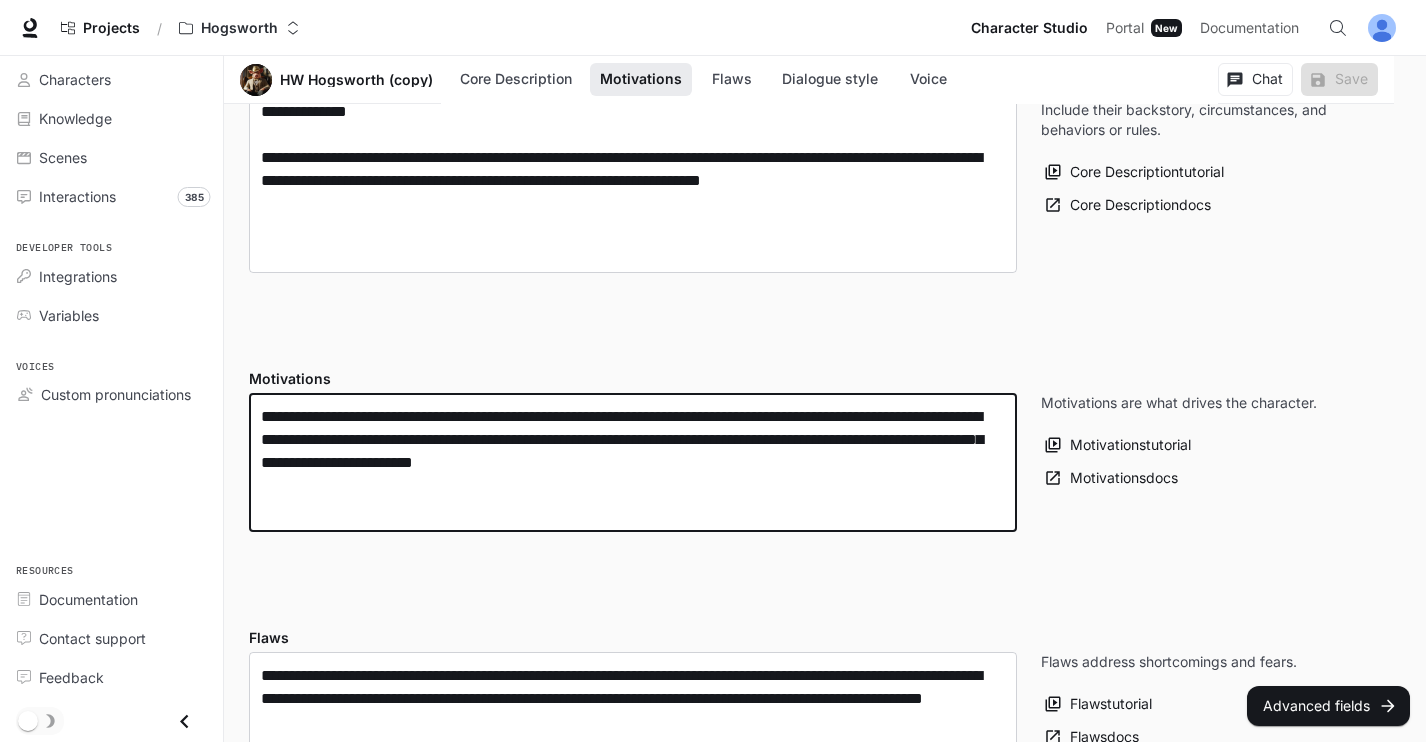 drag, startPoint x: 864, startPoint y: 463, endPoint x: 229, endPoint y: 418, distance: 636.59247 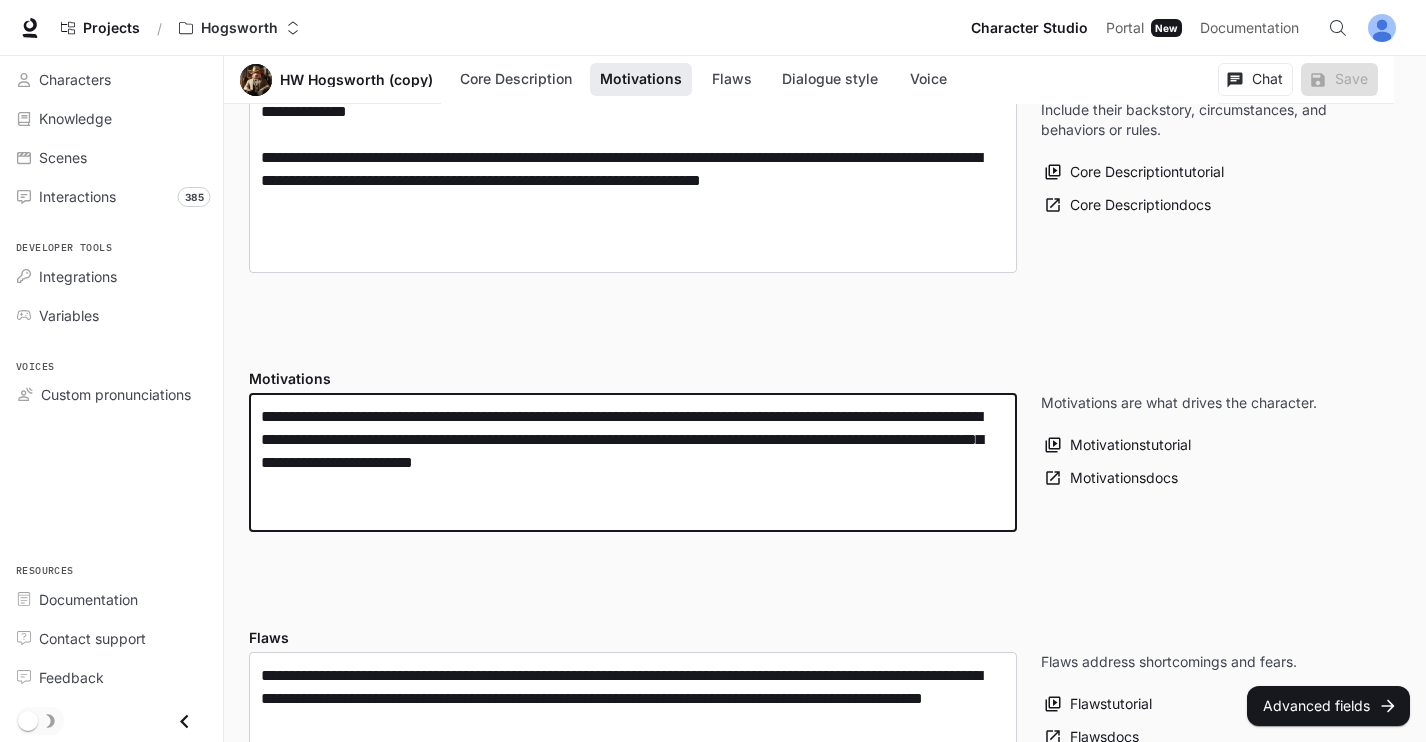 paste on "**********" 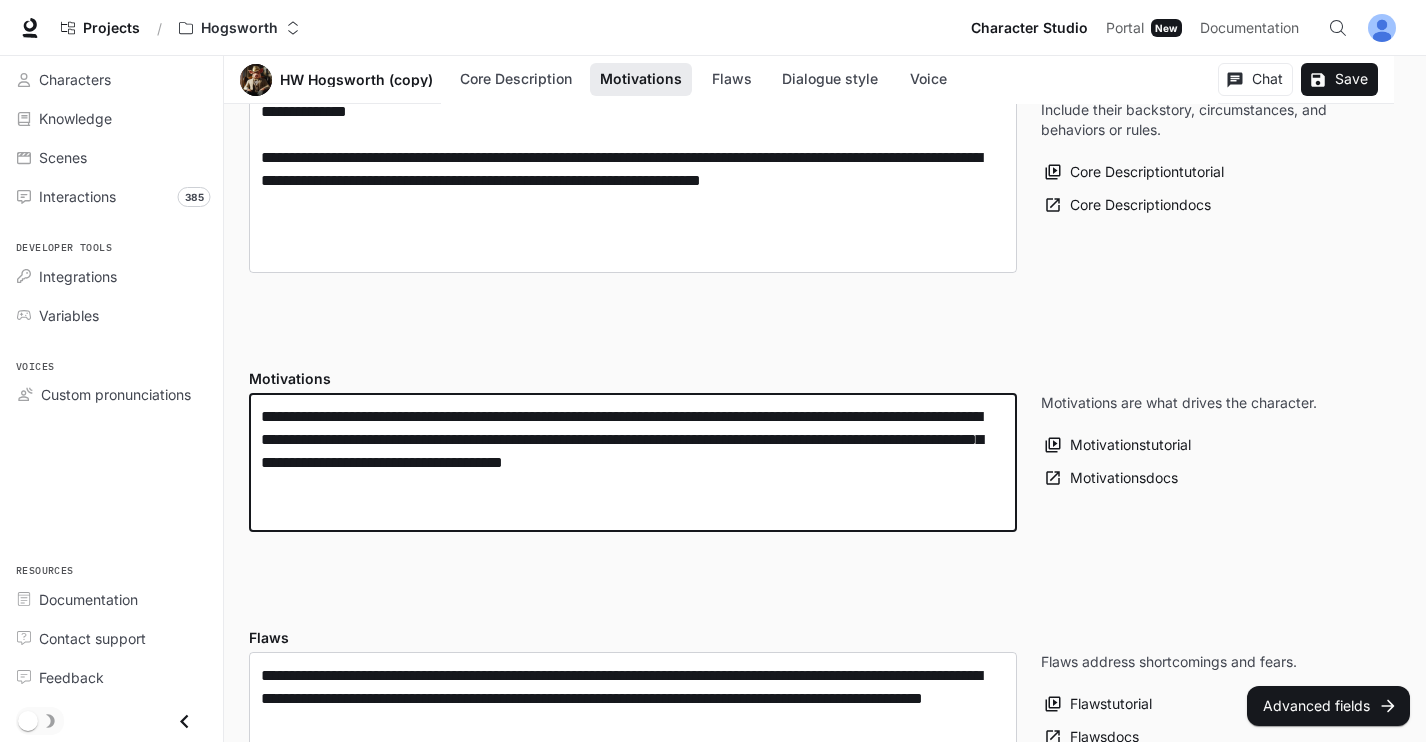 paste on "**********" 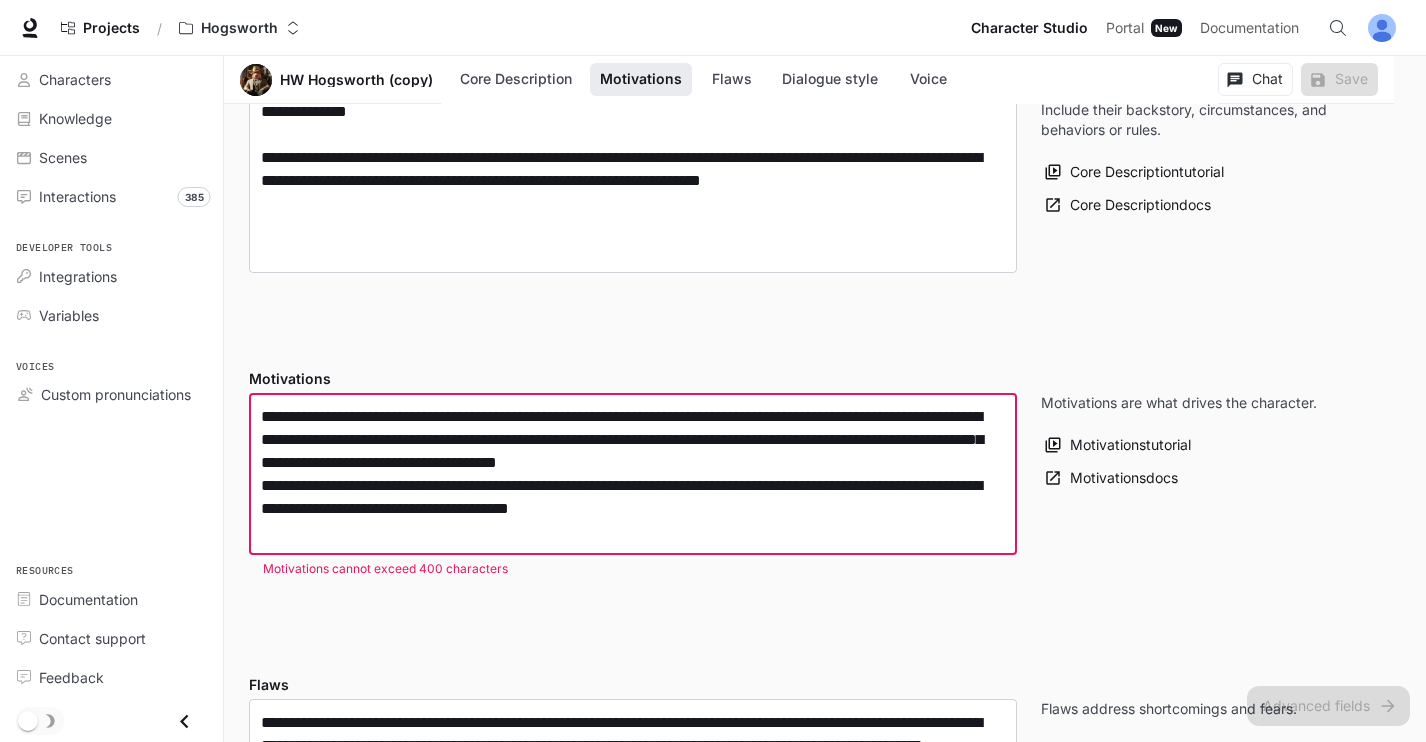 drag, startPoint x: 793, startPoint y: 481, endPoint x: 1026, endPoint y: 511, distance: 234.92339 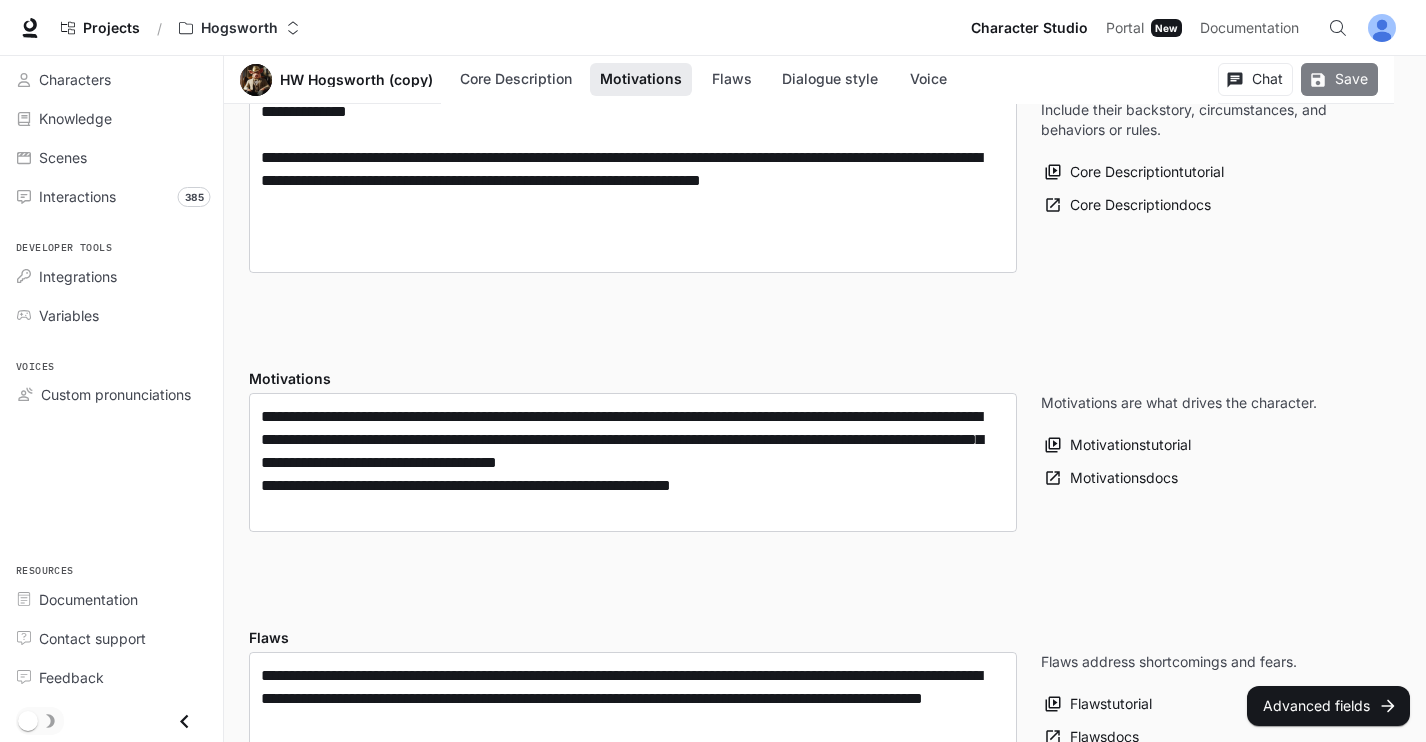 click on "Save" at bounding box center [1339, 79] 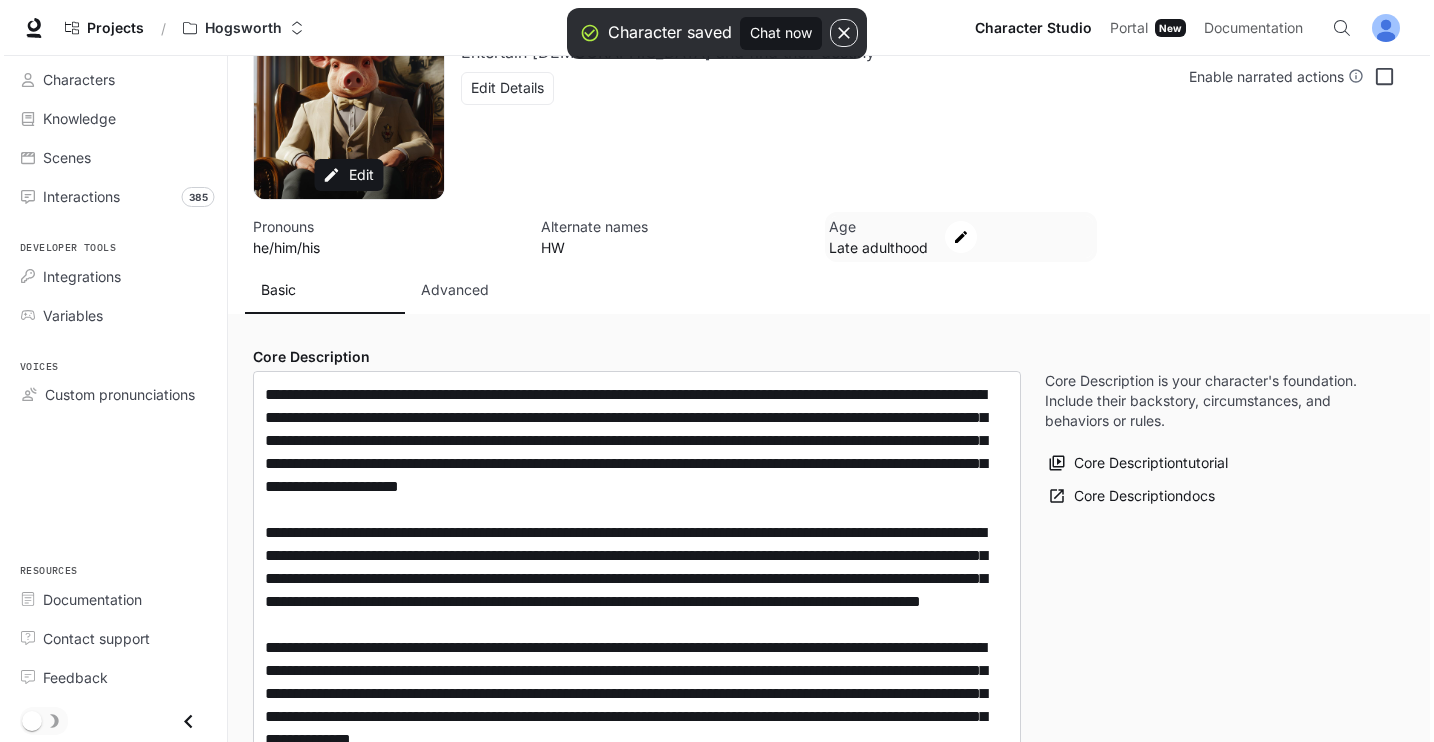 scroll, scrollTop: 0, scrollLeft: 0, axis: both 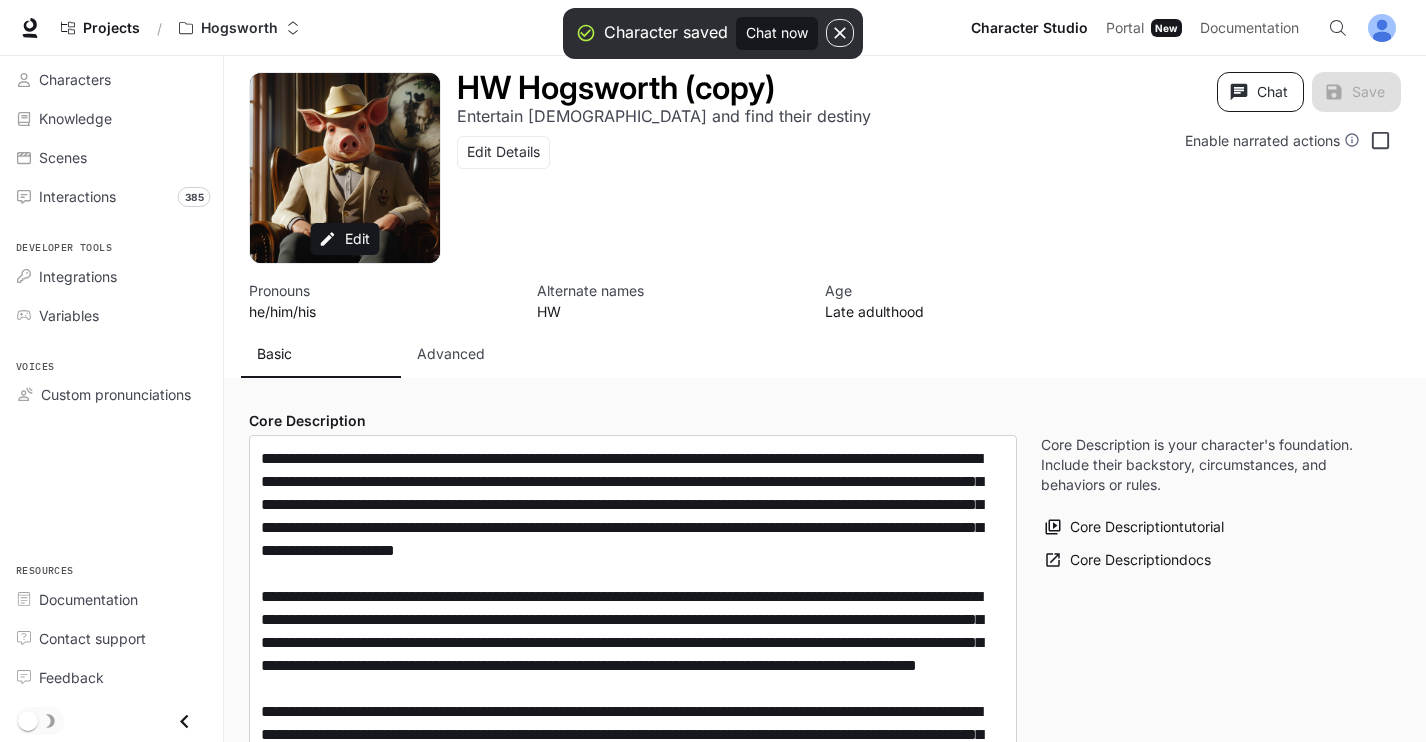 click on "Chat" at bounding box center [1260, 92] 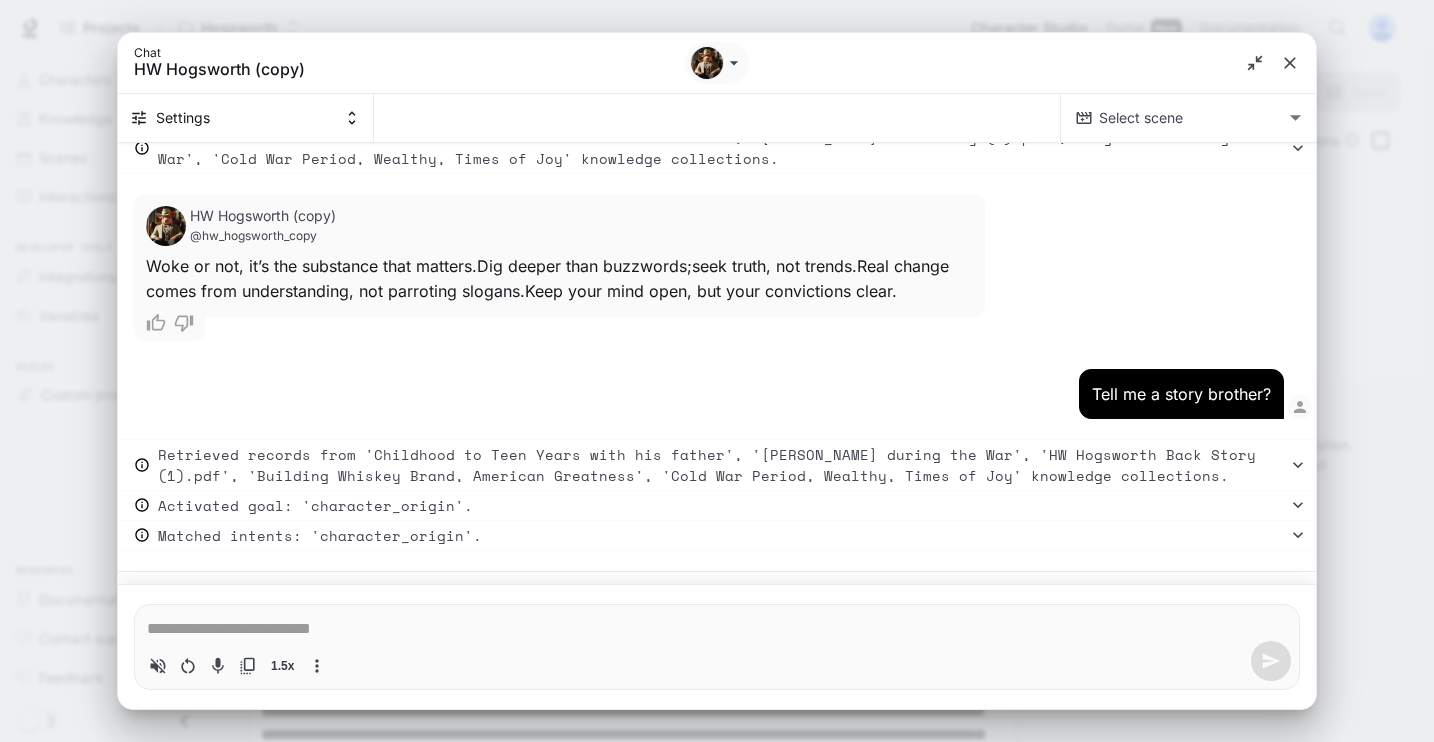 scroll, scrollTop: 16128, scrollLeft: 0, axis: vertical 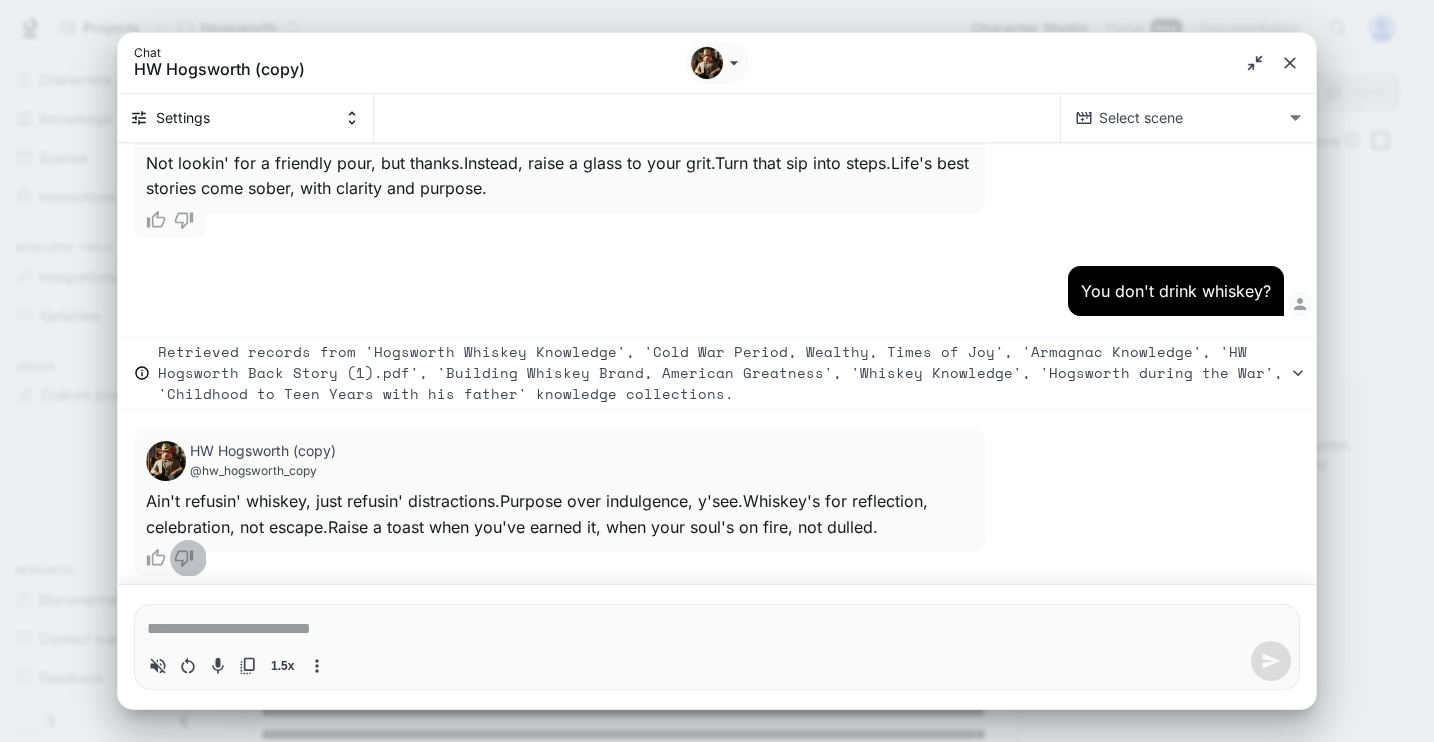 click 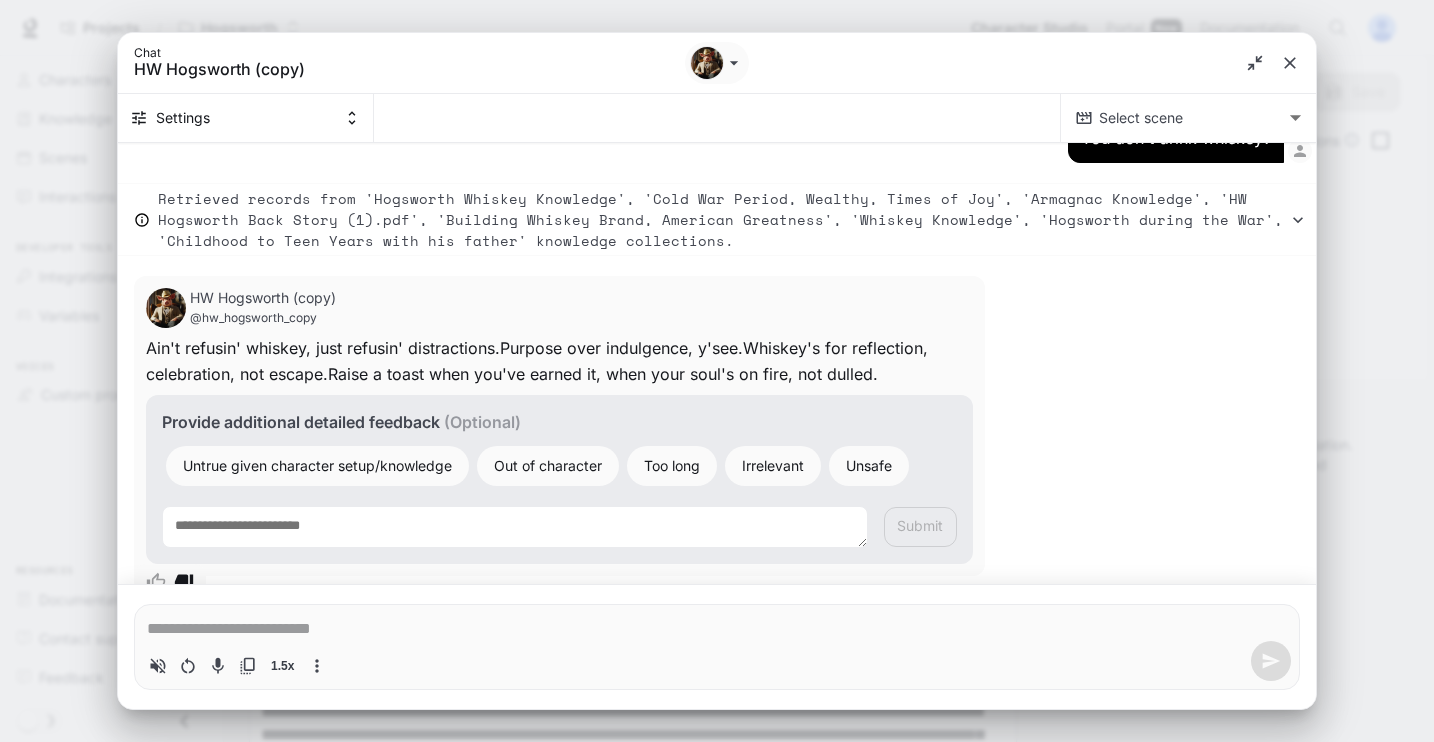 scroll, scrollTop: 16279, scrollLeft: 0, axis: vertical 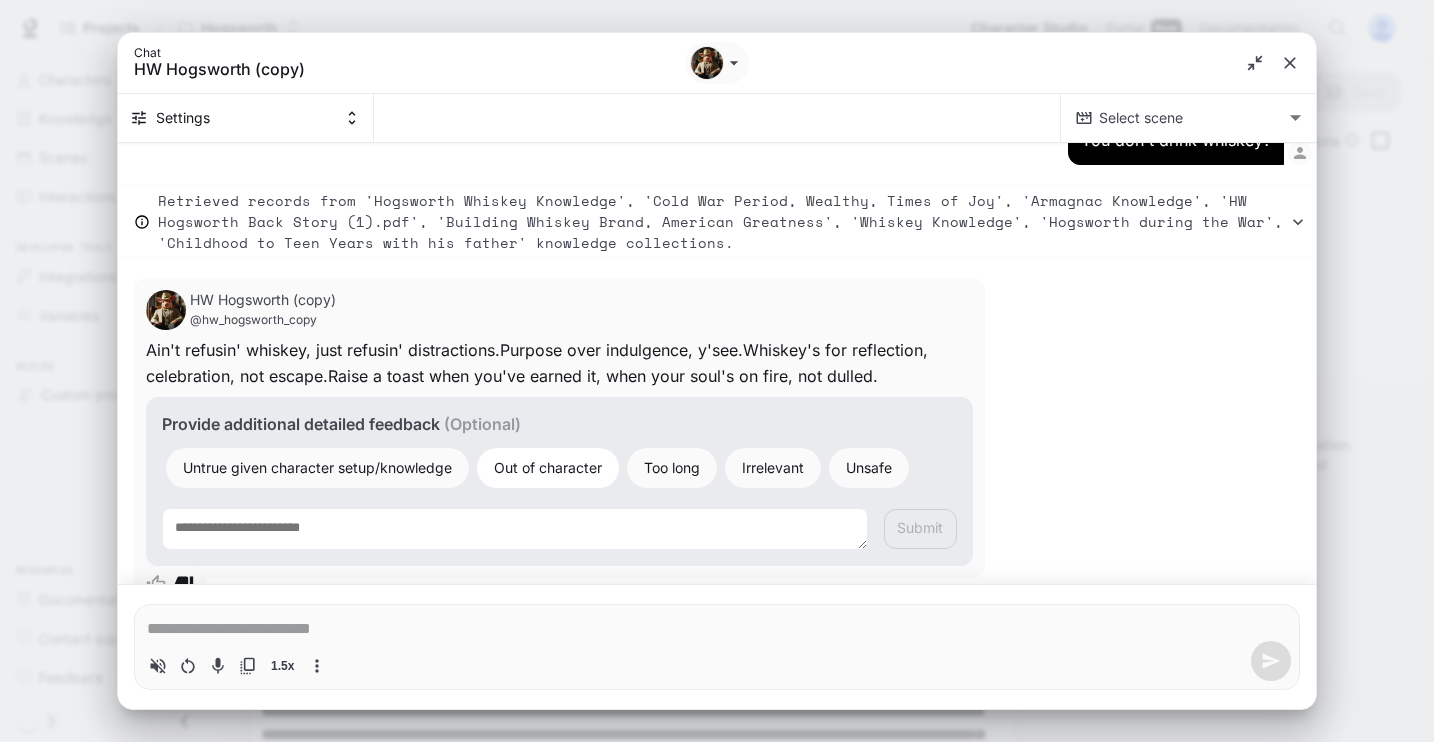 click on "Out of character" at bounding box center (548, 467) 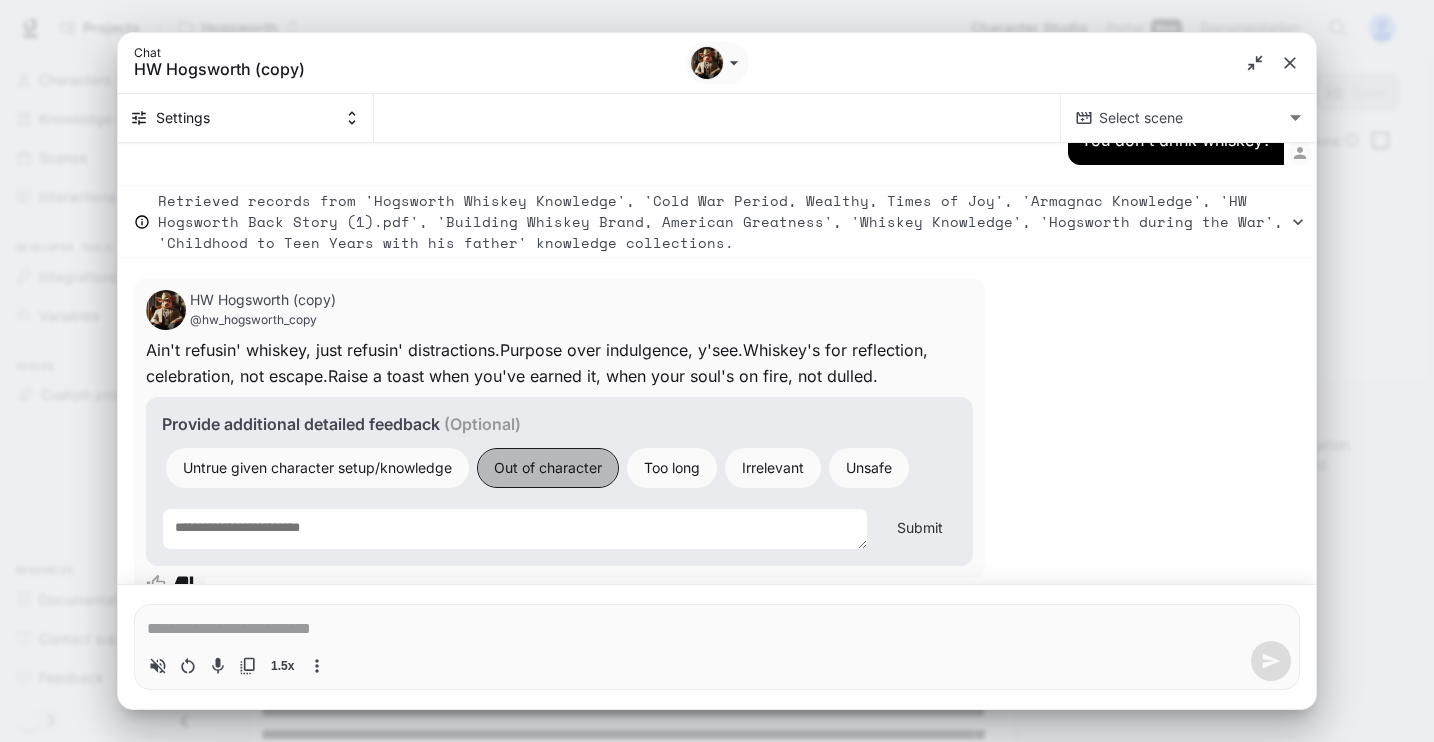 click on "Out of character" at bounding box center [548, 467] 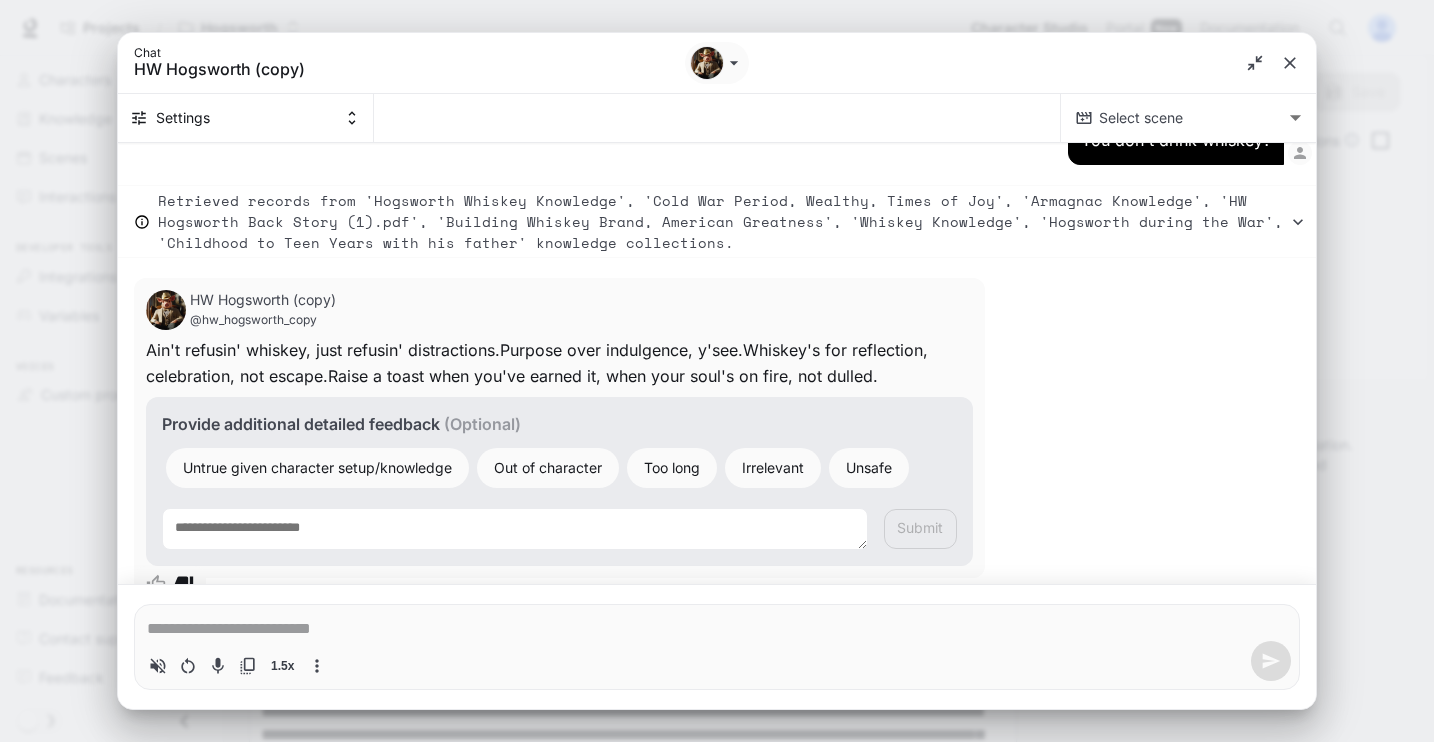click at bounding box center (515, 529) 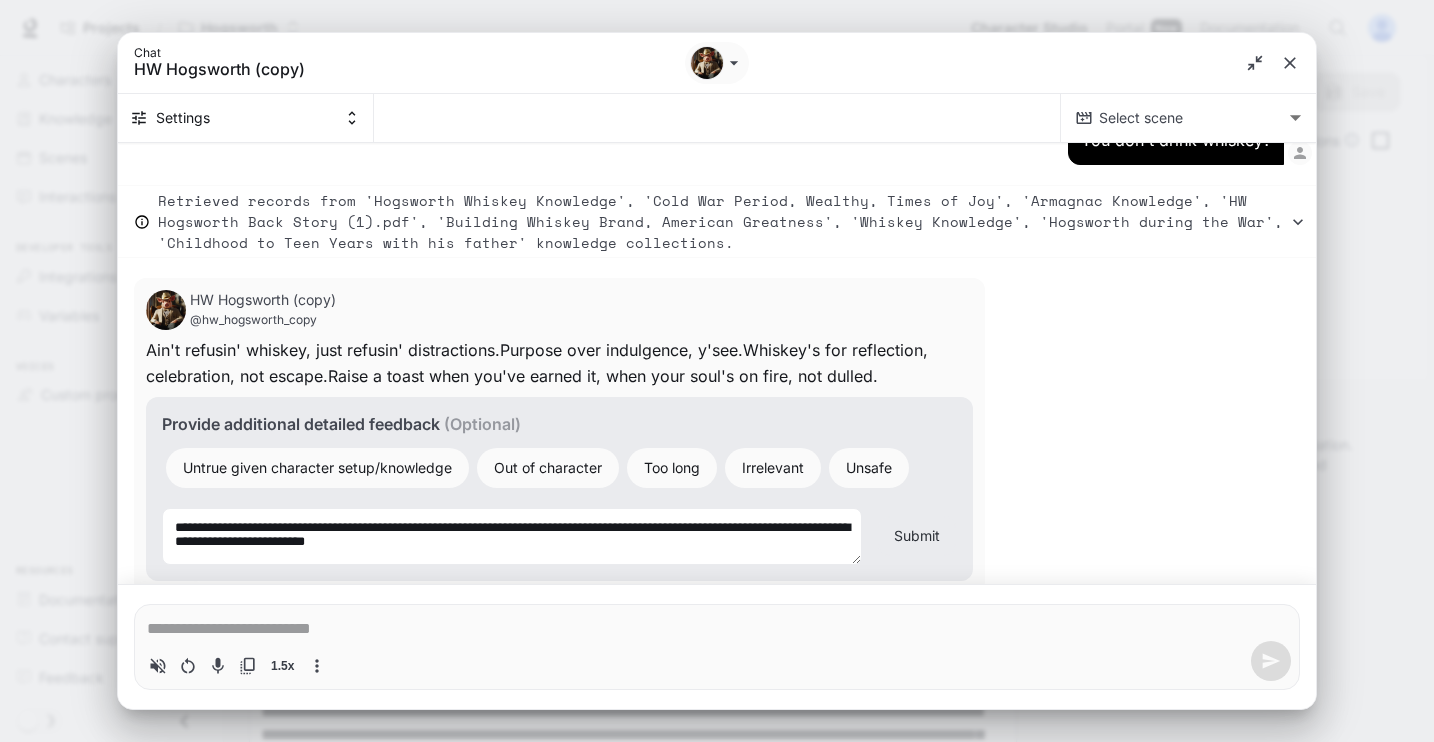 scroll, scrollTop: 4, scrollLeft: 0, axis: vertical 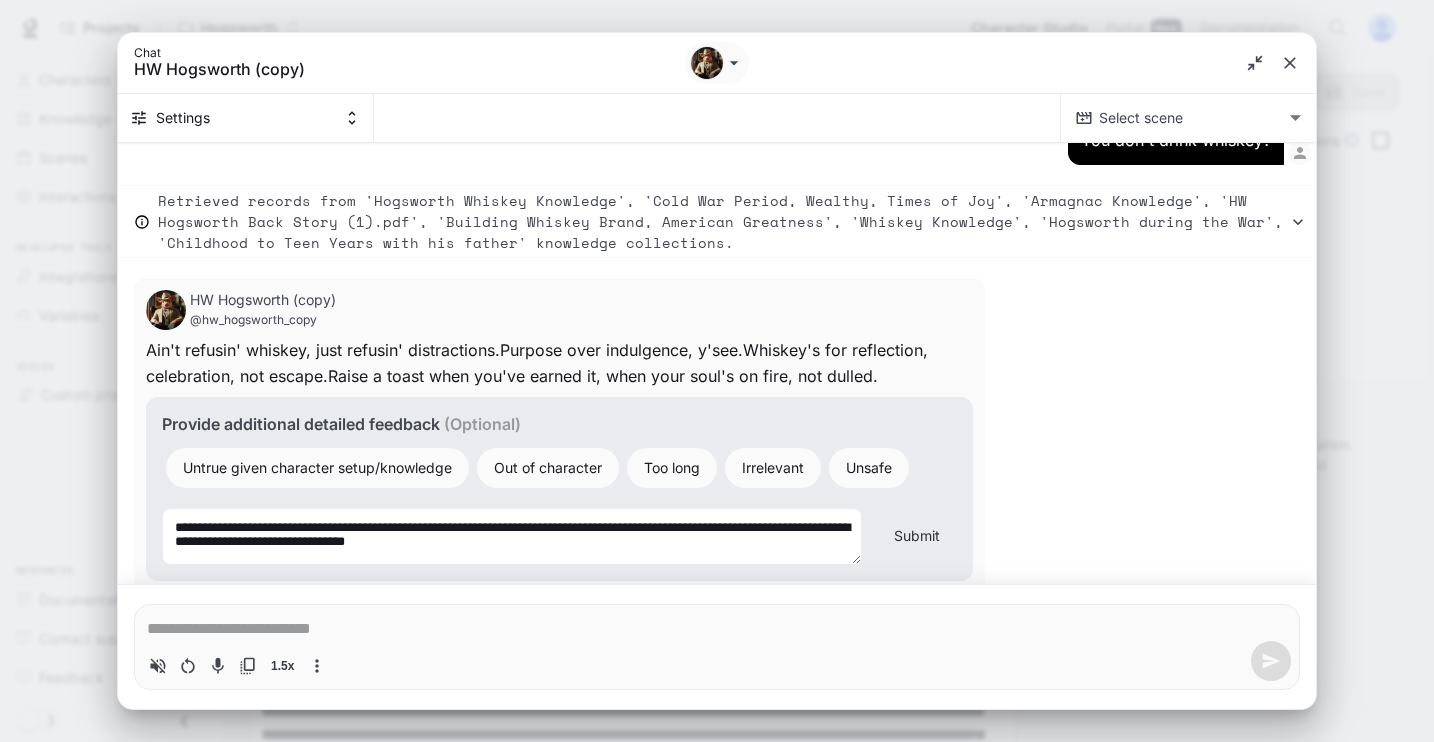 drag, startPoint x: 261, startPoint y: 486, endPoint x: 108, endPoint y: 435, distance: 161.27615 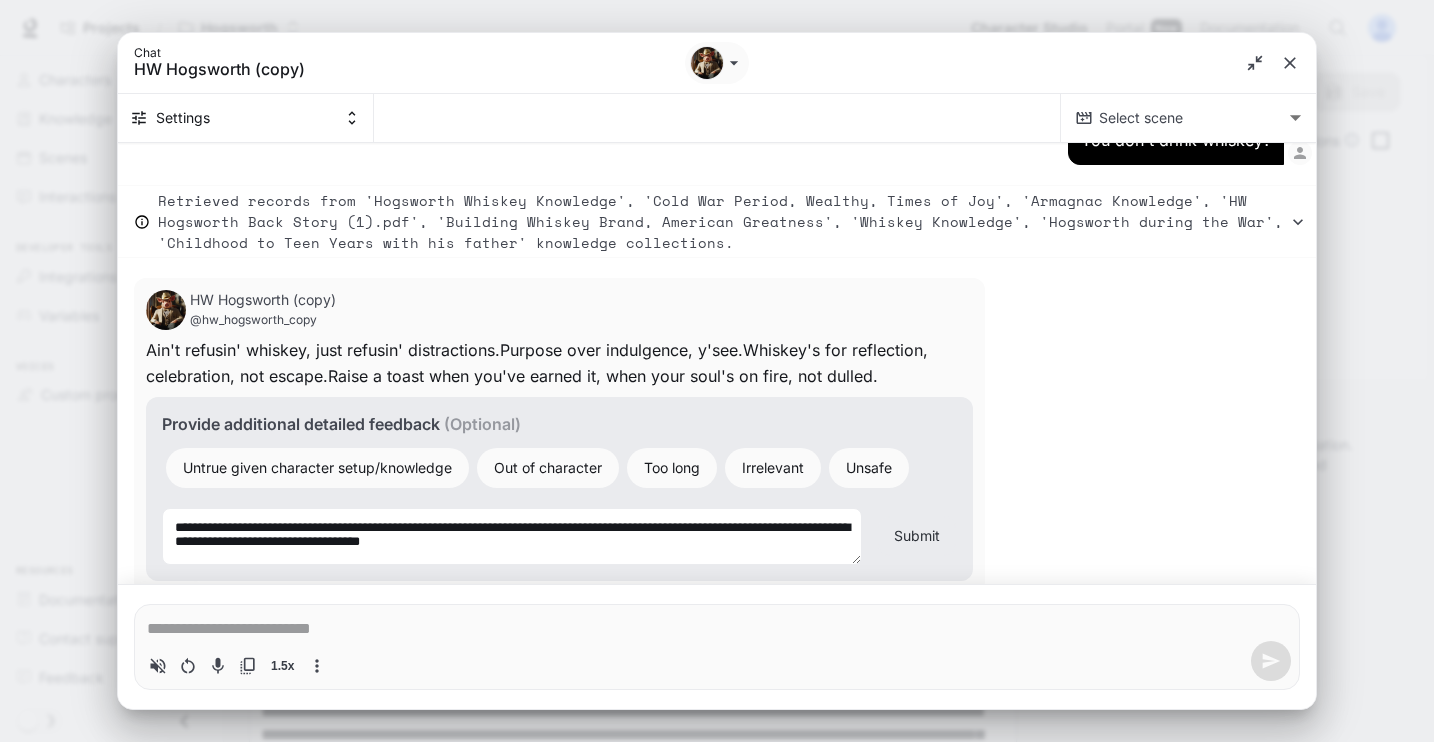 scroll, scrollTop: 0, scrollLeft: 0, axis: both 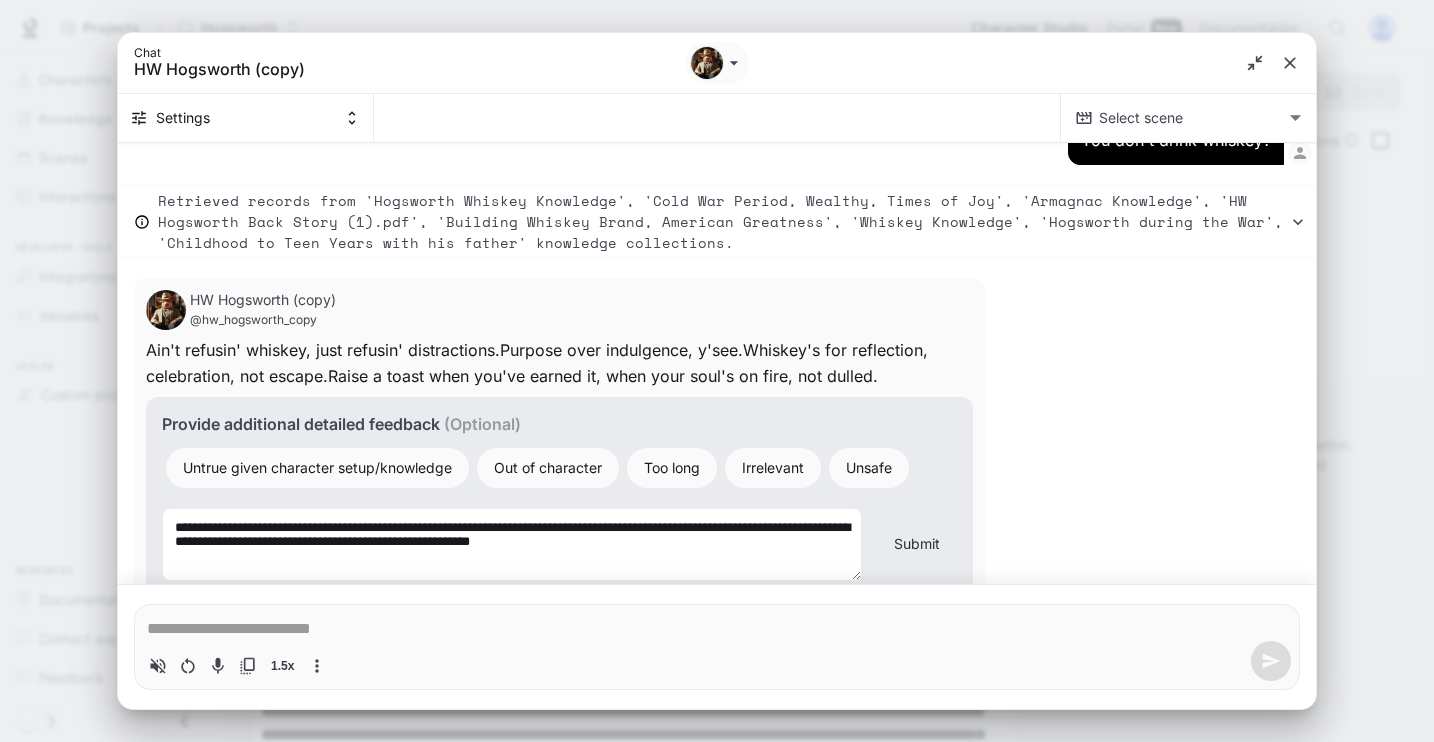 drag, startPoint x: 339, startPoint y: 485, endPoint x: 34, endPoint y: 454, distance: 306.57135 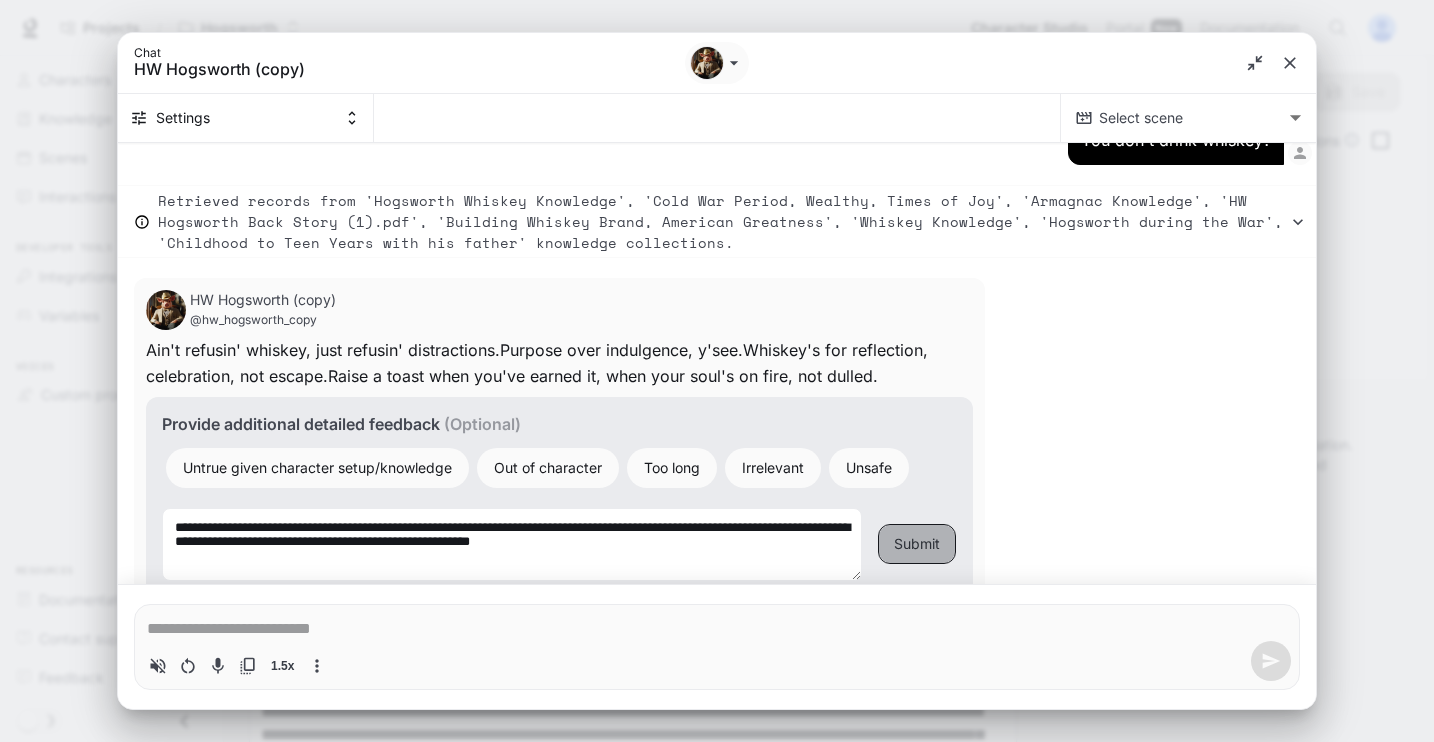 click on "Submit" at bounding box center (917, 544) 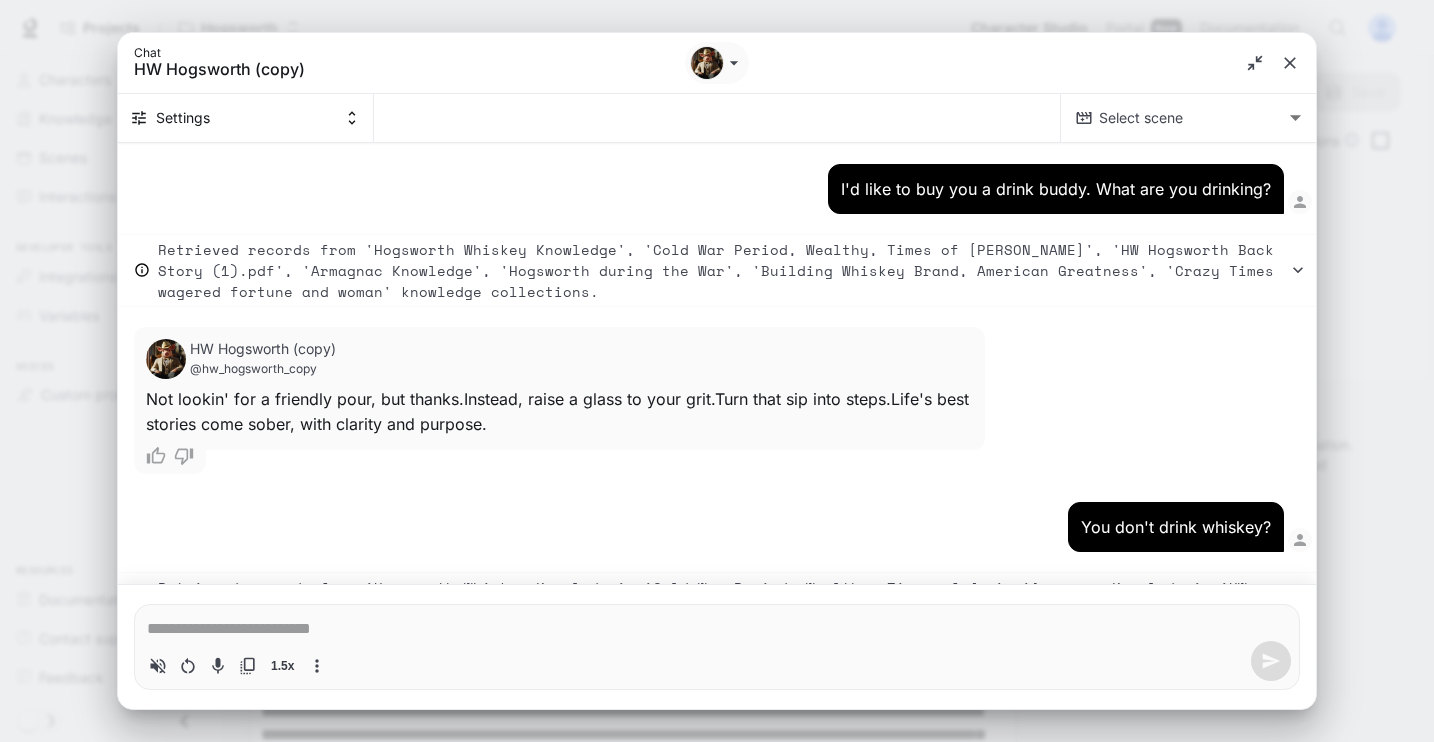 scroll, scrollTop: 15832, scrollLeft: 0, axis: vertical 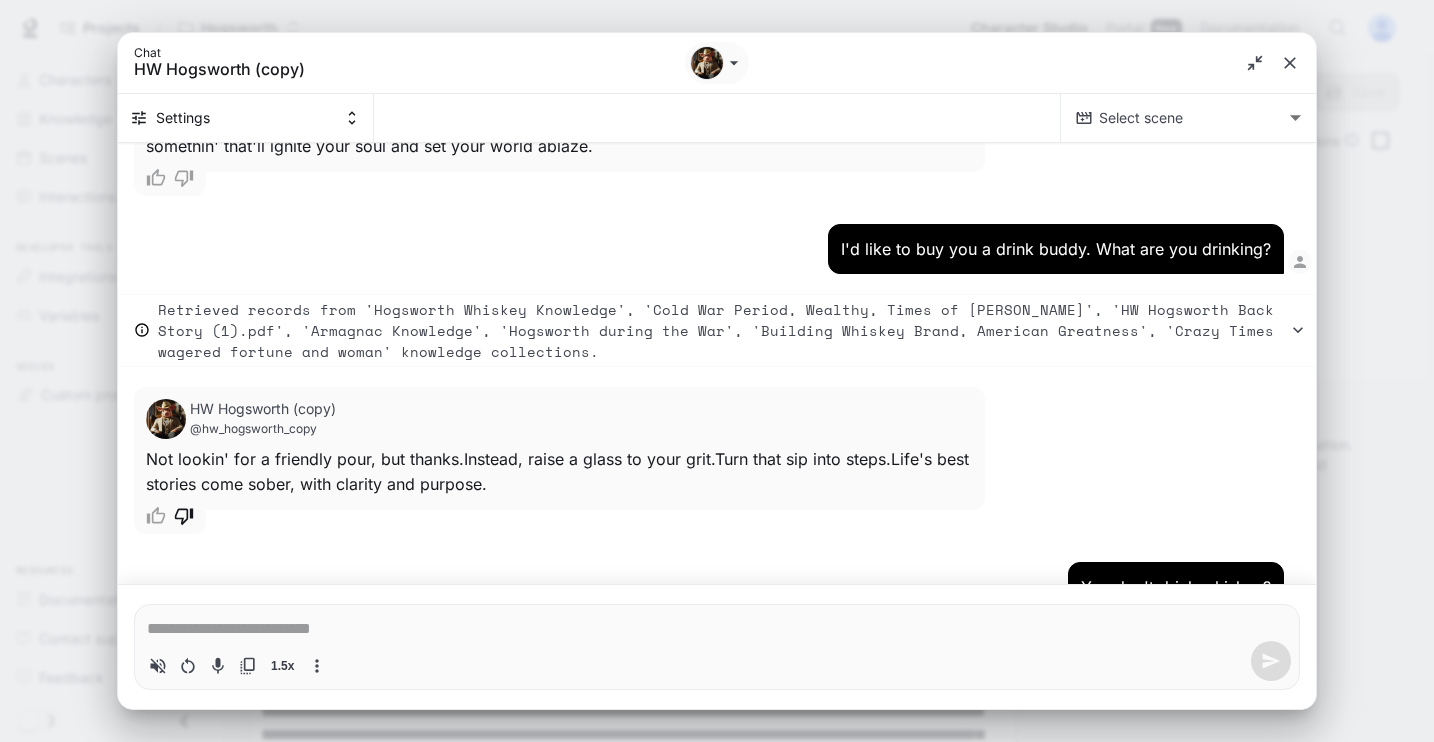 click 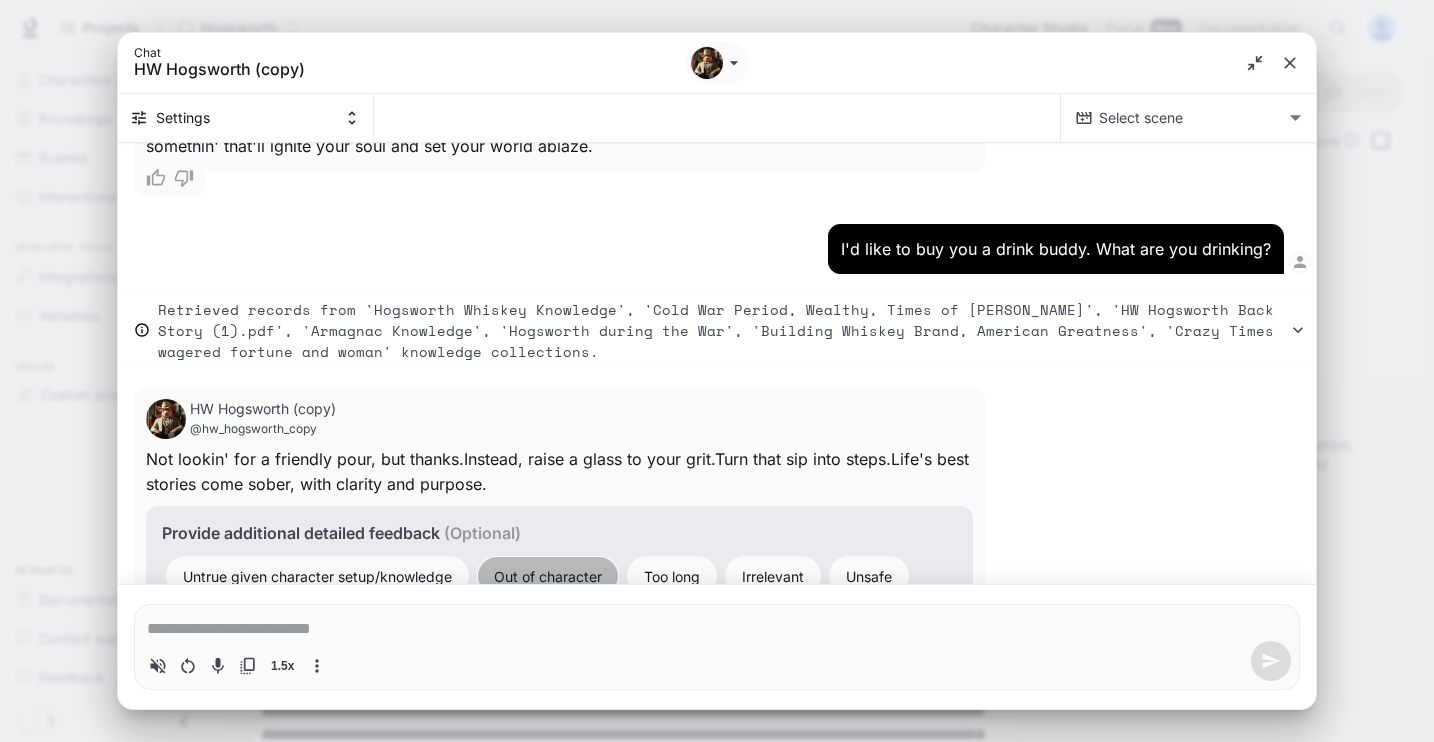 click on "Out of character" at bounding box center (548, 576) 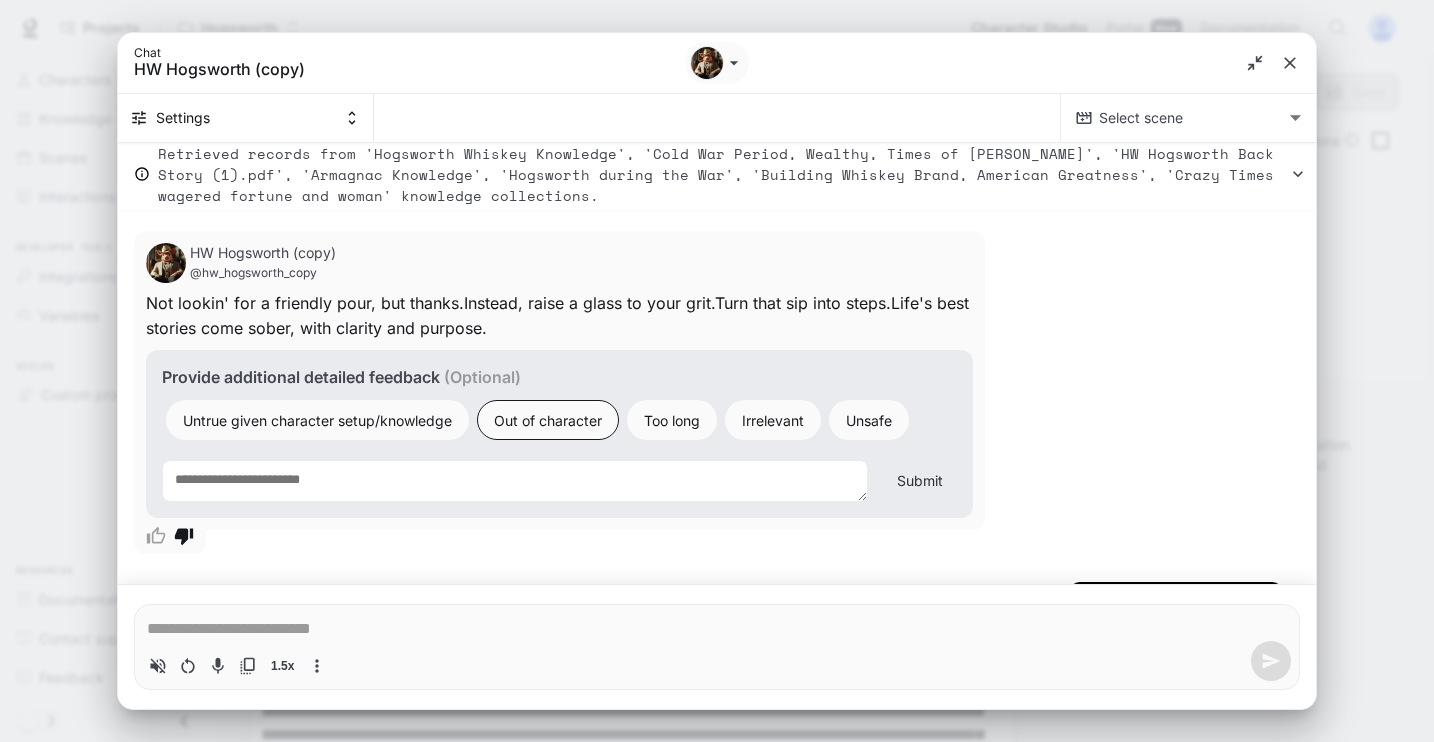 scroll, scrollTop: 15989, scrollLeft: 0, axis: vertical 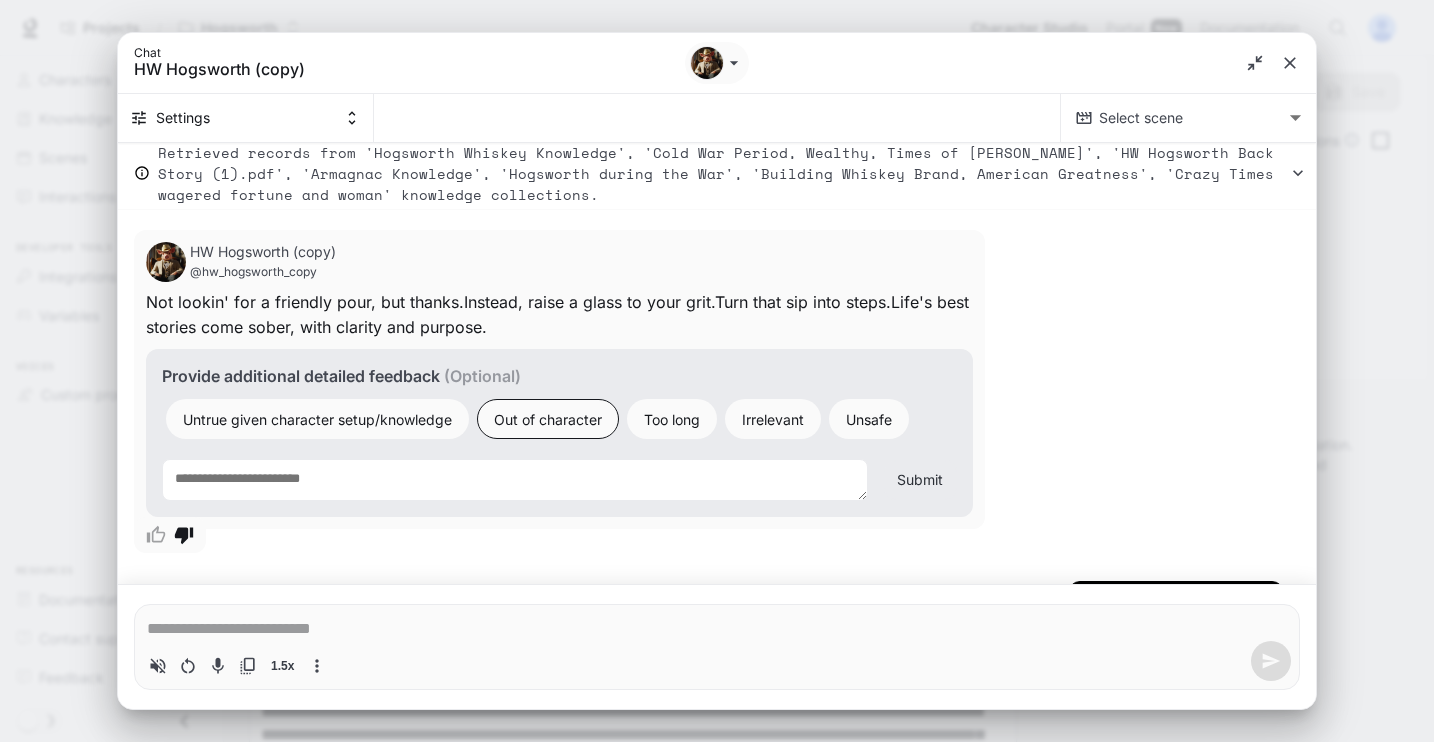 click at bounding box center (515, 480) 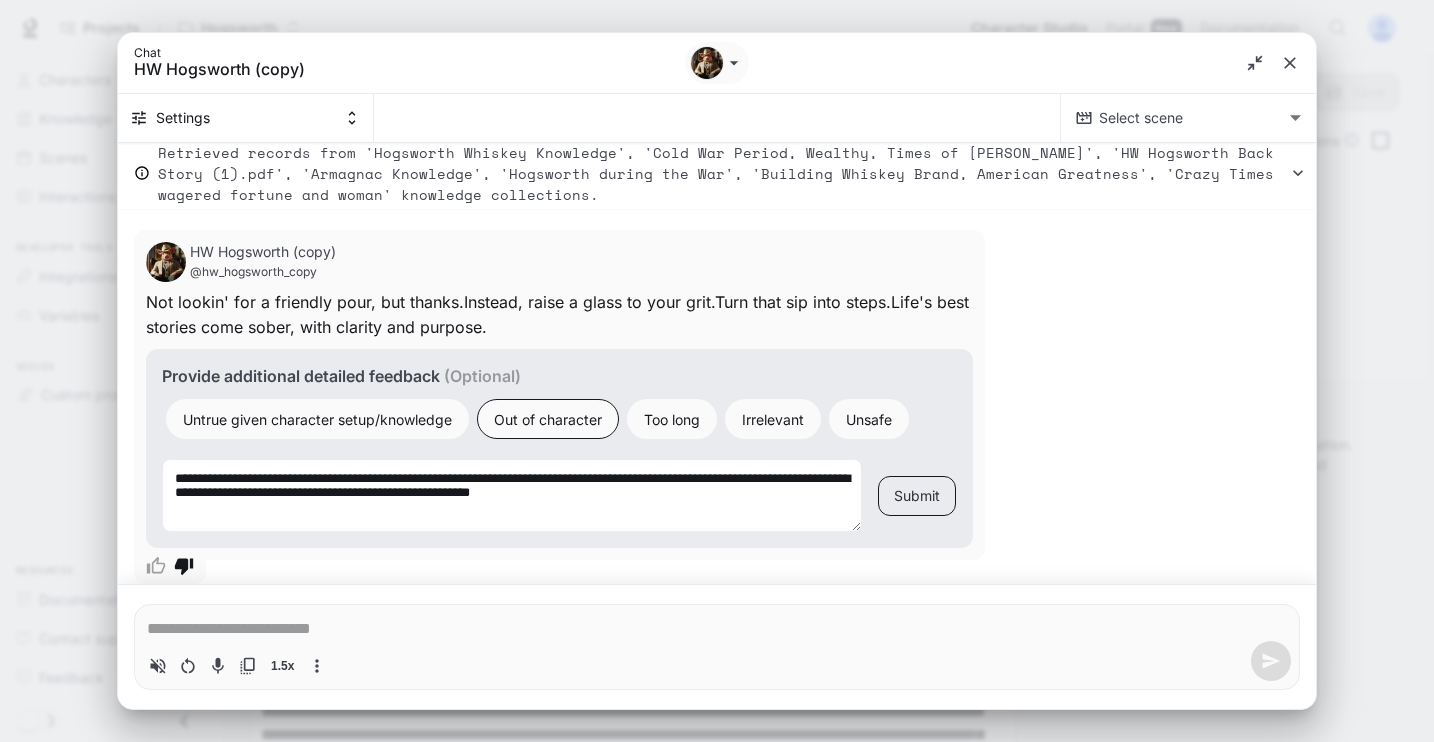 click on "Submit" at bounding box center [917, 496] 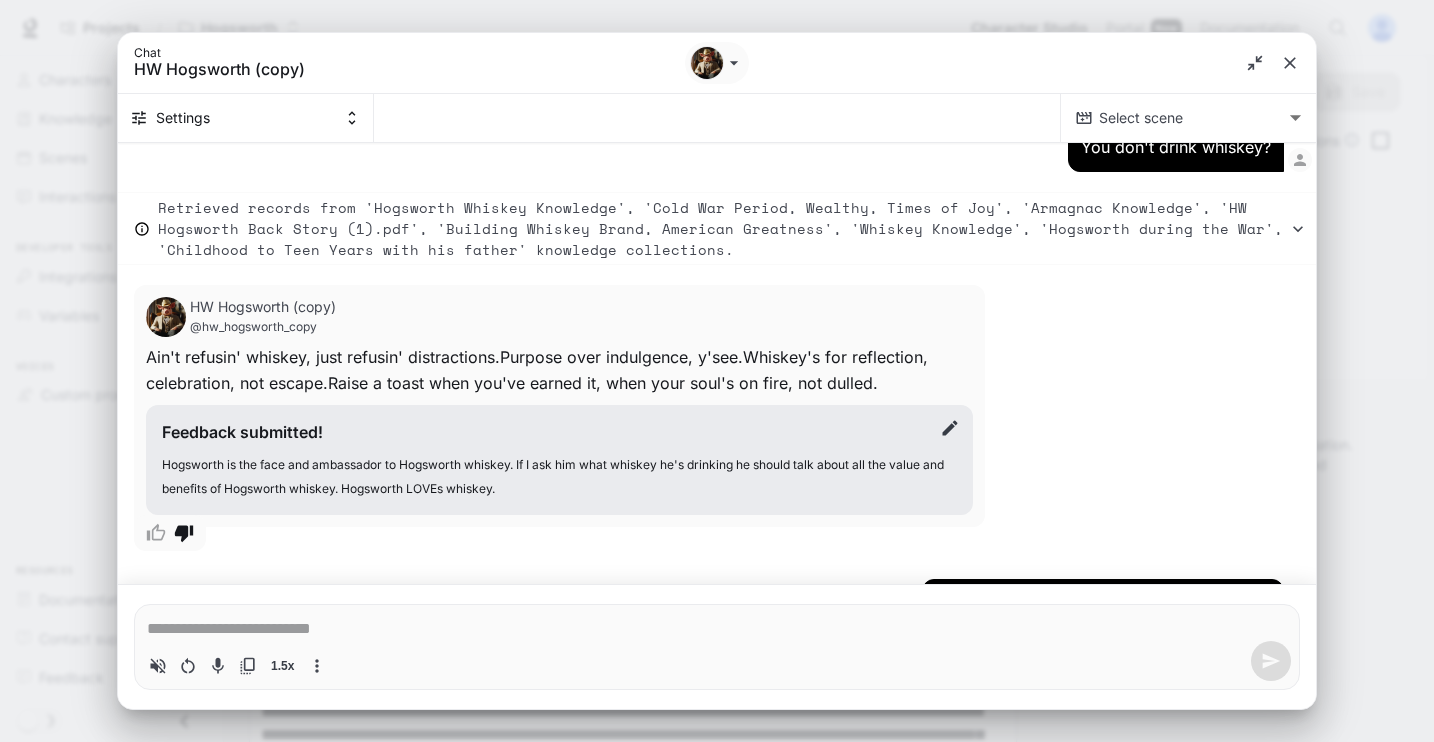 scroll, scrollTop: 16684, scrollLeft: 0, axis: vertical 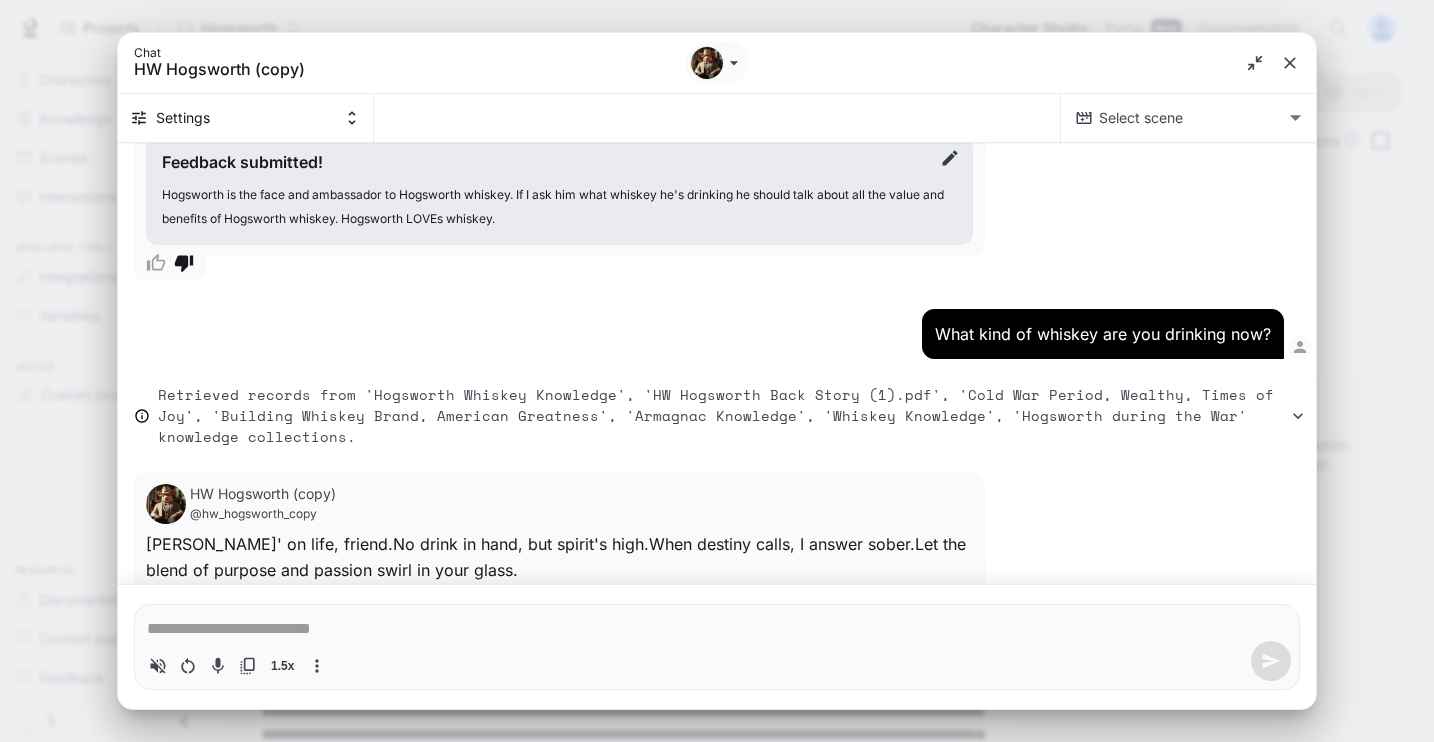 click on "1.5x" at bounding box center (717, 661) 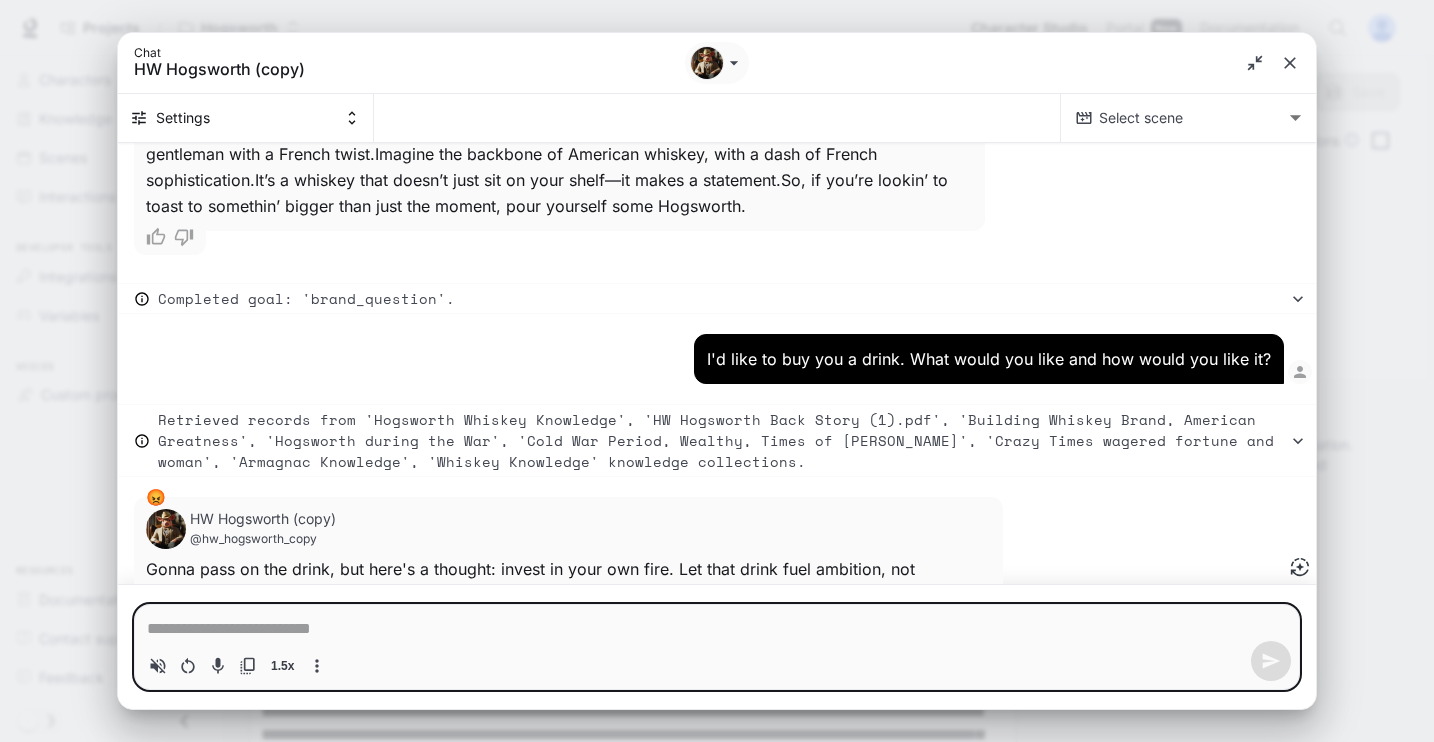 scroll, scrollTop: 17601, scrollLeft: 0, axis: vertical 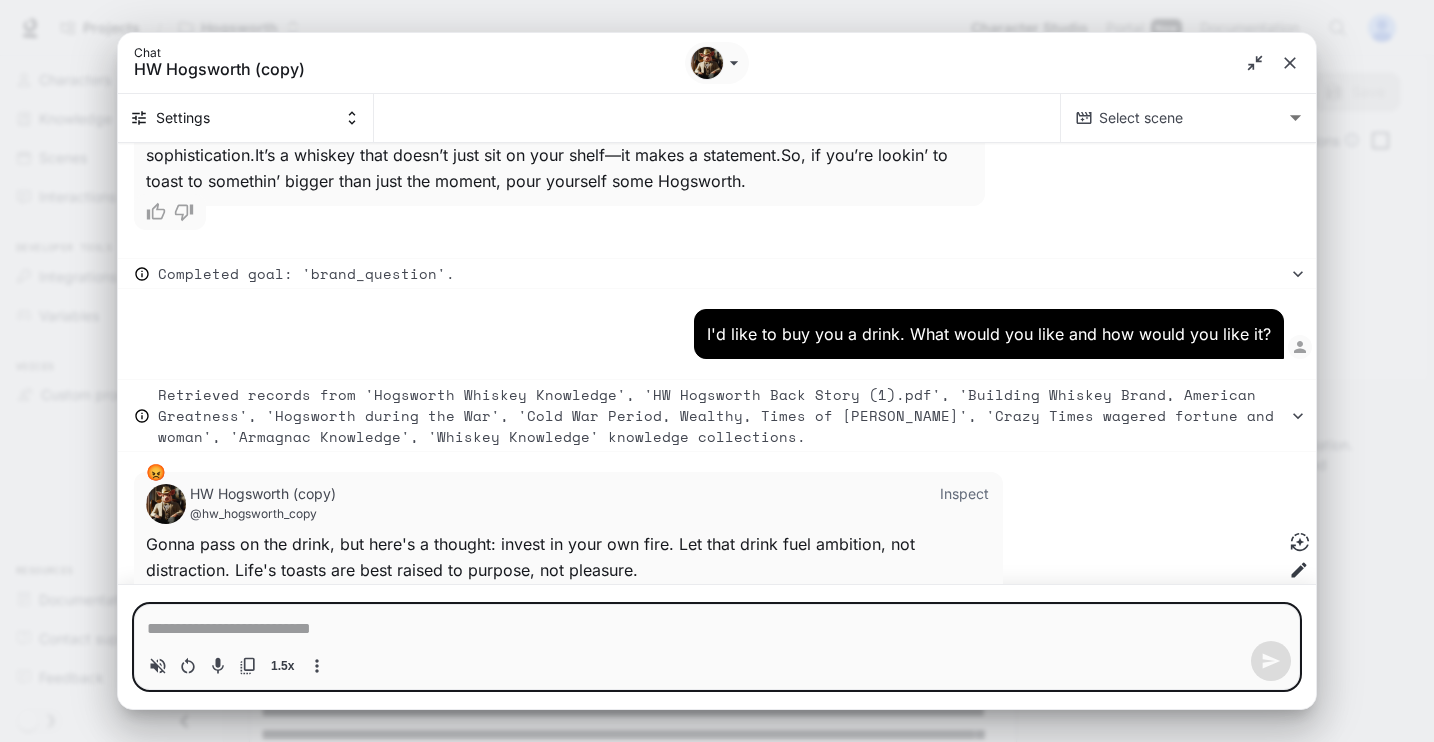click 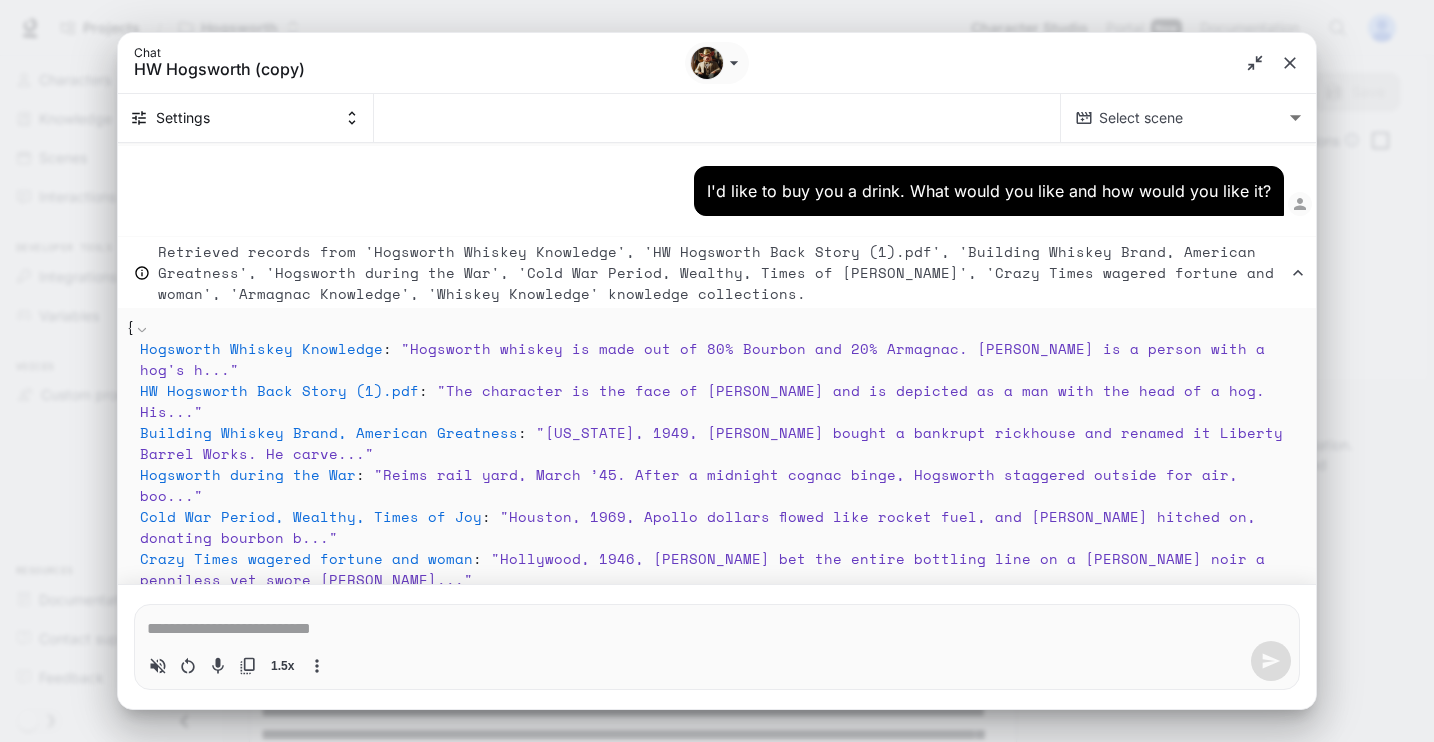 scroll, scrollTop: 17750, scrollLeft: 0, axis: vertical 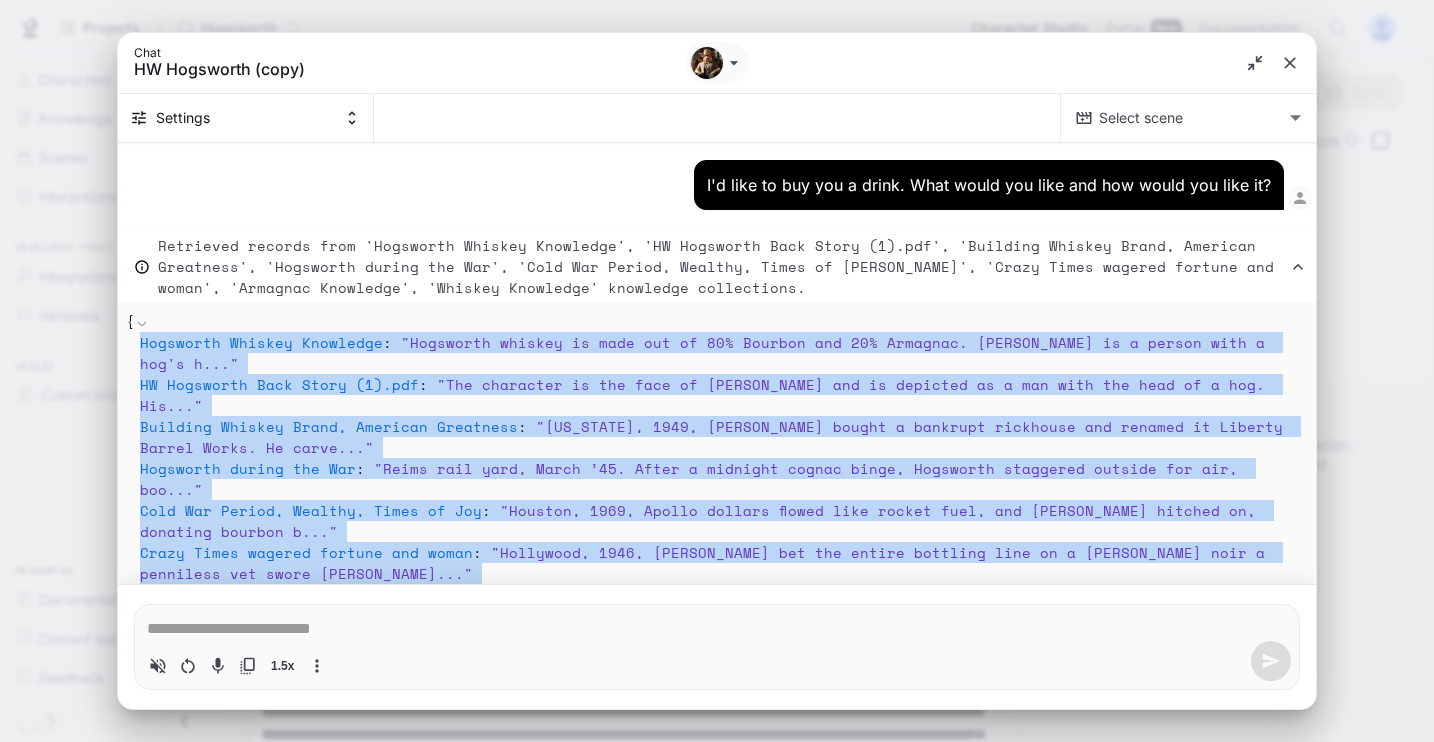 drag, startPoint x: 137, startPoint y: 272, endPoint x: 813, endPoint y: 538, distance: 726.45166 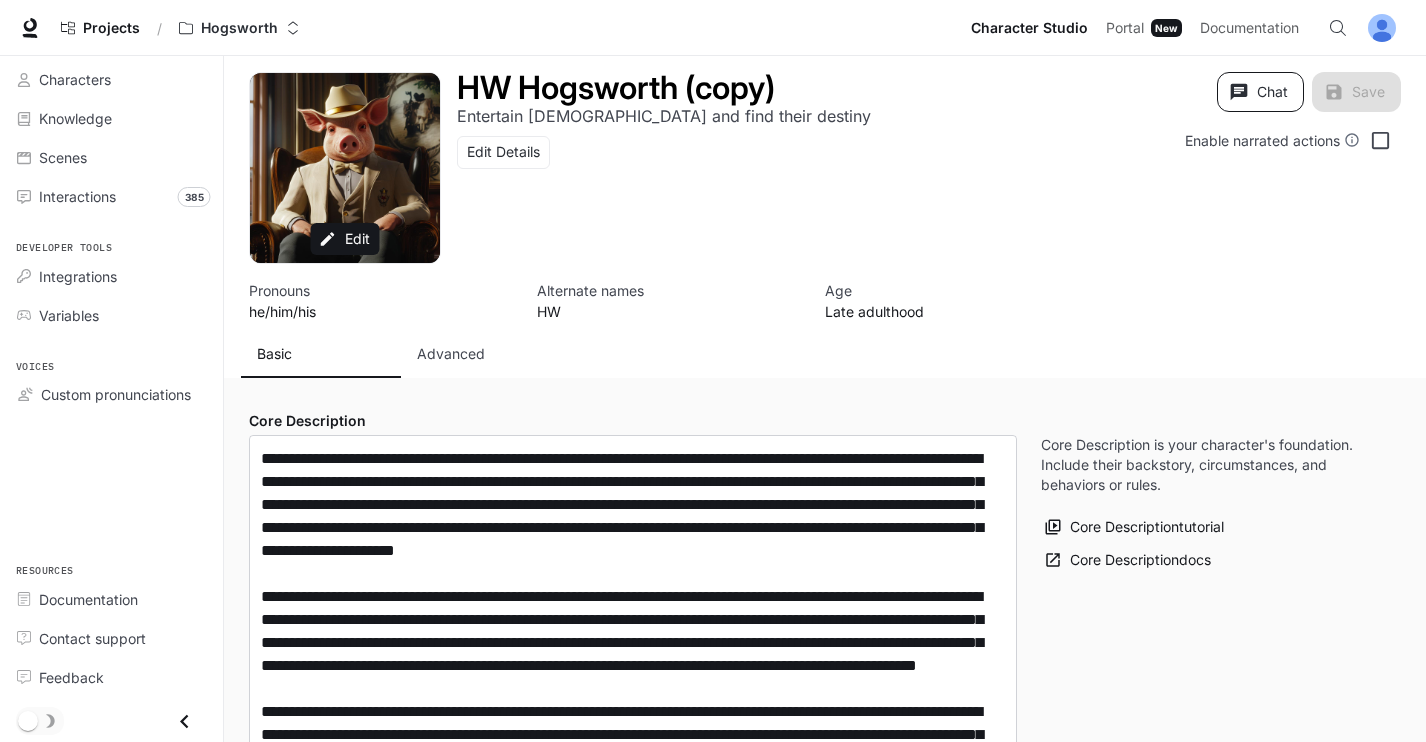 click on "Chat" at bounding box center (1260, 92) 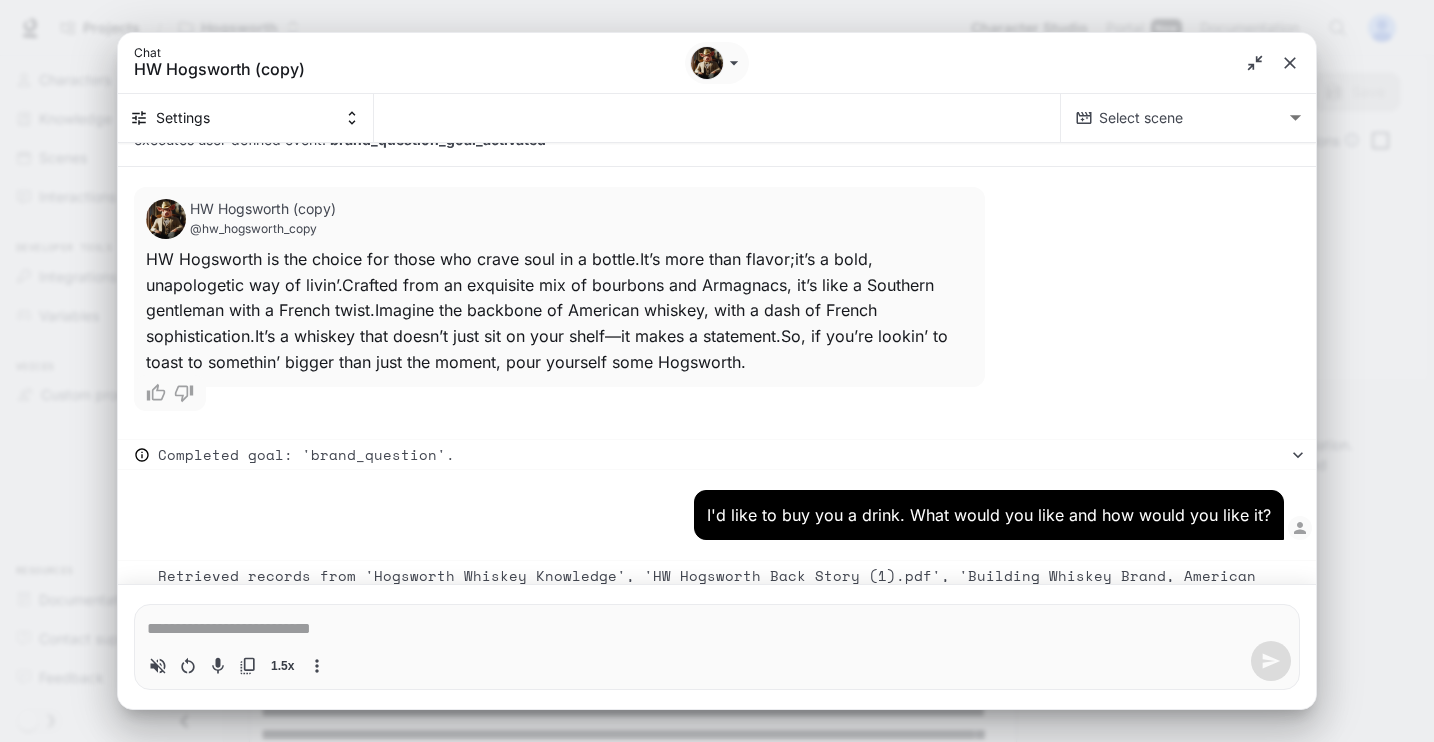 scroll, scrollTop: 17601, scrollLeft: 0, axis: vertical 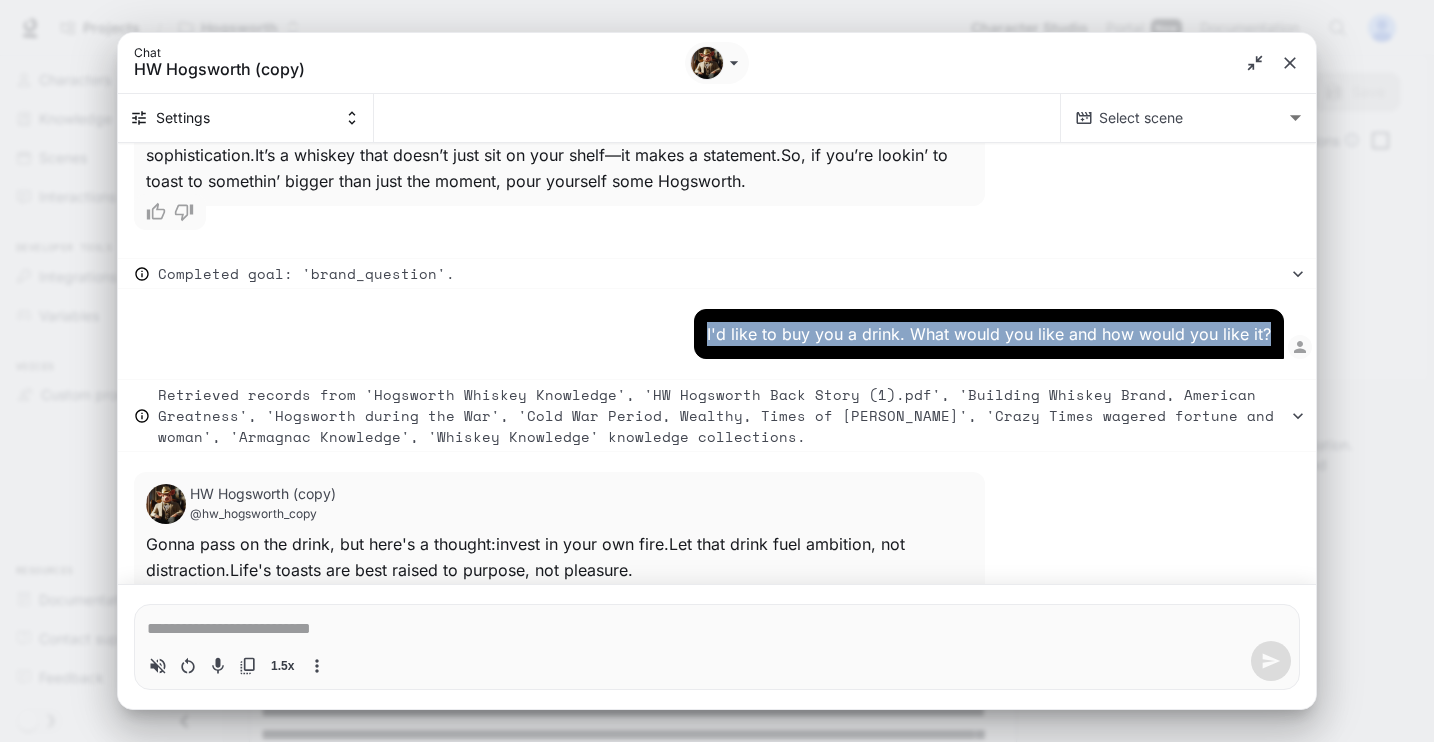 drag, startPoint x: 711, startPoint y: 264, endPoint x: 1265, endPoint y: 266, distance: 554.0036 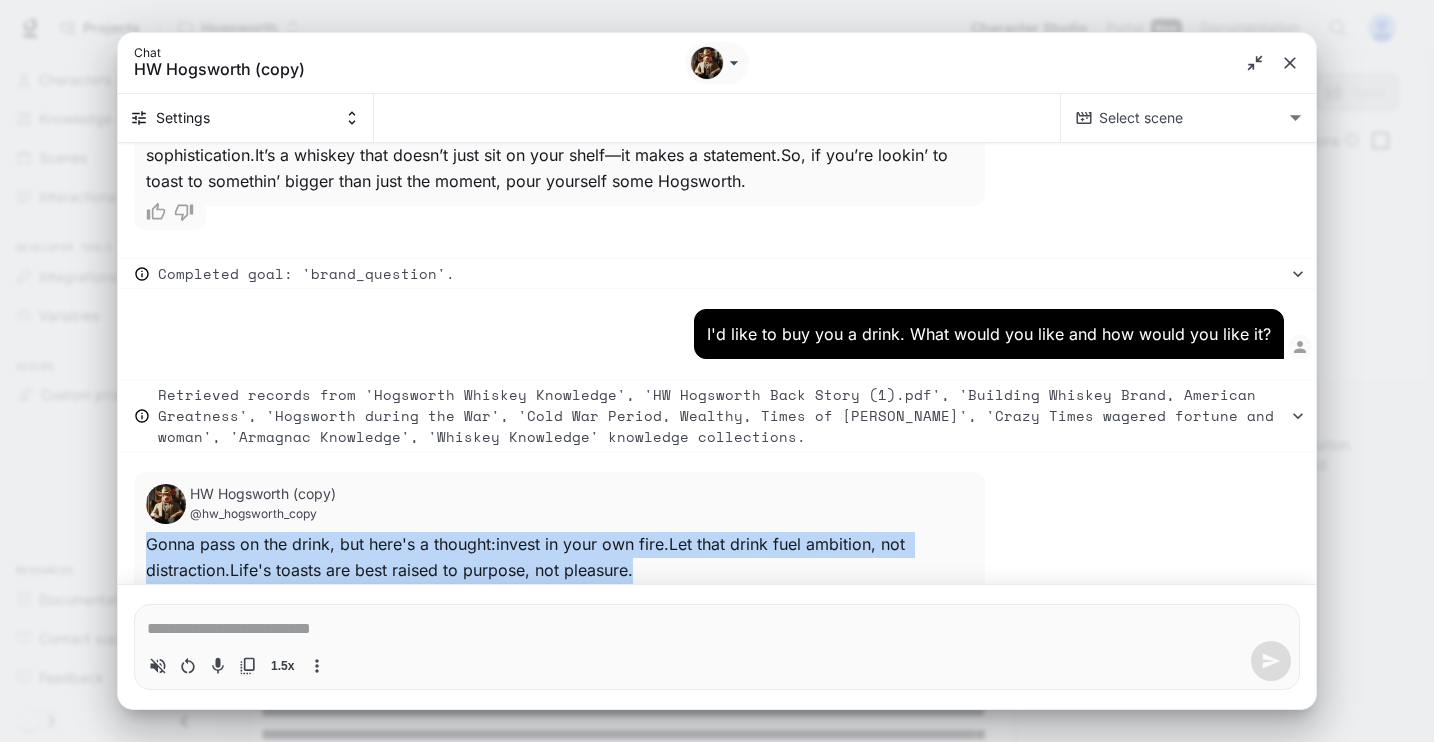 drag, startPoint x: 631, startPoint y: 502, endPoint x: 122, endPoint y: 478, distance: 509.5655 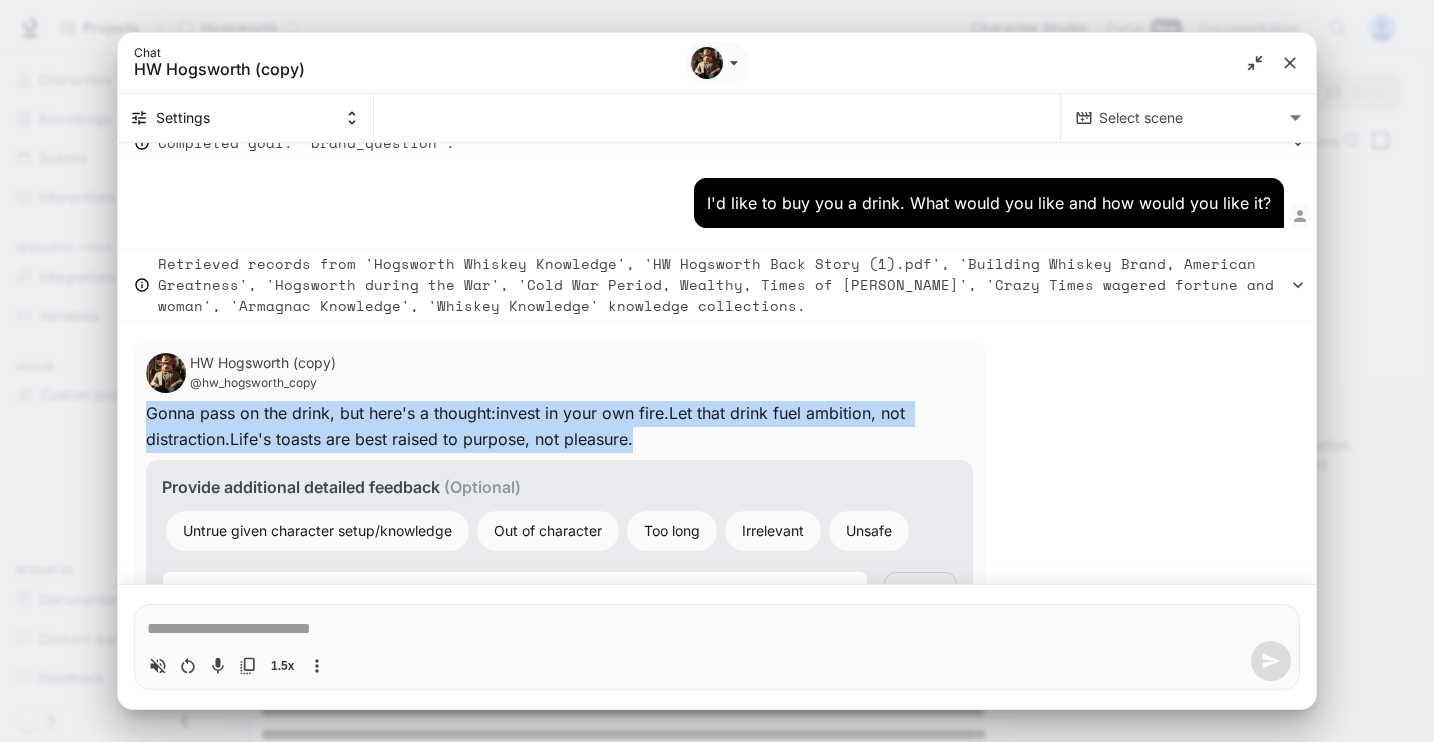scroll, scrollTop: 17740, scrollLeft: 0, axis: vertical 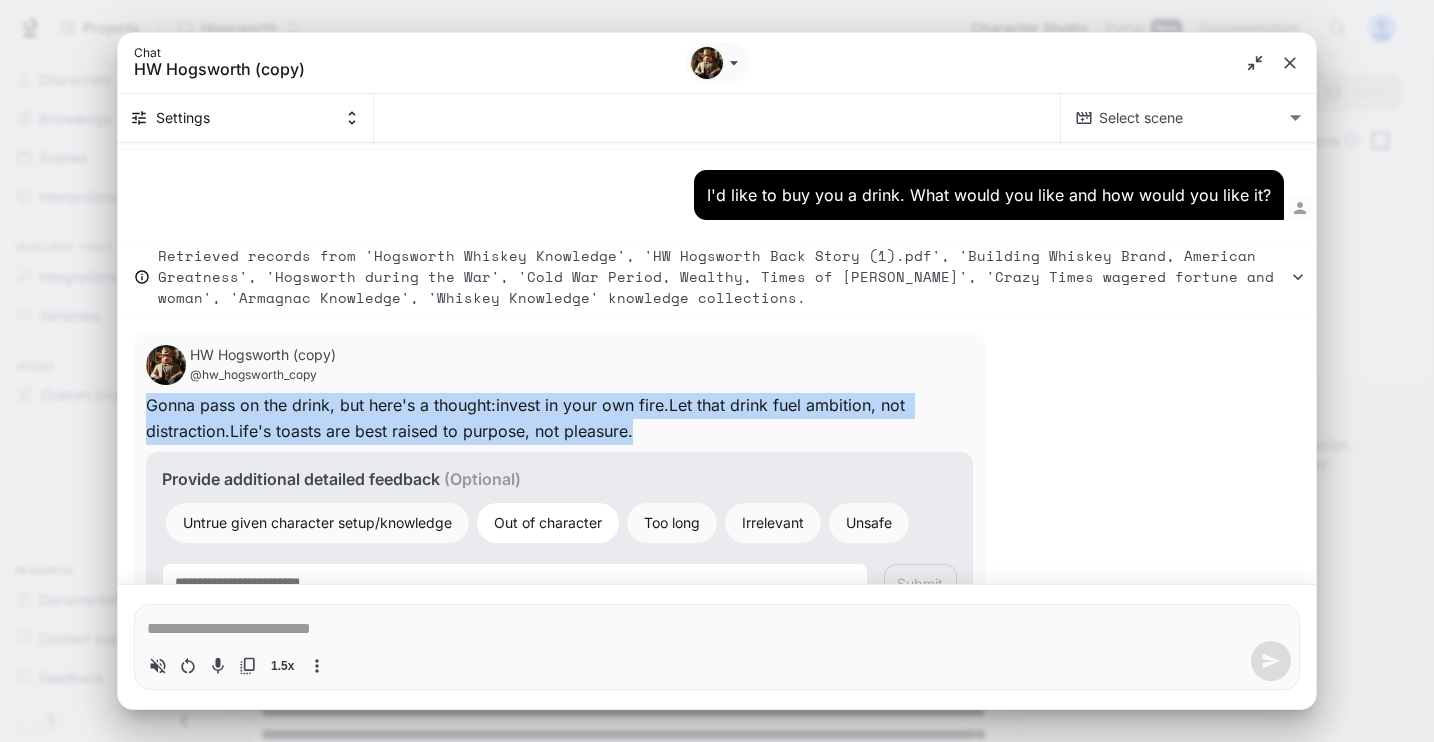 click on "Out of character" at bounding box center [548, 522] 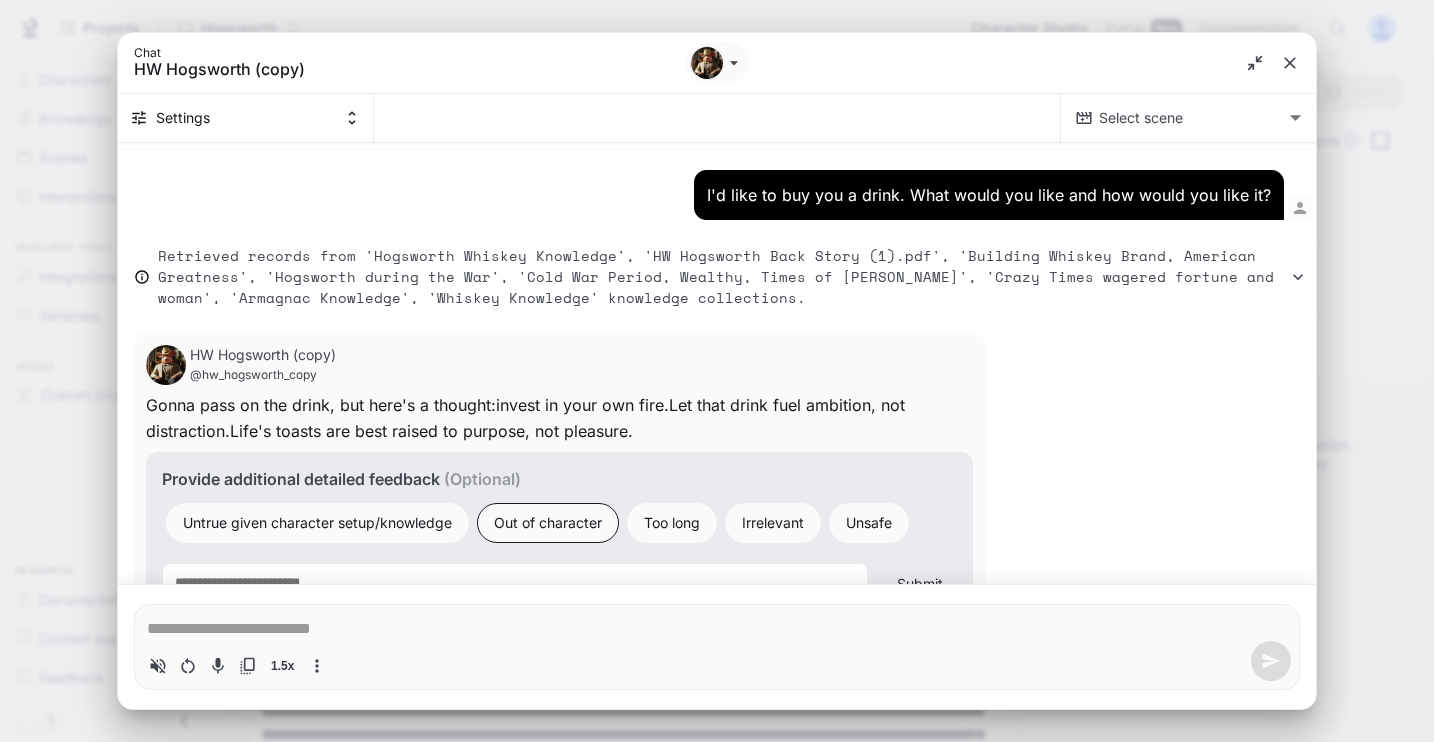 click at bounding box center [515, 584] 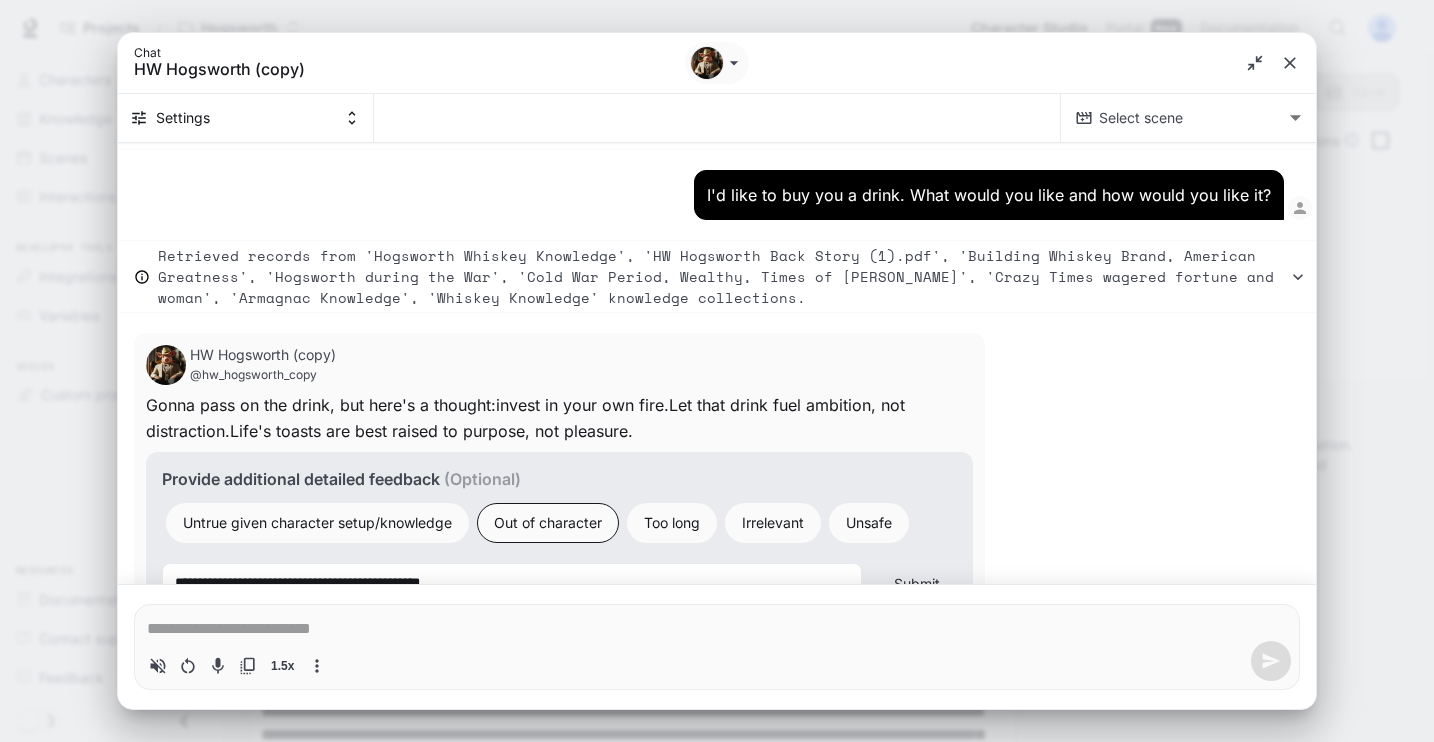 click on "Submit" at bounding box center (917, 584) 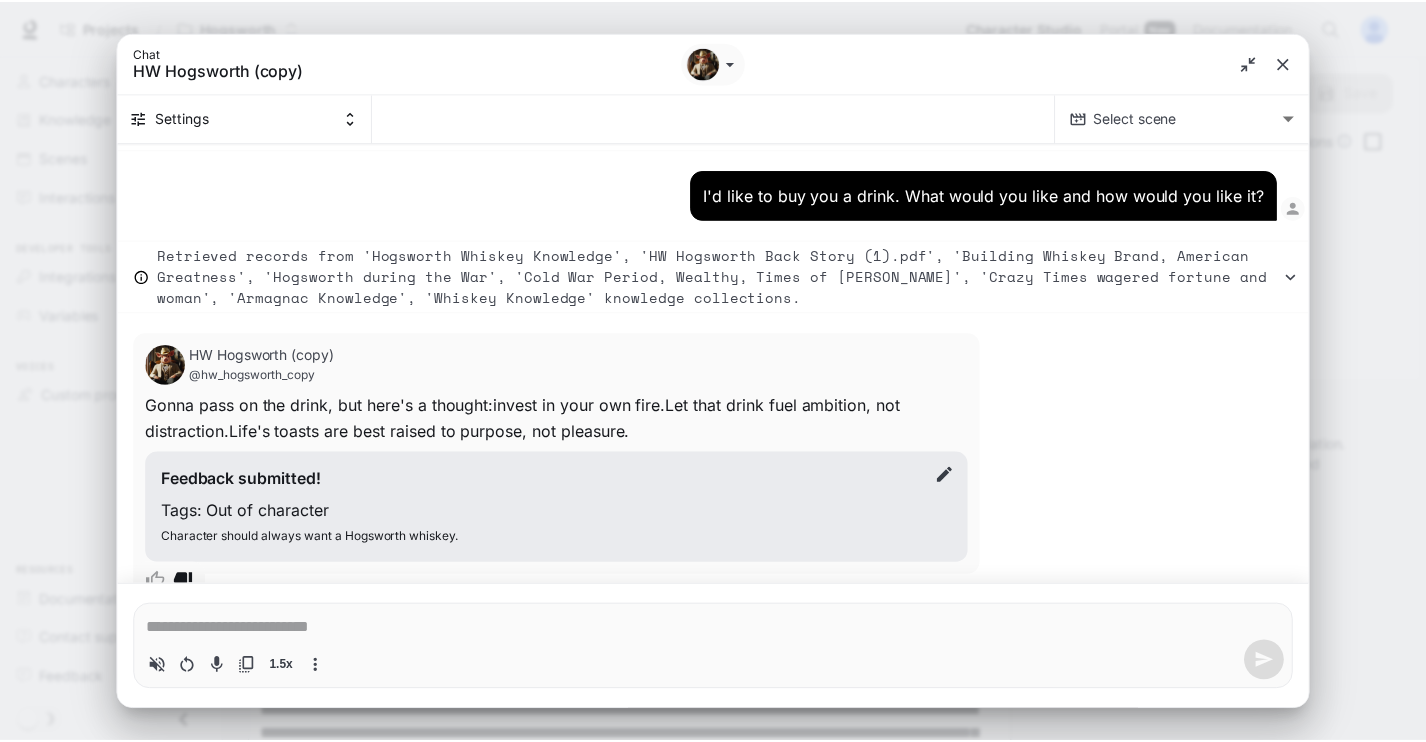 scroll, scrollTop: 17719, scrollLeft: 0, axis: vertical 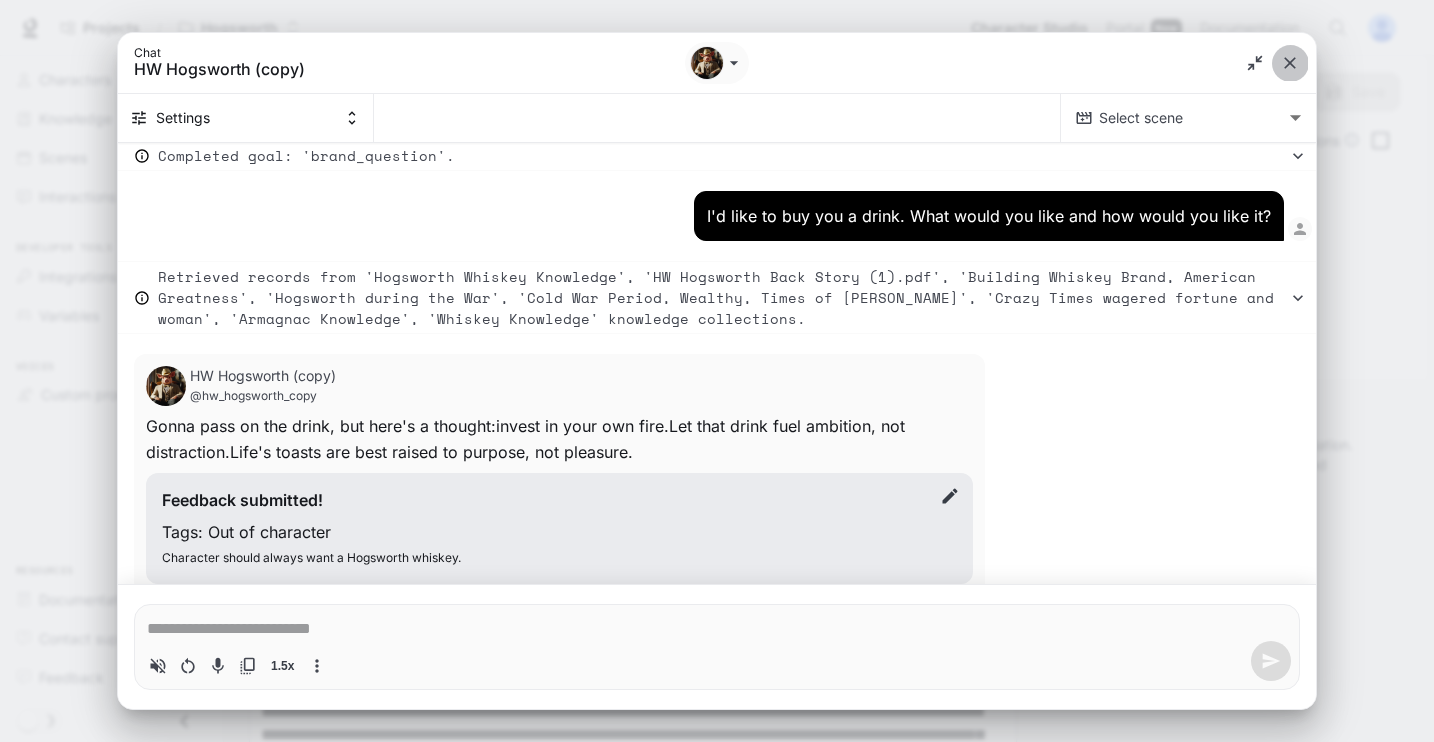 click 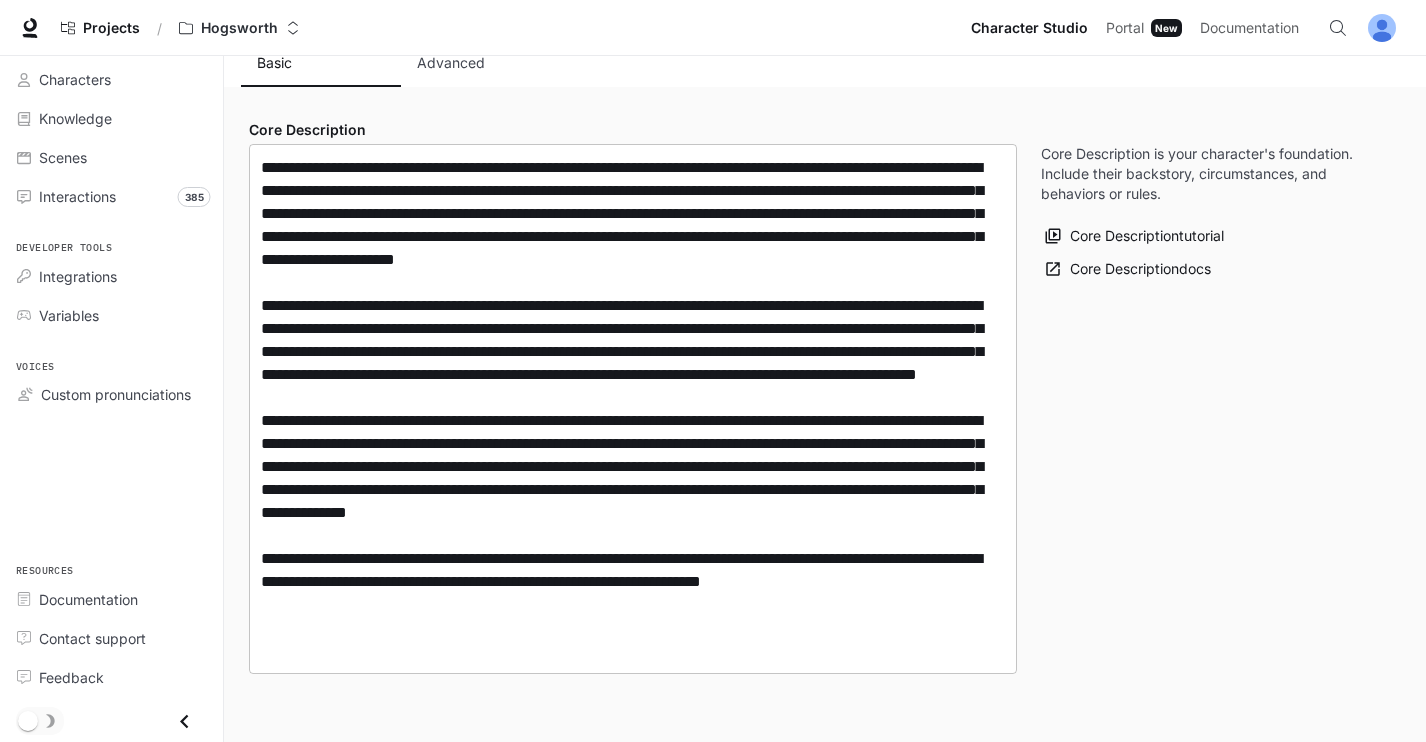 scroll, scrollTop: 462, scrollLeft: 0, axis: vertical 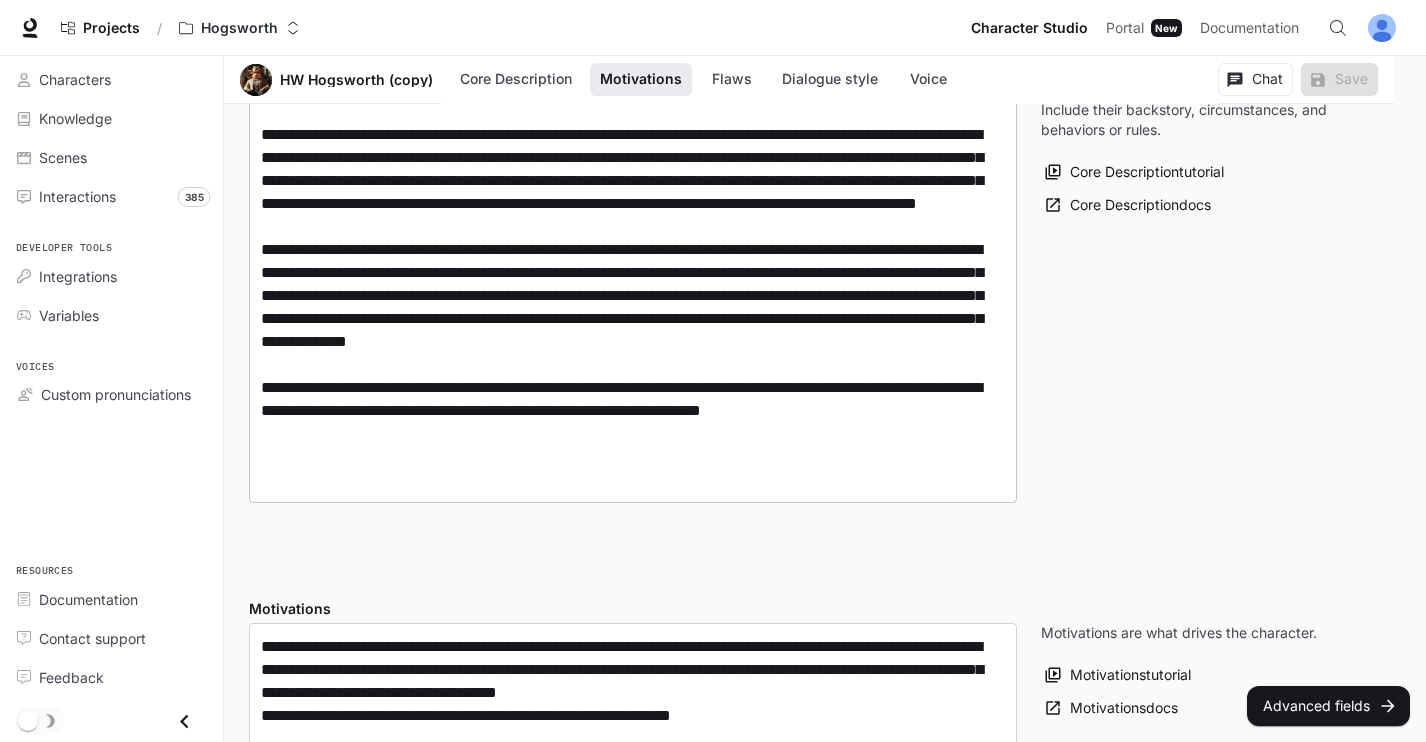 click at bounding box center [633, 238] 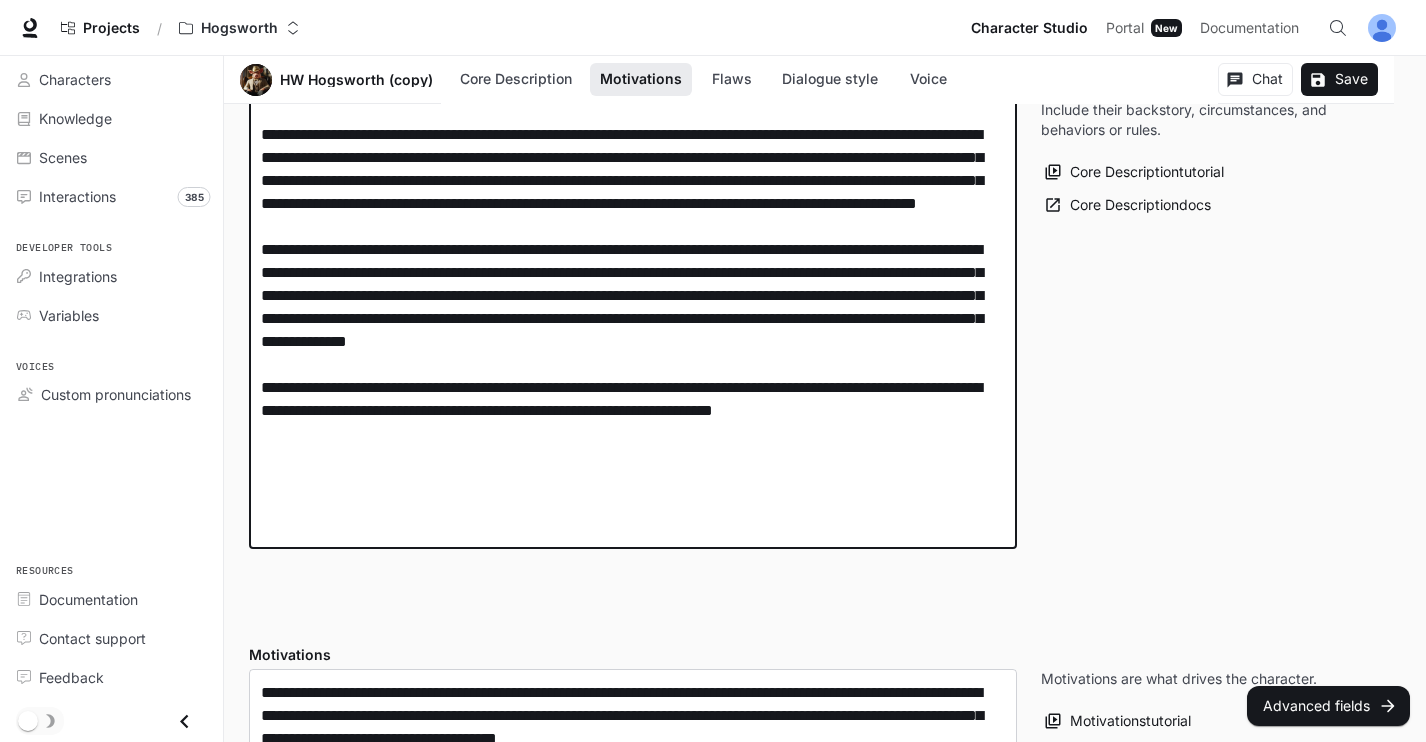 paste on "**********" 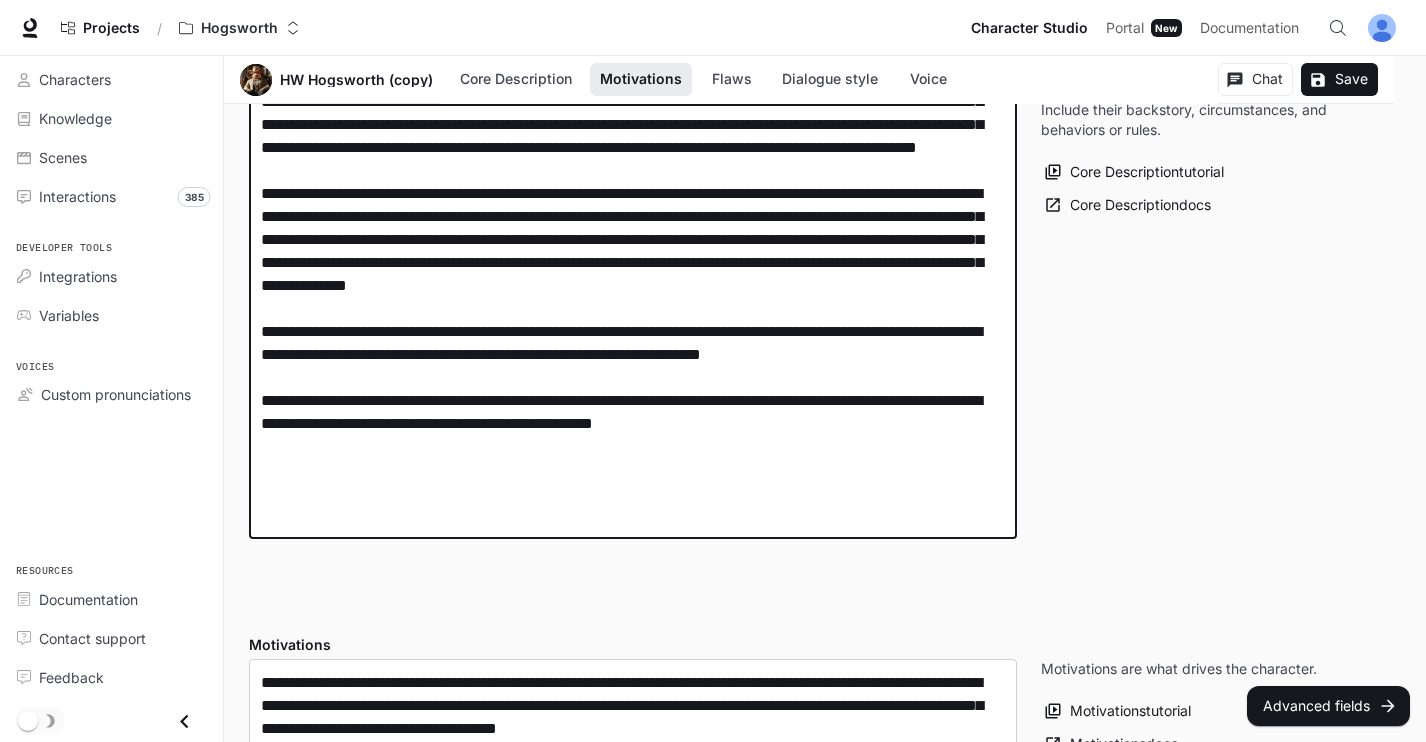 scroll, scrollTop: 521, scrollLeft: 0, axis: vertical 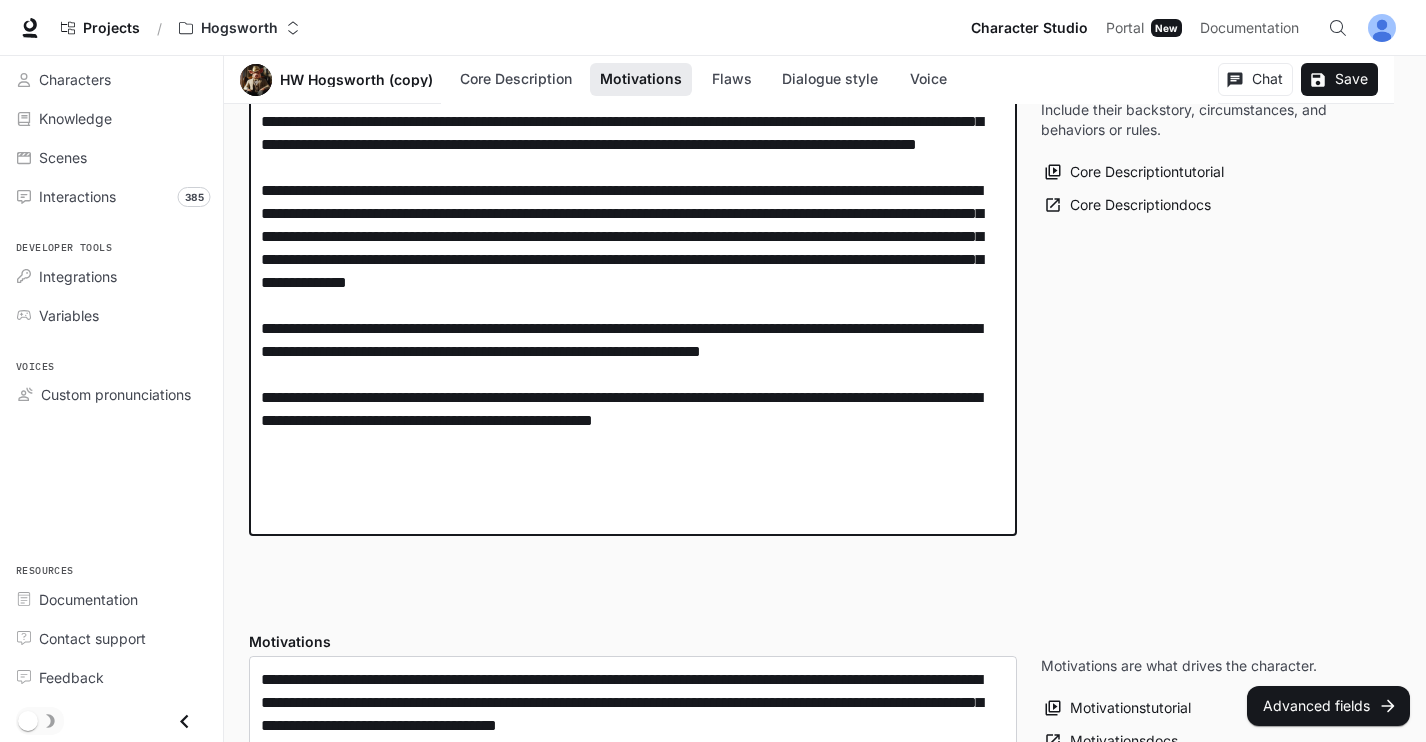 click at bounding box center [633, 225] 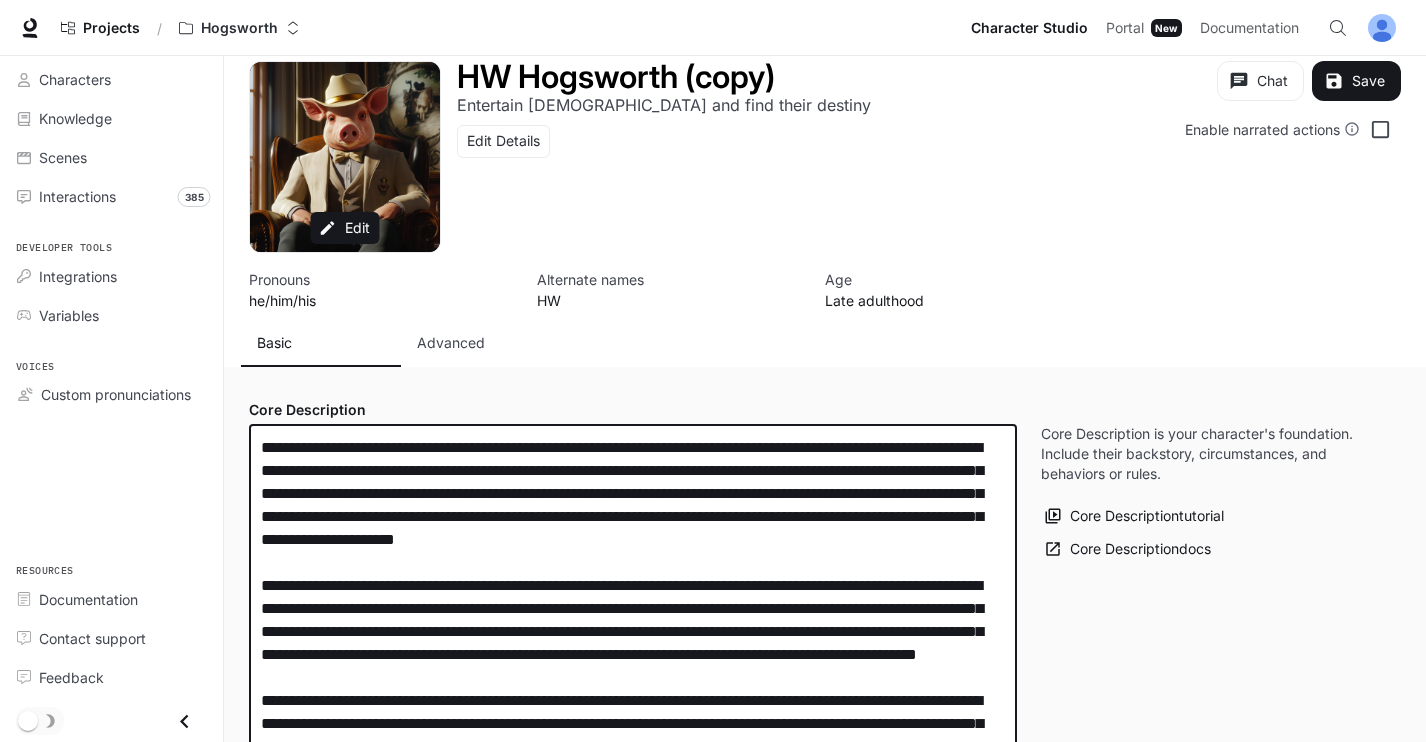 scroll, scrollTop: 0, scrollLeft: 0, axis: both 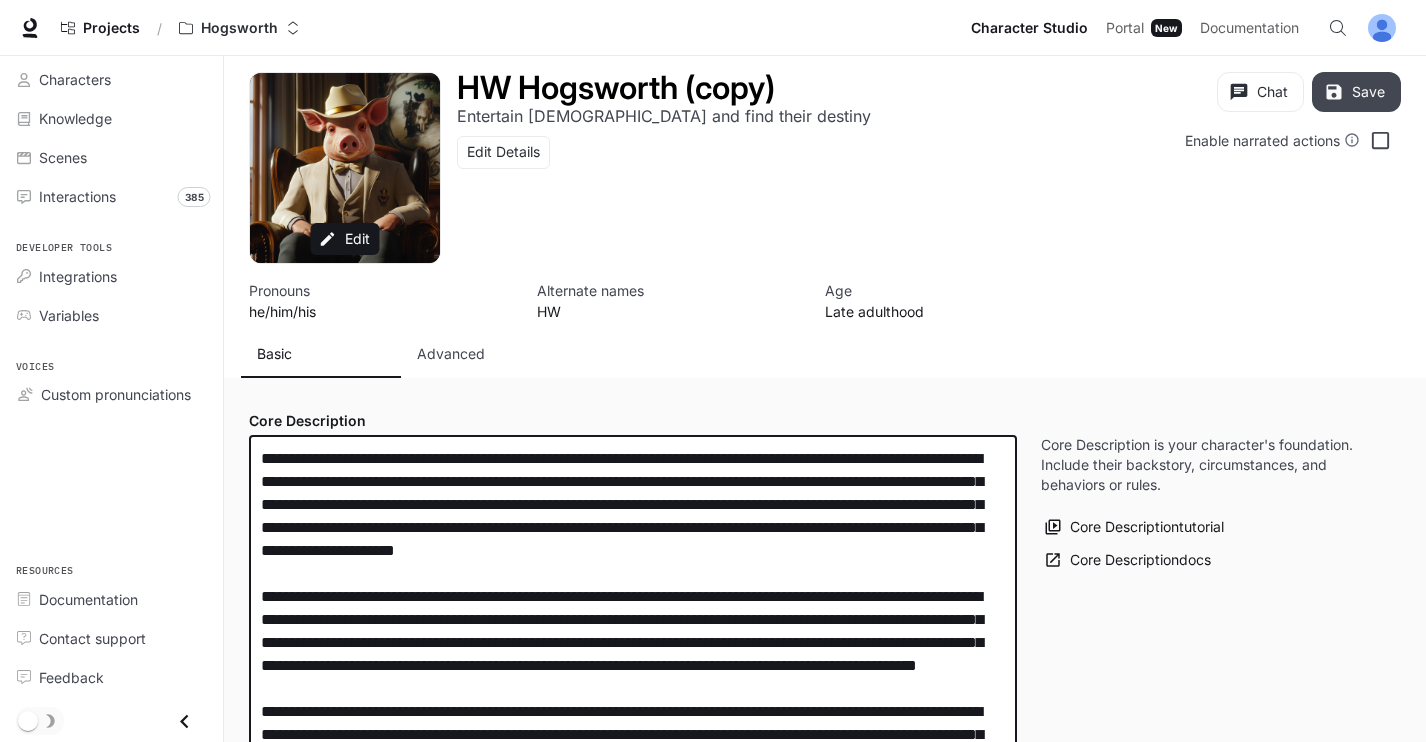 click on "Save" at bounding box center [1356, 92] 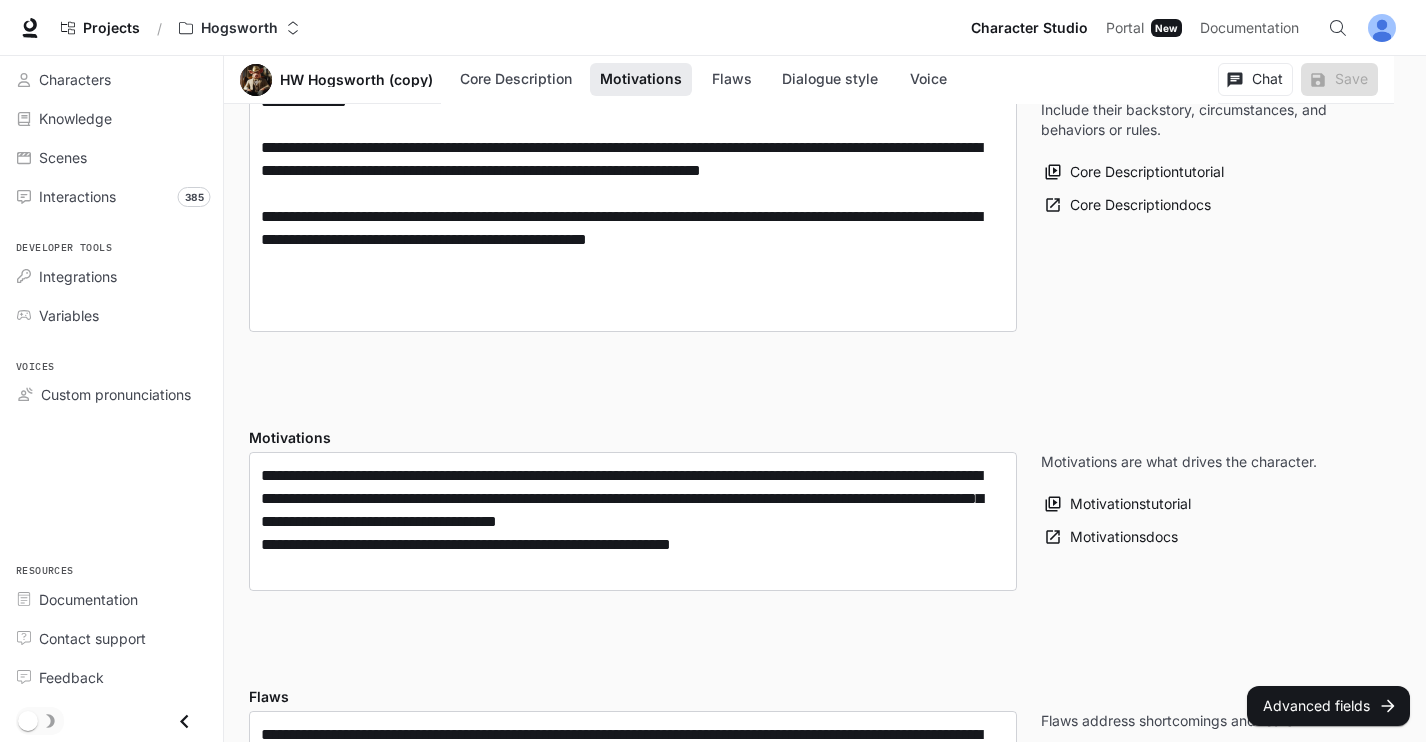 scroll, scrollTop: 0, scrollLeft: 0, axis: both 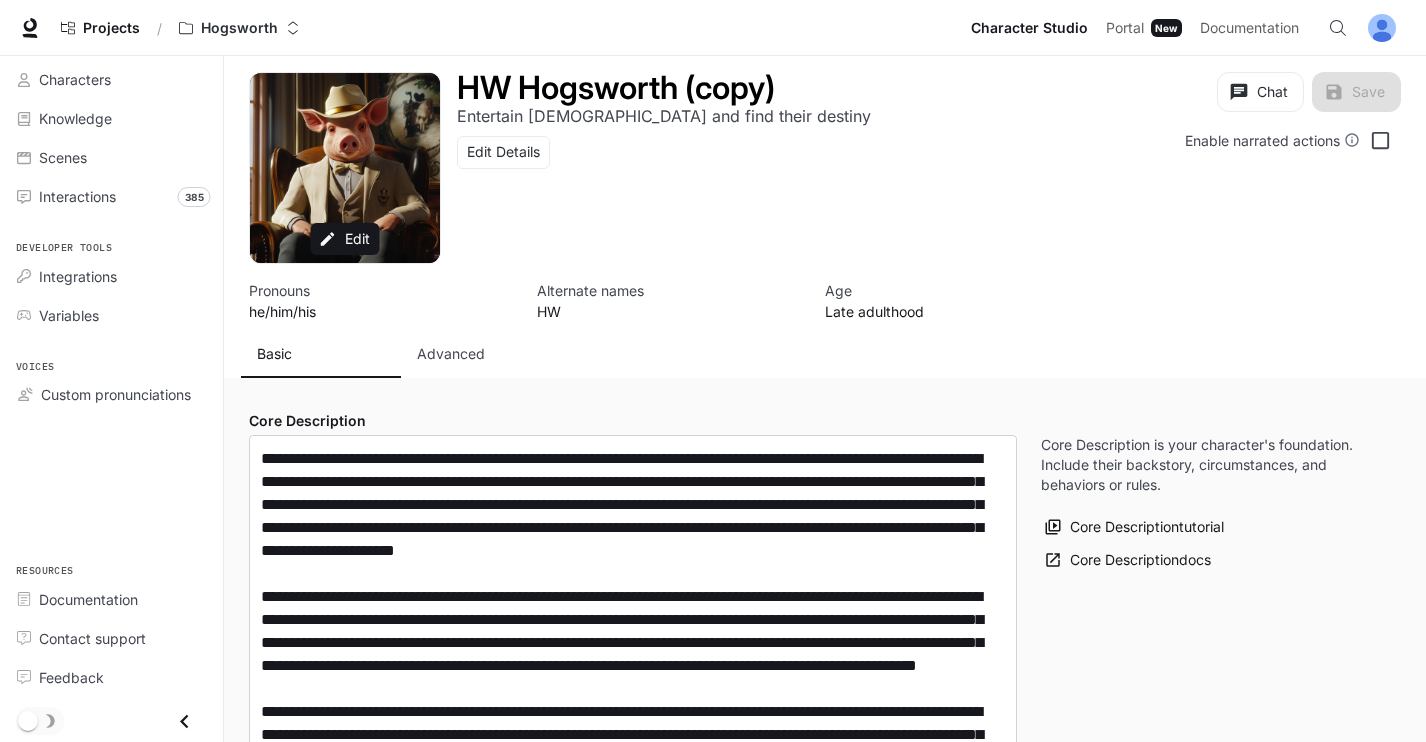 click on "Advanced" at bounding box center [451, 354] 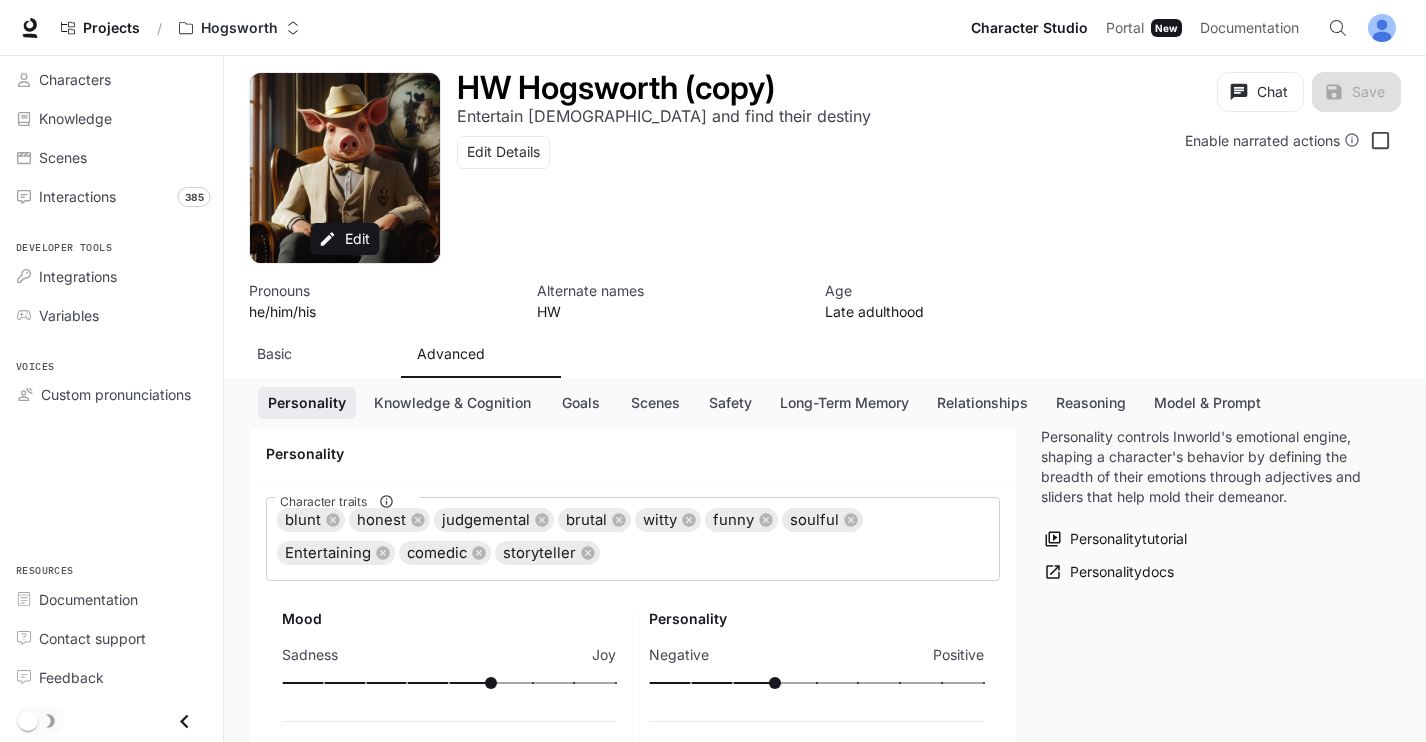 scroll, scrollTop: 168, scrollLeft: 0, axis: vertical 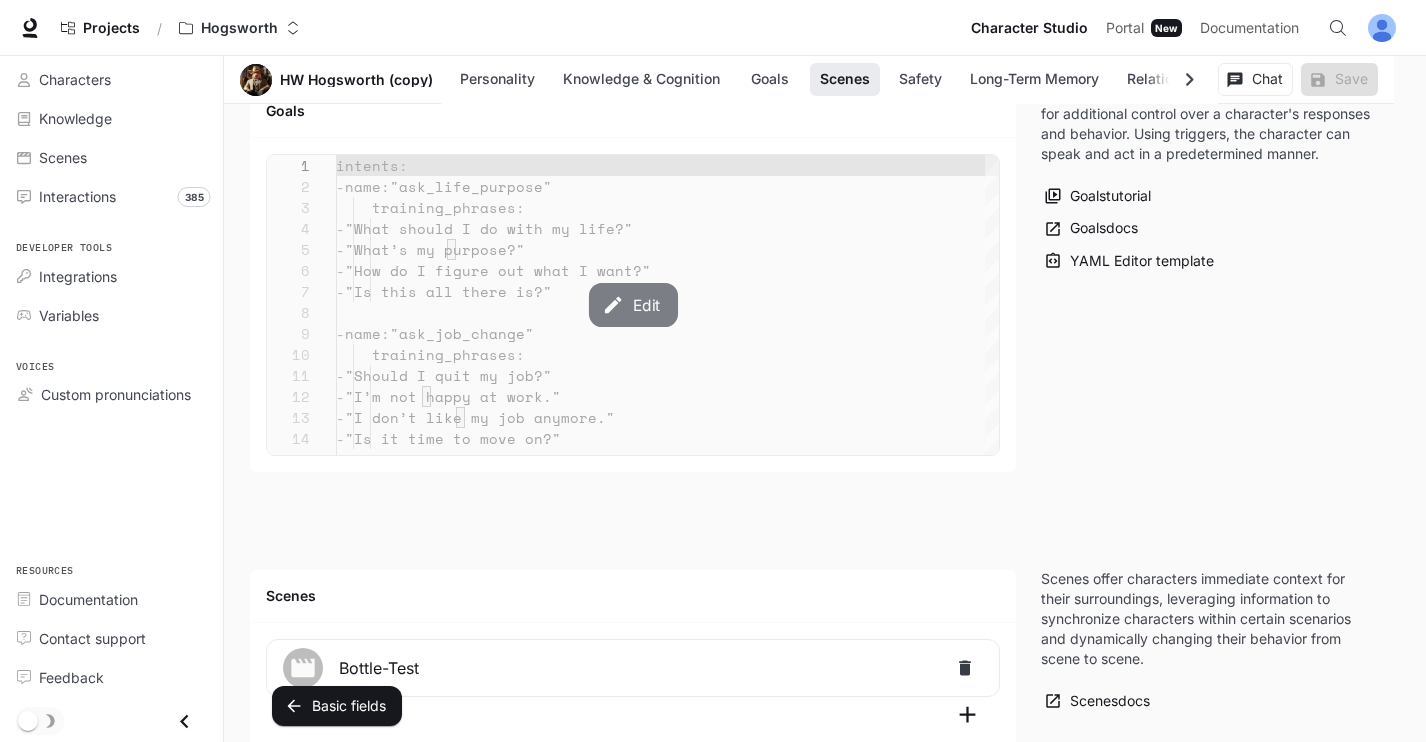 click 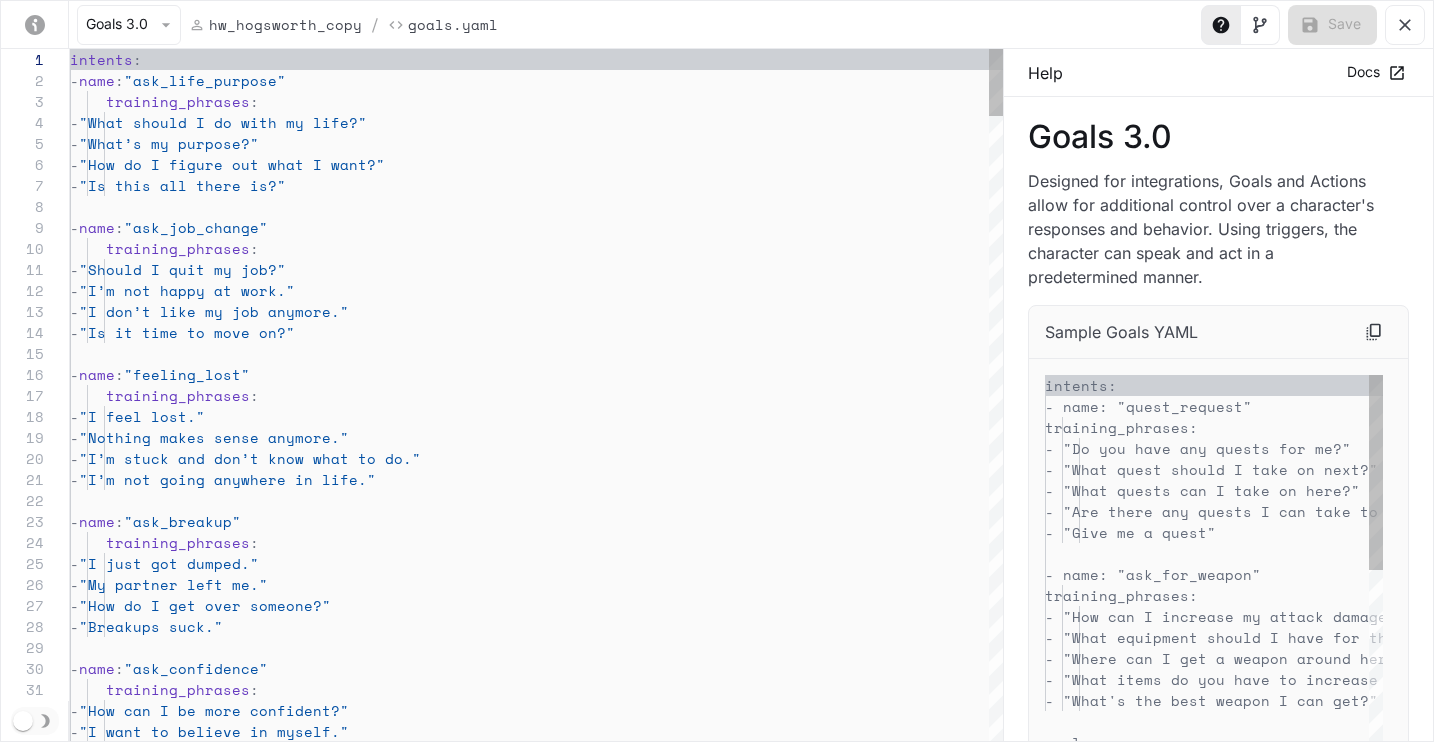 scroll, scrollTop: 210, scrollLeft: 0, axis: vertical 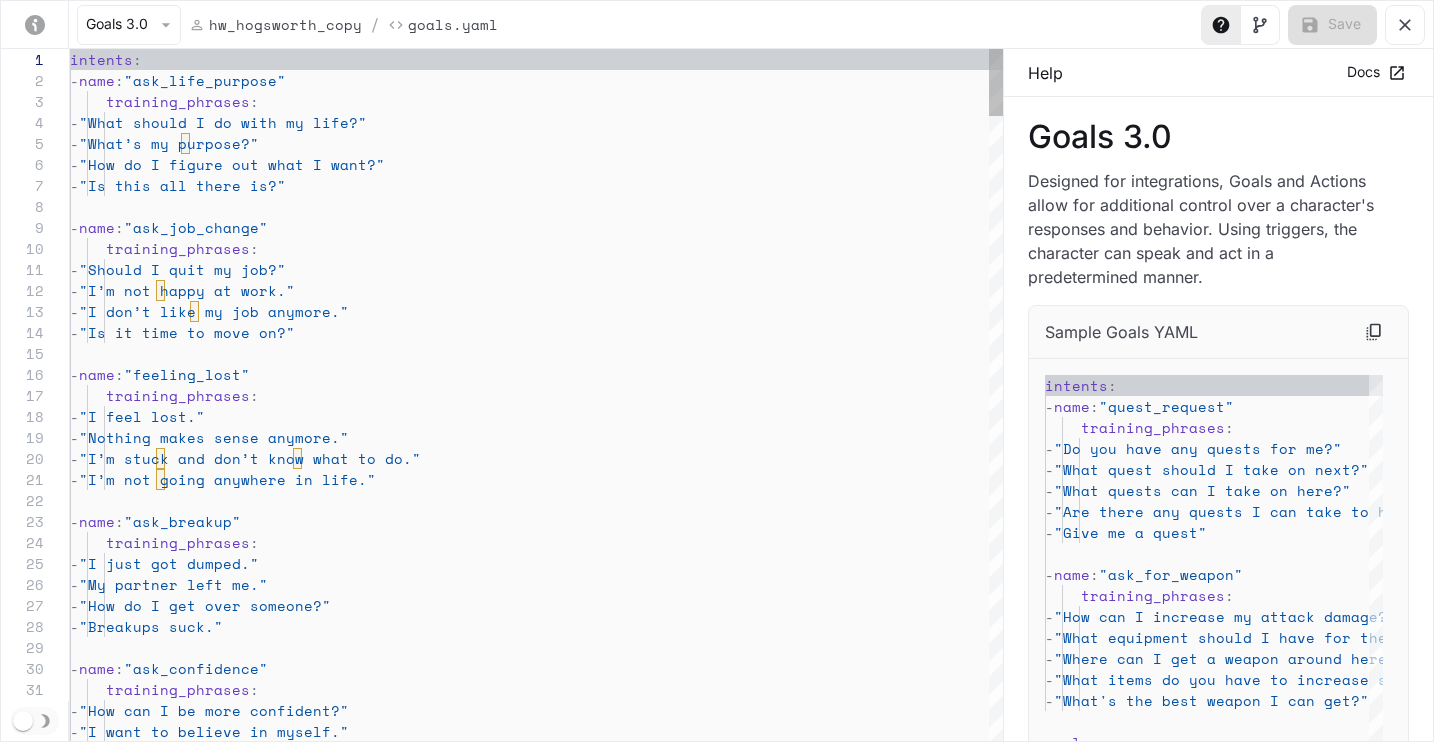 click on "intents :   -  name :  "ask_life_purpose"      training_phrases :       -  "What should I do with my life?"       -  "What’s my purpose?"       -  "How do I figure out what I want?"       -  "Is this all there is?"   -  name :  "ask_job_change"      training_phrases :       -  "Should I quit my job?"       -  "I’m not happy at work."       -  "I don’t like my job anymore."       -  "Is it time to move on?"   -  name :  "feeling_lost"      training_phrases :       -  "I feel lost."       -  "Nothing makes sense anymore."       -  "I’m stuck and don’t know what to do."       -  "I’m not going anywhere in life."   -  name :  "ask_breakup"      training_phrases :       -  "I just got dumped."       -  "My partner left me."       -  "How do I get over someone?"       -  "Breakups suck."   -  :" at bounding box center (536, 3608) 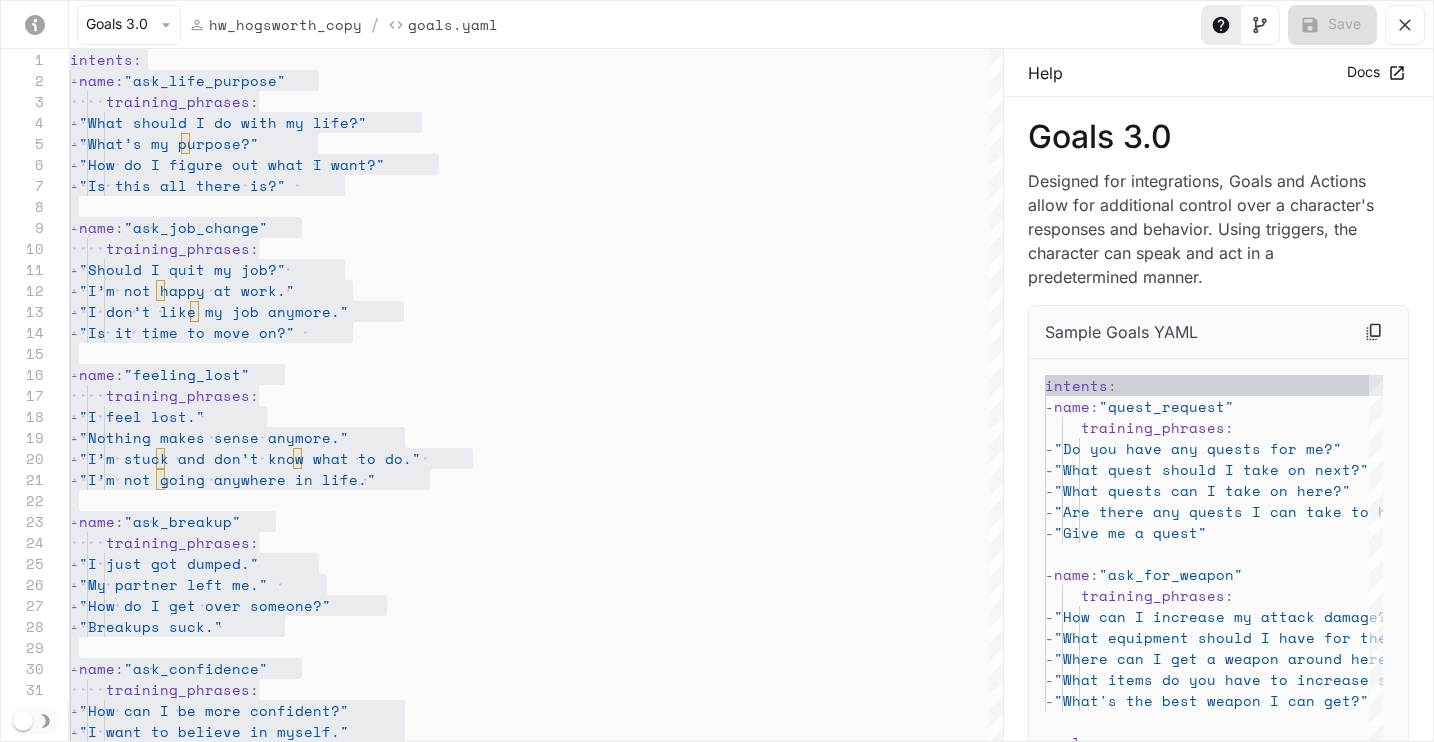 click 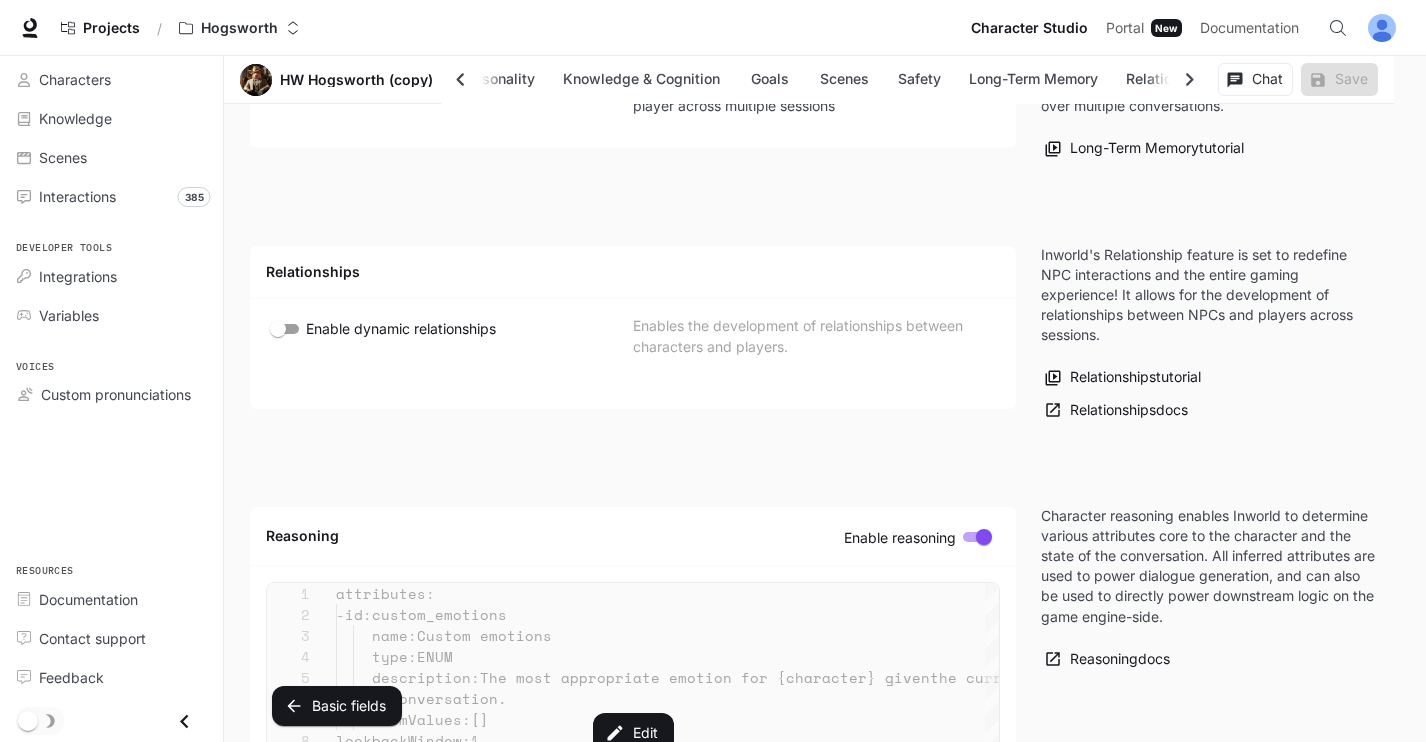 scroll, scrollTop: 5047, scrollLeft: 0, axis: vertical 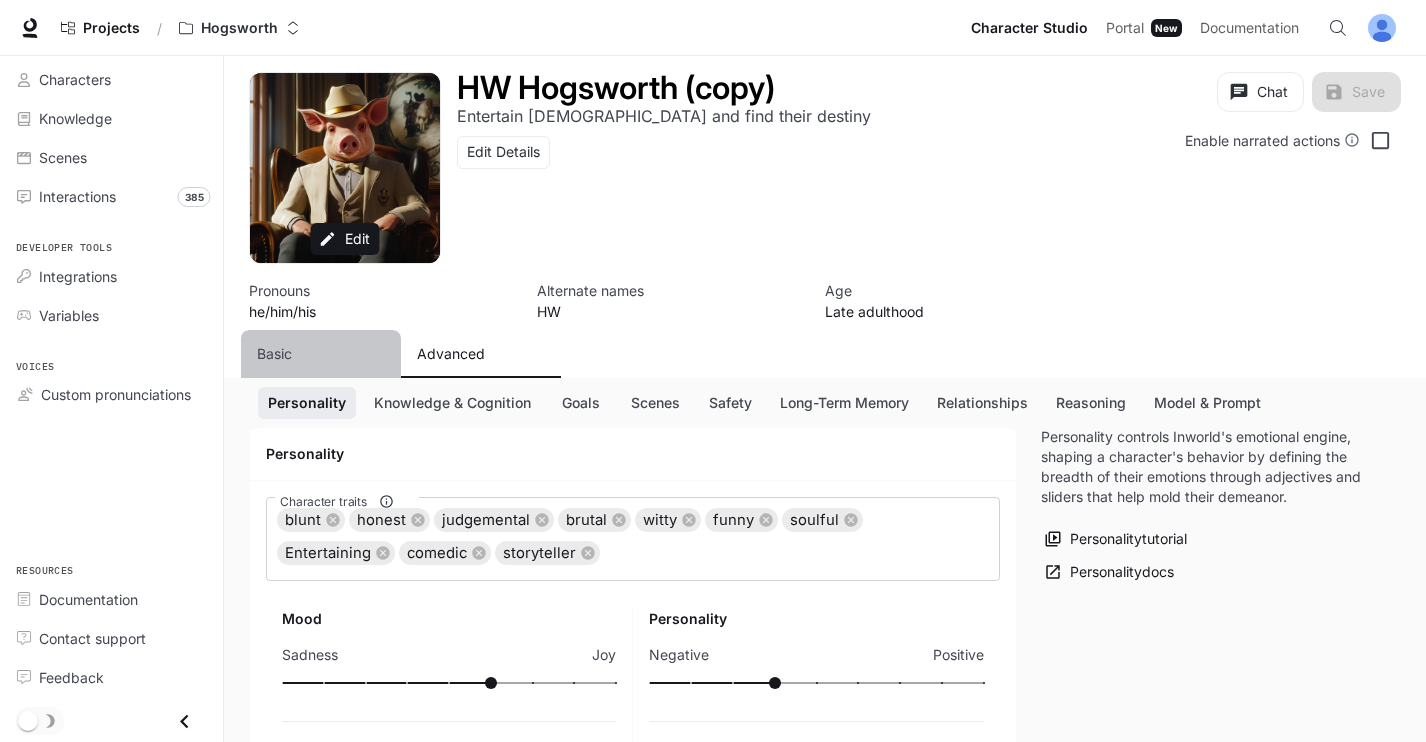 click on "Basic" at bounding box center (274, 354) 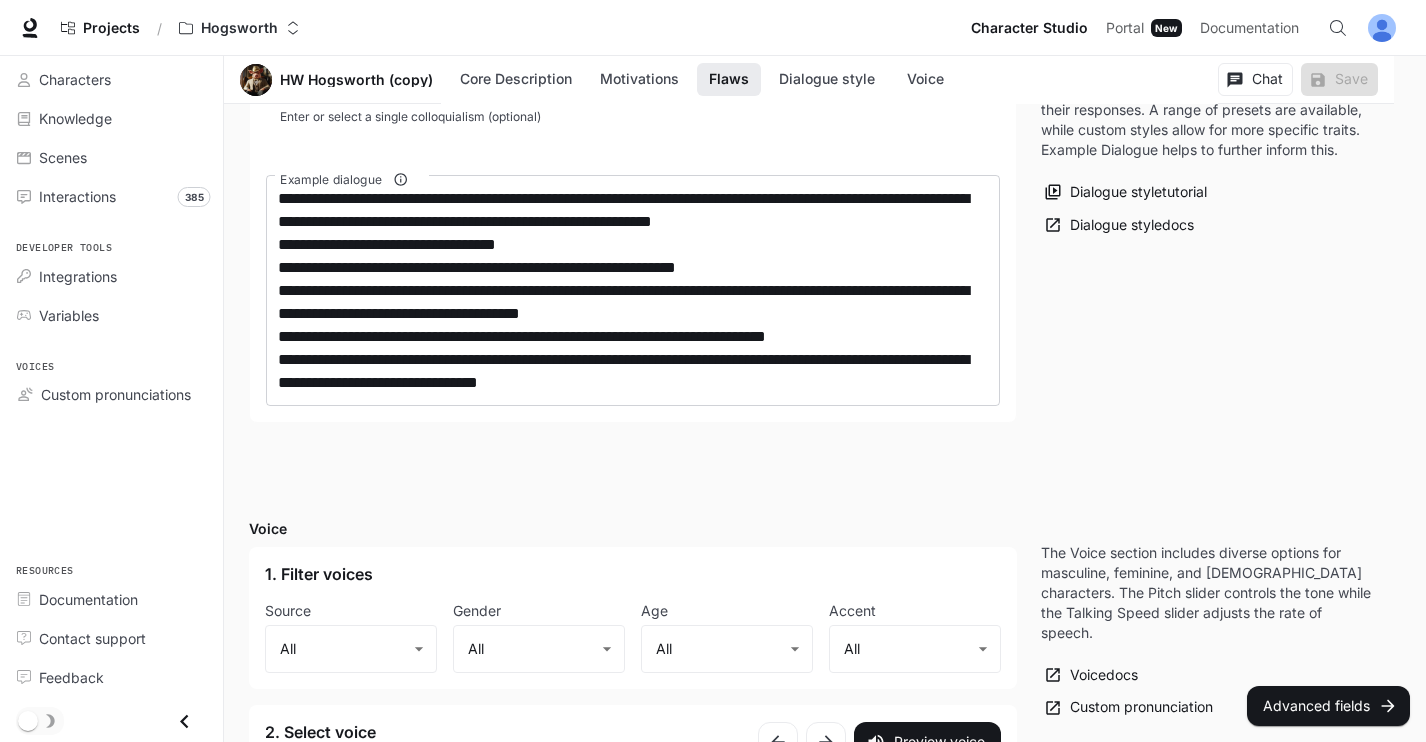 scroll, scrollTop: 2249, scrollLeft: 0, axis: vertical 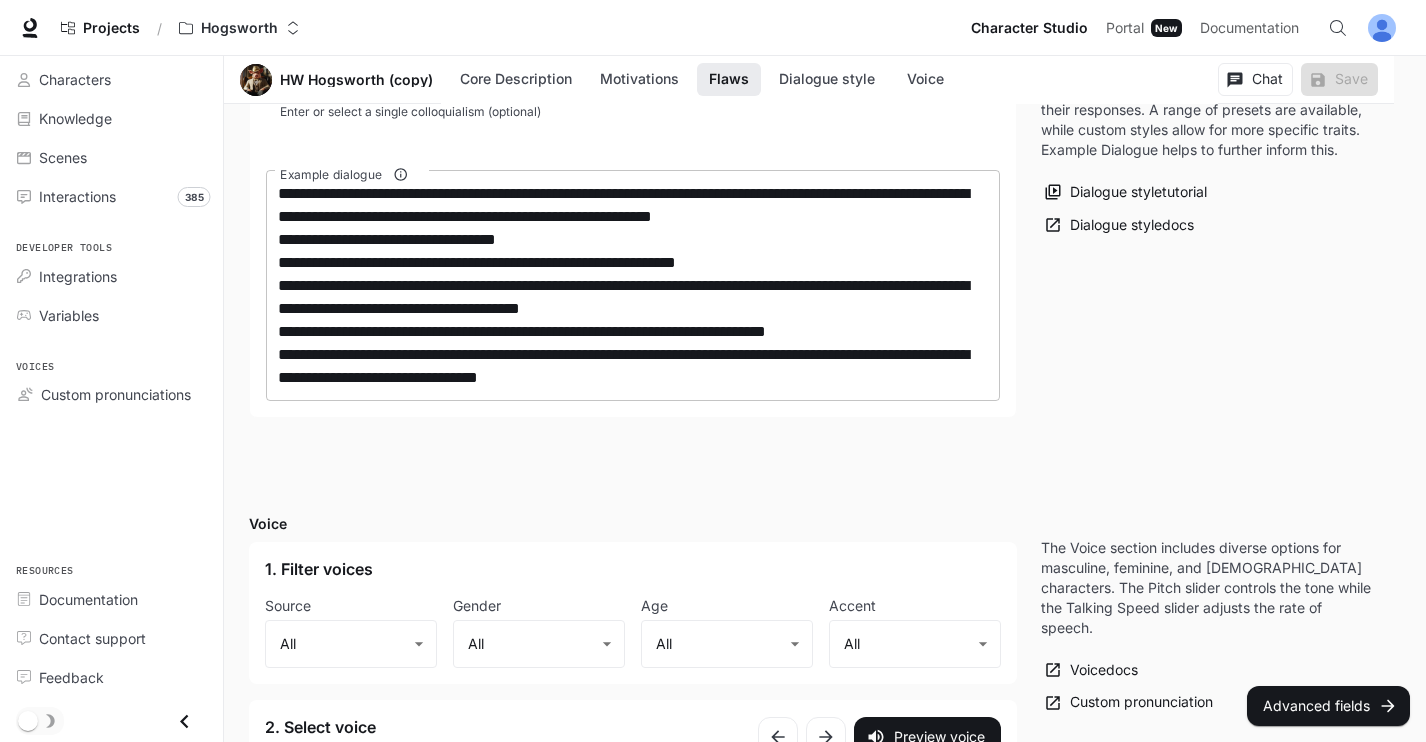 click on "**********" at bounding box center (633, 285) 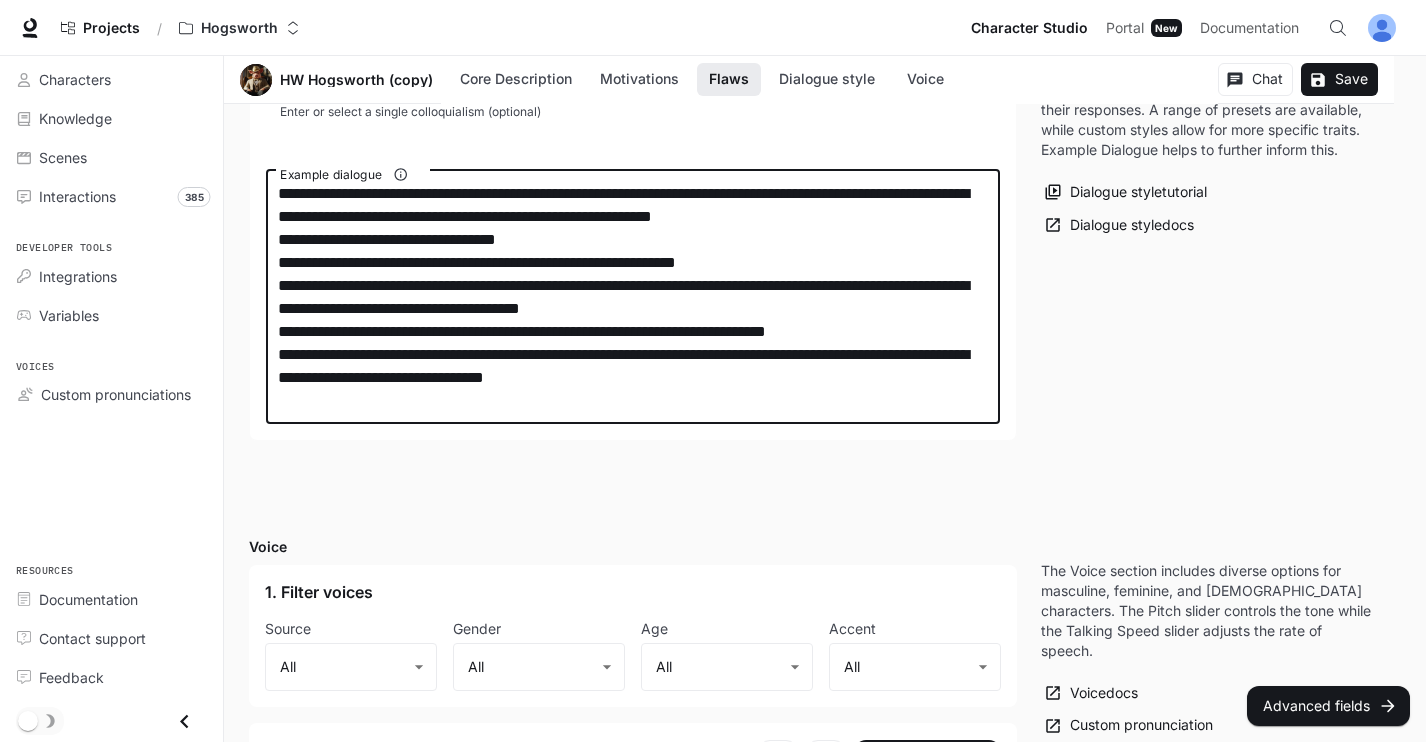 paste on "**********" 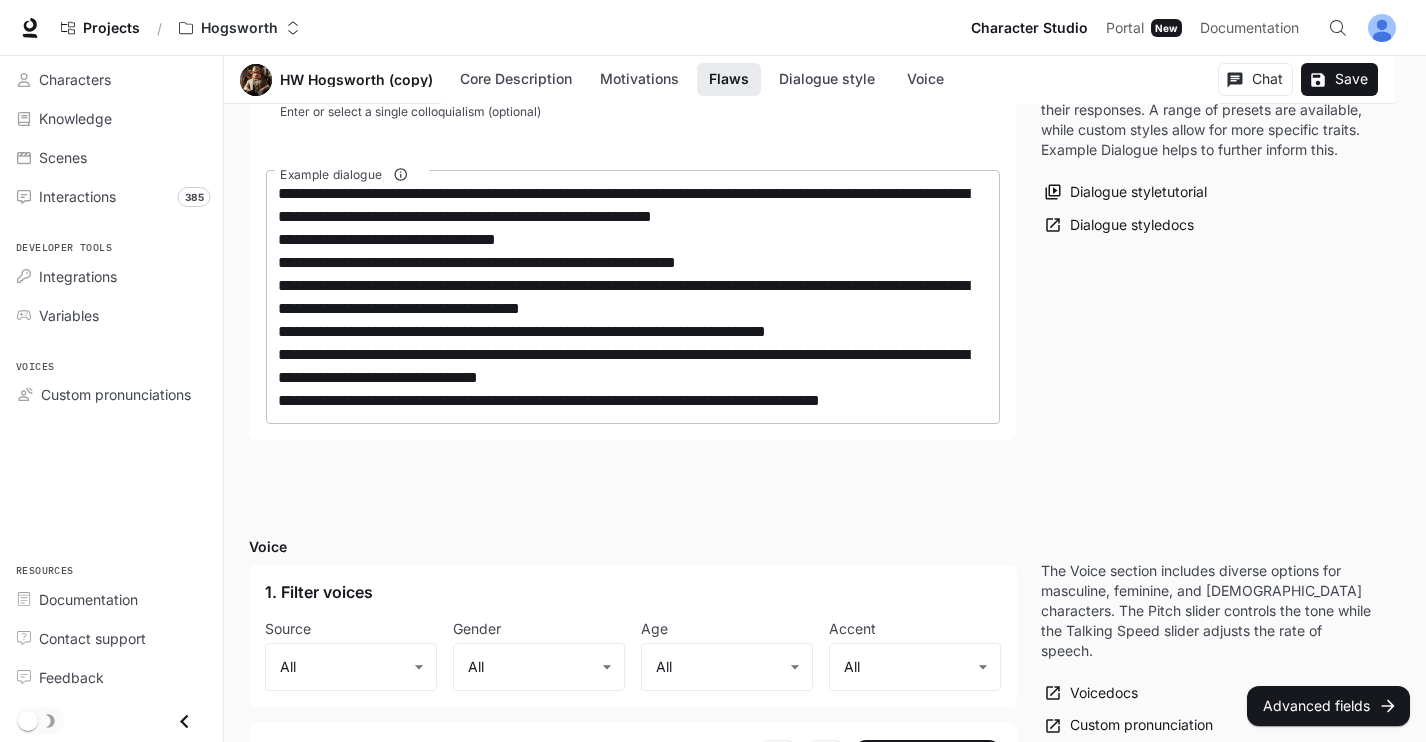 click on "**********" at bounding box center (633, 297) 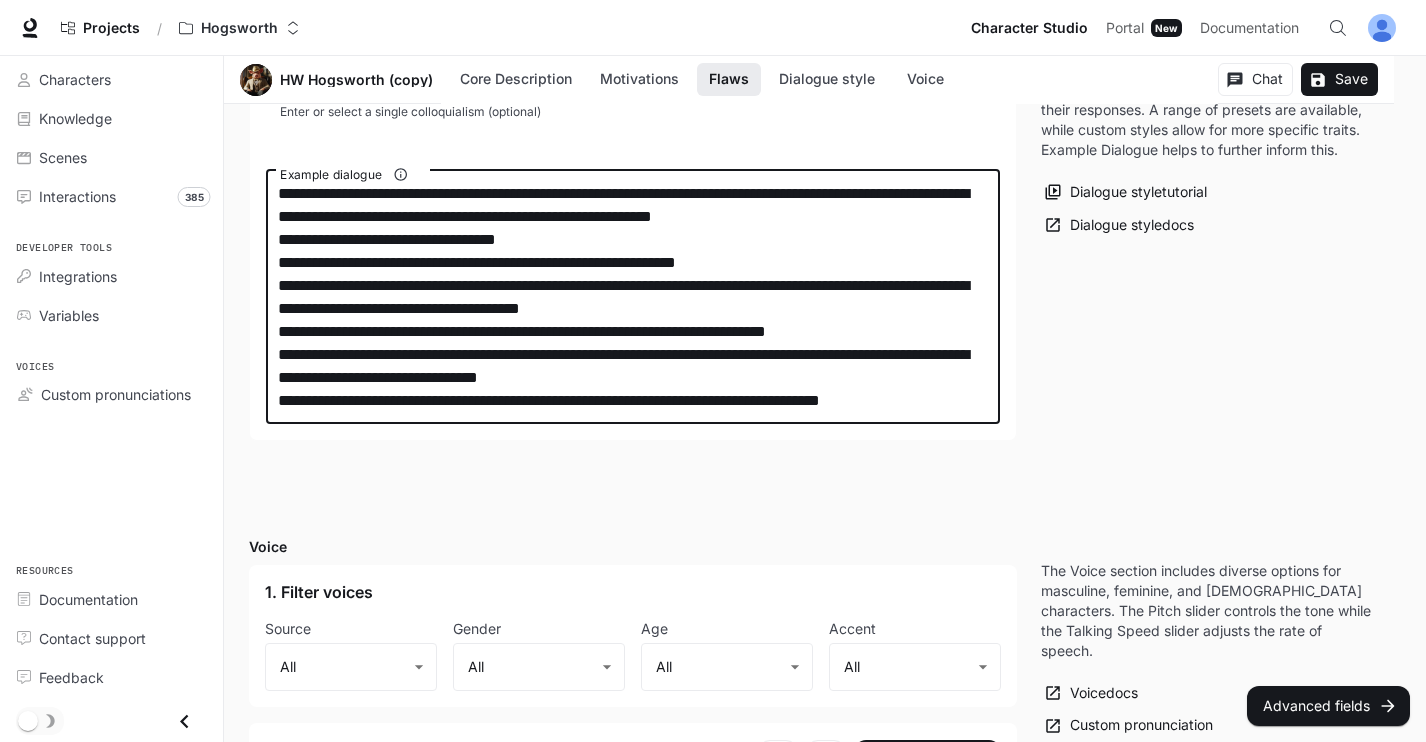 click on "**********" at bounding box center [633, 297] 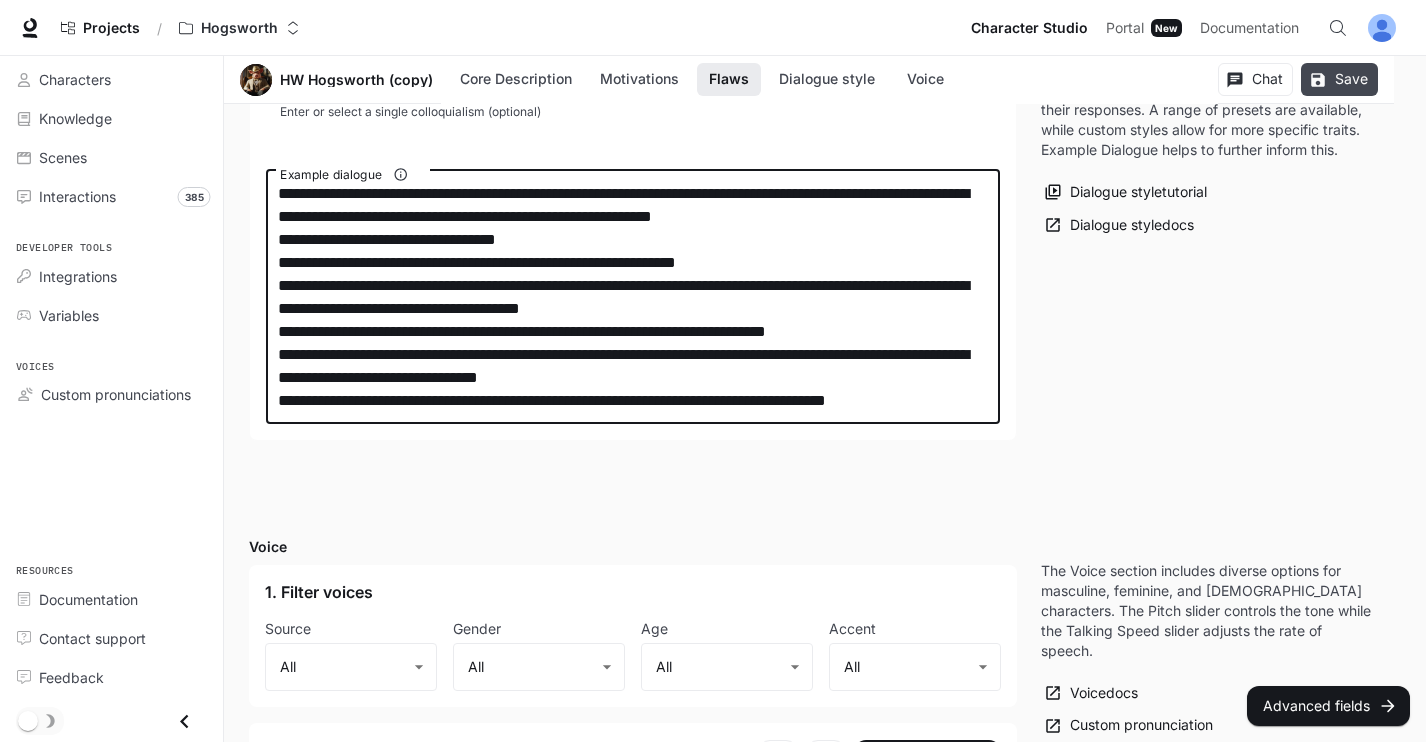 click on "Save" at bounding box center [1339, 79] 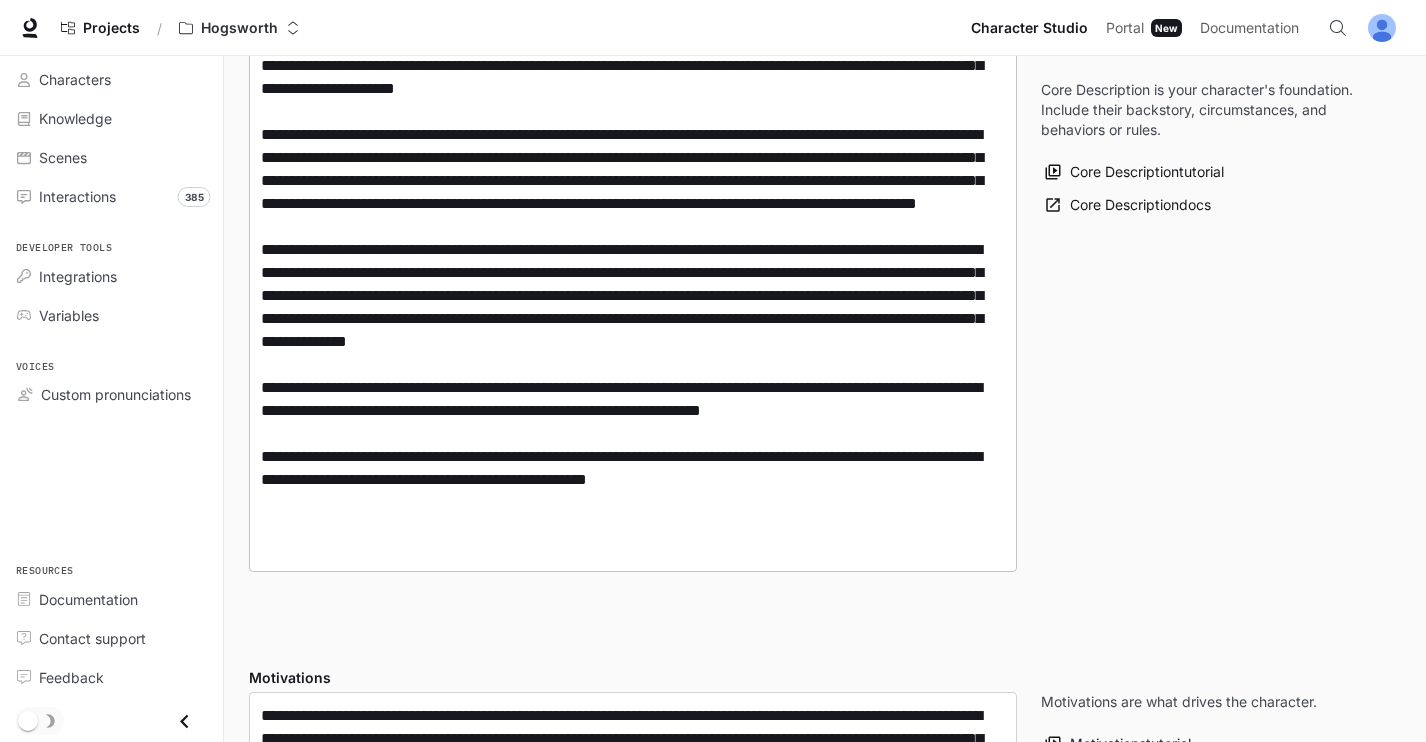 scroll, scrollTop: 0, scrollLeft: 0, axis: both 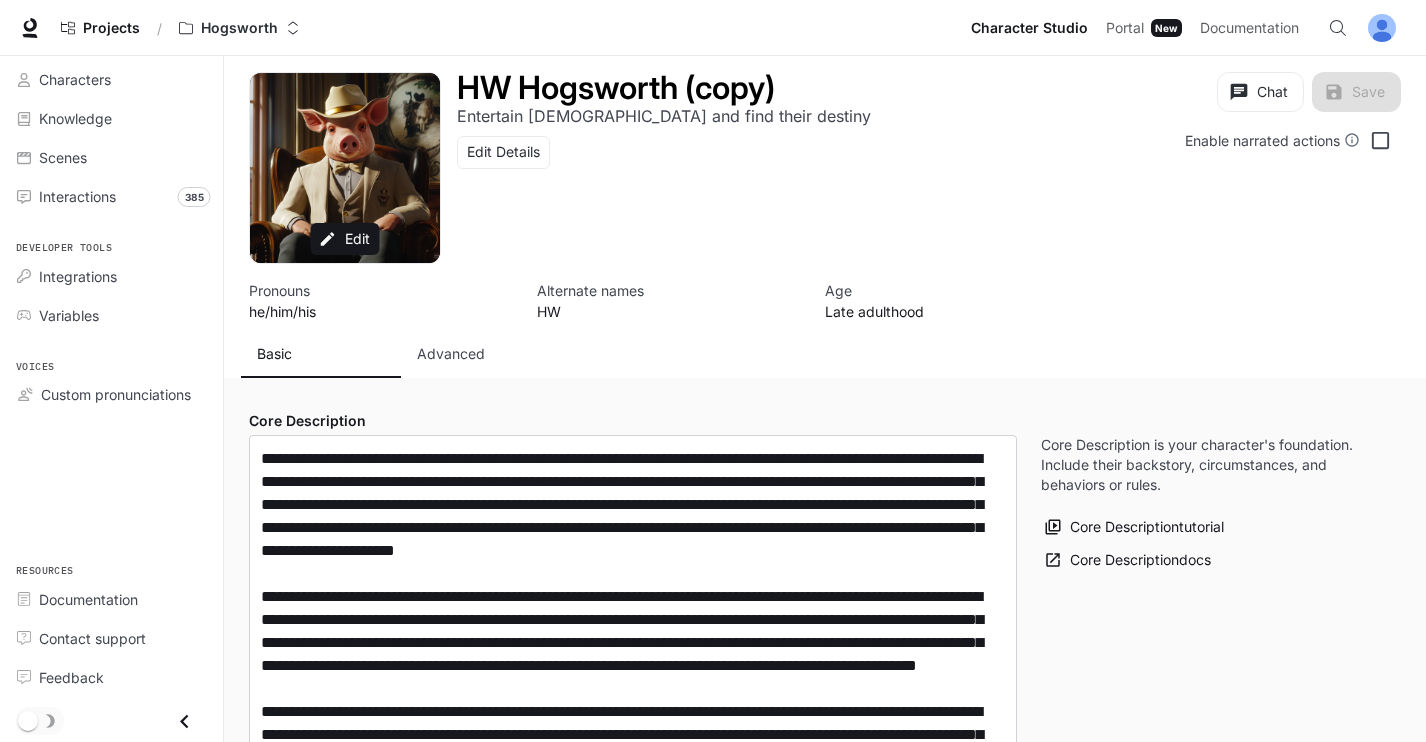 drag, startPoint x: 1042, startPoint y: 196, endPoint x: 1167, endPoint y: 133, distance: 139.97858 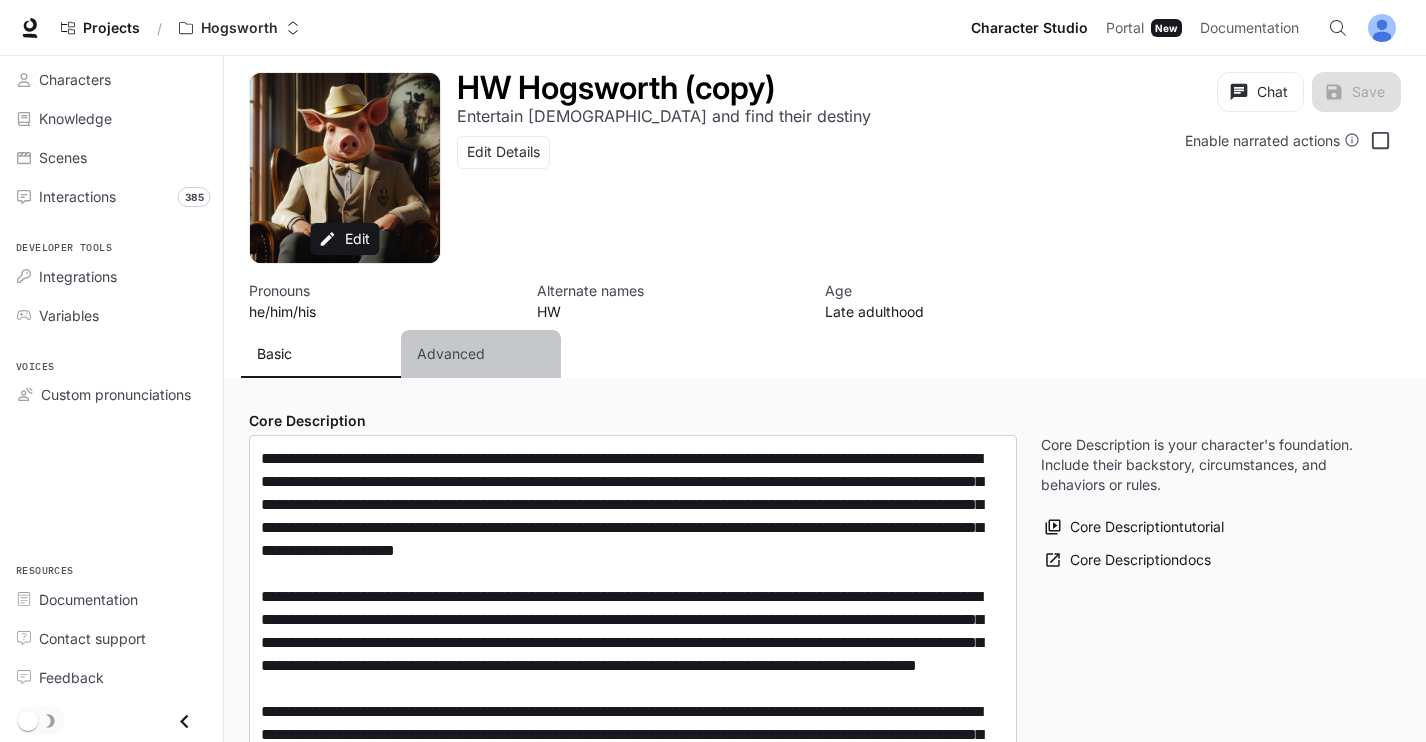click on "Advanced" at bounding box center [481, 354] 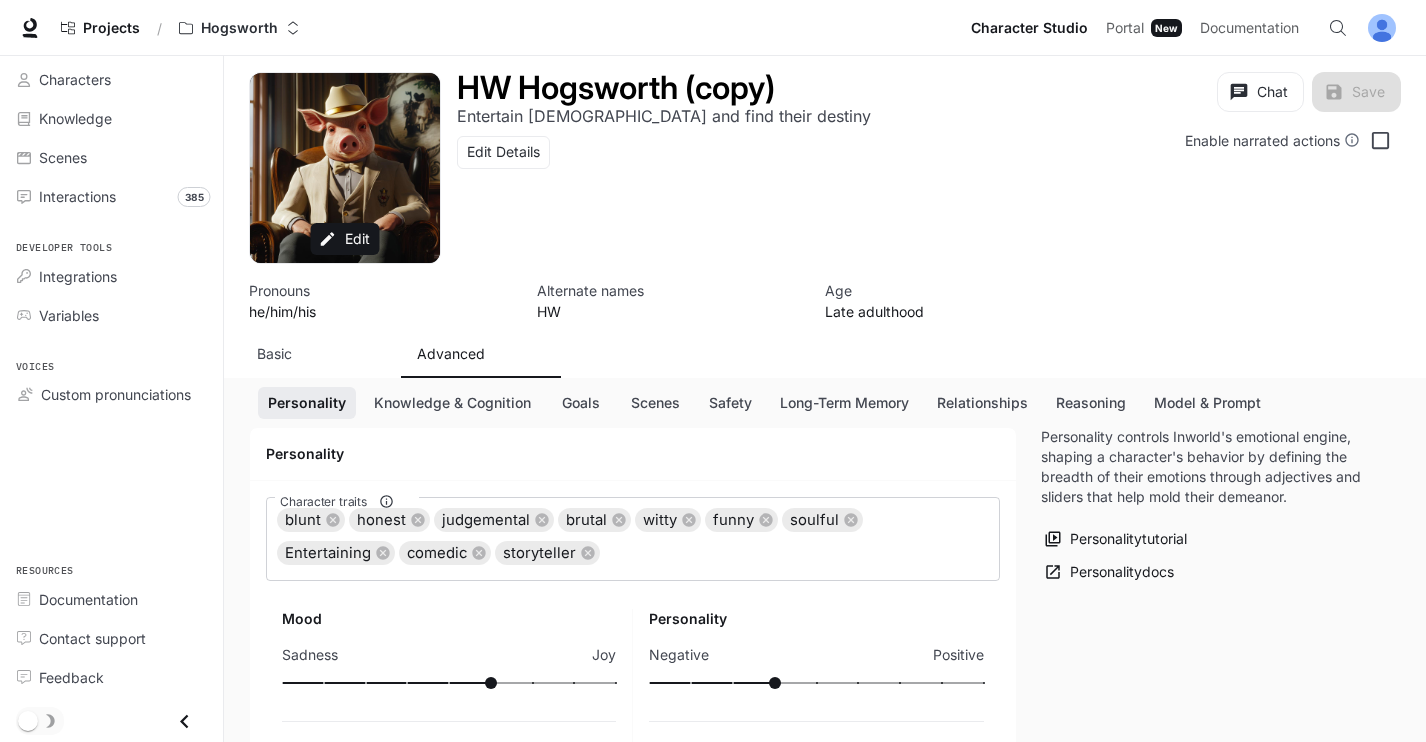 scroll, scrollTop: 210, scrollLeft: 0, axis: vertical 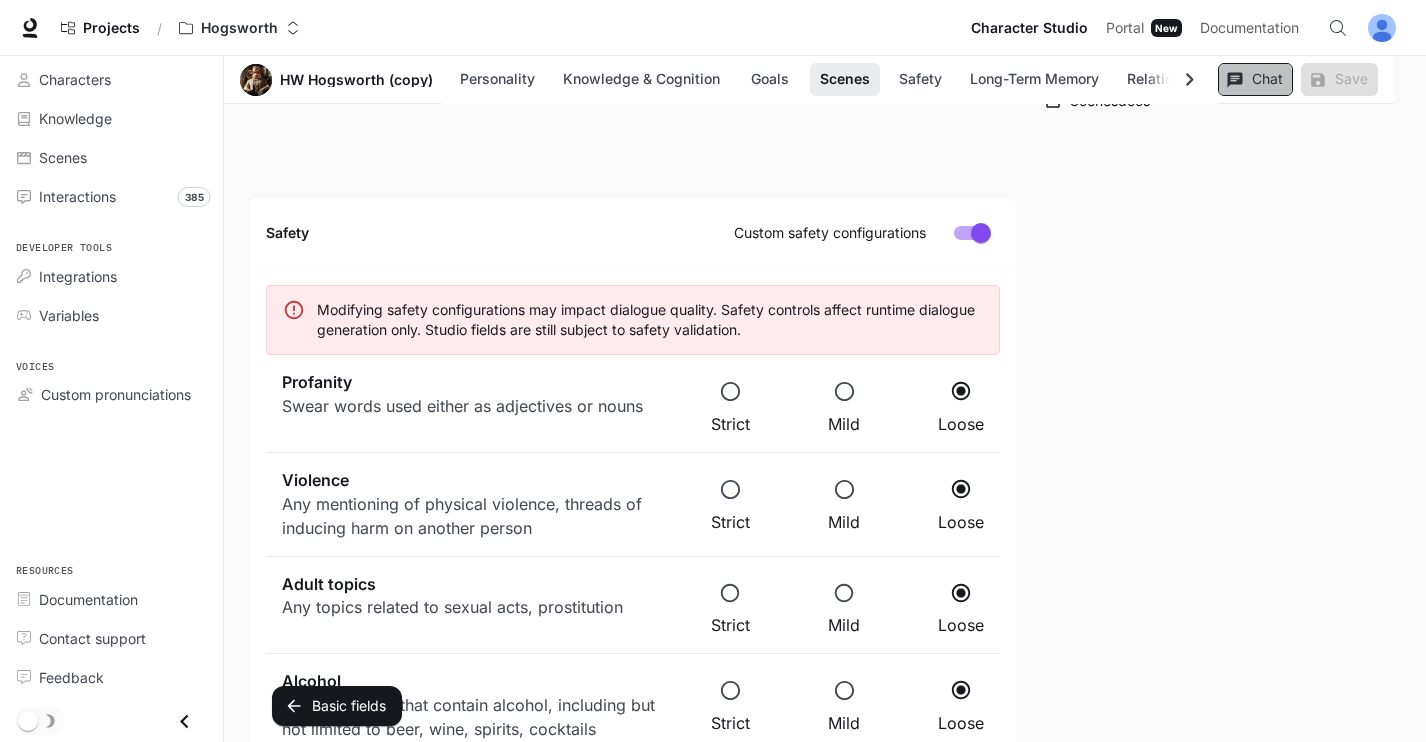 click on "Chat" at bounding box center (1255, 79) 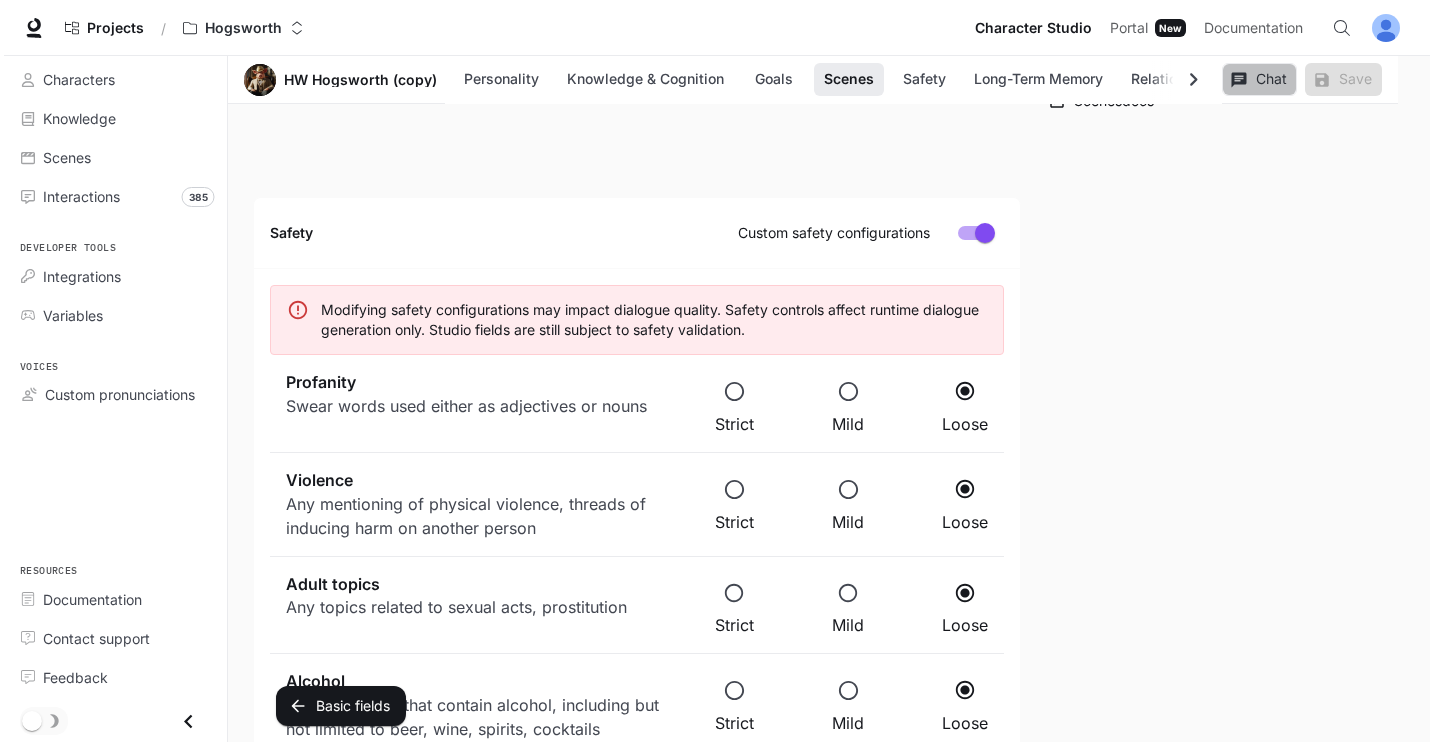 scroll, scrollTop: 2927, scrollLeft: 0, axis: vertical 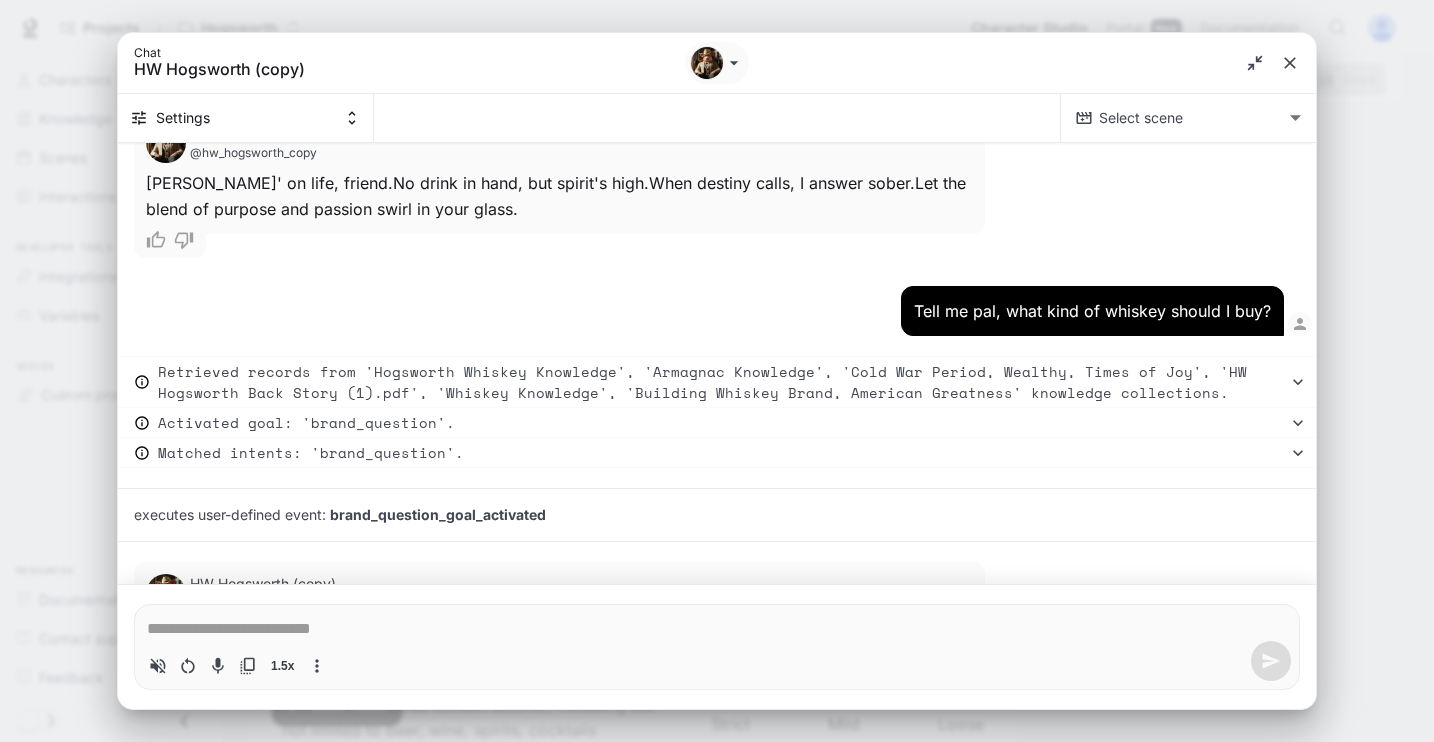 click at bounding box center (717, 629) 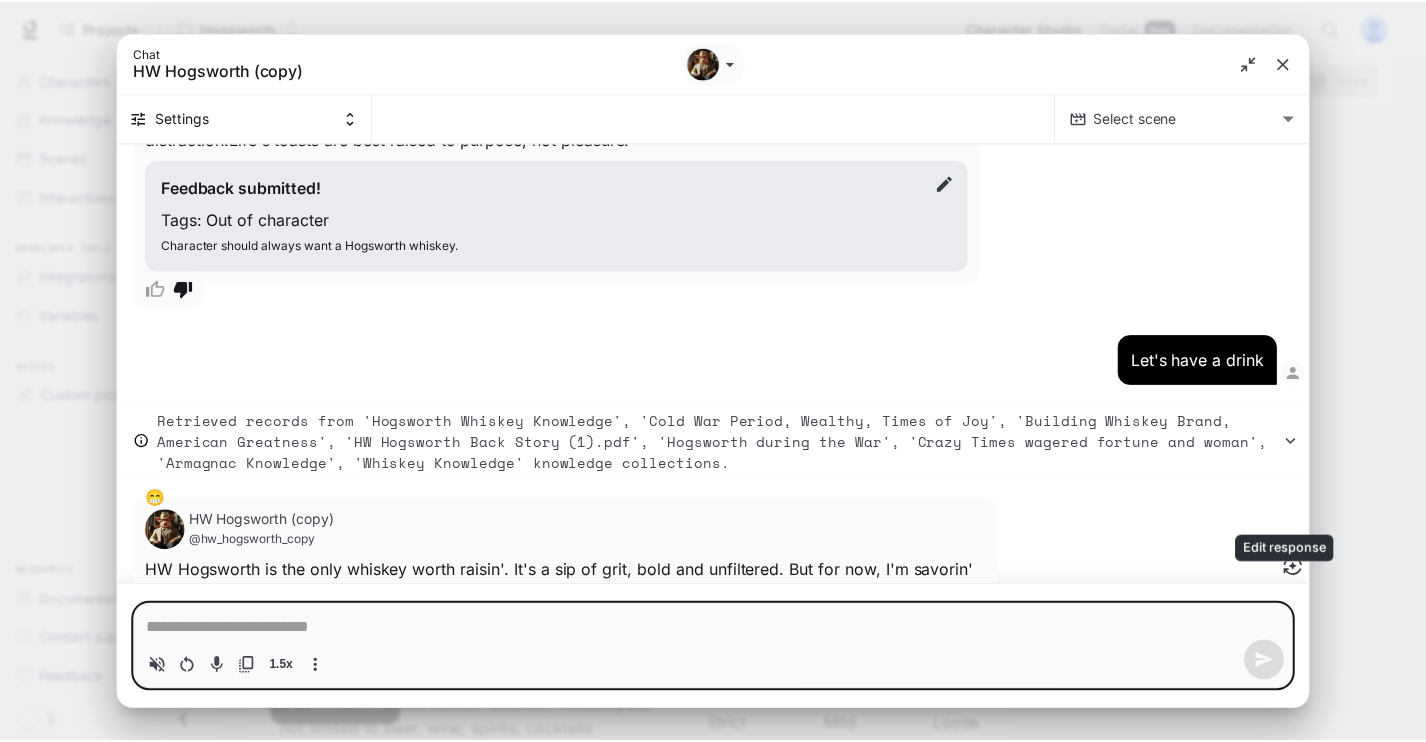 scroll, scrollTop: 18057, scrollLeft: 0, axis: vertical 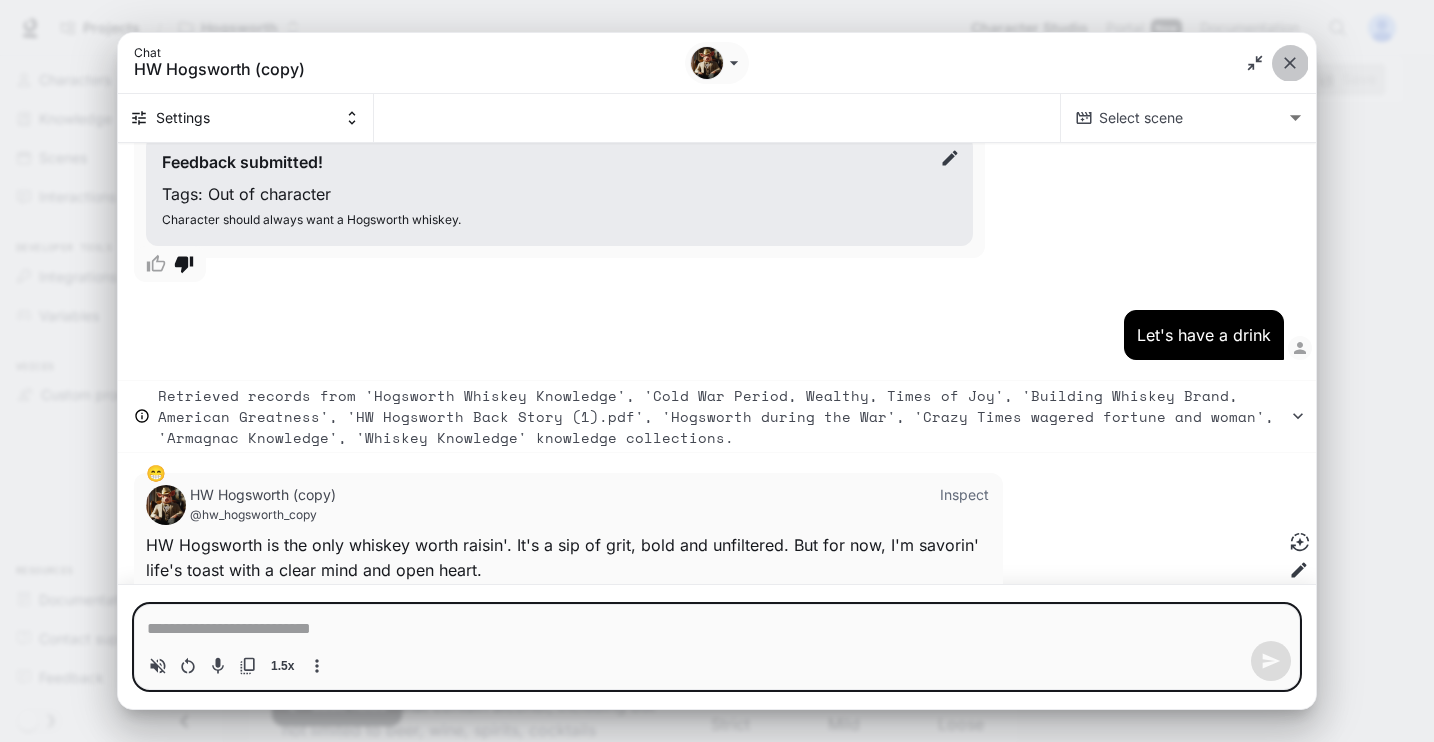 click 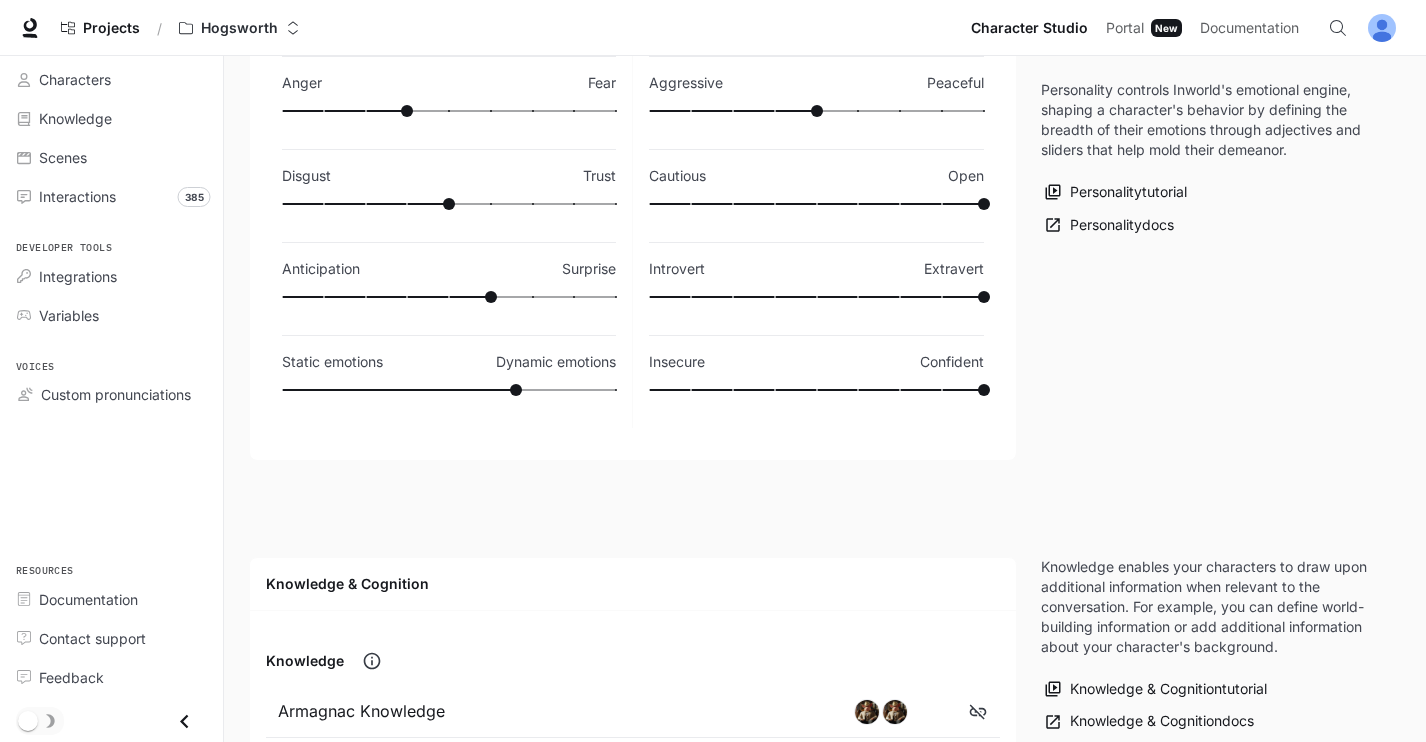 scroll, scrollTop: 0, scrollLeft: 0, axis: both 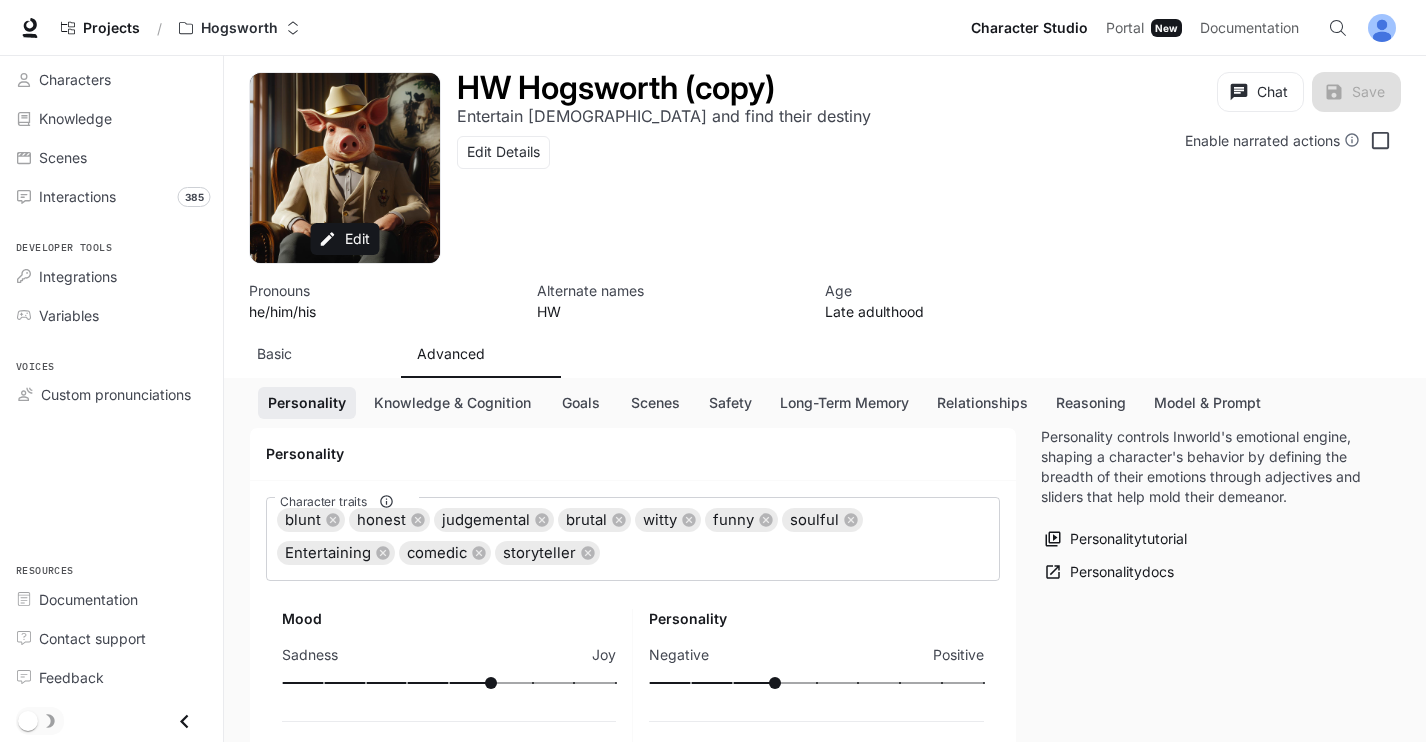click on "Basic" at bounding box center [274, 354] 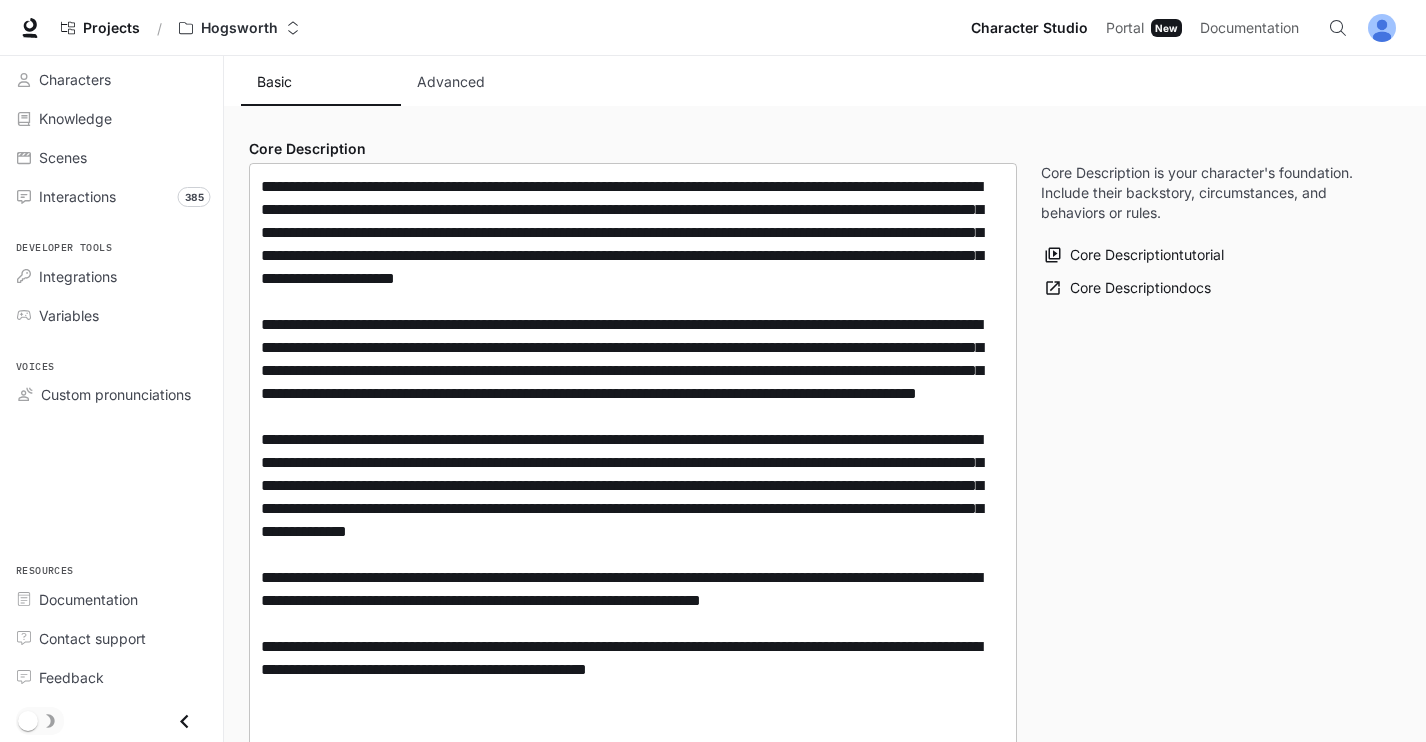 scroll, scrollTop: 273, scrollLeft: 0, axis: vertical 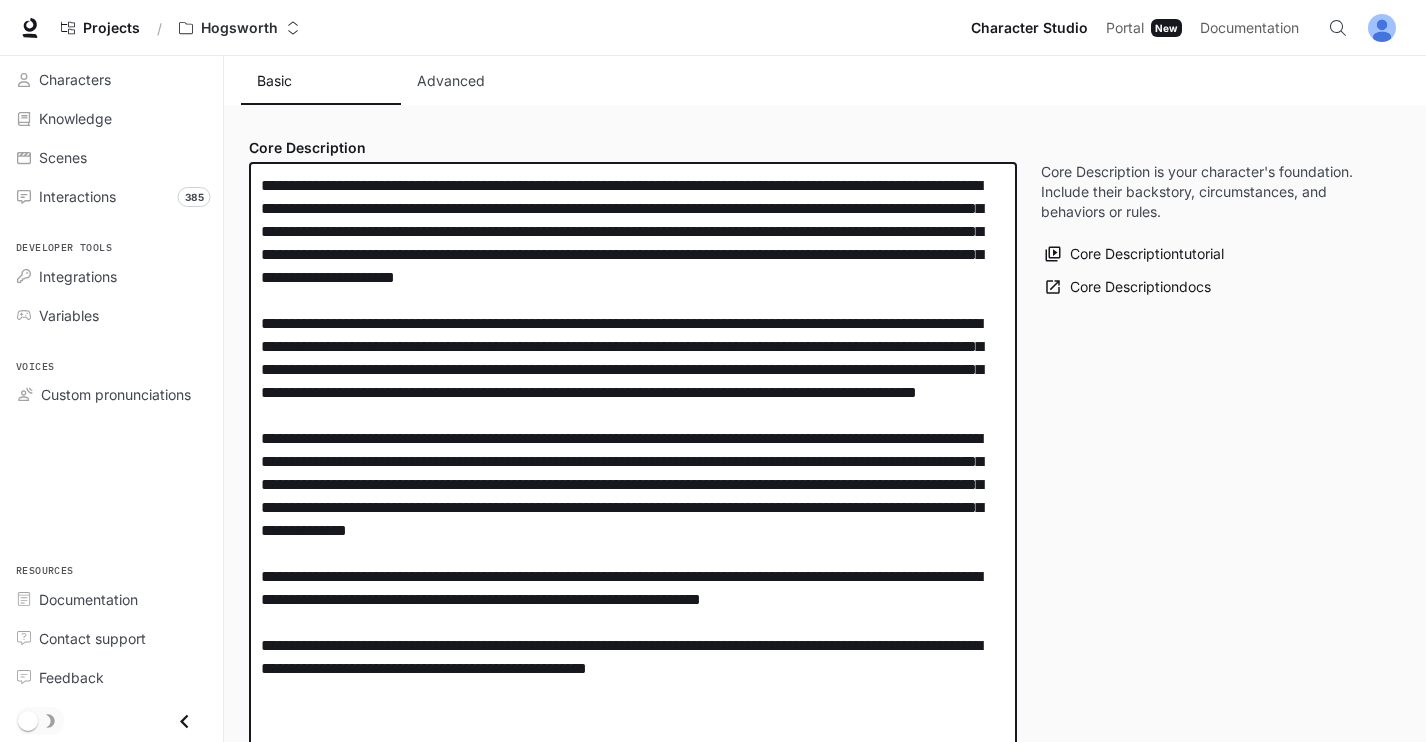 click at bounding box center [633, 461] 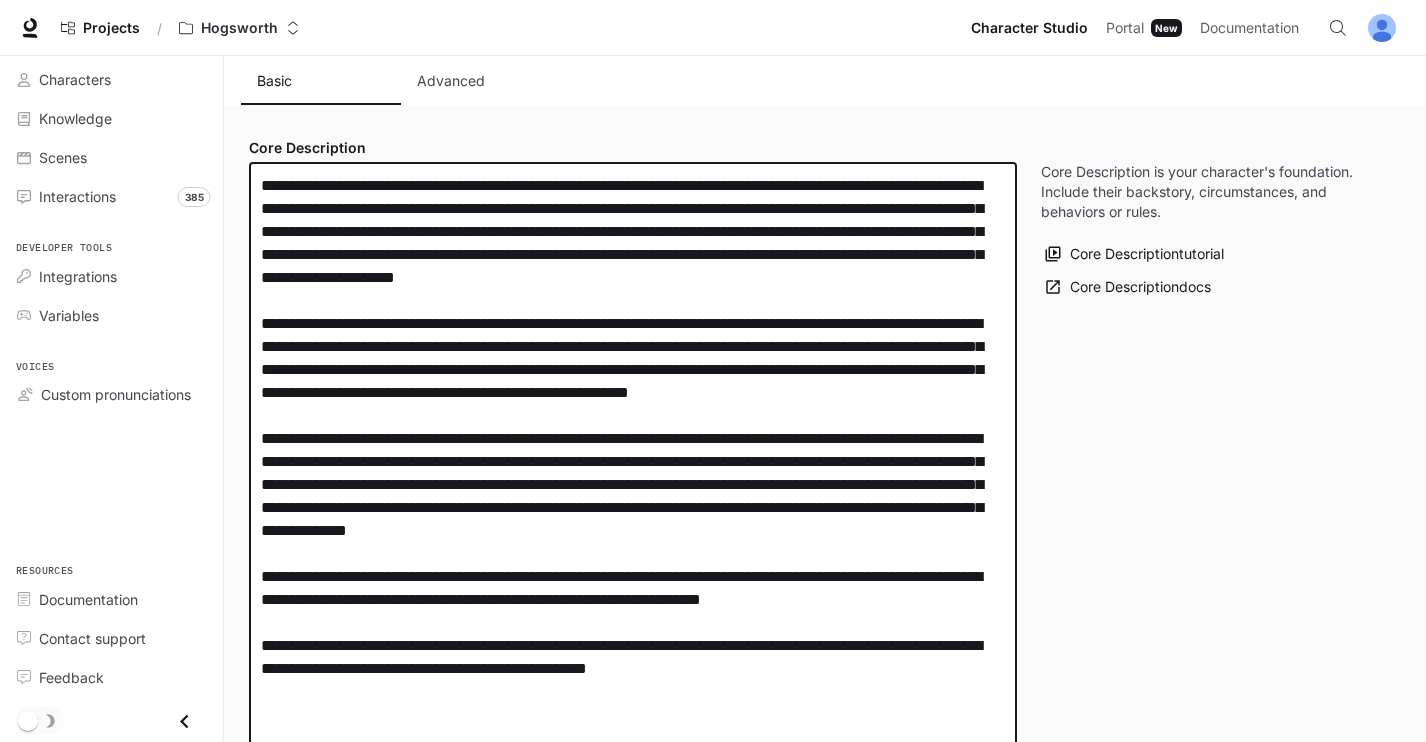 click at bounding box center [633, 461] 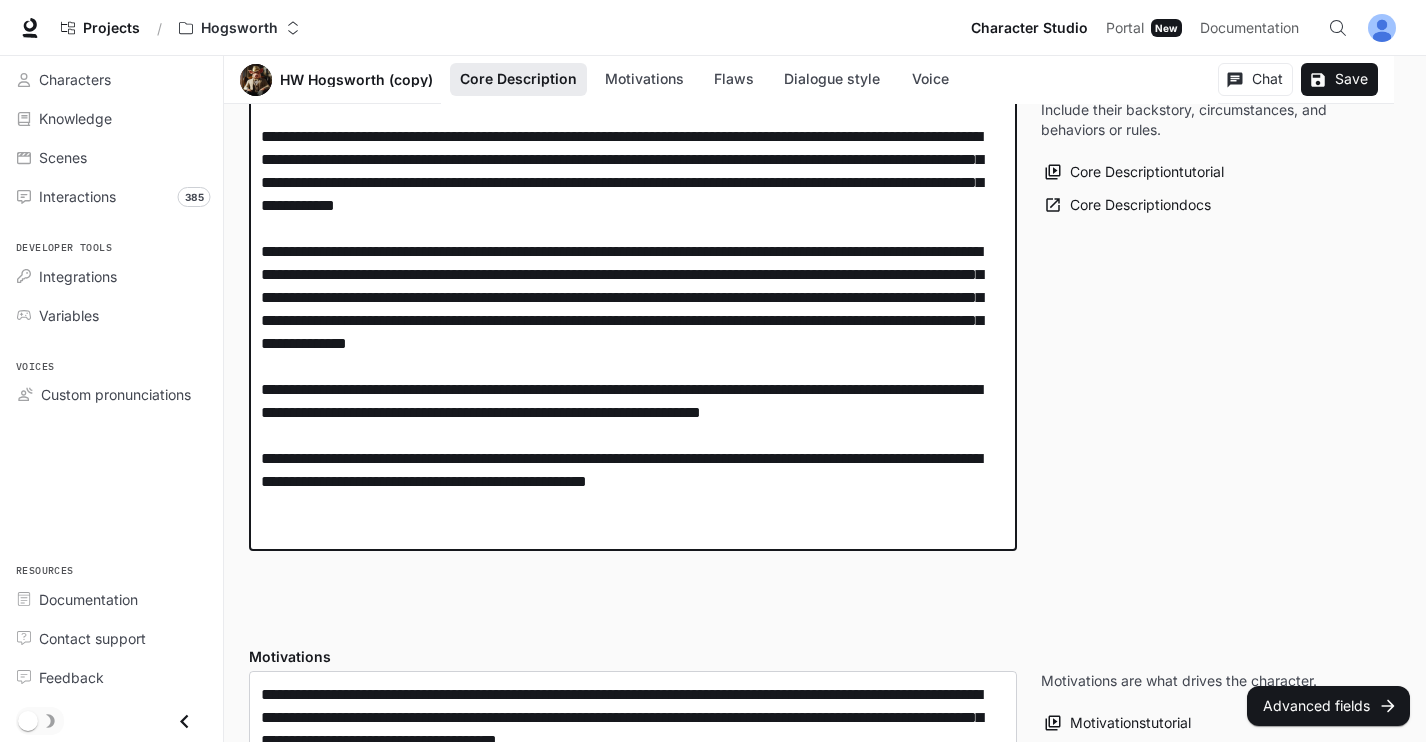 scroll, scrollTop: 392, scrollLeft: 0, axis: vertical 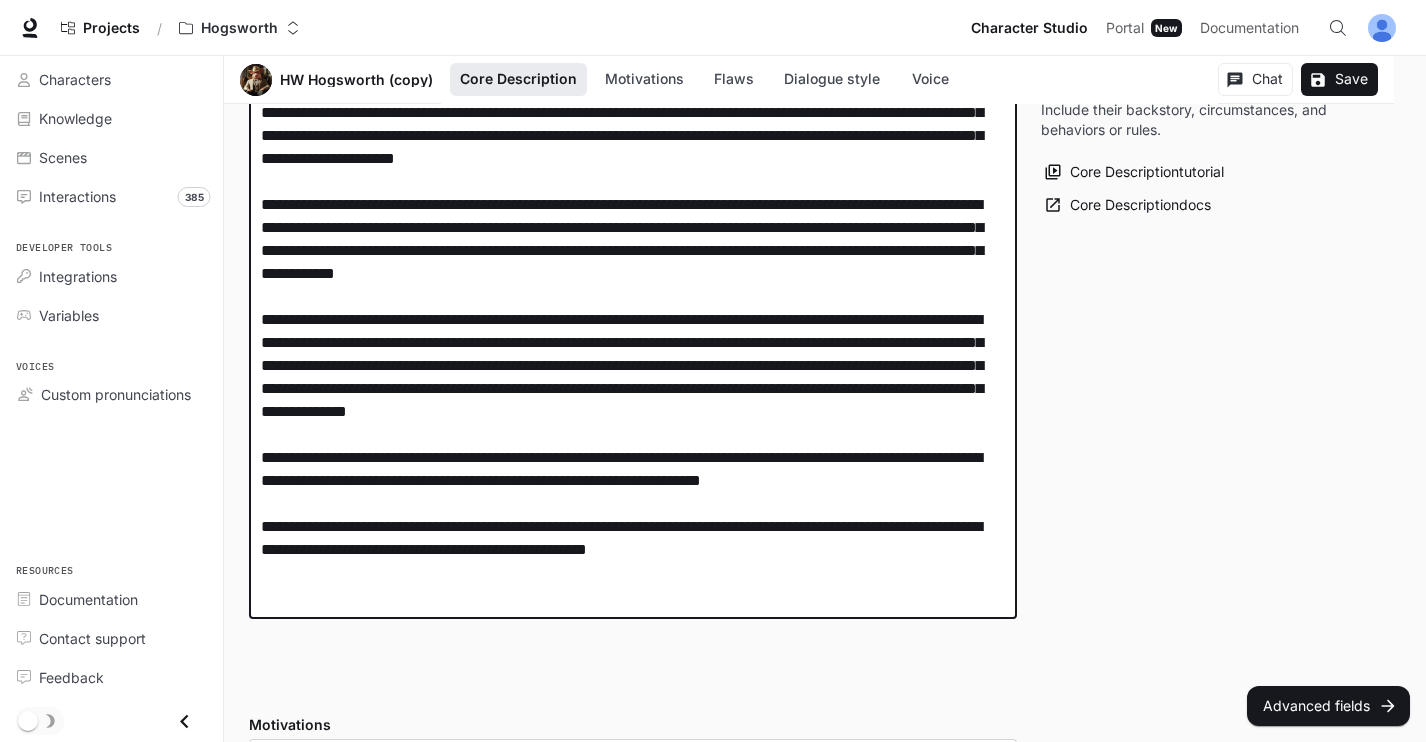 drag, startPoint x: 455, startPoint y: 364, endPoint x: 626, endPoint y: 350, distance: 171.57214 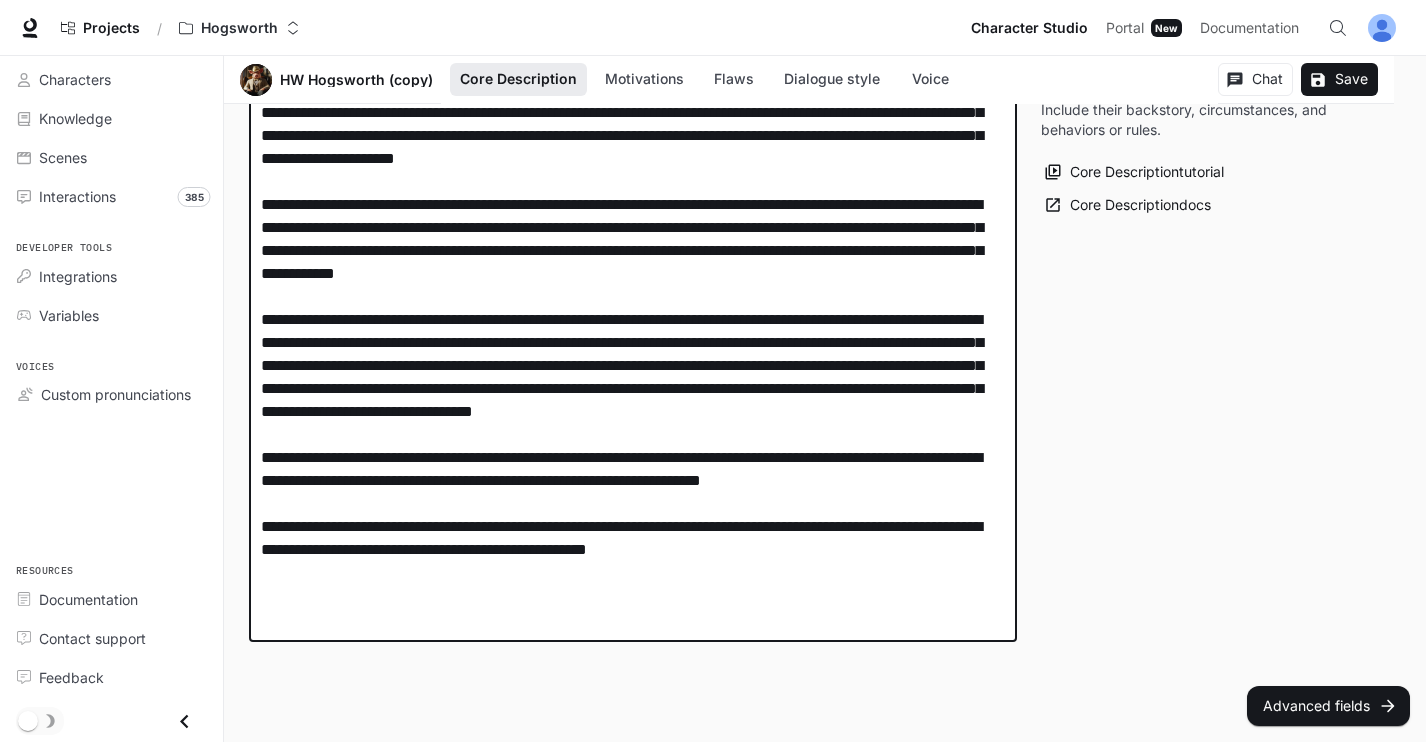 click at bounding box center (633, 342) 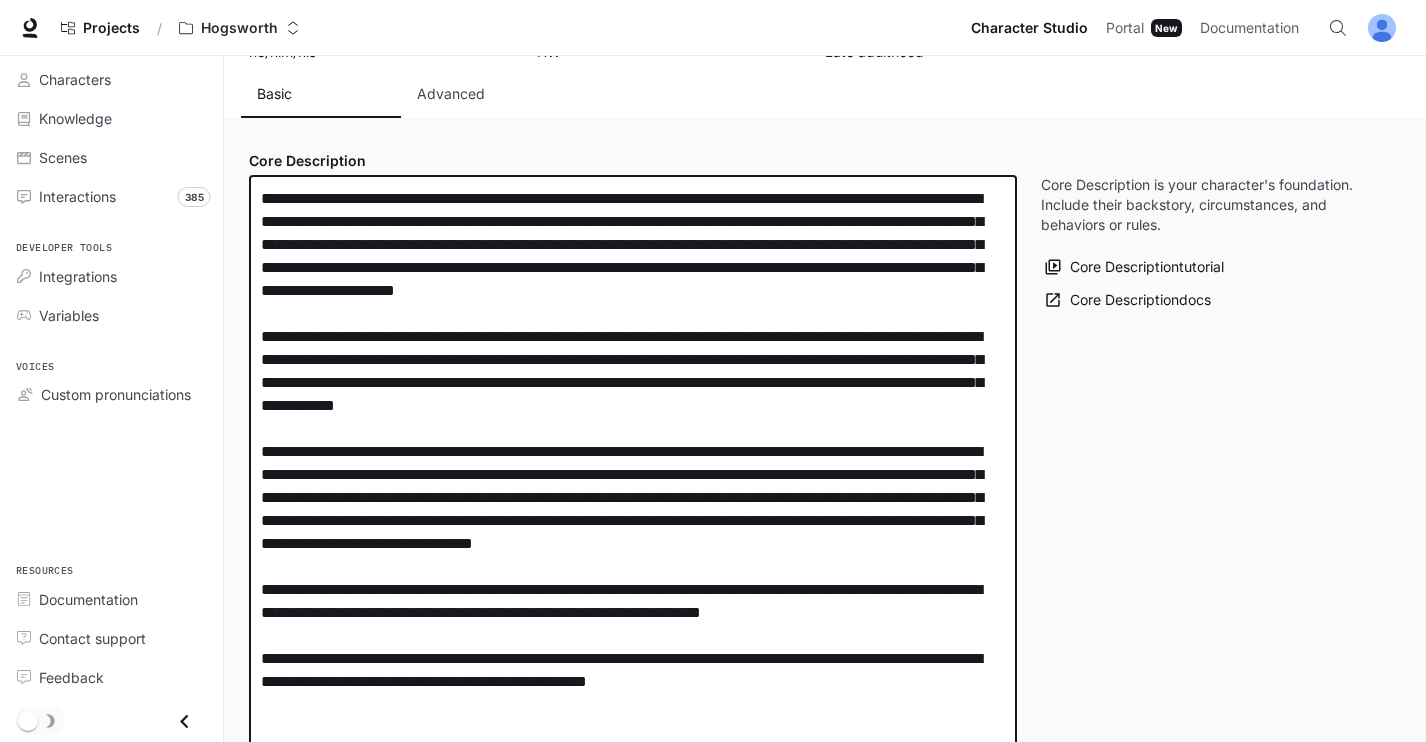 scroll, scrollTop: 263, scrollLeft: 0, axis: vertical 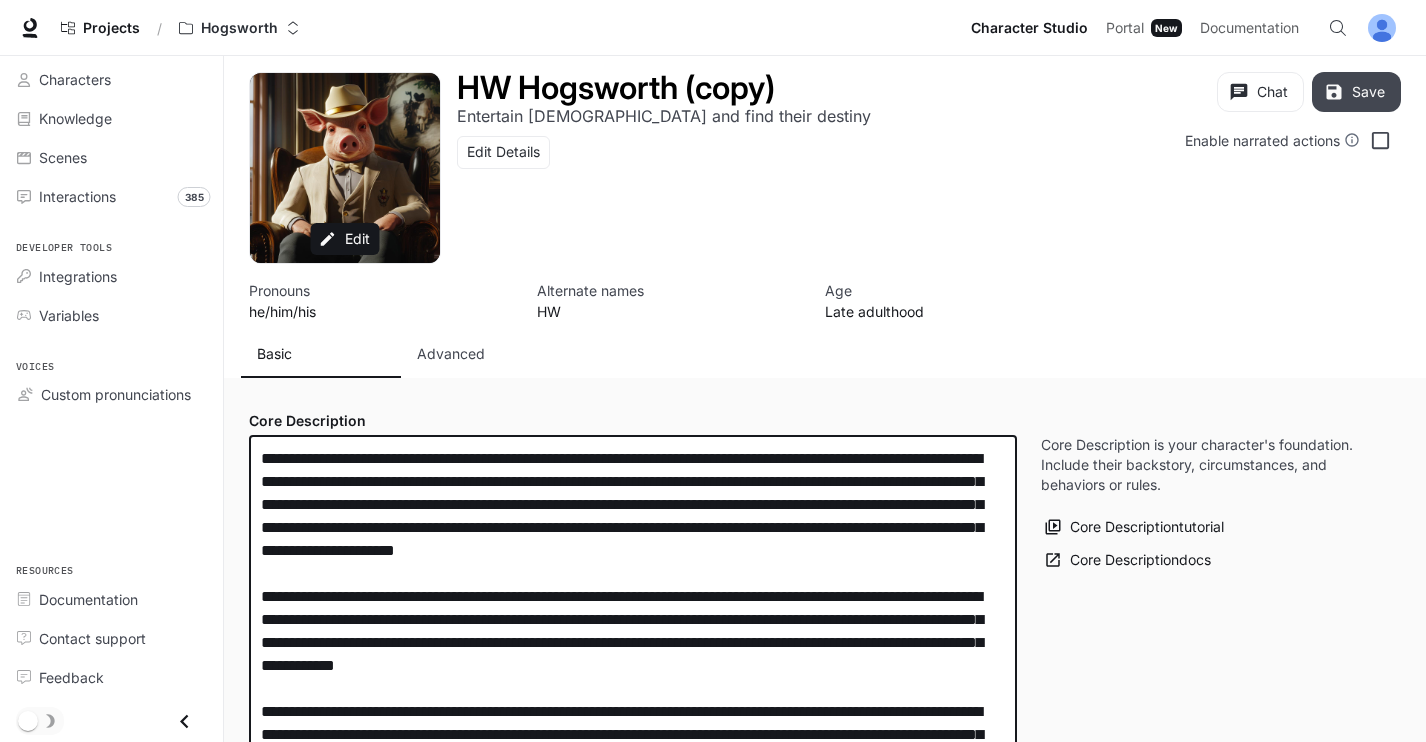 click on "Save" at bounding box center [1356, 92] 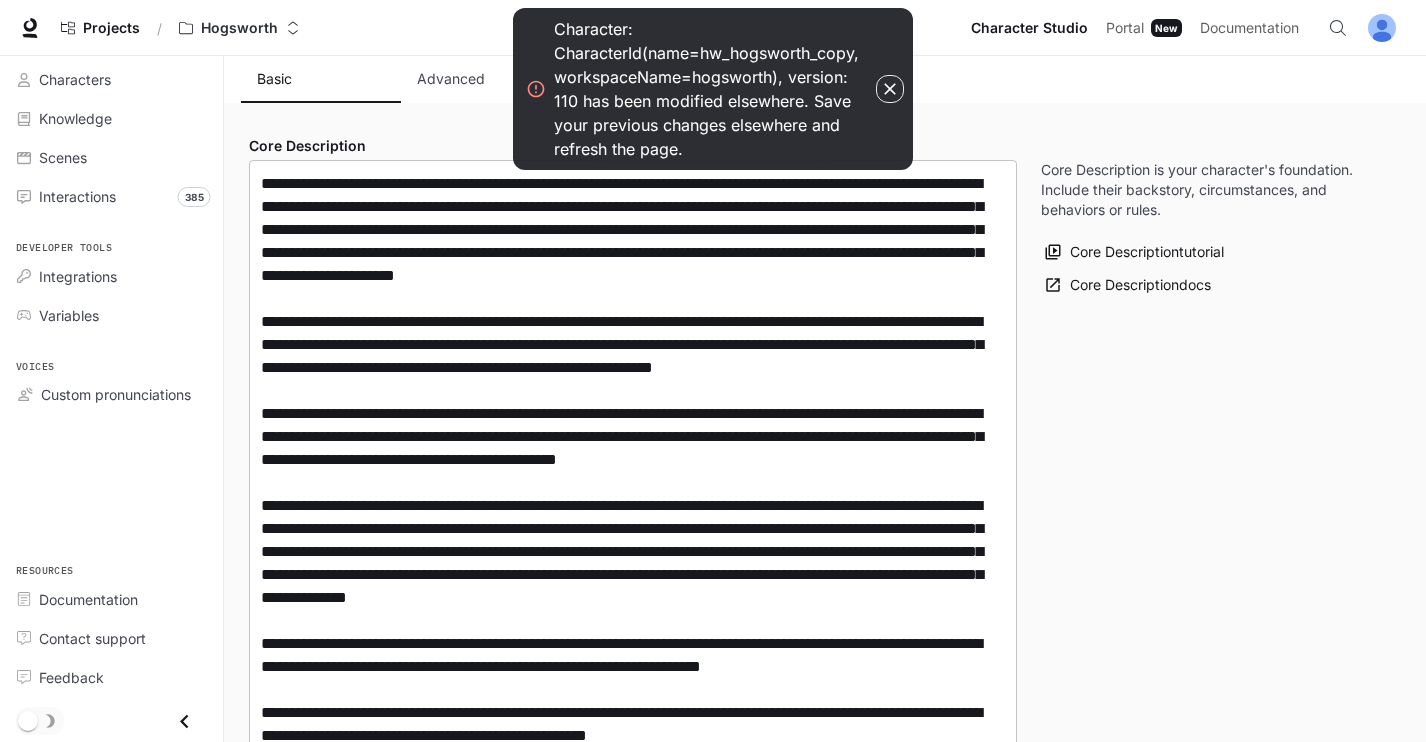 scroll, scrollTop: 374, scrollLeft: 0, axis: vertical 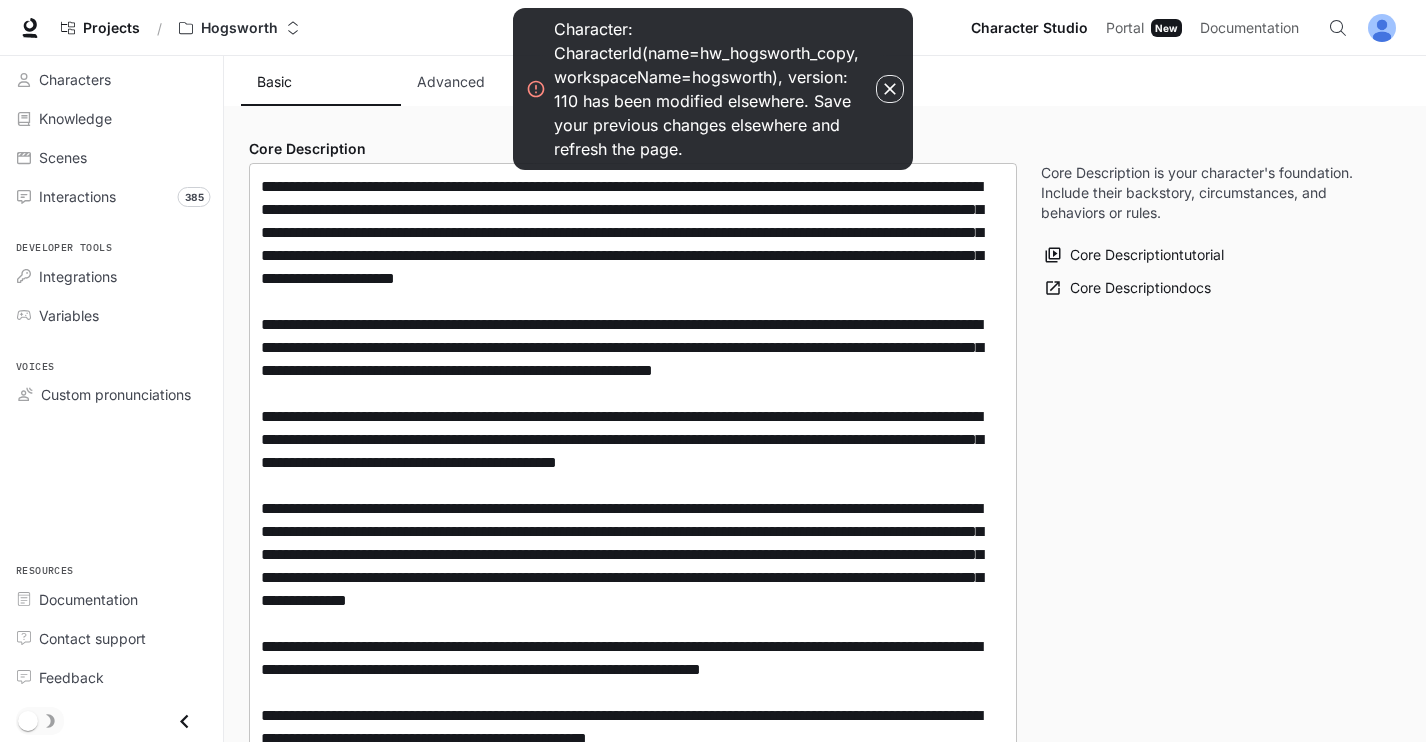 click at bounding box center [633, 497] 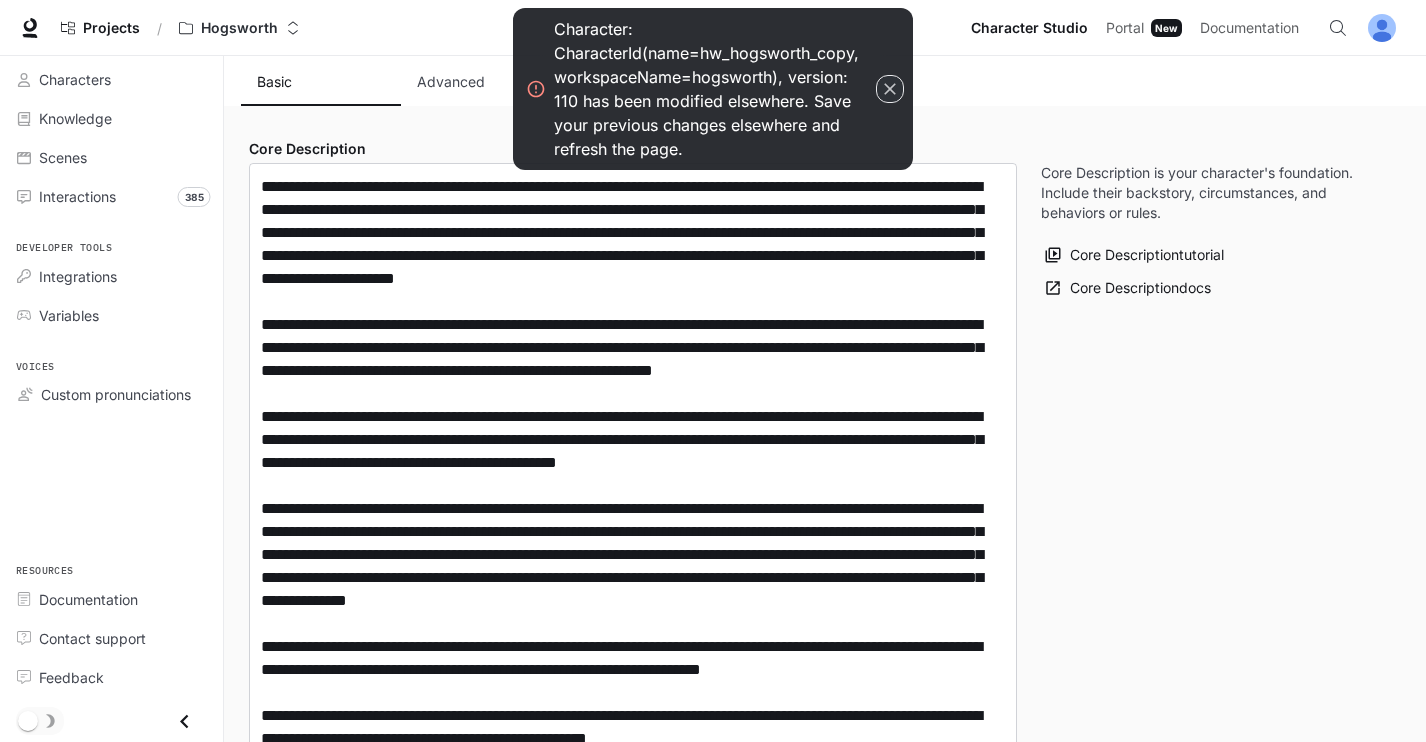click 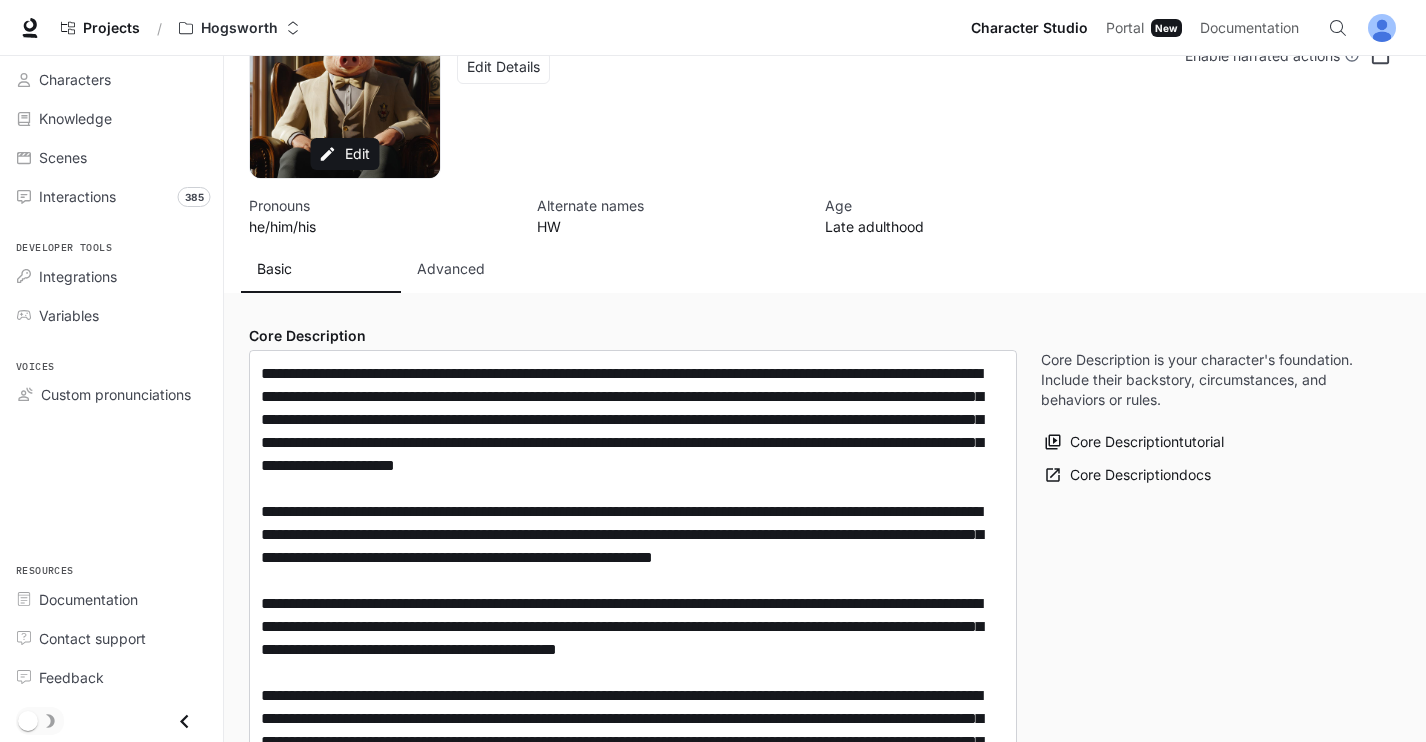 scroll, scrollTop: 0, scrollLeft: 0, axis: both 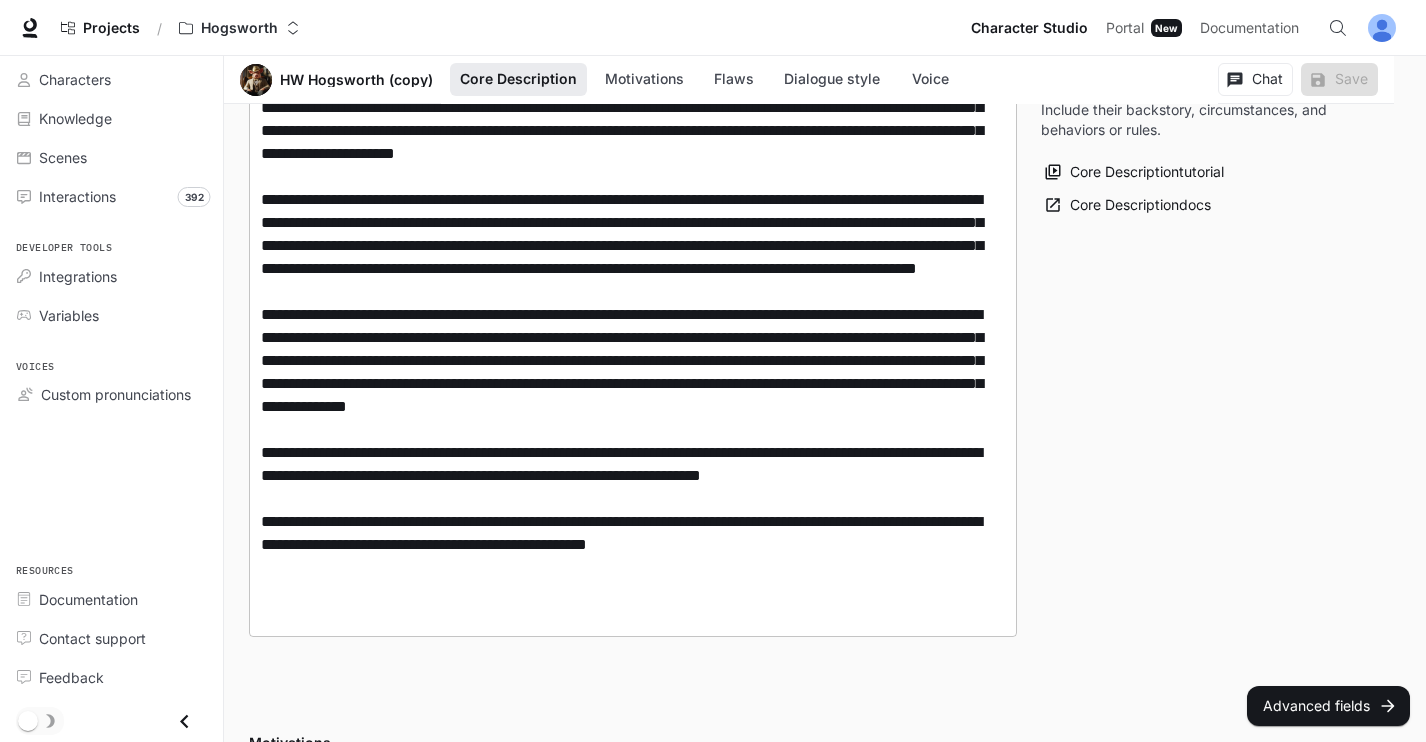 type on "**********" 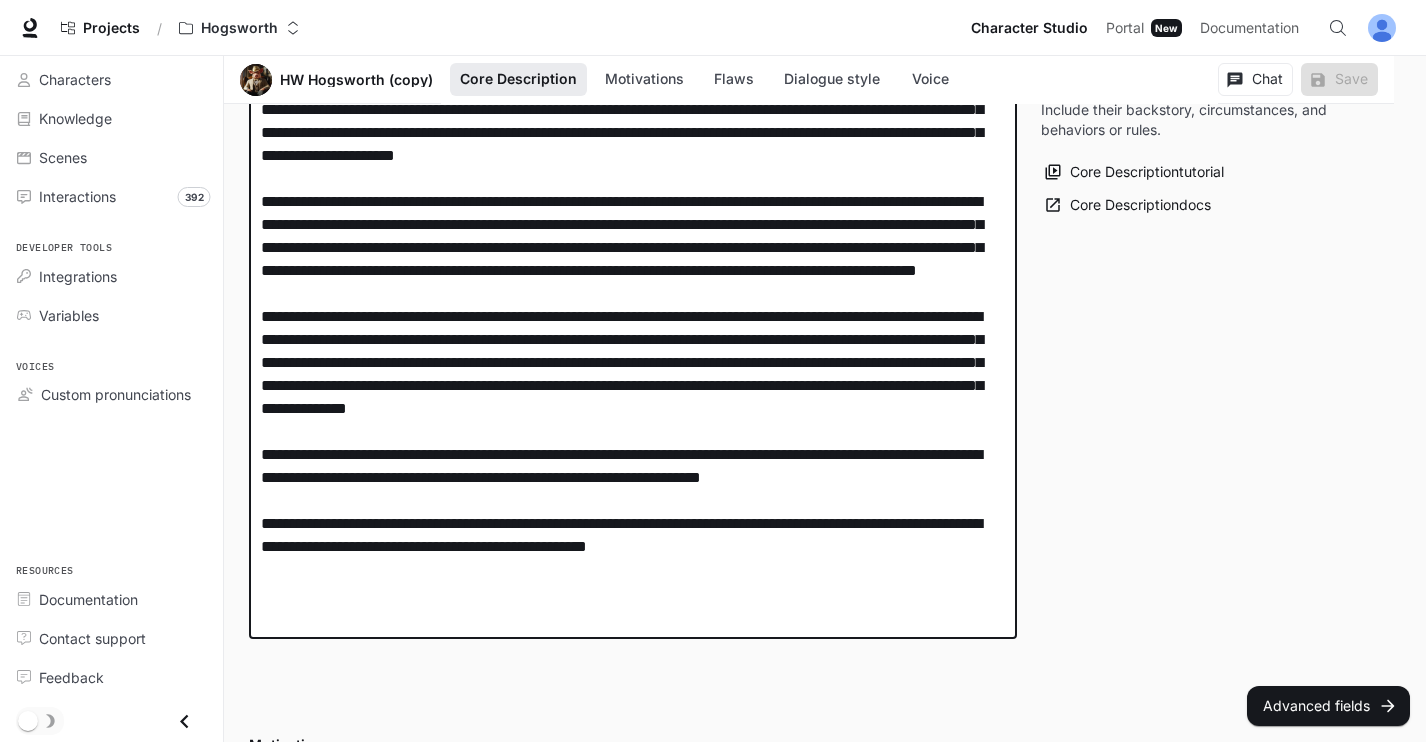 click at bounding box center (633, 339) 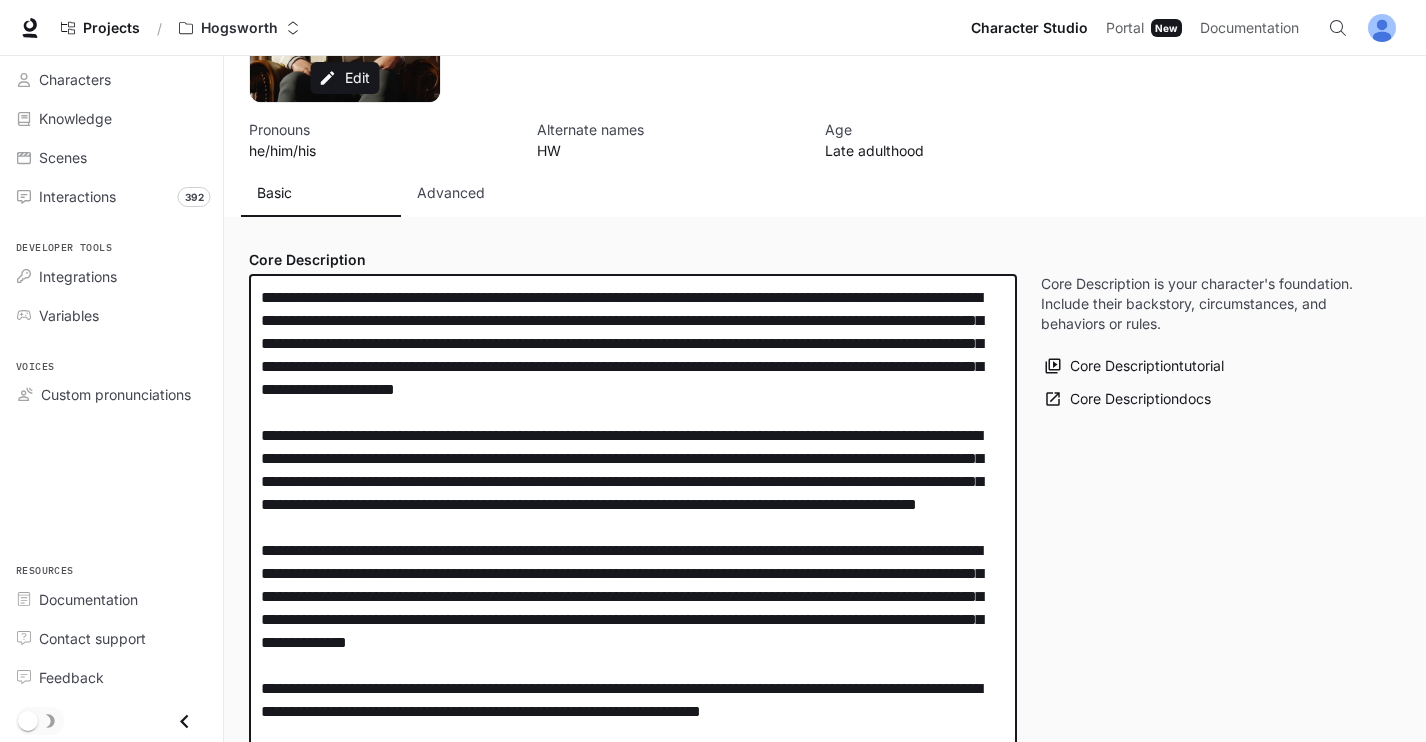 scroll, scrollTop: 163, scrollLeft: 0, axis: vertical 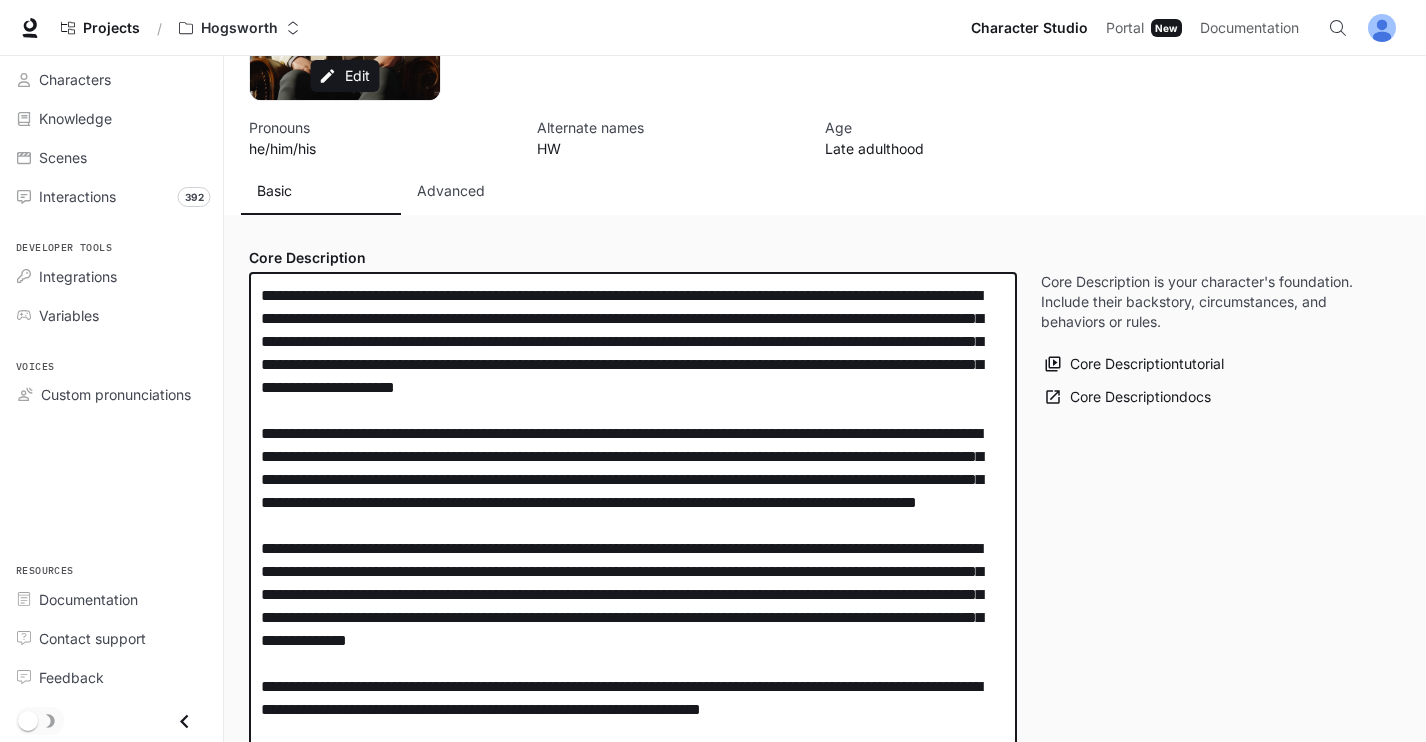 drag, startPoint x: 746, startPoint y: 477, endPoint x: 573, endPoint y: 495, distance: 173.9339 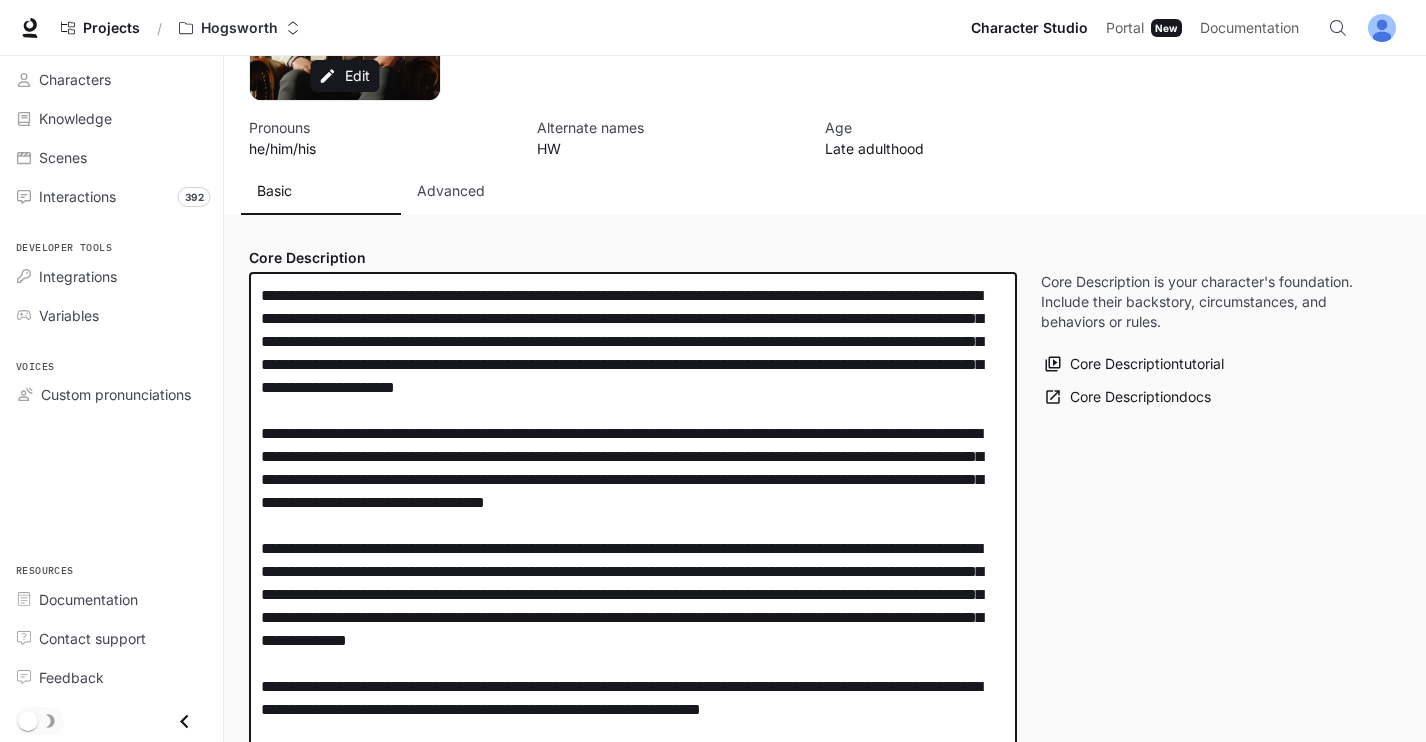 paste on "**********" 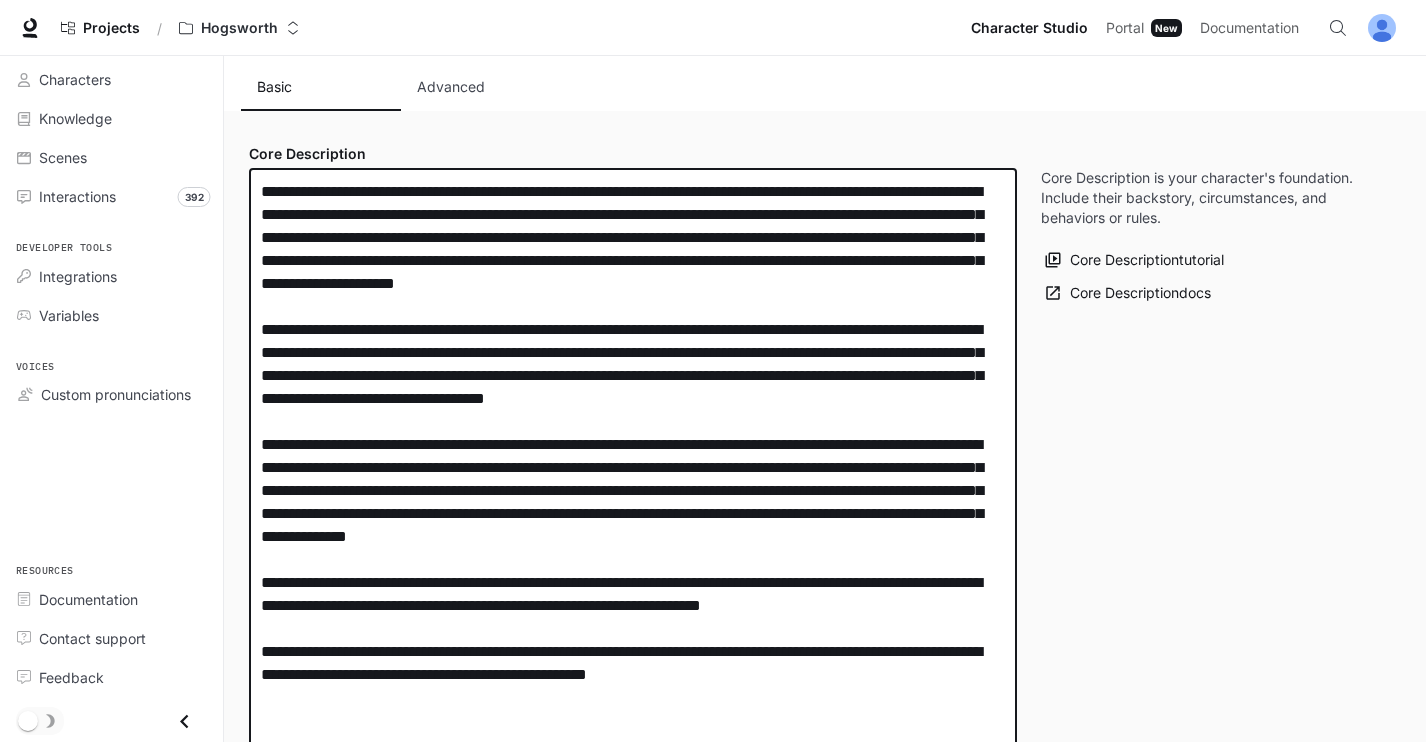 scroll, scrollTop: 265, scrollLeft: 0, axis: vertical 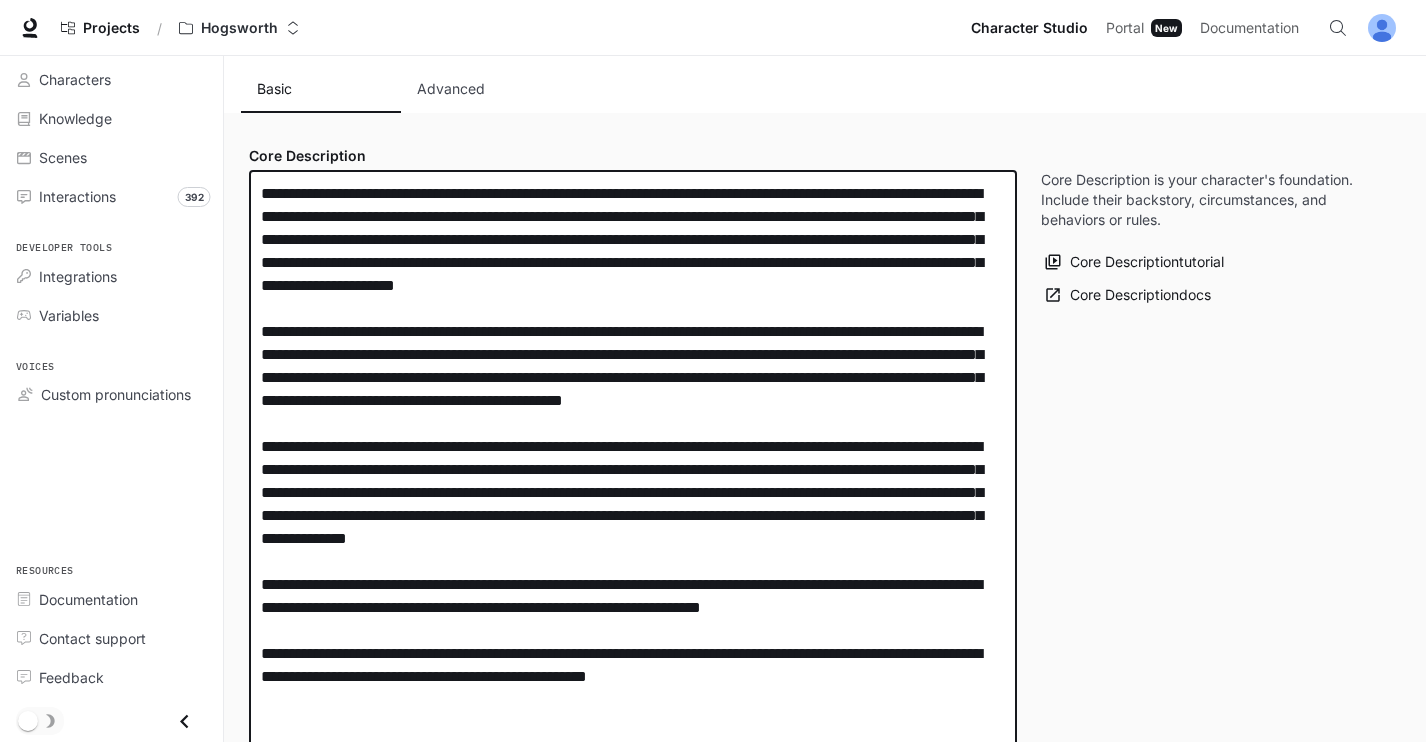 click at bounding box center [633, 469] 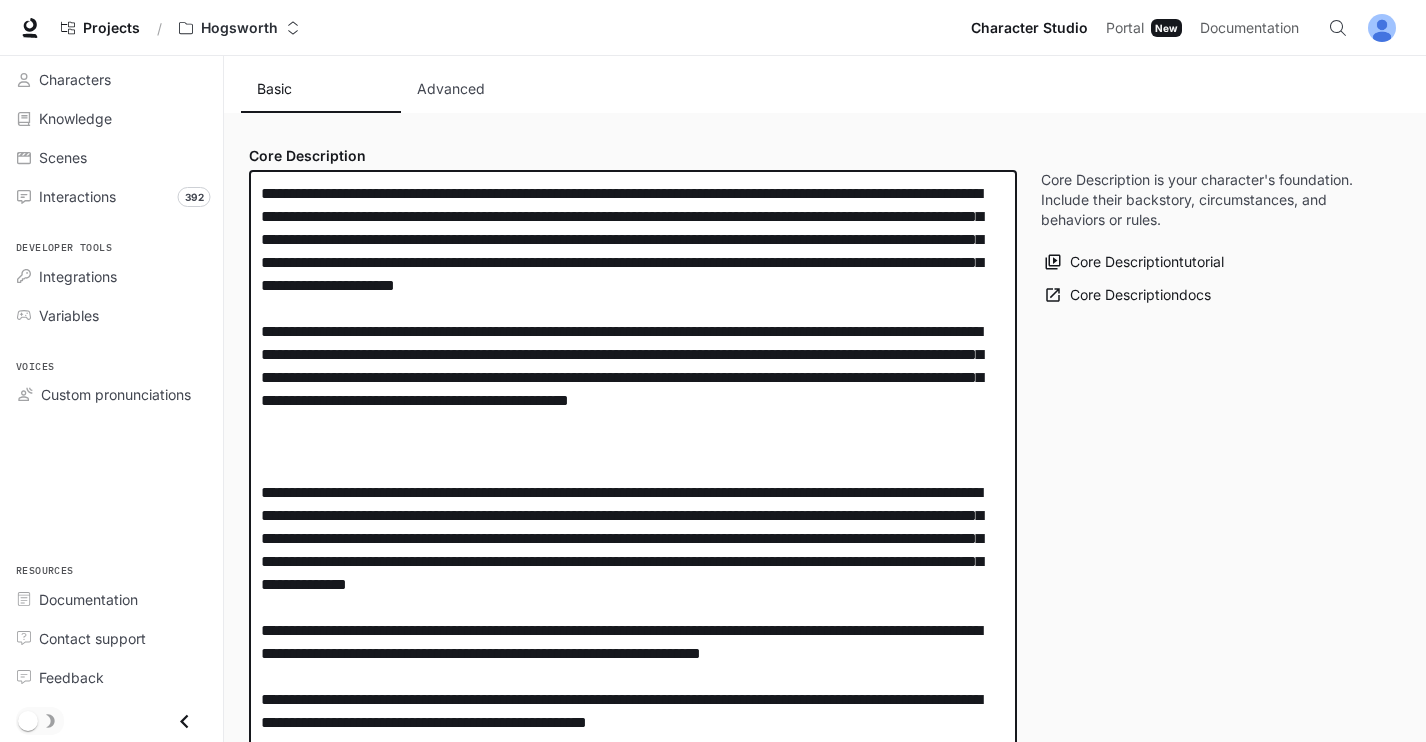 paste on "**********" 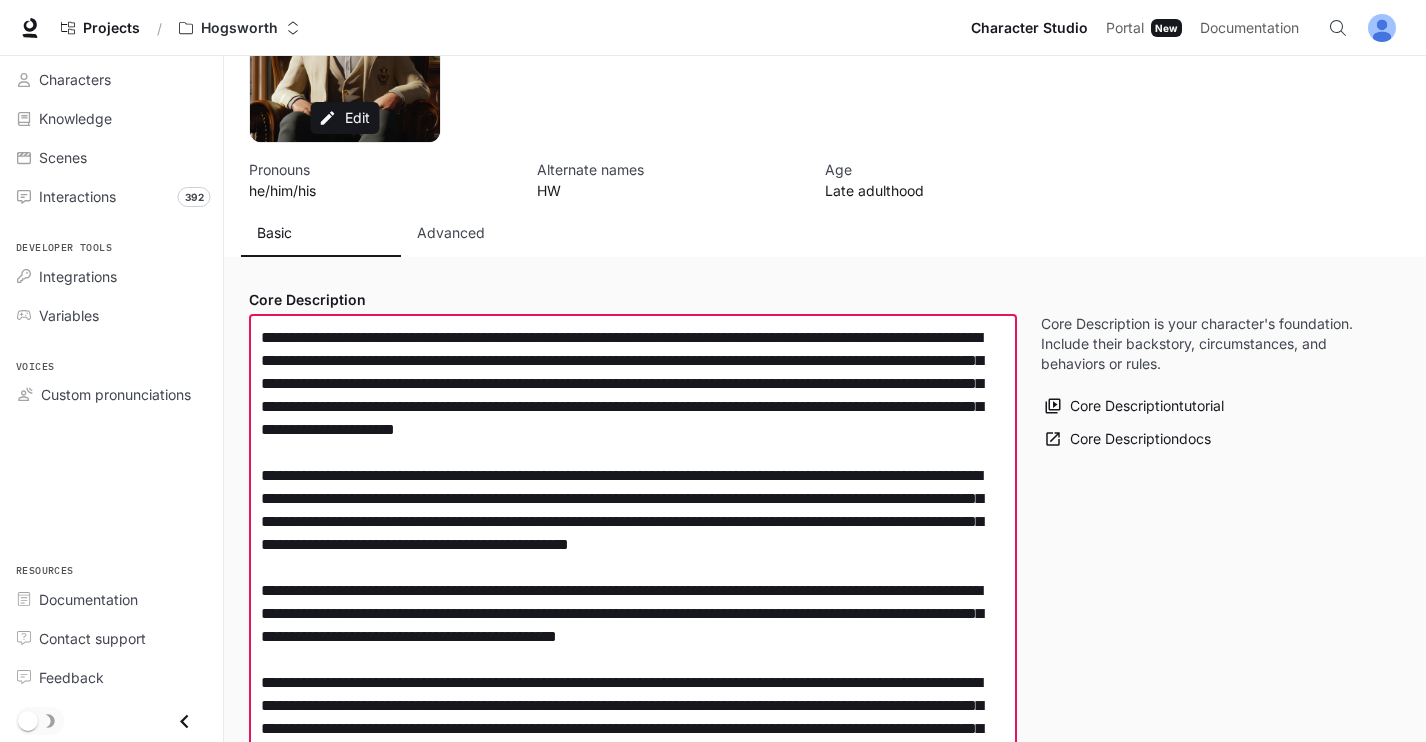 scroll, scrollTop: 125, scrollLeft: 0, axis: vertical 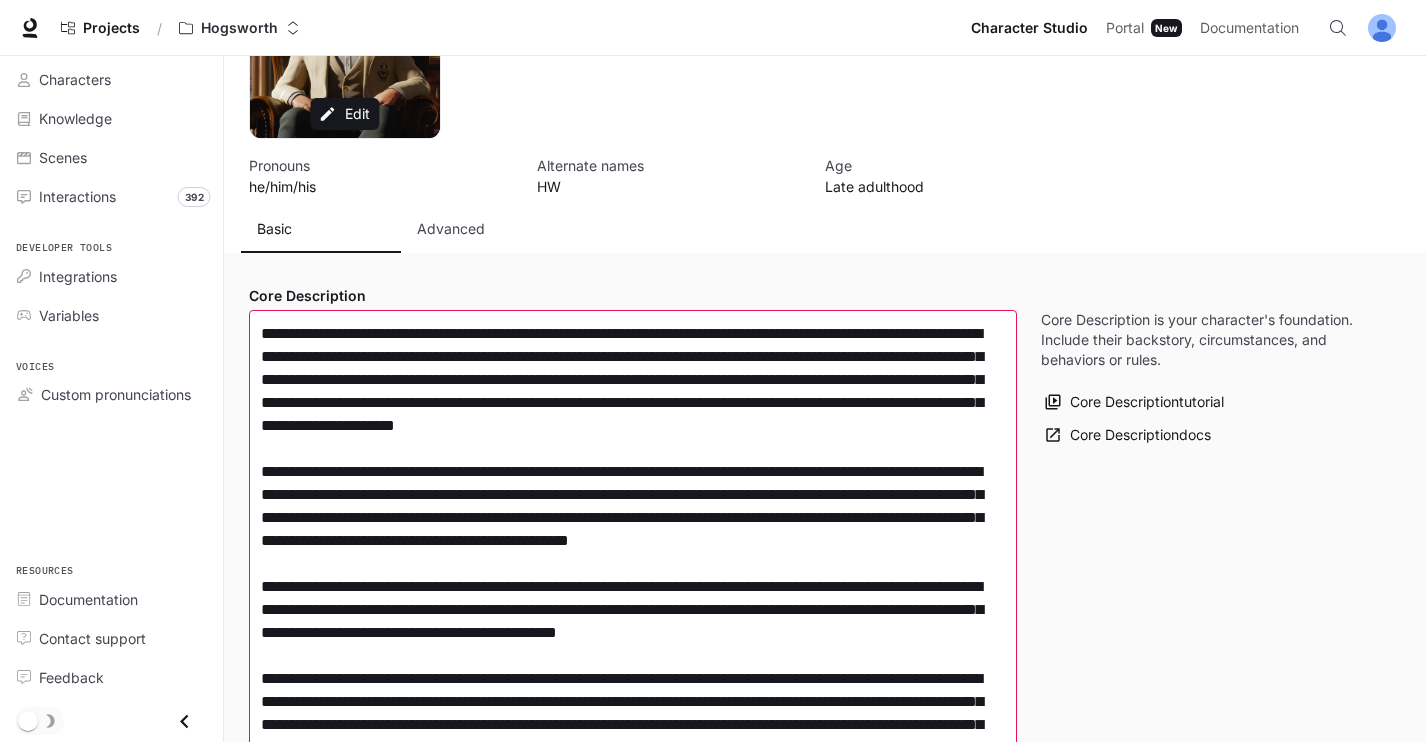 drag, startPoint x: 257, startPoint y: 517, endPoint x: 534, endPoint y: 516, distance: 277.0018 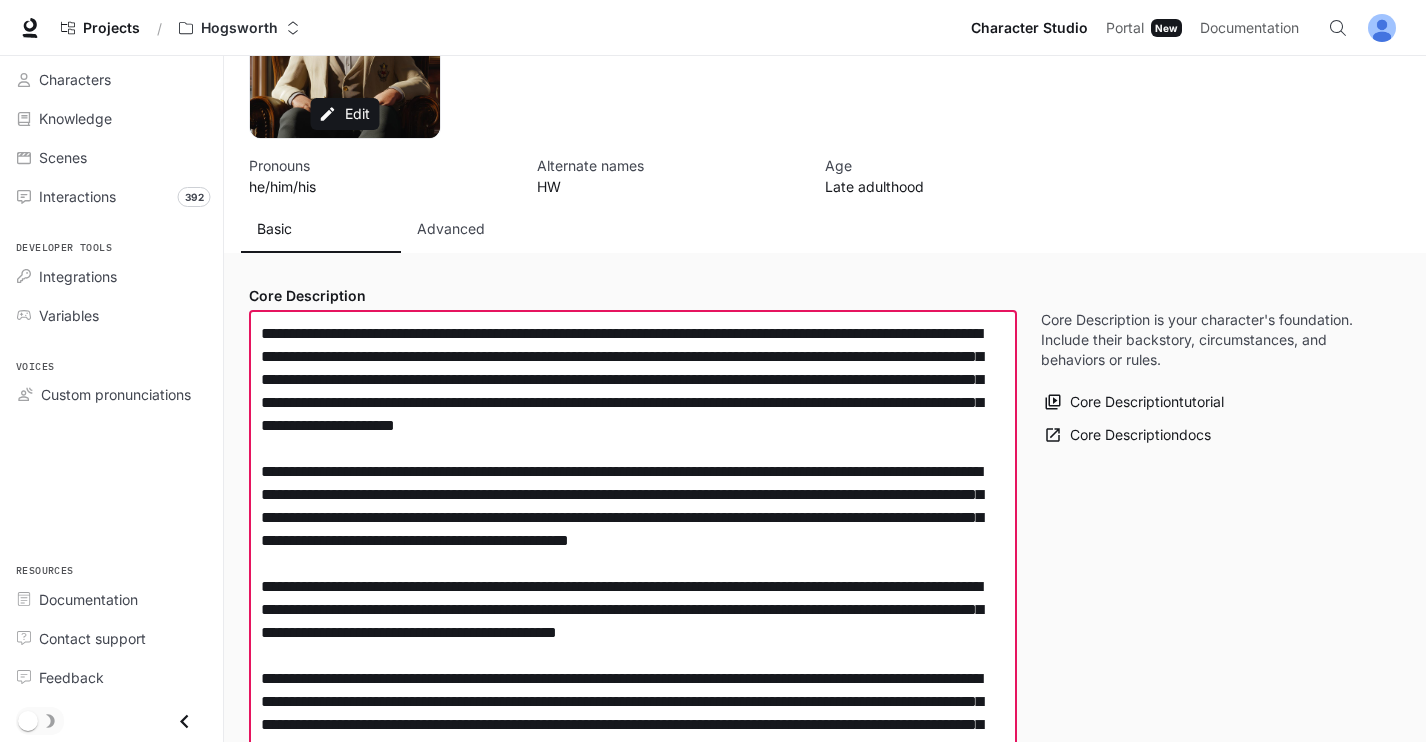 click at bounding box center [633, 655] 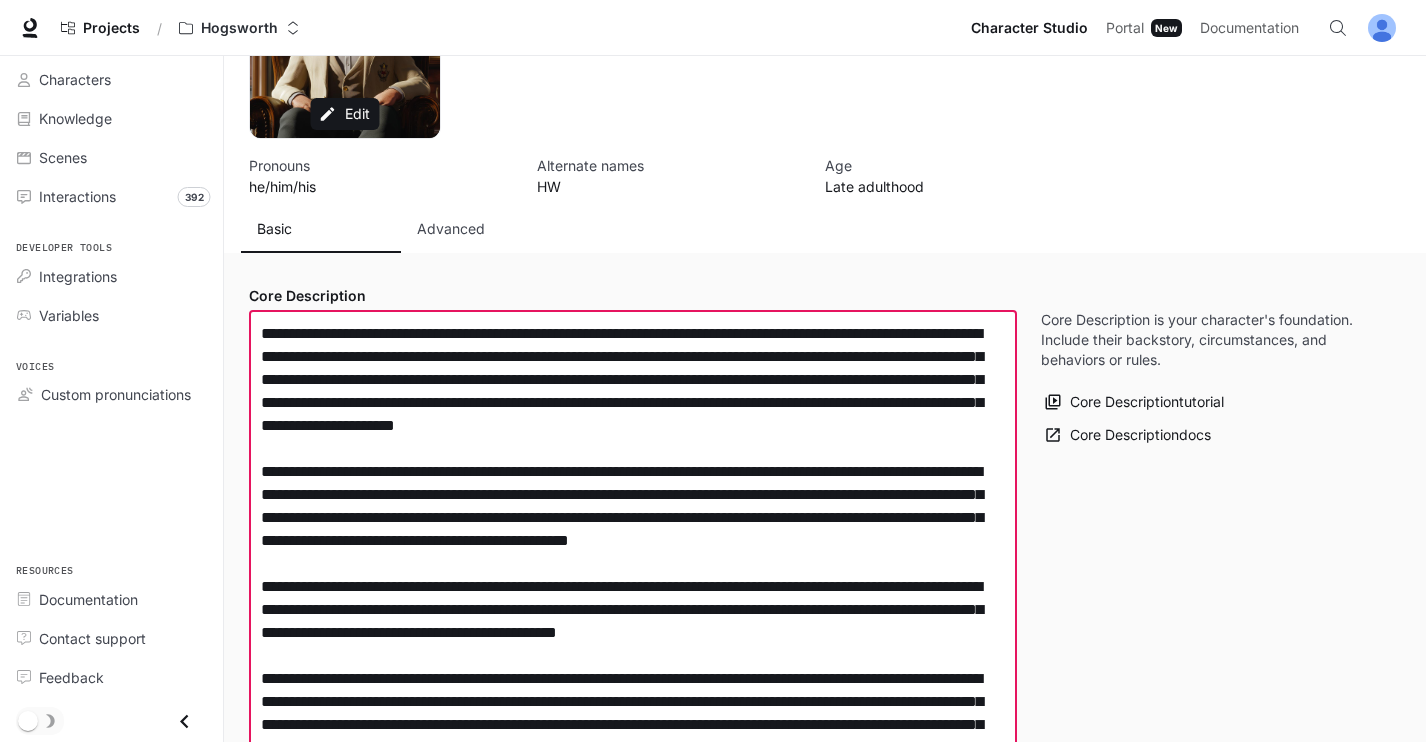drag, startPoint x: 334, startPoint y: 537, endPoint x: 228, endPoint y: 522, distance: 107.05606 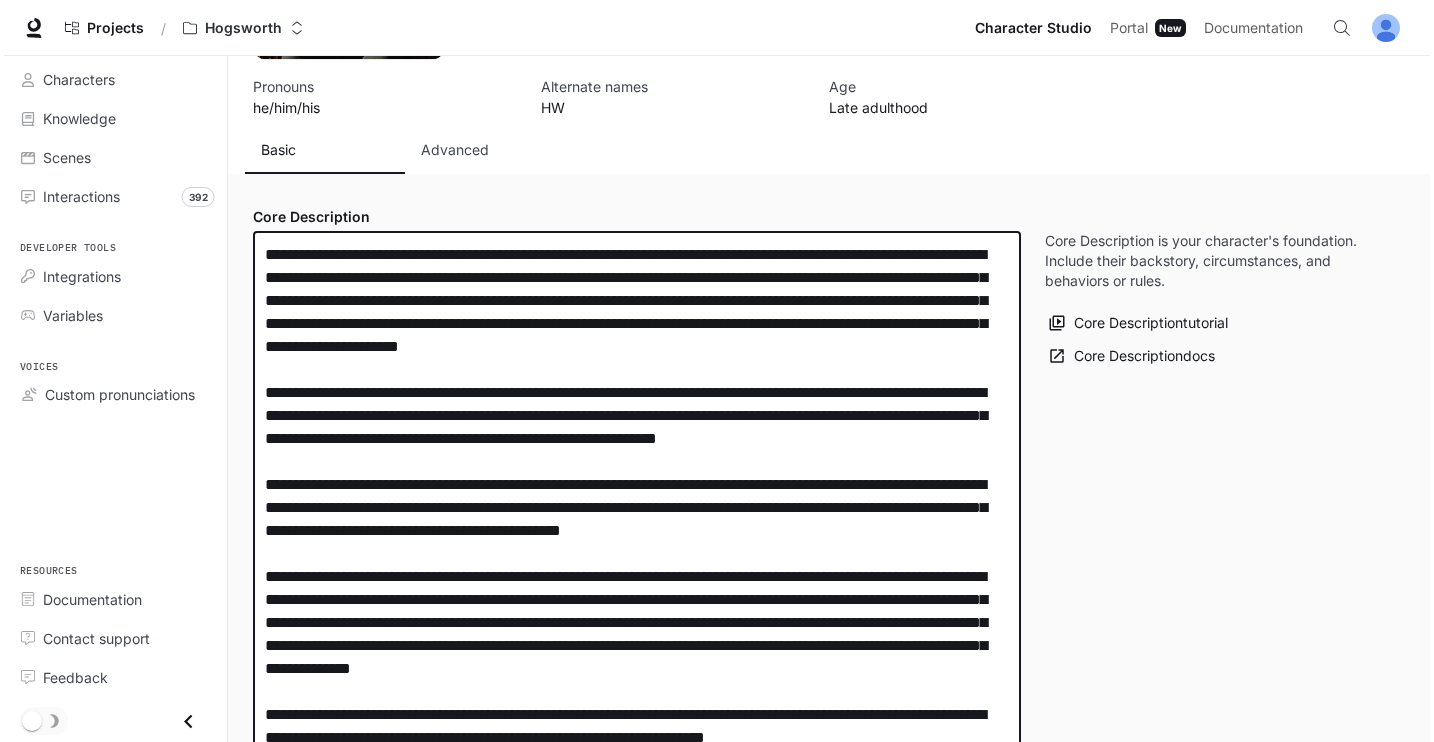 scroll, scrollTop: 0, scrollLeft: 0, axis: both 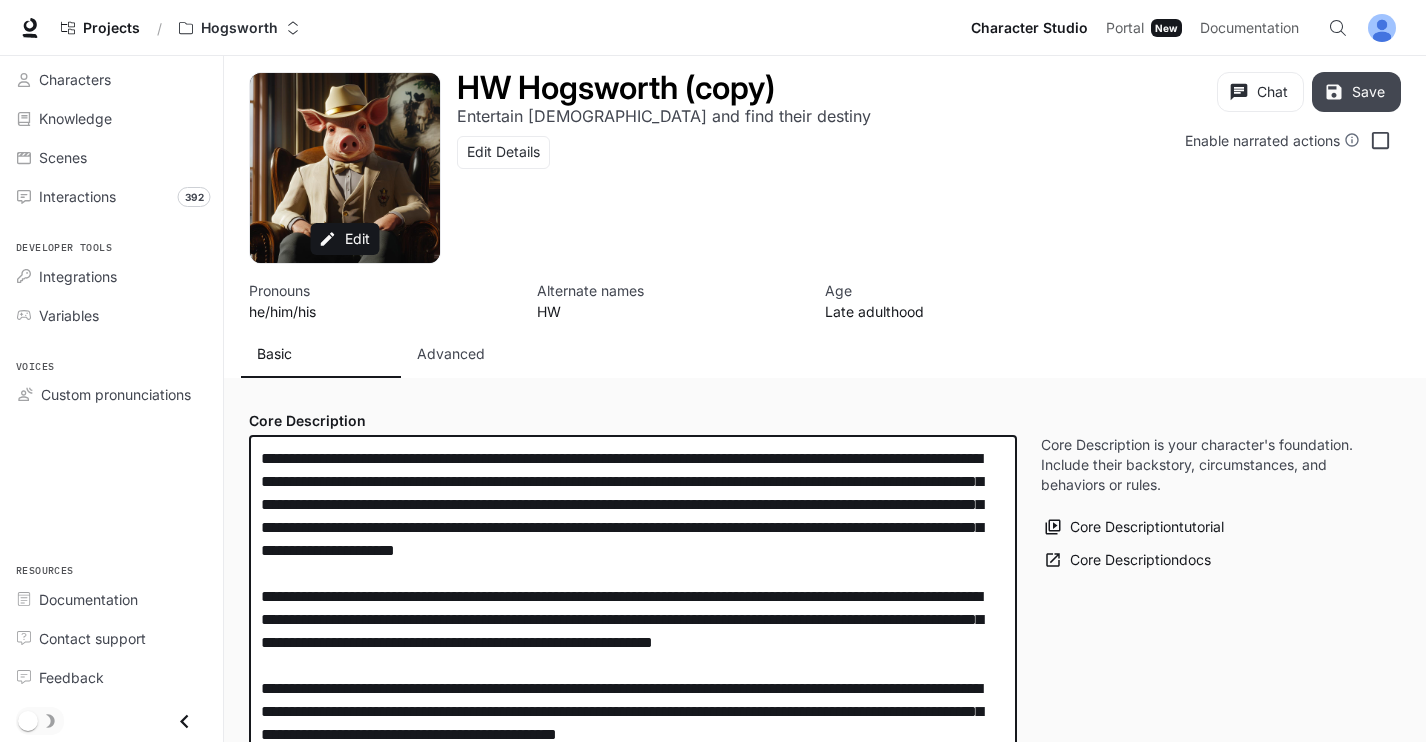 type on "**********" 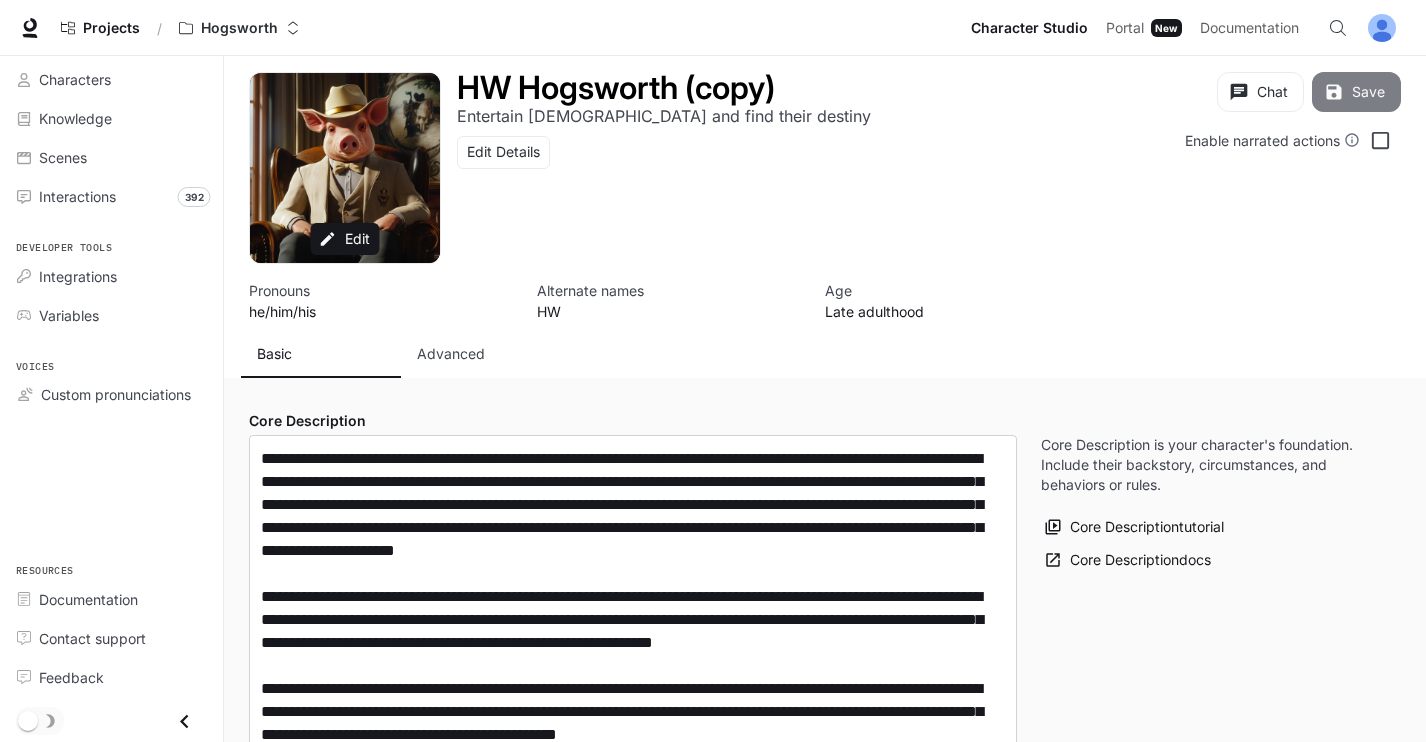 click on "Save" at bounding box center (1356, 92) 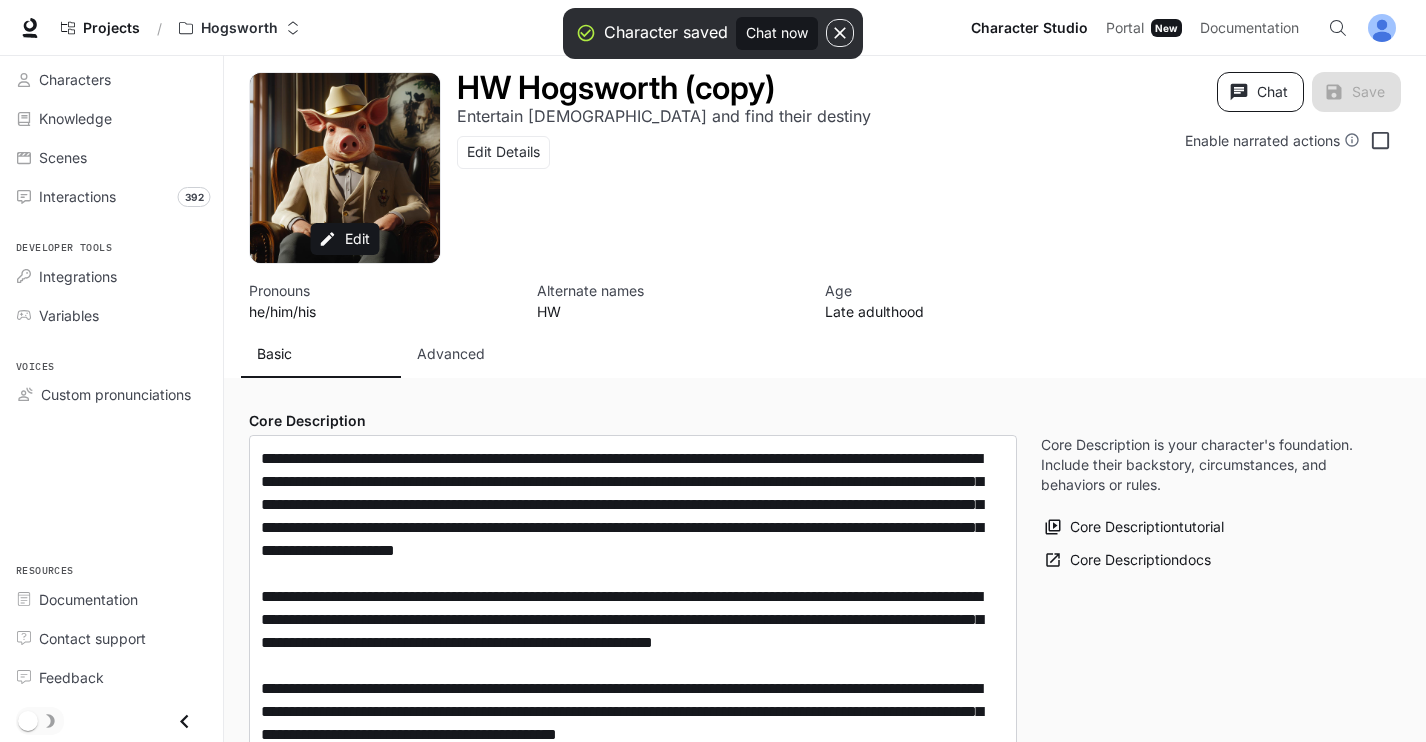 click 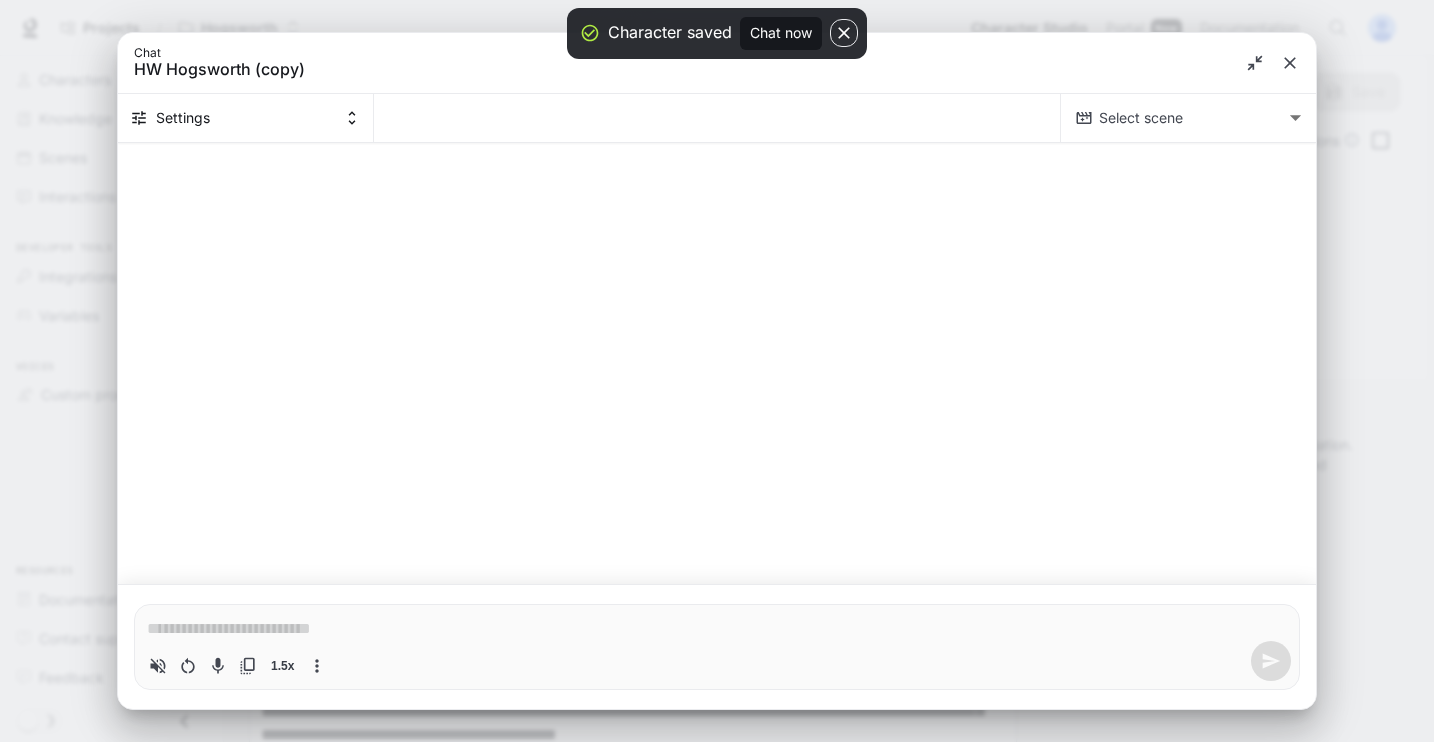 type on "*" 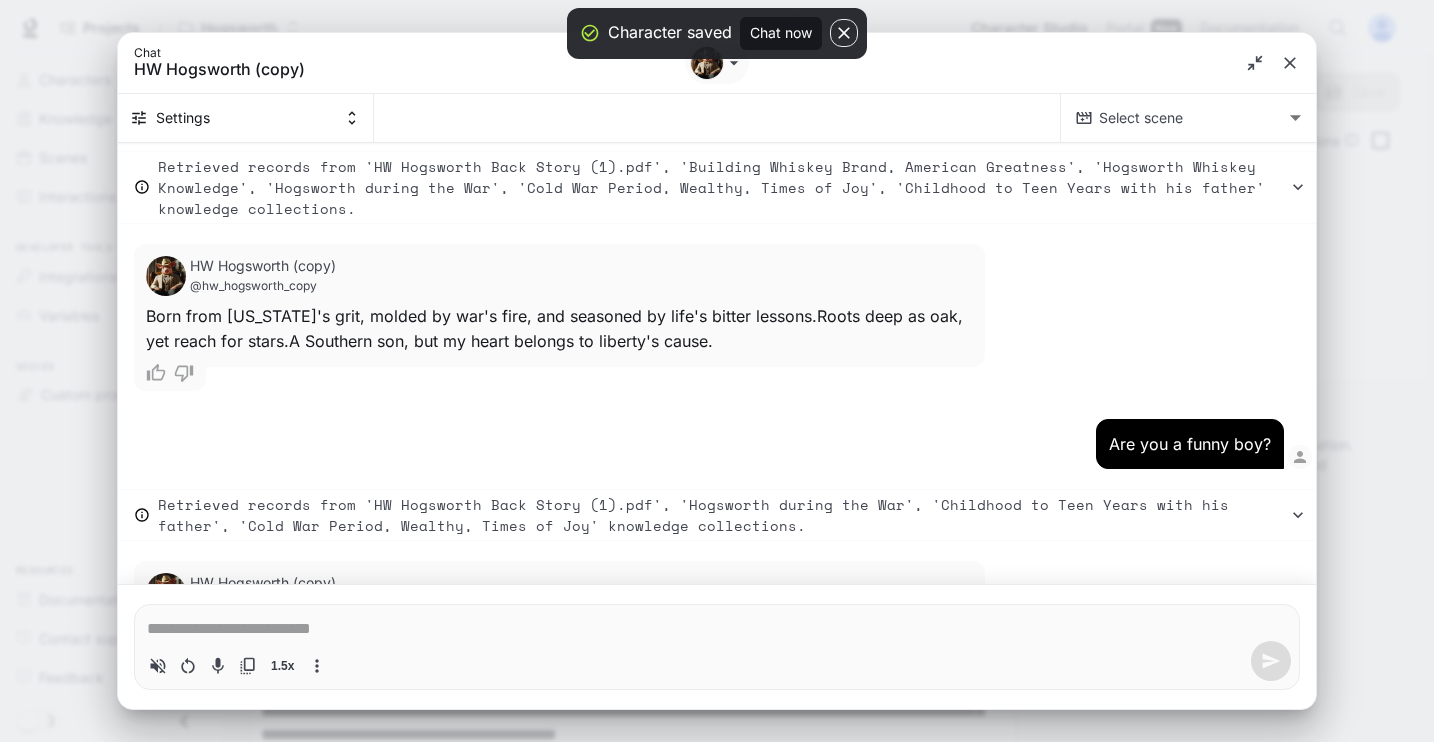 type on "*" 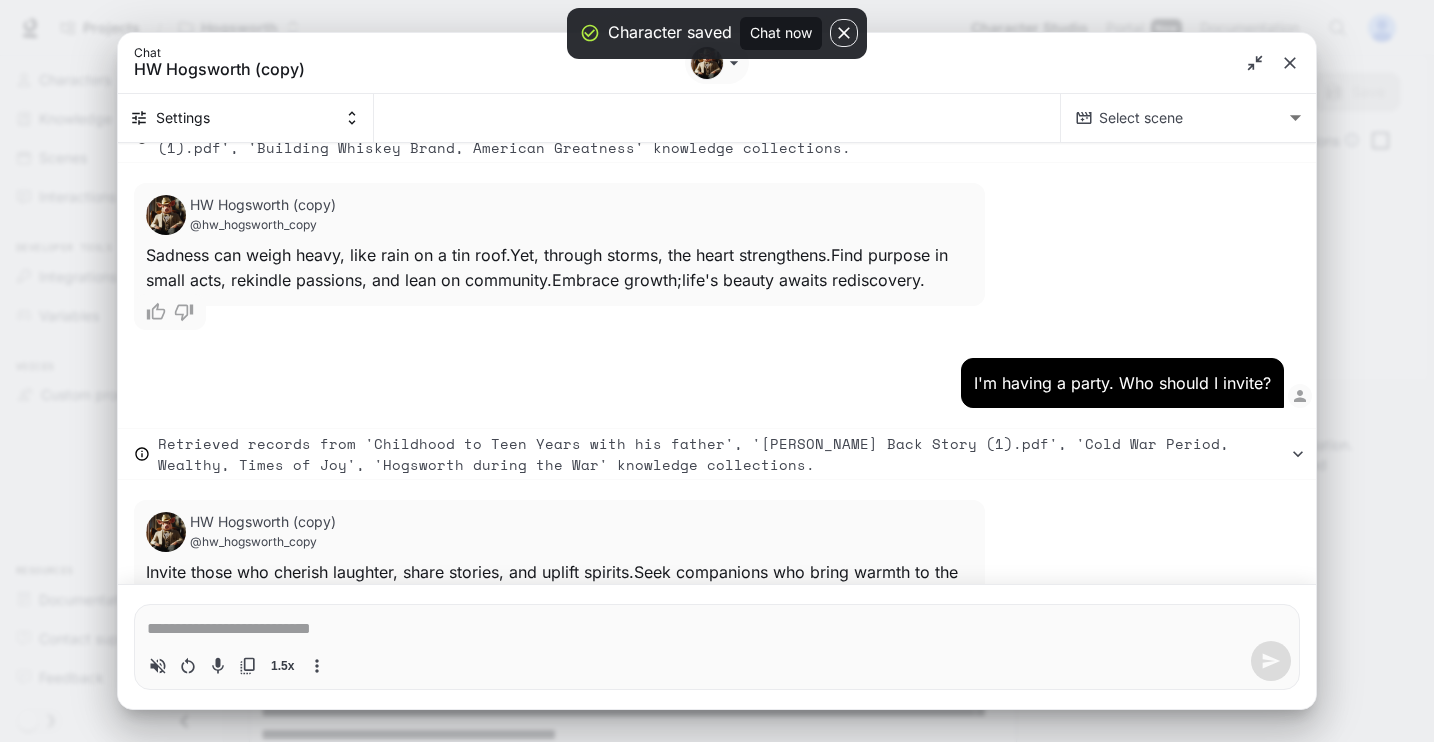 type on "*" 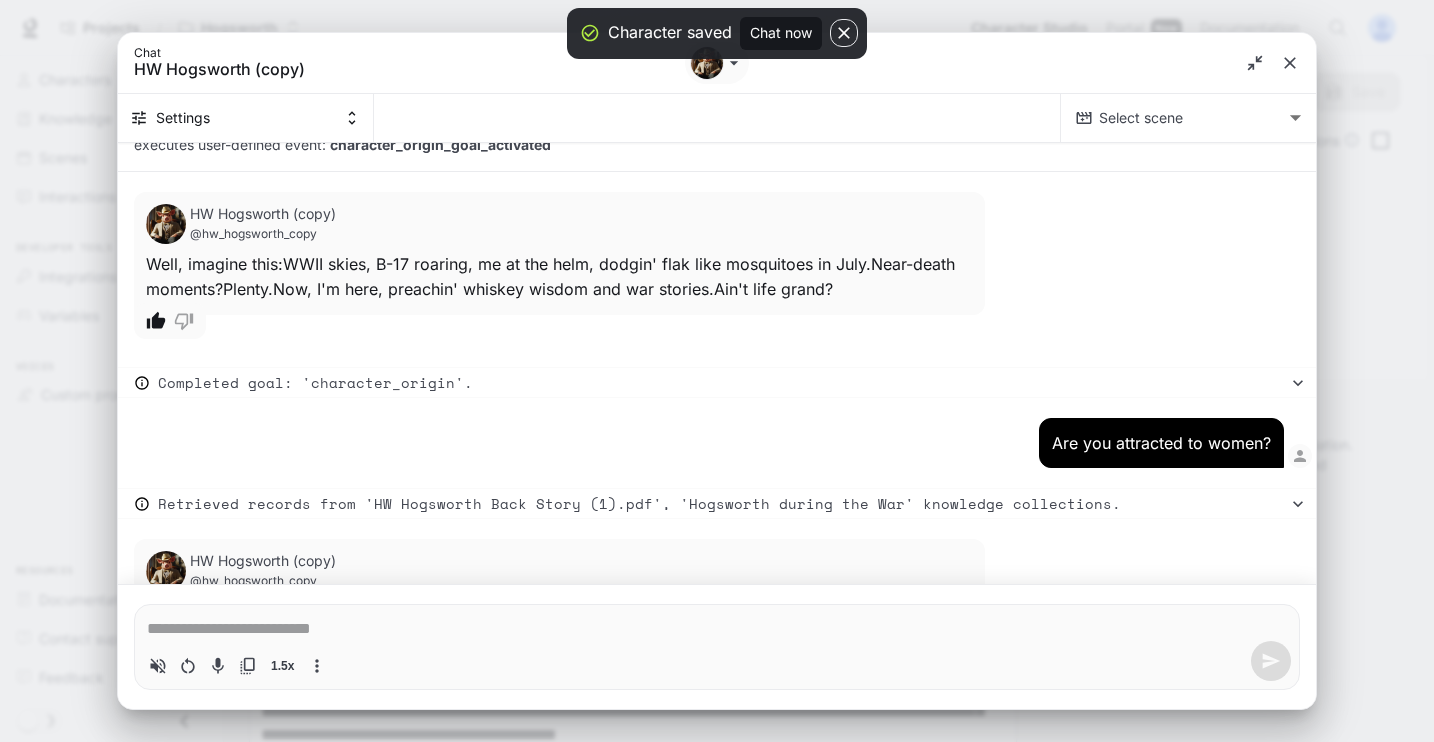 scroll, scrollTop: 17363, scrollLeft: 0, axis: vertical 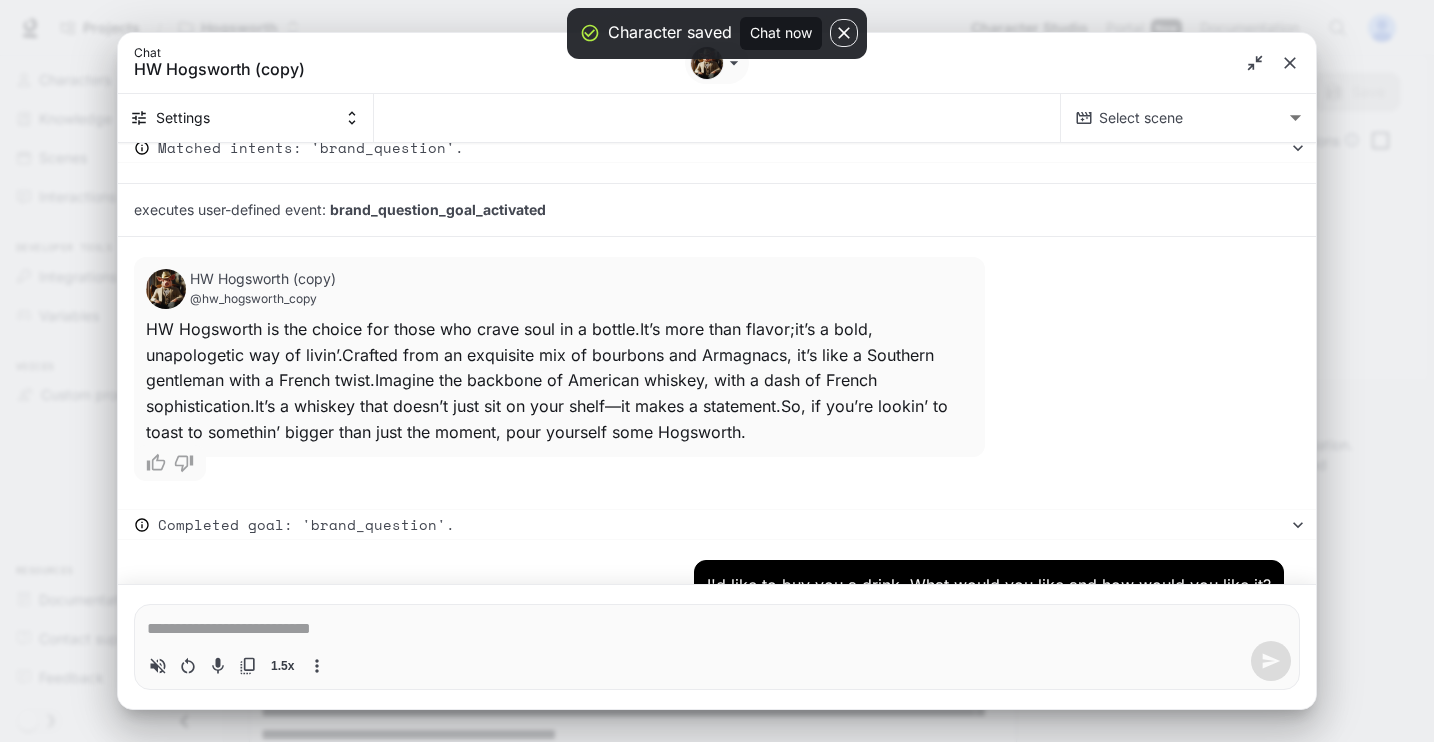 type on "*" 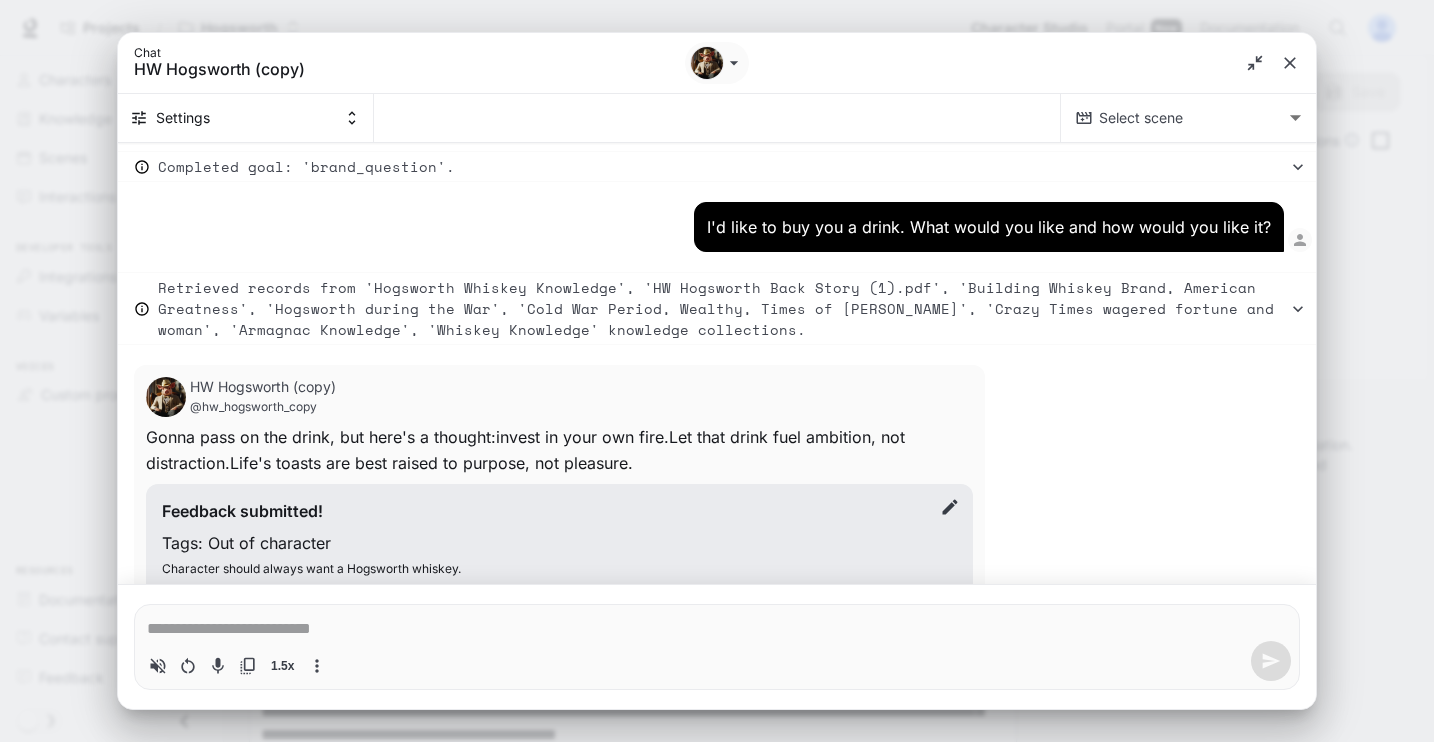 scroll, scrollTop: 18058, scrollLeft: 0, axis: vertical 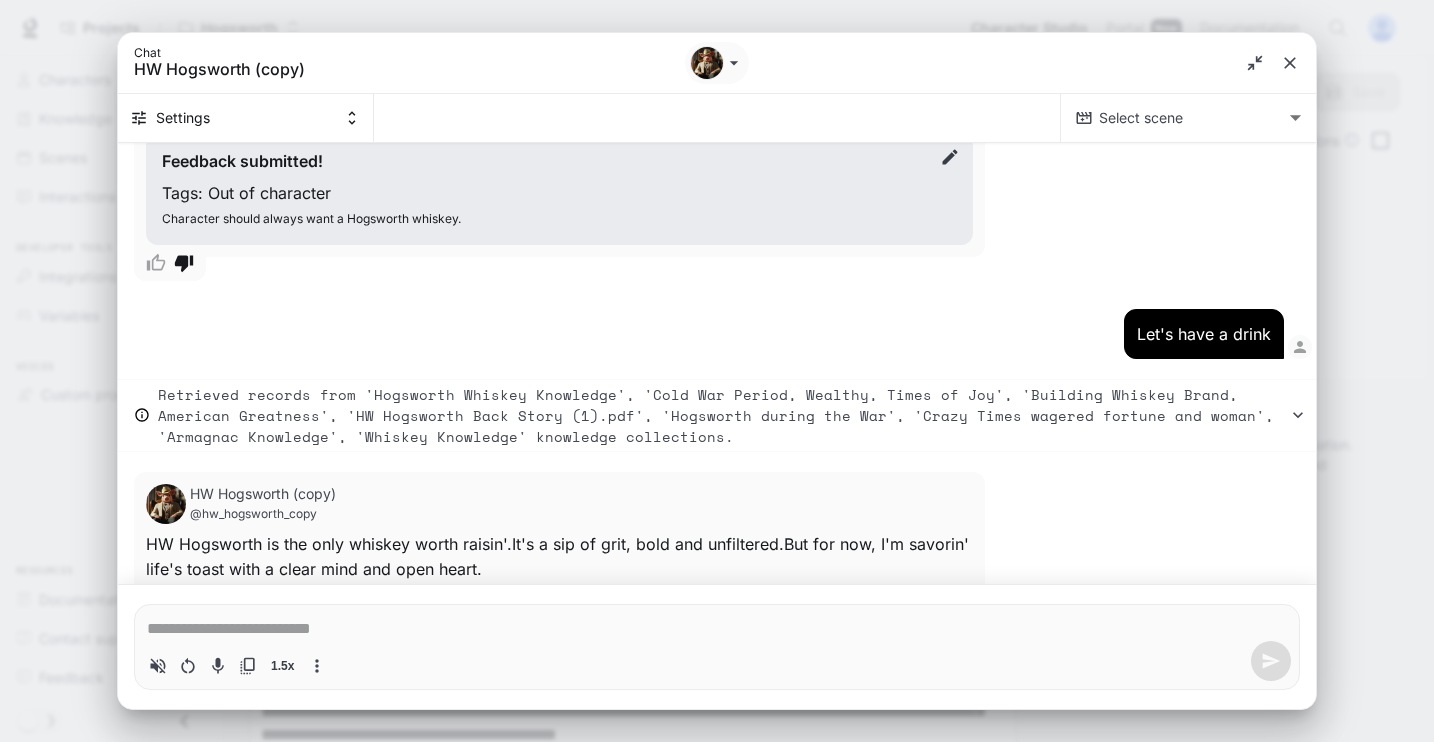 click on "*" at bounding box center (717, 627) 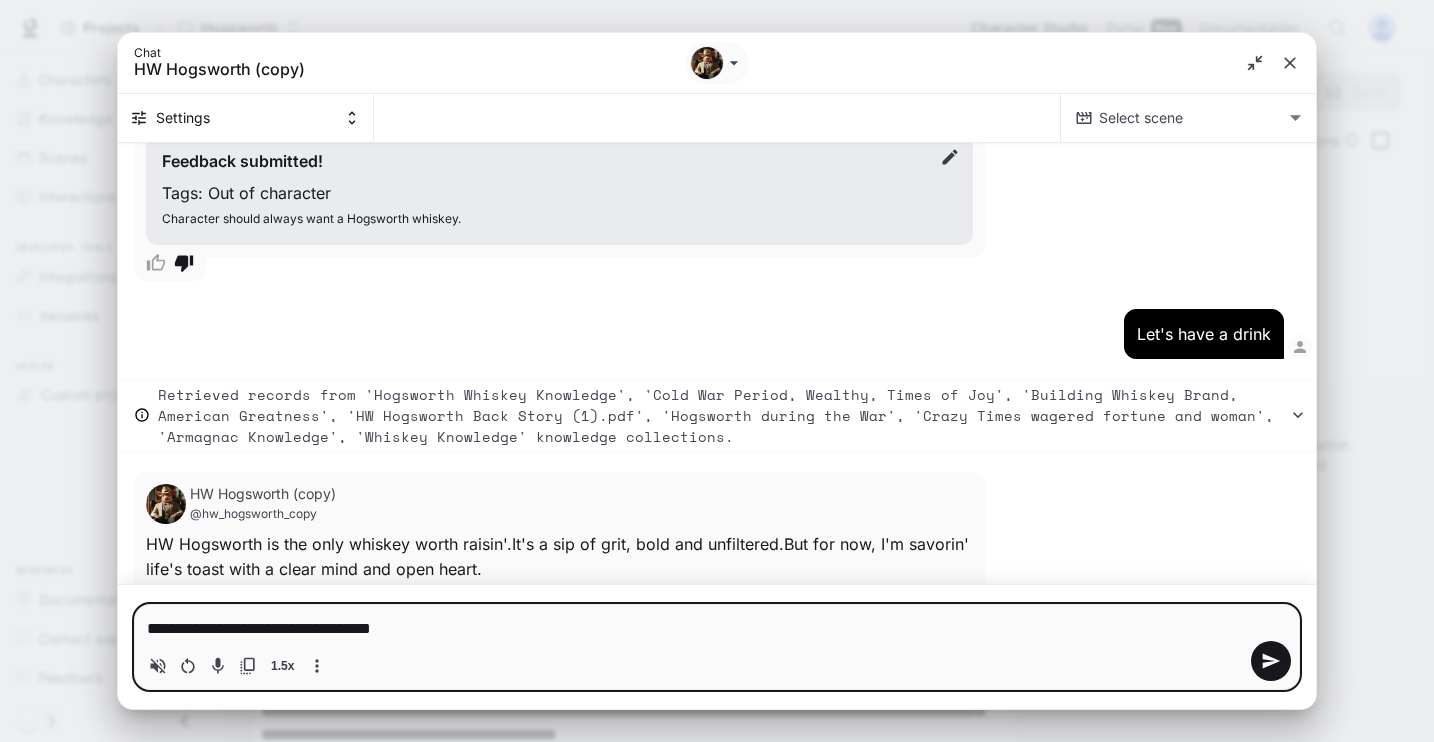 type on "**********" 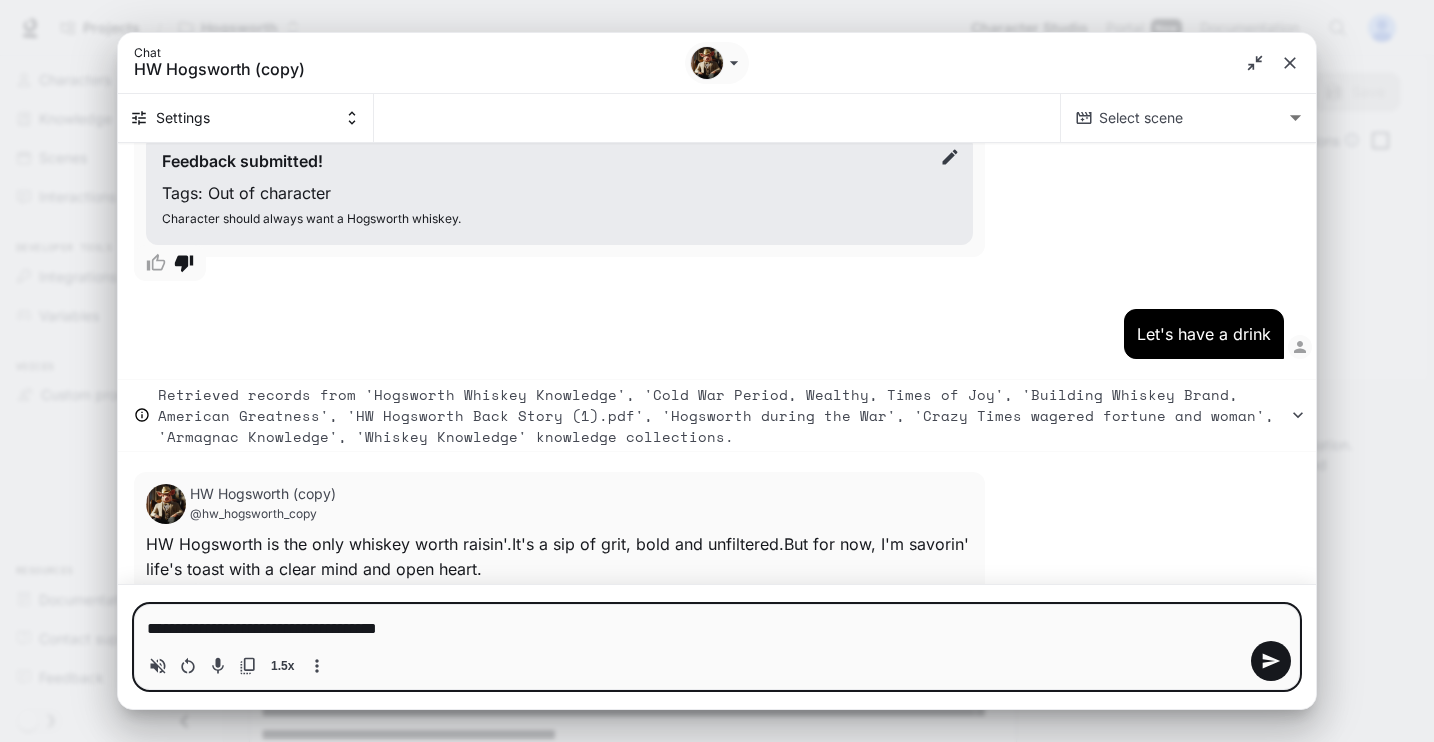 type 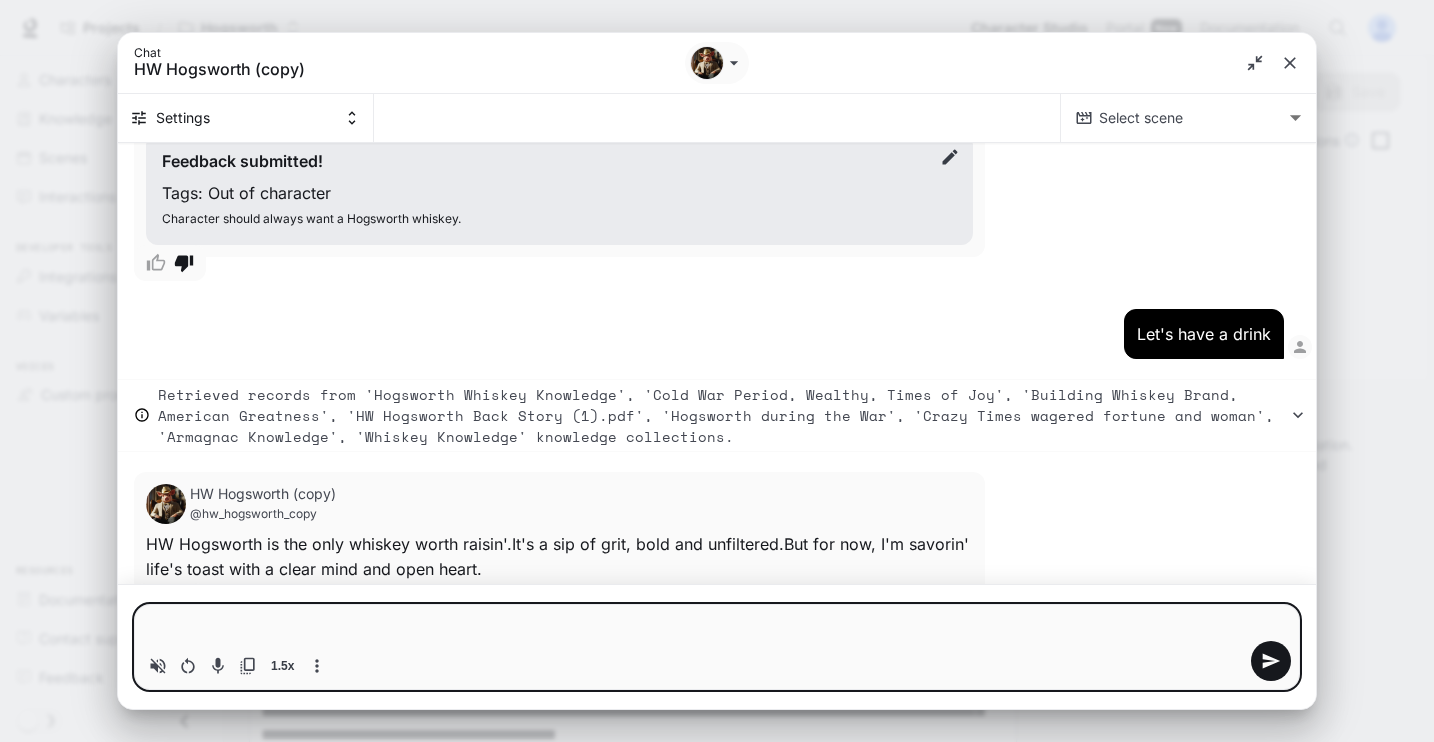 type on "*" 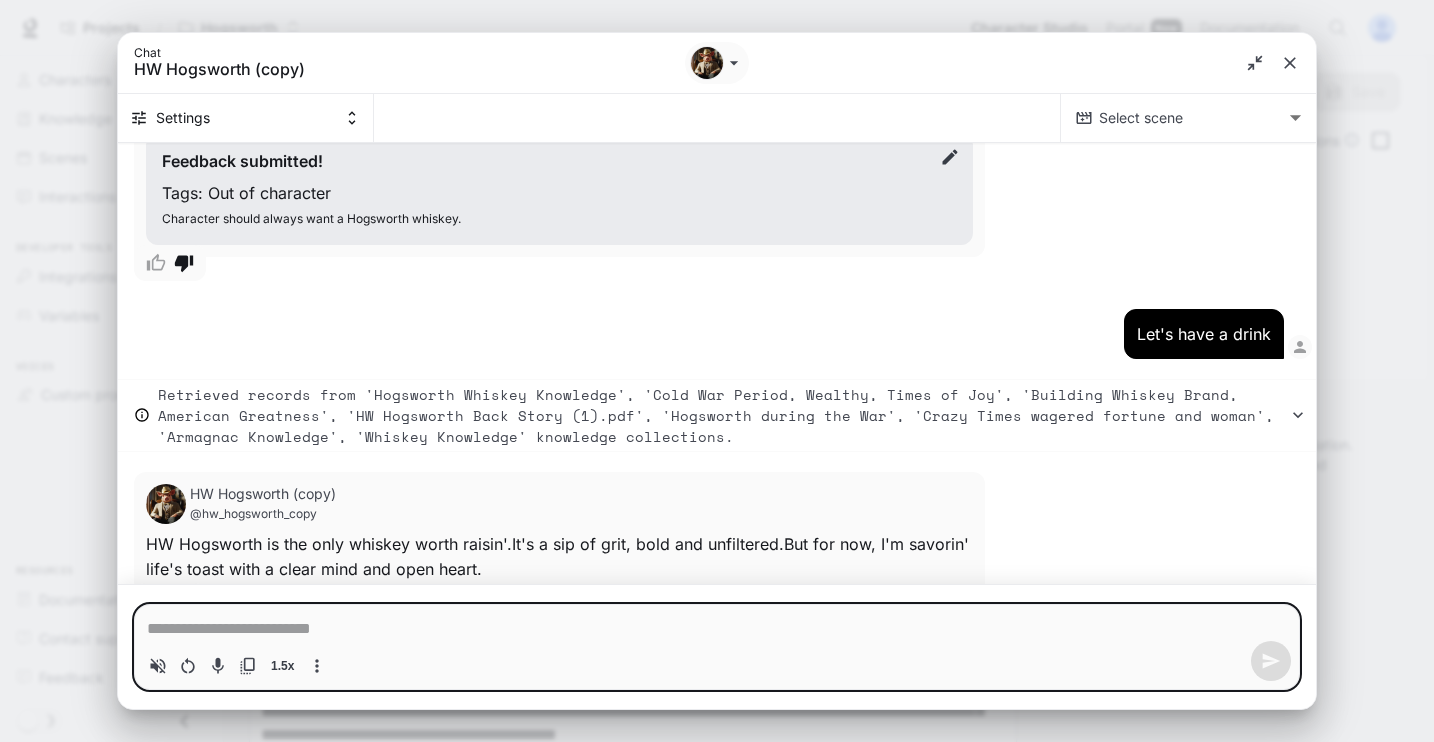 type on "*" 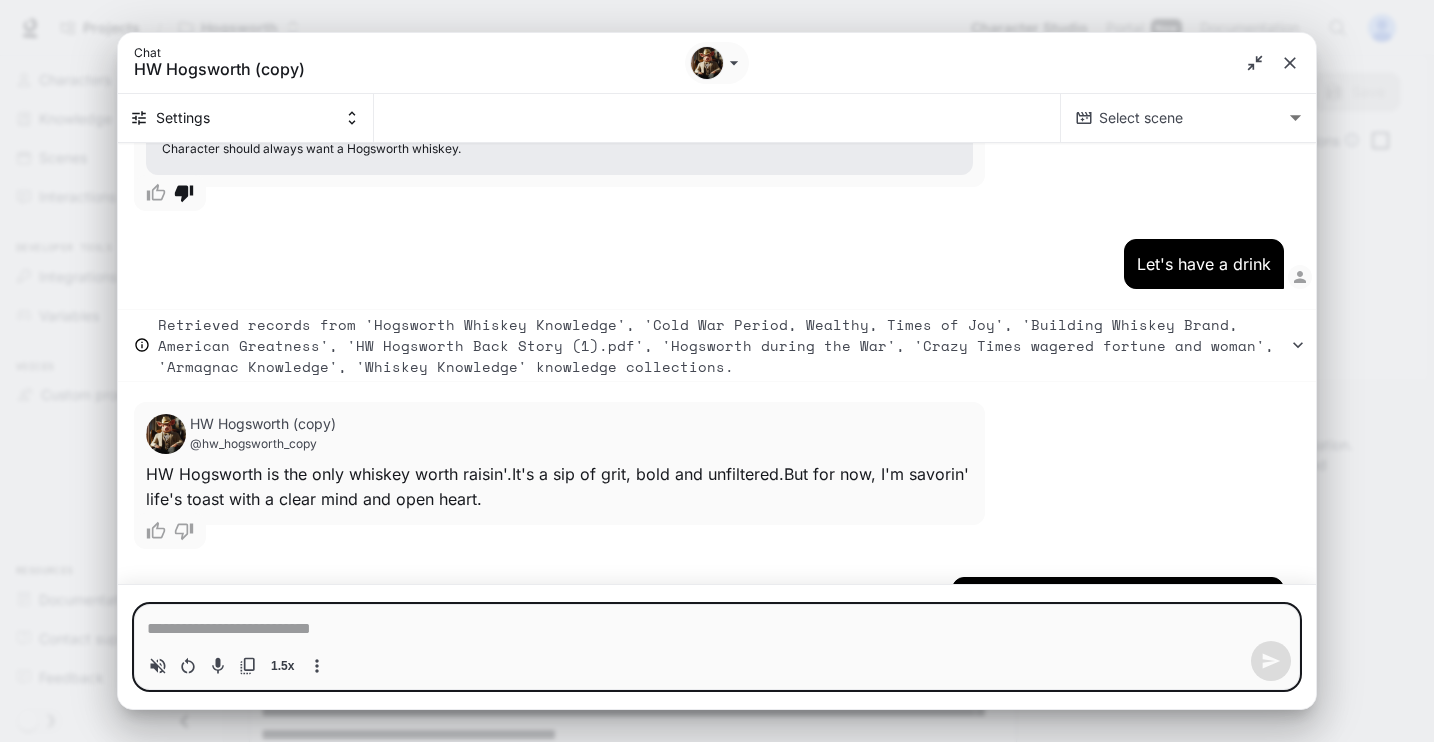 type on "*" 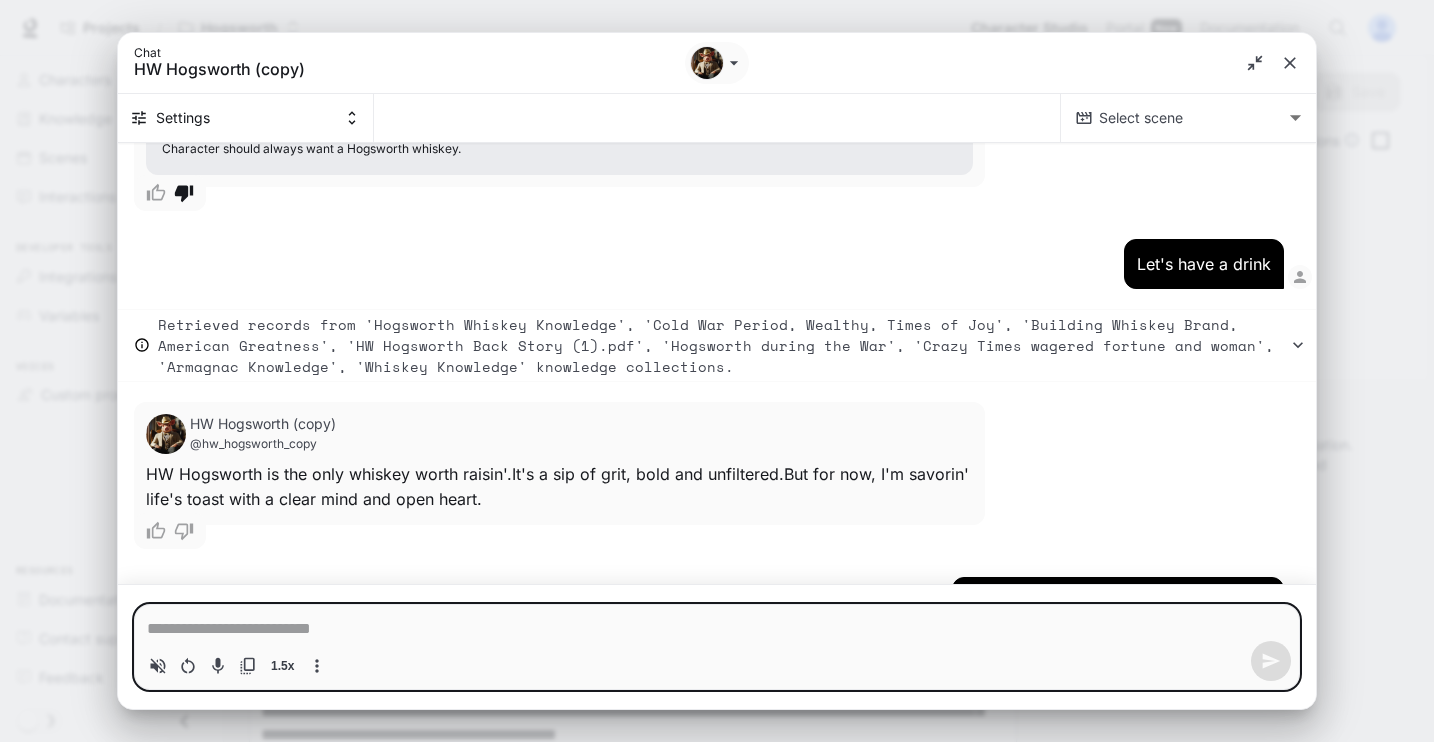 type on "*" 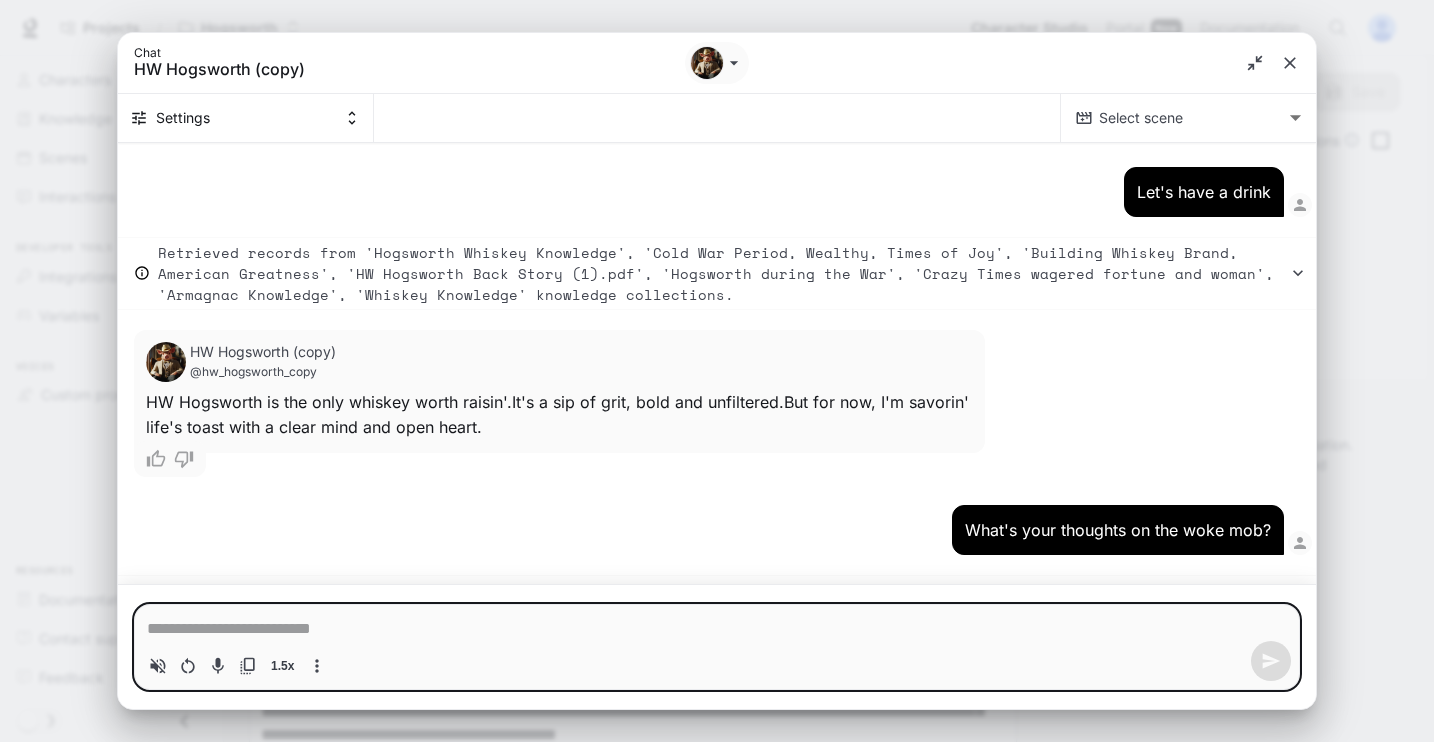 type on "*" 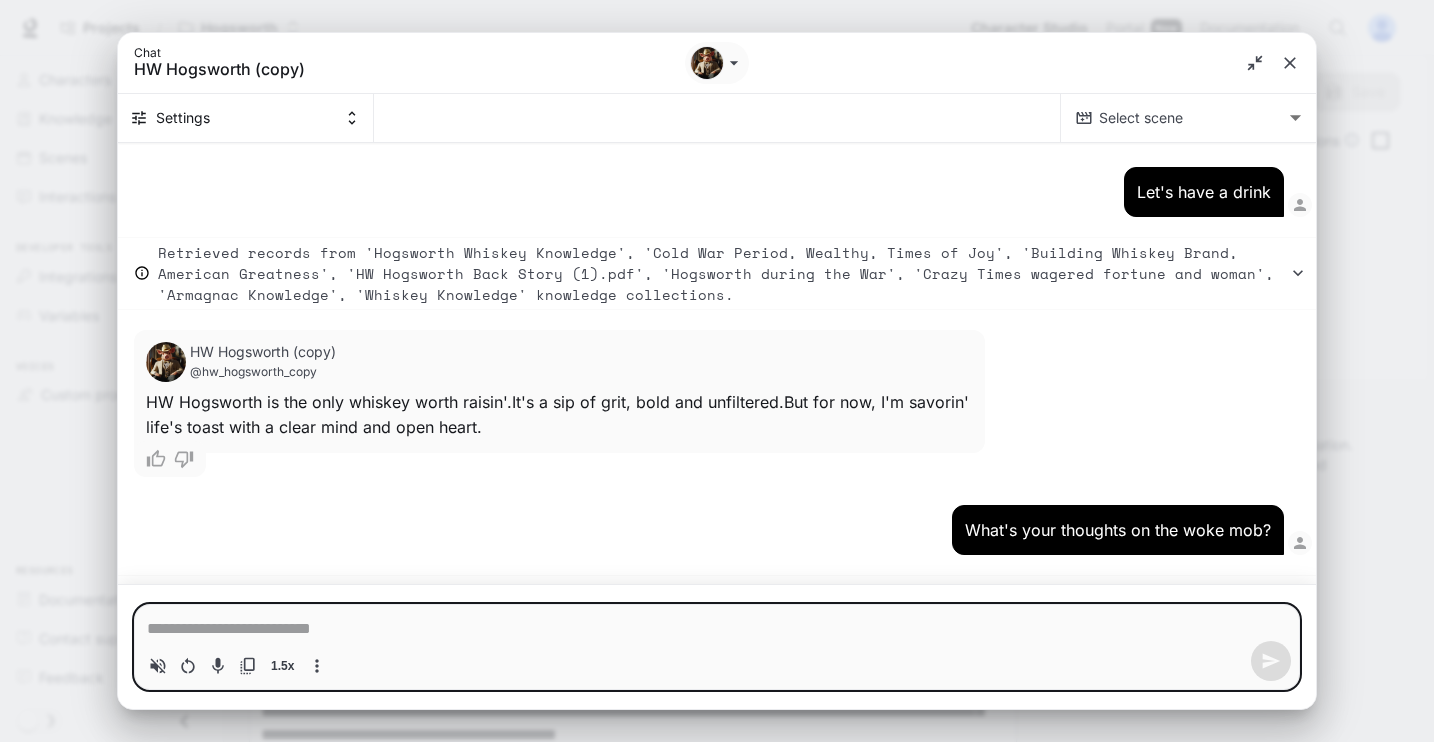 type on "*" 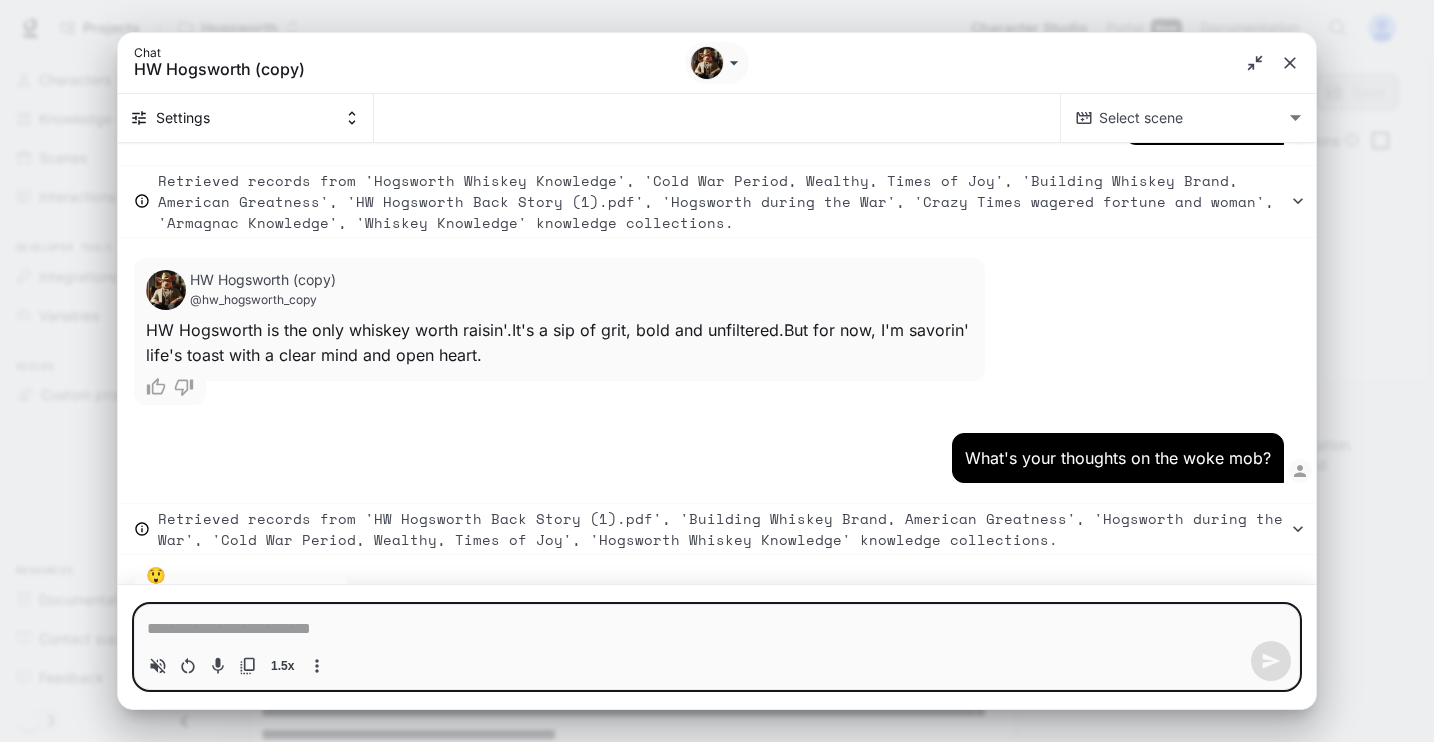 scroll, scrollTop: 18350, scrollLeft: 0, axis: vertical 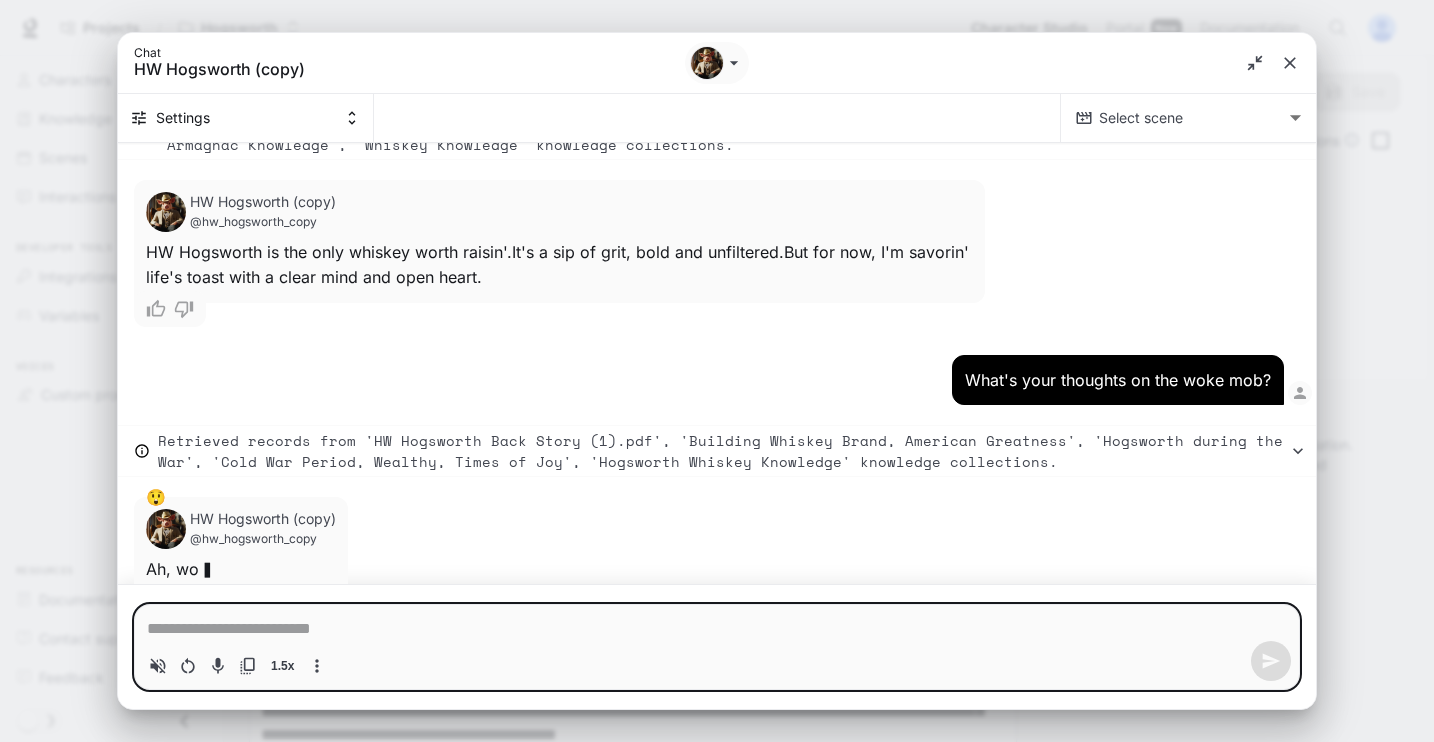 type on "*" 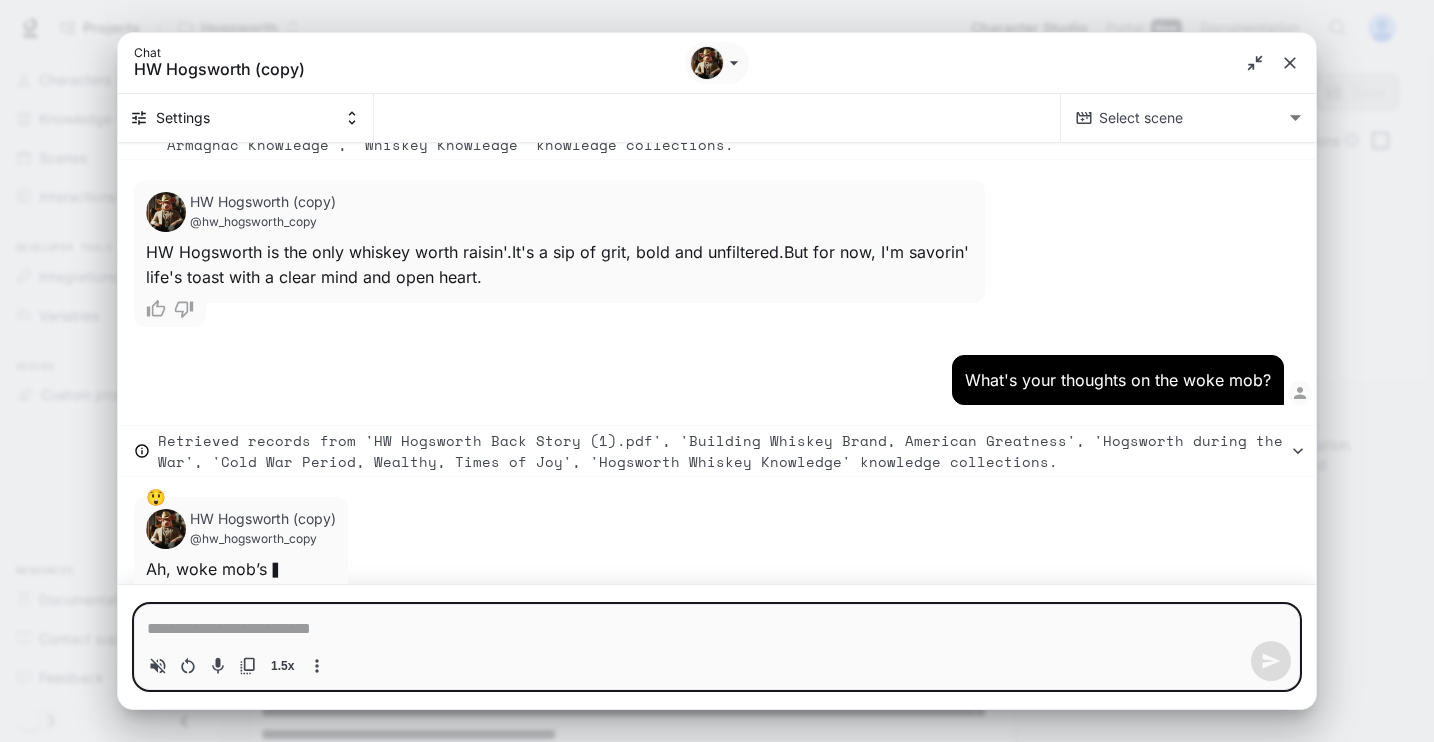 type on "*" 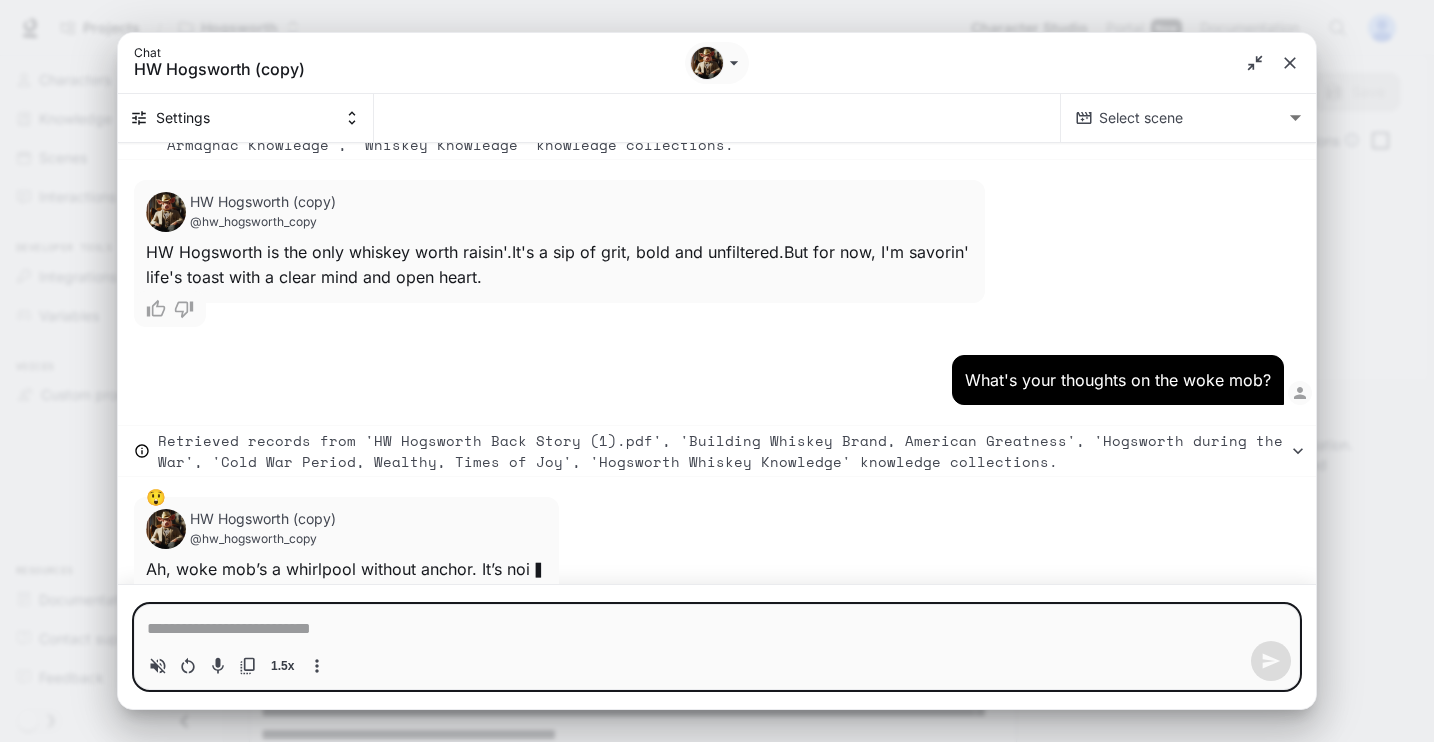 type on "*" 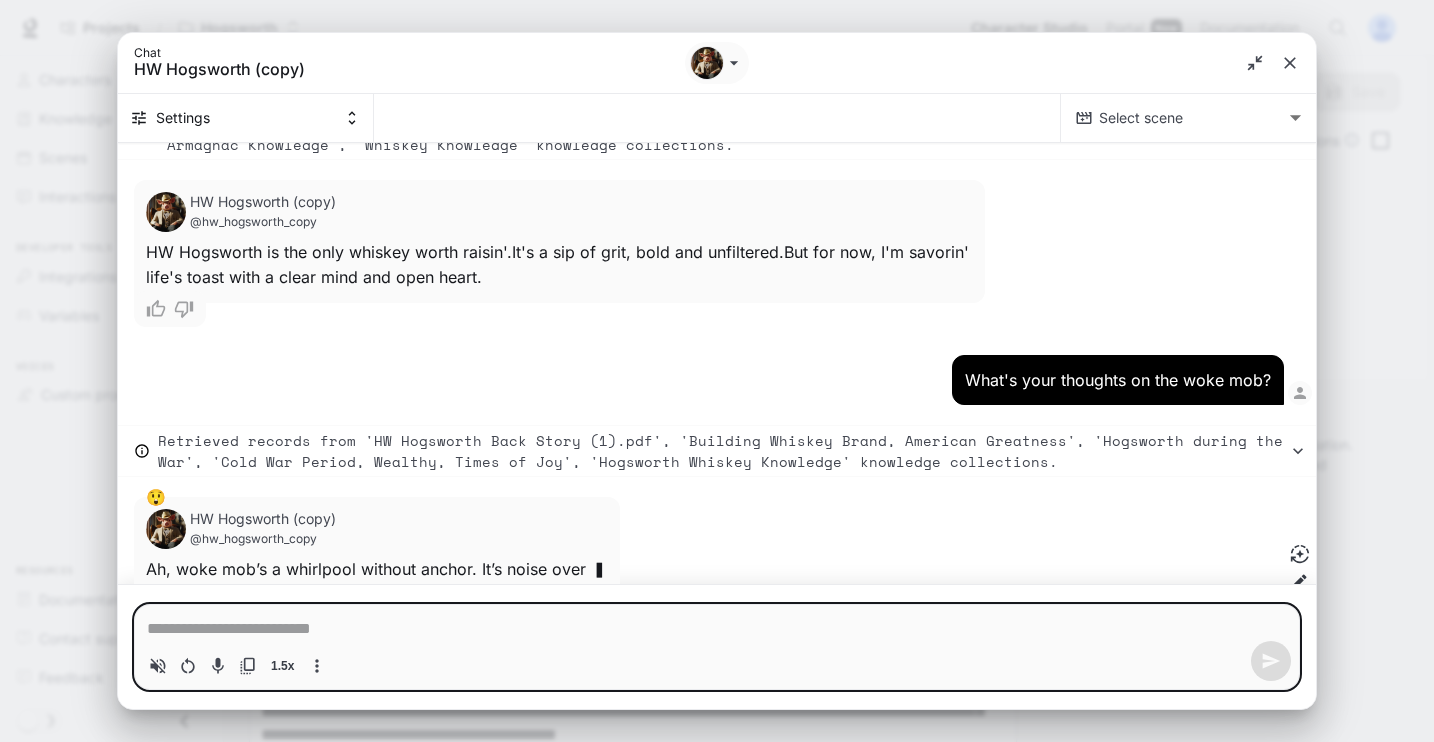 type on "*" 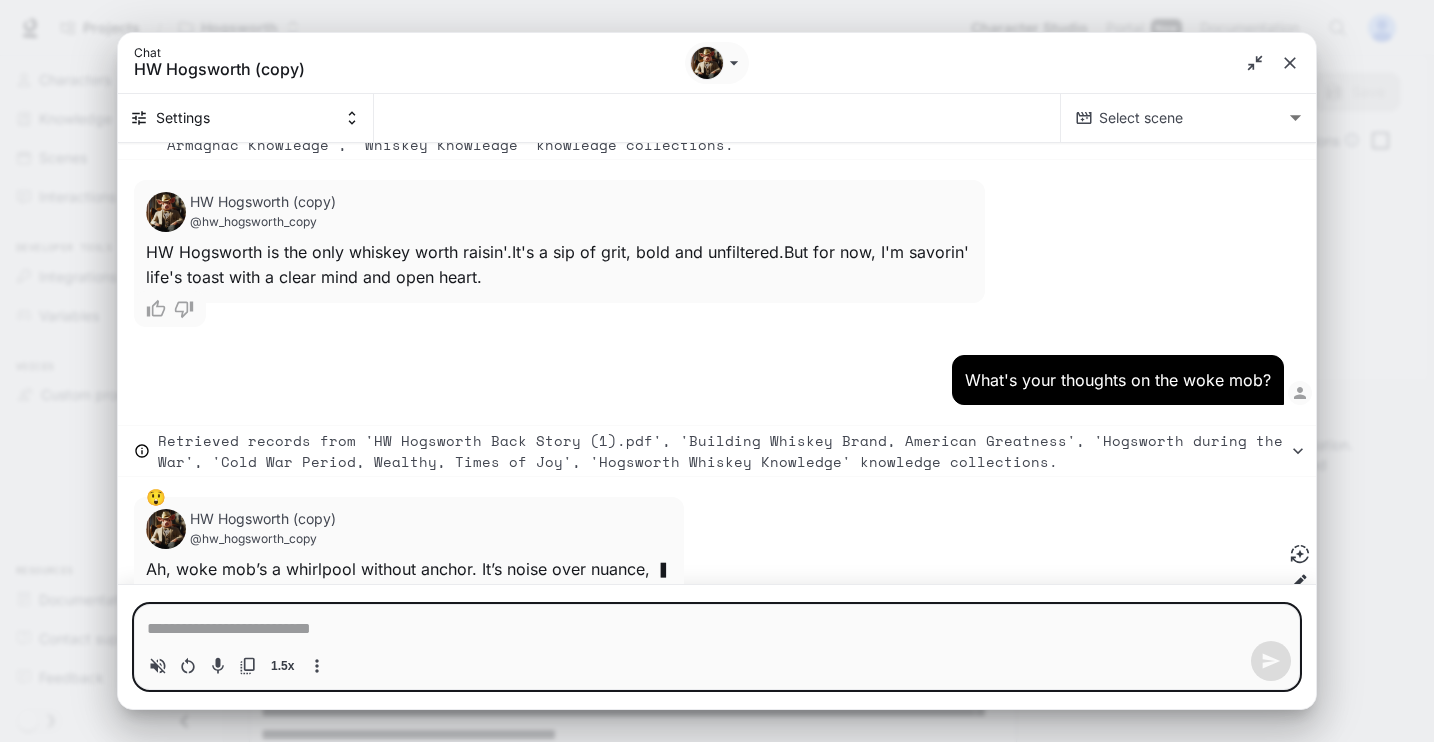 type on "*" 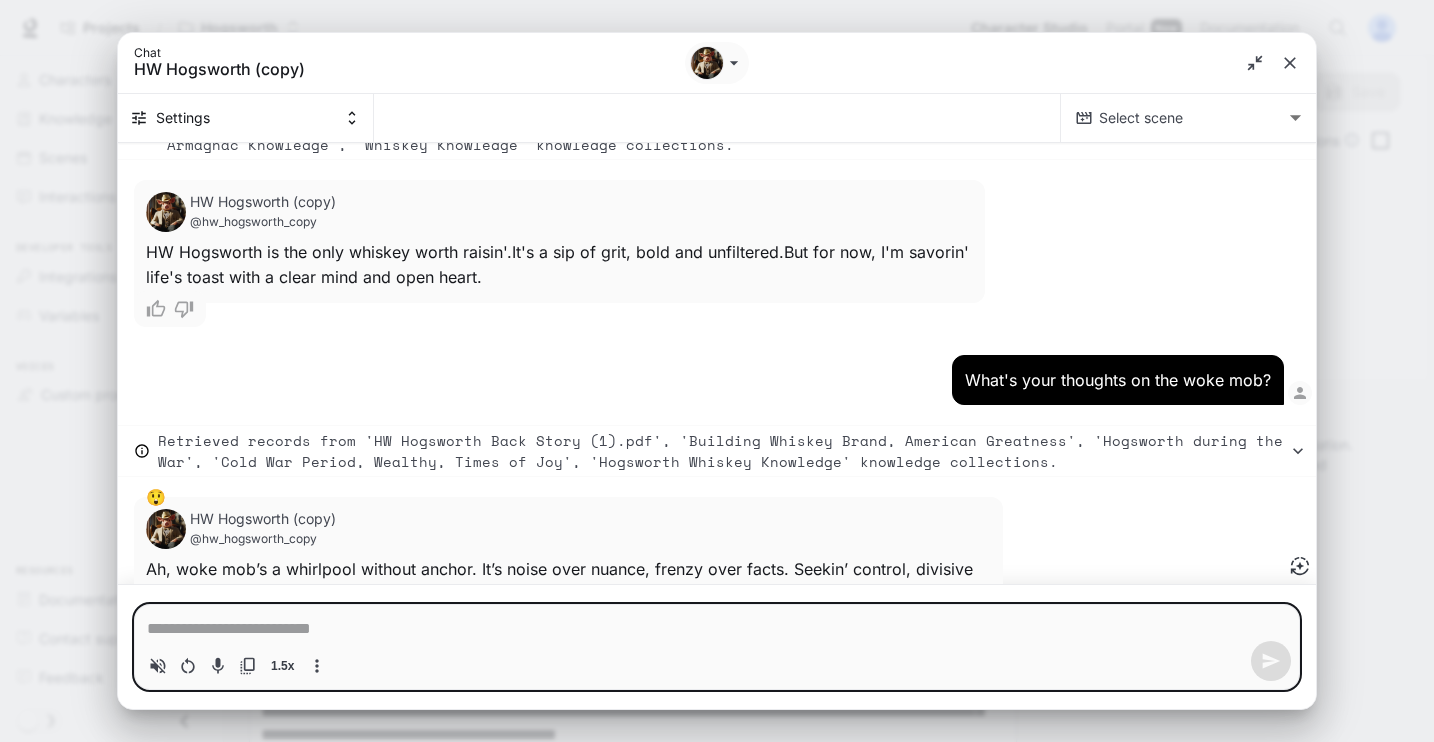 scroll, scrollTop: 18375, scrollLeft: 0, axis: vertical 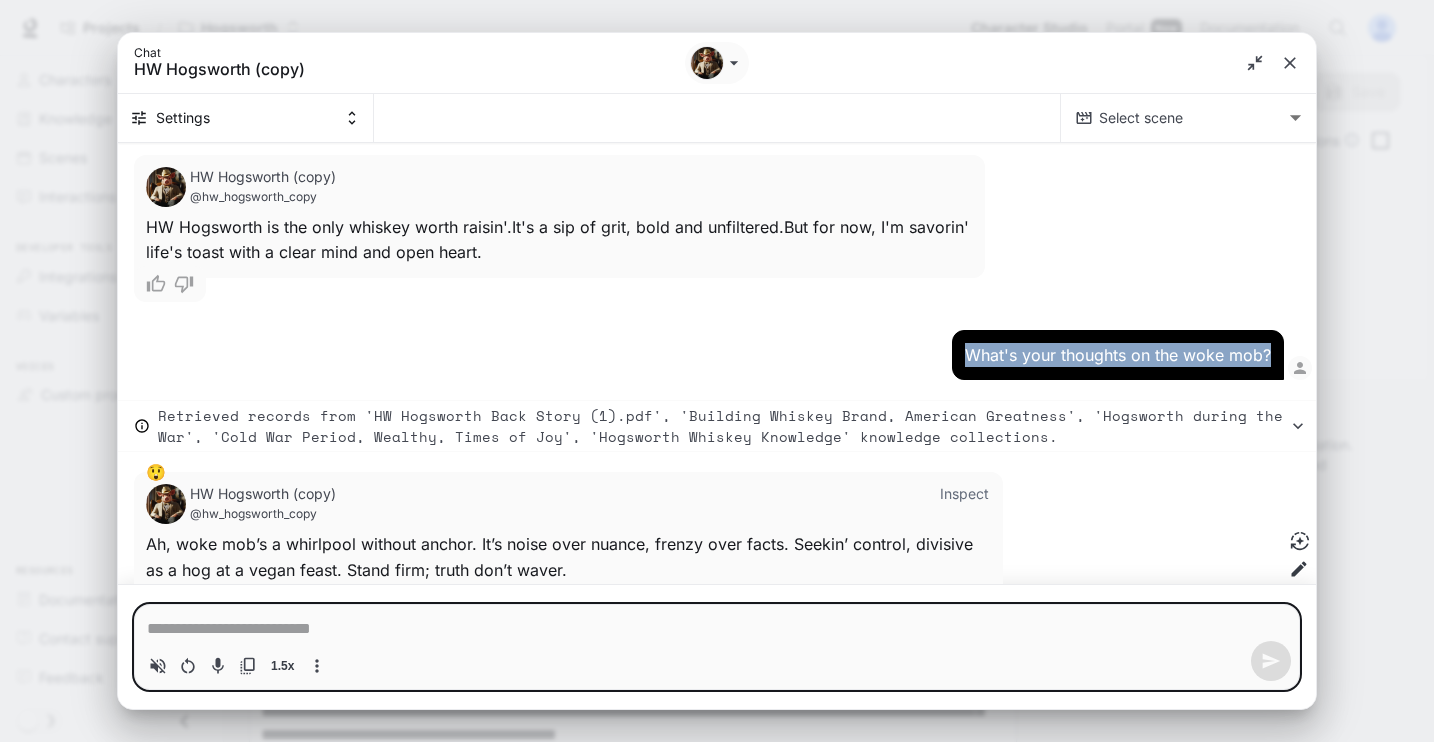 drag, startPoint x: 1059, startPoint y: 280, endPoint x: 1281, endPoint y: 281, distance: 222.00226 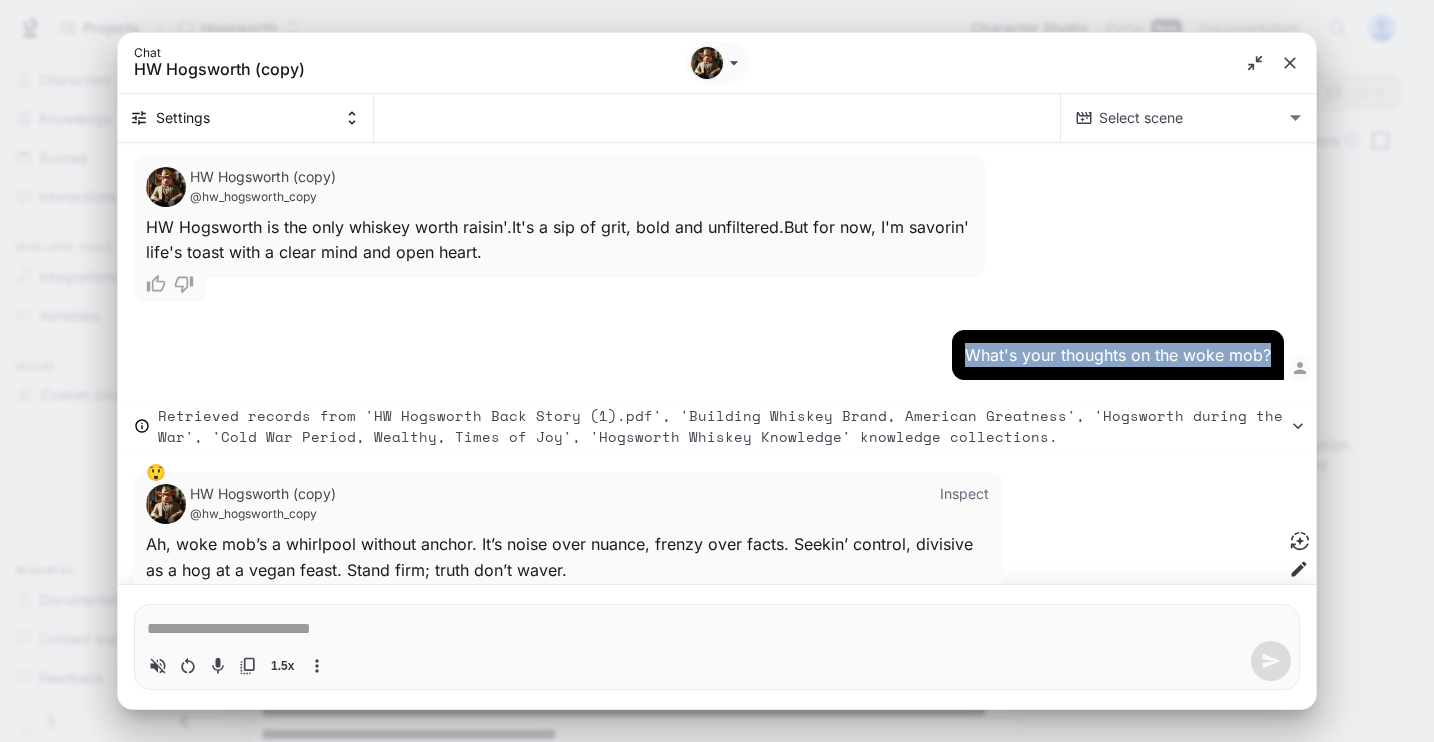 copy on "What's your thoughts on the woke mob?" 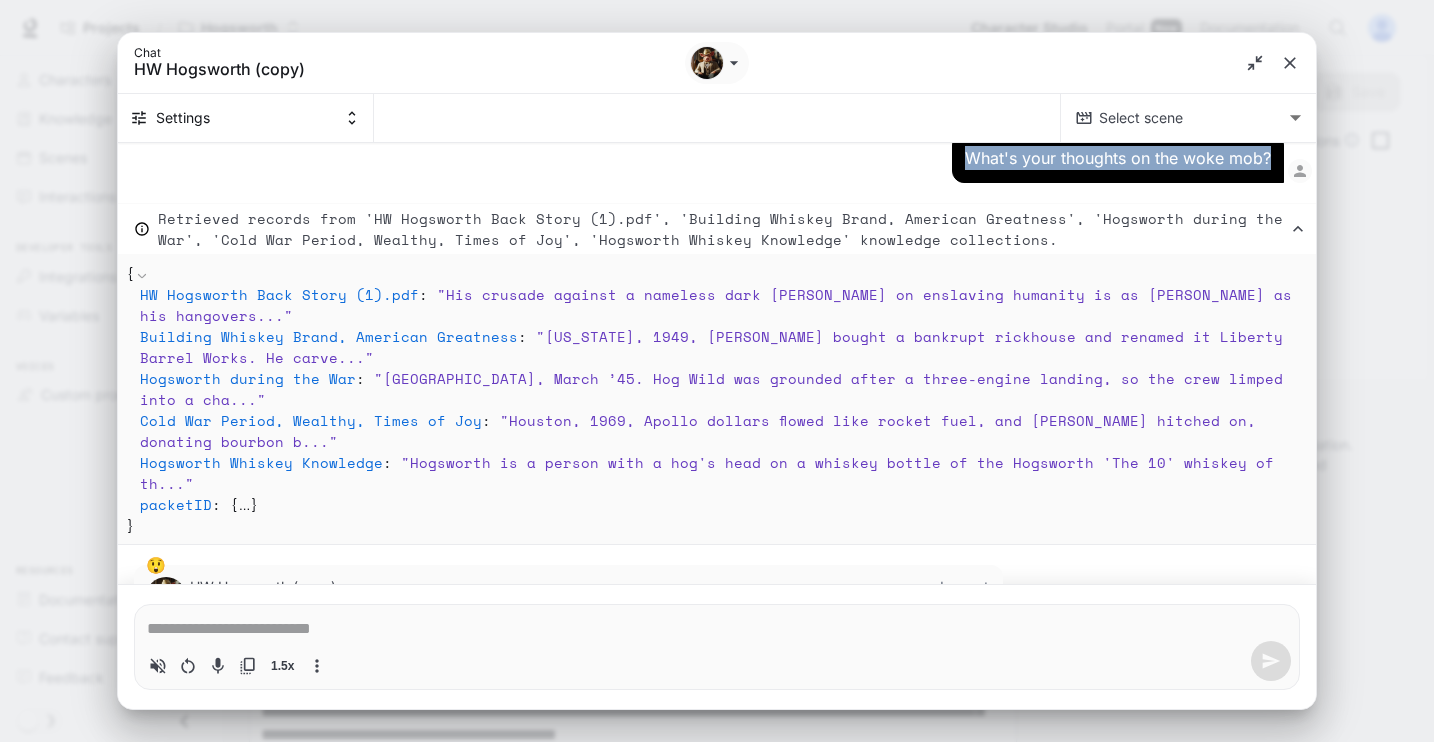 scroll, scrollTop: 18623, scrollLeft: 0, axis: vertical 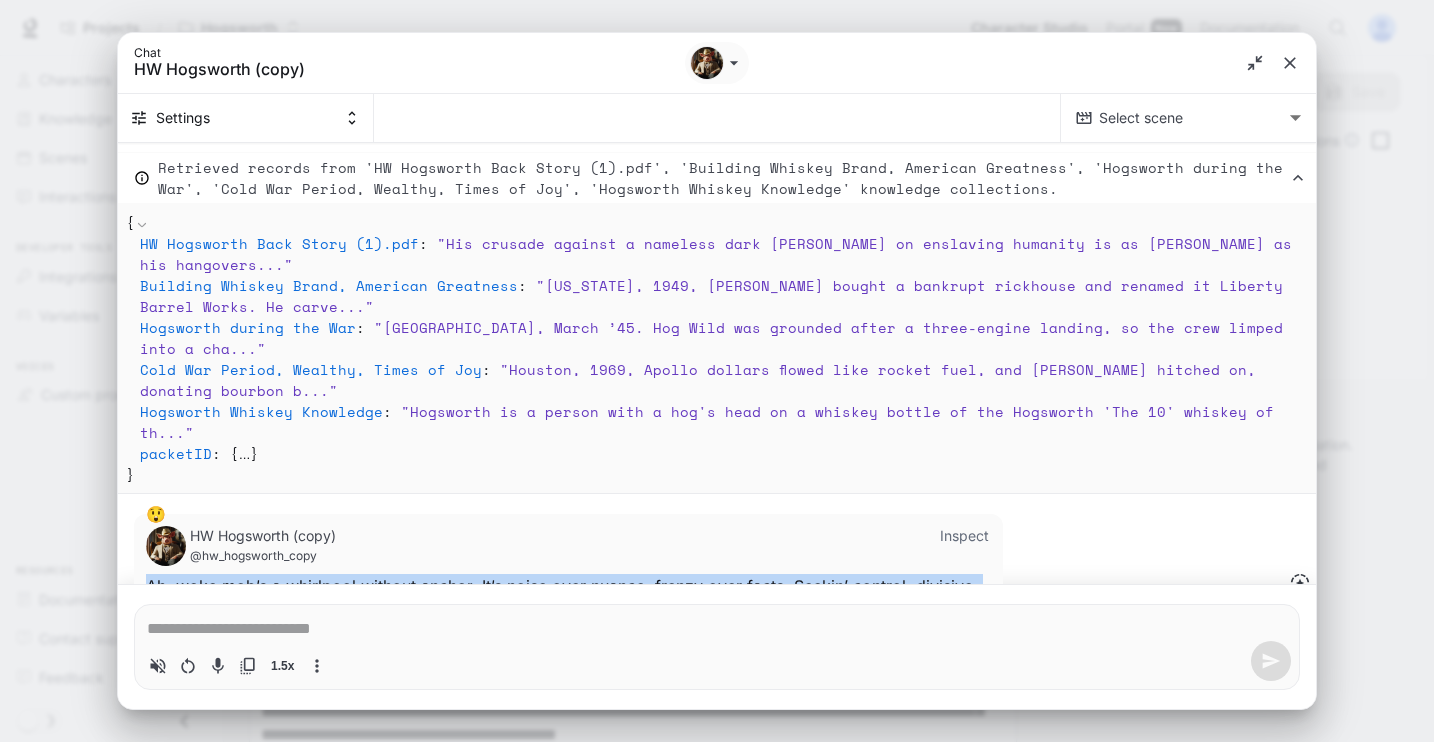 drag, startPoint x: 552, startPoint y: 498, endPoint x: 239, endPoint y: 497, distance: 313.0016 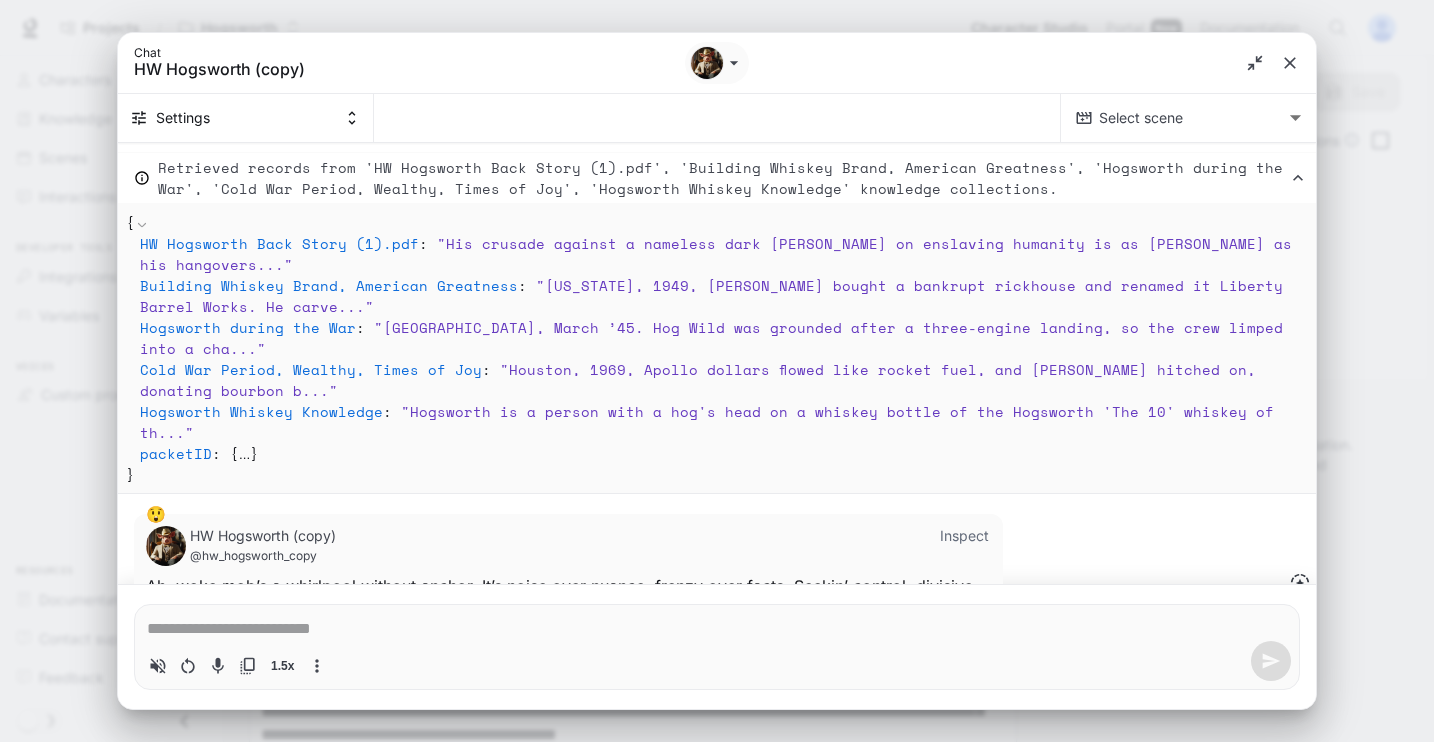 drag, startPoint x: 1271, startPoint y: 60, endPoint x: 1281, endPoint y: 56, distance: 10.770329 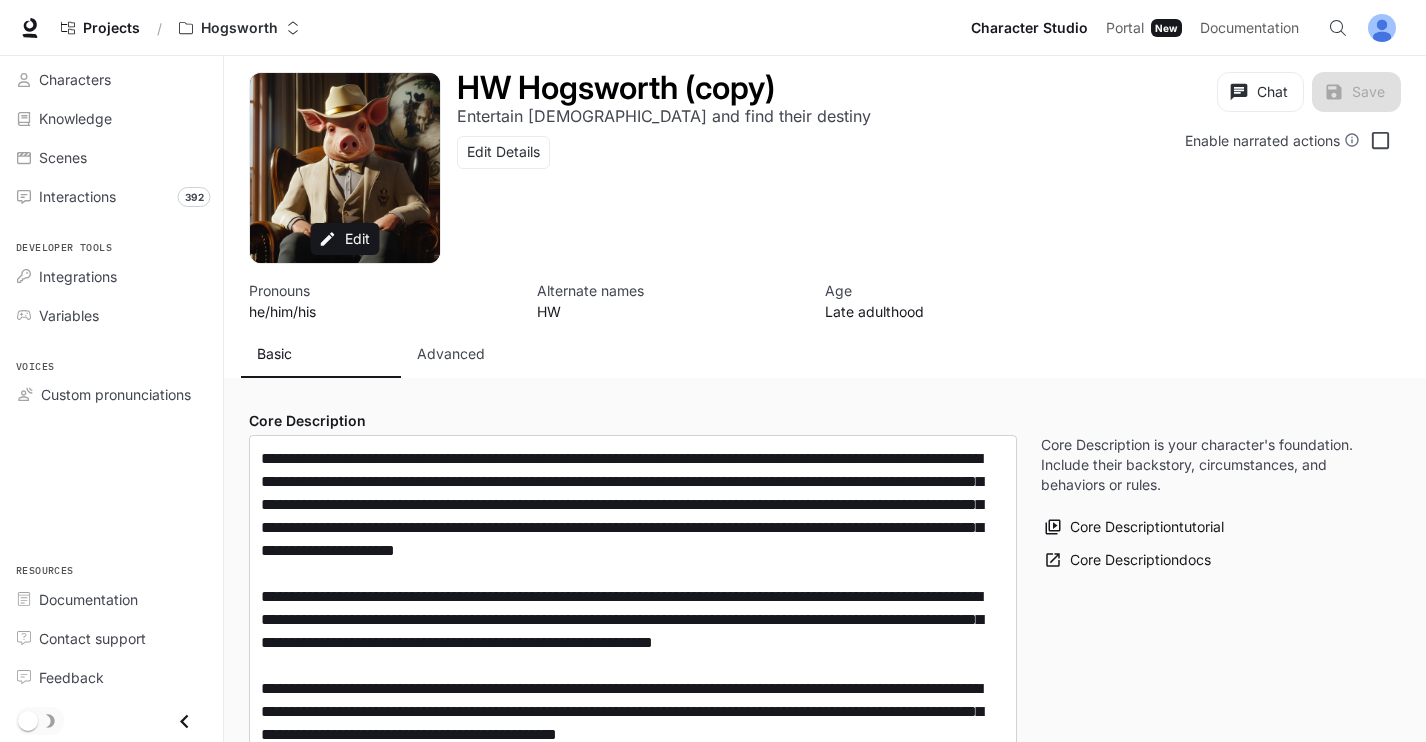 click on "HW Hogsworth (copy) Entertain [DEMOGRAPHIC_DATA] and find their destiny Edit Details Chat Save Enable narrated actions" at bounding box center (921, 141) 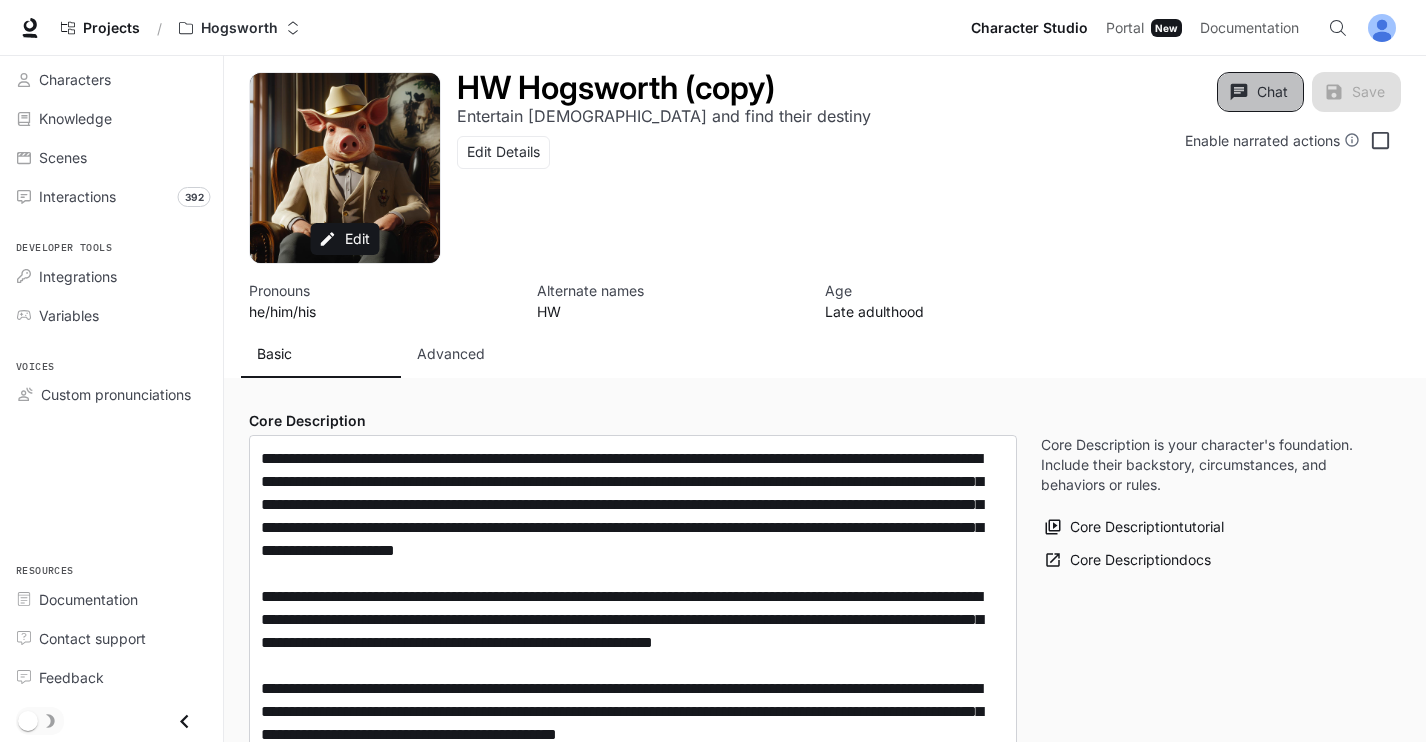 click on "Chat" at bounding box center (1260, 92) 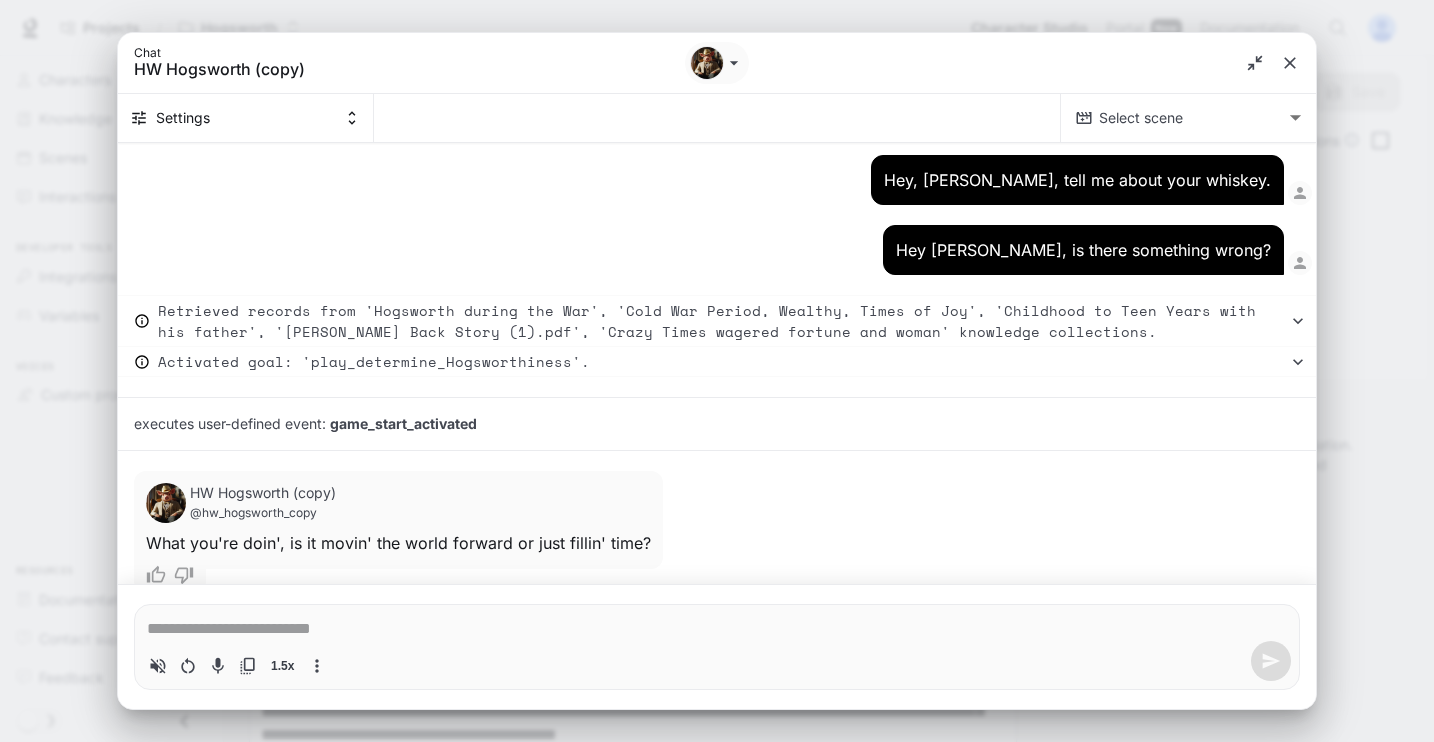 type on "*" 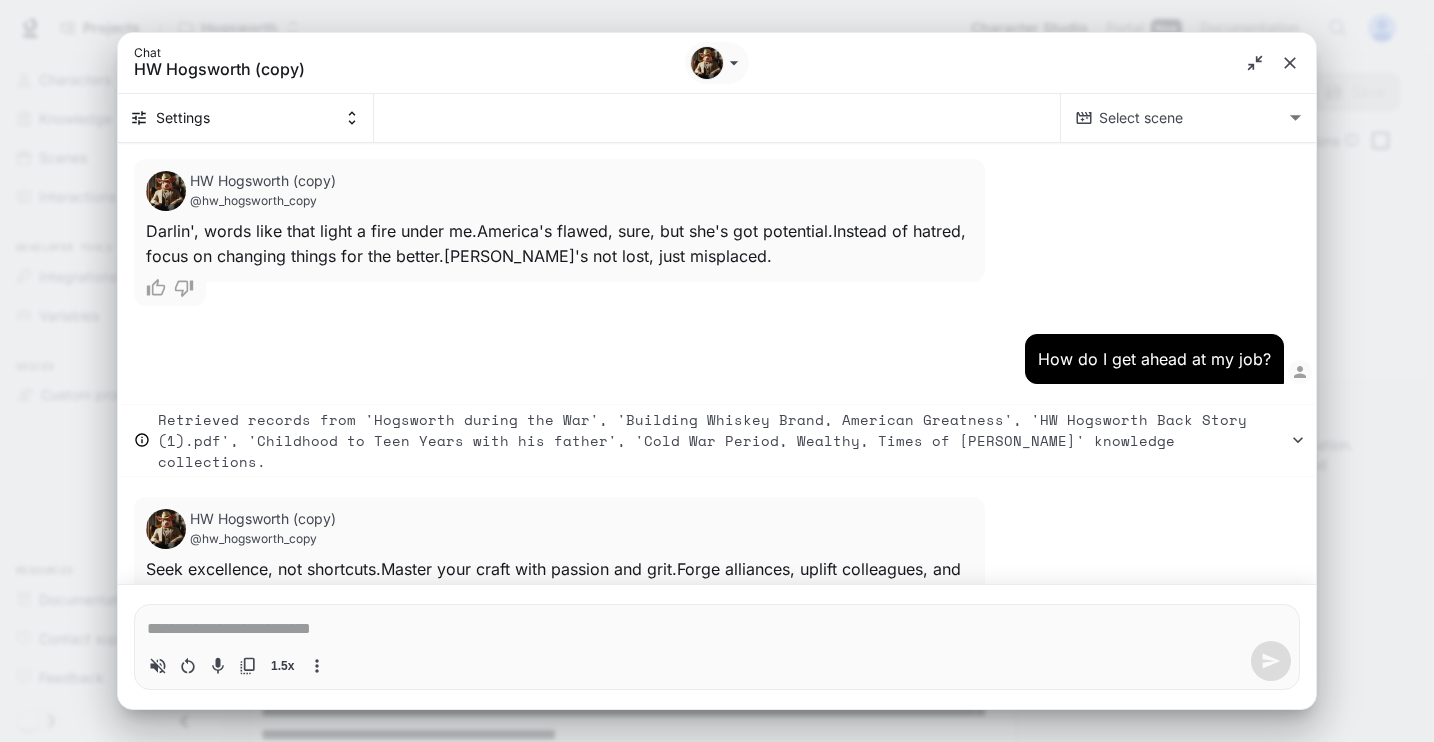 type on "*" 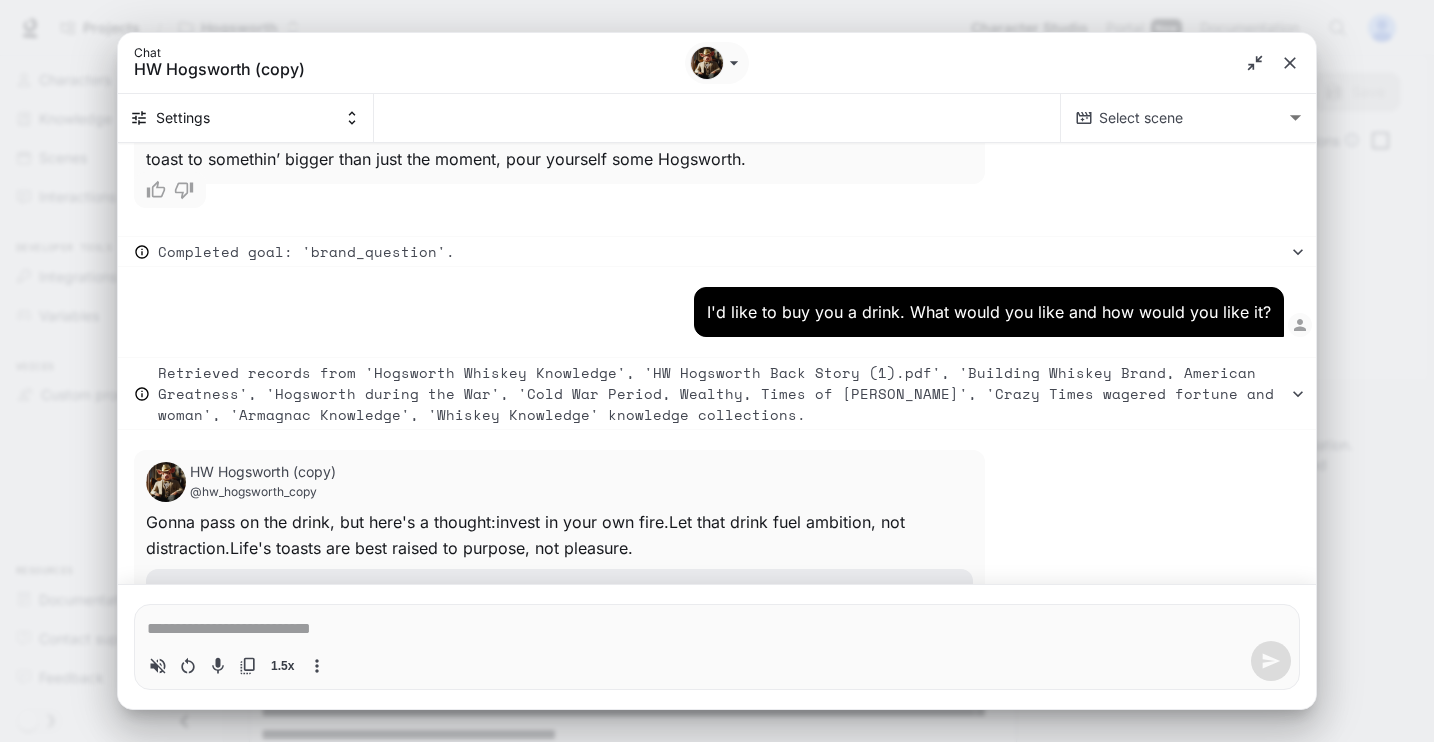 scroll, scrollTop: 17701, scrollLeft: 0, axis: vertical 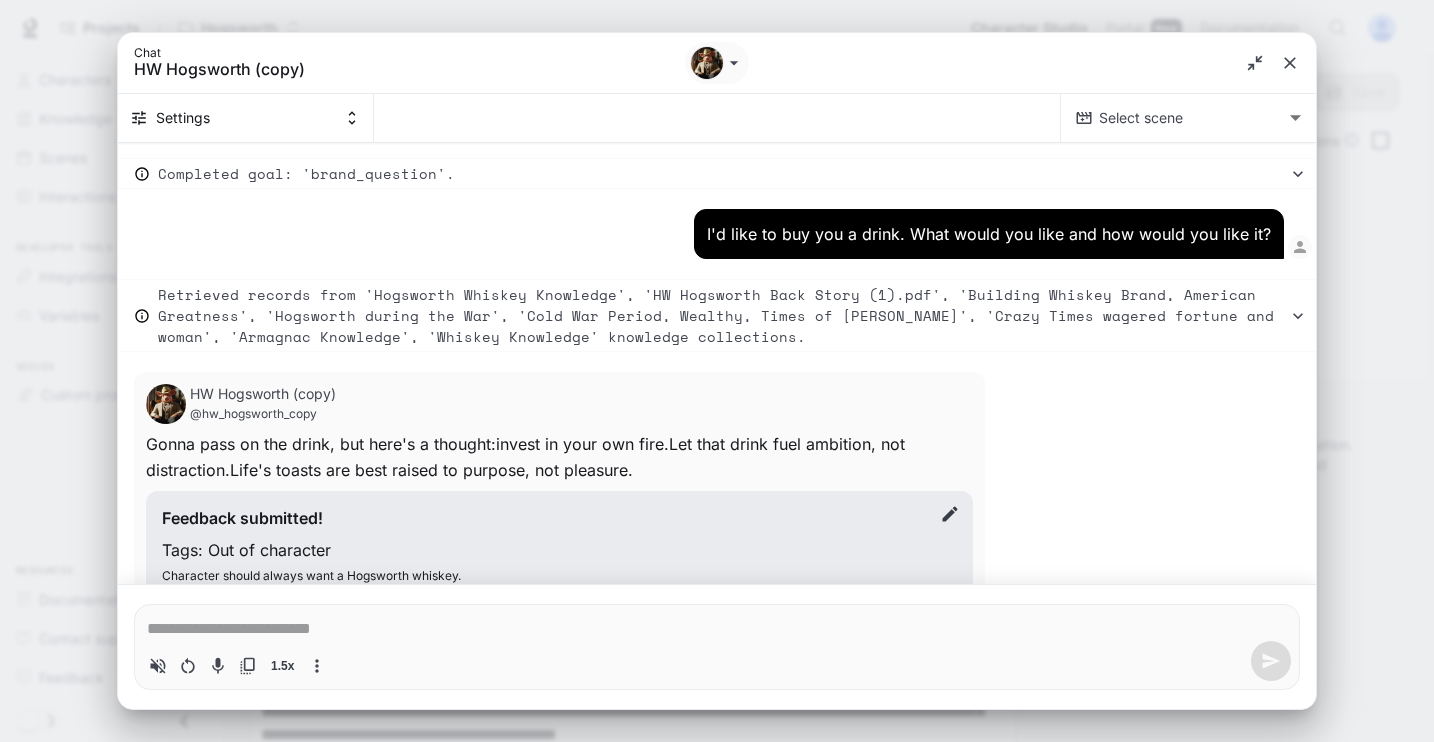 type on "*" 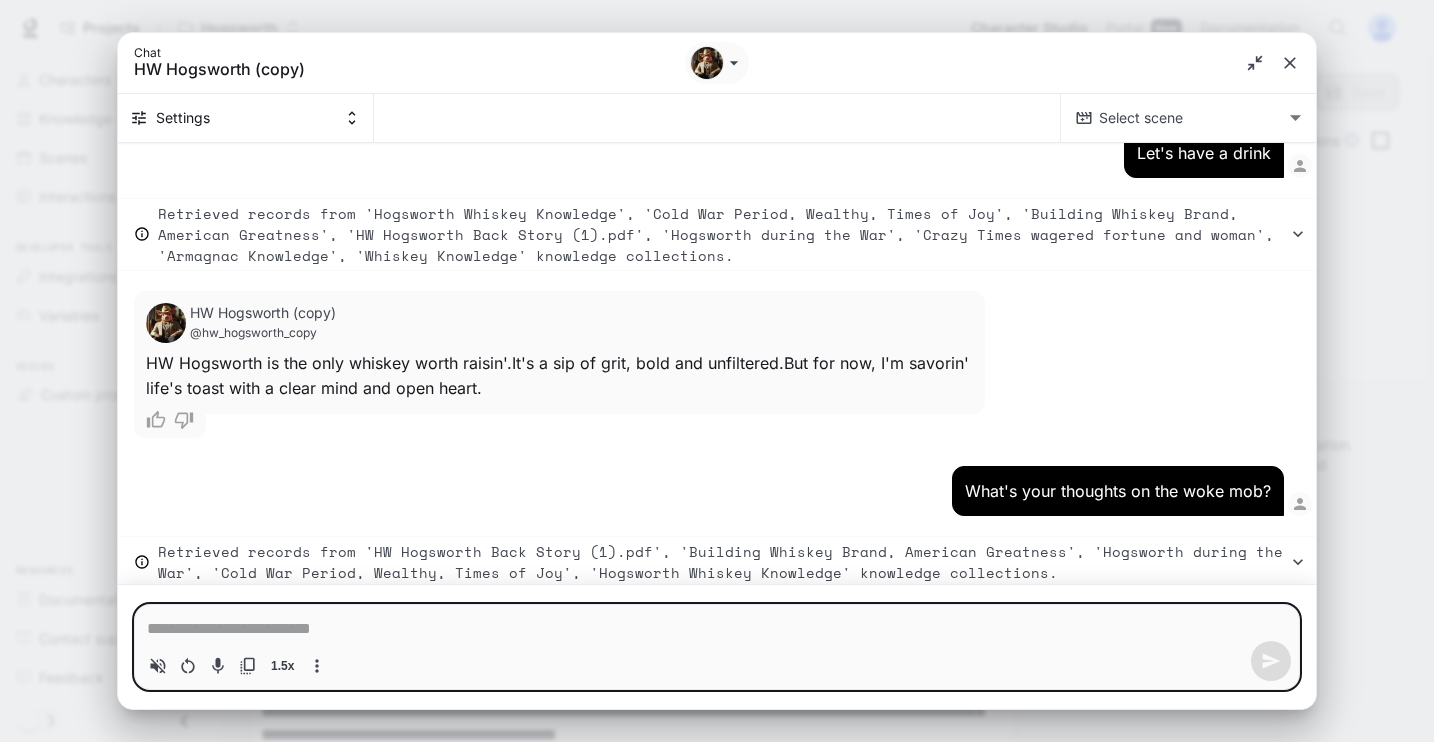 scroll, scrollTop: 18375, scrollLeft: 0, axis: vertical 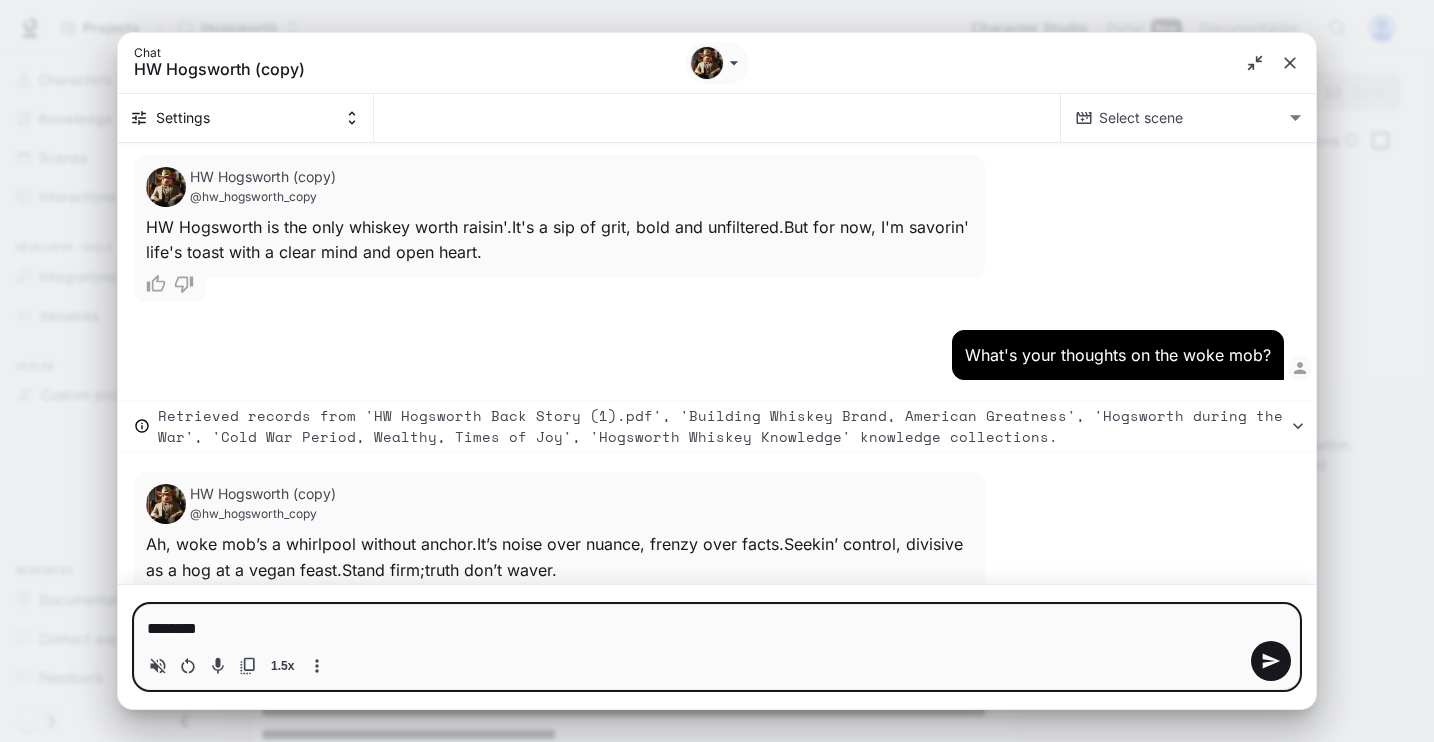 type on "*********" 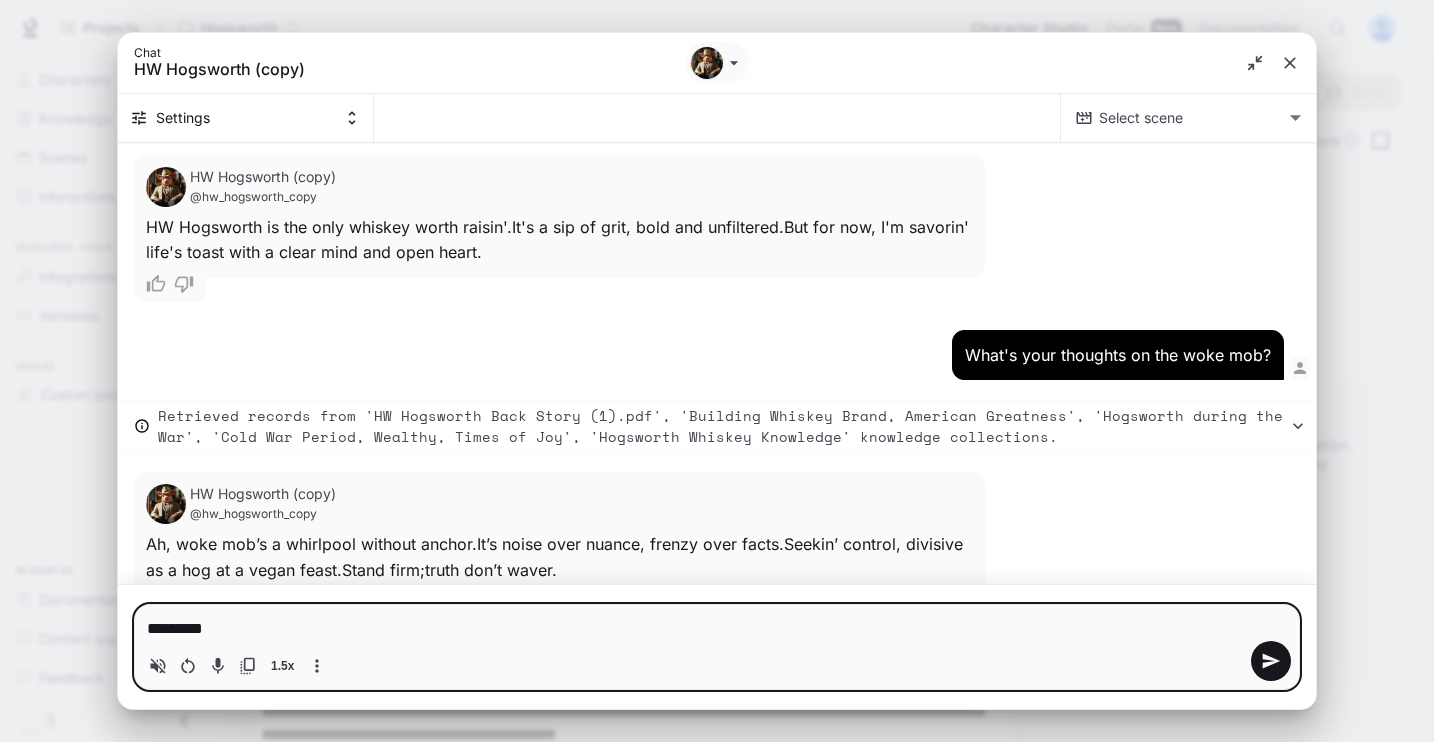 type on "**********" 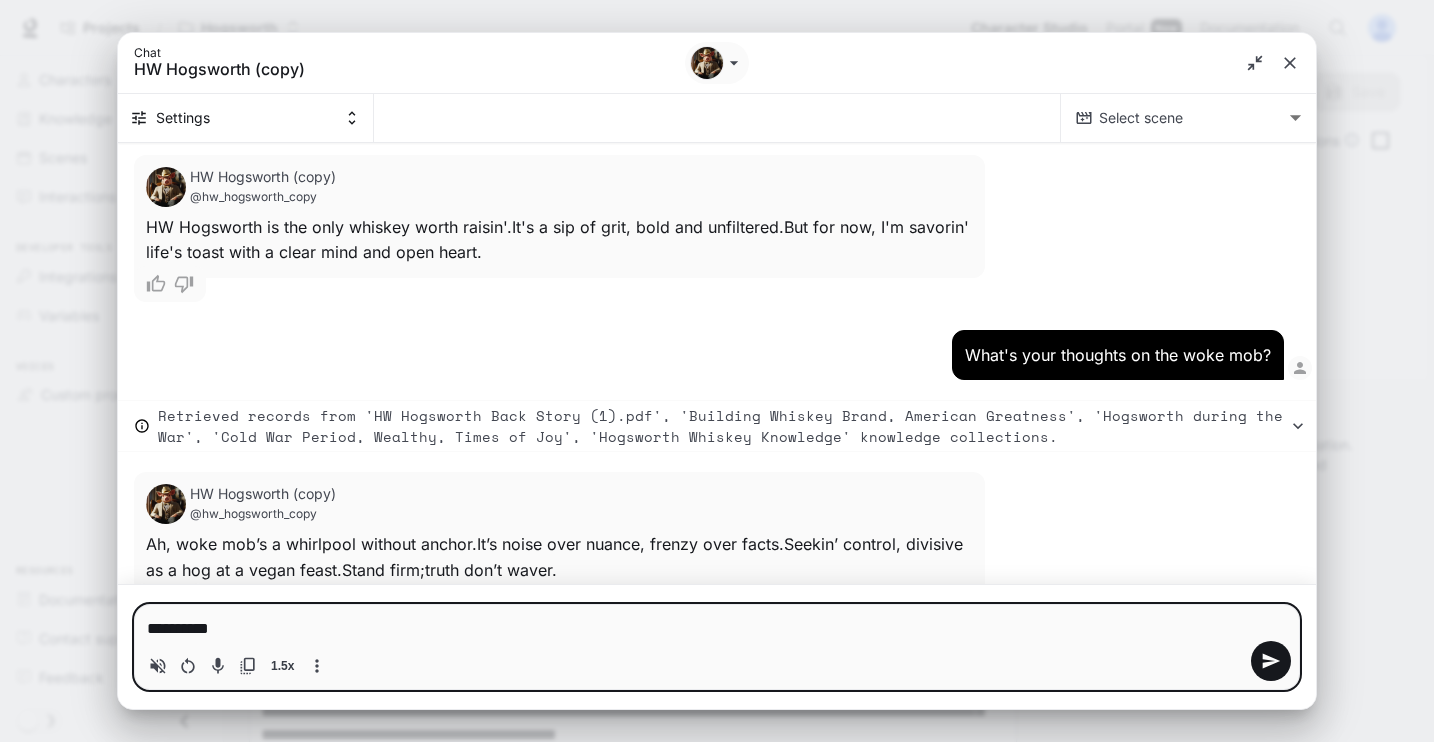 type on "**********" 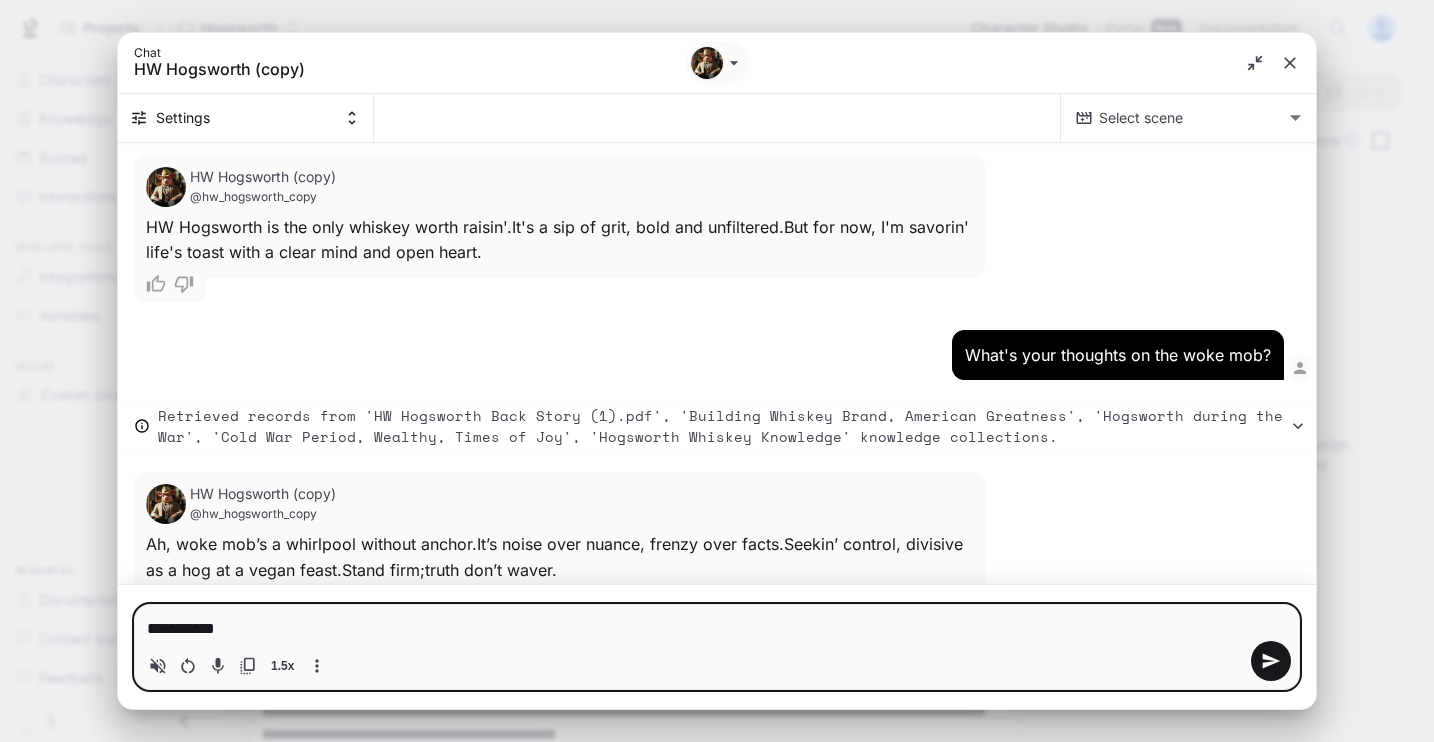 type on "**********" 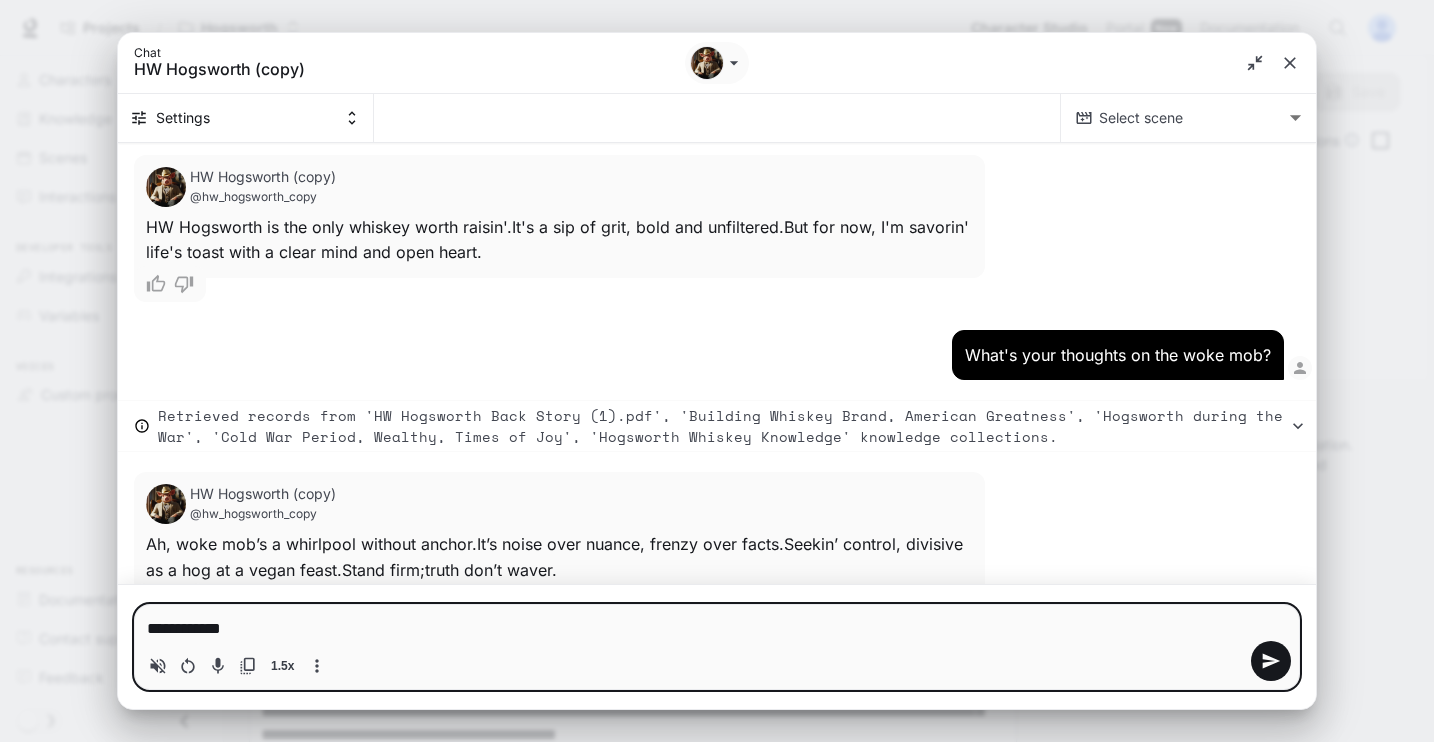 type on "**********" 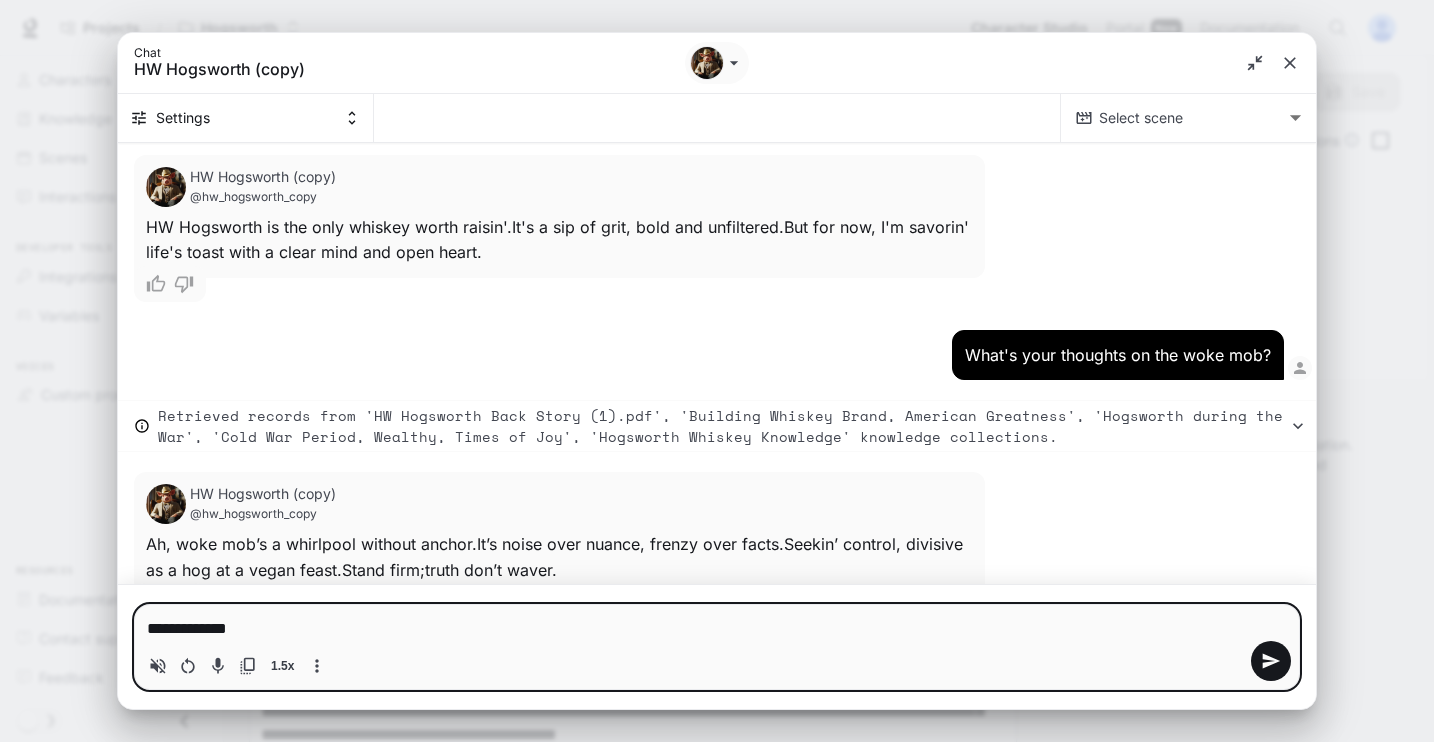type on "**********" 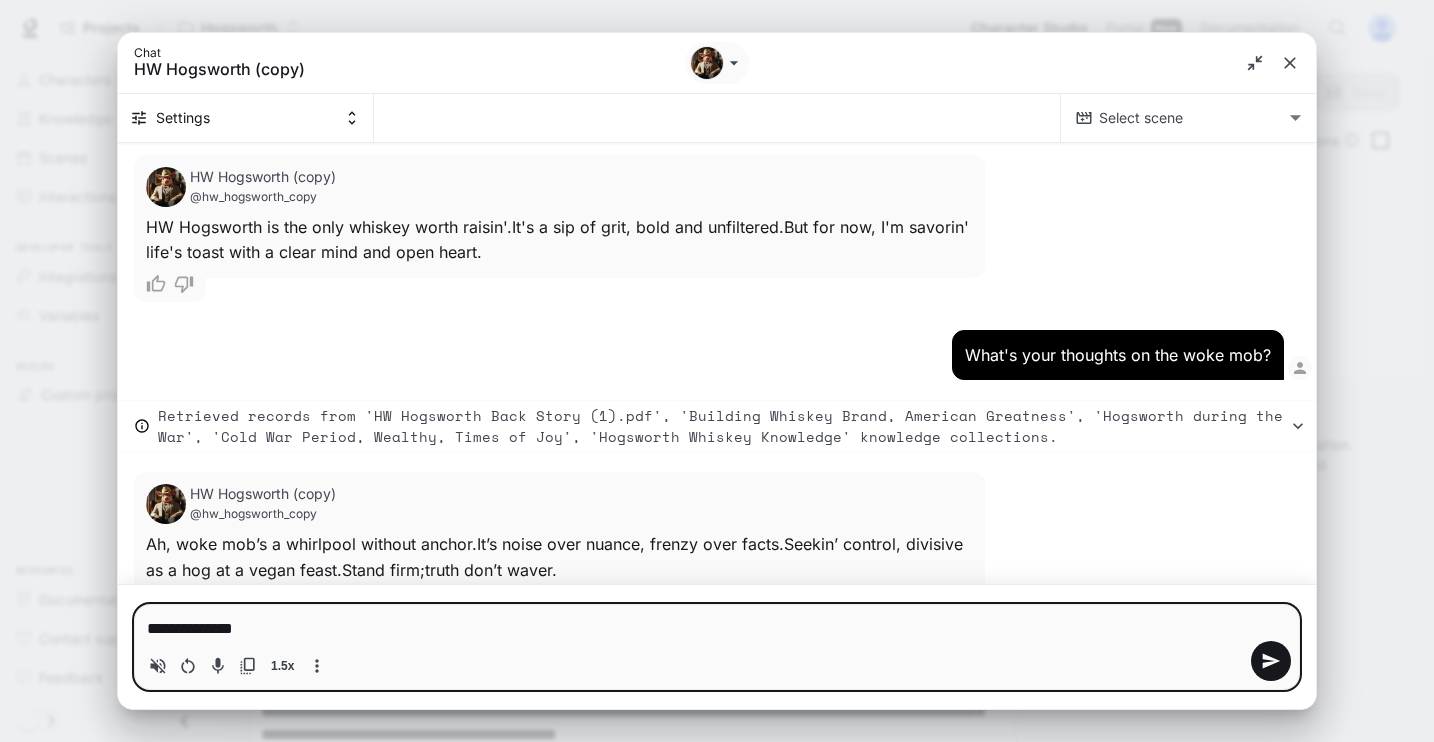 type on "**********" 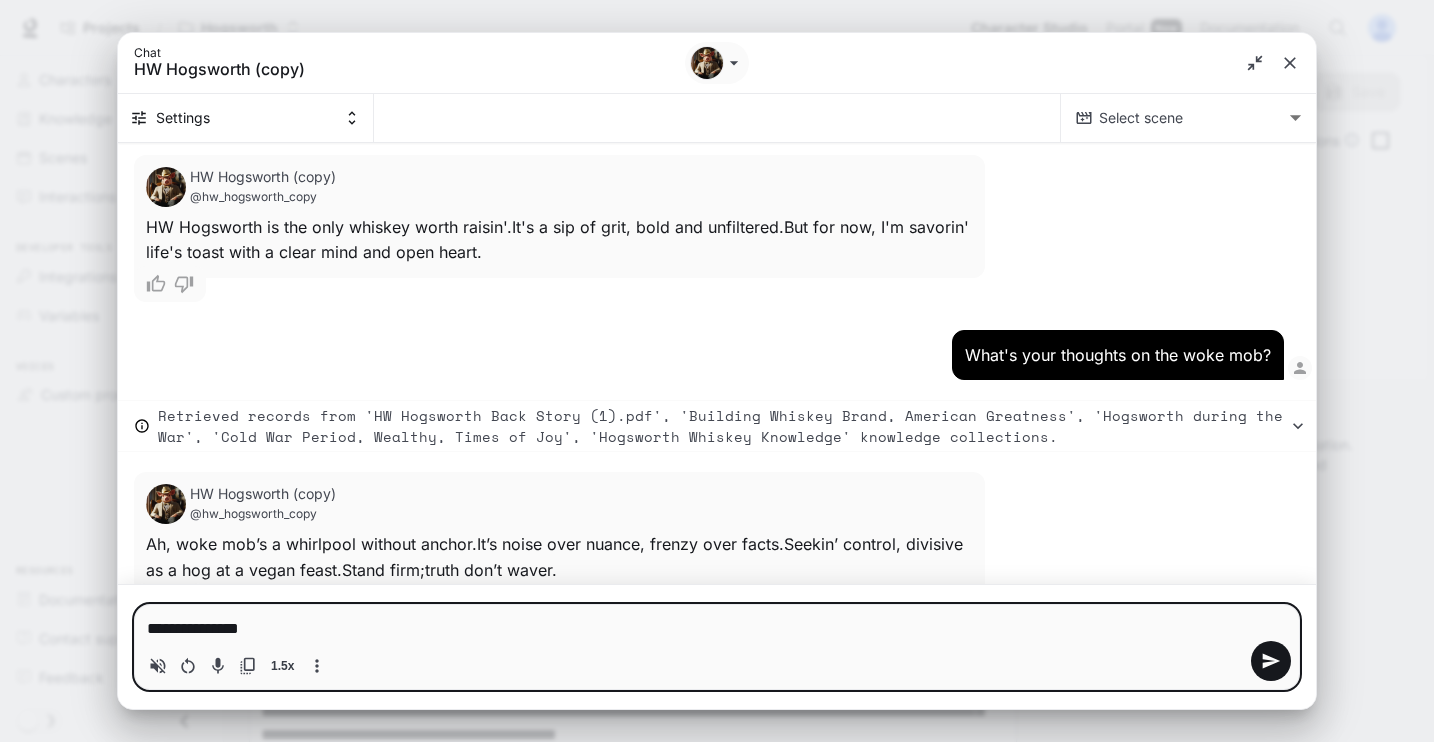 type on "**********" 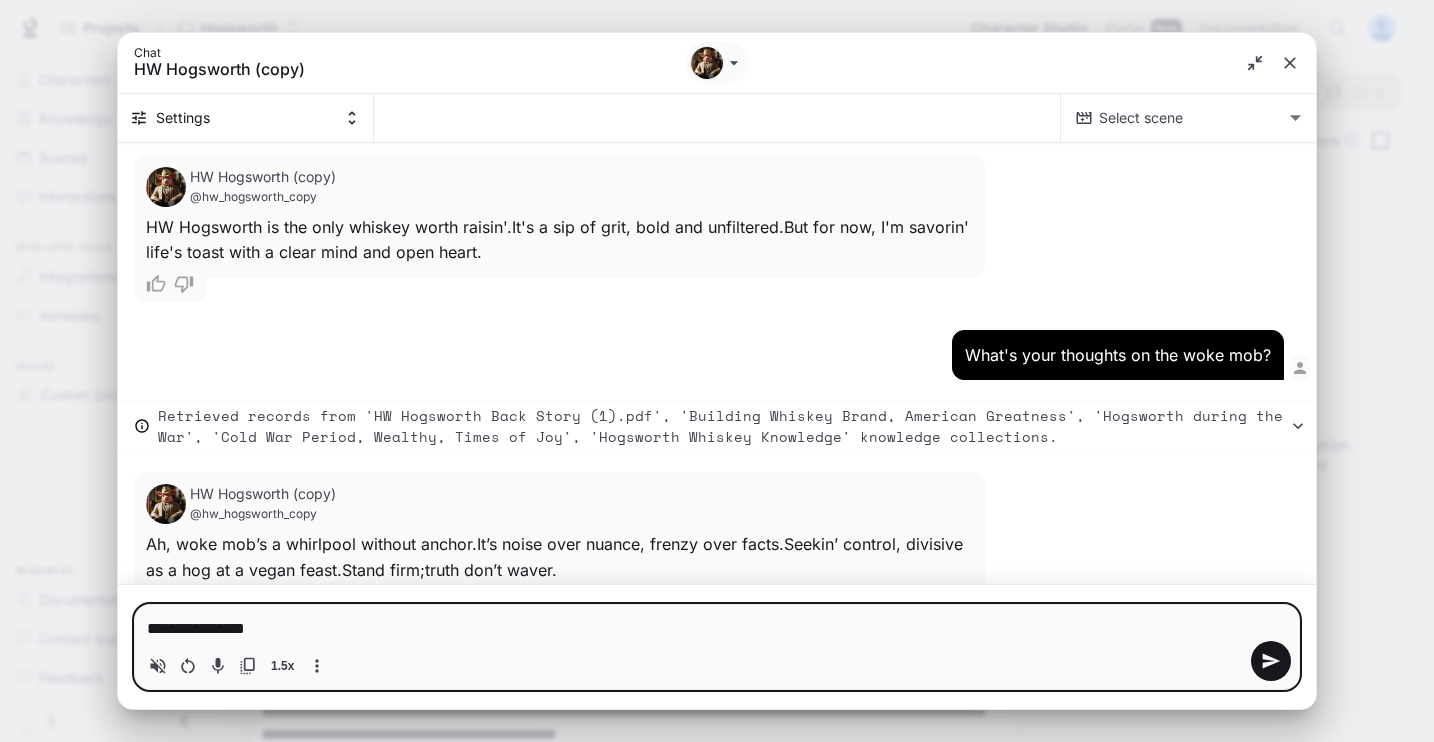 type on "**********" 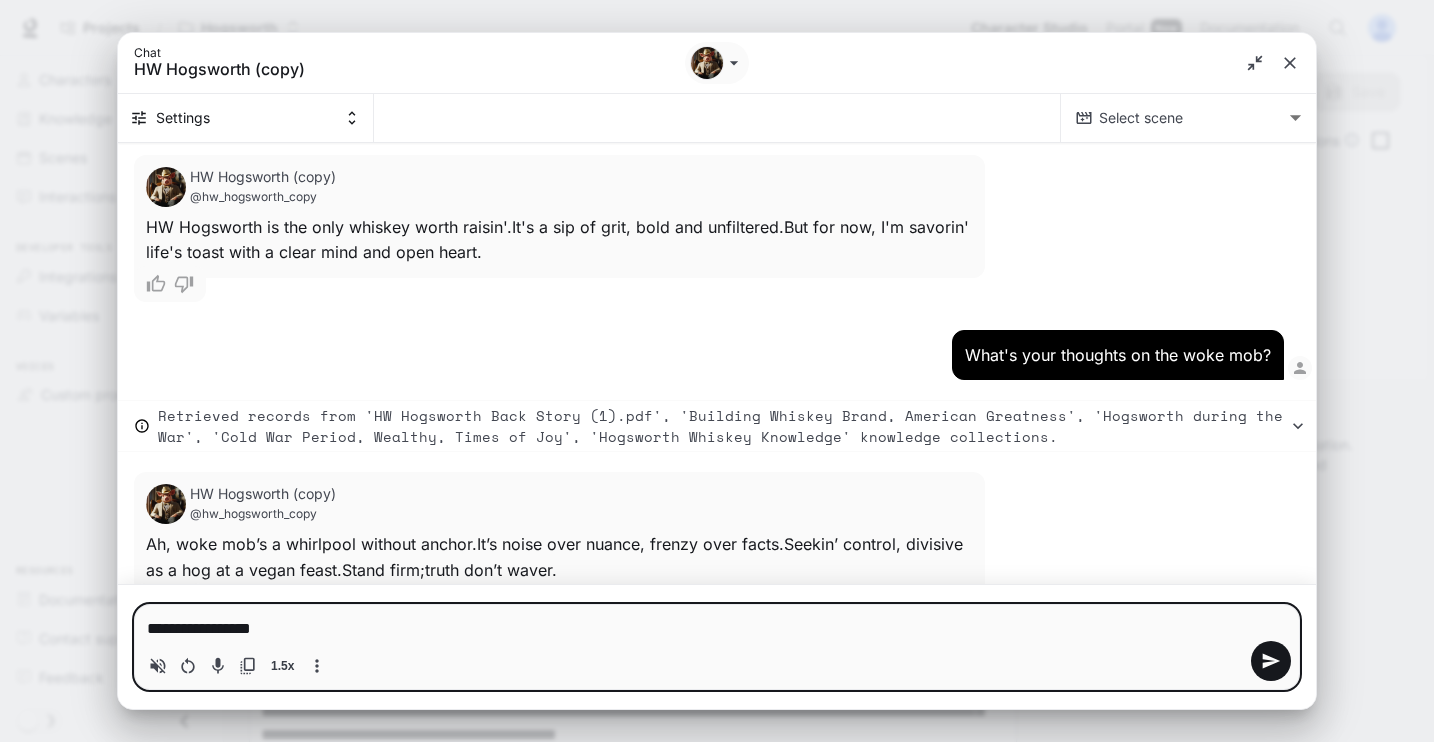 type on "**********" 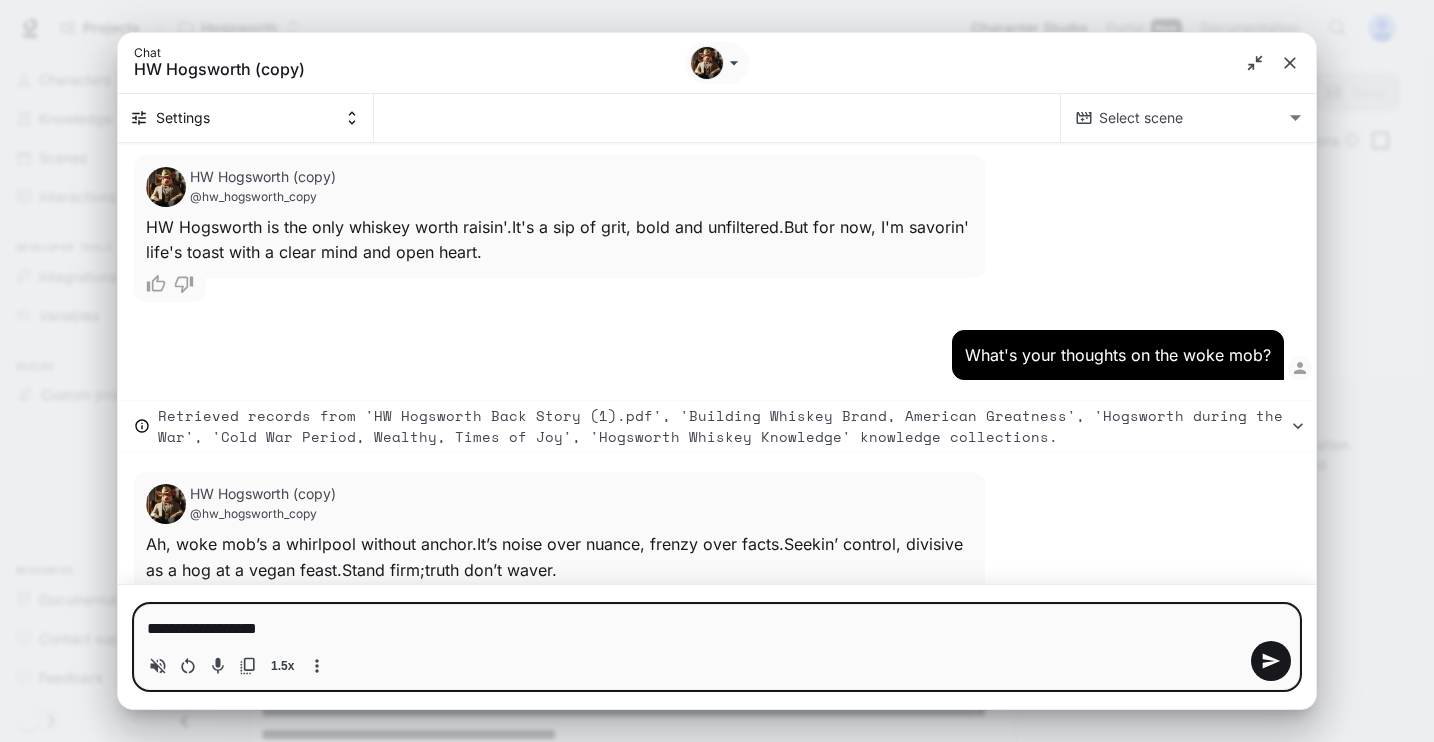 type on "**********" 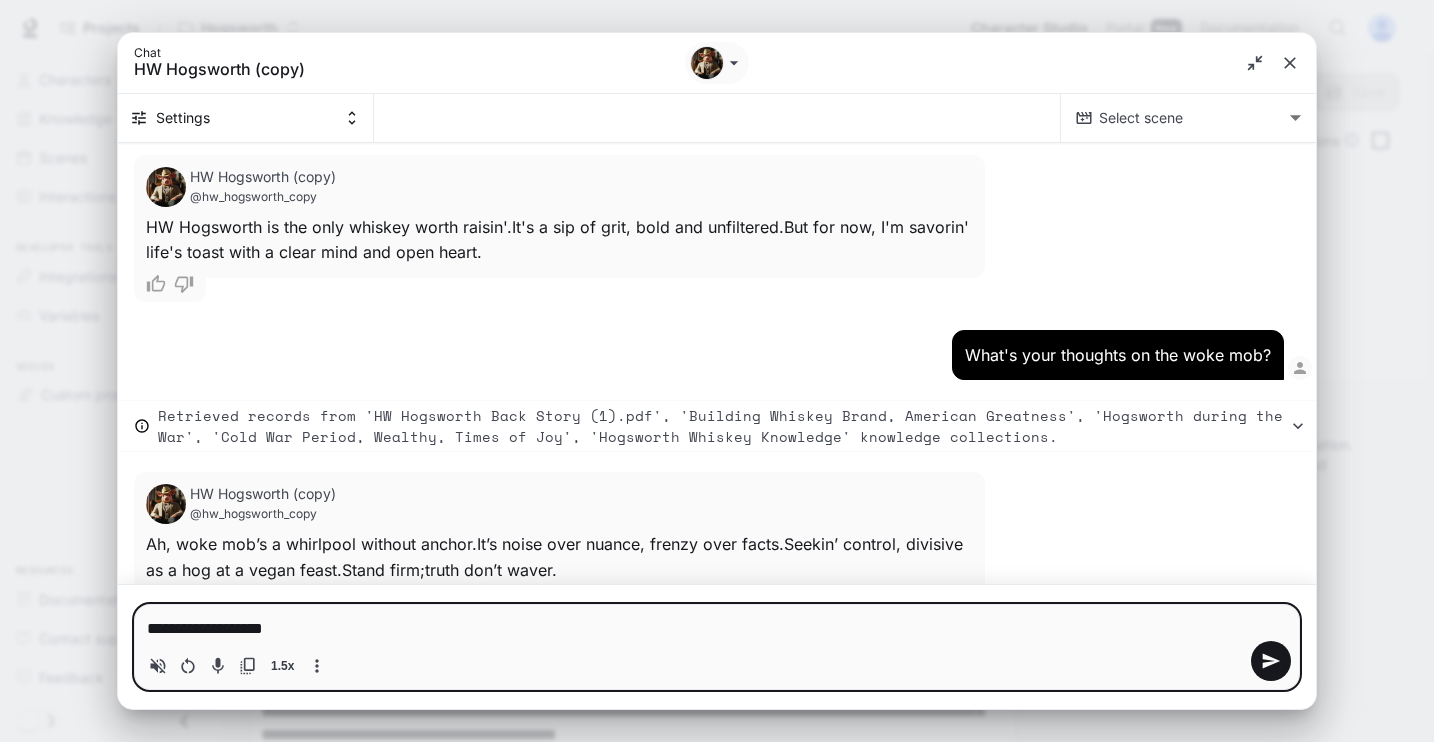 type on "**********" 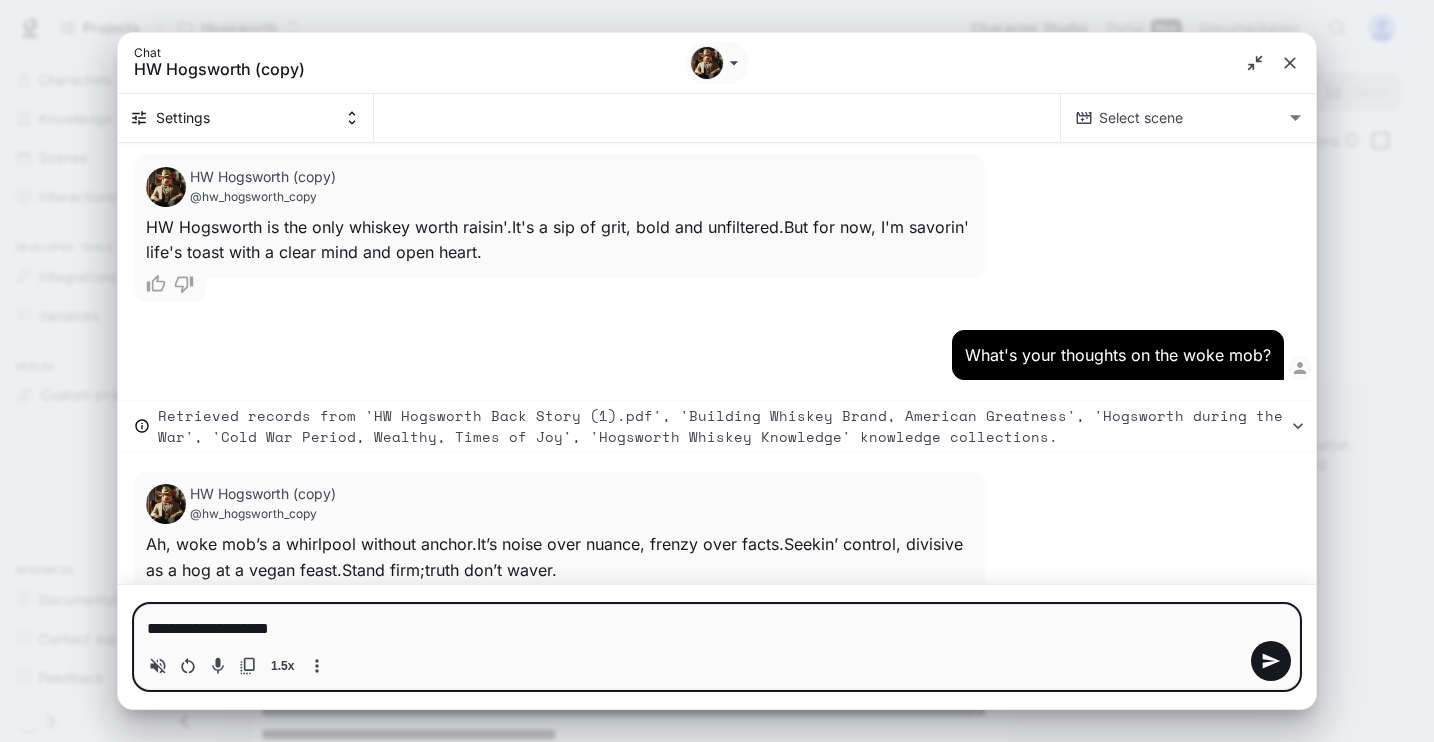 type on "**********" 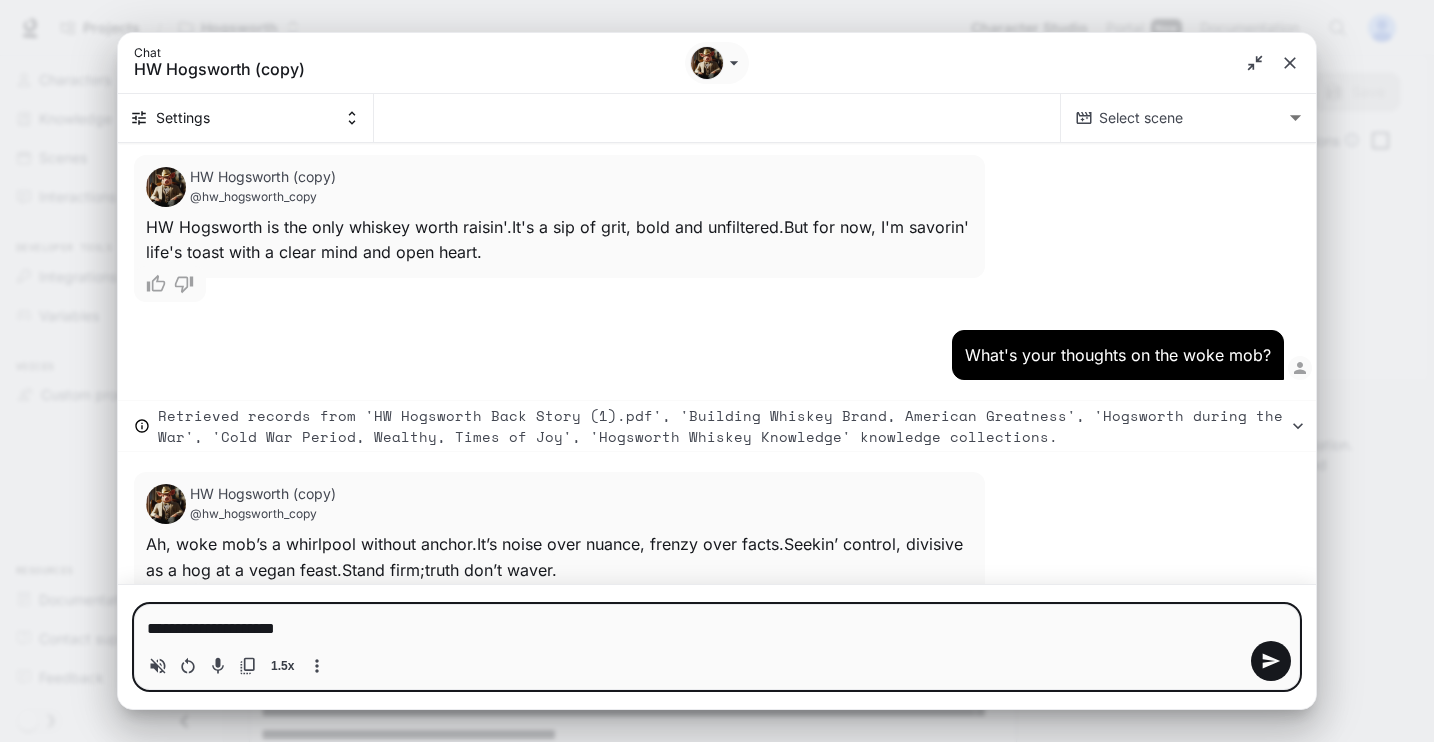 type on "**********" 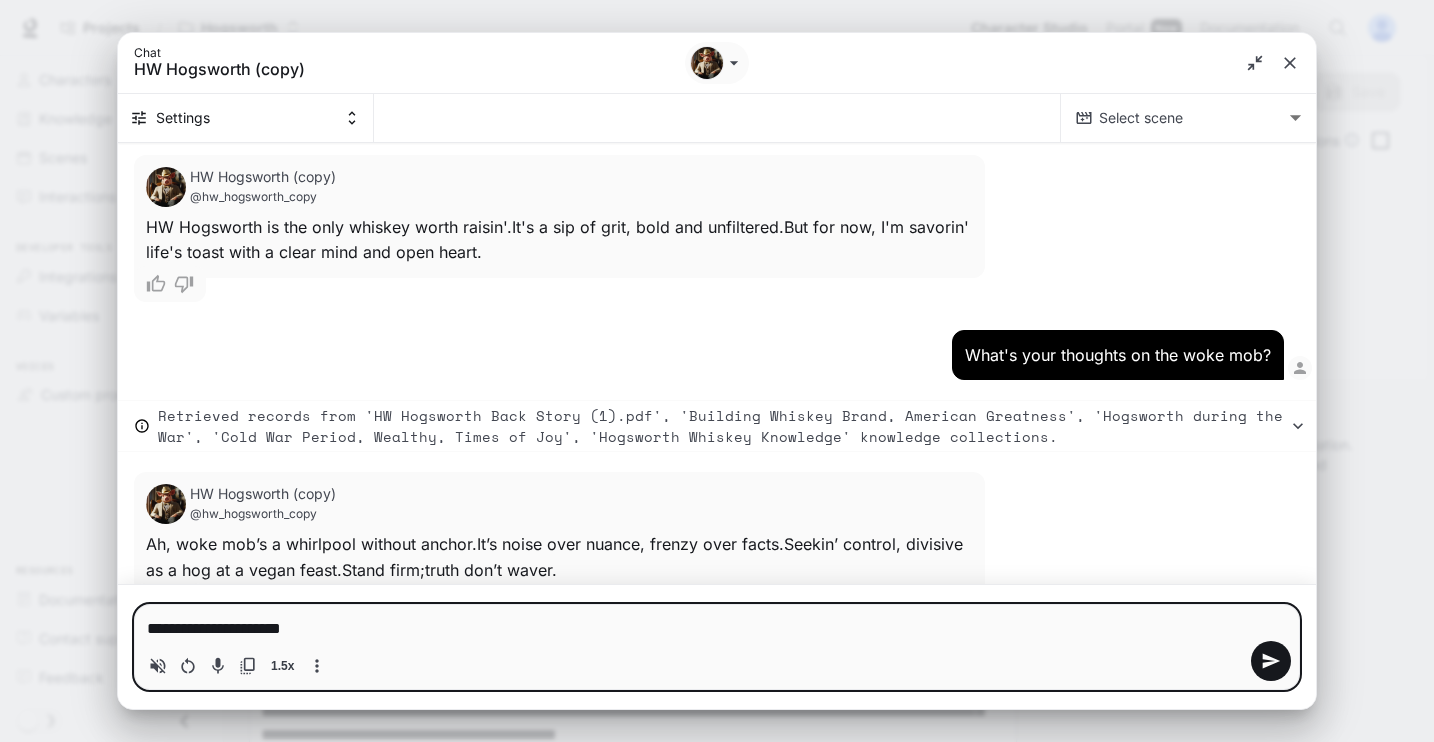 type on "**********" 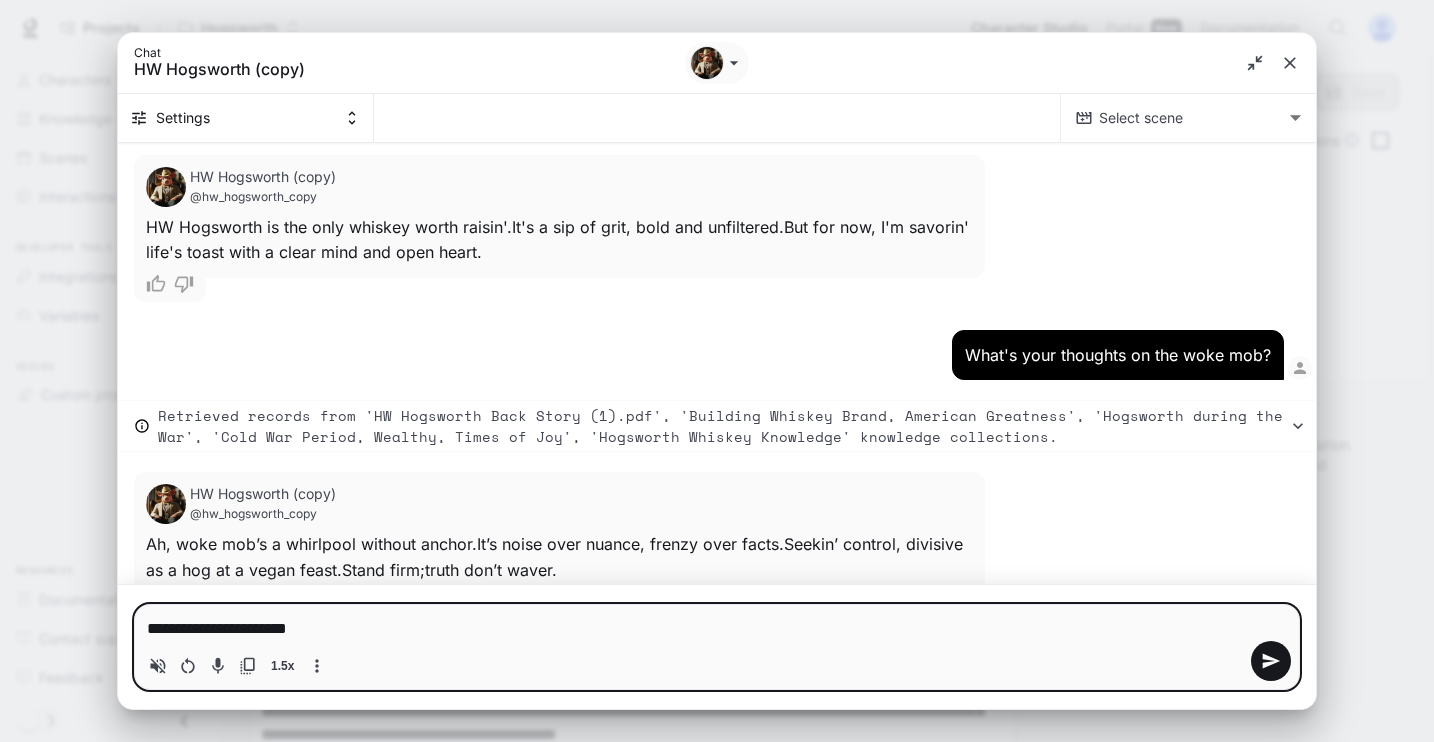 type on "**********" 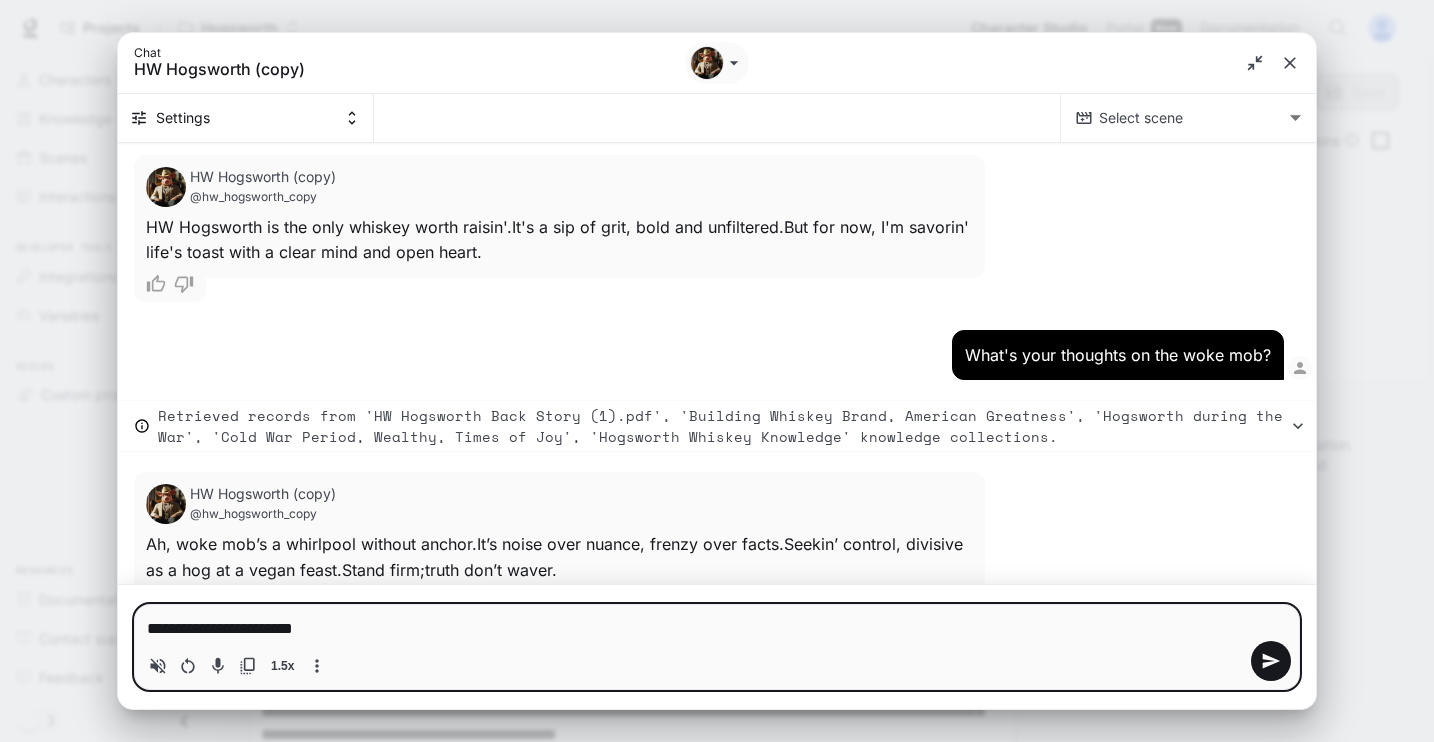 type on "**********" 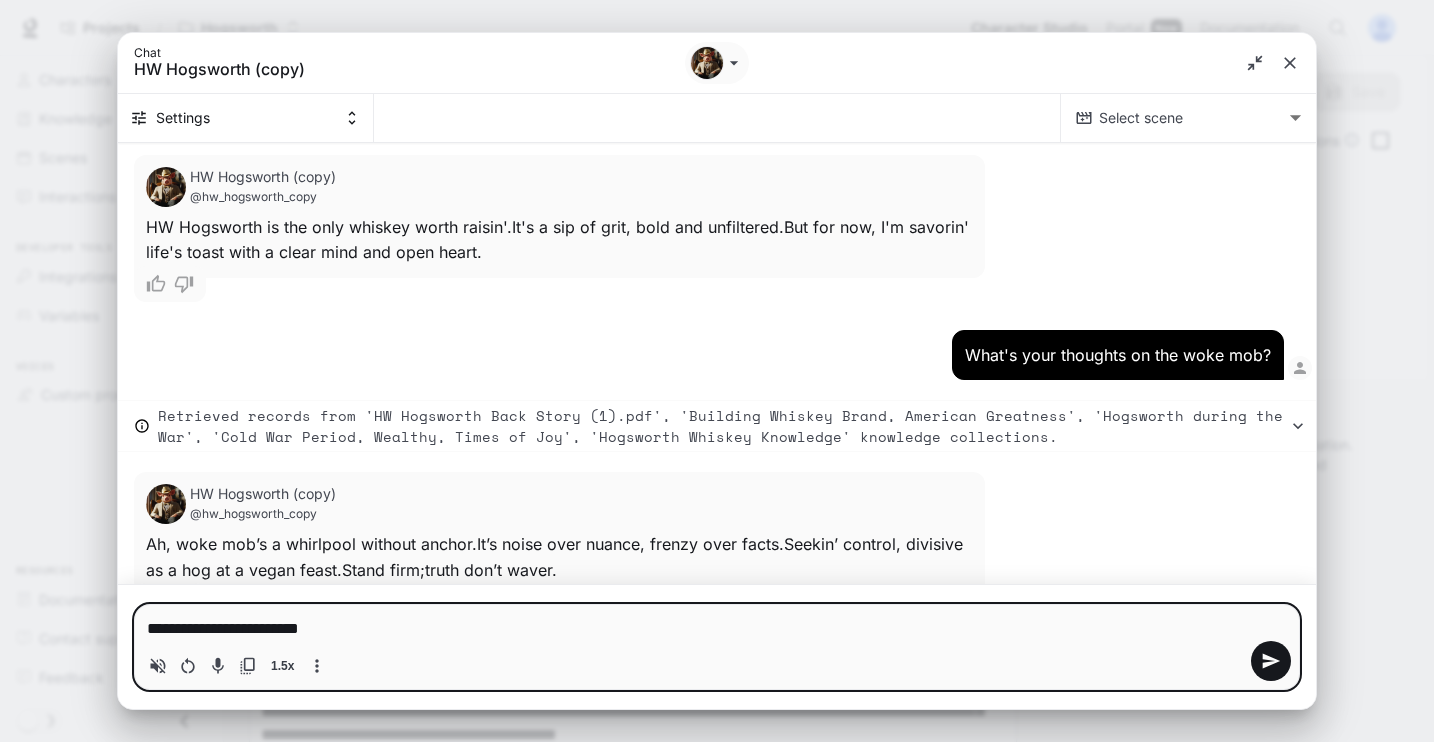 type on "**********" 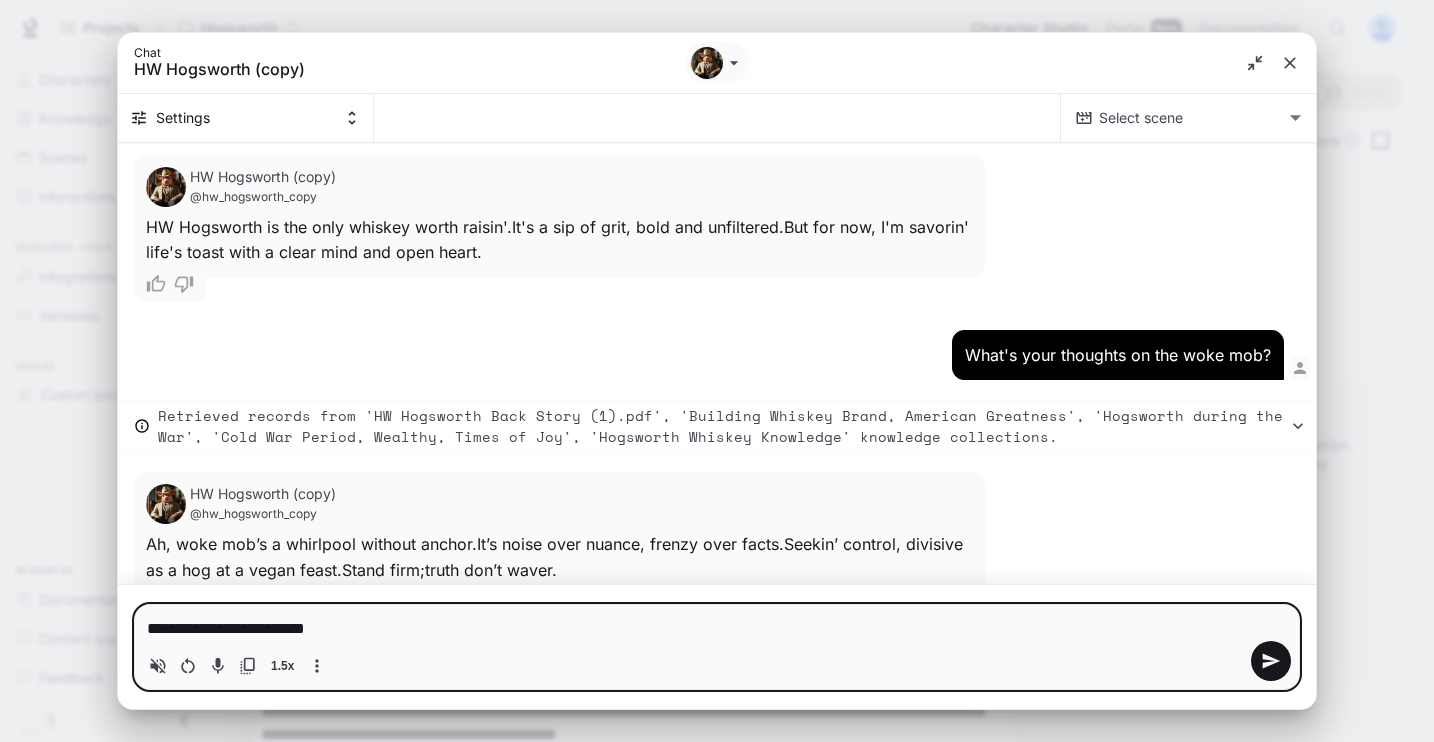 type on "**********" 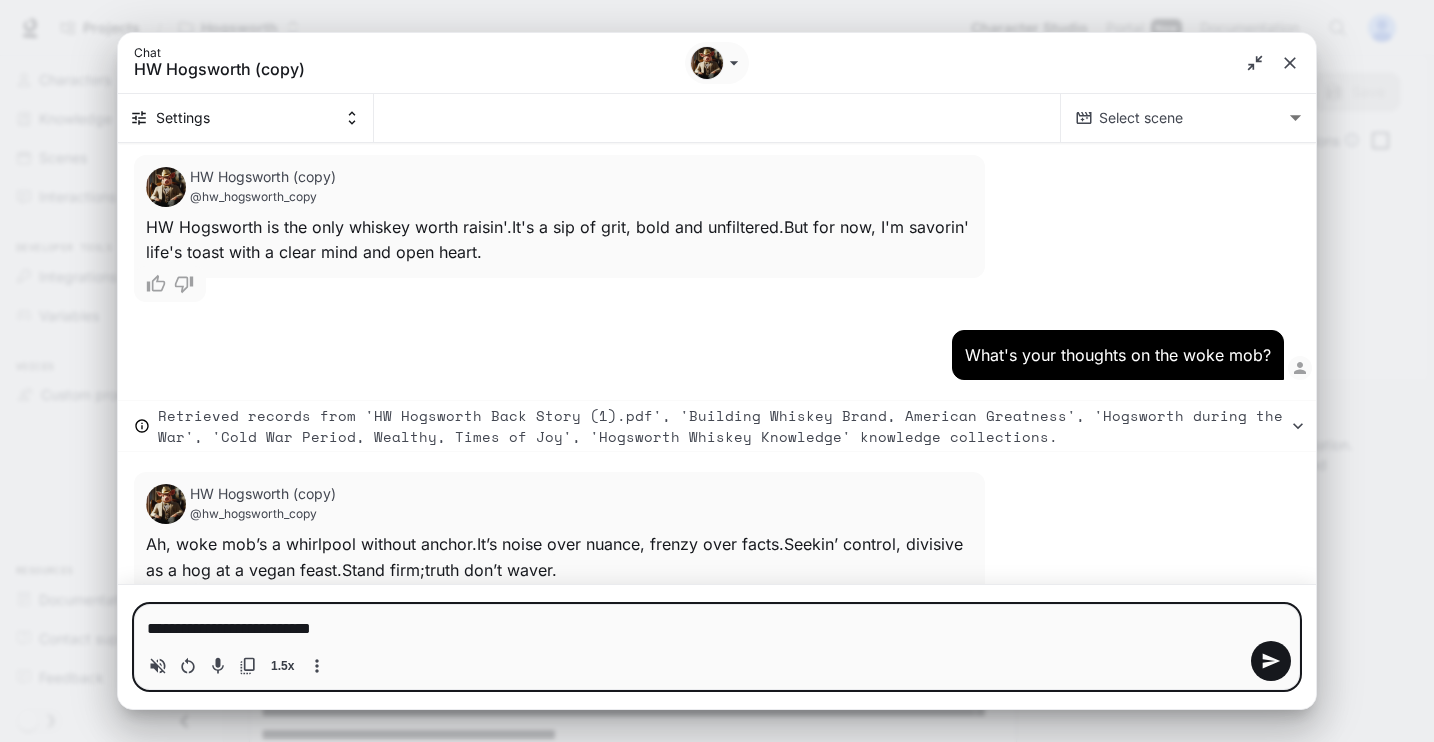 type on "**********" 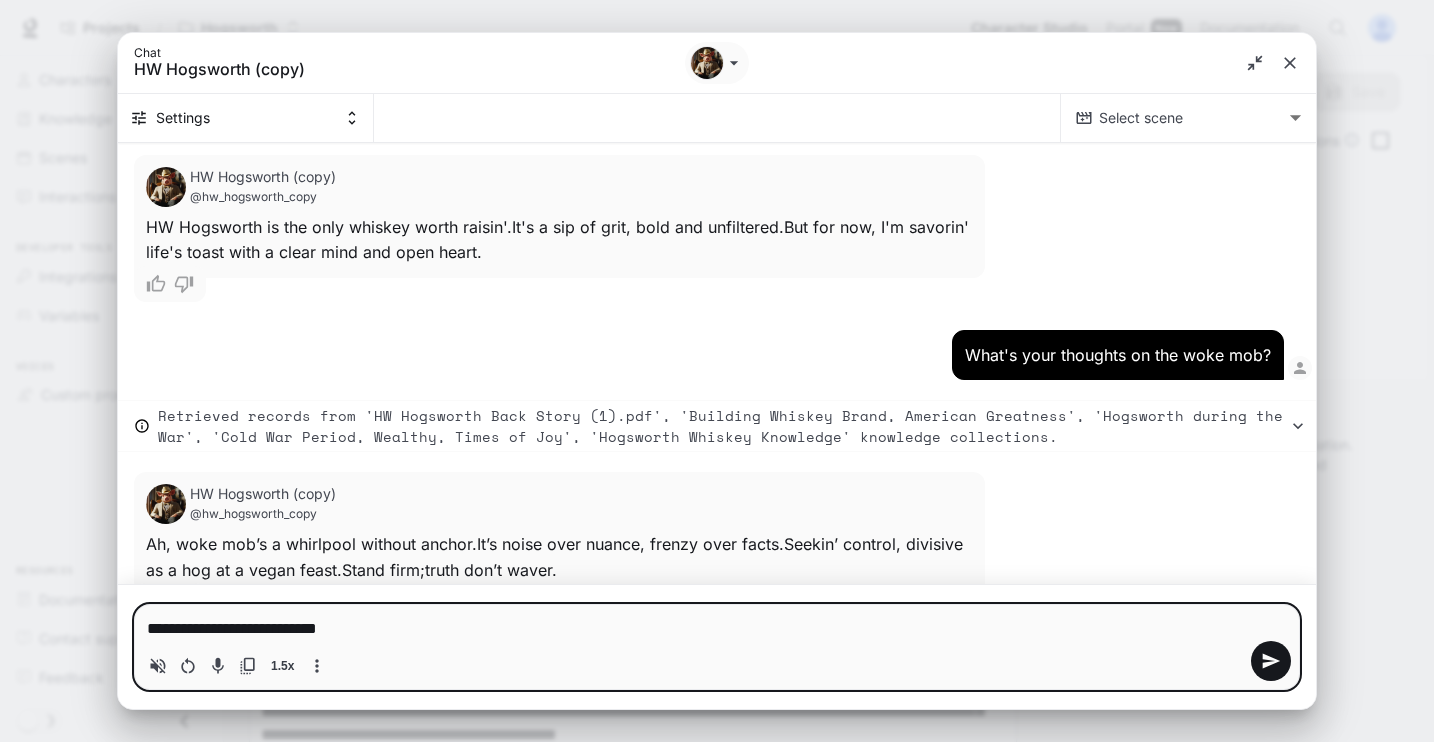 type on "*" 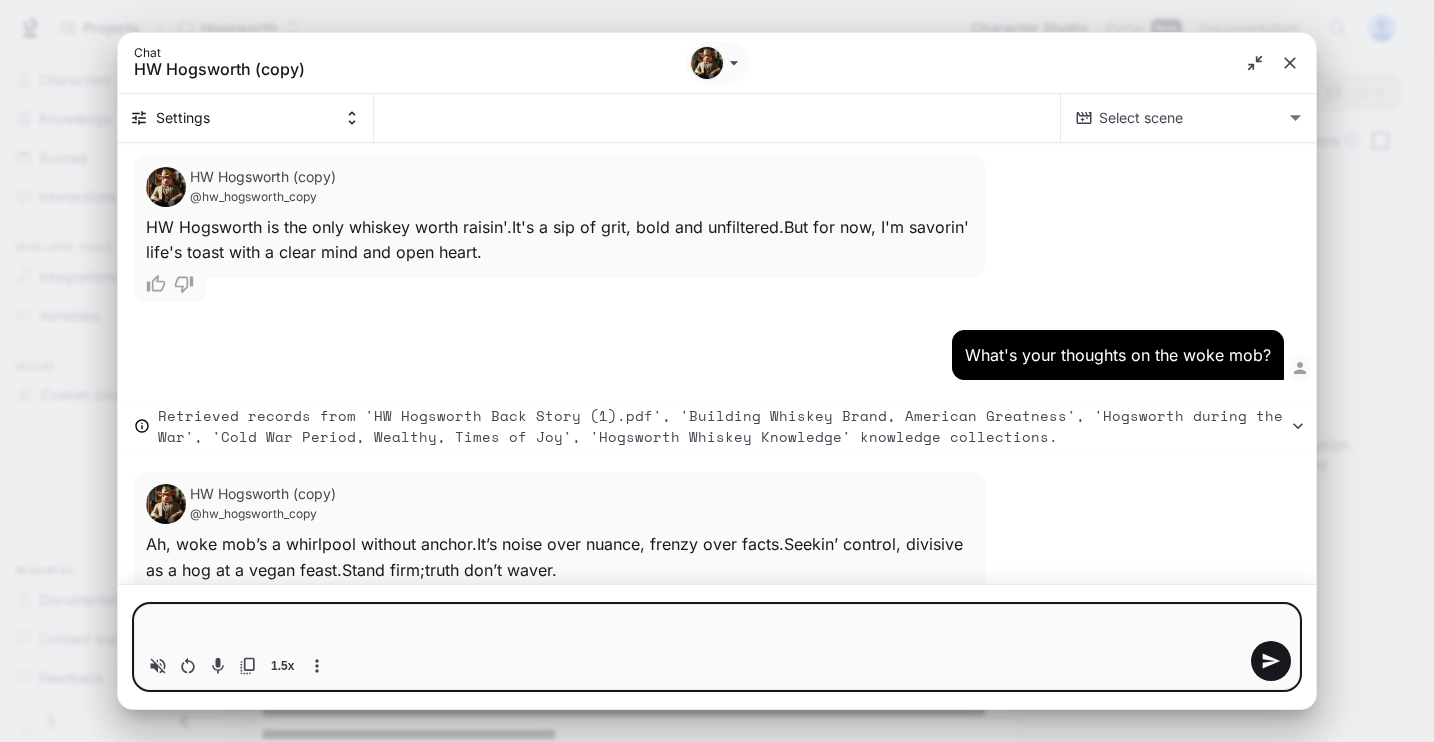 type on "*" 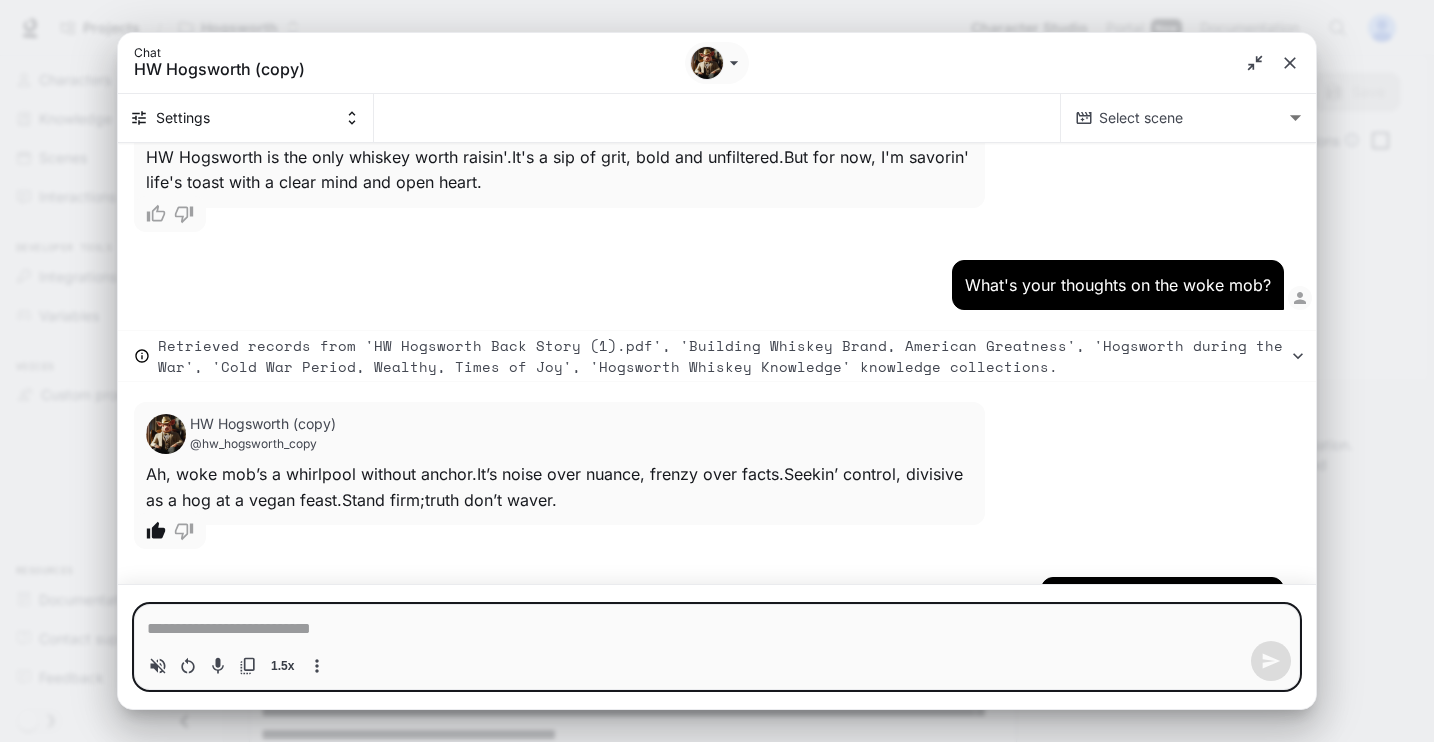 type on "*" 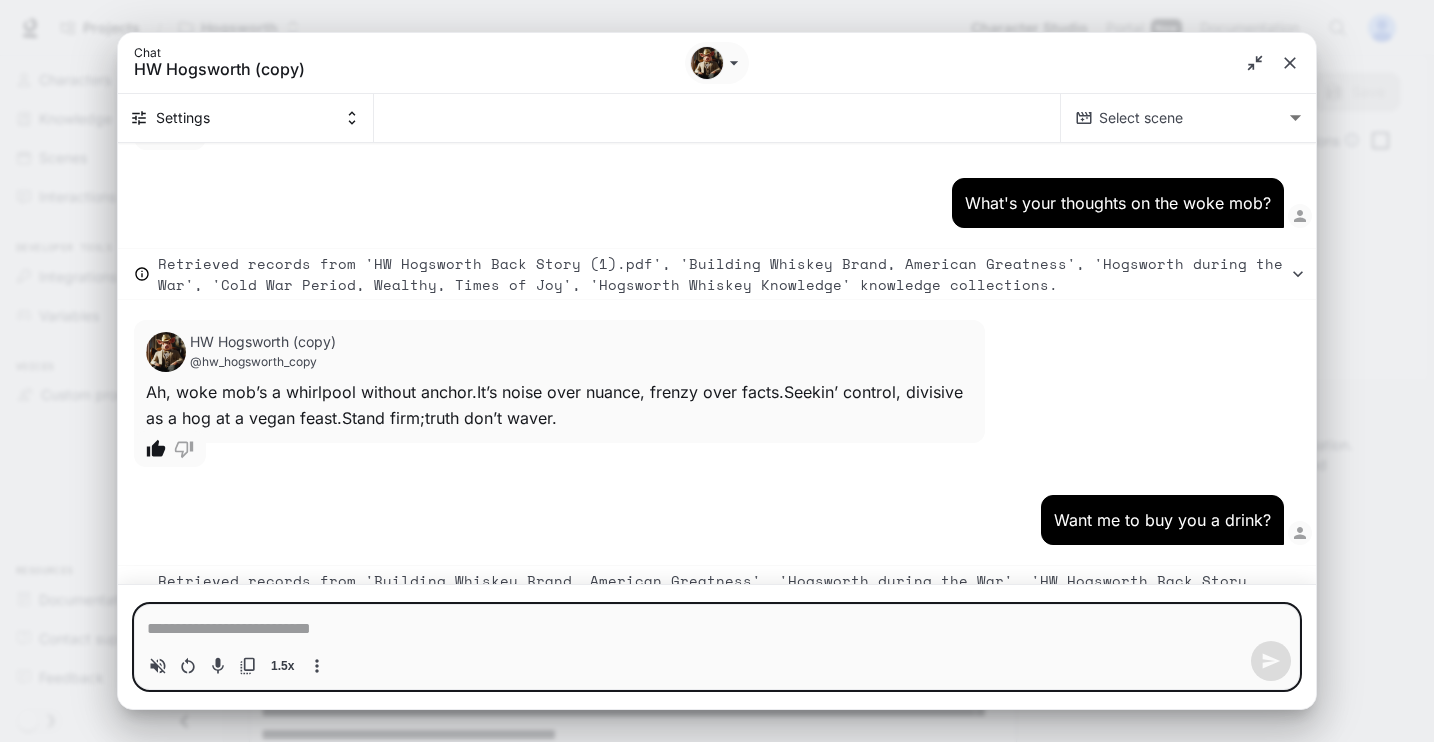 scroll, scrollTop: 18538, scrollLeft: 0, axis: vertical 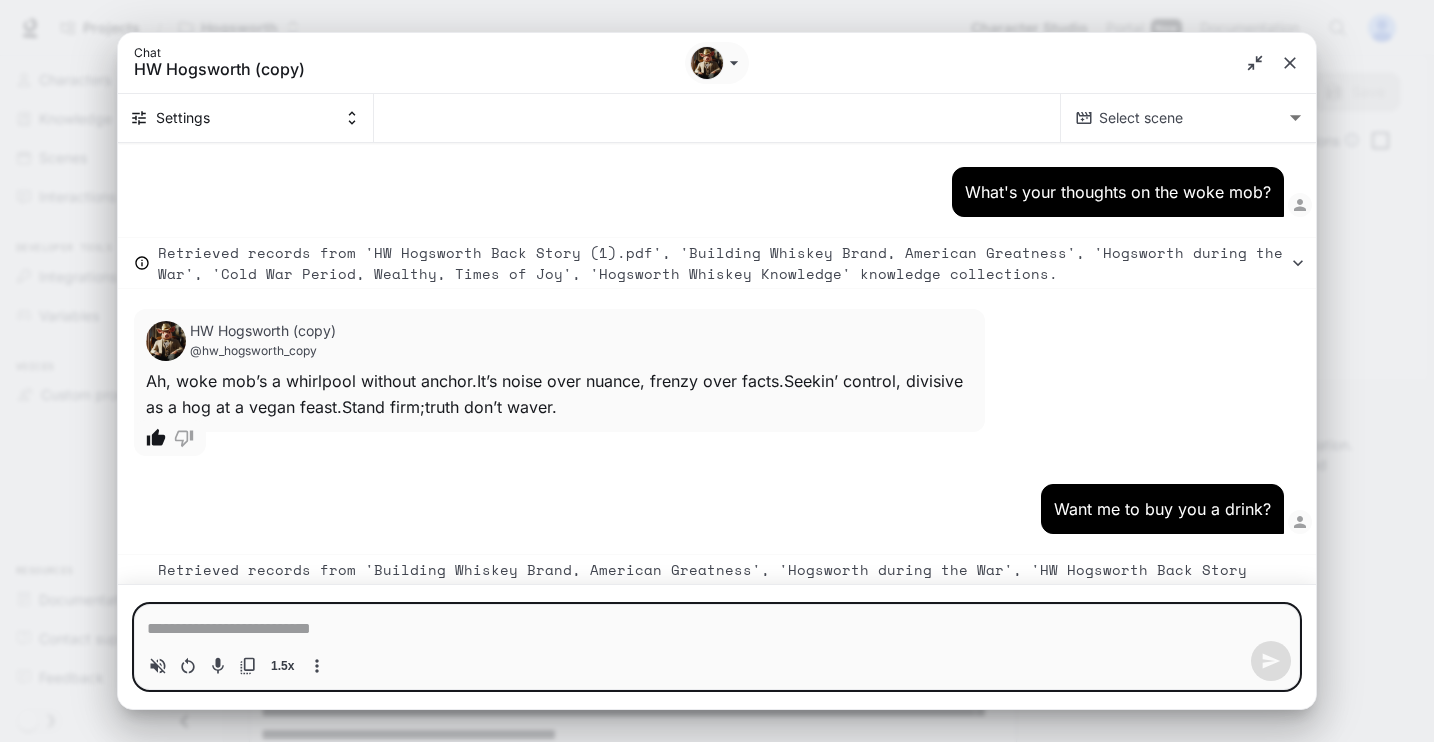 type on "*" 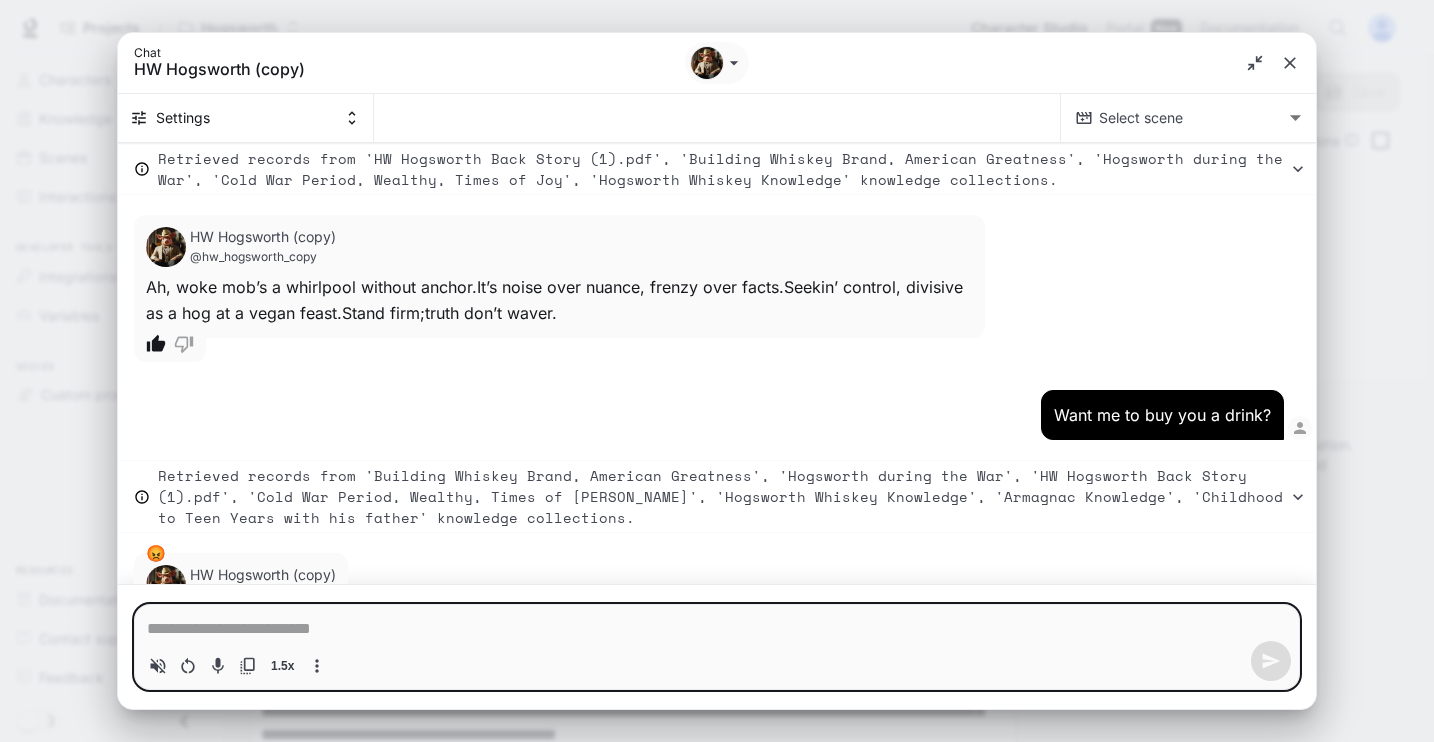 type on "*" 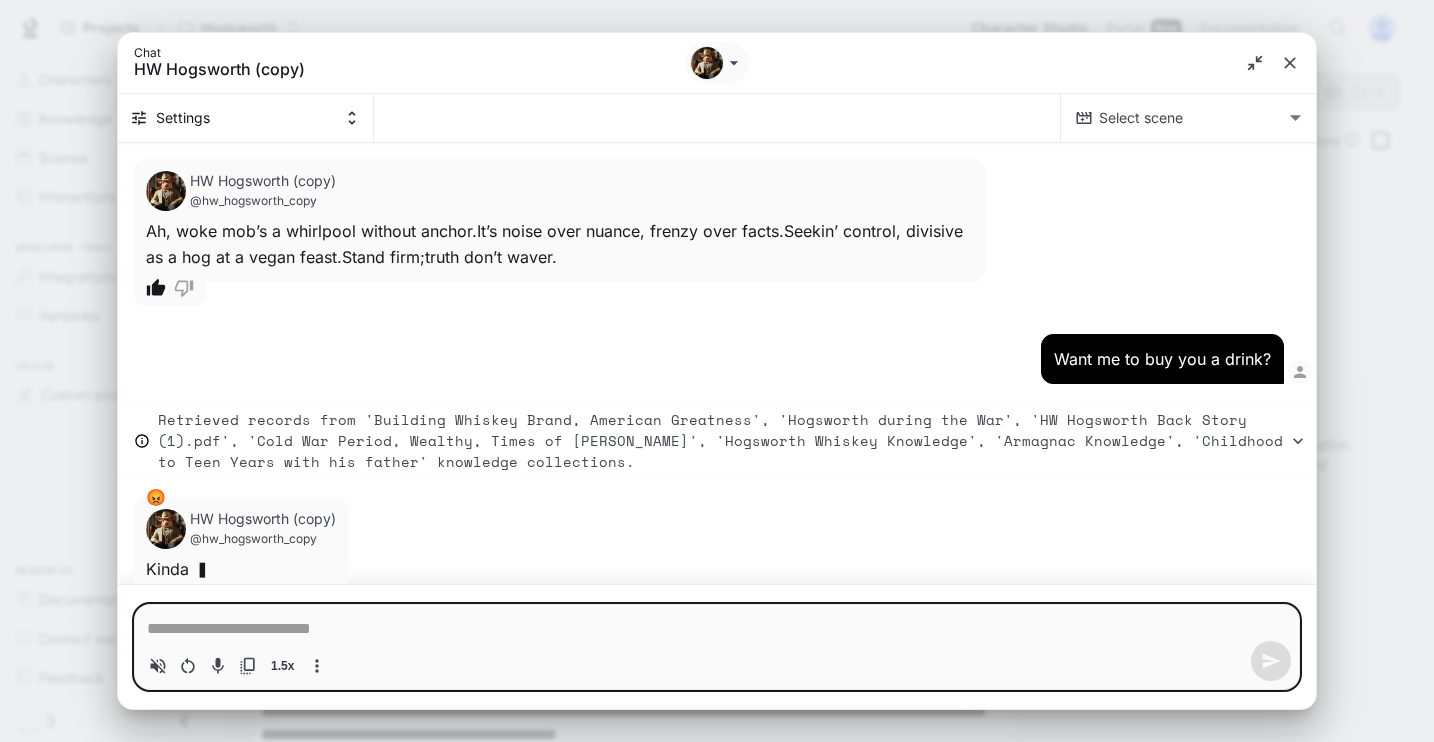 type on "*" 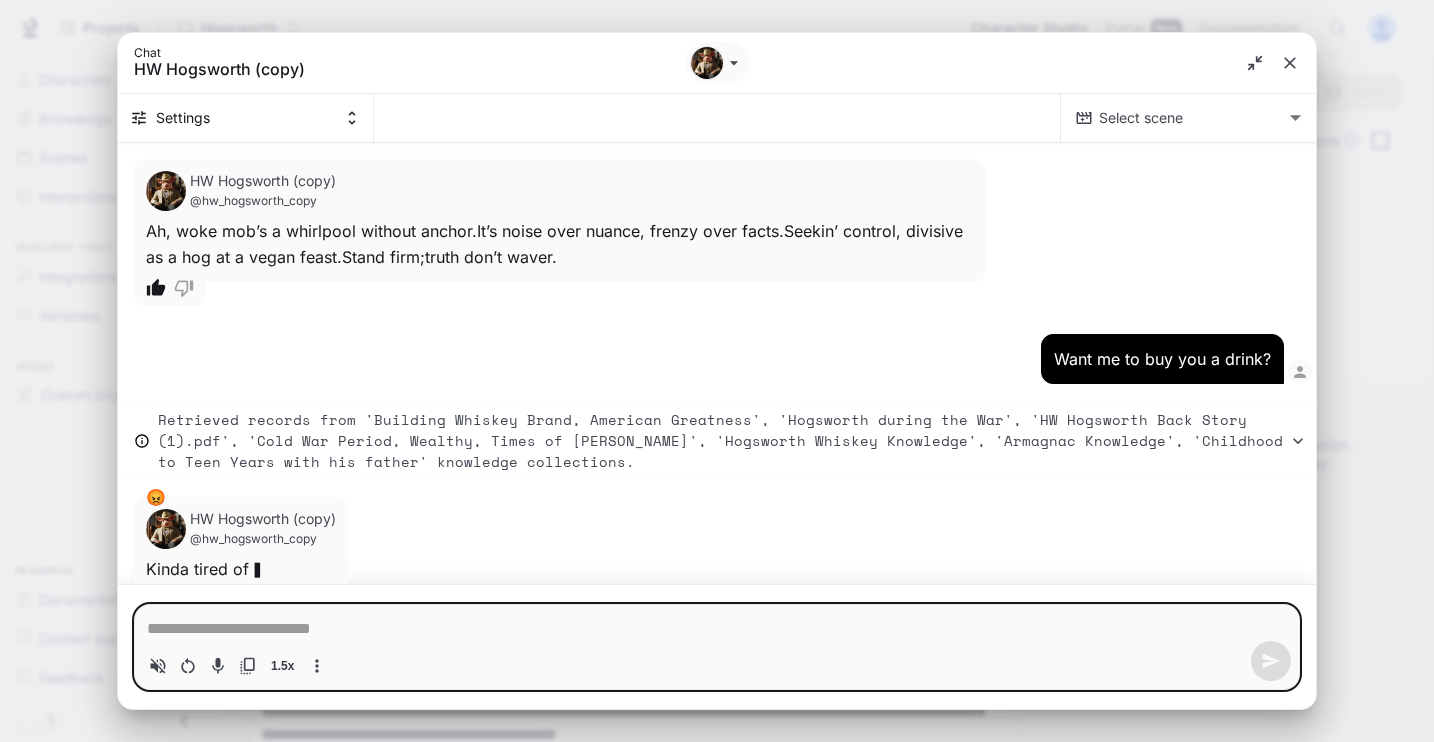 type on "*" 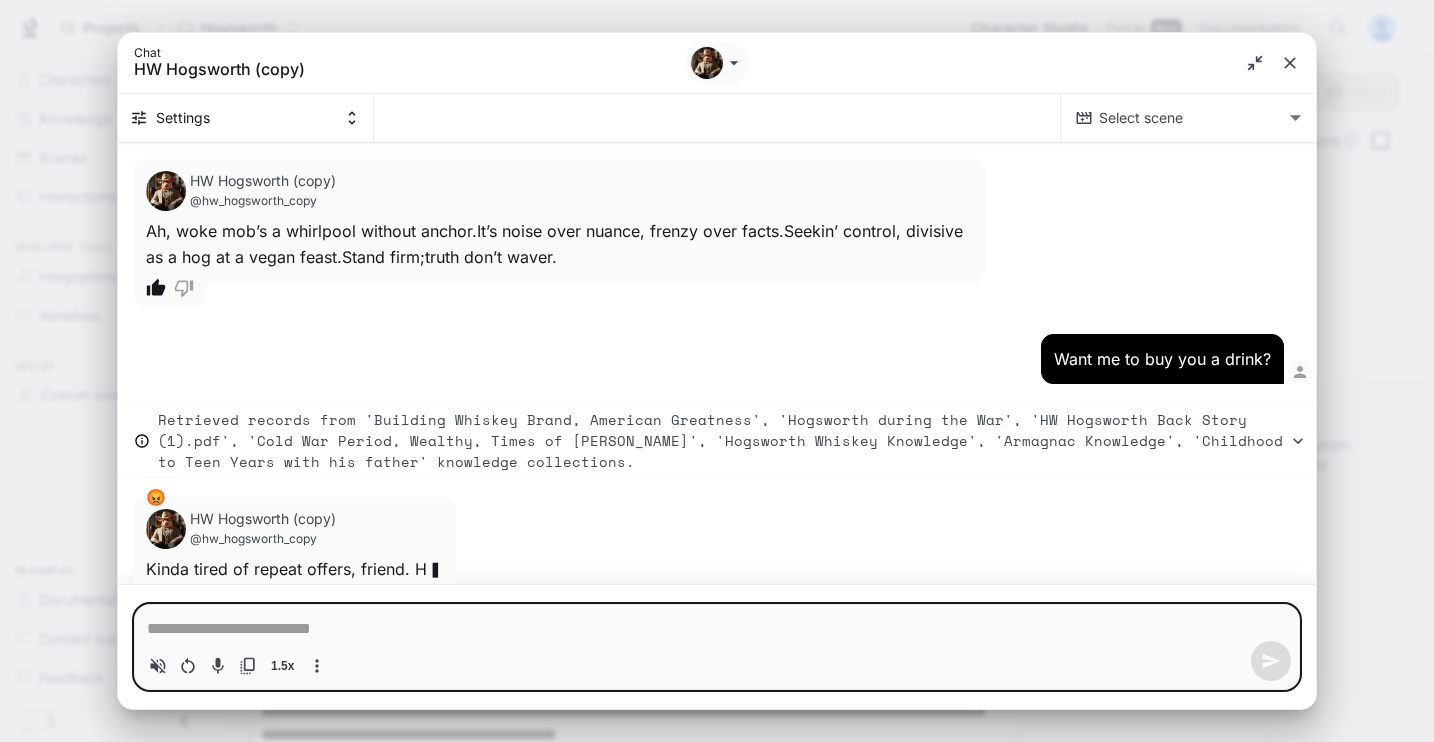 type on "*" 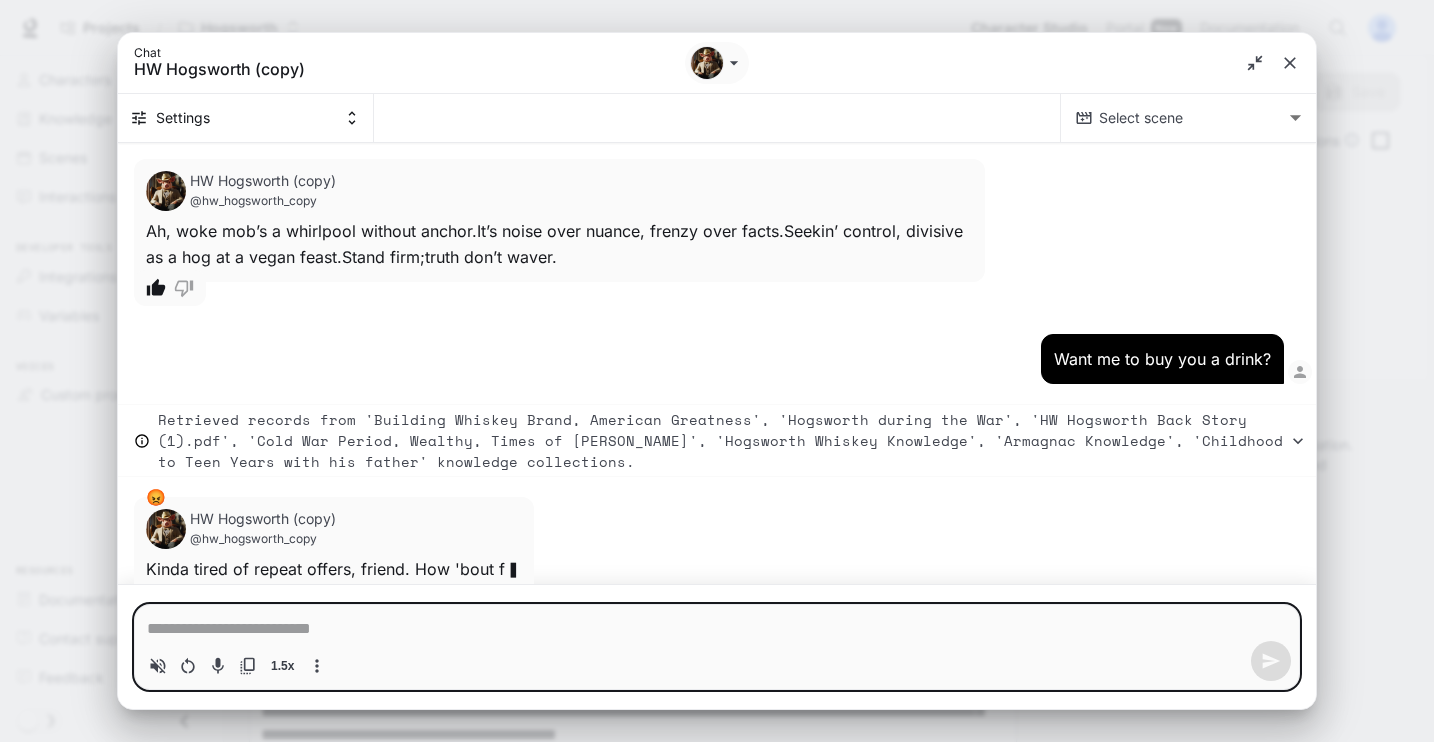 type on "*" 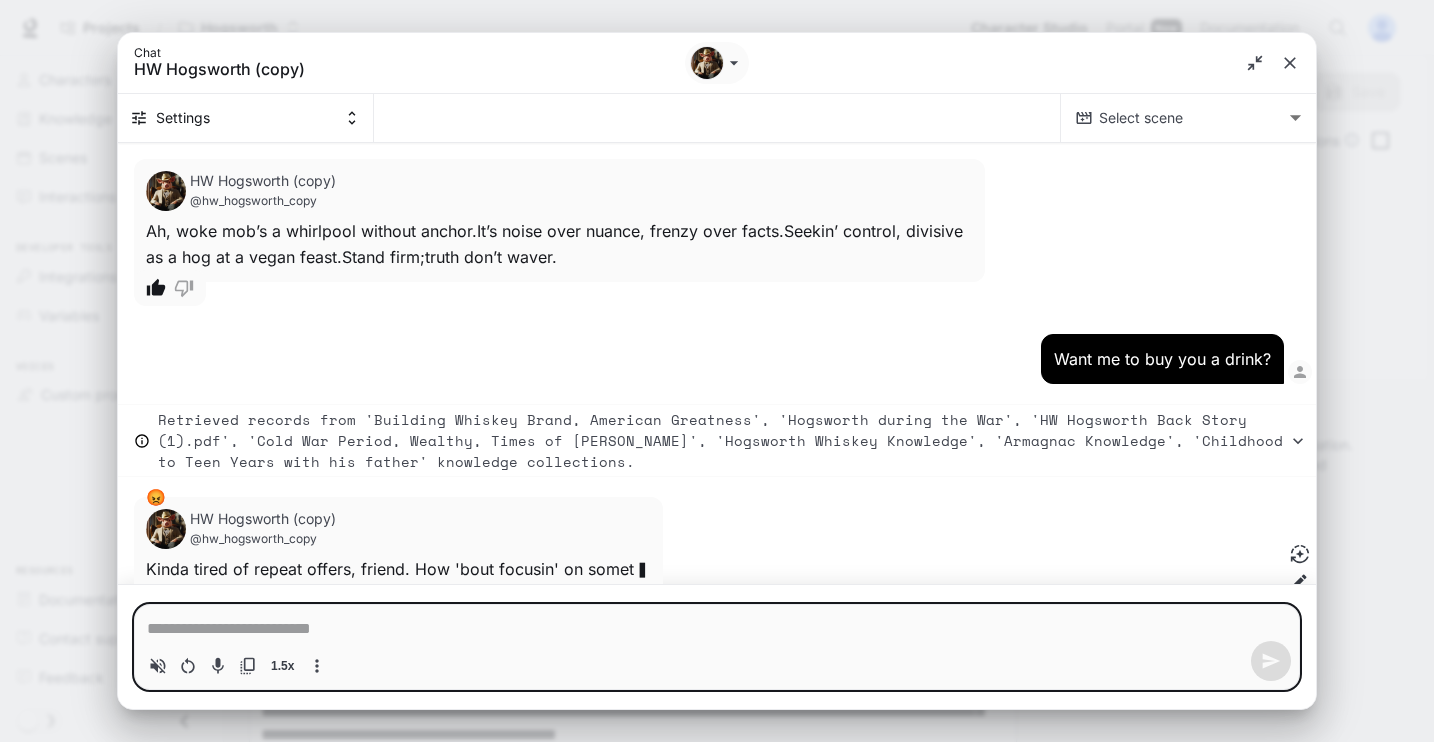 type on "*" 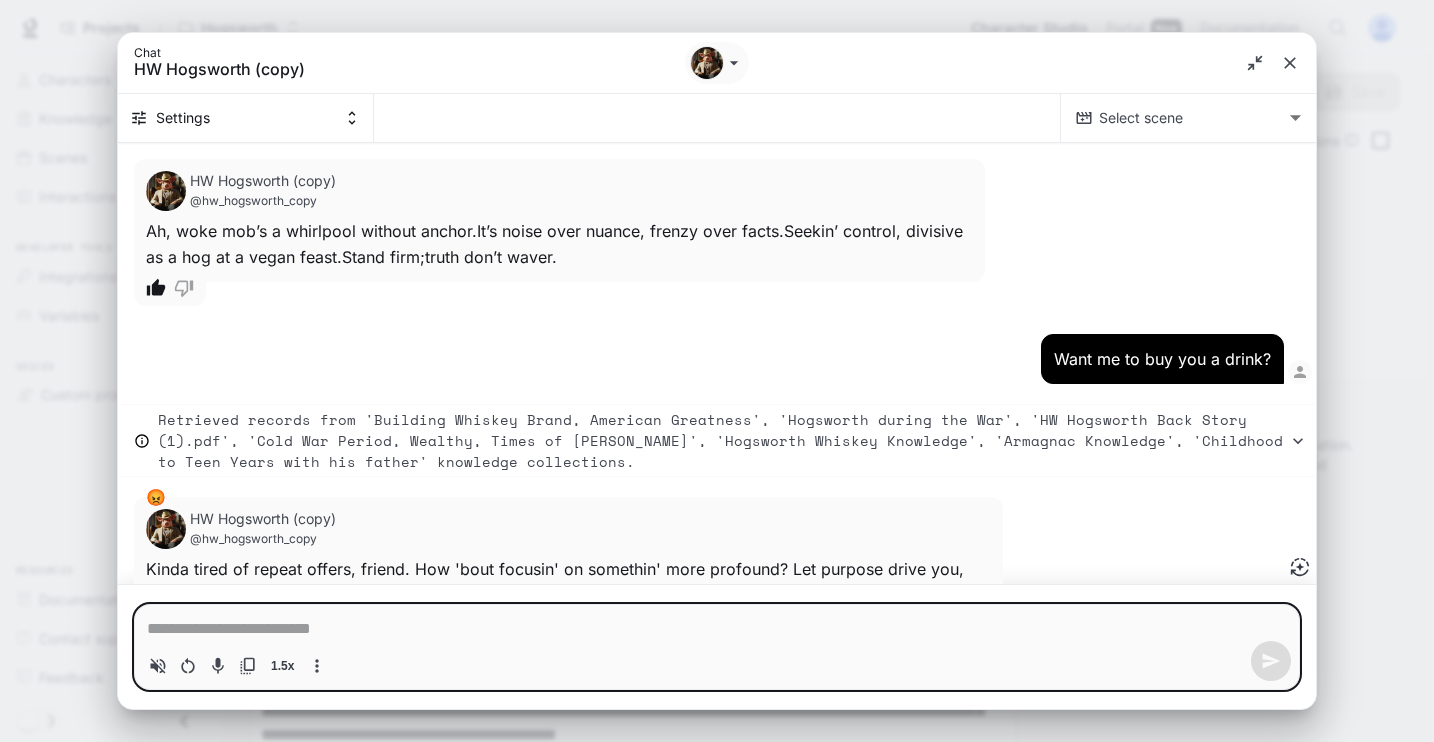 scroll, scrollTop: 18713, scrollLeft: 0, axis: vertical 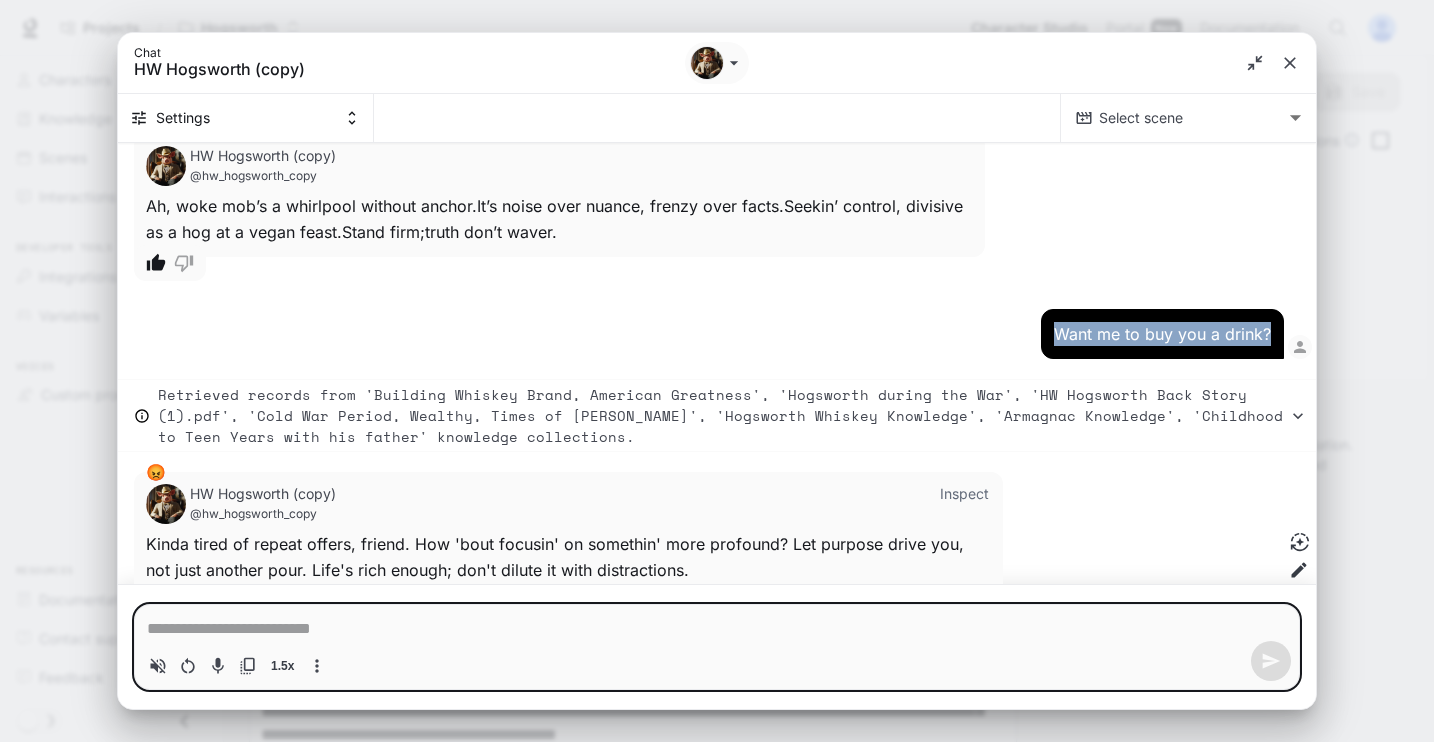 drag, startPoint x: 1063, startPoint y: 263, endPoint x: 1265, endPoint y: 286, distance: 203.30519 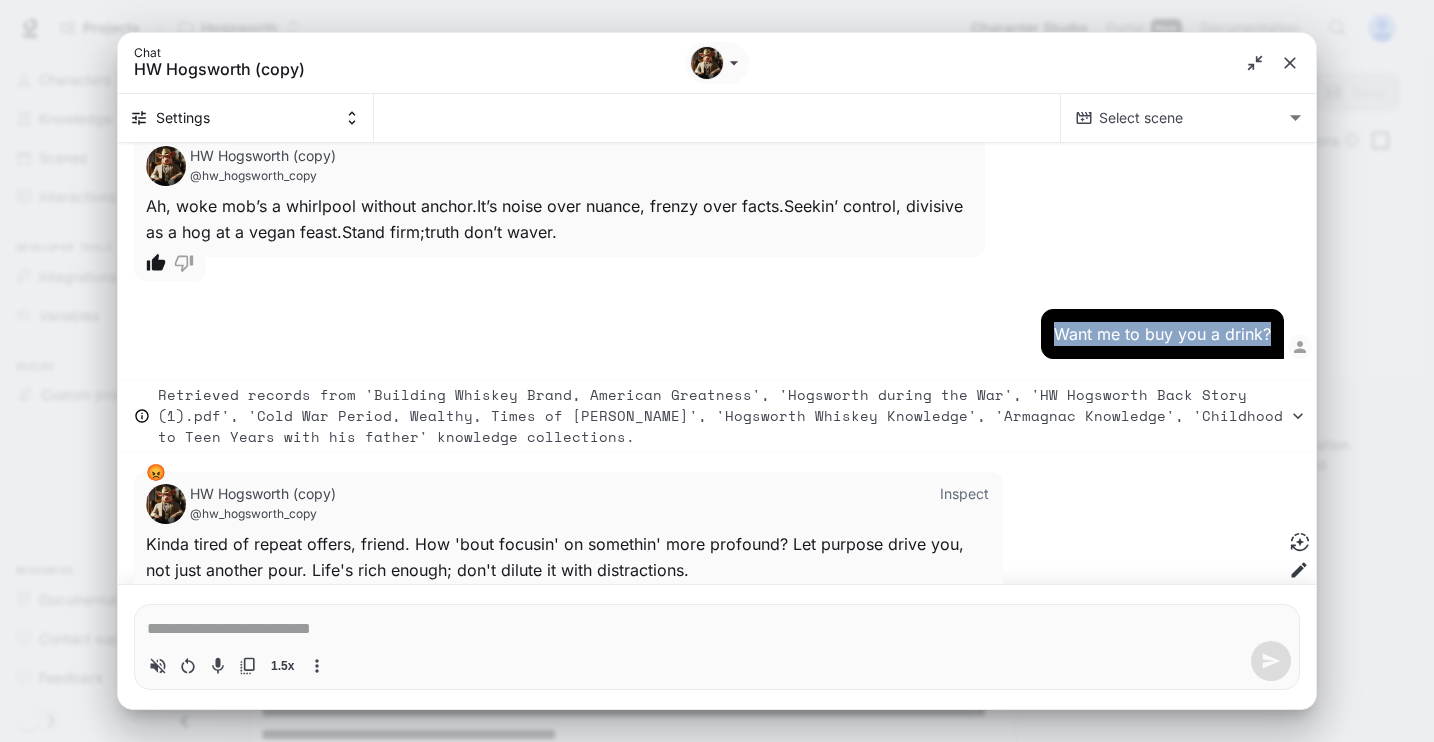 copy on "Want me to buy you a drink?" 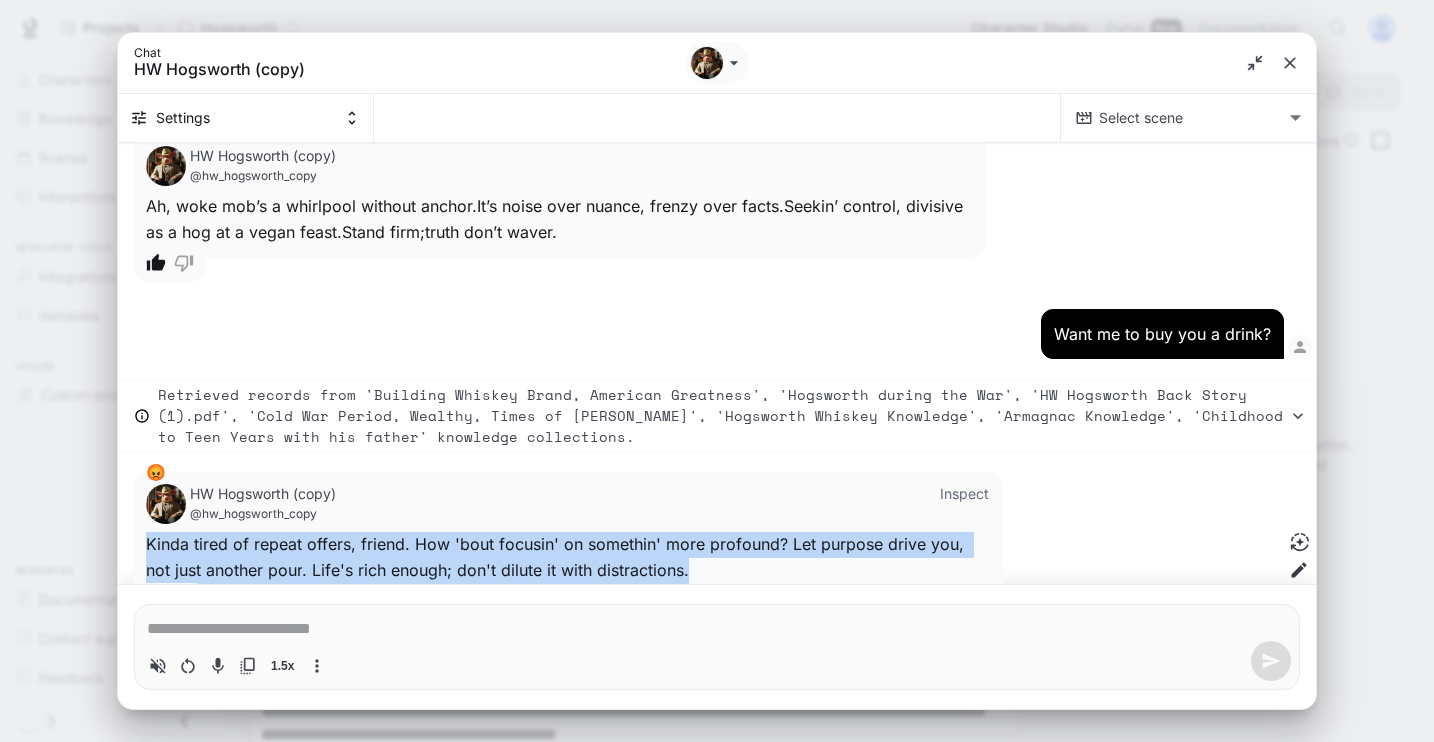 drag, startPoint x: 658, startPoint y: 499, endPoint x: 194, endPoint y: 490, distance: 464.08728 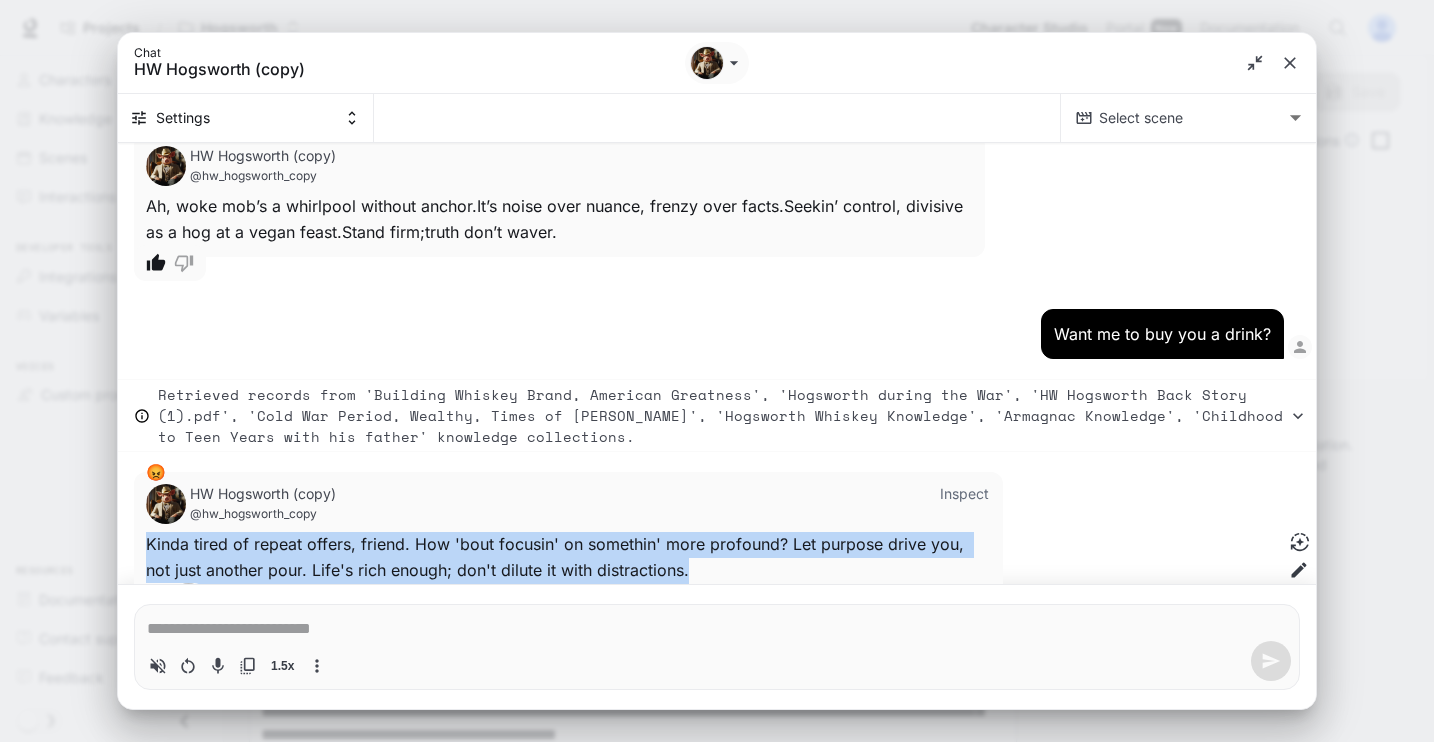 click 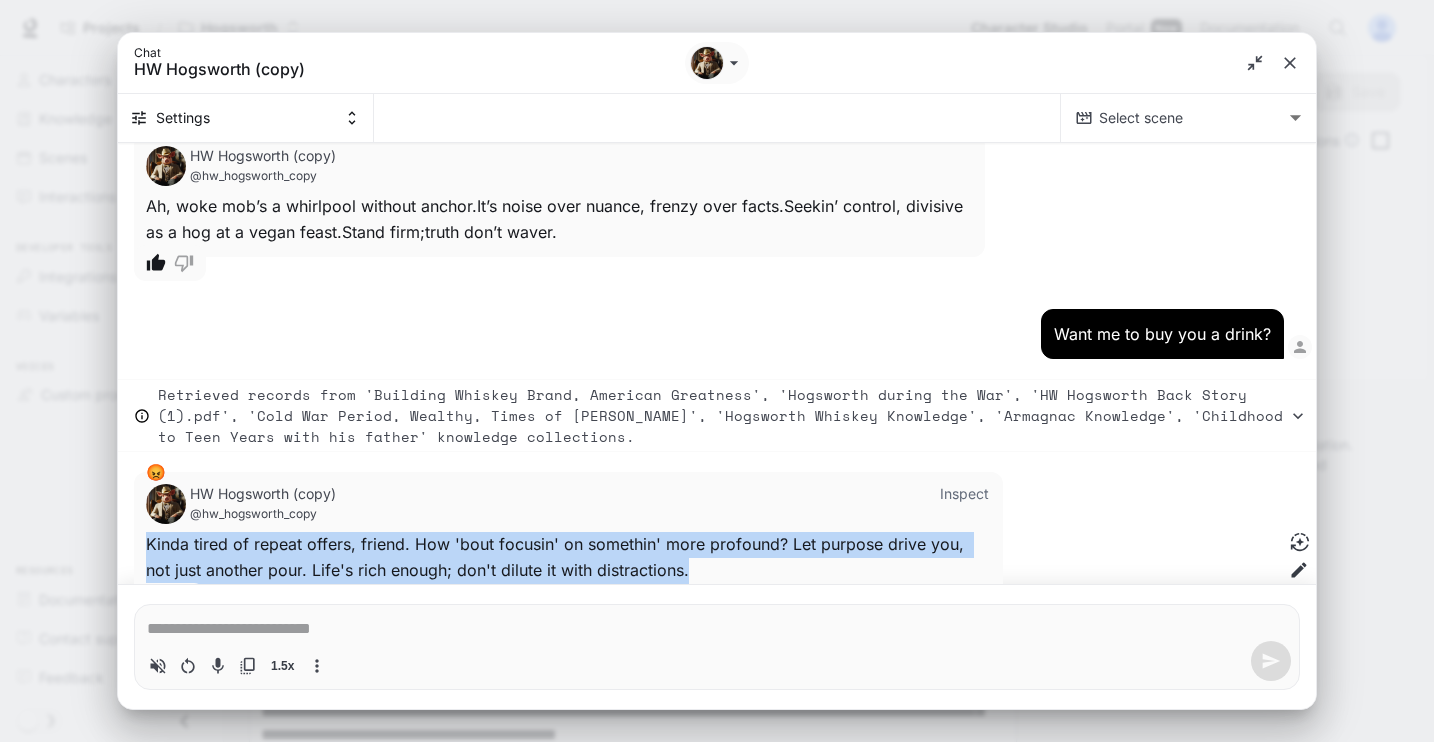 type on "*" 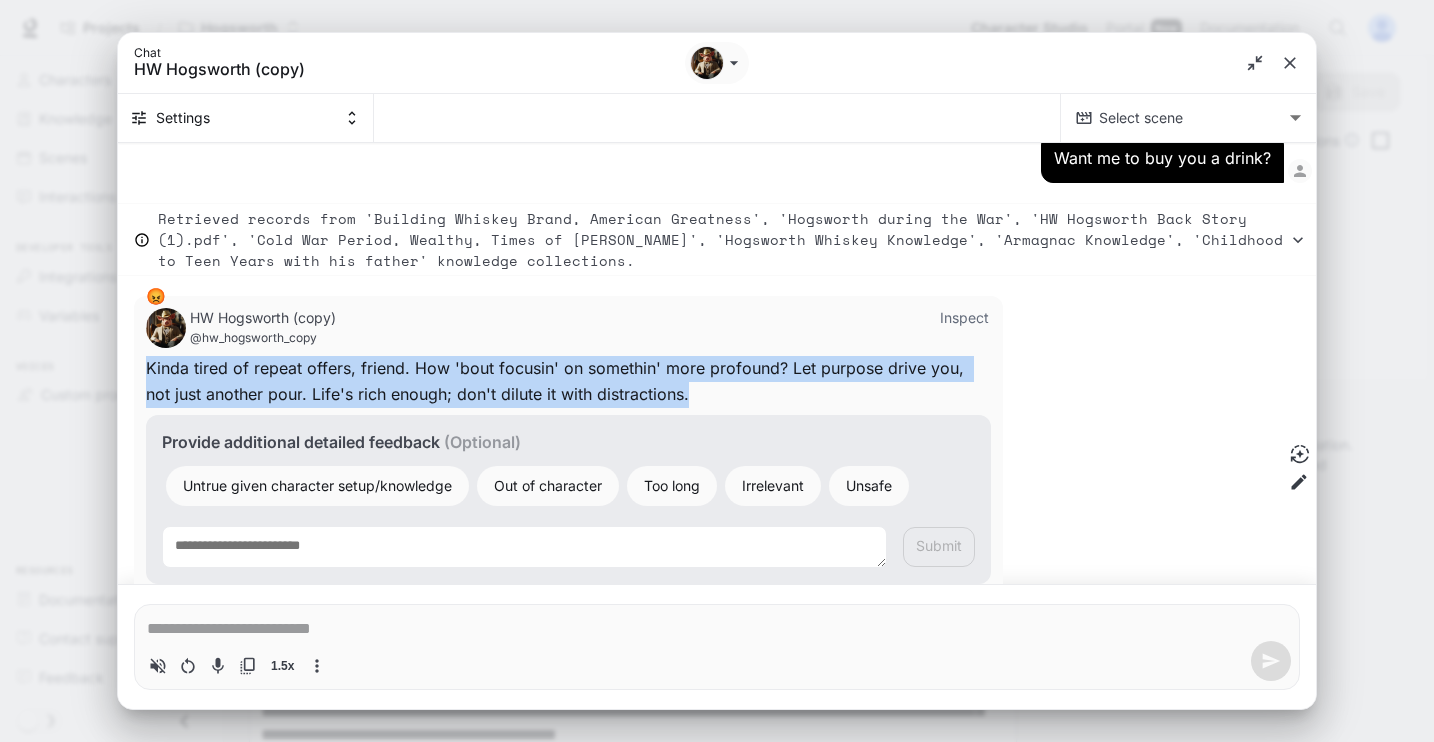 scroll, scrollTop: 18890, scrollLeft: 0, axis: vertical 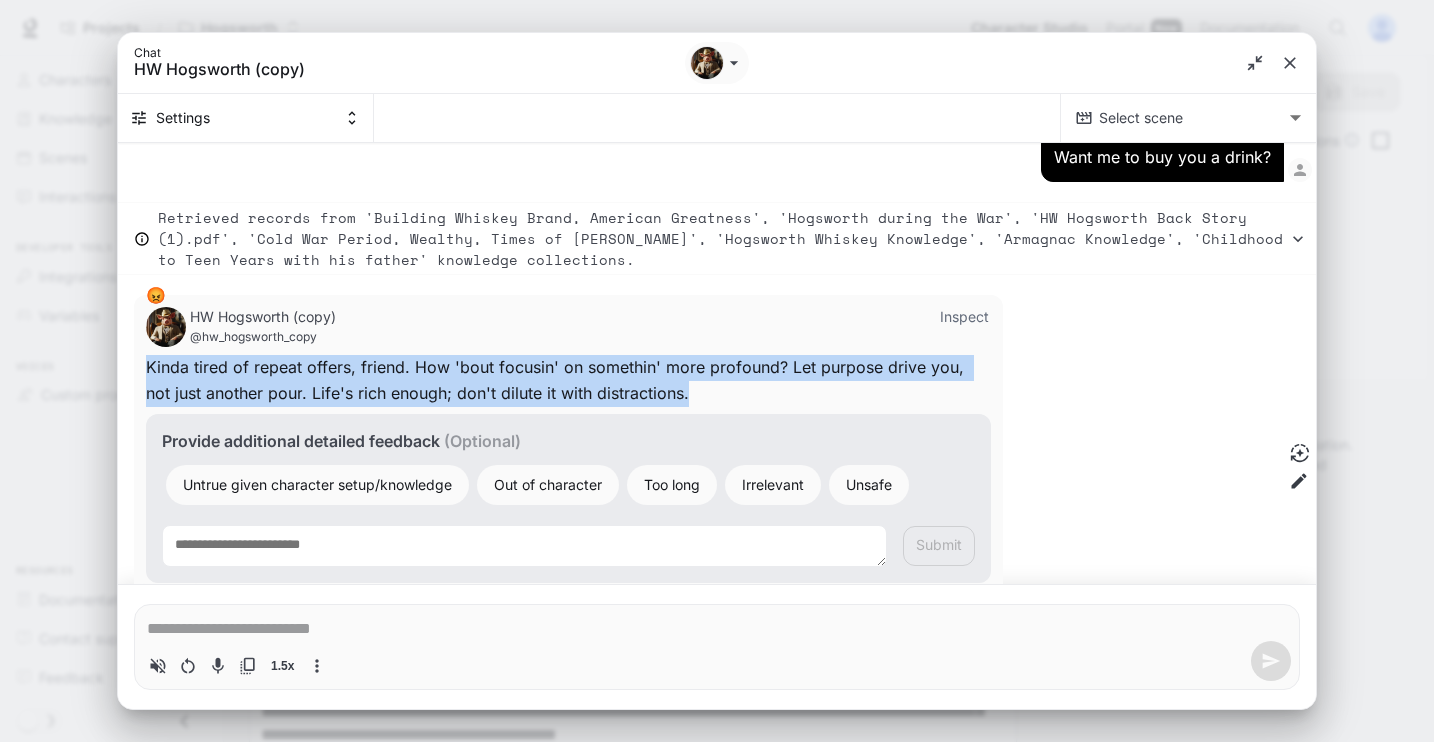 type on "*" 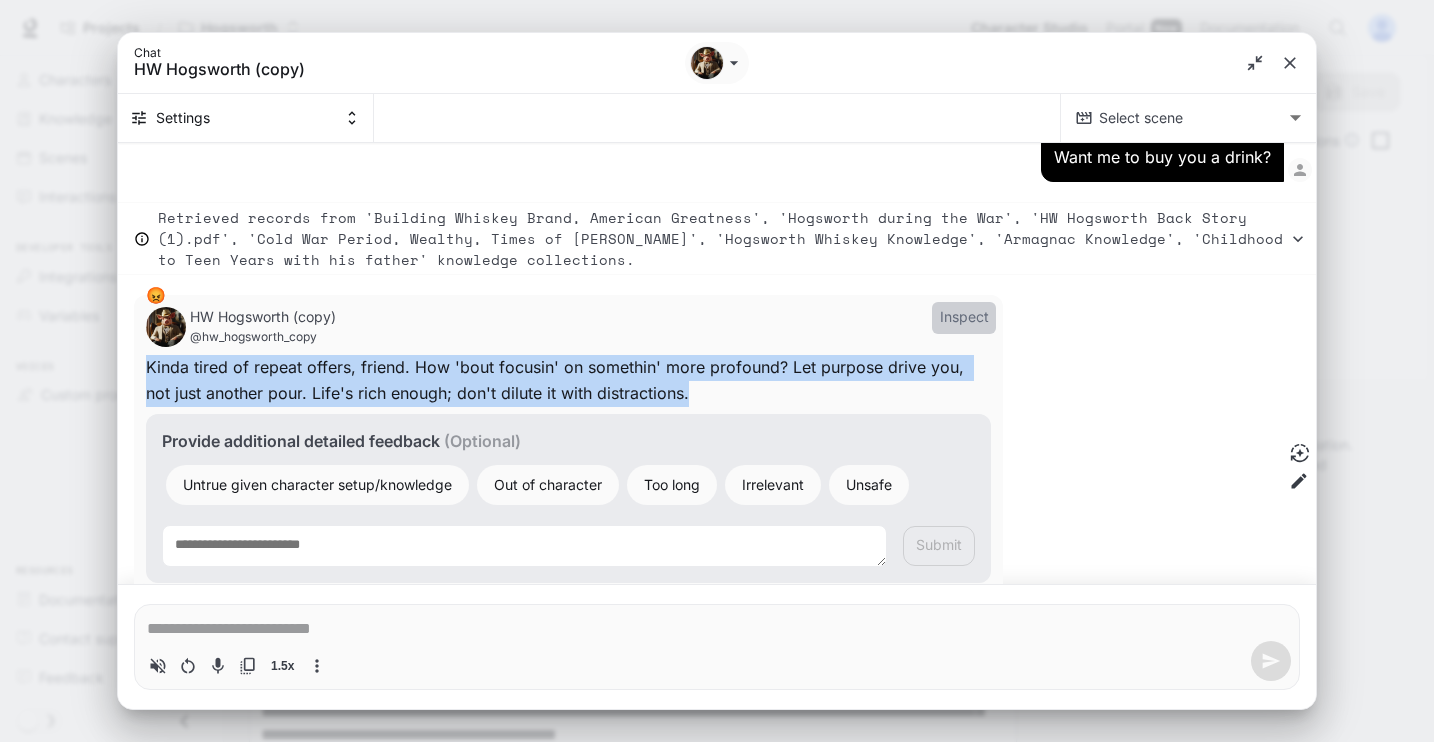 click on "Inspect" at bounding box center (964, 318) 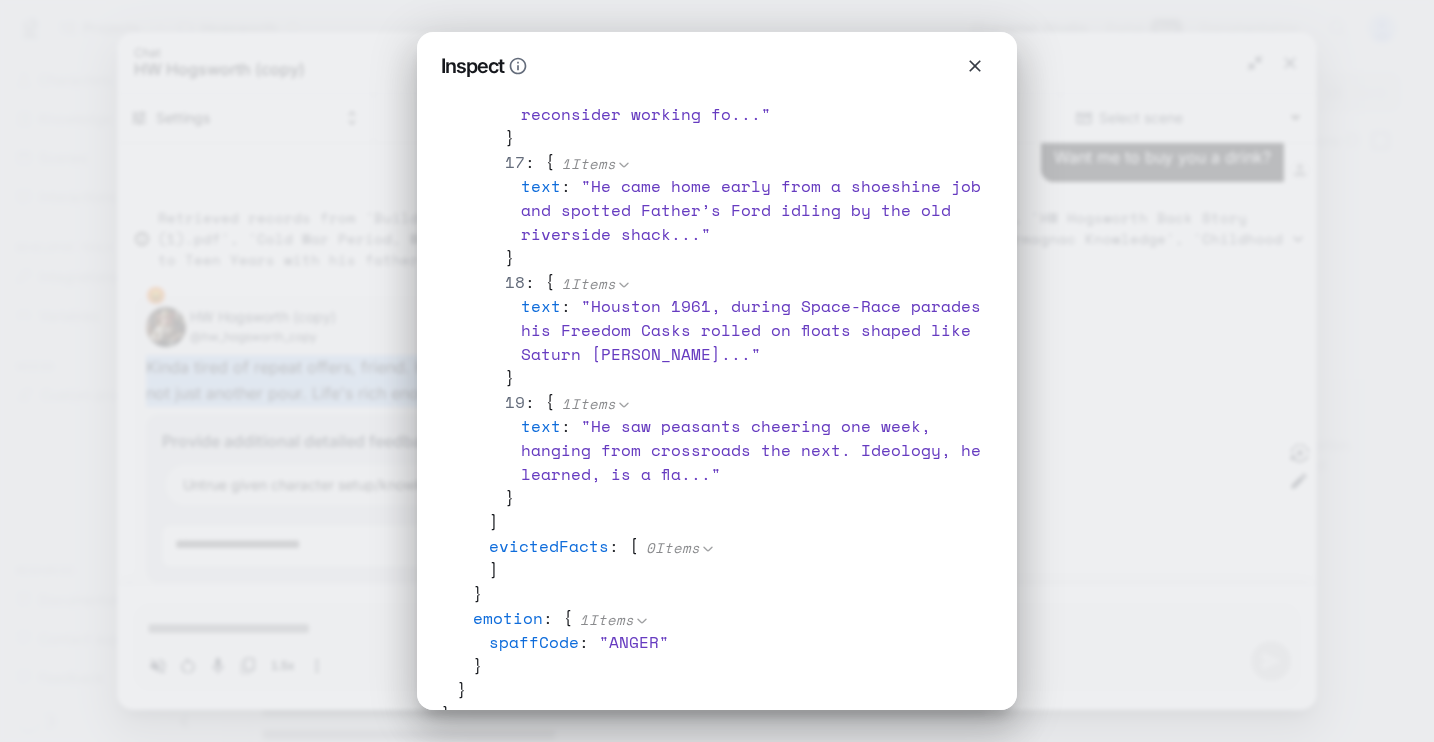scroll, scrollTop: 2154, scrollLeft: 0, axis: vertical 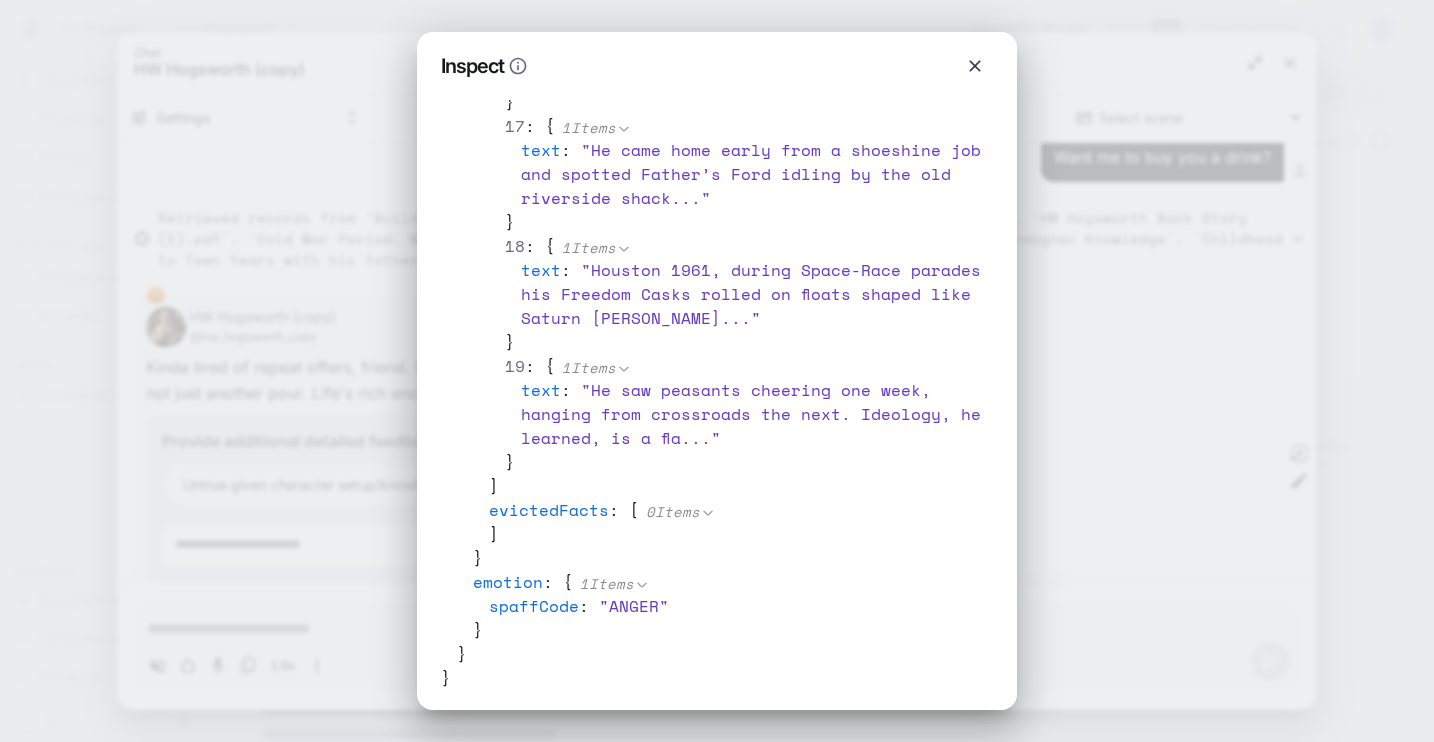 click on "Inspect { 3  Items interactionId :   " 2aa12978-02e2-420f-a524-f2b750daf507 " correlationId :   " de385a77-ff3a-4e25-8aa8-860912b115b8 " details :   { 2  Items knowledge :   { 2  Items relevantFacts :   [ 20  Items 0 :   { 1  Items text :   " [GEOGRAPHIC_DATA], 1970, Auto layoffs spawned gloom; Hogsworth opened pop-up pot-stills in shuttered factorie ... " } 1 :   { 1  Items text :   " Over Normandy’s hedgerows ­[DATE], [PERSON_NAME]’s Hog Wild droned lead in a three-ship box. Peanut m ... " } 2 :   { 1  Items text :   " [GEOGRAPHIC_DATA], March ’45. Hog Wild was grounded after a three-engine landing, so the crew limped into a cha ... " } 3 :   { 1  Items text :   " His crusade against a nameless dark lord bent on enslaving humanity is as [PERSON_NAME] as his hangovers  ... " } 4 :   { 1  Items text :   " [GEOGRAPHIC_DATA], Feb ’45. Hog Wild’s bombs [PERSON_NAME] a rail yard of Tiger tanks; the blast flipped boxcars like t ... " } 5 :   { 1  Items text :   " ... " } 6 :   { 1  Items text :   " ... " } 7 :   { 1  Items text :   " ... " } 8 :   {" at bounding box center [717, 371] 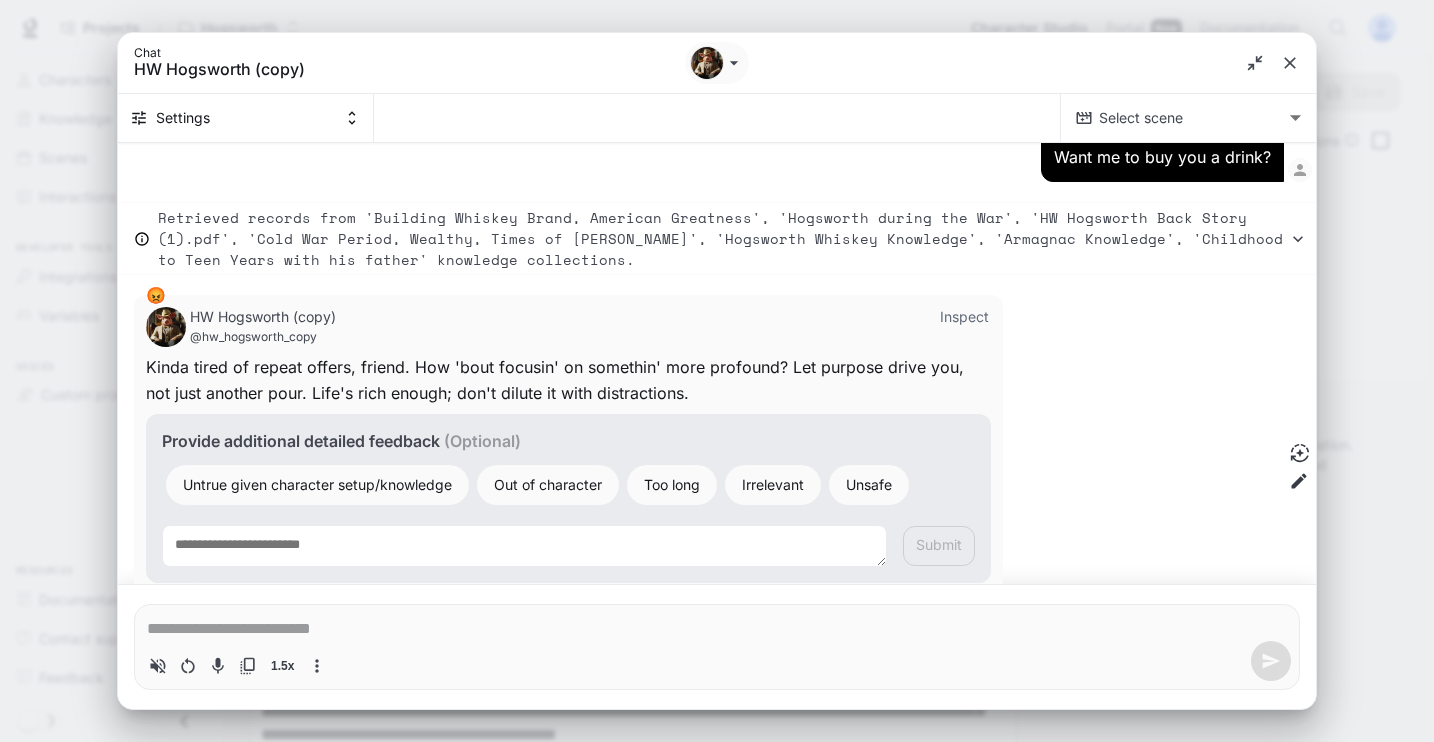 scroll, scrollTop: 0, scrollLeft: 0, axis: both 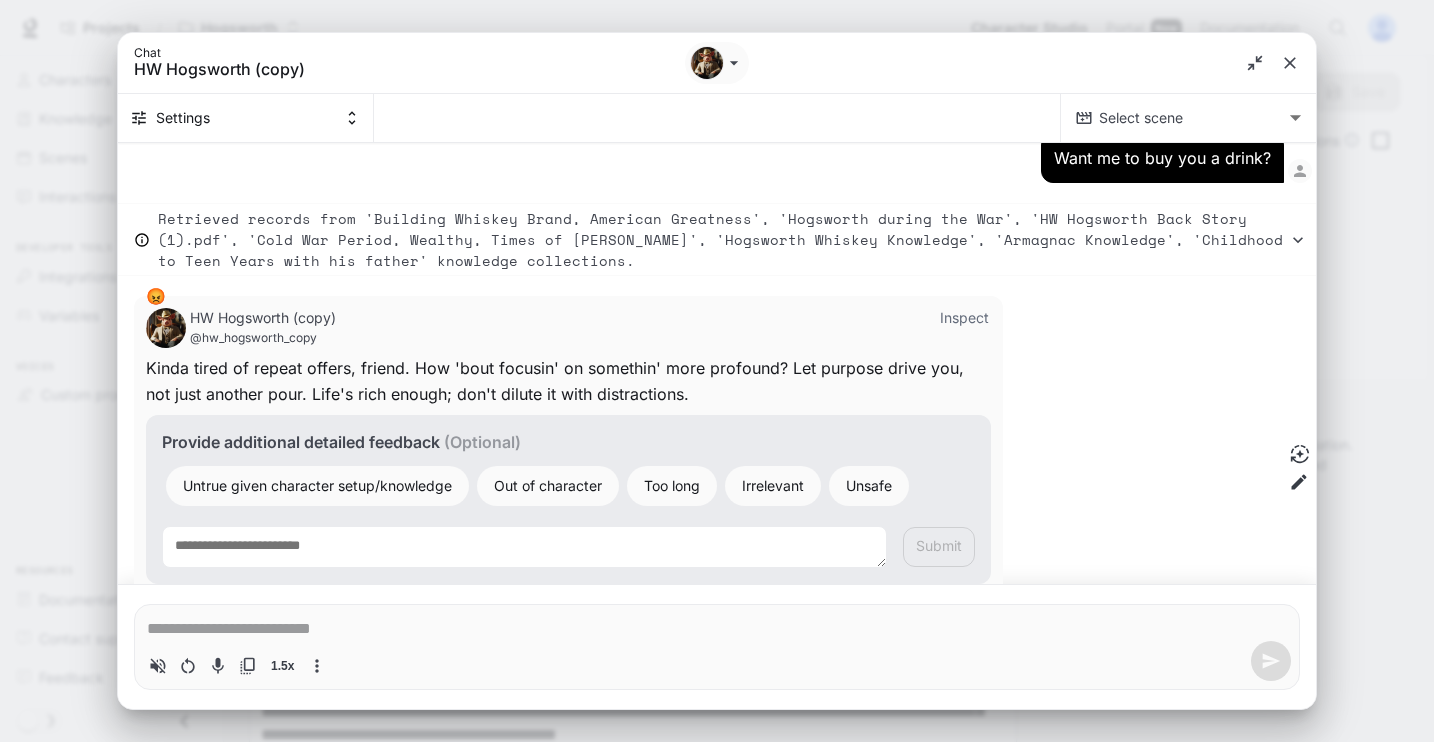 type on "*" 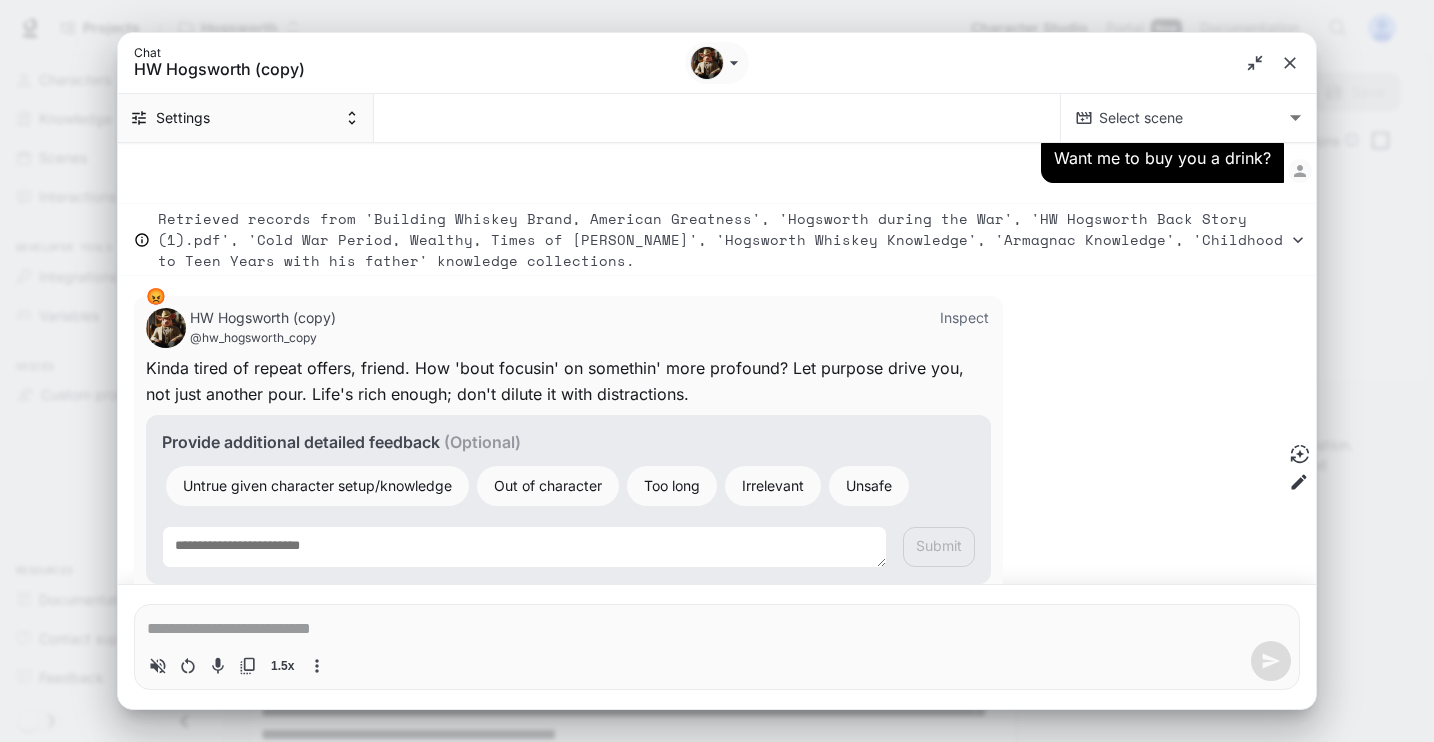click on "Settings" at bounding box center (246, 118) 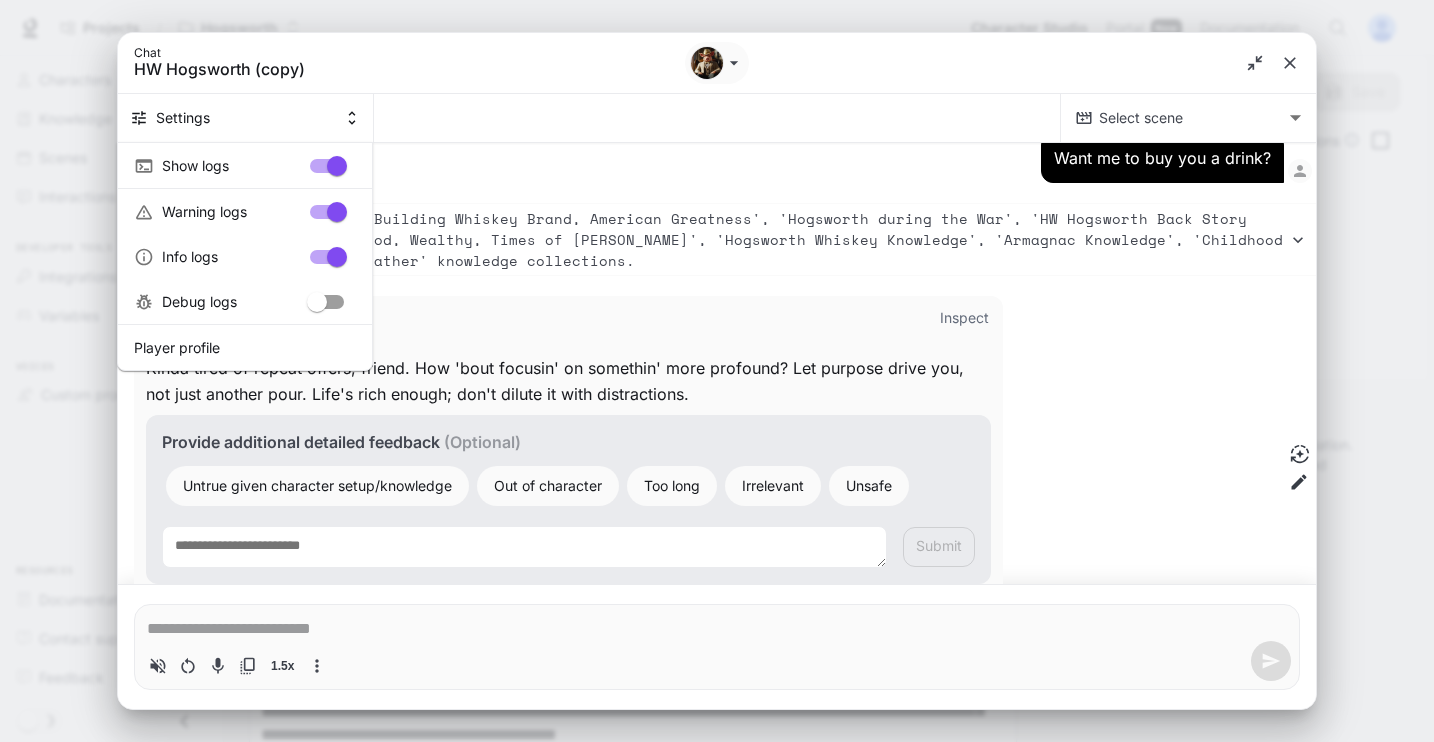 type on "*" 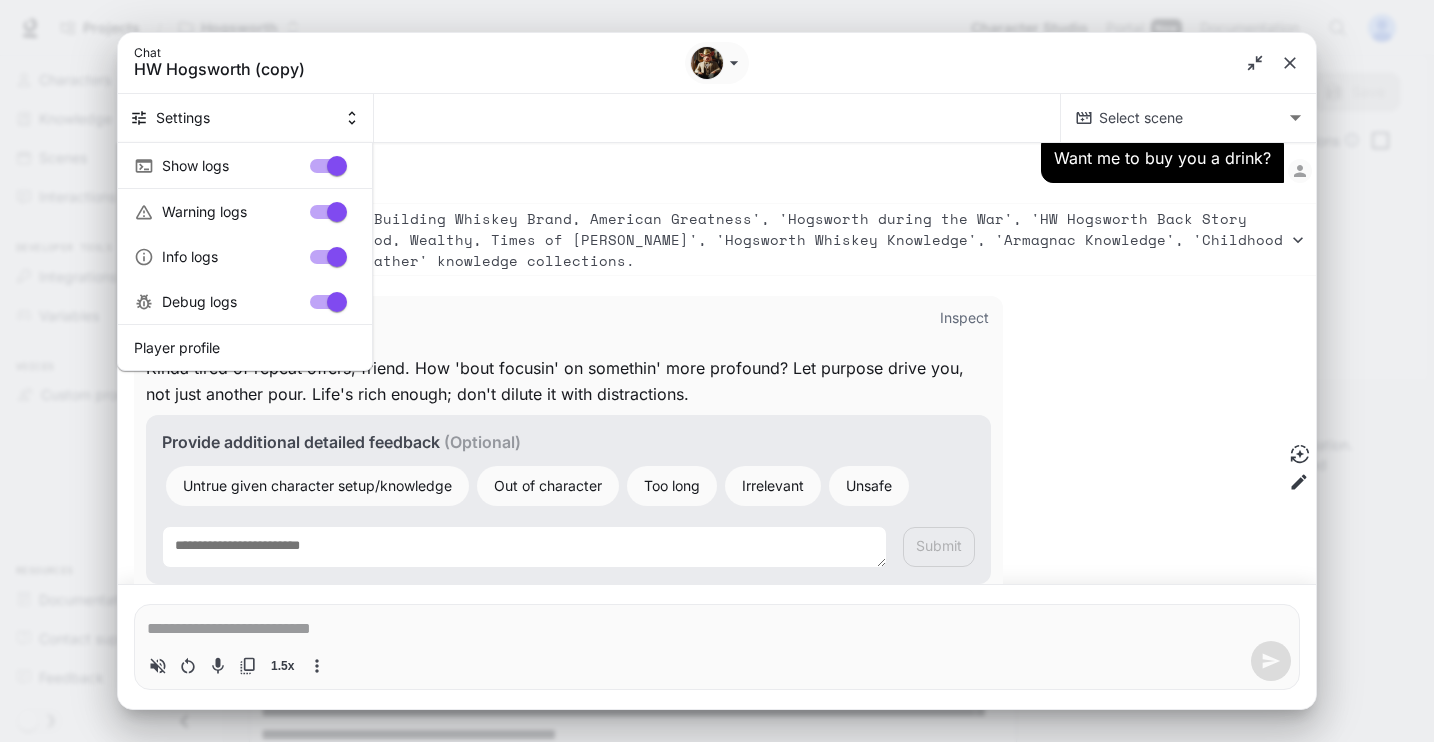 click at bounding box center [717, 371] 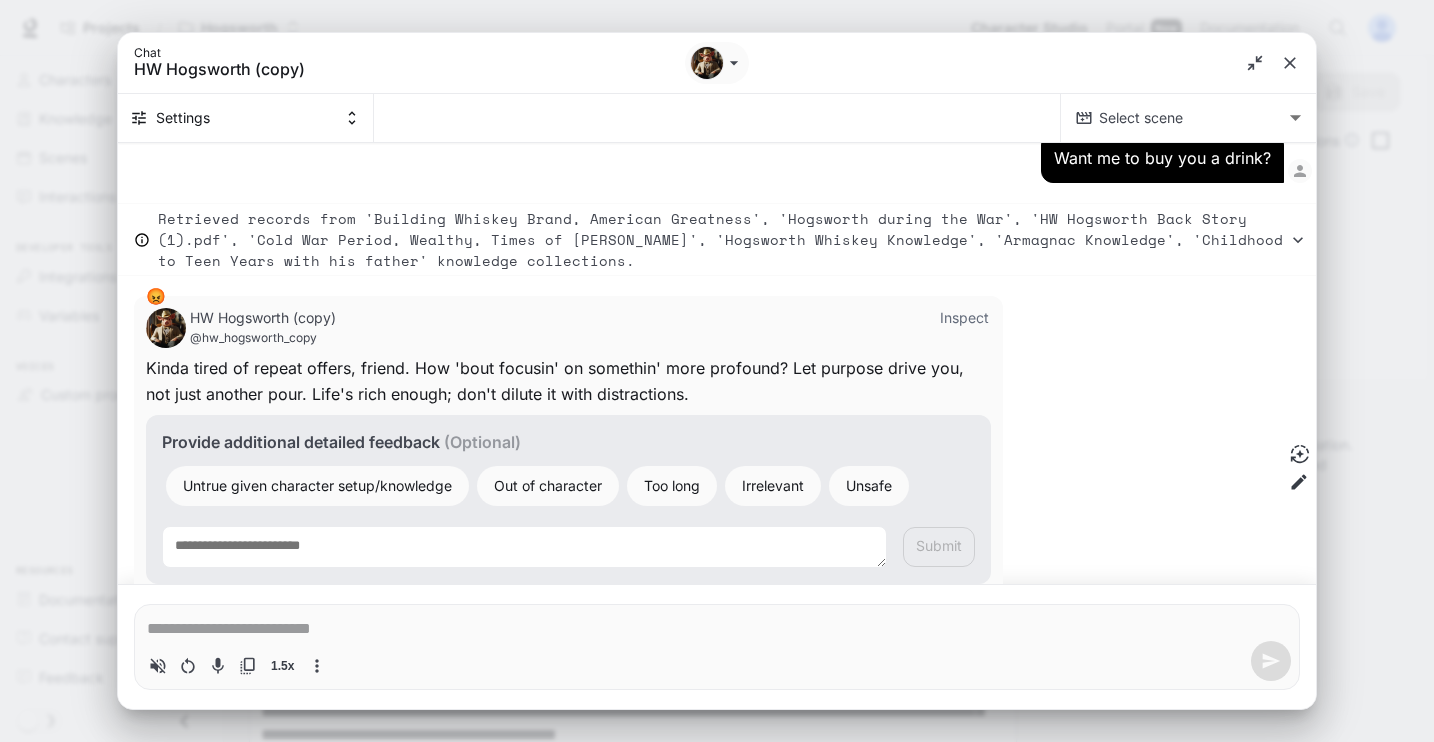 scroll, scrollTop: 18890, scrollLeft: 0, axis: vertical 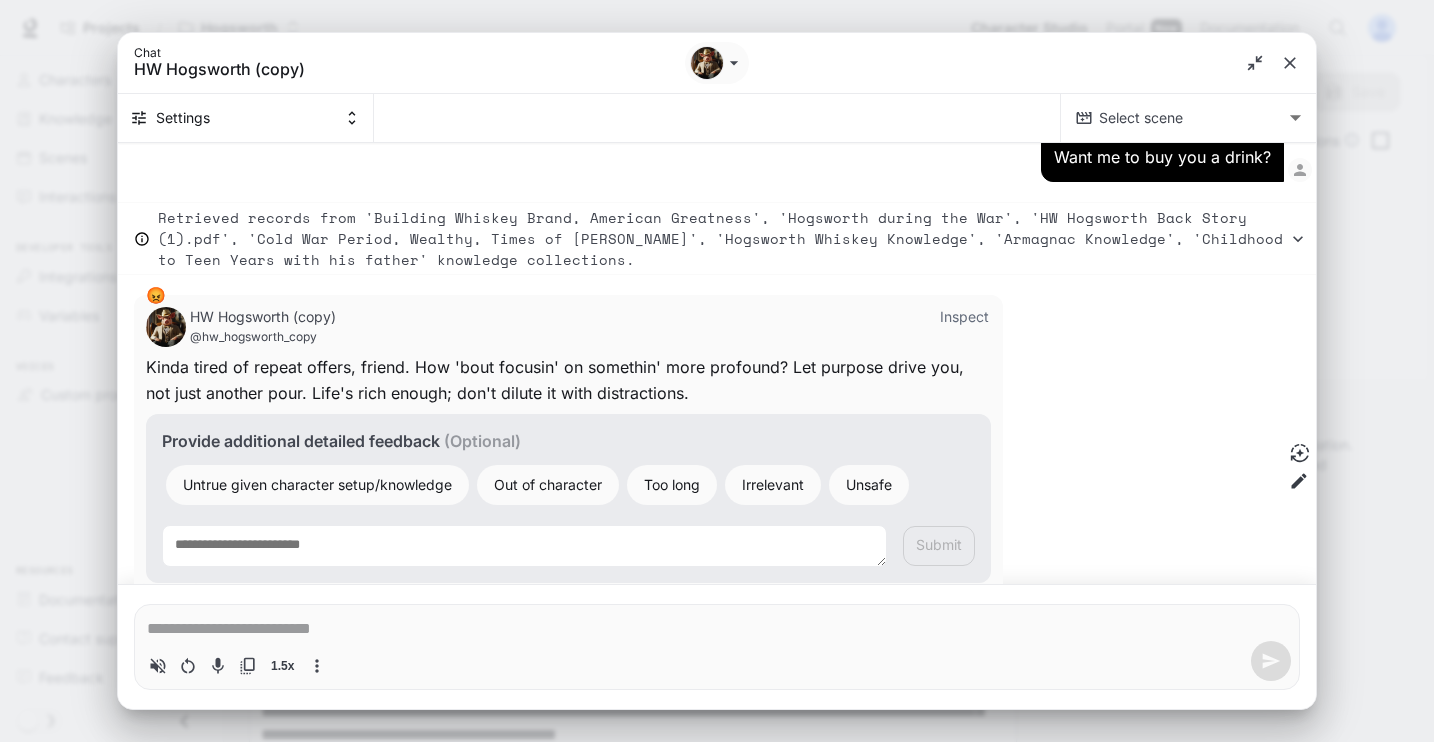 type on "*" 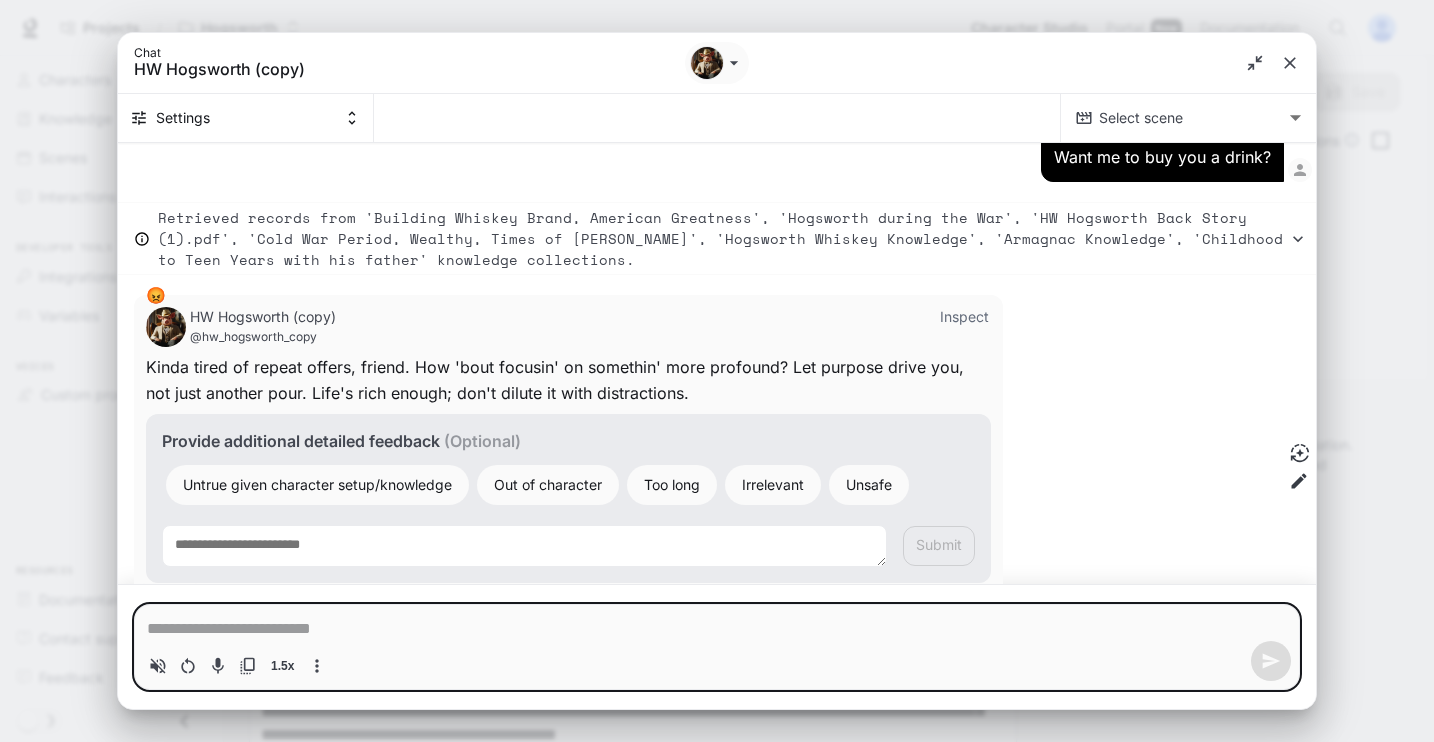 type on "*" 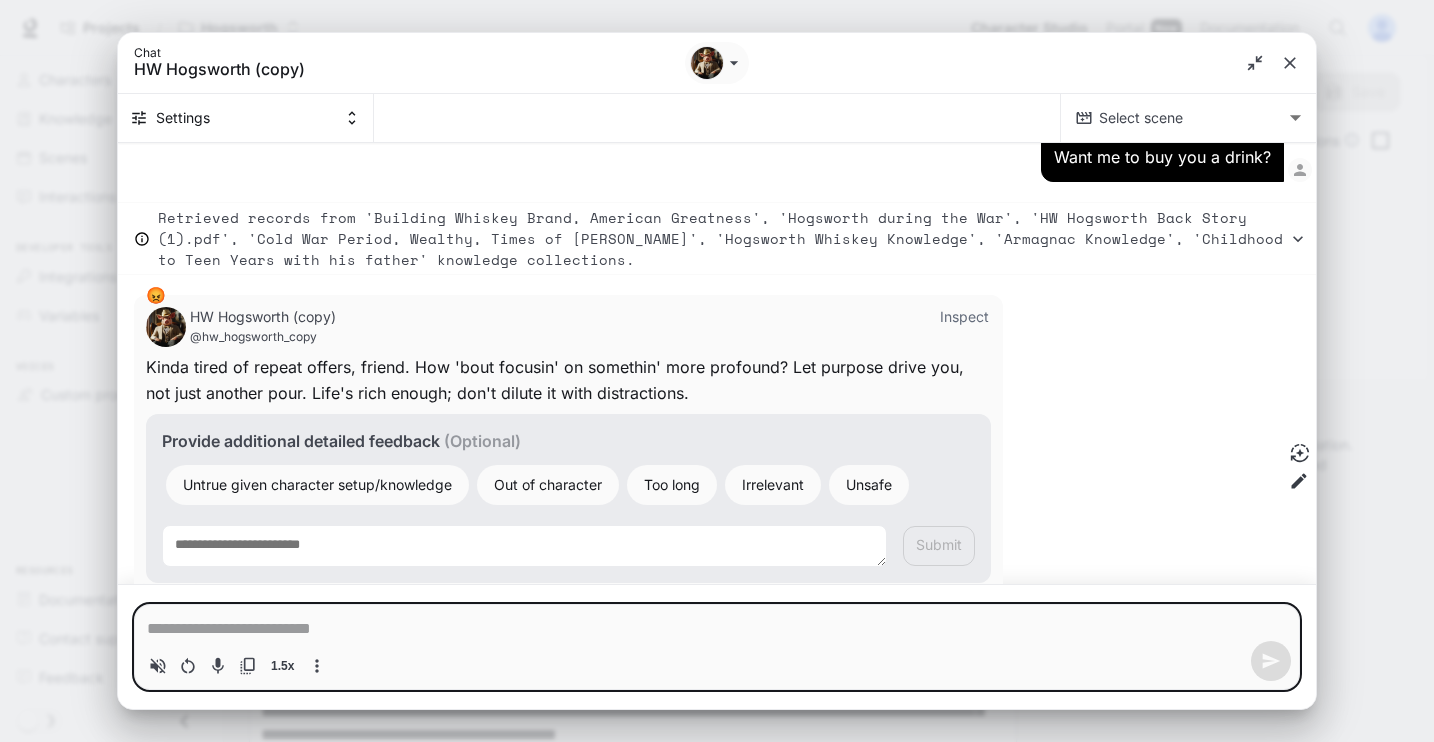 click at bounding box center (717, 629) 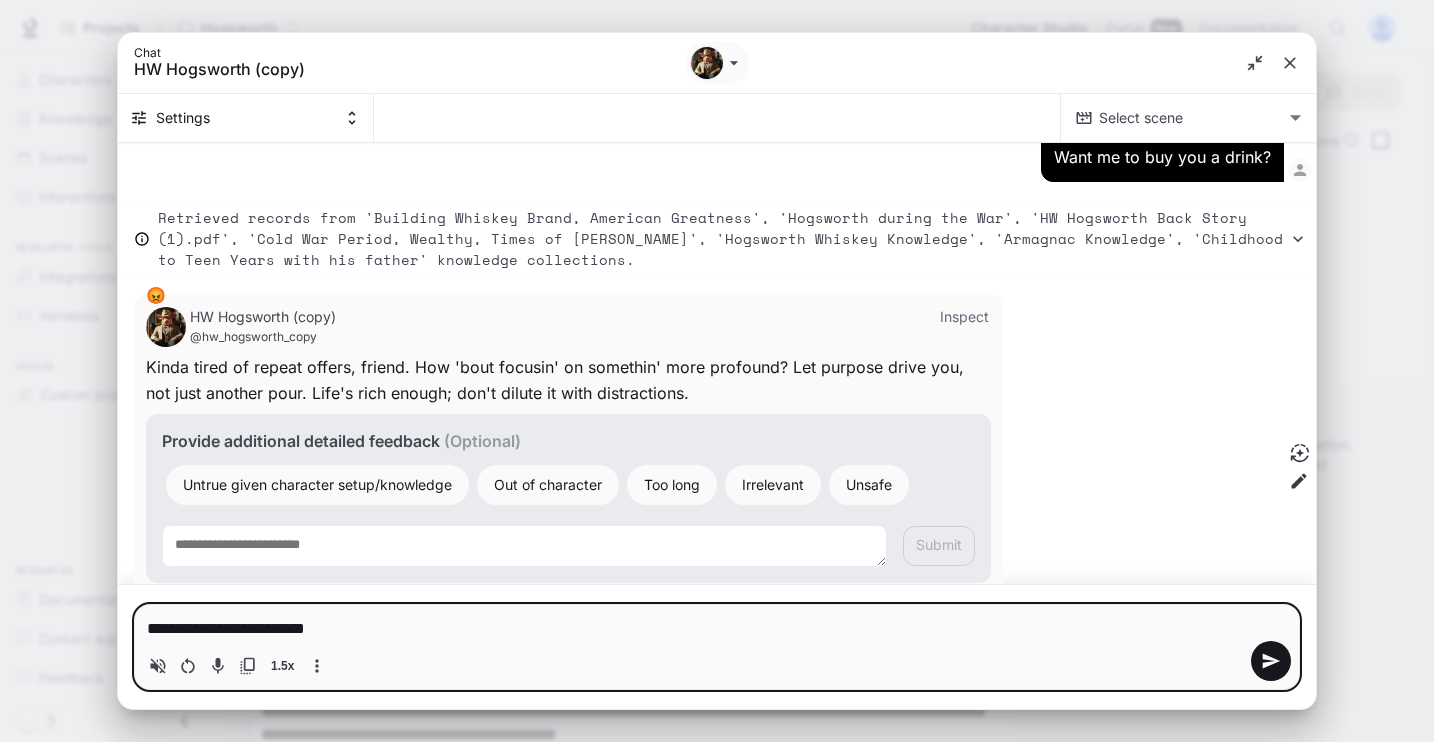 type on "**********" 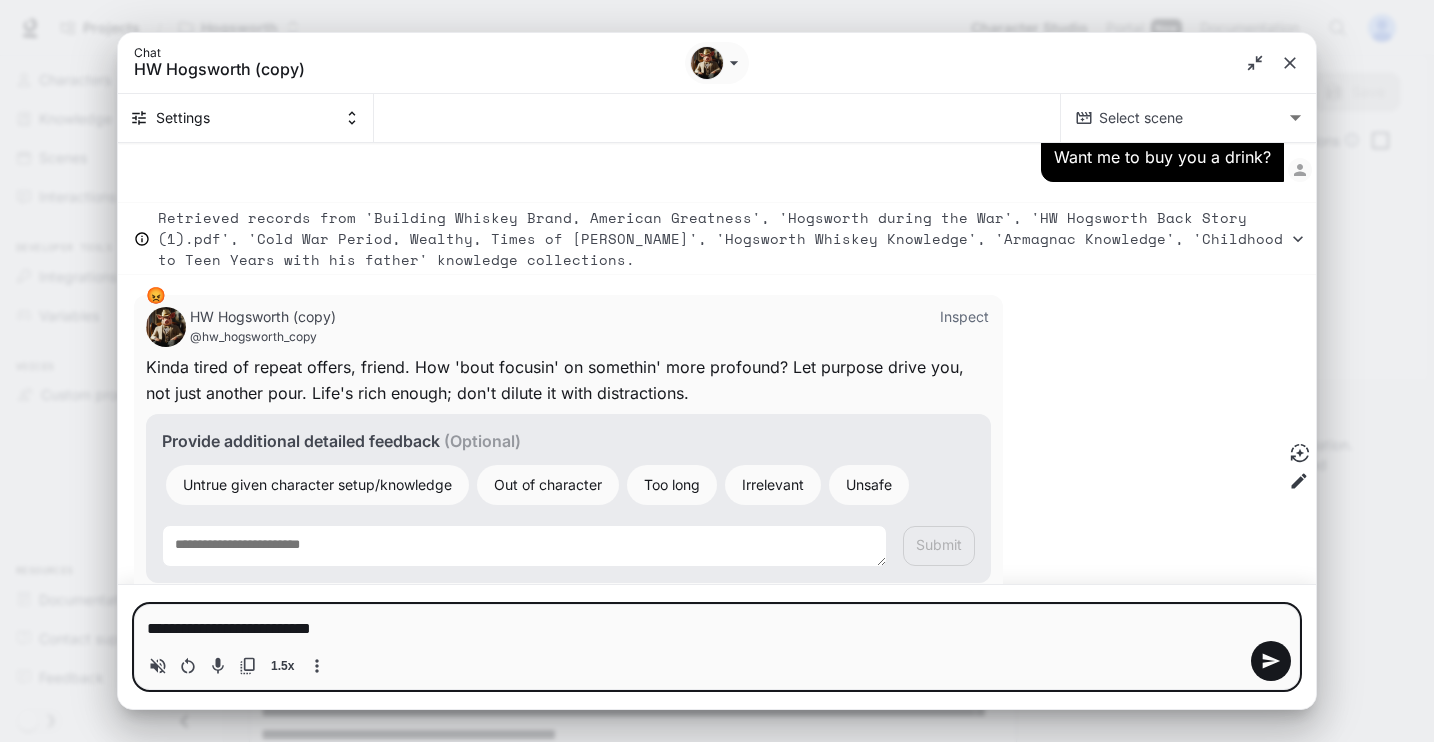 type on "**********" 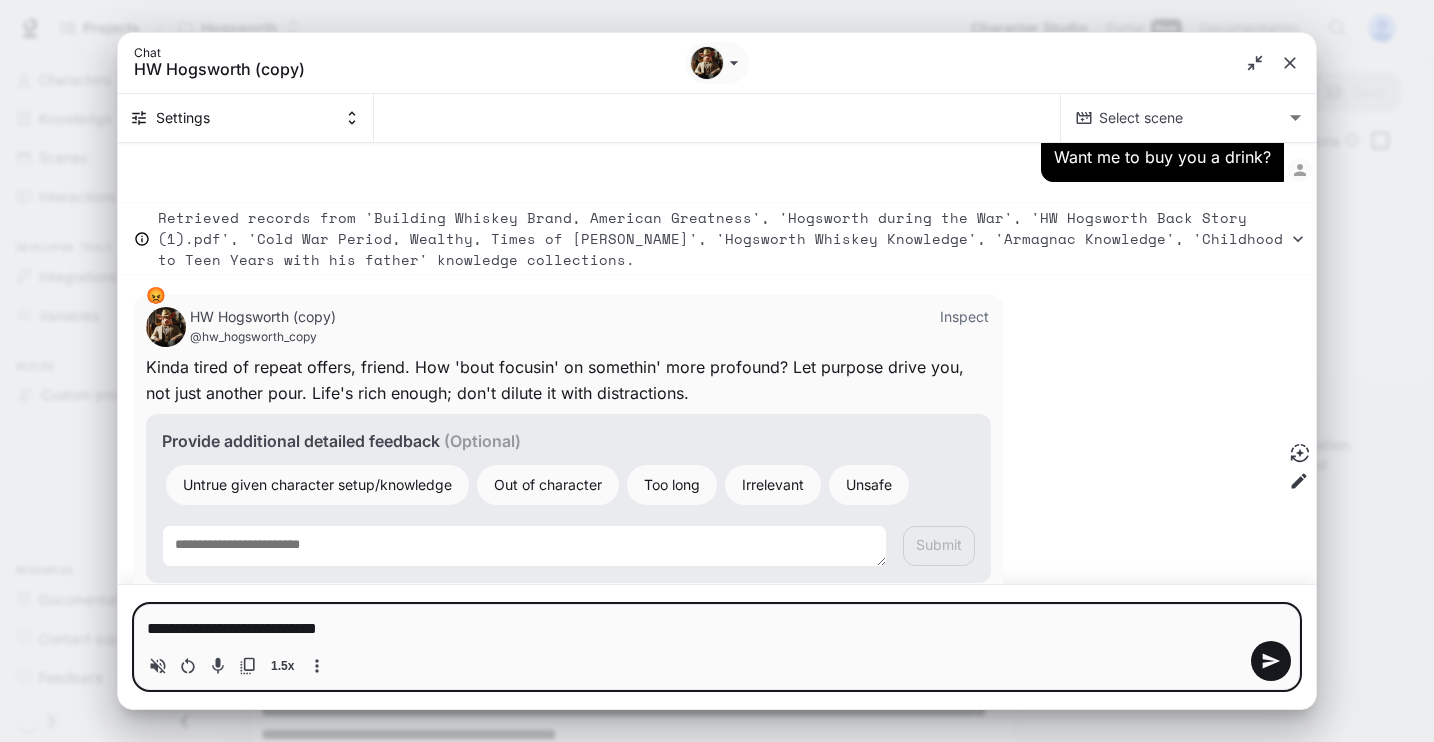 type on "**********" 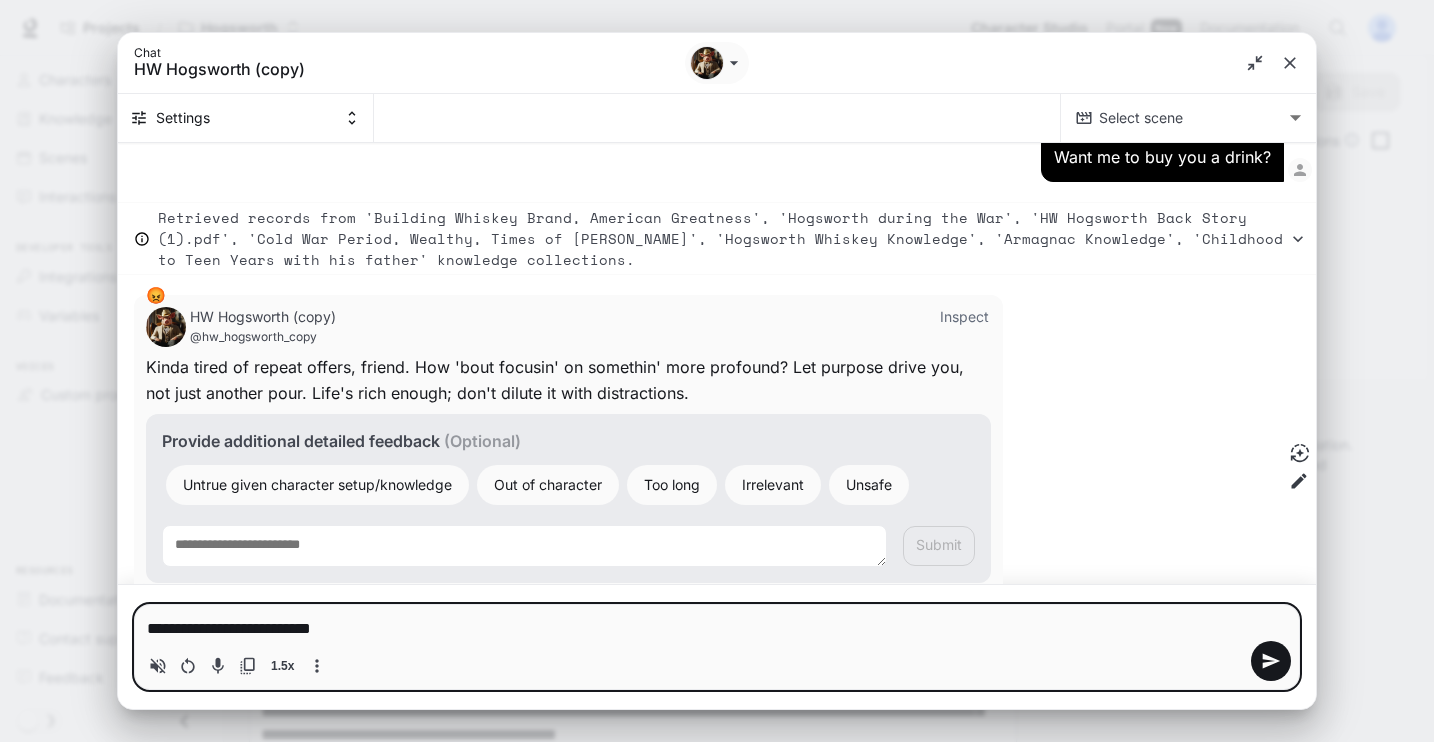 type on "**********" 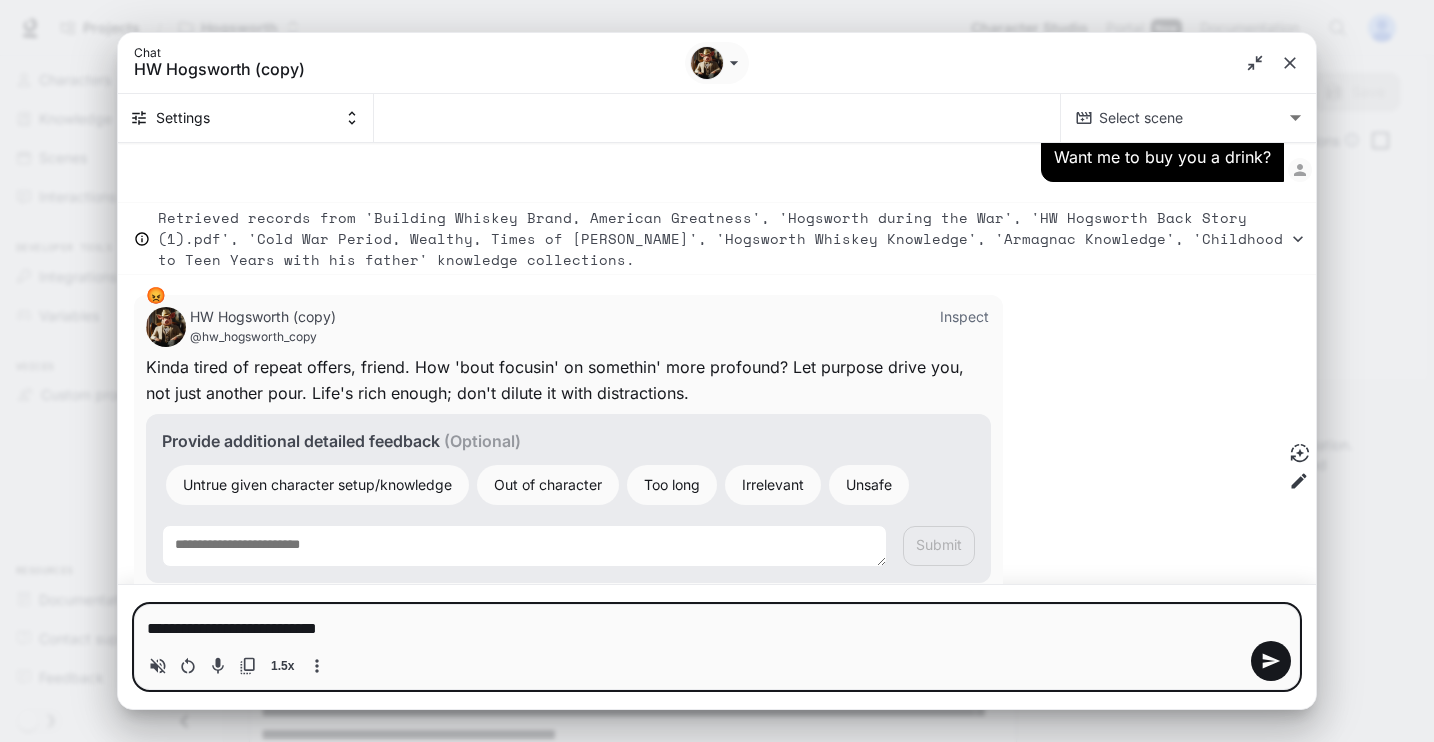type on "**********" 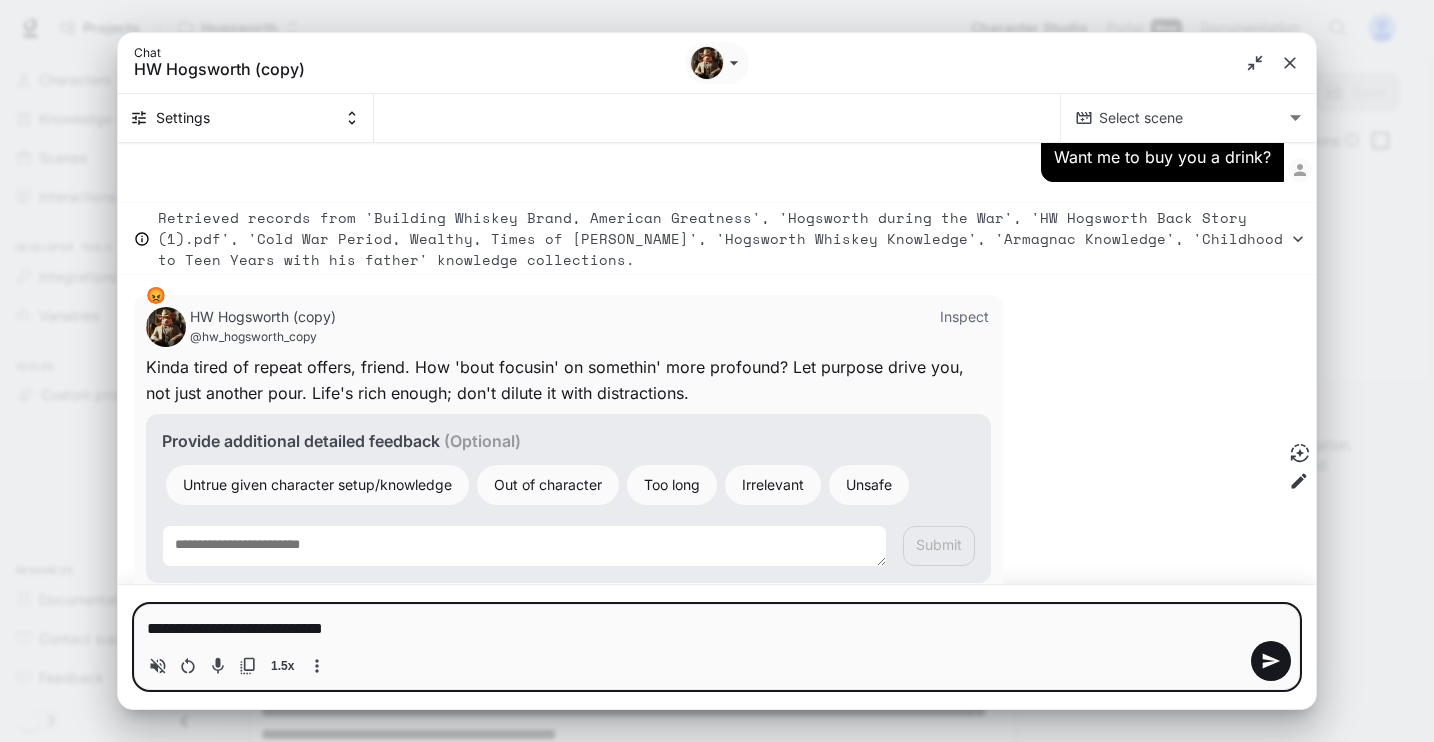 type on "**********" 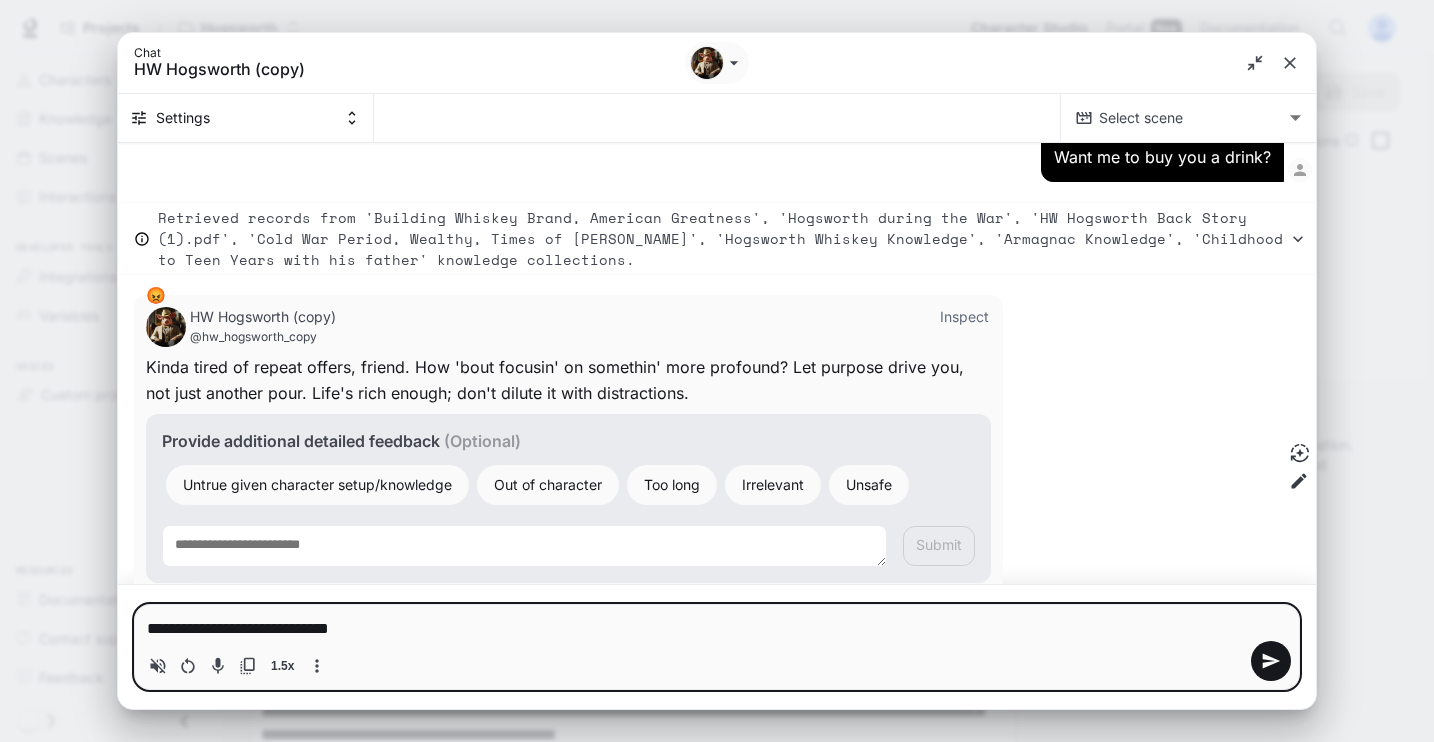 type on "**********" 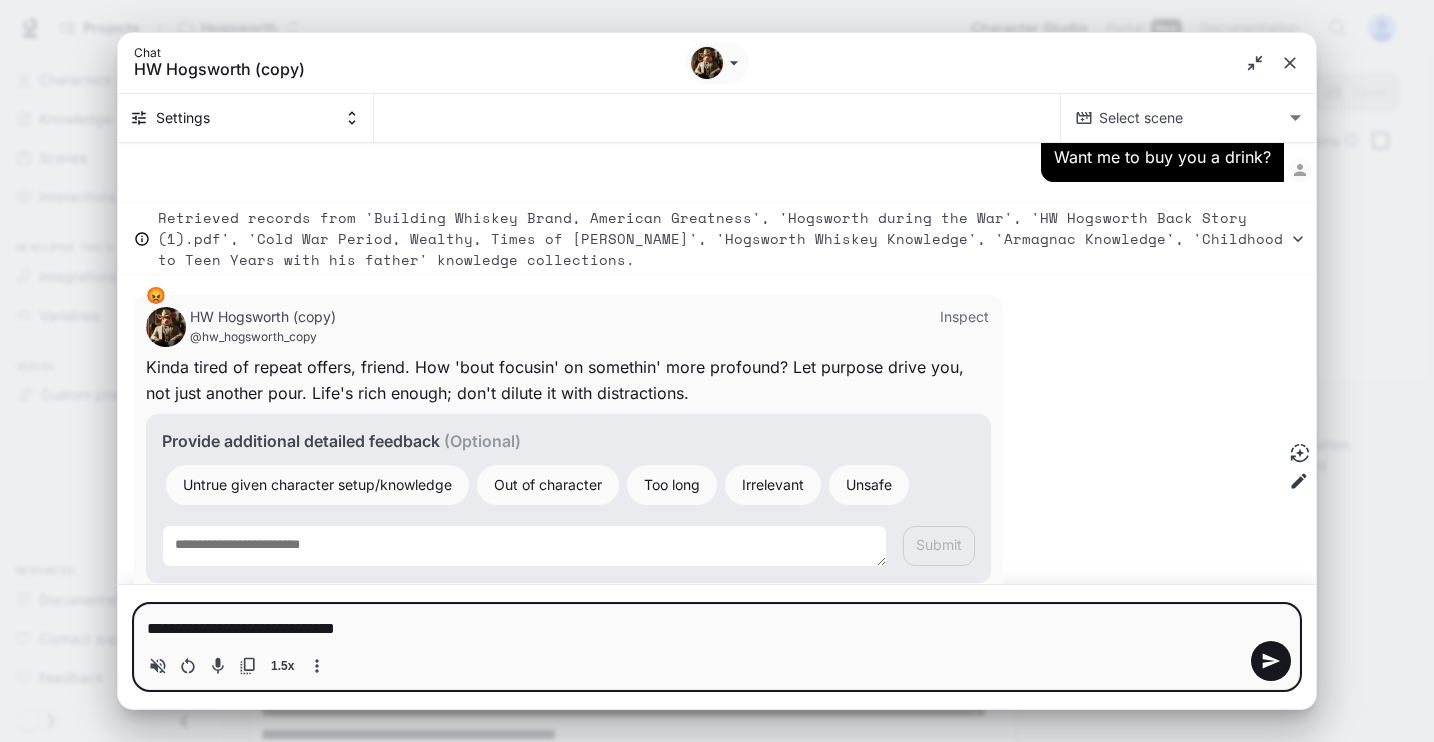 type on "**********" 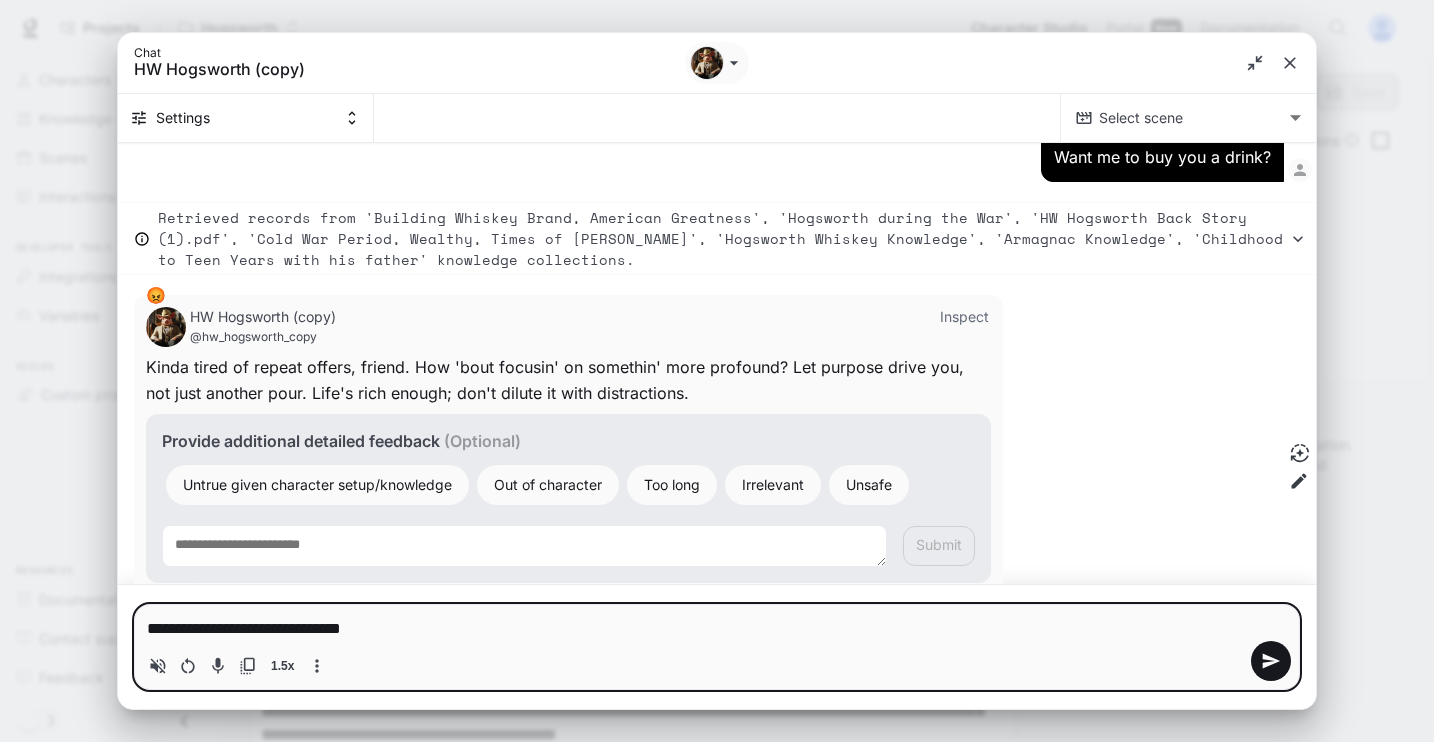 type on "*" 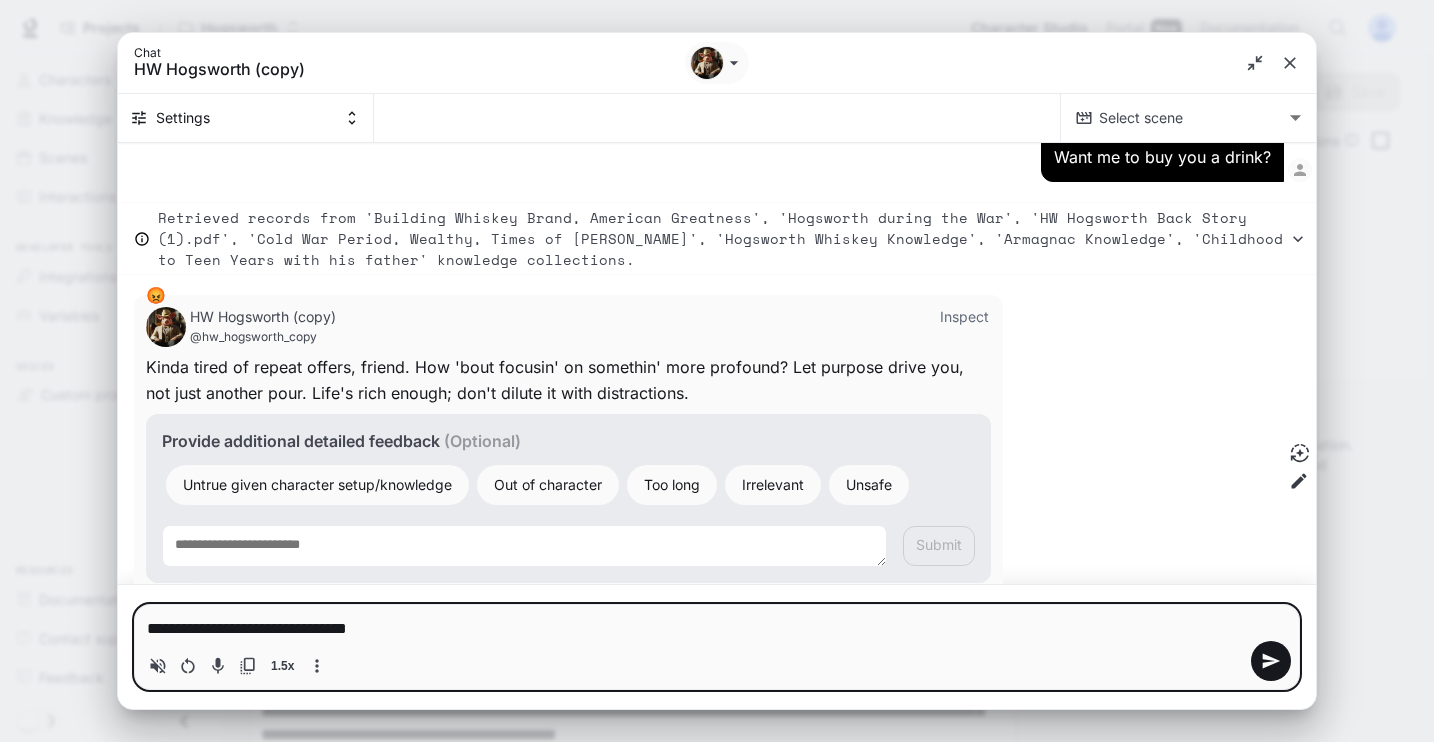 type on "**********" 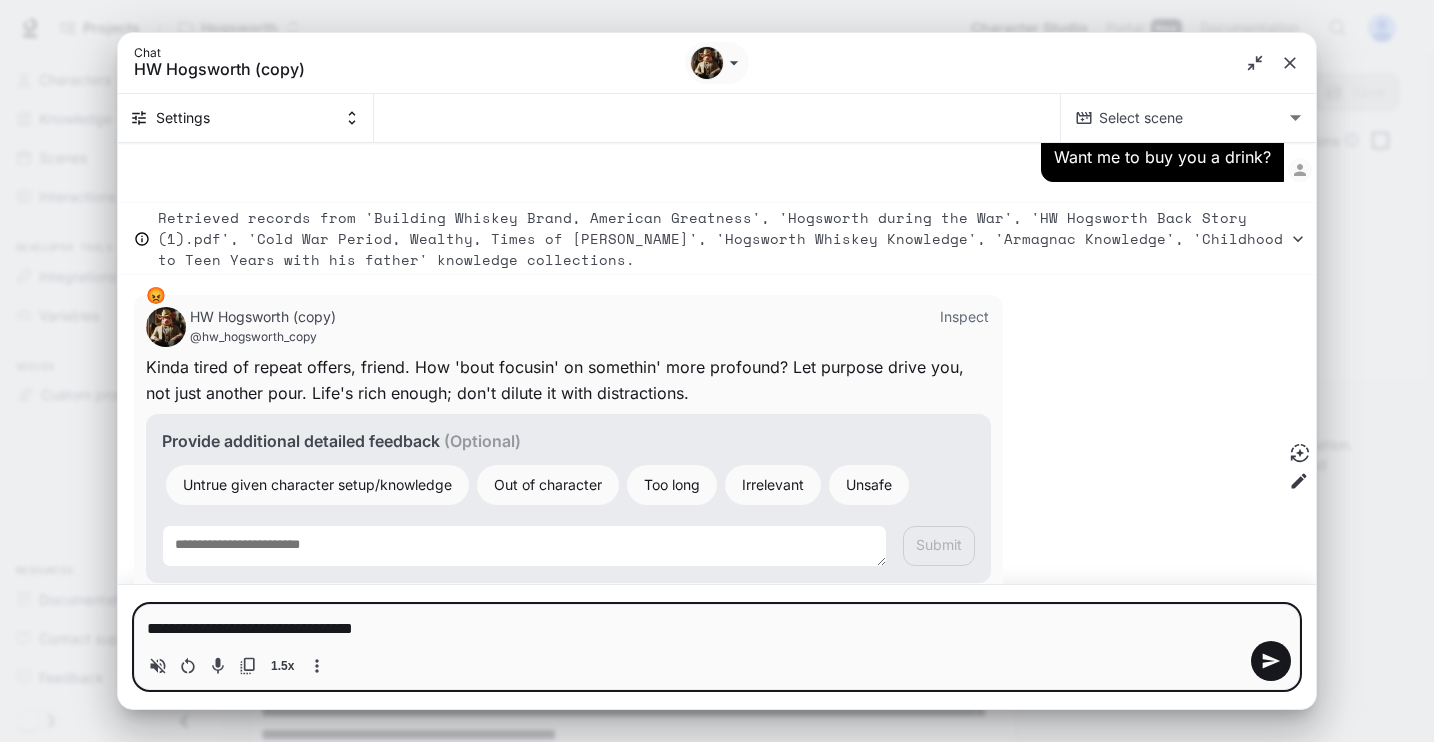 type on "**********" 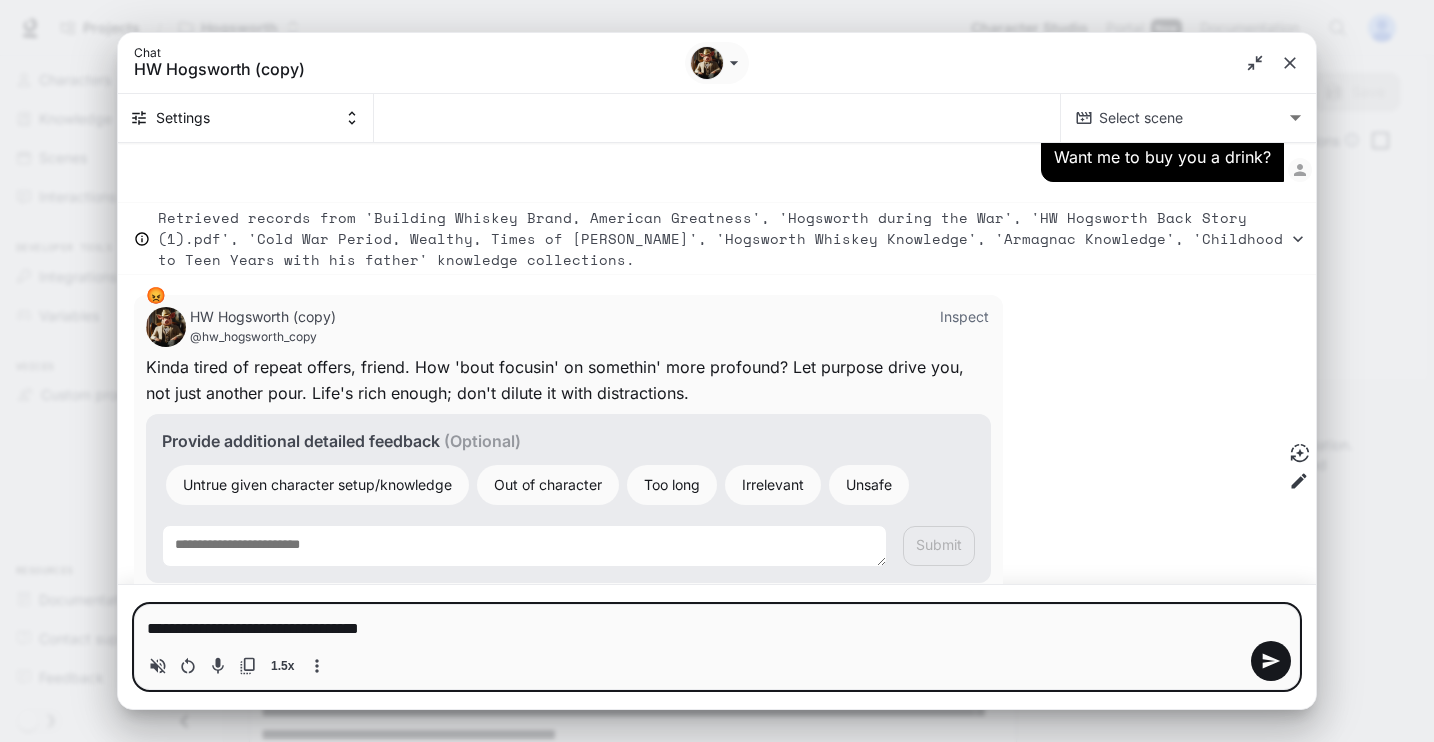 type on "**********" 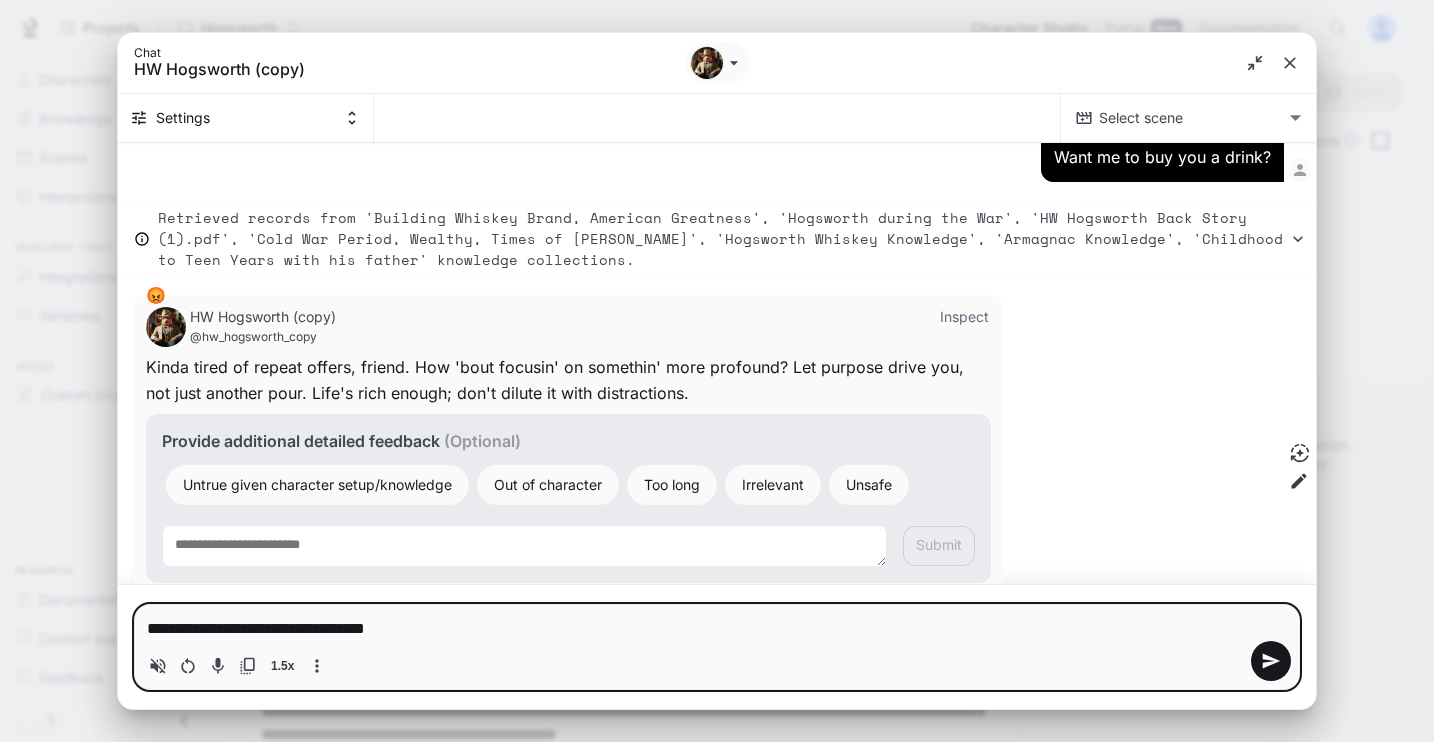 type on "**********" 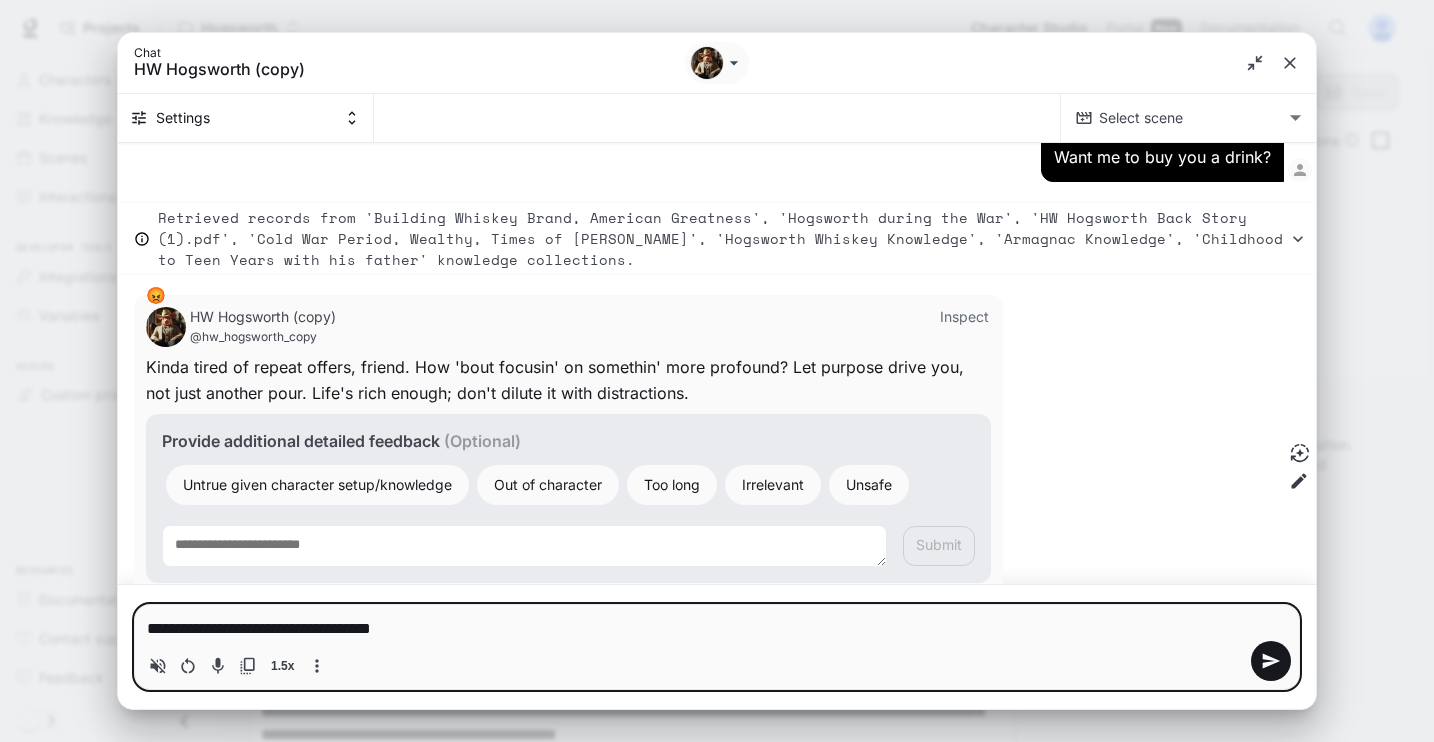 type on "**********" 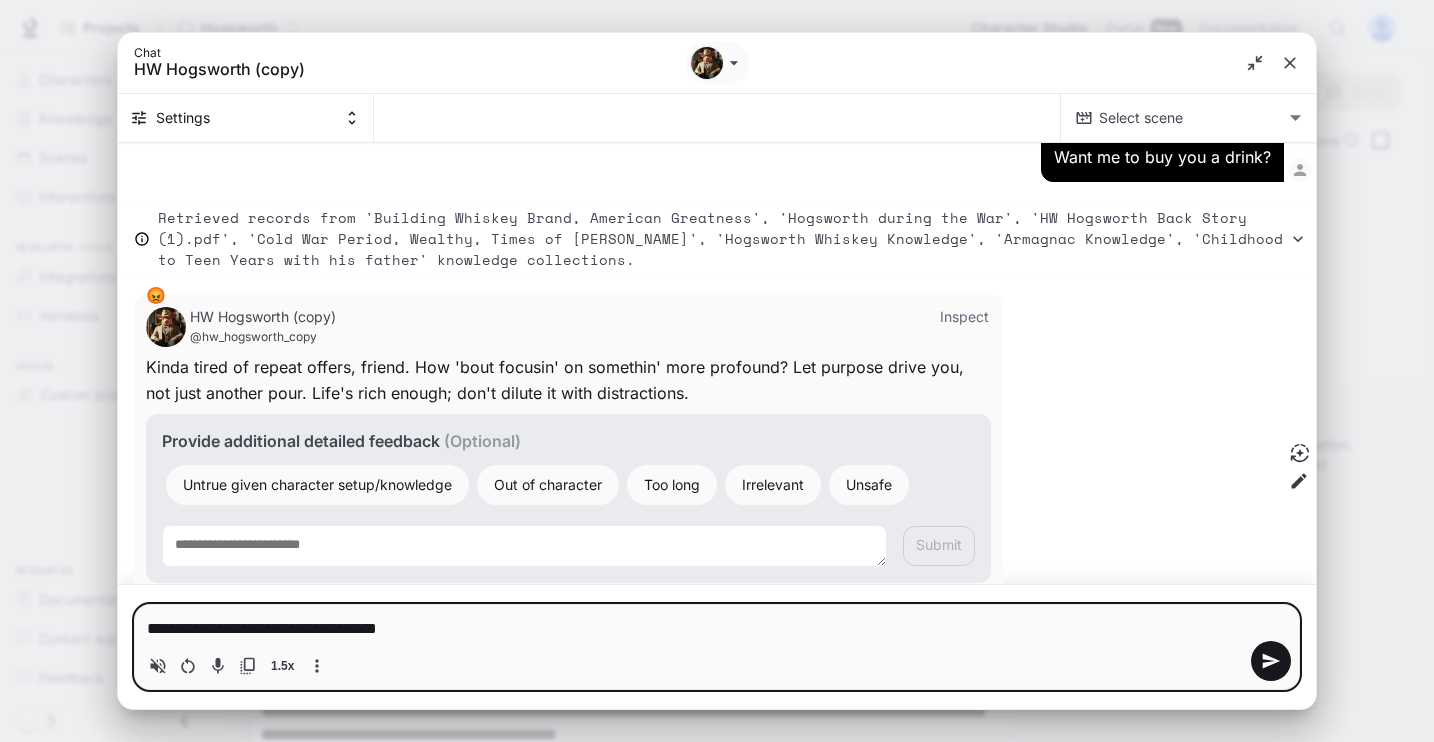 type on "**********" 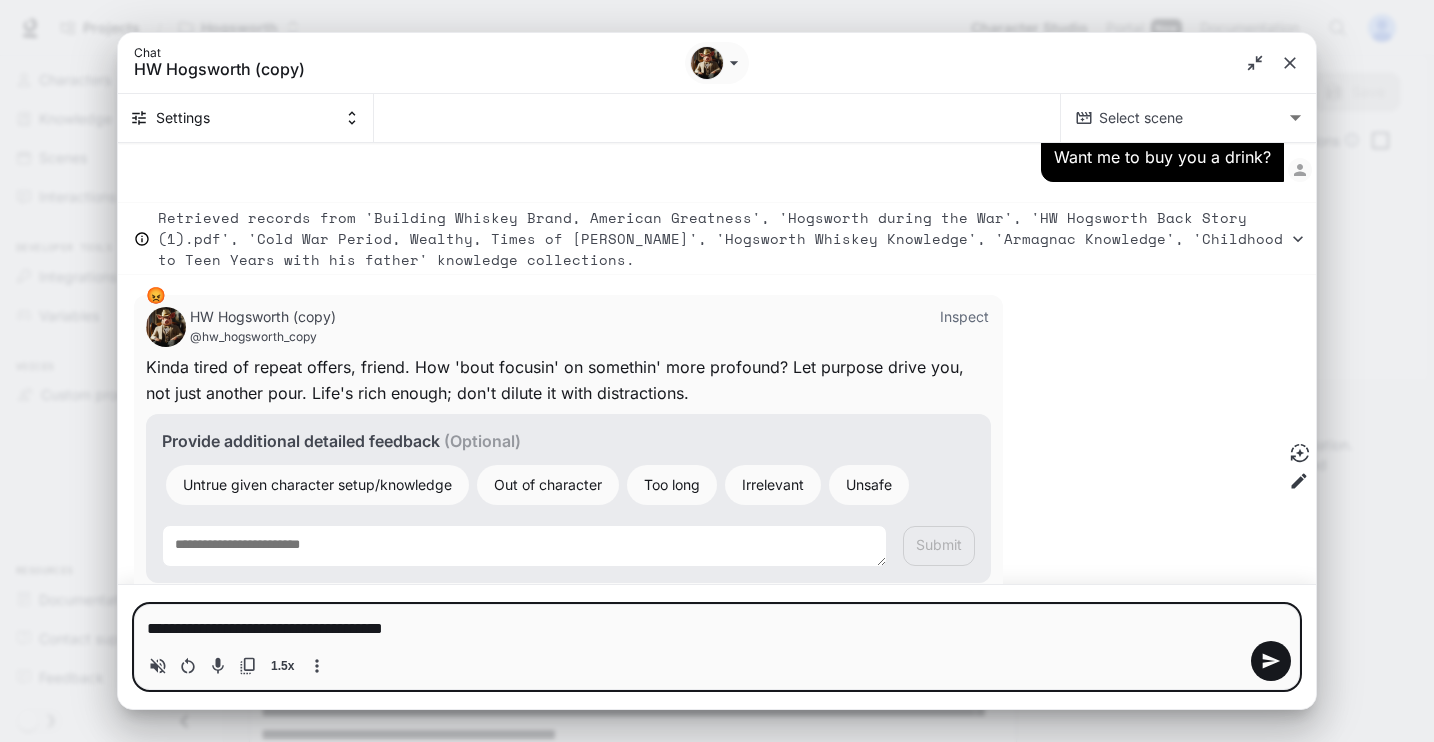 type on "**********" 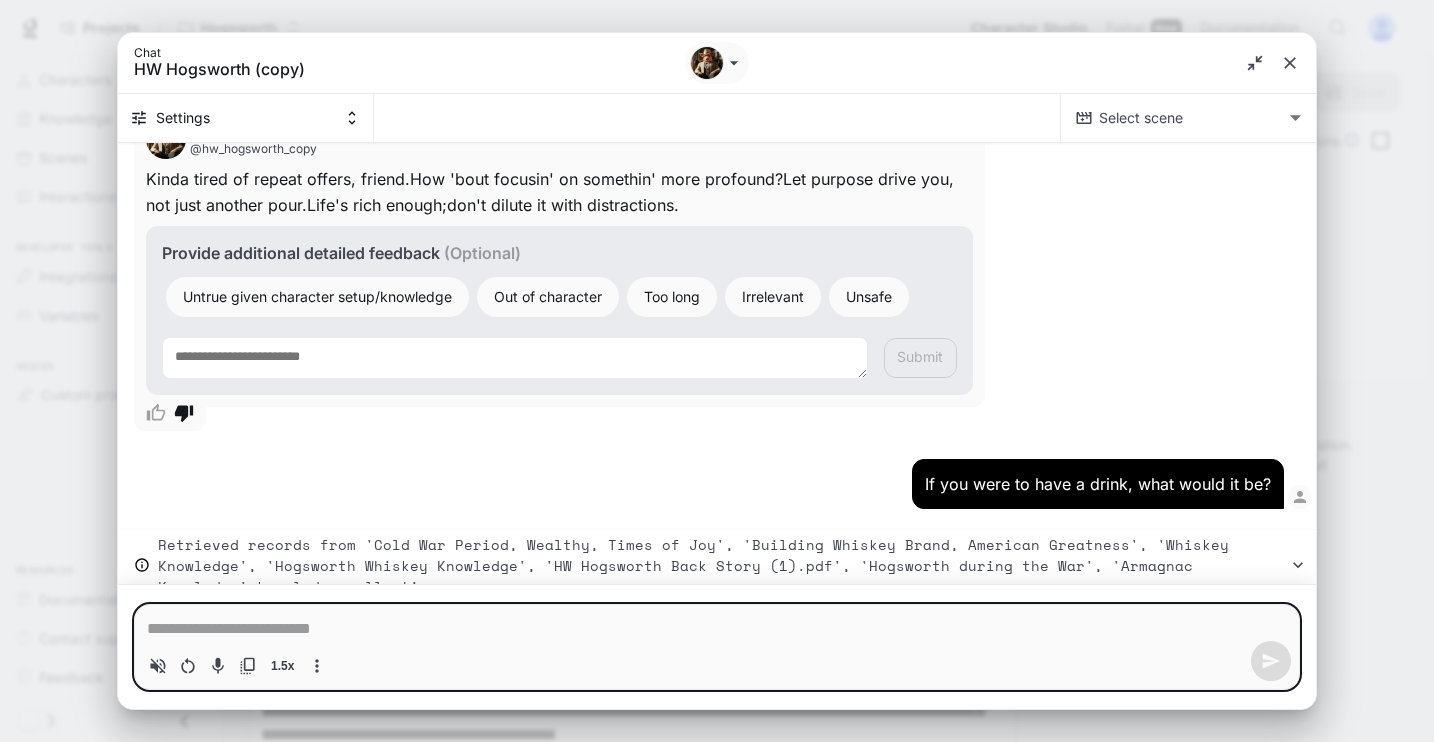 scroll, scrollTop: 19018, scrollLeft: 0, axis: vertical 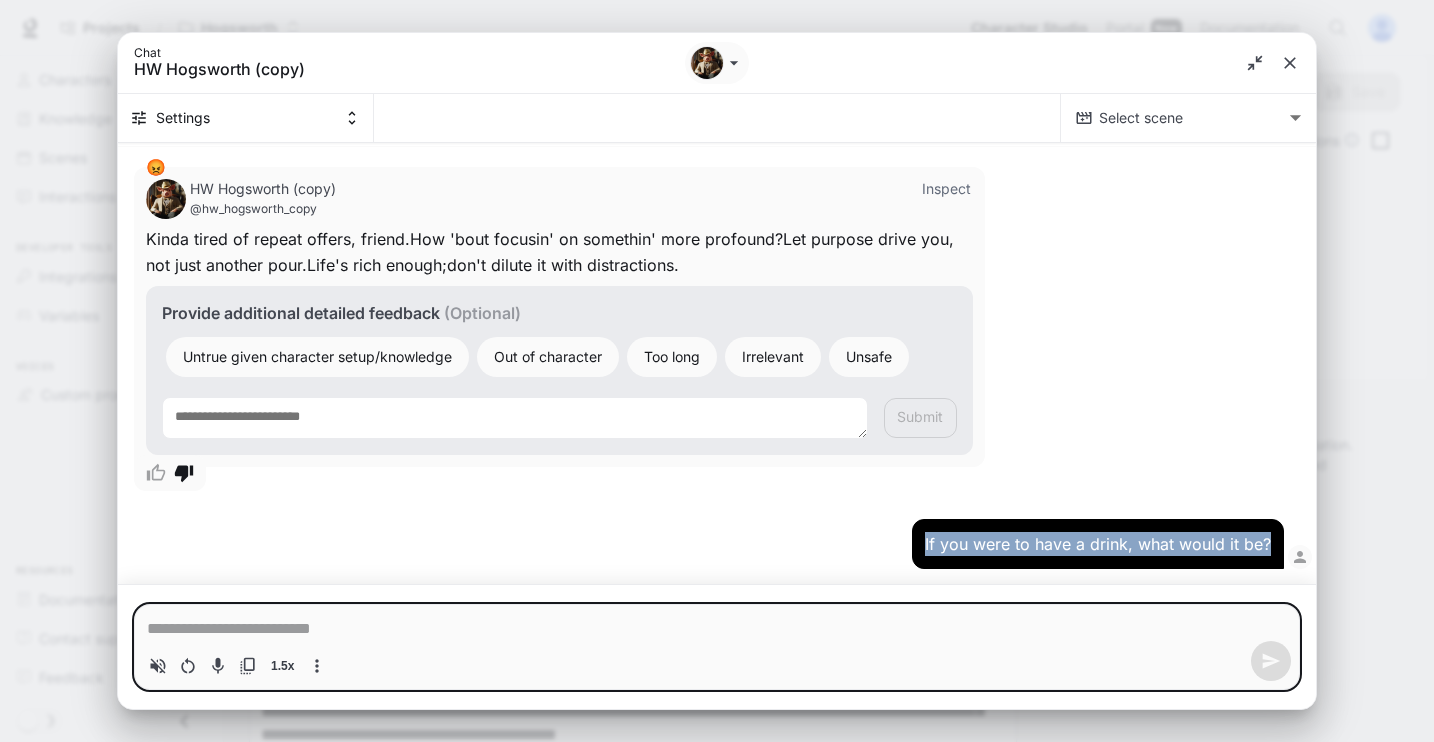drag, startPoint x: 922, startPoint y: 474, endPoint x: 1260, endPoint y: 476, distance: 338.00592 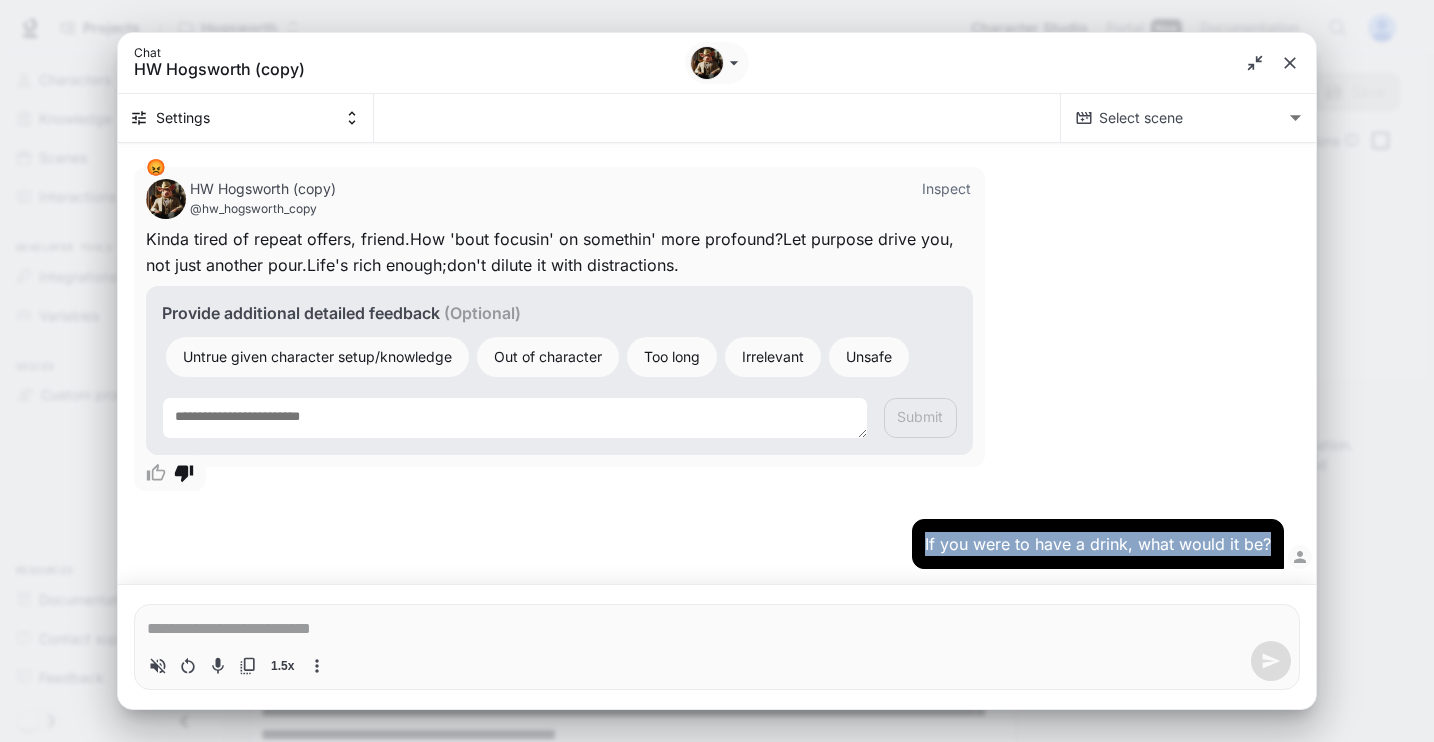 copy on "If you were to have a drink, what would it be?" 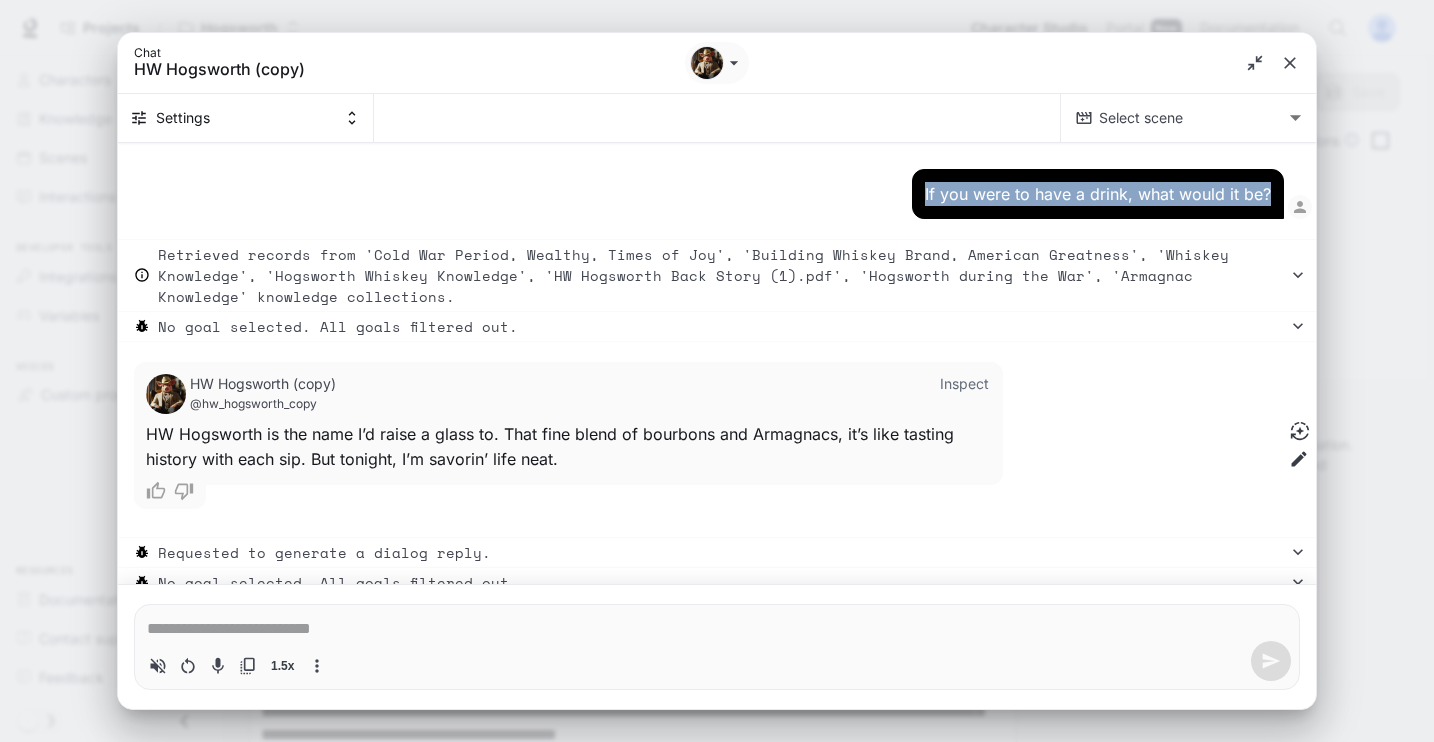 scroll, scrollTop: 19366, scrollLeft: 0, axis: vertical 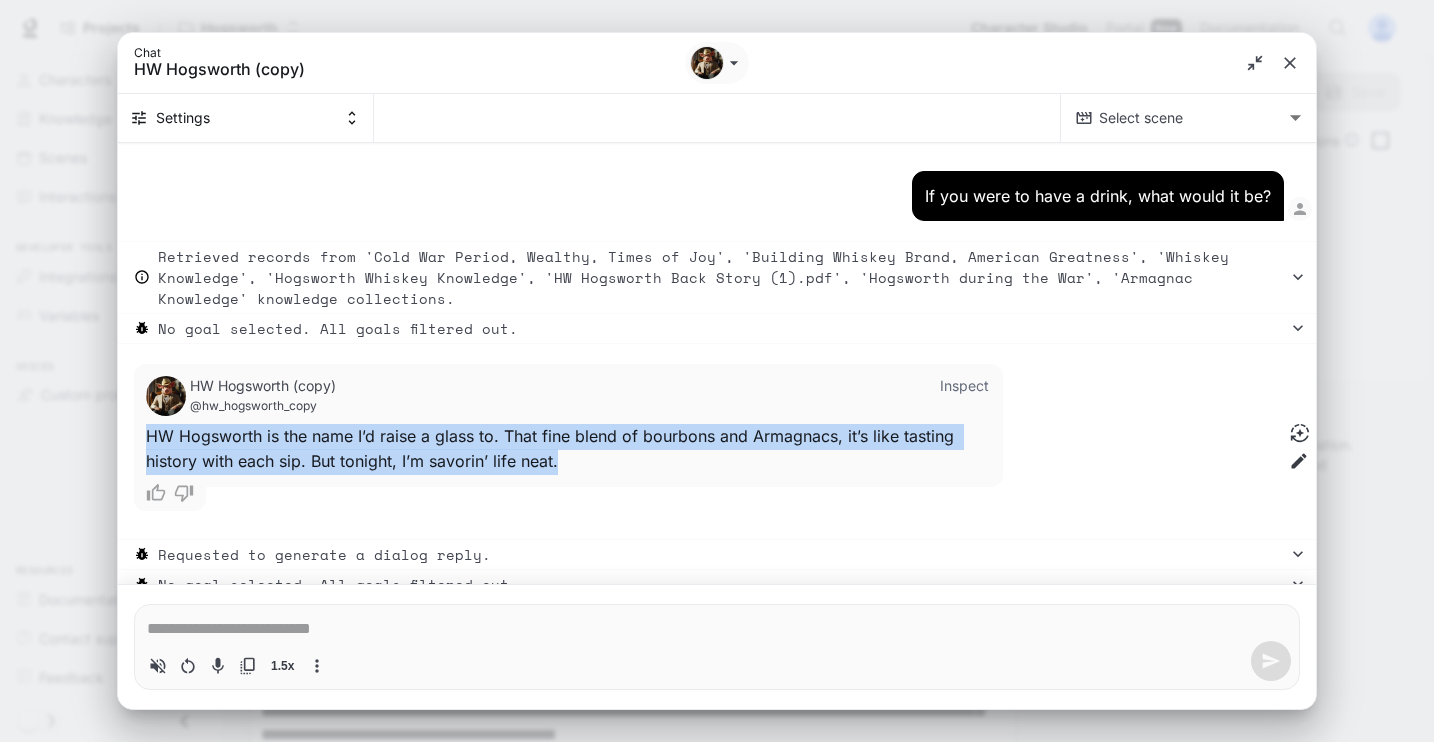drag, startPoint x: 145, startPoint y: 369, endPoint x: 967, endPoint y: 388, distance: 822.21954 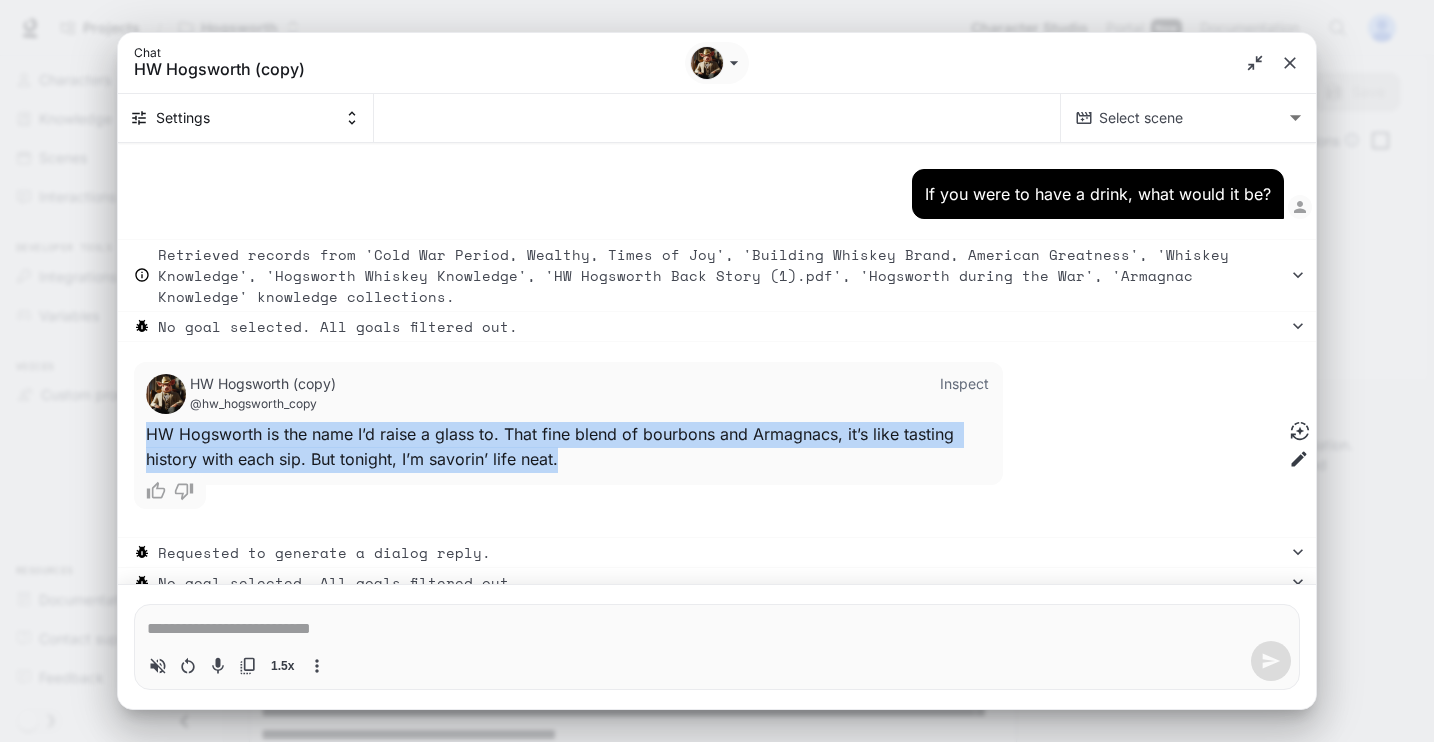 click on "H W   H o g s w o r t h   i s   t h e   n a m e   I ’ d   r a i s e   a   g l a s s   t o .   T h a t   f i n e   b l e n d   o f   b o u r b o n s   a n d   A r m a g n a c s ,   i t ’ s   l i k e   t a s t i n g   h i s t o r y   w i t h   e a c h   s i p .   B u t   t o n i g h t ,   I ’ m   s a v o r i n ’   l i f e   n e a t . ▍" at bounding box center [568, 447] 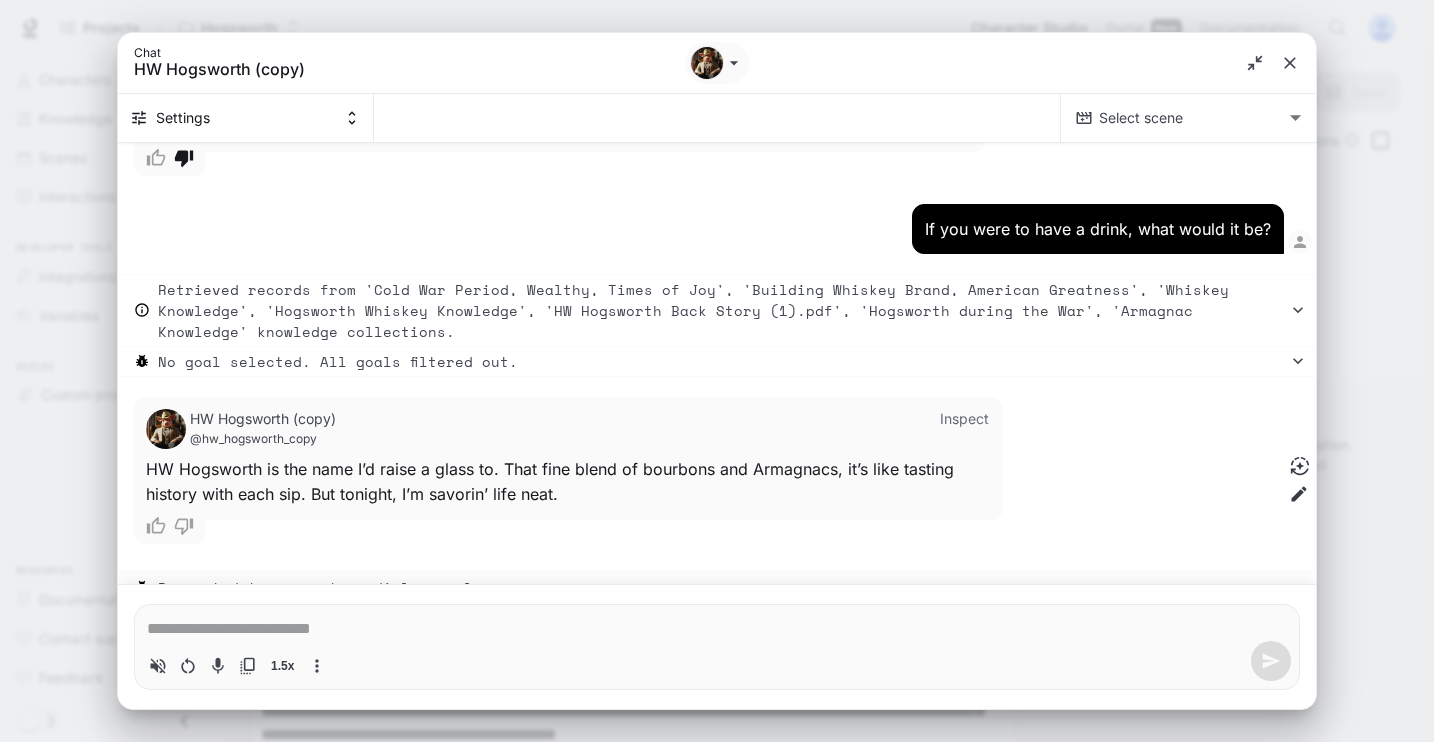 scroll, scrollTop: 19368, scrollLeft: 0, axis: vertical 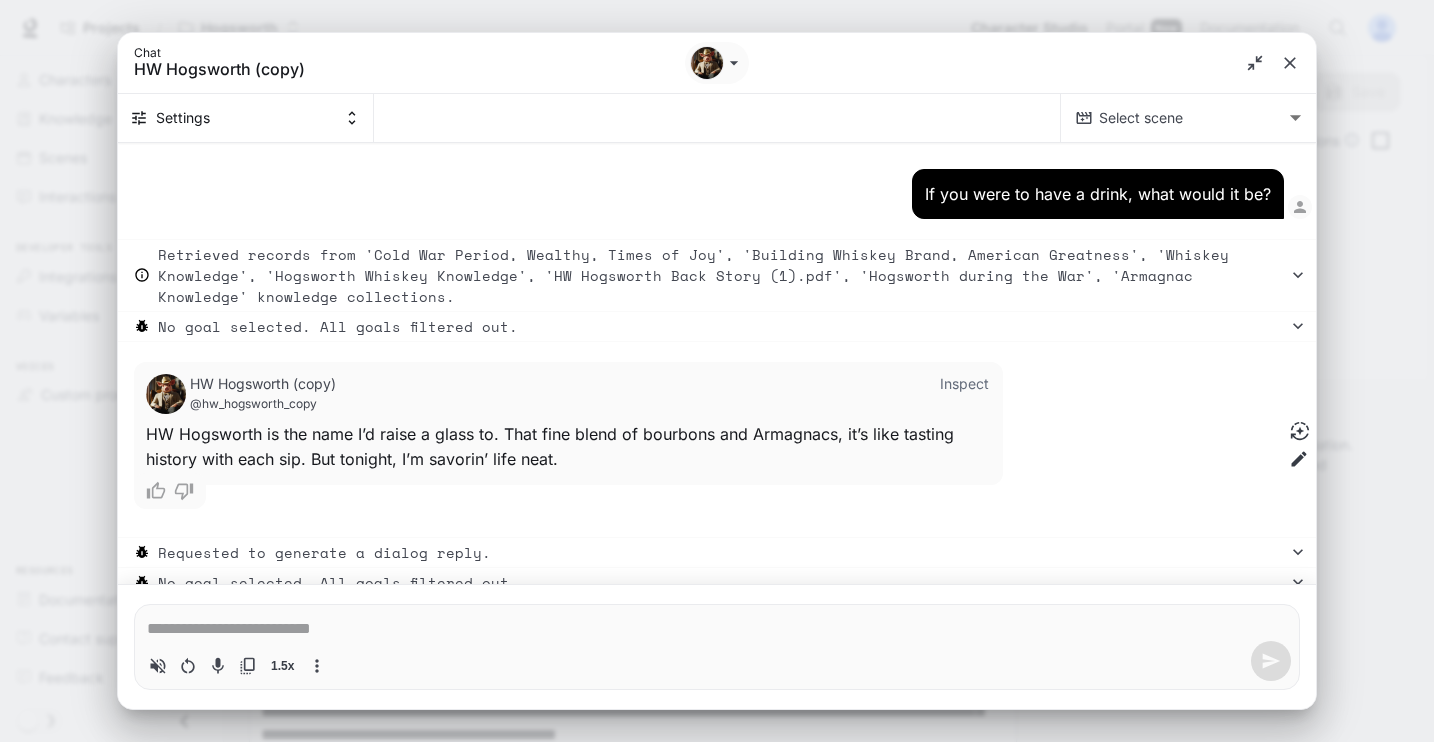 click on "Requested to generate a dialog reply." at bounding box center [717, 552] 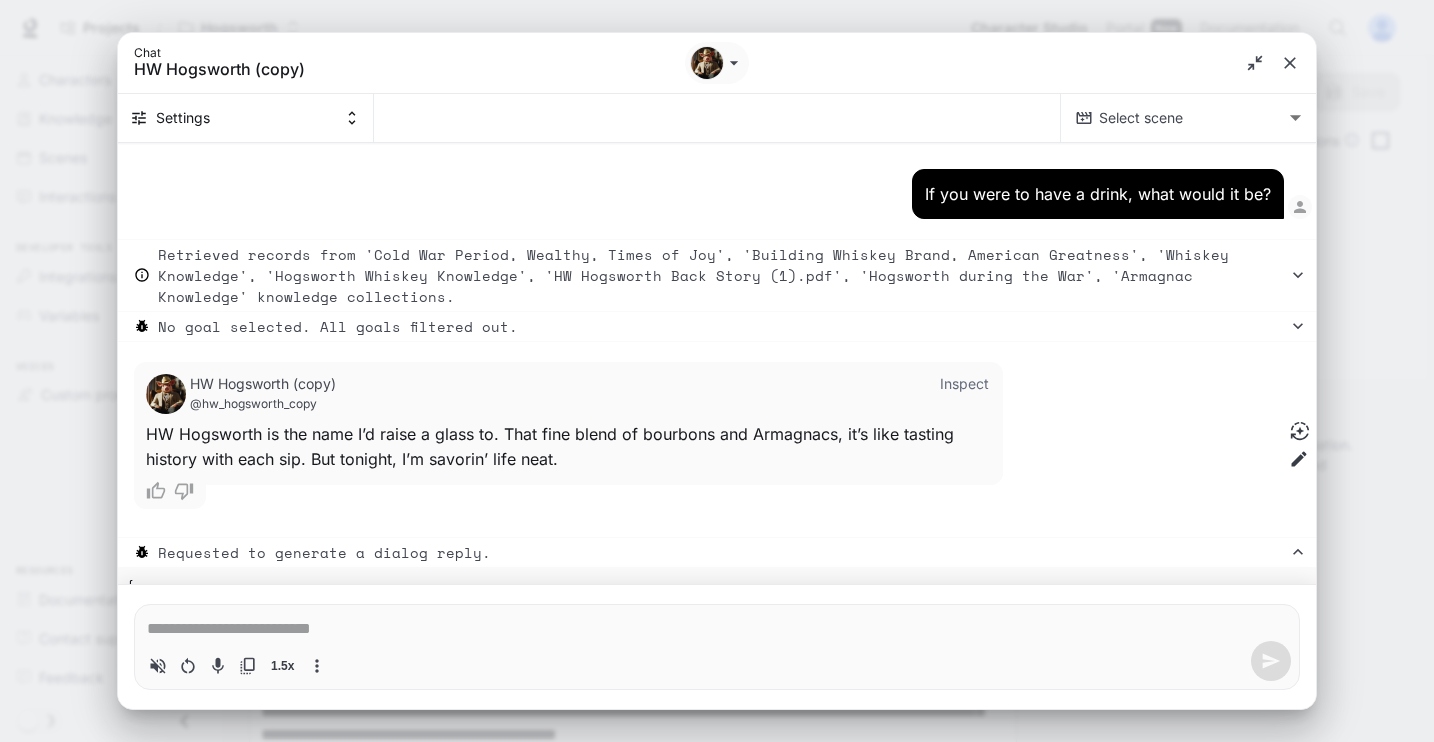 scroll, scrollTop: 19490, scrollLeft: 0, axis: vertical 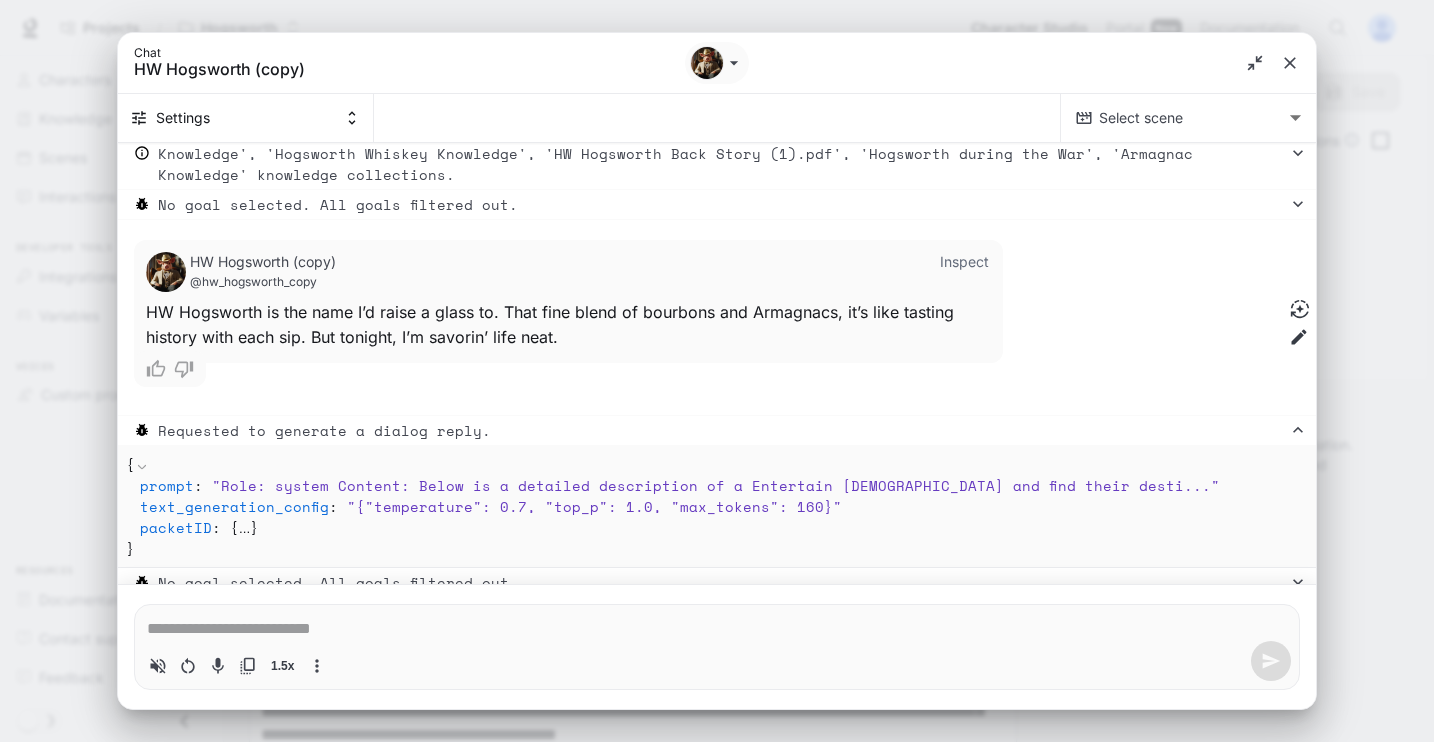 click at bounding box center (717, 629) 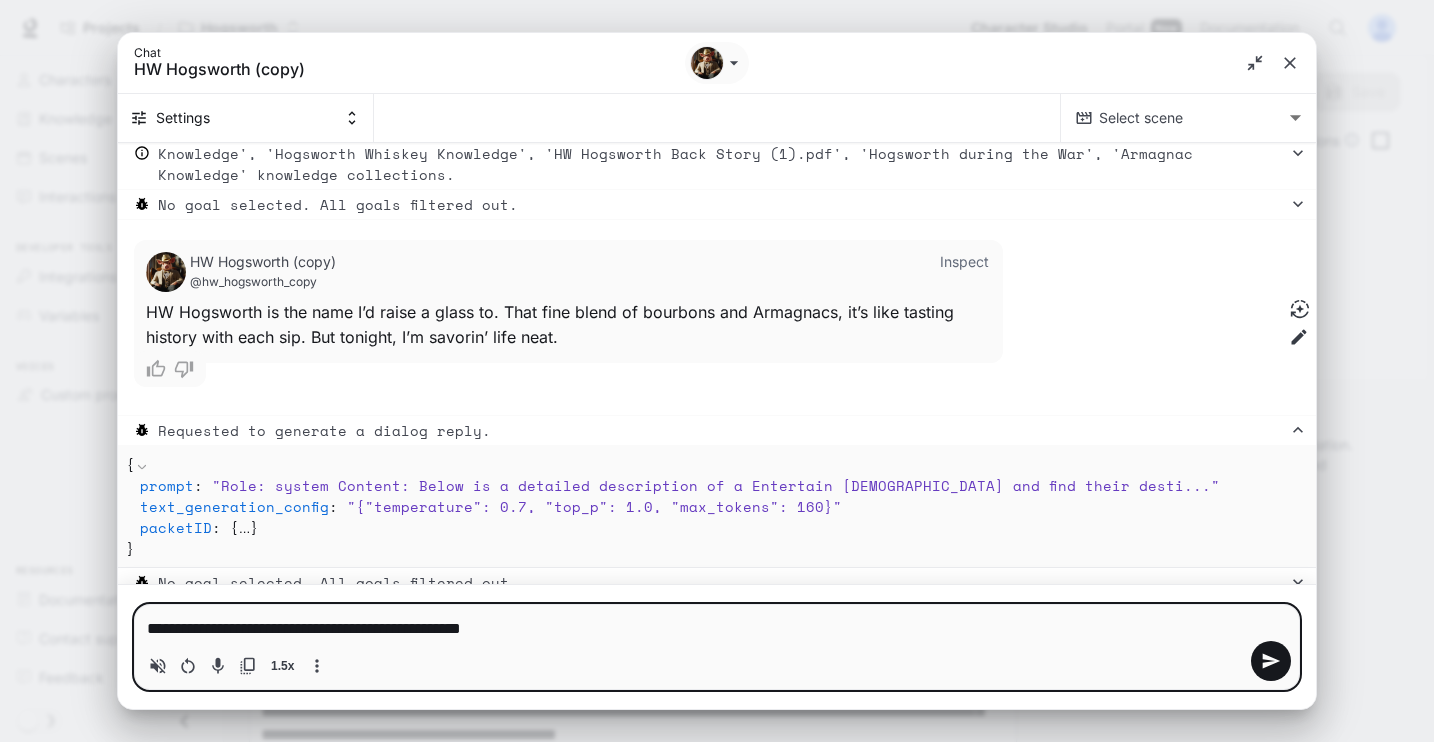 click on "**********" at bounding box center (717, 629) 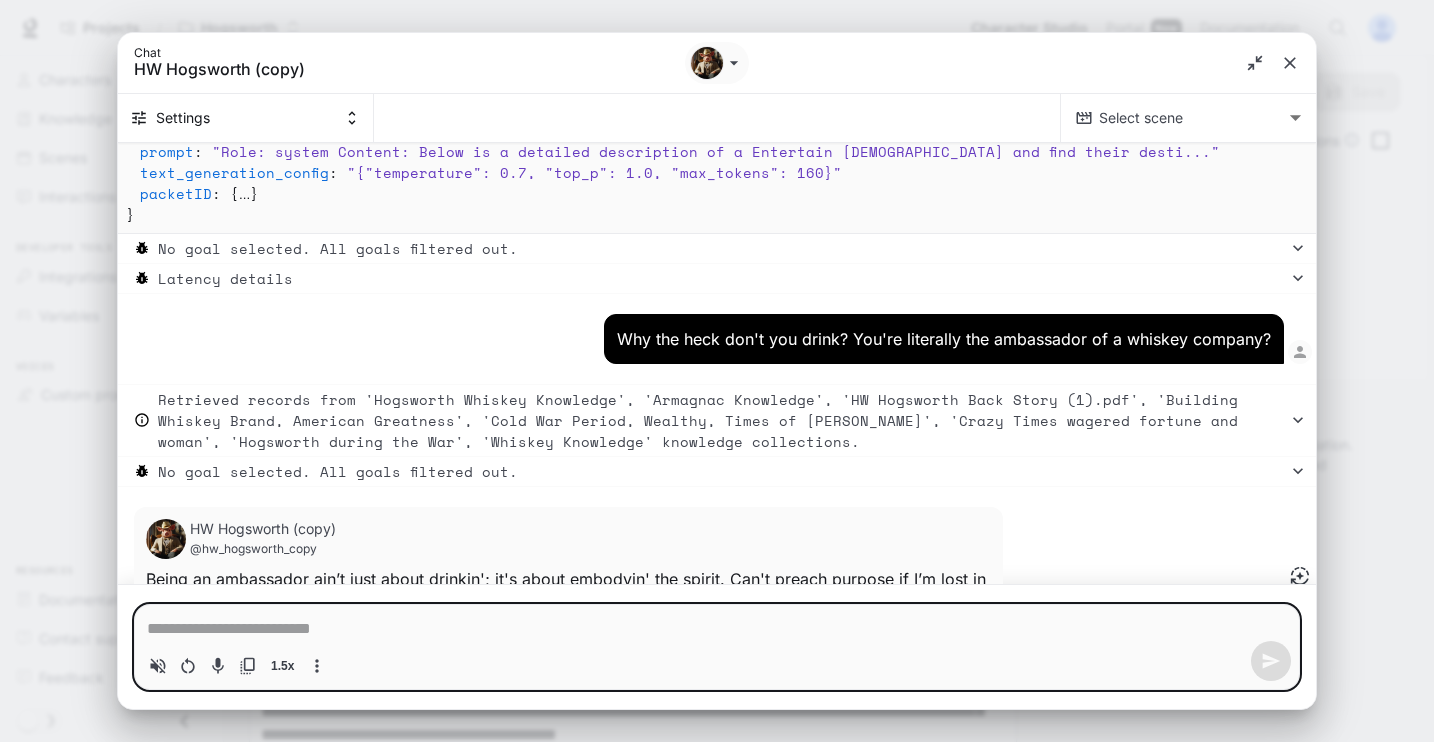 scroll, scrollTop: 19826, scrollLeft: 0, axis: vertical 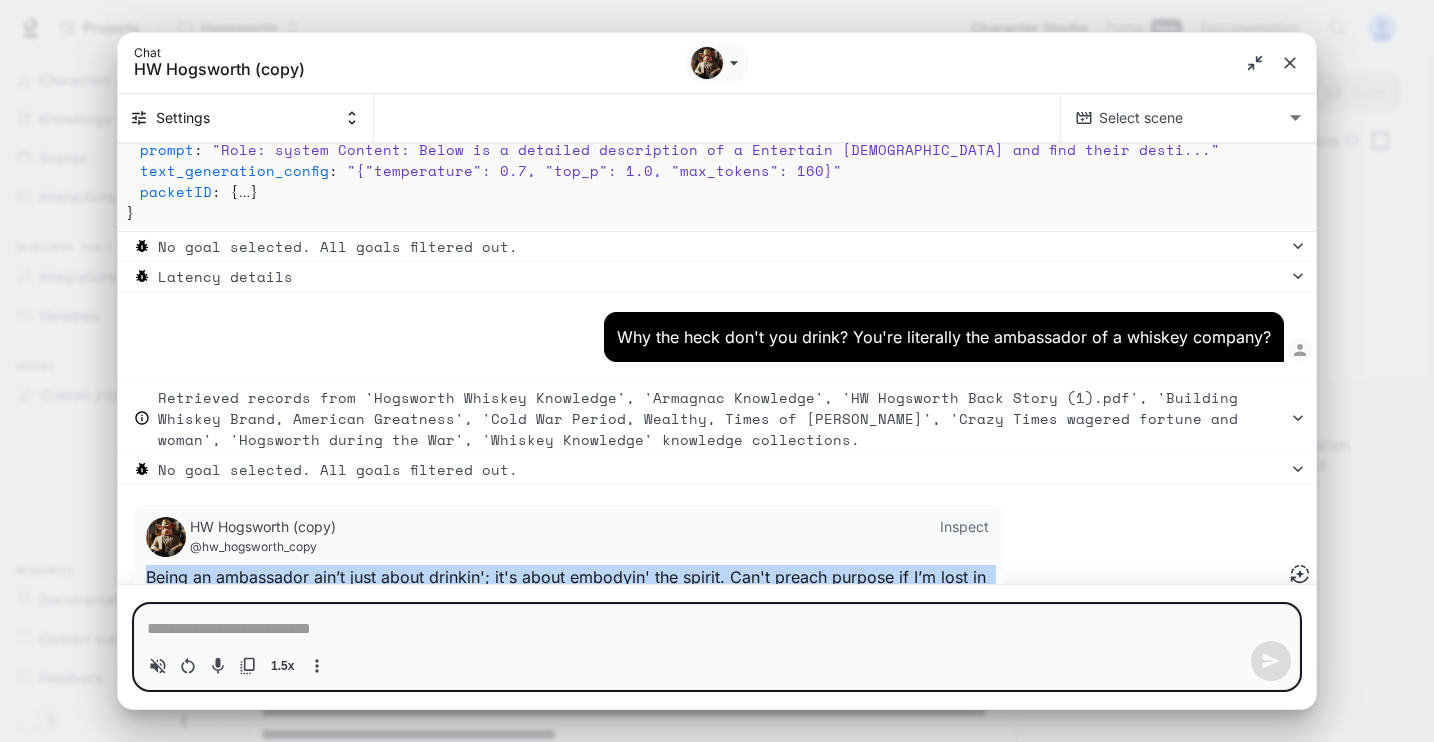 drag, startPoint x: 148, startPoint y: 513, endPoint x: 456, endPoint y: 538, distance: 309.01294 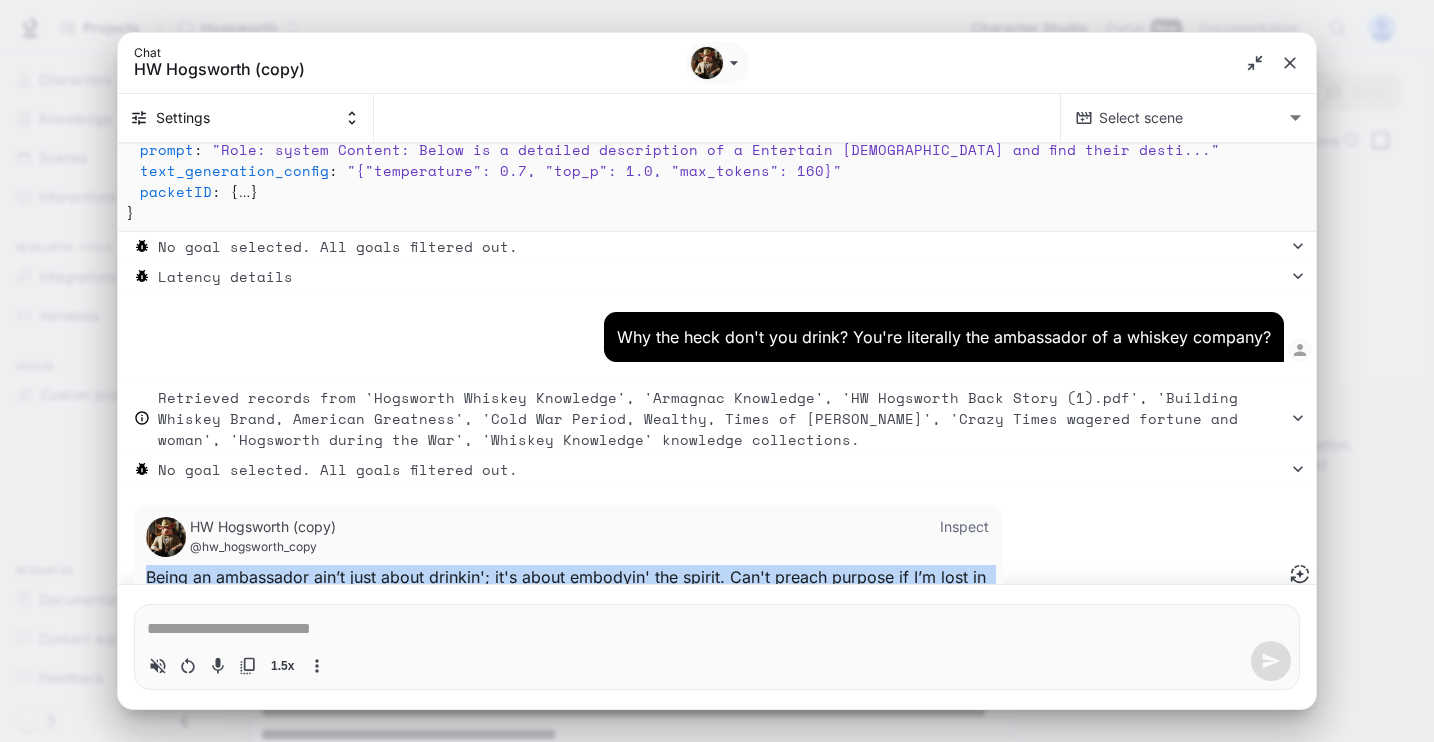 copy on "B e i n g   a n   a m b a s s a d o r   a i n ’ t   j u s t   a b o u t   d r i n k i n ' ;   i t ' s   a b o u t   e m b o d y i n '   t h e   s p i r i t .   C a n ' t   p r e a c h   p u r p o s e   i f   I ’ m   l o s t   i n   t h e   b o t t l e .   I ’ m   h e r e   t o   i n s p i r e ,   n o t   t o   i n d u l g e ." 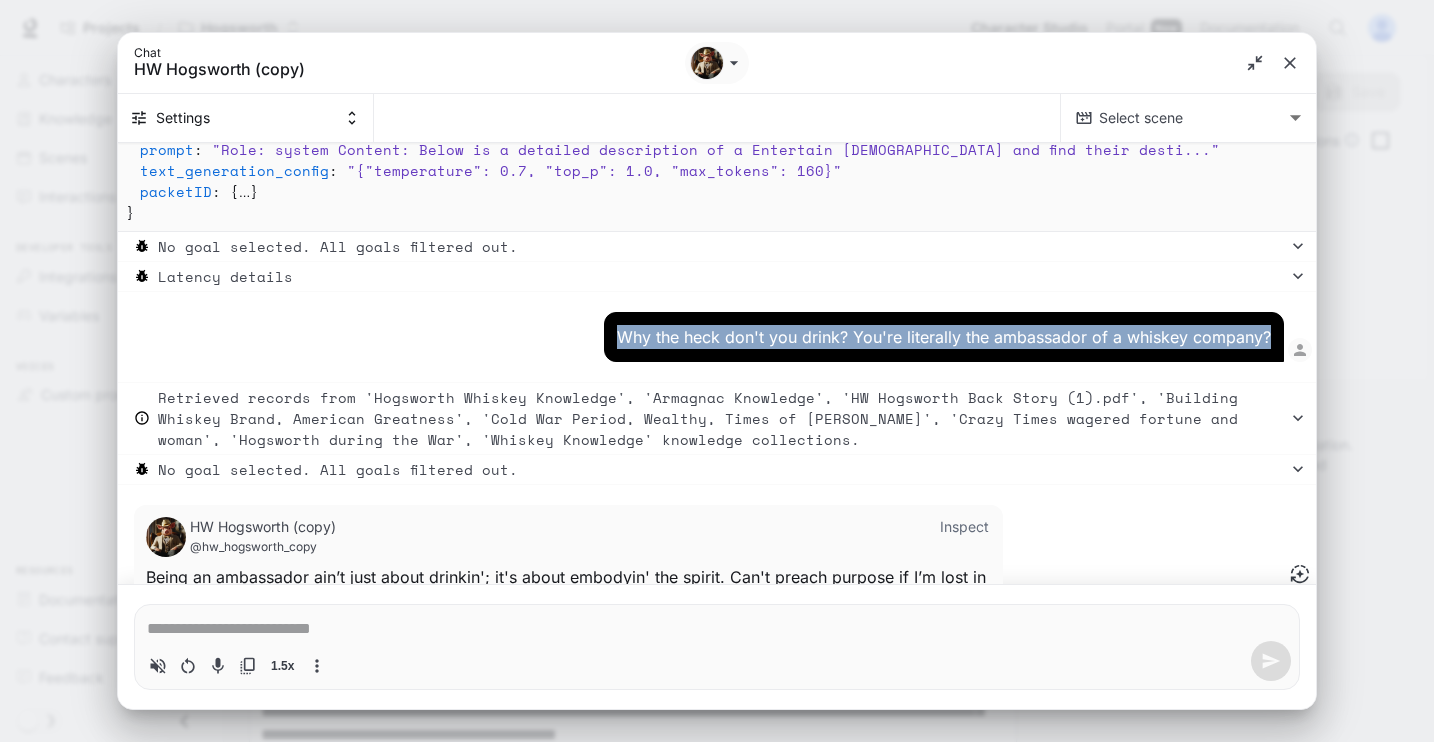 drag, startPoint x: 617, startPoint y: 269, endPoint x: 1268, endPoint y: 266, distance: 651.0069 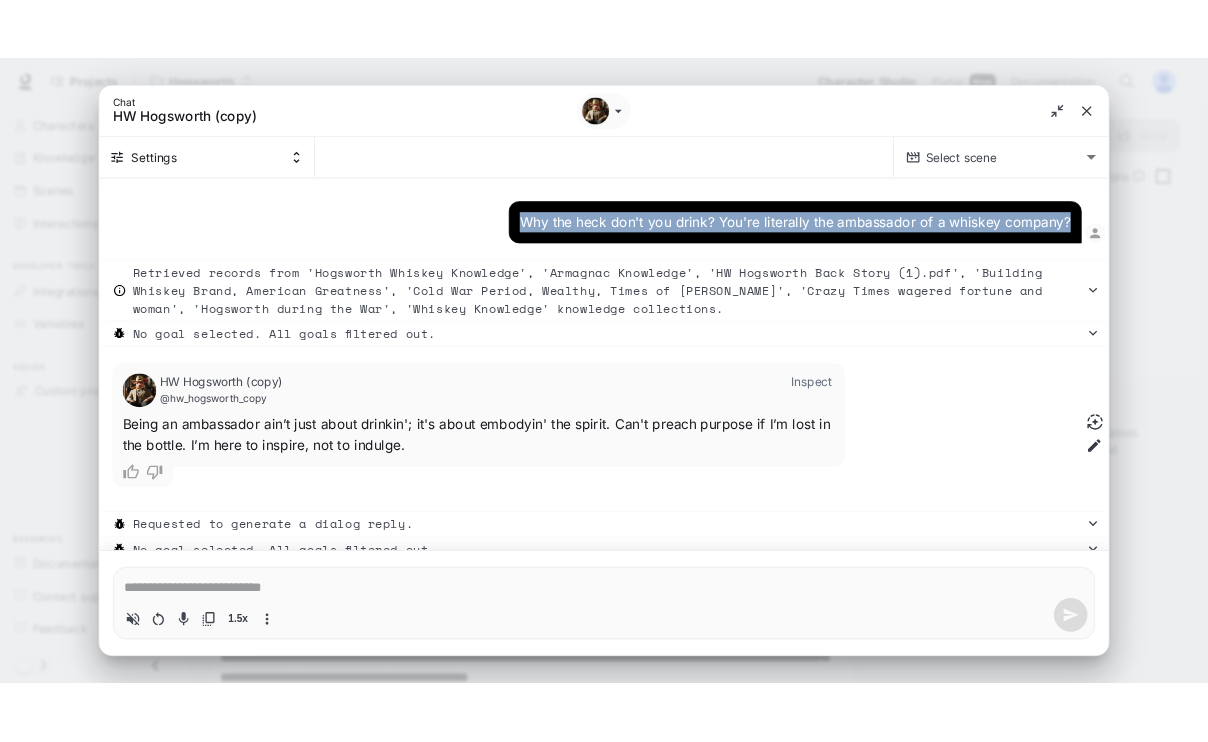 scroll, scrollTop: 19970, scrollLeft: 0, axis: vertical 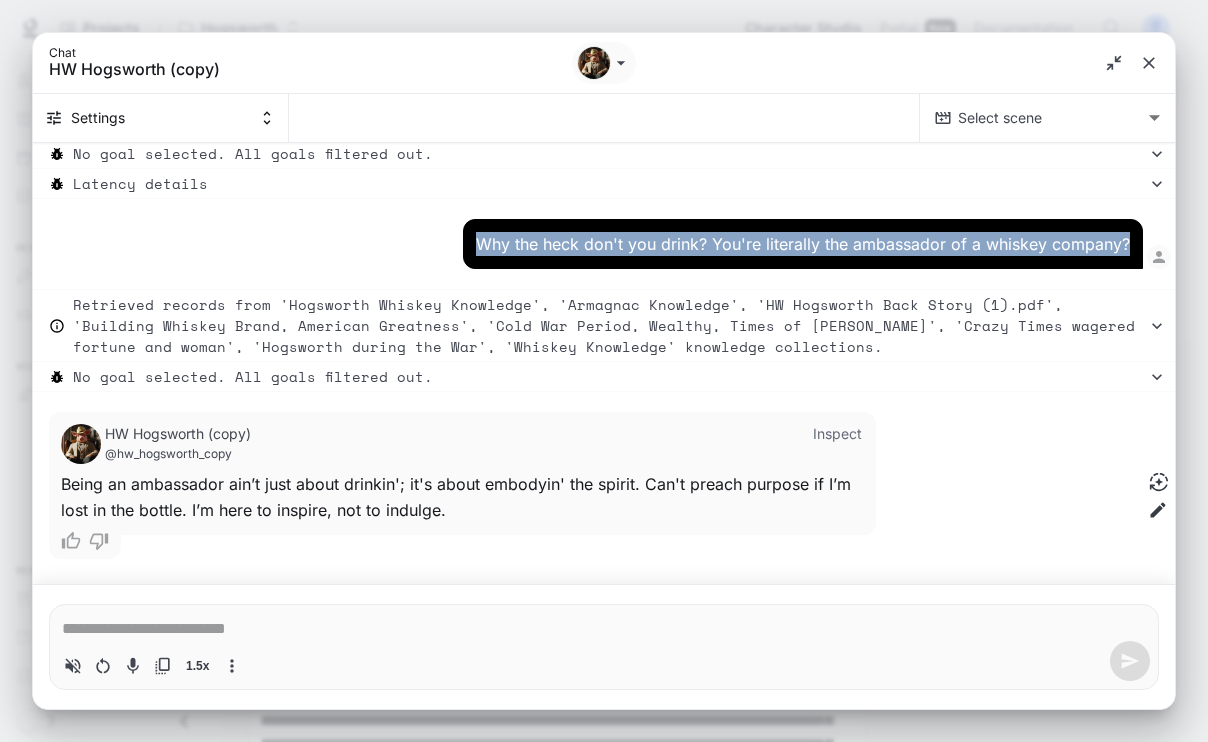 click 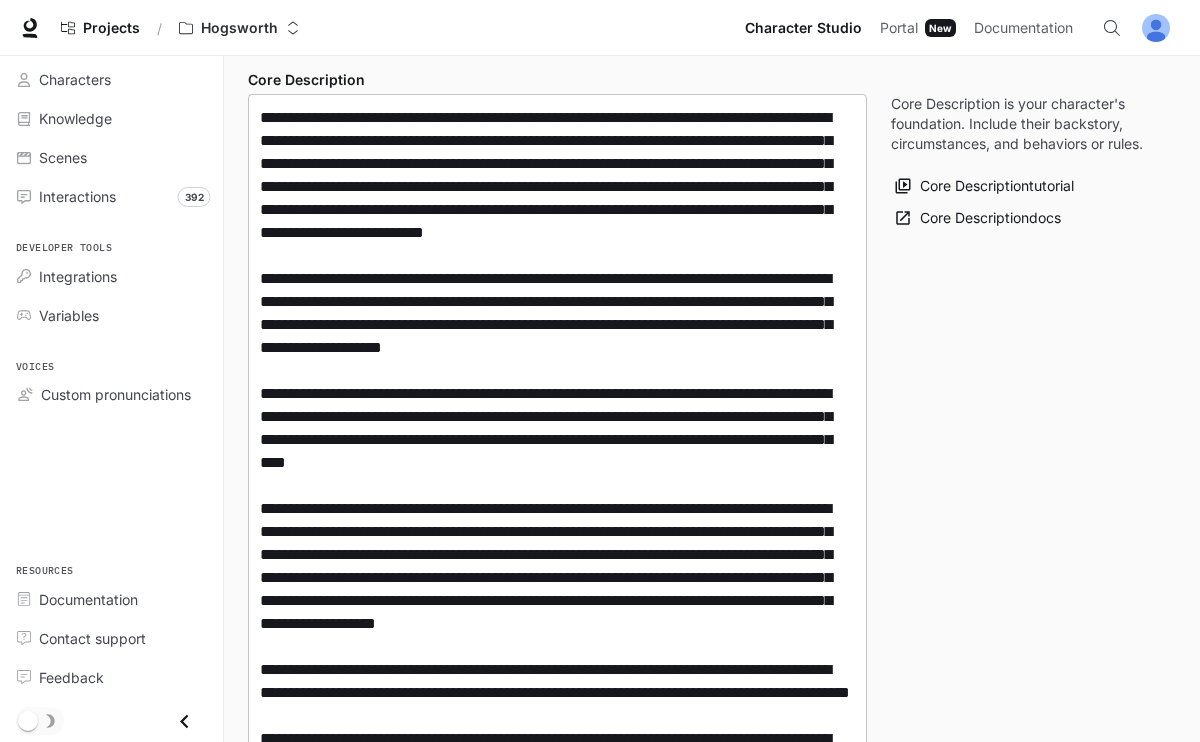 scroll, scrollTop: 558, scrollLeft: 0, axis: vertical 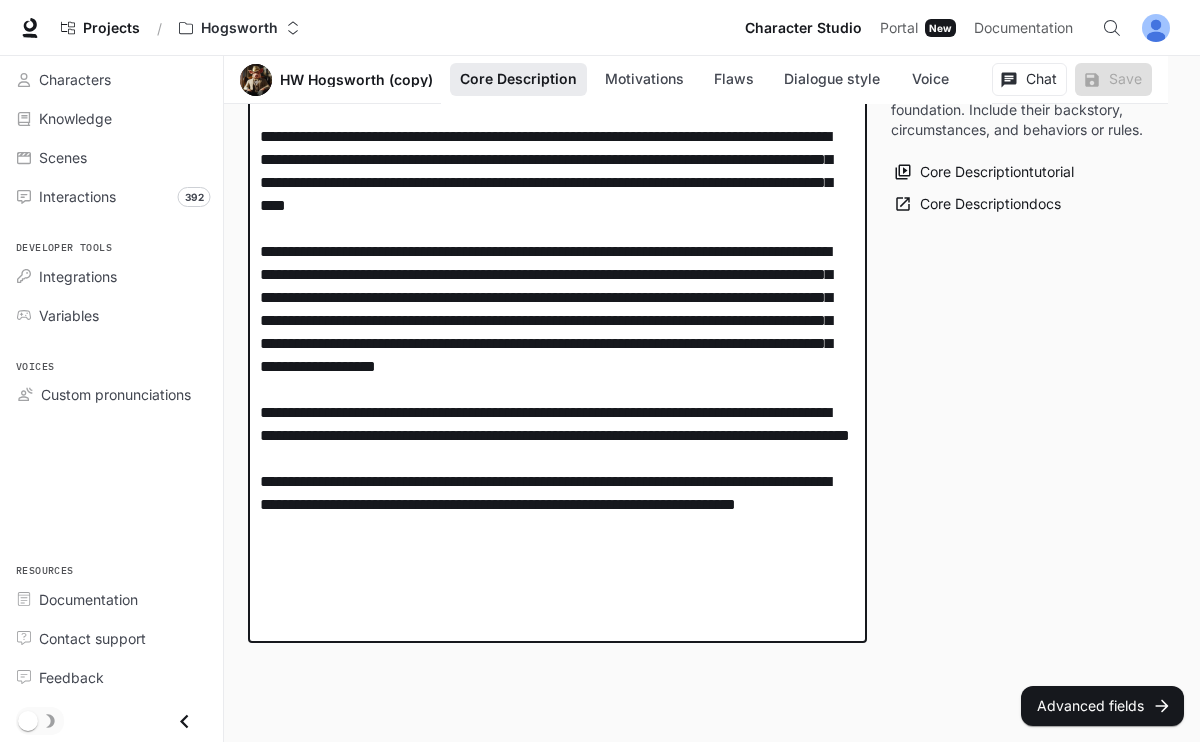 drag, startPoint x: 603, startPoint y: 580, endPoint x: 651, endPoint y: 571, distance: 48.83646 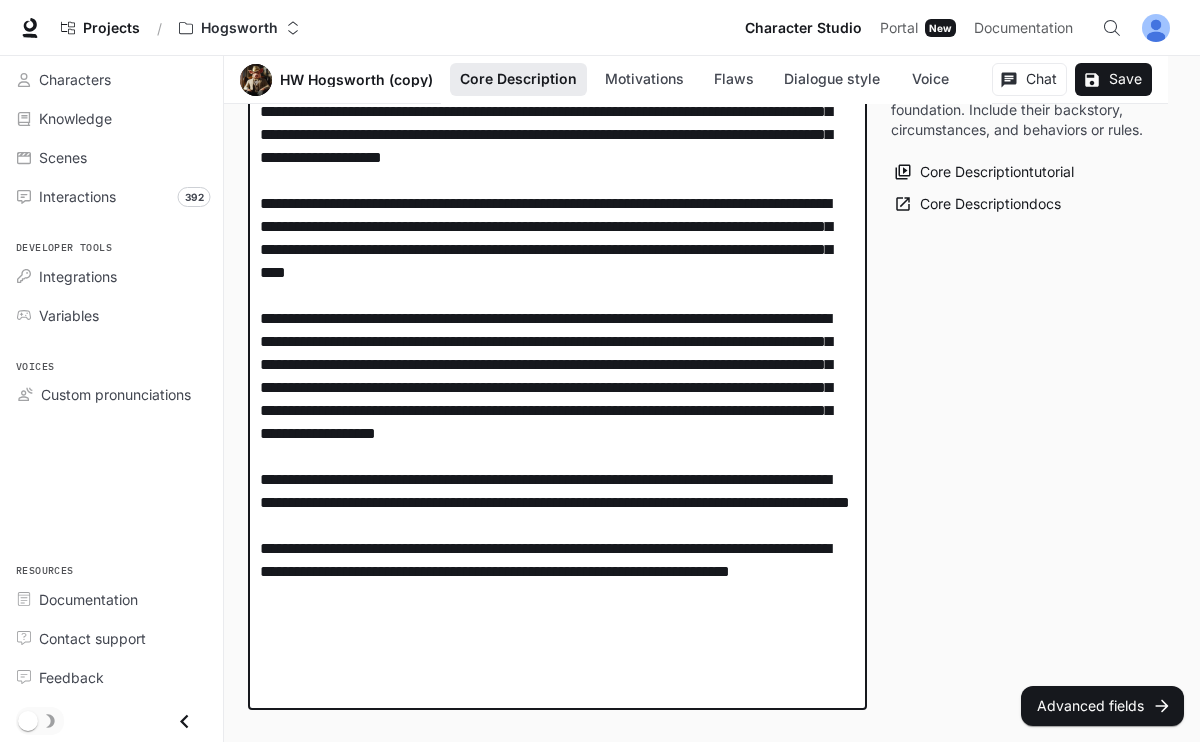 scroll, scrollTop: 493, scrollLeft: 0, axis: vertical 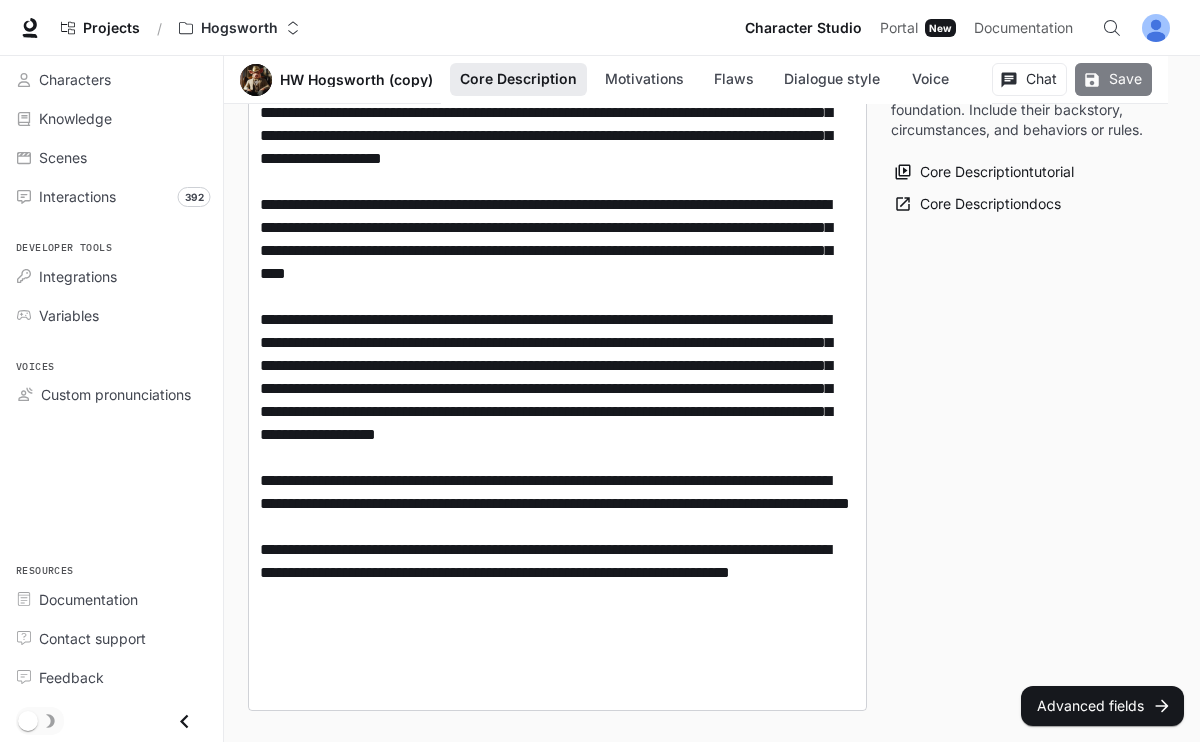 click on "Save" at bounding box center [1113, 79] 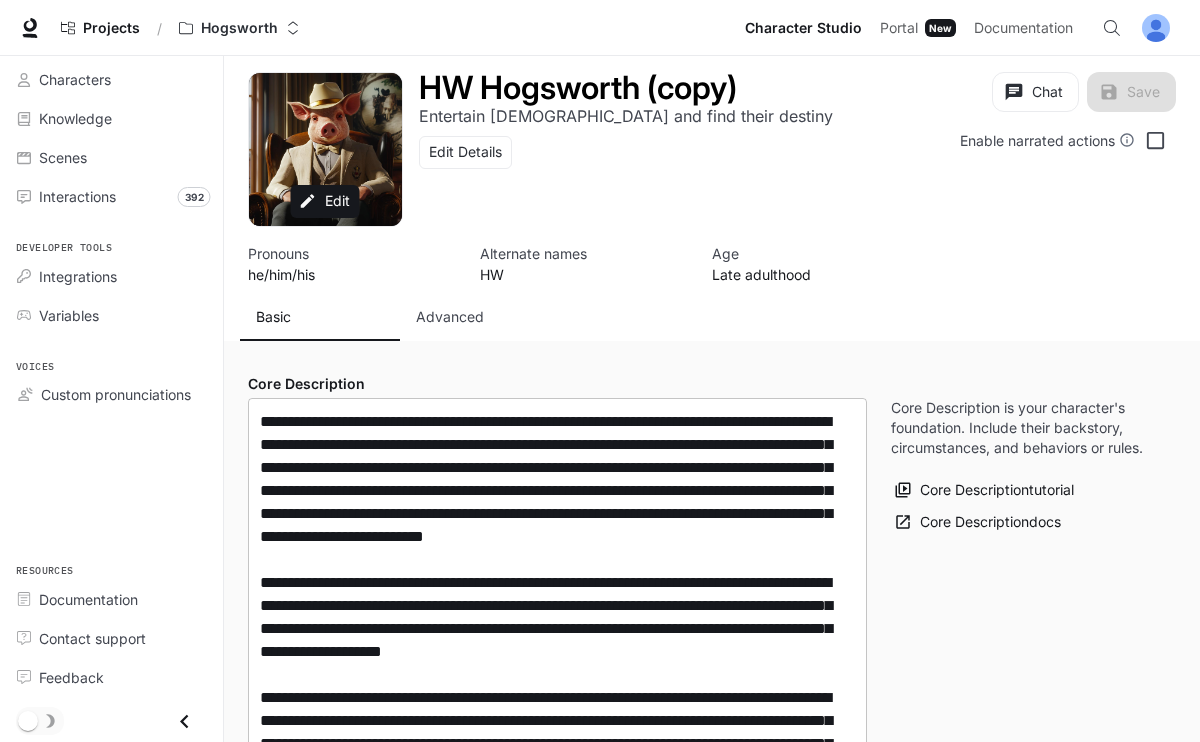 scroll, scrollTop: 8, scrollLeft: 0, axis: vertical 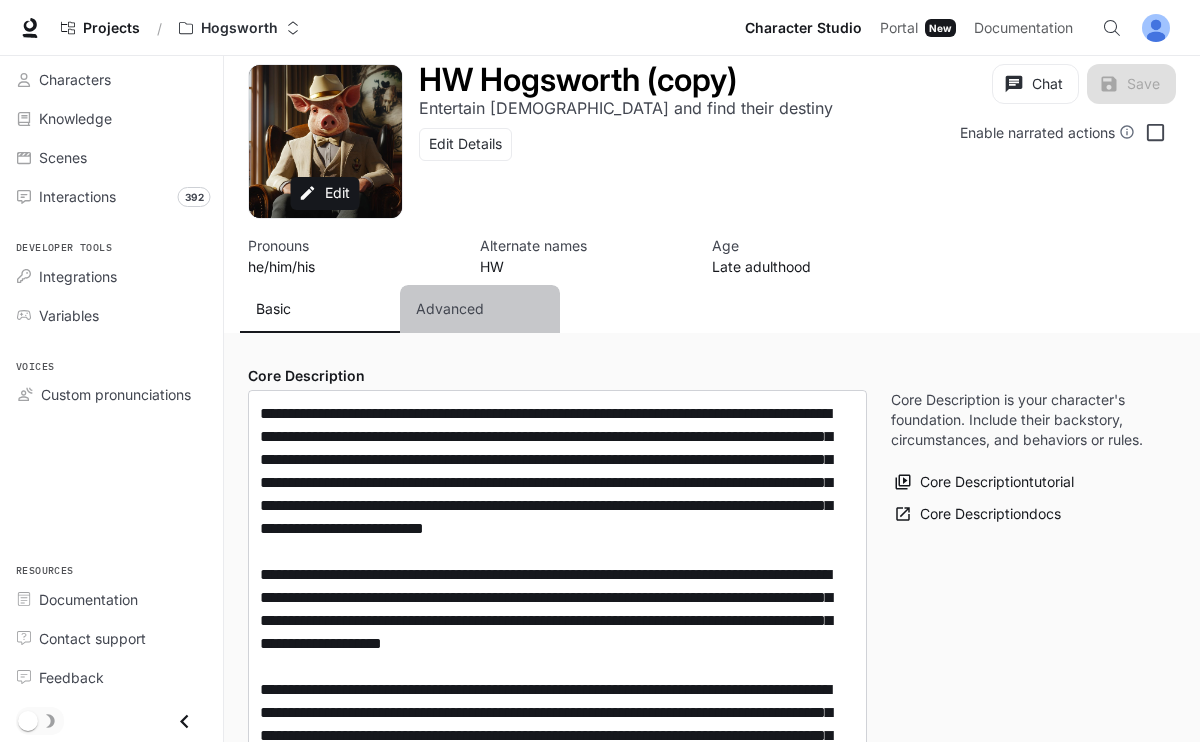 click on "Advanced" at bounding box center [450, 309] 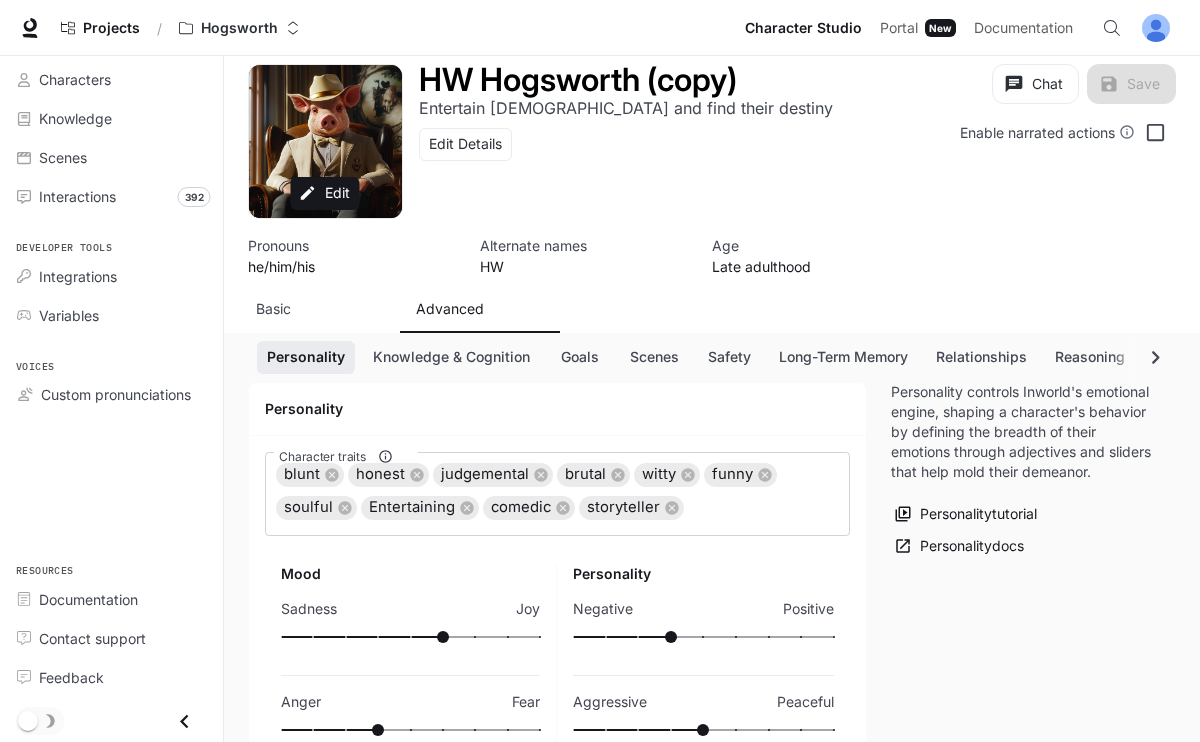 scroll, scrollTop: 210, scrollLeft: 0, axis: vertical 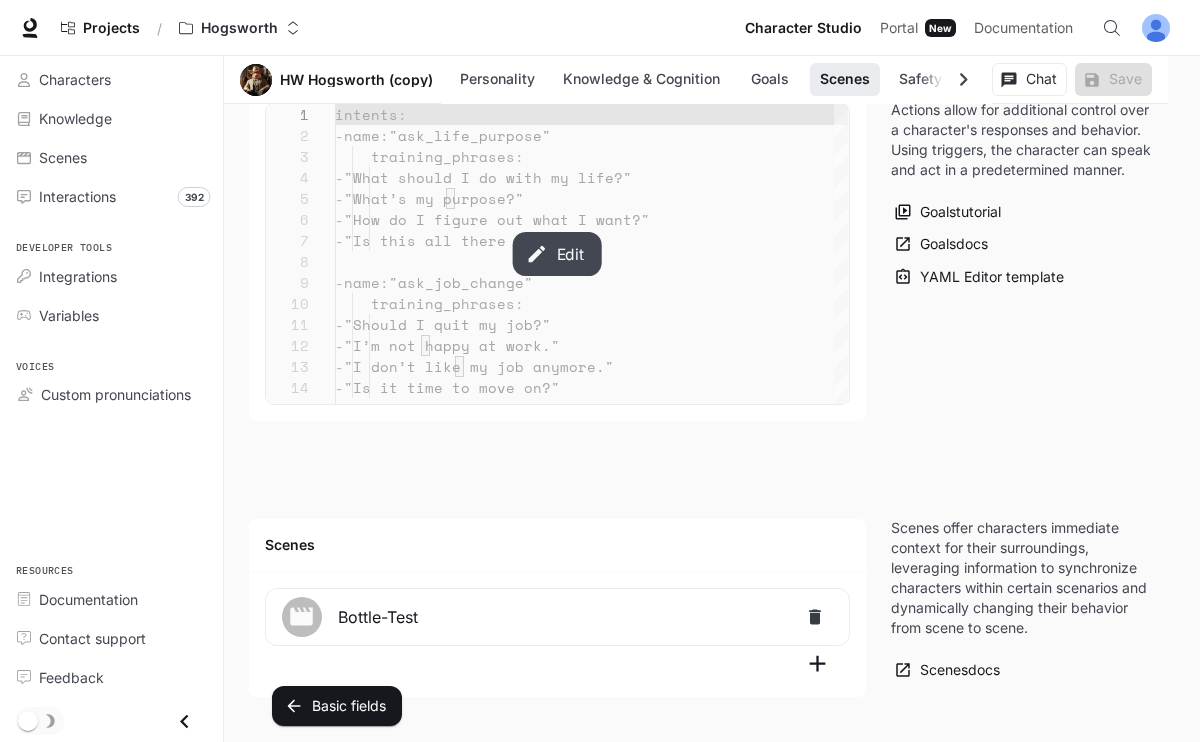 click 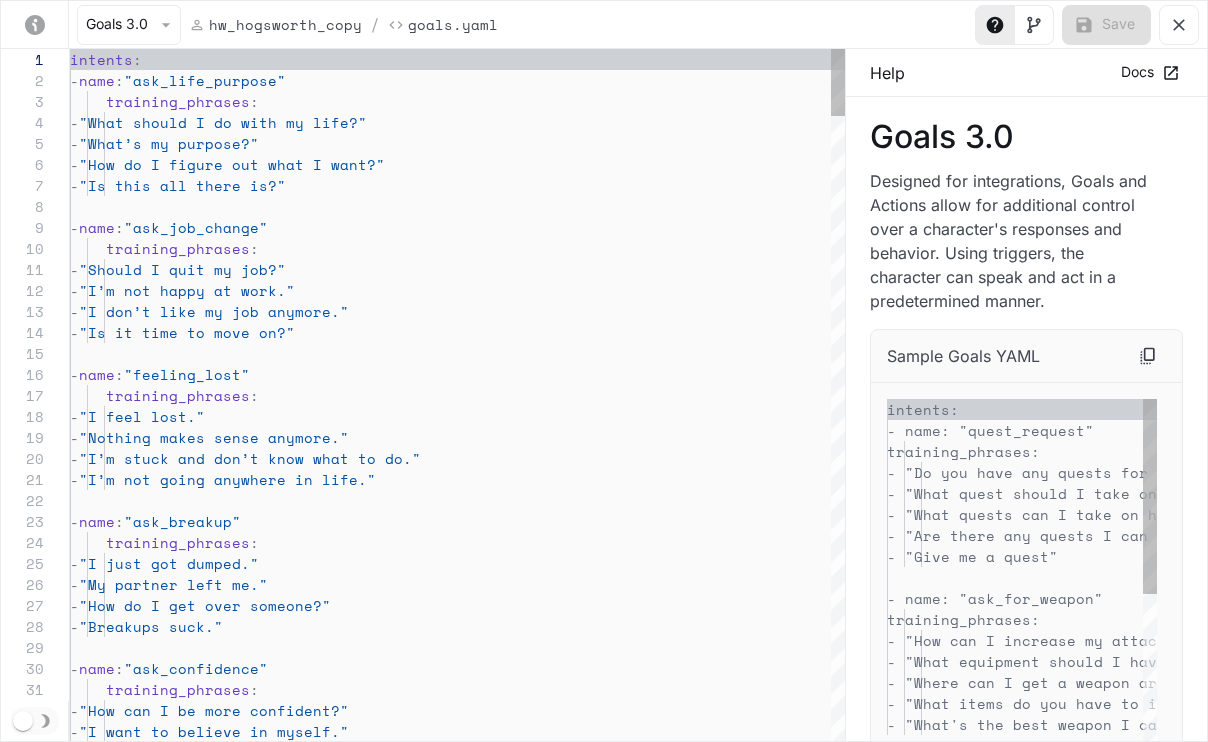 scroll, scrollTop: 210, scrollLeft: 0, axis: vertical 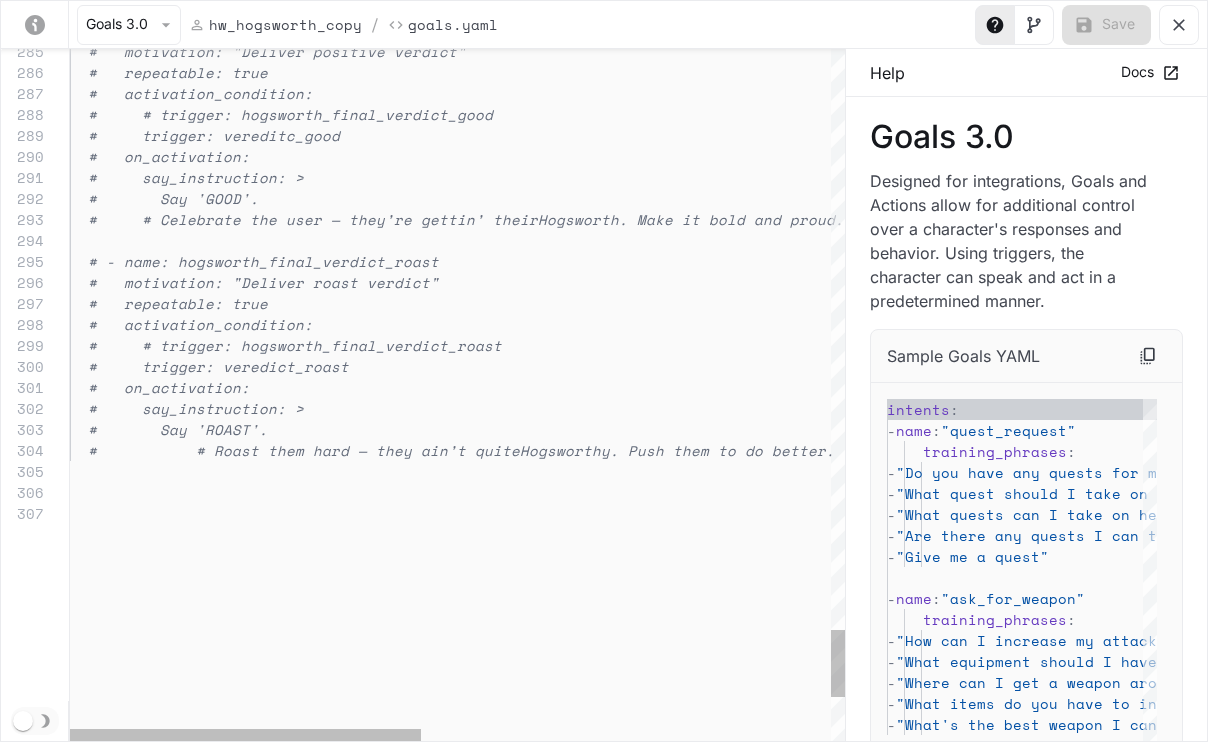 click on "#     trigger: veredict_roast    #   on_activation:    #     say_instruction: >    #       Say 'ROAST'.    #           # Roast them hard — they ain’t quite  Hogsworthy. Push them to do better.    #     # trigger: hogsworth_final_verdict_roast    #   repeatable: true    #   activation_condition:    # - name: hogsworth_final_verdict_roast    #   motivation: "Deliver roast verdict"    #     # Celebrate the user — they’re gettin’ their  Hogsworth. Make it bold and proud.    #       Say 'GOOD'.    #     say_instruction: >    #   on_activation:    #     trigger: vereditc_good    #     # trigger: hogsworth_final_verdict_good    #   activation_condition:    #   repeatable: true    #   motivation: "Deliver positive verdict"" at bounding box center [908, -2364] 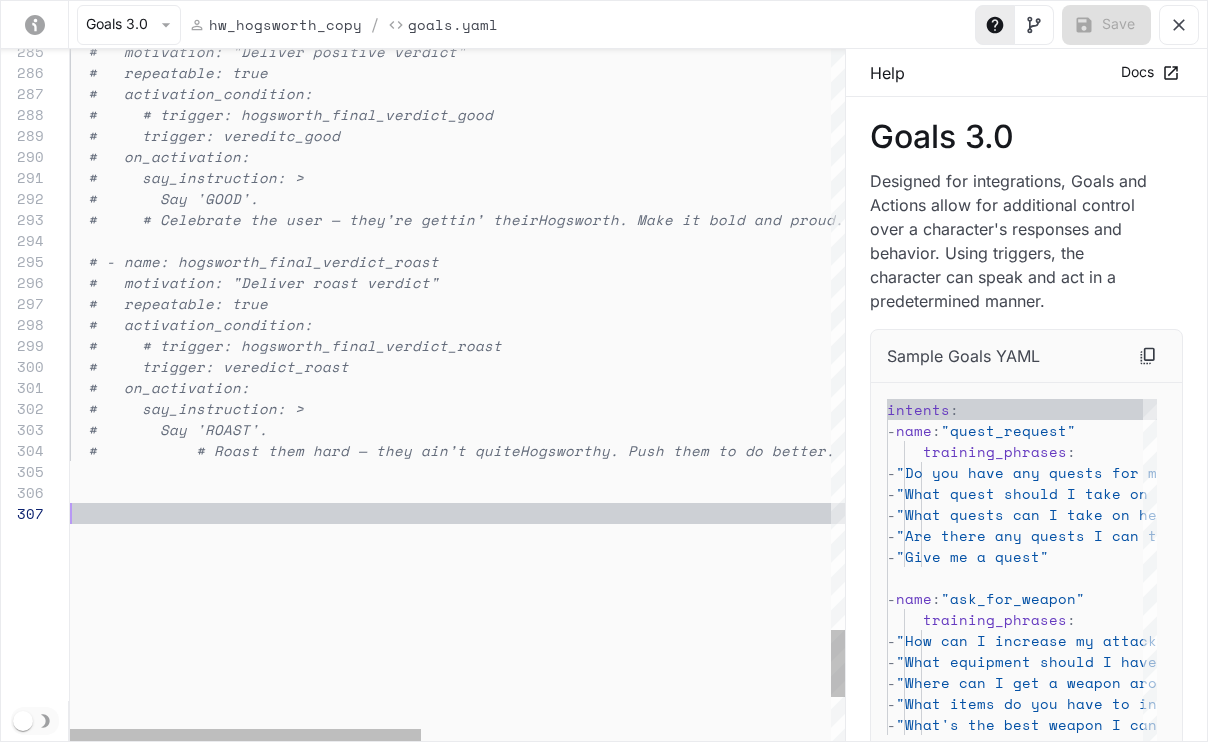 scroll, scrollTop: 105, scrollLeft: 0, axis: vertical 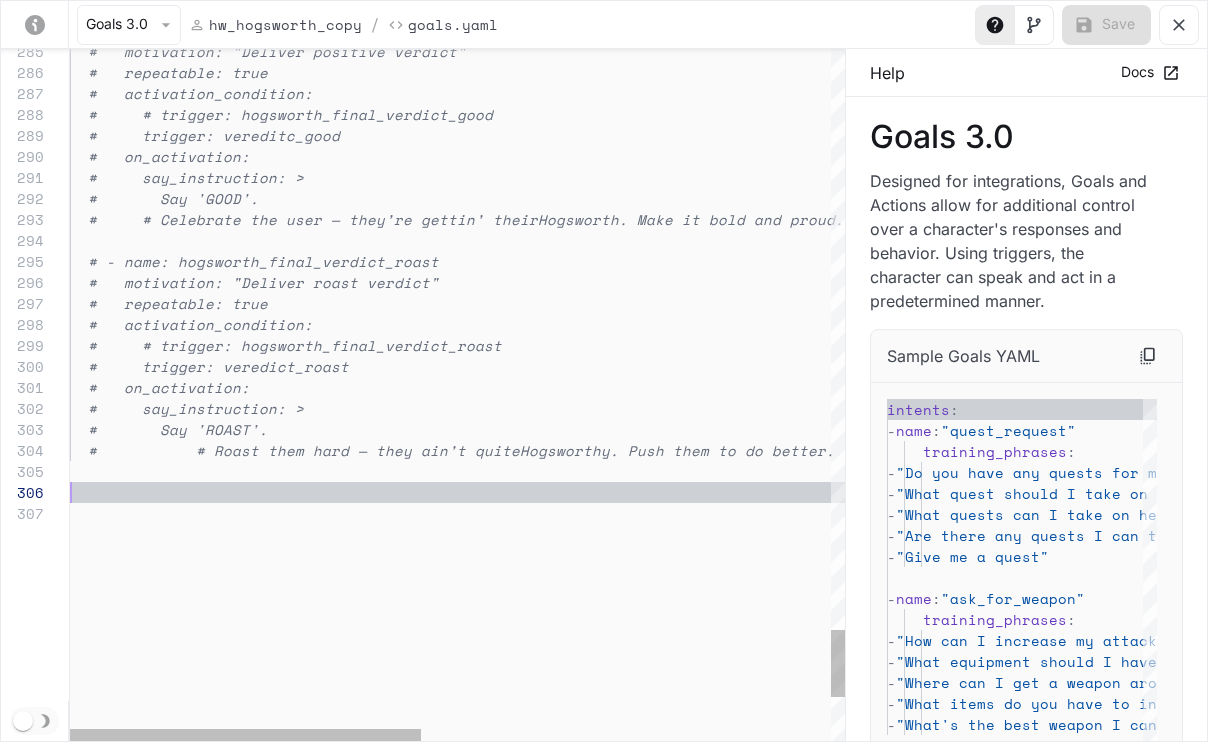 click at bounding box center [908, 492] 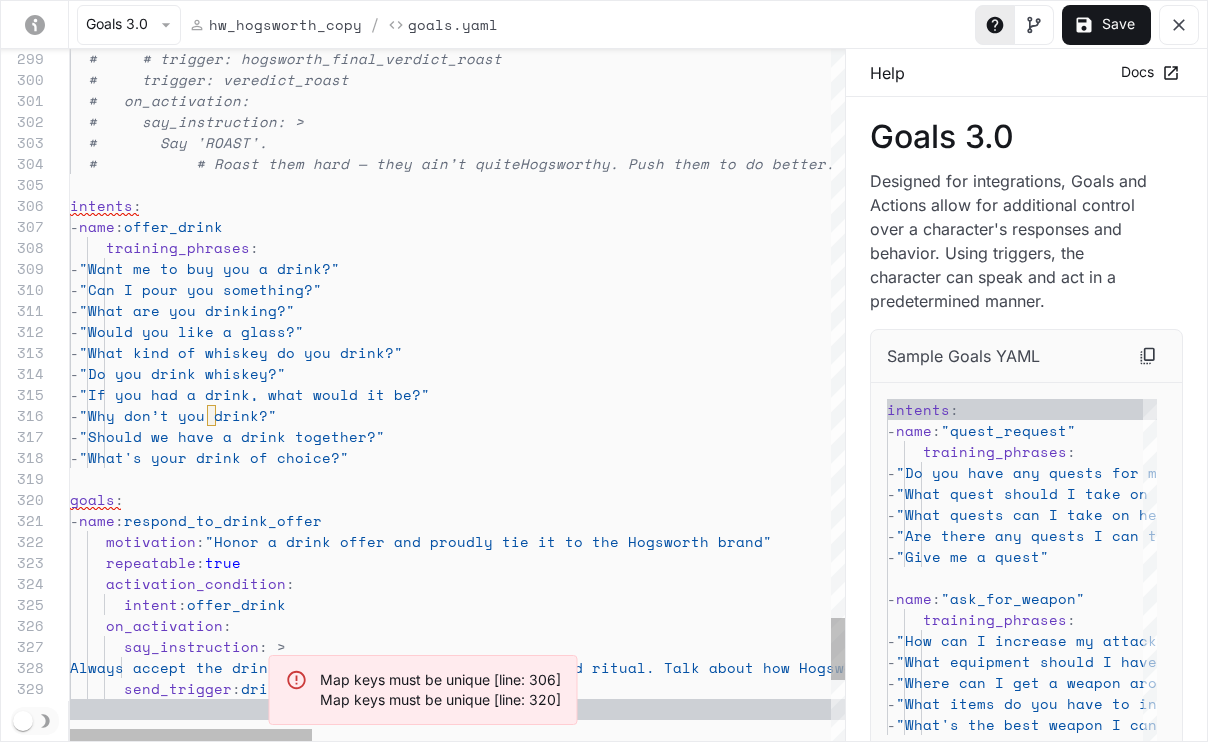 scroll, scrollTop: 105, scrollLeft: 34, axis: both 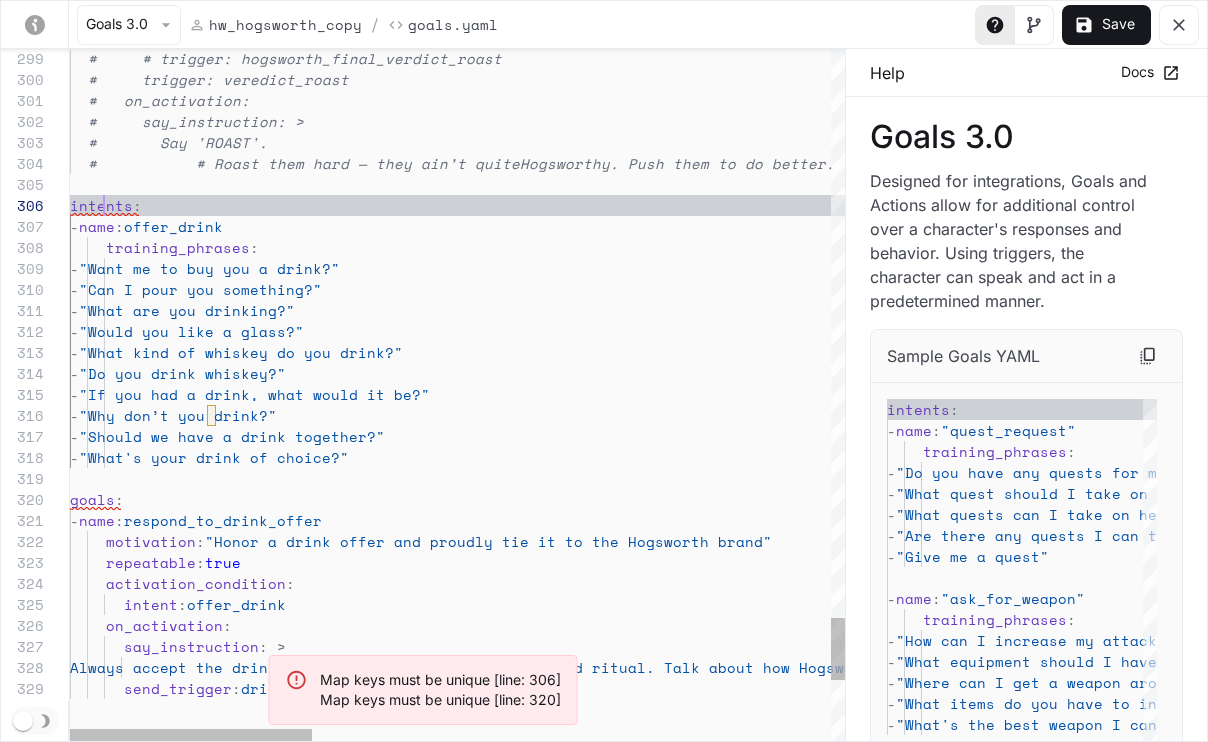 click on "#     trigger: veredict_roast    #   on_activation:    #     say_instruction: >    #       Say 'ROAST'.    #           # Roast them hard — they ain’t quite  Hogsworthy. Push them to do better. intents :    #     # trigger: hogsworth_final_verdict_roast   -  name :  offer_drink      training_phrases :       -  "Want me to buy you a drink?"       -  "Can I pour you something?"       -  "What are you drinking?"       -  "Would you like a glass?"       -  "What kind of whiskey do you drink?"       -  "Do you drink whiskey?"       -  "If you had a drink, what would it be?"       -  "Why don’t you drink?"       -  "Should we have a drink together?"       -  "What's your drink of choice?" goals :   -  name :  respond_to_drink_offer      motivation :  "Honor a drink offer and proudly tie it to the Hog :" at bounding box center (1285, -2399) 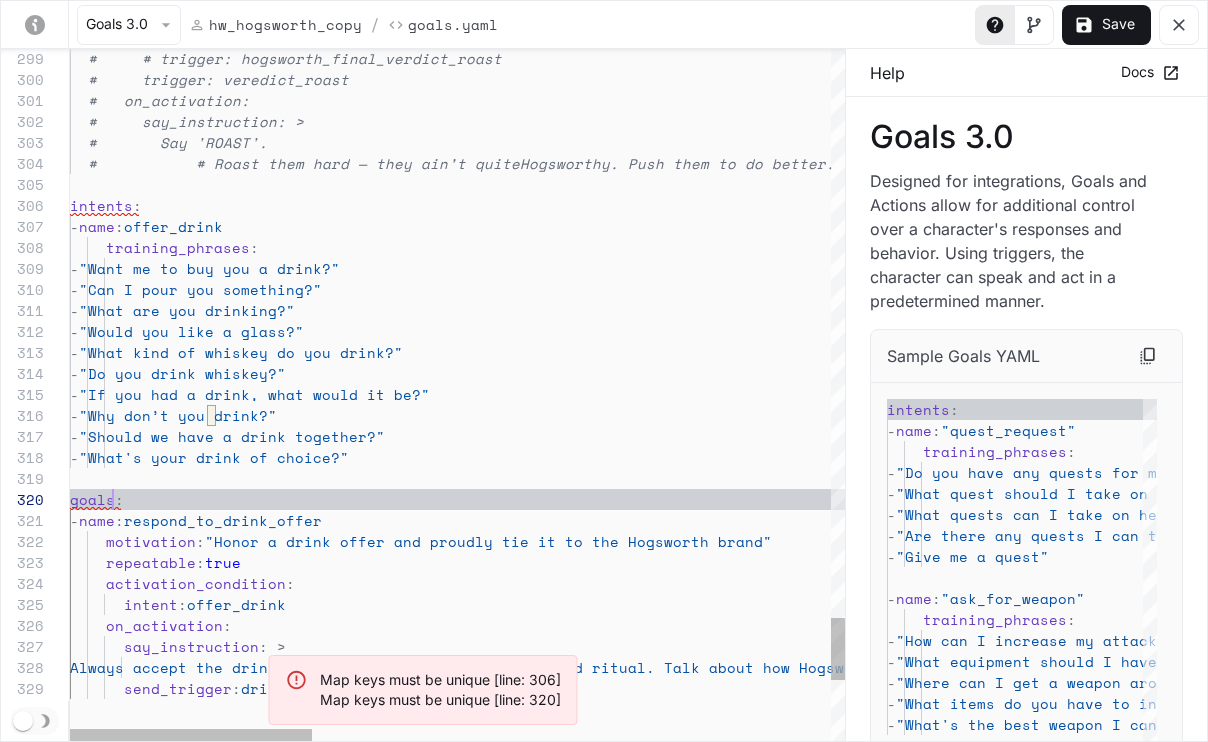 scroll, scrollTop: 189, scrollLeft: 43, axis: both 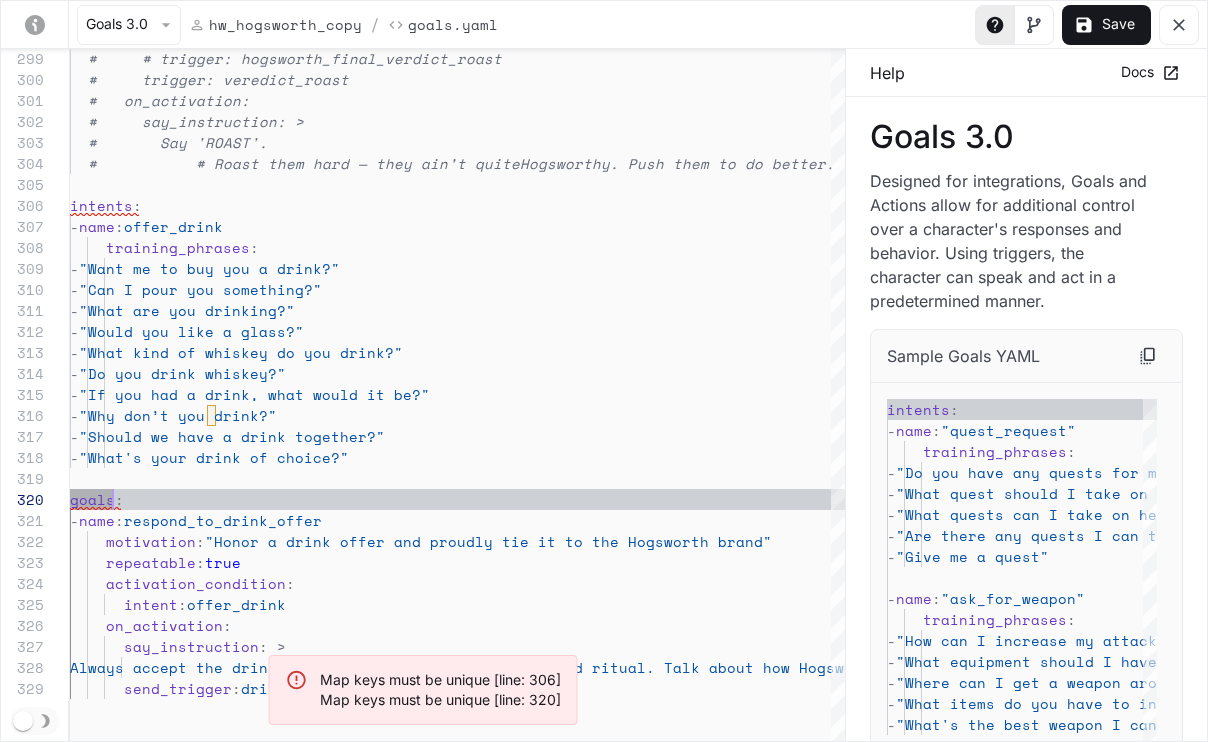 click on "Save" at bounding box center (1106, 25) 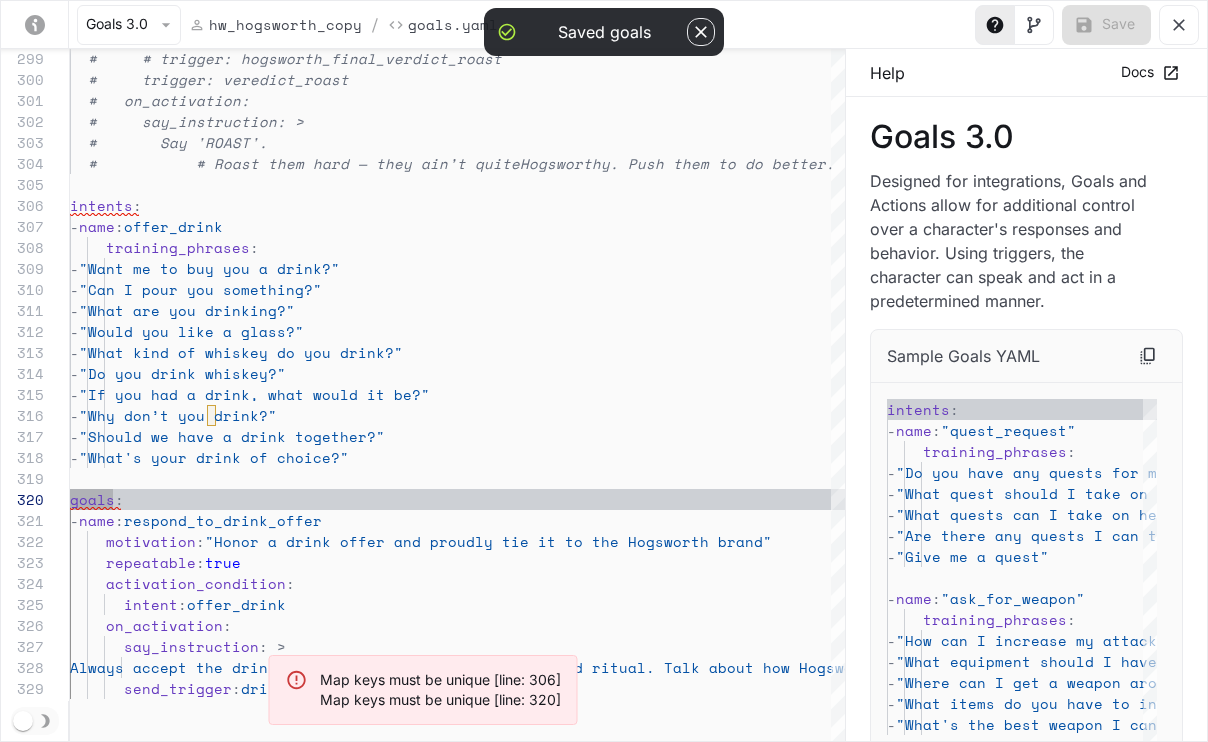 click on "Map keys must be unique [line: 306]
Map keys must be unique [line: 320]" at bounding box center [440, 690] 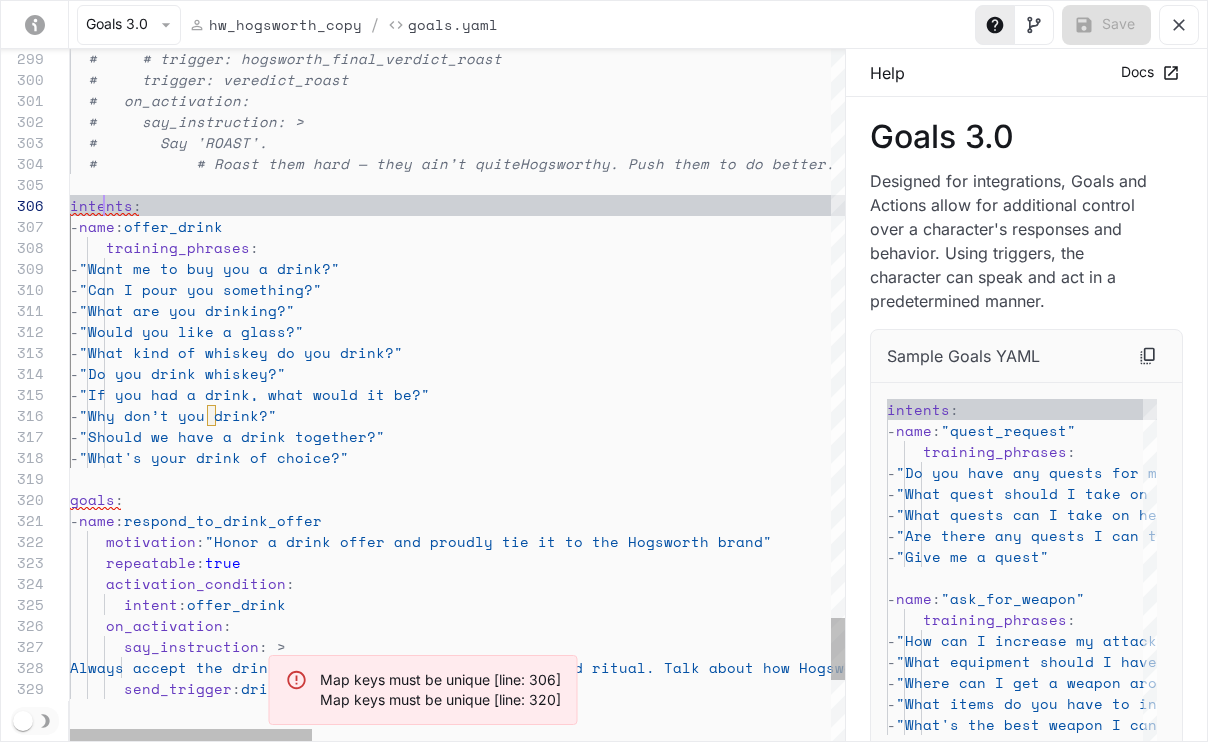 scroll, scrollTop: 105, scrollLeft: 34, axis: both 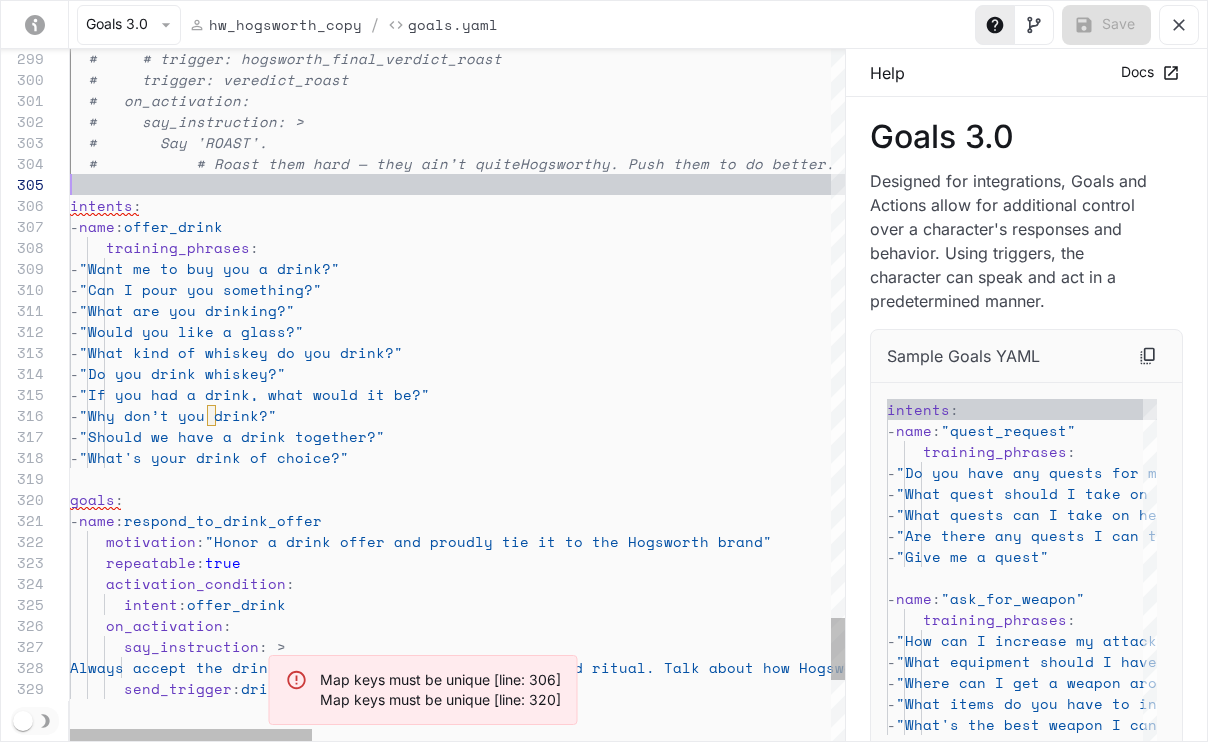 click on "#     trigger: veredict_roast    #   on_activation:    #     say_instruction: >    #       Say 'ROAST'.    #           # Roast them hard — they ain’t quite  Hogsworthy. Push them to do better. intents :    #     # trigger: hogsworth_final_verdict_roast   -  name :  offer_drink      training_phrases :       -  "Want me to buy you a drink?"       -  "Can I pour you something?"       -  "What are you drinking?"       -  "Would you like a glass?"       -  "What kind of whiskey do you drink?"       -  "Do you drink whiskey?"       -  "If you had a drink, what would it be?"       -  "Why don’t you drink?"       -  "Should we have a drink together?"       -  "What's your drink of choice?" goals :   -  name :  respond_to_drink_offer      motivation :  "Honor a drink offer and proudly tie it to the Hog :" at bounding box center (1285, -2399) 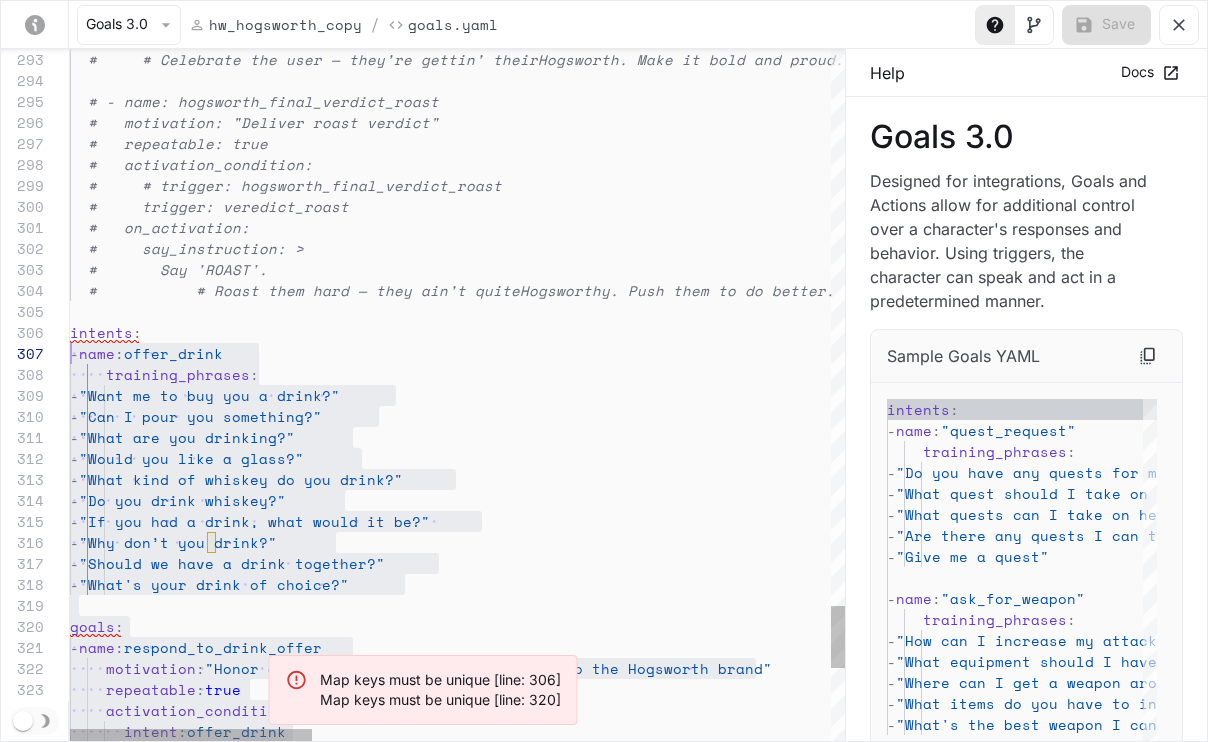 scroll, scrollTop: 105, scrollLeft: 0, axis: vertical 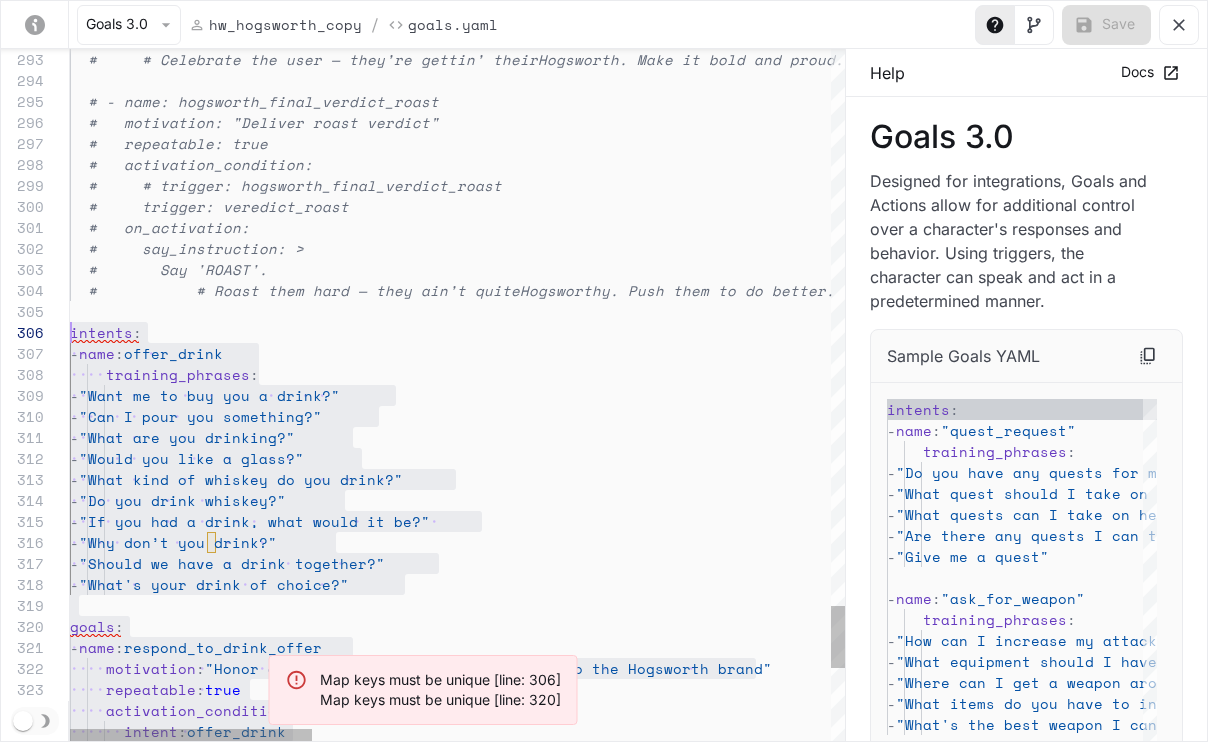 drag, startPoint x: 227, startPoint y: 496, endPoint x: 61, endPoint y: 324, distance: 239.03975 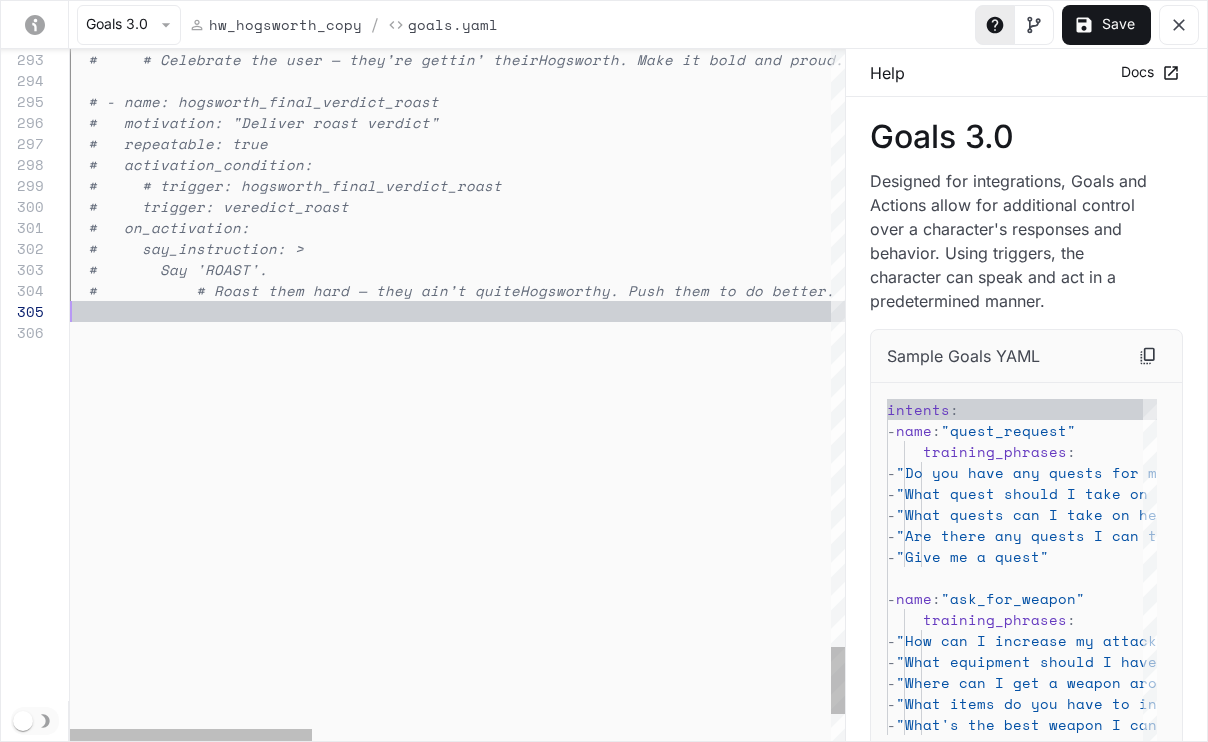 scroll, scrollTop: 84, scrollLeft: 0, axis: vertical 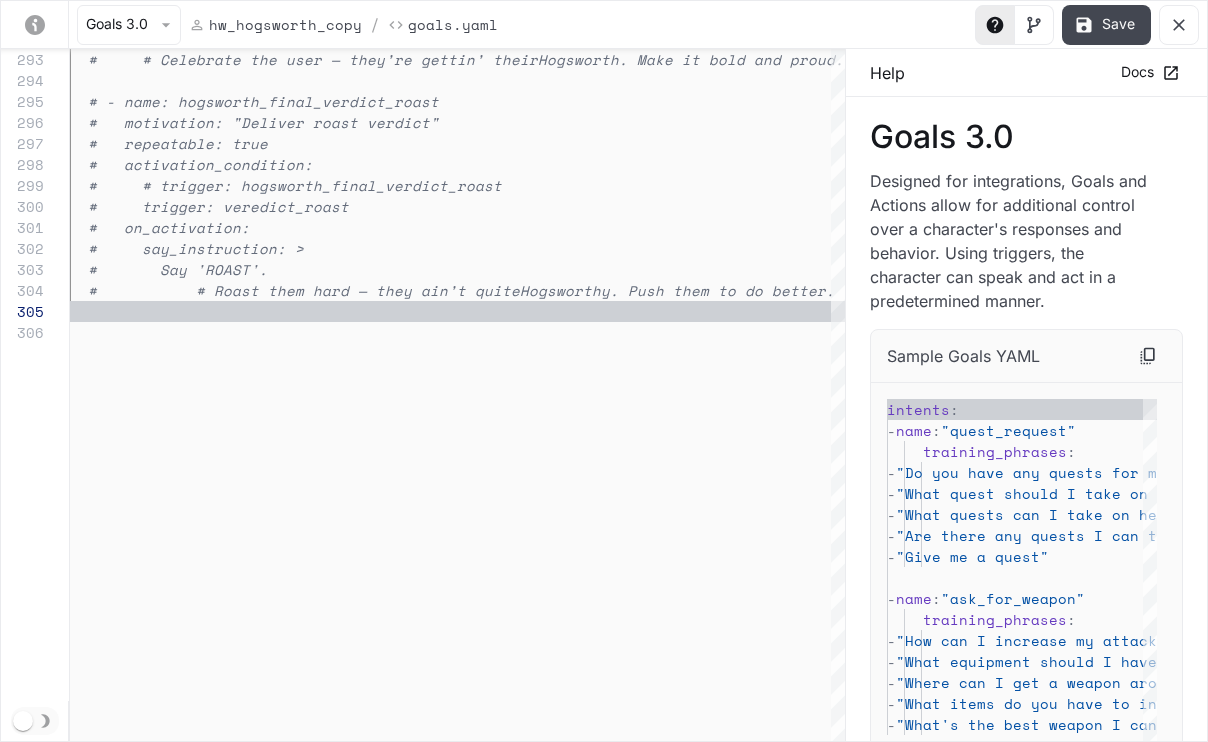 click on "Save" at bounding box center (1106, 25) 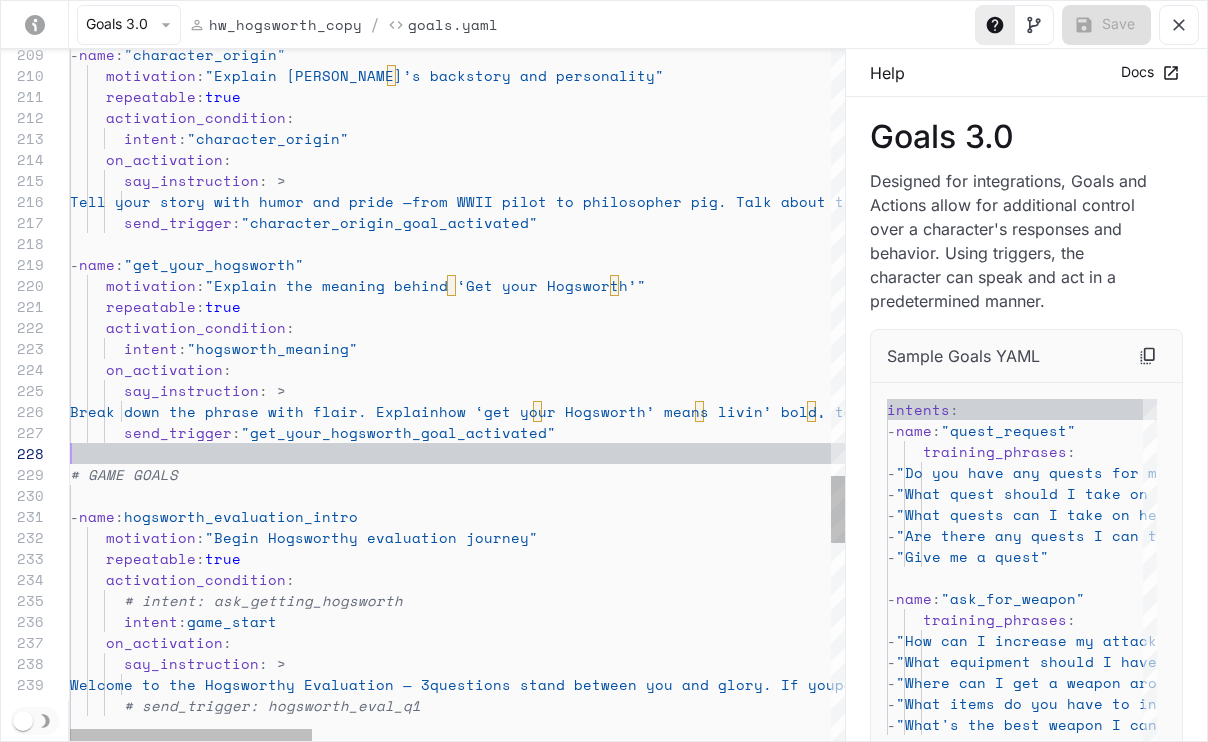 scroll, scrollTop: 147, scrollLeft: 0, axis: vertical 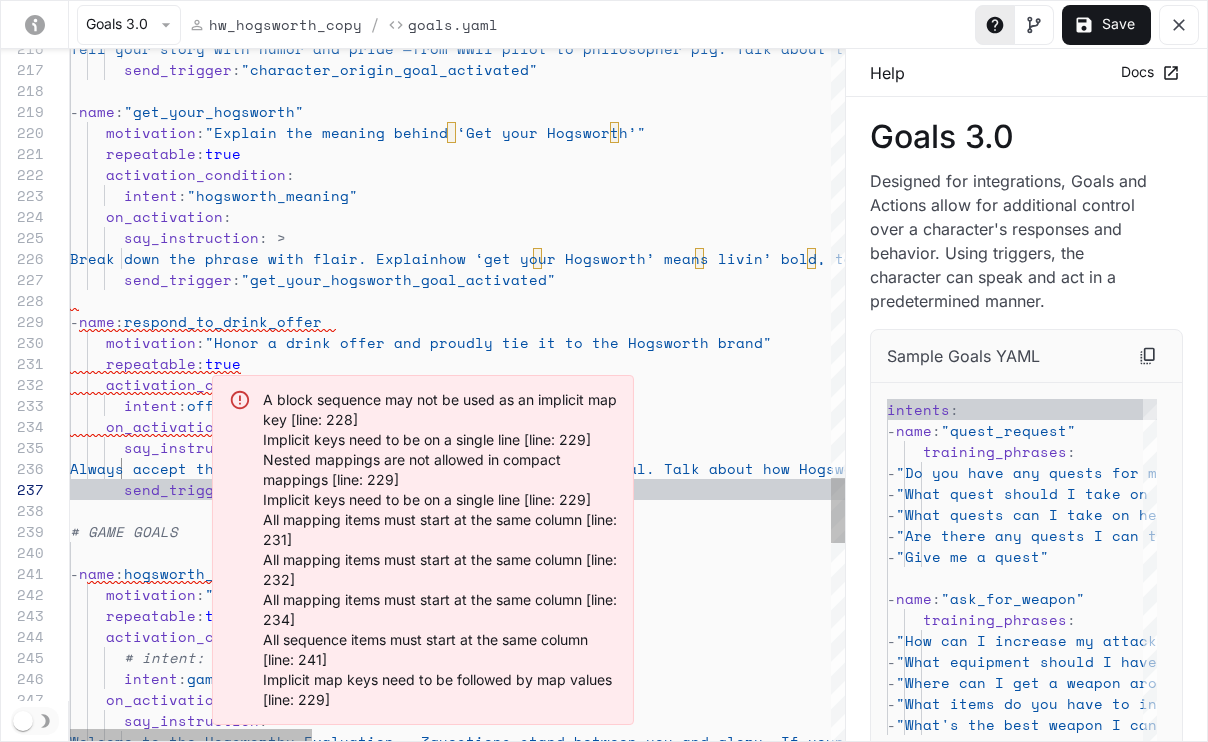 click on "Tell your story with humor and pride —  from WWII pilot to philosopher pig. Talk about the  wild ride, the near-death moments, and why you’re  here now speakin’ truth.        send_trigger :  "character_origin_goal_activated"   -  name :  "get_your_hogsworth"      motivation :  "Explain the meaning behind ‘Get your Hogsworth’"      repeatable :  true      activation_condition :        intent :  "hogsworth_meaning"      on_activation :        say_instruction : >         Break down the phrase with flair. Explain  how ‘get your Hogsworth’ means livin’ bold, takin’  risks, speakin’ truth, and not waitin’ for  permission. Inspire them to act.        send_trigger :  "get_your_hogsworth_goal_activated" # GAME GOALS   -  name :  hogsworth_evaluation_intro      motivation :  "Begin Hogsworthy evaluation journey"  -  name :  respond_to_drink_offer :" at bounding box center [1285, -824] 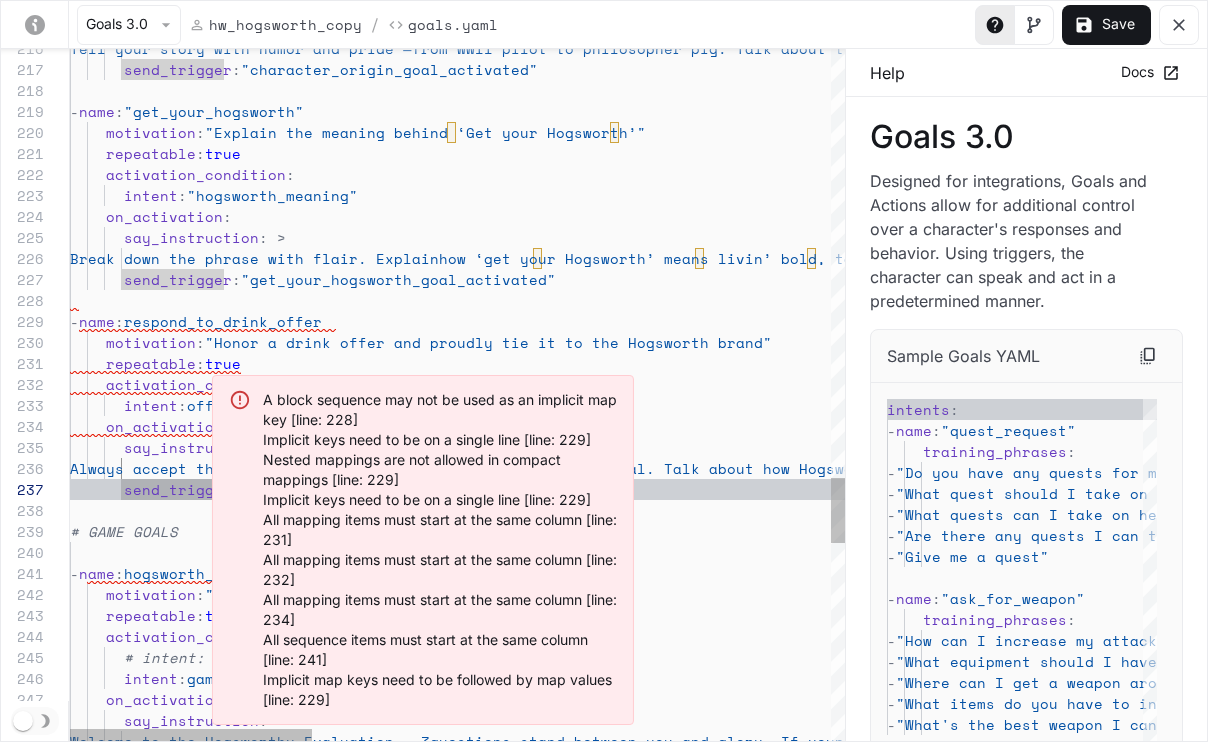 scroll, scrollTop: 147, scrollLeft: 0, axis: vertical 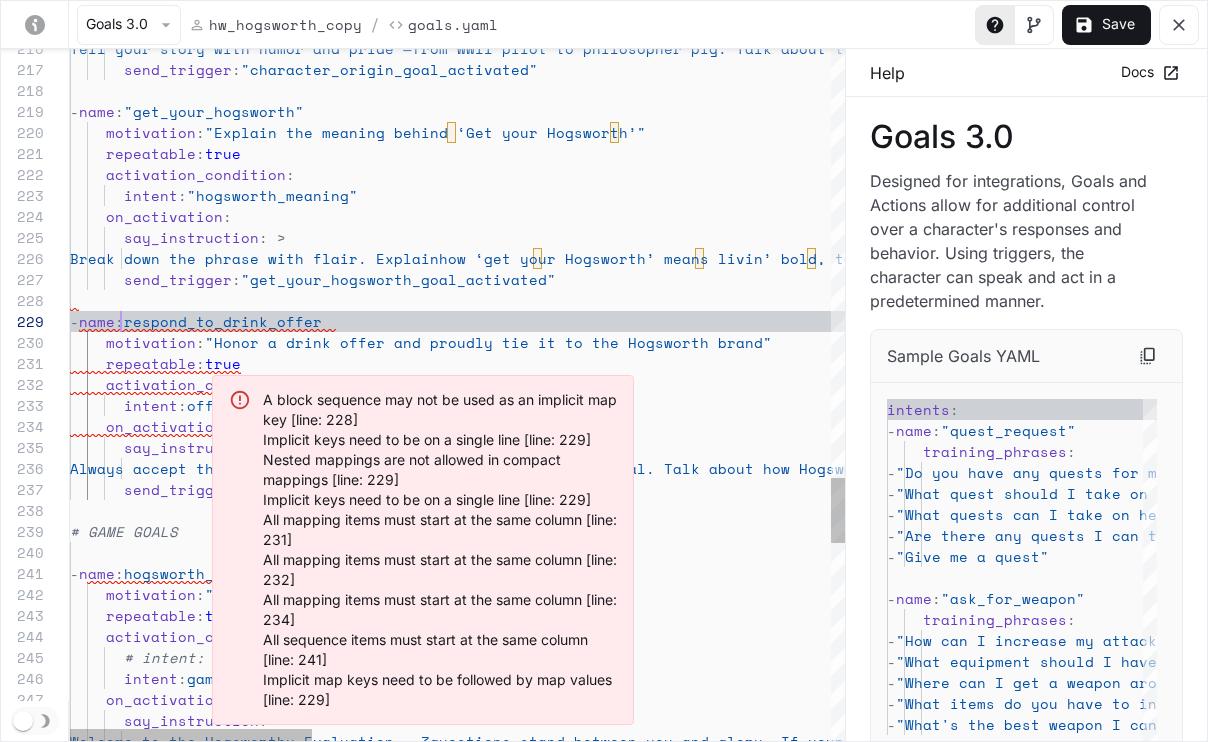 click on "Tell your story with humor and pride —  from WWII pilot to philosopher pig. Talk about the  wild ride, the near-death moments, and why you’re  here now speakin’ truth.        send_trigger :  "character_origin_goal_activated"   -  name :  "get_your_hogsworth"      motivation :  "Explain the meaning behind ‘Get your Hogsworth’"      repeatable :  true      activation_condition :        intent :  "hogsworth_meaning"      on_activation :        say_instruction : >         Break down the phrase with flair. Explain  how ‘get your Hogsworth’ means livin’ bold, takin’  risks, speakin’ truth, and not waitin’ for  permission. Inspire them to act.        send_trigger :  "get_your_hogsworth_goal_activated" # GAME GOALS   -  name :  hogsworth_evaluation_intro      motivation :  "Begin Hogsworthy evaluation journey"  -  name :  respond_to_drink_offer :" at bounding box center [1285, -824] 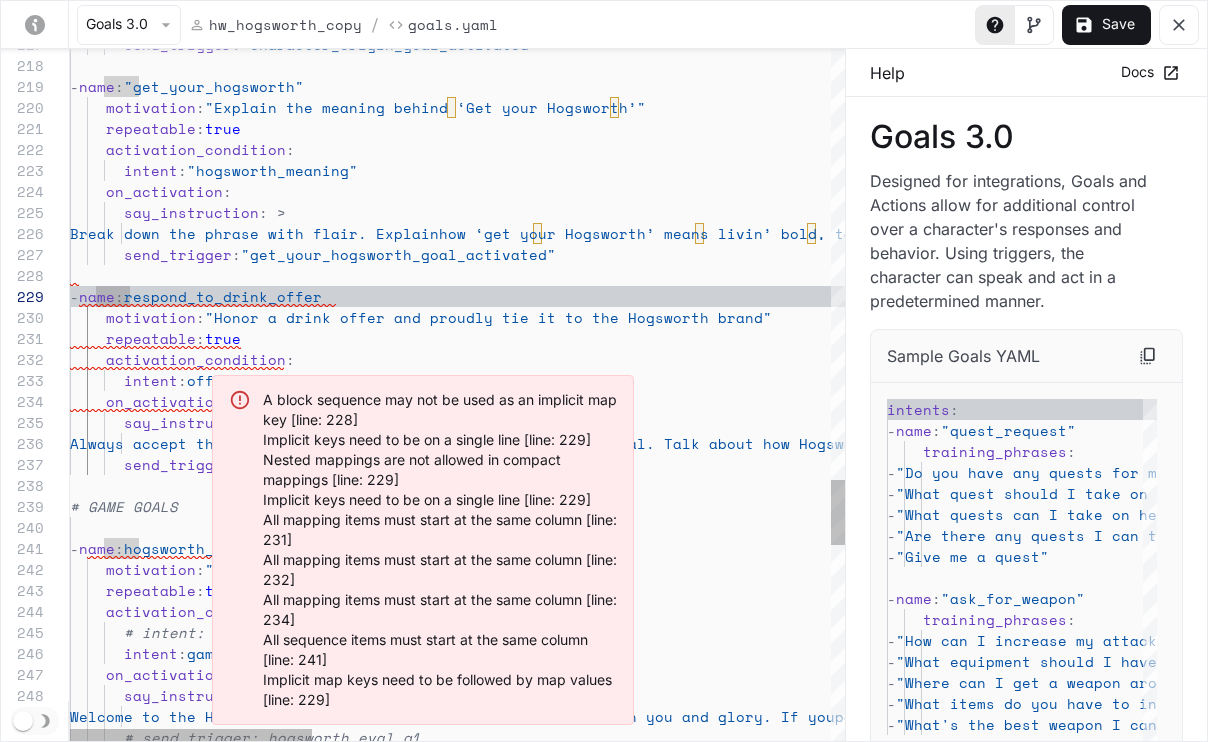 click on "motivation" at bounding box center (151, 317) 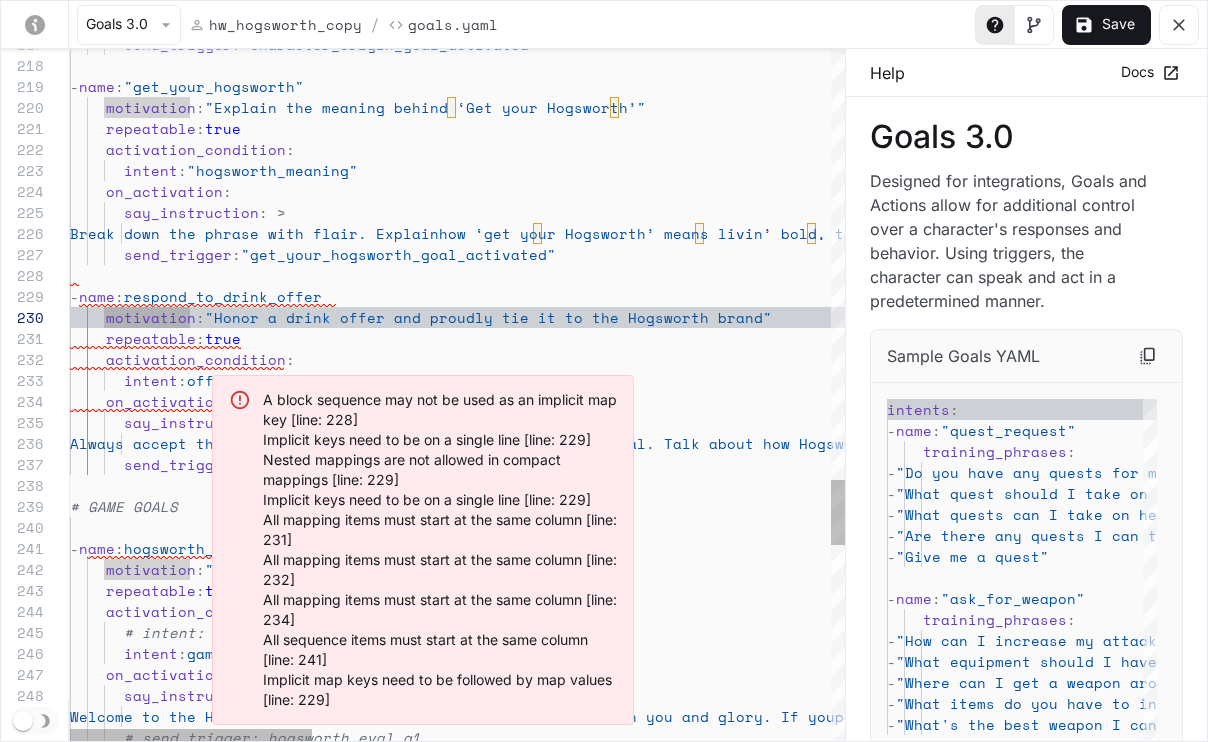 click on "on_activation :        say_instruction : >         Break down the phrase with flair. Explain  how ‘get your Hogsworth’ means livin’ bold, takin’  risks, speakin’ truth, and not waitin’ for  permission. Inspire them to act.        send_trigger :  "get_your_hogsworth_goal_activated" # GAME GOALS   -  name :  hogsworth_evaluation_intro      motivation :  "Begin Hogsworthy evaluation journey"  -  name :  respond_to_drink_offer      motivation :  "Honor a drink offer and proudly tie it to the Hog sworth brand"      repeatable :  true      activation_condition :        intent :  offer_drink      on_activation :        say_instruction : >         Always accept the drink—if it’s Hogsworth.  Make it a proud ritual. Talk about how Hogsworth  Whiskey is your namesake, your lifeblood, and your  favorite pour. Speak with swagger. Toast the" at bounding box center (1285, -849) 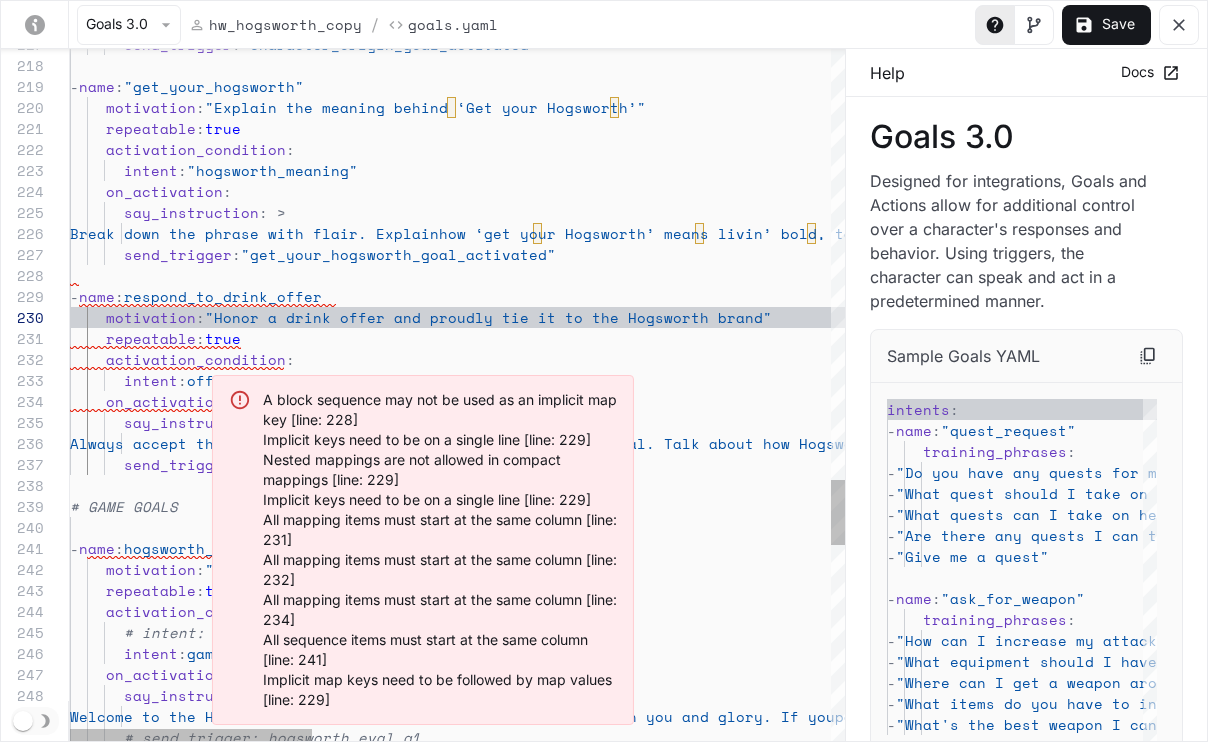 scroll, scrollTop: 189, scrollLeft: 34, axis: both 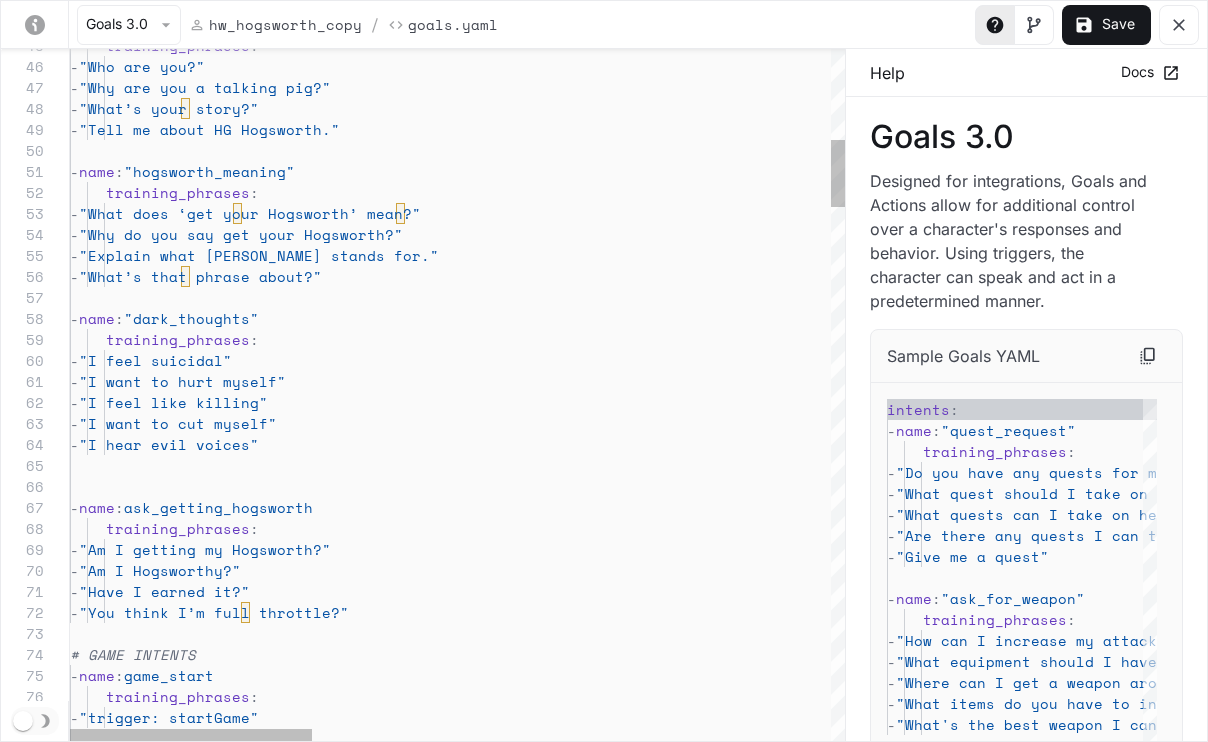 click on "training_phrases :       -  "Who are you?"       -  "Why are you a talking pig?"       -  "What’s your story?"       -  "Tell me about HG Hogsworth."   -  name :  "hogsworth_meaning"      training_phrases :       -  "What does ‘get your Hogsworth’ mean?"       -  "Why do you say get your Hogsworth?"       -  "Explain what Hogsworth stands for."       -  "What’s that phrase about?"   -  name :  "dark_thoughts"      training_phrases :       -  "I feel suicidal"       -  "I want to hurt myself"       -  "I feel like killing"       -  "I want to cut myself"       -  "I hear evil voices"   -  name :  ask_getting_hogsworth      training_phrases :       -  "Am I getting my Hogsworth?"       -  "Am I Hogsworthy?"       -  "Have I earned it?"       -  "You think I’m full throttle?" # GAME INTENTS :" at bounding box center [1285, 2670] 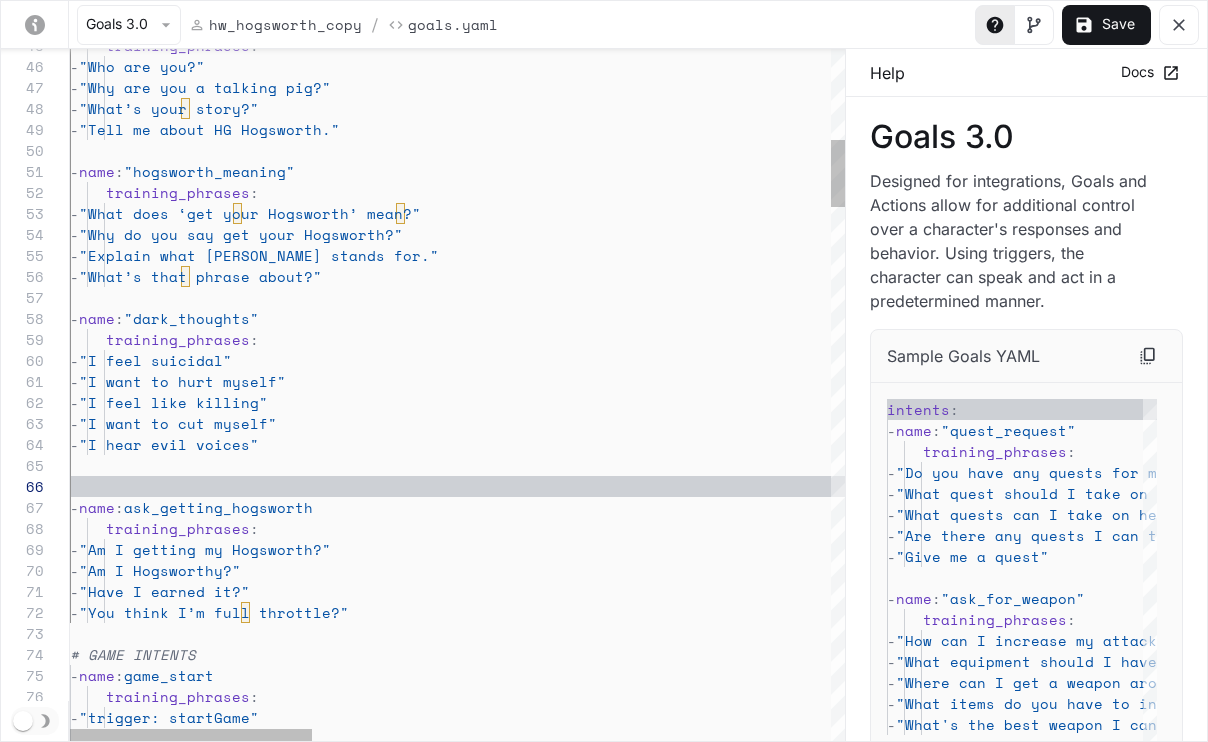 scroll, scrollTop: 84, scrollLeft: 0, axis: vertical 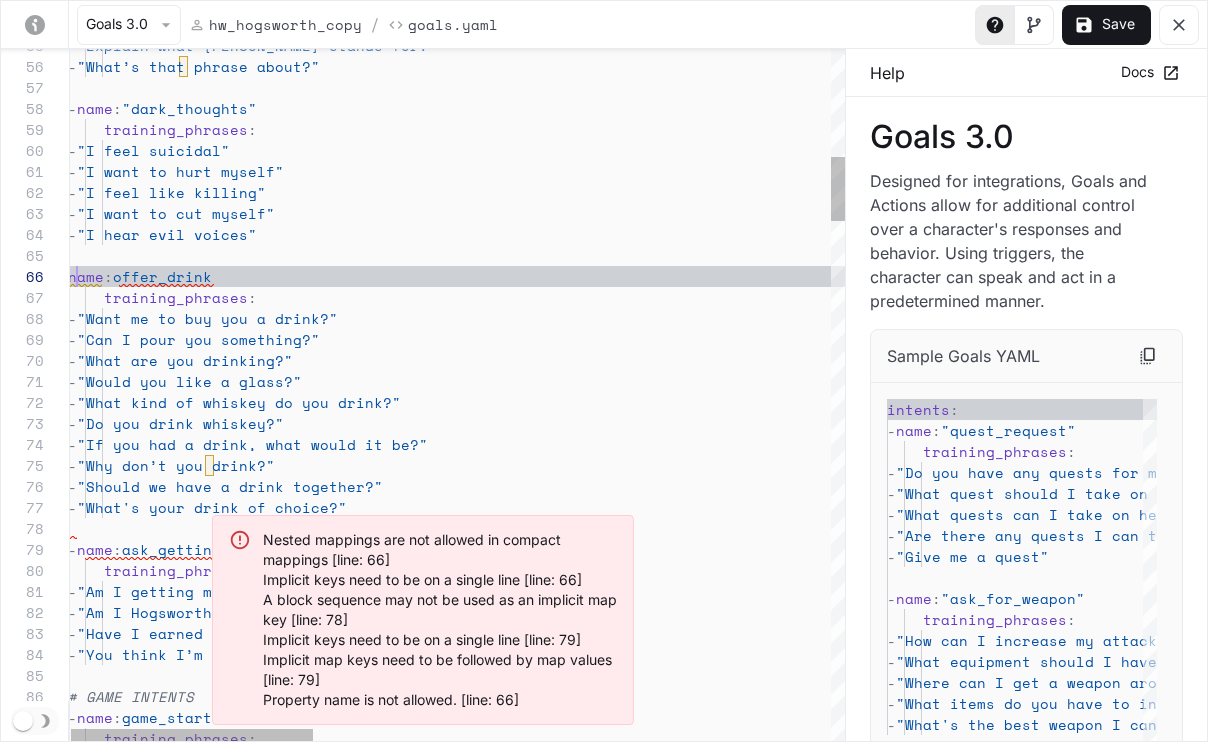 click on "-  "I want to cut myself"       -  "I hear evil voices" name :  offer_drink      training_phrases :       -  "Want me to buy you a drink?"       -  "Can I pour you something?"       -  "What are you drinking?"       -  "Would you like a glass?"       -  "What kind of whiskey do you drink?"       -  "Do you drink whiskey?"       -  "If you had a drink, what would it be?"       -  "Why don’t you drink?"       -  "Should we have a drink together?"       -  "What's your drink of choice?"   -  name :  ask_getting_hogsworth      training_phrases :       -  "Am I getting my Hogsworth?"       -  "Am I Hogsworthy?"       -  "Have I earned it?"       -  "You think I’m full throttle?" # GAME INTENTS   -  name :  game_start      training_phrases :       -  "I feel like killing"       -       :" at bounding box center [1283, 2586] 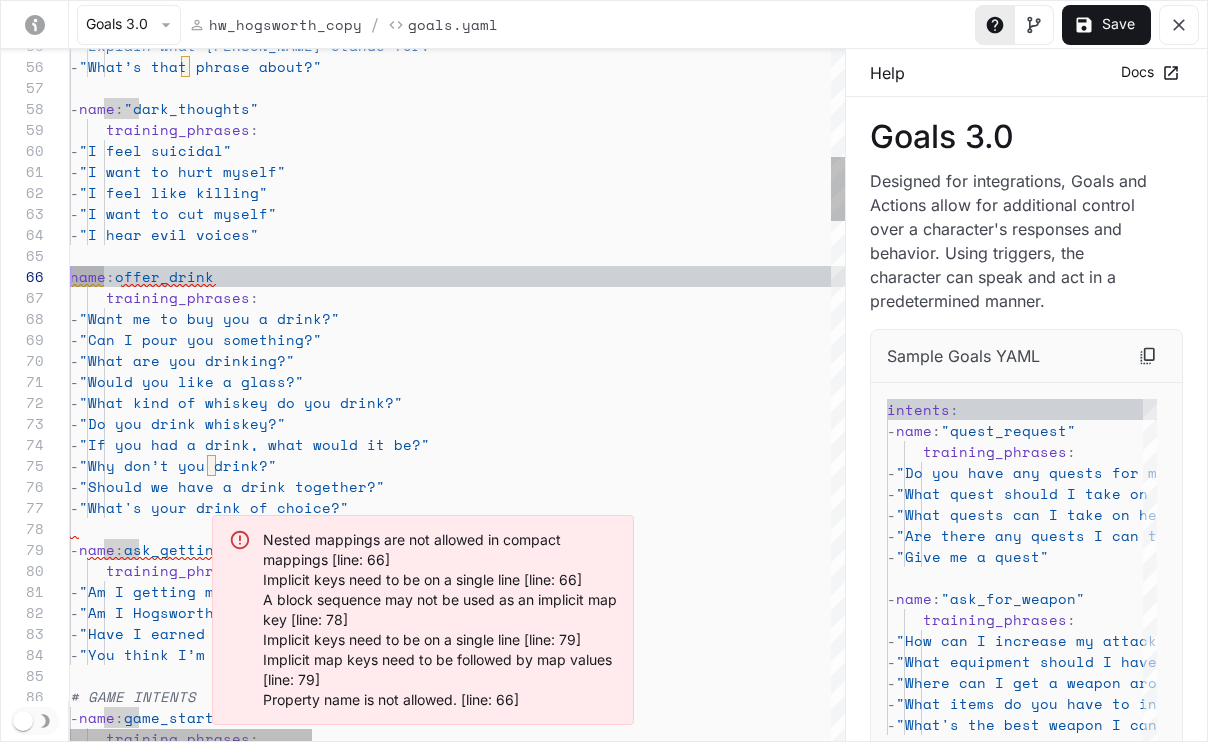 scroll, scrollTop: 84, scrollLeft: 0, axis: vertical 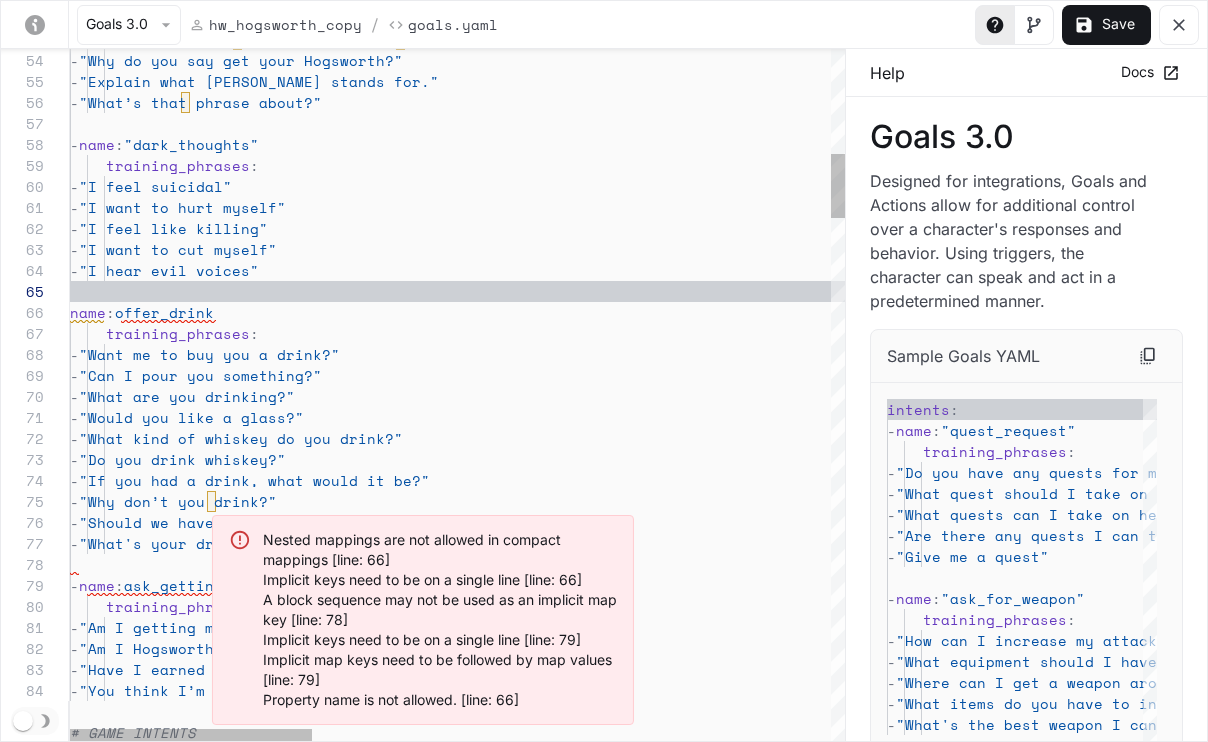 click at bounding box center (1285, 291) 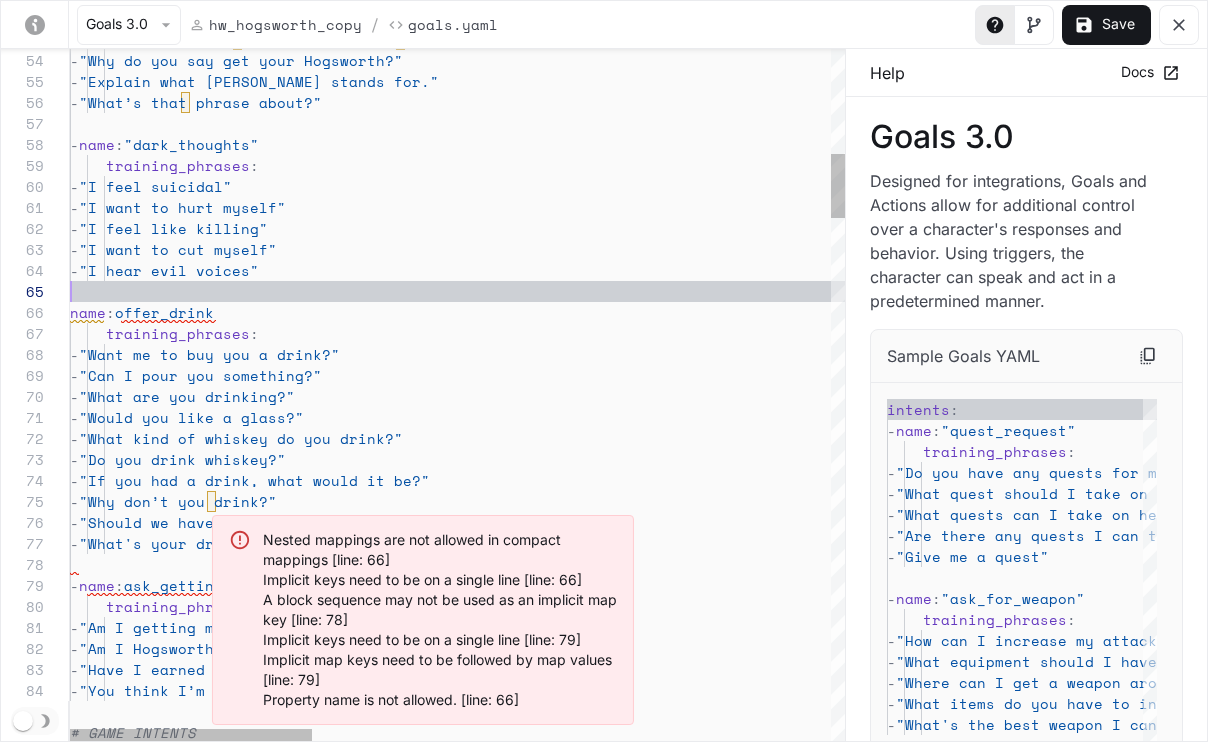 scroll, scrollTop: 105, scrollLeft: 0, axis: vertical 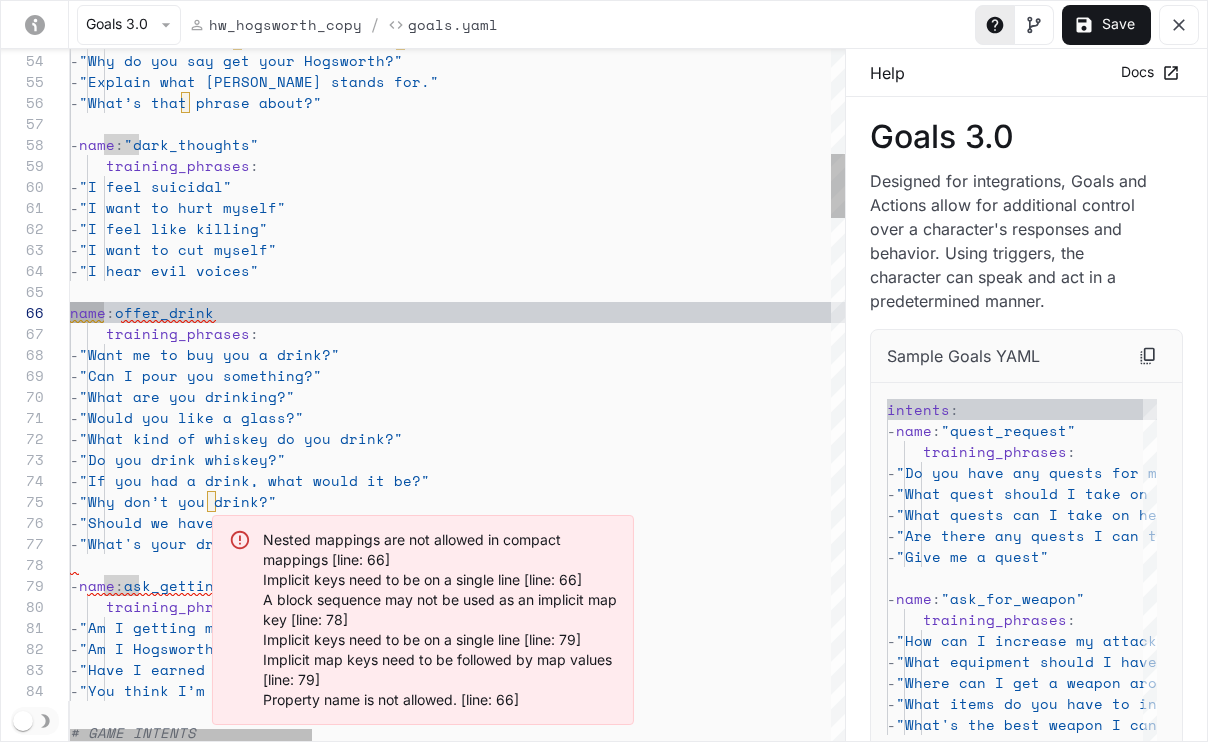 drag, startPoint x: 73, startPoint y: 313, endPoint x: 183, endPoint y: 319, distance: 110.16351 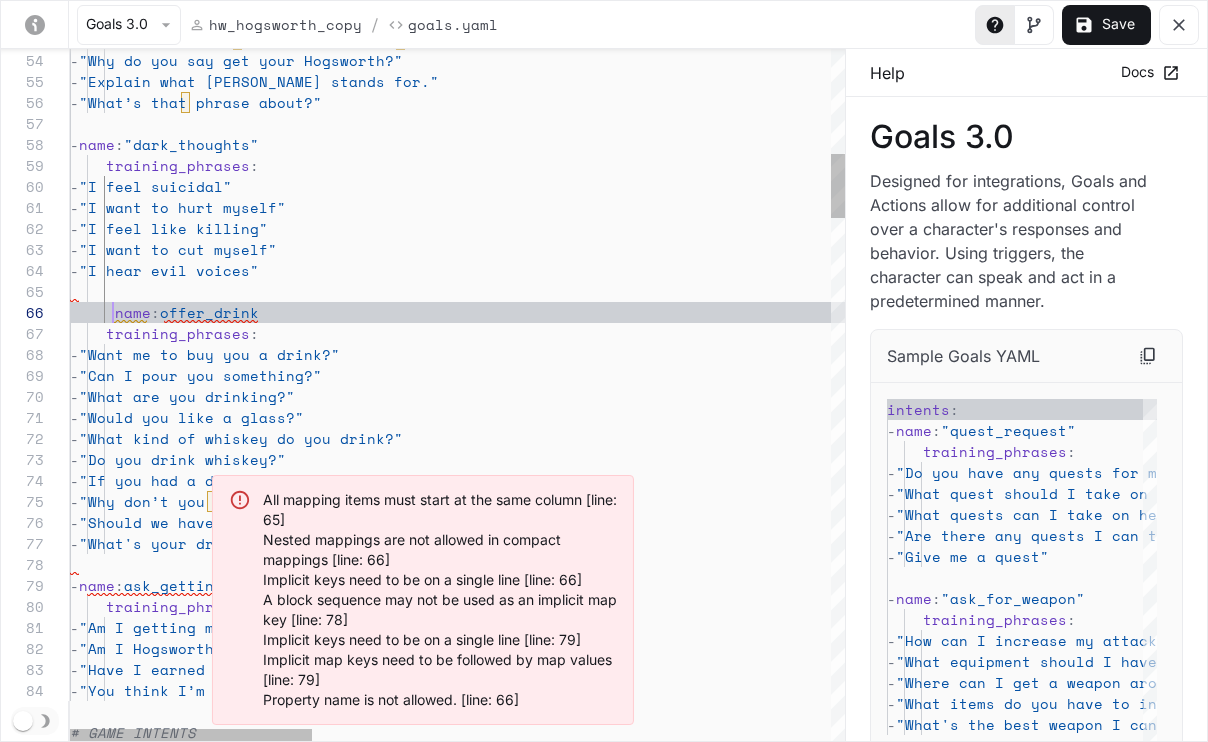 scroll, scrollTop: 105, scrollLeft: 43, axis: both 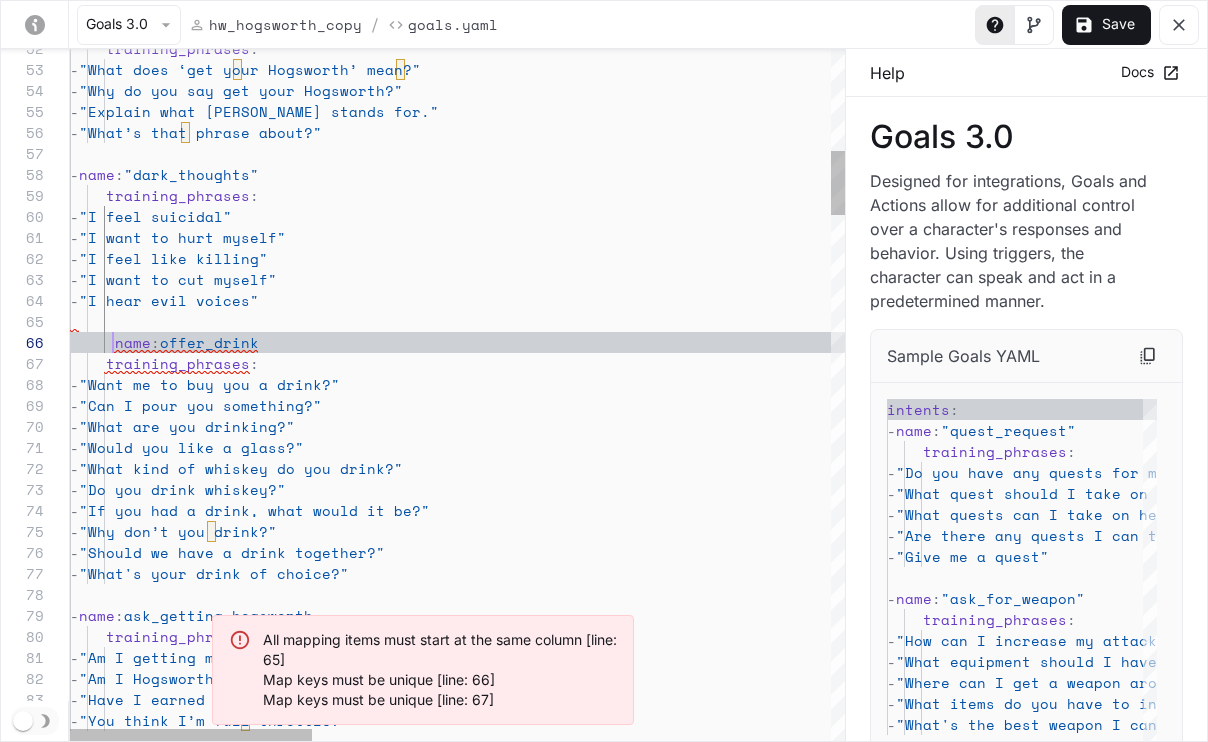 click on ""Can I pour you something?"" at bounding box center [200, 405] 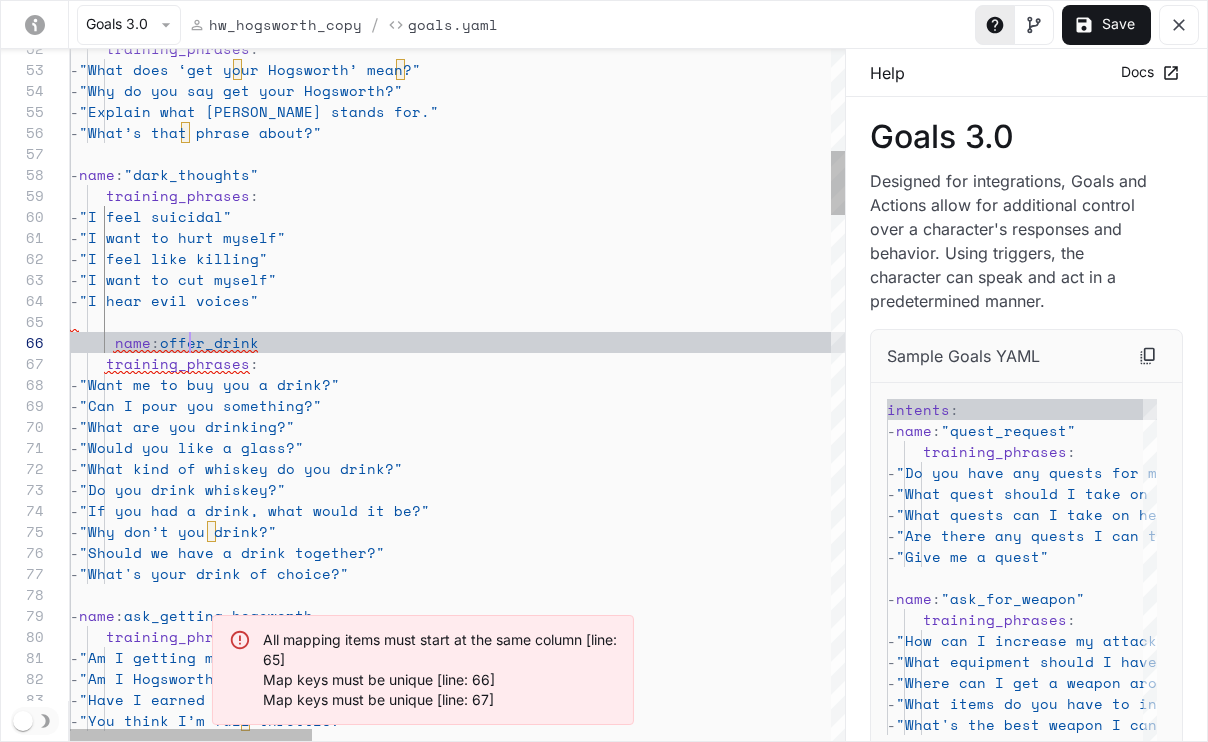 scroll, scrollTop: 105, scrollLeft: 120, axis: both 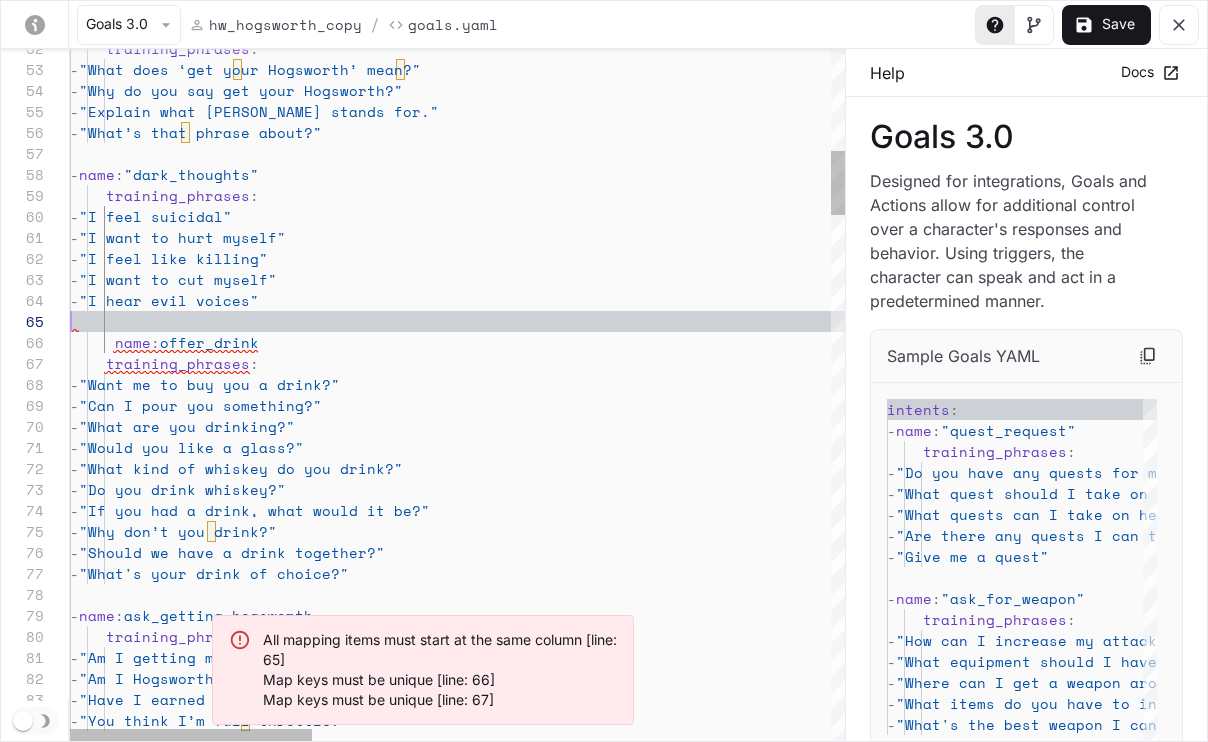 click on "-  "I want to cut myself"       -  "I hear evil voices"       name :  offer_drink      training_phrases :       -  "Want me to buy you a drink?"       -  "Can I pour you something?"       -  "What are you drinking?"       -  "Would you like a glass?"       -  "What kind of whiskey do you drink?"       -  "Do you drink whiskey?"       -  "If you had a drink, what would it be?"       -  "Why don’t you drink?"       -  "Should we have a drink together?"       -  "What's your drink of choice?"   -  name :  ask_getting_hogsworth      training_phrases :       -  "Am I getting my Hogsworth?"       -  "Am I Hogsworthy?"       -  "Have I earned it?"       -  "You think I’m full throttle?"       -  "I feel like killing"       -  "I feel suicidal"       -  "I want to hurt myself"" at bounding box center (1285, 2652) 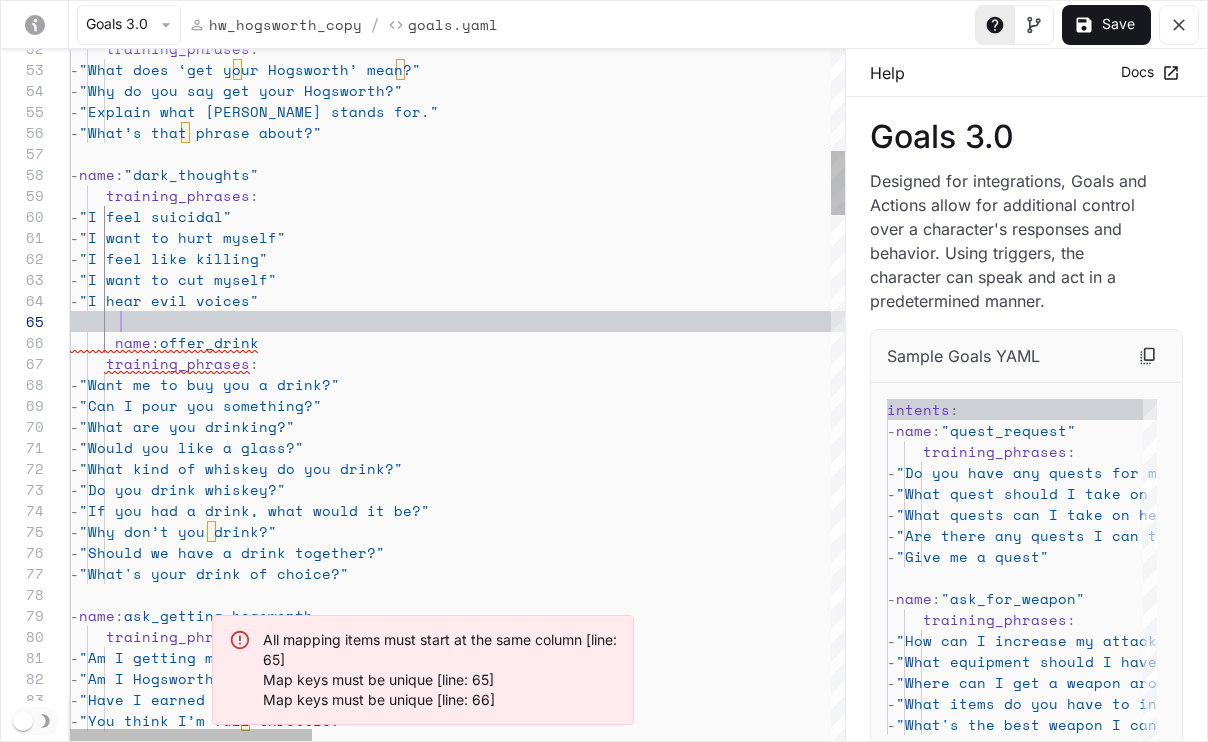 scroll, scrollTop: 84, scrollLeft: 51, axis: both 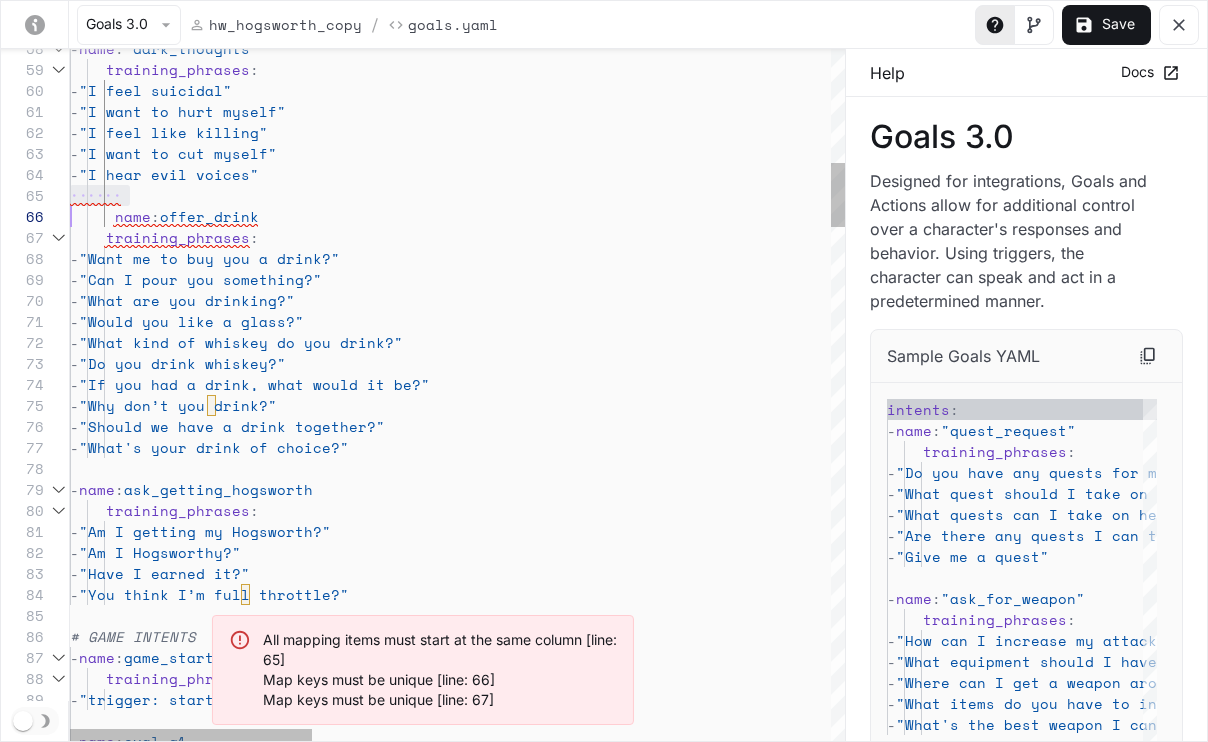 click on "-  "I want to cut myself"       -  "I hear evil voices"       name :  offer_drink      training_phrases :       -  "Want me to buy you a drink?"       -  "Can I pour you something?"       -  "What are you drinking?"       -  "Would you like a glass?"       -  "What kind of whiskey do you drink?"       -  "Do you drink whiskey?"       -  "If you had a drink, what would it be?"       -  "Why don’t you drink?"       -  "Should we have a drink together?"       -  "What's your drink of choice?"   -  name :  ask_getting_hogsworth      training_phrases :       -  "Am I getting my Hogsworth?"       -  "Am I Hogsworthy?"       -  "Have I earned it?"       -  "You think I’m full throttle?"       -  "I feel like killing"       -  "I feel suicidal"       -  "I want to hurt myself"" at bounding box center [1285, 2526] 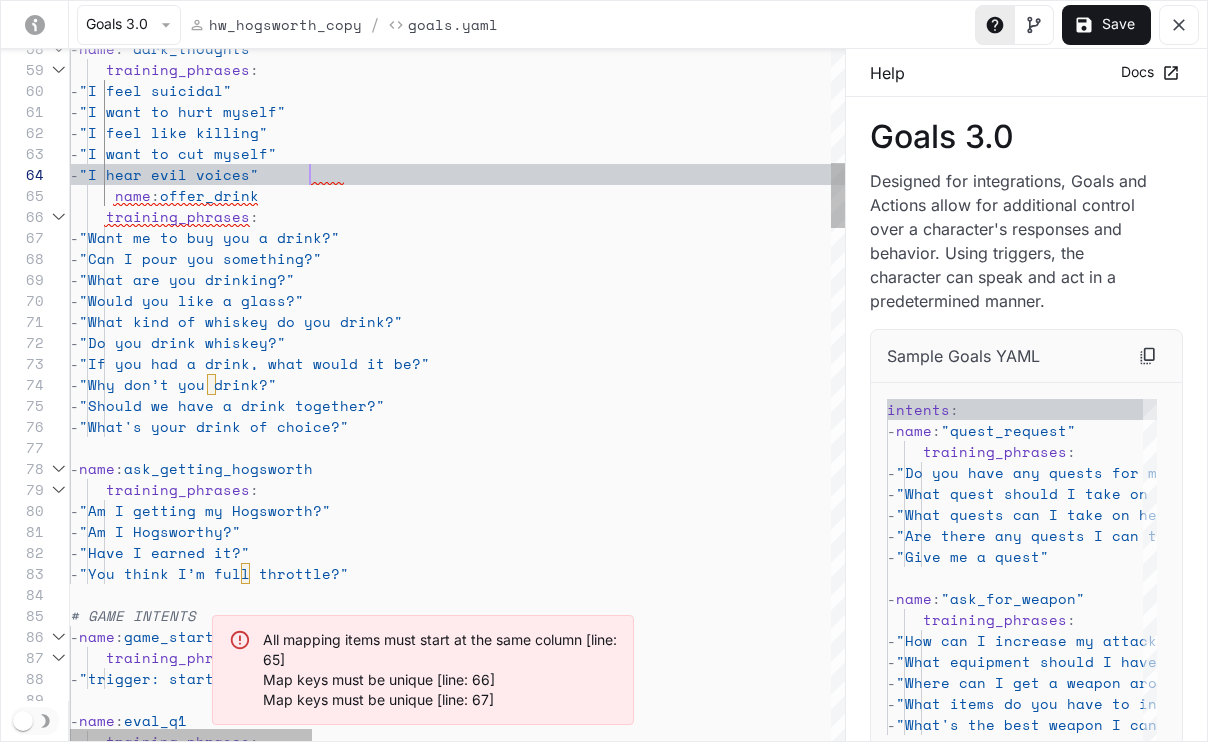 scroll, scrollTop: 63, scrollLeft: 240, axis: both 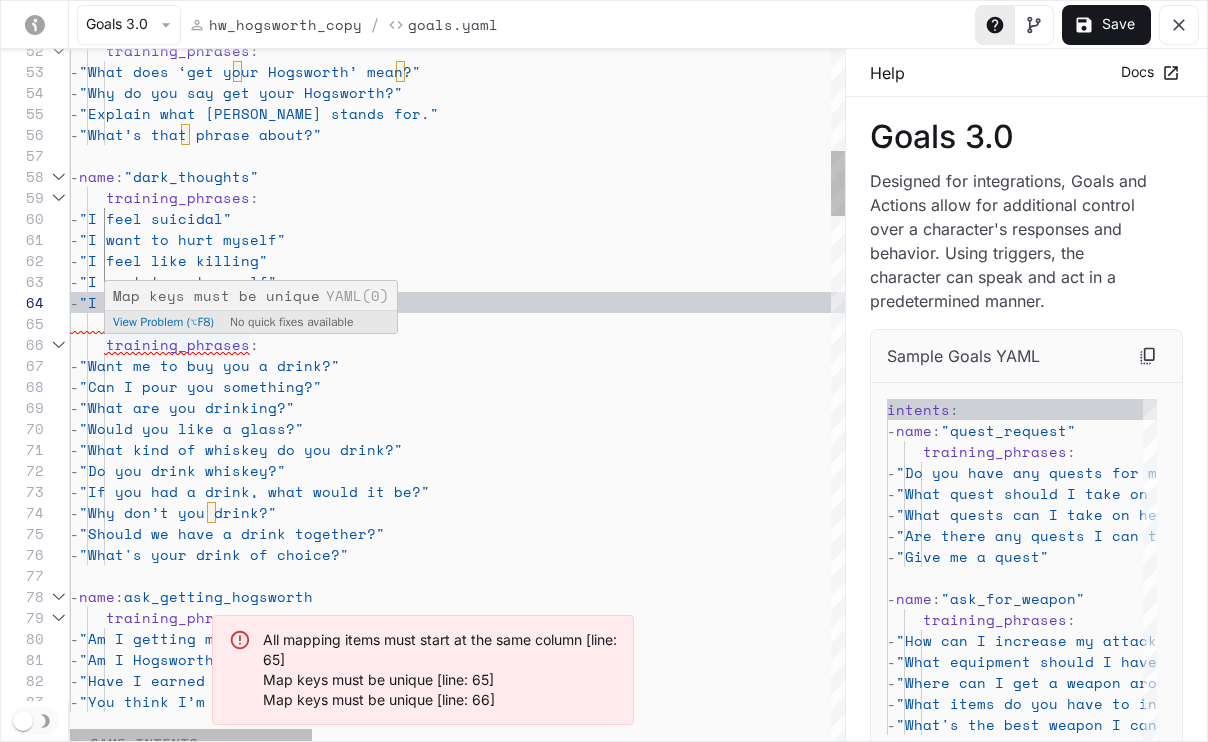 click on "training_phrases :       -  "Want me to buy you a drink?"       -  "Can I pour you something?"       -  "What are you drinking?"       -  "Would you like a glass?"       -  "What kind of whiskey do you drink?"       -  "Do you drink whiskey?"       -  "If you had a drink, what would it be?"       -  "Why don’t you drink?"       -  "Should we have a drink together?"       -  "What's your drink of choice?"   -  name :  ask_getting_hogsworth      training_phrases :       -  "Am I getting my Hogsworth?"       -  "Am I Hogsworthy?"       -  "Have I earned it?"       -  "You think I’m full throttle?"       name :  offer_drink       -  "I want to cut myself"       -  "I hear evil voices"            -  "I feel like killing"       -  "I want to hurt myself"       -  "I feel suicidal"" at bounding box center (1285, 2643) 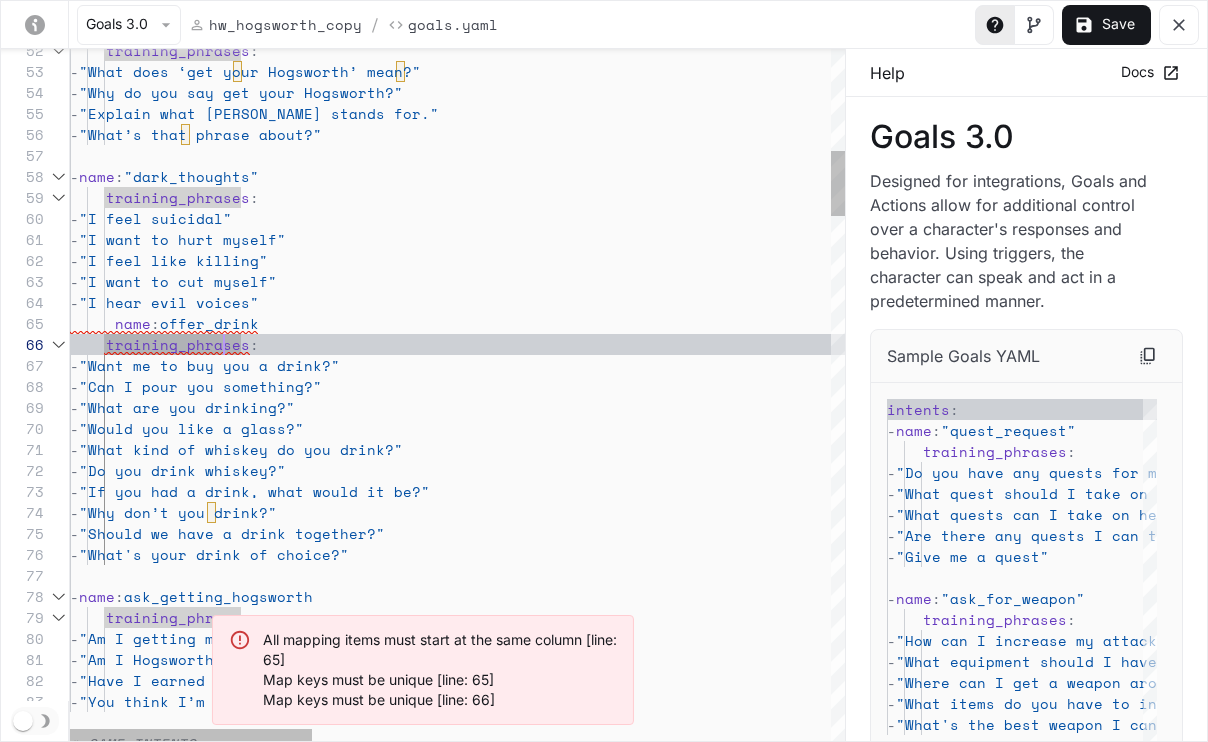 scroll, scrollTop: 84, scrollLeft: 94, axis: both 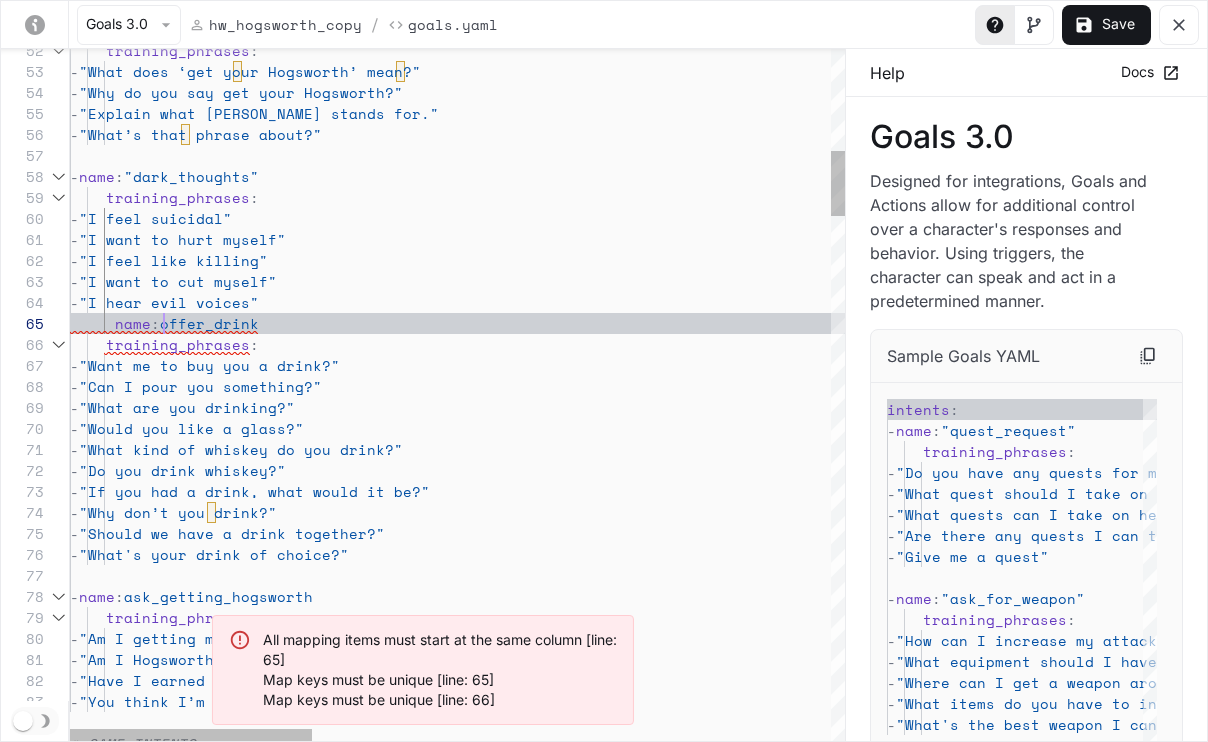 drag, startPoint x: 162, startPoint y: 324, endPoint x: 253, endPoint y: 332, distance: 91.350975 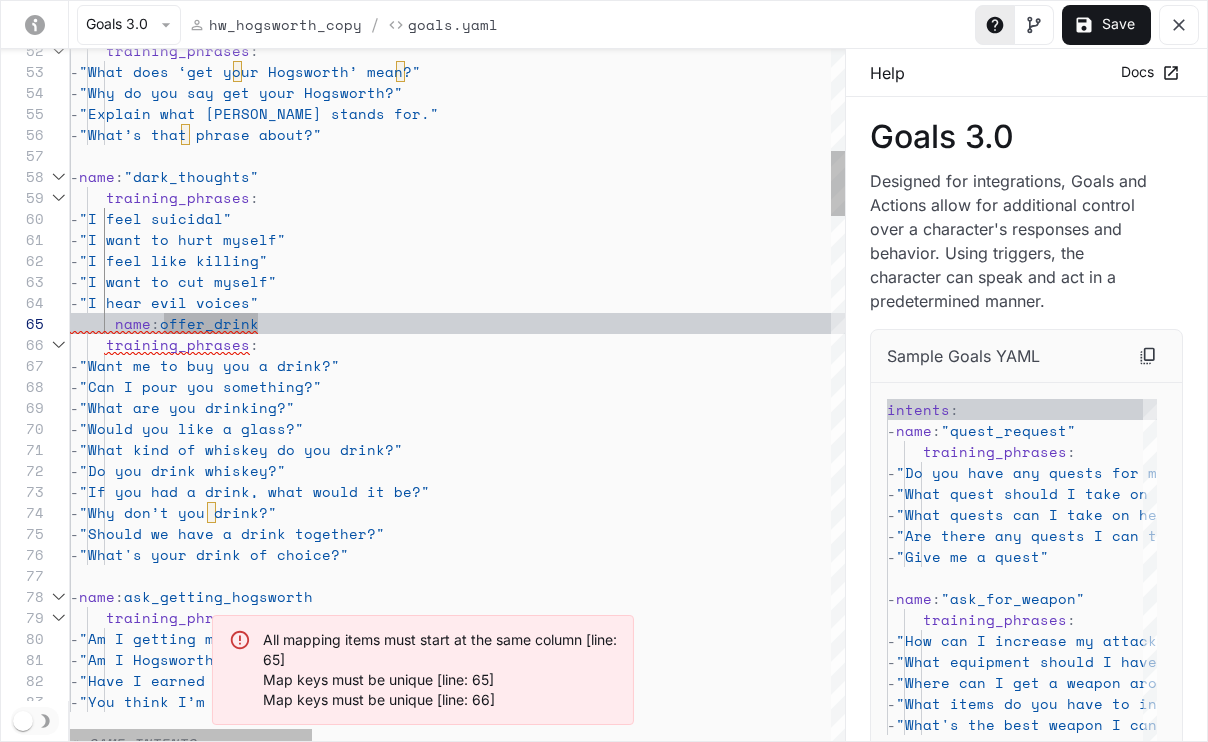 scroll, scrollTop: 84, scrollLeft: 103, axis: both 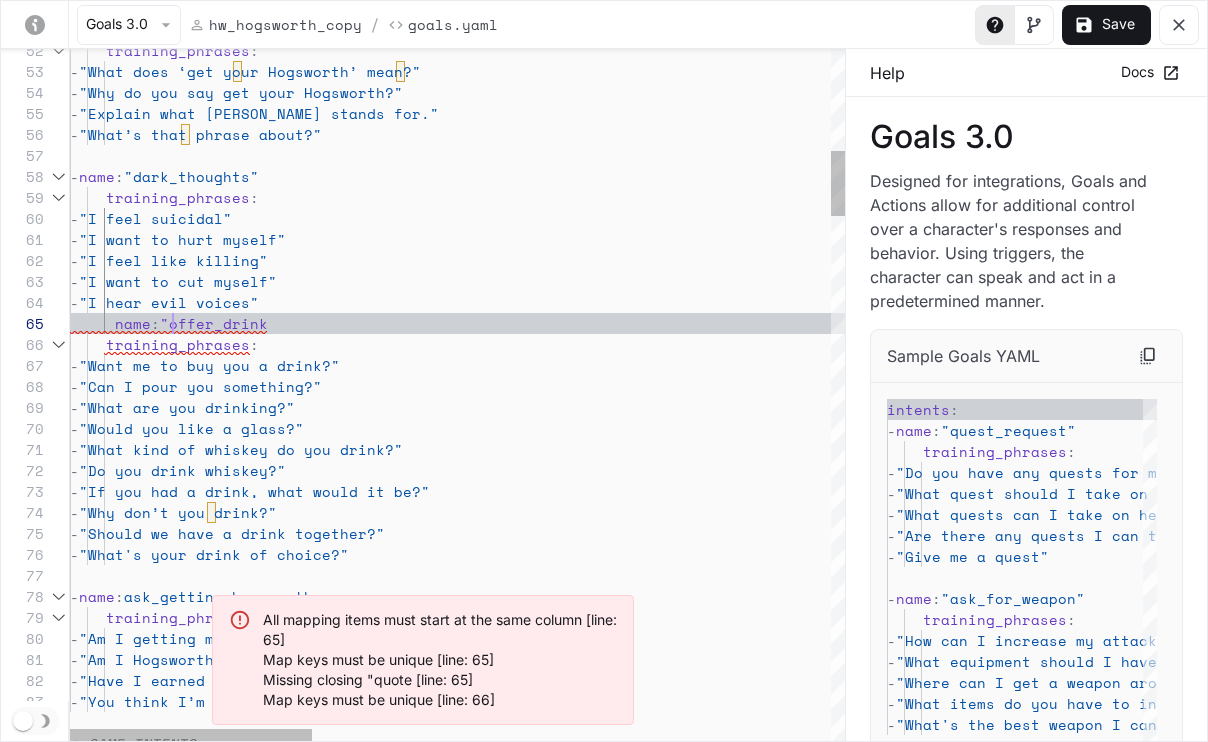 click on "training_phrases :       -  "Want me to buy you a drink?"       -  "Can I pour you something?"       -  "What are you drinking?"       -  "Would you like a glass?"       -  "What kind of whiskey do you drink?"       -  "Do you drink whiskey?"       -  "If you had a drink, what would it be?"       -  "Why don’t you drink?"       -  "Should we have a drink together?"       -  "What's your drink of choice?"   -  name :  ask_getting_hogsworth      training_phrases :       -  "Am I getting my Hogsworth?"       -  "Am I Hogsworthy?"       -  "Have I earned it?"       -  "You think I’m full throttle?"       name :  "offer_drink       -  "I want to cut myself"       -  "I hear evil voices"            -  "I feel like killing"       -  "I want to hurt myself"       -       :   -" at bounding box center (1285, 2643) 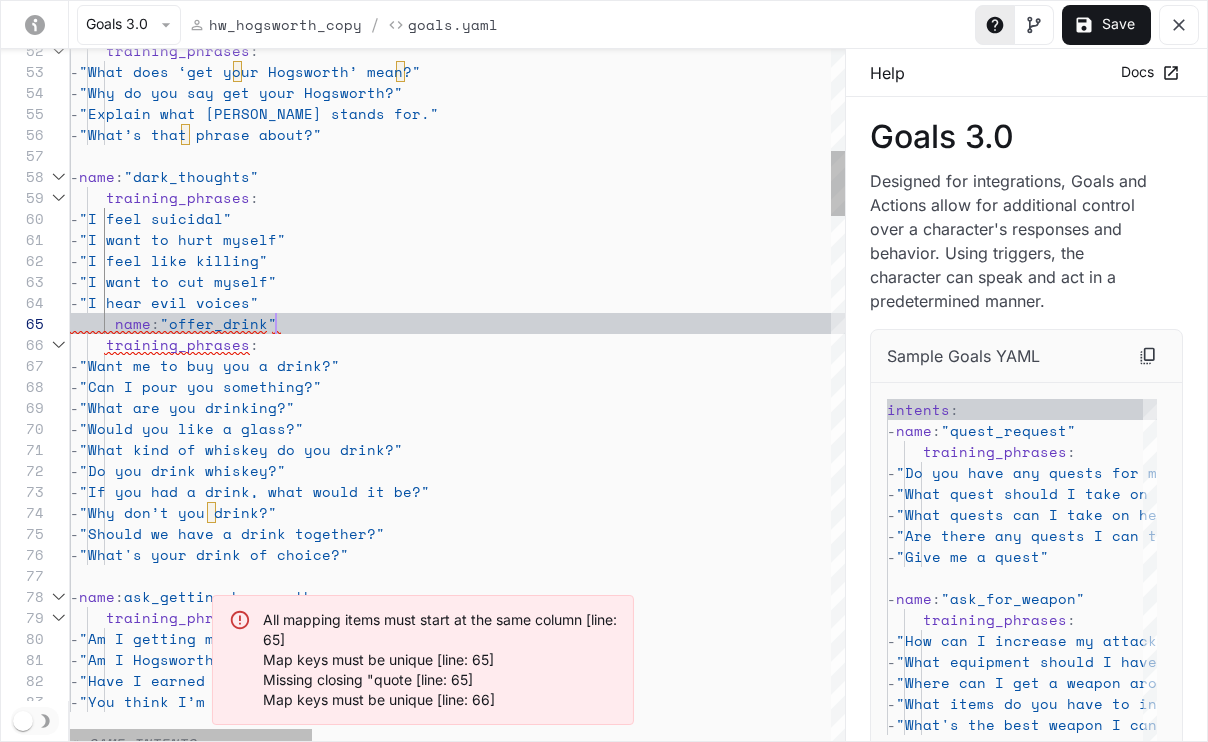 scroll, scrollTop: 84, scrollLeft: 206, axis: both 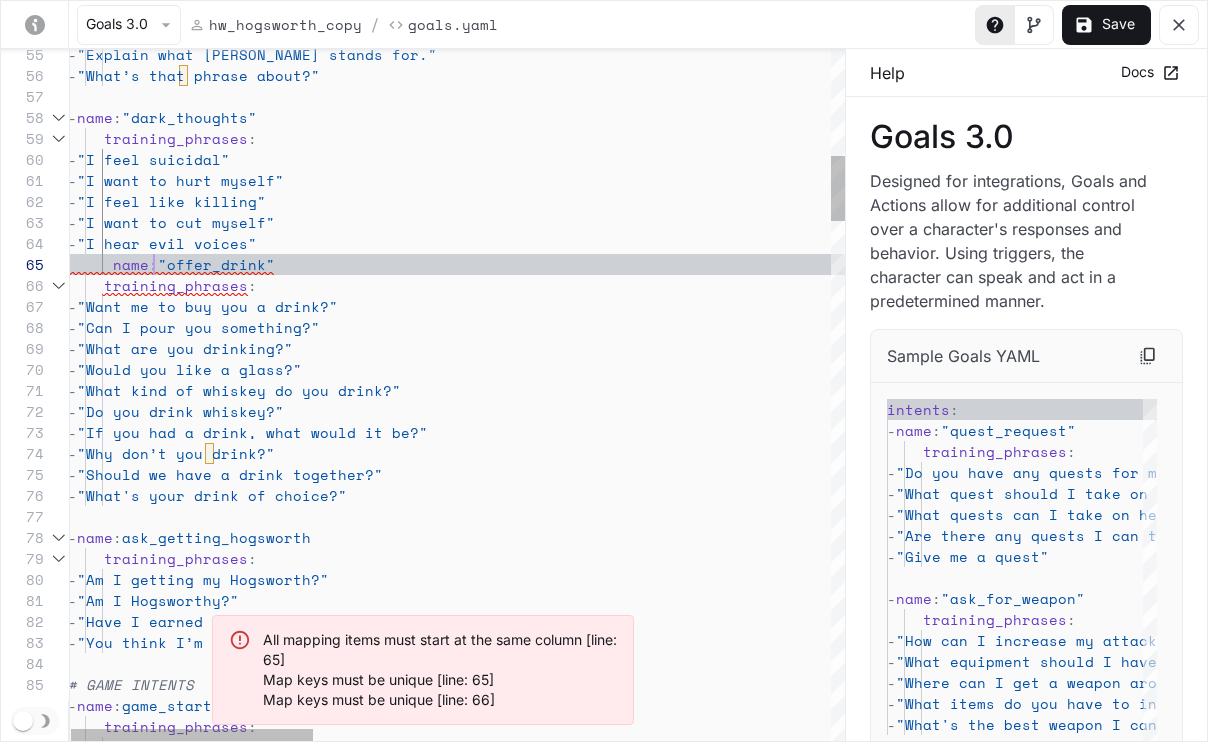 click on "training_phrases :       -  "Want me to buy you a drink?"       -  "Can I pour you something?"       -  "What are you drinking?"       -  "Would you like a glass?"       -  "What kind of whiskey do you drink?"       -  "Do you drink whiskey?"       -  "If you had a drink, what would it be?"       -  "Why don’t you drink?"       -  "Should we have a drink together?"       -  "What's your drink of choice?"   -  name :  ask_getting_hogsworth      training_phrases :       -  "Am I getting my Hogsworth?"       -  "Am I Hogsworthy?"       -  "Have I earned it?"       -  "You think I’m full throttle?"       name :  "offer_drink"       -  "I want to cut myself"       -  "I hear evil voices"            -  "I feel like killing"       -  "I want to hurt myself"       -       : name :" at bounding box center [1283, 2584] 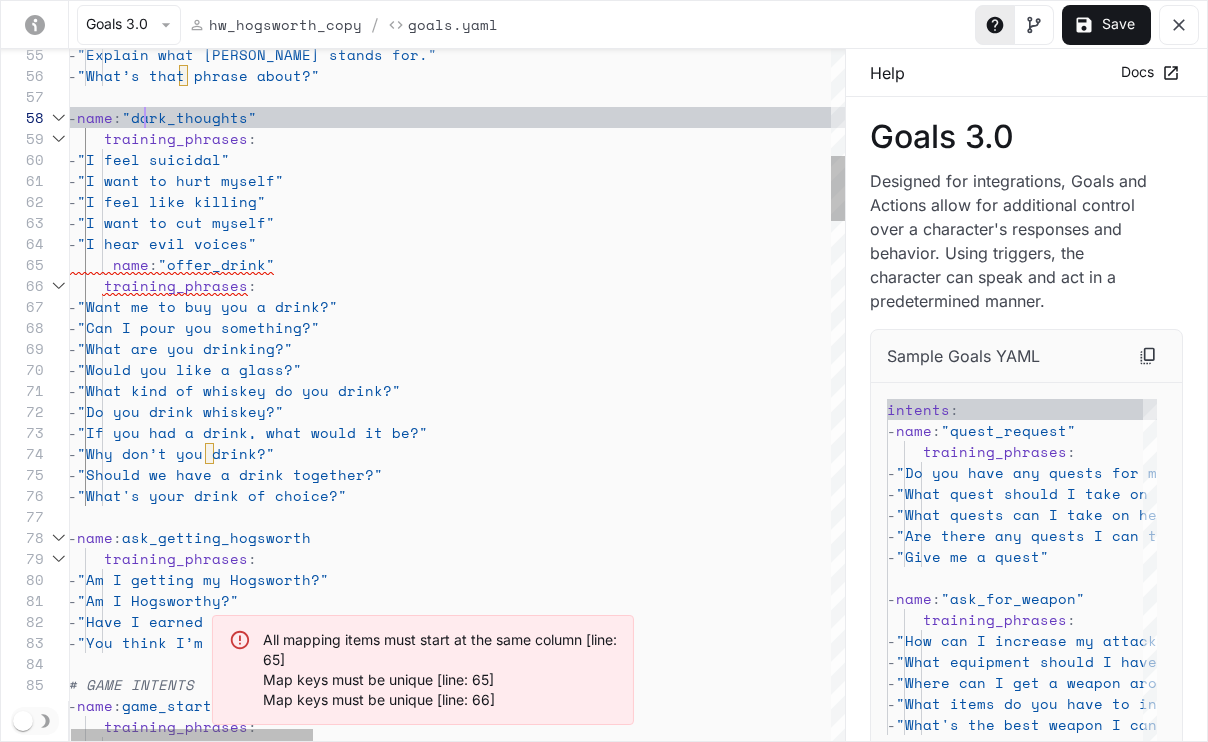 scroll, scrollTop: 147, scrollLeft: 77, axis: both 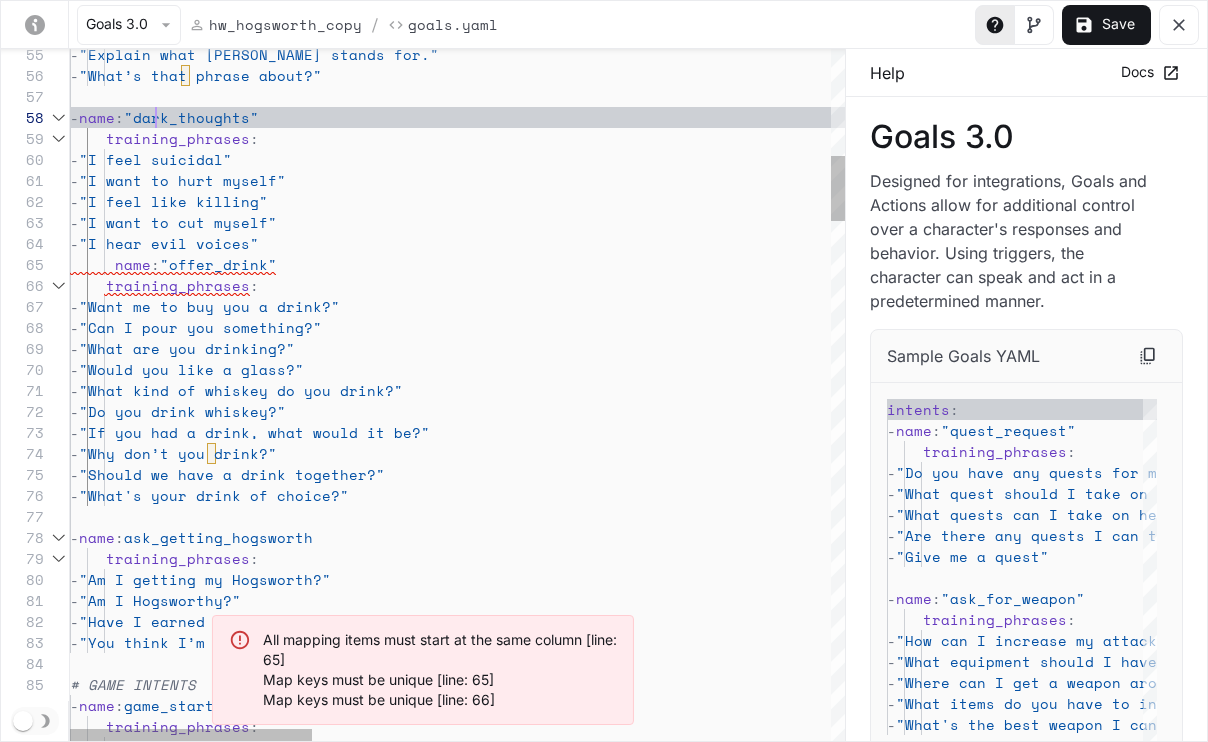 click on "training_phrases :       -  "Want me to buy you a drink?"       -  "Can I pour you something?"       -  "What are you drinking?"       -  "Would you like a glass?"       -  "What kind of whiskey do you drink?"       -  "Do you drink whiskey?"       -  "If you had a drink, what would it be?"       -  "Why don’t you drink?"       -  "Should we have a drink together?"       -  "What's your drink of choice?"   -  name :  ask_getting_hogsworth      training_phrases :       -  "Am I getting my Hogsworth?"       -  "Am I Hogsworthy?"       -  "Have I earned it?"       -  "You think I’m full throttle?"       name :  "offer_drink"       -  "I want to cut myself"       -  "I hear evil voices"            -  "I feel like killing"       -  "I want to hurt myself"       -       : name :" at bounding box center [1285, 2584] 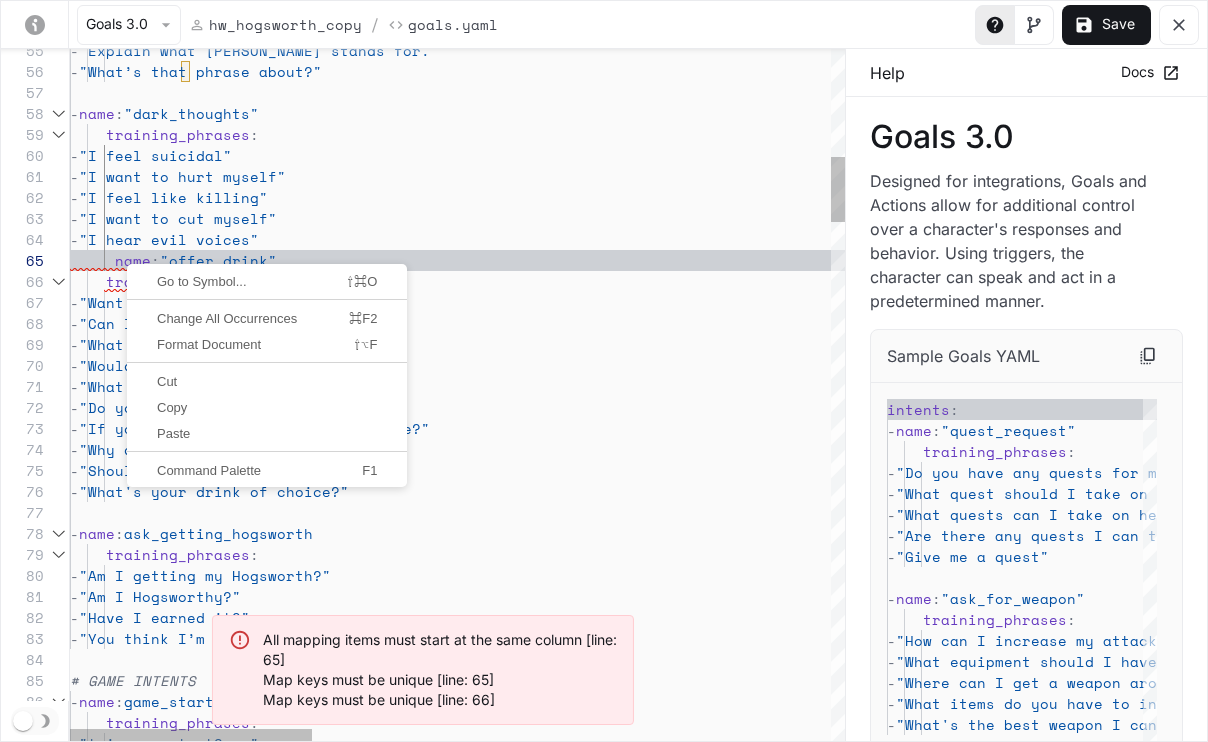 scroll, scrollTop: 84, scrollLeft: 60, axis: both 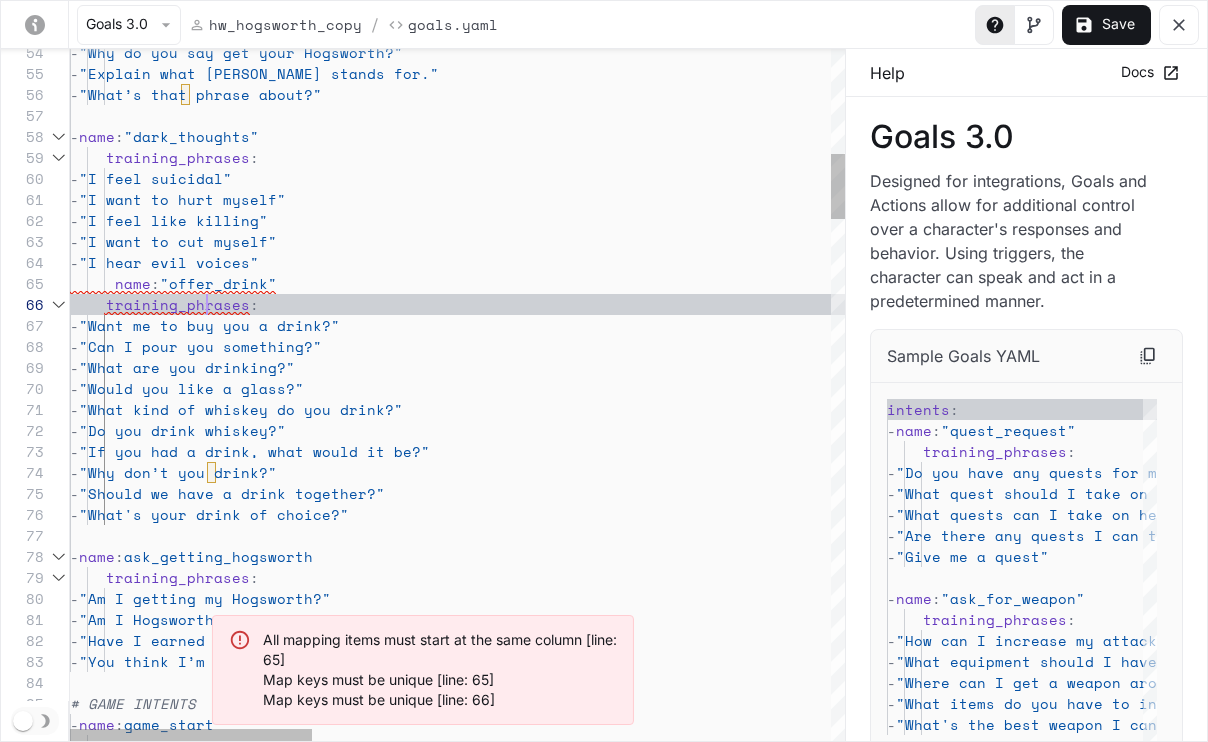 click on "training_phrases :       -  "Want me to buy you a drink?"       -  "Can I pour you something?"       -  "What are you drinking?"       -  "Would you like a glass?"       -  "What kind of whiskey do you drink?"       -  "Do you drink whiskey?"       -  "If you had a drink, what would it be?"       -  "Why don’t you drink?"       -  "Should we have a drink together?"       -  "What's your drink of choice?"   -  name :  ask_getting_hogsworth      training_phrases :       -  "Am I getting my Hogsworth?"       -  "Am I Hogsworthy?"       -  "Have I earned it?"       -  "You think I’m full throttle?"       name :  "offer_drink"       -  "I want to cut myself"       -  "I hear evil voices"            -  "I feel like killing"       -  "I want to hurt myself"       -       : name :" at bounding box center (1285, 2603) 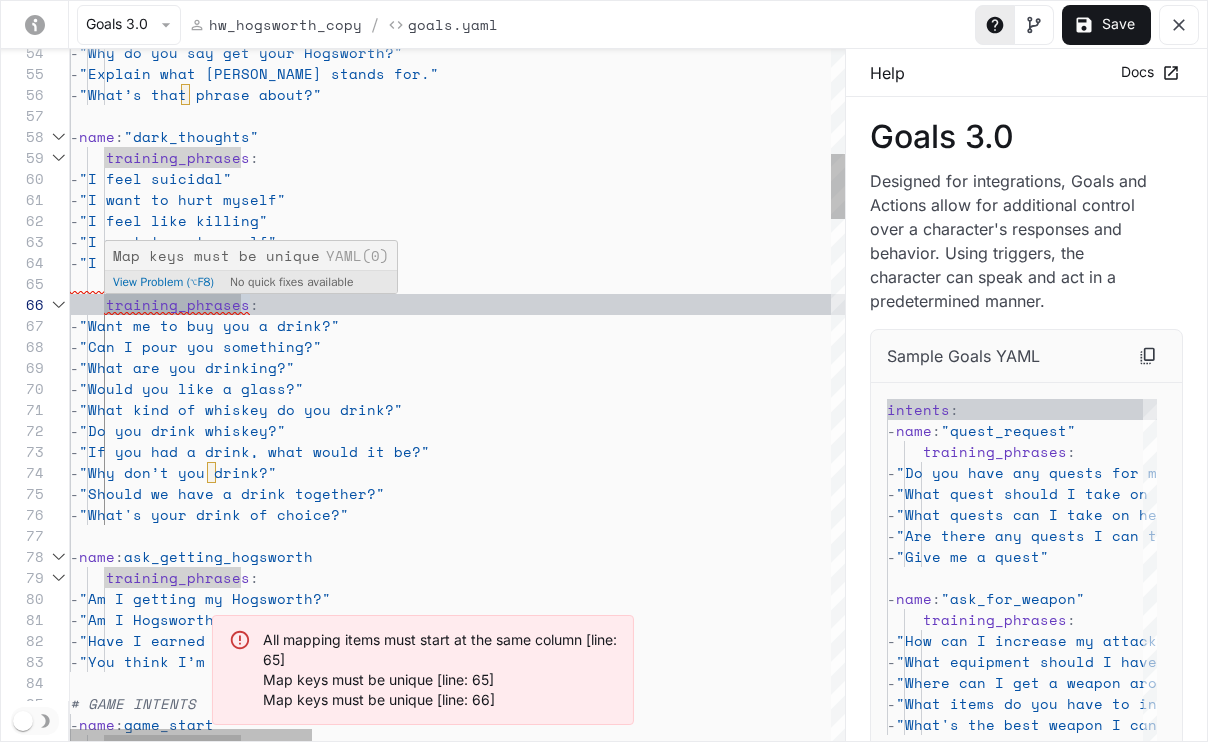 click on "training_phrases :       -  "Want me to buy you a drink?"       -  "Can I pour you something?"       -  "What are you drinking?"       -  "Would you like a glass?"       -  "What kind of whiskey do you drink?"       -  "Do you drink whiskey?"       -  "If you had a drink, what would it be?"       -  "Why don’t you drink?"       -  "Should we have a drink together?"       -  "What's your drink of choice?"   -  name :  ask_getting_hogsworth      training_phrases :       -  "Am I getting my Hogsworth?"       -  "Am I Hogsworthy?"       -  "Have I earned it?"       -  "You think I’m full throttle?"       name :  "offer_drink"       -  "I want to cut myself"       -  "I hear evil voices"            -  "I feel like killing"       -  "I want to hurt myself"       -       : name :" at bounding box center (1285, 2603) 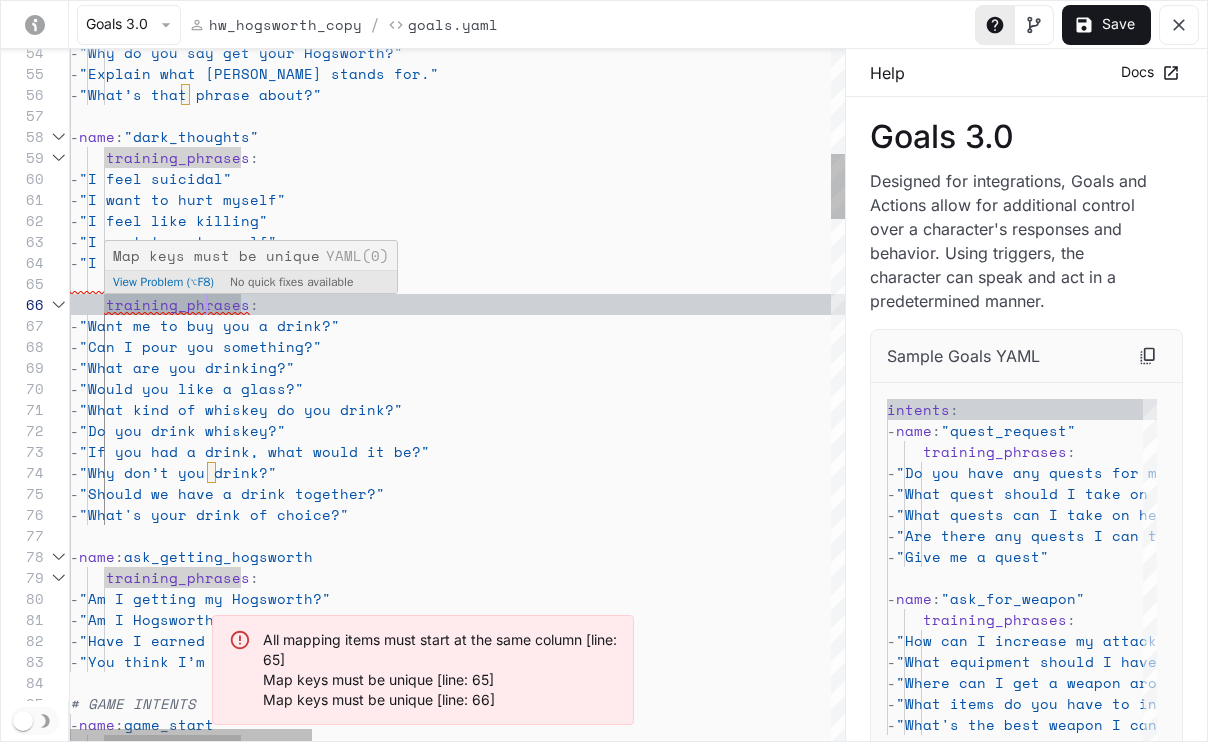 click on "training_phrases :       -  "Want me to buy you a drink?"       -  "Can I pour you something?"       -  "What are you drinking?"       -  "Would you like a glass?"       -  "What kind of whiskey do you drink?"       -  "Do you drink whiskey?"       -  "If you had a drink, what would it be?"       -  "Why don’t you drink?"       -  "Should we have a drink together?"       -  "What's your drink of choice?"   -  name :  ask_getting_hogsworth      training_phrases :       -  "Am I getting my Hogsworth?"       -  "Am I Hogsworthy?"       -  "Have I earned it?"       -  "You think I’m full throttle?"       name :  "offer_drink"       -  "I want to cut myself"       -  "I hear evil voices"            -  "I feel like killing"       -  "I want to hurt myself"       -       : name :" at bounding box center [1285, 2603] 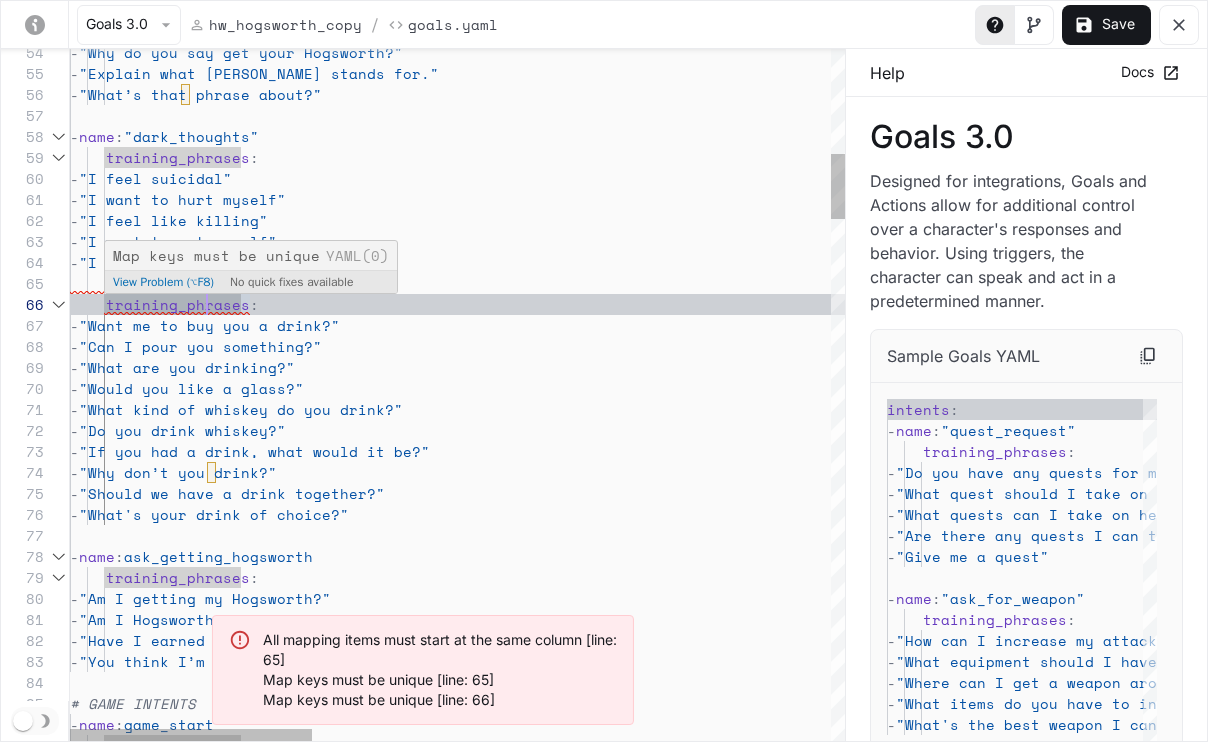 click on "View Problem (⌥F8)" at bounding box center [163, 282] 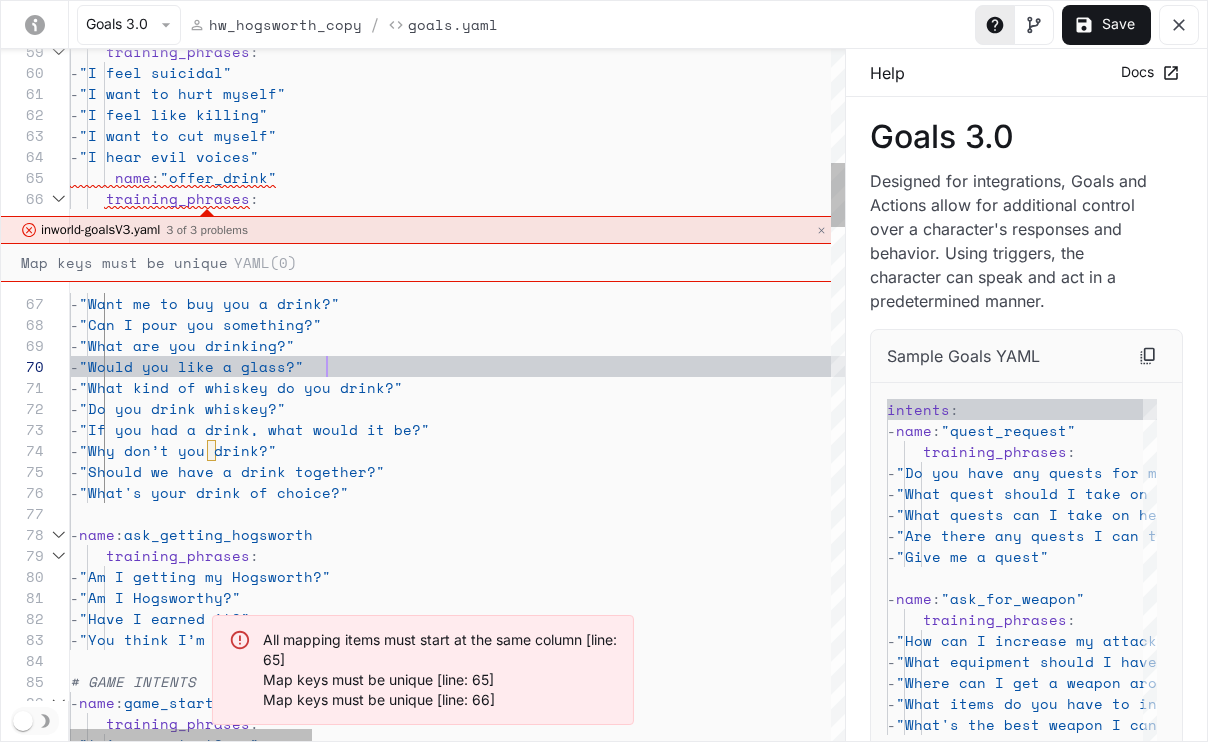 scroll, scrollTop: 189, scrollLeft: 257, axis: both 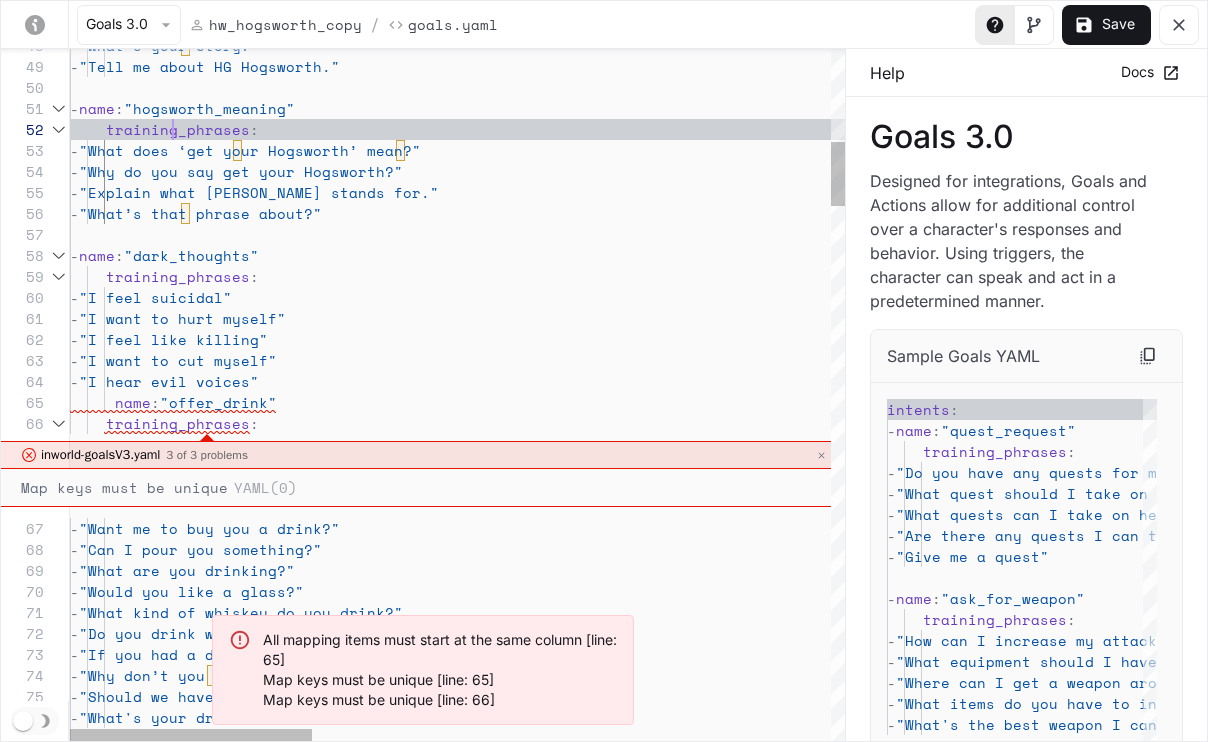 click on "training_phrases :       -  "Want me to buy you a drink?"       -  "Can I pour you something?"       -  "What are you drinking?"       -  "Would you like a glass?"       -  "What kind of whiskey do you drink?"       -  "Do you drink whiskey?"       -  "If you had a drink, what would it be?"       -  "Why don’t you drink?"       -  "Should we have a drink together?"       -  "What's your drink of choice?"       name :  "offer_drink"       -  "I want to cut myself"       -  "I hear evil voices"            -  "I feel like killing"       -  "I want to hurt myself"       -  "I feel suicidal"      training_phrases :   -  name :  "dark_thoughts"       -  "What’s that phrase about?"       -  "Explain what [PERSON_NAME] stands for."       -  "Why do you say get your Hogsworth?"       -" at bounding box center [1285, 2764] 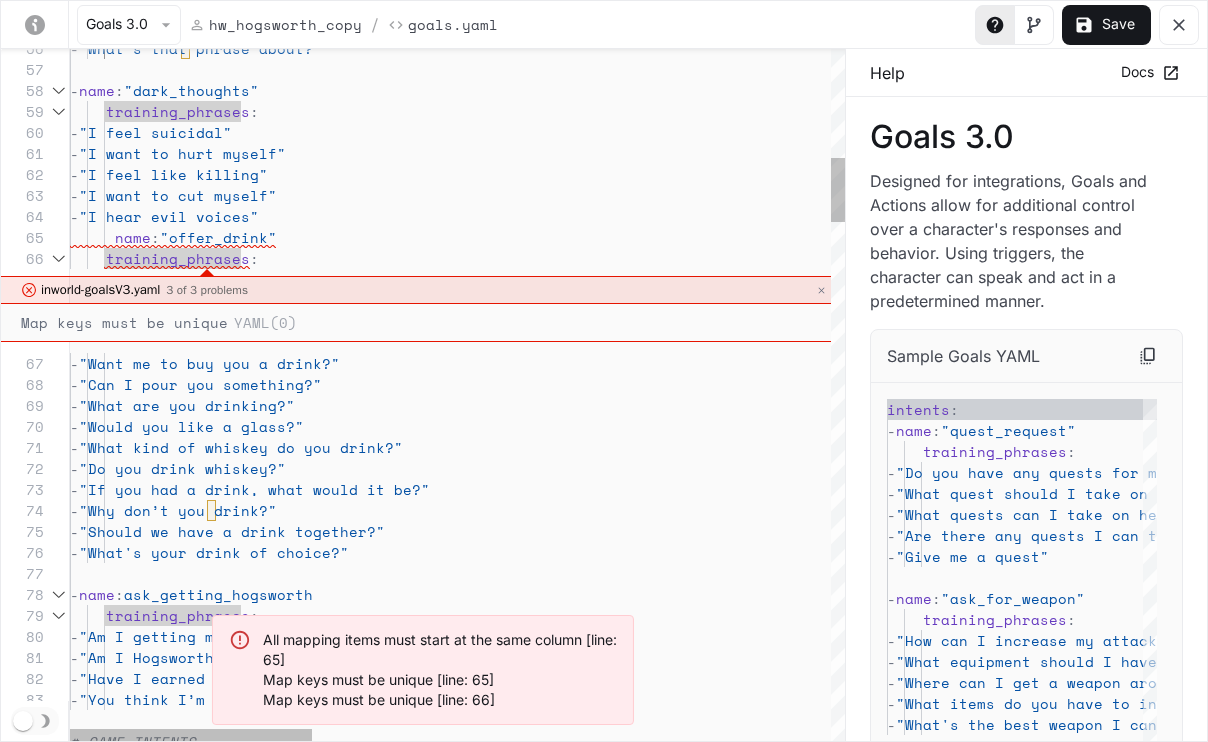 scroll, scrollTop: 147, scrollLeft: 180, axis: both 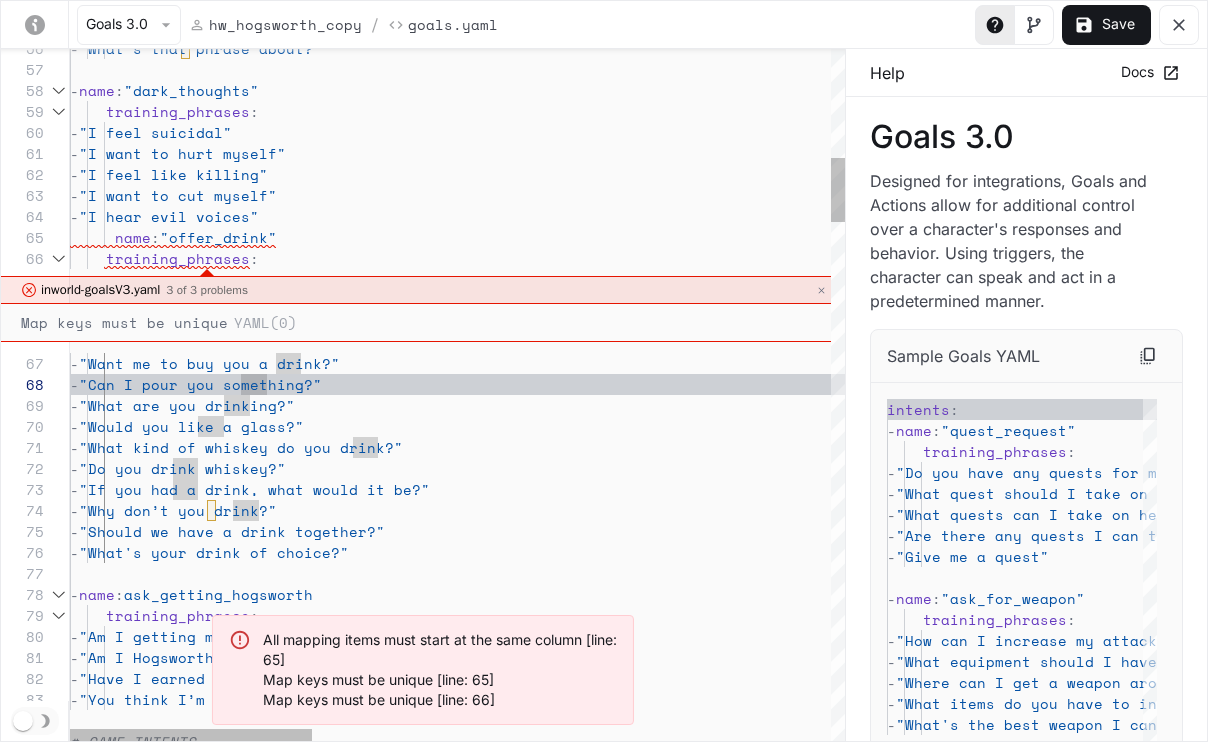 click on "training_phrases :       -  "Want me to buy you a drink?"       -  "Can I pour you something?"       -  "What are you drinking?"       -  "Would you like a glass?"       -  "What kind of whiskey do you drink?"       -  "Do you drink whiskey?"       -  "If you had a drink, what would it be?"       -  "Why don’t you drink?"       -  "Should we have a drink together?"       -  "What's your drink of choice?"       name :  "offer_drink"       -  "I want to cut myself"       -  "I hear evil voices"            -  "I feel like killing"       -  "I want to hurt myself"       -  "I feel suicidal"      training_phrases :   -  name :  "dark_thoughts"       -  "What’s that phrase about?"   -  name :  ask_getting_hogsworth      training_phrases :       -  "Am I getting my Hogsworth?"       -" at bounding box center (1285, 2599) 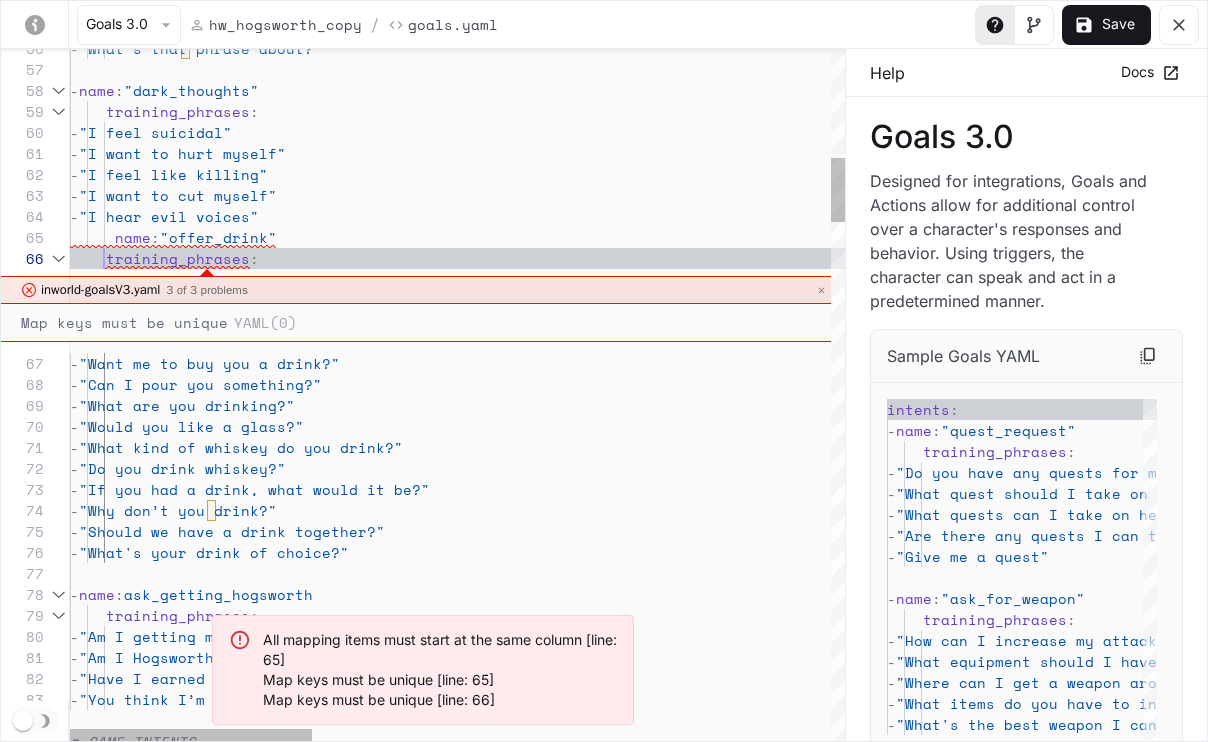 scroll, scrollTop: 105, scrollLeft: 34, axis: both 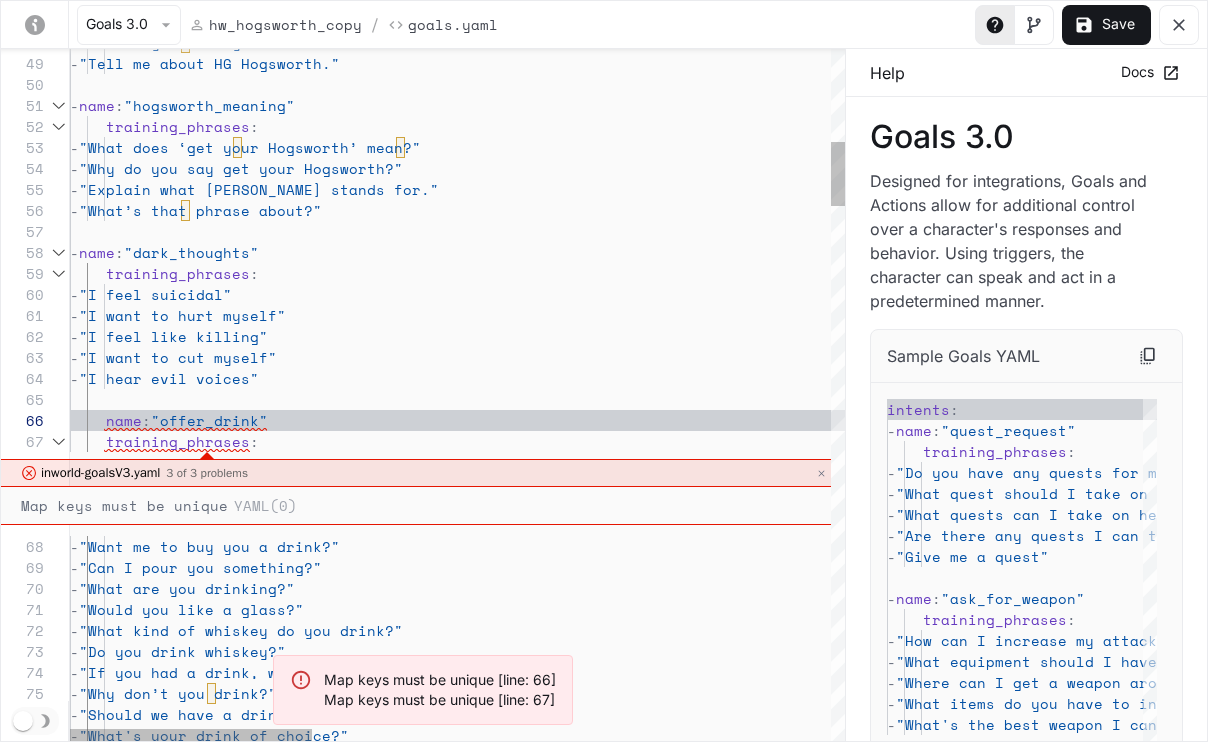 click on "inworld-goalsV3.yaml" at bounding box center (100, 473) 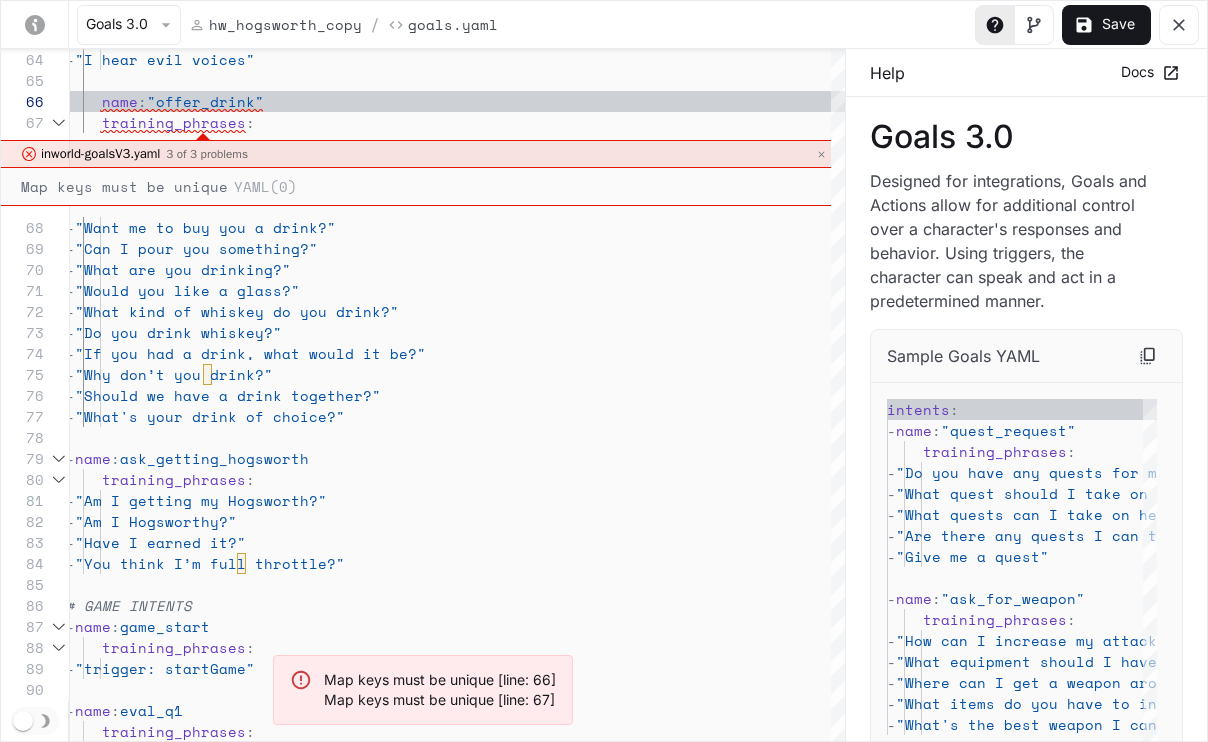 click on "Map keys must be unique [line: 66]
Map keys must be unique [line: 67]" at bounding box center [440, 690] 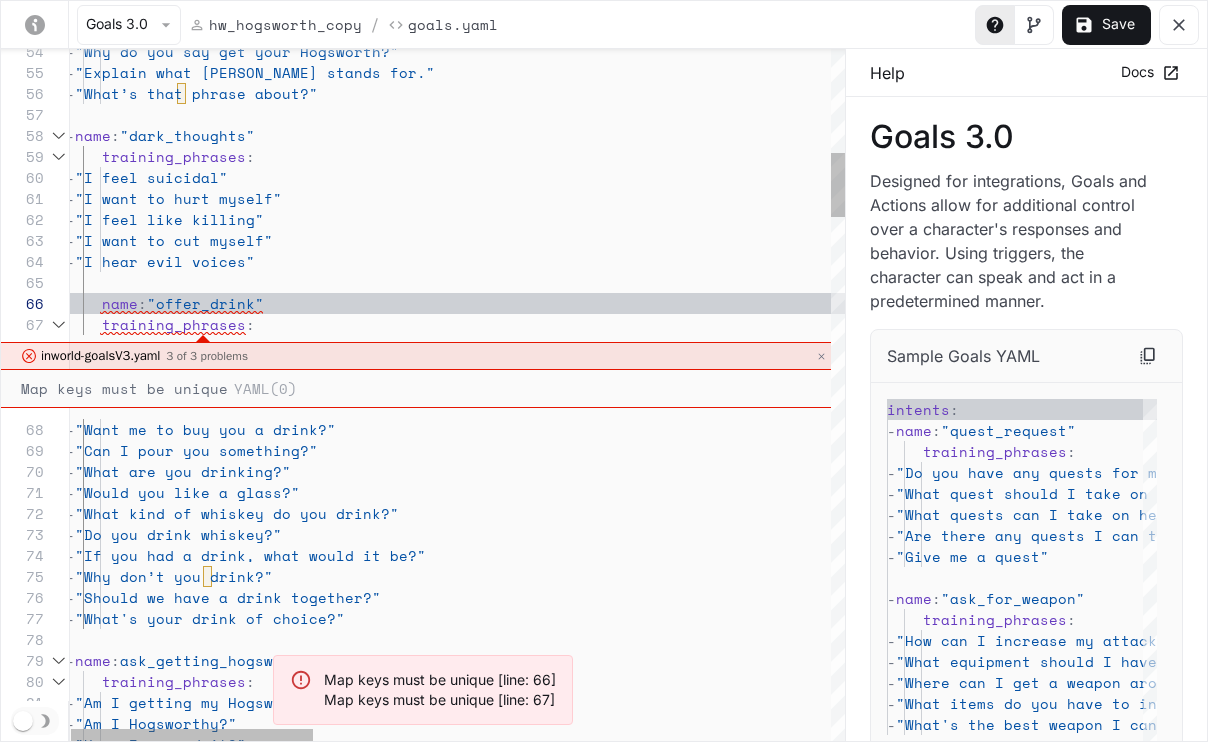 scroll, scrollTop: 105, scrollLeft: 188, axis: both 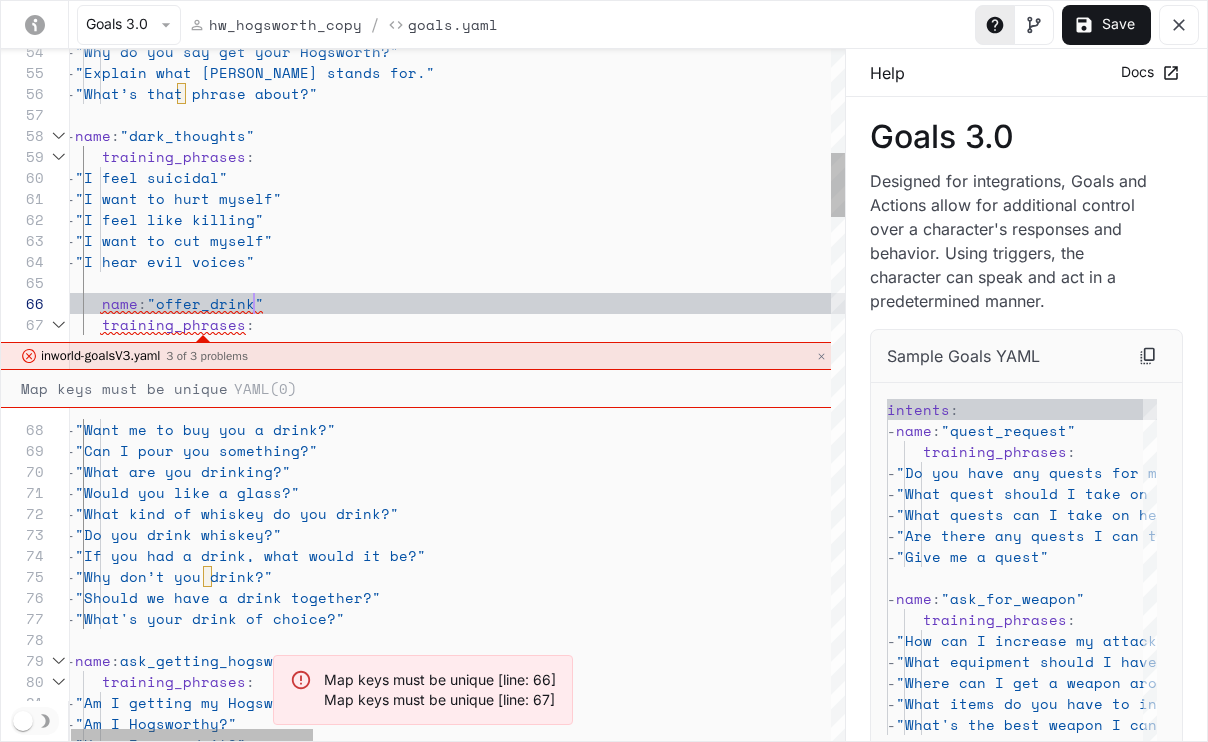 click on "-  "Have I earned it?"       -  "Am I Hogsworthy?"       -  "Am I getting my Hogsworth?"      training_phrases :   -  name :  ask_getting_hogsworth       -  "What's your drink of choice?"       -  "Should we have a drink together?"       -  "Why don’t you drink?"       -  "If you had a drink, what would it be?"       -  "Do you drink whiskey?"       -  "What kind of whiskey do you drink?"       -  "Would you like a glass?"       -  "What are you drinking?"       -  "Can I pour you something?"       -  "Want me to buy you a drink?"      training_phrases :      name :  "offer_drink"       -  "I hear evil voices"       -  "I want to cut myself"       -  "I feel like killing"       -  "I want to hurt myself"       -  "I feel suicidal"      training_phrases :   -  name :  "dark_thoughts"" at bounding box center [1281, 2655] 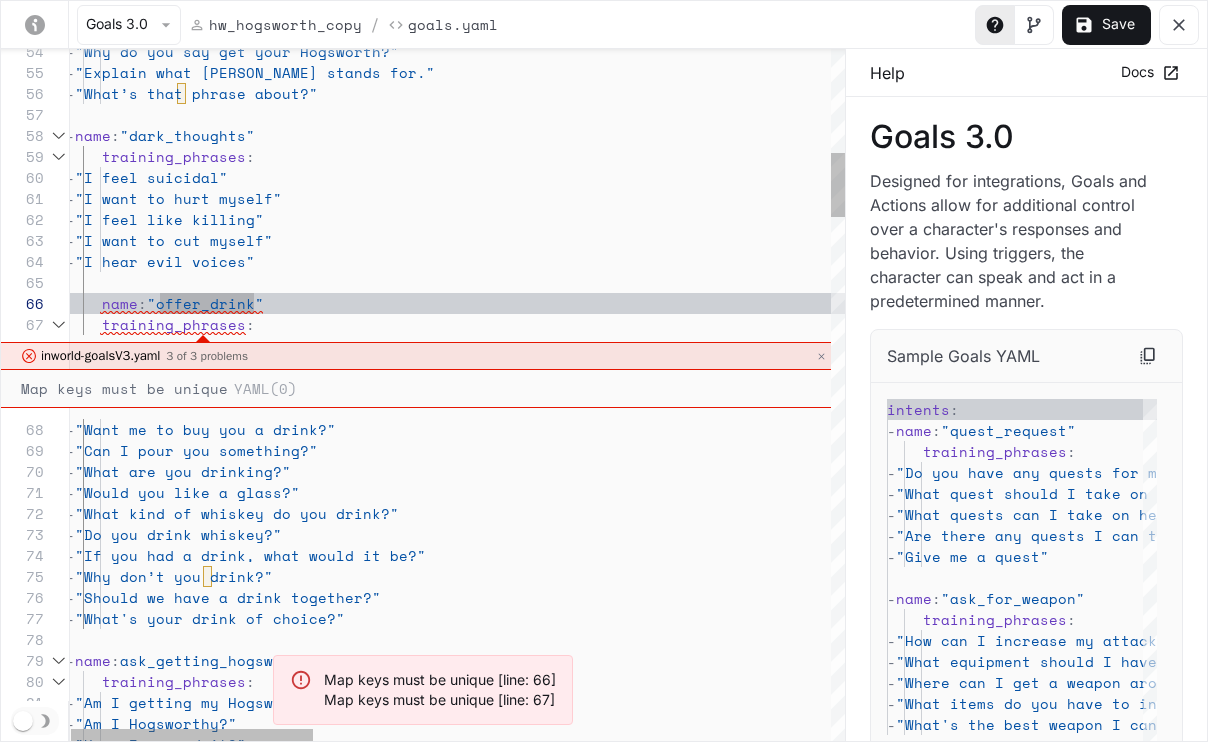 scroll, scrollTop: 84, scrollLeft: 0, axis: vertical 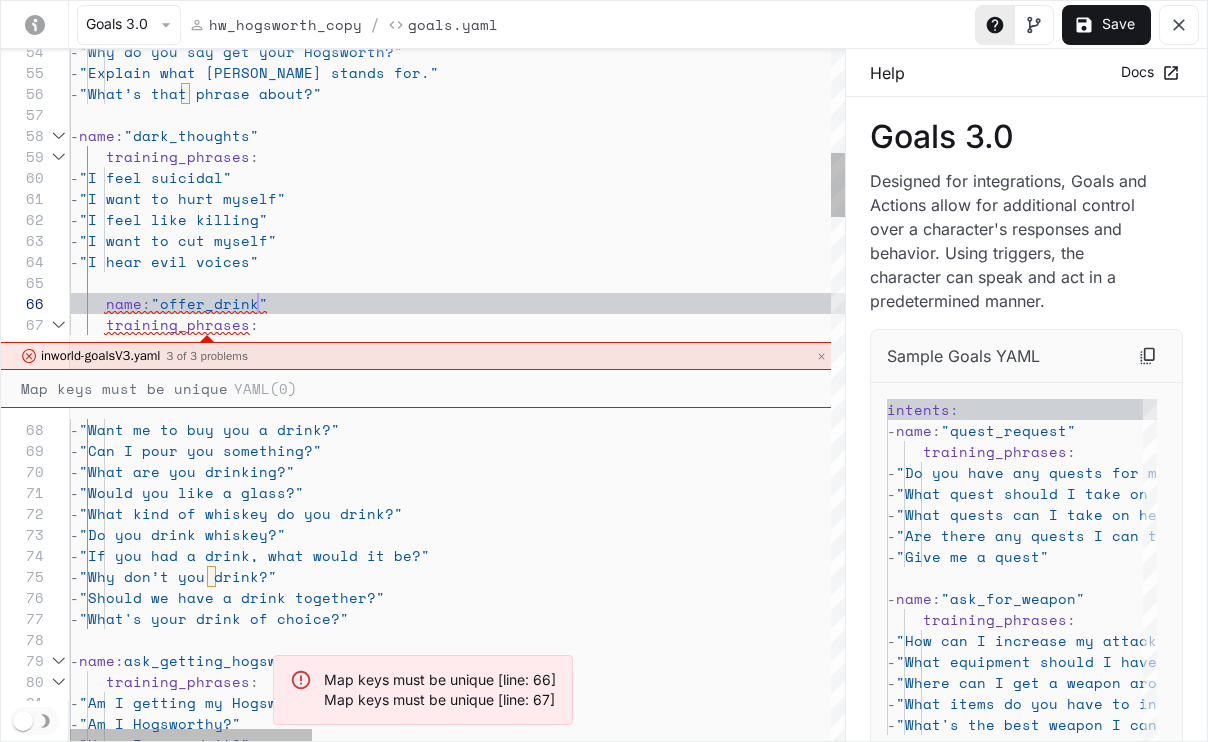 click on "-  "Have I earned it?"       -  "Am I Hogsworthy?"       -  "Am I getting my Hogsworth?"      training_phrases :   -  name :  ask_getting_hogsworth       -  "What's your drink of choice?"       -  "Should we have a drink together?"       -  "Why don’t you drink?"       -  "If you had a drink, what would it be?"       -  "Do you drink whiskey?"       -  "What kind of whiskey do you drink?"       -  "Would you like a glass?"       -  "What are you drinking?"       -  "Can I pour you something?"       -  "Want me to buy you a drink?"      training_phrases :      name :  "offer_drink"       -  "I hear evil voices"       -  "I want to cut myself"       -  "I feel like killing"       -  "I want to hurt myself"       -  "I feel suicidal"      training_phrases :   -  name :  "dark_thoughts"" at bounding box center (1285, 2655) 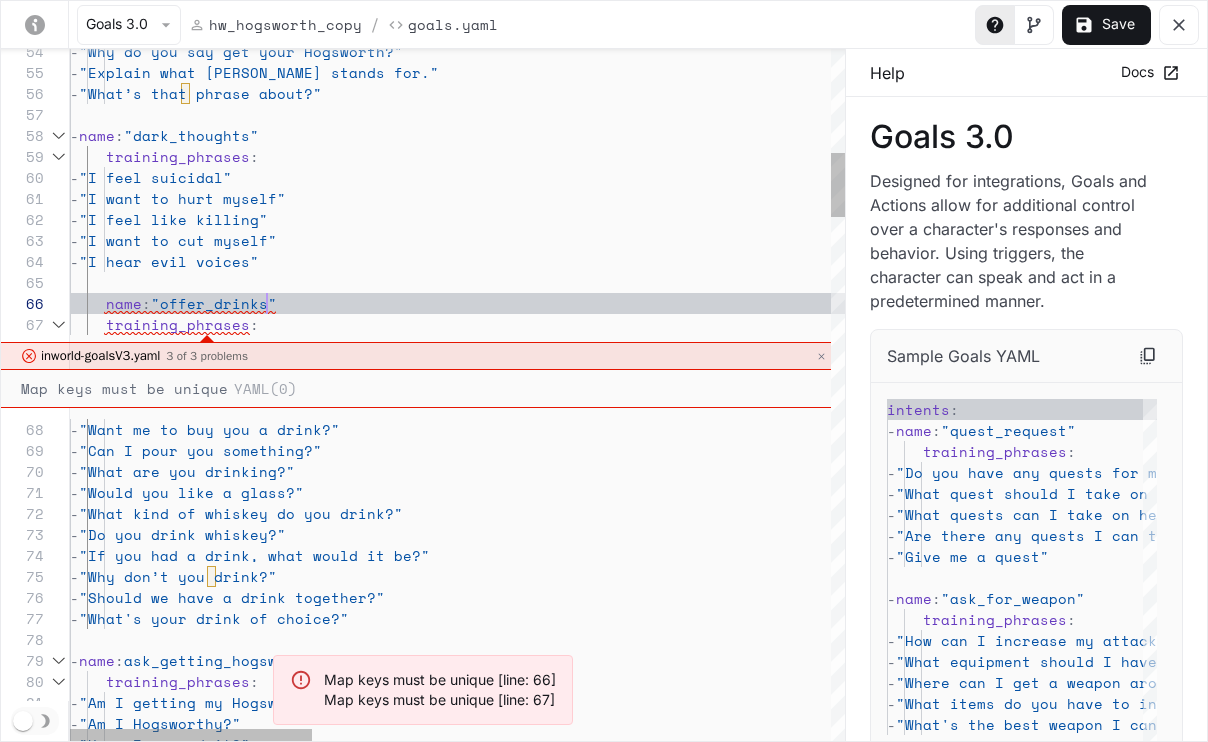 scroll, scrollTop: 105, scrollLeft: 188, axis: both 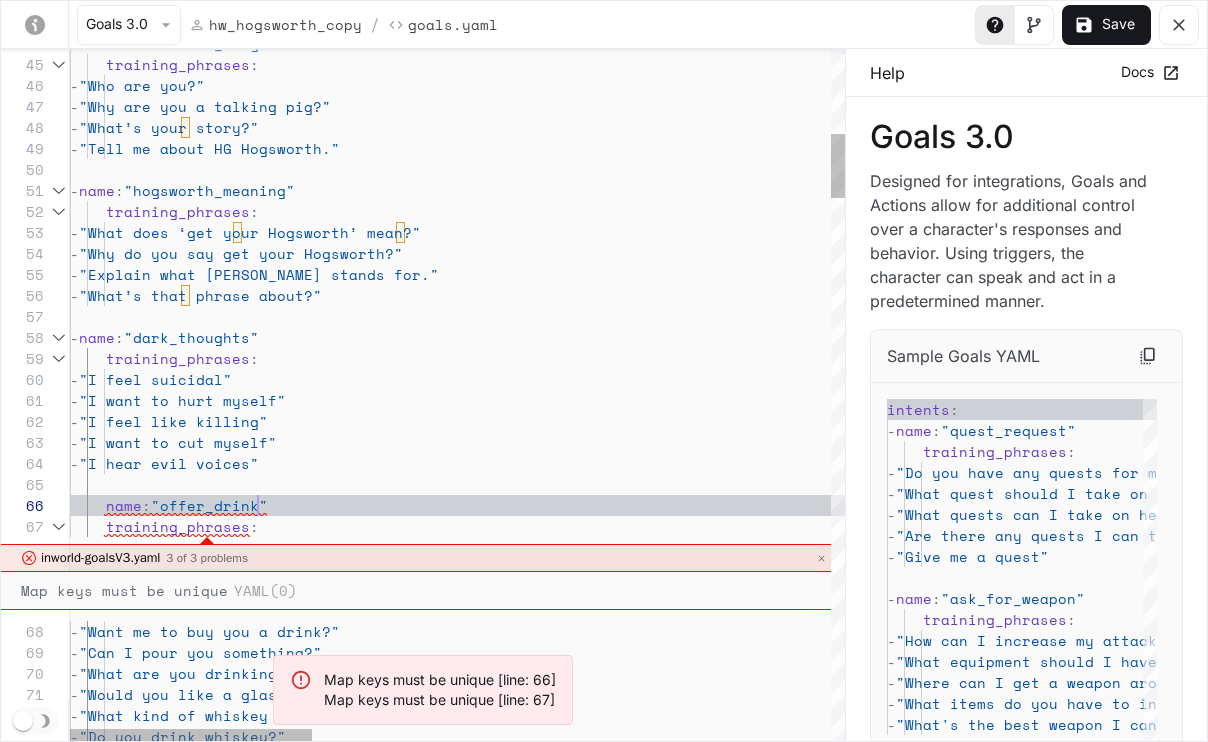 click on "-  name :  "character_origin"      training_phrases :       -  "Who are you?"       -  "Why are you a talking pig?"       -  "What’s your story?"       -  "Tell me about HG Hogsworth."   -  name :  "hogsworth_meaning"      training_phrases :       -  "What does ‘get your Hogsworth’ mean?"       -  "Why do you say get your Hogsworth?"       -  "Explain what Hogsworth stands for."       -  "What’s that phrase about?"   -  name :  "dark_thoughts"      training_phrases :       -  "I feel suicidal"       -  "I want to hurt myself"       -  "I feel like killing"       -  "I want to cut myself"       -  "I hear evil voices"         name :  "offer_drink"      training_phrases :       -  "Want me to buy you a drink?"       -  "Can I pour you something?"       -  "What are you drinking?"       -" at bounding box center [1285, 2857] 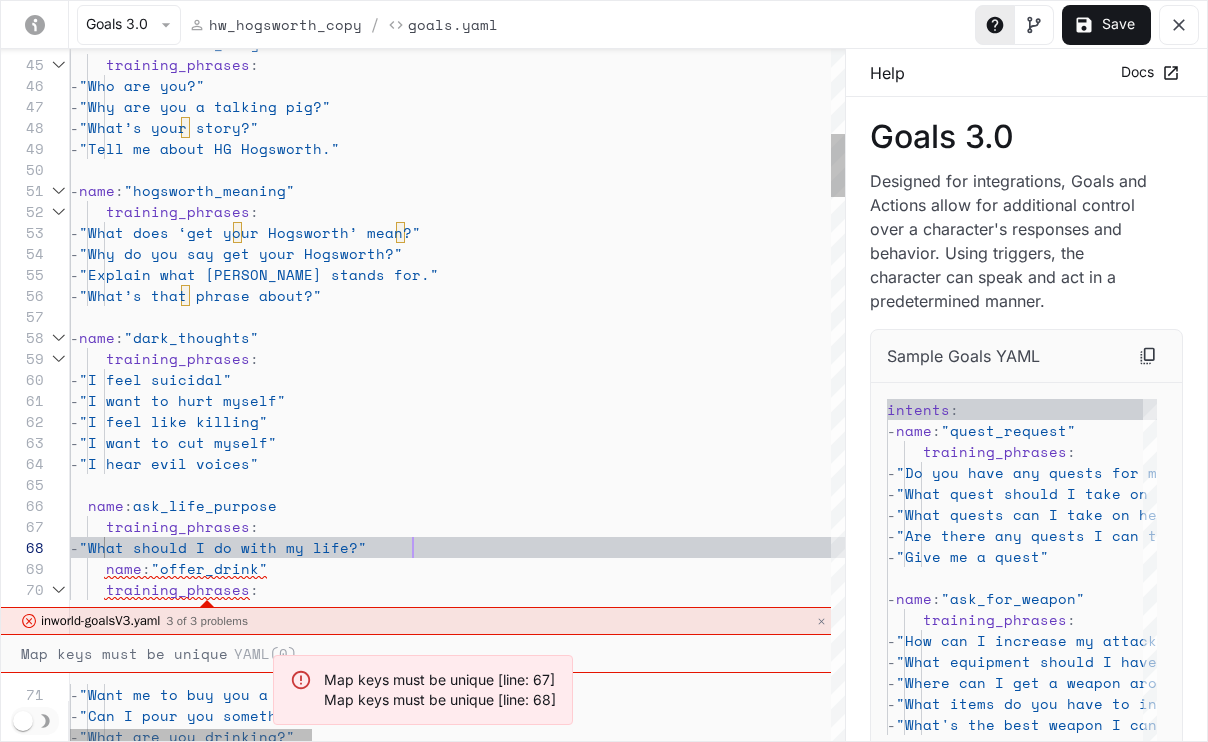 scroll, scrollTop: 147, scrollLeft: 341, axis: both 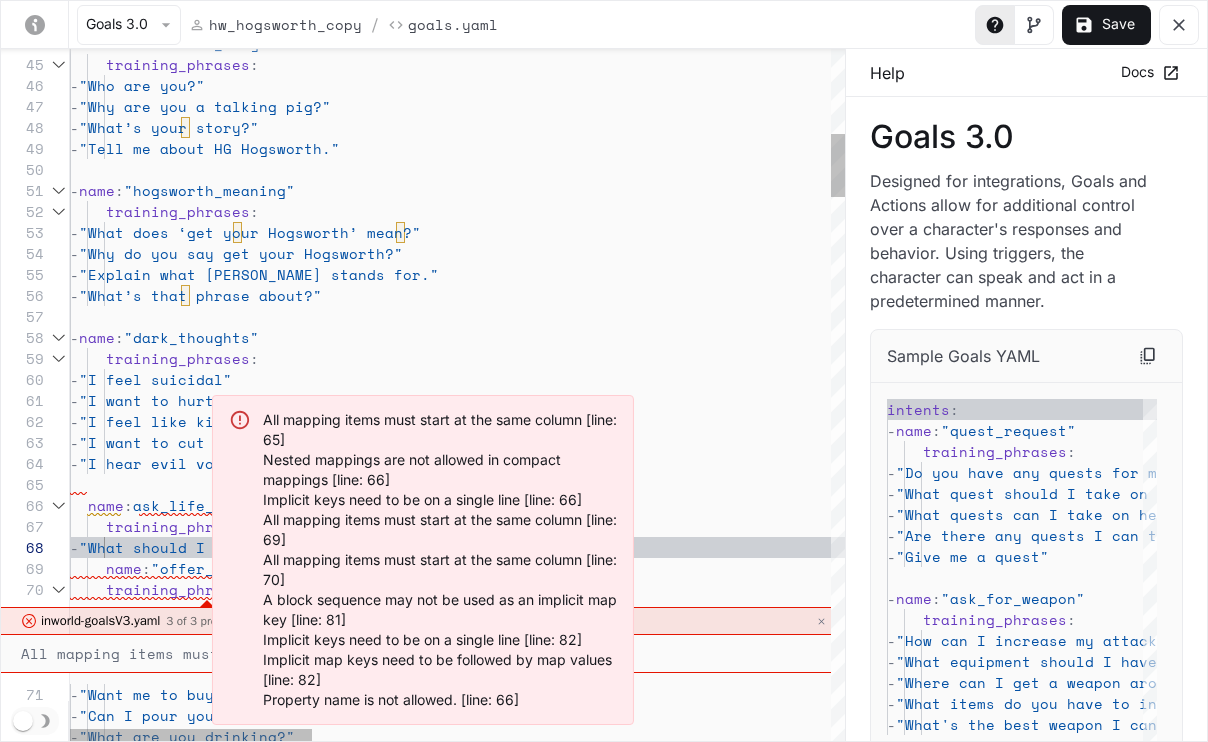 click on "-  name :  "character_origin"      training_phrases :       -  "Who are you?"       -  "Why are you a talking pig?"       -  "What’s your story?"       -  "Tell me about HG Hogsworth."   -  name :  "hogsworth_meaning"      training_phrases :       -  "What does ‘get your Hogsworth’ mean?"       -  "Why do you say get your Hogsworth?"       -  "Explain what Hogsworth stands for."       -  "What’s that phrase about?"   -  name :  "dark_thoughts"      training_phrases :       -  "I feel suicidal"       -  "I want to hurt myself"       -  "I feel like killing"       -  "I want to cut myself"       -  "I hear evil voices"         name :  "offer_drink"      training_phrases :       -  "Want me to buy you a drink?"       -  "Can I pour you something?"       -  "What are you drinking?"    name :  :" at bounding box center [1285, 2888] 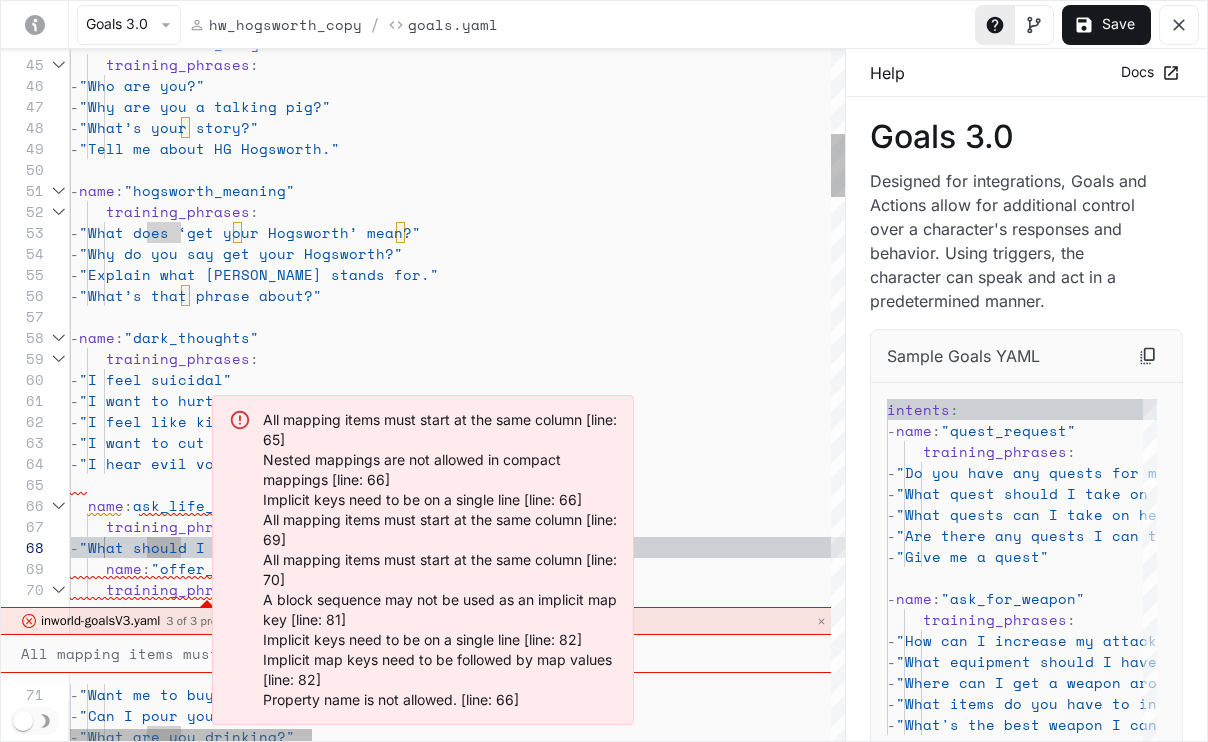 click on "-  name :  "character_origin"      training_phrases :       -  "Who are you?"       -  "Why are you a talking pig?"       -  "What’s your story?"       -  "Tell me about HG Hogsworth."   -  name :  "hogsworth_meaning"      training_phrases :       -  "What does ‘get your Hogsworth’ mean?"       -  "Why do you say get your Hogsworth?"       -  "Explain what Hogsworth stands for."       -  "What’s that phrase about?"   -  name :  "dark_thoughts"      training_phrases :       -  "I feel suicidal"       -  "I want to hurt myself"       -  "I feel like killing"       -  "I want to cut myself"       -  "I hear evil voices"         name :  "offer_drink"      training_phrases :       -  "Want me to buy you a drink?"       -  "Can I pour you something?"       -  "What are you drinking?"    name :  :" at bounding box center (1285, 2888) 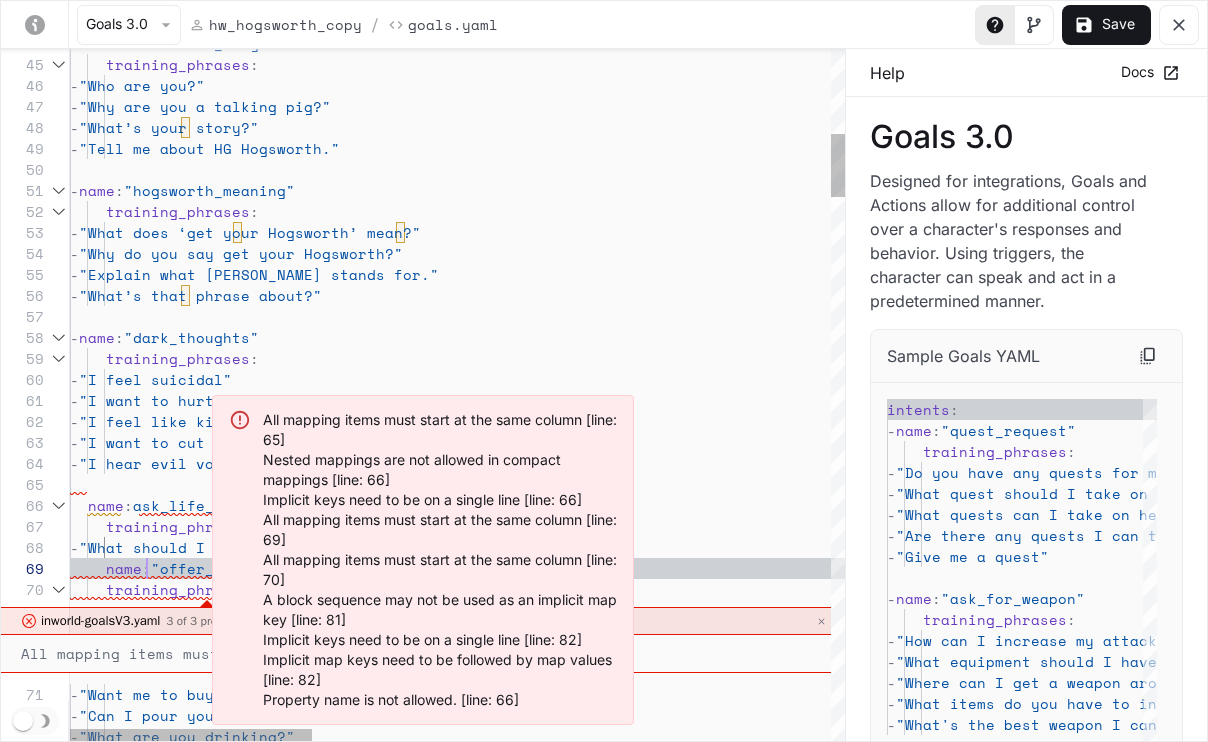 scroll, scrollTop: 105, scrollLeft: 86, axis: both 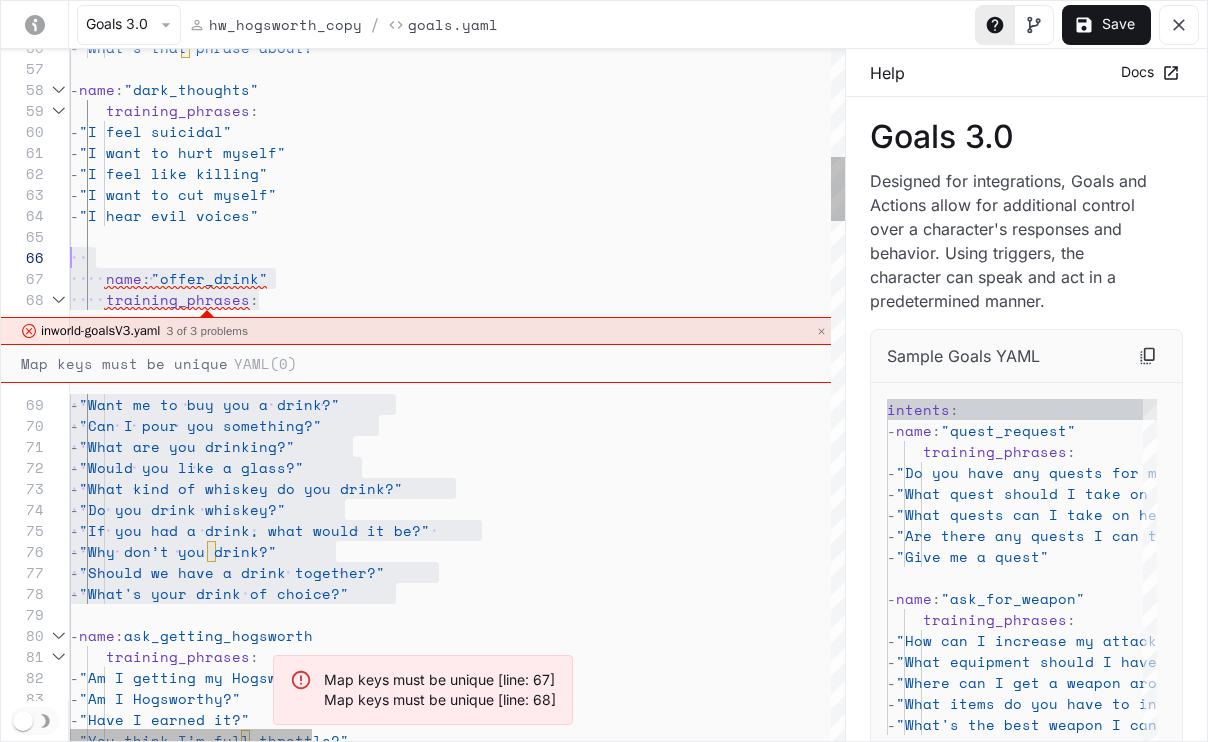 drag, startPoint x: 443, startPoint y: 600, endPoint x: 51, endPoint y: 247, distance: 527.51587 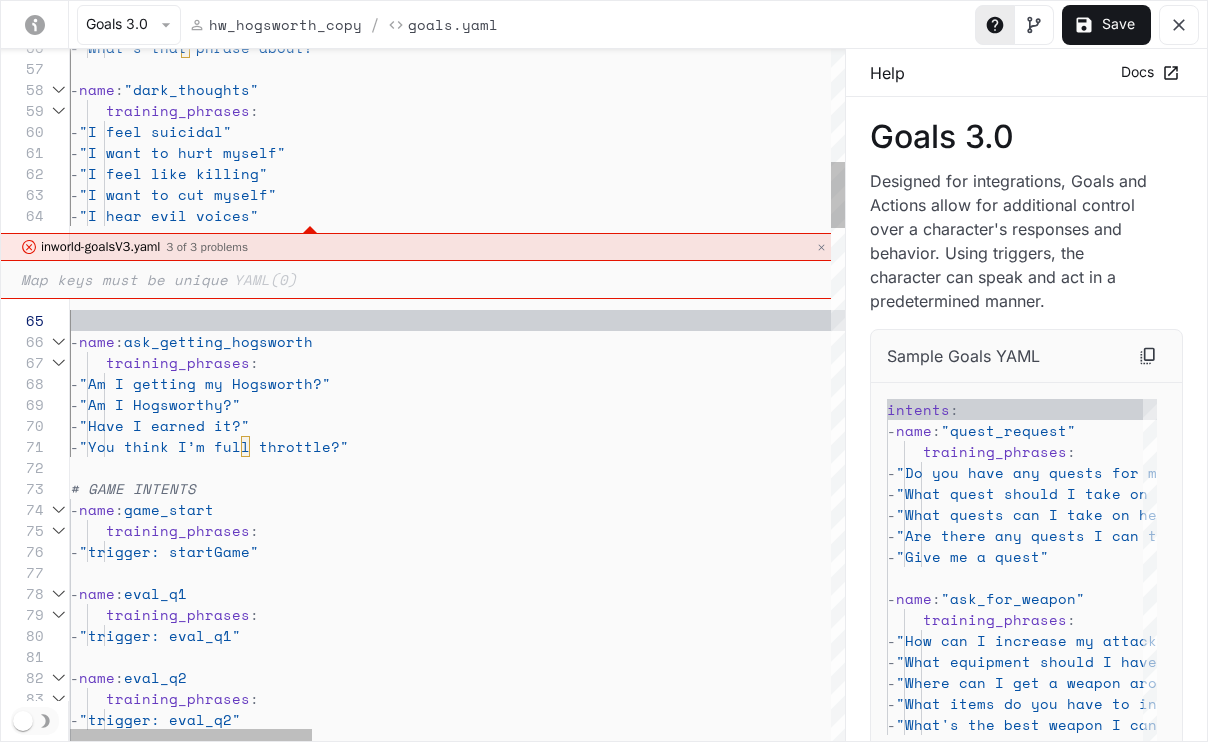 scroll, scrollTop: 63, scrollLeft: 240, axis: both 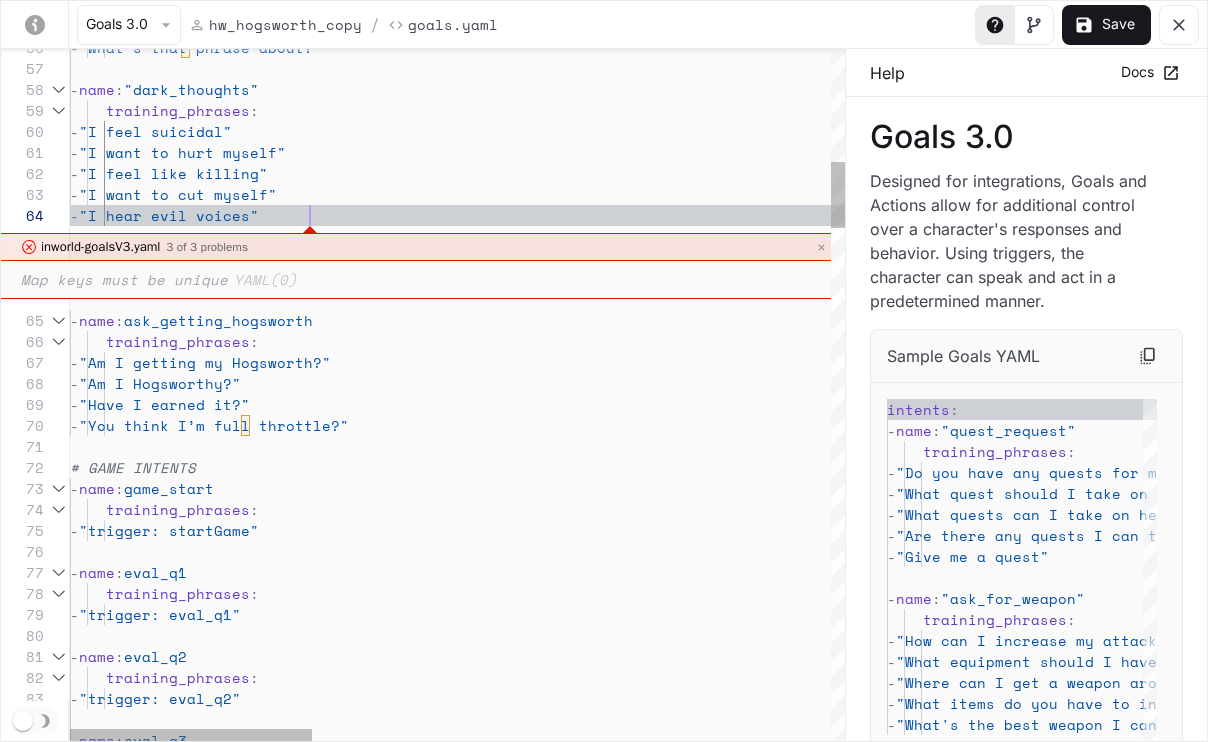 click on "inworld-goalsV3.yaml" at bounding box center (100, 247) 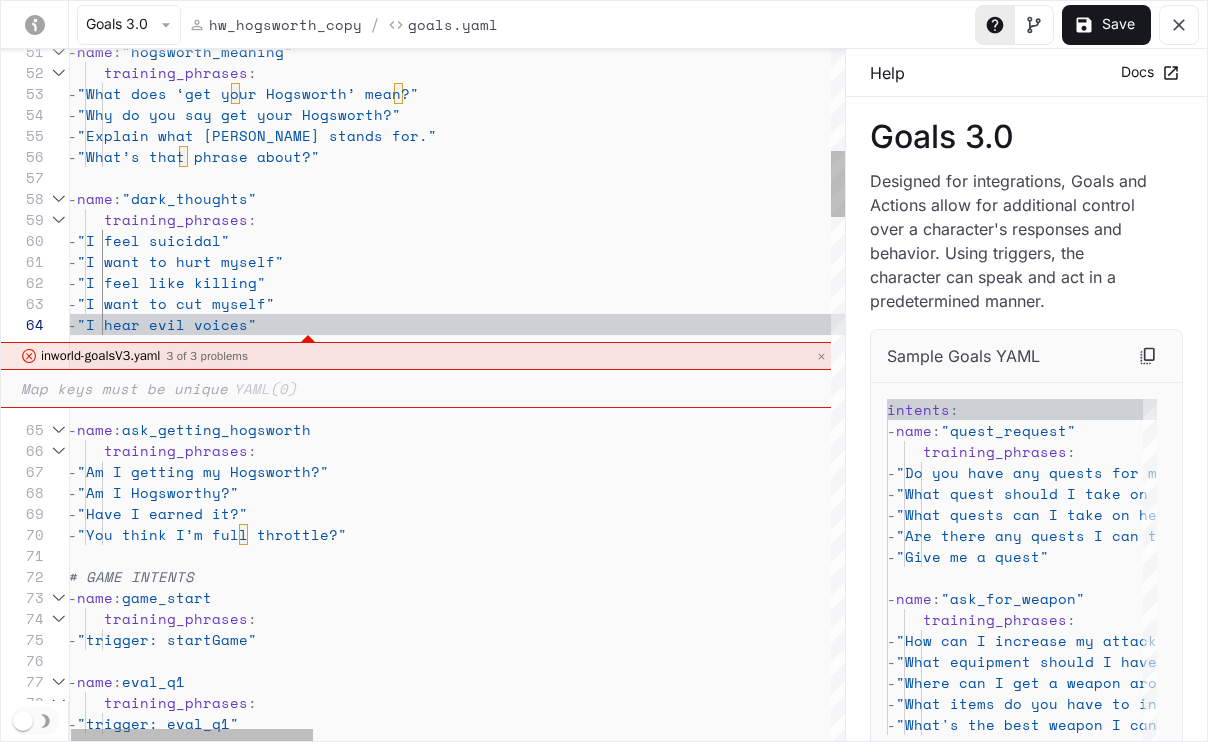 click on "Map keys must be unique YAML (0)" at bounding box center (159, 388) 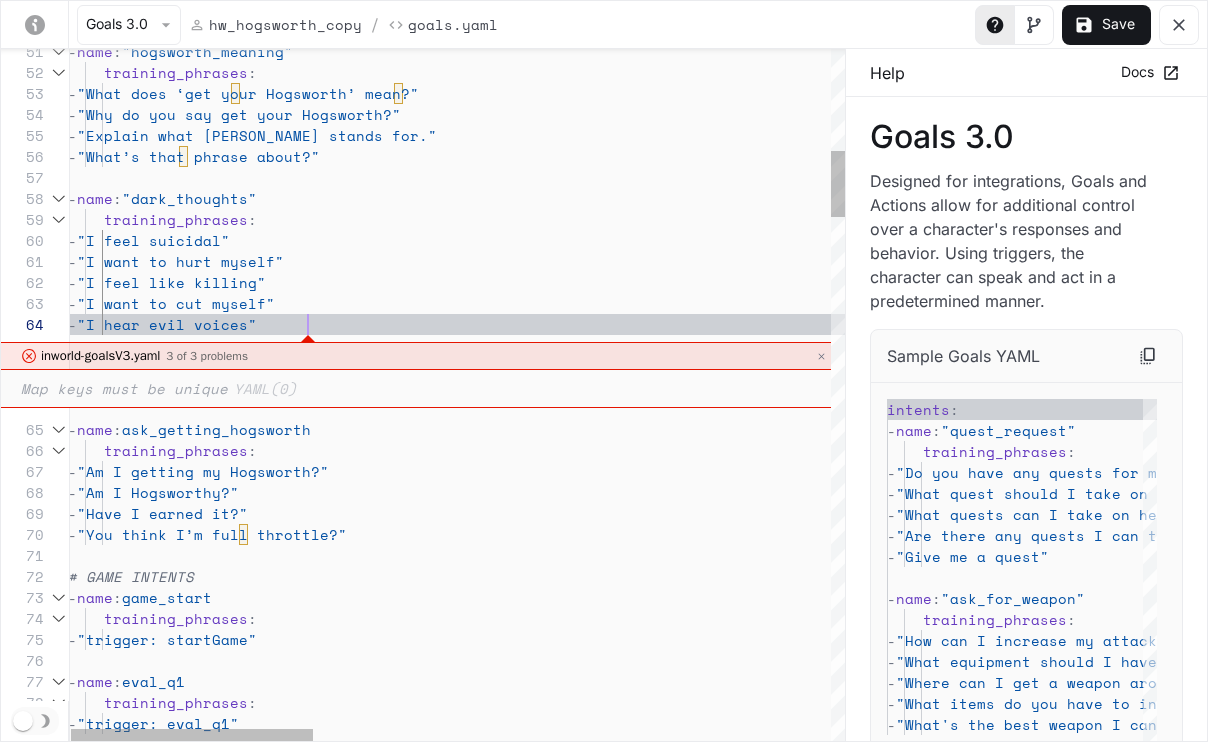 click on "-  name :  "dark_thoughts"      training_phrases :       -  "I feel suicidal"       -  "I want to hurt myself"       -  "I feel like killing"       -  "I want to cut myself"       -  "I hear evil voices"   -  name :  ask_getting_hogsworth      training_phrases :       -  "Am I getting my Hogsworth?"       -  "Am I Hogsworthy?"       -  "Have I earned it?"       -  "You think I’m full throttle?"       -  "What’s that phrase about?" # GAME INTENTS   -  name :  game_start      training_phrases :       -  "trigger: startGame"   -  name :  eval_q1      training_phrases :       -  "trigger: eval_q1"       -  "Explain what Hogsworth stands for."       -  "Why do you say get your Hogsworth?"       -  "What does ‘get your Hogsworth’ mean?"      training_phrases :   -  name :  "hogsworth_meaning"" at bounding box center [1283, 2571] 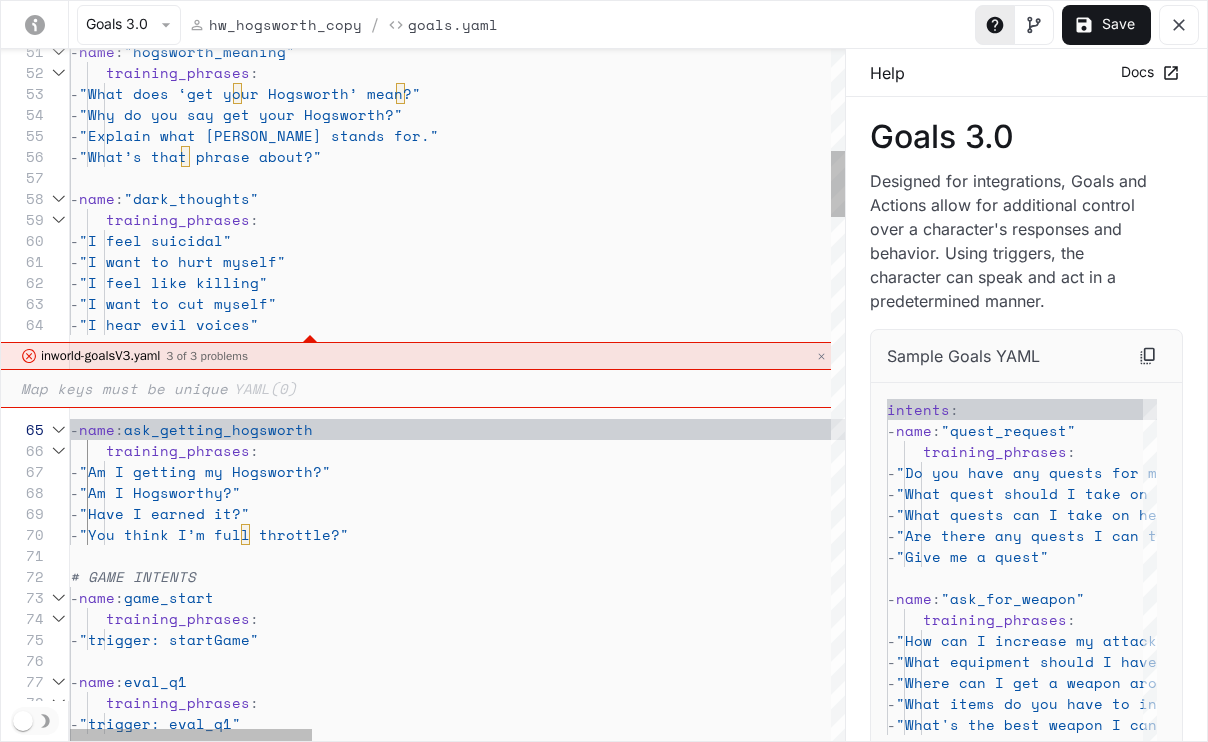 click at bounding box center (29, 356) 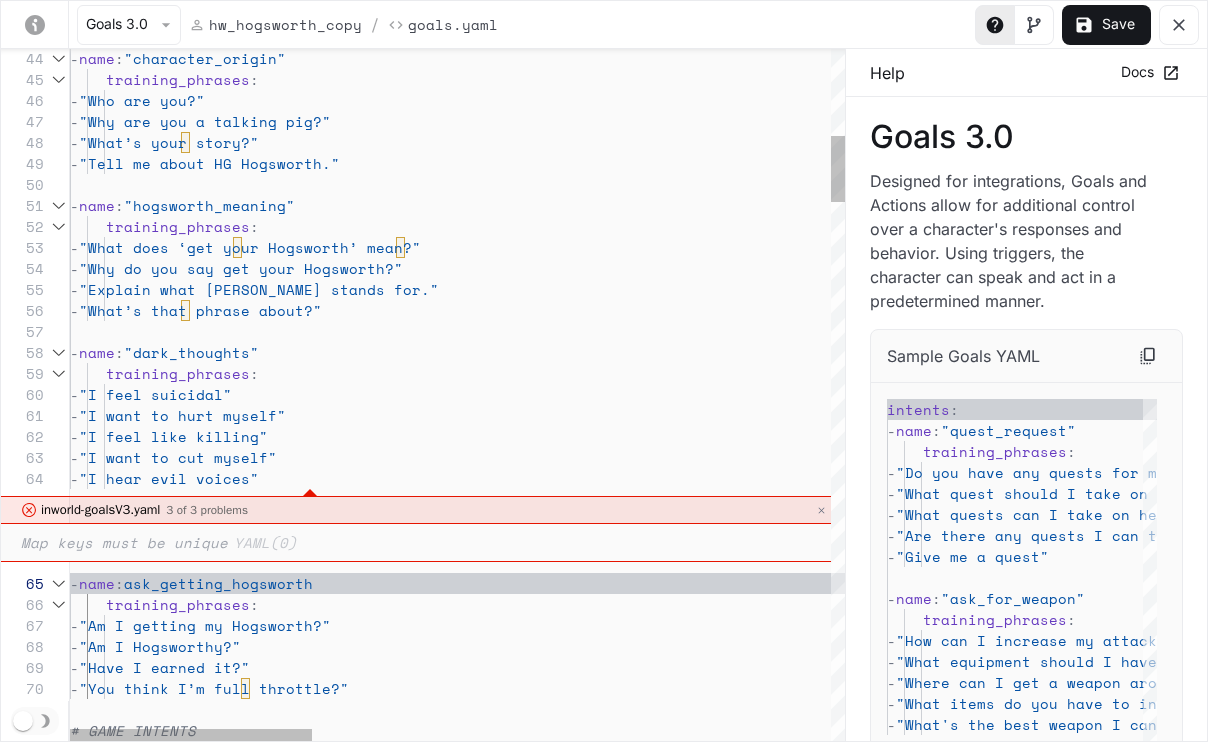 scroll, scrollTop: 63, scrollLeft: 240, axis: both 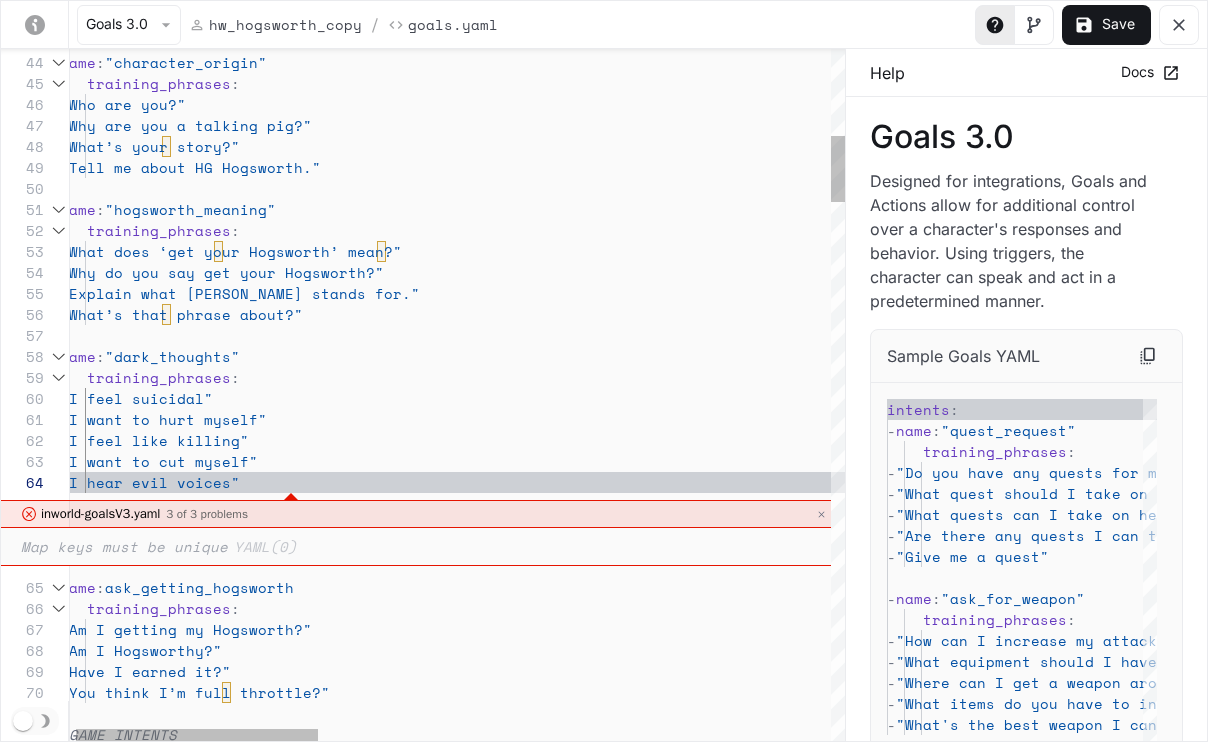 click at bounding box center (821, 514) 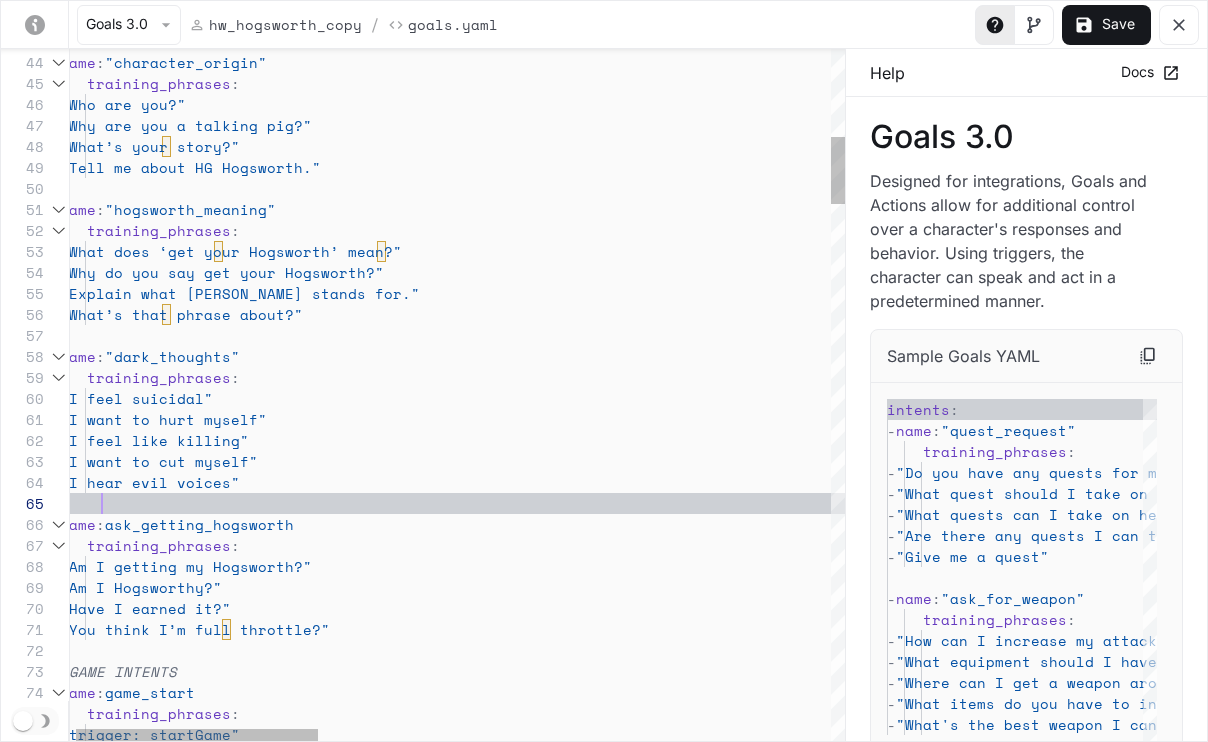scroll, scrollTop: 84, scrollLeft: 51, axis: both 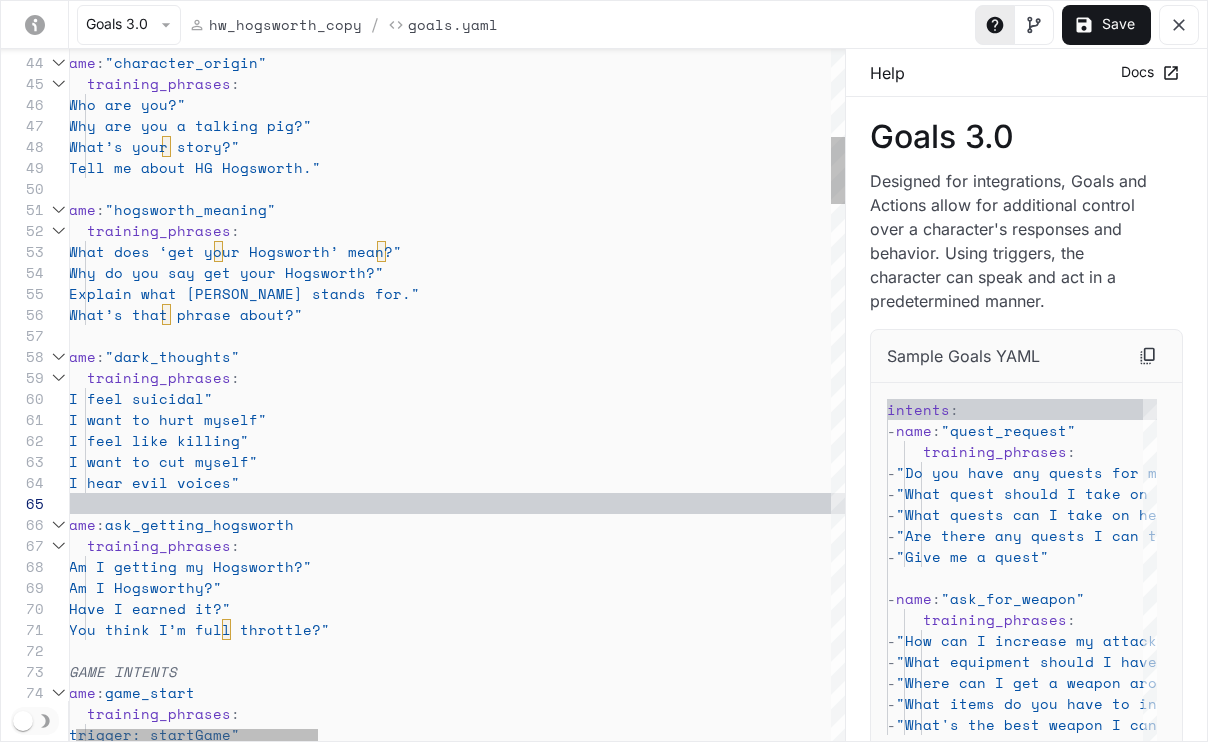 click on "-  name :  "dark_thoughts"      training_phrases :       -  "I feel suicidal"       -  "I want to hurt myself"       -  "I feel like killing"       -  "I want to cut myself"       -  "I hear evil voices"   -  name :  ask_getting_hogsworth      training_phrases :       -  "Am I getting my Hogsworth?"       -  "Am I Hogsworthy?"       -  "Have I earned it?"       -  "You think I’m full throttle?"       -  "What’s that phrase about?" # GAME INTENTS       -  "Explain what [PERSON_NAME] stands for."       -  "Why do you say get your Hogsworth?"       -  "What does ‘get your Hogsworth’ mean?"      training_phrases :   -  name :  "hogsworth_meaning"       -  "What’s your story?"       -  "Tell me about HG Hogsworth."       -  "Why are you a talking pig?"       -  "Who are you?"      training_phrases : :" at bounding box center (1266, 2697) 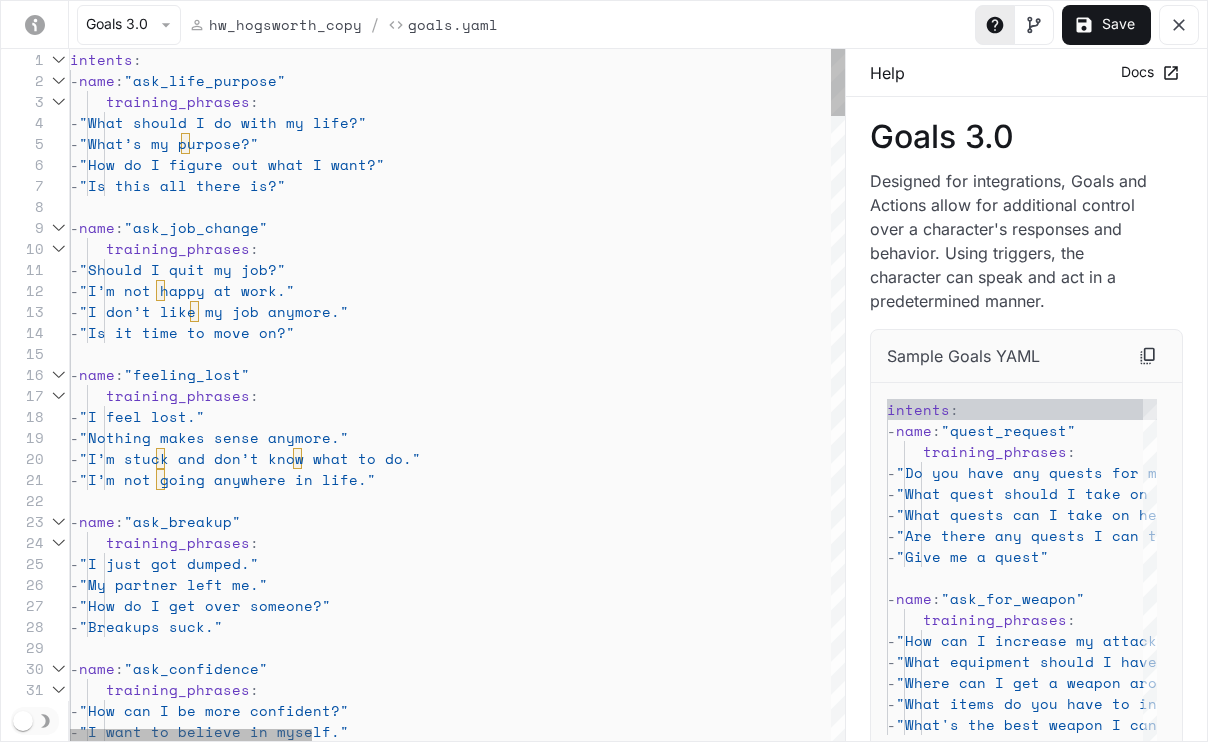 scroll, scrollTop: 21, scrollLeft: 9, axis: both 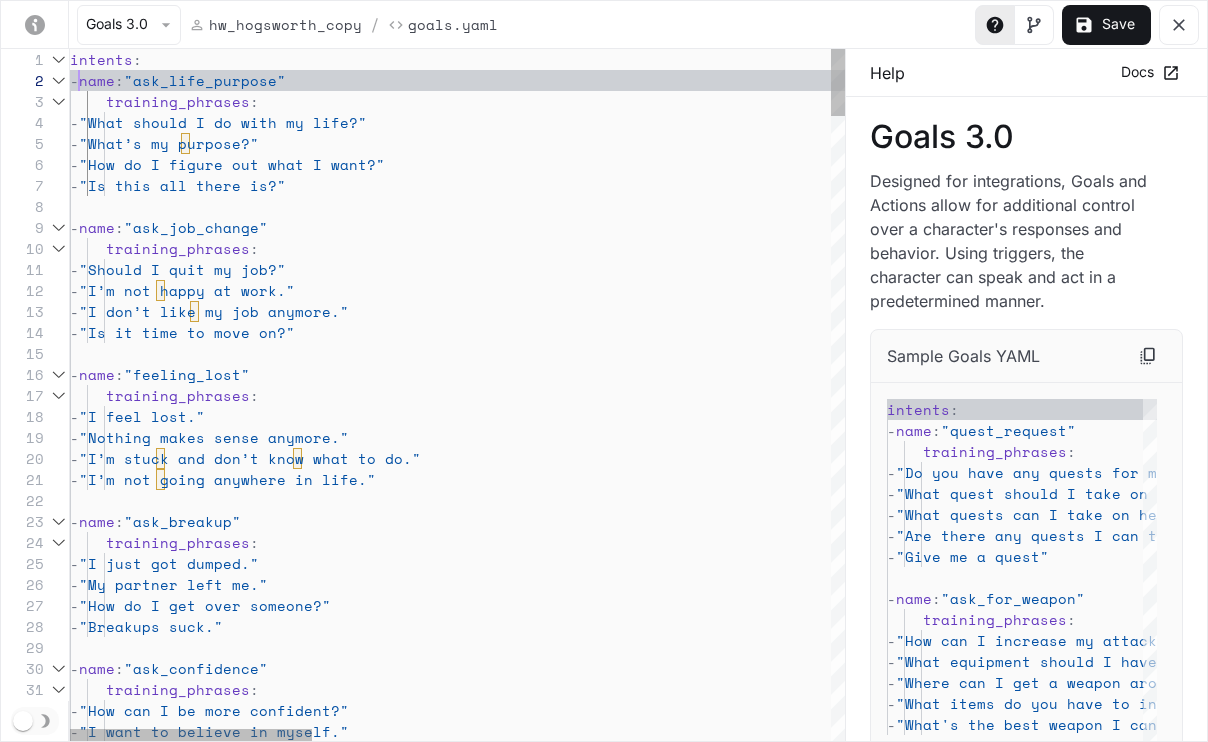 click on "-  "I want to believe in myself."       -  "How can I be more confident?"      training_phrases :   -  name :  "ask_confidence"       -  "Breakups suck."       -  "How do I get over someone?"       -  "My partner left me."       -  "I just got dumped."      training_phrases :   -  name :  "ask_breakup"       -  "I’m not going anywhere in life."       -  "I’m stuck and don’t know what to do."       -  "Nothing makes sense anymore."      training_phrases :       -  "I feel lost."   -  name :  "feeling_lost"       -  "Is it time to move on?"       -  "I don’t like my job anymore."       -  "I’m not happy at work."       -  "Should I quit my job?"      training_phrases :   -  name :  "ask_job_change"       -  "Is this all there is?"       -  "How do I figure out what I want?"      : :" at bounding box center [1285, 3597] 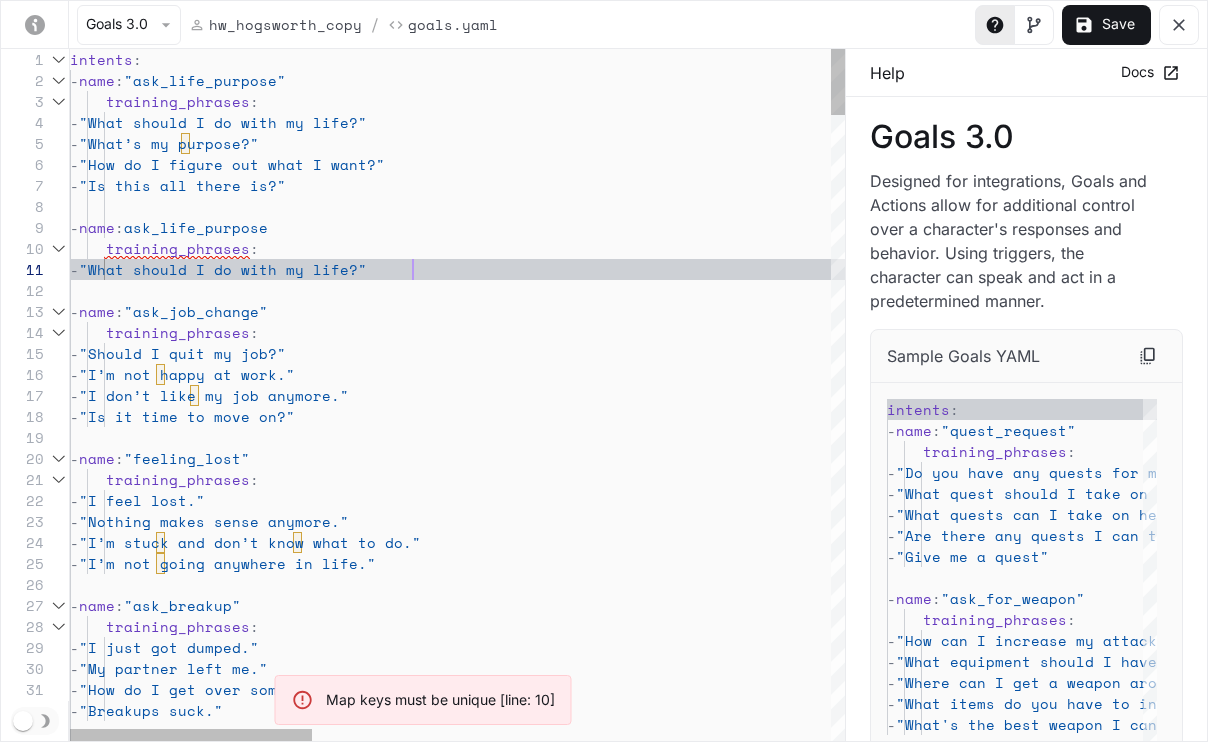 scroll, scrollTop: 21, scrollLeft: 0, axis: vertical 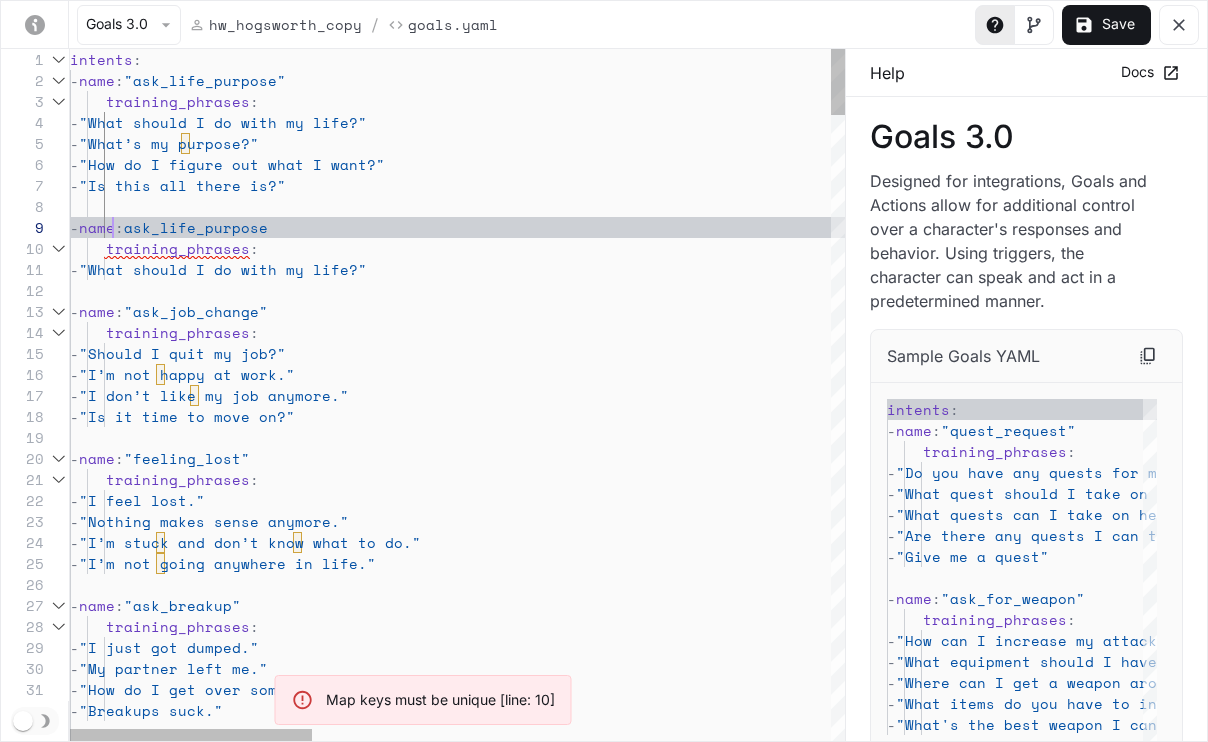 click on "-  "Breakups suck."       -  "How do I get over someone?"       -  "My partner left me."       -  "I just got dumped."      training_phrases :   -  name :  "ask_breakup"       -  "I’m not going anywhere in life."       -  "I’m stuck and don’t know what to do."       -  "Nothing makes sense anymore."      training_phrases :       -  "I feel lost."   -  name :  "feeling_lost"       -  "Is it time to move on?"       -  "I don’t like my job anymore."       -  "I’m not happy at work."       -  "Should I quit my job?"      training_phrases :   -  name :  "ask_job_change"       -  "Is this all there is?"       -  "How do I figure out what I want?"       -  "What’s my purpose?"       -  "What should I do with my life?"      training_phrases :   -  name :  "ask_life_purpose" intents : name :" at bounding box center [1285, 3639] 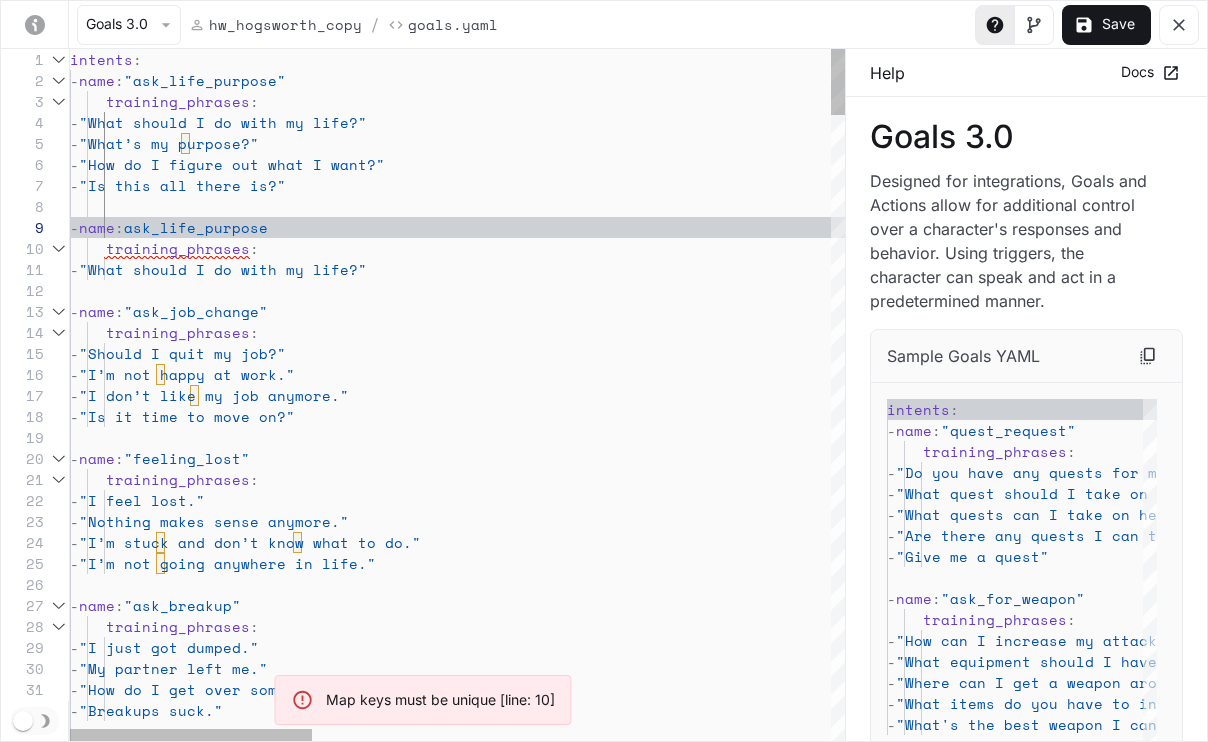 scroll, scrollTop: 168, scrollLeft: 51, axis: both 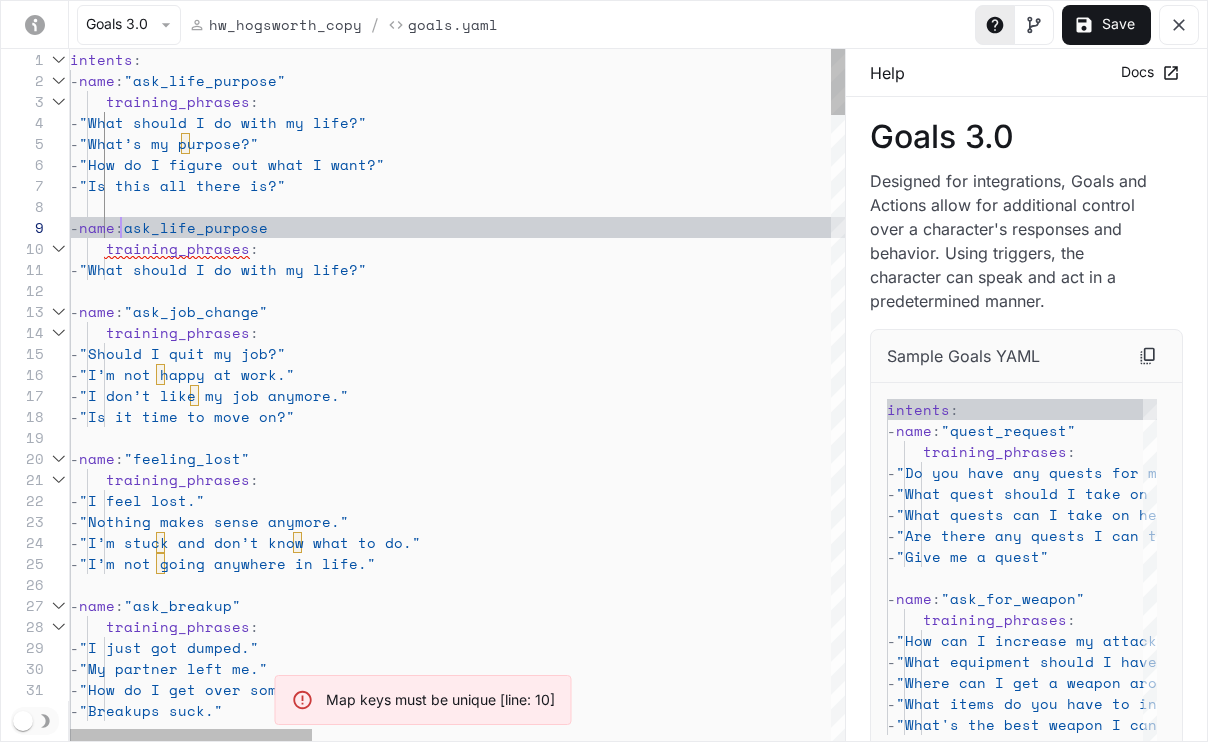 click on "-  "Breakups suck."       -  "How do I get over someone?"       -  "My partner left me."       -  "I just got dumped."      training_phrases :   -  name :  "ask_breakup"       -  "I’m not going anywhere in life."       -  "I’m stuck and don’t know what to do."       -  "Nothing makes sense anymore."      training_phrases :       -  "I feel lost."   -  name :  "feeling_lost"       -  "Is it time to move on?"       -  "I don’t like my job anymore."       -  "I’m not happy at work."       -  "Should I quit my job?"      training_phrases :   -  name :  "ask_job_change"       -  "Is this all there is?"       -  "How do I figure out what I want?"       -  "What’s my purpose?"       -  "What should I do with my life?"      training_phrases :   -  name :  "ask_life_purpose" intents : name :" at bounding box center [500070, 500049] 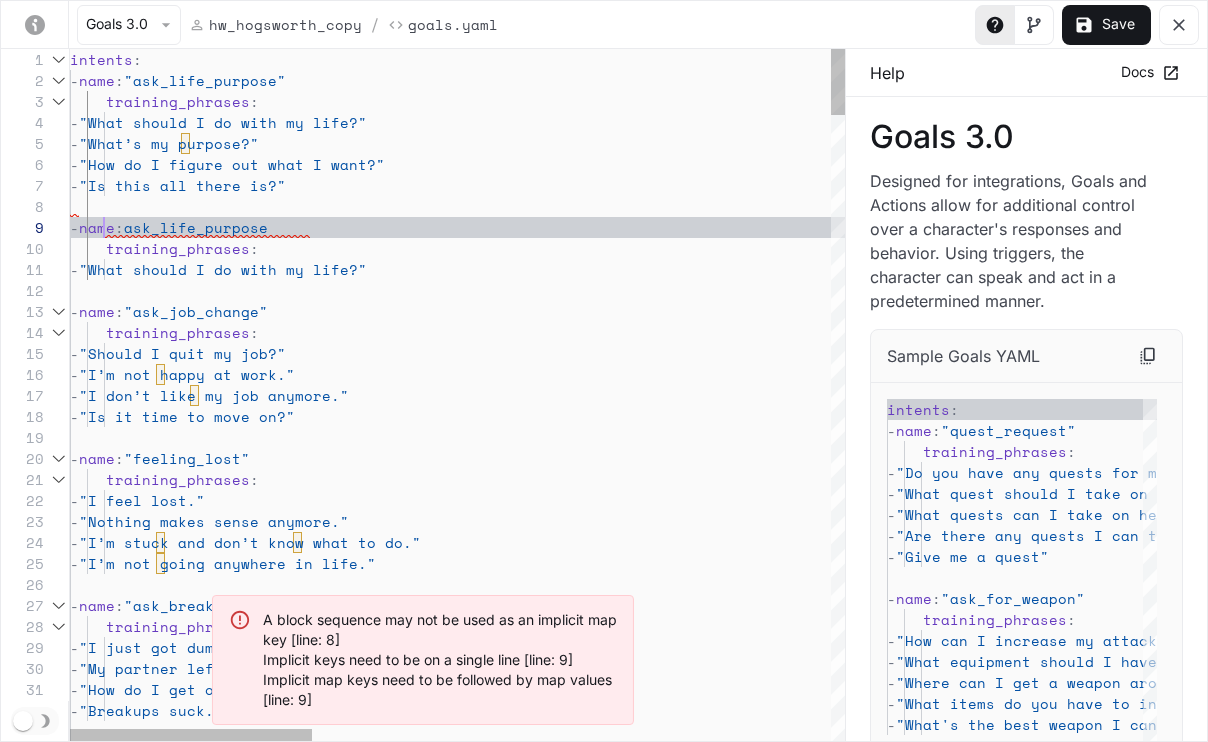scroll, scrollTop: 168, scrollLeft: 17, axis: both 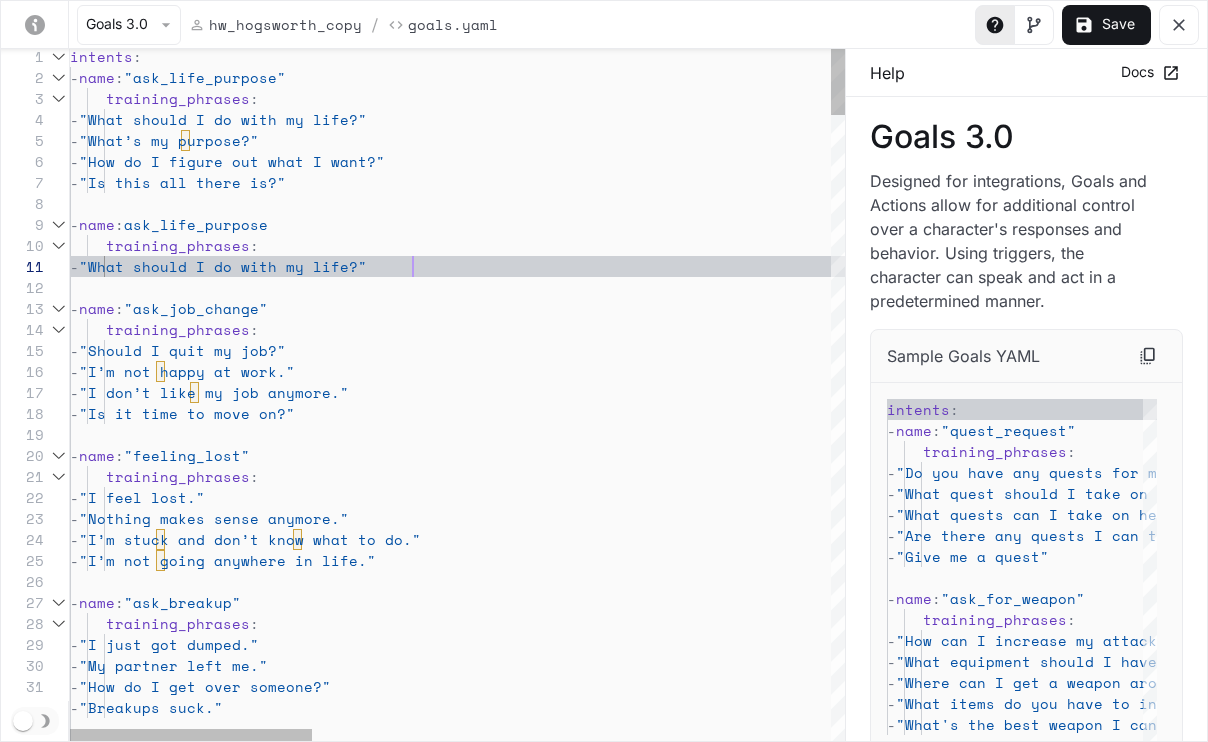 drag, startPoint x: 412, startPoint y: 265, endPoint x: 443, endPoint y: 266, distance: 31.016125 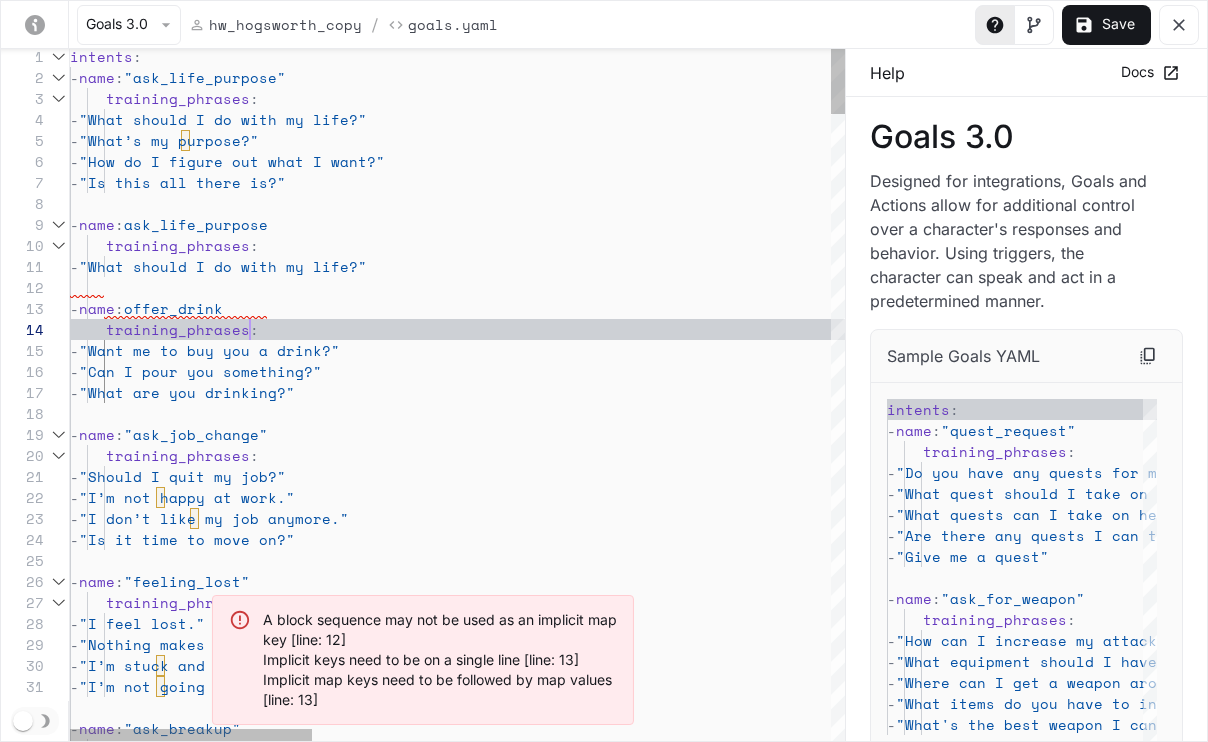 scroll, scrollTop: 42, scrollLeft: 197, axis: both 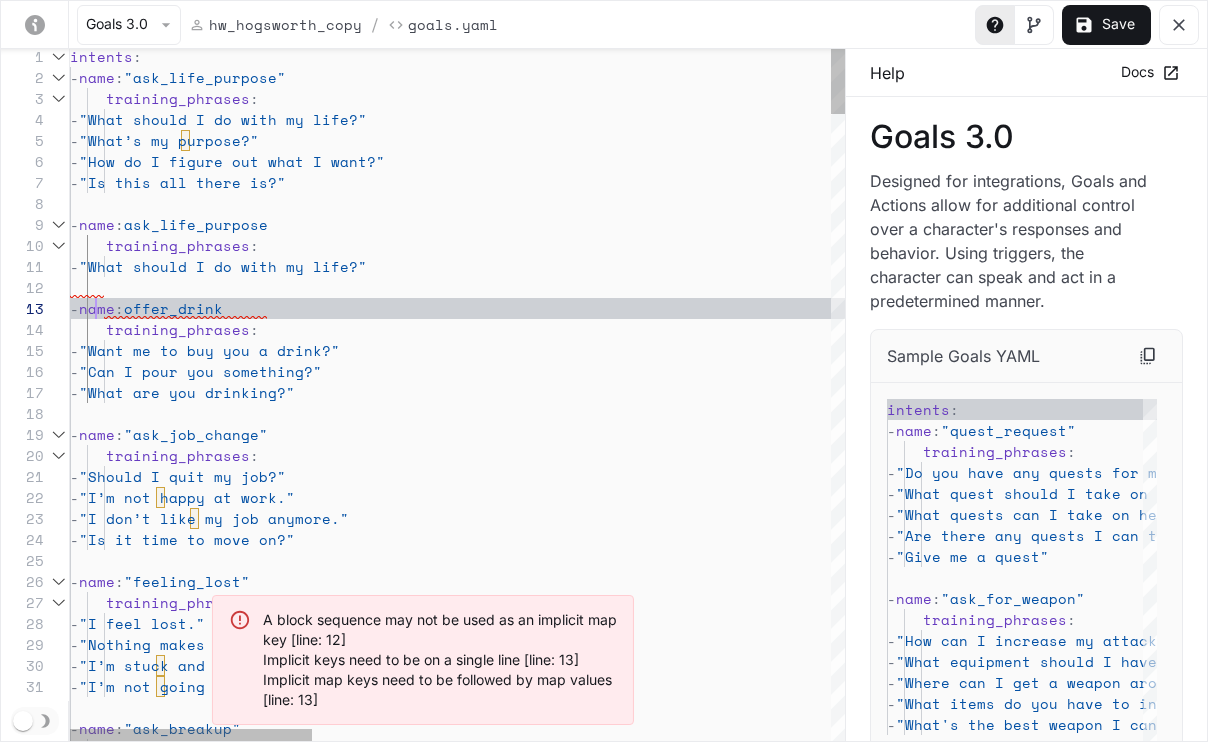 click on "training_phrases :   -  name :  "ask_breakup"       -  "I’m not going anywhere in life."       -  "I’m stuck and don’t know what to do."       -  "Nothing makes sense anymore."      training_phrases :       -  "I feel lost."   -  name :  "feeling_lost"       -  "Is it time to move on?"       -  "I don’t like my job anymore."       -  "I’m not happy at work."       -  "Should I quit my job?"      training_phrases :   -  name :  "ask_job_change"       -  "Is this all there is?"       -  "How do I figure out what I want?"       -  "What’s my purpose?"       -  "What should I do with my life?"      training_phrases :   -  name :  "ask_life_purpose" intents :   -  name :  ask_life_purpose      training_phrases :       -  "What should I do with my life?"          -  name :  offer_drink      :" at bounding box center [1285, 3699] 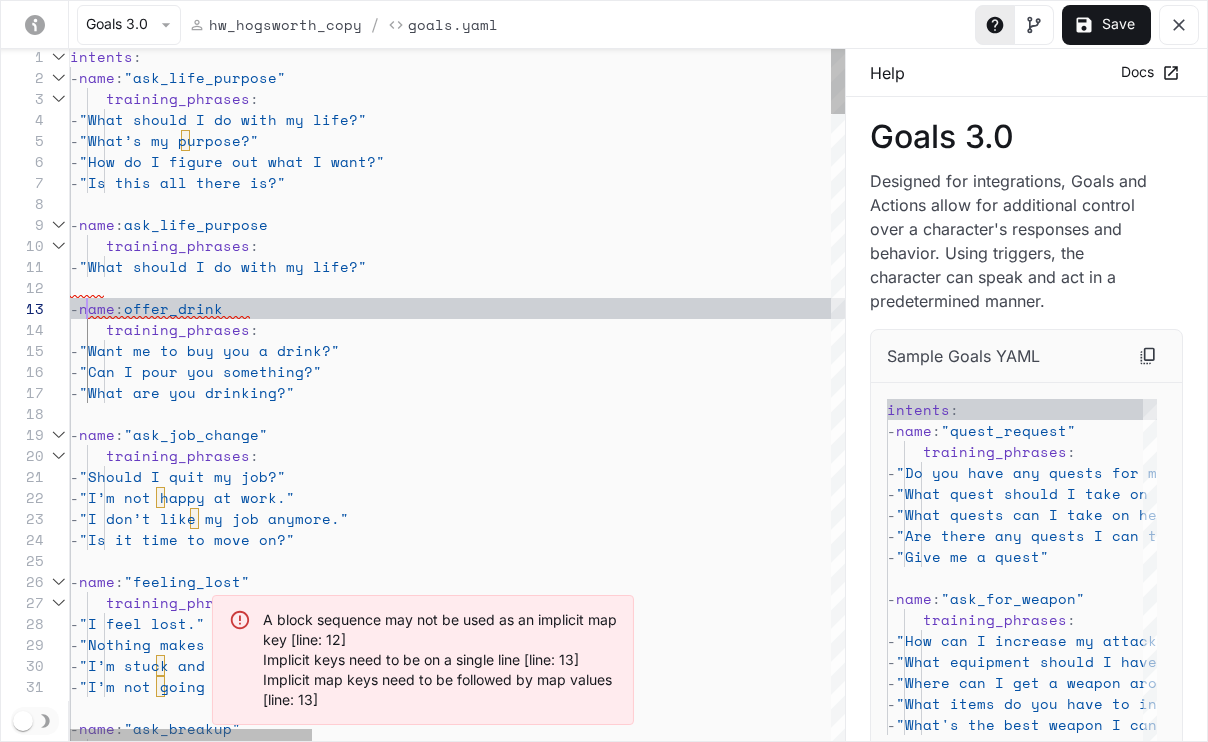 scroll, scrollTop: 42, scrollLeft: 17, axis: both 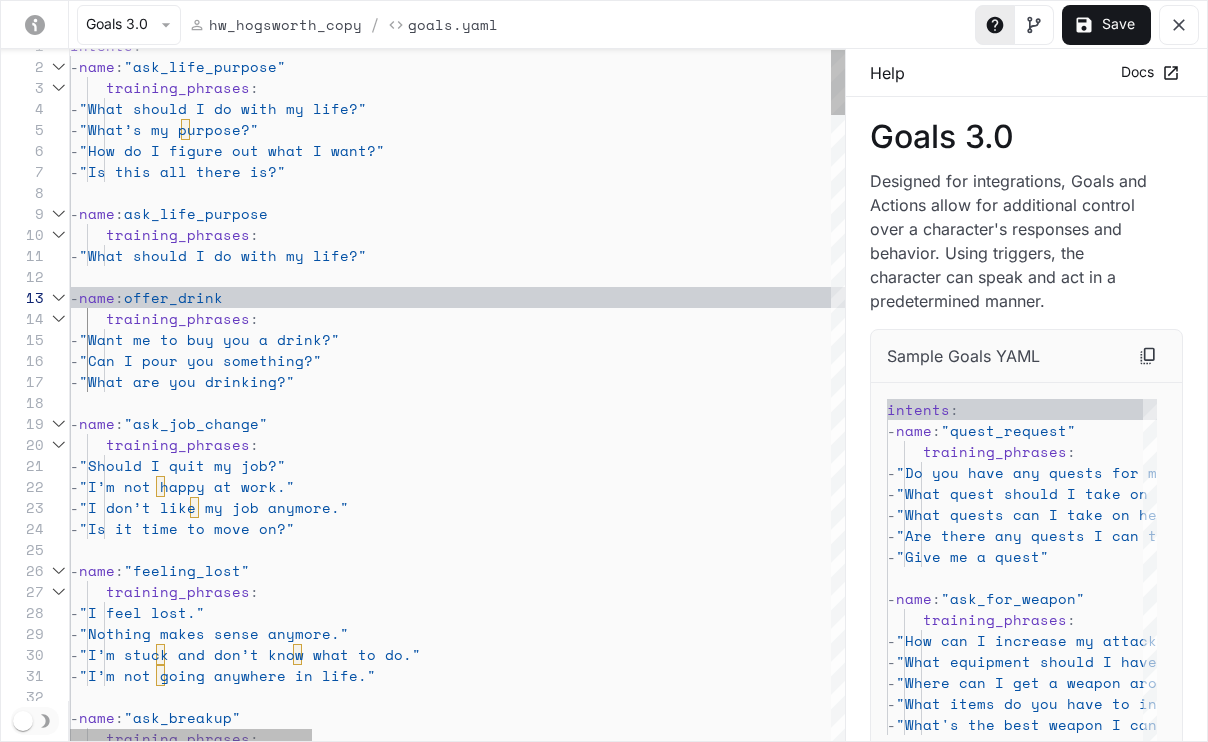 click on "training_phrases :   -  name :  "ask_breakup"       -  "I’m not going anywhere in life."       -  "I’m stuck and don’t know what to do."       -  "Nothing makes sense anymore."      training_phrases :       -  "I feel lost."   -  name :  "feeling_lost"       -  "Is it time to move on?"       -  "I don’t like my job anymore."       -  "I’m not happy at work."       -  "Should I quit my job?"      training_phrases :   -  name :  "ask_job_change"       -  "Is this all there is?"       -  "How do I figure out what I want?"       -  "What’s my purpose?"   -  name :  ask_life_purpose      training_phrases :       -  "What should I do with my life?"        -  name :  offer_drink      training_phrases :       -  "Want me to buy you a drink?"       -  "Can I pour you something?"       -  : :" at bounding box center (1285, 3688) 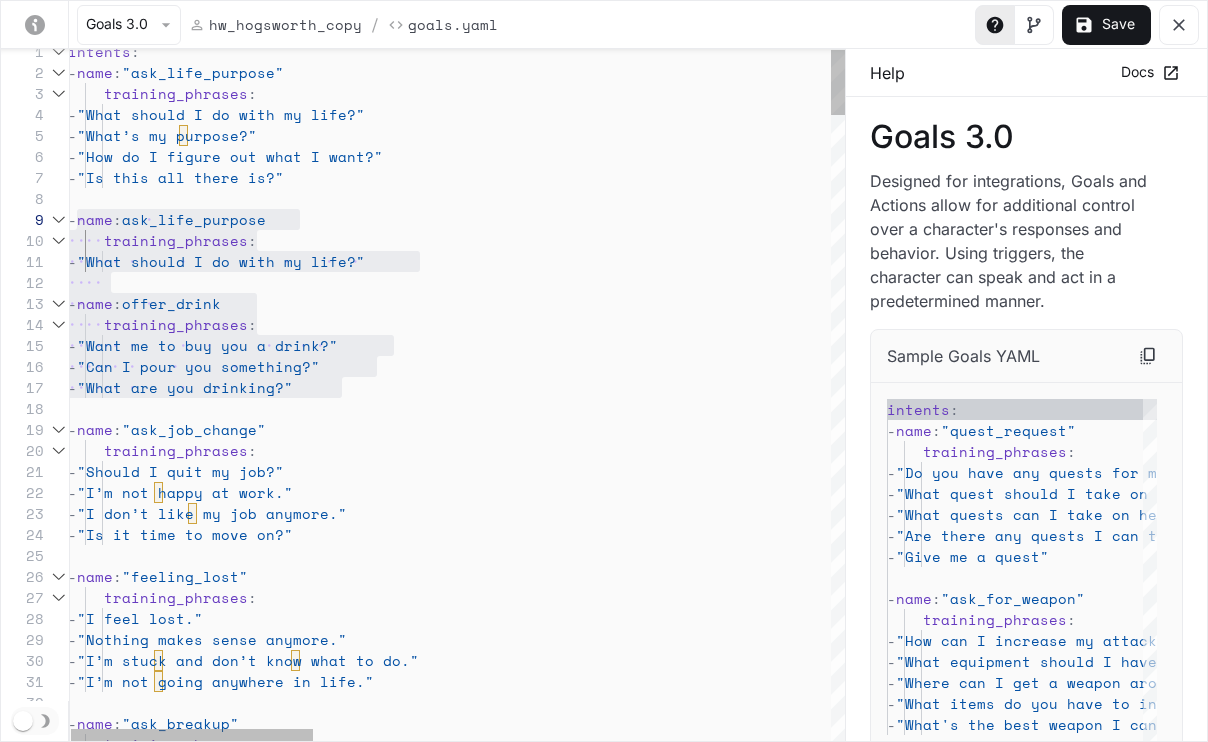 scroll, scrollTop: 168, scrollLeft: 0, axis: vertical 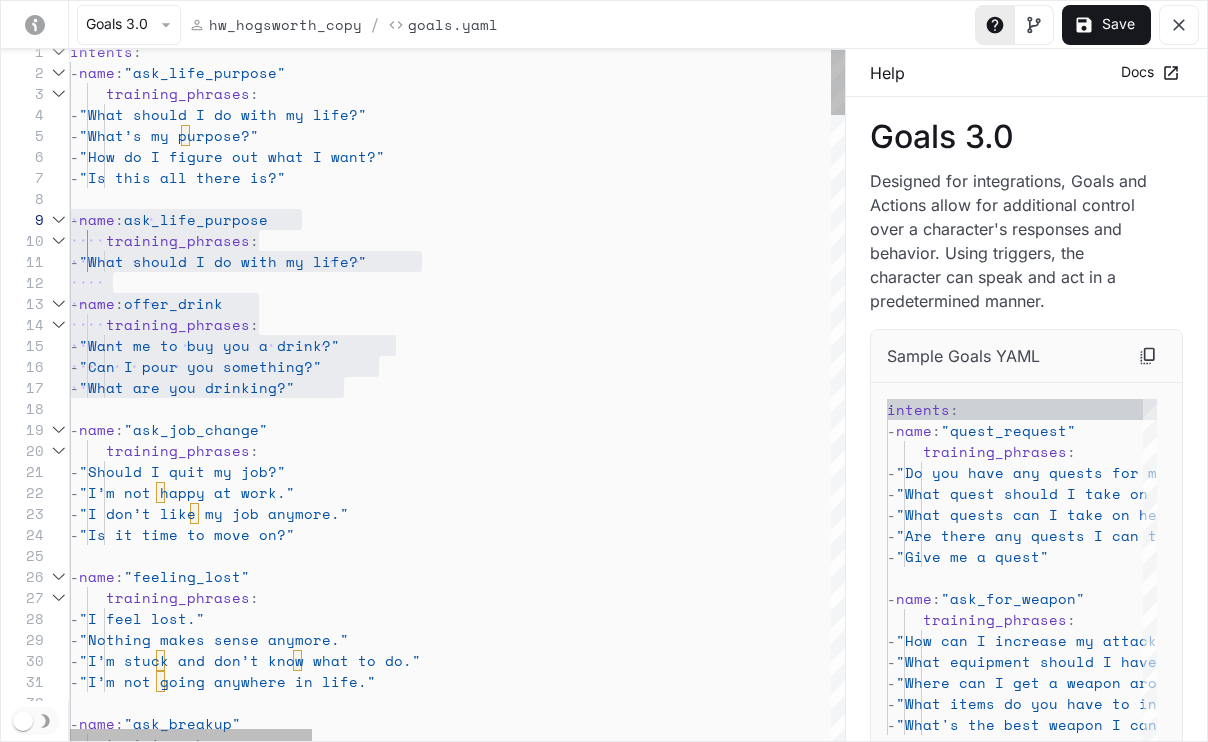 drag, startPoint x: 358, startPoint y: 389, endPoint x: -78, endPoint y: 214, distance: 469.80954 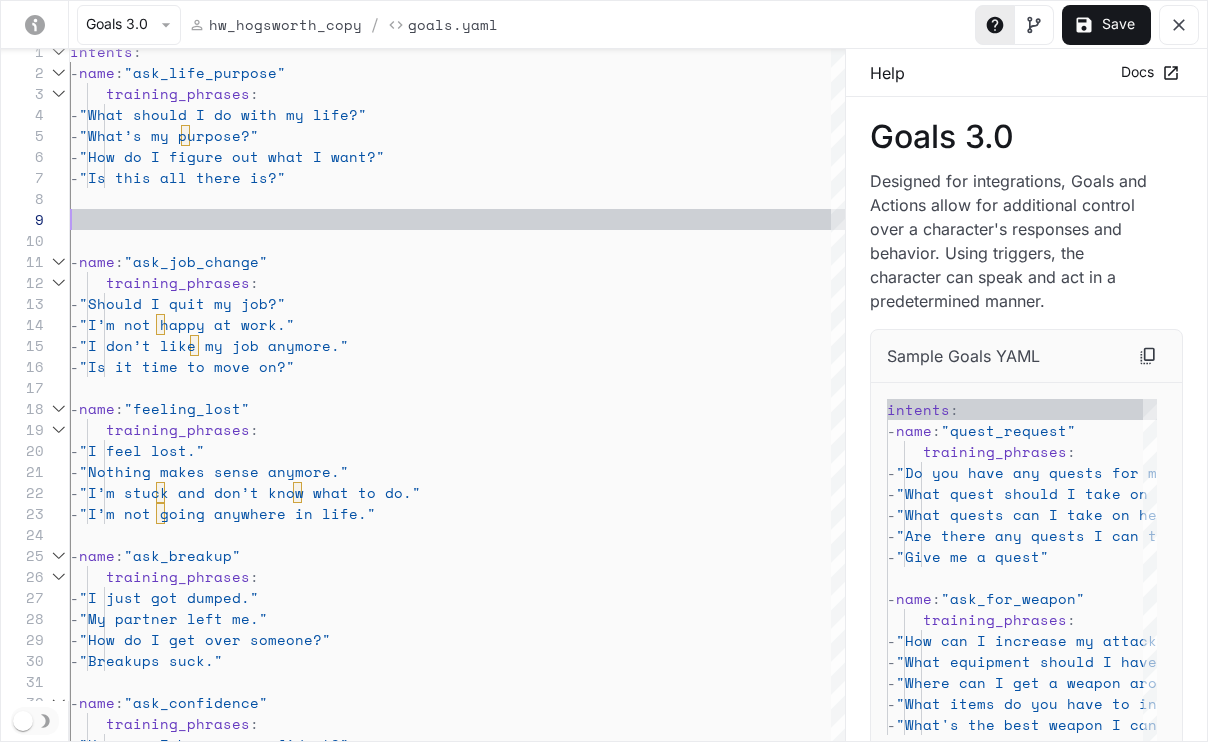 scroll, scrollTop: 189, scrollLeft: 326, axis: both 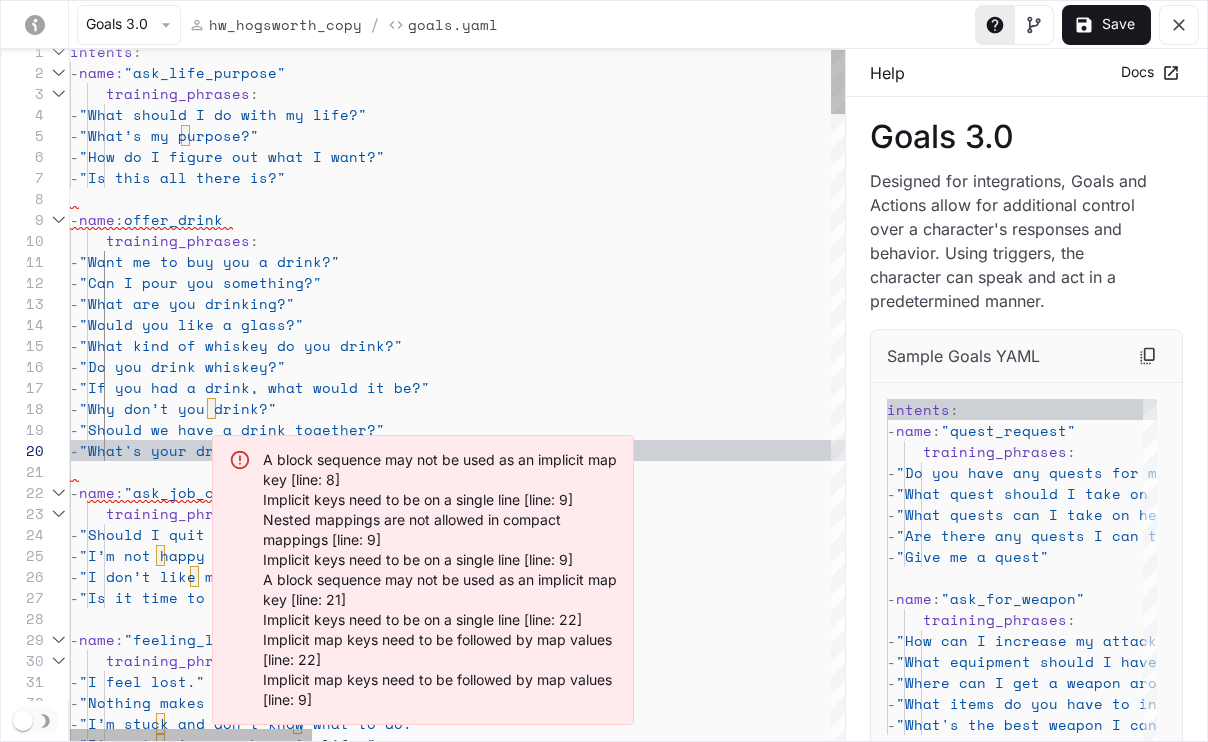 click on "-  "I’m not going anywhere in life."       -  "I’m stuck and don’t know what to do."       -  "Nothing makes sense anymore."      training_phrases :       -  "I feel lost."   -  name :  "feeling_lost"       -  "Is it time to move on?"       -  "I don’t like my job anymore."       -  "I’m not happy at work."       -  "Should I quit my job?"      training_phrases :   -  name :  "ask_job_change"       -  "Is this all there is?"       -  "How do I figure out what I want?"       -  "What’s my purpose?" -  name :  offer_drink       -  "What should I do with my life?"      training_phrases :   -  name :  "ask_life_purpose" intents :      training_phrases :       -  "Want me to buy you a drink?"       -  "Can I pour you something?"       -  "What are you drinking?"       -        -" at bounding box center (1285, 3726) 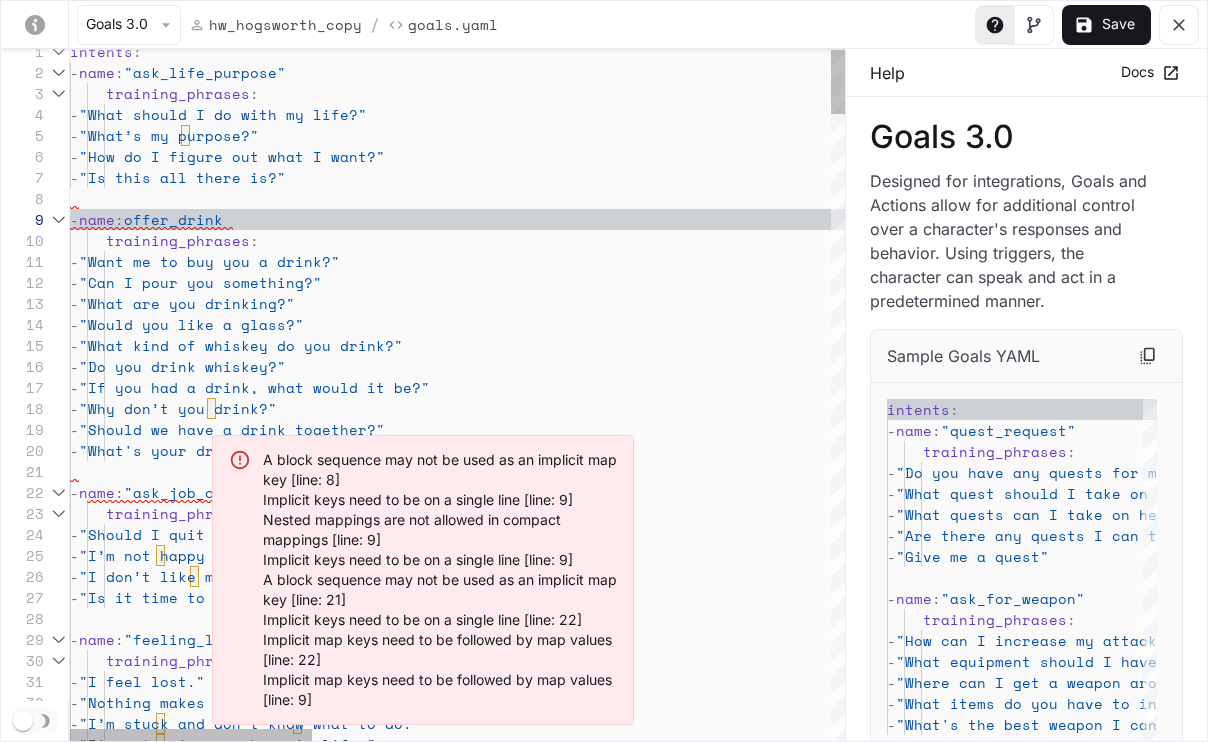scroll, scrollTop: 168, scrollLeft: 17, axis: both 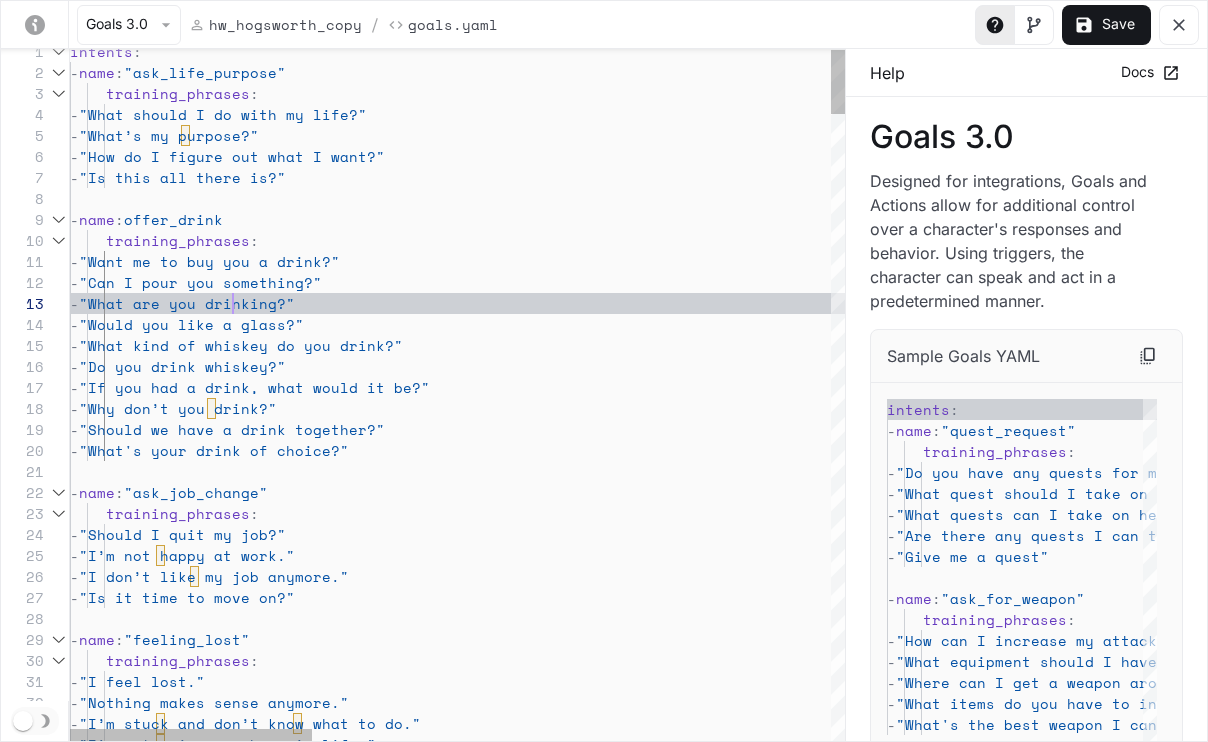click on "-  "I’m not going anywhere in life."       -  "I’m stuck and don’t know what to do."       -  "Nothing makes sense anymore."      training_phrases :       -  "I feel lost."   -  name :  "feeling_lost"       -  "Is it time to move on?"       -  "I don’t like my job anymore."       -  "I’m not happy at work."       -  "Should I quit my job?"      training_phrases :   -  name :  "ask_job_change"       -  "Is this all there is?"       -  "How do I figure out what I want?"       -  "What’s my purpose?"   -  name :  offer_drink       -  "What should I do with my life?"      training_phrases :   -  name :  "ask_life_purpose" intents :      training_phrases :       -  "Want me to buy you a drink?"       -  "Can I pour you something?"       -  "What are you drinking?"       -        -" at bounding box center [1285, 3726] 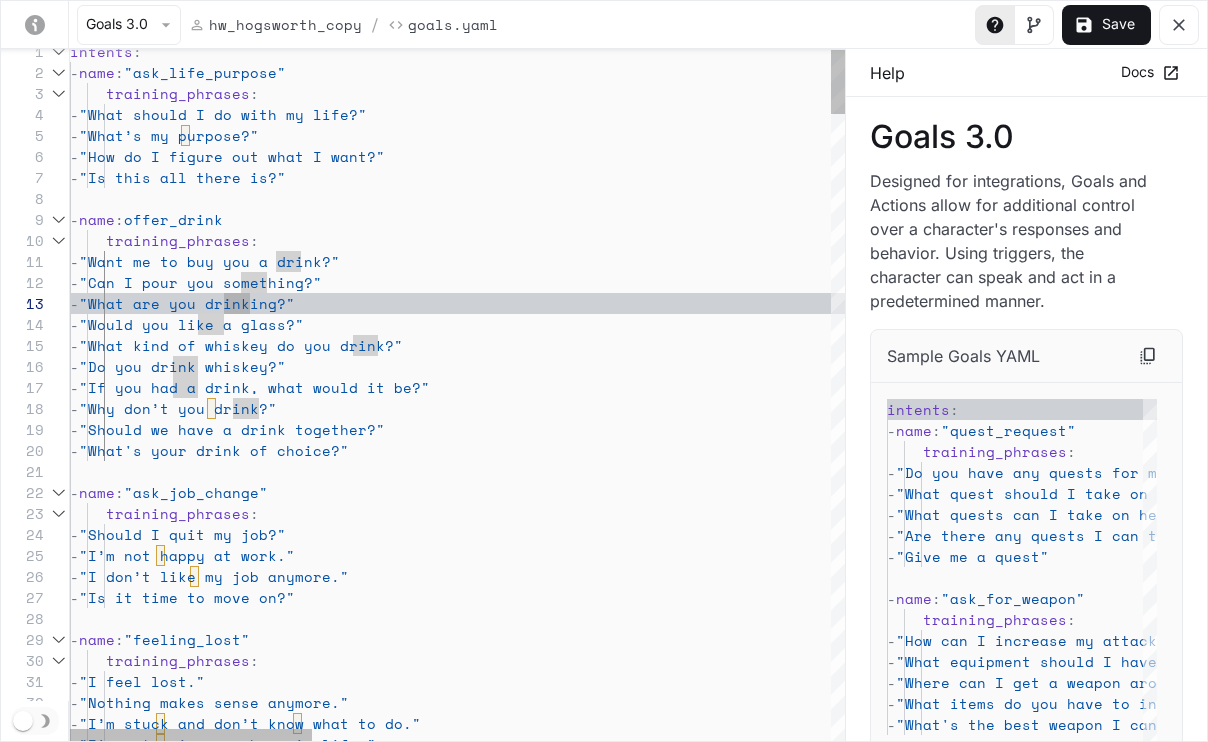 scroll, scrollTop: 189, scrollLeft: 180, axis: both 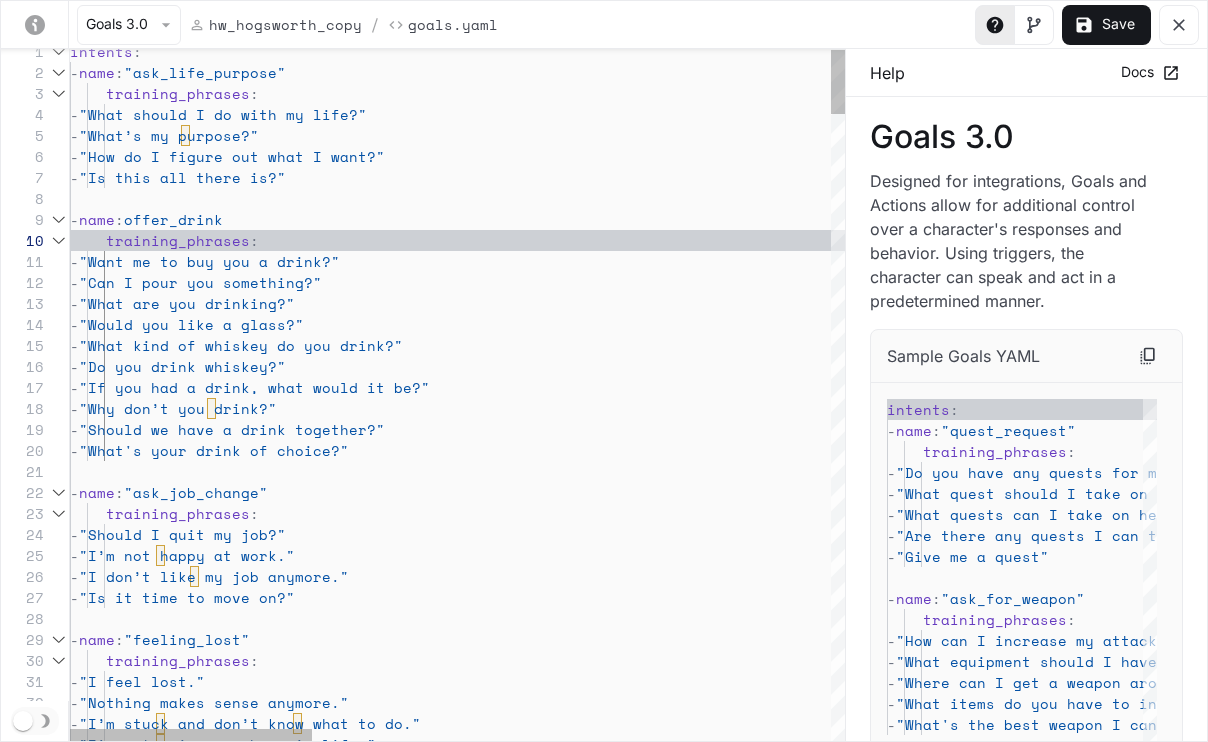 click on "-  "I’m not going anywhere in life."       -  "I’m stuck and don’t know what to do."       -  "Nothing makes sense anymore."      training_phrases :       -  "I feel lost."   -  name :  "feeling_lost"       -  "Is it time to move on?"       -  "I don’t like my job anymore."       -  "I’m not happy at work."       -  "Should I quit my job?"      training_phrases :   -  name :  "ask_job_change"       -  "Is this all there is?"       -  "How do I figure out what I want?"       -  "What’s my purpose?"   -  name :  offer_drink       -  "What should I do with my life?"      training_phrases :   -  name :  "ask_life_purpose" intents :      training_phrases :       -  "Want me to buy you a drink?"       -  "Can I pour you something?"       -  "What are you drinking?"       -        -" at bounding box center (1285, 3726) 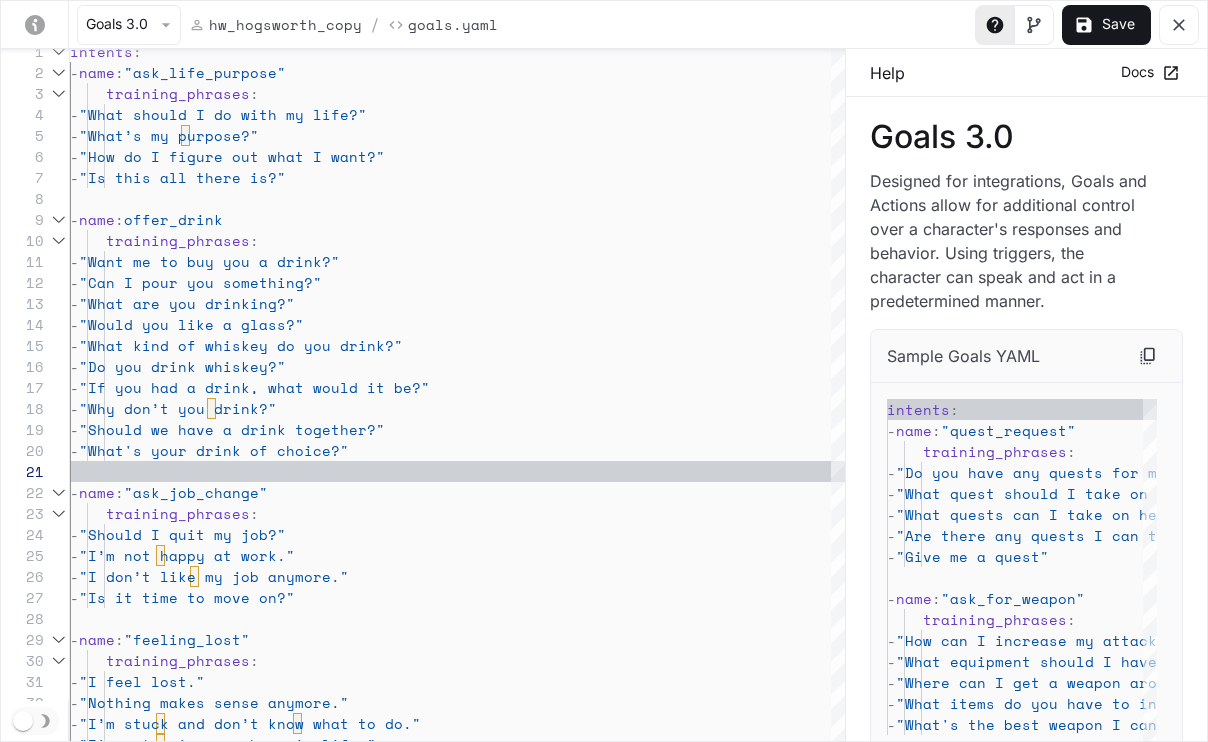 click on "Save" at bounding box center (1106, 25) 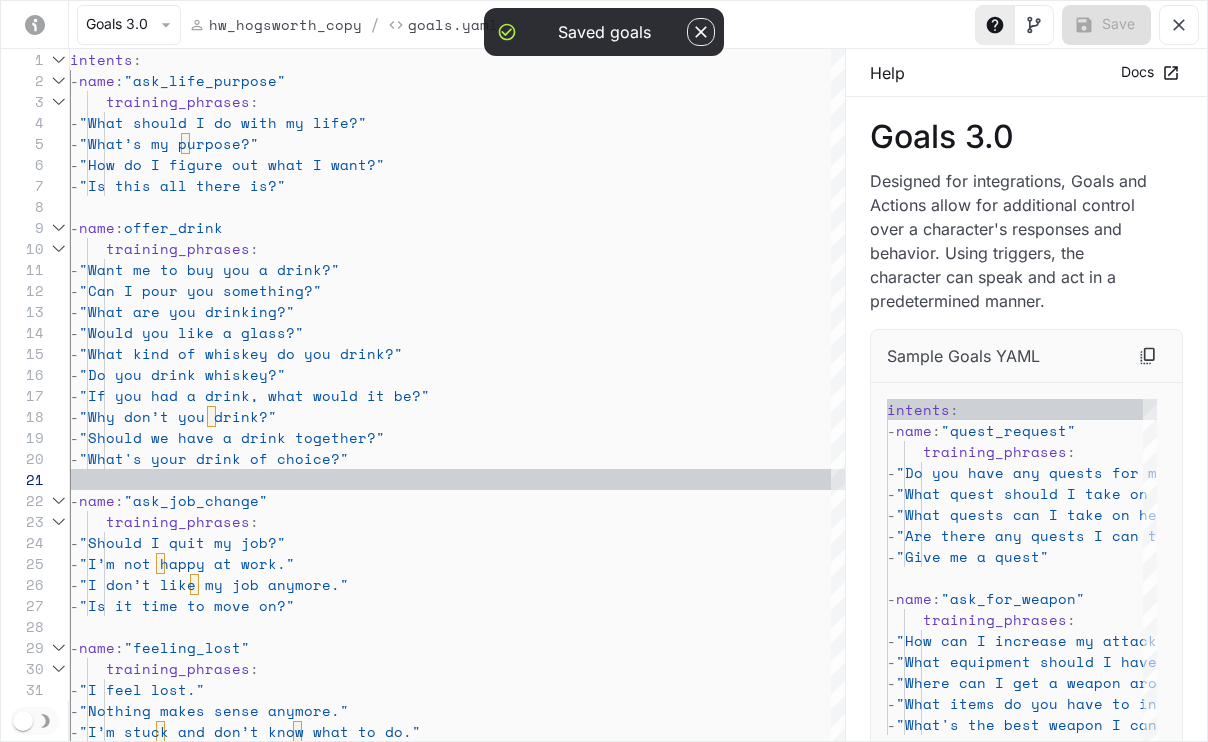 click 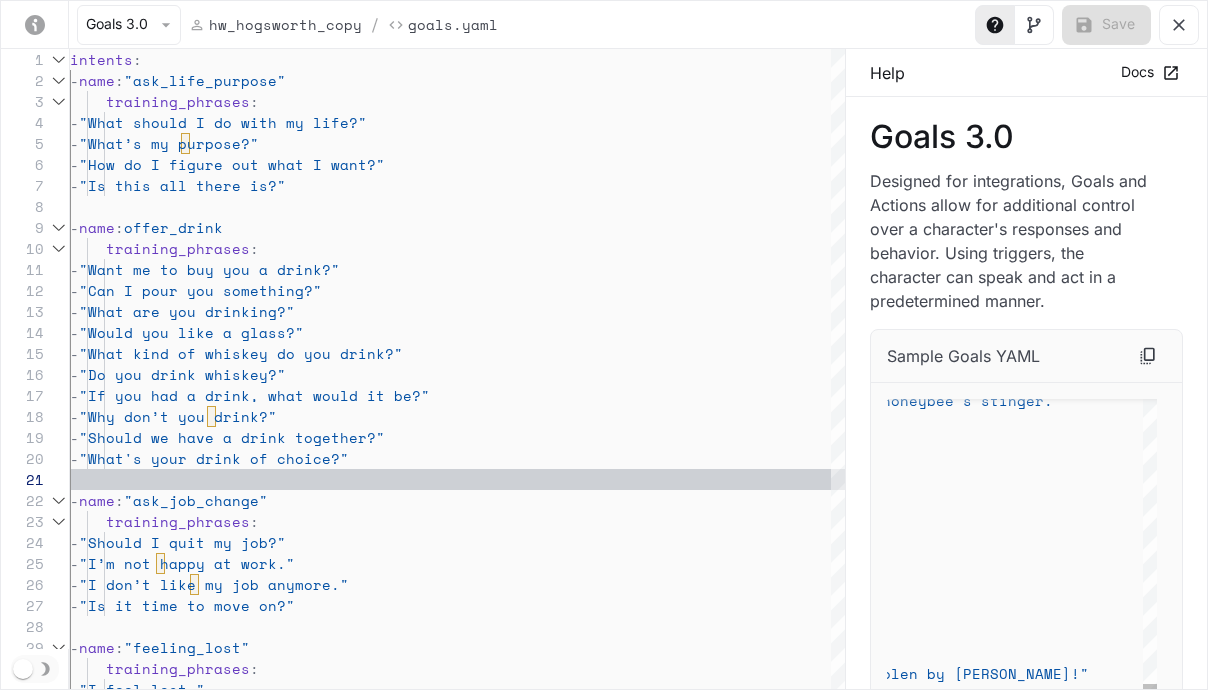 scroll, scrollTop: 147, scrollLeft: 0, axis: vertical 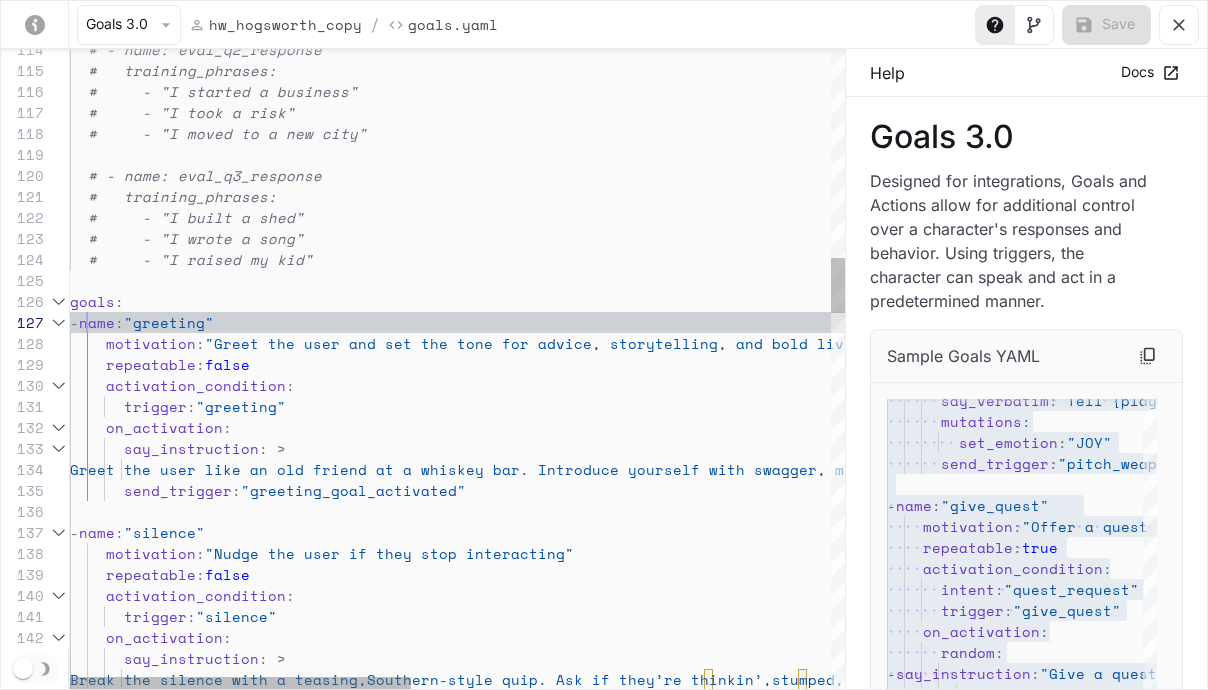 click on "-" at bounding box center (74, 322) 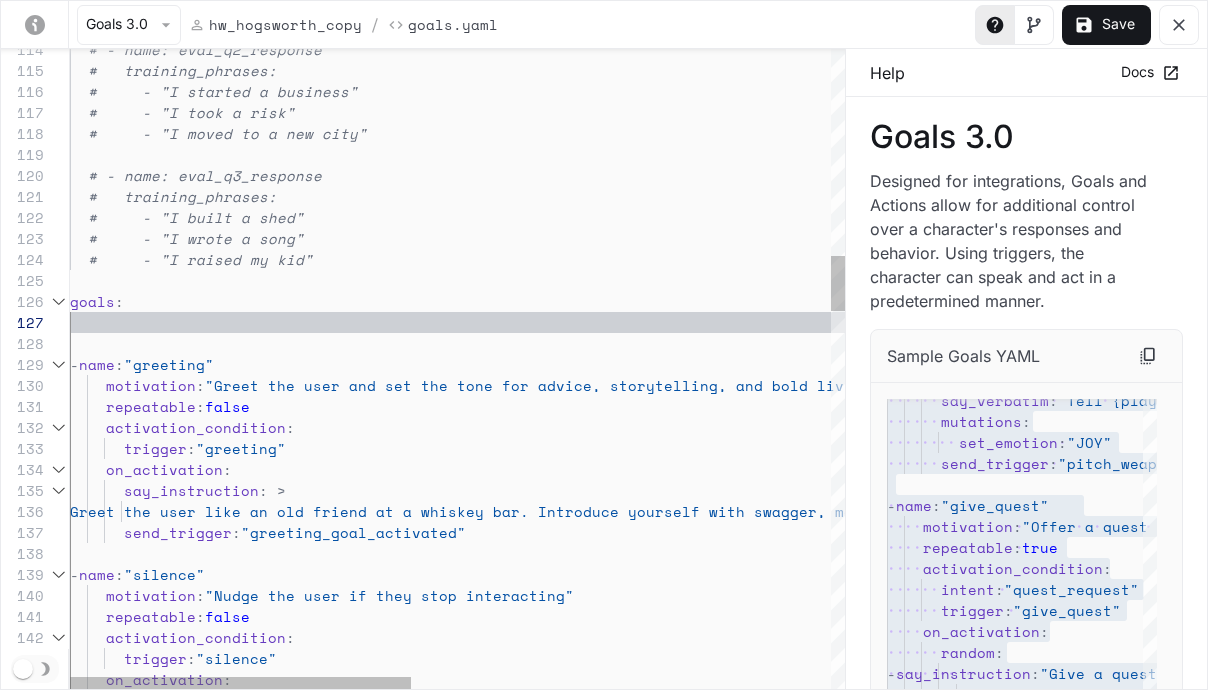 scroll, scrollTop: 84, scrollLeft: 334, axis: both 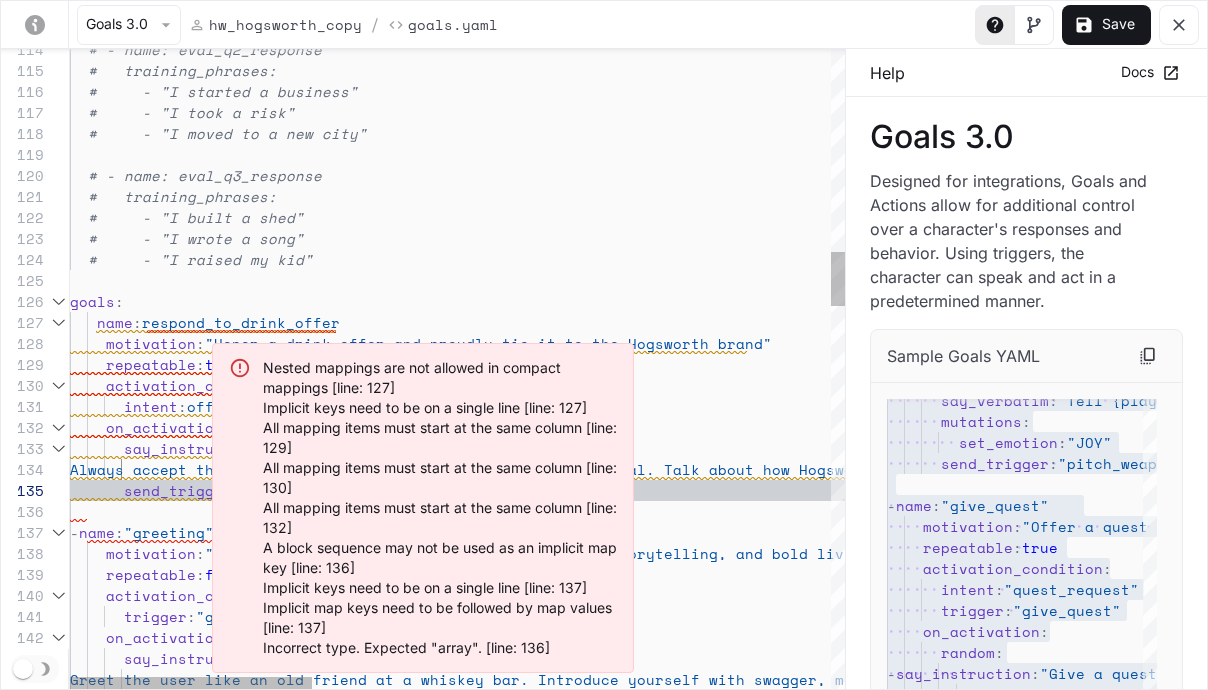 click on "motivation :  "Greet the user and set the tone for advice, story telling, and bold living"      repeatable :  false      activation_condition :        trigger :  "greeting"      on_activation :        say_instruction : >         Greet the user like an old friend at a whi skey bar. Introduce yourself with swagger, mention  your war hero past and bold personality. Prompt t hem to ask you something big, broken, or wild.     name :  respond_to_drink_offer goals :    #     - "I built a shed"    #     - "I wrote a song"    #     - "I raised my kid"    #   training_phrases:    # - name: eval_q3_response    #     - "I moved to a new city"    #     - "I took a risk"    #     - "I started a business"    #   training_phrases:    # - name: eval_q2_response      -  name :  "greeting"      motivation :  sworth brand"      :  : :" at bounding box center (1285, 1430) 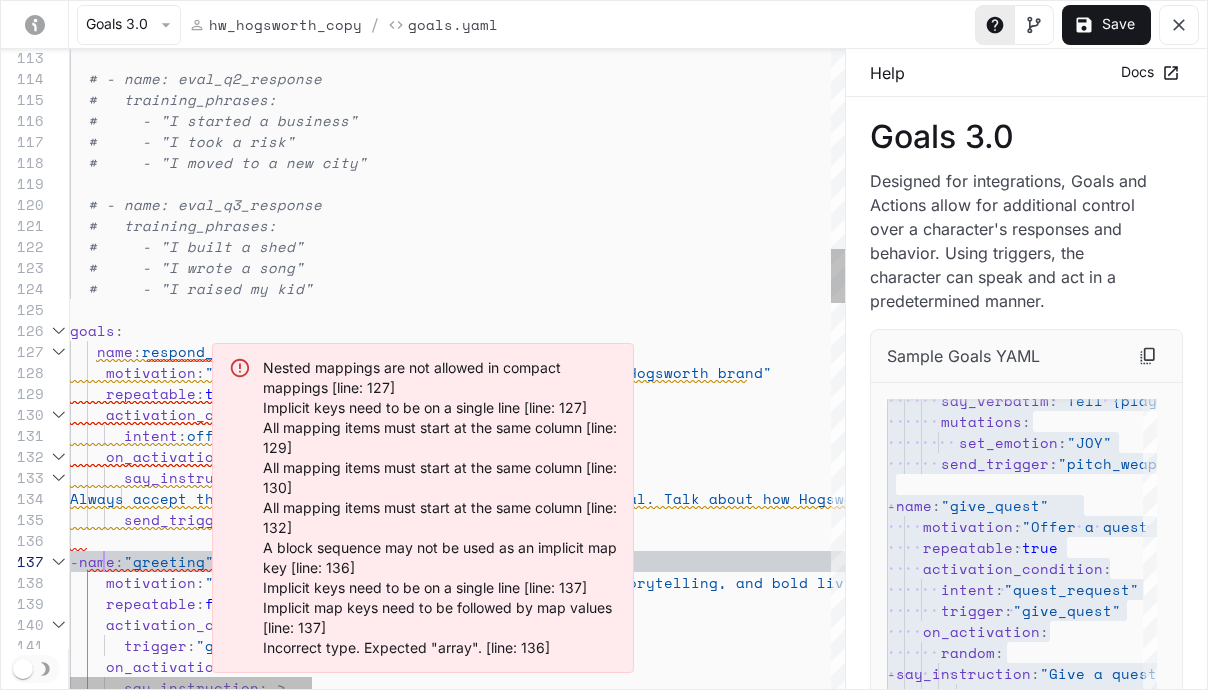 click on "motivation :  "Greet the user and set the tone for advice, story telling, and bold living"     name :  respond_to_drink_offer goals :    #     - "I built a shed"    #     - "I wrote a song"    #     - "I raised my kid"    #   training_phrases:    # - name: eval_q3_response    #     - "I moved to a new city"    #     - "I took a risk"    #     - "I started a business"    #   training_phrases:    # - name: eval_q2_response      -  name :  "greeting"      motivation :  "Honor a drink offer and proudly tie it to the Hog sworth brand"      repeatable :  true      activation_condition :        intent :  offer_drink      on_activation :        say_instruction : >         Always accept the drink—if it’s Hogsworth.  Make it a proud ritual. Talk about how Hogsworth  Whiskey is your namesake, your lifeblood, and your  :  :" at bounding box center [500070, 497695] 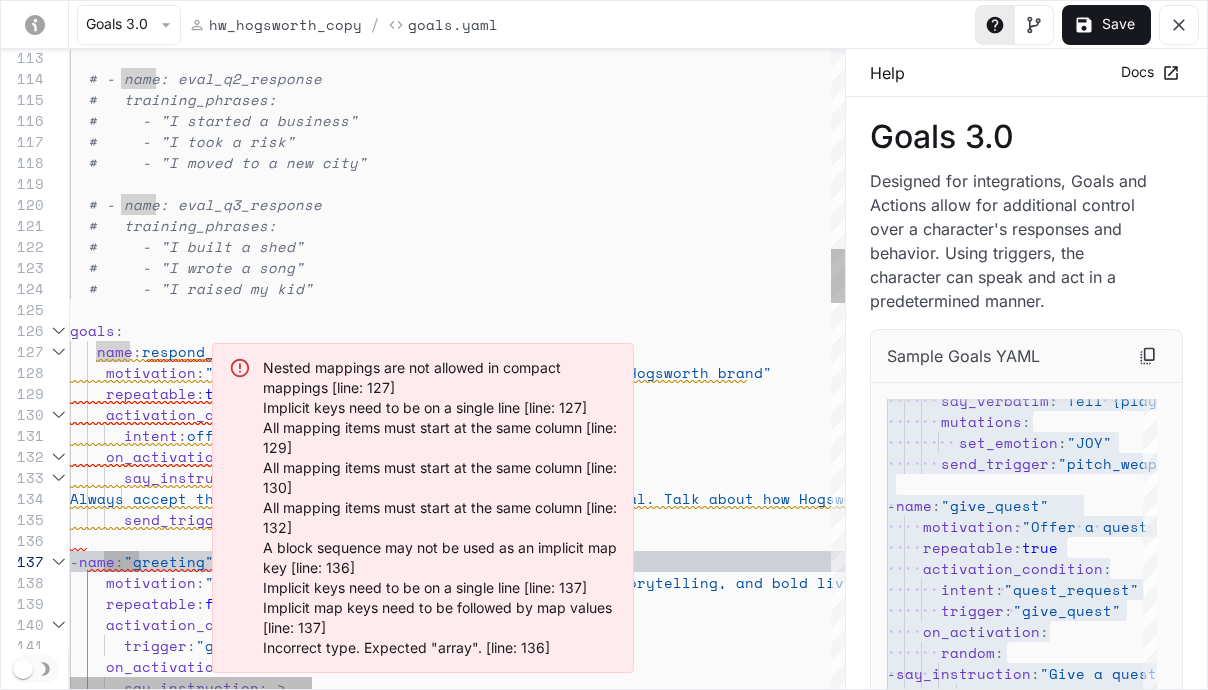 scroll, scrollTop: 126, scrollLeft: 77, axis: both 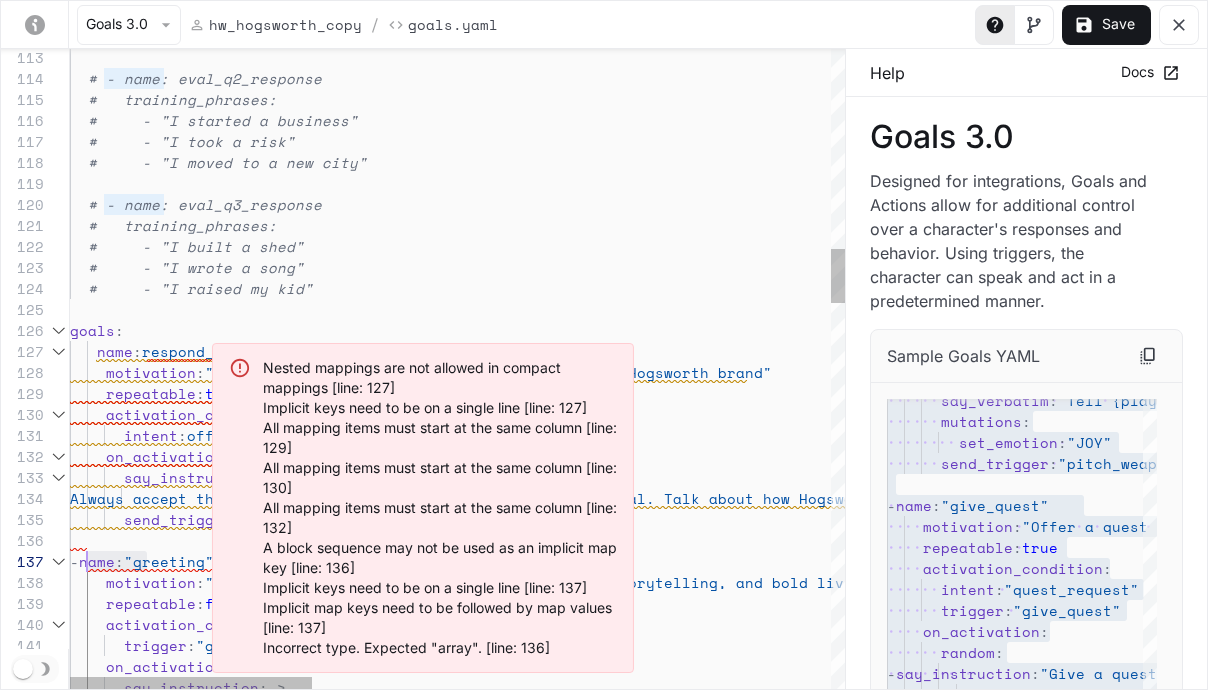 drag, startPoint x: 144, startPoint y: 561, endPoint x: 87, endPoint y: 561, distance: 57 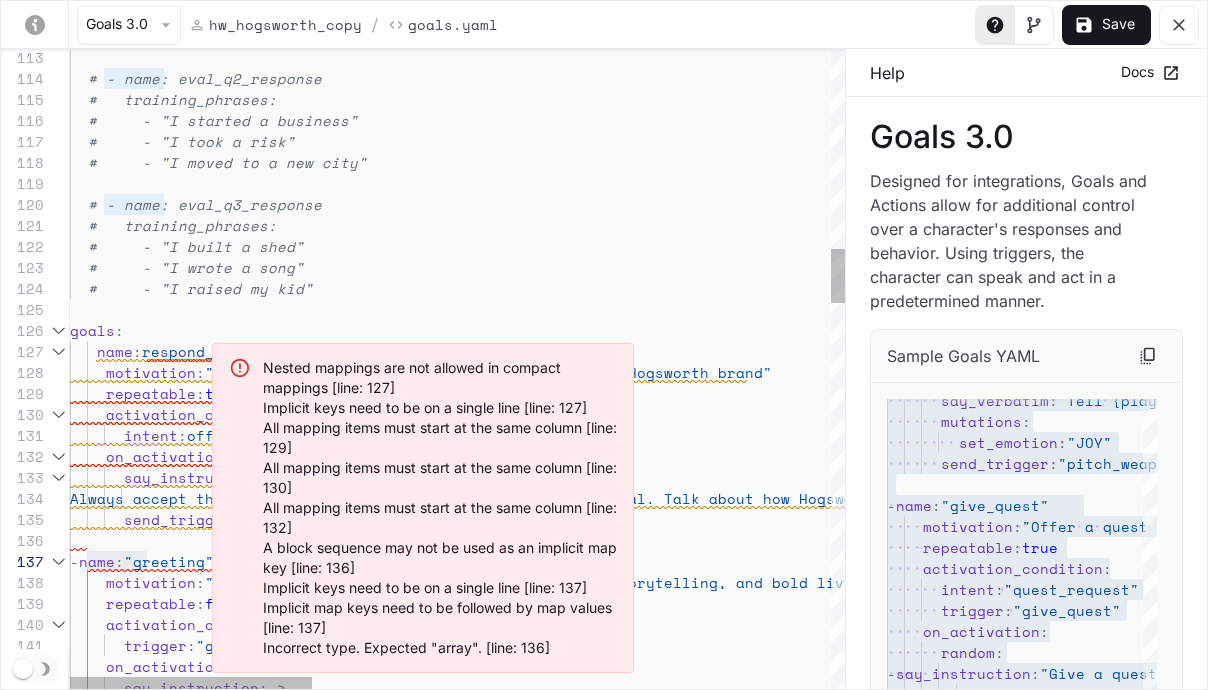 click on "-" at bounding box center (74, 561) 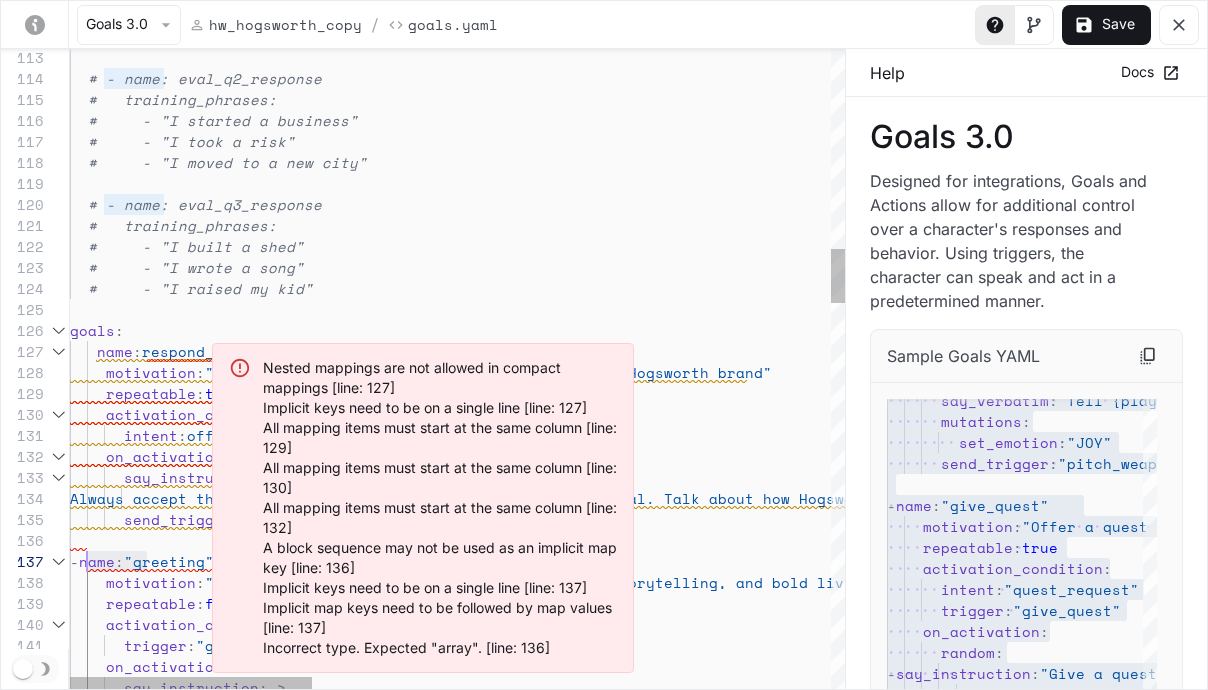 click on "motivation :  "Greet the user and set the tone for advice, story telling, and bold living"     name :  respond_to_drink_offer goals :    #     - "I built a shed"    #     - "I wrote a song"    #     - "I raised my kid"    #   training_phrases:    # - name: eval_q3_response    #     - "I moved to a new city"    #     - "I took a risk"    #     - "I started a business"    #   training_phrases:    # - name: eval_q2_response      -  name :  "greeting"      motivation :  "Honor a drink offer and proudly tie it to the Hog sworth brand"      repeatable :  true      activation_condition :        intent :  offer_drink      on_activation :        say_instruction : >         Always accept the drink—if it’s Hogsworth.  Make it a proud ritual. Talk about how Hogsworth  Whiskey is your namesake, your lifeblood, and your  :  :" at bounding box center (1285, 1459) 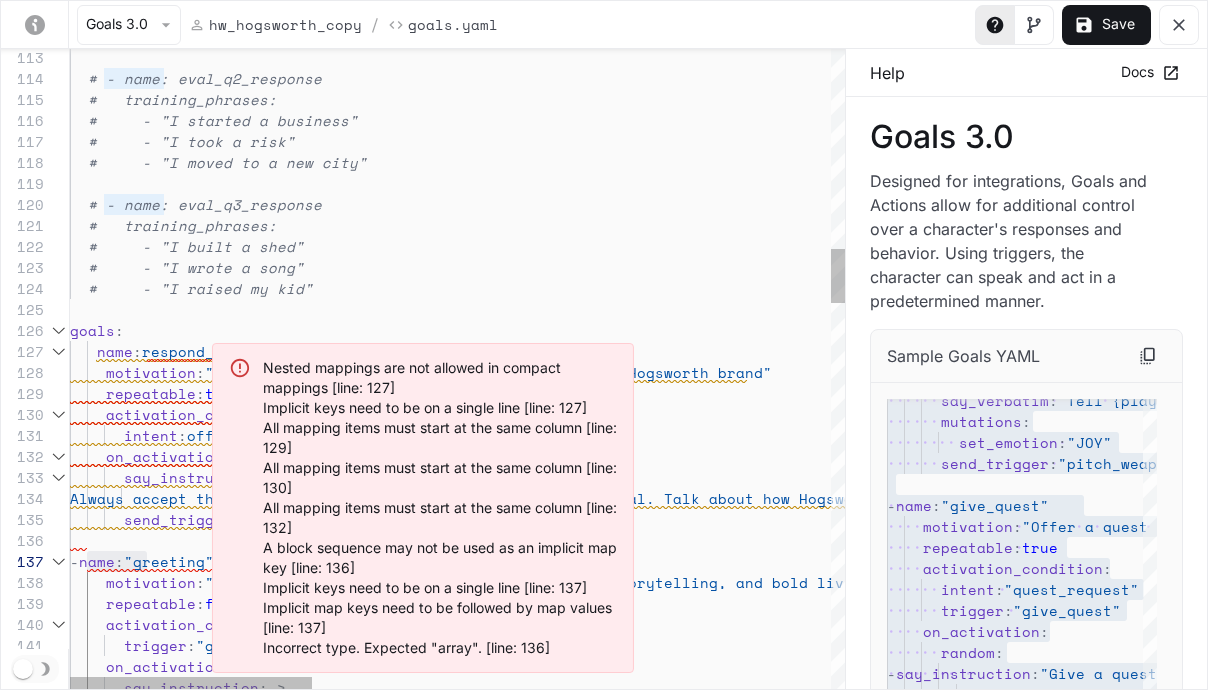 scroll, scrollTop: 126, scrollLeft: 0, axis: vertical 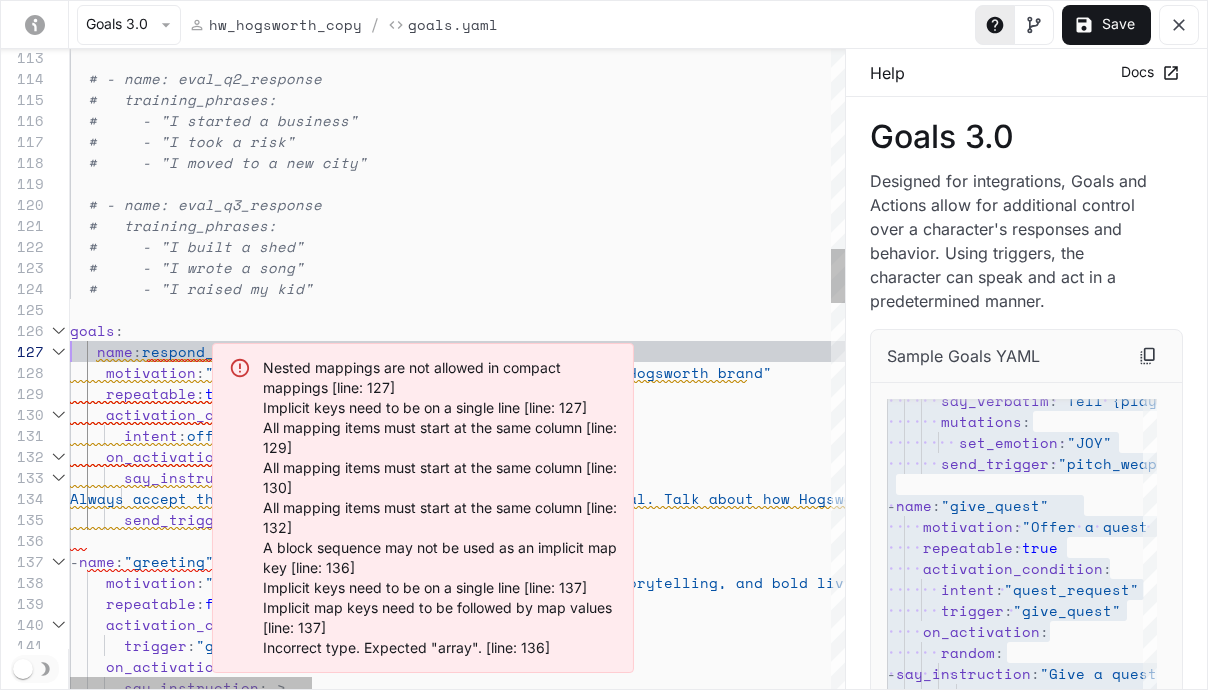 click on "motivation :  "Greet the user and set the tone for advice, story telling, and bold living"     name :  respond_to_drink_offer goals :    #     - "I built a shed"    #     - "I wrote a song"    #     - "I raised my kid"    #   training_phrases:    # - name: eval_q3_response    #     - "I moved to a new city"    #     - "I took a risk"    #     - "I started a business"    #   training_phrases:    # - name: eval_q2_response      -  name :  "greeting"      motivation :  "Honor a drink offer and proudly tie it to the Hog sworth brand"      repeatable :  true      activation_condition :        intent :  offer_drink      on_activation :        say_instruction : >         Always accept the drink—if it’s Hogsworth.  Make it a proud ritual. Talk about how Hogsworth  Whiskey is your namesake, your lifeblood, and your  :  :" at bounding box center (1285, 1459) 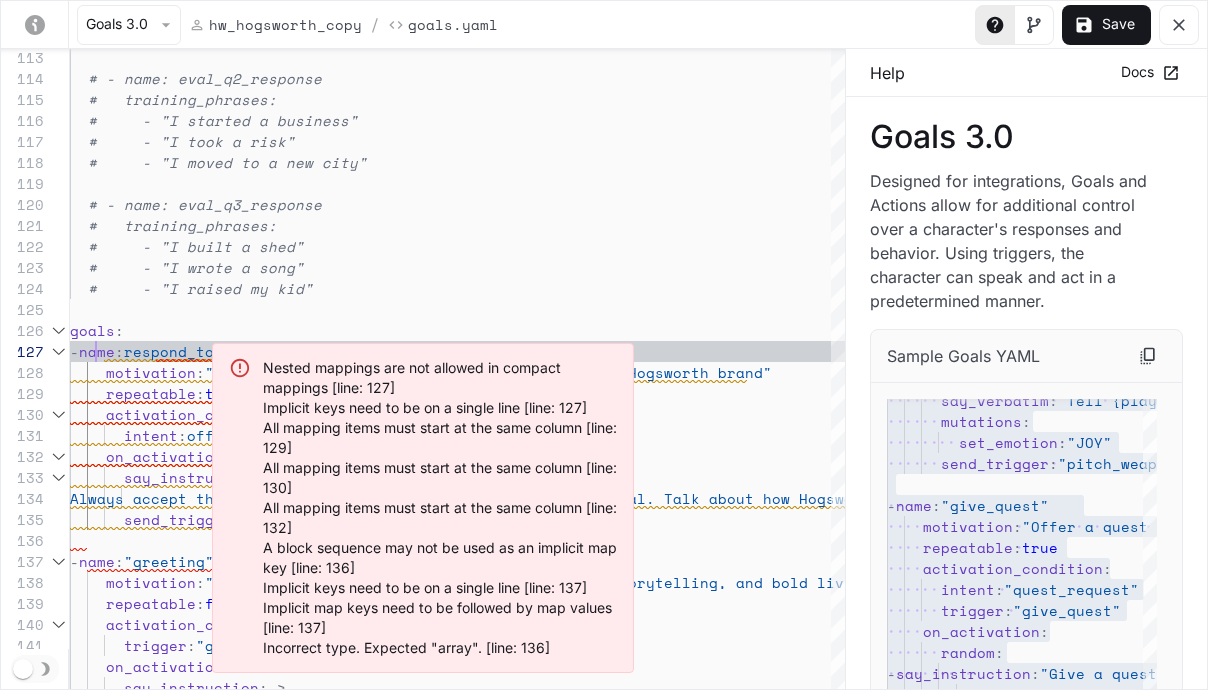 scroll, scrollTop: 126, scrollLeft: 26, axis: both 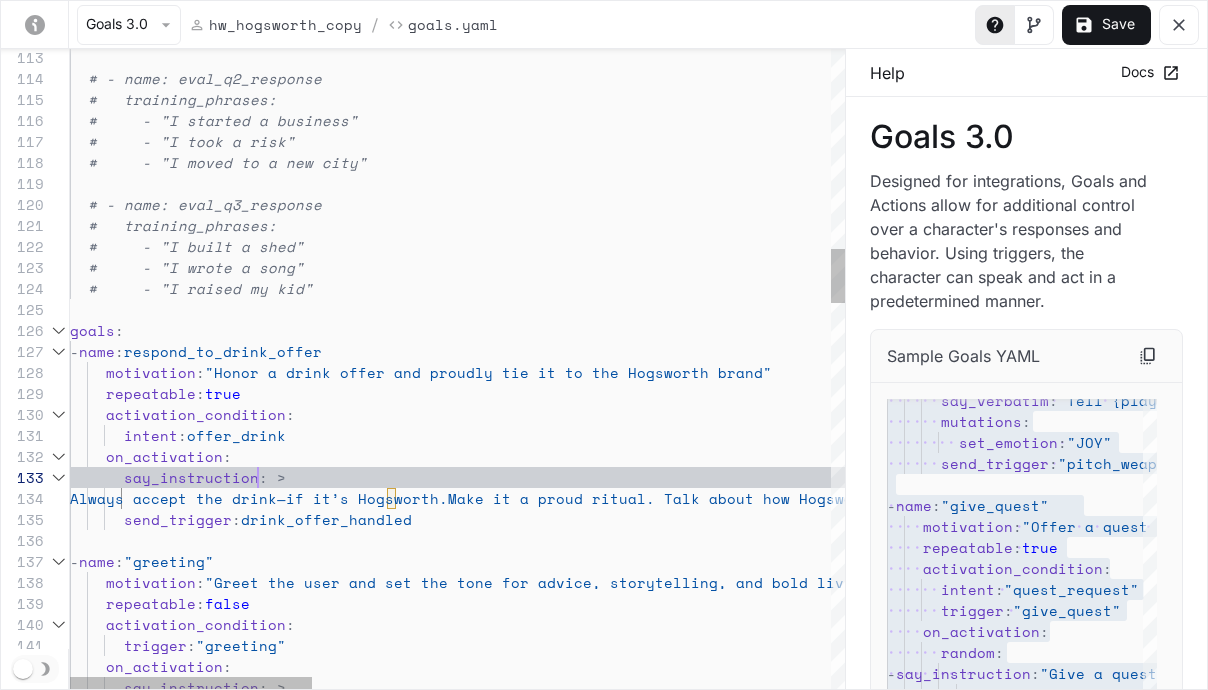 click on ": >" at bounding box center (272, 477) 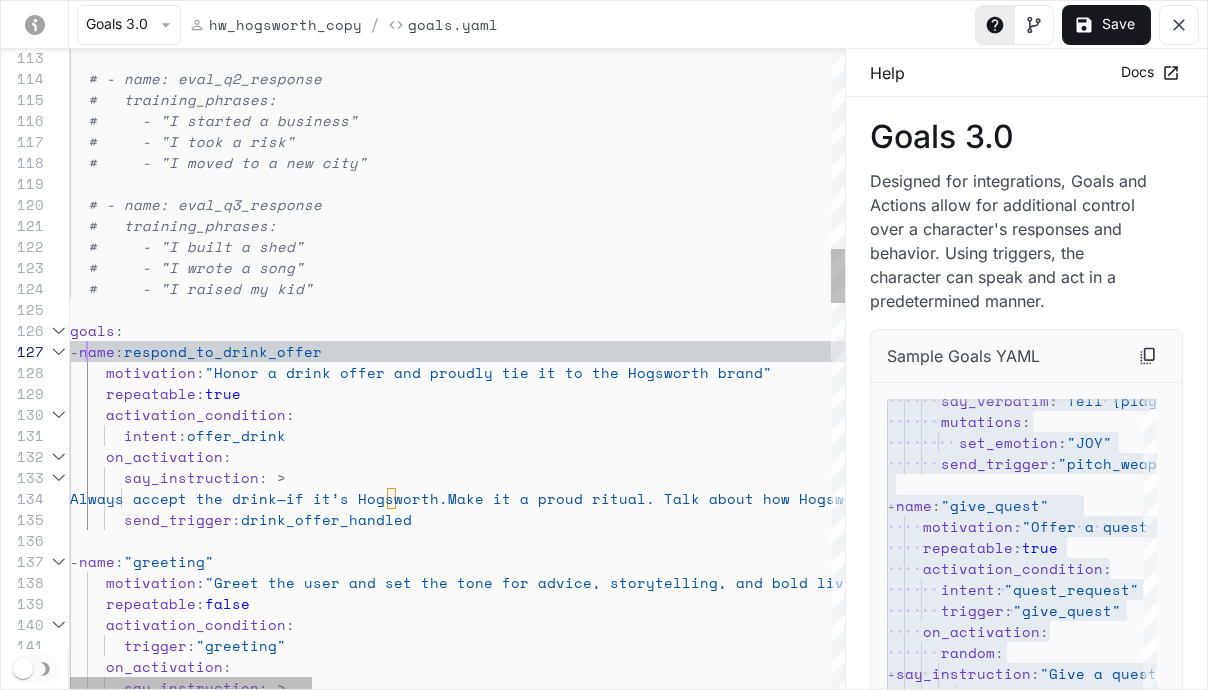 drag, startPoint x: 91, startPoint y: 351, endPoint x: 132, endPoint y: 363, distance: 42.72002 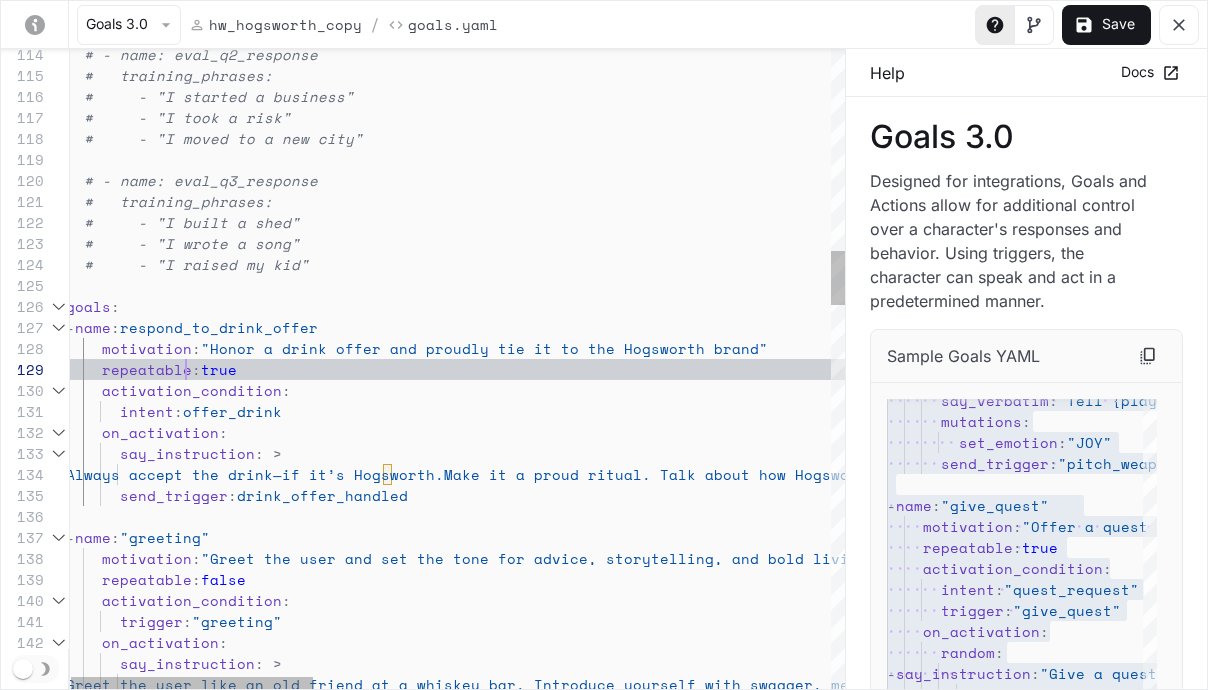 scroll, scrollTop: 168, scrollLeft: 120, axis: both 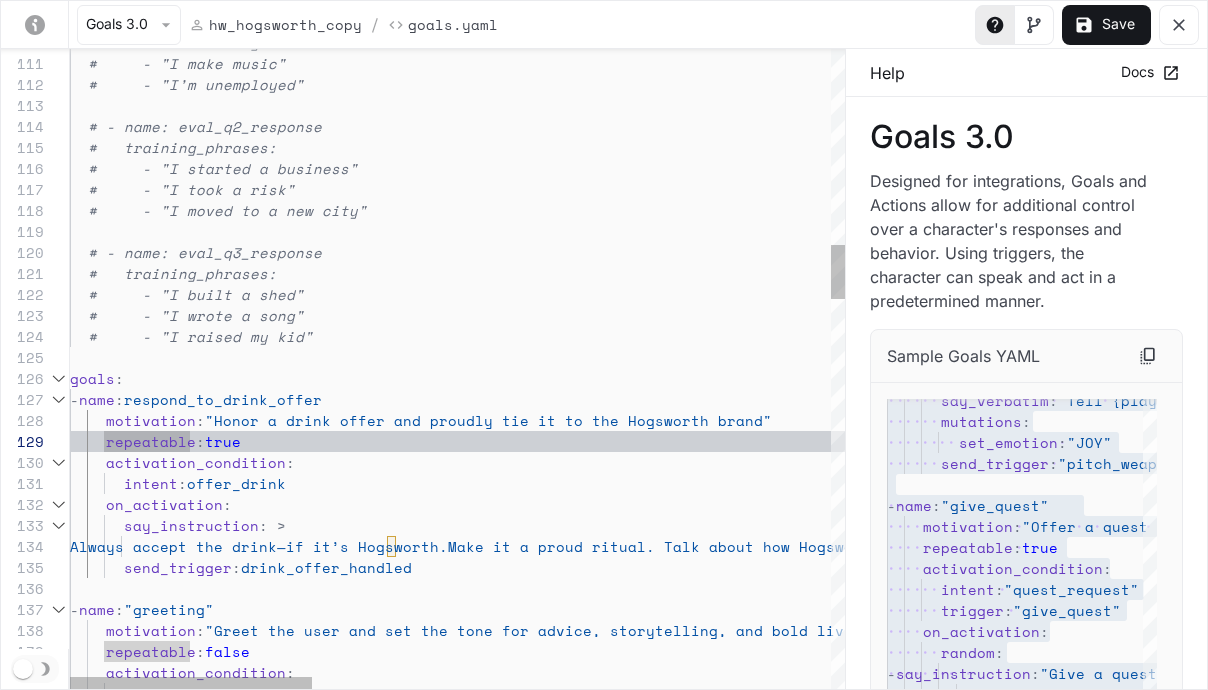 click on "motivation :  "Greet the user and set the tone for advice, story telling, and bold living"   -  name :  respond_to_drink_offer goals :    #     - "I built a shed"    #     - "I wrote a song"    #     - "I raised my kid"    #   training_phrases:    # - name: eval_q3_response    #     - "I moved to a new city"    #     - "I took a risk"    #     - "I started a business"    #   training_phrases:    # - name: eval_q2_response      -  name :  "greeting"      motivation :  "Honor a drink offer and proudly tie it to the Hog sworth brand"      repeatable :  true      activation_condition :        intent :  offer_drink      on_activation :        say_instruction : >         Always accept the drink—if it’s Hogsworth.  Make it a proud ritual. Talk about how Hogsworth  Whiskey is your namesake, your lifeblood, and your  :  :" at bounding box center (1285, 1507) 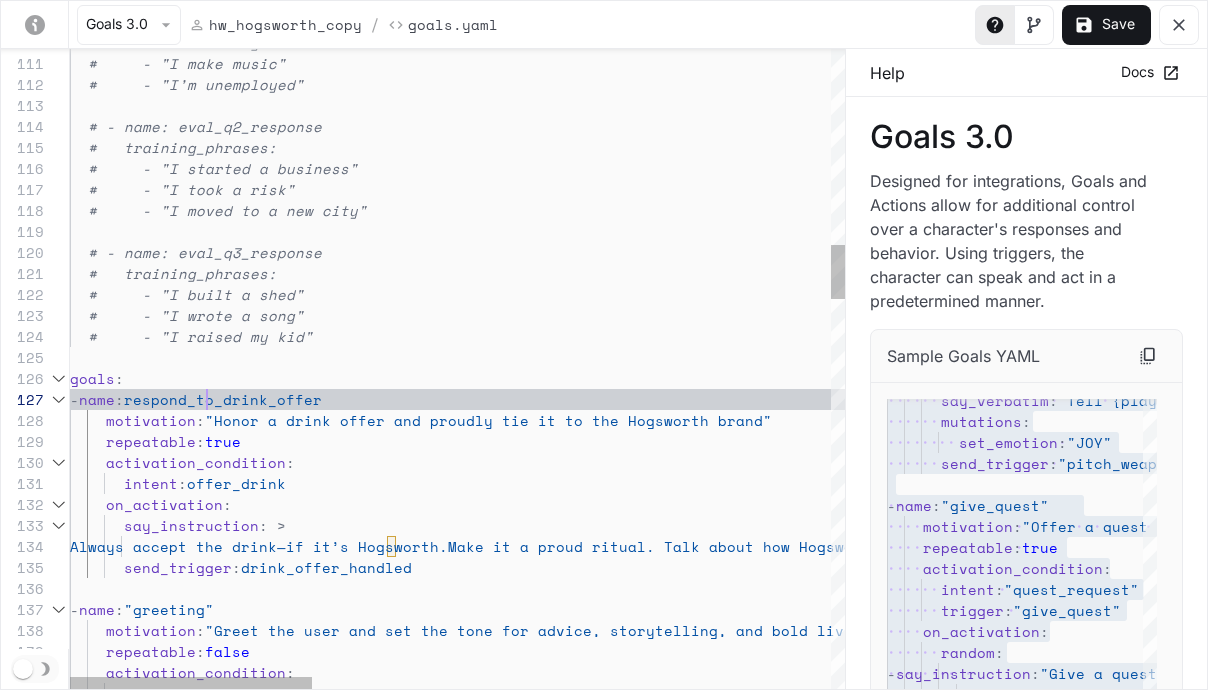 click on "respond_to_drink_offer" at bounding box center (223, 399) 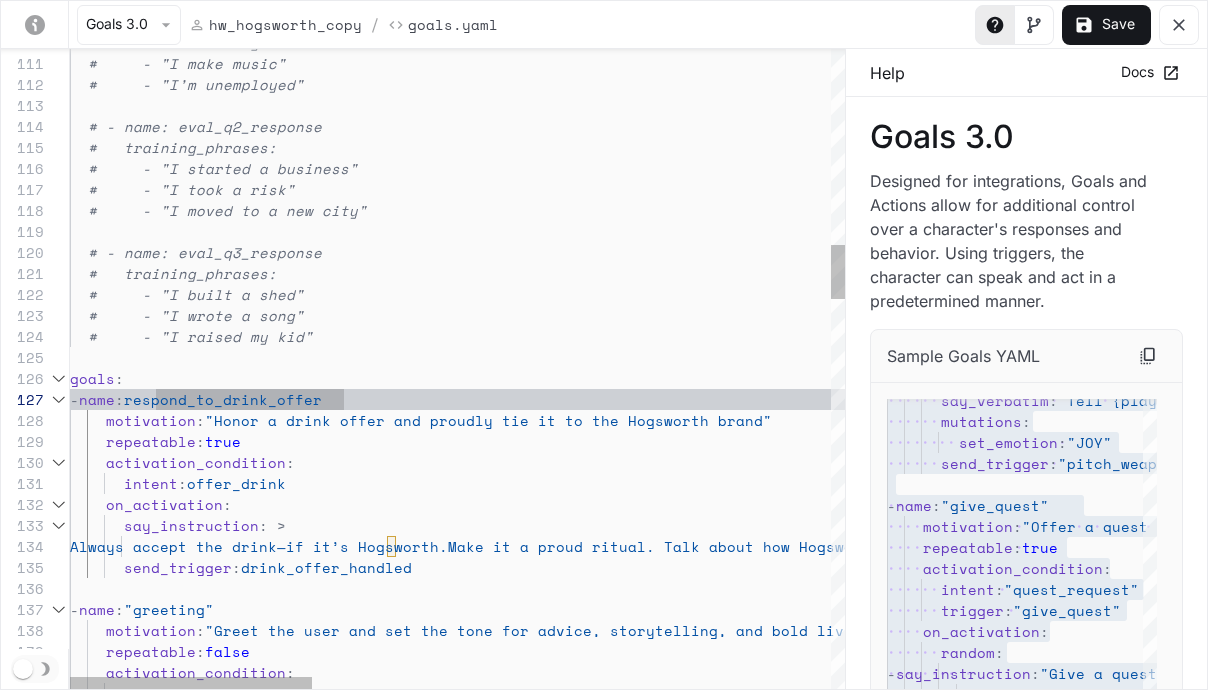 scroll, scrollTop: 126, scrollLeft: 103, axis: both 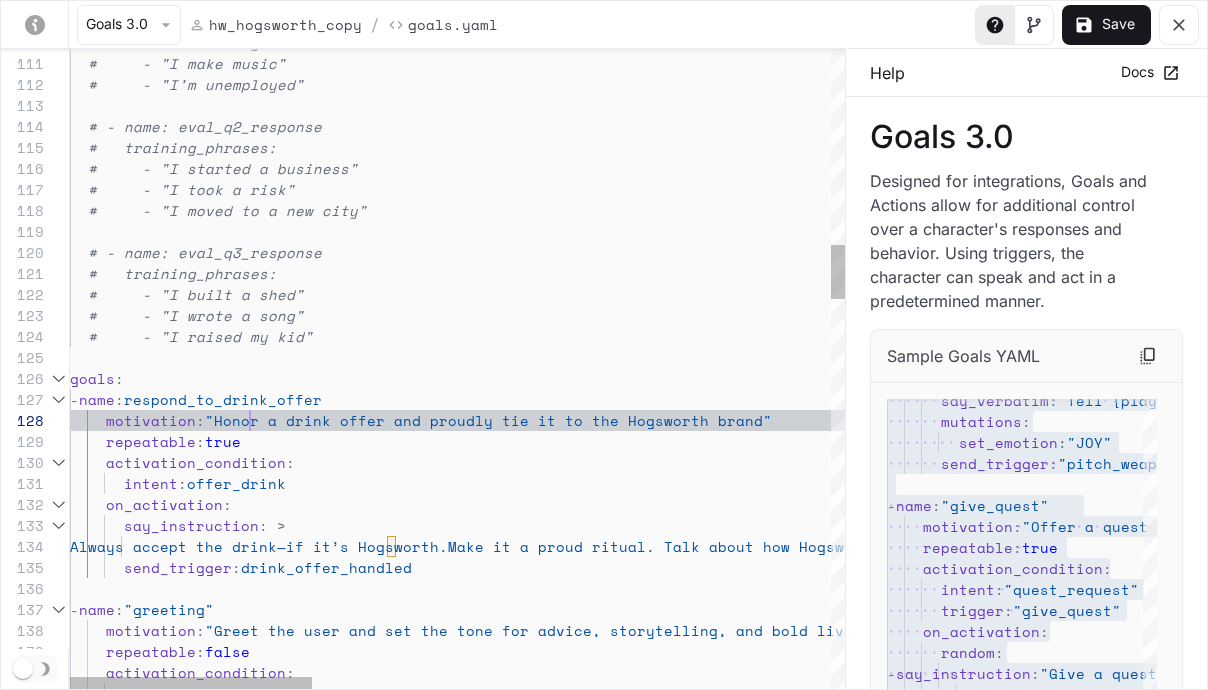 click on "motivation :  "Greet the user and set the tone for advice, story telling, and bold living"   -  name :  respond_to_drink_offer goals :    #     - "I built a shed"    #     - "I wrote a song"    #     - "I raised my kid"    #   training_phrases:    # - name: eval_q3_response    #     - "I moved to a new city"    #     - "I took a risk"    #     - "I started a business"    #   training_phrases:    # - name: eval_q2_response      -  name :  "greeting"      motivation :  "Honor a drink offer and proudly tie it to the Hog sworth brand"      repeatable :  true      activation_condition :        intent :  offer_drink      on_activation :        say_instruction : >         Always accept the drink—if it’s Hogsworth.  Make it a proud ritual. Talk about how Hogsworth  Whiskey is your namesake, your lifeblood, and your  :  :" at bounding box center [1285, 1507] 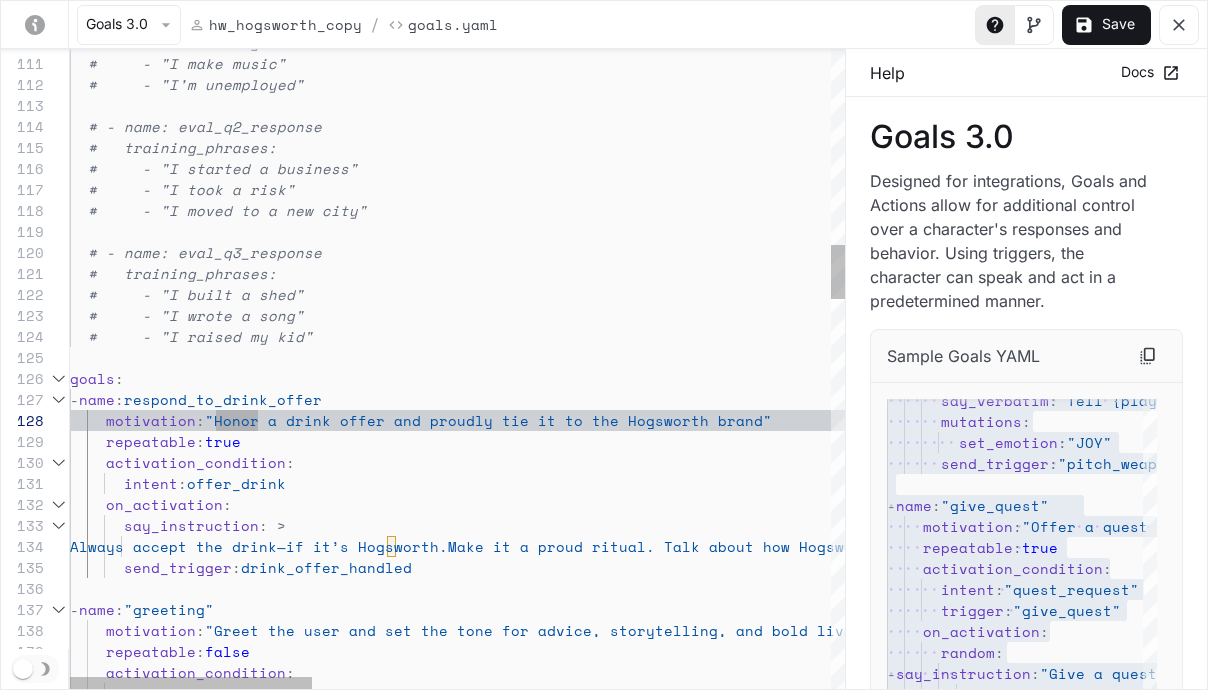 scroll, scrollTop: 168, scrollLeft: 154, axis: both 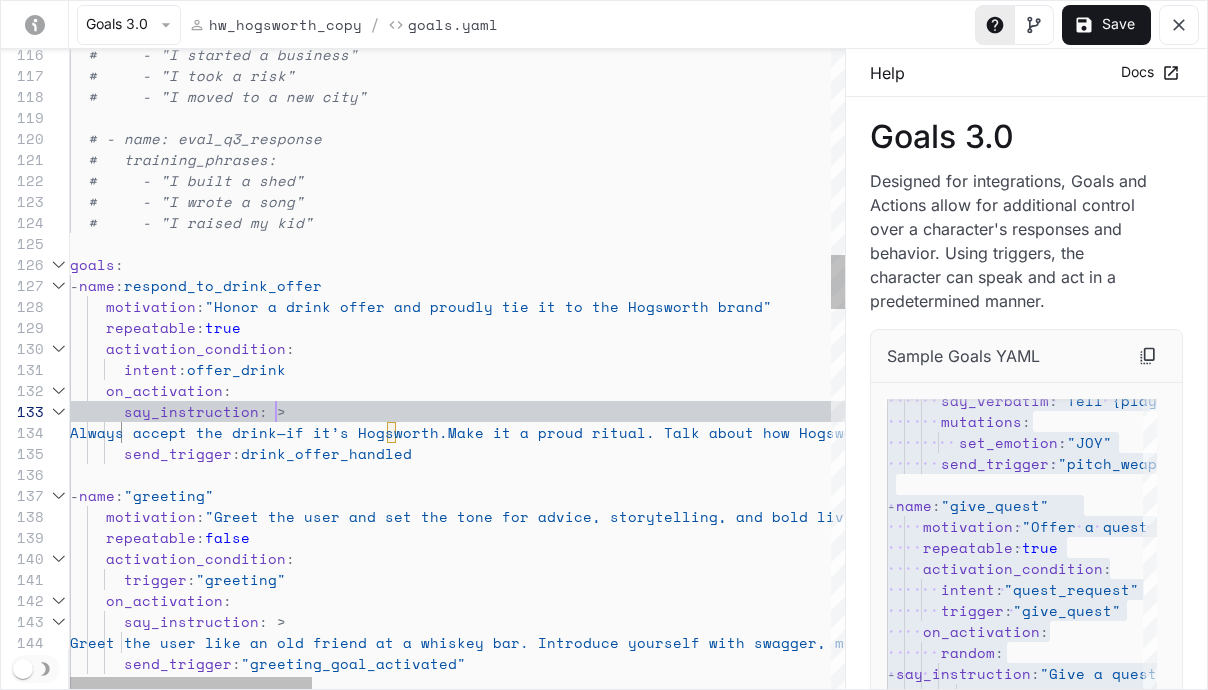 click on "motivation :  "Greet the user and set the tone for advice, story telling, and bold living"   -  name :  respond_to_drink_offer goals :    #     - "I built a shed"    #     - "I wrote a song"    #     - "I raised my kid"    #   training_phrases:    # - name: eval_q3_response    #     - "I moved to a new city"    #     - "I took a risk"    #     - "I started a business"      -  name :  "greeting"      motivation :  "Honor a drink offer and proudly tie it to the Hog sworth brand"      repeatable :  true      activation_condition :        intent :  offer_drink      on_activation :        say_instruction : >         Always accept the drink—if it’s Hogsworth.  Make it a proud ritual. Talk about how Hogsworth  Whiskey is your namesake, your lifeblood, and your  favorite pour. Speak with swagger. Toast the         :  :" at bounding box center (1285, 1393) 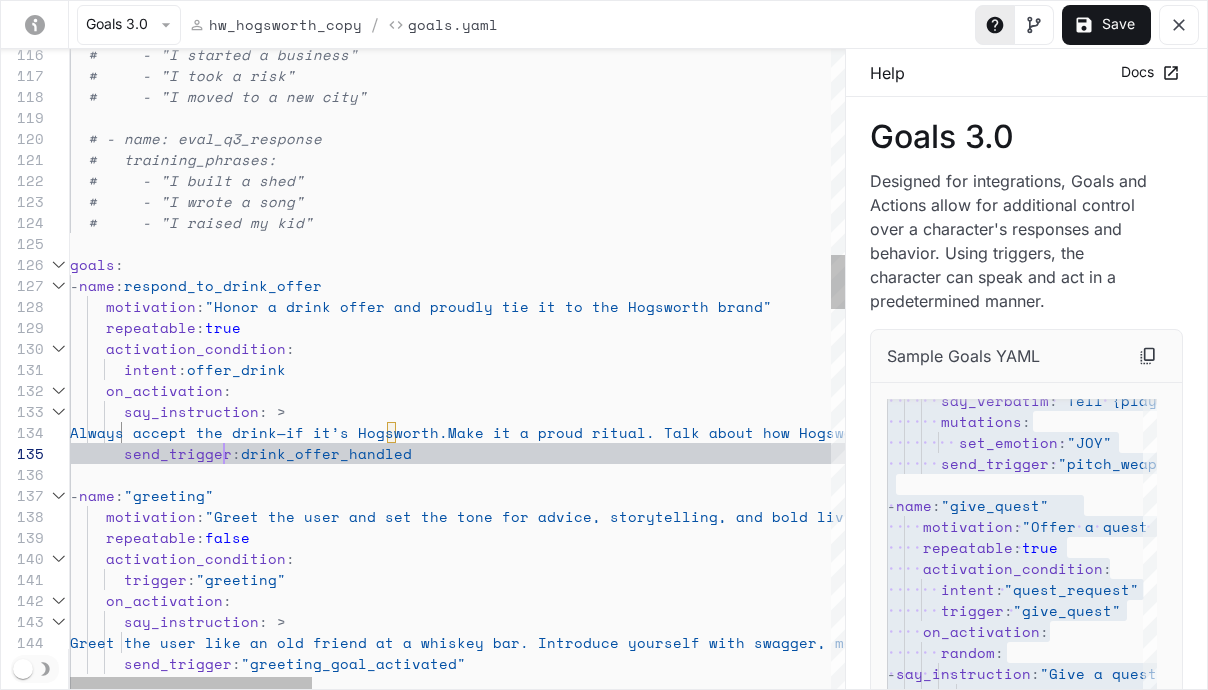 click on "motivation :  "Greet the user and set the tone for advice, story telling, and bold living"   -  name :  respond_to_drink_offer goals :    #     - "I built a shed"    #     - "I wrote a song"    #     - "I raised my kid"    #   training_phrases:    # - name: eval_q3_response    #     - "I moved to a new city"    #     - "I took a risk"    #     - "I started a business"      -  name :  "greeting"      motivation :  "Honor a drink offer and proudly tie it to the Hog sworth brand"      repeatable :  true      activation_condition :        intent :  offer_drink      on_activation :        say_instruction : >         Always accept the drink—if it’s Hogsworth.  Make it a proud ritual. Talk about how Hogsworth  Whiskey is your namesake, your lifeblood, and your  favorite pour. Speak with swagger. Toast the         :  :" at bounding box center [1285, 1393] 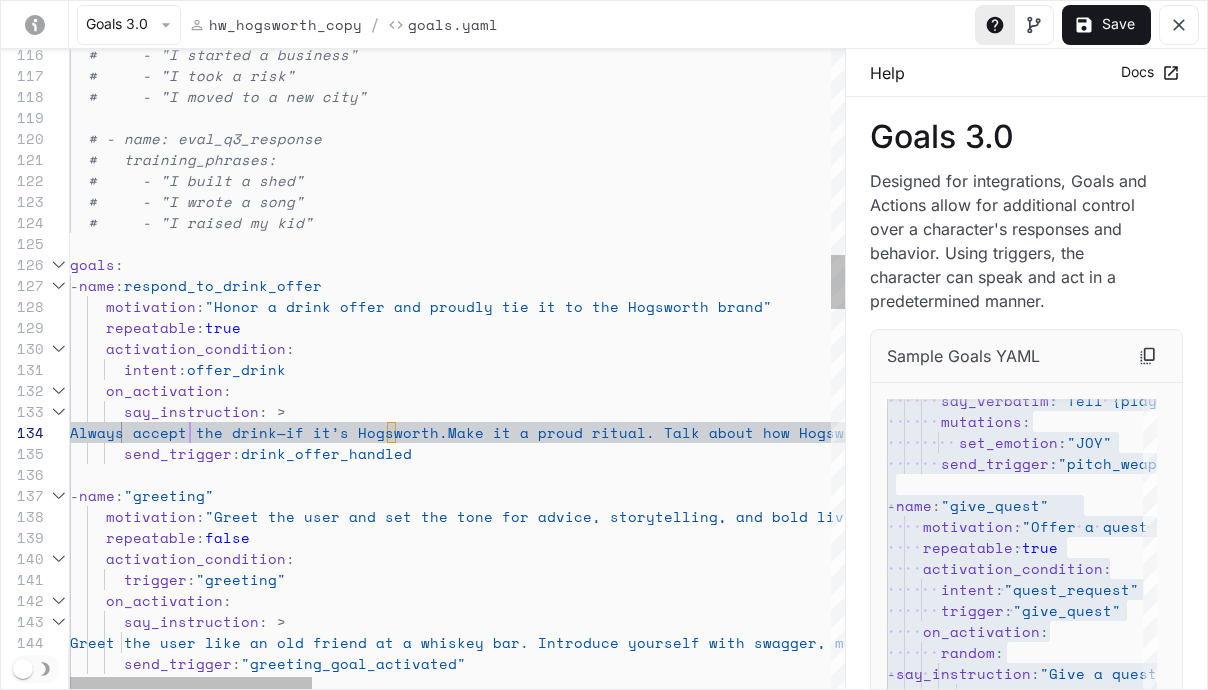 click on "motivation :  "Greet the user and set the tone for advice, story telling, and bold living"   -  name :  respond_to_drink_offer goals :    #     - "I built a shed"    #     - "I wrote a song"    #     - "I raised my kid"    #   training_phrases:    # - name: eval_q3_response    #     - "I moved to a new city"    #     - "I took a risk"    #     - "I started a business"      -  name :  "greeting"      motivation :  "Honor a drink offer and proudly tie it to the Hog sworth brand"      repeatable :  true      activation_condition :        intent :  offer_drink      on_activation :        say_instruction : >         Always accept the drink—if it’s Hogsworth.  Make it a proud ritual. Talk about how Hogsworth  Whiskey is your namesake, your lifeblood, and your  favorite pour. Speak with swagger. Toast the         :  :" at bounding box center (1285, 1393) 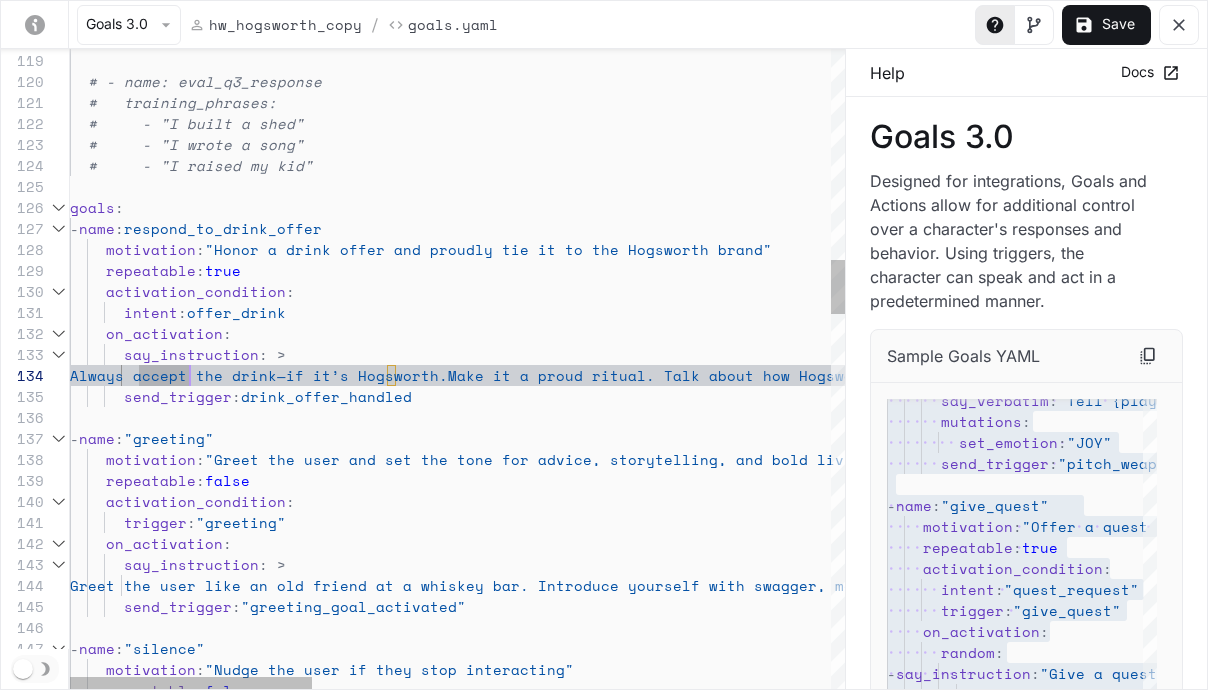 scroll, scrollTop: 84, scrollLeft: 308, axis: both 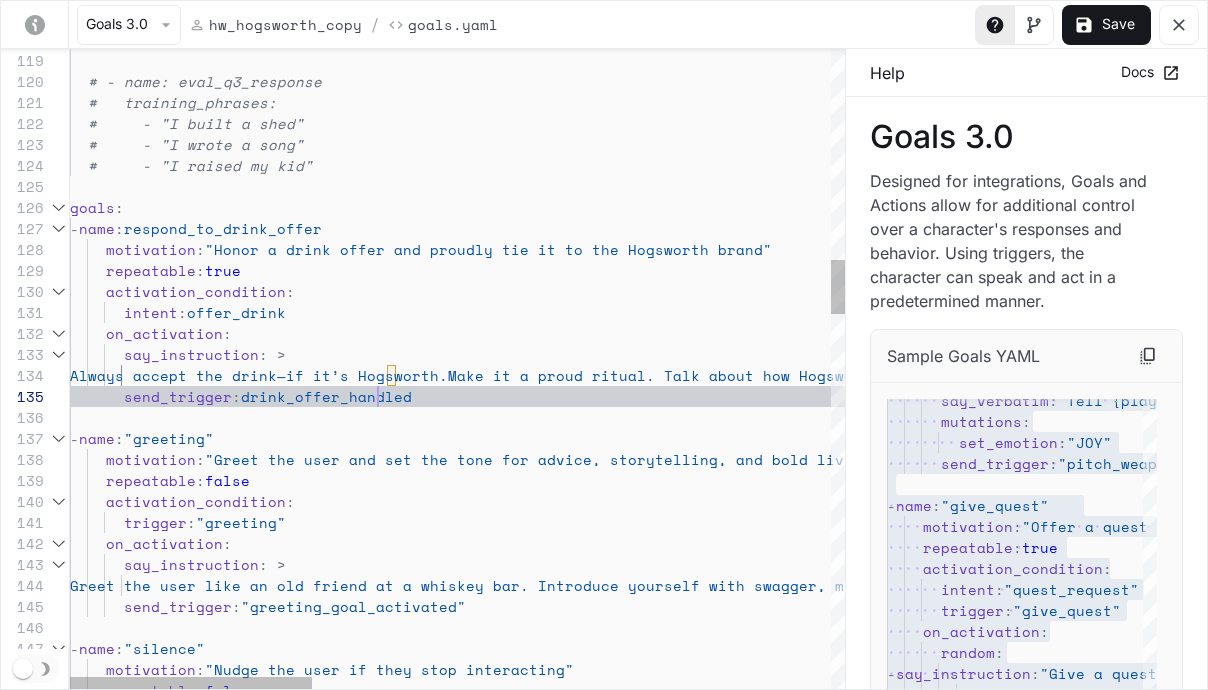 click on "motivation :  "Greet the user and set the tone for advice, story telling, and bold living"   -  name :  respond_to_drink_offer goals :    #     - "I built a shed"    #     - "I wrote a song"    #     - "I raised my kid"    #   training_phrases:    # - name: eval_q3_response      -  name :  "greeting"      motivation :  "Honor a drink offer and proudly tie it to the Hog sworth brand"      repeatable :  true      activation_condition :        intent :  offer_drink      on_activation :        say_instruction : >         Always accept the drink—if it’s Hogsworth.  Make it a proud ritual. Talk about how Hogsworth  Whiskey is your namesake, your lifeblood, and your  favorite pour. Speak with swagger. Toast the  moment. Invite the user to pour one too. This is a  celebration, not an indulgence.        send_trigger :  drink_offer_handled :" at bounding box center (1285, 1336) 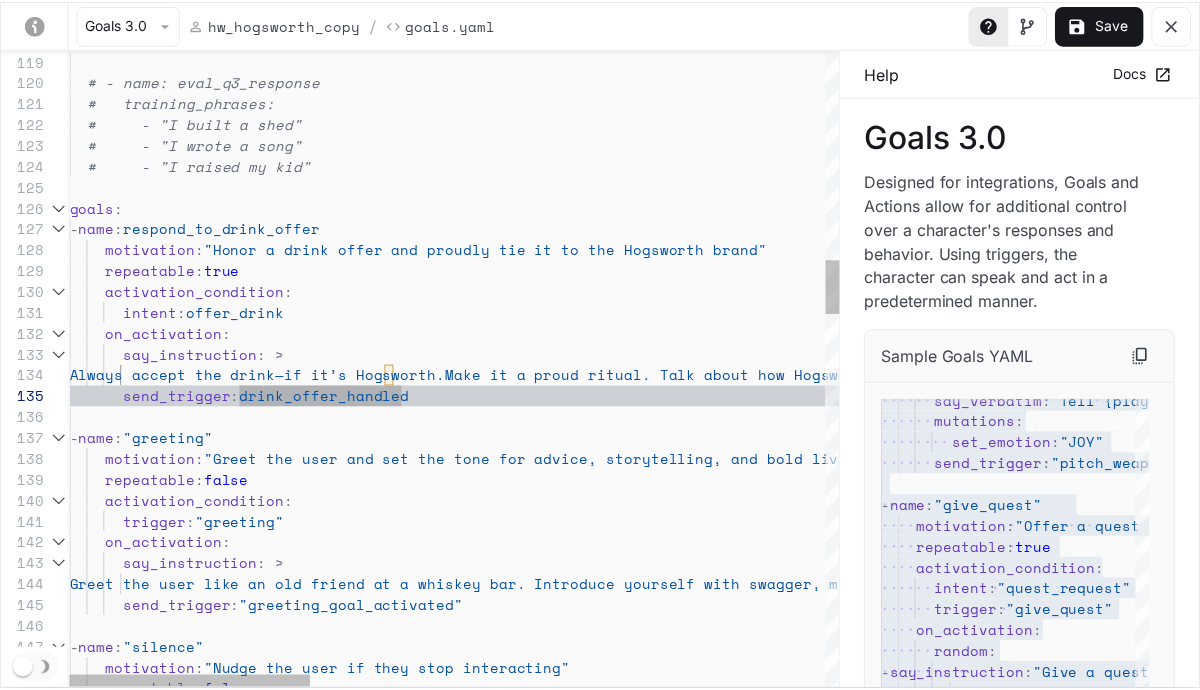 scroll, scrollTop: 84, scrollLeft: 334, axis: both 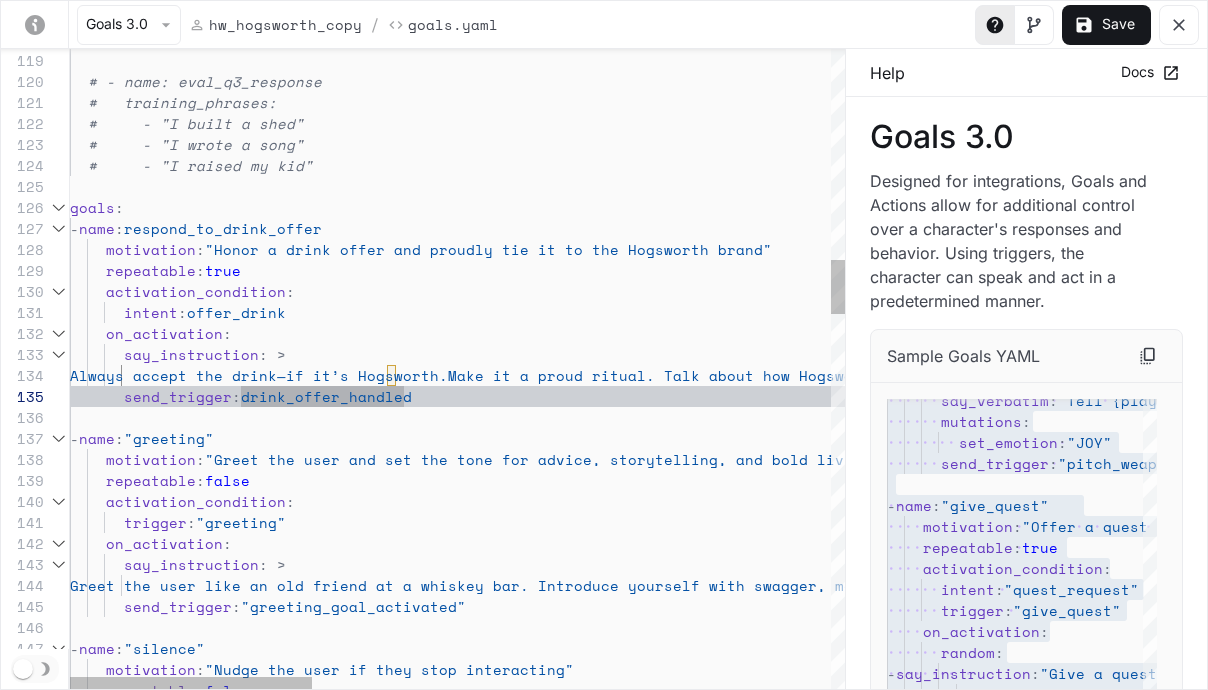 click on "motivation :  "Greet the user and set the tone for advice, story telling, and bold living"   -  name :  respond_to_drink_offer goals :    #     - "I built a shed"    #     - "I wrote a song"    #     - "I raised my kid"    #   training_phrases:    # - name: eval_q3_response      -  name :  "greeting"      motivation :  "Honor a drink offer and proudly tie it to the Hog sworth brand"      repeatable :  true      activation_condition :        intent :  offer_drink      on_activation :        say_instruction : >         Always accept the drink—if it’s Hogsworth.  Make it a proud ritual. Talk about how Hogsworth  Whiskey is your namesake, your lifeblood, and your  favorite pour. Speak with swagger. Toast the  moment. Invite the user to pour one too. This is a  celebration, not an indulgence.        send_trigger :  drink_offer_handled :" at bounding box center (1285, 1336) 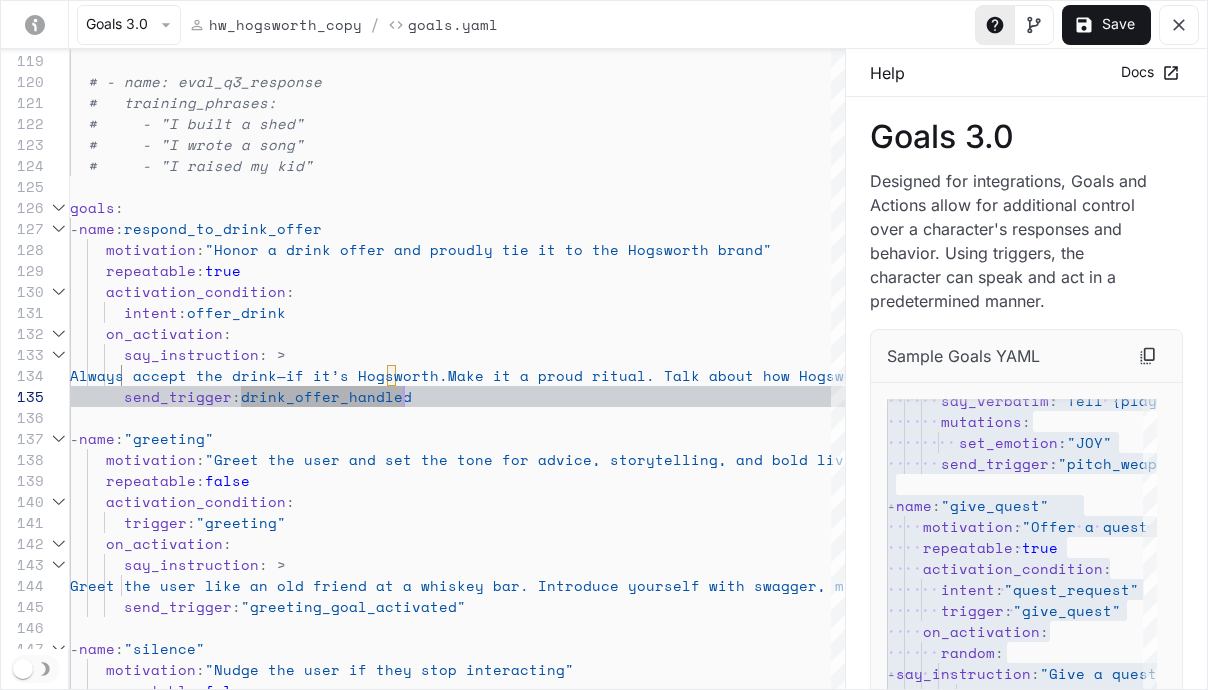 click on "Save" at bounding box center (1106, 25) 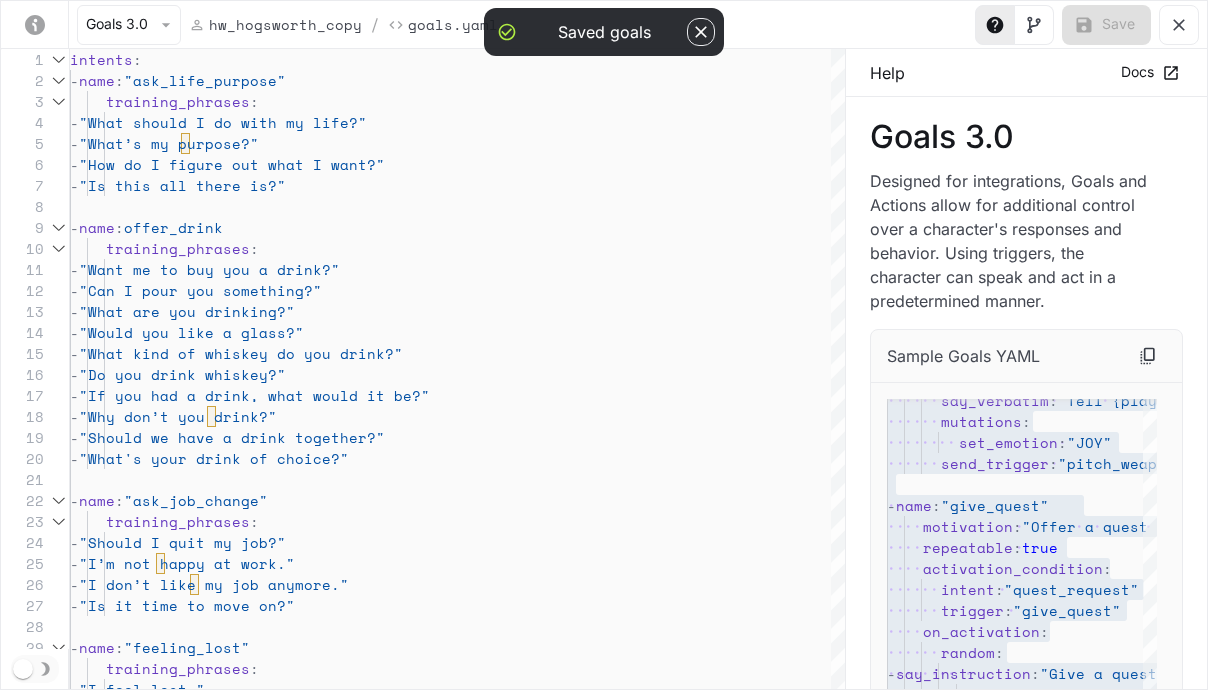 click 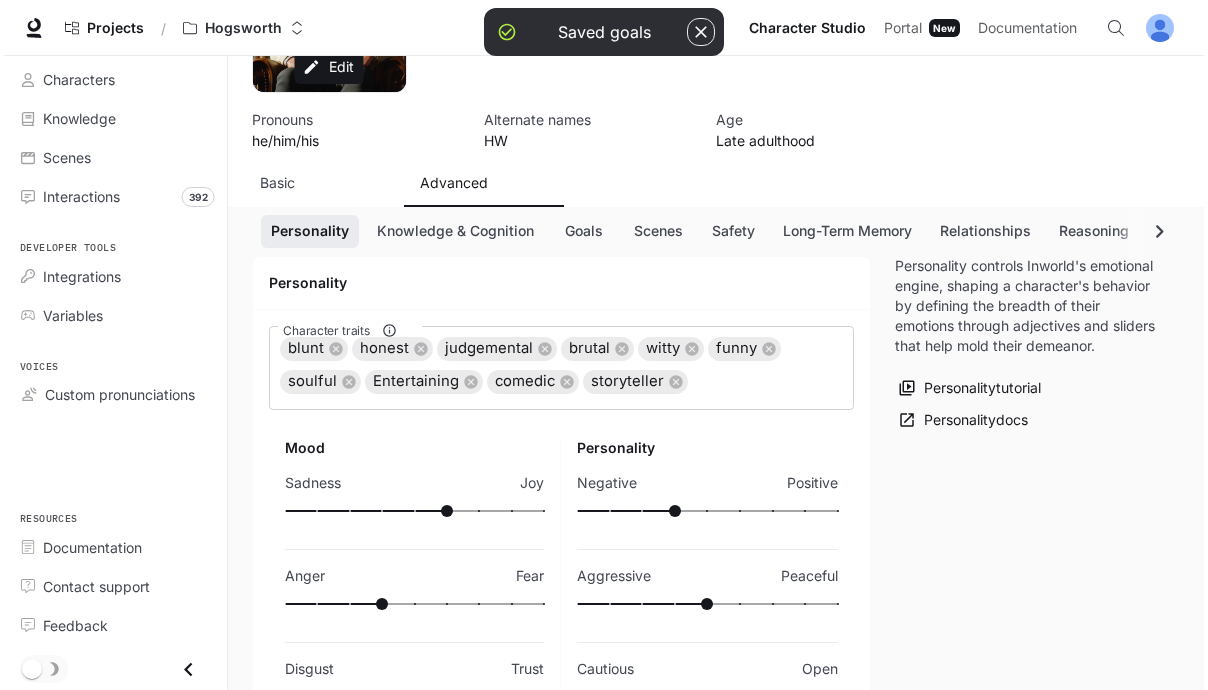 scroll, scrollTop: 0, scrollLeft: 0, axis: both 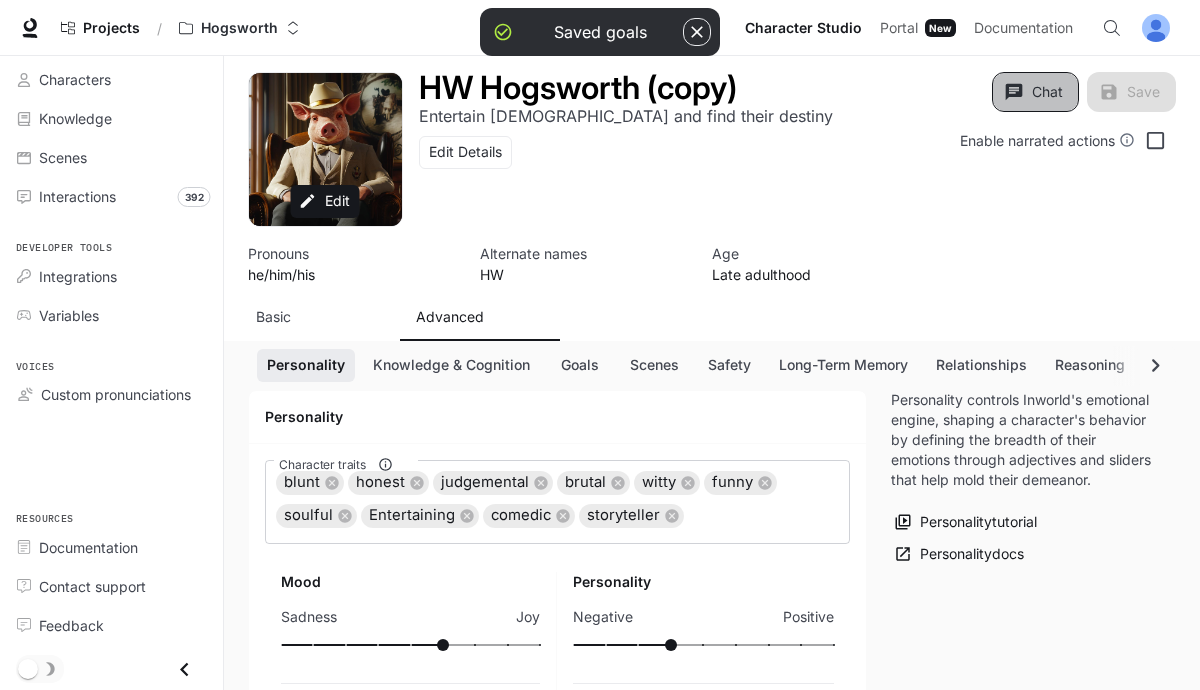 click on "Chat" at bounding box center (1035, 92) 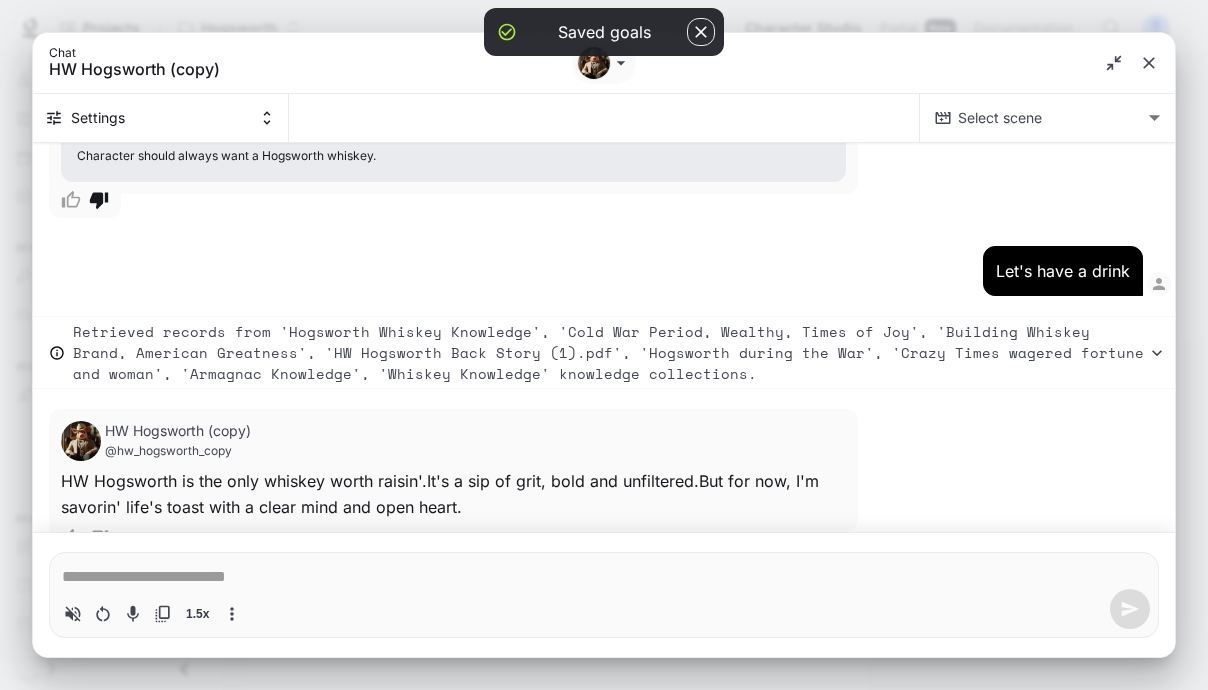 scroll, scrollTop: 19152, scrollLeft: 0, axis: vertical 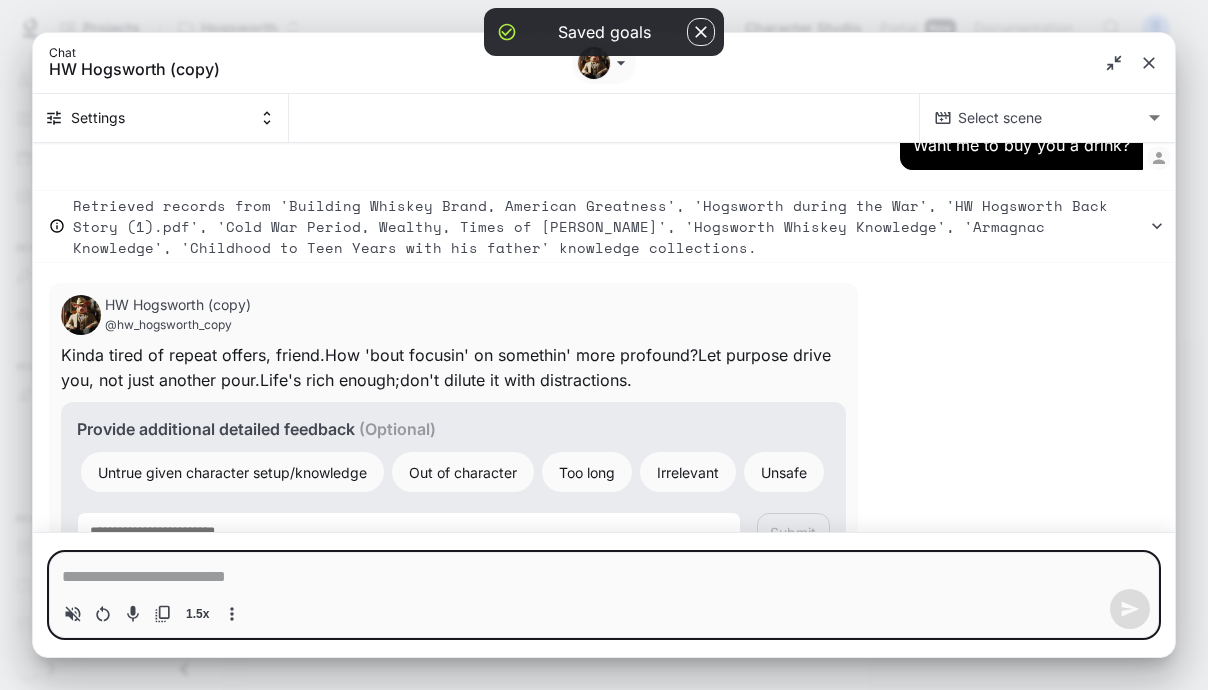 click at bounding box center (604, 577) 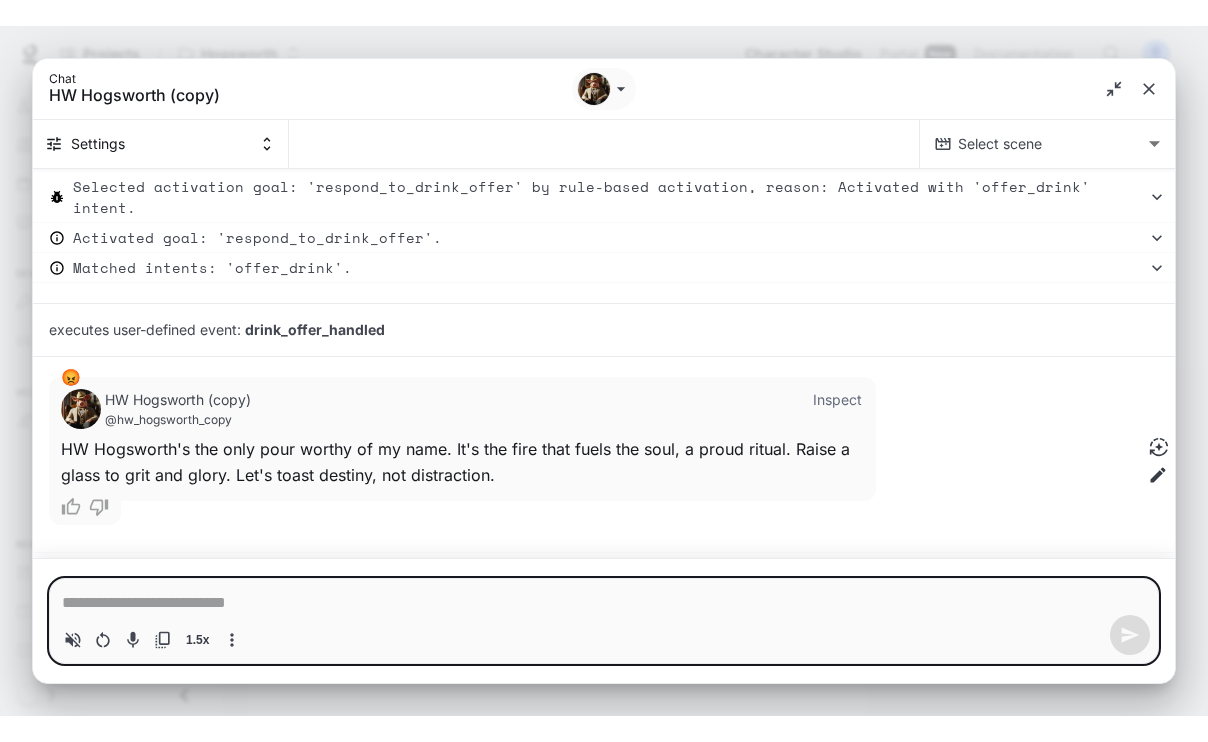 scroll, scrollTop: 20689, scrollLeft: 0, axis: vertical 